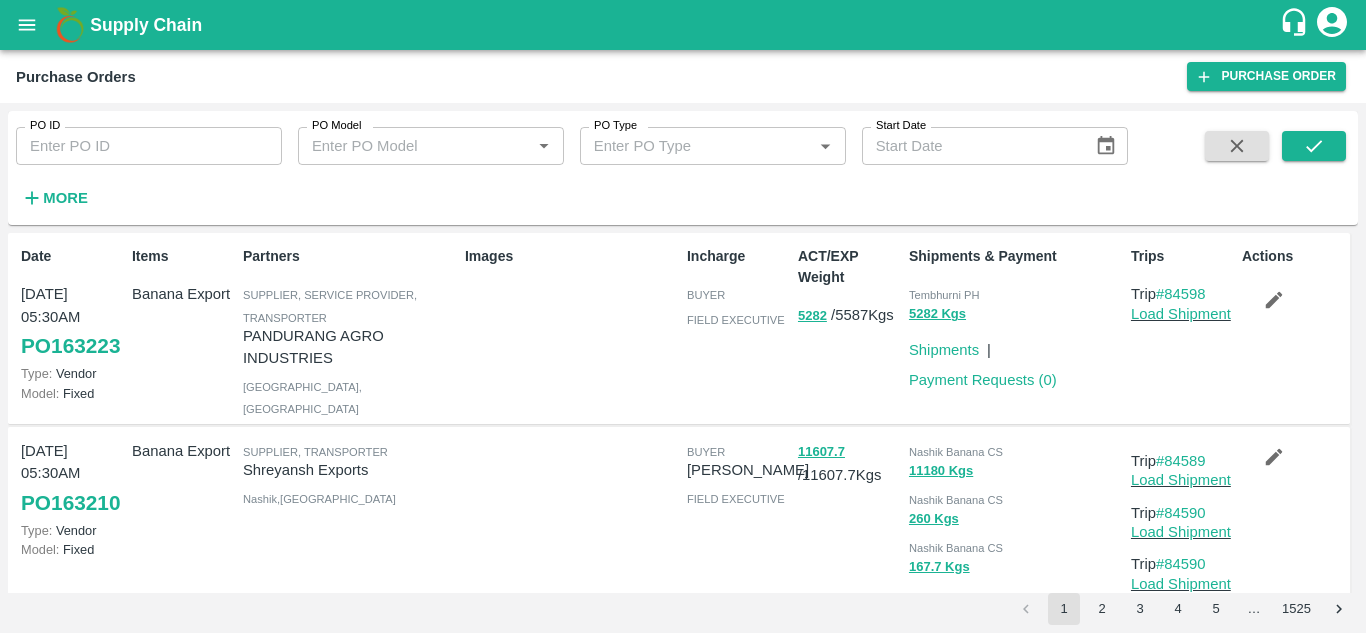 scroll, scrollTop: 0, scrollLeft: 0, axis: both 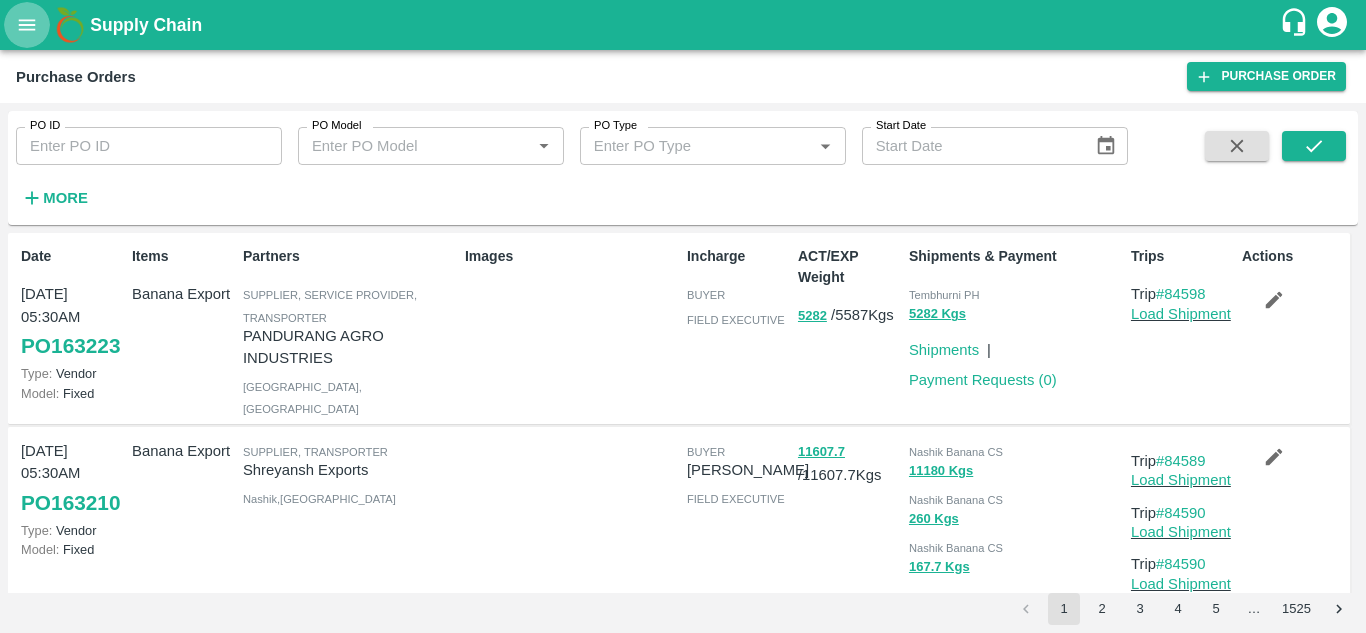 click at bounding box center [27, 25] 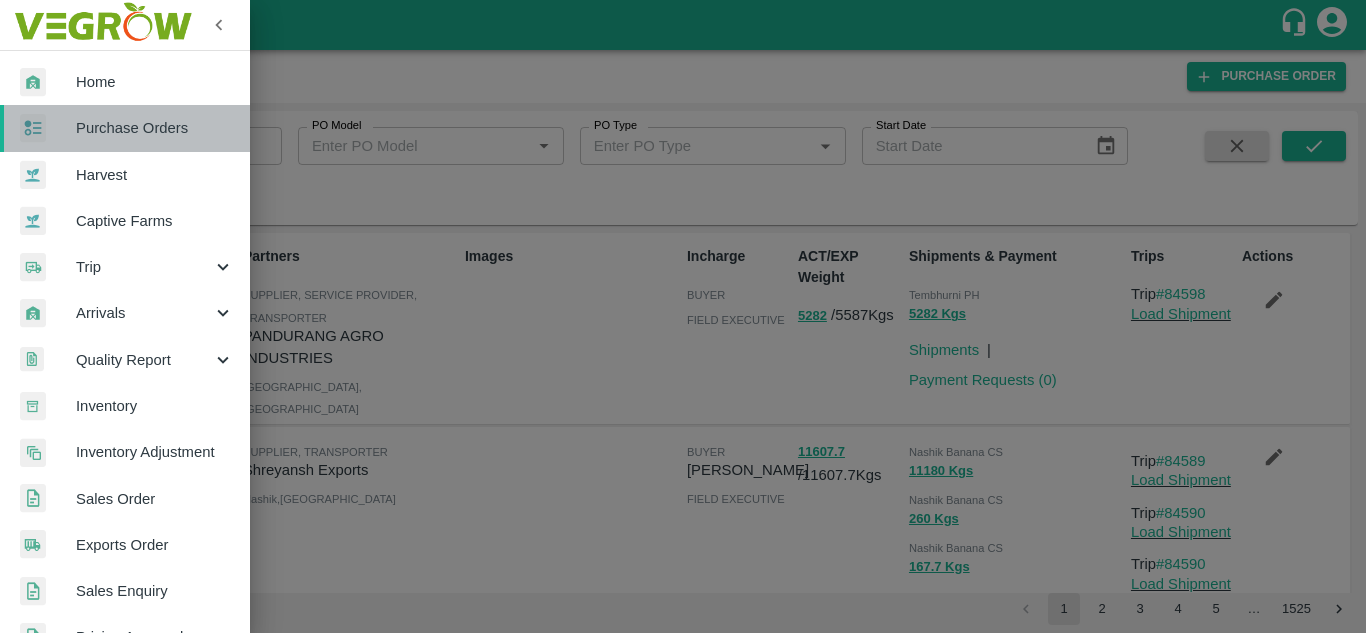click on "Purchase Orders" at bounding box center [155, 128] 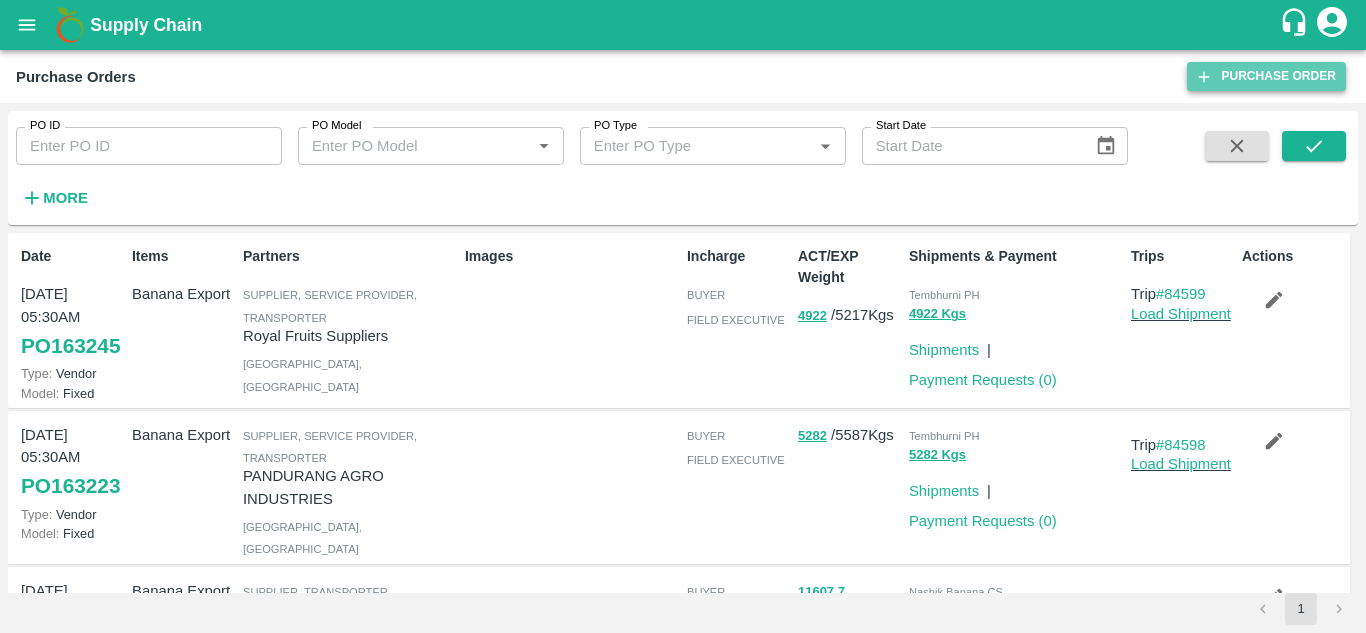 click on "Purchase Order" at bounding box center (1266, 76) 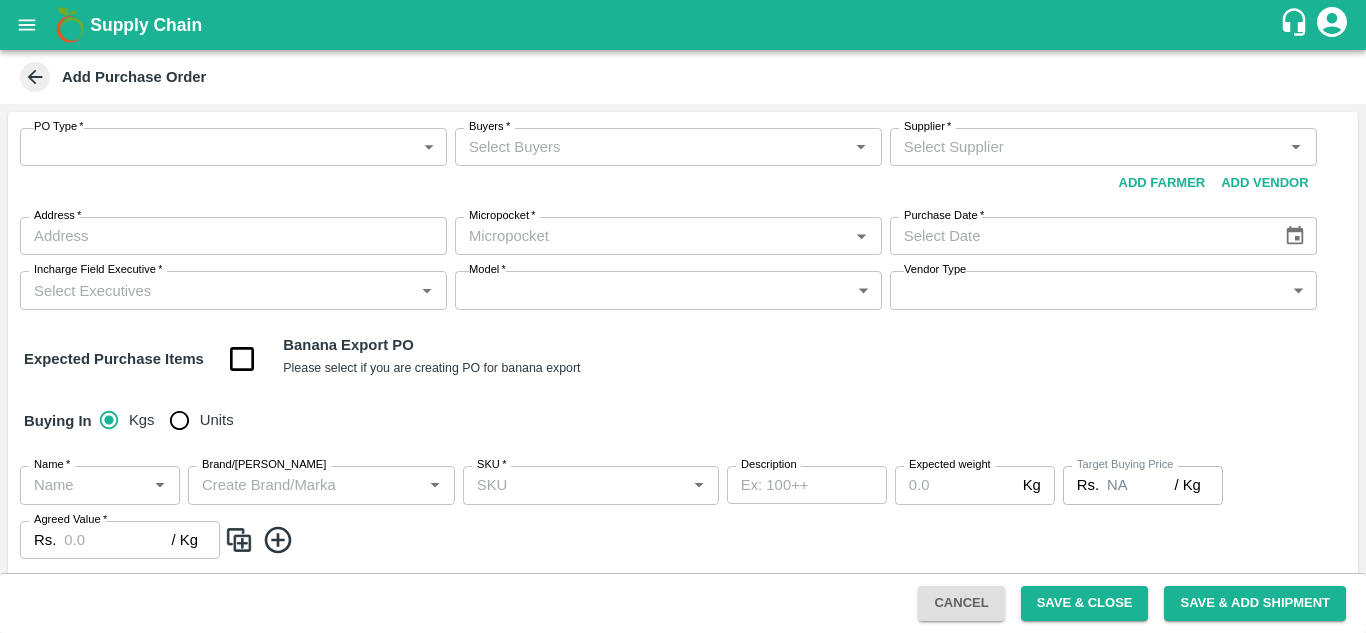 scroll, scrollTop: 0, scrollLeft: 0, axis: both 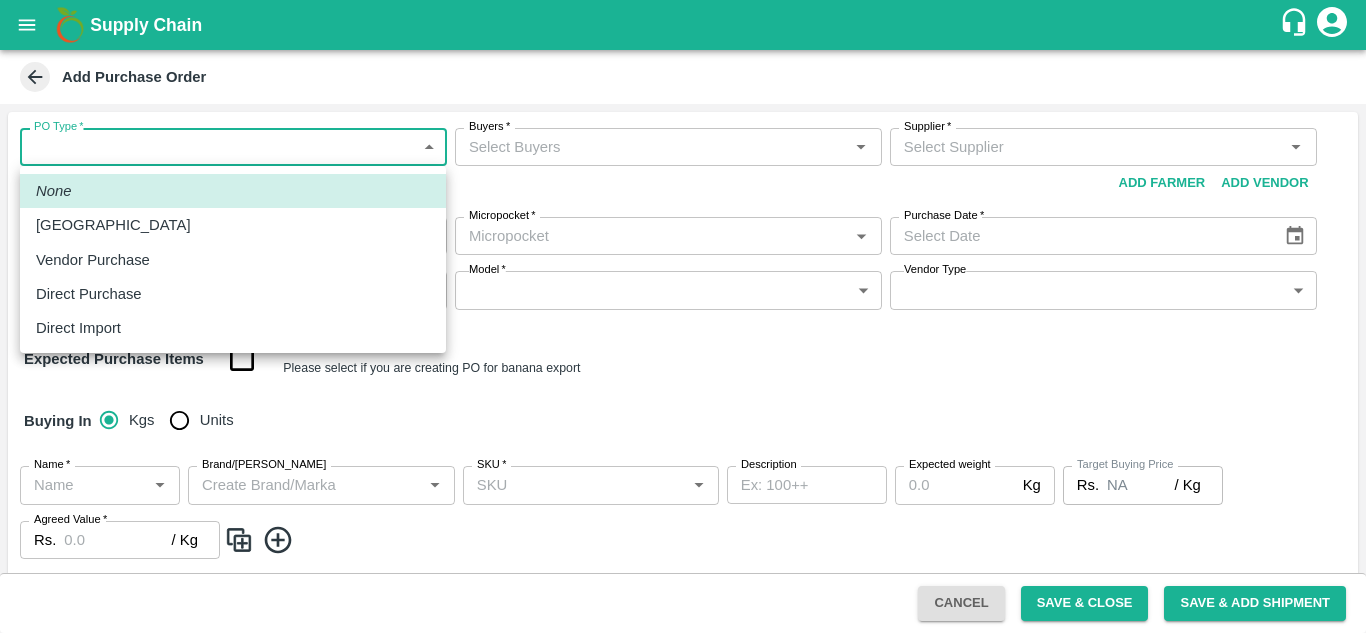 click on "Supply Chain Add Purchase Order PO Type   * ​ PO Type Buyers   * Buyers   * Supplier   * Supplier   * Add Vendor Add Farmer Address   * Address Micropocket   * Micropocket   * Purchase Date   * Purchase Date Incharge Field Executive   * Incharge Field Executive   * Model   * ​ Model Vendor Type ​ Vendor Type Expected Purchase Items Banana Export PO Please select if you are creating PO for banana export Buying In Kgs Units Name   * Name   * Brand/Marka Brand/Marka SKU   * SKU   * Description x Description Expected weight Kg Expected weight Target Buying Price Rs. NA / Kg Target Buying Price Agreed Value   * Rs. / Kg Agreed Value Upload Agreement Upload Chute Percentage % Chute Percentage Cancel Save & Close Save & Add Shipment Tembhurni PH Nashik Banana CS Navanath Sopan Bhojane Logout None Farm Gate Vendor Purchase Direct Purchase Direct Import" at bounding box center (683, 316) 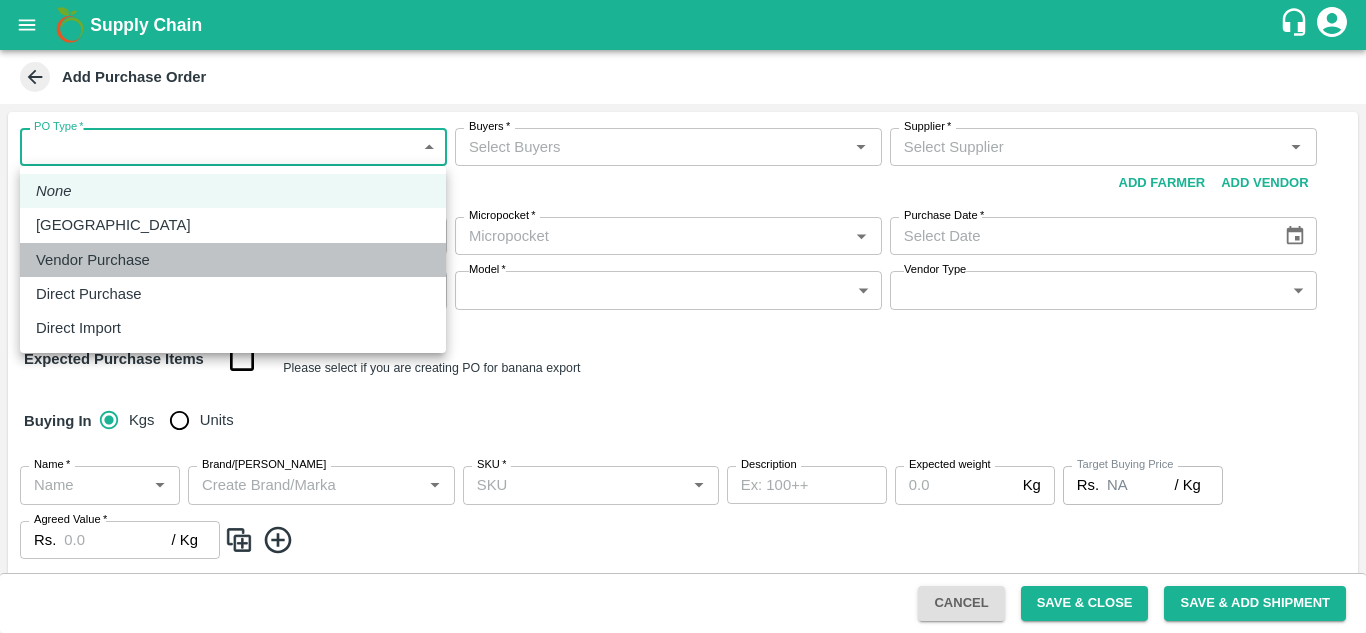 click on "Vendor Purchase" at bounding box center [93, 260] 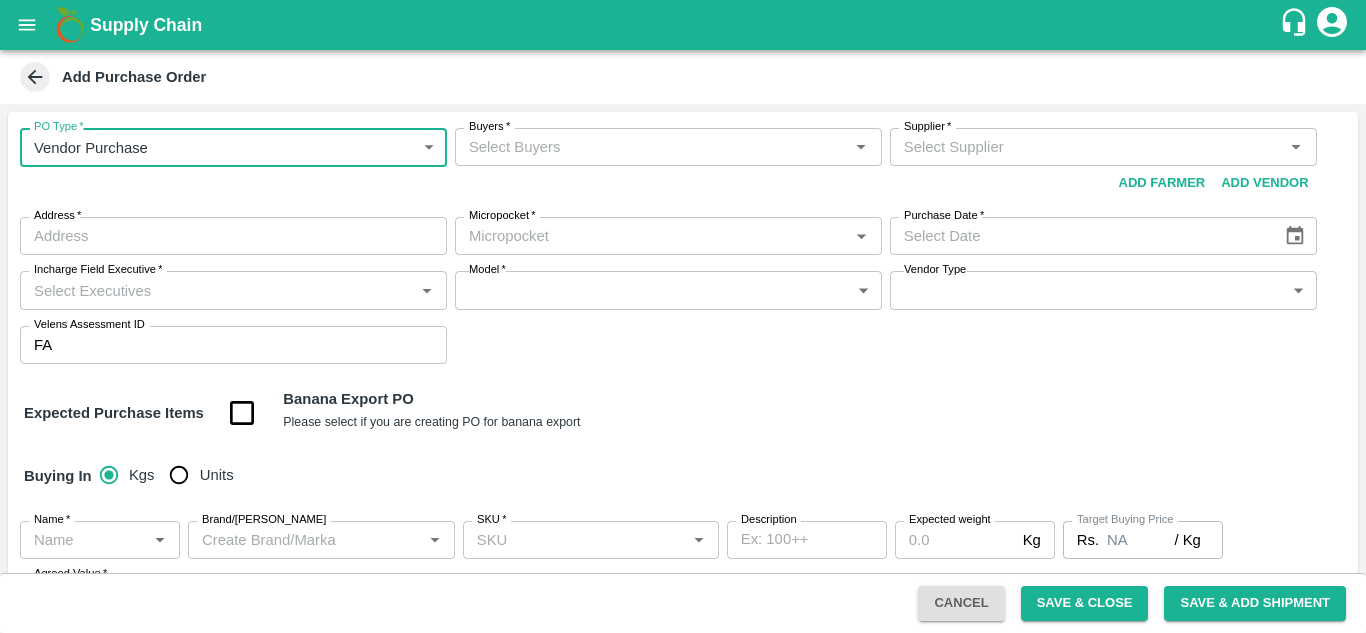 click on "*" at bounding box center (507, 127) 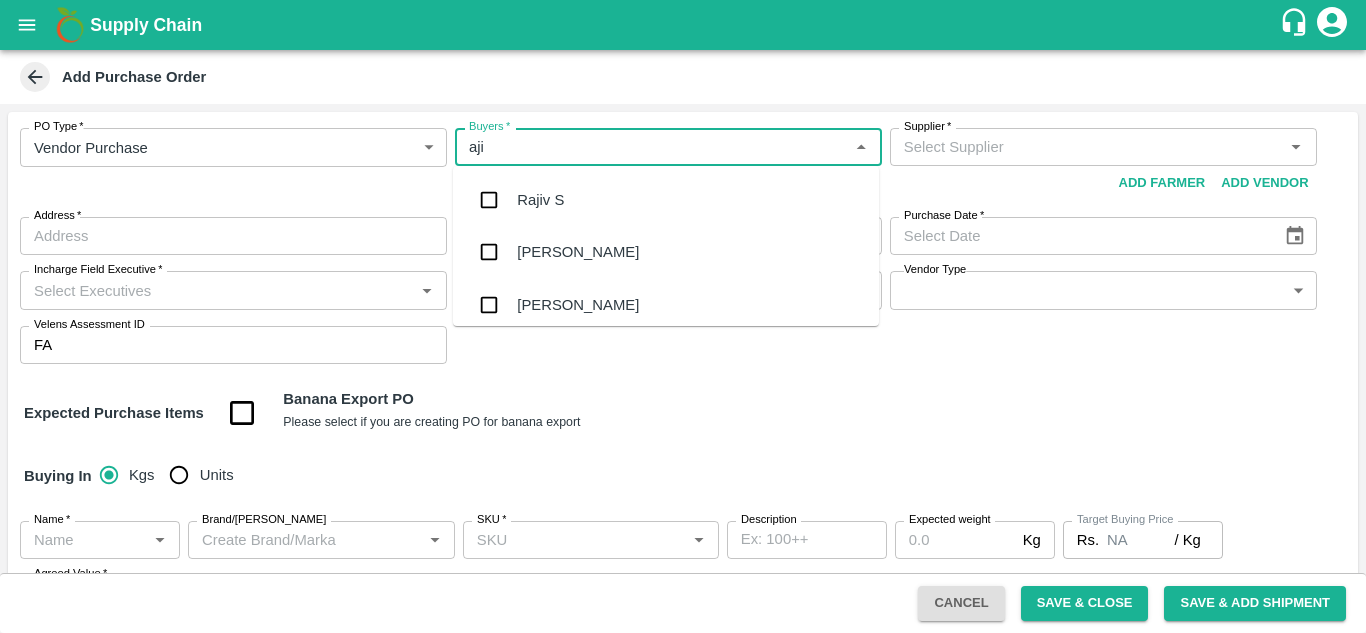 type on "ajit" 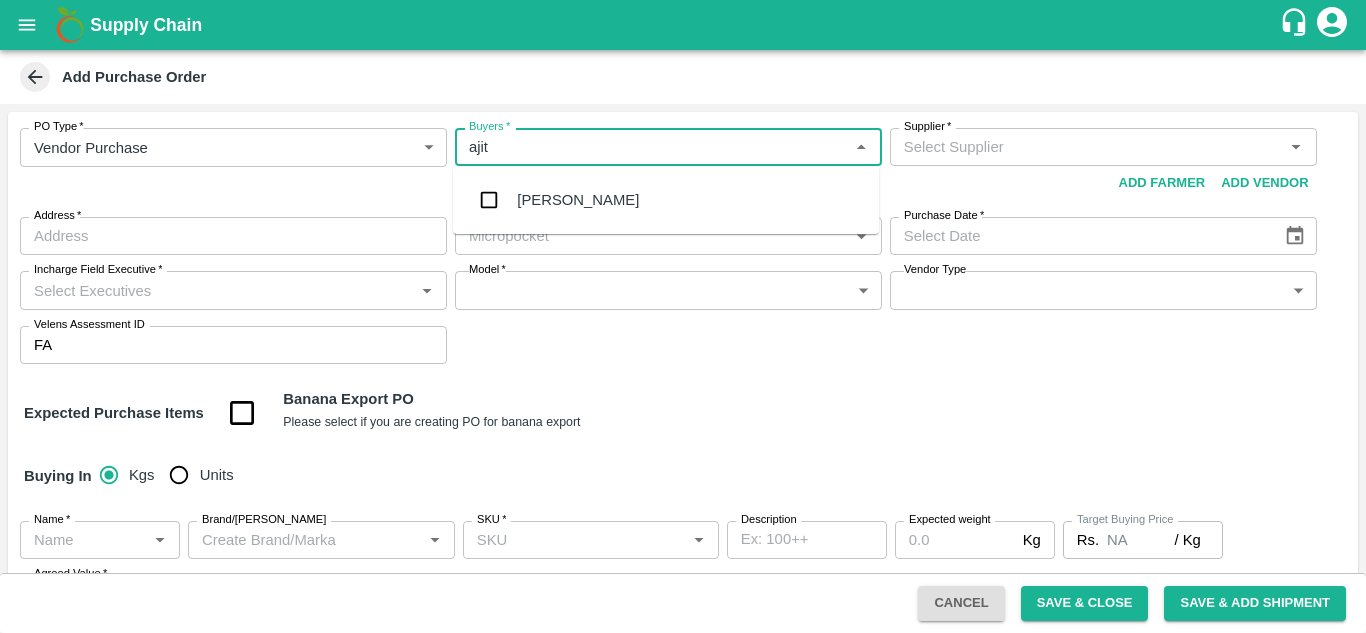 click on "Ajit Otari" at bounding box center [578, 200] 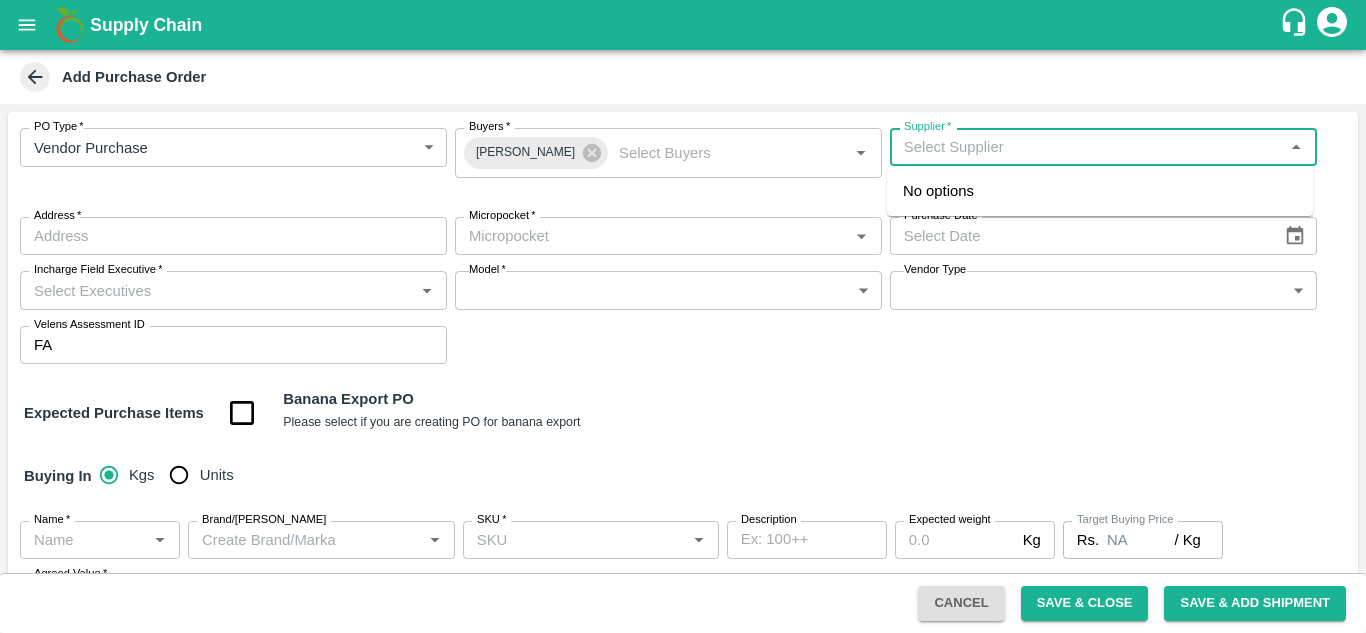 click on "Supplier   *" at bounding box center [1087, 147] 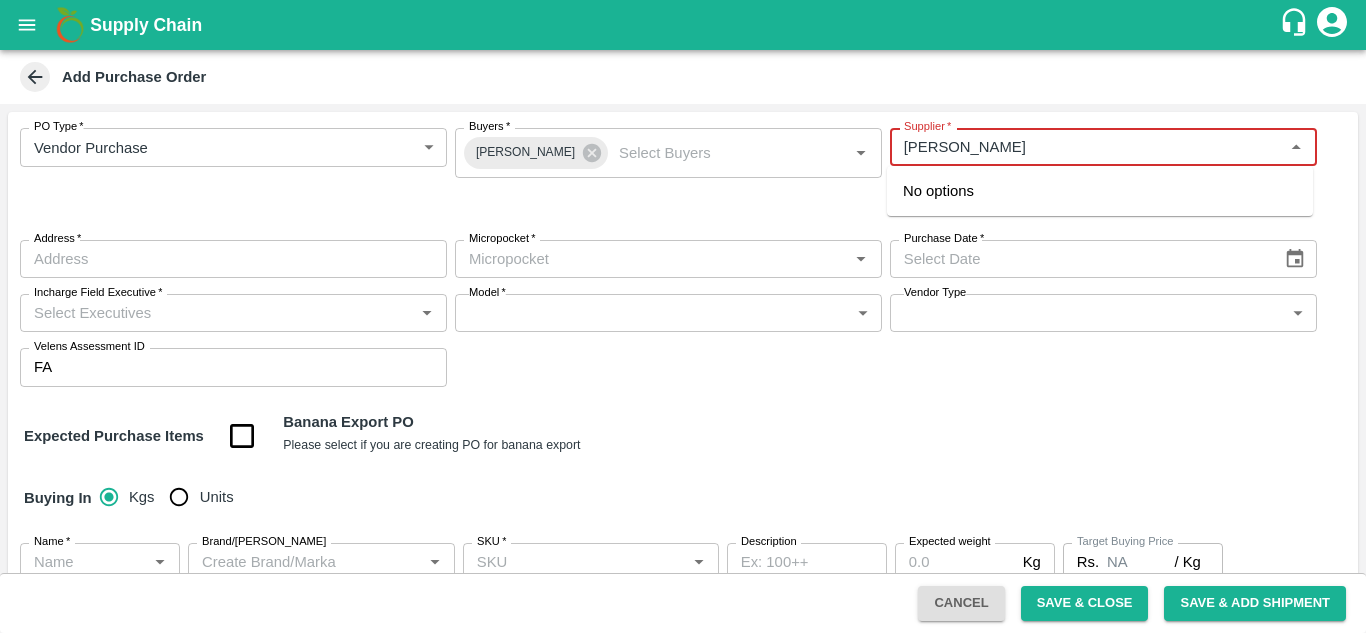 type on "jay" 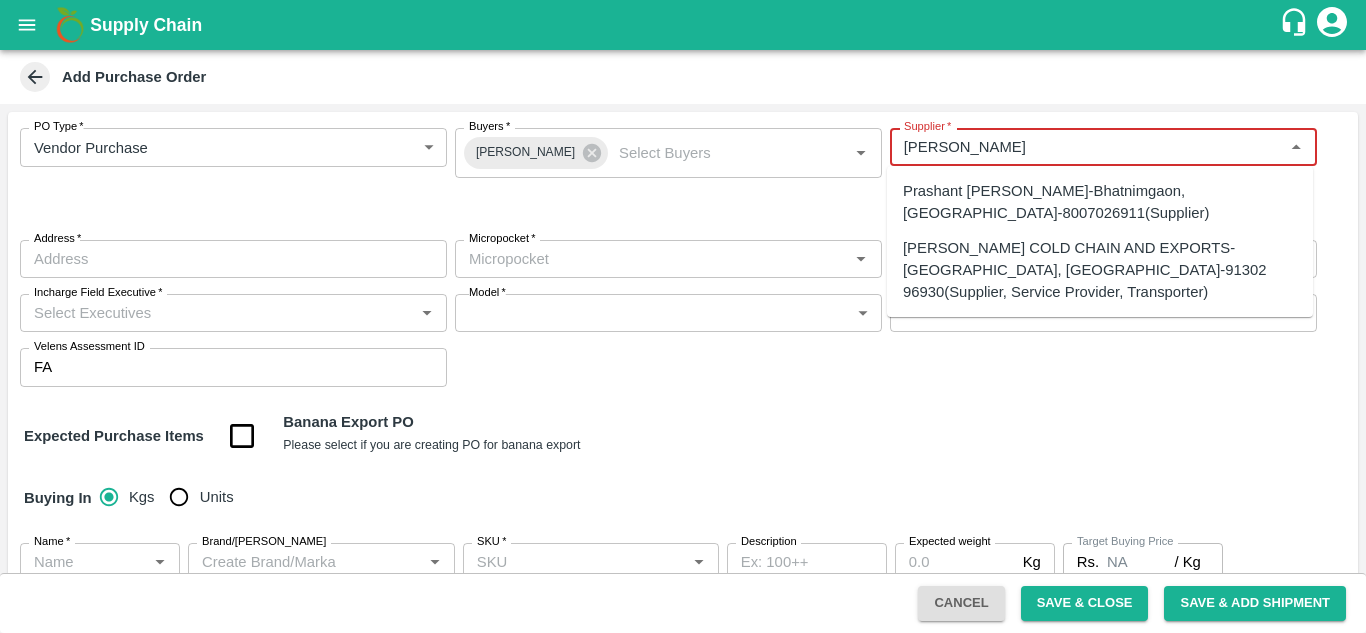 click on "JAYWANT COLD CHAIN AND EXPORTS-Karkamb, Solapur-91302 96930(Supplier, Service Provider, Transporter)" at bounding box center [1100, 270] 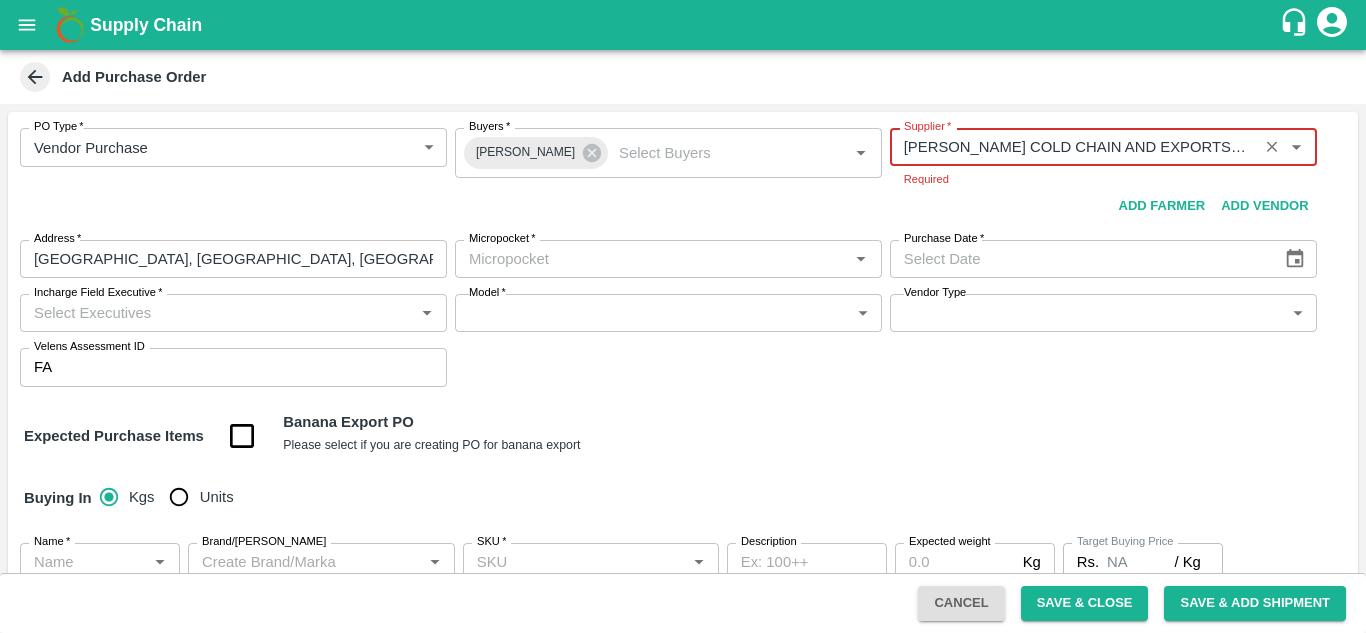 type on "JAYWANT COLD CHAIN AND EXPORTS-Karkamb, Solapur-91302 96930(Supplier, Service Provider, Transporter)" 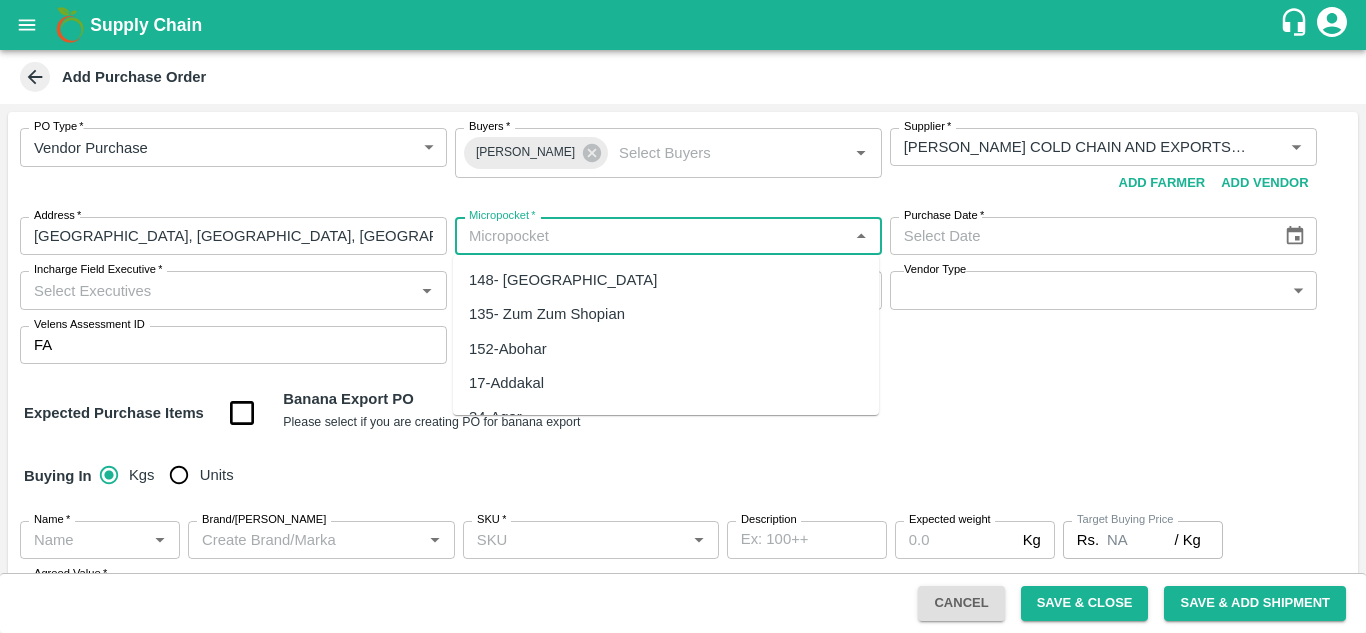 click on "Supply Chain Add Purchase Order PO Type   * Vendor Purchase 2 PO Type Buyers   * Ajit Otari Buyers   * Supplier   * Supplier   * Add Vendor Add Farmer Address   * Karkamb, Solapur, Pandharpur, Maharashtra Address Micropocket   * Micropocket   * Purchase Date   * Purchase Date Incharge Field Executive   * Incharge Field Executive   * Model   * ​ Model Vendor Type ​ Vendor Type Velens Assessment ID FA Velens Assessment ID Expected Purchase Items Banana Export PO Please select if you are creating PO for banana export Buying In Kgs Units Name   * Name   * Brand/Marka Brand/Marka SKU   * SKU   * Description x Description Expected weight Kg Expected weight Target Buying Price Rs. NA / Kg Target Buying Price Agreed Value   * Rs. / Kg Agreed Value Upload Agreement Upload Chute Percentage % Chute Percentage Cancel Save & Close Save & Add Shipment Tembhurni PH Nashik Banana CS Navanath Sopan Bhojane Logout 148- Raipur 135- Zum Zum Shopian 152-Abohar 17-Addakal 34-Agar 134-Ahmedabad" at bounding box center [683, 316] 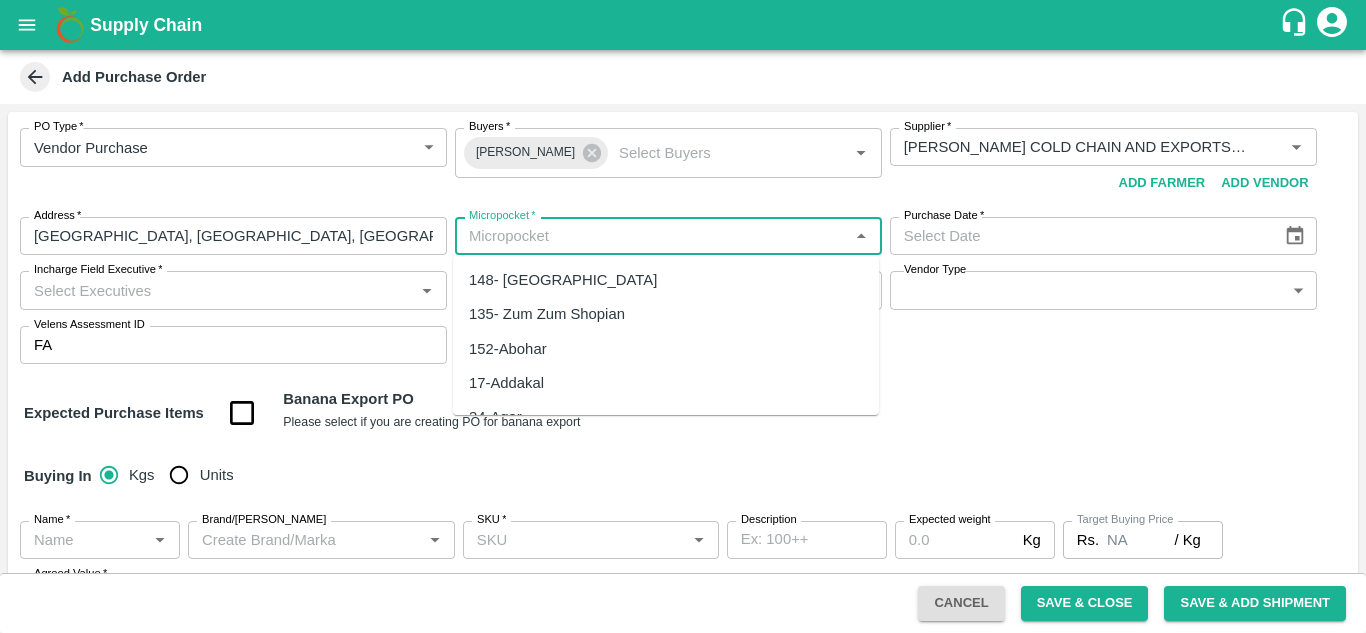 click on "148- Raipur 135- Zum Zum Shopian 152-Abohar 17-Addakal 34-Agar 134-Ahmedabad 35-Ahmednagar 167-Akluj 31-Akot 70-Alirajapur 64-Ambad 40-Anantapur 130-Anantnag 50-Anjar & Bachau 44-Arsikere 96-Badal 178-Baglan 81-Bangalore 11-Baramati 174-Bellampalle 42-Bellary 142-Bharamati 136-Bhawani Mandi 51-Bhuj 161-Bodarli 57-Budiwada 72-Burhanpur 43-Chalkere 157-Chamarajanagar 164-channarayapatna 150-Chengam 91-Chennai 129-Chikkaballapur  118-Chitradurga 14-Chittor 89-Cochin 88-Coimbatore 19-Cuddapah 73-Cumbam 155-Davangere 84-Delhi 143-Dhamangaon  45-Dharmapura 141-Fazilka 159-Gadu 140-Ganganagar 92-Gokul Arakot 67-Gooty 112-Govardangiri 97-Guwahati 61-Halia 94-Halvad 4-Harsil 158-Hassan 119-Himatgarh 74-Himmatnagar 80-Hyderabad 10-Indapur 83-Irala 138-Jabada 149-Jagdalpur 22-Jagityal 133-Jaipur Muhana Mandi 37-Jalgaon 69-Jalna 99-Jeewana 24-Kallur 108-Kallur 169-Kalyandurgam 137-Kannad 20-Karimnagar 85-Karmad 127-Katol 75-katputali 77-Khargone 132-Kinnaur 114-Koduru 39-Kolar 126-kolkata 21-Kollapur 105-Kothakota 3-Oddi" at bounding box center [666, 335] 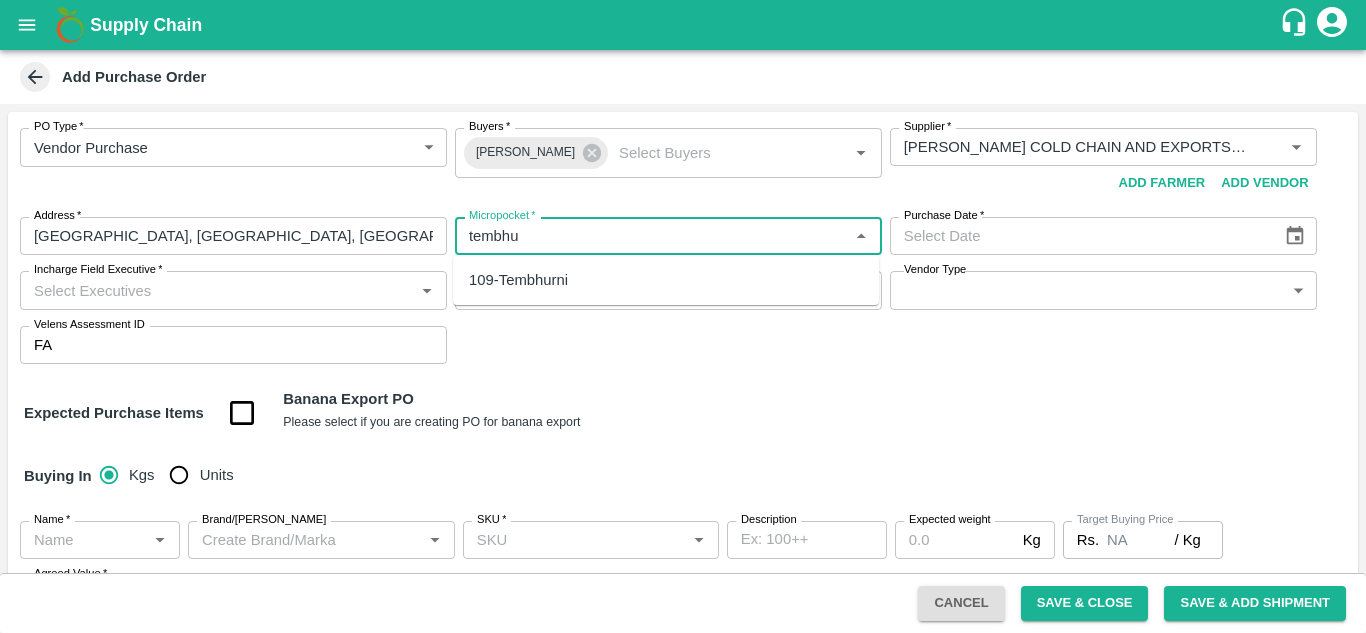 click on "109-Tembhurni" at bounding box center (518, 280) 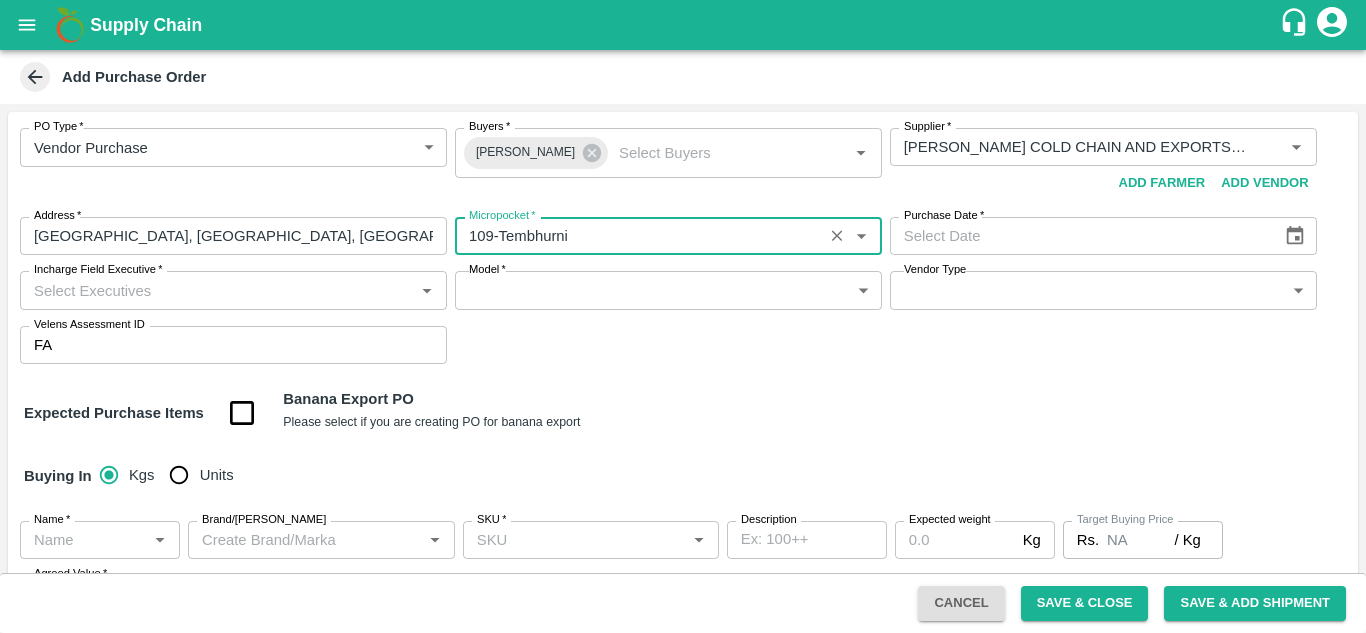 type on "109-Tembhurni" 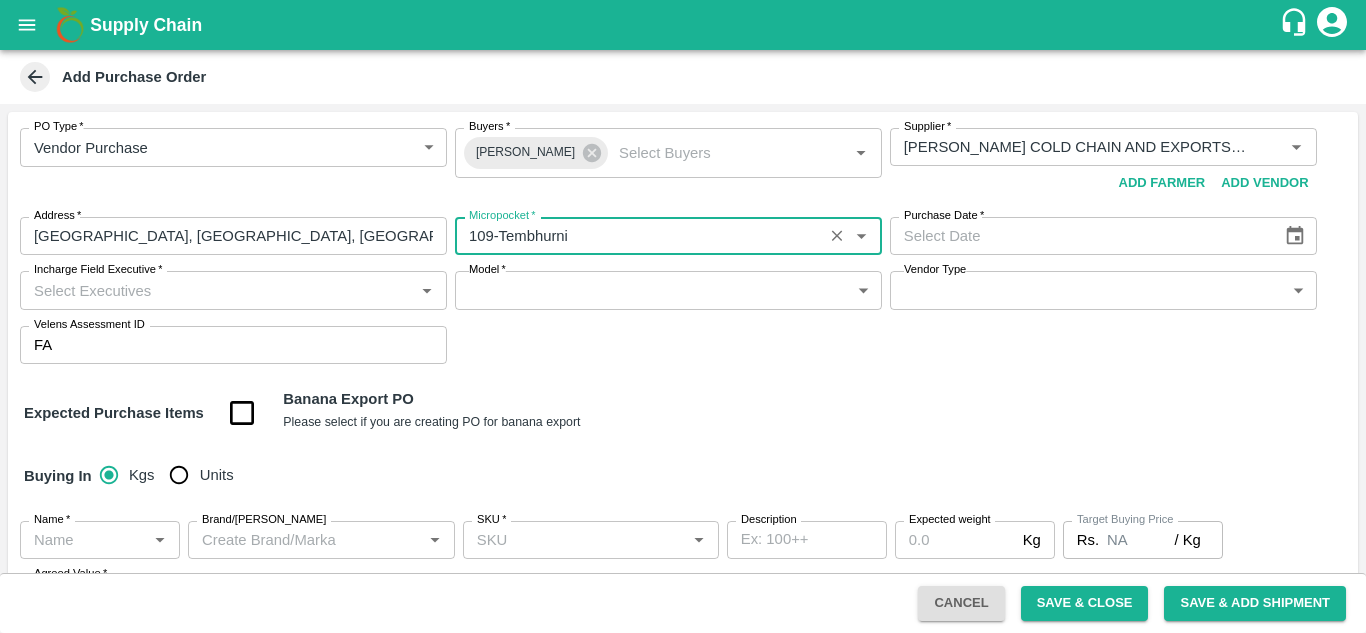 type on "DD/MM/YYYY" 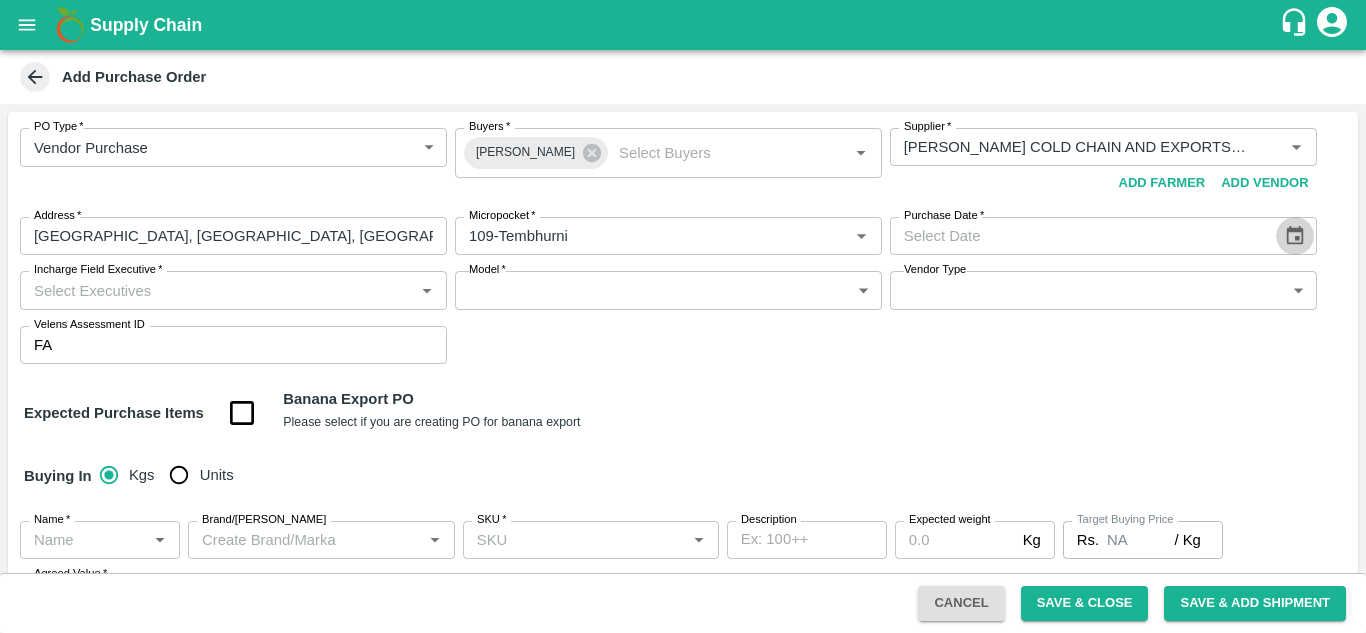 click 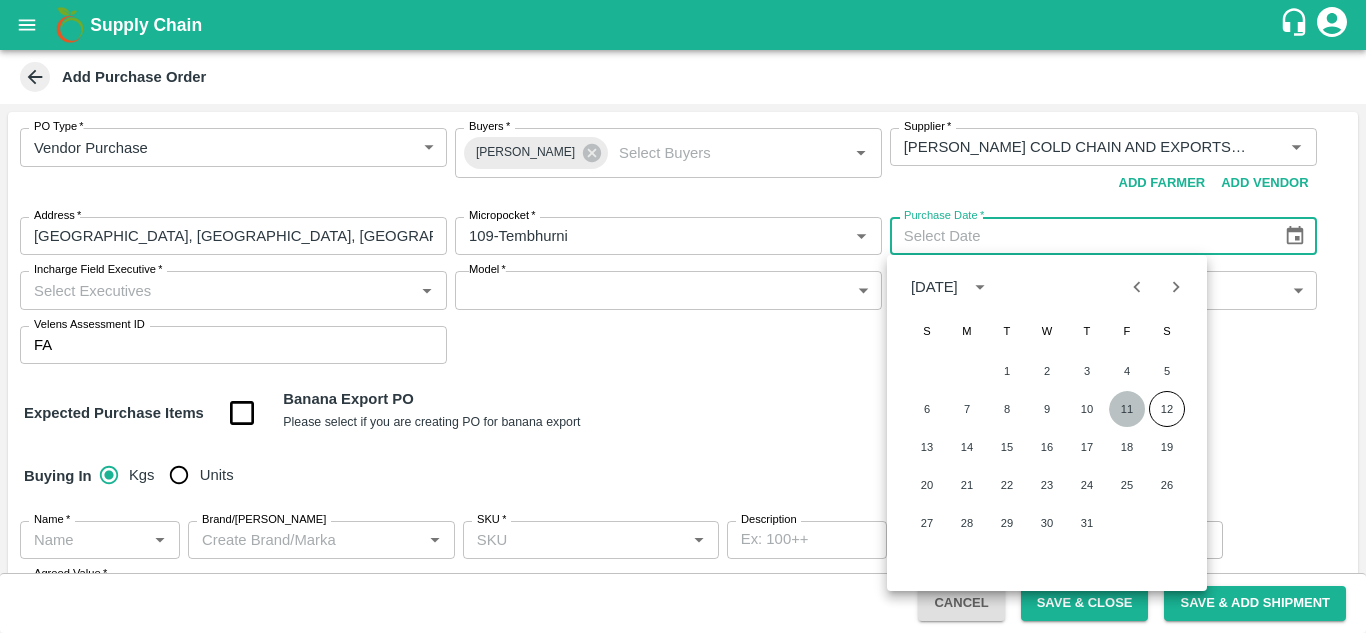 click on "11" at bounding box center (1127, 409) 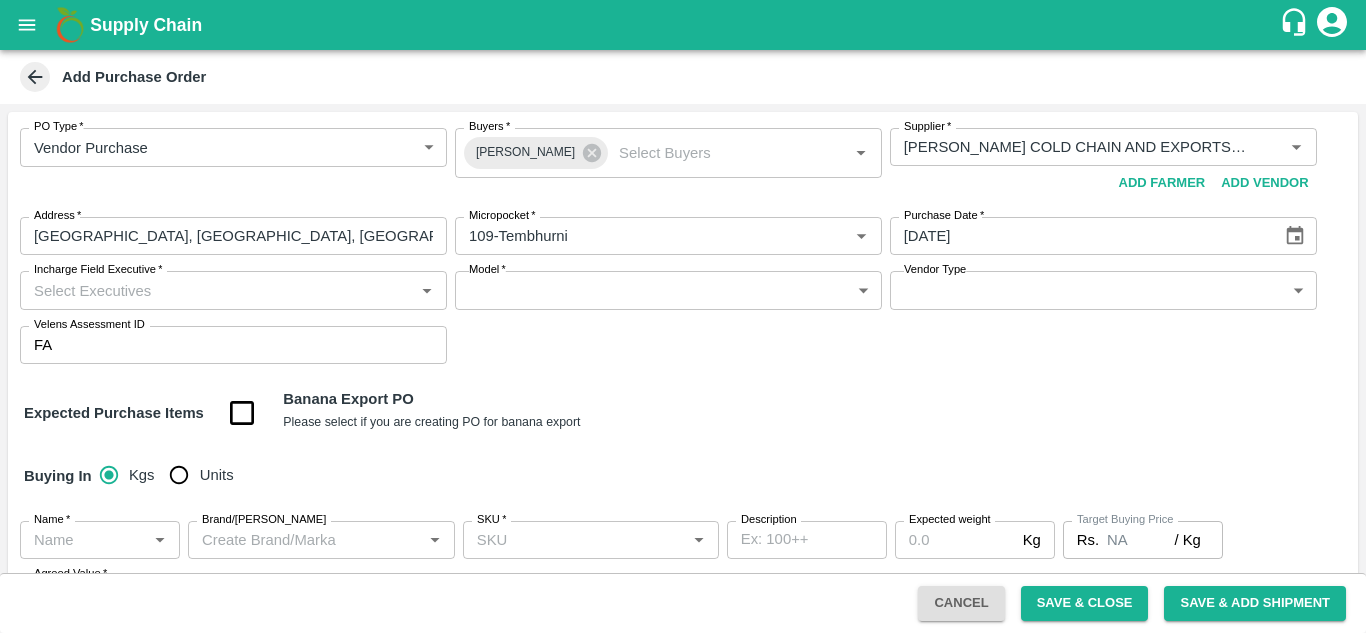 click on "Incharge Field Executive   *" at bounding box center (217, 290) 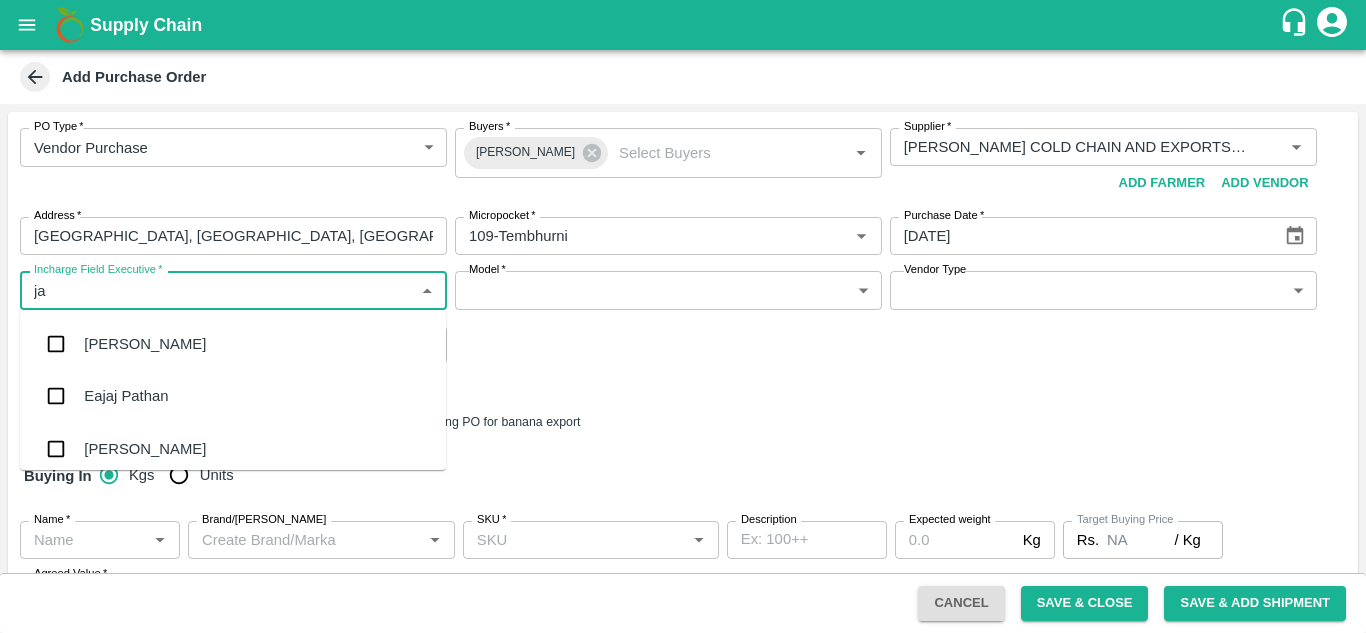 type on "jay" 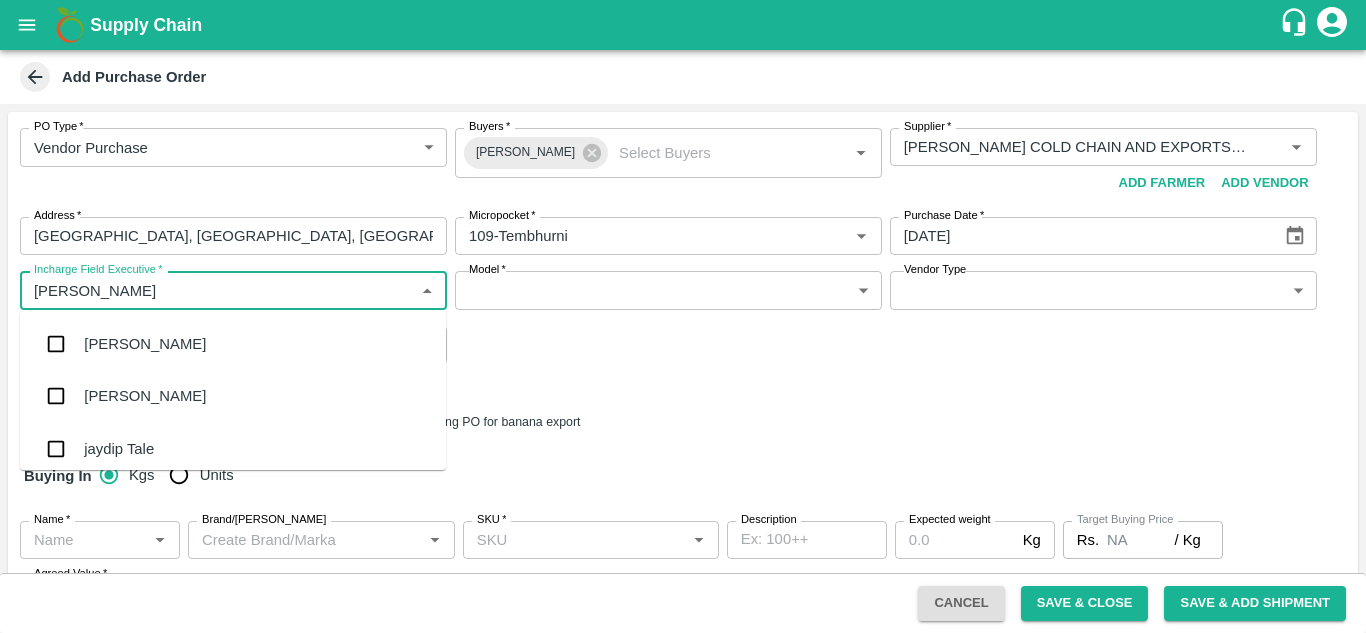 click on "jaydip Tale" at bounding box center (119, 449) 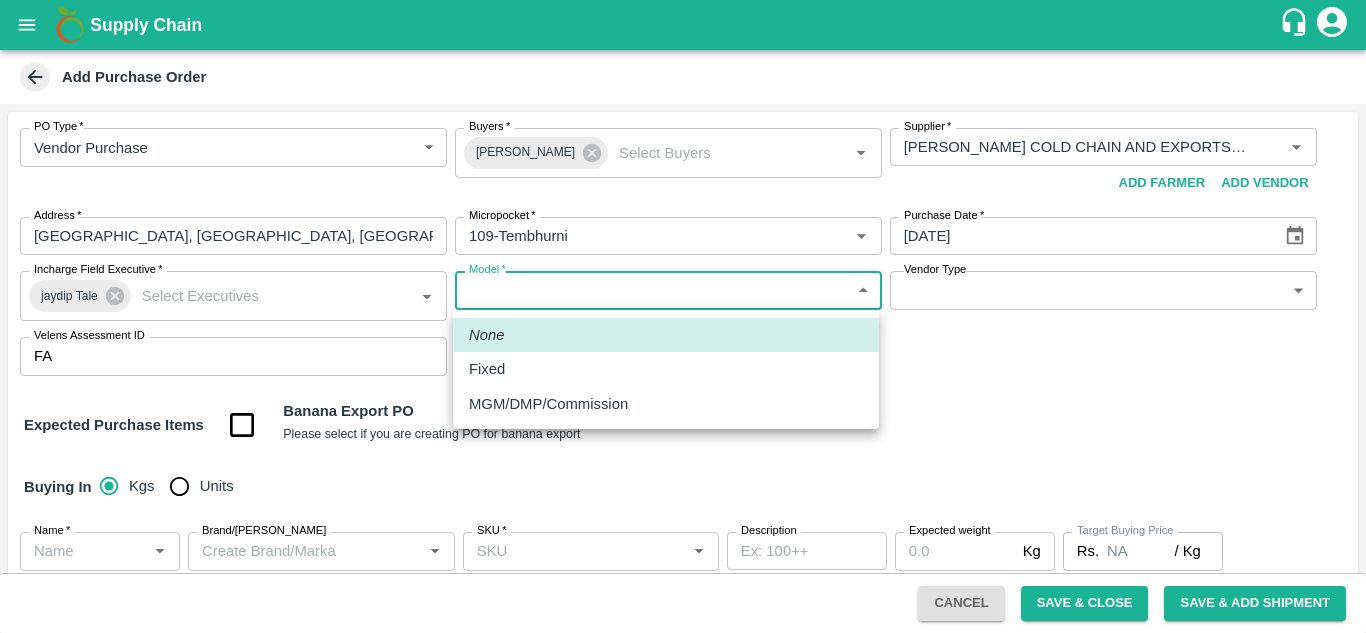 click on "Supply Chain Add Purchase Order PO Type   * Vendor Purchase 2 PO Type Buyers   * Ajit Otari Buyers   * Supplier   * Supplier   * Add Vendor Add Farmer Address   * Karkamb, Solapur, Pandharpur, Maharashtra Address Micropocket   * Micropocket   * Purchase Date   * 11/07/2025 Purchase Date Incharge Field Executive   * jaydip Tale Incharge Field Executive   * Model   * ​ Model Vendor Type ​ Vendor Type Velens Assessment ID FA Velens Assessment ID Expected Purchase Items Banana Export PO Please select if you are creating PO for banana export Buying In Kgs Units Name   * Name   * Brand/Marka Brand/Marka SKU   * SKU   * Description x Description Expected weight Kg Expected weight Target Buying Price Rs. NA / Kg Target Buying Price Agreed Value   * Rs. / Kg Agreed Value Upload Agreement Upload Chute Percentage % Chute Percentage Cancel Save & Close Save & Add Shipment Tembhurni PH Nashik Banana CS Navanath Sopan Bhojane Logout None Fixed MGM/DMP/Commission" at bounding box center [683, 316] 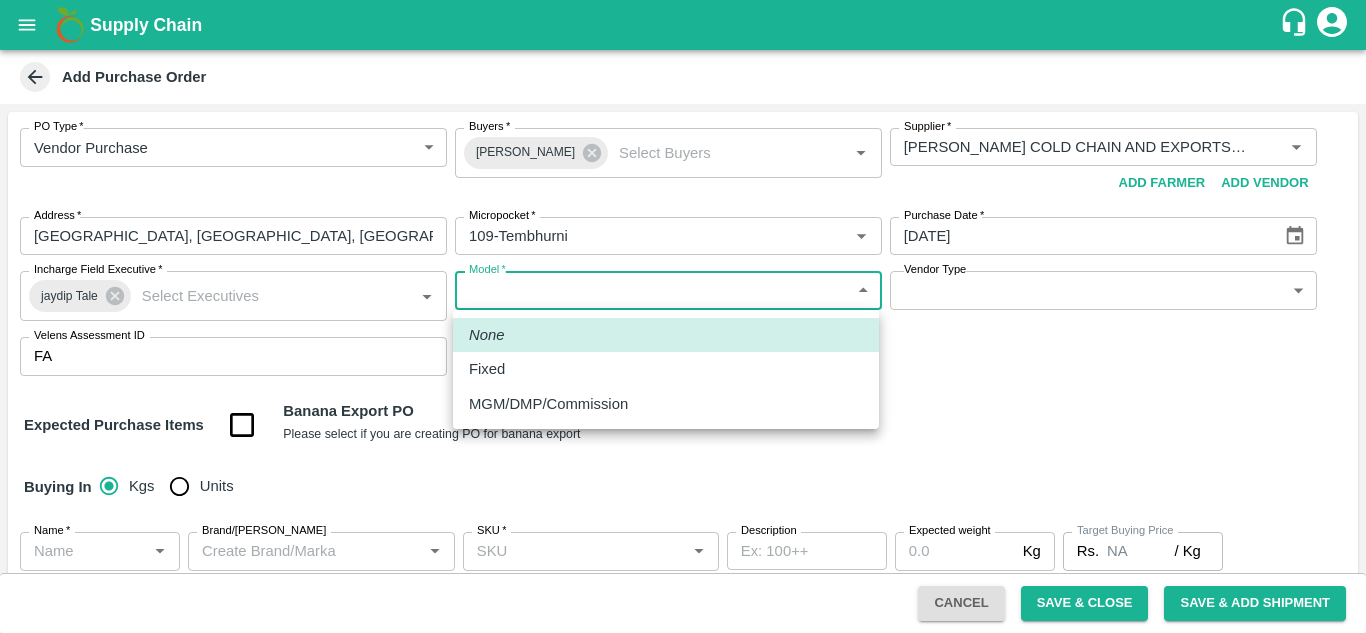 click on "Fixed" at bounding box center (487, 369) 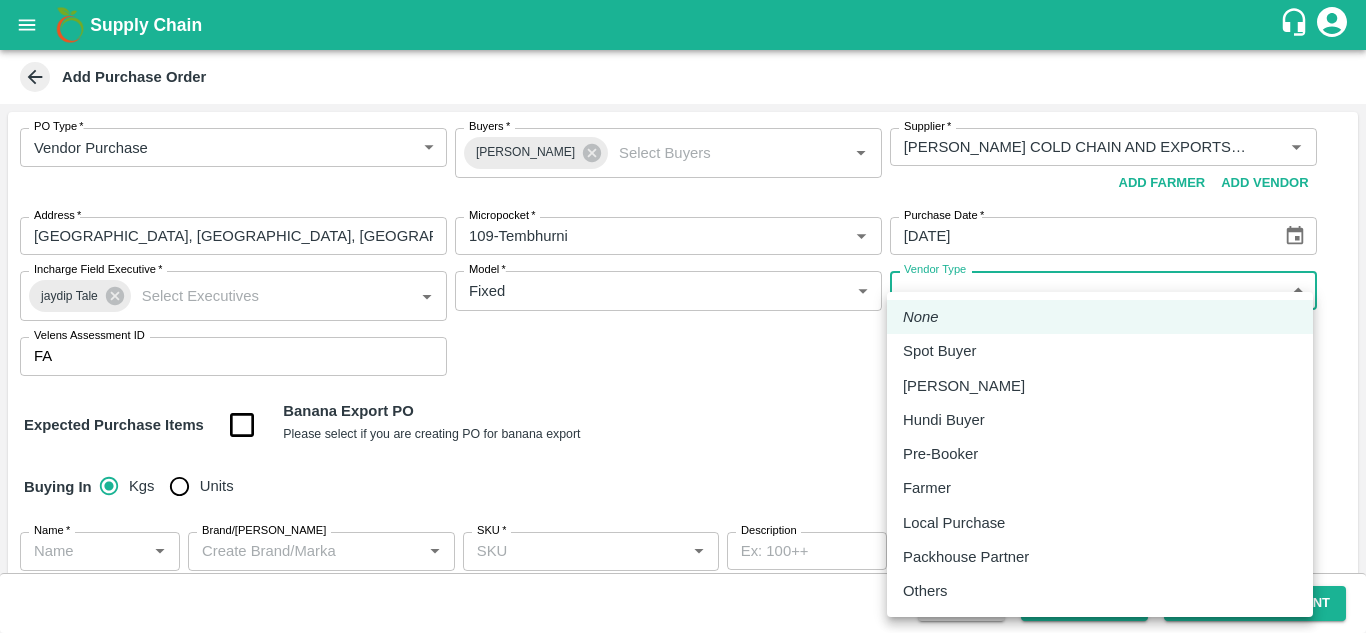 click on "Supply Chain Add Purchase Order PO Type   * Vendor Purchase 2 PO Type Buyers   * Ajit Otari Buyers   * Supplier   * Supplier   * Add Vendor Add Farmer Address   * Karkamb, Solapur, Pandharpur, Maharashtra Address Micropocket   * Micropocket   * Purchase Date   * 11/07/2025 Purchase Date Incharge Field Executive   * jaydip Tale Incharge Field Executive   * Model   * Fixed Fixed Model Vendor Type ​ Vendor Type Velens Assessment ID FA Velens Assessment ID Expected Purchase Items Banana Export PO Please select if you are creating PO for banana export Buying In Kgs Units Name   * Name   * Brand/Marka Brand/Marka SKU   * SKU   * Description x Description Expected weight Kg Expected weight Target Buying Price Rs. NA / Kg Target Buying Price Agreed Value   * Rs. / Kg Agreed Value Upload Agreement Upload Chute Percentage % Chute Percentage Cancel Save & Close Save & Add Shipment Tembhurni PH Nashik Banana CS Navanath Sopan Bhojane Logout None Spot Buyer Mandi Loader Hundi Buyer" at bounding box center [683, 316] 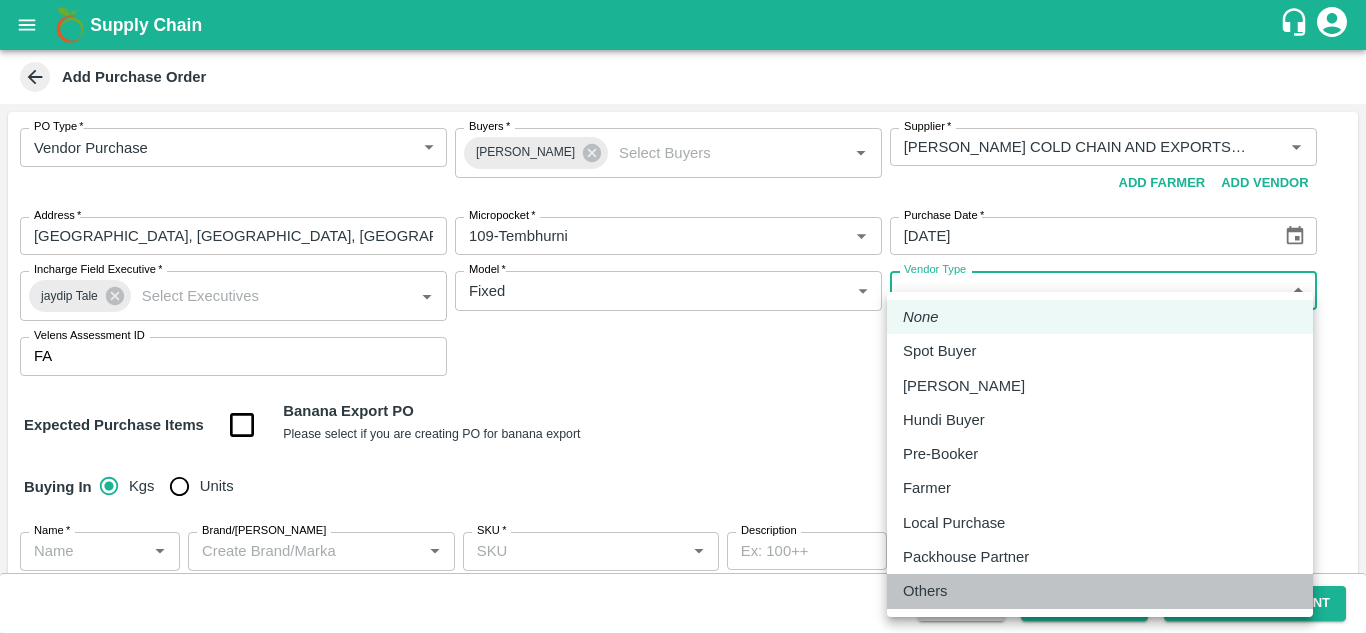 click on "Others" at bounding box center (925, 591) 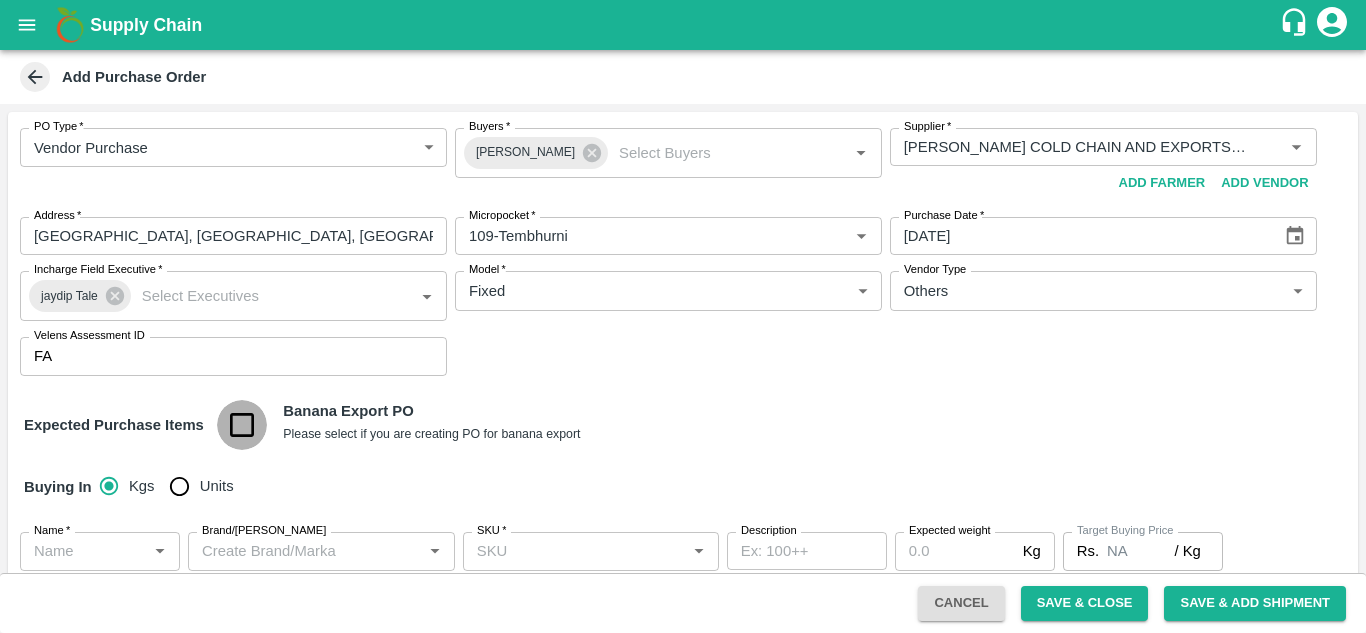 click at bounding box center [242, 425] 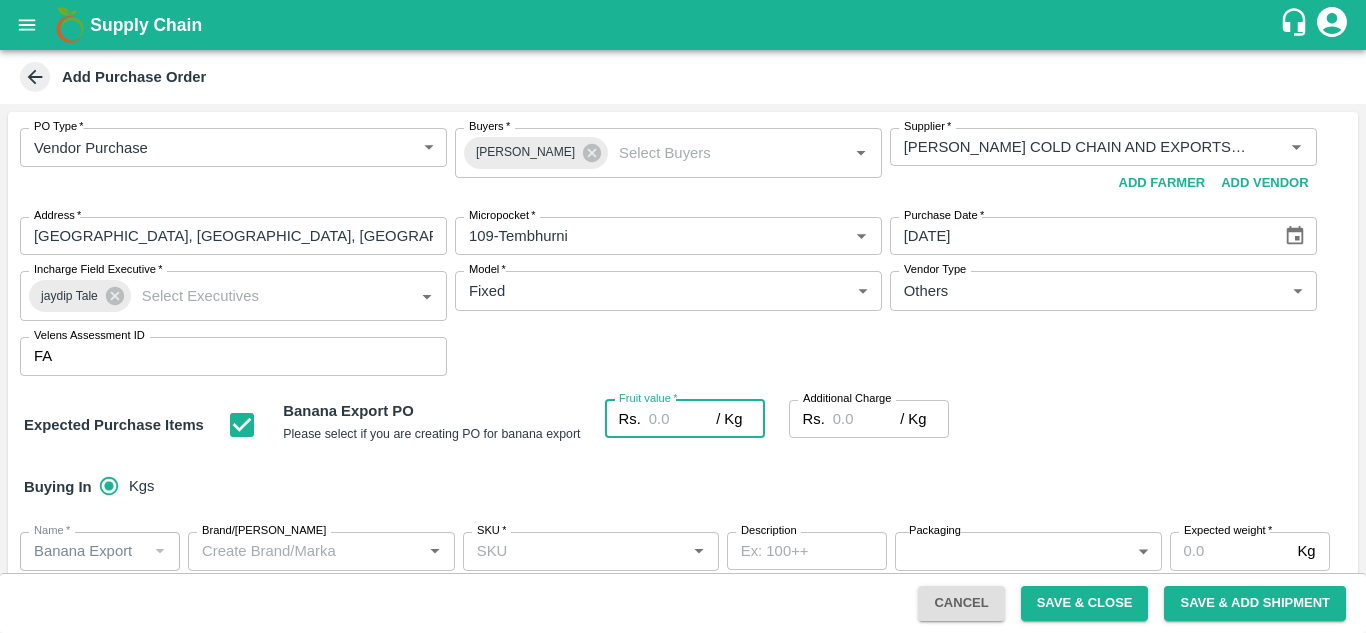 click on "Fruit value   *" at bounding box center [682, 419] 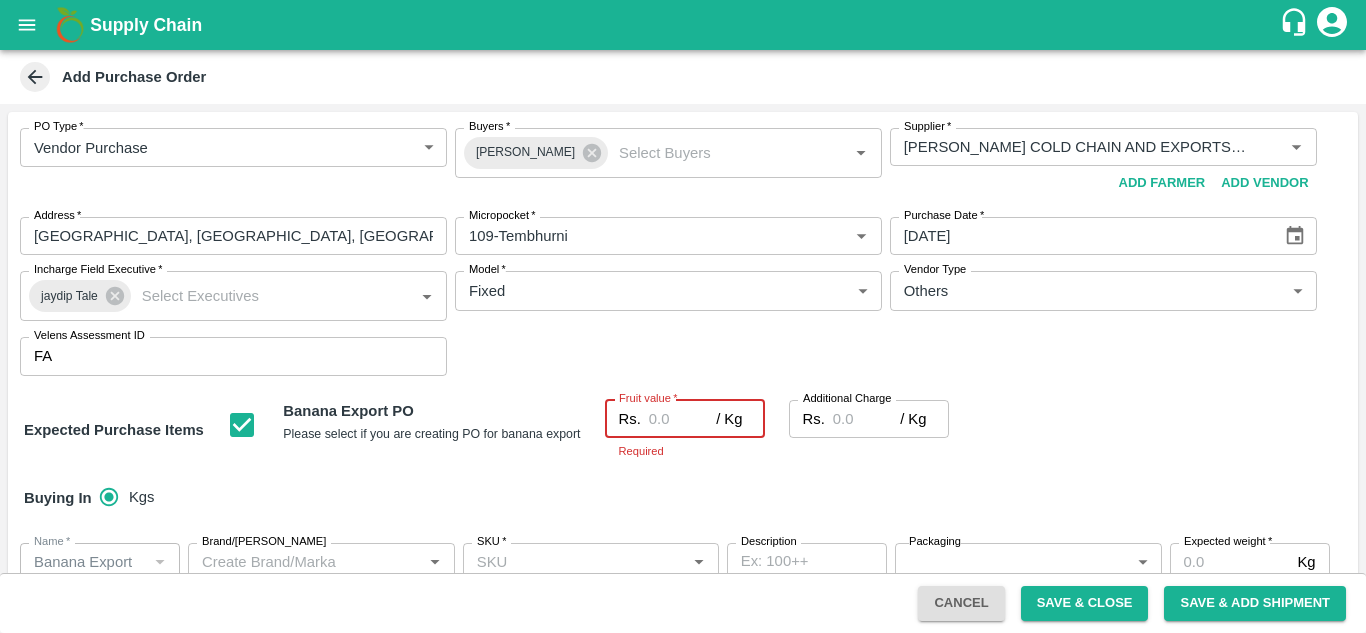 type on "2" 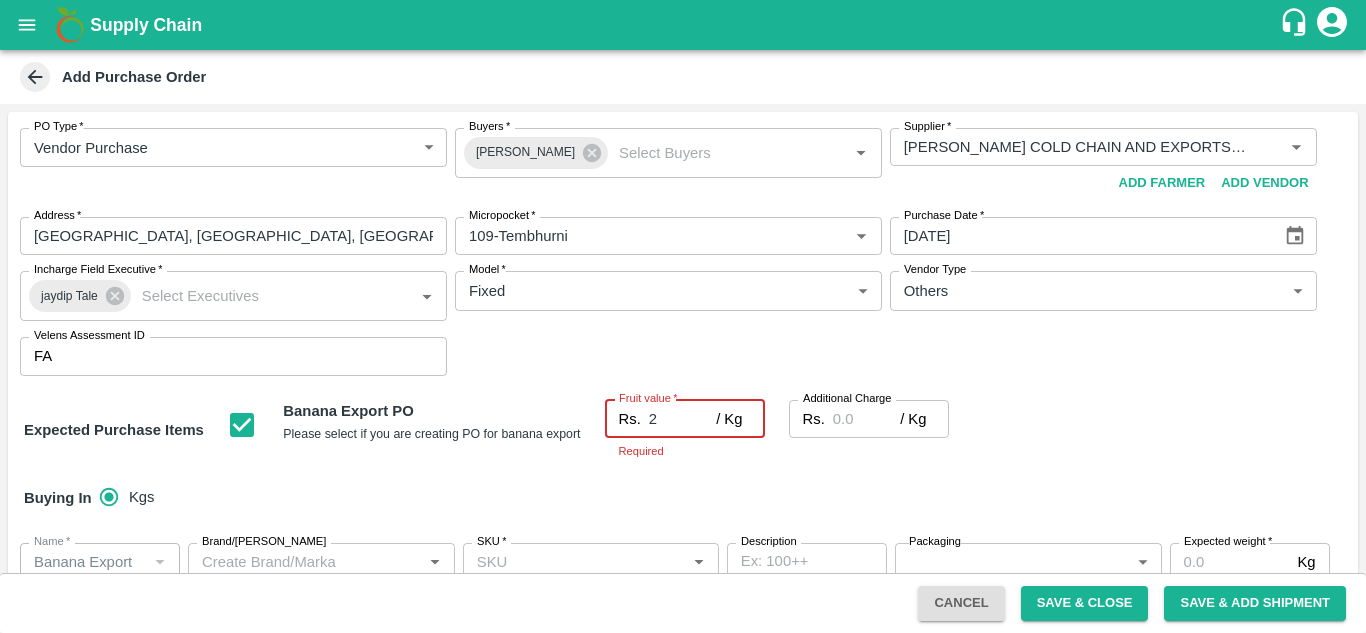 type on "26" 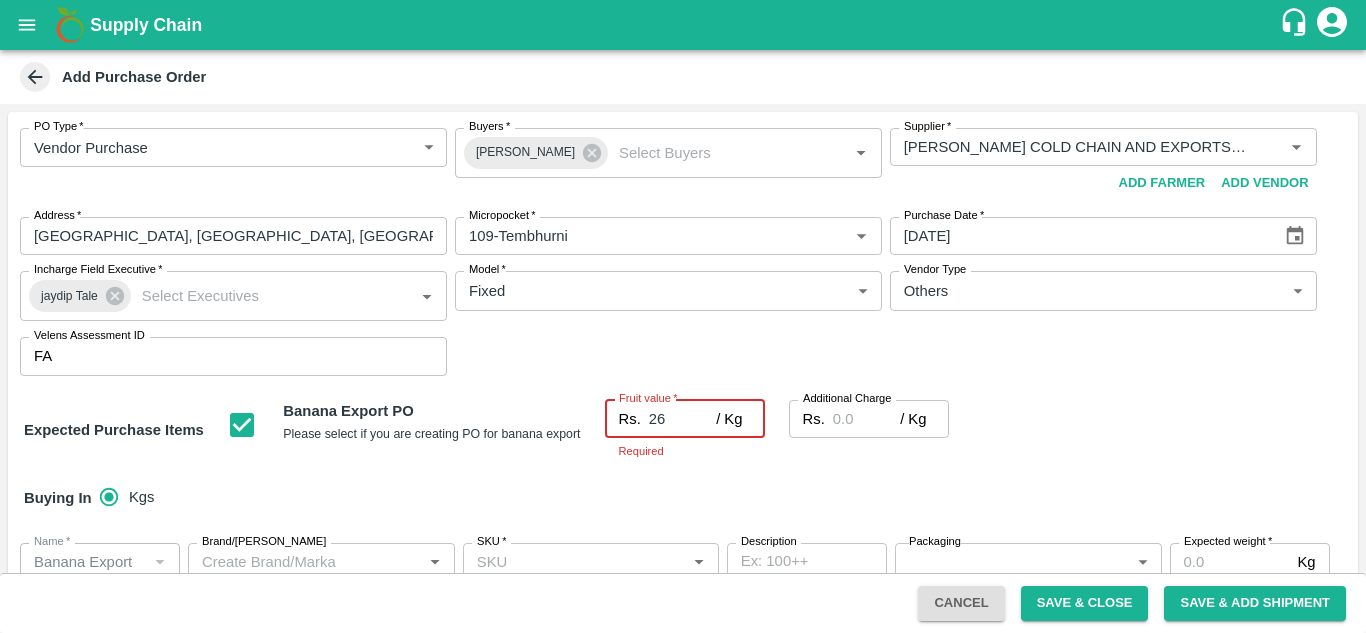 type on "26" 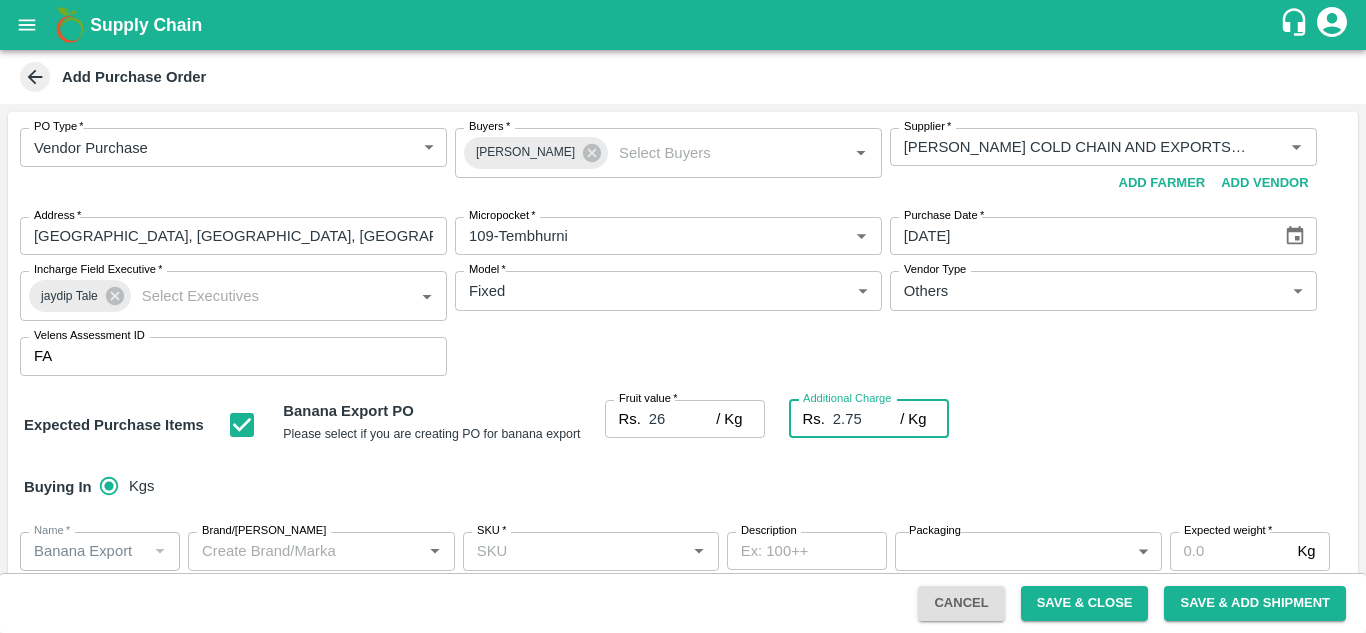 type on "2.75" 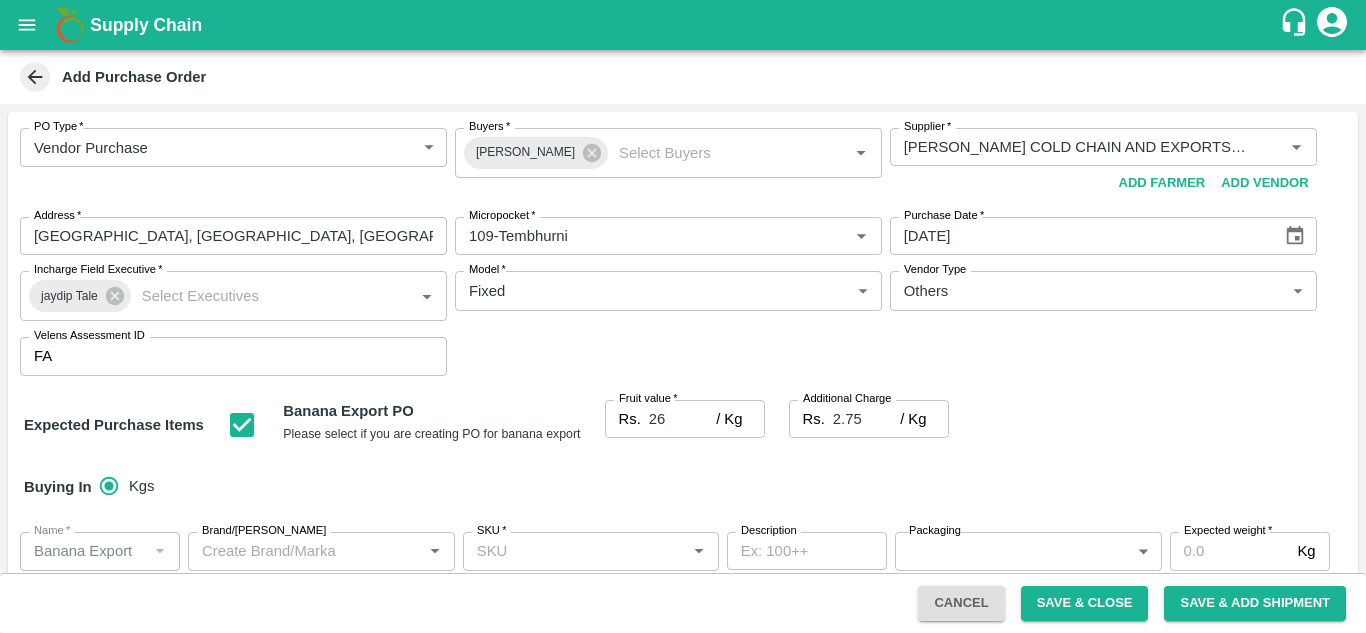 click on "Expected Purchase Items Banana Export PO Please select if you are creating PO for banana export Fruit value   * Rs. 26 / Kg Fruit value Additional Charge Rs. 2.75 / Kg Additional Charge" at bounding box center [683, 425] 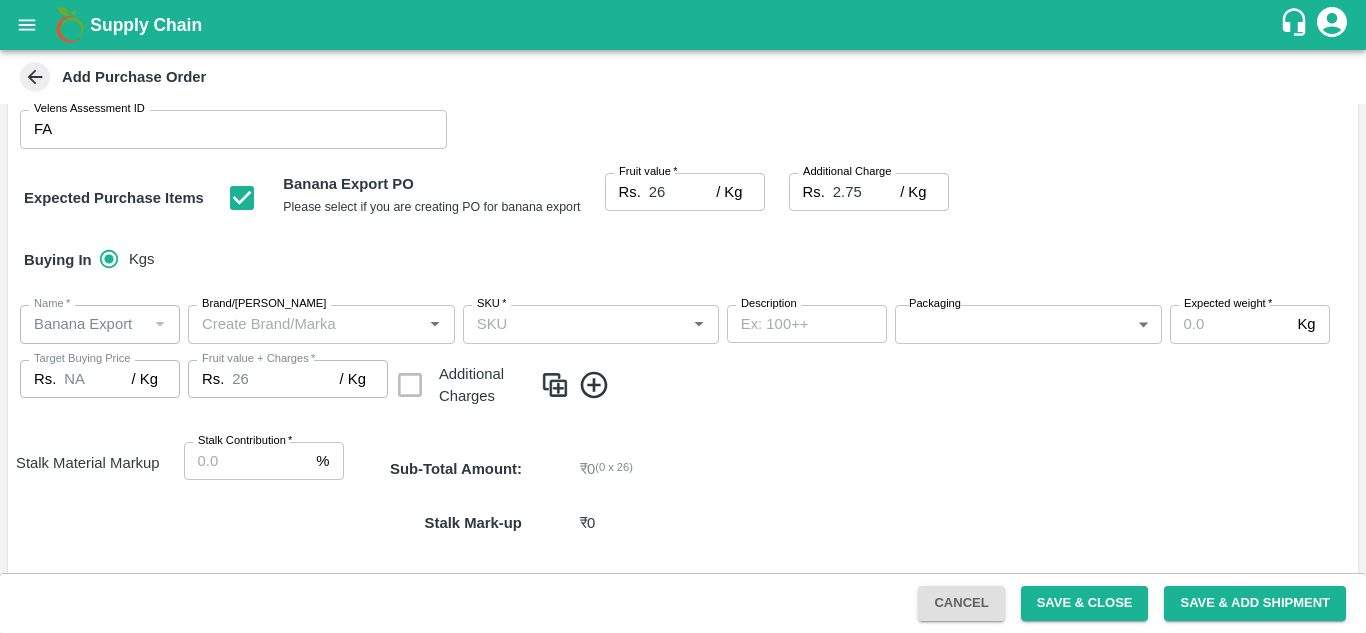 scroll, scrollTop: 228, scrollLeft: 0, axis: vertical 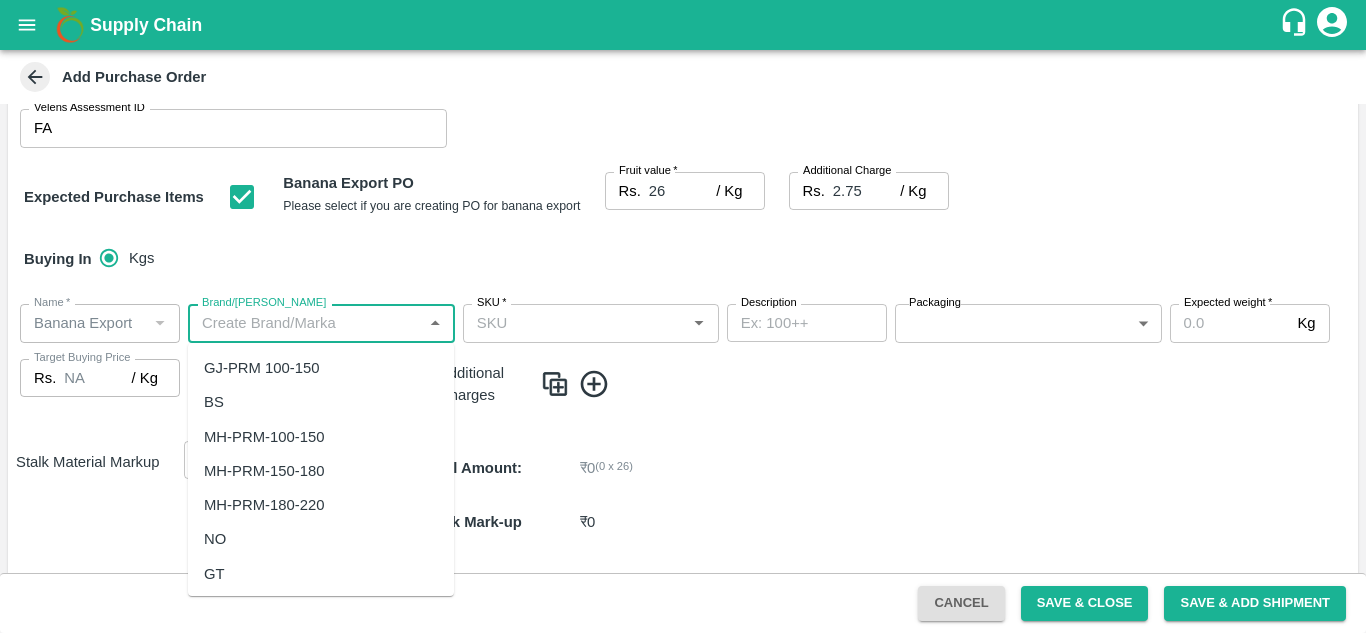 click on "Brand/Marka" at bounding box center (305, 323) 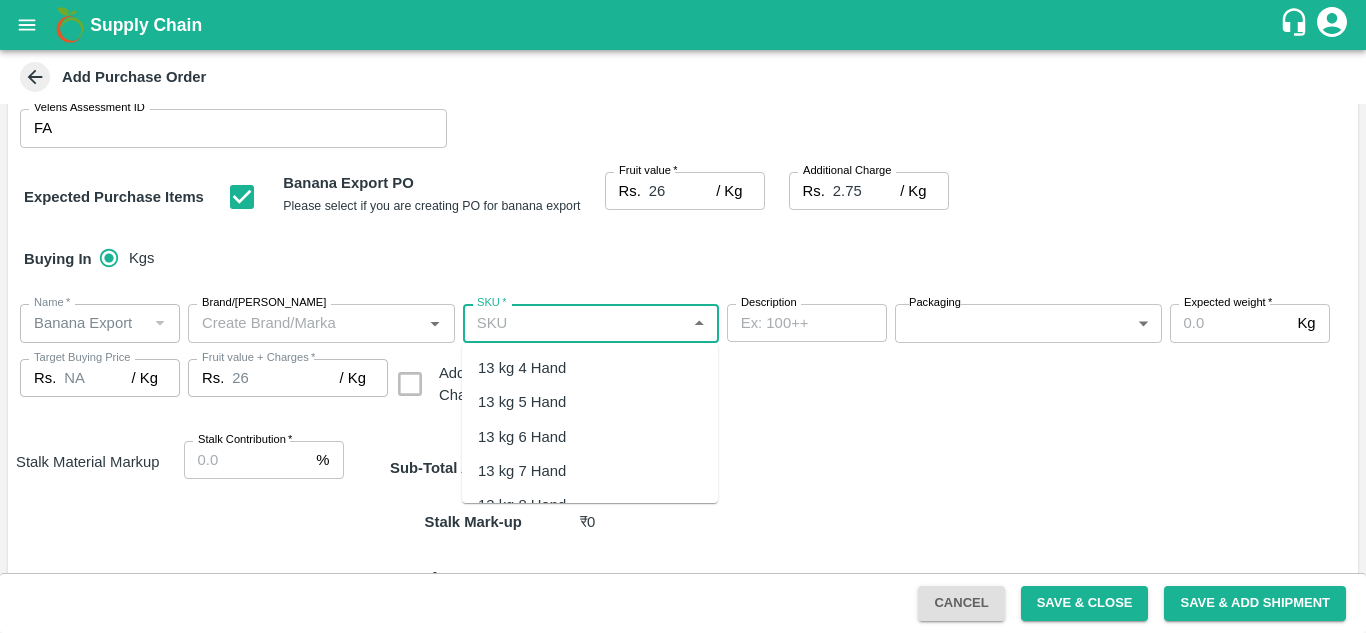 click on "SKU   *" at bounding box center (574, 323) 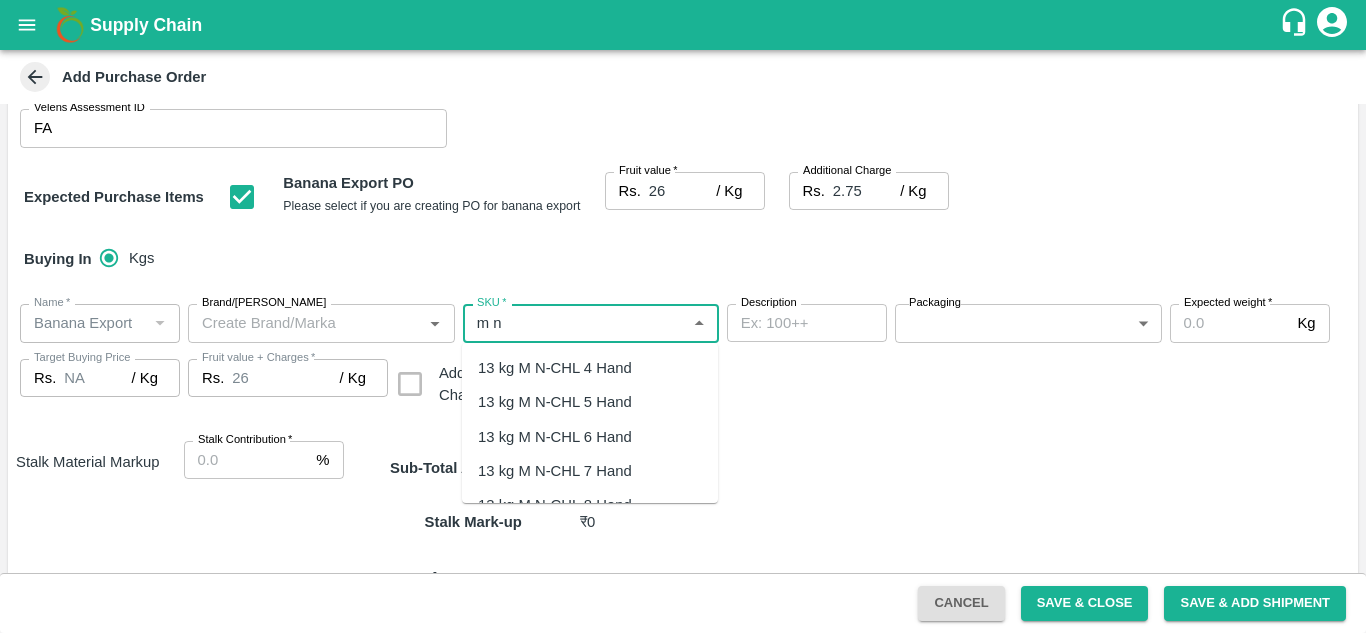 click on "13 kg M N-CHL 4 Hand" at bounding box center [555, 368] 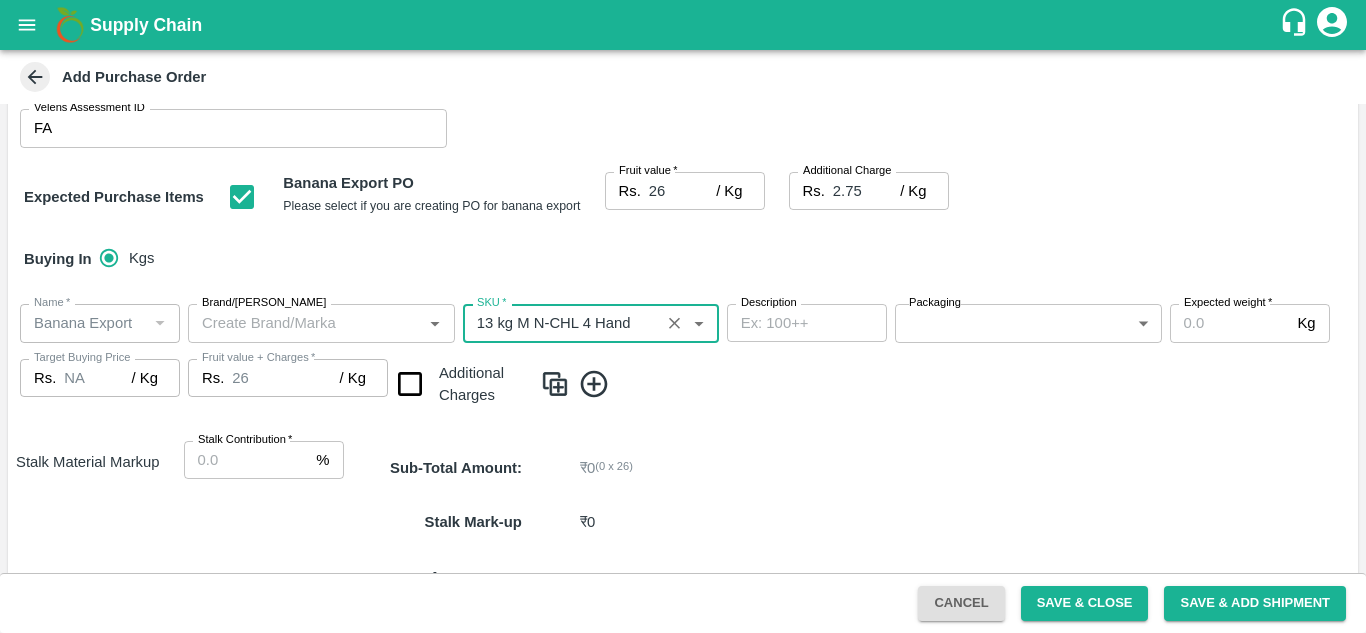 type on "13 kg M N-CHL 4 Hand" 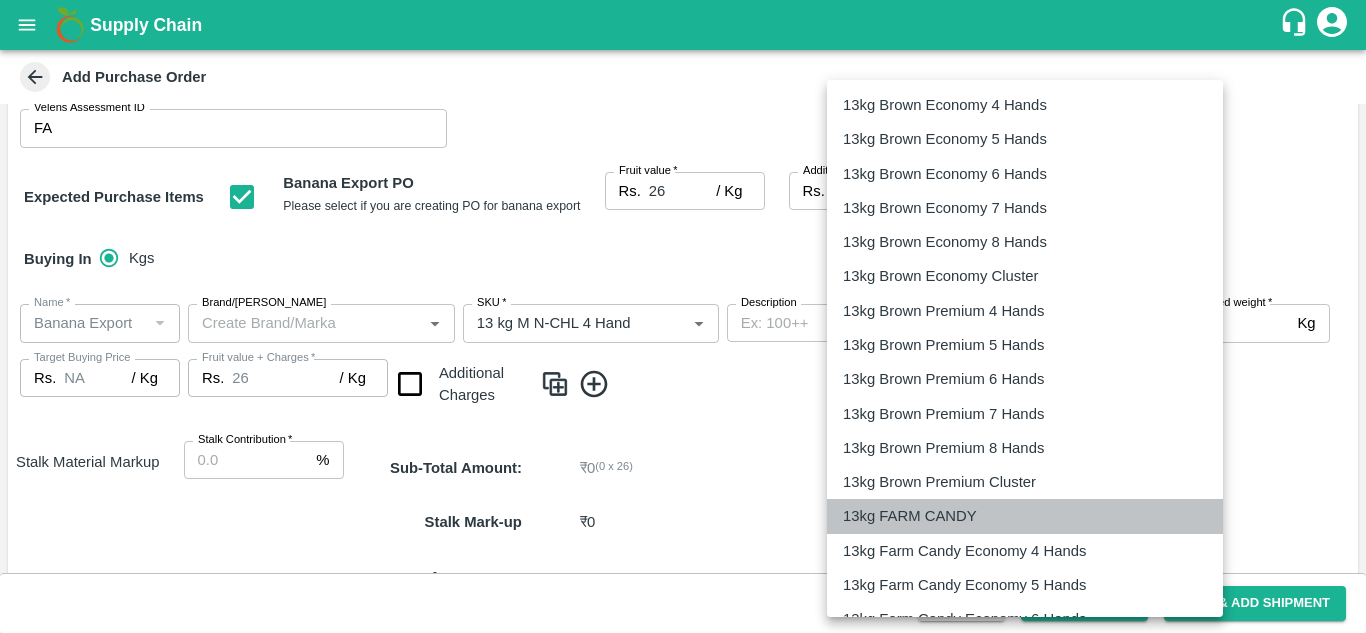 click on "13kg FARM CANDY" at bounding box center [910, 516] 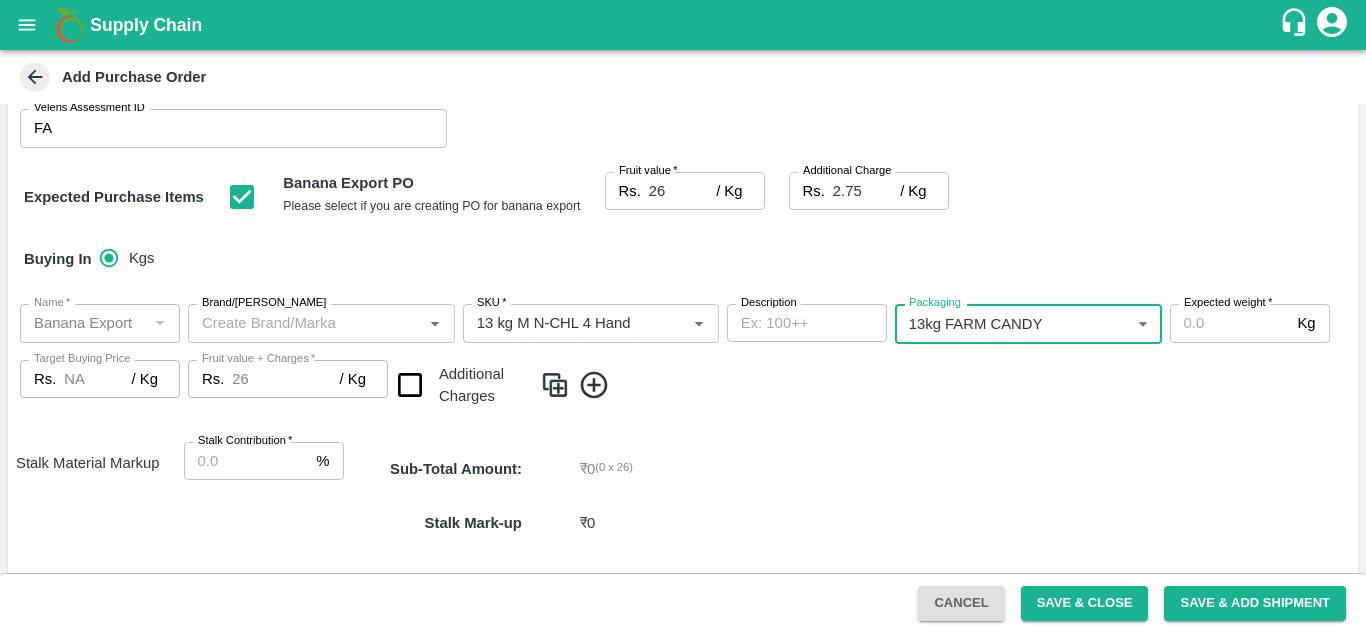 type on "466" 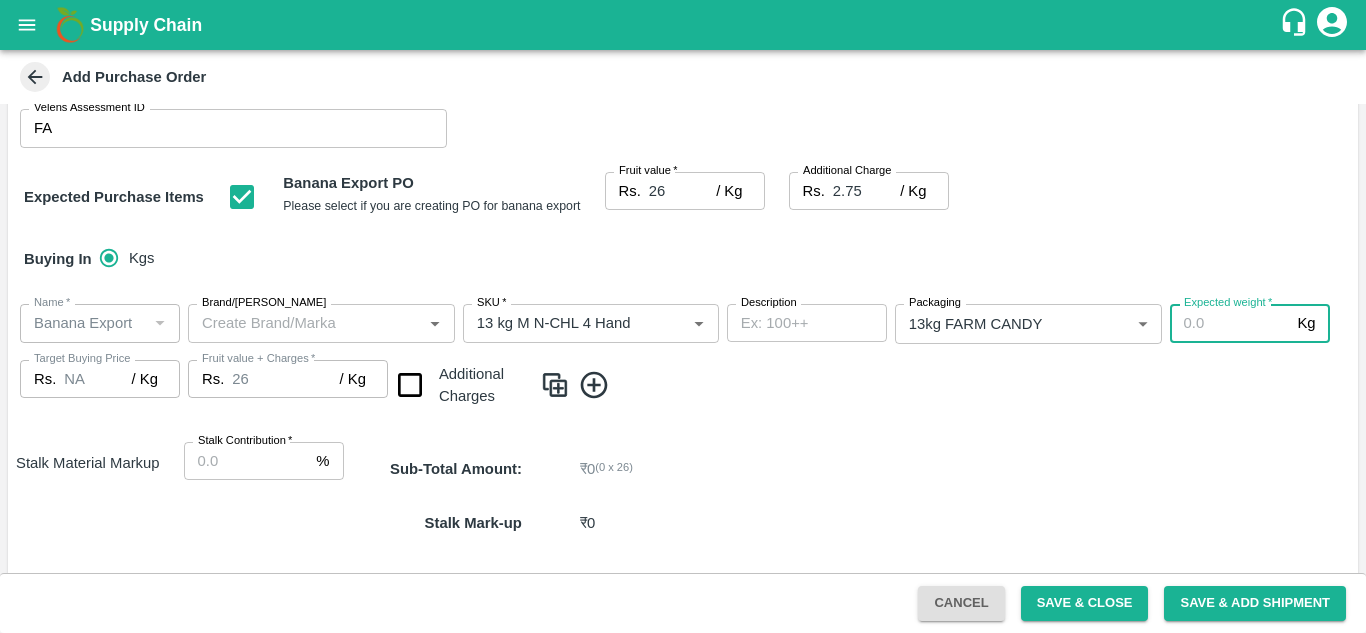 click on "Expected weight   *" at bounding box center [1230, 323] 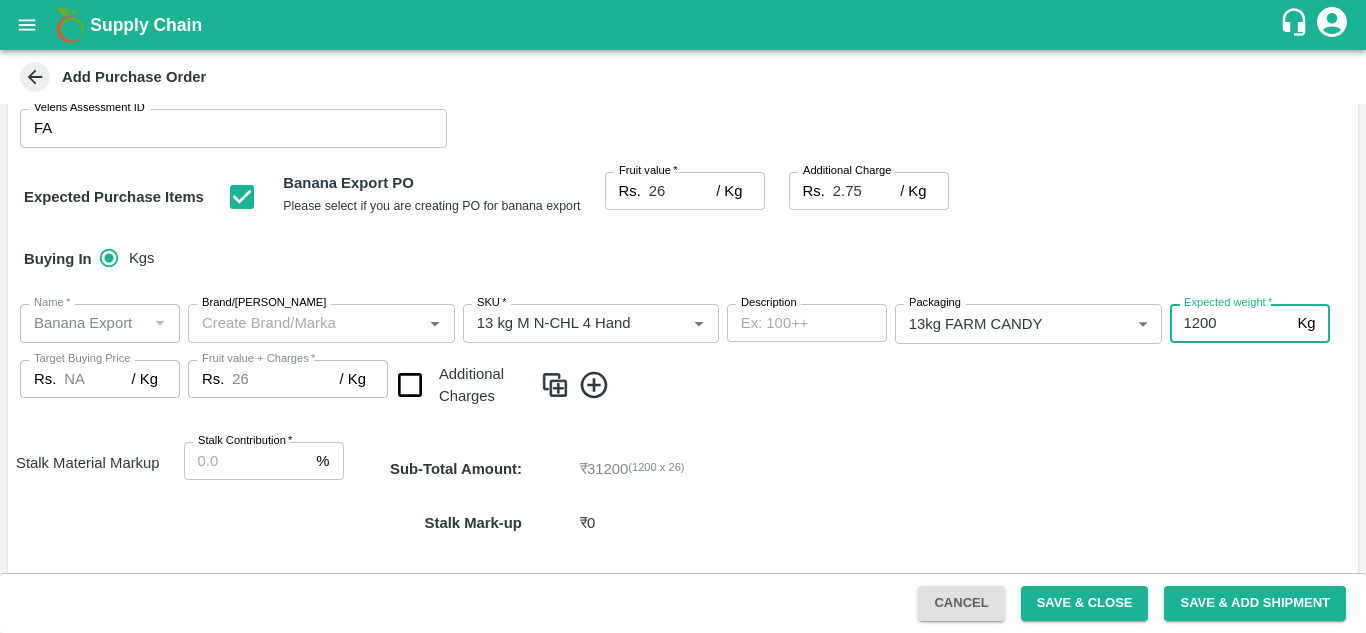 type on "1200" 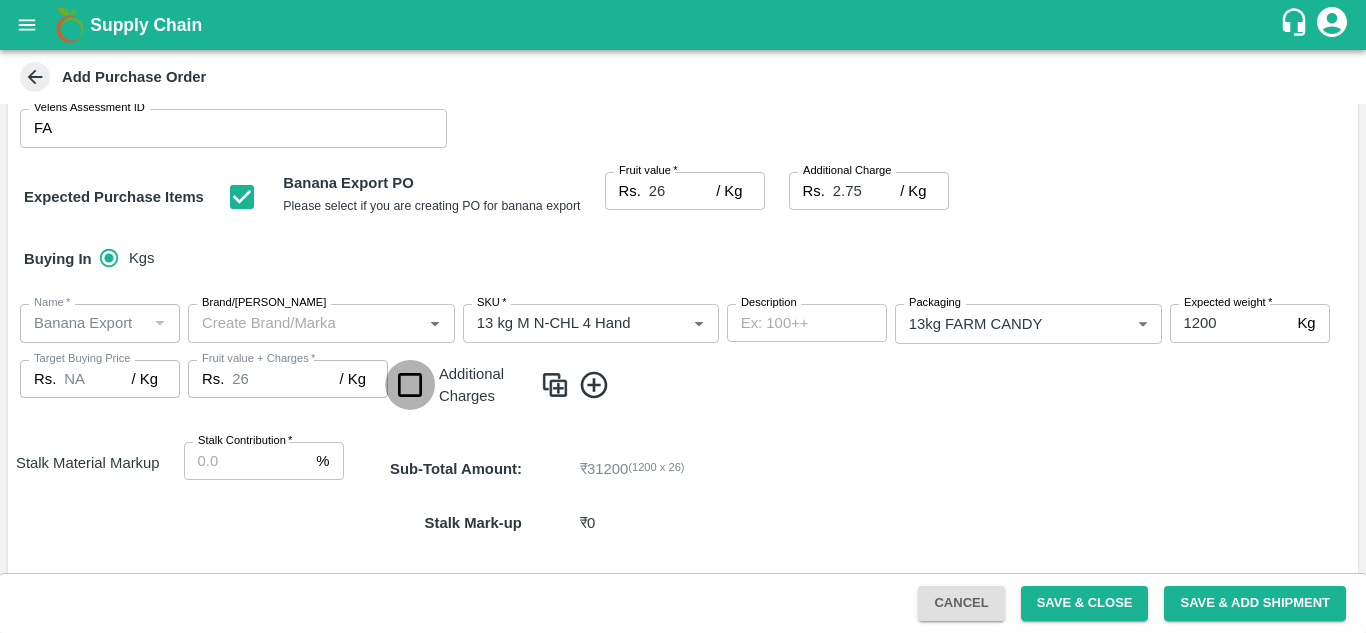 click at bounding box center (410, 385) 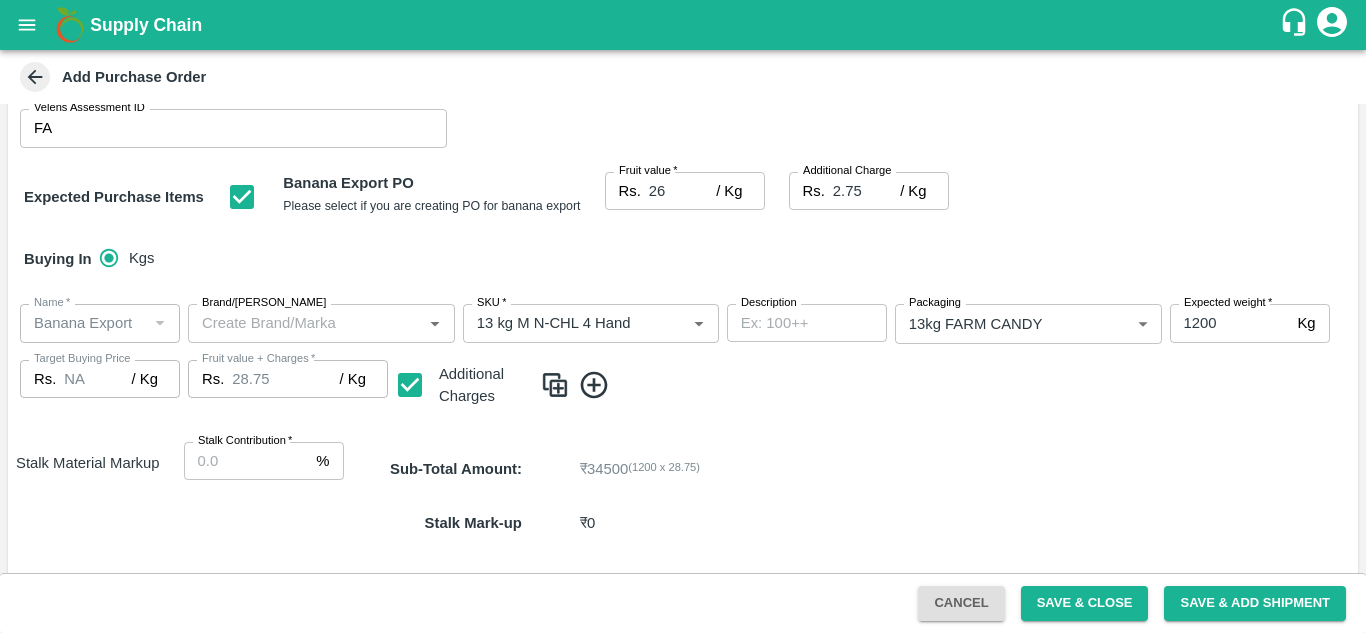 click 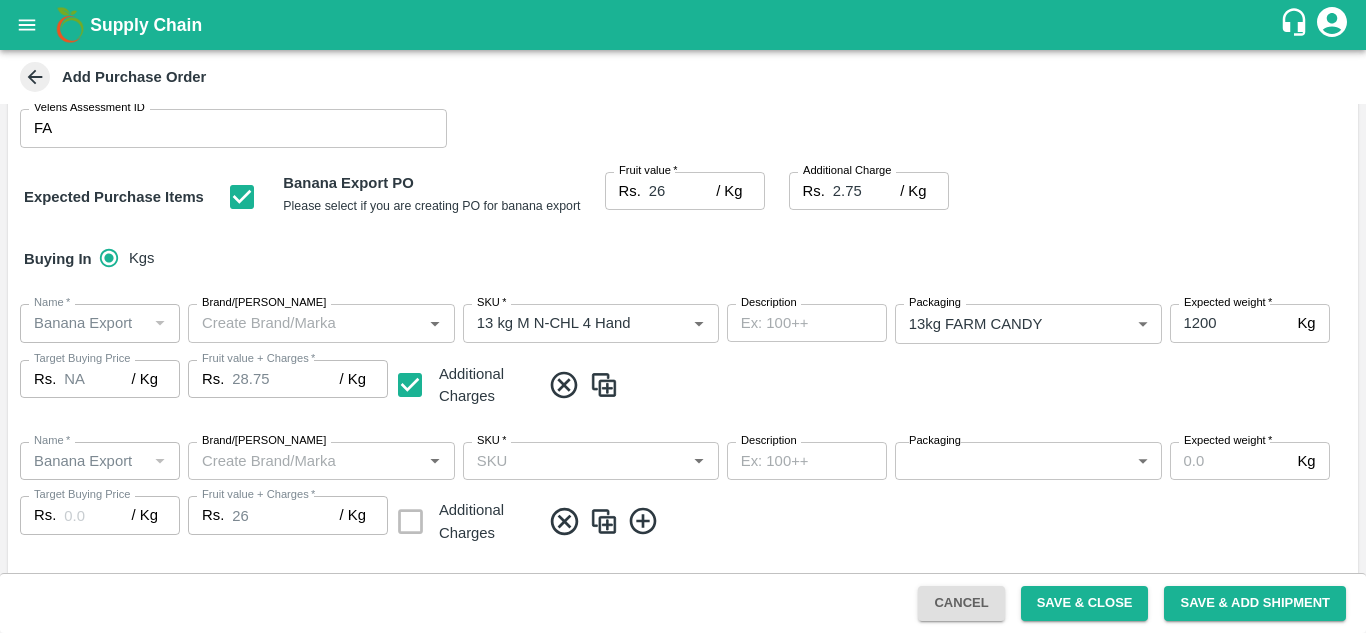 click on "SKU   *" at bounding box center [591, 461] 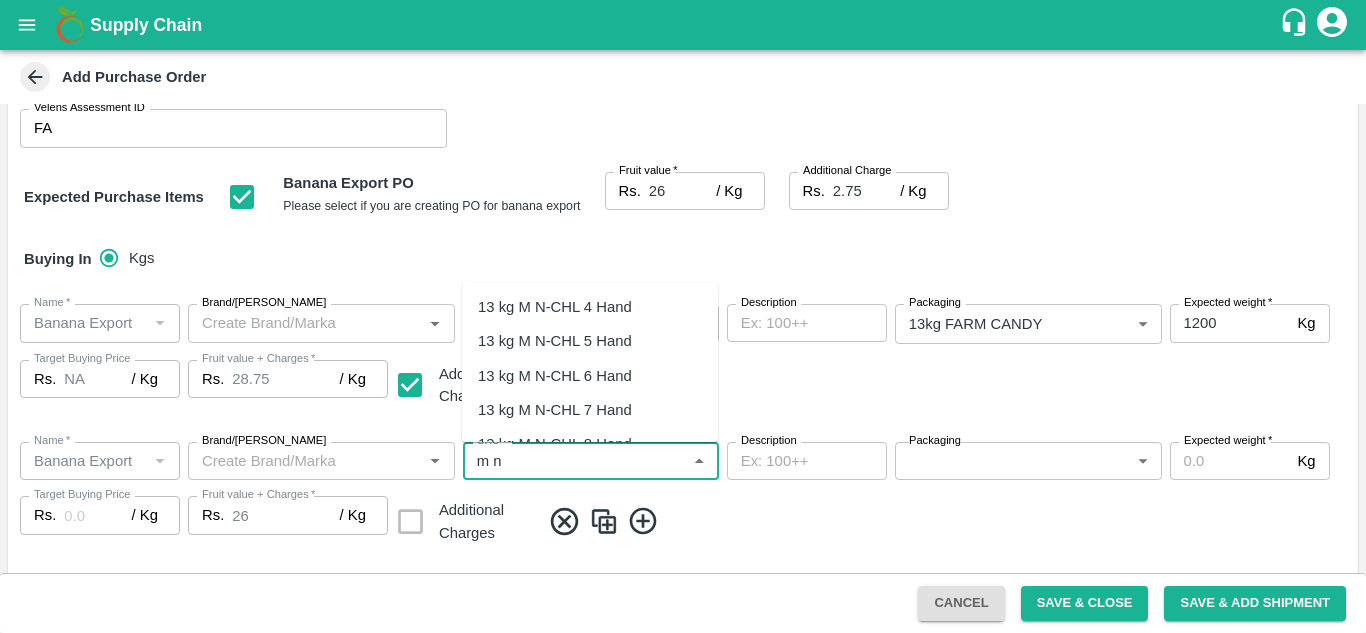click on "13 kg M N-CHL 5 Hand" at bounding box center [555, 341] 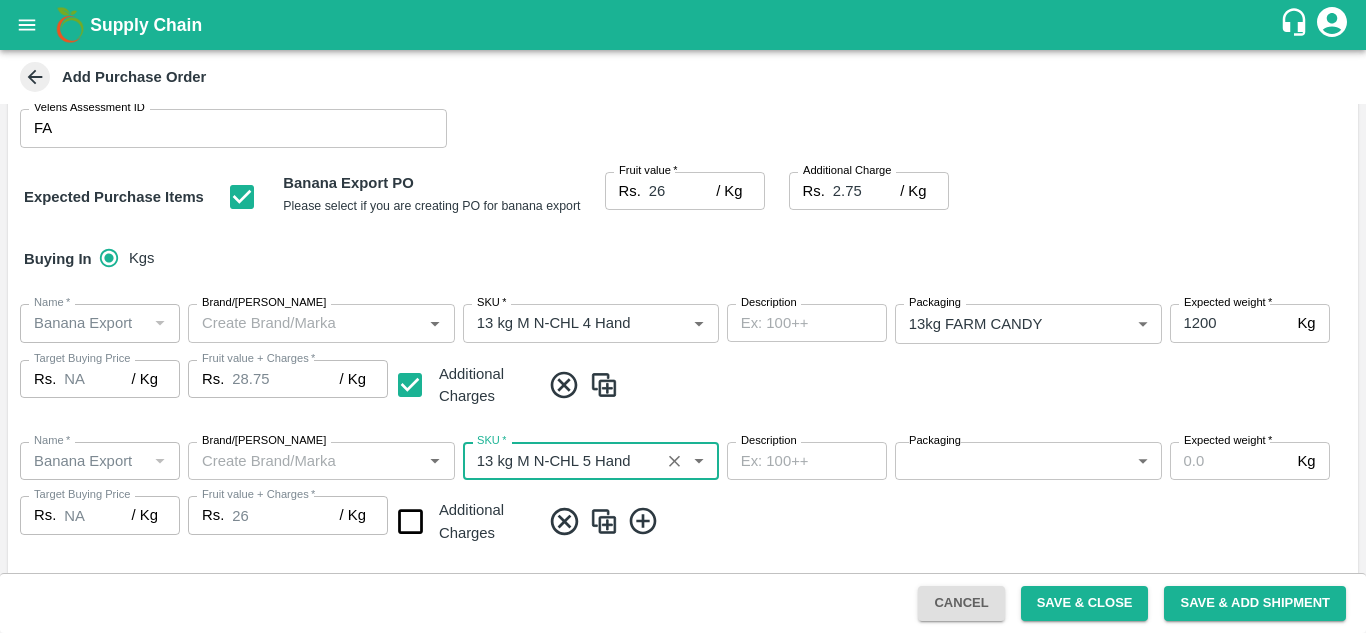 type on "NA" 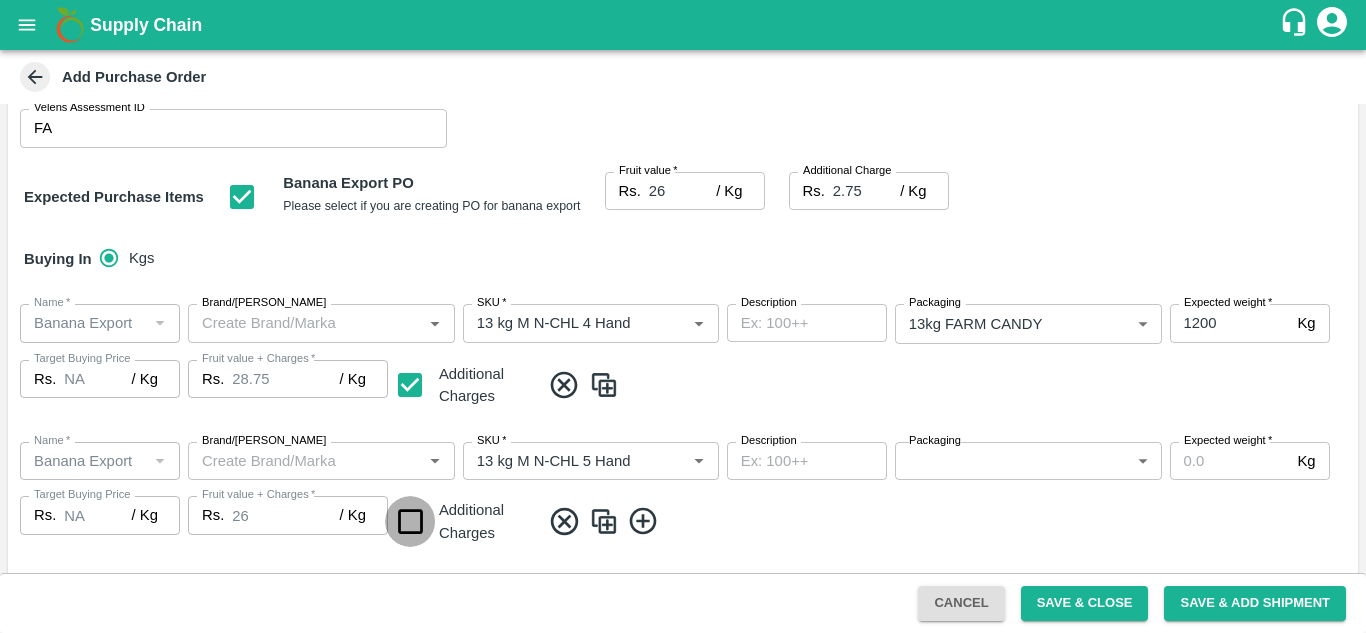 click at bounding box center [410, 521] 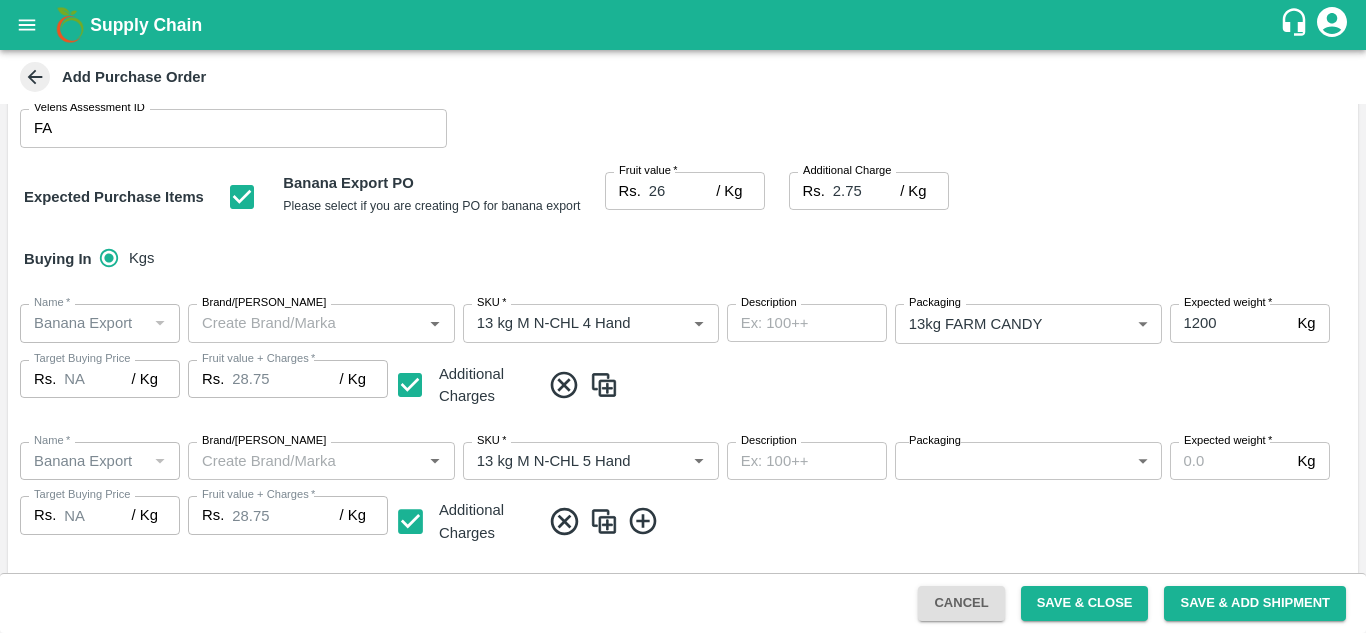 click on "Supply Chain Add Purchase Order PO Type   * Vendor Purchase 2 PO Type Buyers   * Ajit Otari Buyers   * Supplier   * Supplier   * Add Vendor Add Farmer Address   * Karkamb, Solapur, Pandharpur, Maharashtra Address Micropocket   * Micropocket   * Purchase Date   * 11/07/2025 Purchase Date Incharge Field Executive   * jaydip Tale Incharge Field Executive   * Model   * Fixed Fixed Model Vendor Type Others OTHER Vendor Type Velens Assessment ID FA Velens Assessment ID Expected Purchase Items Banana Export PO Please select if you are creating PO for banana export Fruit value   * Rs. 26 / Kg Fruit value Additional Charge Rs. 2.75 / Kg Additional Charge Buying In Kgs Name   * Name   * Brand/Marka Brand/Marka SKU   * SKU   * Description x Description Packaging 13kg FARM CANDY 466 Packaging Expected weight   * 1200 Kg Expected weight Target Buying Price Rs. NA / Kg Target Buying Price Fruit value + Charges   * Rs. 28.75 / Kg Fruit value + Charges Additional Charges Name   * Name" at bounding box center [683, 316] 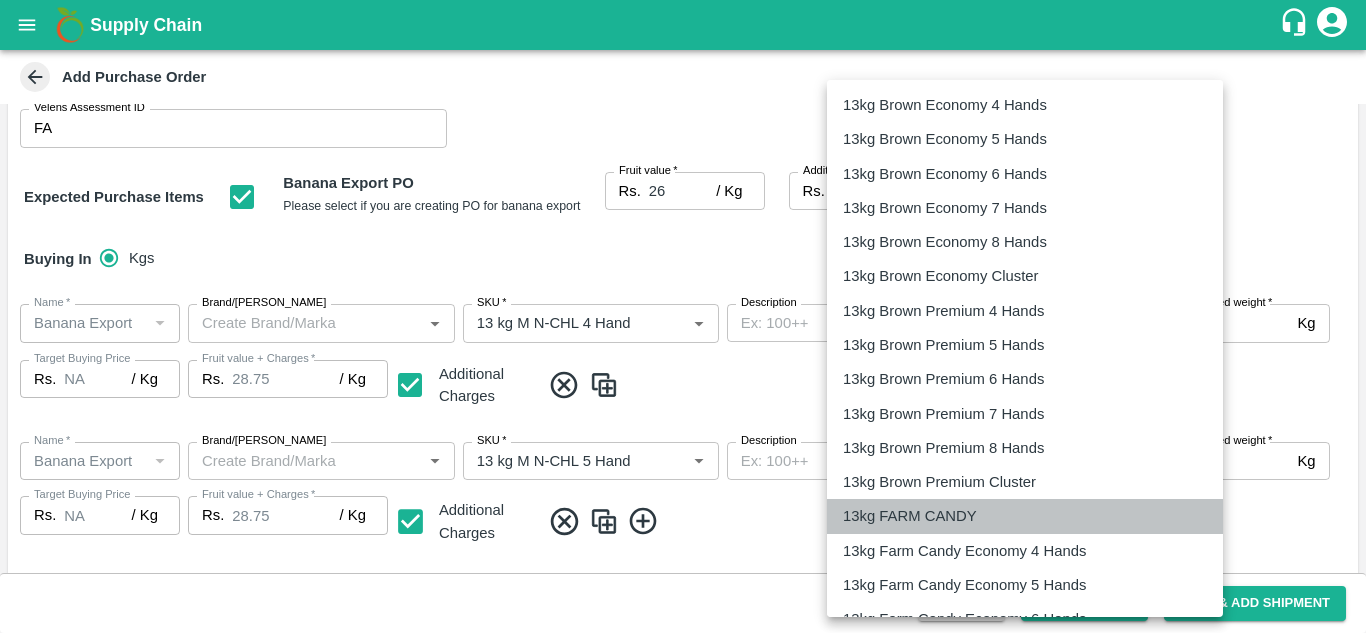 click on "13kg FARM CANDY" at bounding box center (910, 516) 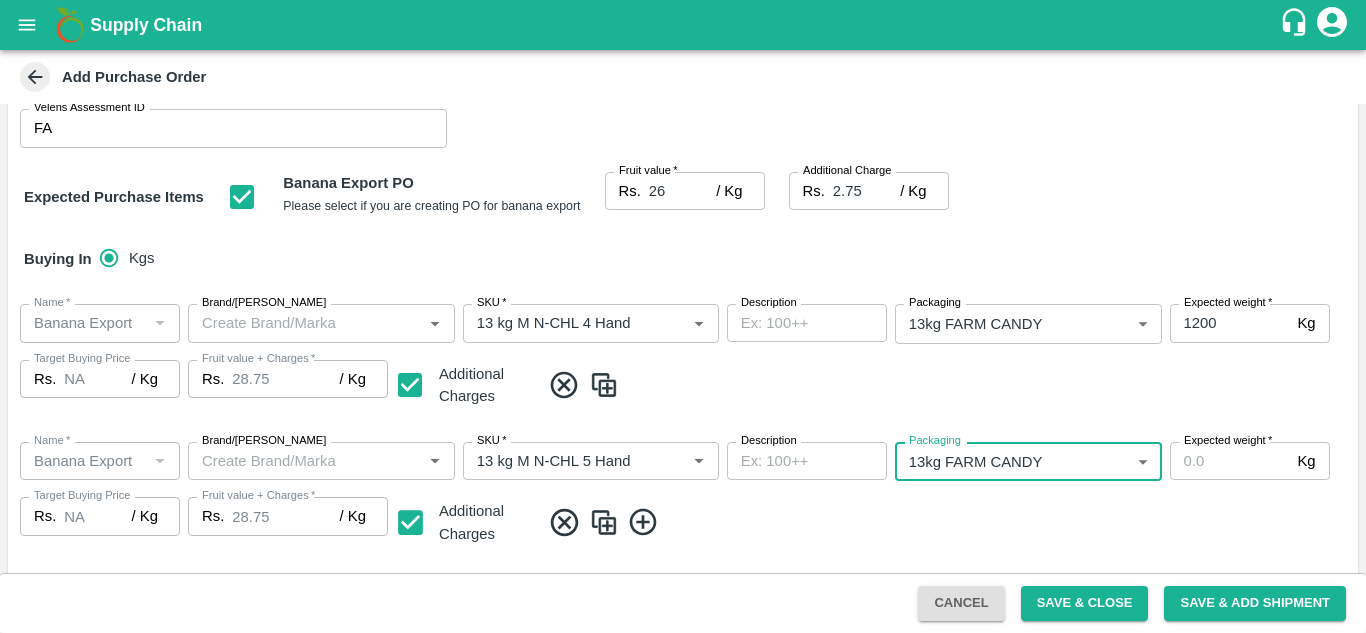 click on "Expected weight   *" at bounding box center [1230, 461] 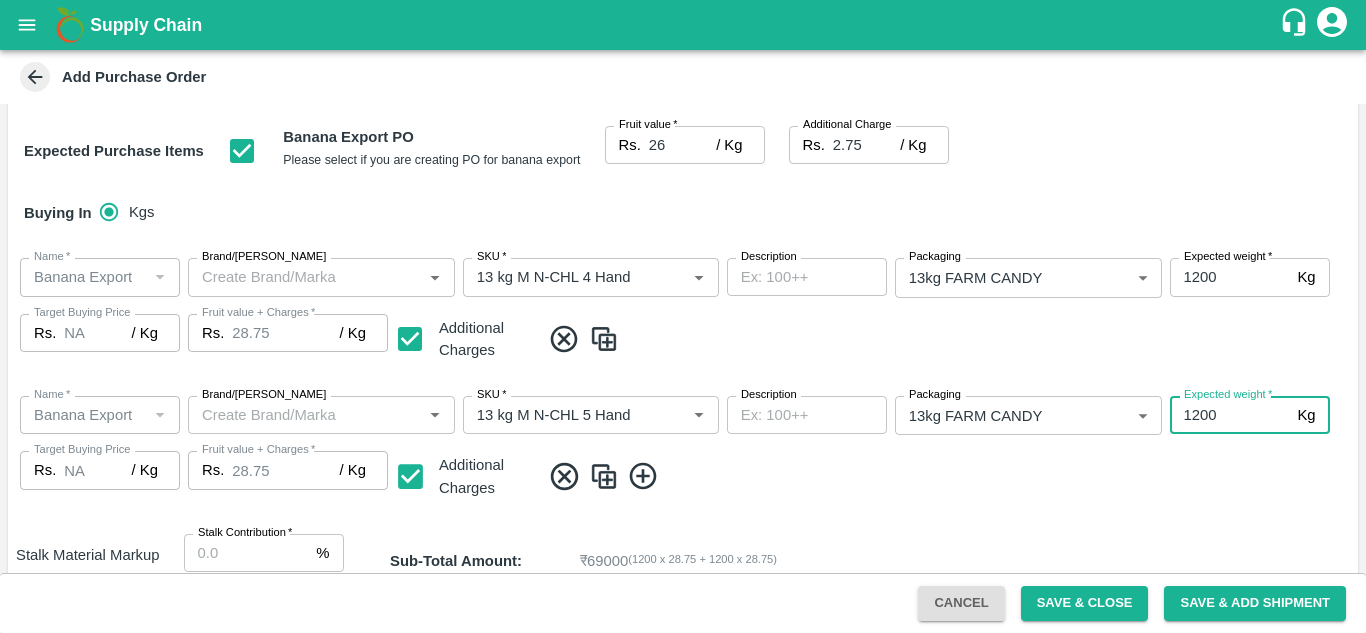 scroll, scrollTop: 280, scrollLeft: 0, axis: vertical 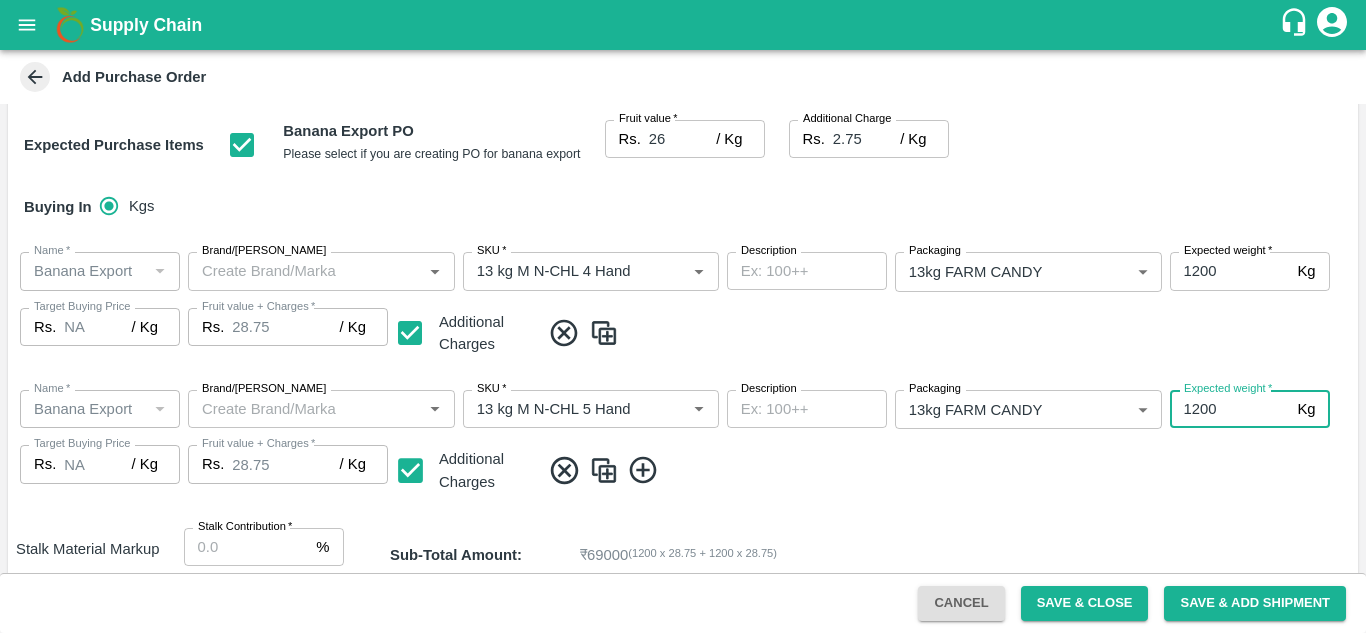 type on "1200" 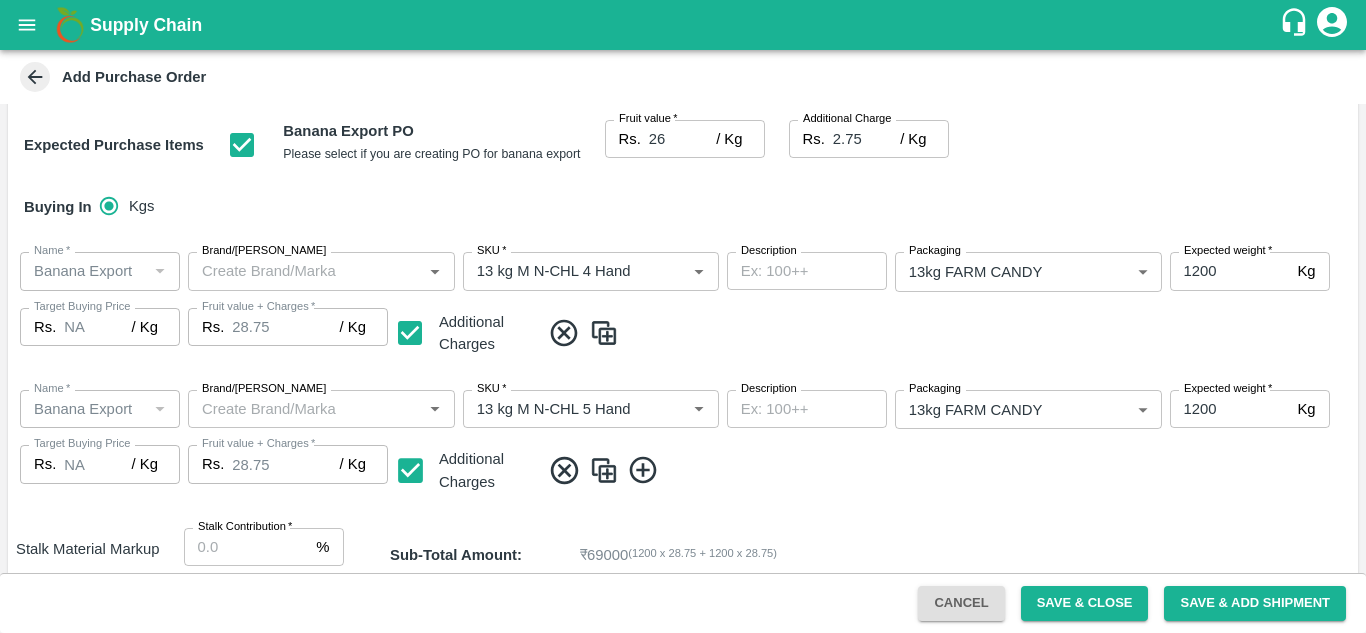click at bounding box center (945, 470) 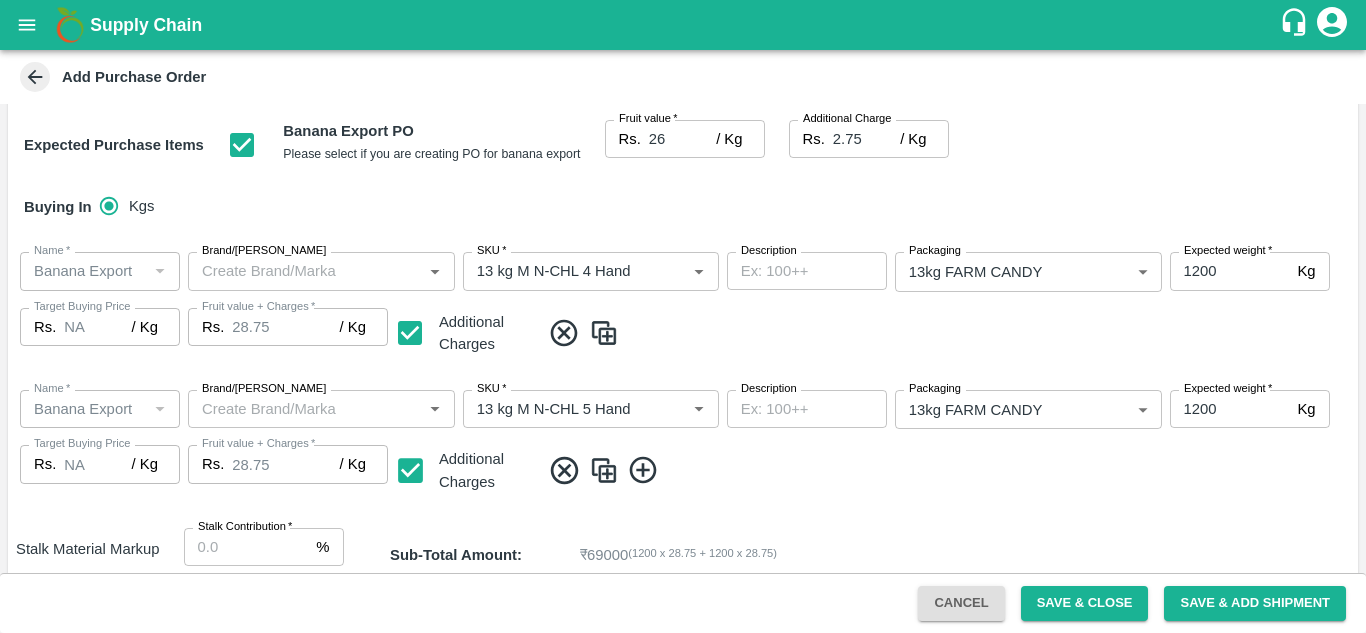 click 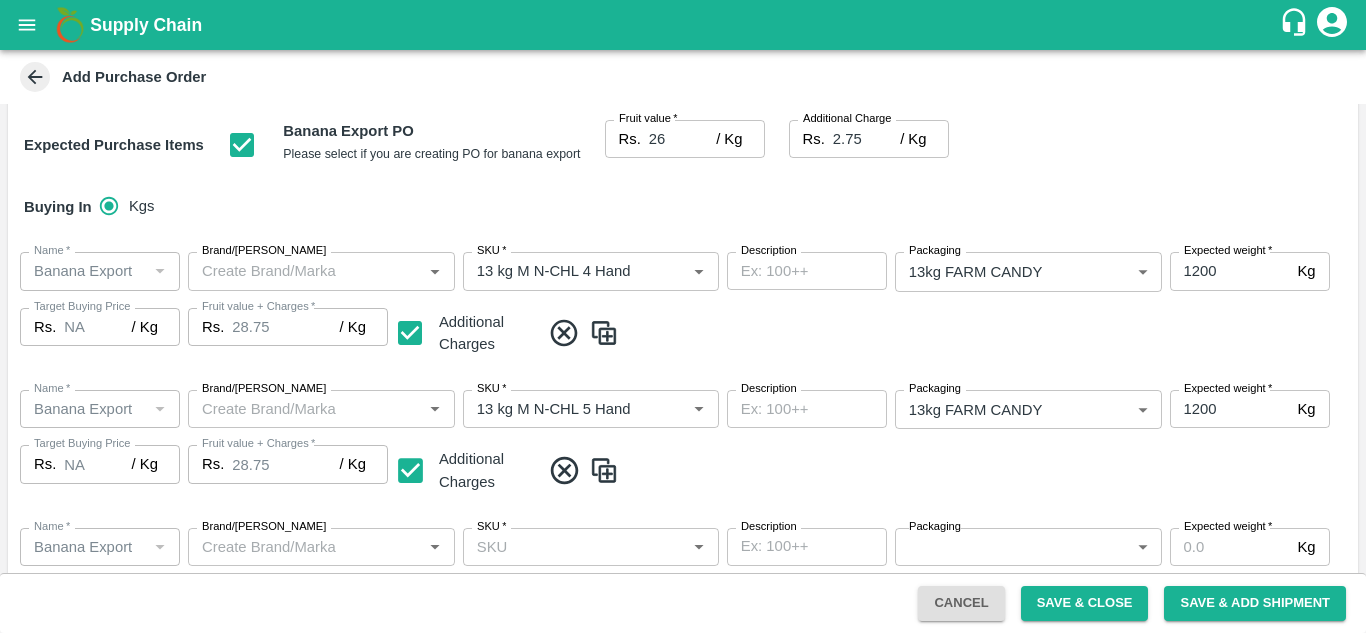 scroll, scrollTop: 394, scrollLeft: 0, axis: vertical 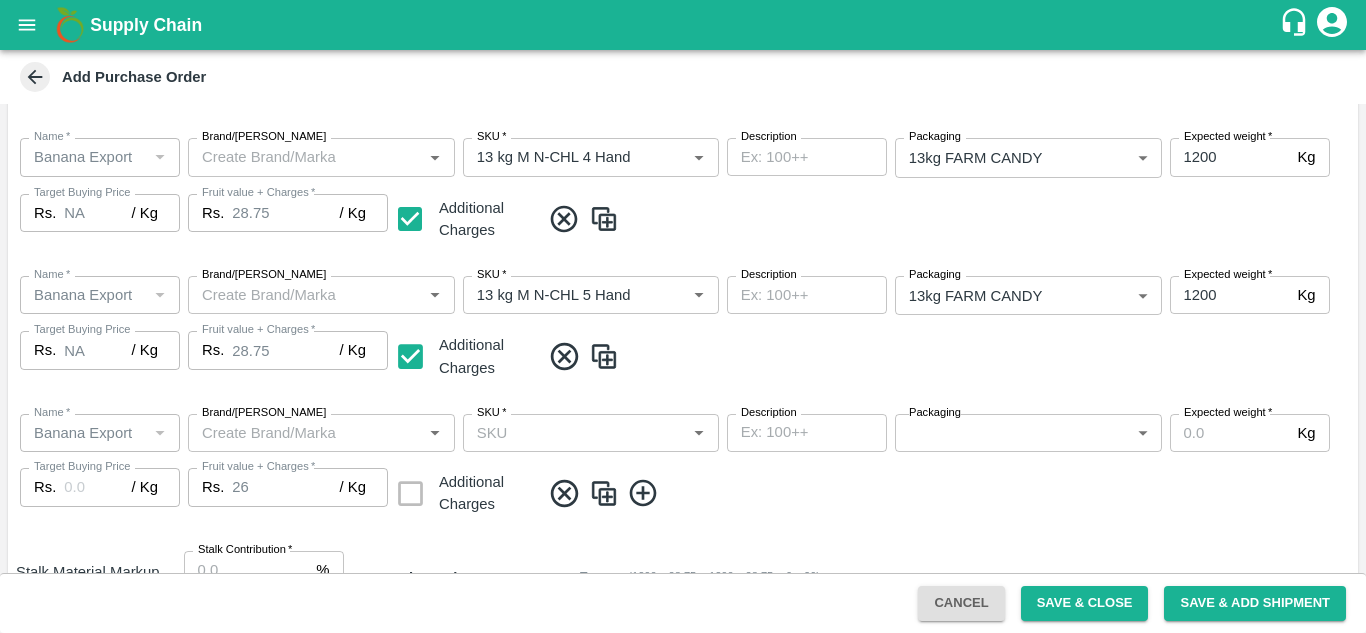 click on "SKU   *" at bounding box center (574, 433) 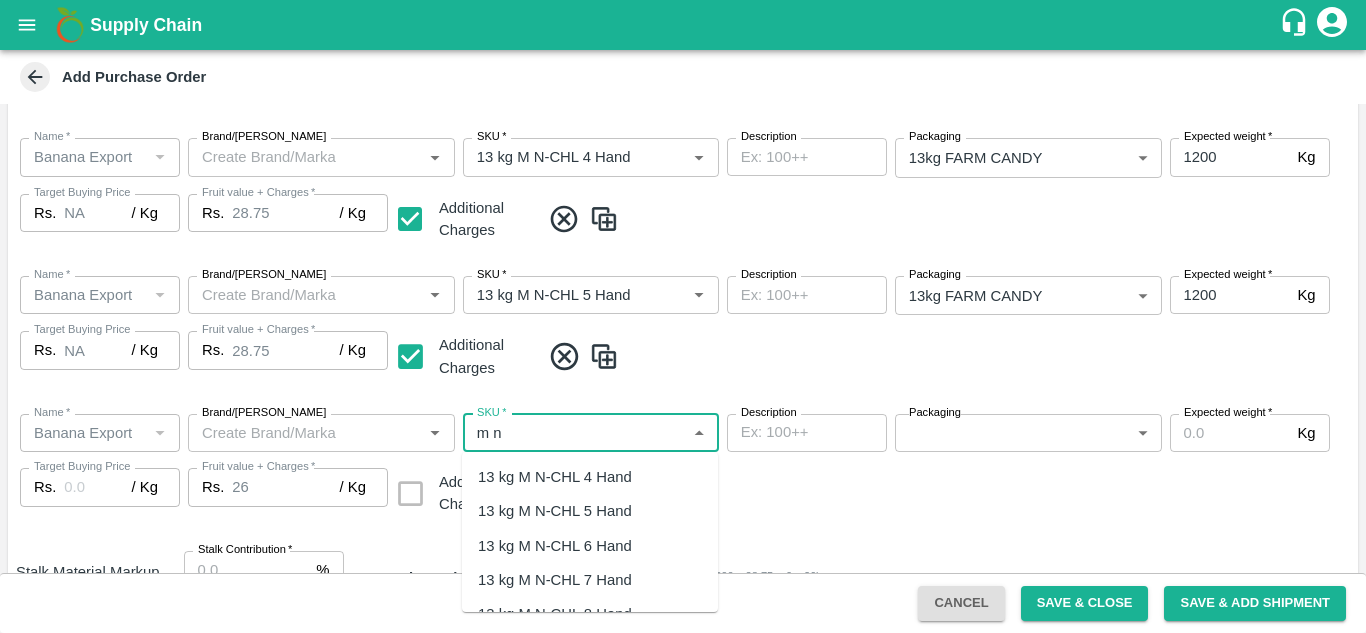 click on "13 kg M N-CHL 6 Hand" at bounding box center [555, 546] 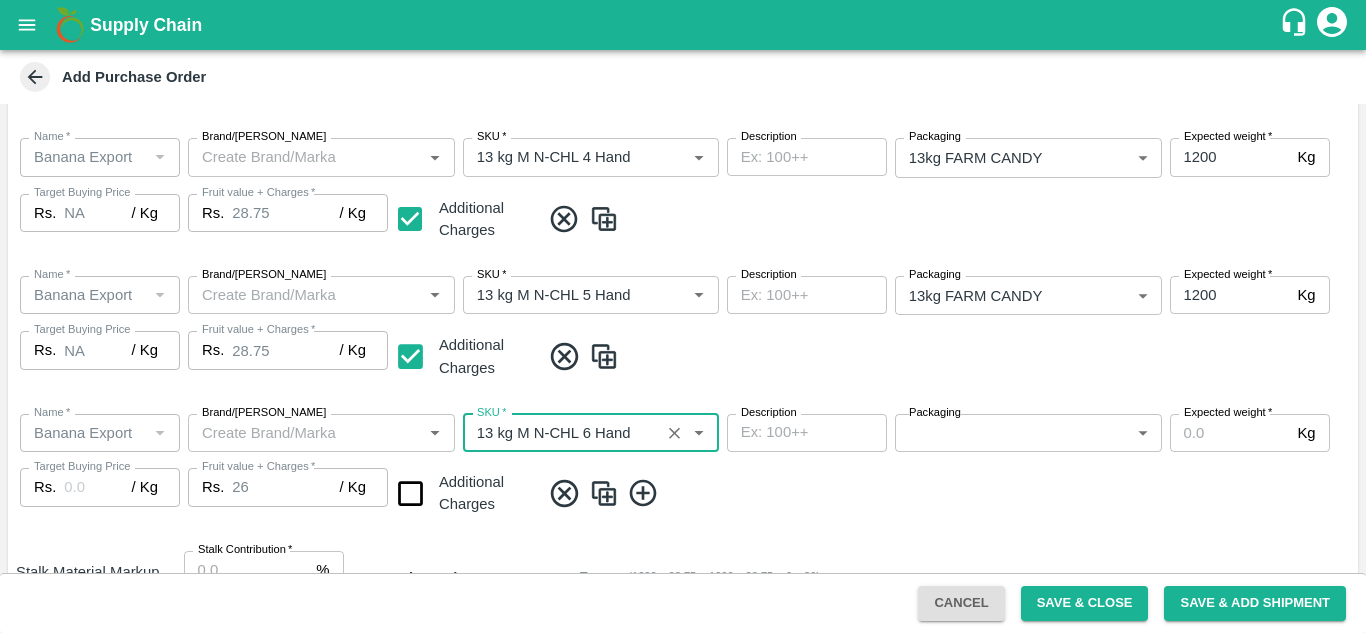 type on "NA" 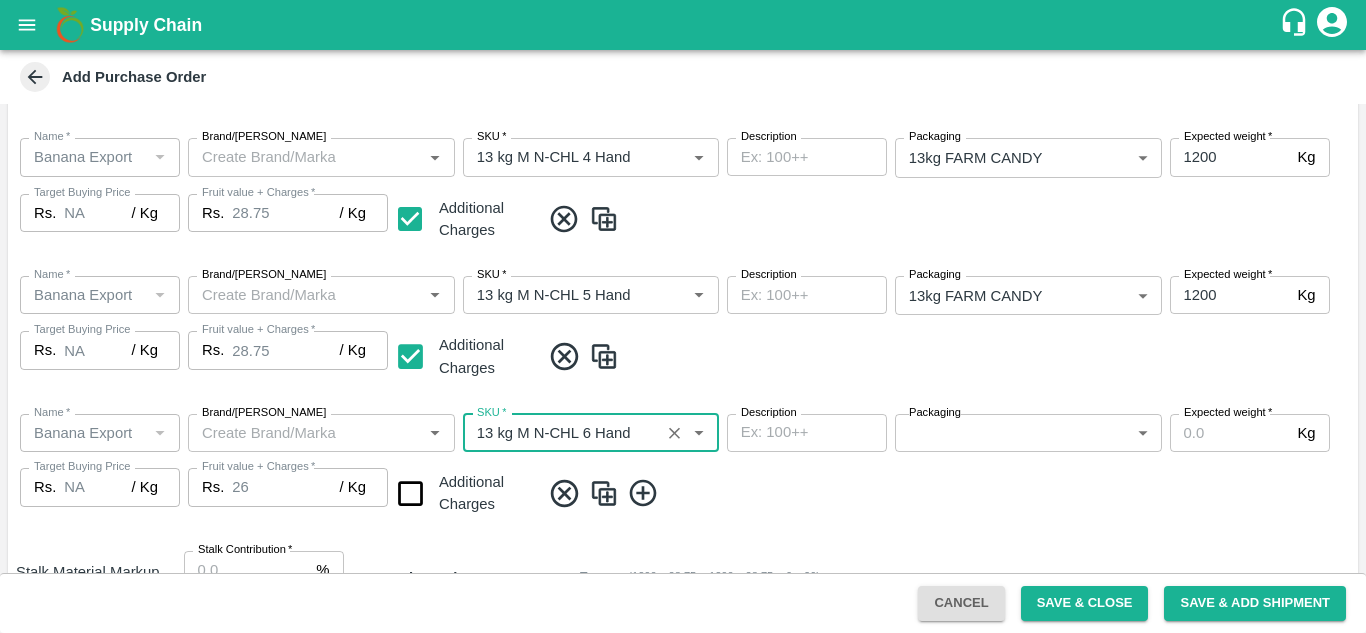 type on "13 kg M N-CHL 6 Hand" 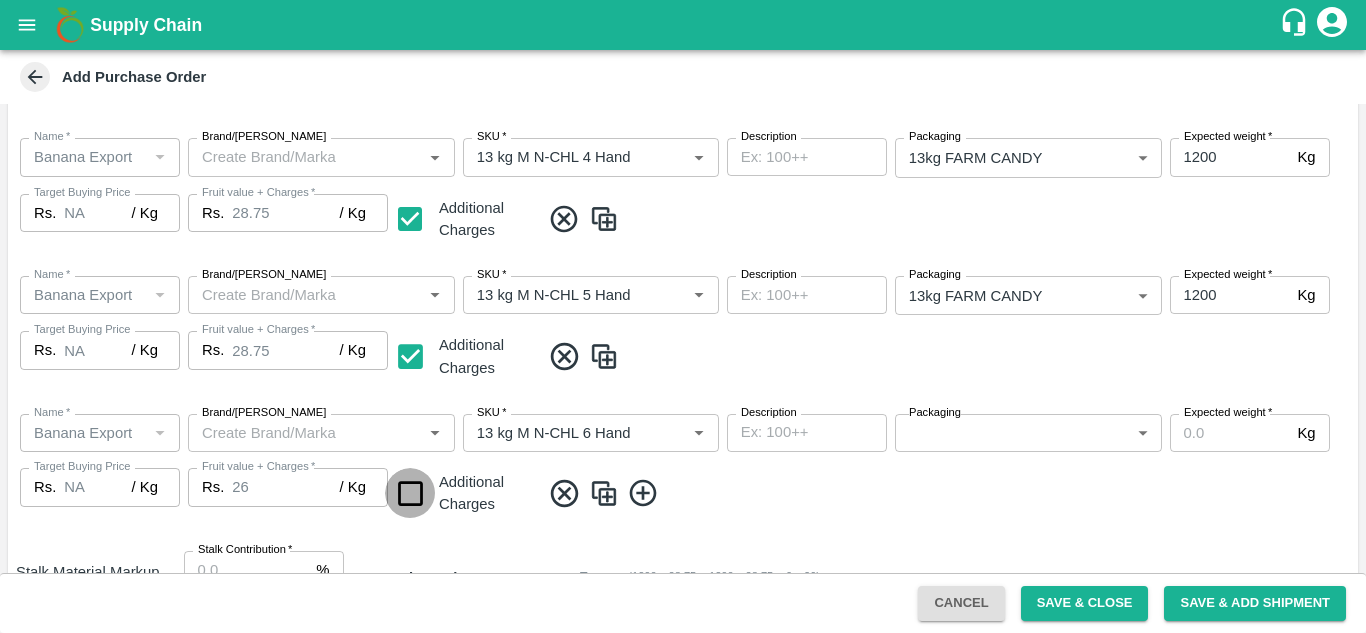 click at bounding box center (410, 493) 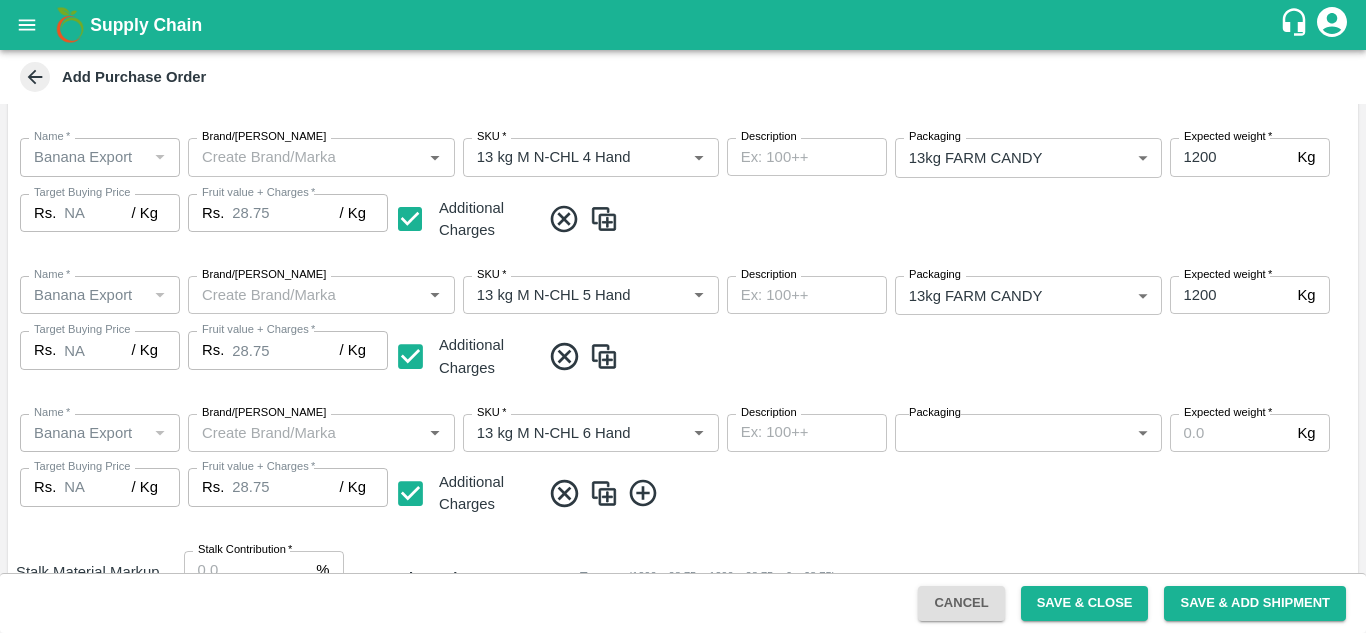 click on "Supply Chain Add Purchase Order PO Type   * Vendor Purchase 2 PO Type Buyers   * Ajit Otari Buyers   * Supplier   * Supplier   * Add Vendor Add Farmer Address   * Karkamb, Solapur, Pandharpur, Maharashtra Address Micropocket   * Micropocket   * Purchase Date   * 11/07/2025 Purchase Date Incharge Field Executive   * jaydip Tale Incharge Field Executive   * Model   * Fixed Fixed Model Vendor Type Others OTHER Vendor Type Velens Assessment ID FA Velens Assessment ID Expected Purchase Items Banana Export PO Please select if you are creating PO for banana export Fruit value   * Rs. 26 / Kg Fruit value Additional Charge Rs. 2.75 / Kg Additional Charge Buying In Kgs Name   * Name   * Brand/Marka Brand/Marka SKU   * SKU   * Description x Description Packaging 13kg FARM CANDY 466 Packaging Expected weight   * 1200 Kg Expected weight Target Buying Price Rs. NA / Kg Target Buying Price Fruit value + Charges   * Rs. 28.75 / Kg Fruit value + Charges Additional Charges Name   * Name" at bounding box center (683, 316) 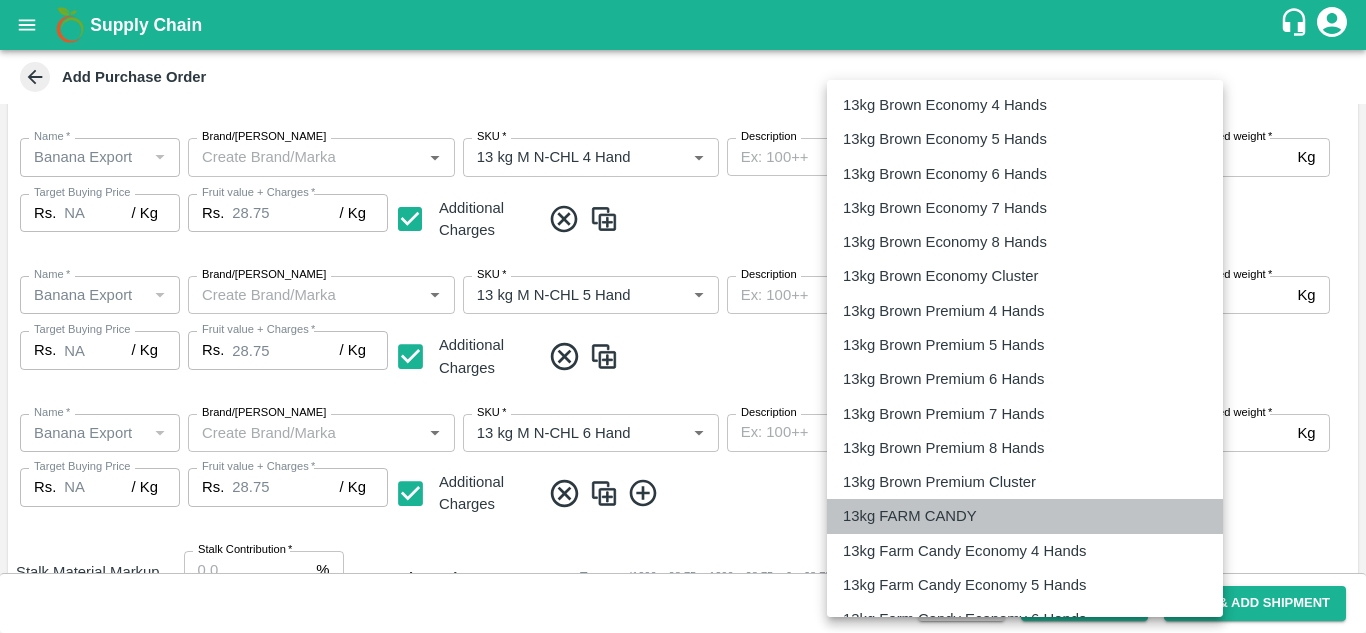click on "13kg FARM CANDY" at bounding box center [910, 516] 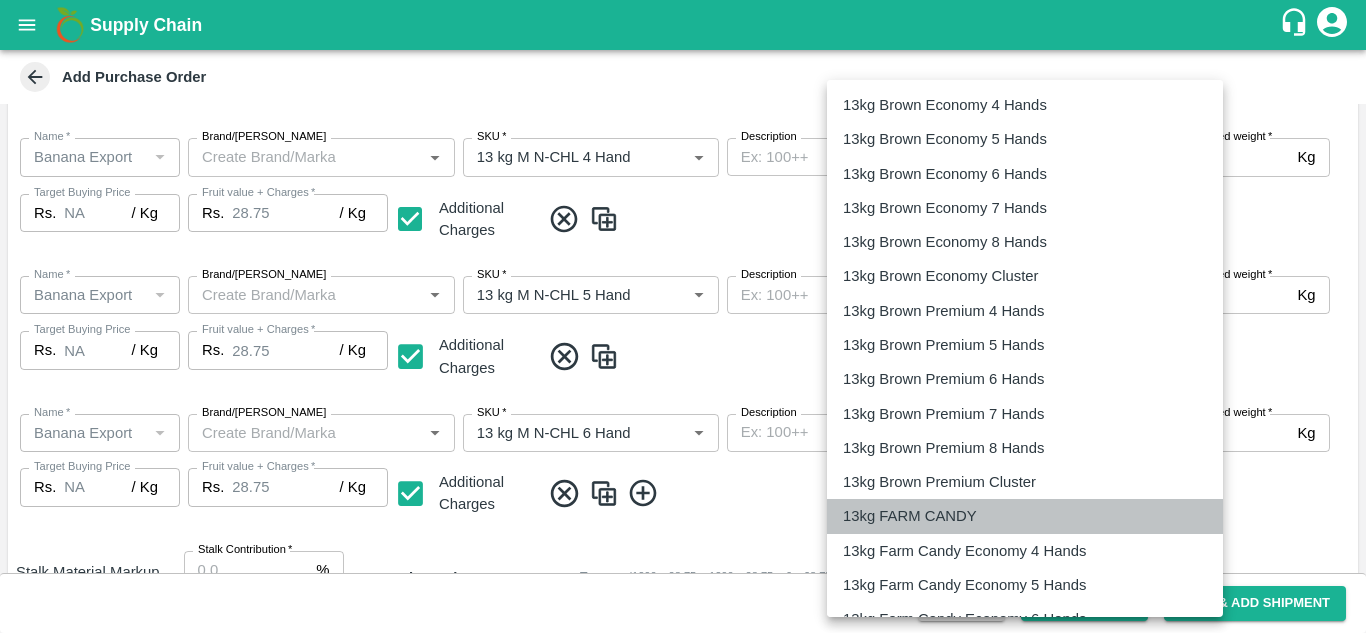 type on "466" 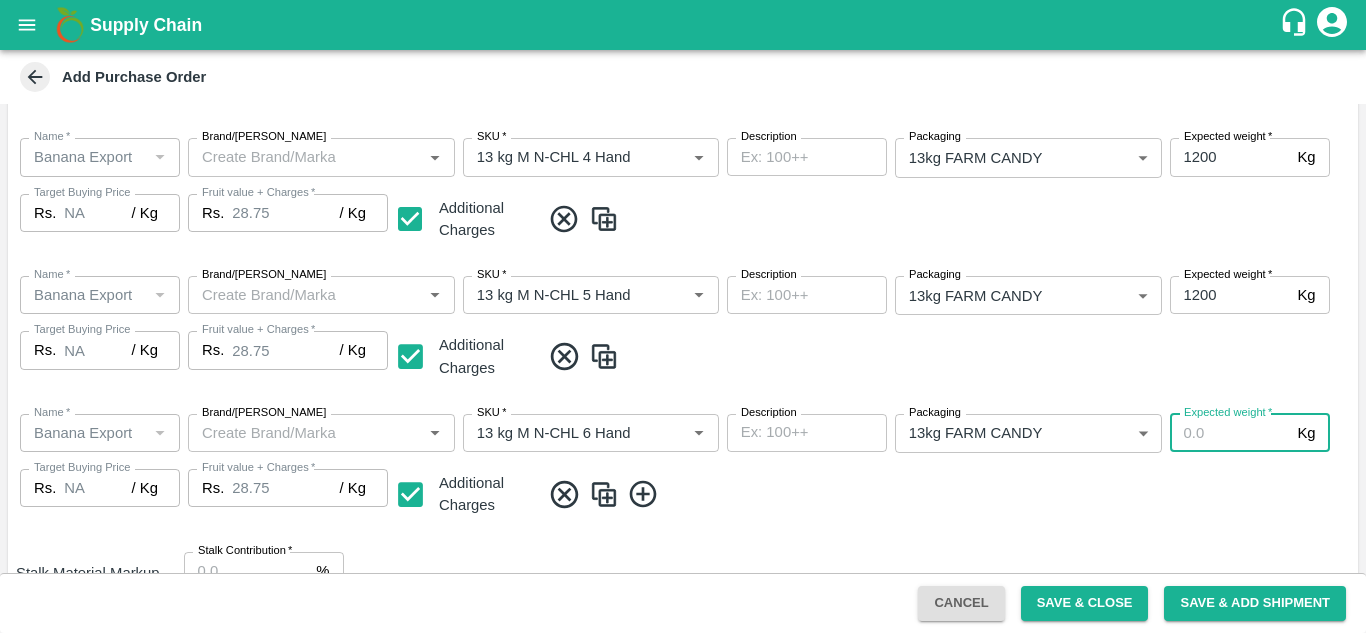 click on "Expected weight   *" at bounding box center (1230, 433) 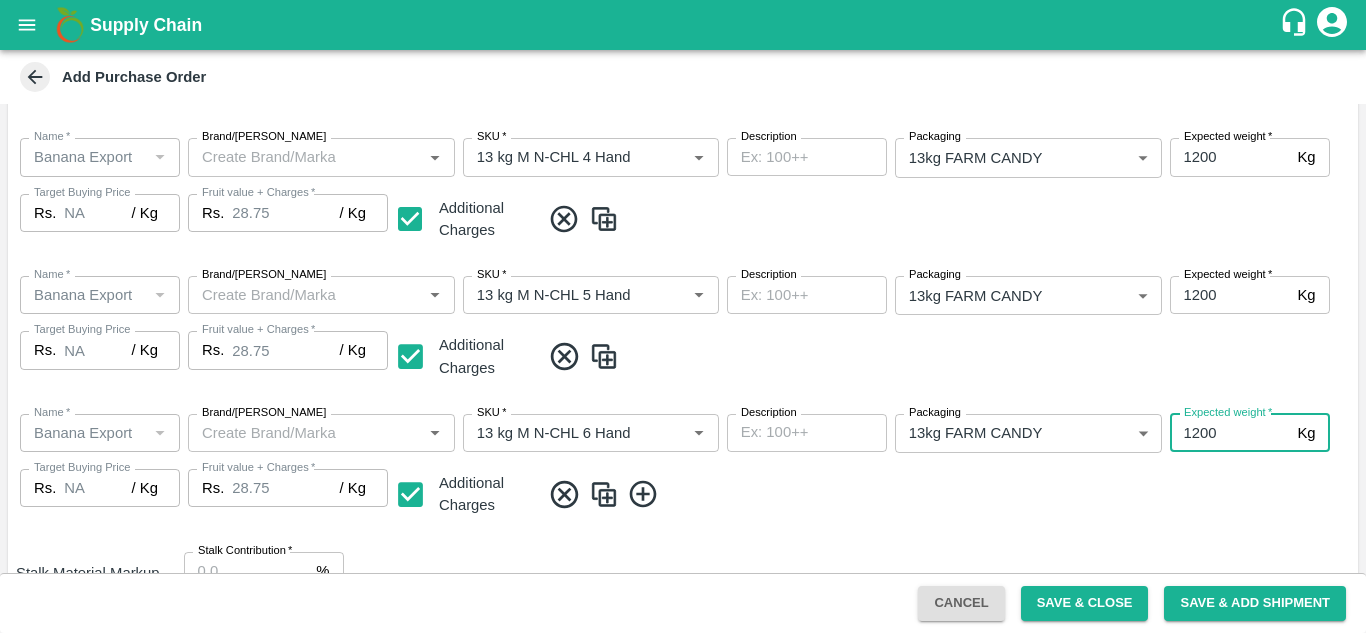 type on "1200" 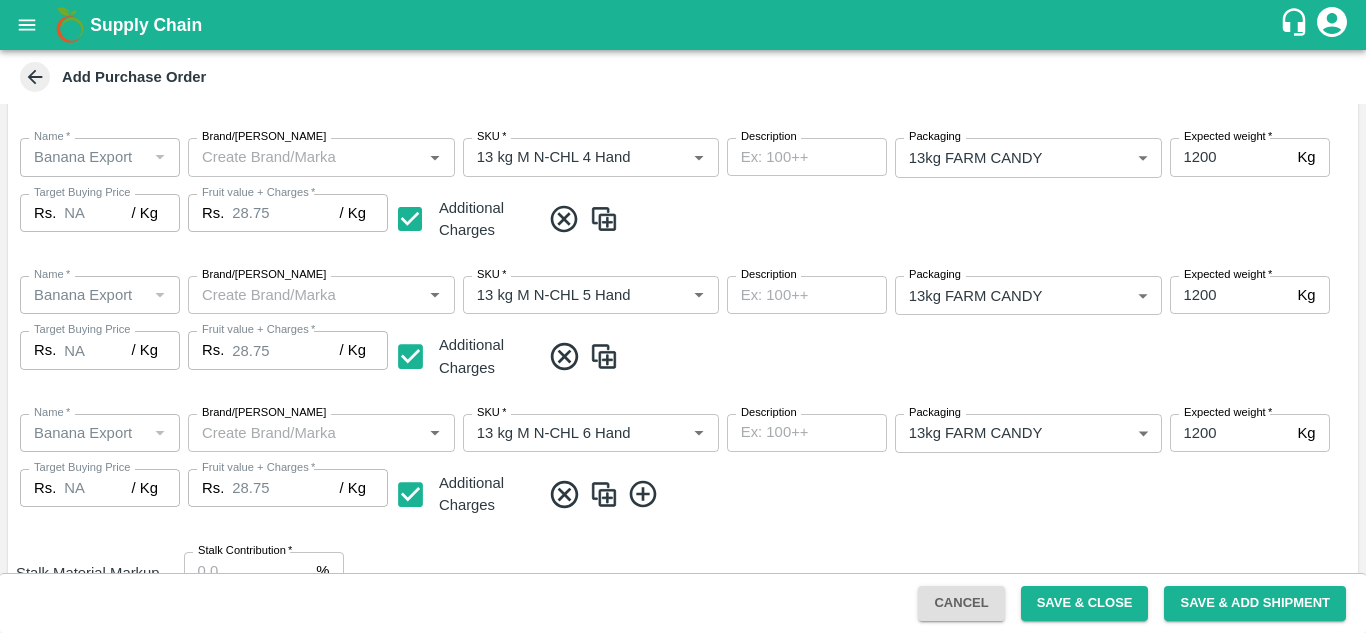 click on "Name   * Name   * Brand/Marka Brand/Marka SKU   * SKU   * Description x Description Packaging 13kg FARM CANDY 466 Packaging Expected weight   * 1200 Kg Expected weight Target Buying Price Rs. NA / Kg Target Buying Price Fruit value + Charges   * Rs. 28.75 / Kg Fruit value + Charges Additional Charges" at bounding box center [683, 467] 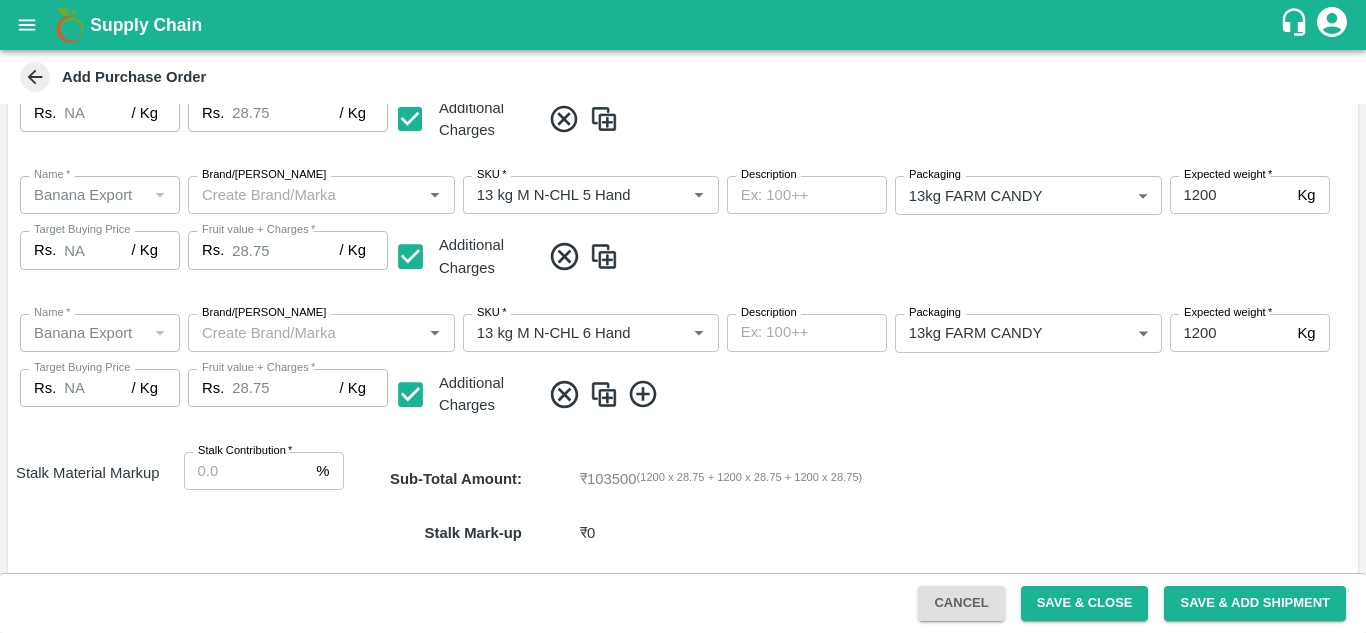 scroll, scrollTop: 505, scrollLeft: 0, axis: vertical 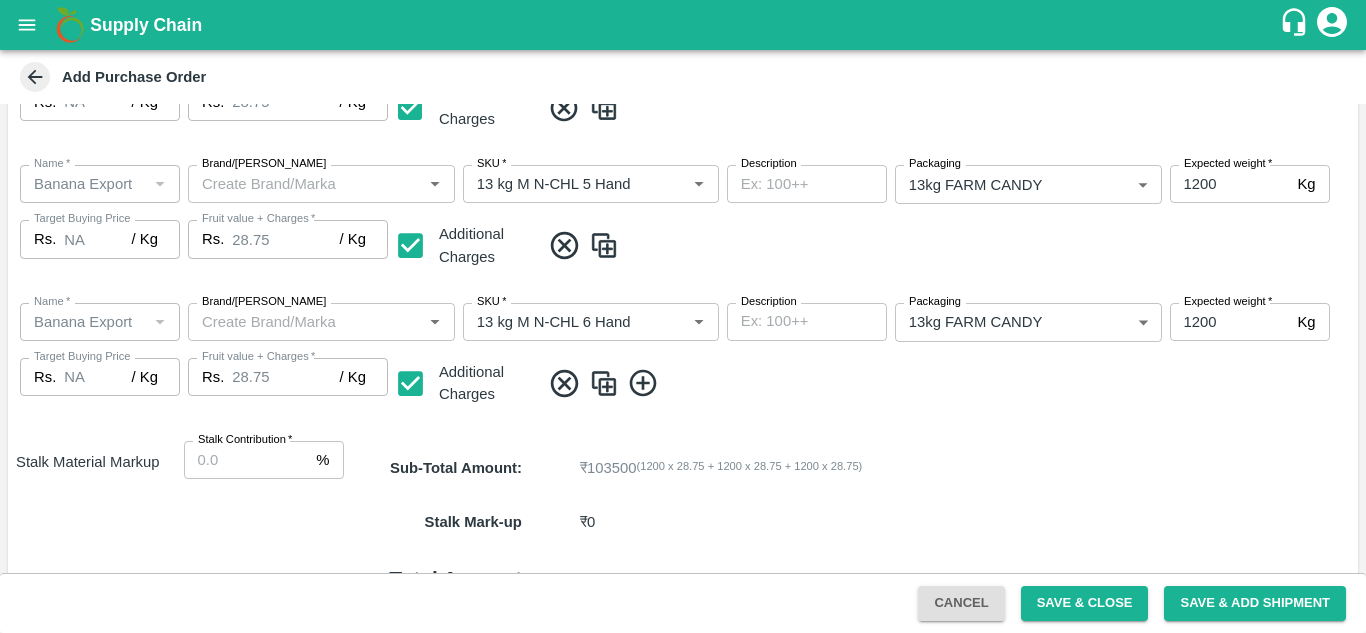 click 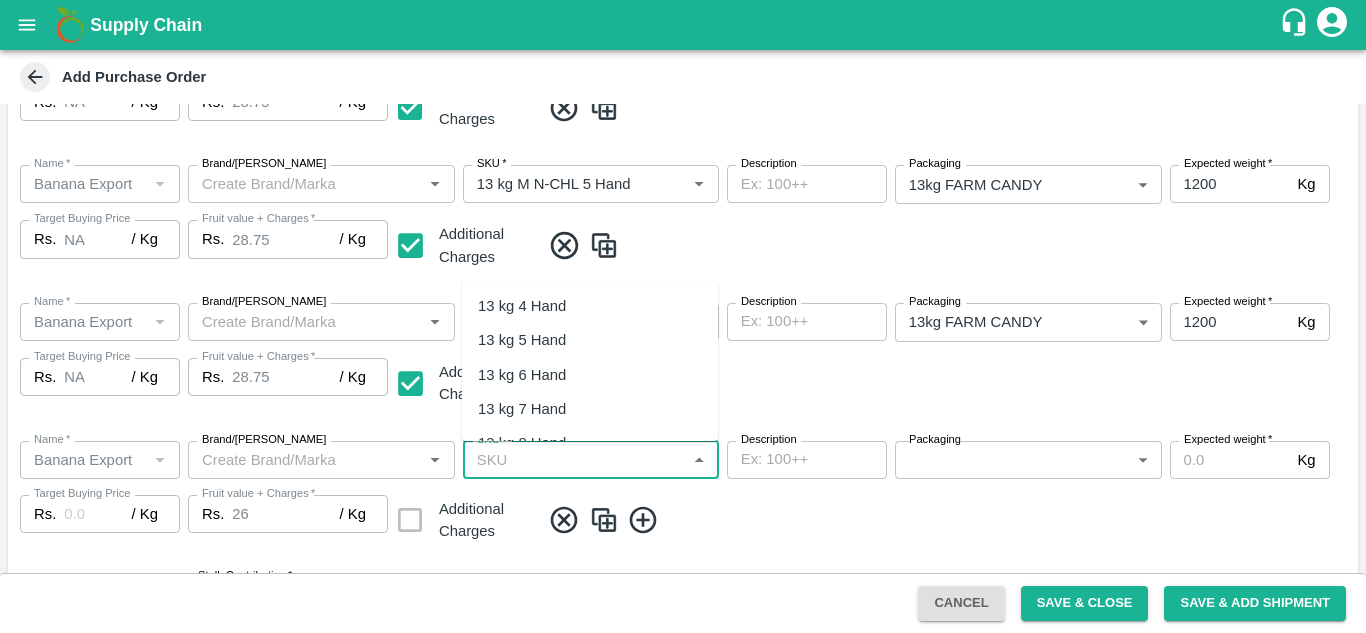 click on "SKU   *" at bounding box center [574, 460] 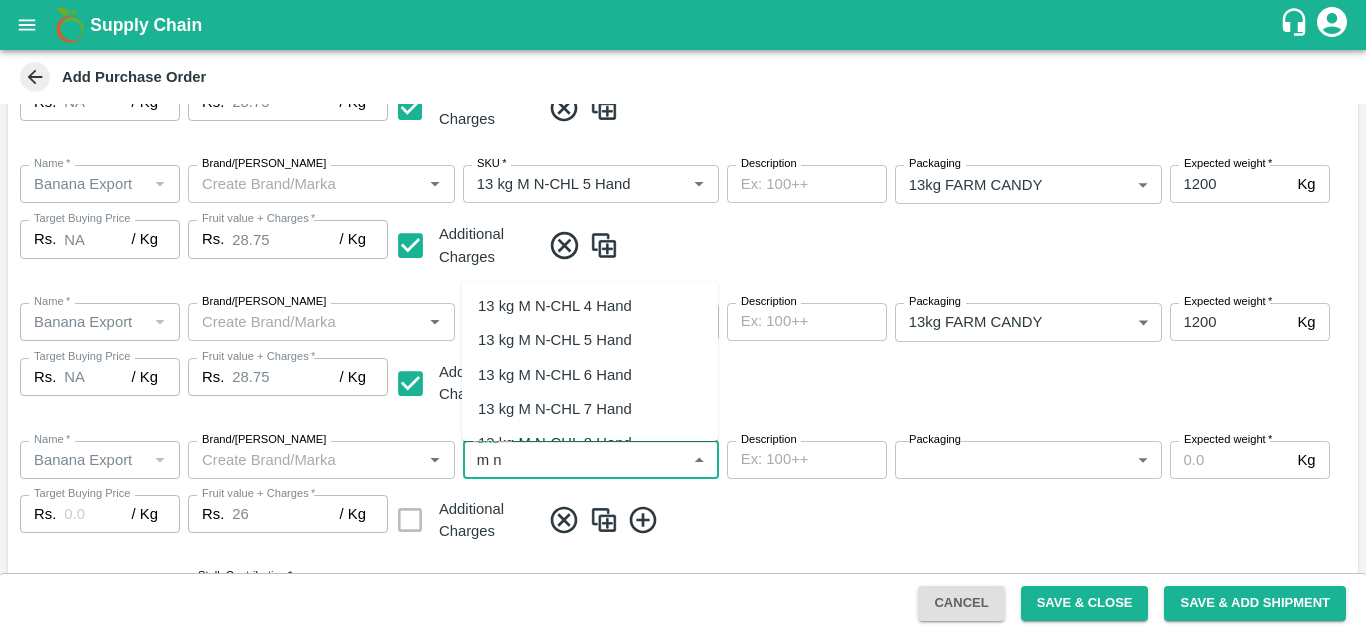 scroll, scrollTop: 79, scrollLeft: 0, axis: vertical 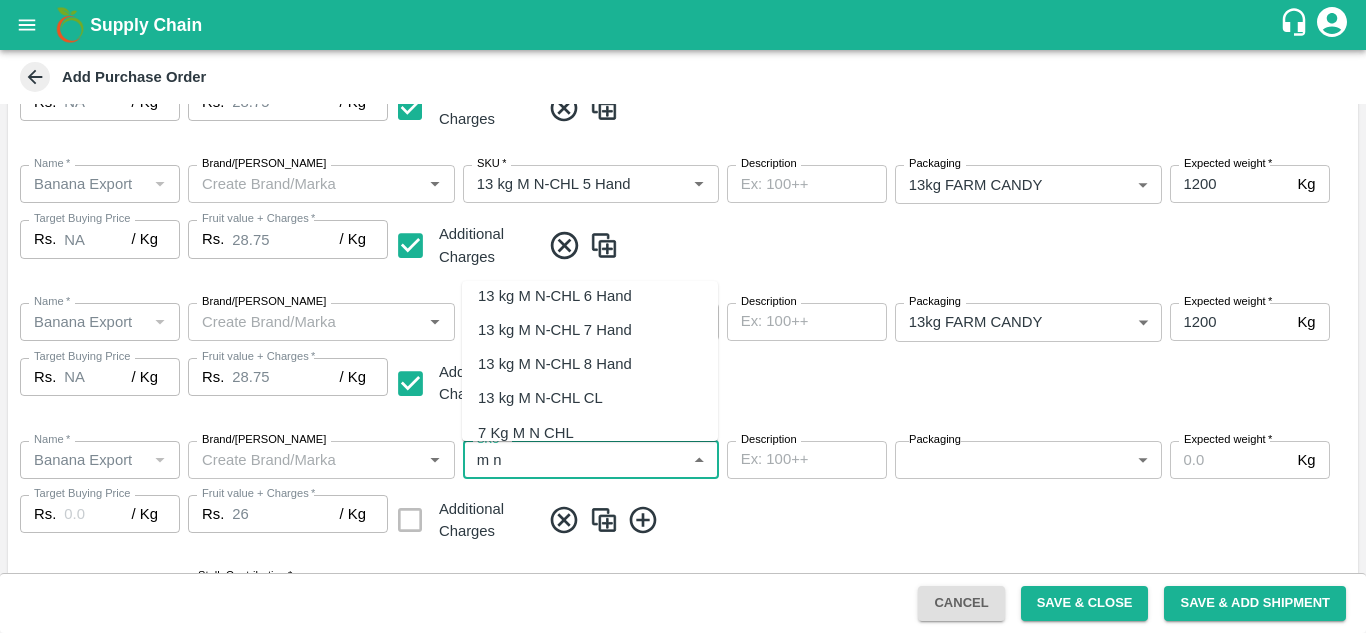 click on "13 kg M N-CHL 8 Hand" at bounding box center [555, 364] 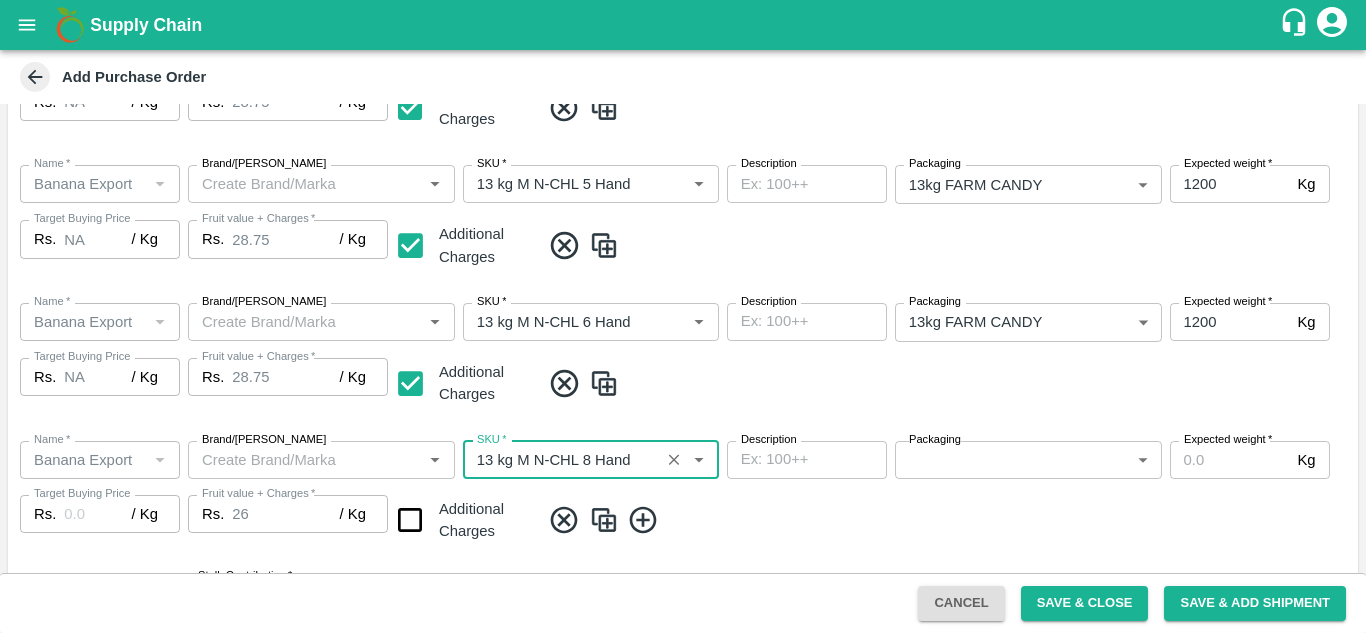 type on "NA" 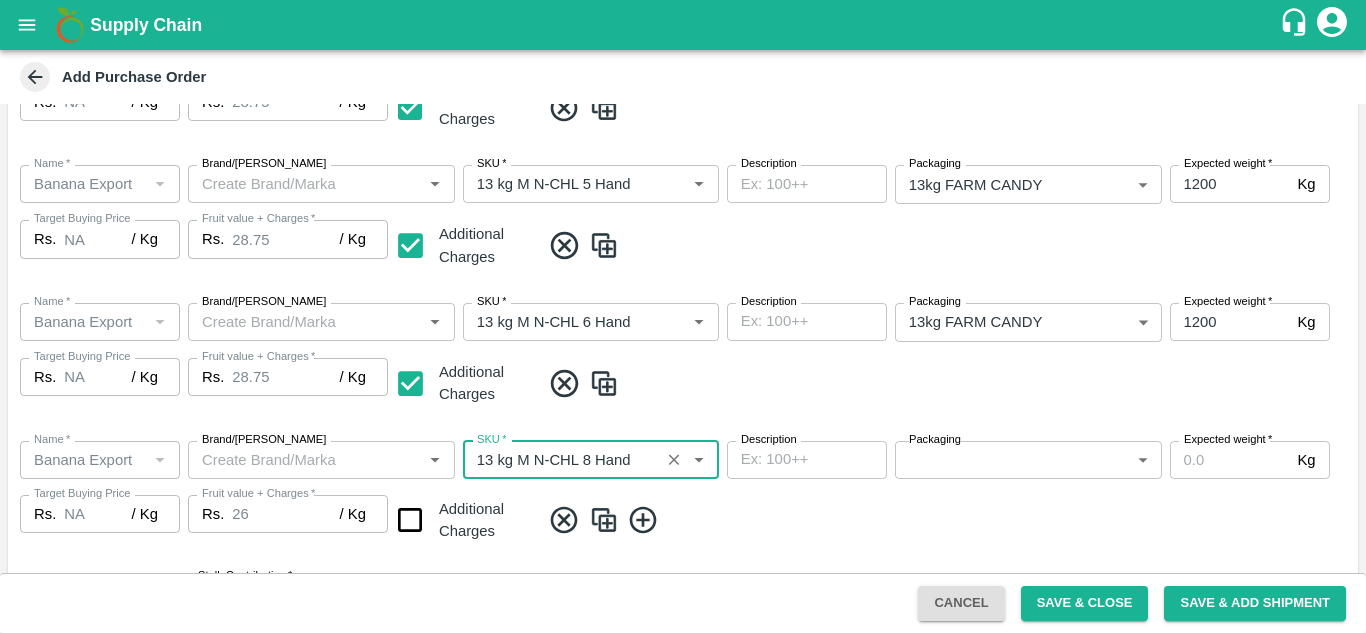 type on "13 kg M N-CHL 8 Hand" 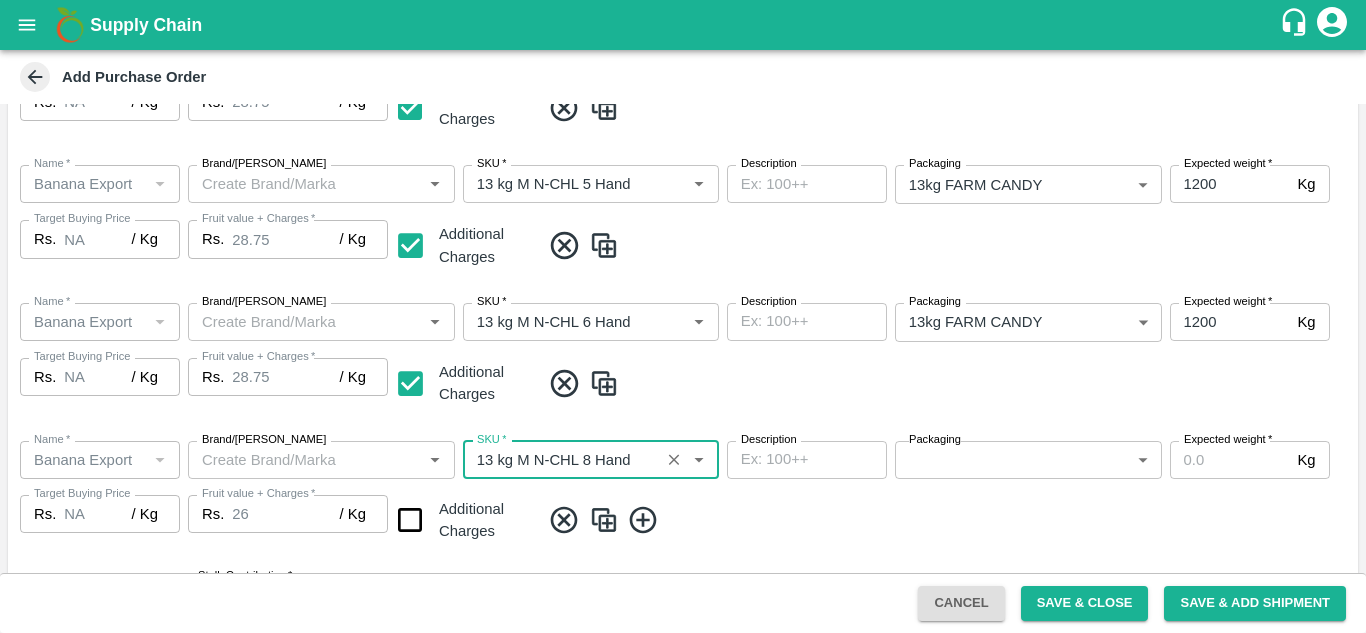 click at bounding box center [410, 520] 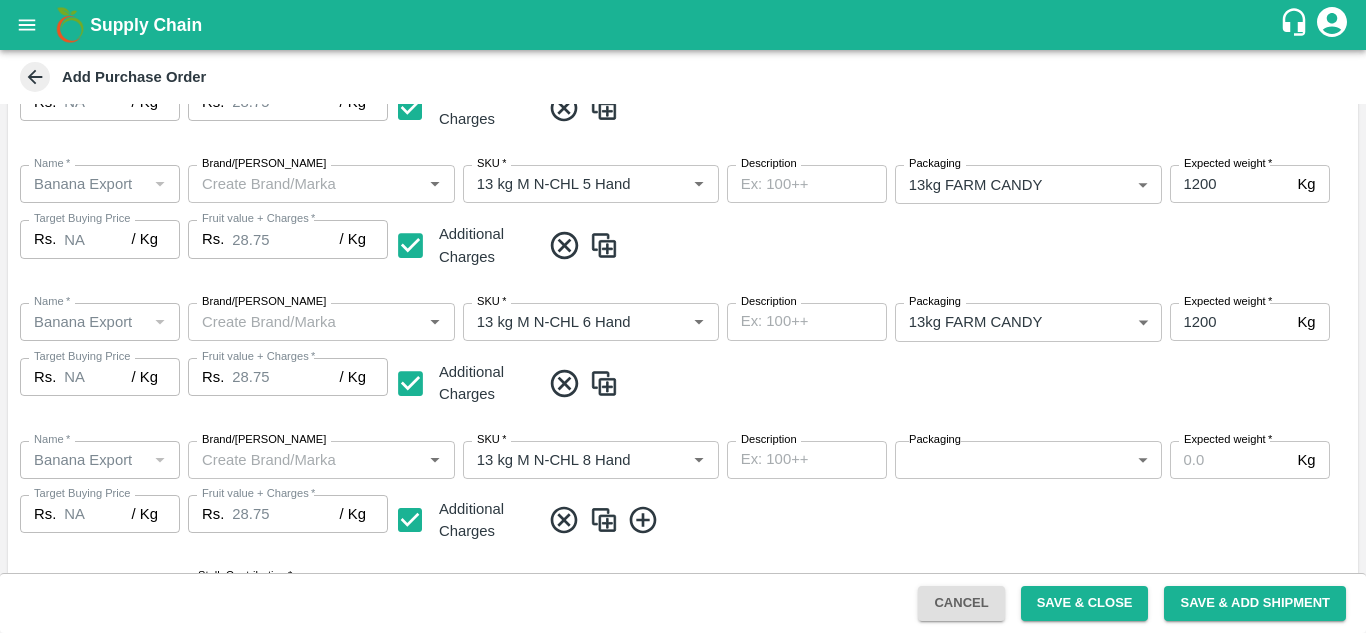 type on "28.75" 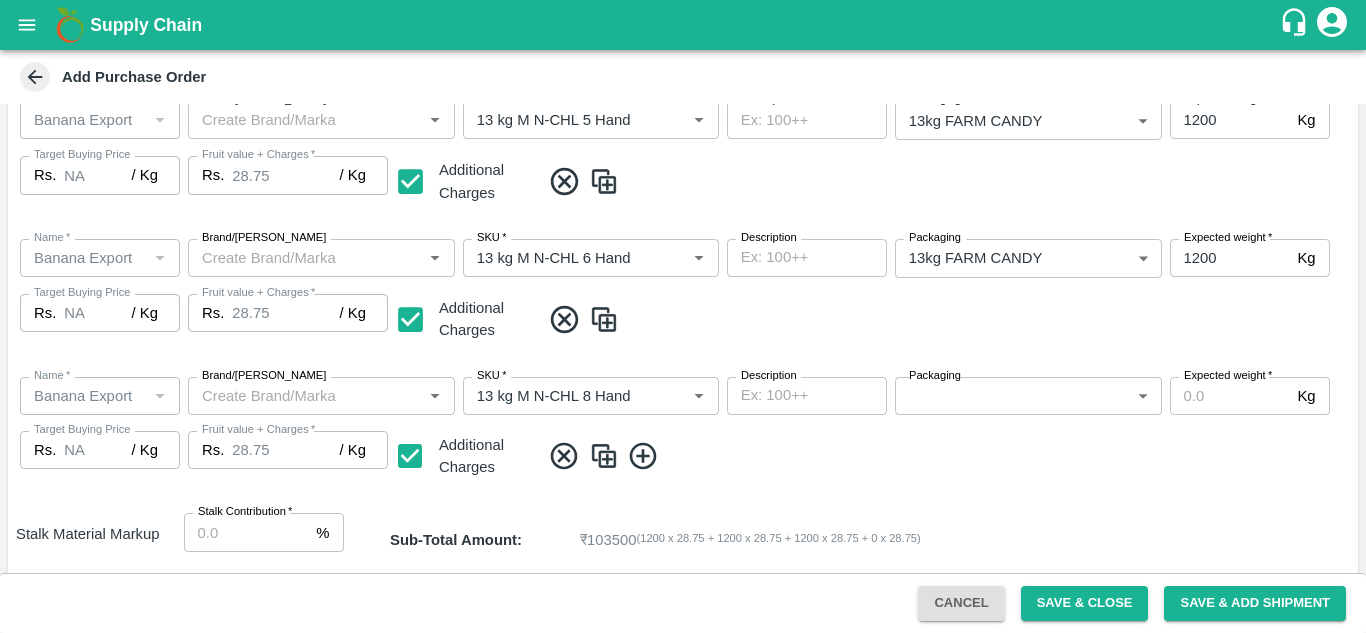 scroll, scrollTop: 586, scrollLeft: 0, axis: vertical 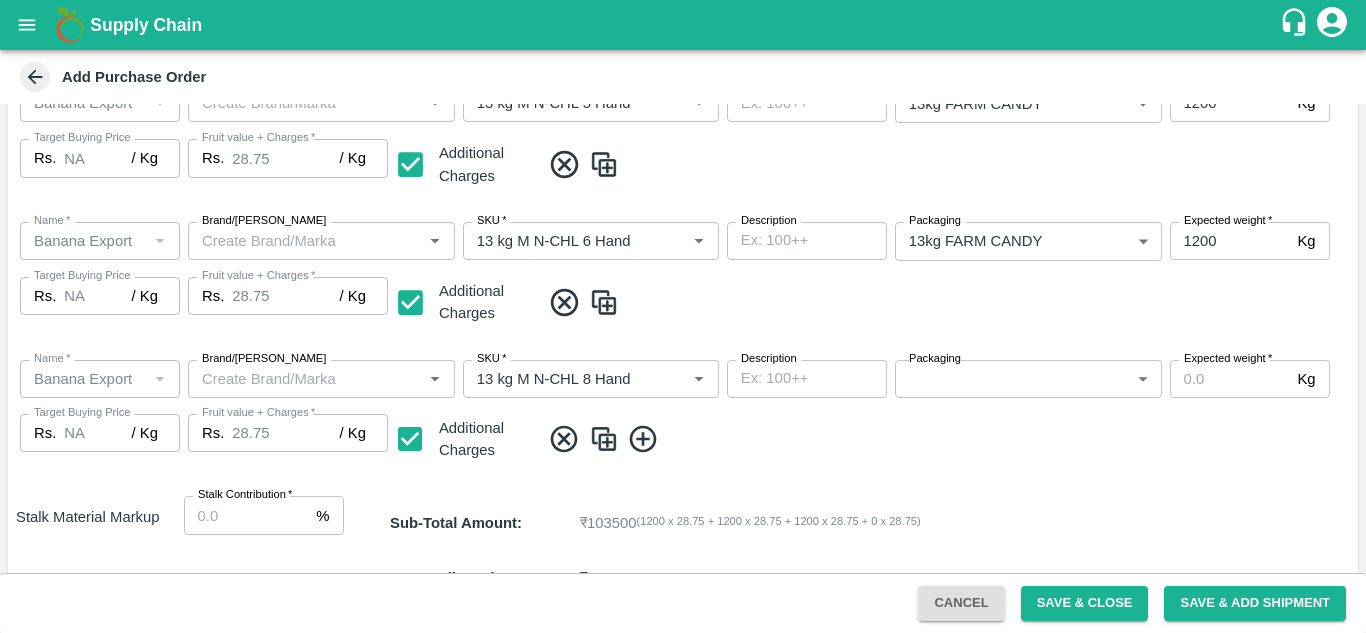 click on "Supply Chain Add Purchase Order PO Type   * Vendor Purchase 2 PO Type Buyers   * Ajit Otari Buyers   * Supplier   * Supplier   * Add Vendor Add Farmer Address   * Karkamb, Solapur, Pandharpur, Maharashtra Address Micropocket   * Micropocket   * Purchase Date   * 11/07/2025 Purchase Date Incharge Field Executive   * jaydip Tale Incharge Field Executive   * Model   * Fixed Fixed Model Vendor Type Others OTHER Vendor Type Velens Assessment ID FA Velens Assessment ID Expected Purchase Items Banana Export PO Please select if you are creating PO for banana export Fruit value   * Rs. 26 / Kg Fruit value Additional Charge Rs. 2.75 / Kg Additional Charge Buying In Kgs Name   * Name   * Brand/Marka Brand/Marka SKU   * SKU   * Description x Description Packaging 13kg FARM CANDY 466 Packaging Expected weight   * 1200 Kg Expected weight Target Buying Price Rs. NA / Kg Target Buying Price Fruit value + Charges   * Rs. 28.75 / Kg Fruit value + Charges Additional Charges Name   * Name" at bounding box center (683, 316) 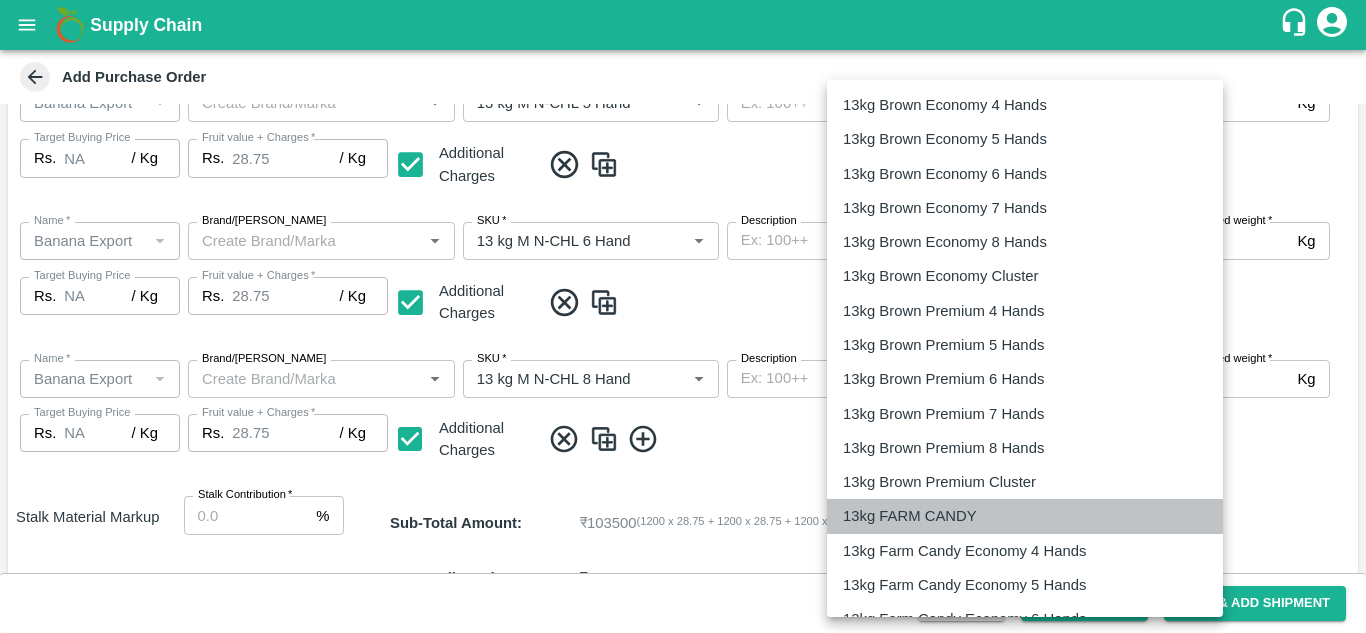 click on "13kg FARM CANDY" at bounding box center (910, 516) 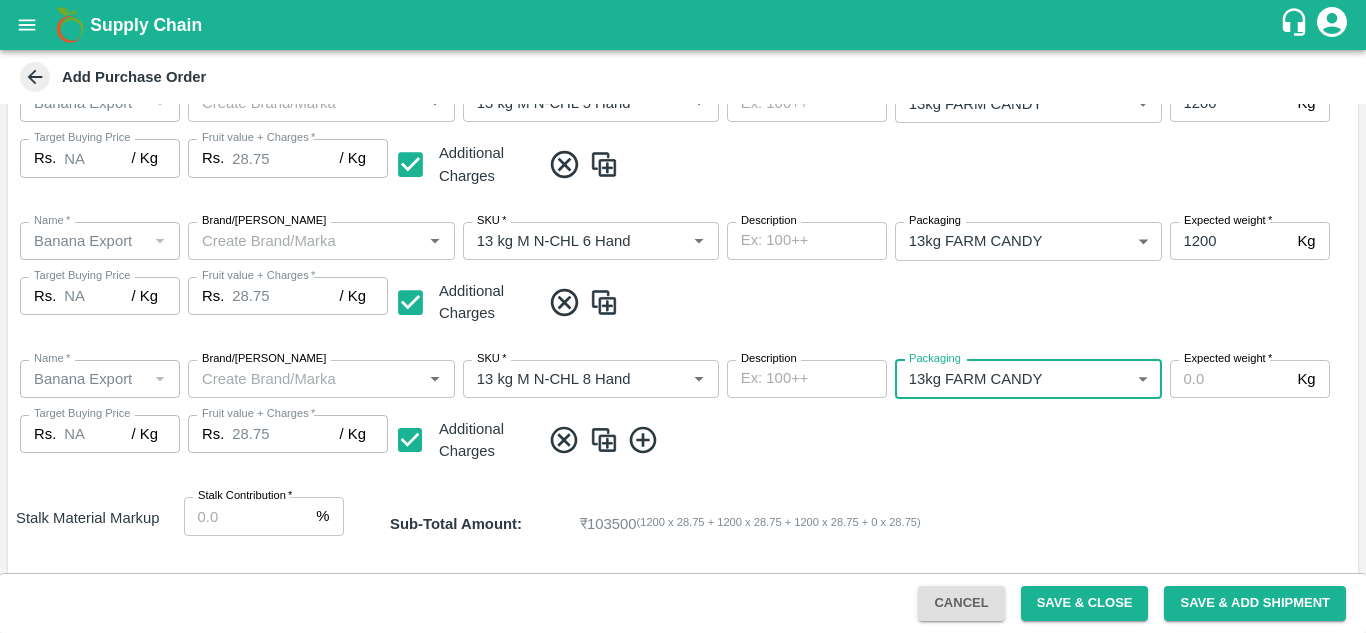 type on "466" 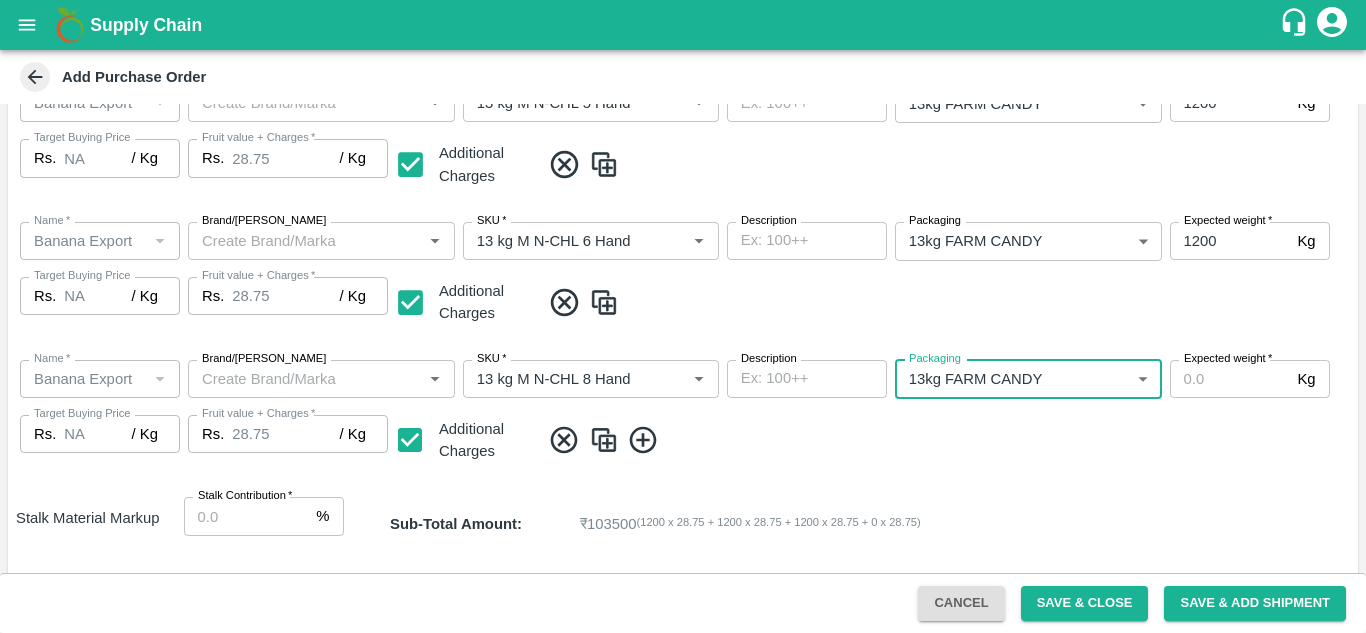 click on "Expected weight   *" at bounding box center (1230, 379) 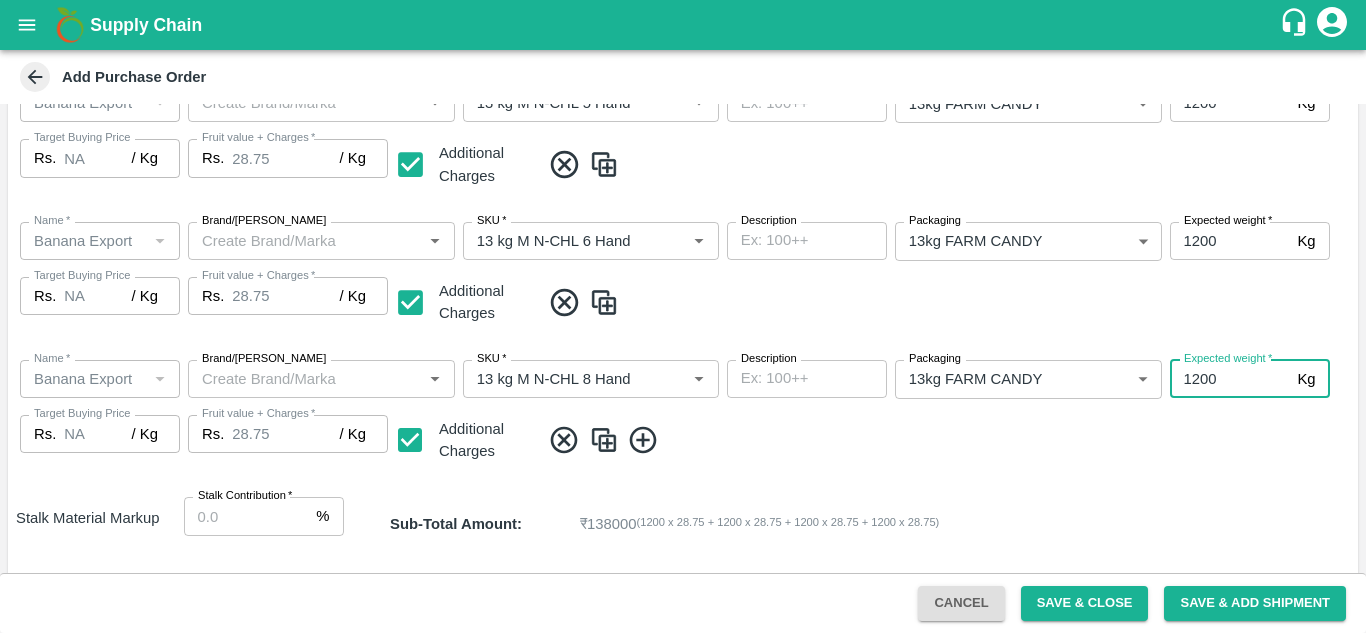 type on "1200" 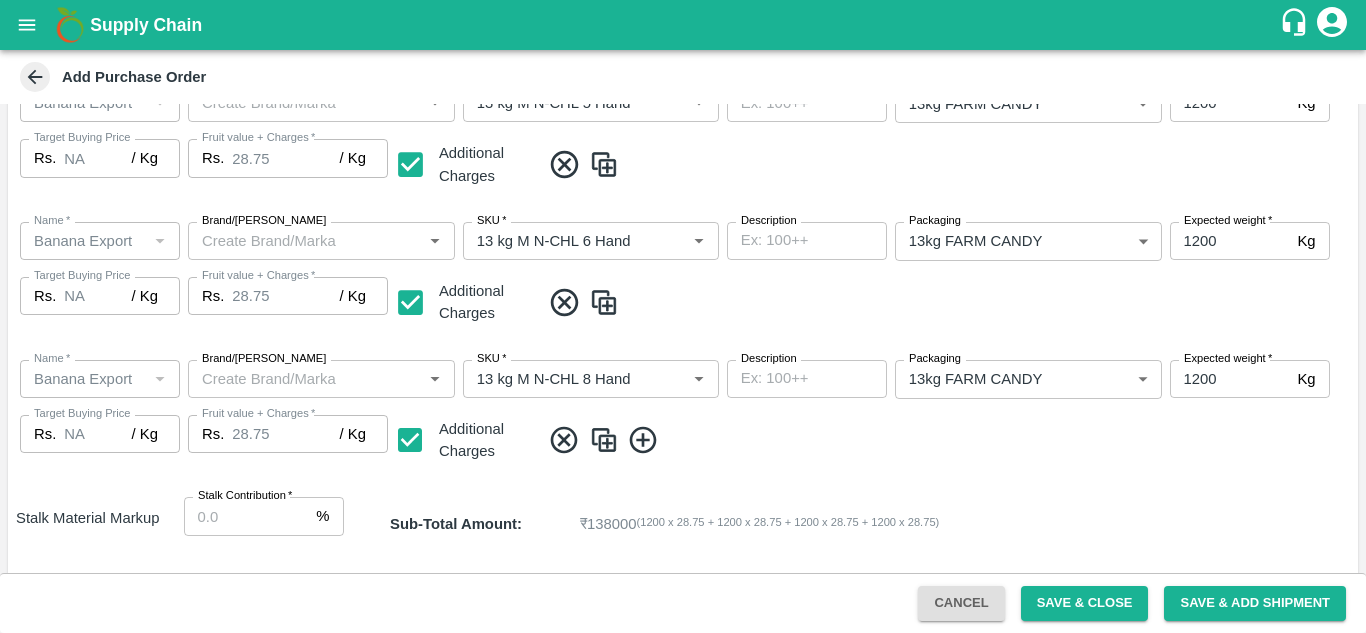 click at bounding box center (945, 440) 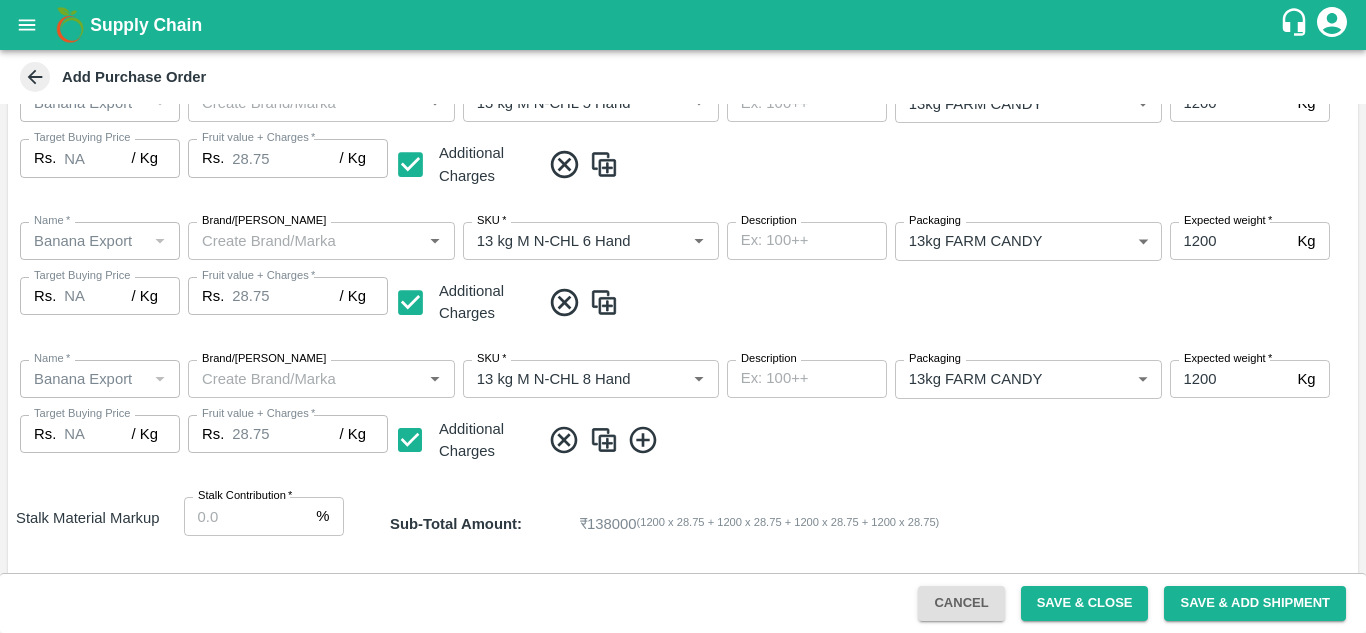 click 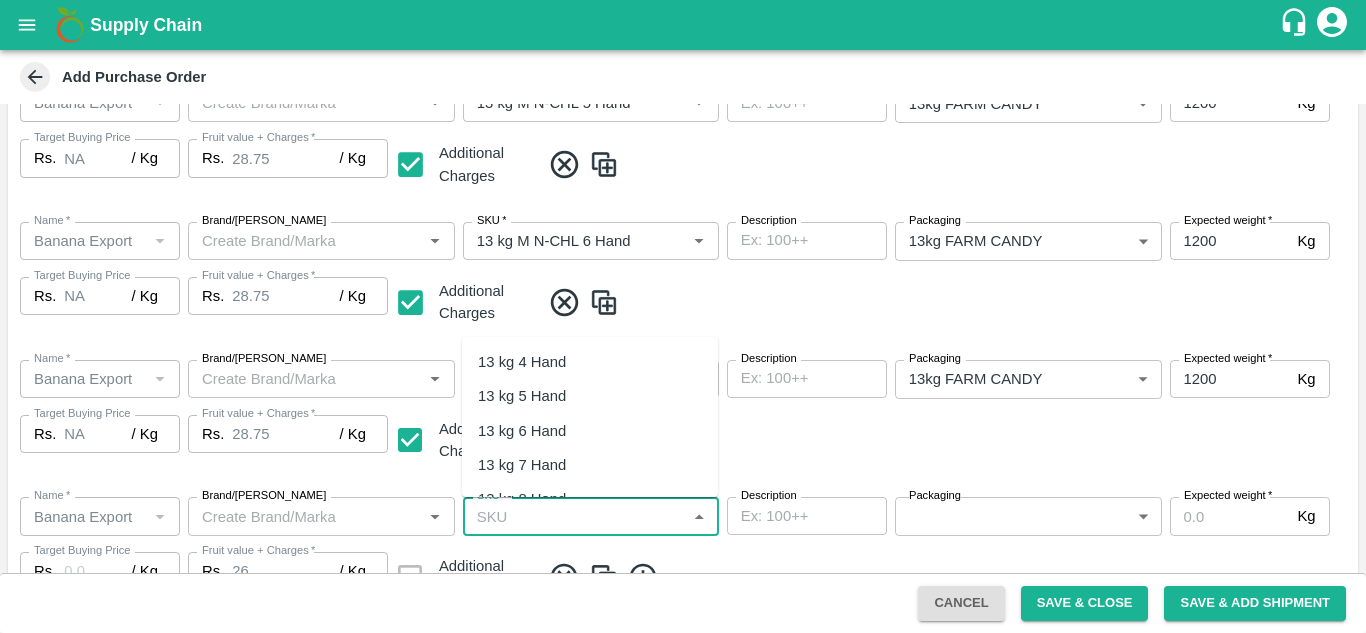 click on "SKU   *" at bounding box center (574, 516) 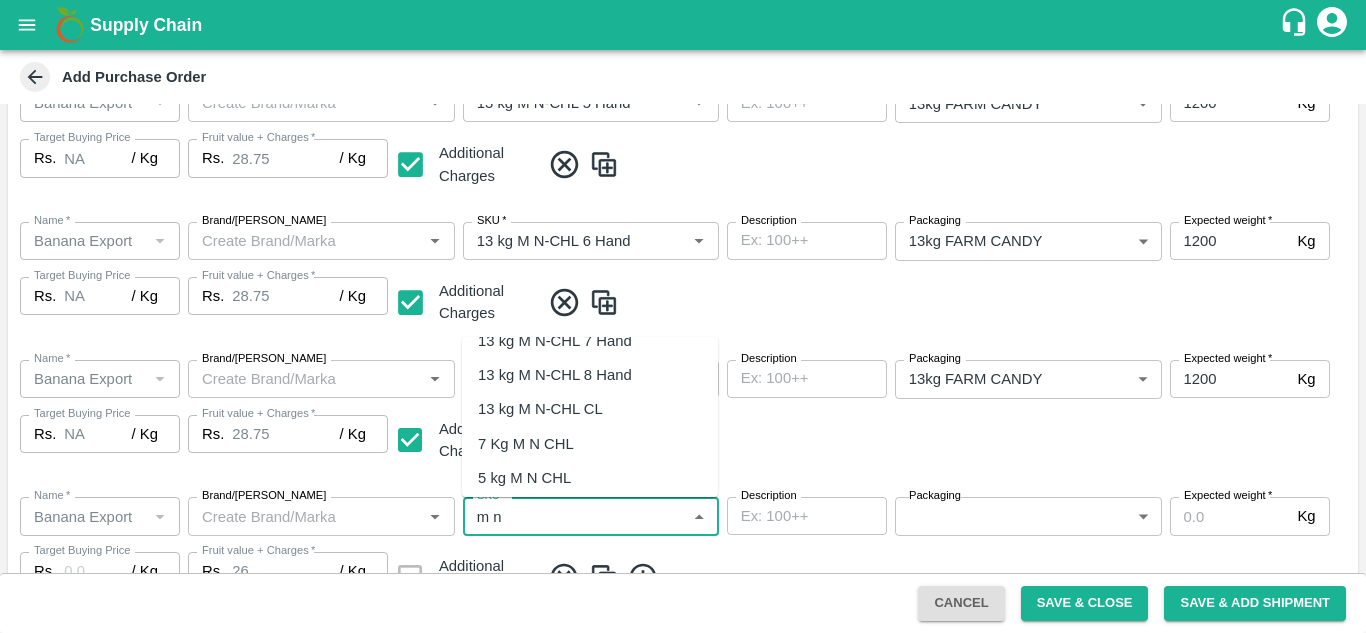 scroll, scrollTop: 125, scrollLeft: 0, axis: vertical 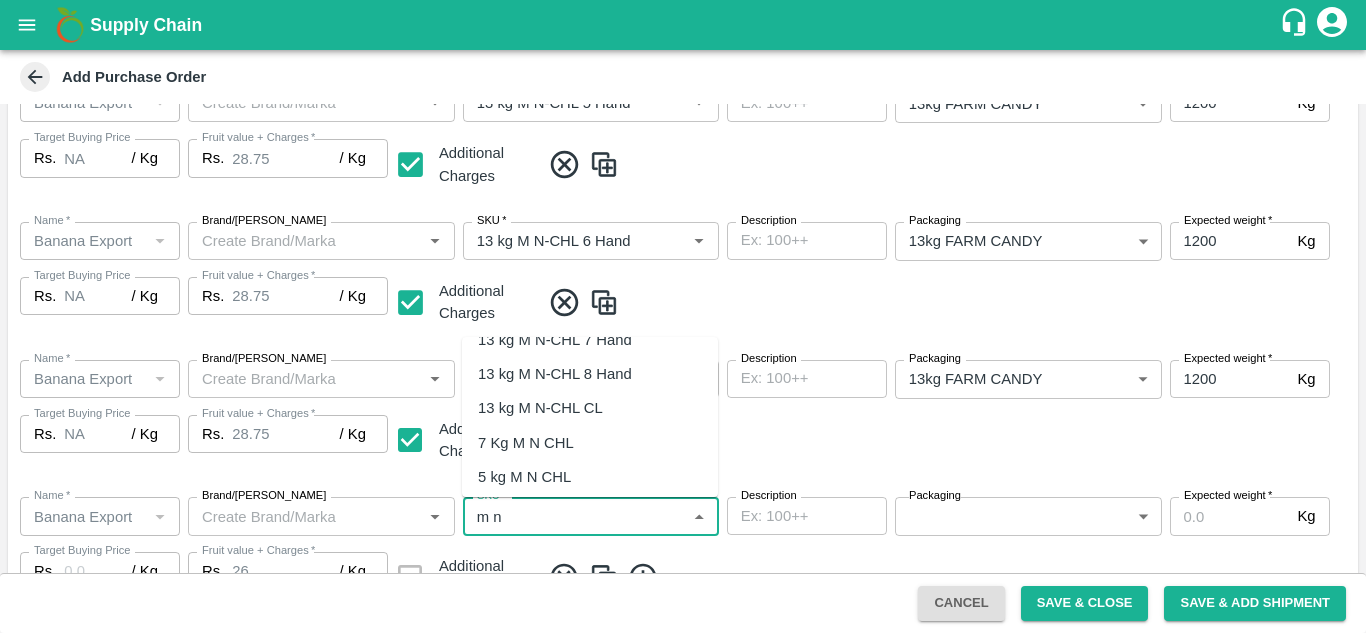 click on "13 kg M N-CHL CL" at bounding box center (540, 408) 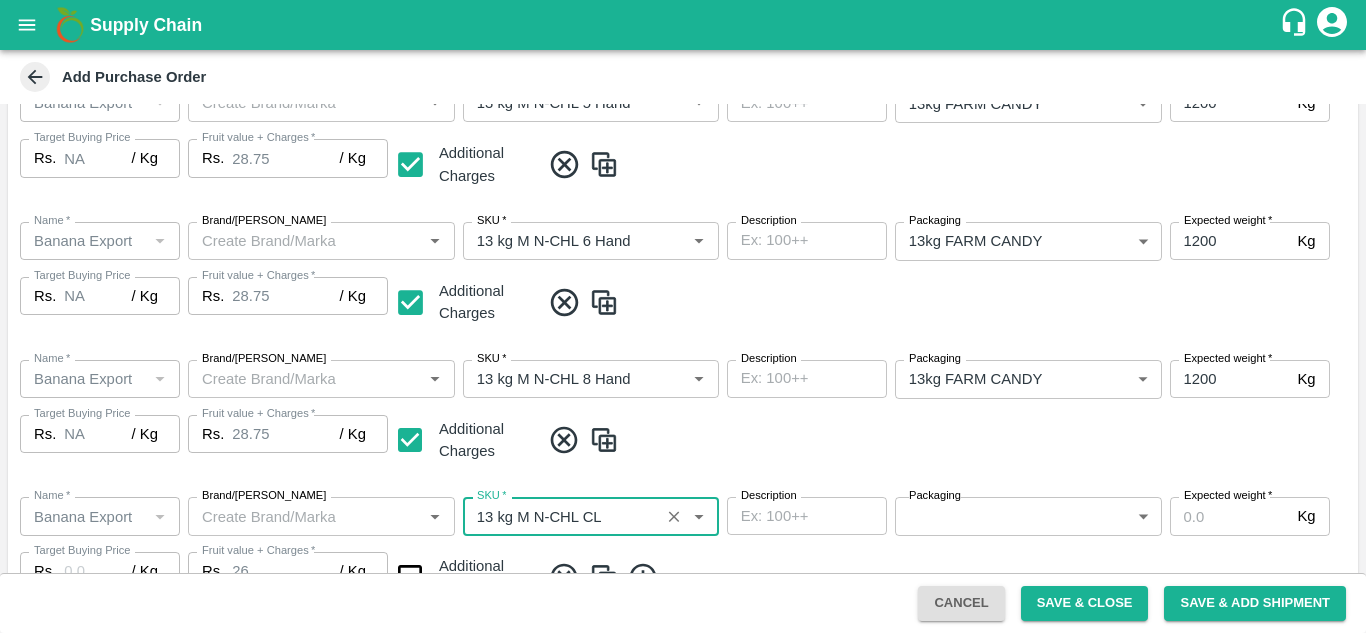 type on "NA" 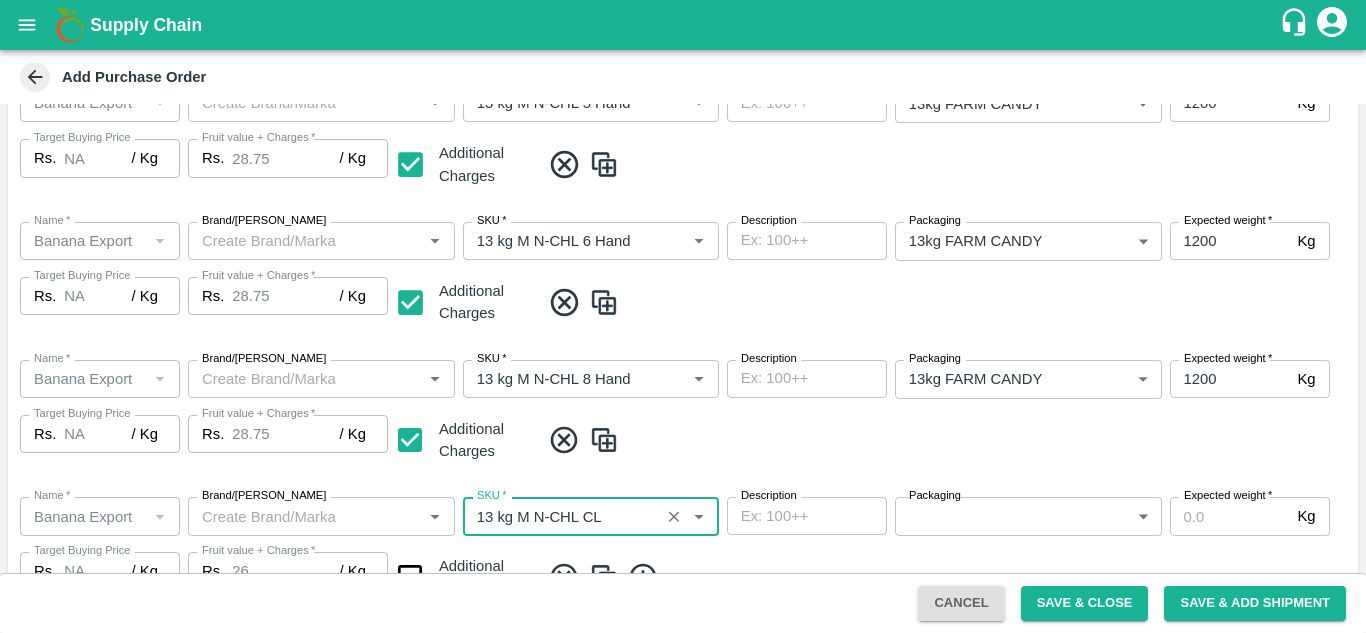 type on "13 kg M N-CHL CL" 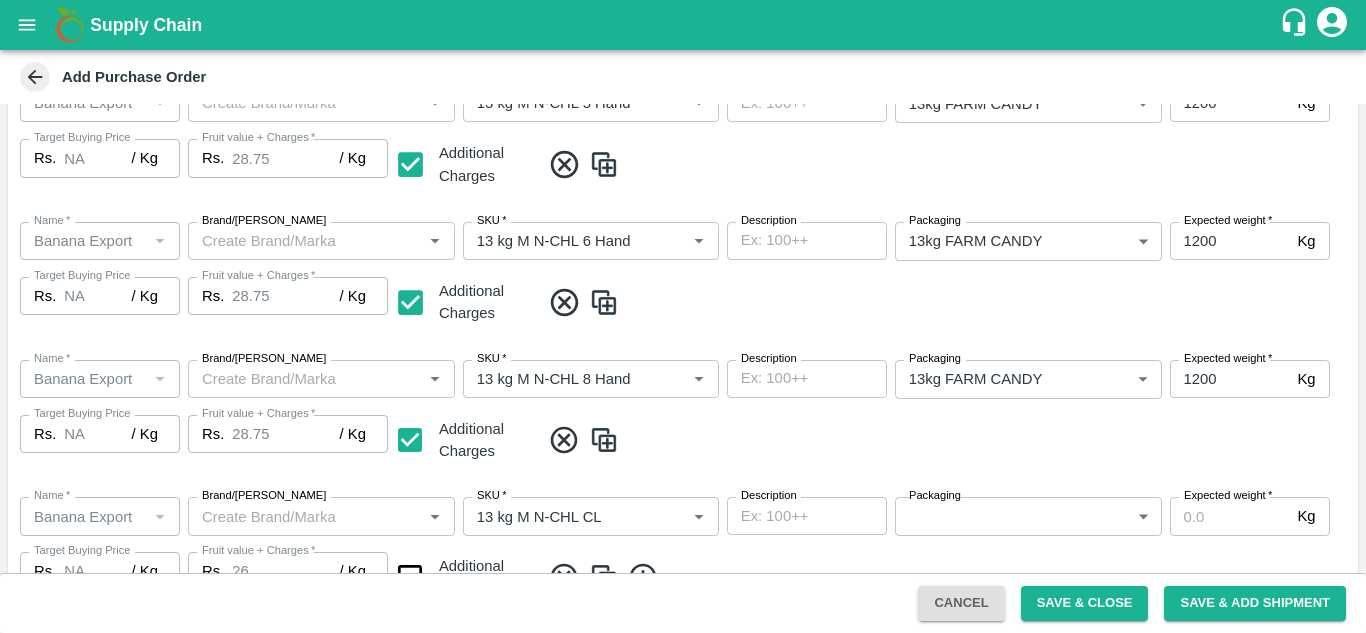 click on "Name   * Name   * Brand/Marka Brand/Marka SKU   * SKU   * Description x Description Packaging 13kg FARM CANDY 466 Packaging Expected weight   * 1200 Kg Expected weight Target Buying Price Rs. NA / Kg Target Buying Price Fruit value + Charges   * Rs. 28.75 / Kg Fruit value + Charges Additional Charges" at bounding box center (683, 413) 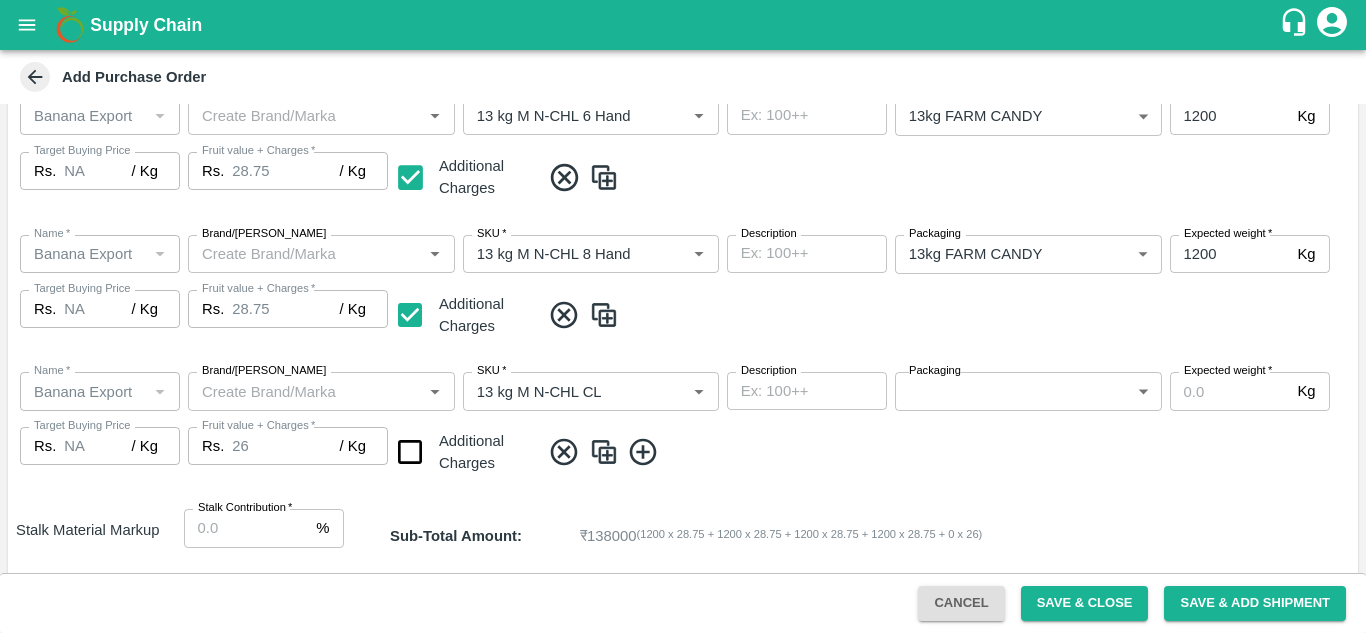 scroll, scrollTop: 712, scrollLeft: 0, axis: vertical 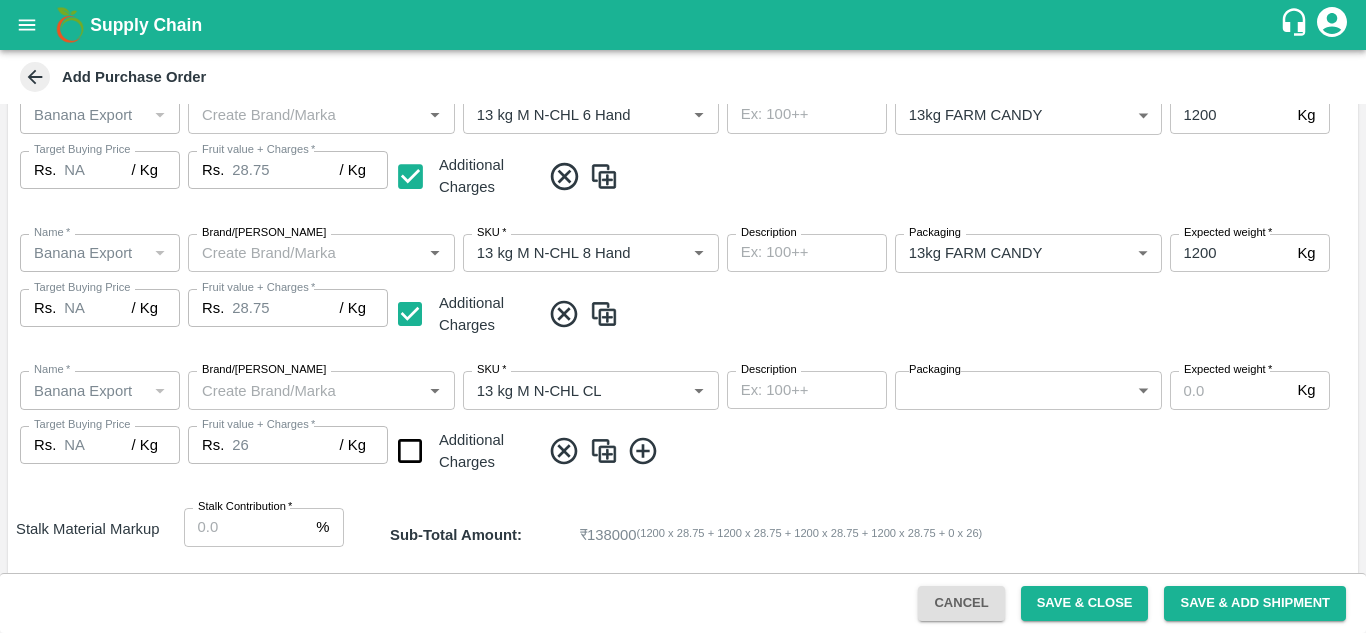 click at bounding box center (410, 451) 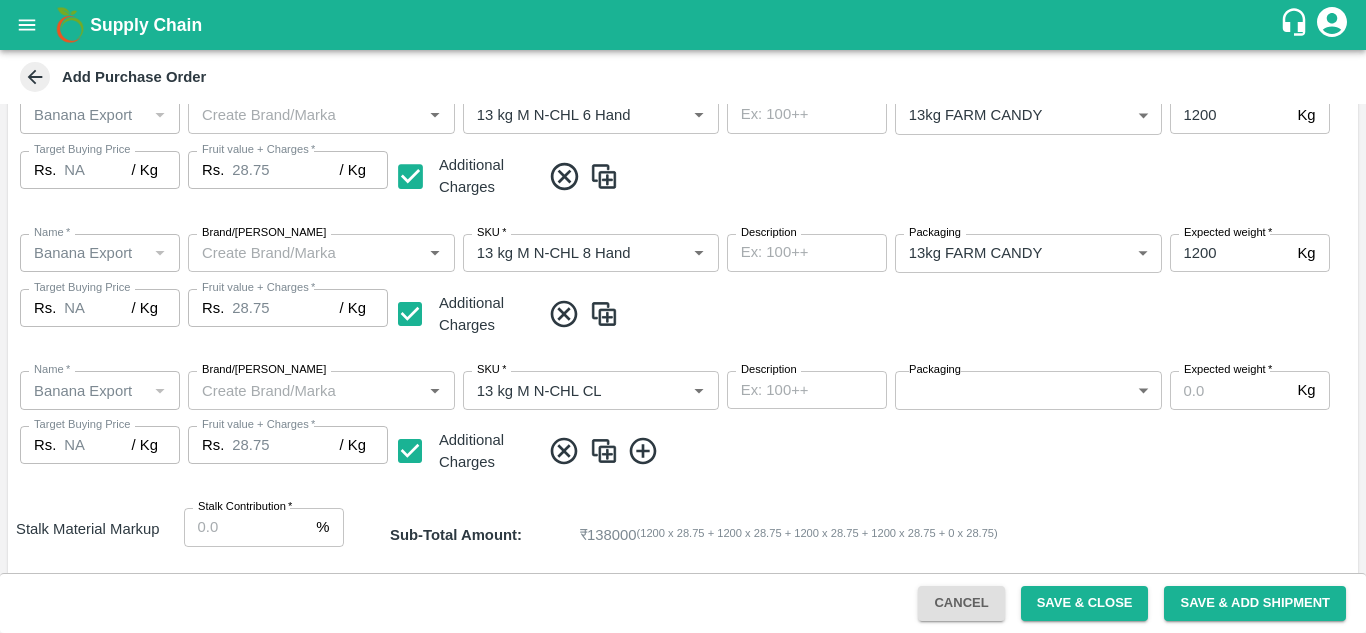 type on "28.75" 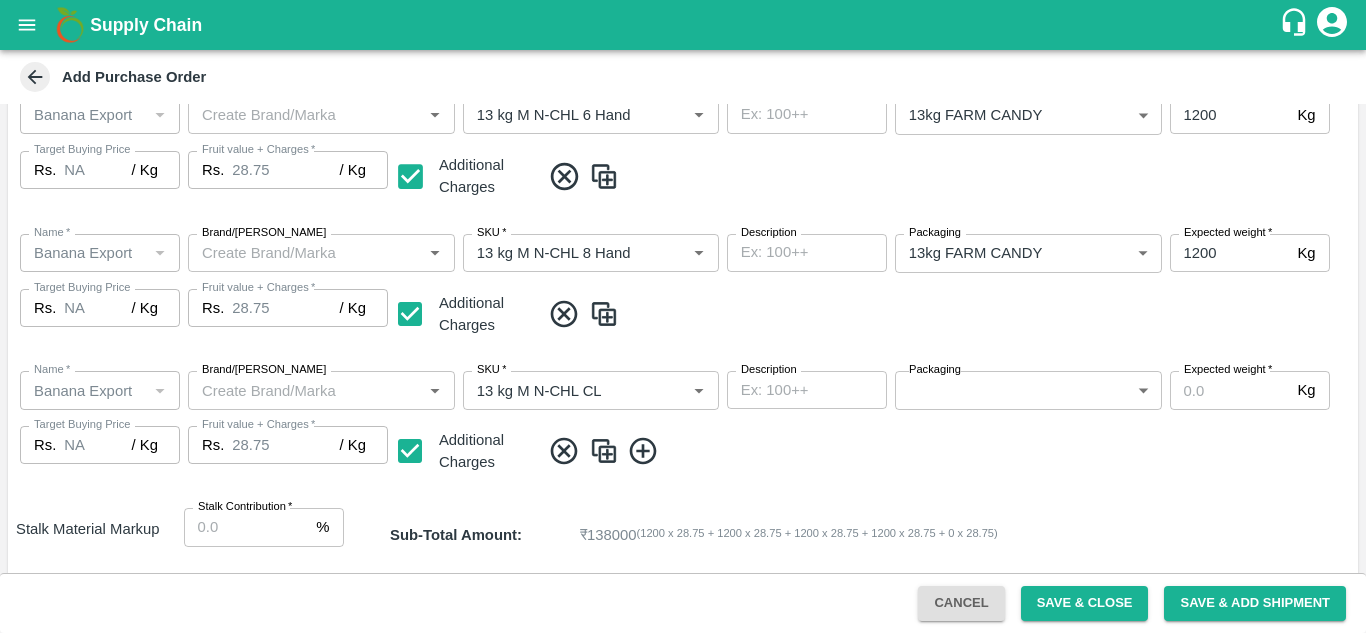click on "Supply Chain Add Purchase Order PO Type   * Vendor Purchase 2 PO Type Buyers   * Ajit Otari Buyers   * Supplier   * Supplier   * Add Vendor Add Farmer Address   * Karkamb, Solapur, Pandharpur, Maharashtra Address Micropocket   * Micropocket   * Purchase Date   * 11/07/2025 Purchase Date Incharge Field Executive   * jaydip Tale Incharge Field Executive   * Model   * Fixed Fixed Model Vendor Type Others OTHER Vendor Type Velens Assessment ID FA Velens Assessment ID Expected Purchase Items Banana Export PO Please select if you are creating PO for banana export Fruit value   * Rs. 26 / Kg Fruit value Additional Charge Rs. 2.75 / Kg Additional Charge Buying In Kgs Name   * Name   * Brand/Marka Brand/Marka SKU   * SKU   * Description x Description Packaging 13kg FARM CANDY 466 Packaging Expected weight   * 1200 Kg Expected weight Target Buying Price Rs. NA / Kg Target Buying Price Fruit value + Charges   * Rs. 28.75 / Kg Fruit value + Charges Additional Charges Name   * Name" at bounding box center [683, 316] 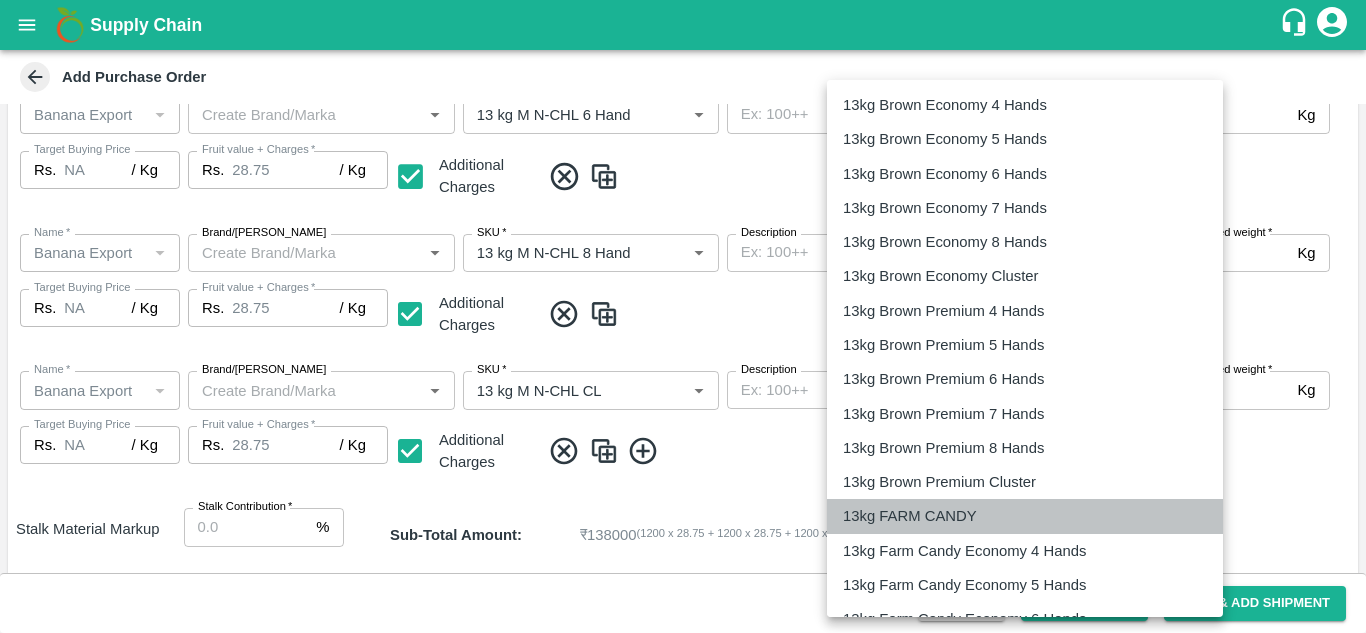 click on "13kg FARM CANDY" at bounding box center (910, 516) 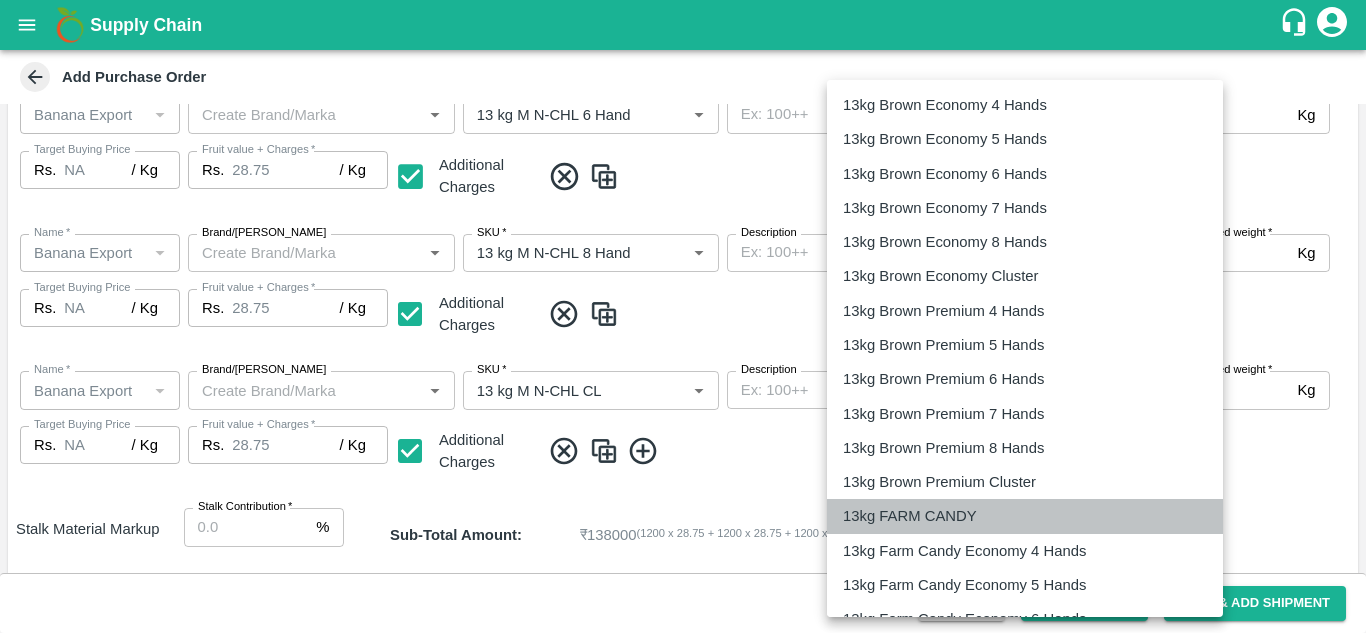 type on "466" 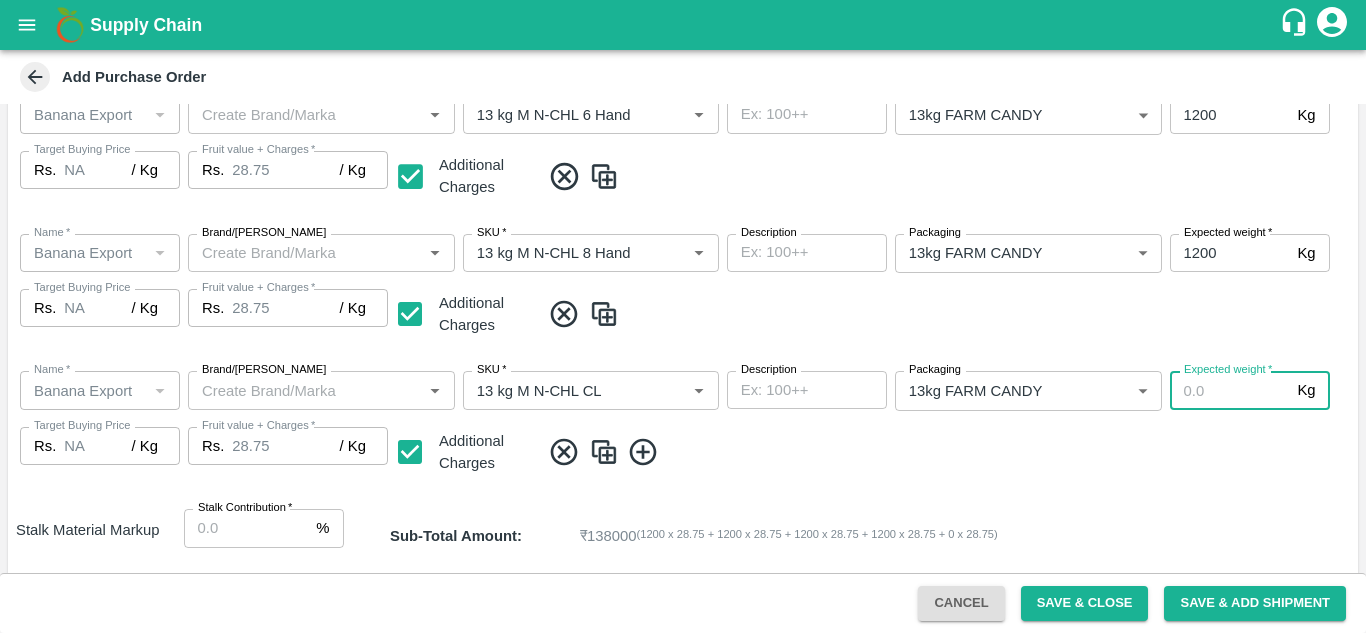 click on "Expected weight   *" at bounding box center [1230, 390] 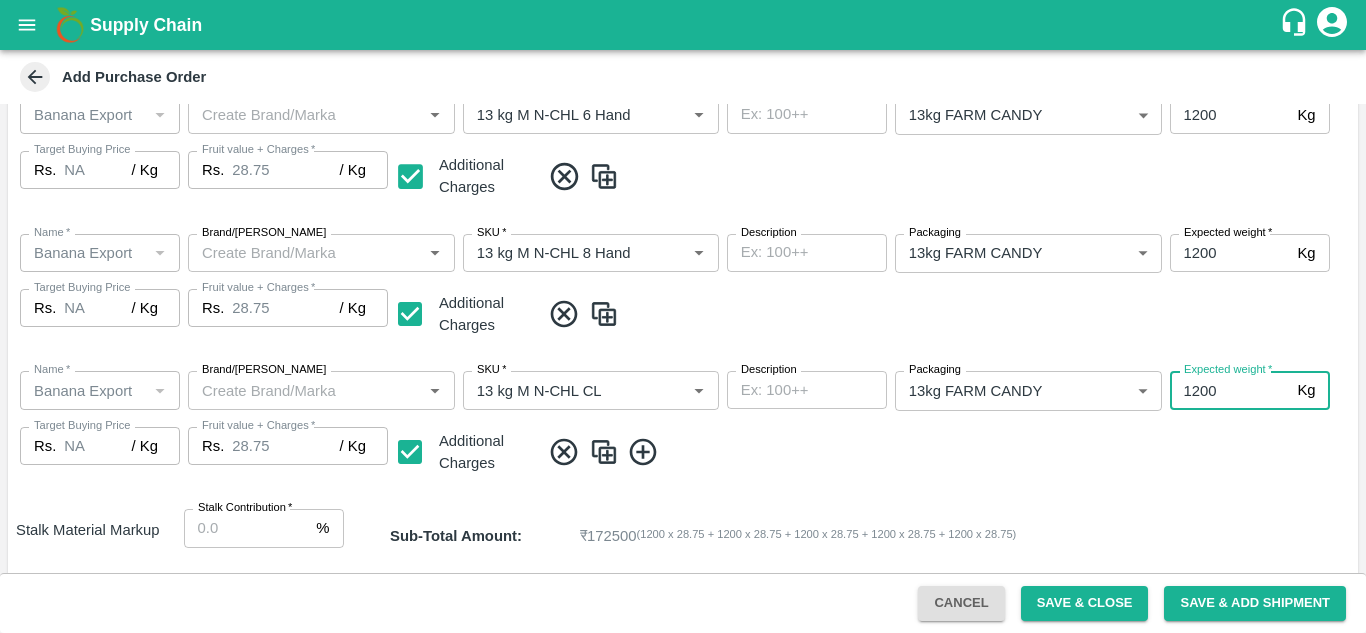 type on "1200" 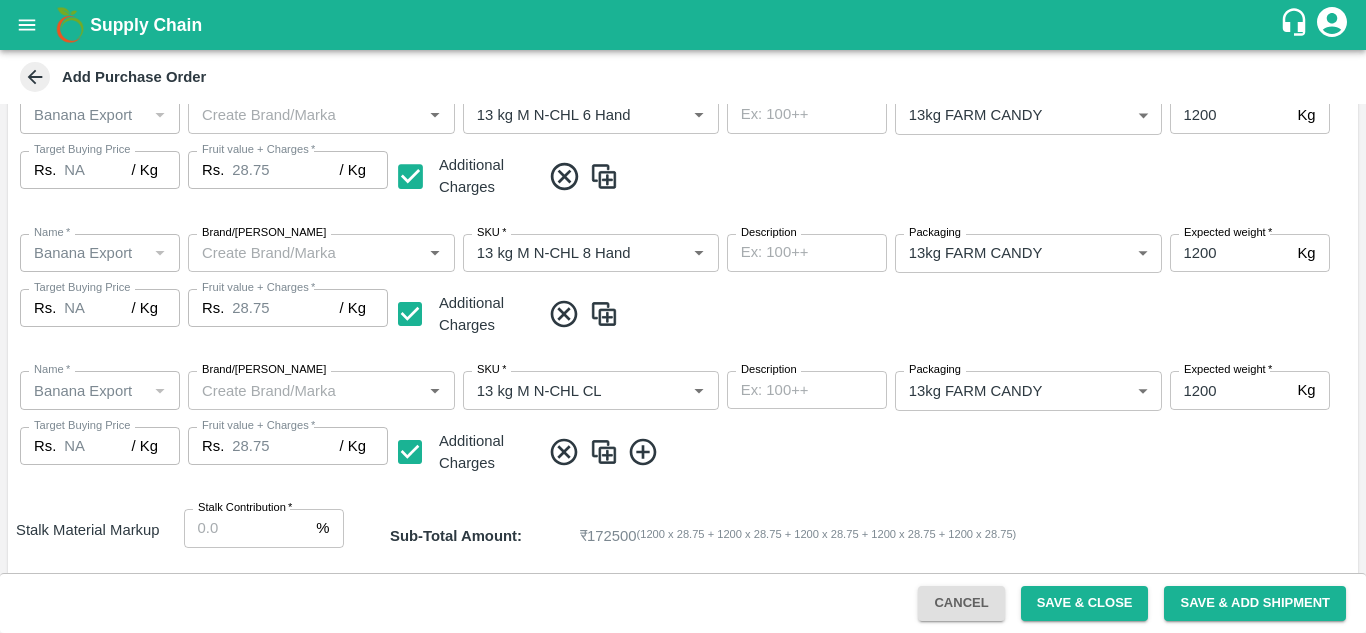click at bounding box center [945, 452] 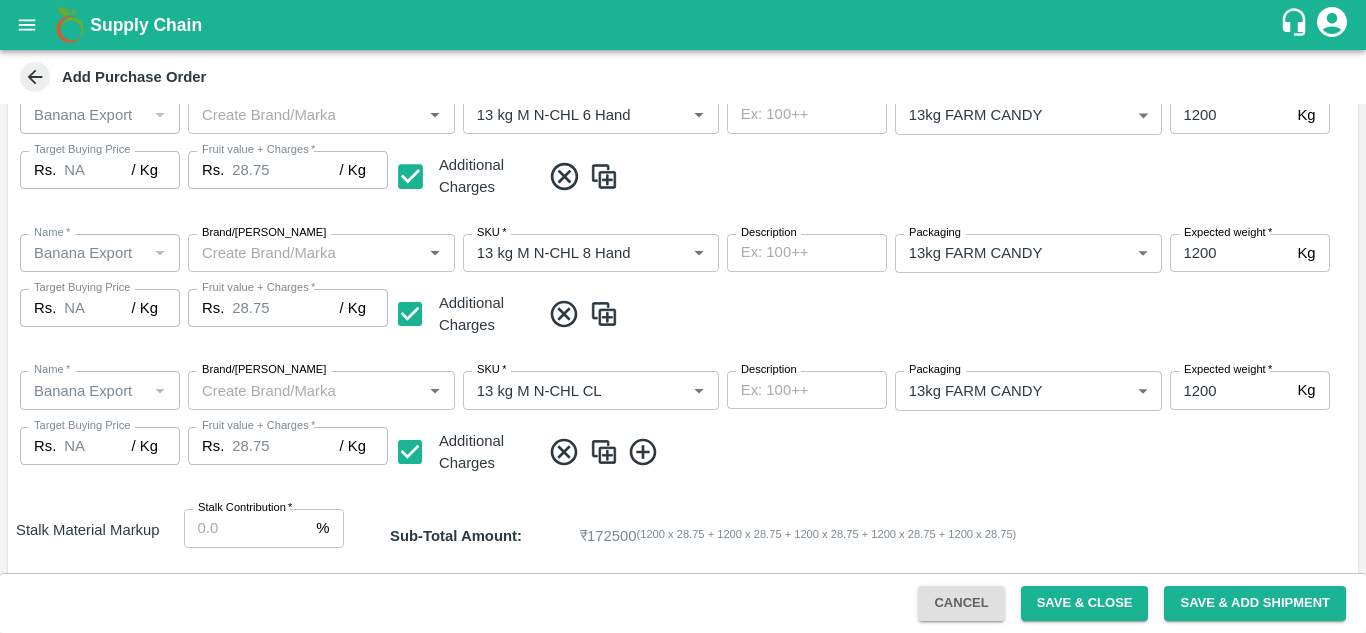click 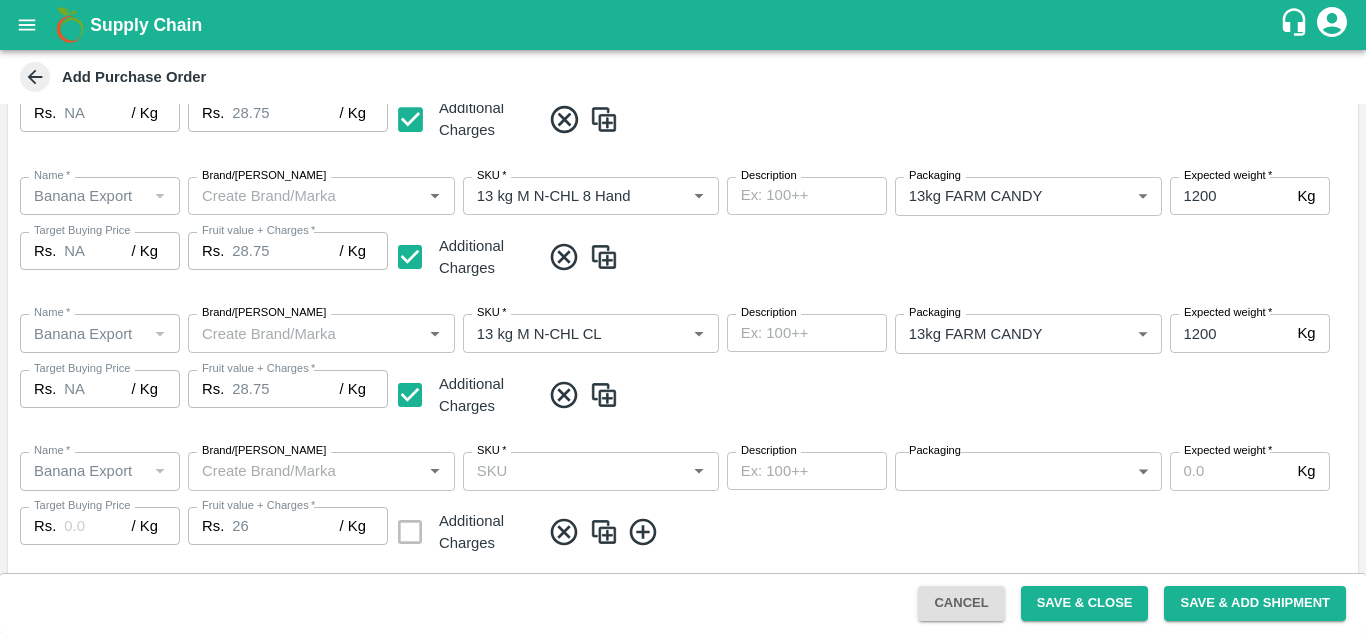 scroll, scrollTop: 920, scrollLeft: 0, axis: vertical 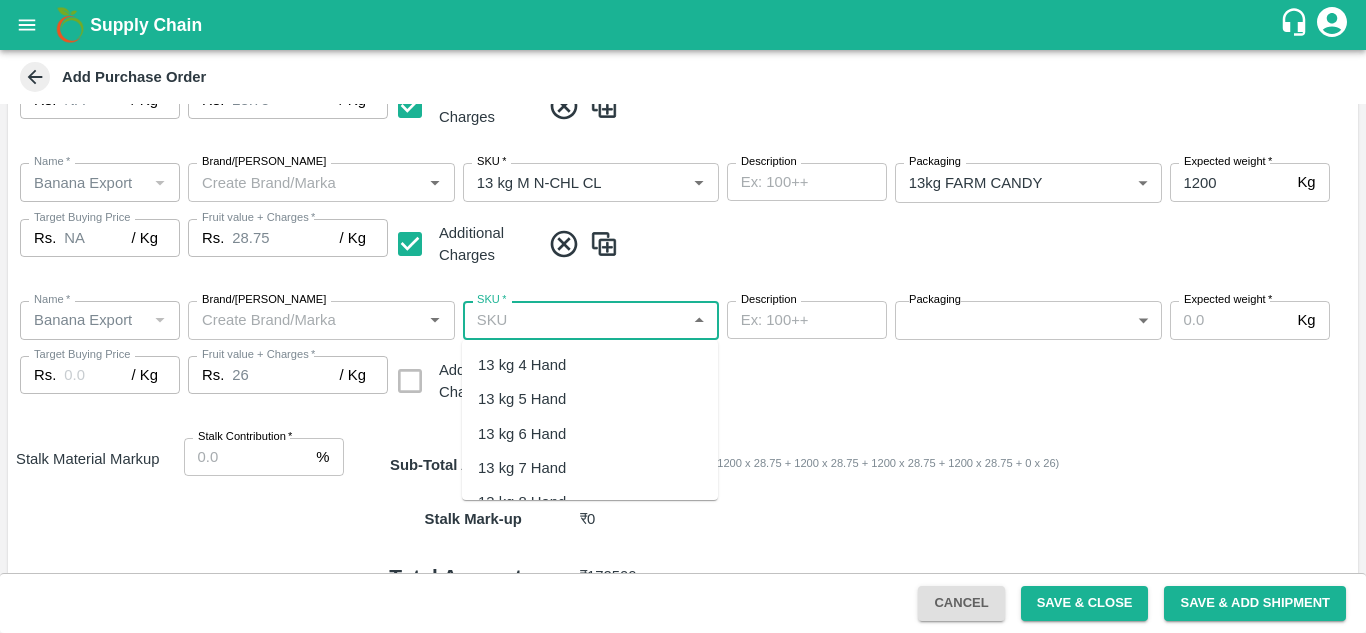 click on "SKU   *" at bounding box center (574, 320) 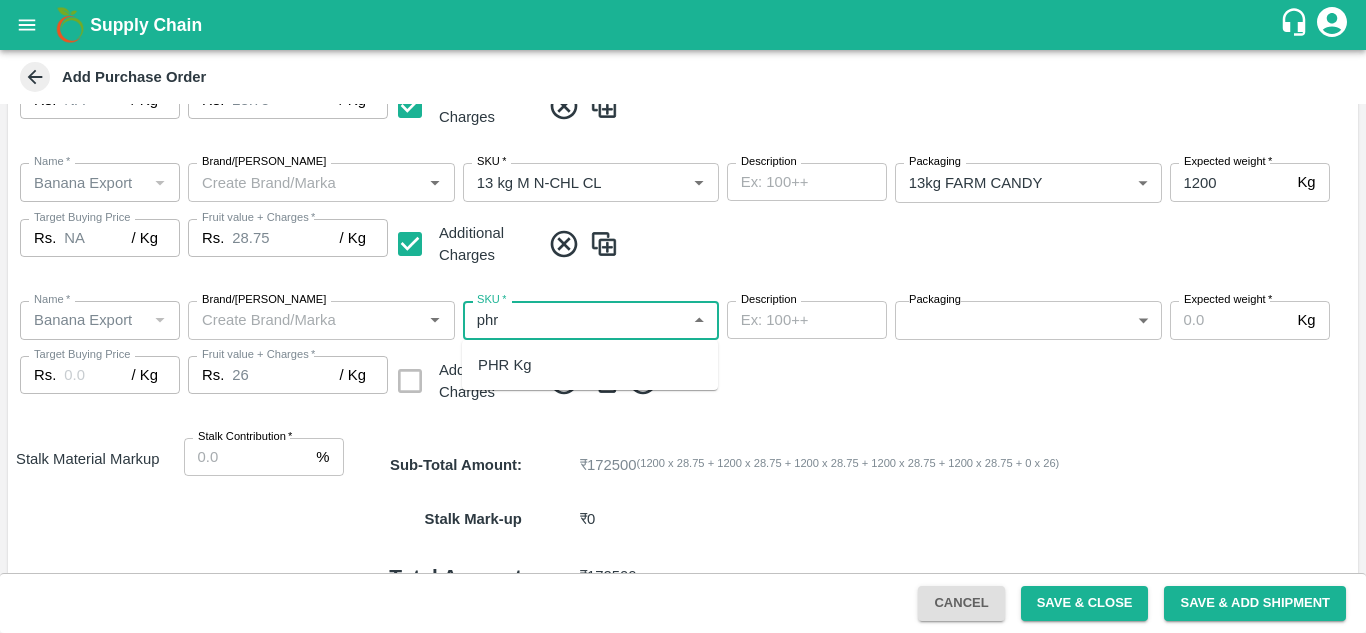 click on "PHR Kg" at bounding box center [505, 365] 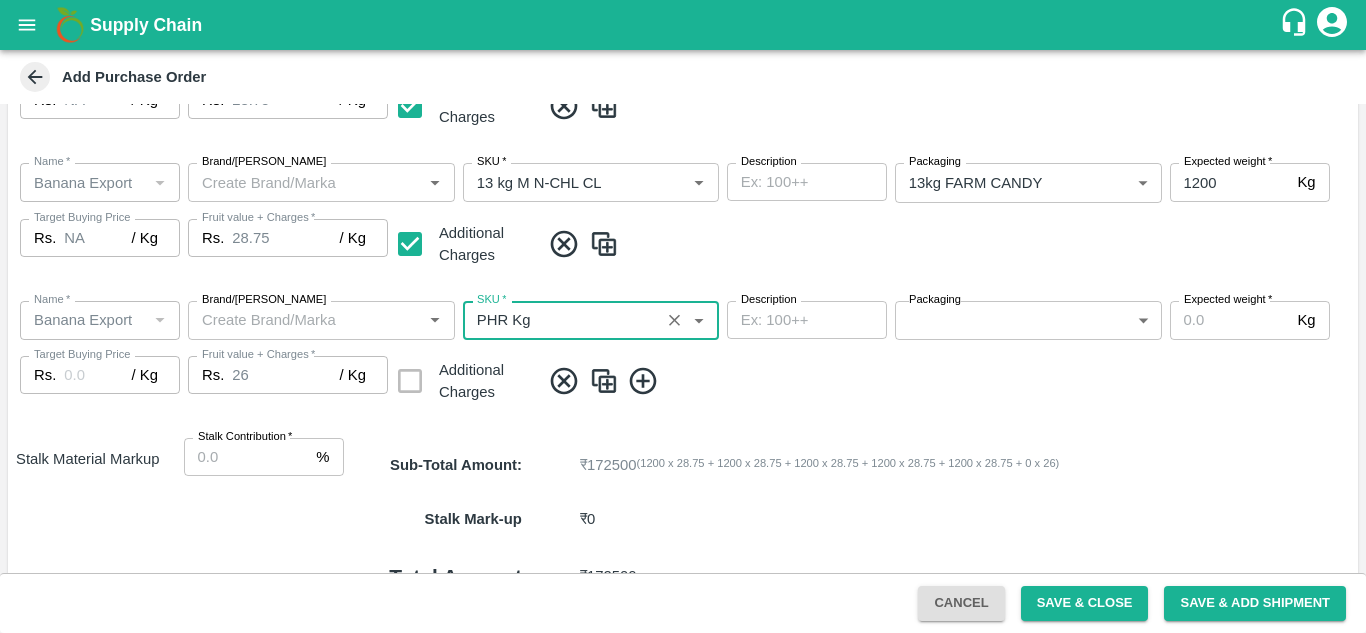 type on "NA" 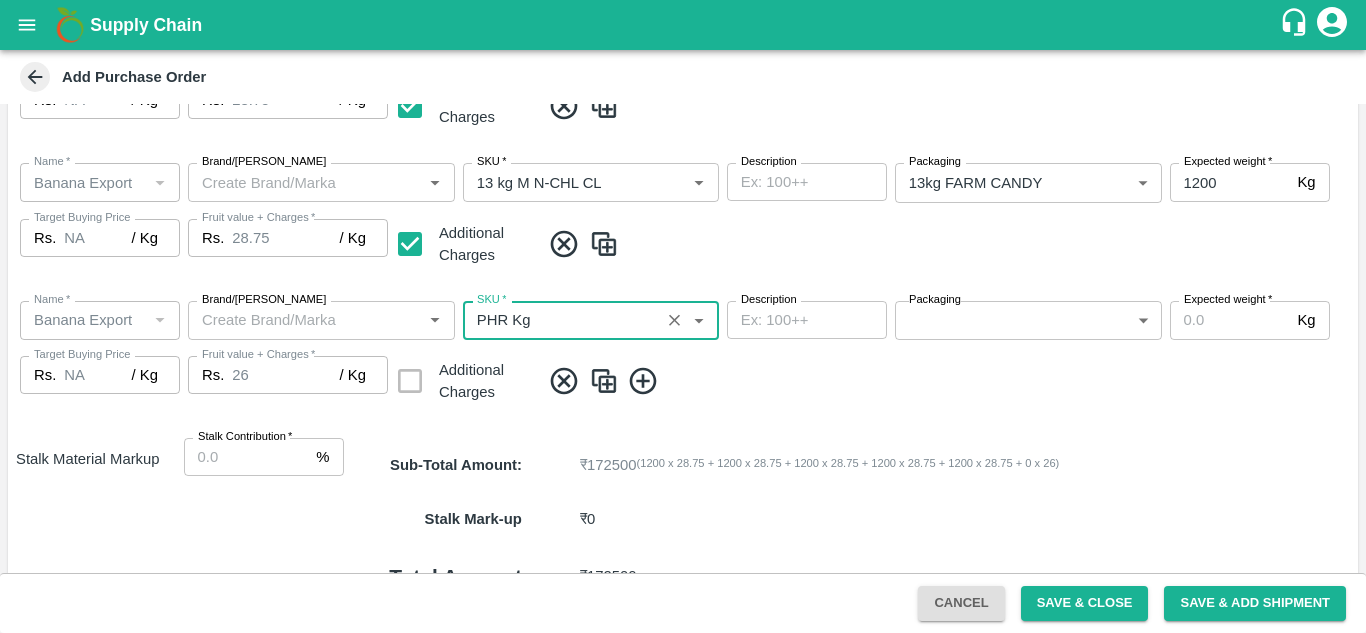 type on "PHR Kg" 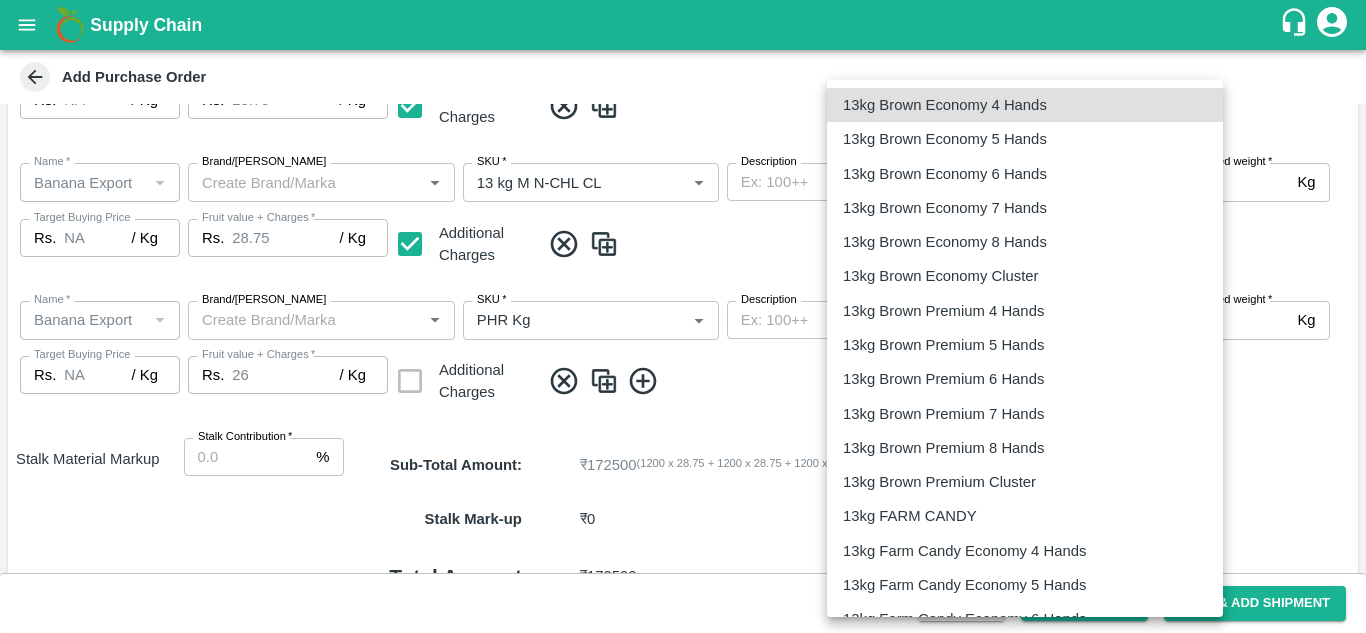 click on "Supply Chain Add Purchase Order PO Type   * Vendor Purchase 2 PO Type Buyers   * Ajit Otari Buyers   * Supplier   * Supplier   * Add Vendor Add Farmer Address   * Karkamb, Solapur, Pandharpur, Maharashtra Address Micropocket   * Micropocket   * Purchase Date   * 11/07/2025 Purchase Date Incharge Field Executive   * jaydip Tale Incharge Field Executive   * Model   * Fixed Fixed Model Vendor Type Others OTHER Vendor Type Velens Assessment ID FA Velens Assessment ID Expected Purchase Items Banana Export PO Please select if you are creating PO for banana export Fruit value   * Rs. 26 / Kg Fruit value Additional Charge Rs. 2.75 / Kg Additional Charge Buying In Kgs Name   * Name   * Brand/Marka Brand/Marka SKU   * SKU   * Description x Description Packaging 13kg FARM CANDY 466 Packaging Expected weight   * 1200 Kg Expected weight Target Buying Price Rs. NA / Kg Target Buying Price Fruit value + Charges   * Rs. 28.75 / Kg Fruit value + Charges Additional Charges Name   * Name" at bounding box center [683, 316] 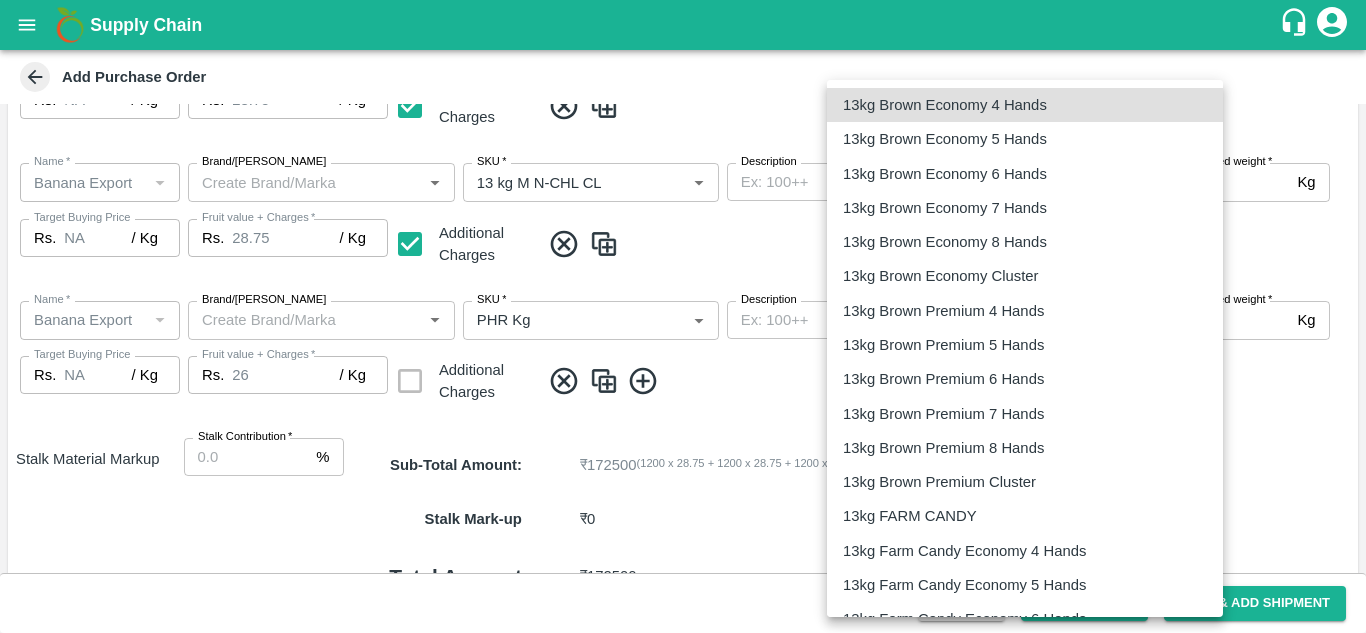 type 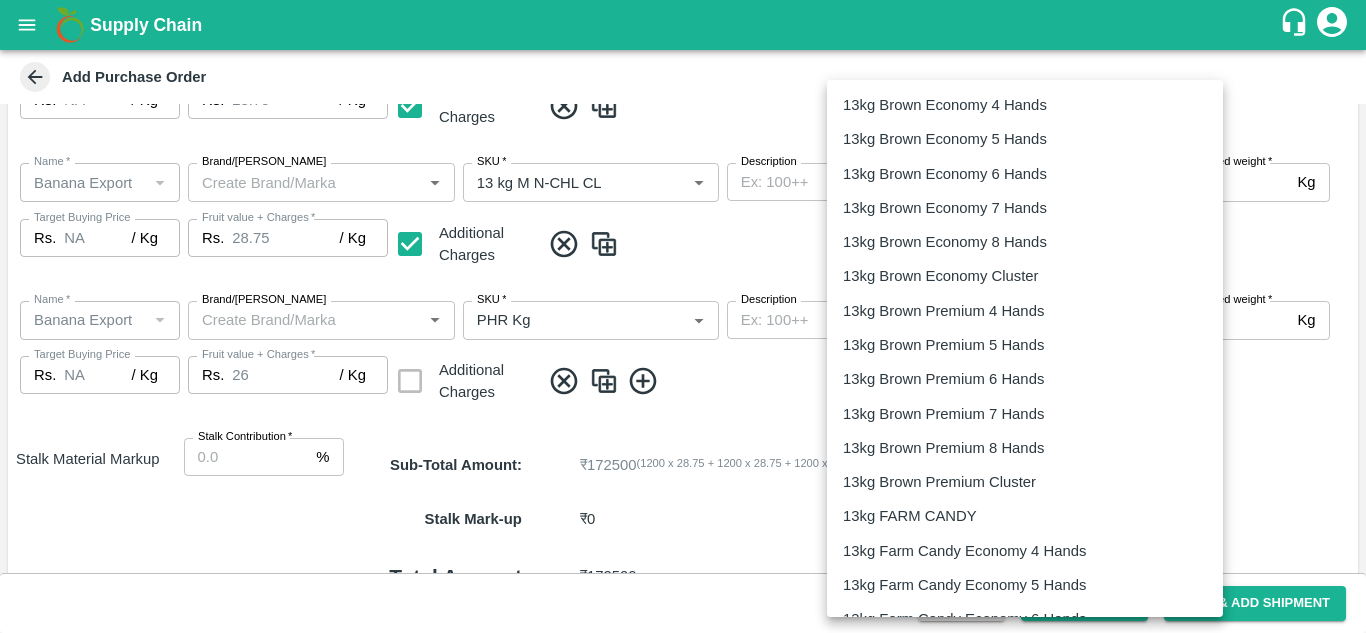 scroll, scrollTop: 3216, scrollLeft: 0, axis: vertical 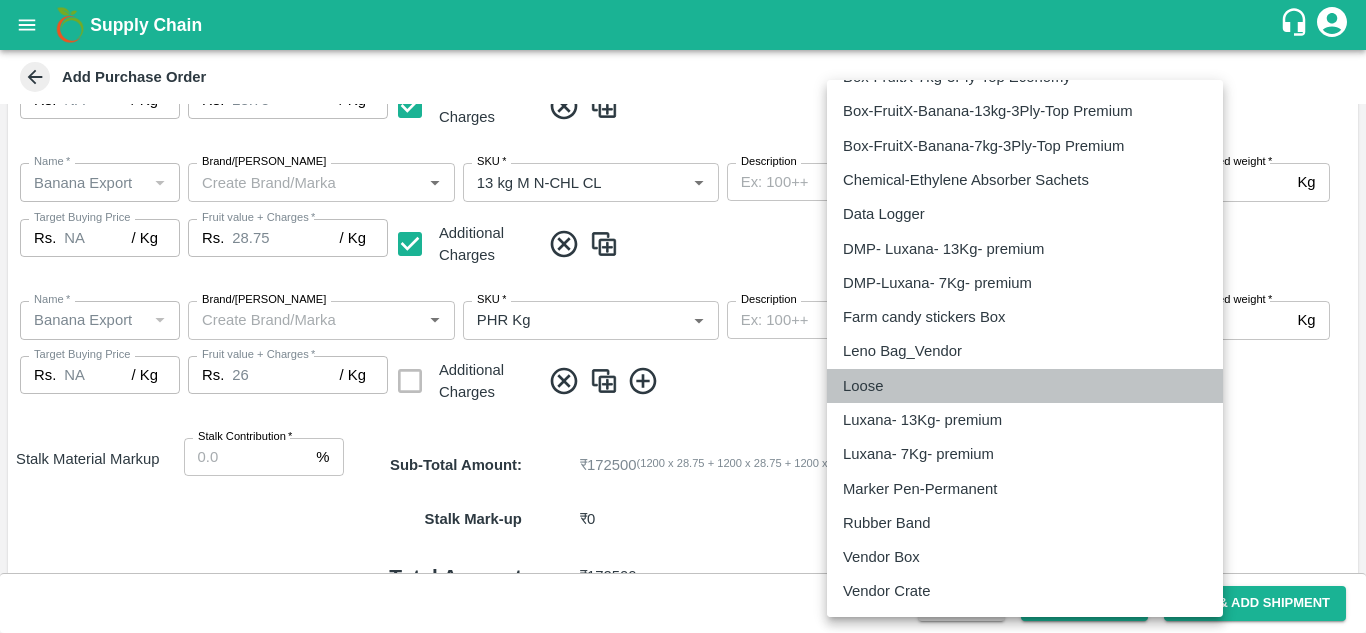click on "Loose" at bounding box center [863, 386] 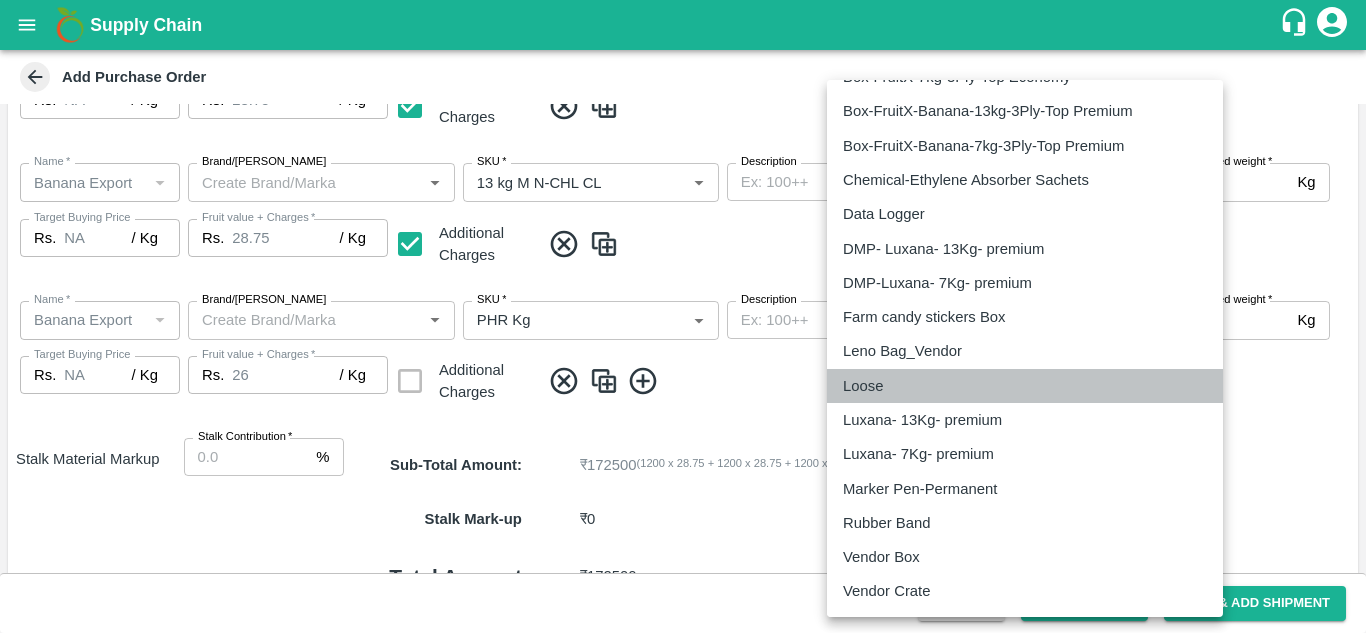 type on "258" 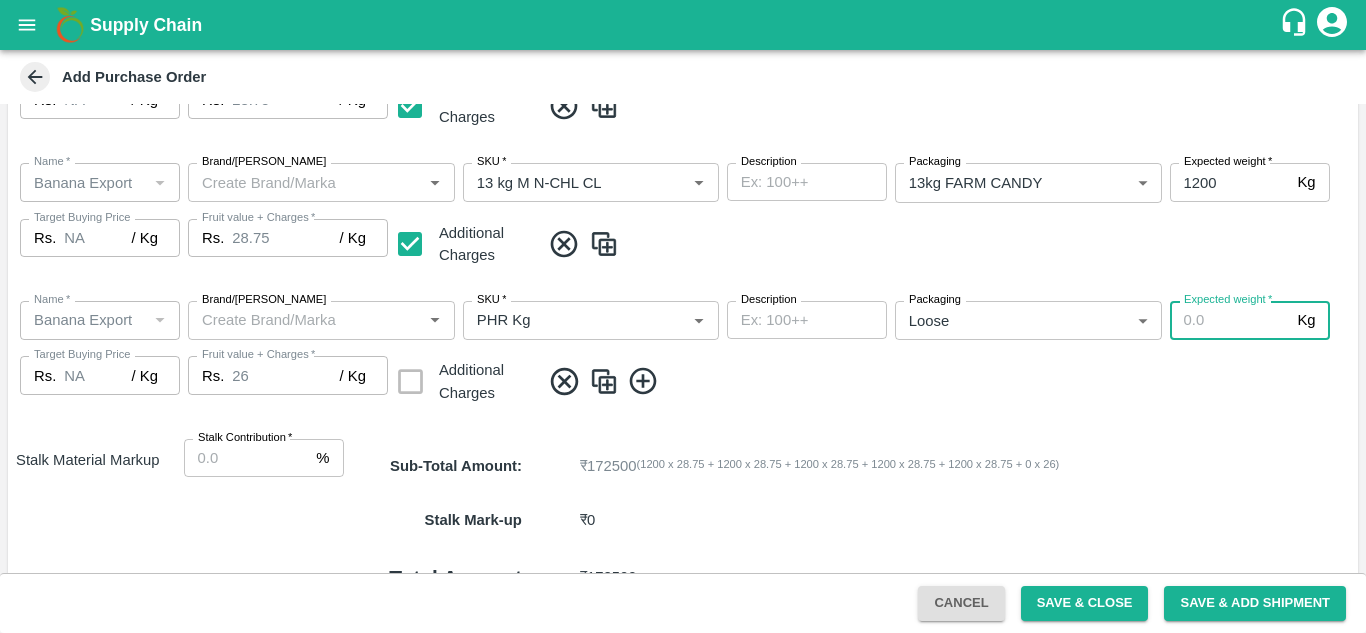 click on "Expected weight   *" at bounding box center (1230, 320) 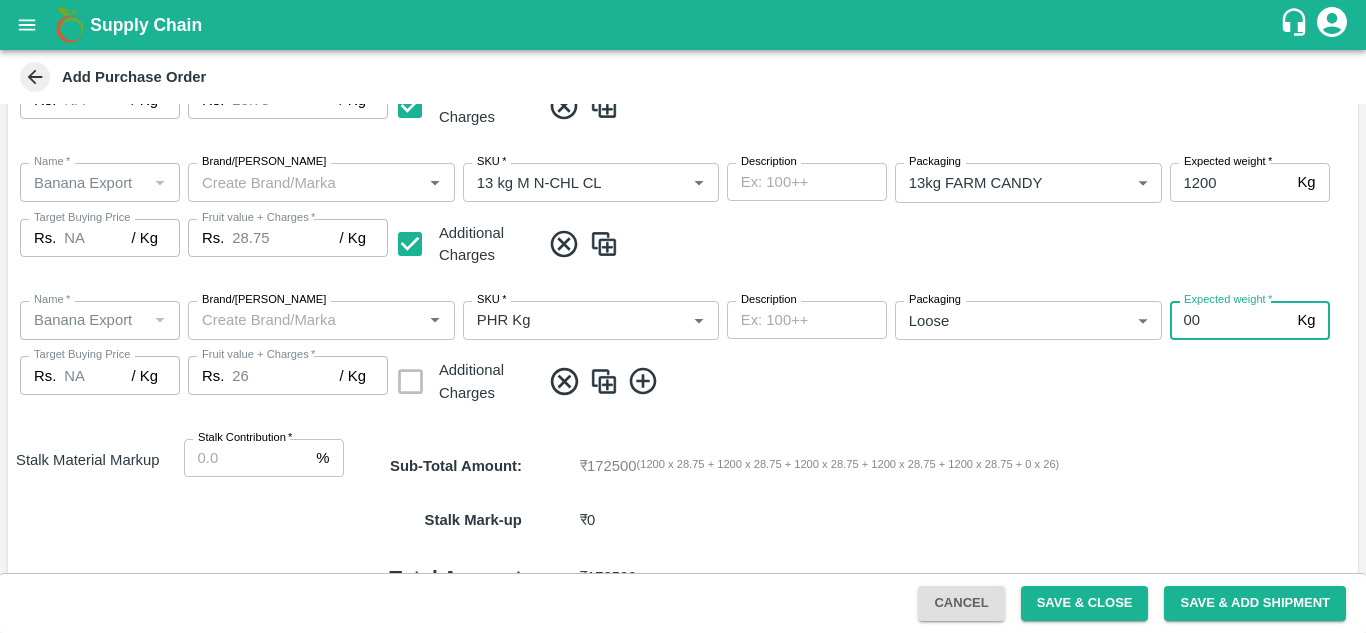 type on "0" 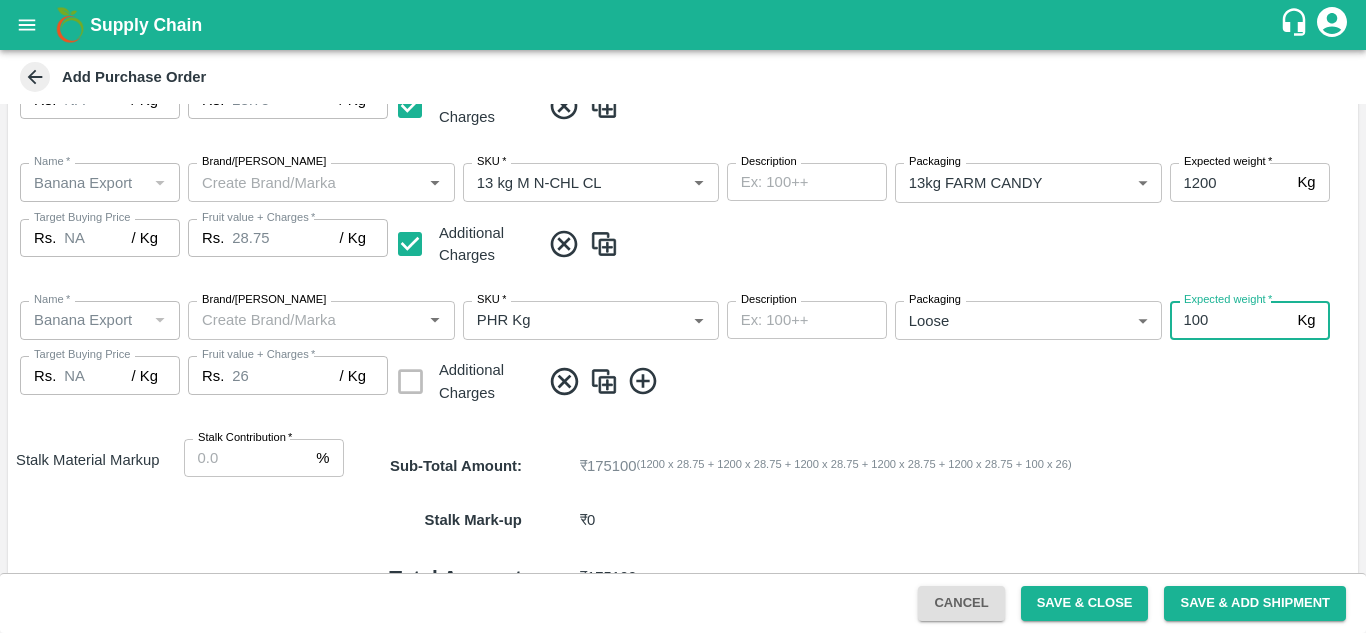 type on "100" 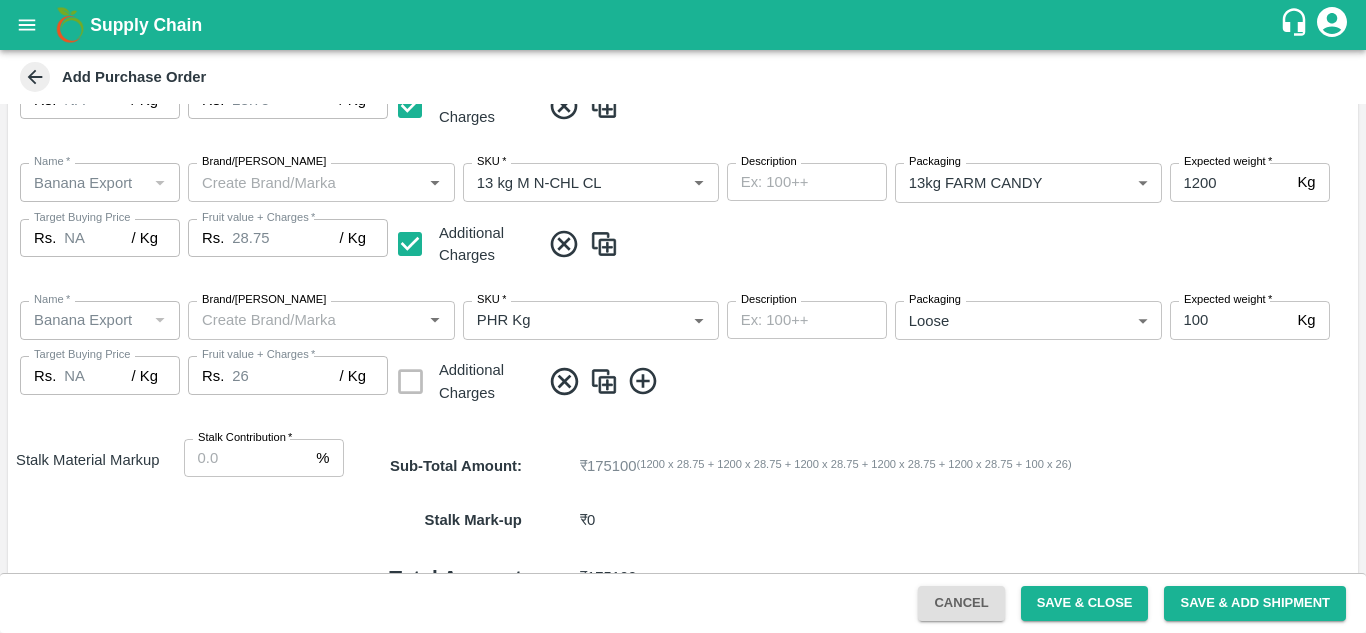 click 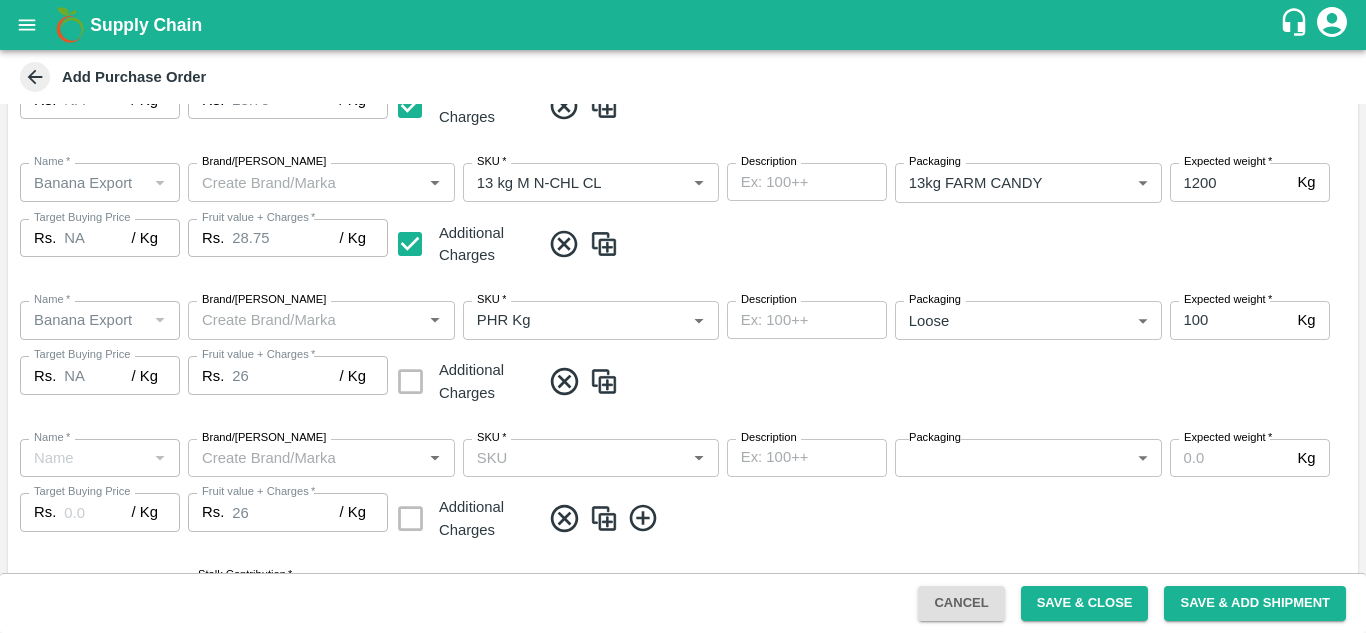 type on "Banana Export" 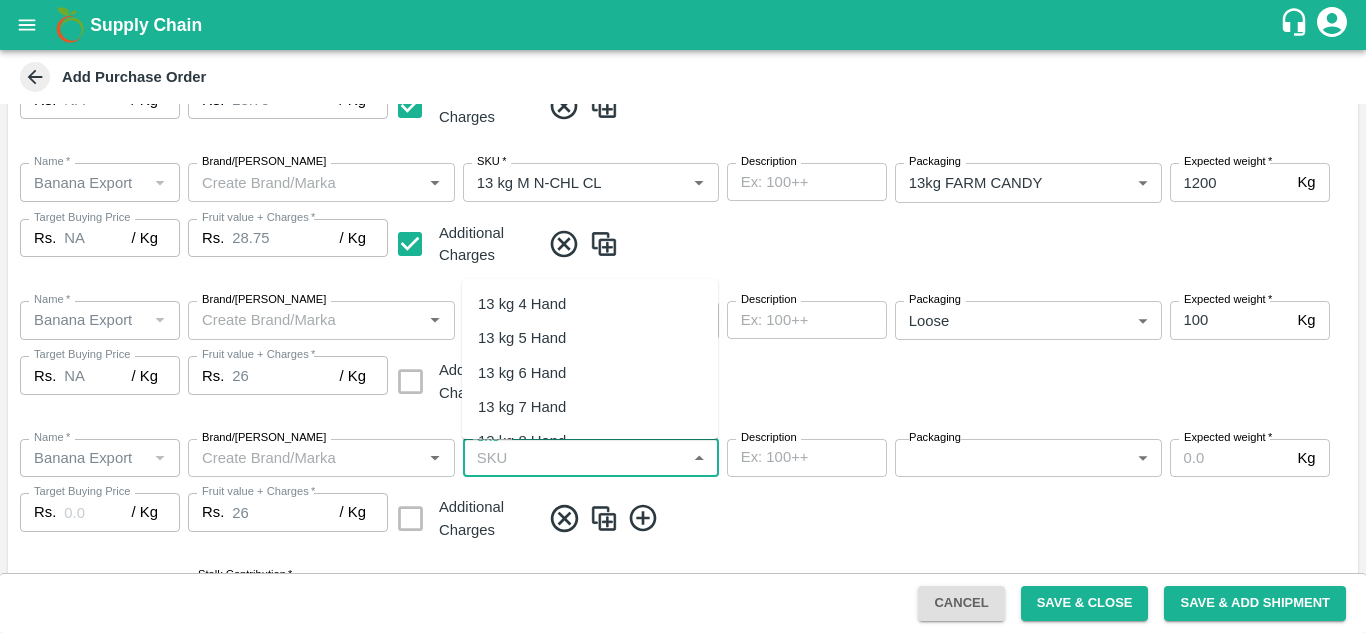 click on "SKU   *" at bounding box center [574, 458] 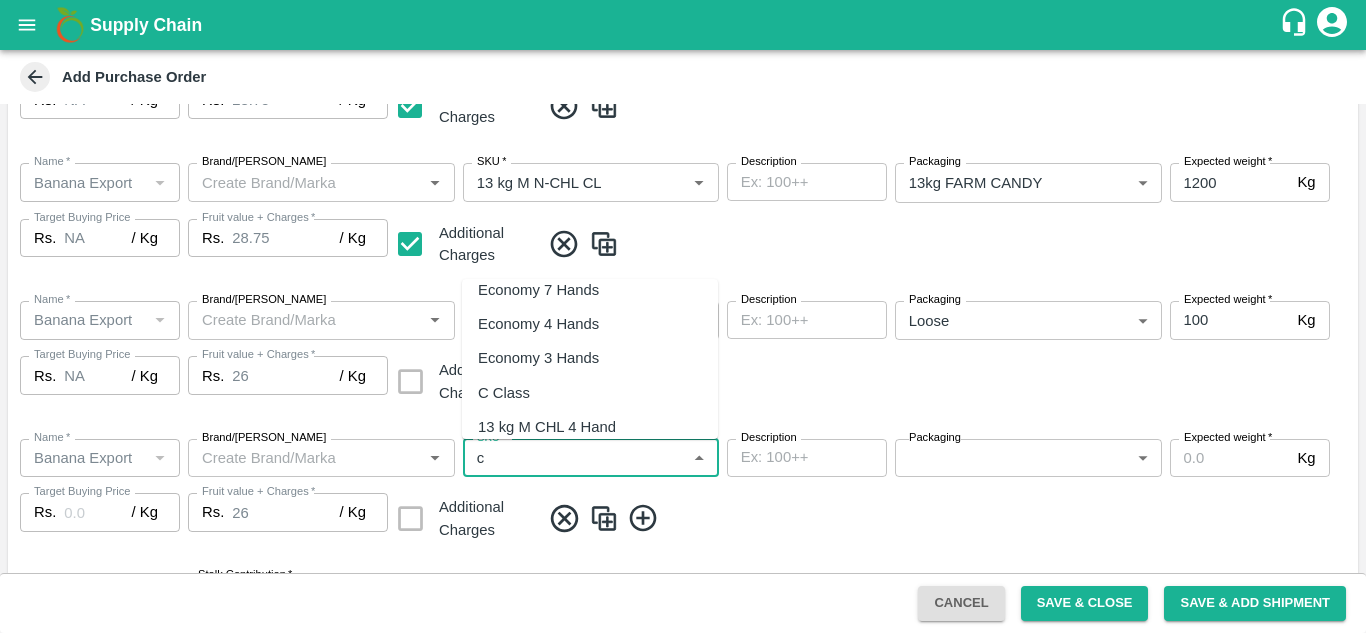 scroll, scrollTop: 128, scrollLeft: 0, axis: vertical 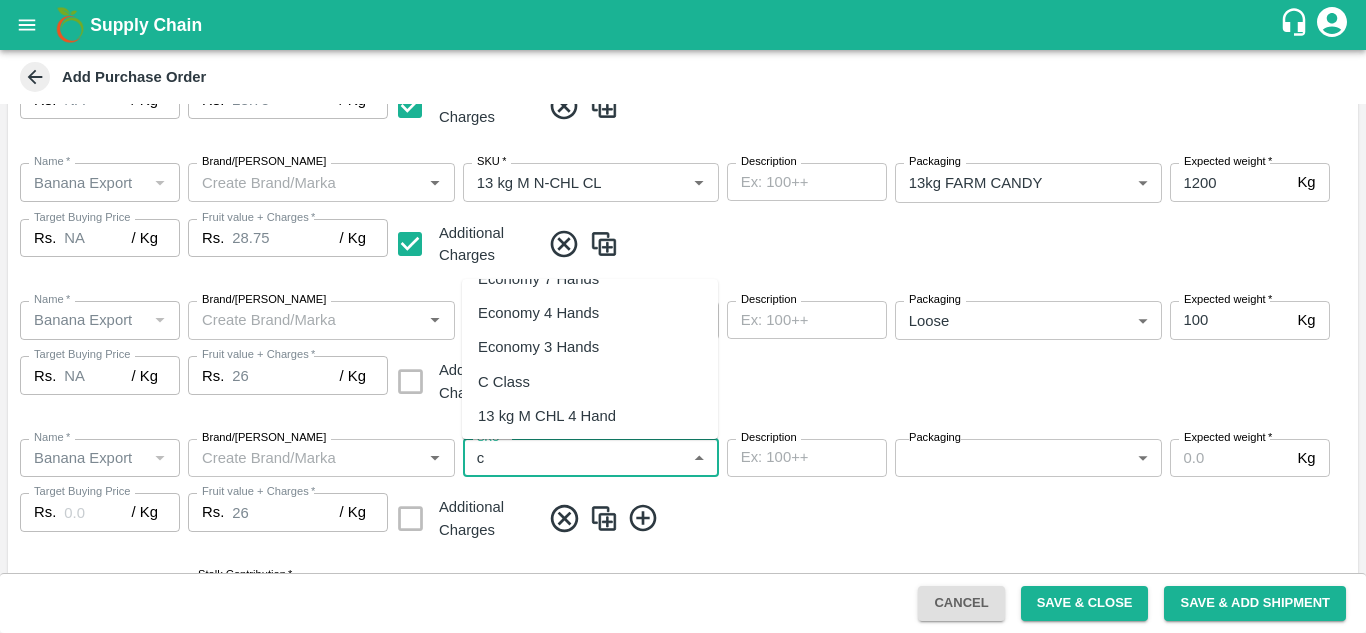 click on "C Class" at bounding box center (504, 382) 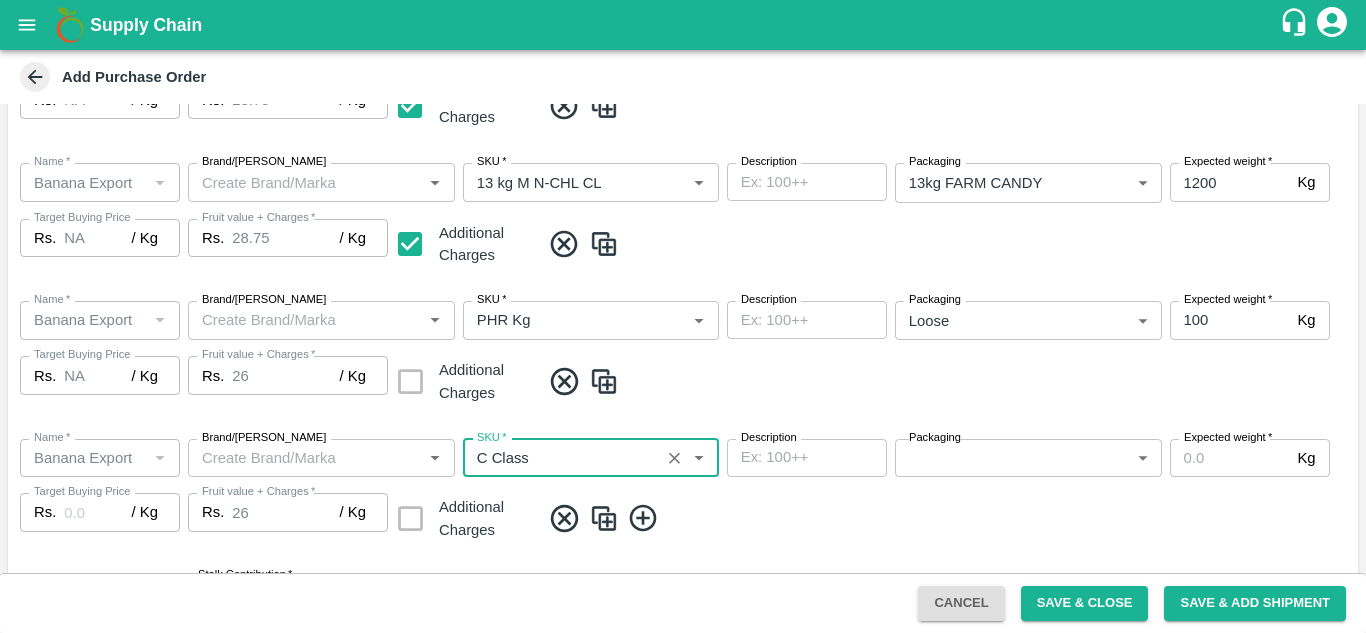 type on "NA" 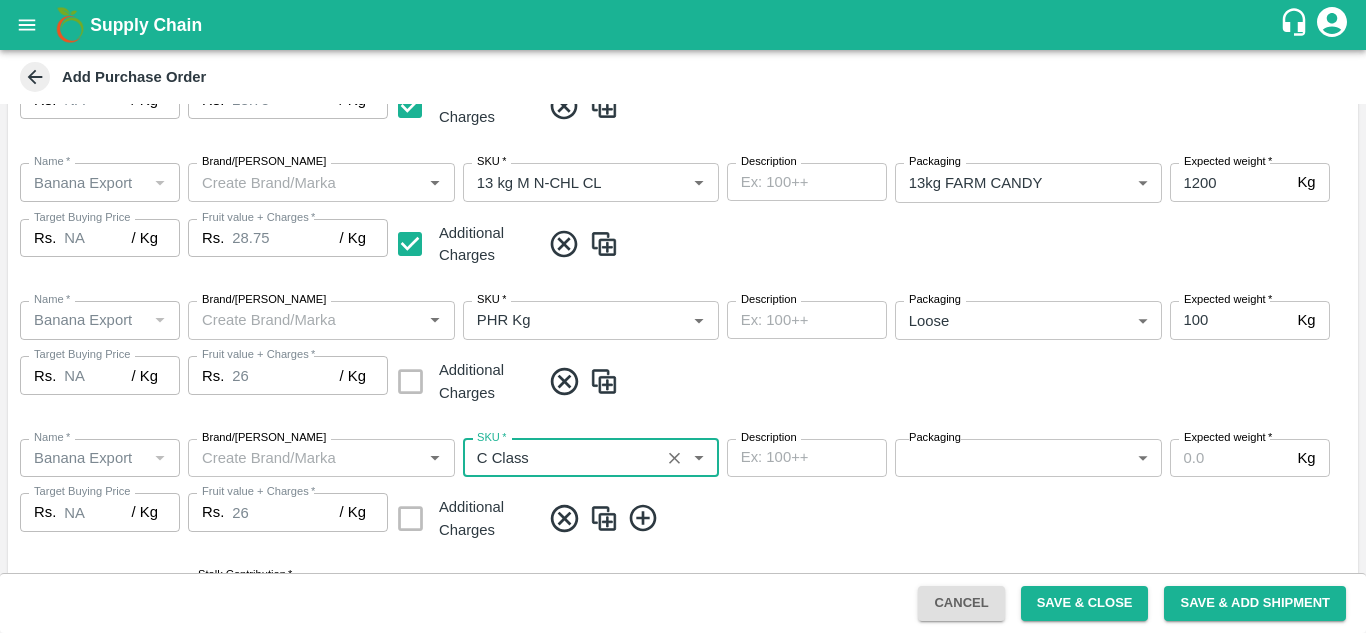 type on "C Class" 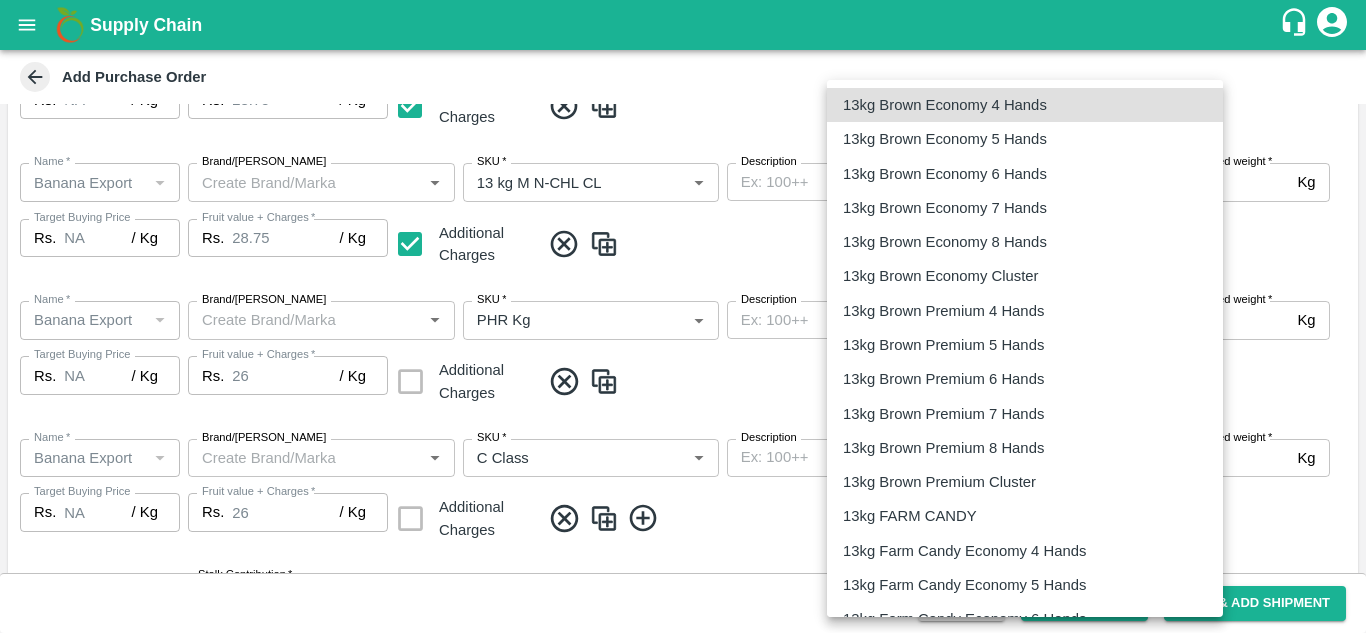 type 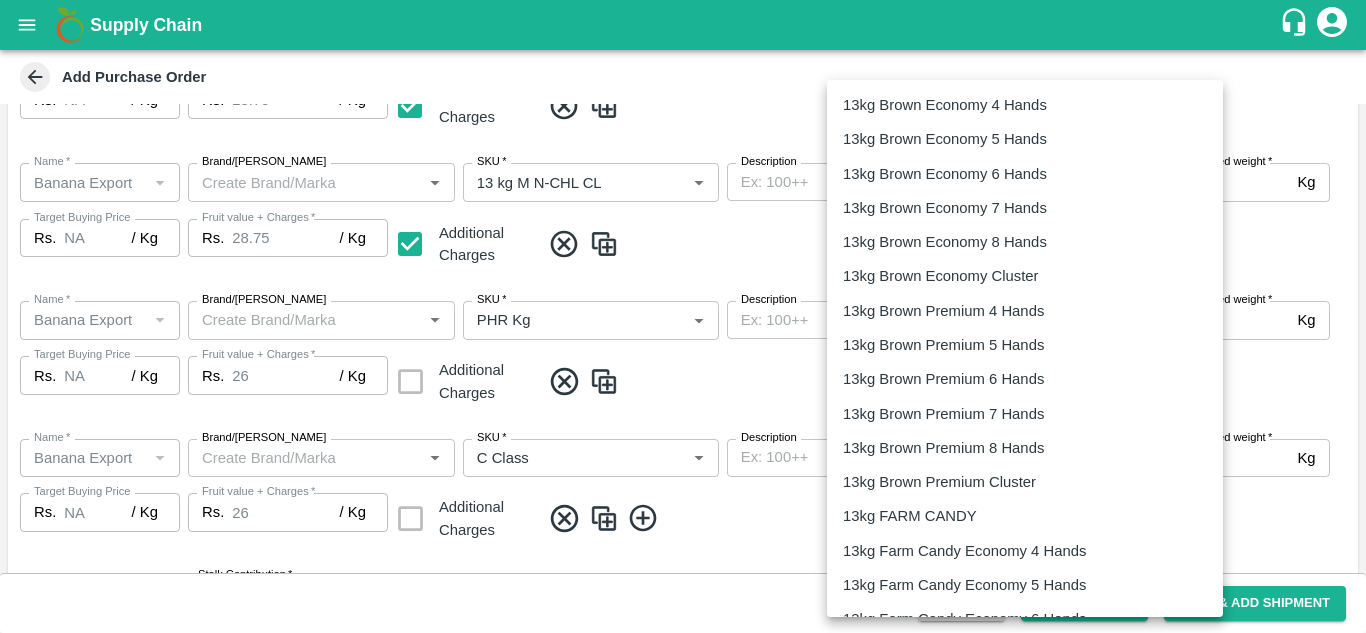 type 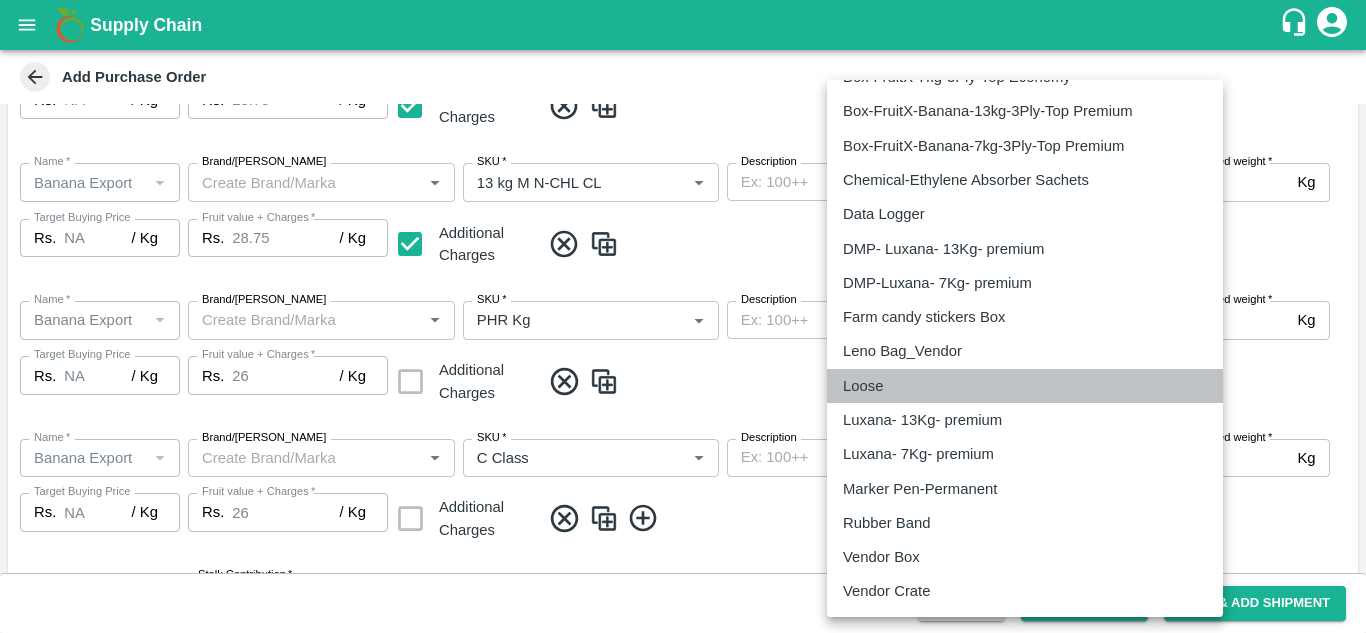 click on "Loose" at bounding box center (868, 386) 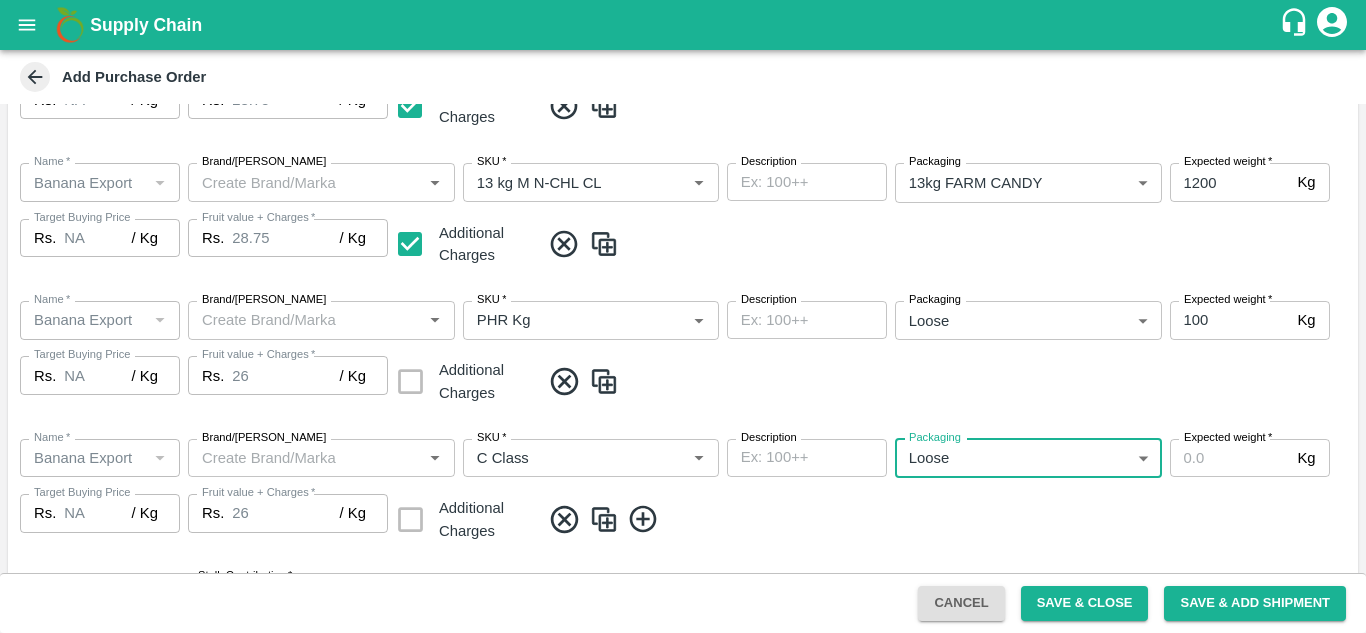 click on "Expected weight   *" at bounding box center [1230, 458] 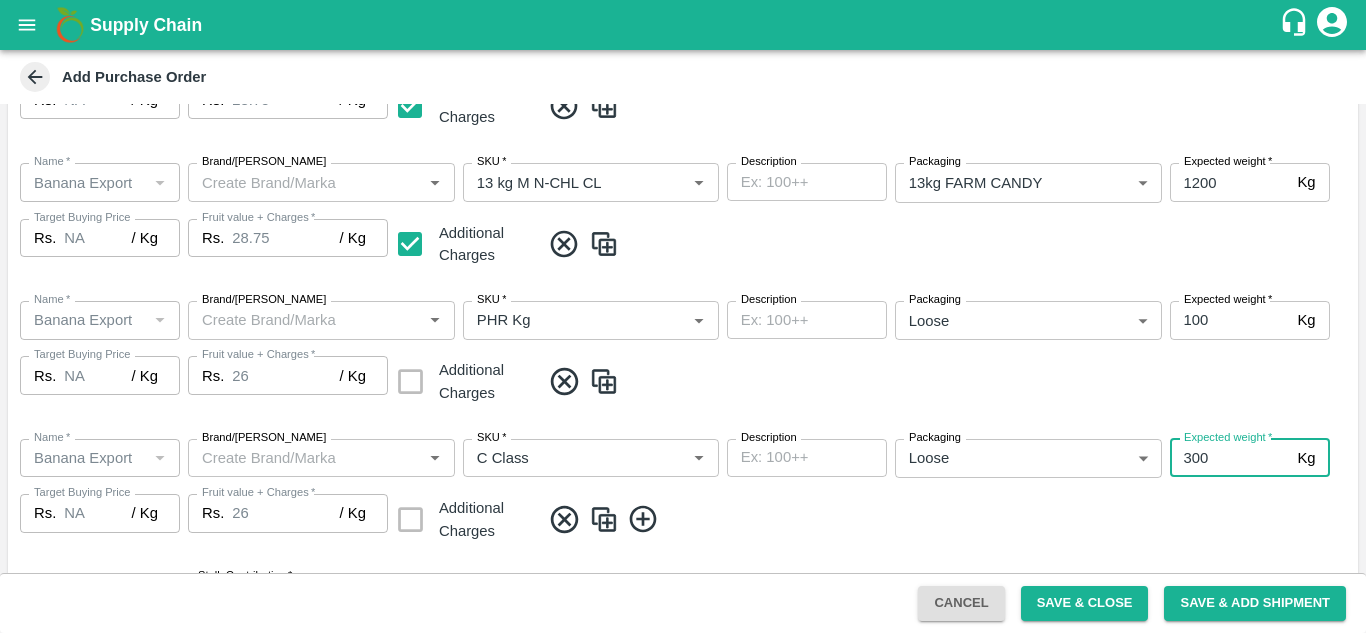 type on "300" 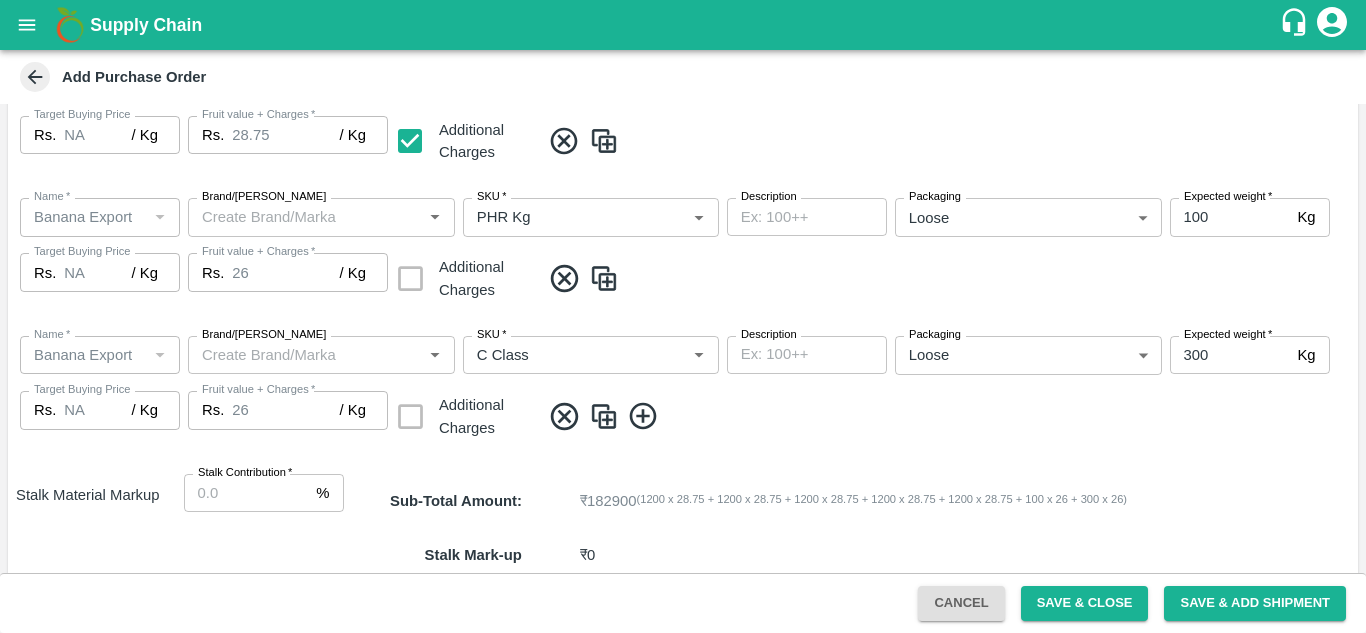 scroll, scrollTop: 1028, scrollLeft: 0, axis: vertical 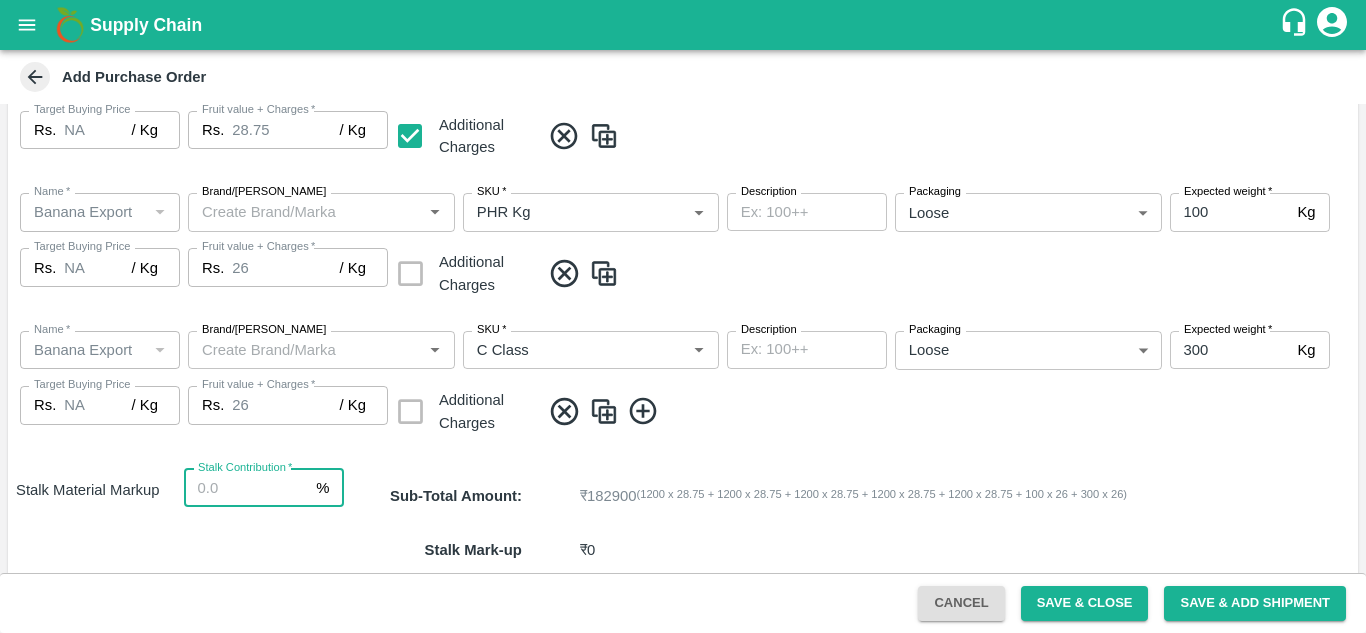 click on "Stalk Contribution   *" at bounding box center (246, 488) 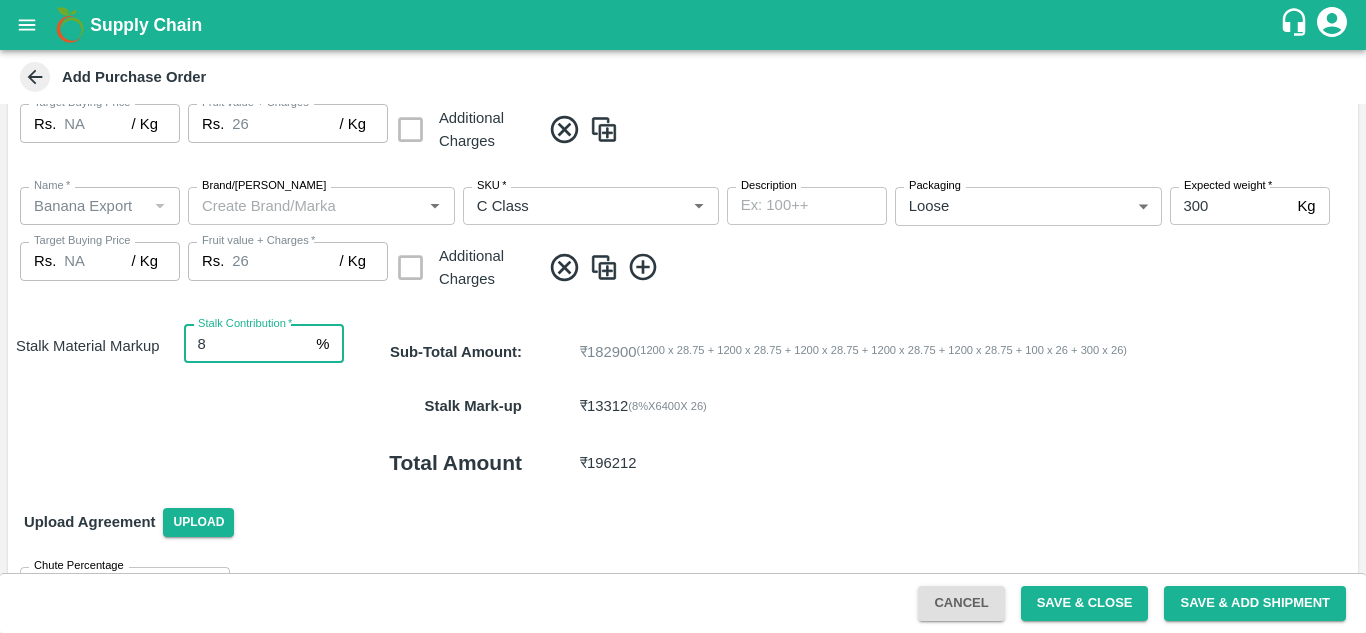 scroll, scrollTop: 1174, scrollLeft: 0, axis: vertical 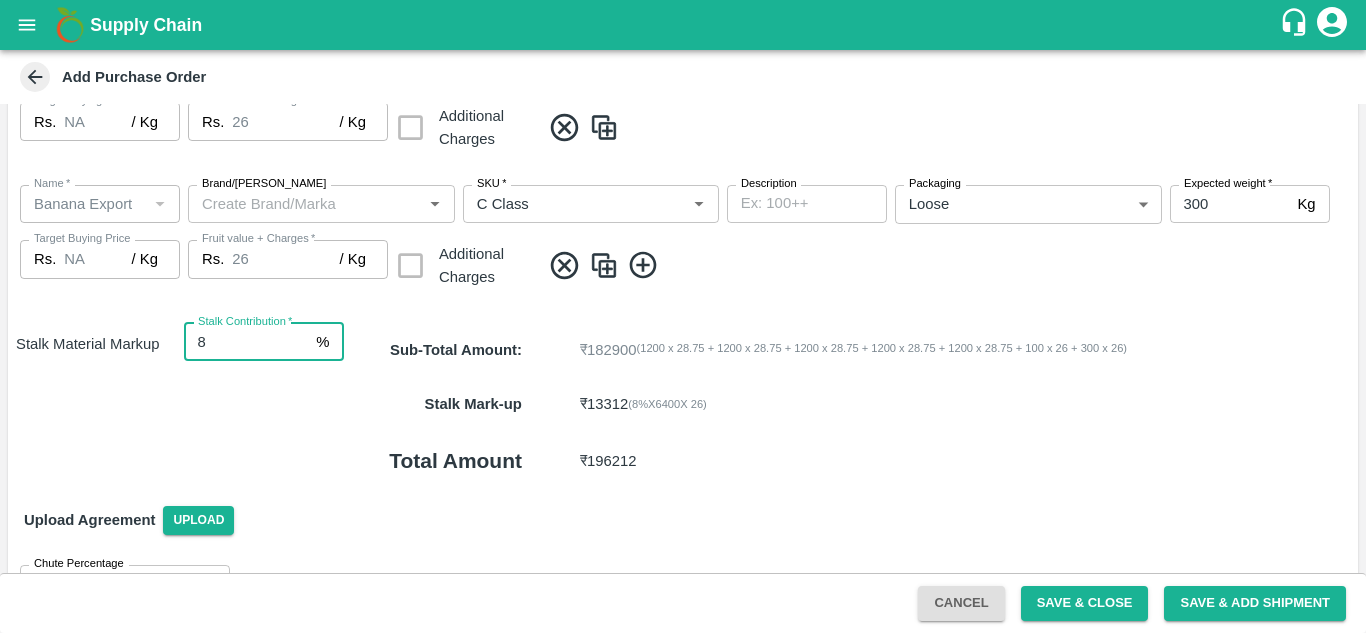 type on "8" 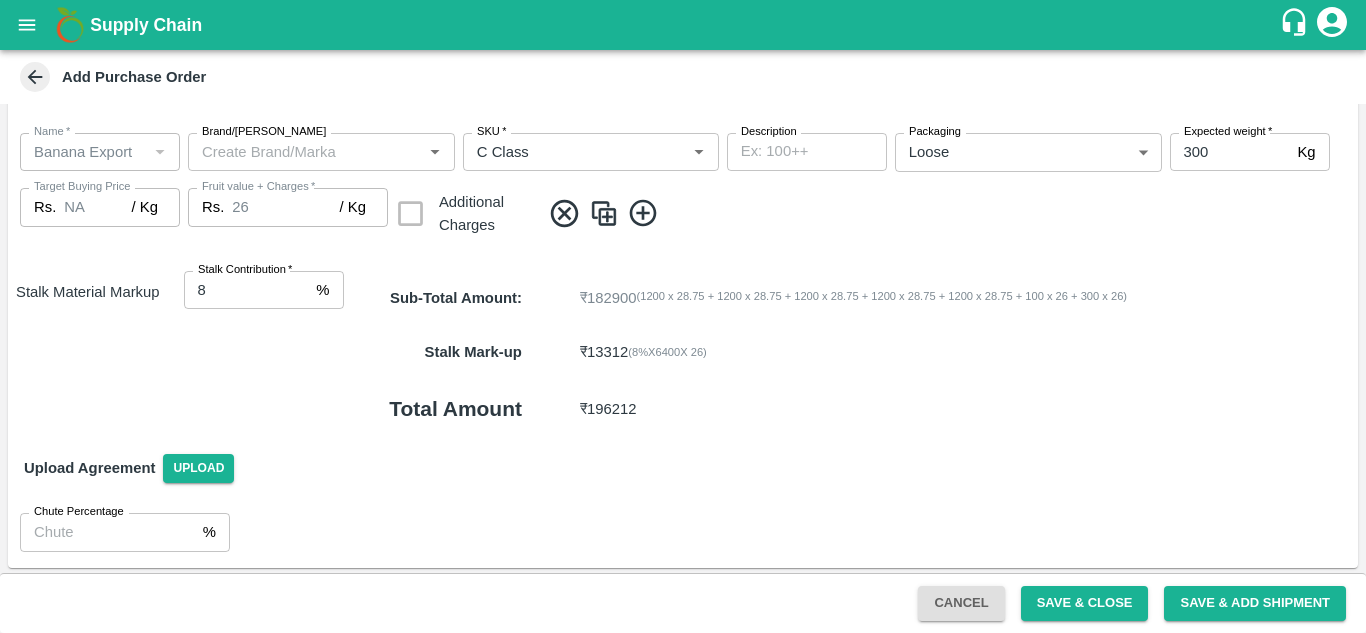 scroll, scrollTop: 1229, scrollLeft: 0, axis: vertical 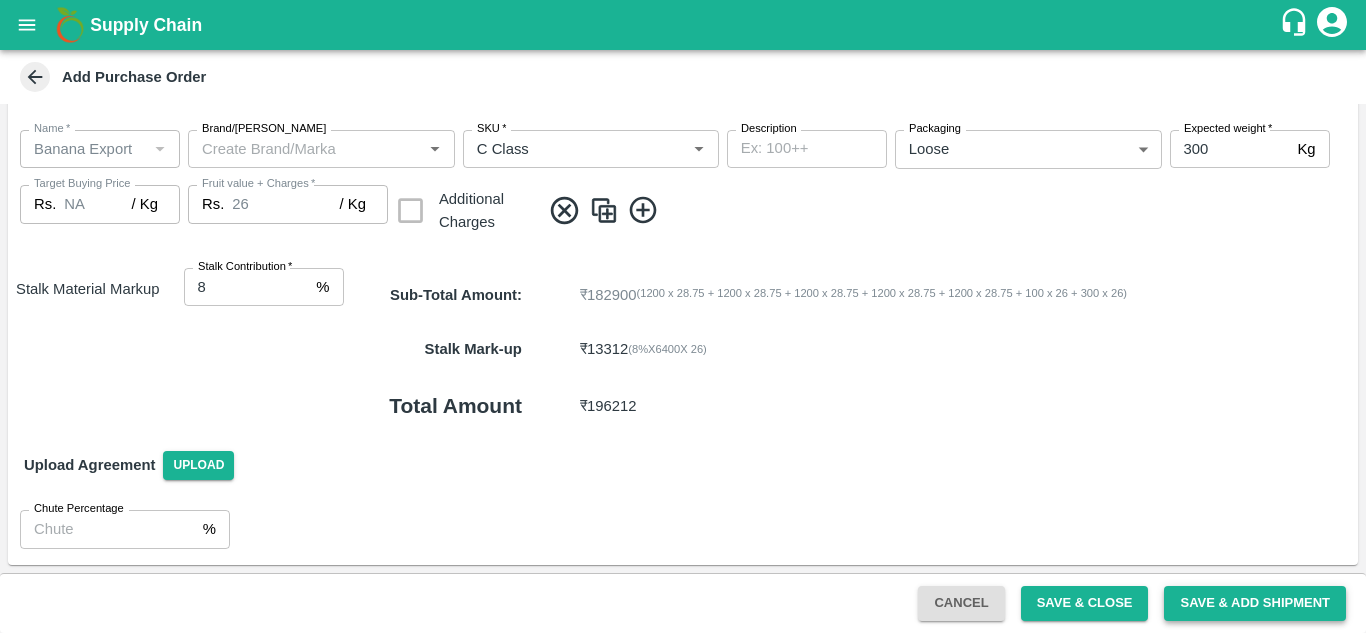 click on "Save & Add Shipment" at bounding box center (1255, 603) 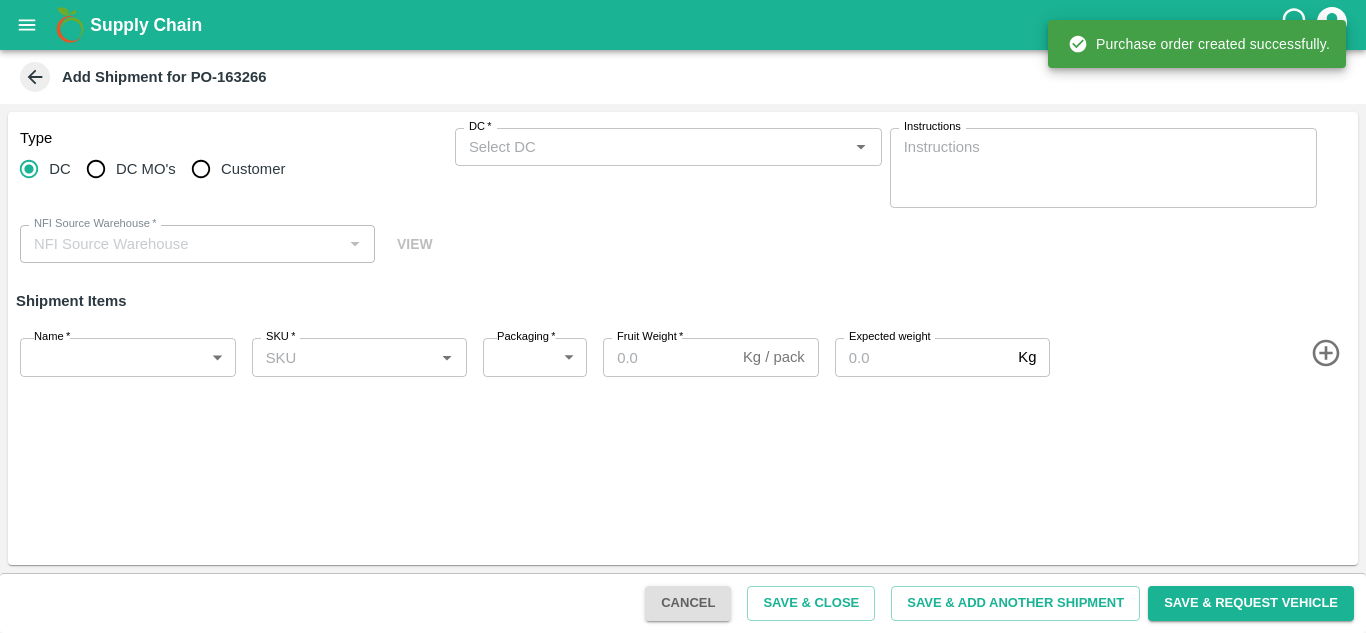 type on "93182-JAYWANT COLD CHAIN AND EXPORTS" 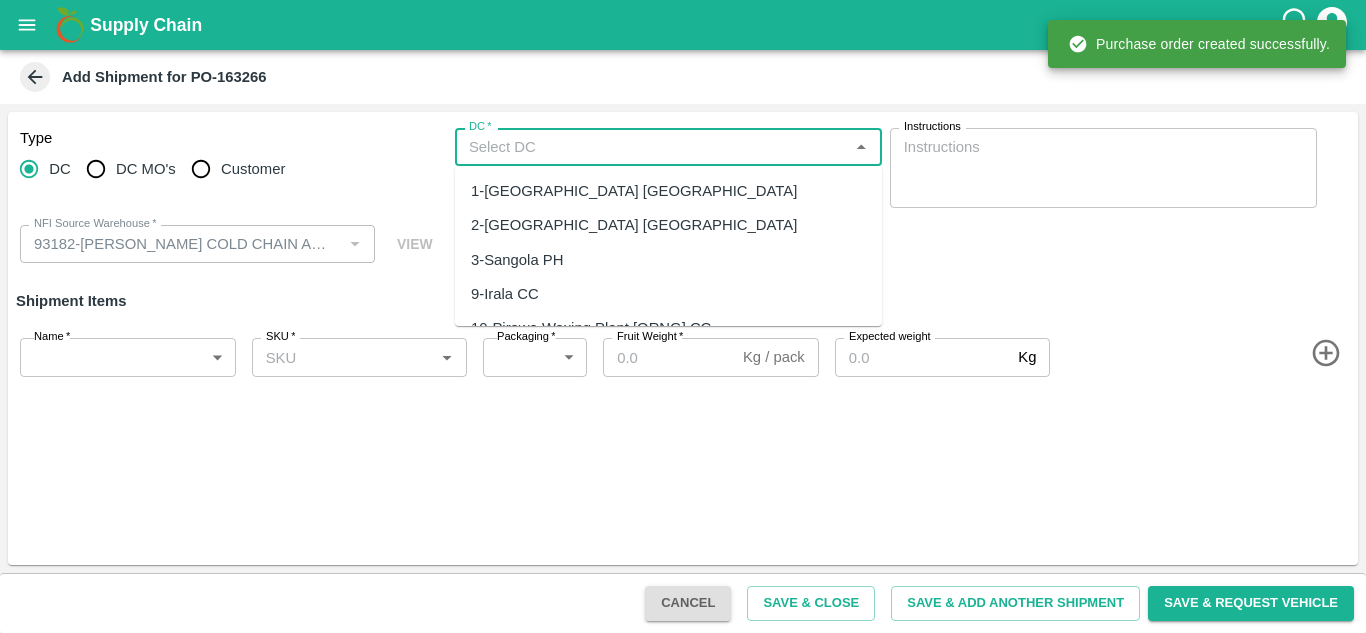 click on "DC   *" at bounding box center [652, 147] 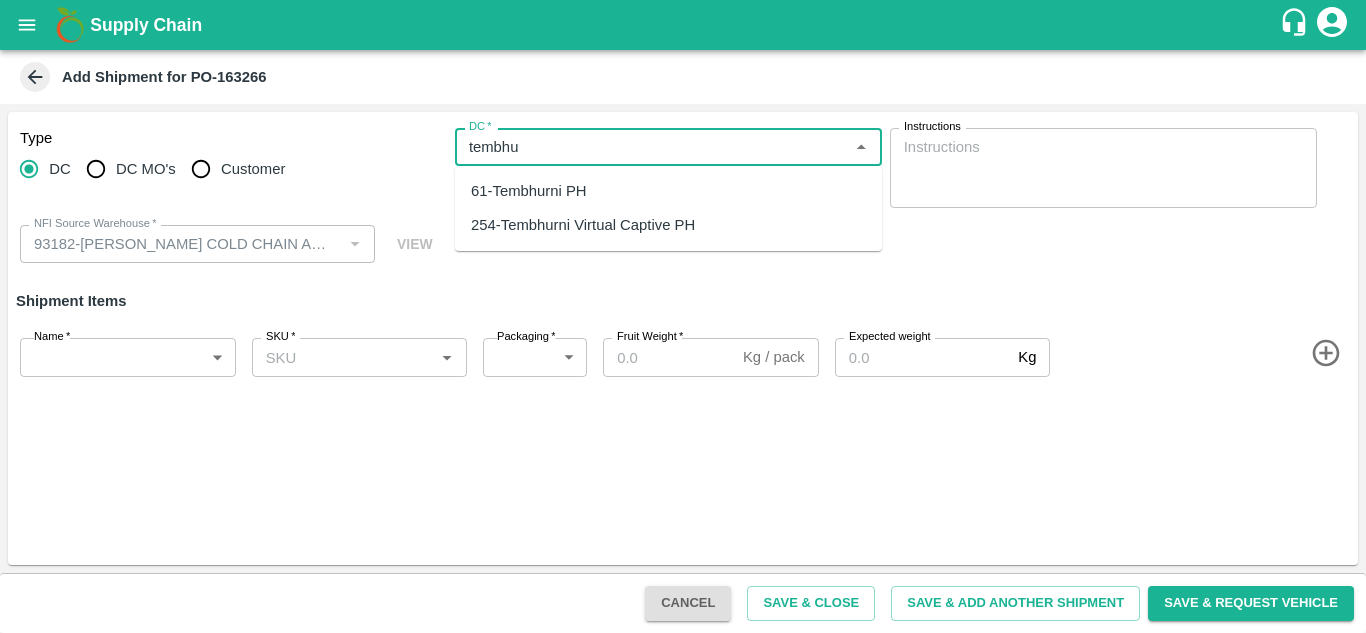 click on "61-Tembhurni PH" at bounding box center (529, 191) 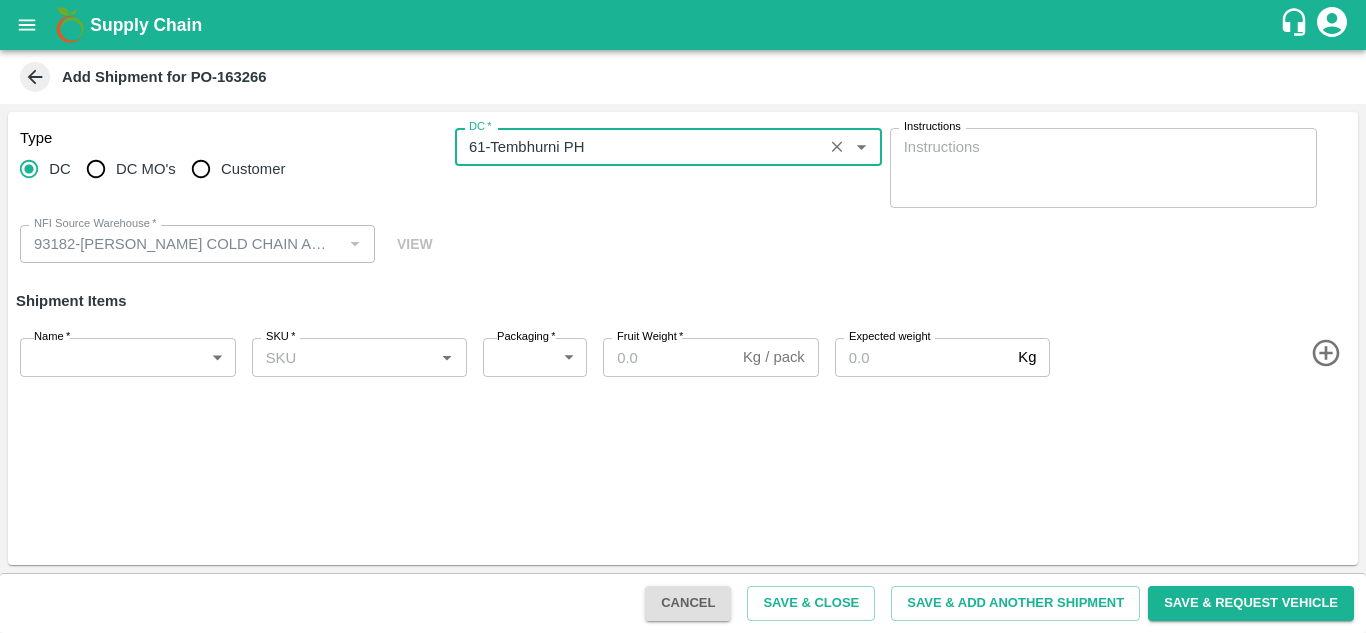 type on "61-Tembhurni PH" 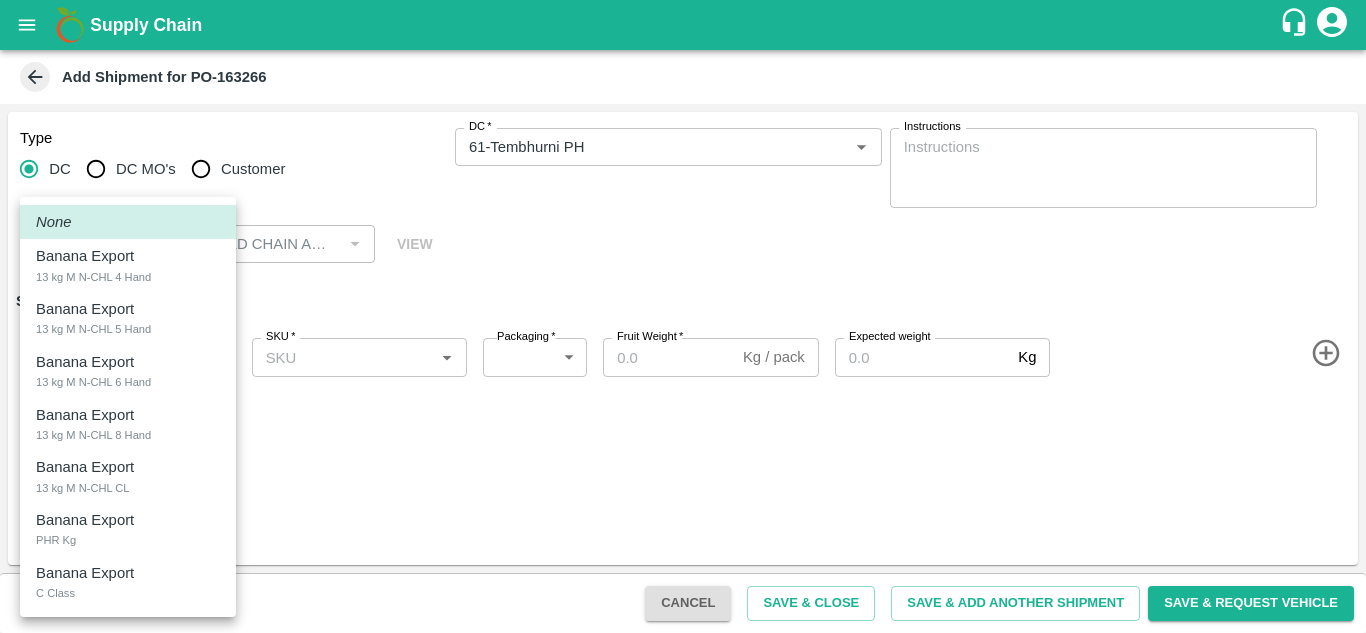 click on "Supply Chain Add Shipment for PO-163266 Type DC DC MO's Customer DC   * DC   * Instructions x Instructions NFI Source Warehouse   * NFI Source Warehouse   * VIEW Shipment Items Name   * ​ Name SKU   * SKU   * Packaging   * ​ Packaging Fruit Weight   * Kg /   pack Fruit Weight Expected weight Kg Expected weight Cancel Save & Close Save & Add Another Shipment Save & Request Vehicle Tembhurni PH Nashik Banana CS Navanath Sopan Bhojane Logout None Banana Export 13 kg M N-CHL 4 Hand  Banana Export 13 kg M N-CHL 5 Hand  Banana Export 13 kg M N-CHL 6 Hand  Banana Export 13 kg M N-CHL 8 Hand  Banana Export 13 kg M N-CHL CL  Banana Export PHR Kg  Banana Export C Class" at bounding box center [683, 316] 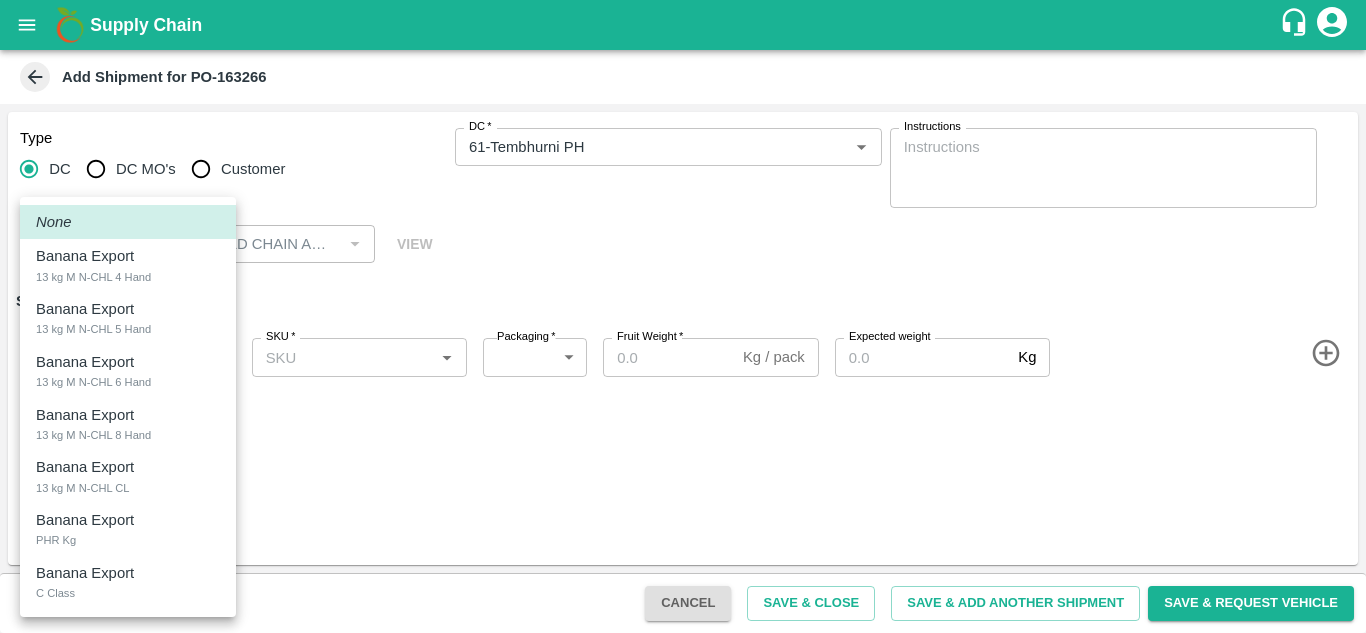 click on "13 kg M N-CHL 4 Hand" at bounding box center (93, 277) 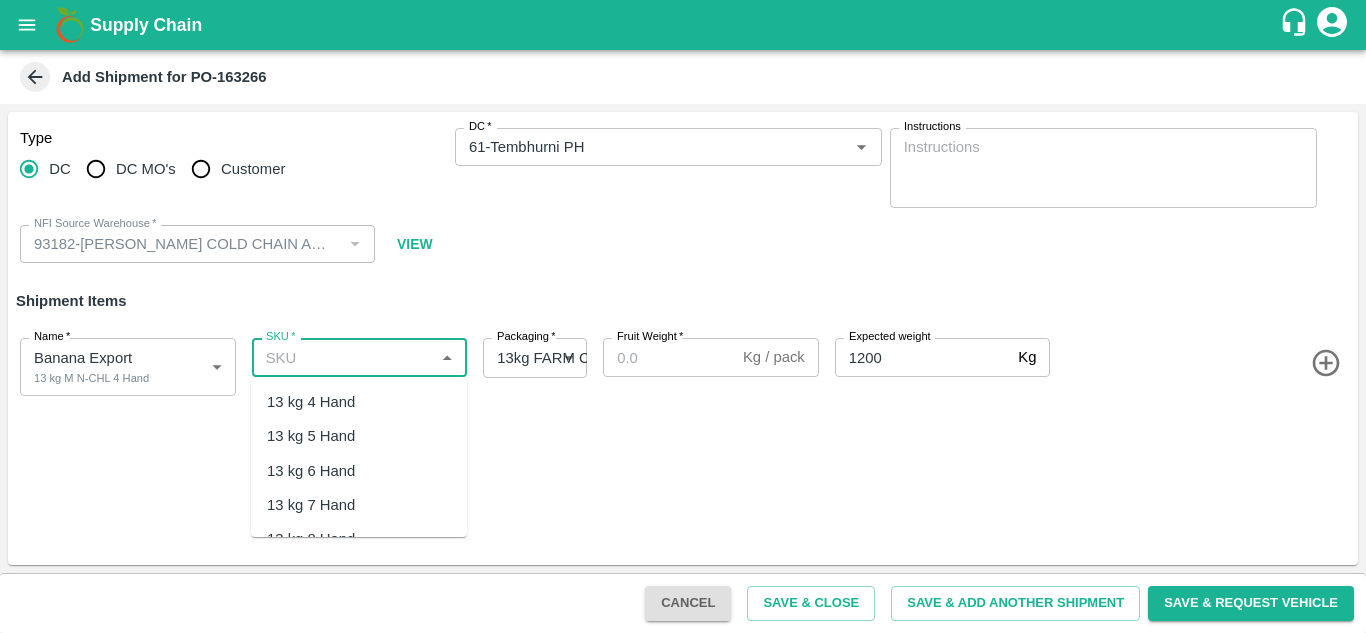 click on "SKU   *" at bounding box center [343, 357] 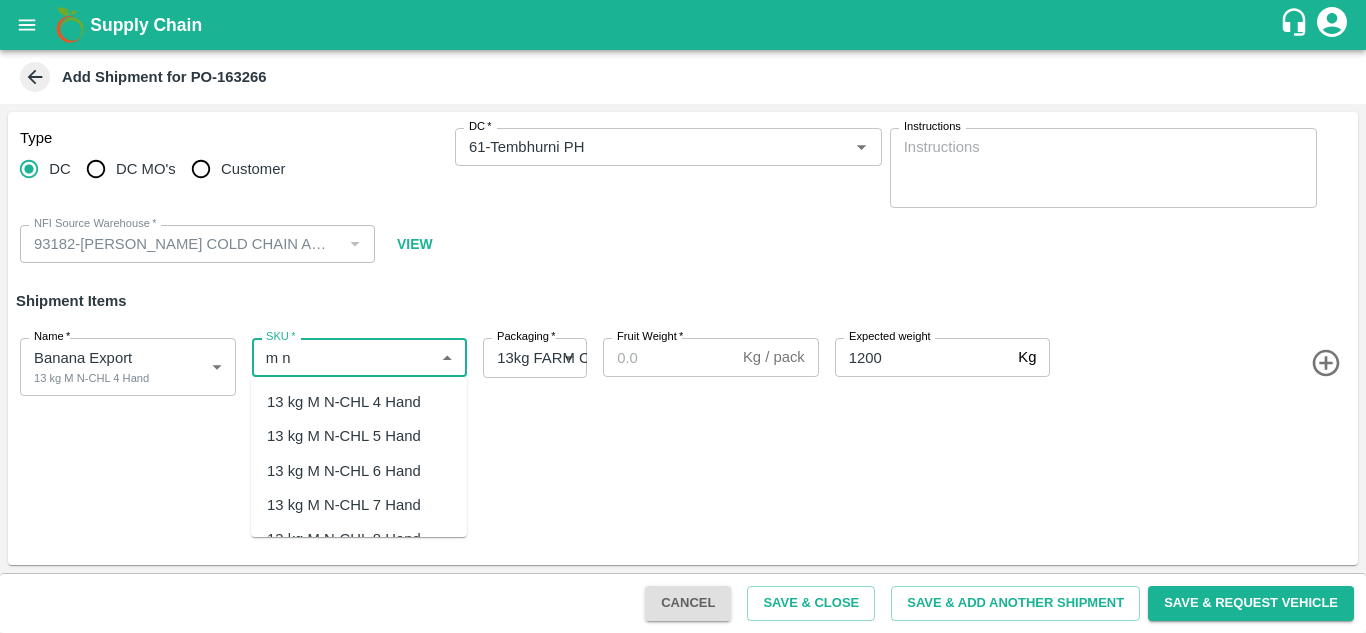 click on "13 kg M N-CHL 4 Hand" at bounding box center (344, 402) 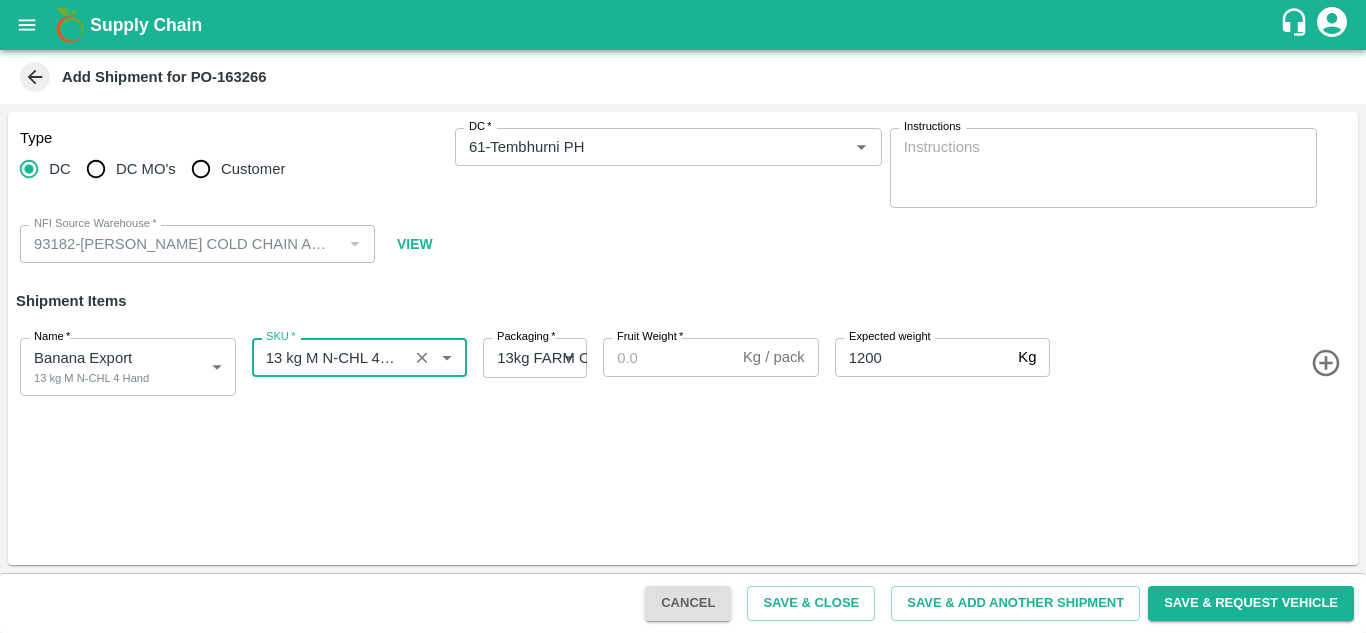 type on "13 kg M N-CHL 4 Hand" 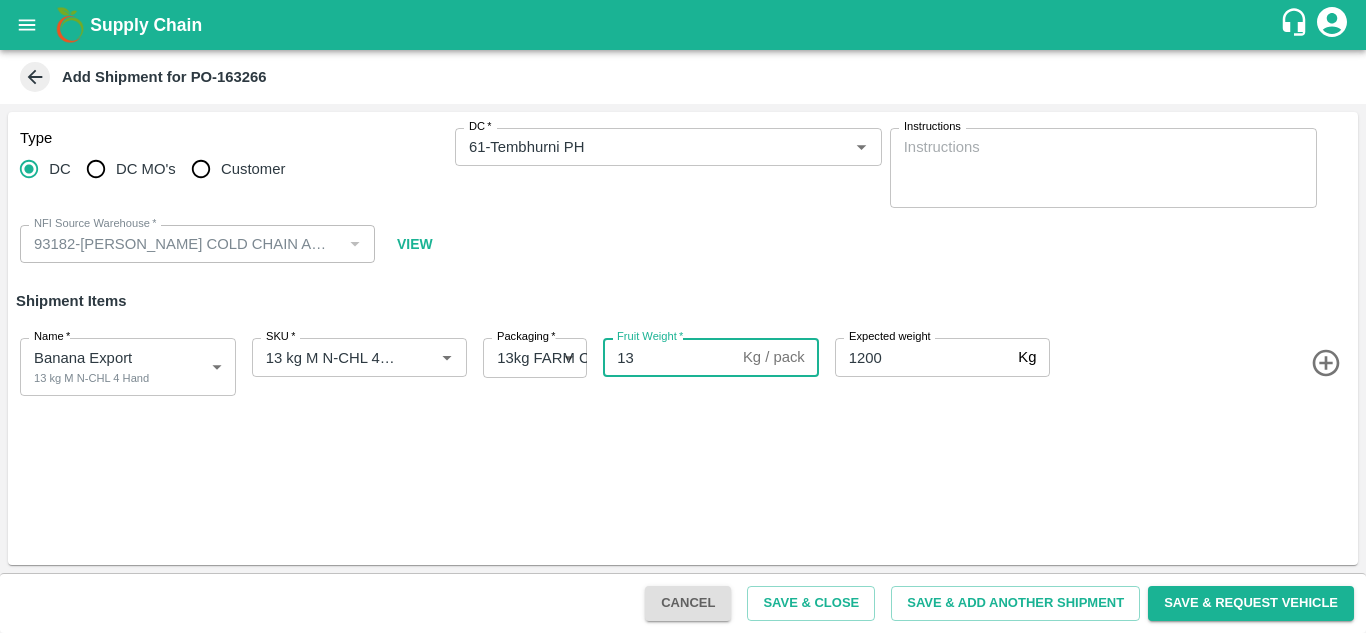 type on "13" 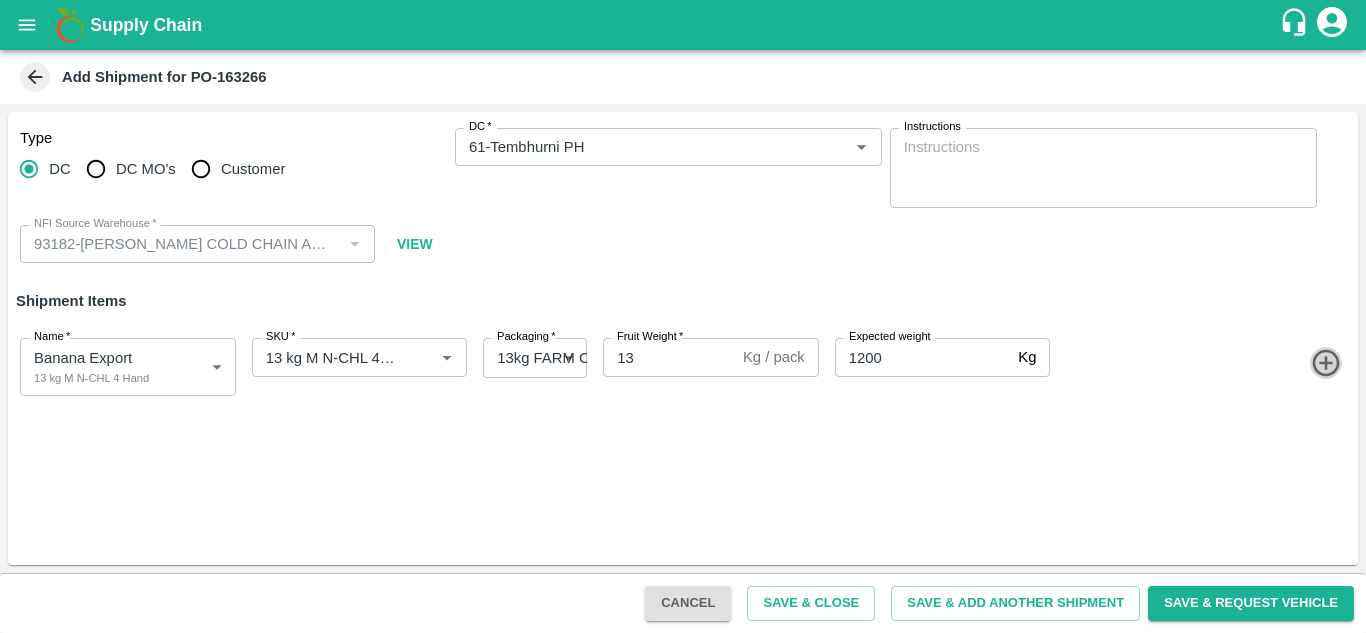 type 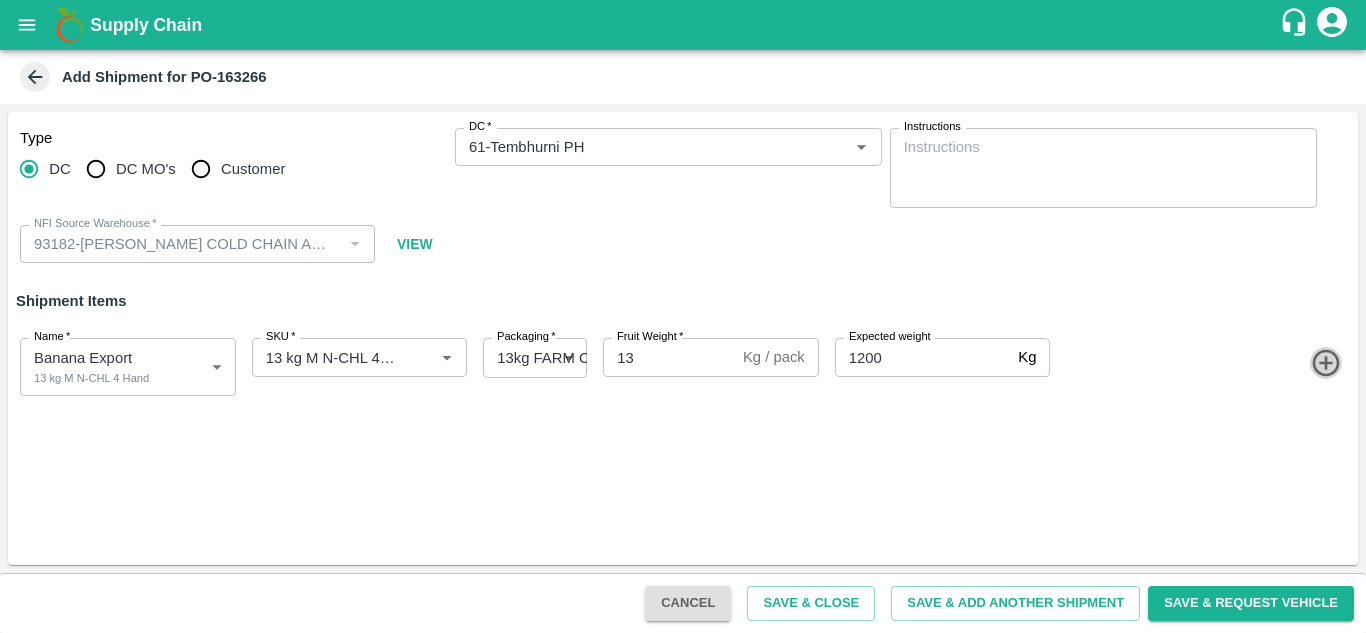 click at bounding box center [1326, 363] 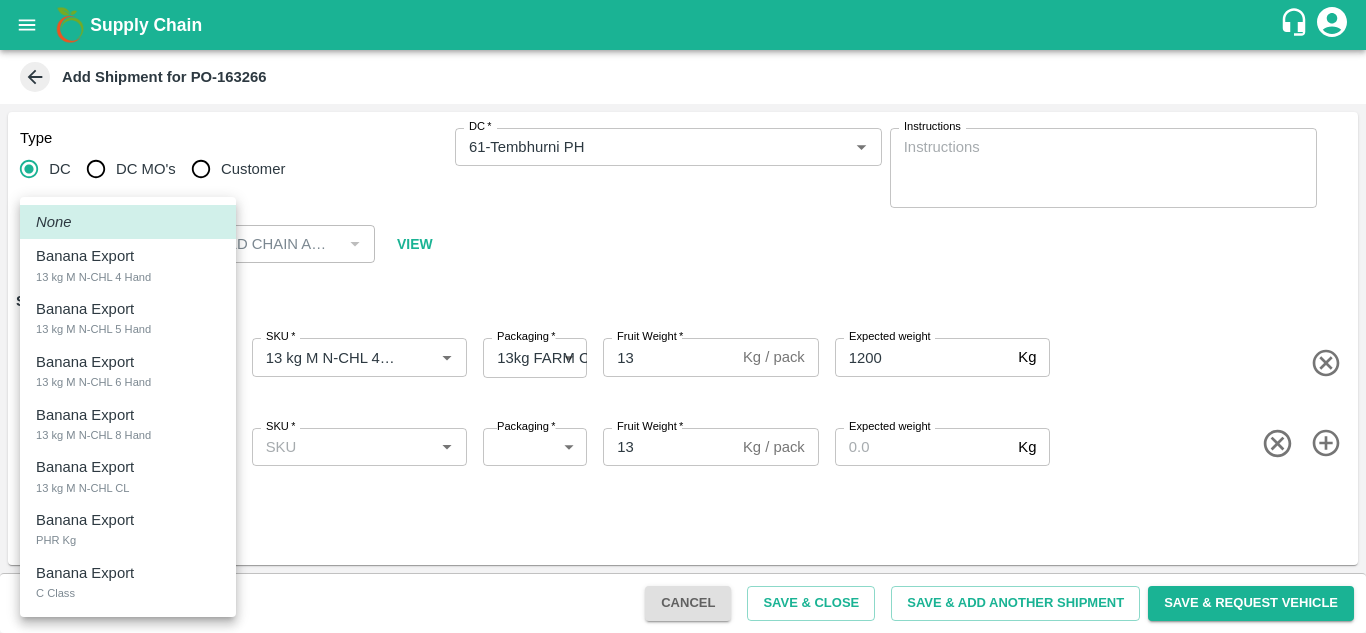 click on "Supply Chain Add Shipment for PO-163266 Type DC DC MO's Customer DC   * DC   * Instructions x Instructions NFI Source Warehouse   * NFI Source Warehouse   * VIEW Shipment Items Name   * Banana Export 13 kg M N-CHL 4 Hand  1819142 Name SKU   * SKU   * Packaging   * 13kg FARM CANDY 466 Packaging Fruit Weight   * 13 Kg /   pack Fruit Weight Expected weight 1200 Kg Expected weight Name   * ​ Name SKU   * SKU   * Packaging   * ​ Packaging Fruit Weight   * 13 Kg /   pack Fruit Weight Expected weight Kg Expected weight Cancel Save & Close Save & Add Another Shipment Save & Request Vehicle Tembhurni PH Nashik Banana CS Navanath Sopan Bhojane Logout None Banana Export 13 kg M N-CHL 4 Hand  Banana Export 13 kg M N-CHL 5 Hand  Banana Export 13 kg M N-CHL 6 Hand  Banana Export 13 kg M N-CHL 8 Hand  Banana Export 13 kg M N-CHL CL  Banana Export PHR Kg  Banana Export C Class" at bounding box center (683, 316) 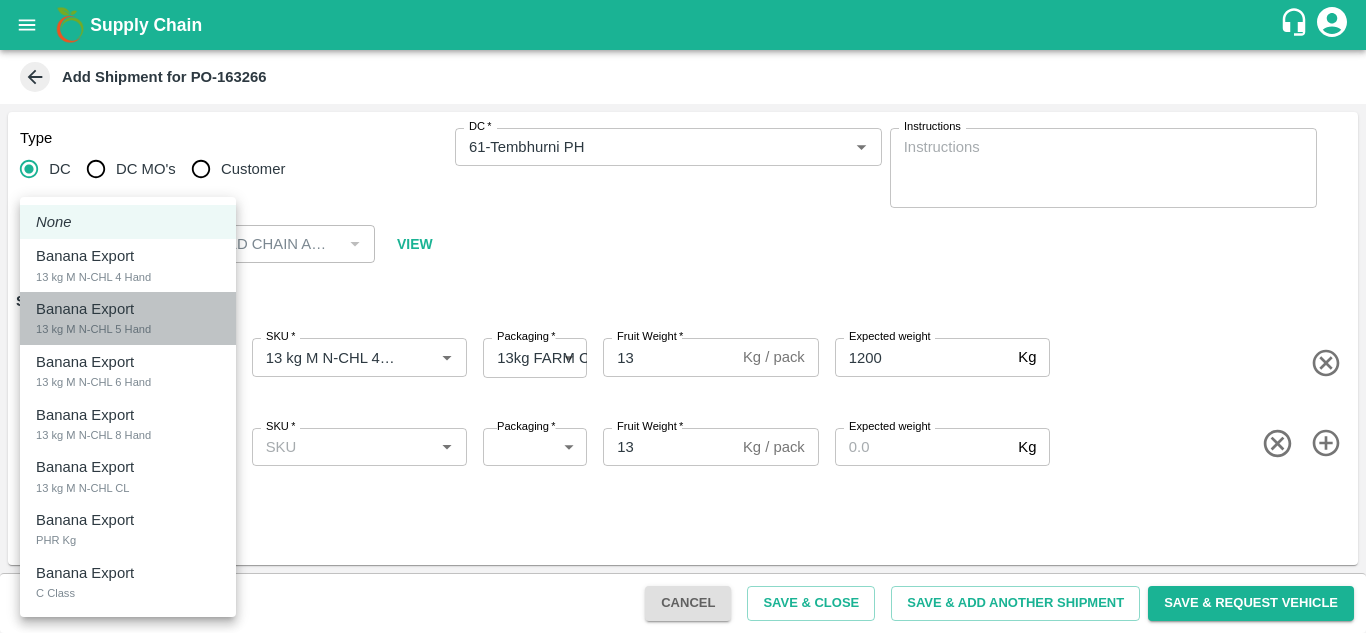 click on "Banana Export" at bounding box center [90, 309] 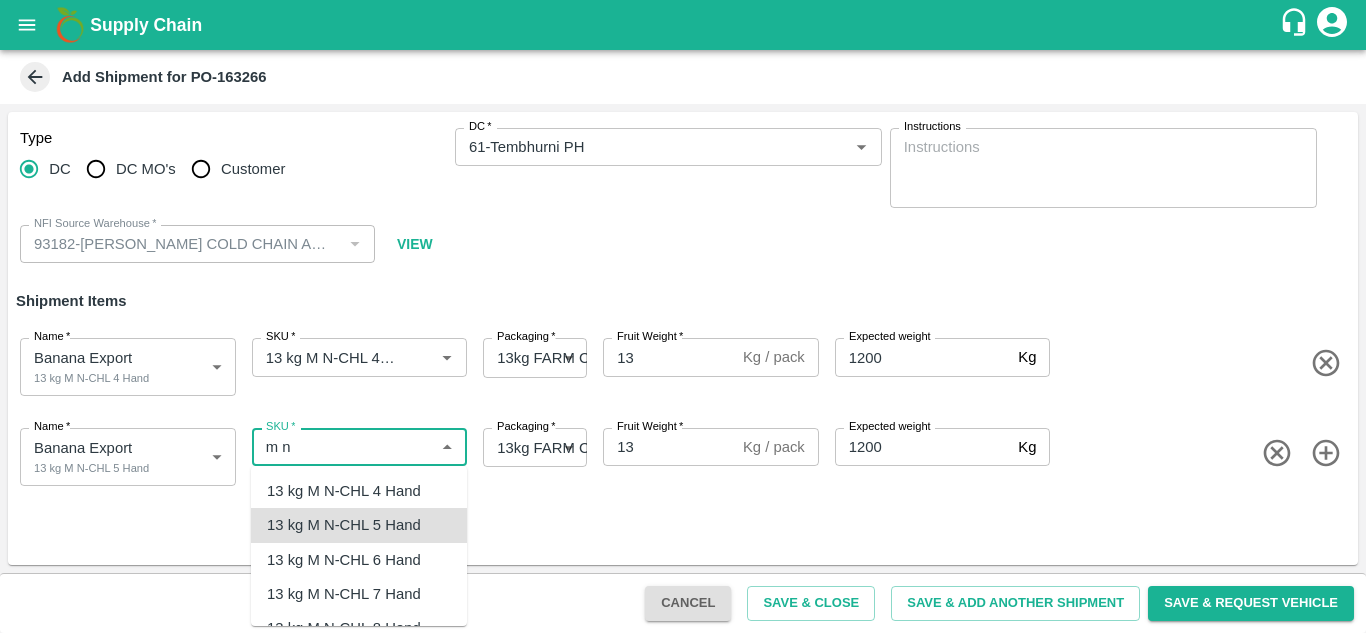 type on "m n" 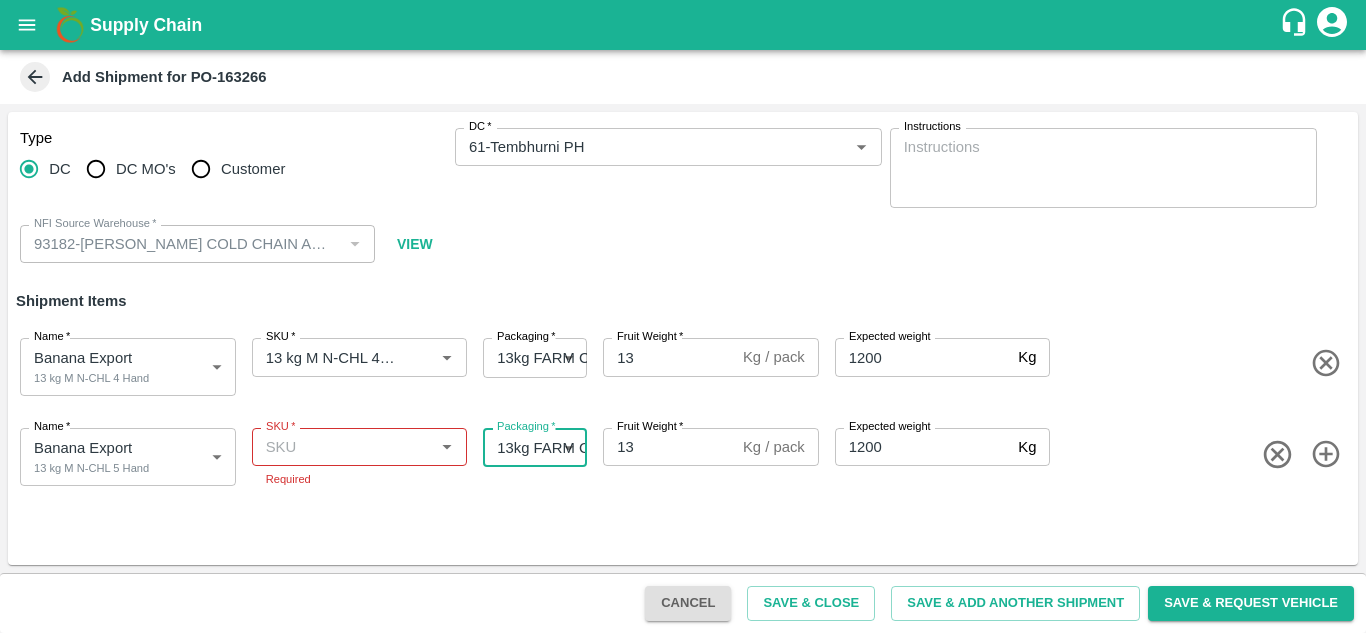 click on "SKU   *" at bounding box center (360, 447) 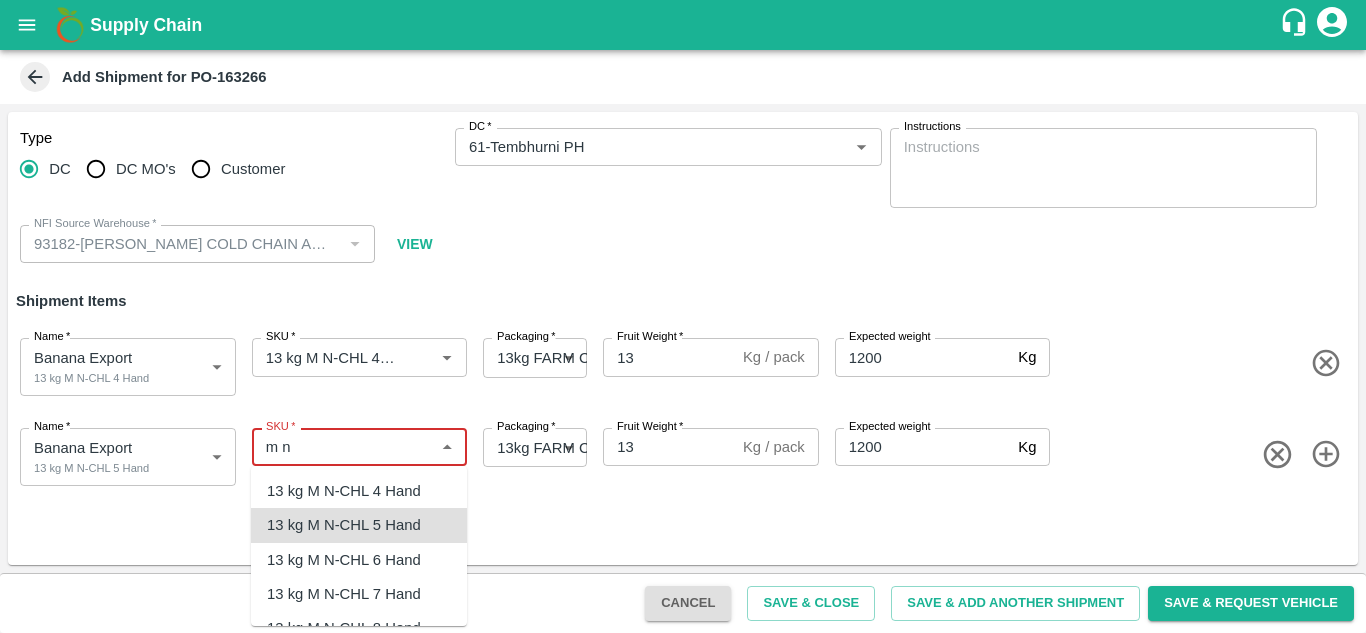 type on "m n" 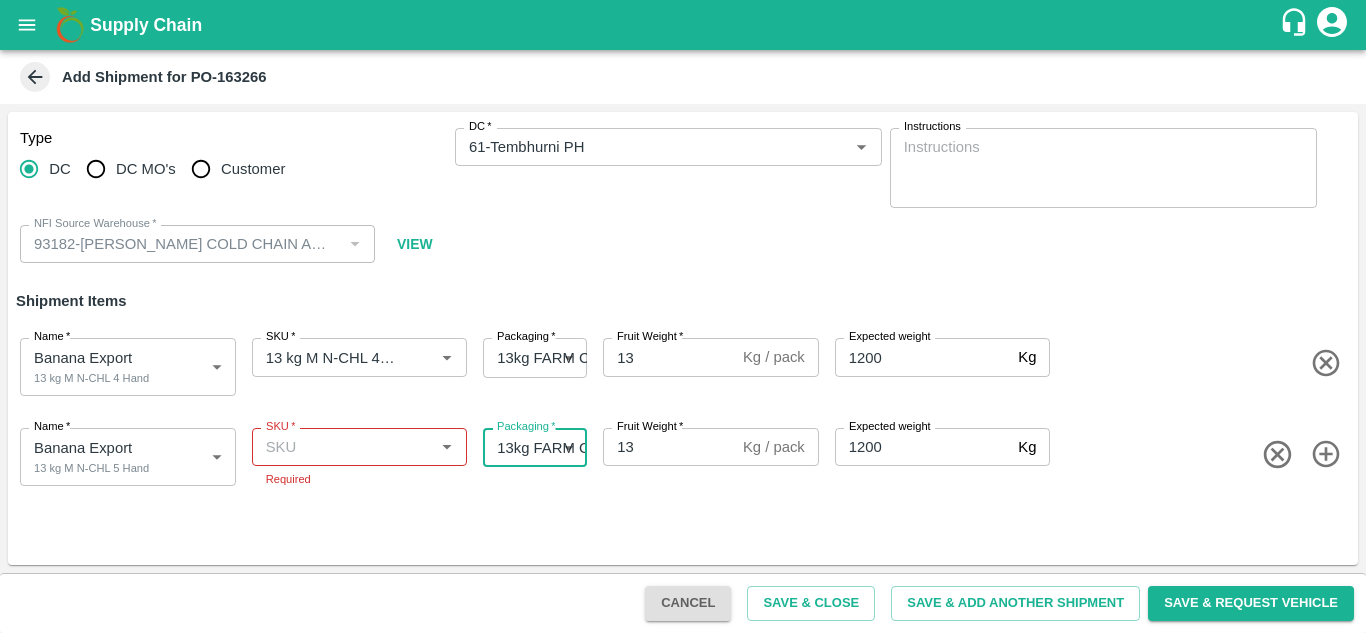 click on "SKU   *" at bounding box center [360, 447] 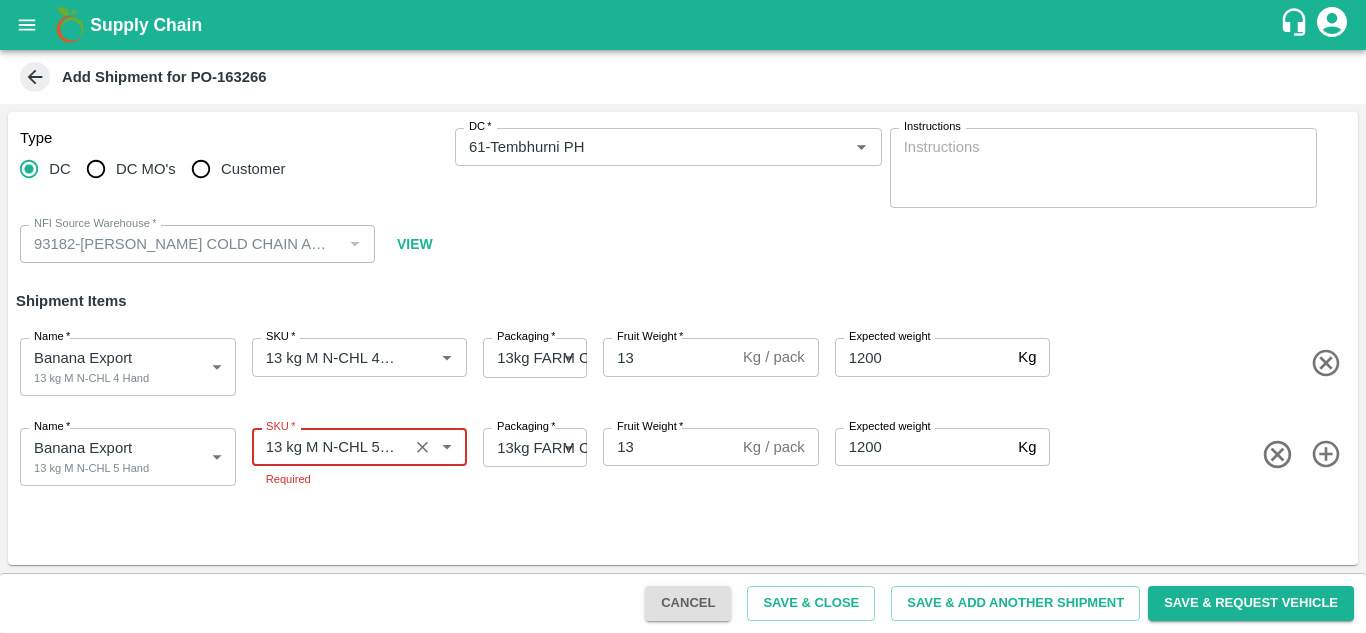 type on "13 kg M N-CHL 5 Hand" 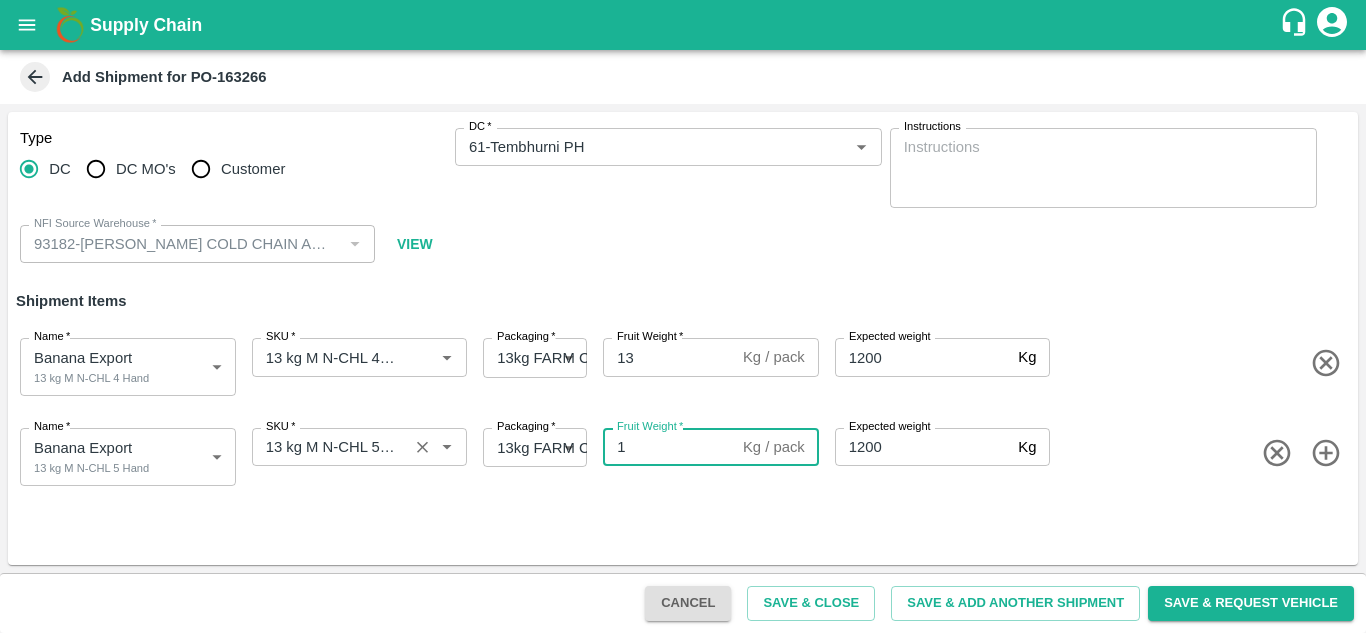 type on "13" 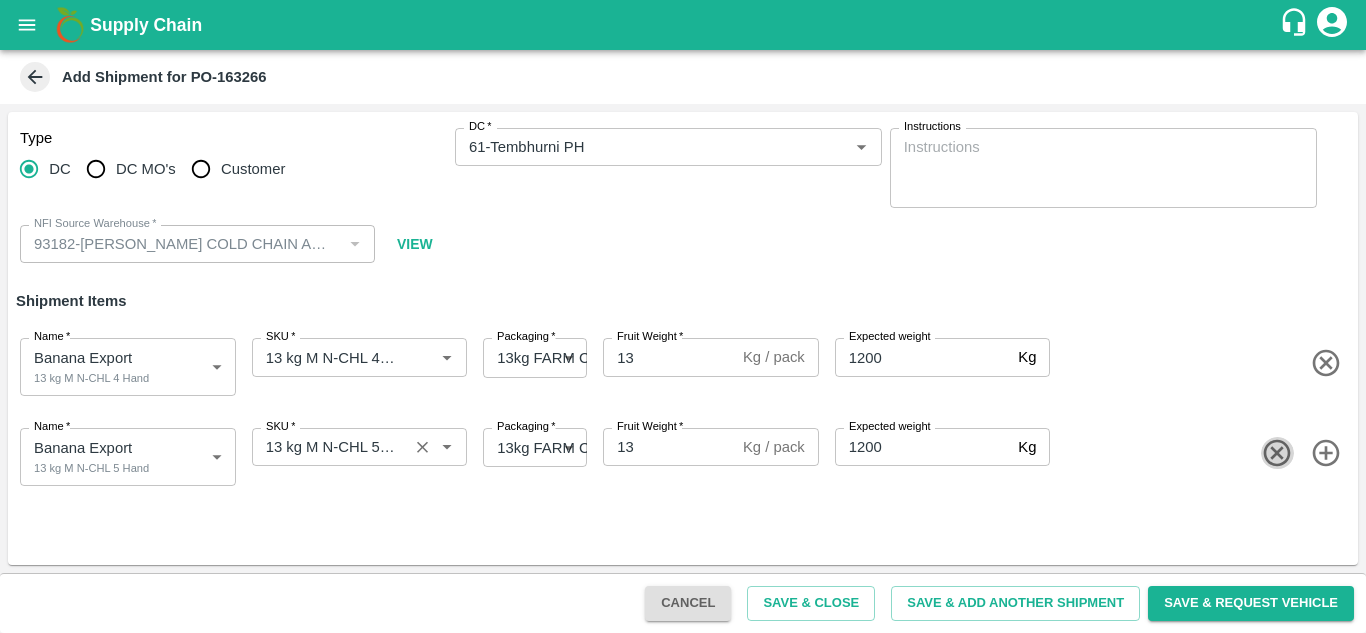 type 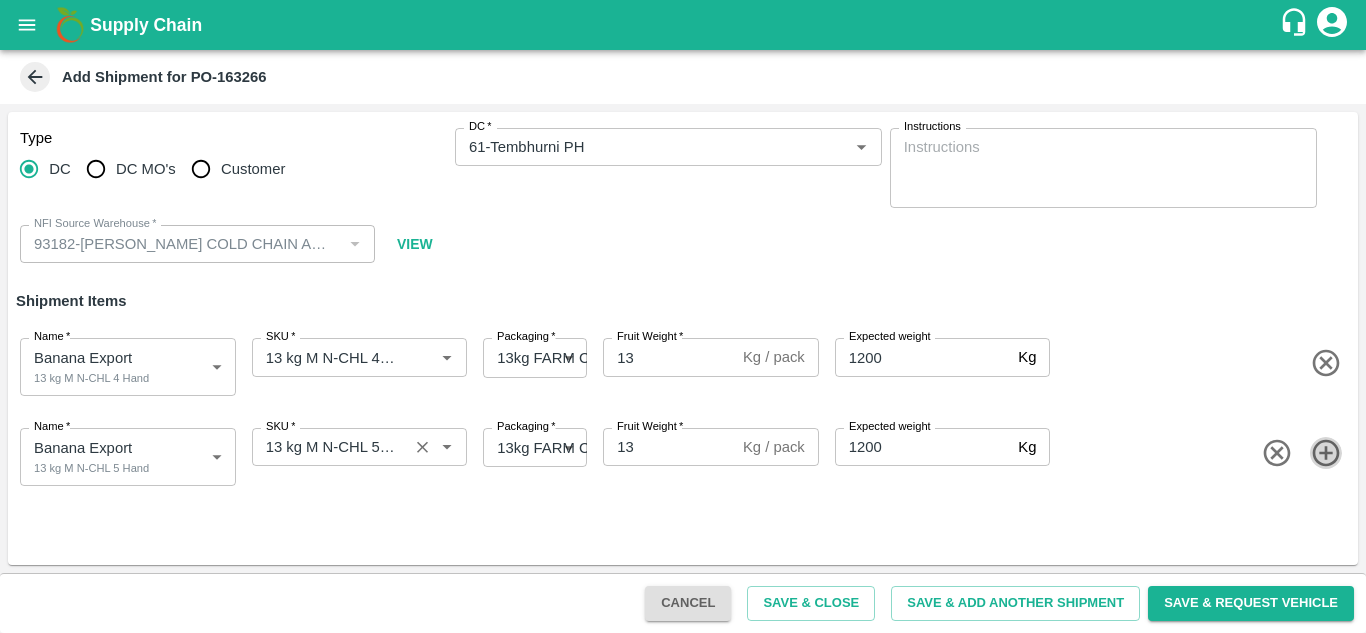 type 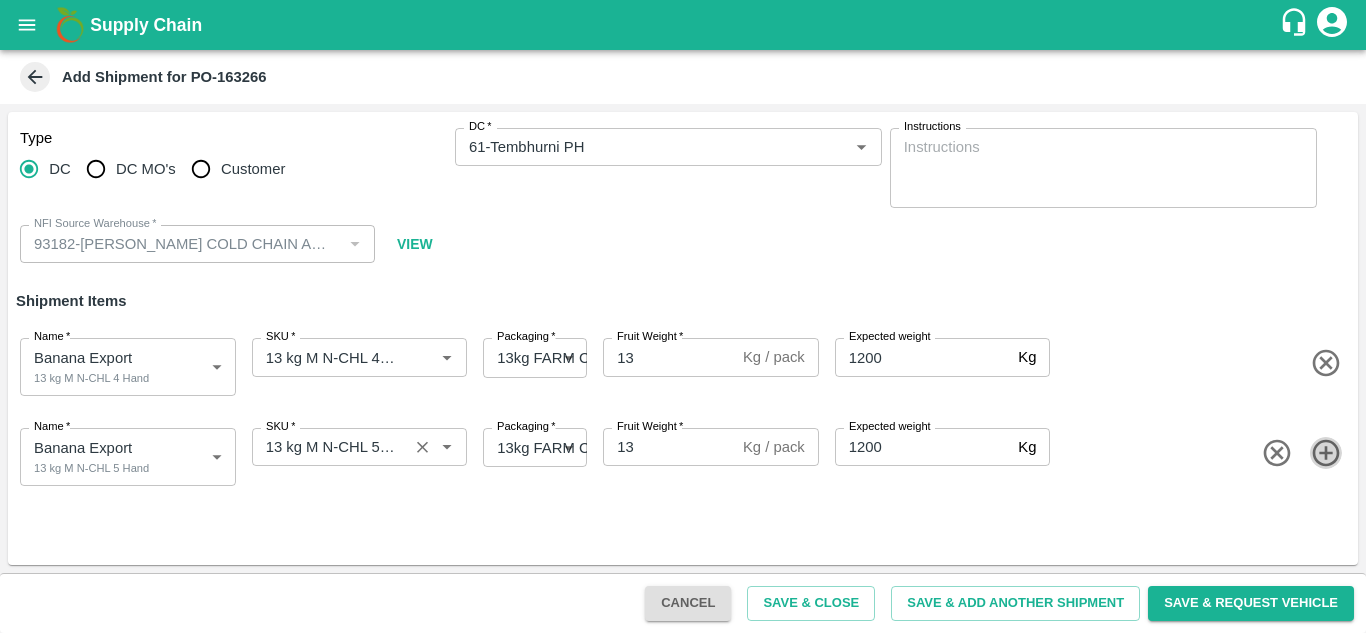 click at bounding box center [1326, 453] 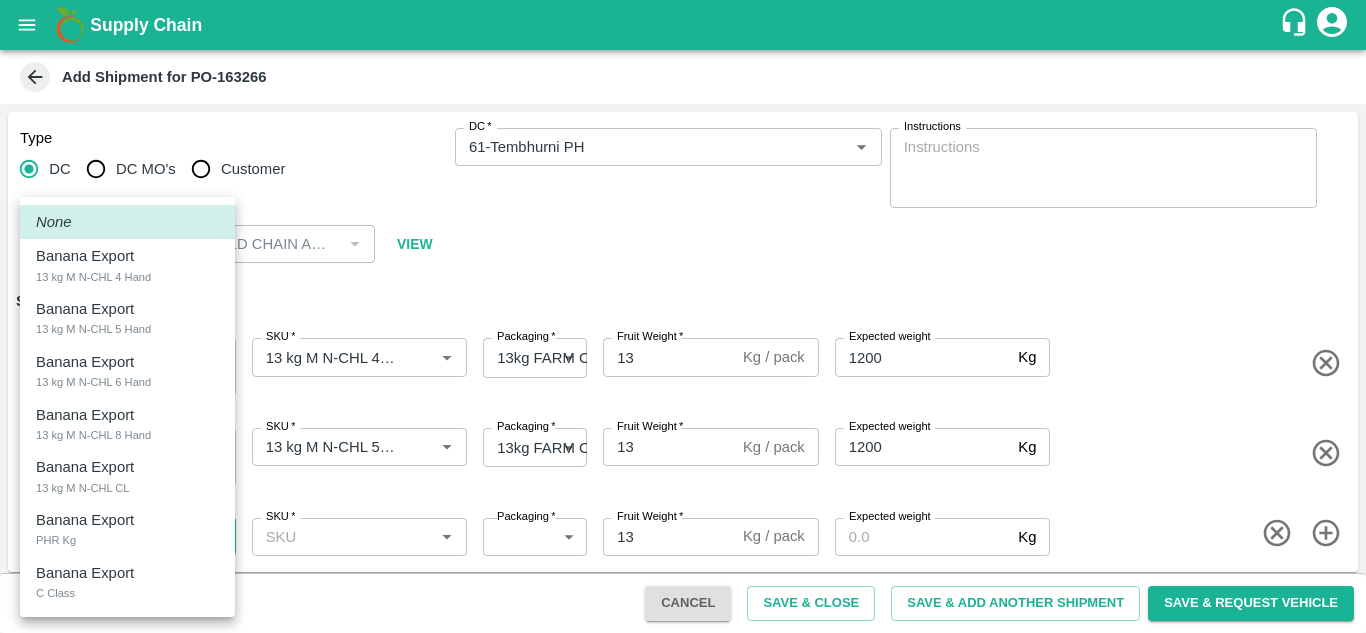 click on "Supply Chain Add Shipment for PO-163266 Type DC DC MO's Customer DC   * DC   * Instructions x Instructions NFI Source Warehouse   * NFI Source Warehouse   * VIEW Shipment Items Name   * Banana Export 13 kg M N-CHL 4 Hand  1819142 Name SKU   * SKU   * Packaging   * 13kg FARM CANDY 466 Packaging Fruit Weight   * 13 Kg /   pack Fruit Weight Expected weight 1200 Kg Expected weight Name   * Banana Export 13 kg M N-CHL 5 Hand  1819143 Name SKU   * SKU   * Packaging   * 13kg FARM CANDY 466 Packaging Fruit Weight   * 13 Kg /   pack Fruit Weight Expected weight 1200 Kg Expected weight Name   * ​ Name SKU   * SKU   * Packaging   * ​ Packaging Fruit Weight   * 13 Kg /   pack Fruit Weight Expected weight Kg Expected weight Cancel Save & Close Save & Add Another Shipment Save & Request Vehicle Tembhurni PH Nashik Banana CS Navanath Sopan Bhojane Logout None Banana Export 13 kg M N-CHL 4 Hand  Banana Export 13 kg M N-CHL 5 Hand  Banana Export 13 kg M N-CHL 6 Hand  Banana Export" at bounding box center (683, 316) 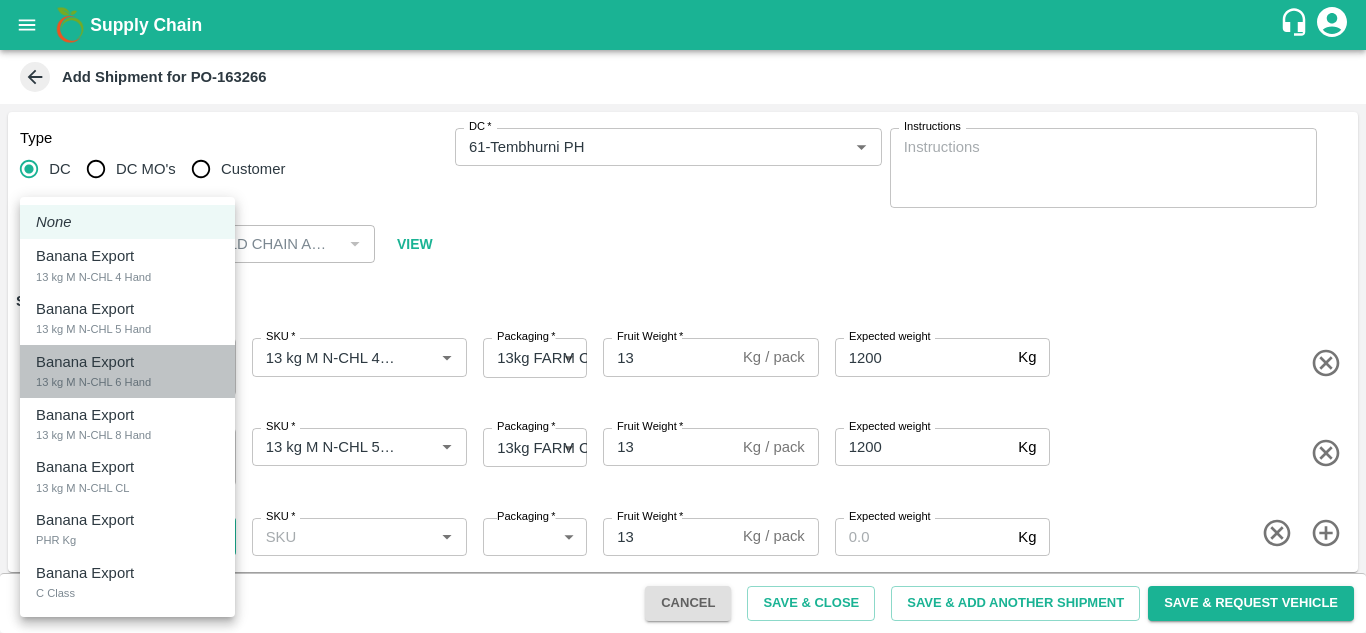 click on "13 kg M N-CHL 6 Hand" at bounding box center [93, 382] 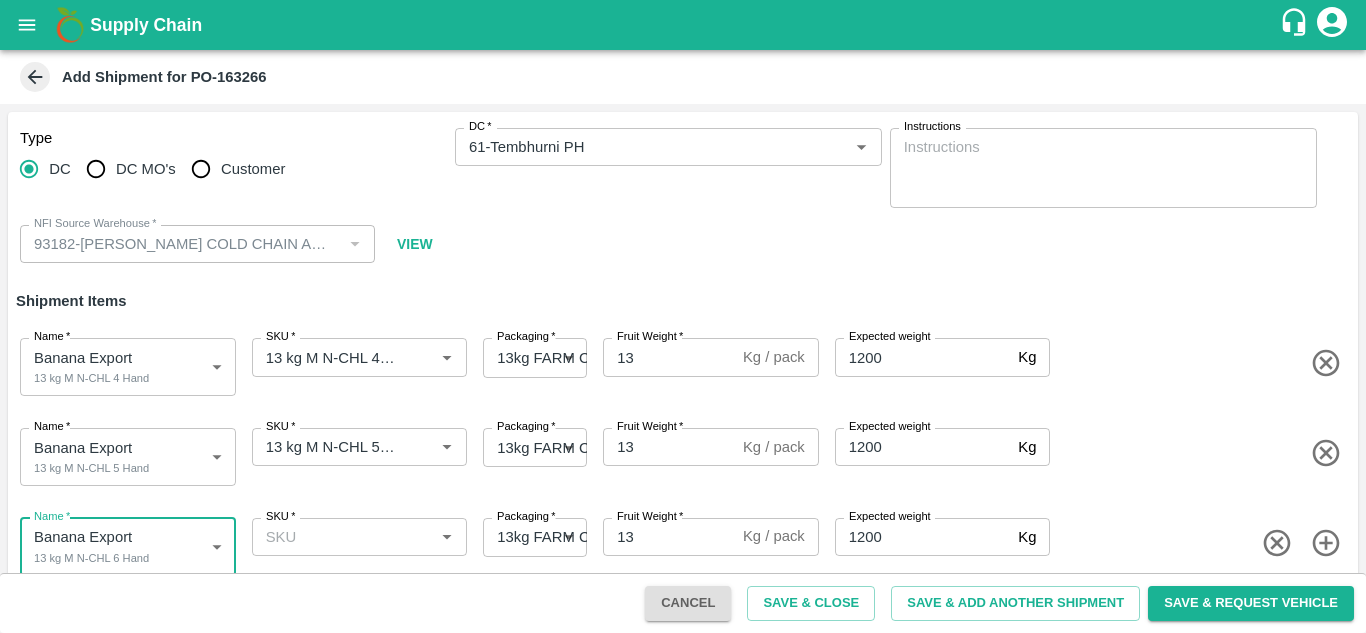 scroll, scrollTop: 2, scrollLeft: 0, axis: vertical 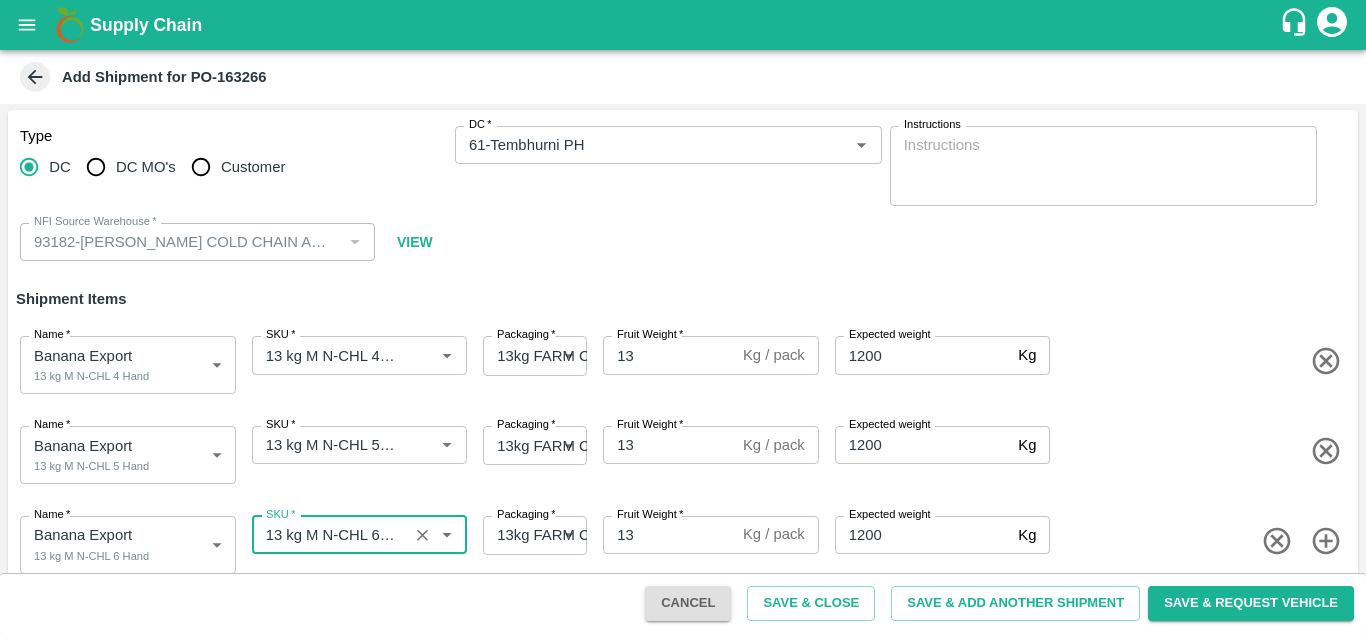 type on "13 kg M N-CHL 6 Hand" 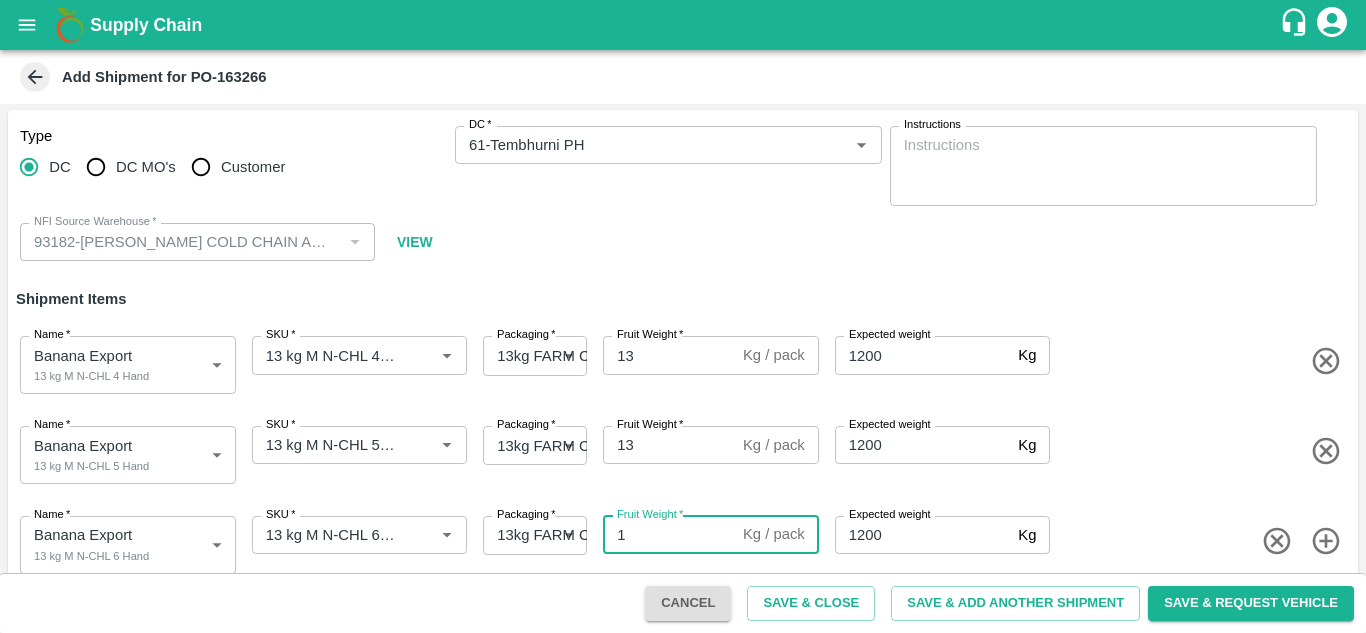 type on "13" 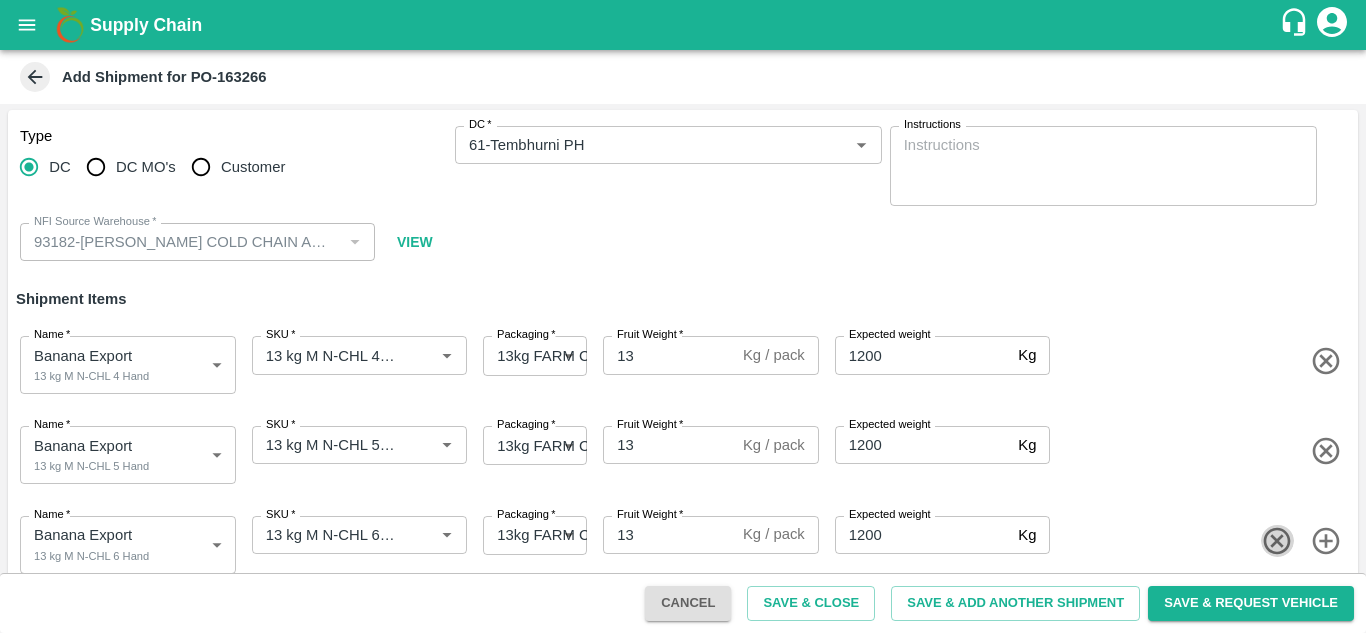 type 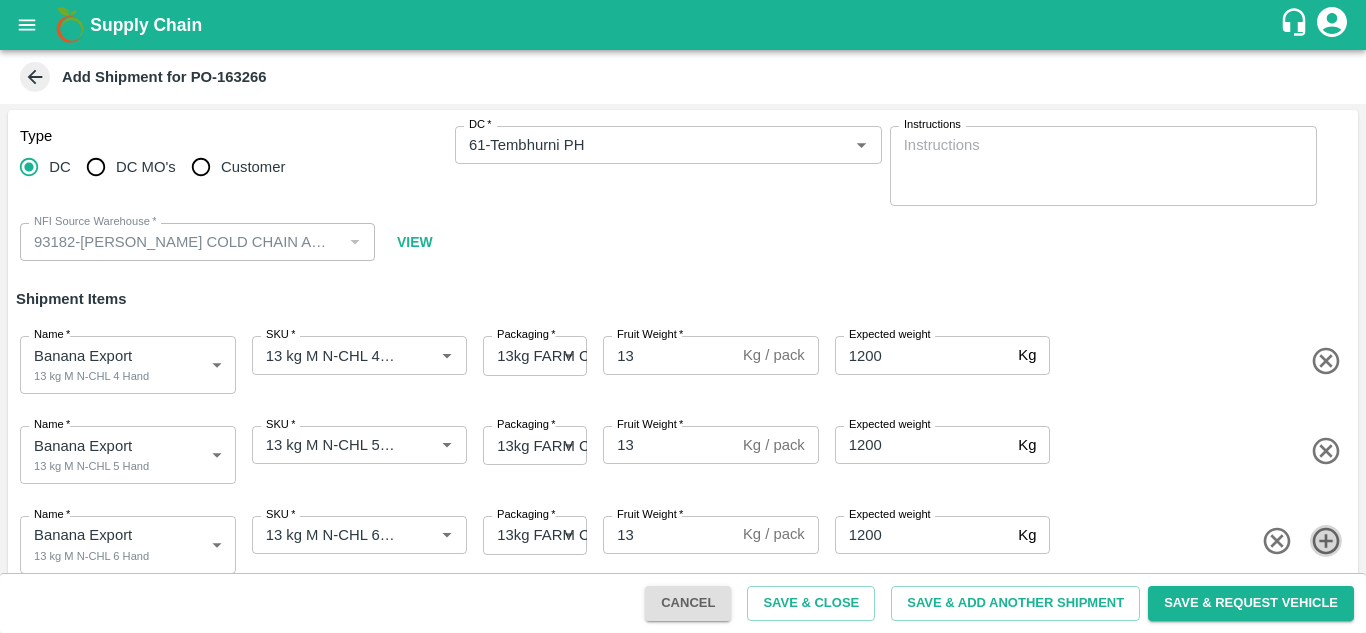 type 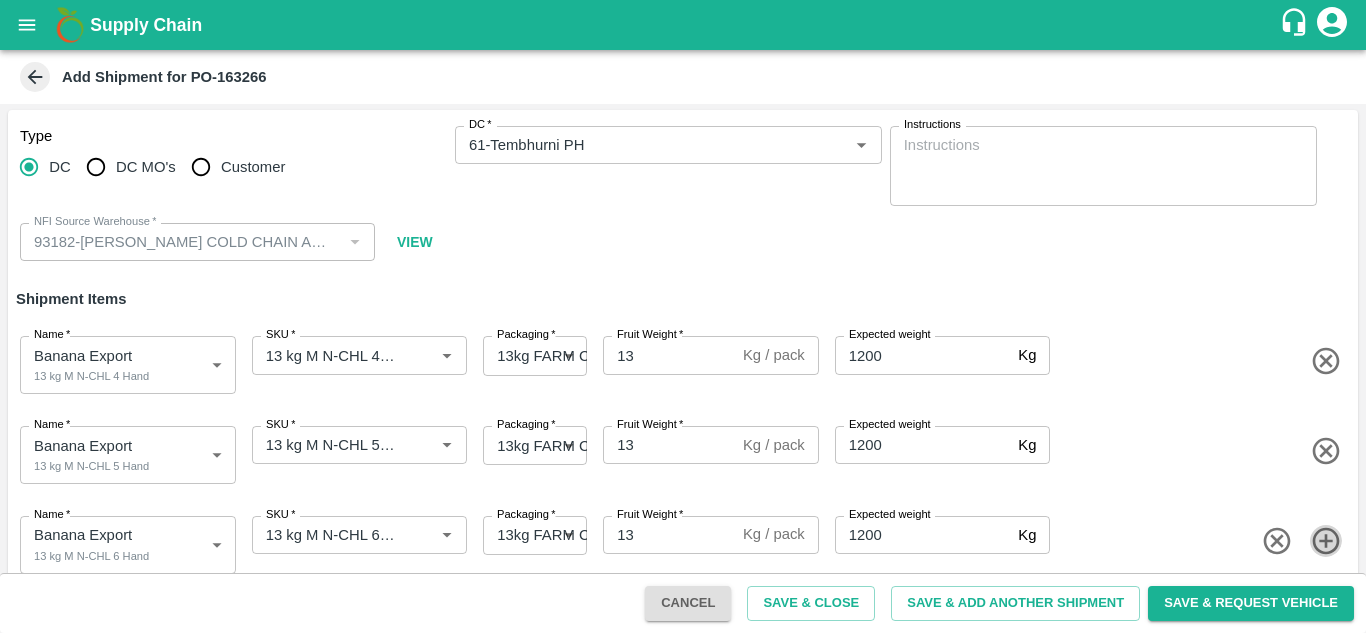 click at bounding box center [1326, 541] 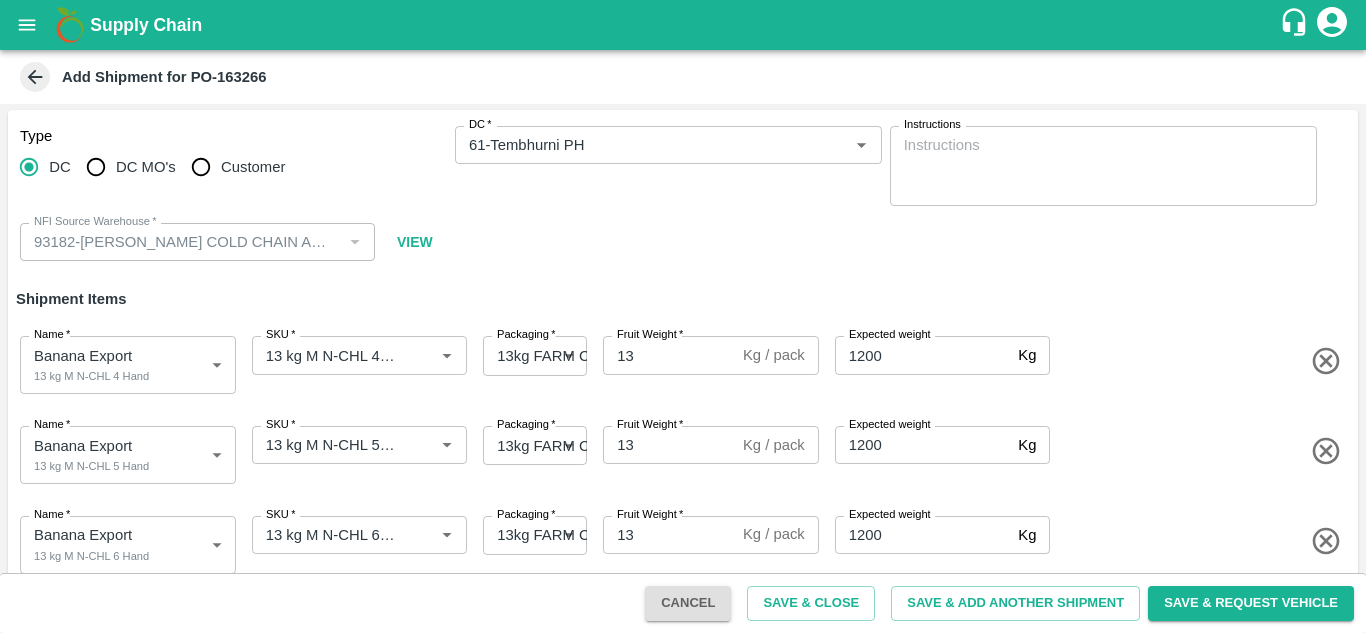scroll, scrollTop: 97, scrollLeft: 0, axis: vertical 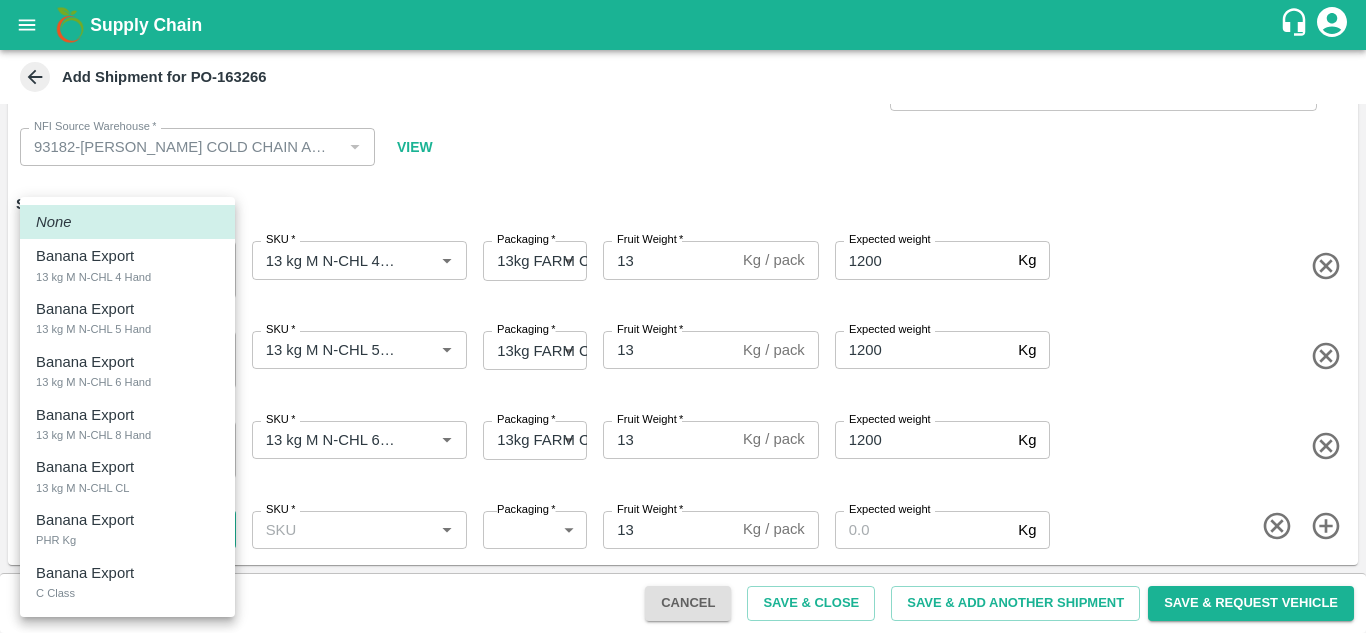 click on "Supply Chain Add Shipment for PO-163266 Type DC DC MO's Customer DC   * DC   * Instructions x Instructions NFI Source Warehouse   * NFI Source Warehouse   * VIEW Shipment Items Name   * Banana Export 13 kg M N-CHL 4 Hand  1819142 Name SKU   * SKU   * Packaging   * 13kg FARM CANDY 466 Packaging Fruit Weight   * 13 Kg /   pack Fruit Weight Expected weight 1200 Kg Expected weight Name   * Banana Export 13 kg M N-CHL 5 Hand  1819143 Name SKU   * SKU   * Packaging   * 13kg FARM CANDY 466 Packaging Fruit Weight   * 13 Kg /   pack Fruit Weight Expected weight 1200 Kg Expected weight Name   * Banana Export 13 kg M N-CHL 6 Hand  1819144 Name SKU   * SKU   * Packaging   * 13kg FARM CANDY 466 Packaging Fruit Weight   * 13 Kg /   pack Fruit Weight Expected weight 1200 Kg Expected weight Name   * ​ Name SKU   * SKU   * Packaging   * ​ Packaging Fruit Weight   * 13 Kg /   pack Fruit Weight Expected weight Kg Expected weight Cancel Save & Close Save & Add Another Shipment" at bounding box center [683, 316] 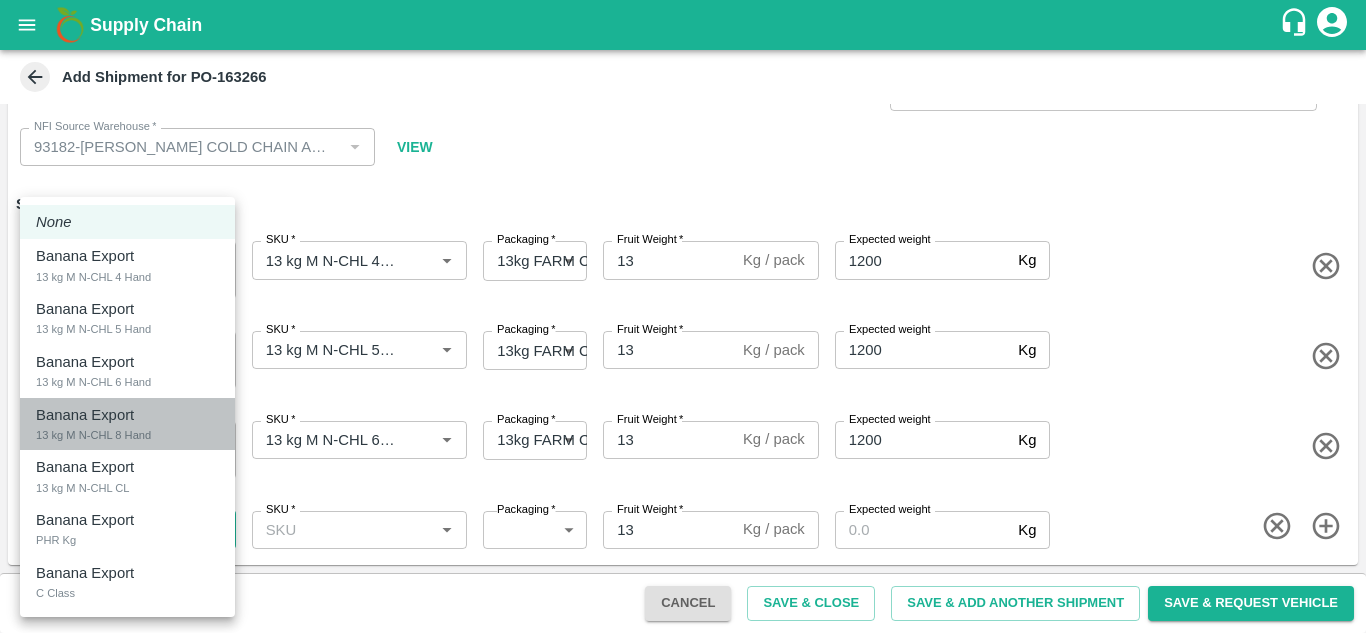 click on "13 kg M N-CHL 8 Hand" at bounding box center [93, 435] 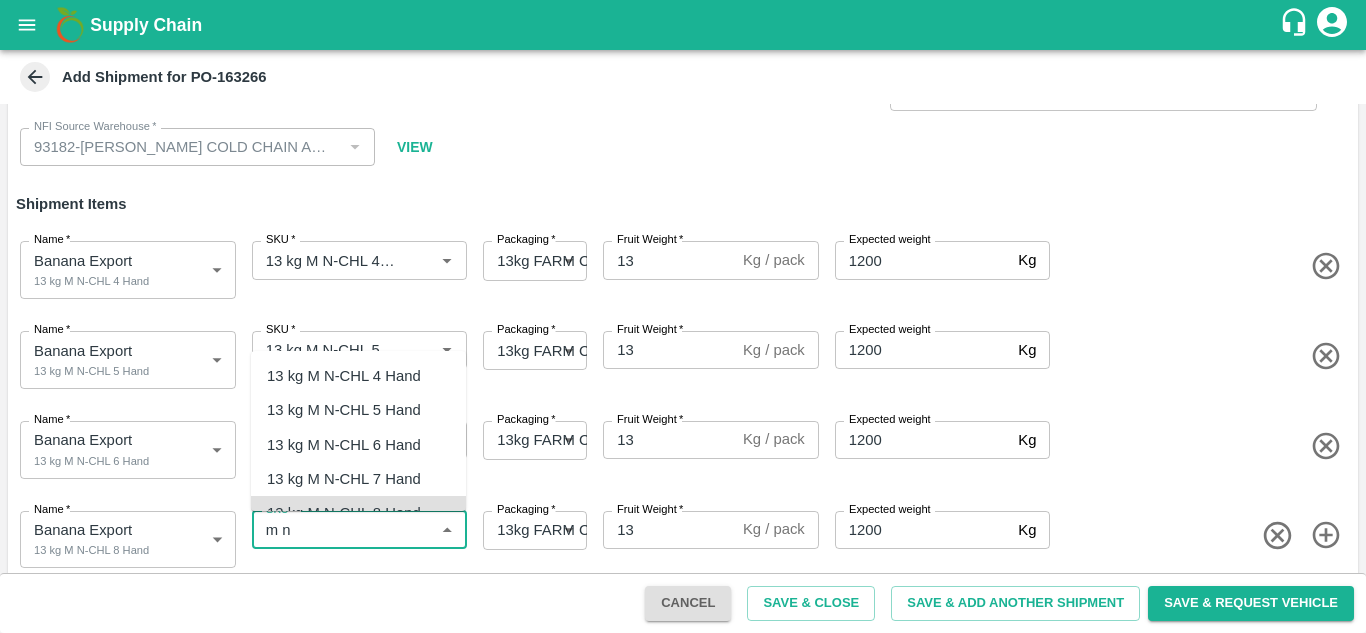 scroll, scrollTop: 19, scrollLeft: 0, axis: vertical 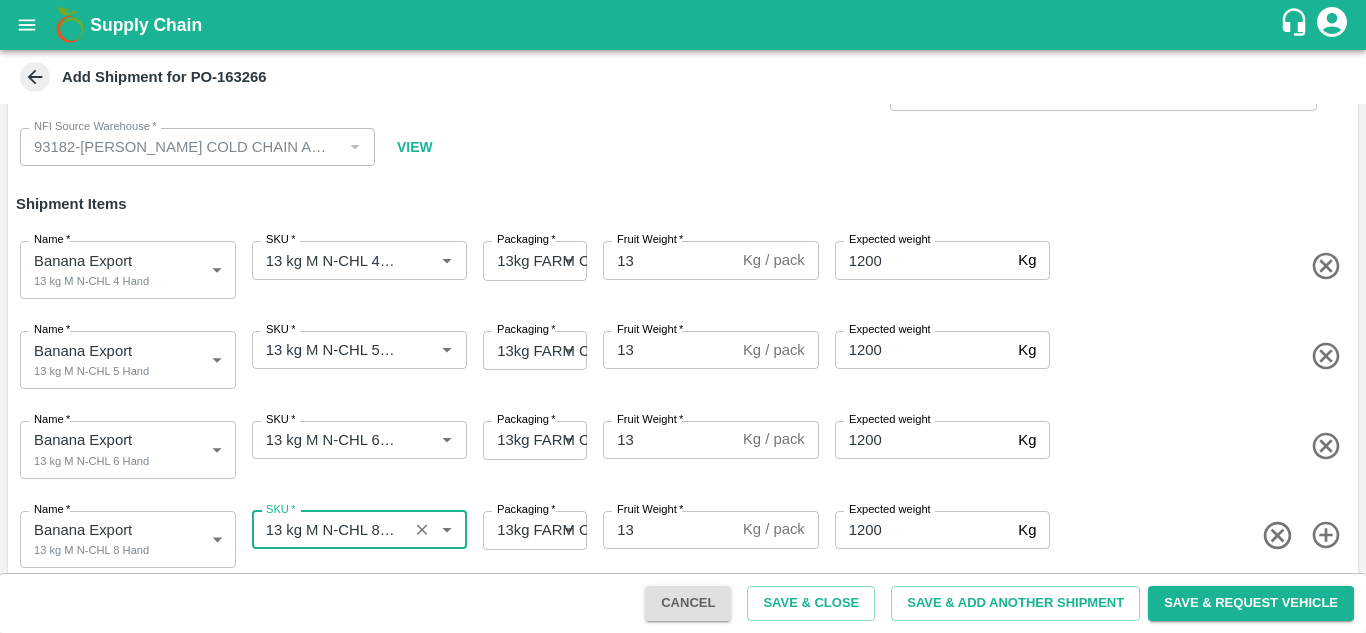 type on "13 kg M N-CHL 8 Hand" 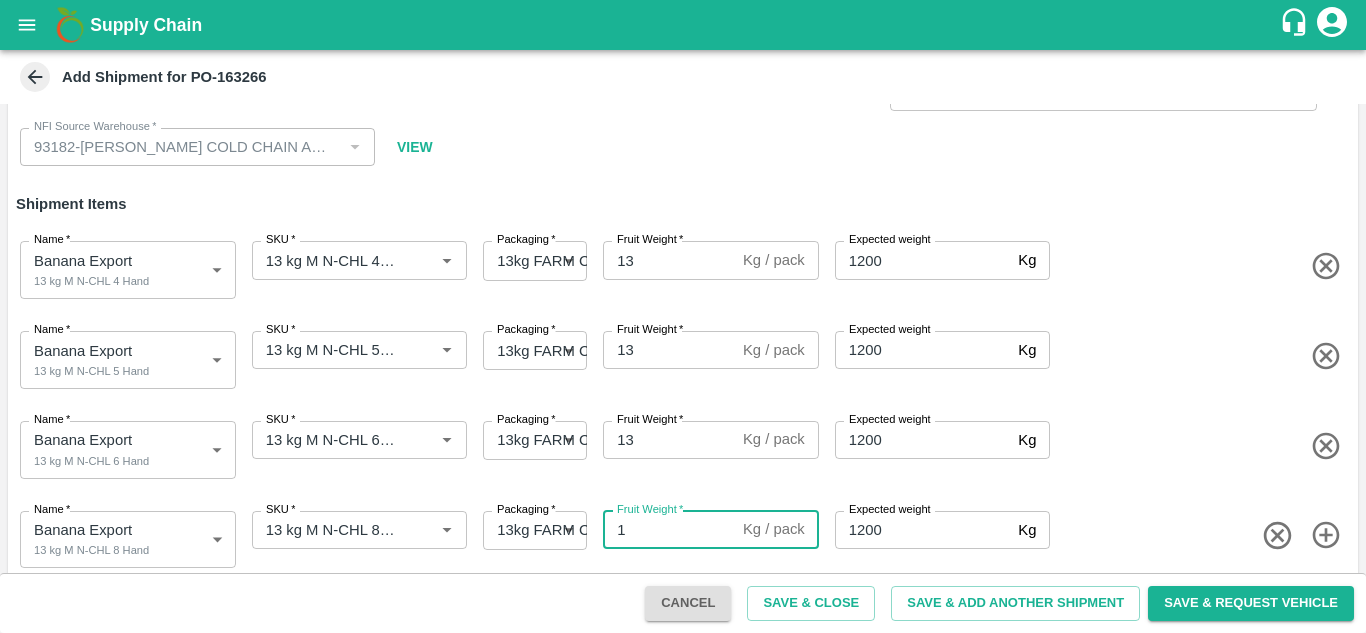 type on "13" 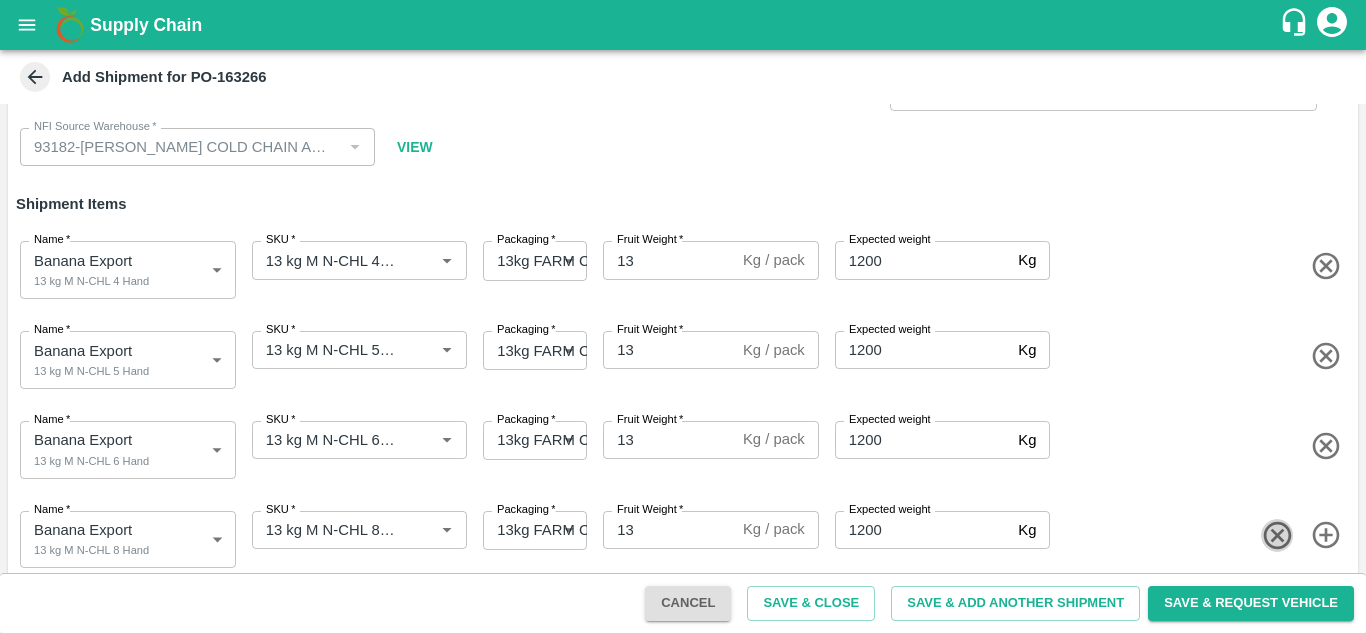 type 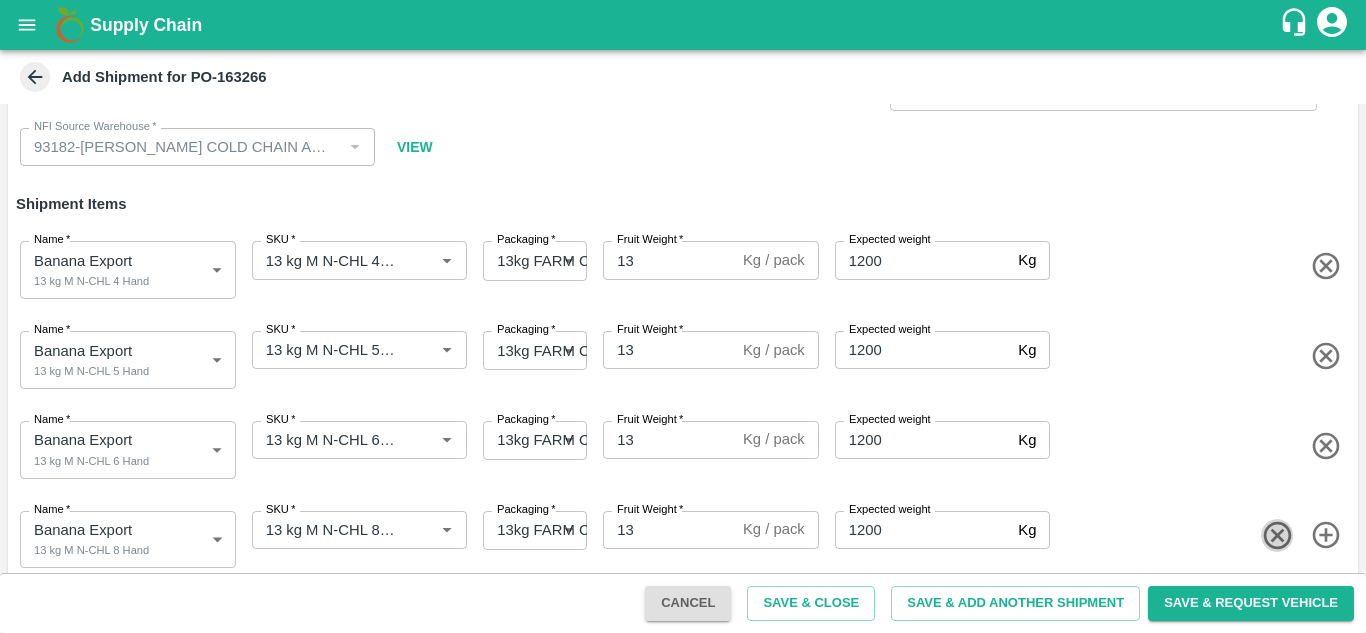 type 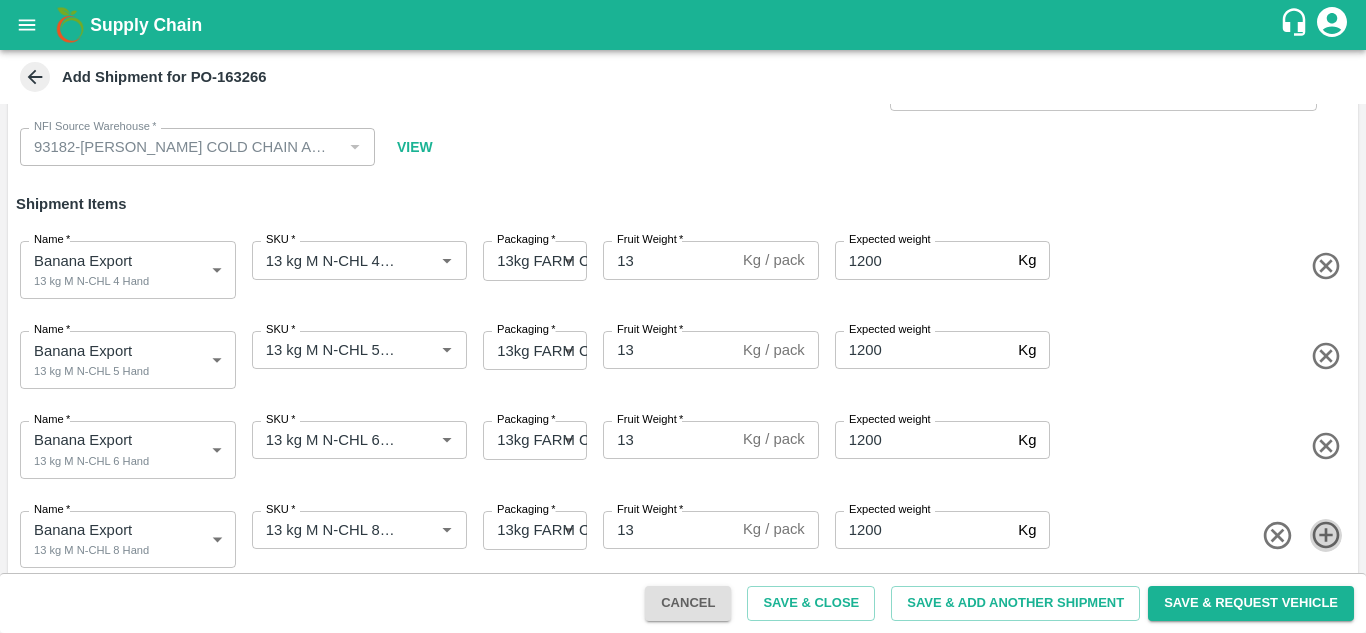 click at bounding box center (1326, 535) 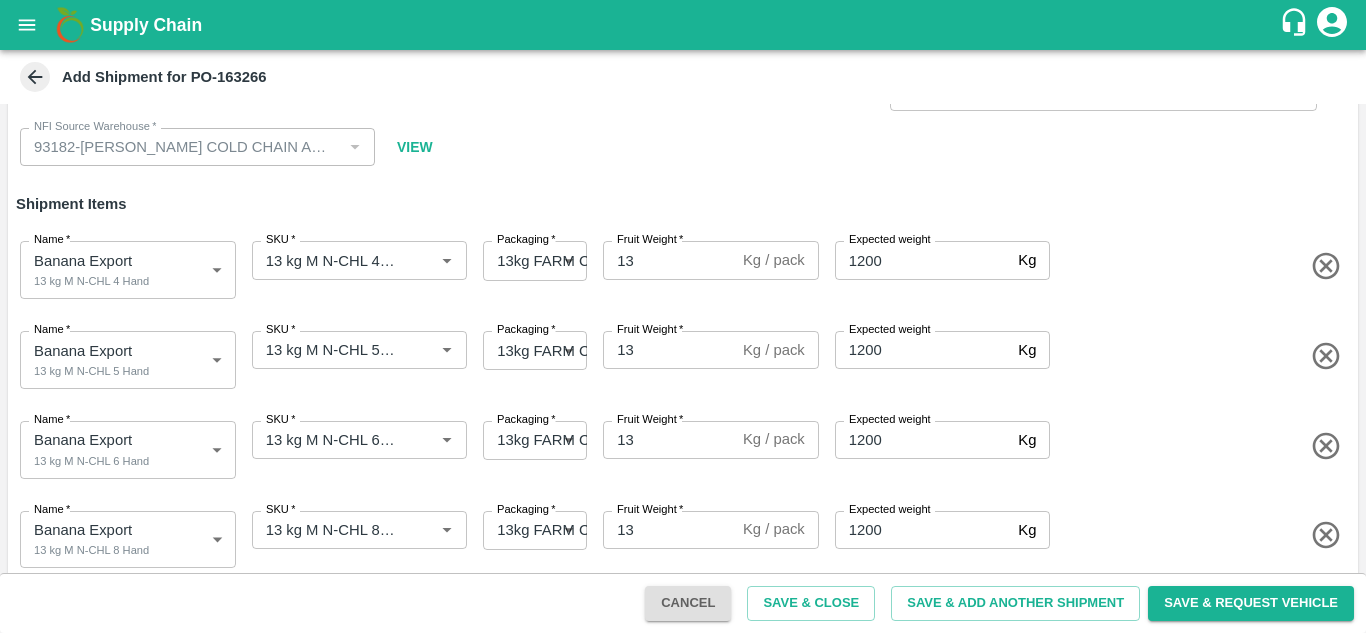 scroll, scrollTop: 187, scrollLeft: 0, axis: vertical 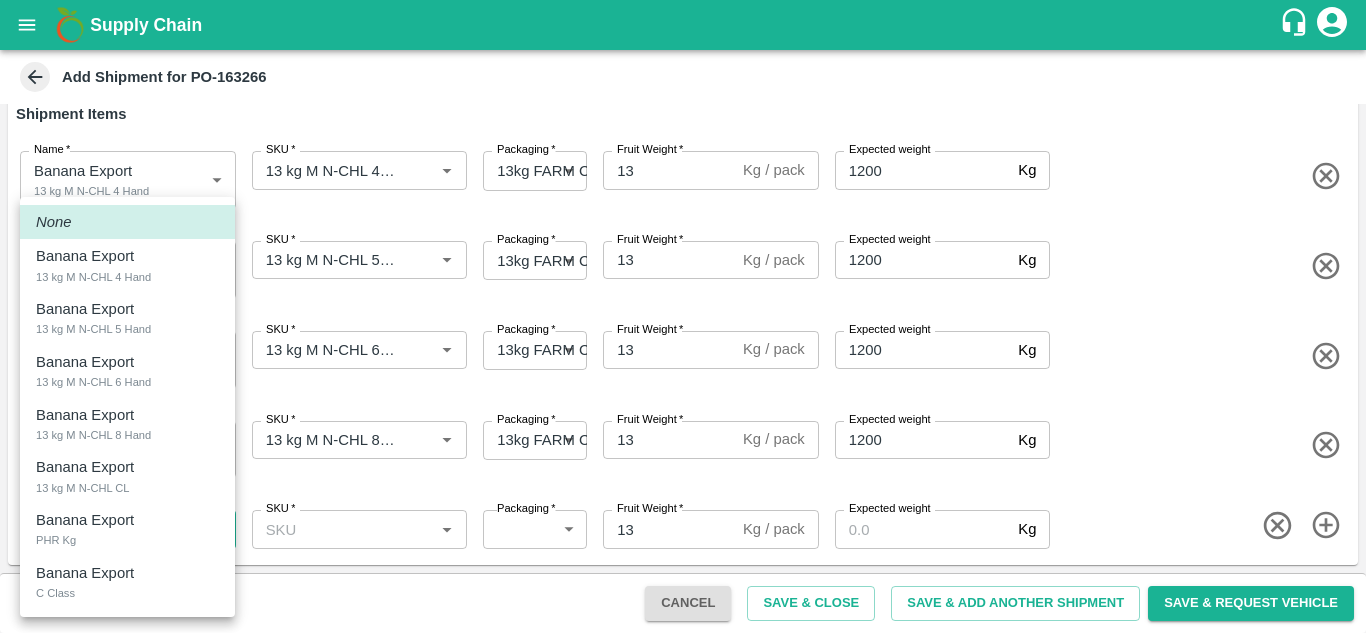 click on "Supply Chain Add Shipment for PO-163266 Type DC DC MO's Customer DC   * DC   * Instructions x Instructions NFI Source Warehouse   * NFI Source Warehouse   * VIEW Shipment Items Name   * Banana Export 13 kg M N-CHL 4 Hand  1819142 Name SKU   * SKU   * Packaging   * 13kg FARM CANDY 466 Packaging Fruit Weight   * 13 Kg /   pack Fruit Weight Expected weight 1200 Kg Expected weight Name   * Banana Export 13 kg M N-CHL 5 Hand  1819143 Name SKU   * SKU   * Packaging   * 13kg FARM CANDY 466 Packaging Fruit Weight   * 13 Kg /   pack Fruit Weight Expected weight 1200 Kg Expected weight Name   * Banana Export 13 kg M N-CHL 6 Hand  1819144 Name SKU   * SKU   * Packaging   * 13kg FARM CANDY 466 Packaging Fruit Weight   * 13 Kg /   pack Fruit Weight Expected weight 1200 Kg Expected weight Name   * Banana Export 13 kg M N-CHL 8 Hand  1819145 Name SKU   * SKU   * Packaging   * 13kg FARM CANDY 466 Packaging Fruit Weight   * 13 Kg /   pack Fruit Weight Expected weight 1200 Kg" at bounding box center [683, 316] 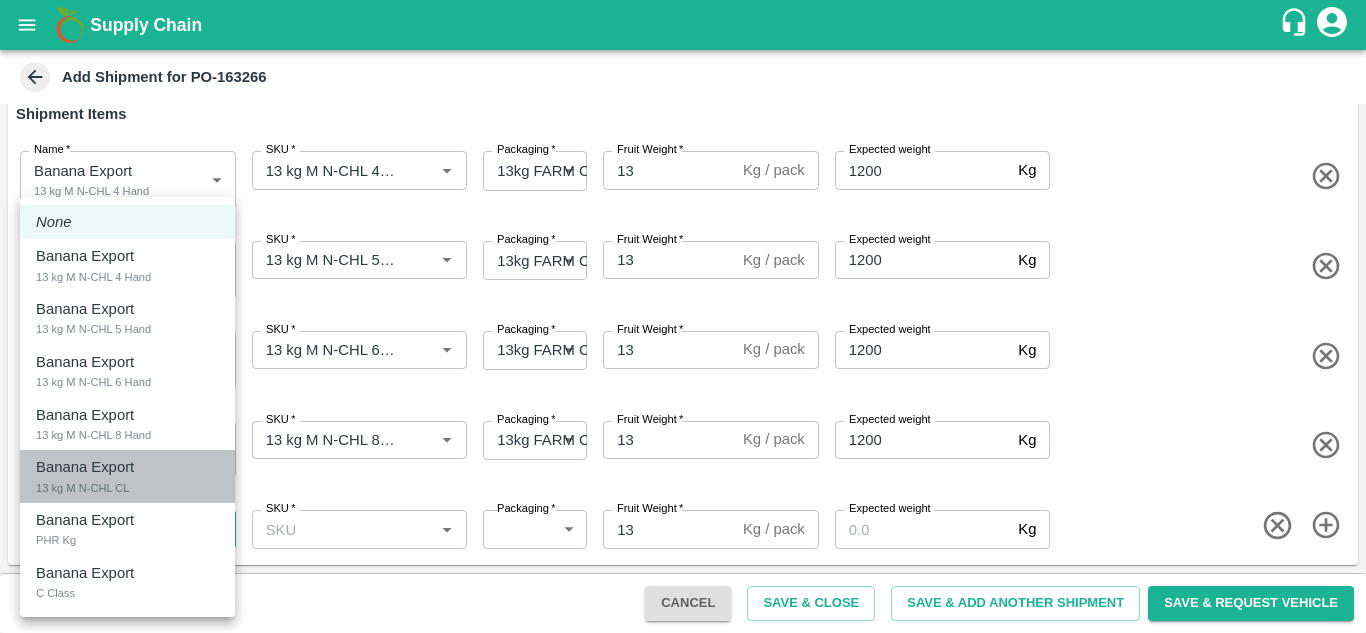 click on "Banana Export 13 kg M N-CHL CL" at bounding box center [127, 476] 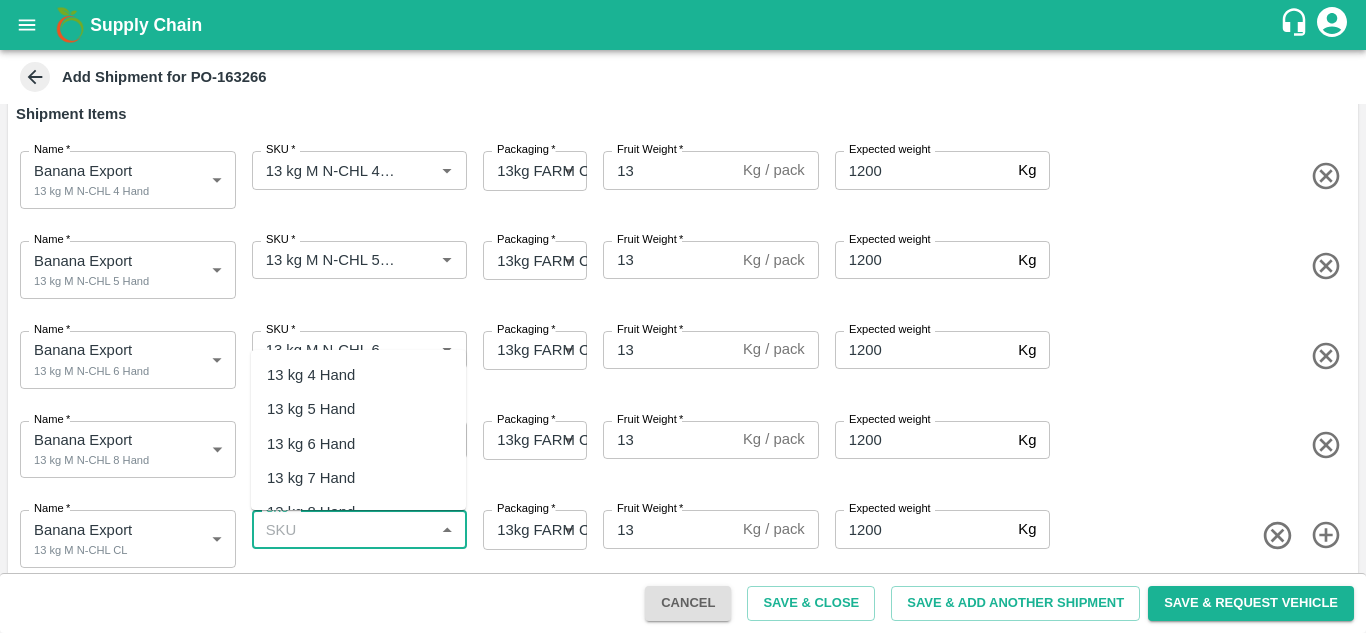 click on "SKU   *" at bounding box center (343, 529) 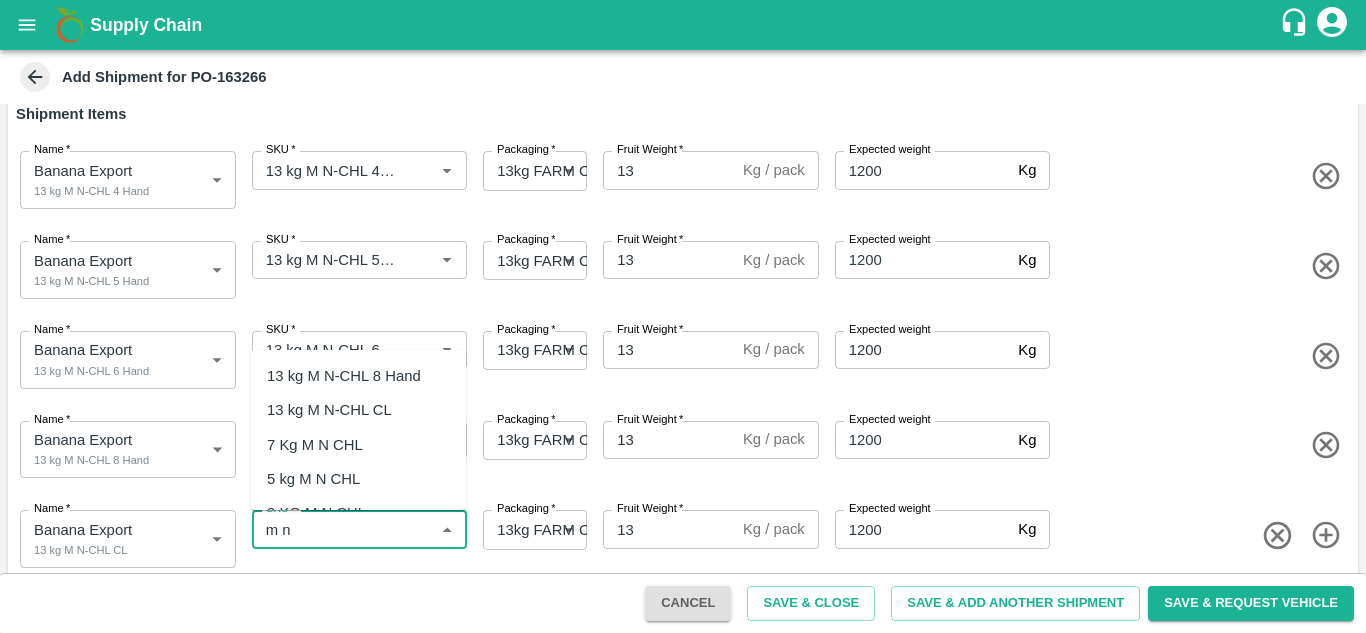 scroll, scrollTop: 139, scrollLeft: 0, axis: vertical 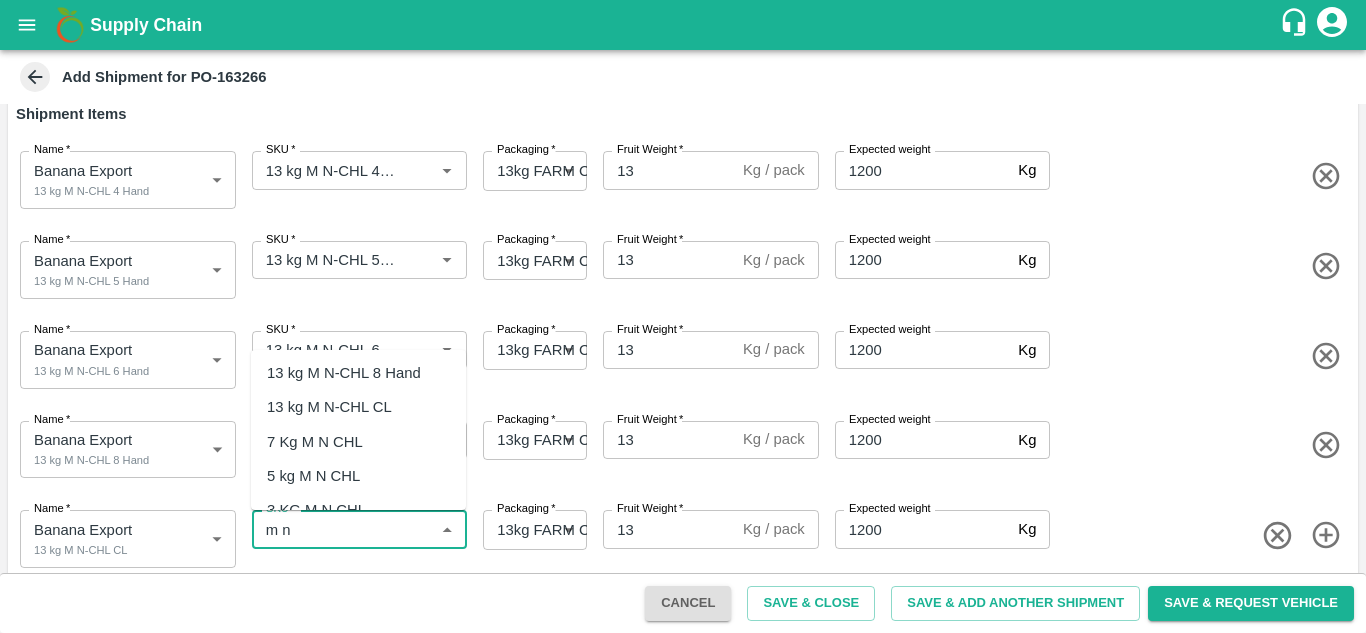 click on "13 kg M N-CHL CL" at bounding box center [329, 407] 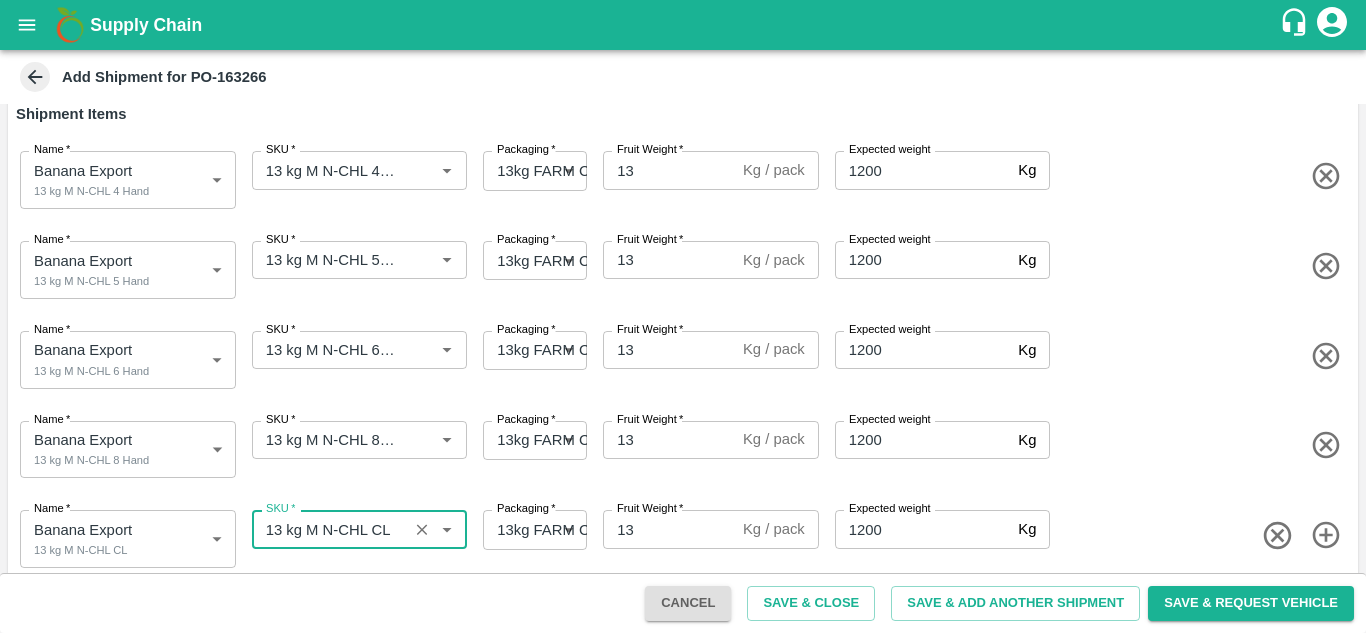 type on "13 kg M N-CHL CL" 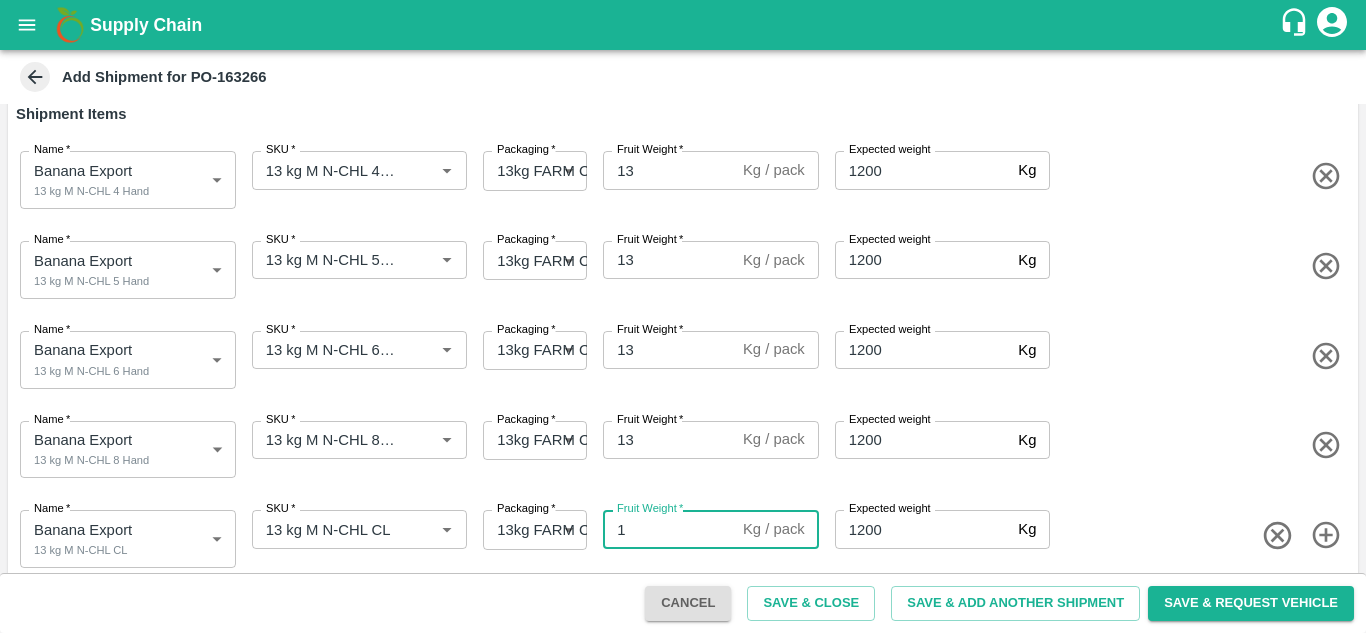 type on "13" 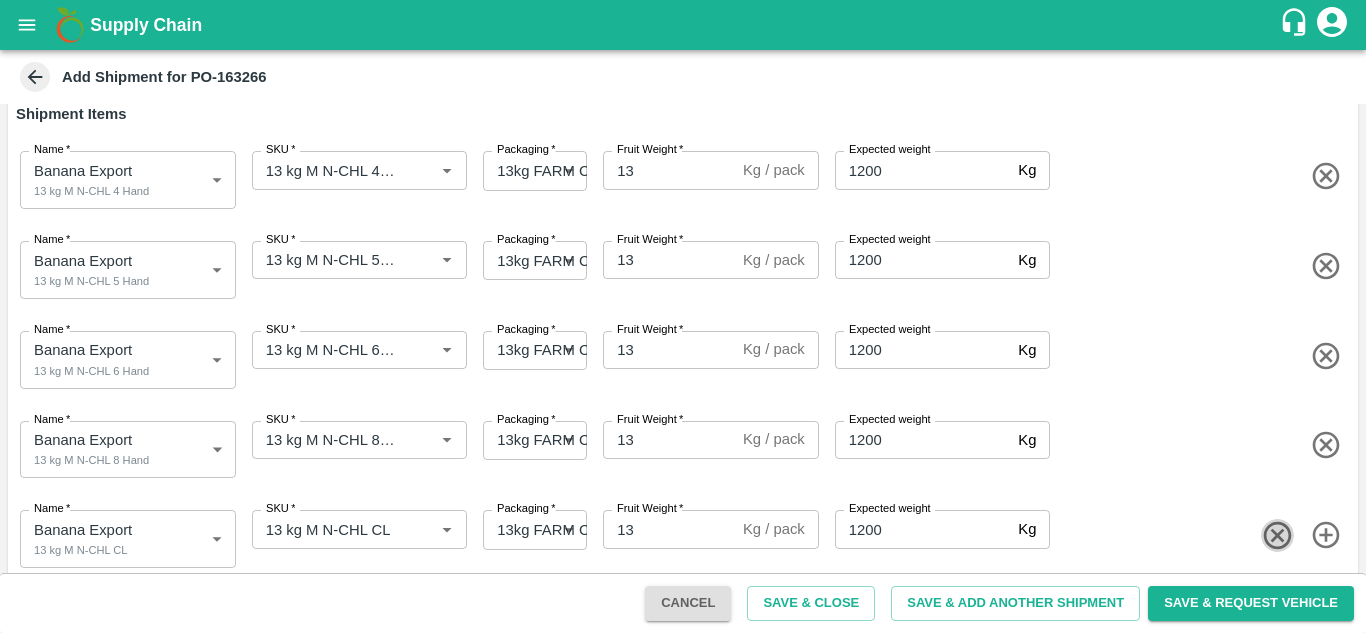 type 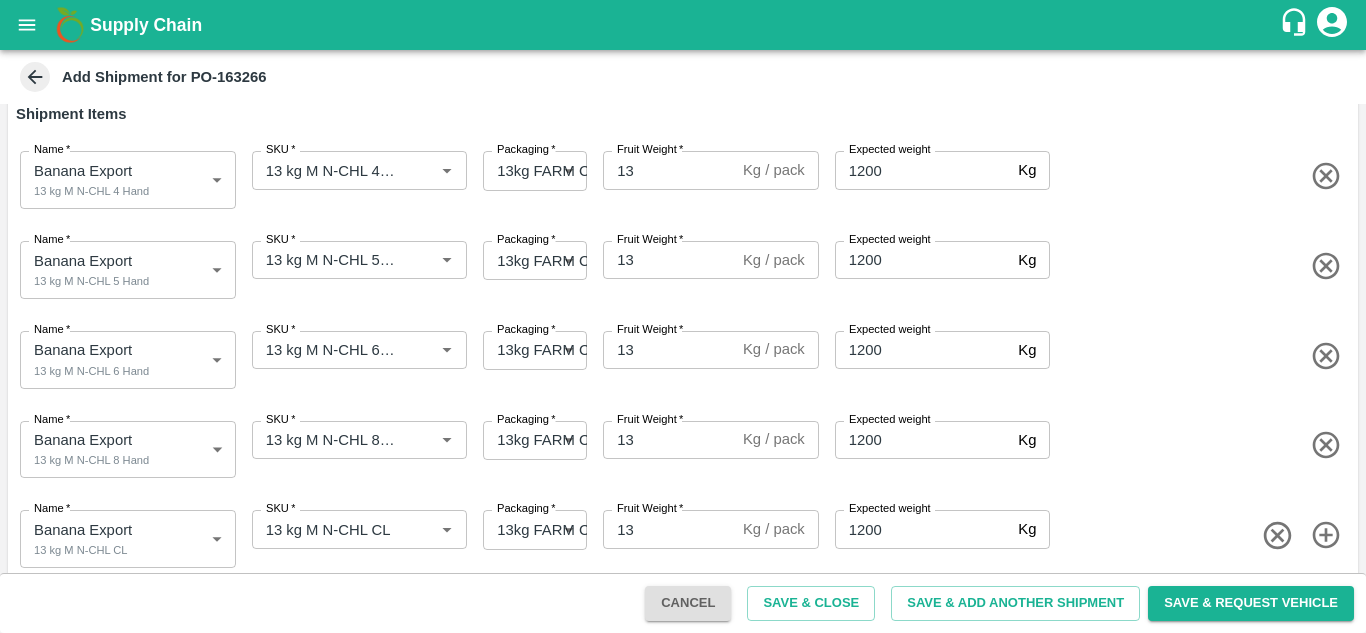 click on "Name   * Banana Export 13 kg M N-CHL CL  1819146 Name SKU   * SKU   * Packaging   * 13kg FARM CANDY 466 Packaging Fruit Weight   * 13 Kg /   pack Fruit Weight Expected weight 1200 Kg Expected weight" at bounding box center (679, 535) 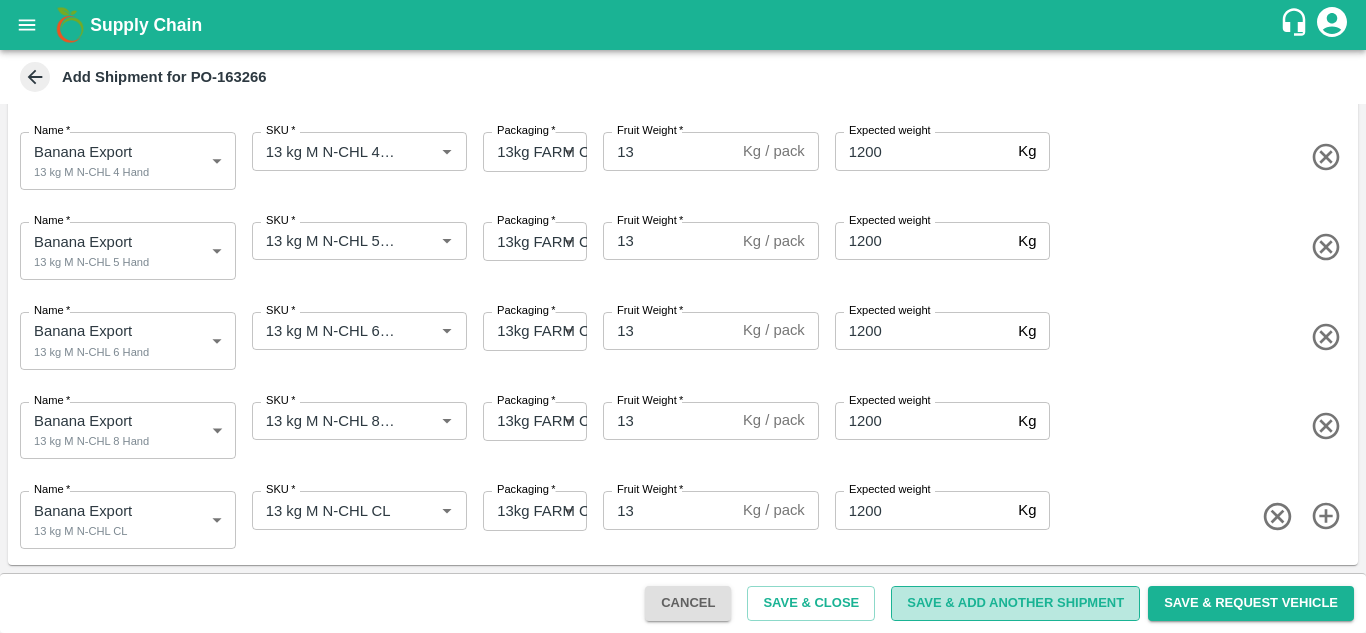 click on "Save & Add Another Shipment" at bounding box center [1015, 603] 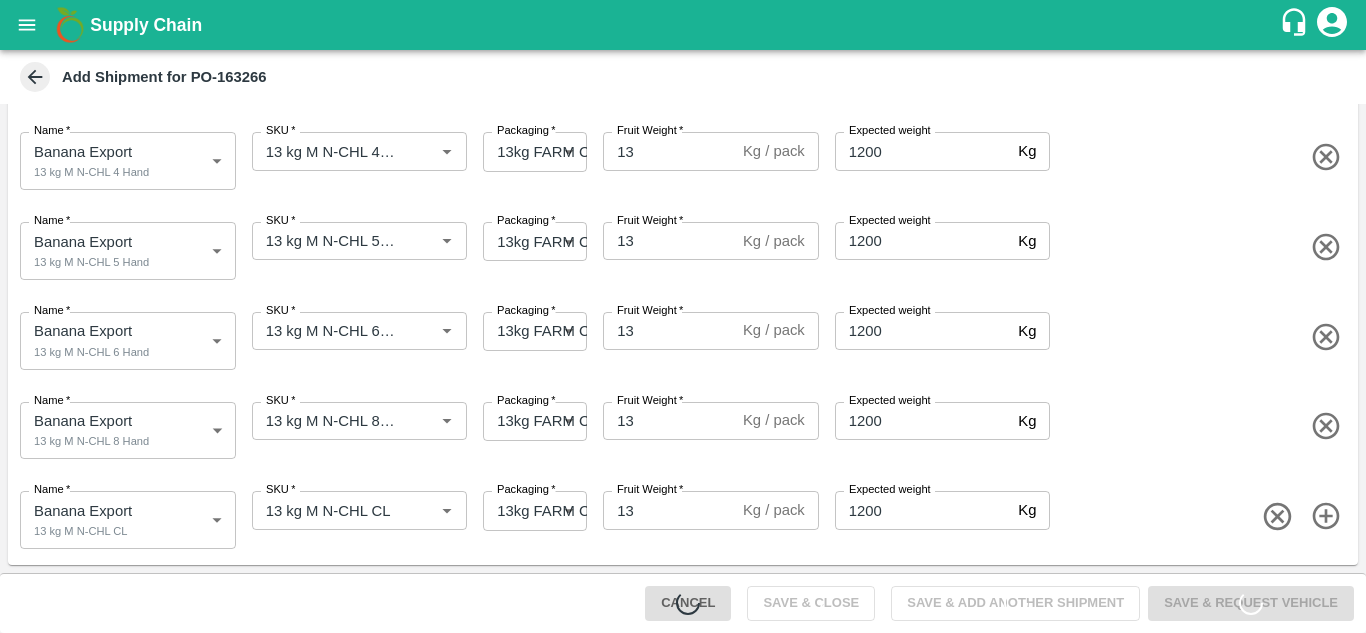type 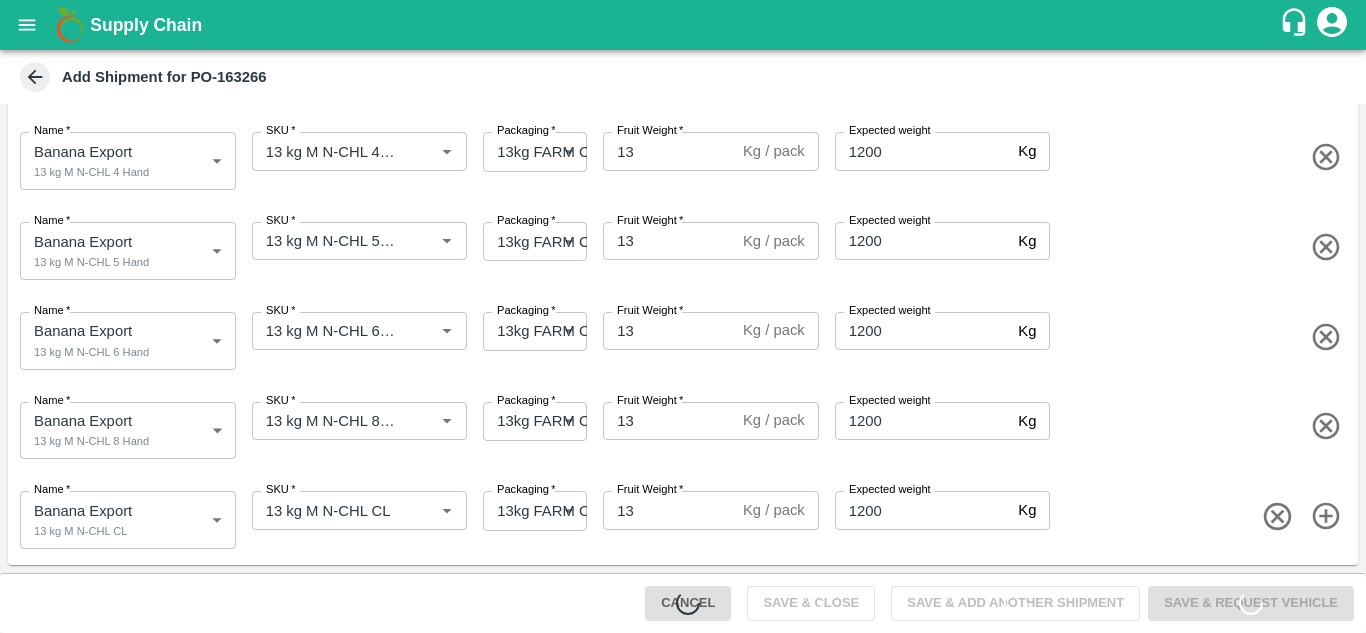 type 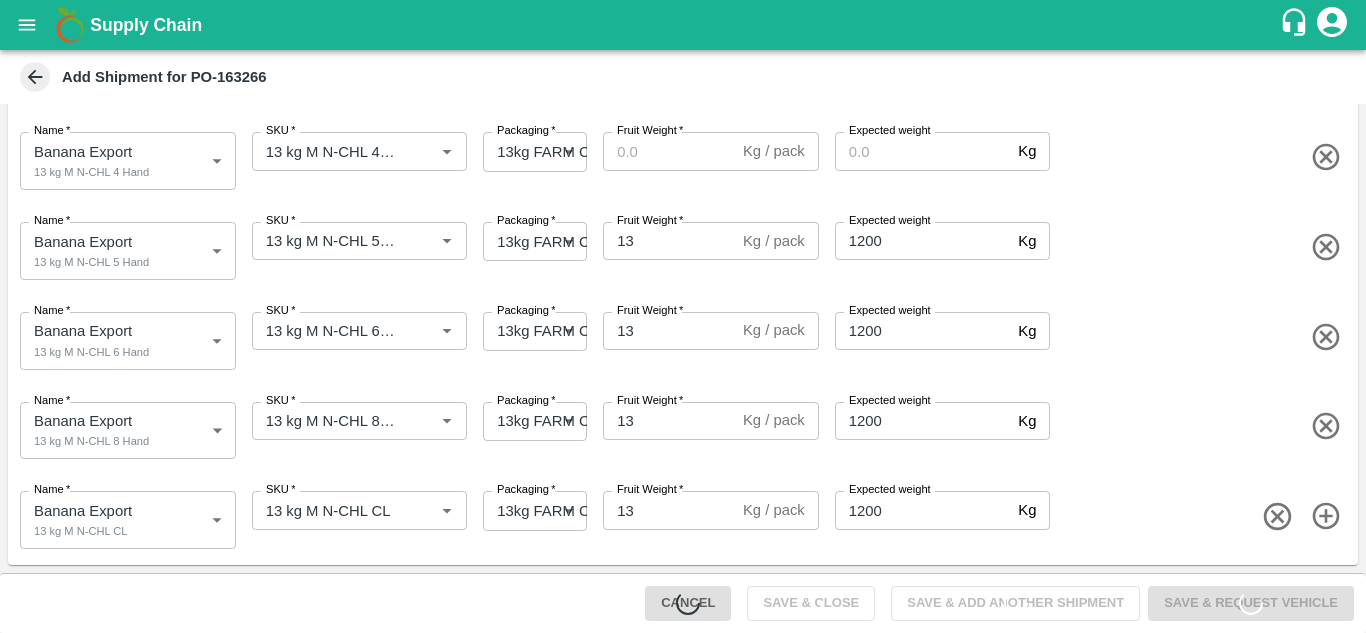 type 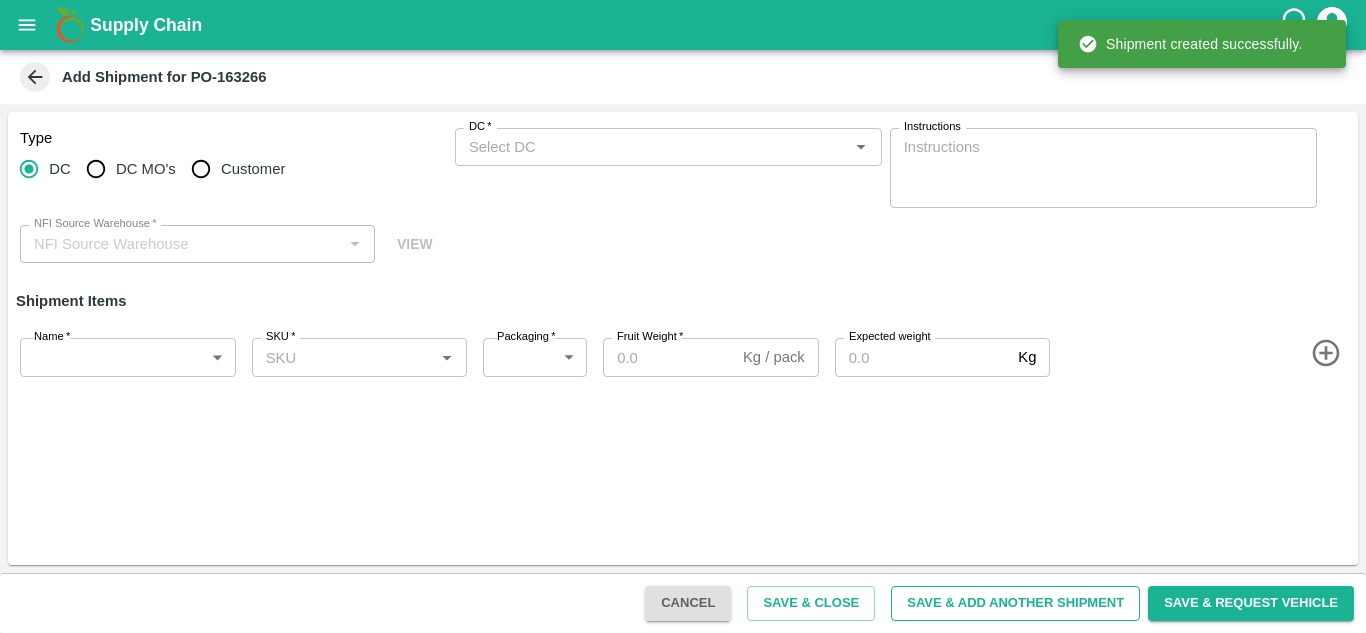 scroll, scrollTop: 0, scrollLeft: 0, axis: both 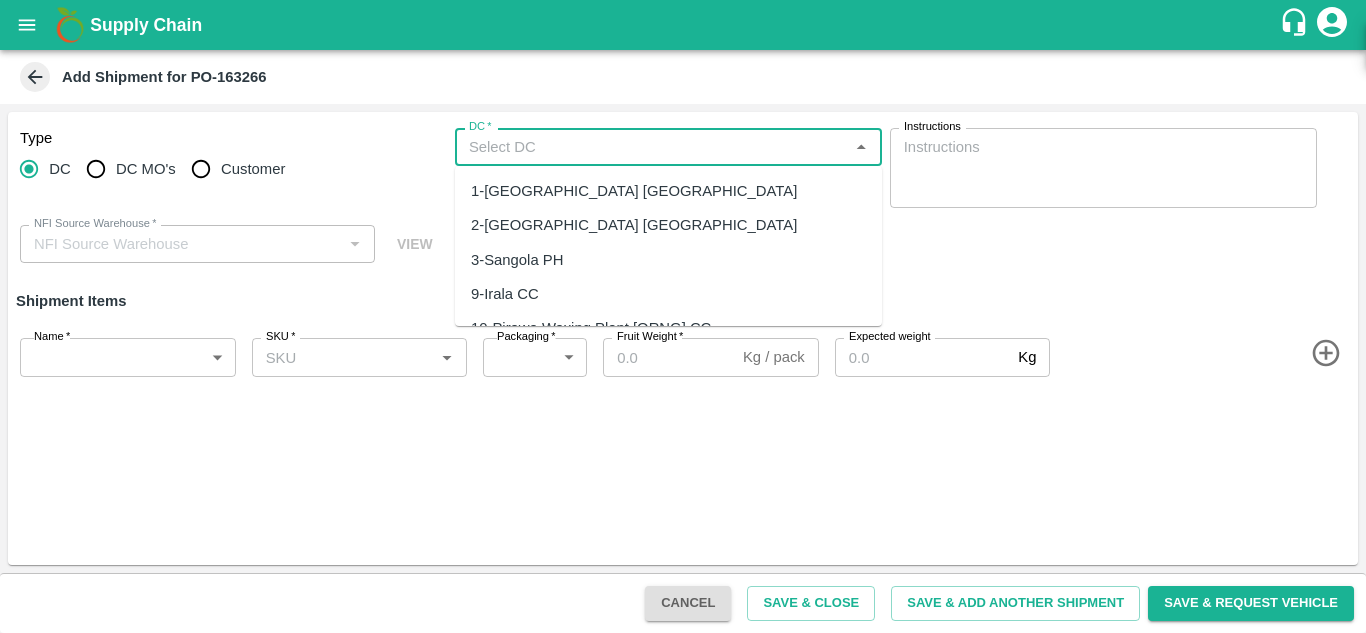 click on "DC   *" at bounding box center (652, 147) 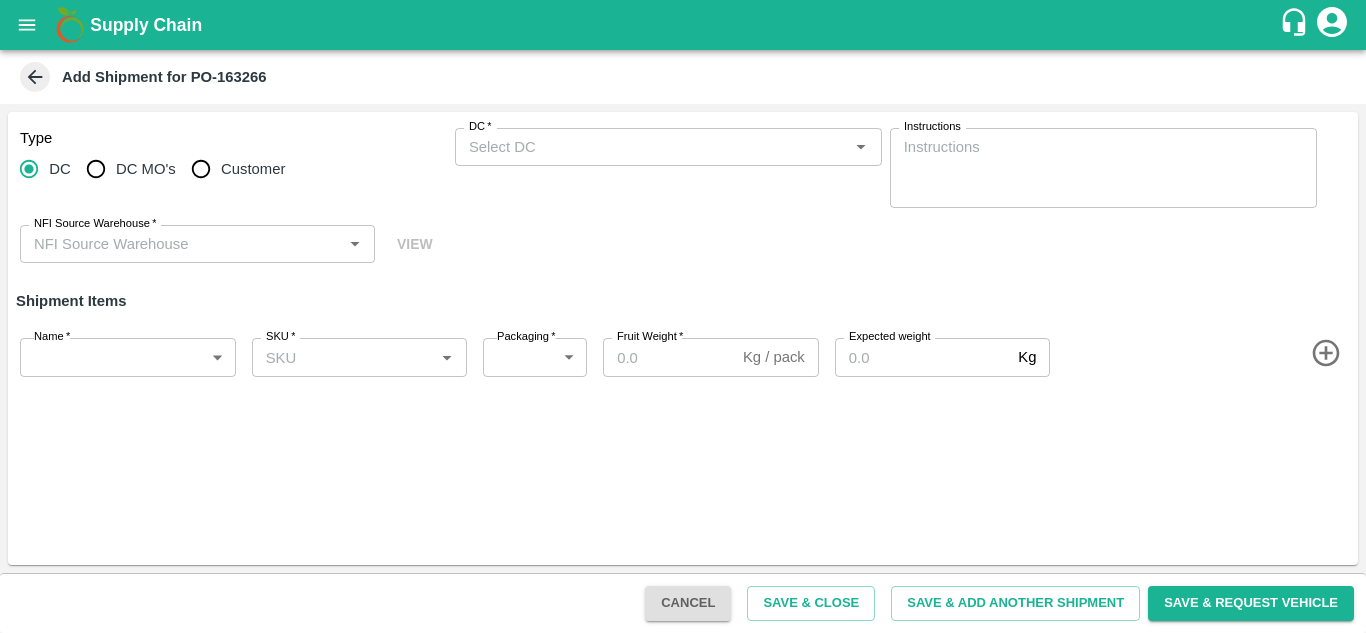 scroll, scrollTop: 0, scrollLeft: 0, axis: both 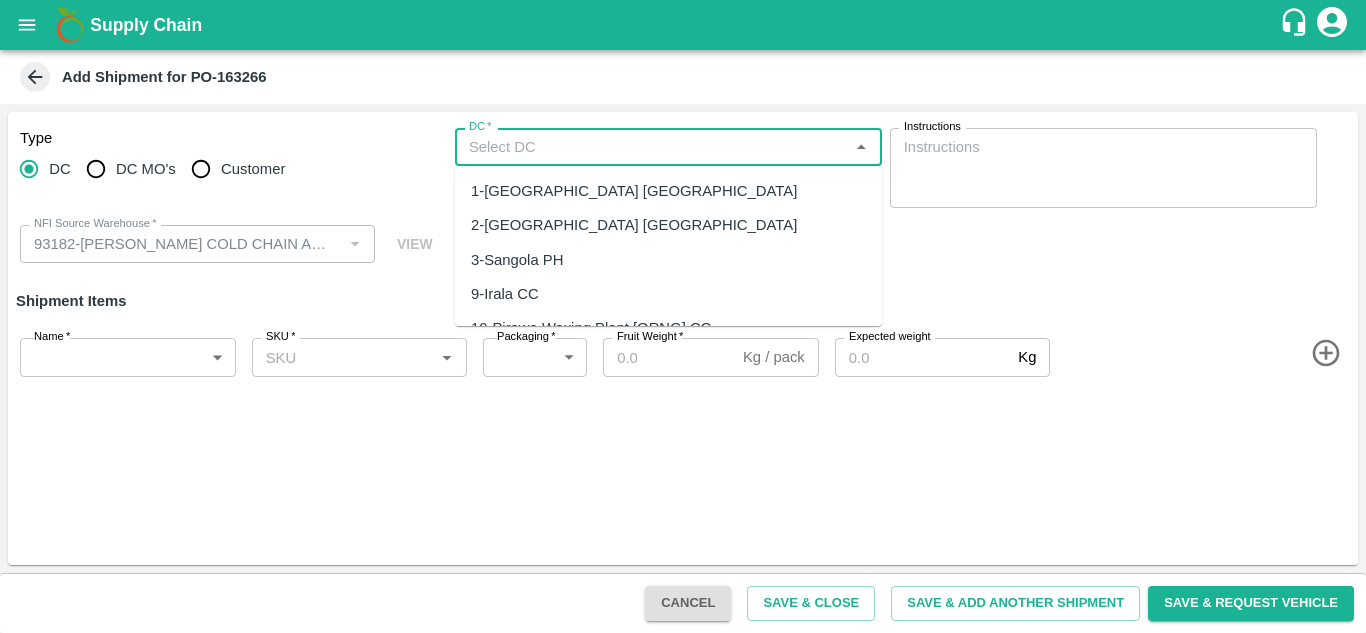 click on "DC   *" at bounding box center [652, 147] 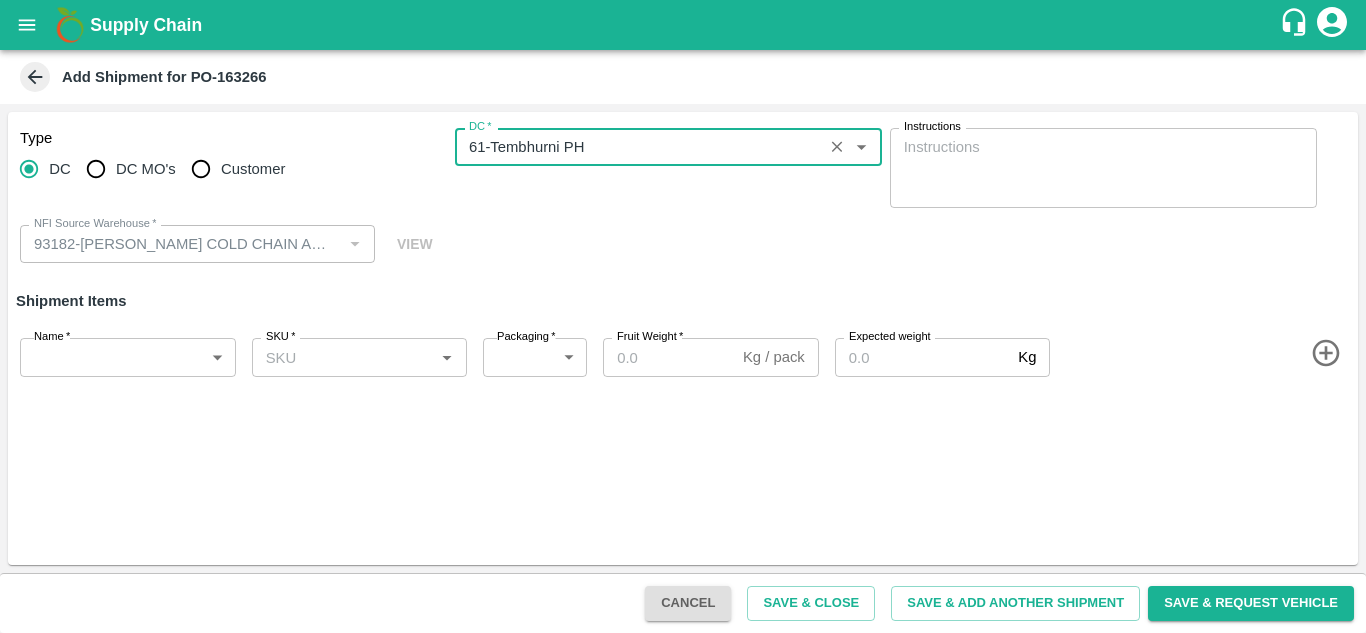 type on "61-Tembhurni PH" 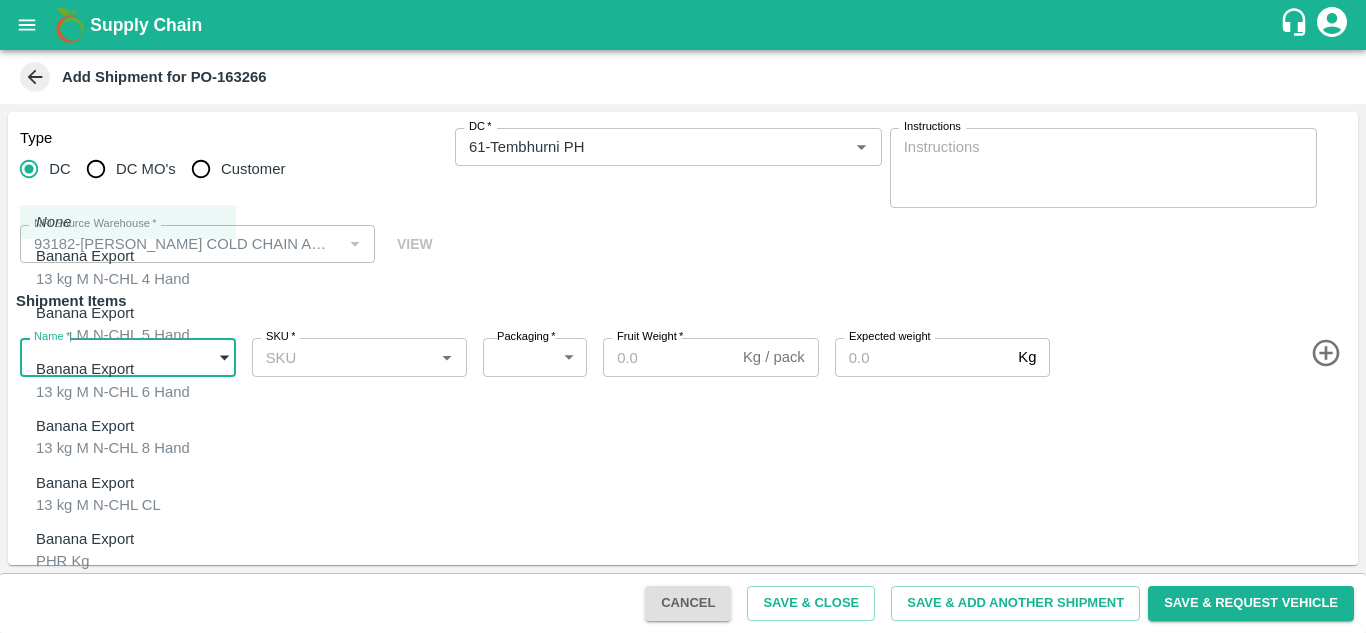 click at bounding box center (683, 316) 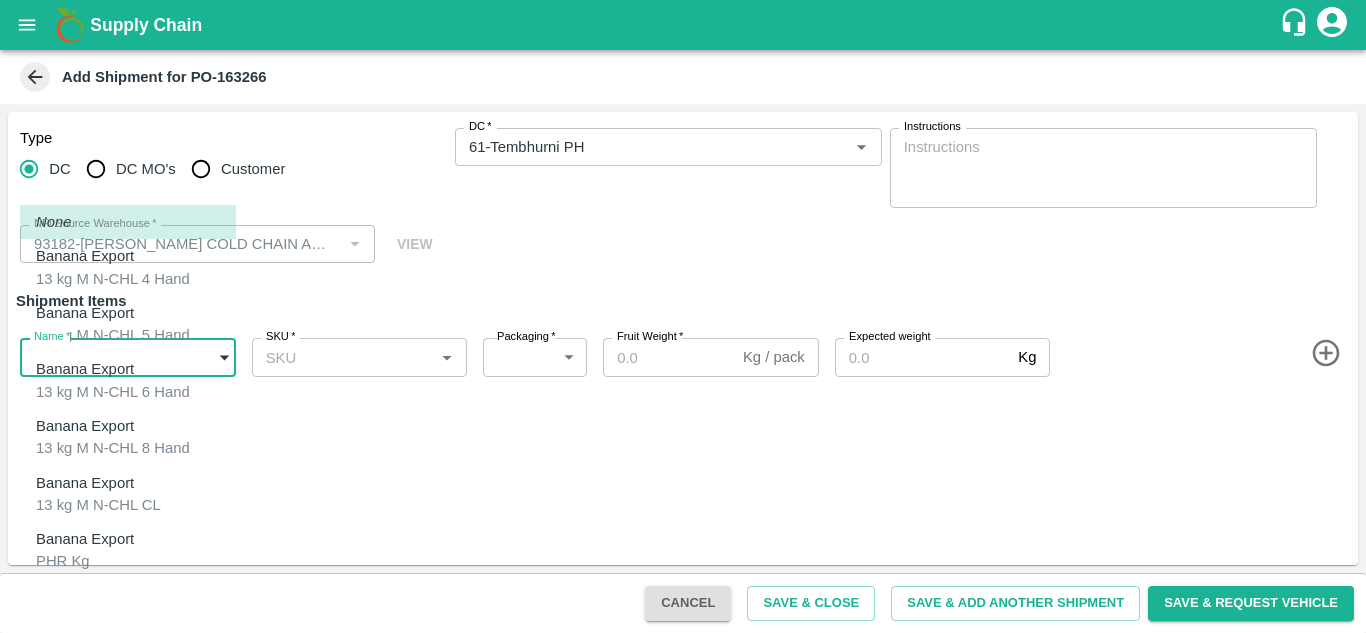 click on "Supply Chain Add Shipment for PO-163266 Type DC DC MO's Customer DC   * DC   * Instructions x Instructions NFI Source Warehouse   * NFI Source Warehouse   * VIEW Shipment Items Name   * ​ Name SKU   * SKU   * Packaging   * ​ Packaging Fruit Weight   * Kg /   pack Fruit Weight Expected weight Kg Expected weight Cancel Save & Close Save & Add Another Shipment Save & Request Vehicle Tembhurni PH Nashik Banana CS Navanath Sopan Bhojane Logout None Banana Export 13 kg M N-CHL 4 Hand  Banana Export 13 kg M N-CHL 5 Hand  Banana Export 13 kg M N-CHL 6 Hand  Banana Export 13 kg M N-CHL 8 Hand  Banana Export 13 kg M N-CHL CL  Banana Export PHR Kg  Banana Export C Class" at bounding box center [683, 316] 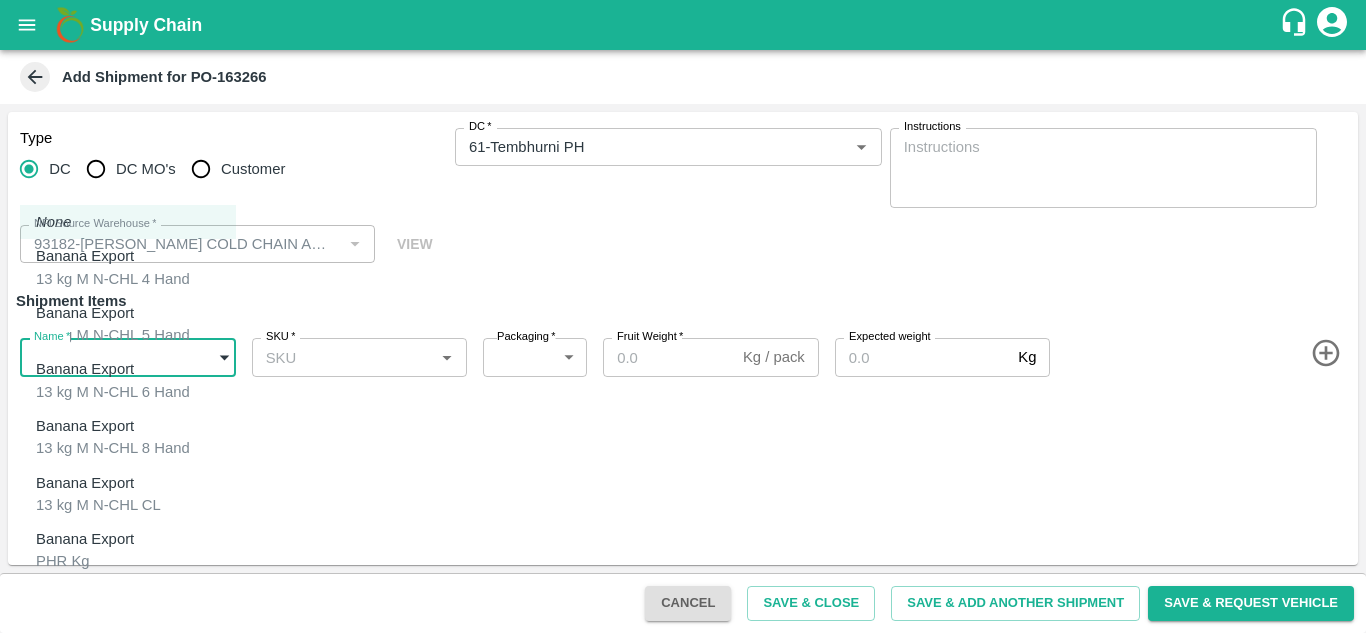 click at bounding box center (683, 316) 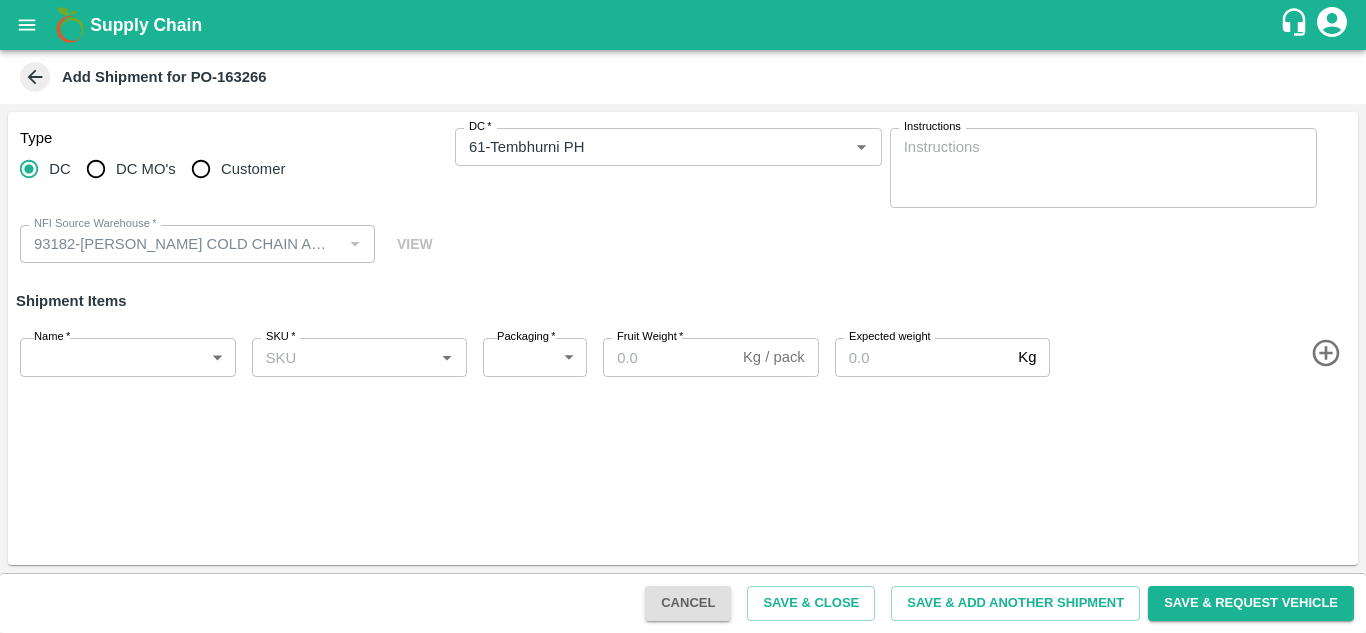 click 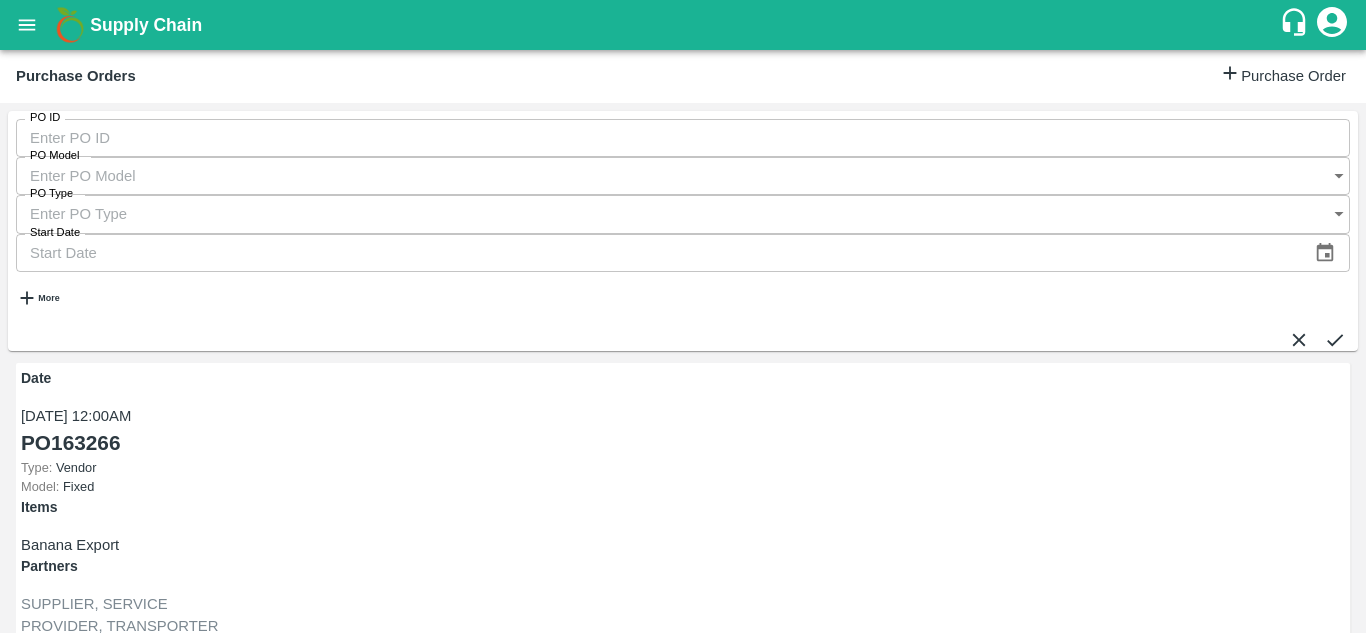 click on "Shipments" at bounding box center [56, 1093] 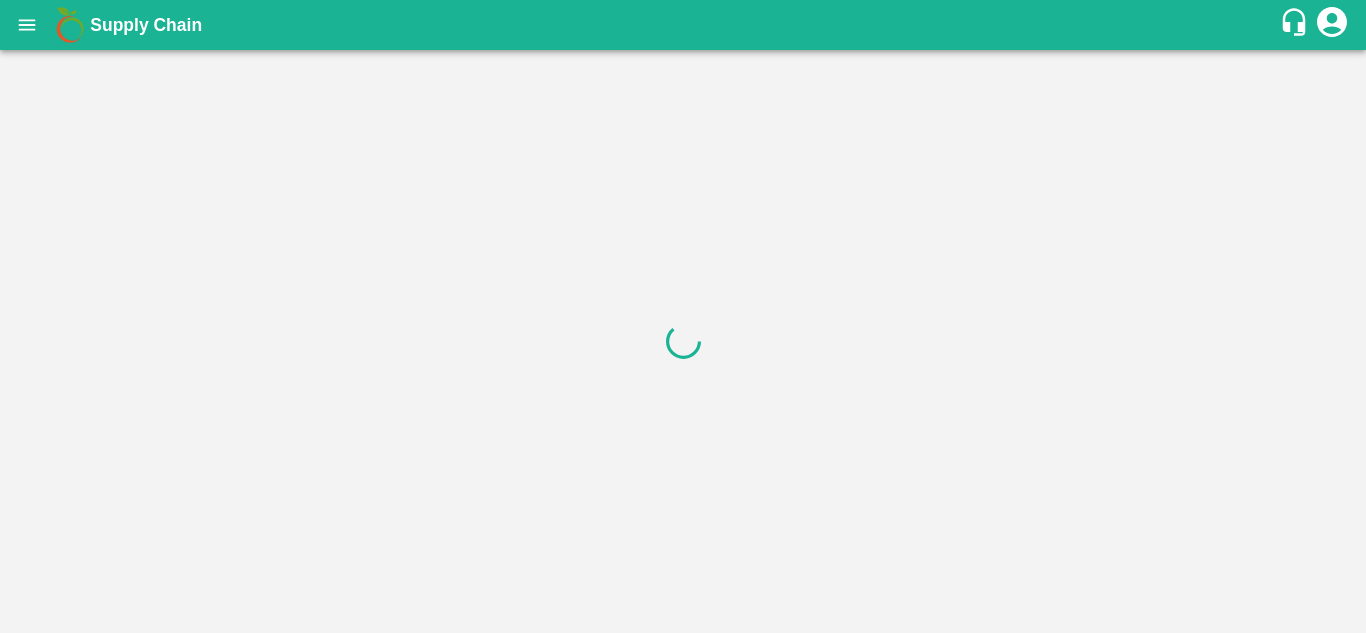 scroll, scrollTop: 0, scrollLeft: 0, axis: both 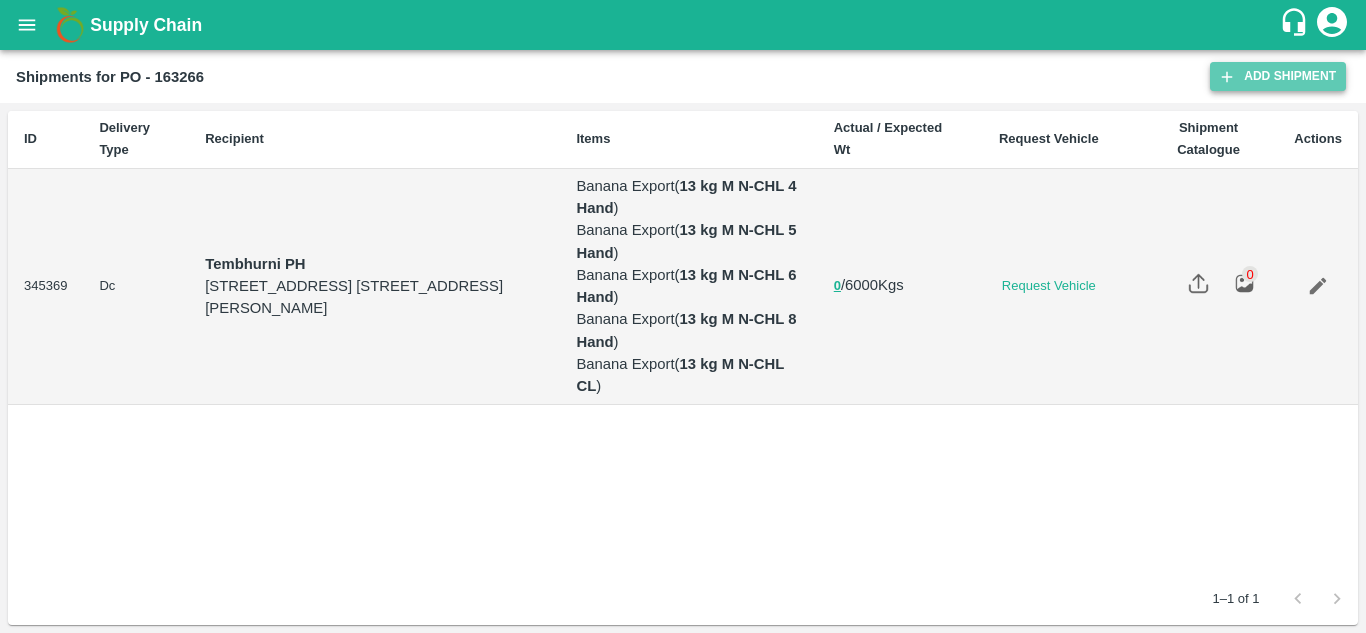 click on "Add Shipment" at bounding box center [1278, 76] 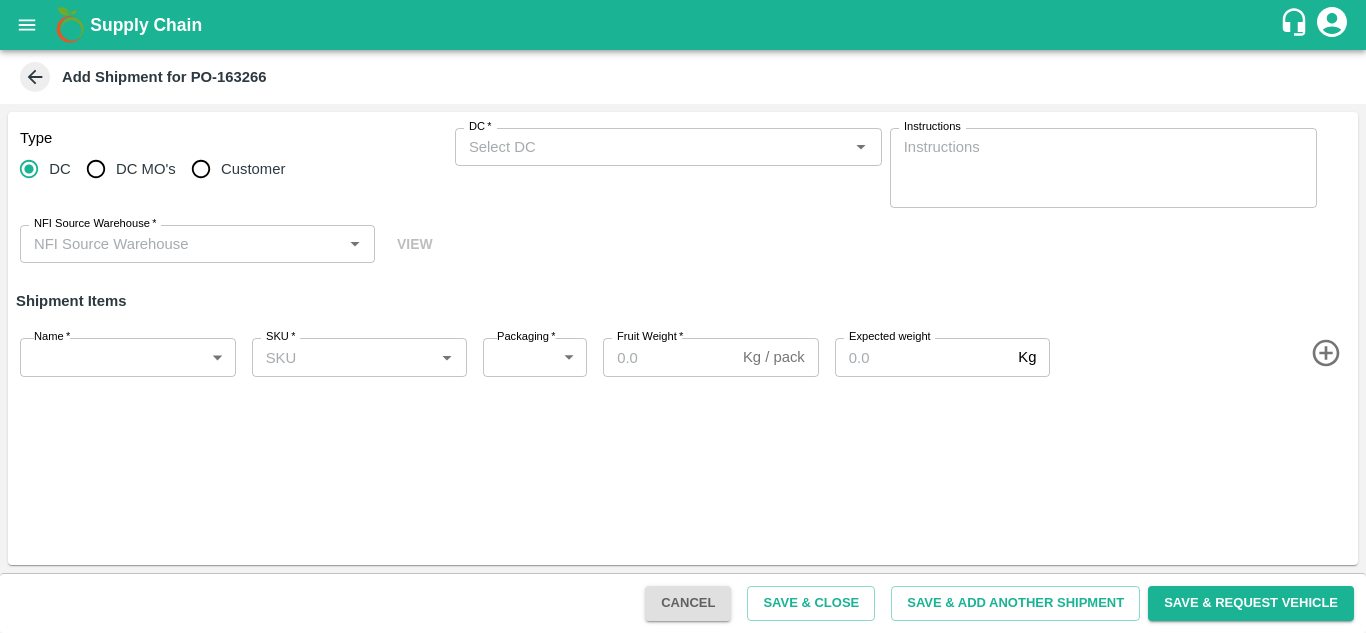 scroll, scrollTop: 0, scrollLeft: 0, axis: both 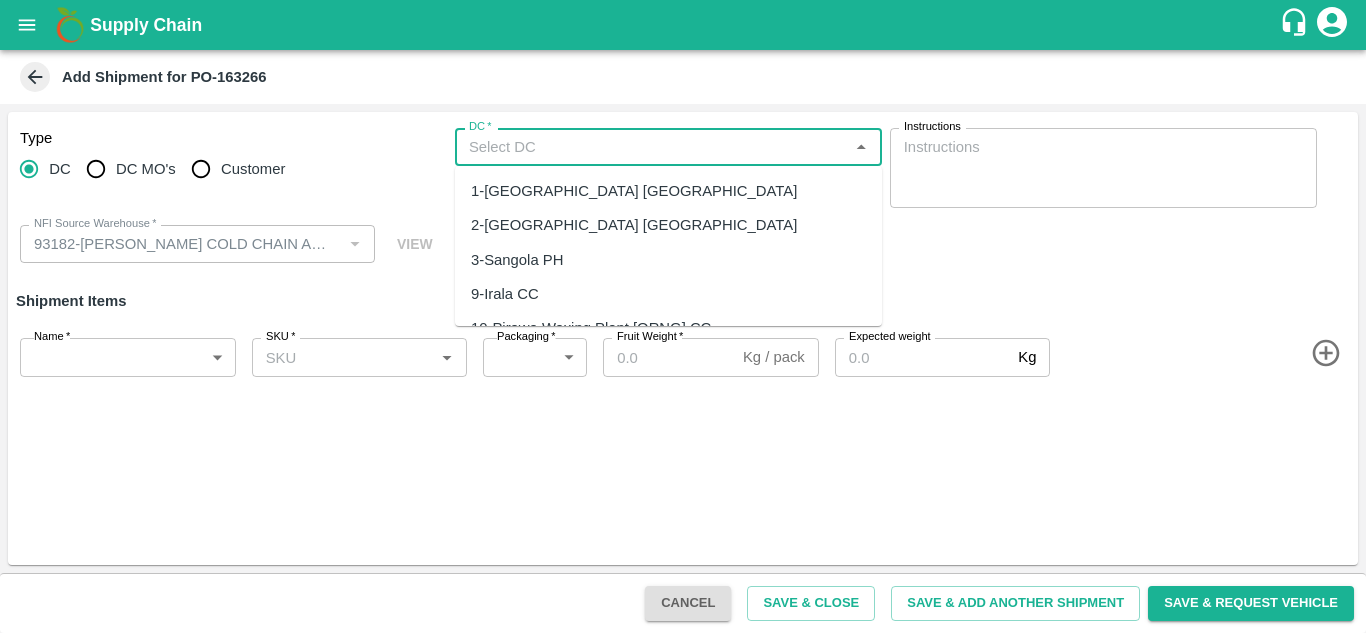 click on "DC   *" at bounding box center [652, 147] 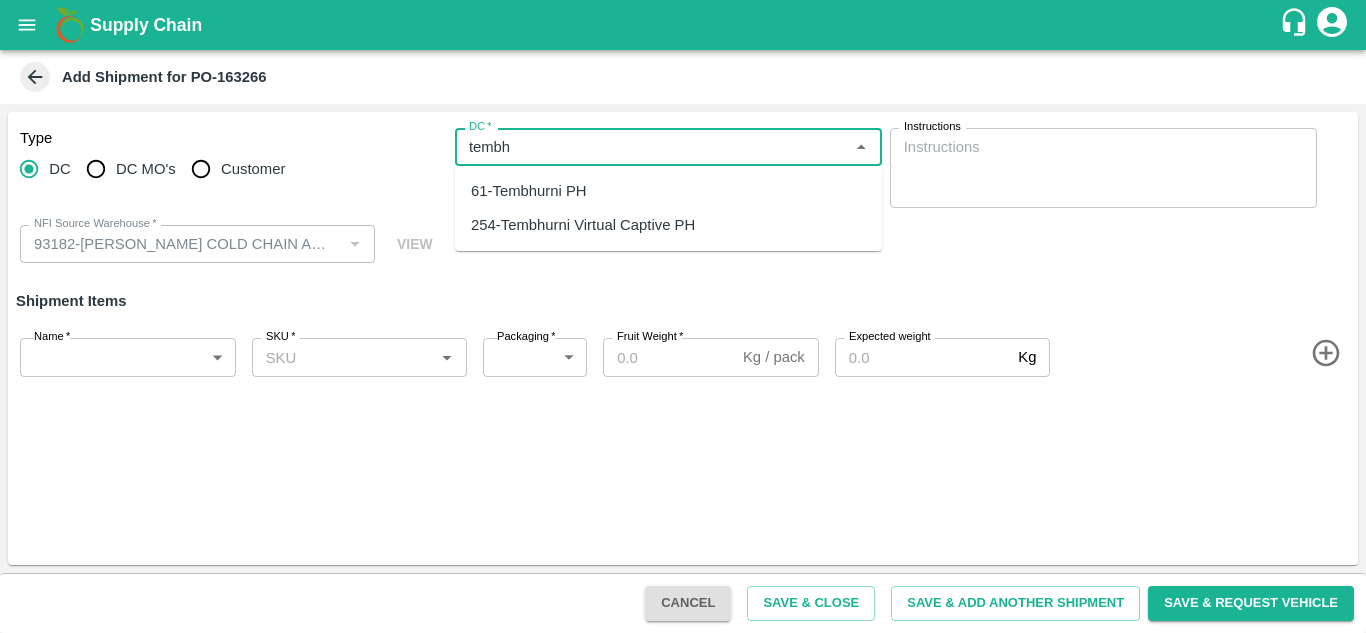 type on "tembh" 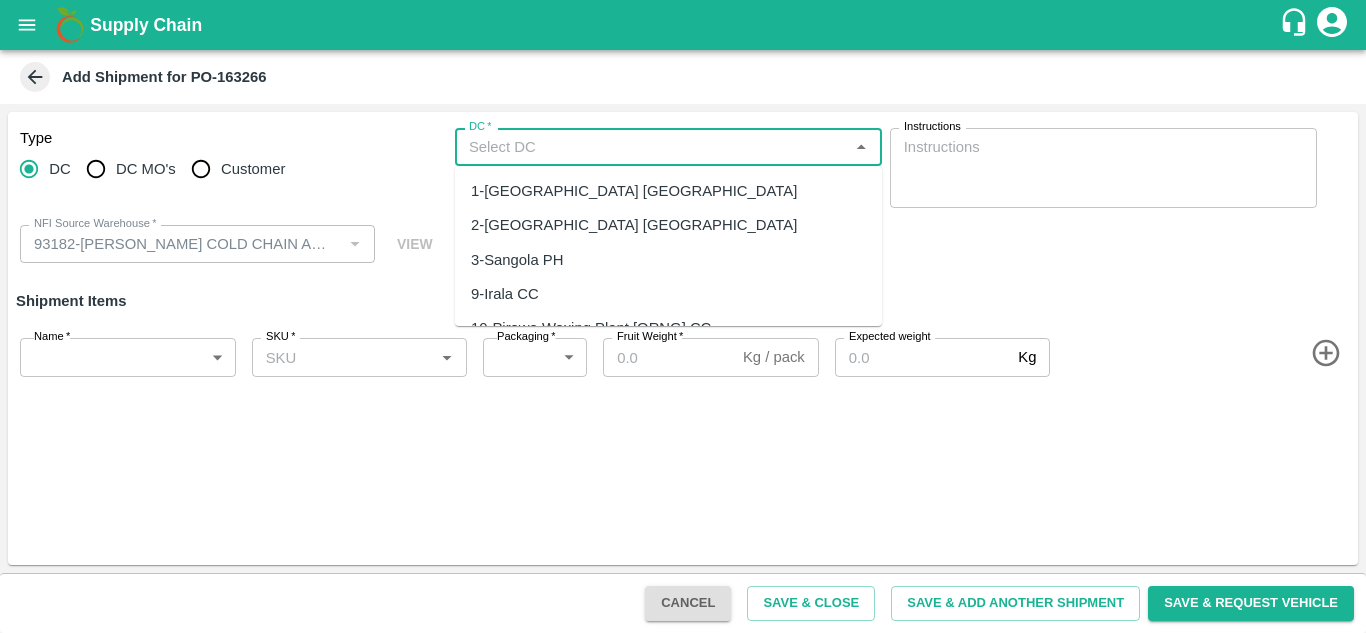 click on "DC   *" at bounding box center (652, 147) 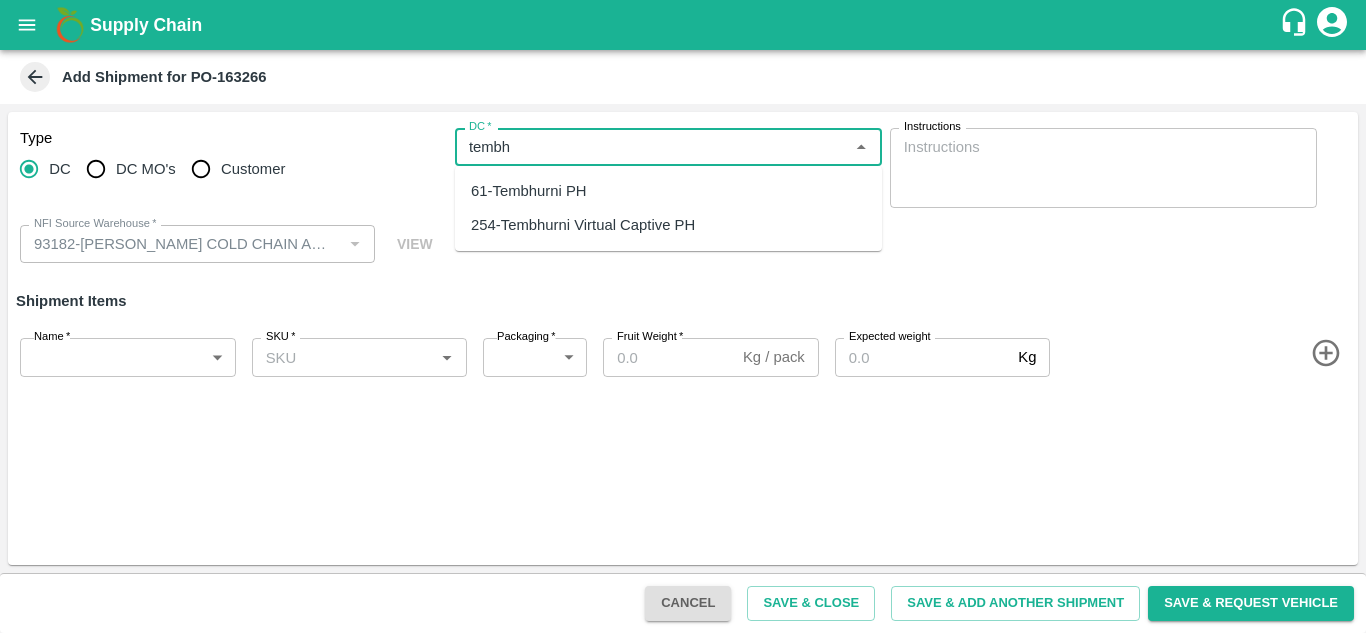 click on "61-Tembhurni PH" at bounding box center (529, 191) 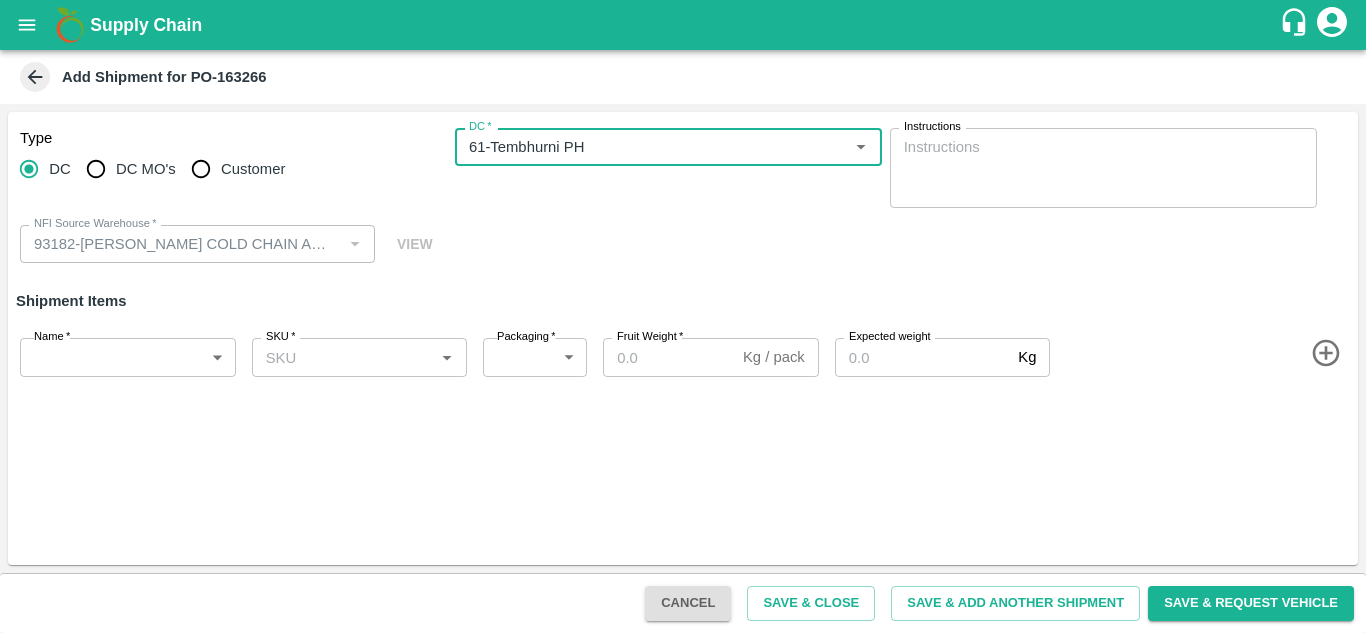 type on "61-Tembhurni PH" 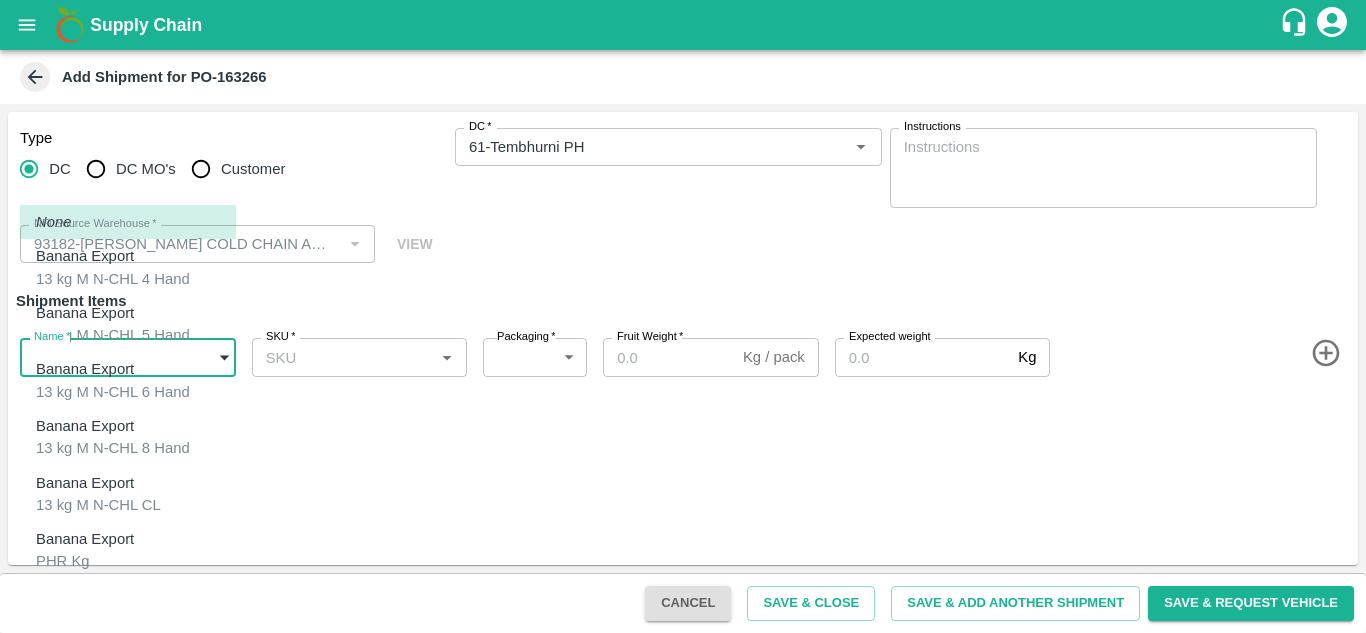 click on "Supply Chain Add Shipment for PO-163266 Type DC DC MO's Customer DC   * DC   * Instructions x Instructions NFI Source Warehouse   * NFI Source Warehouse   * VIEW Shipment Items Name   * ​ Name SKU   * SKU   * Packaging   * ​ Packaging Fruit Weight   * Kg /   pack Fruit Weight Expected weight Kg Expected weight Cancel Save & Close Save & Add Another Shipment Save & Request Vehicle Tembhurni PH Nashik Banana CS [PERSON_NAME] [PERSON_NAME] Logout None Banana Export 13 kg M N-CHL 4 Hand  Banana Export 13 kg M N-CHL 5 Hand  Banana Export 13 kg M N-CHL 6 Hand  Banana Export 13 kg M N-CHL 8 Hand  Banana Export 13 kg M N-CHL CL  Banana Export PHR Kg  Banana Export C Class" at bounding box center [683, 316] 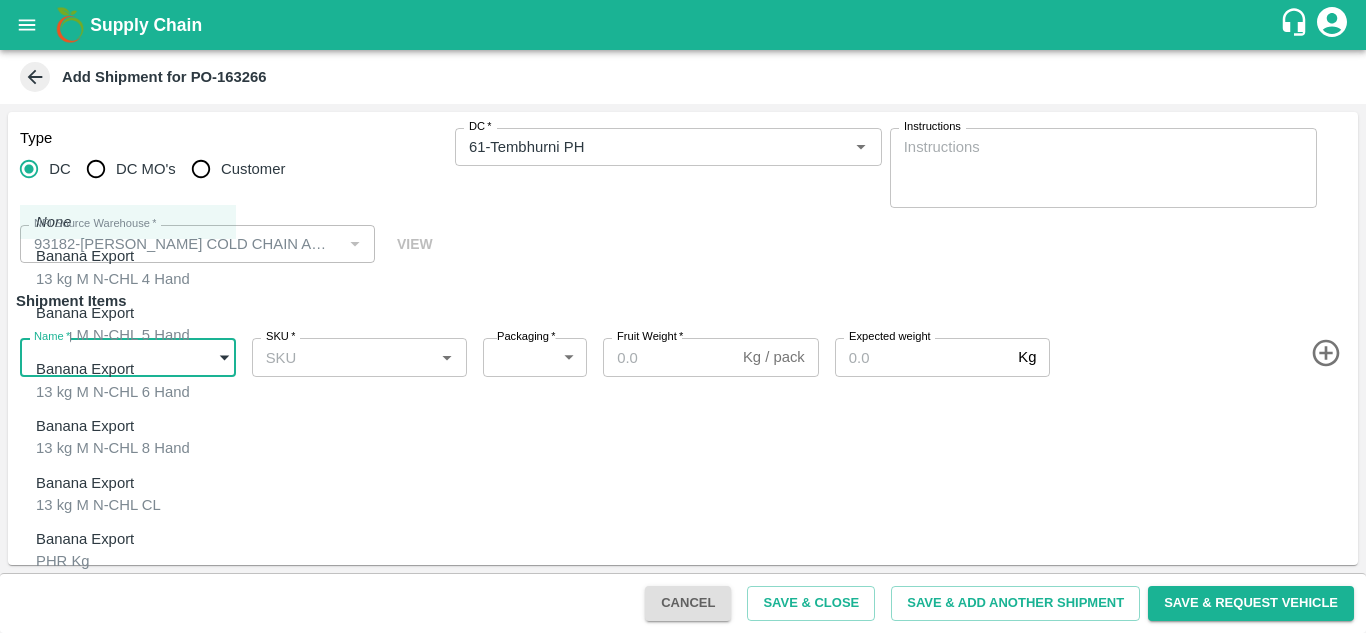 click on "Banana Export" at bounding box center [85, 539] 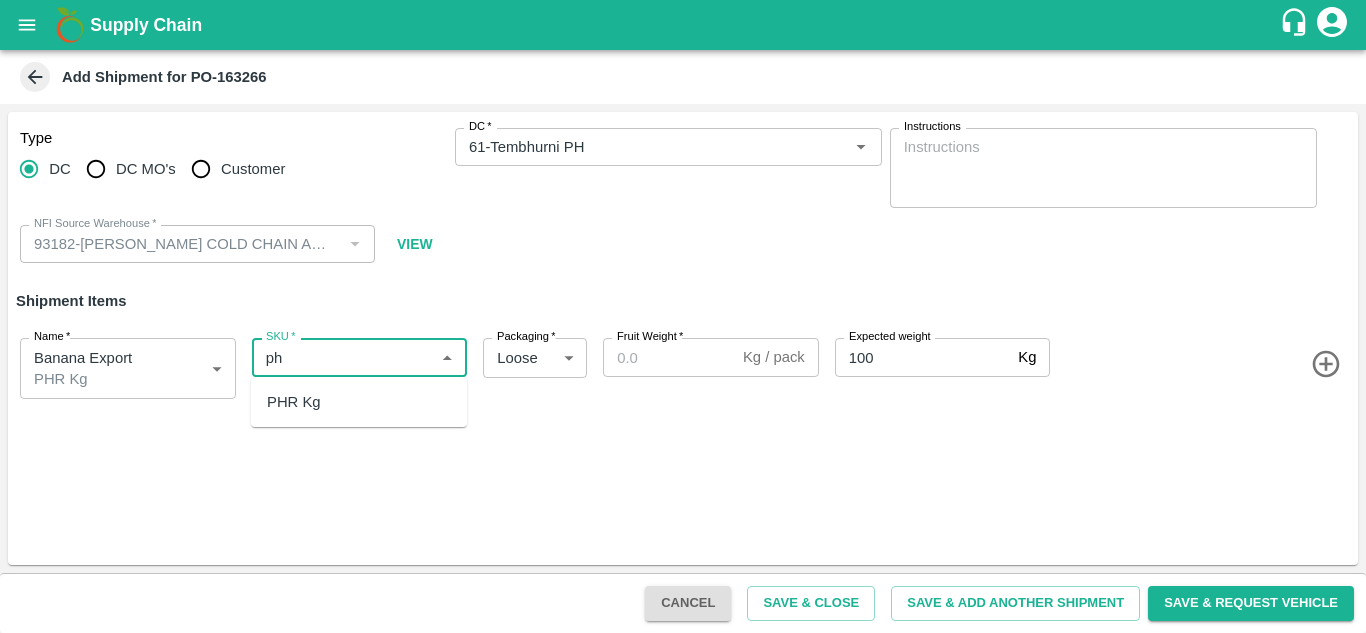 type on "ph" 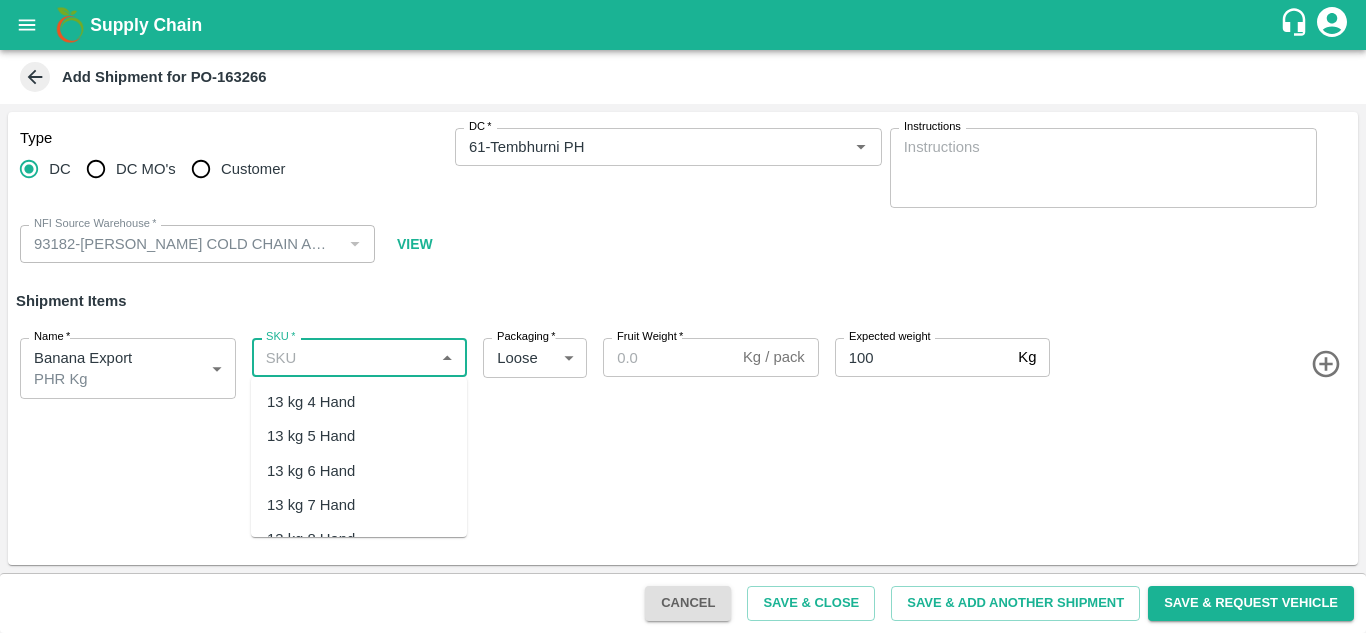click on "SKU   *" at bounding box center [343, 357] 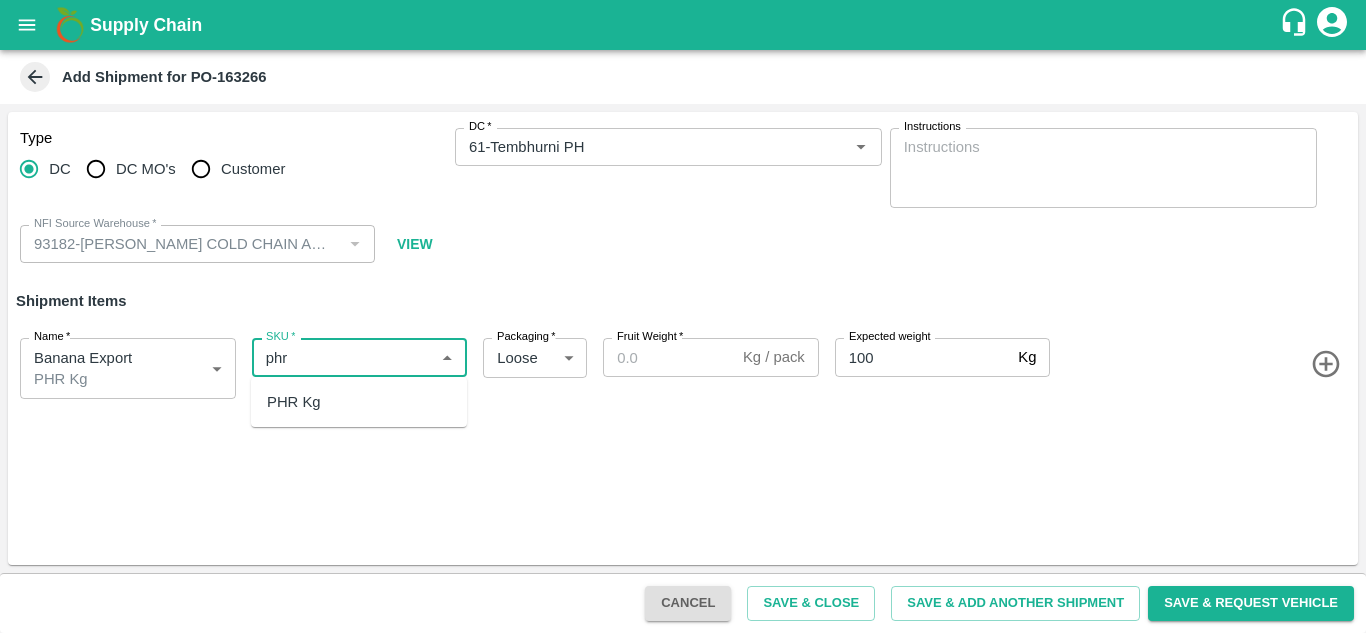 click on "PHR Kg" at bounding box center (294, 402) 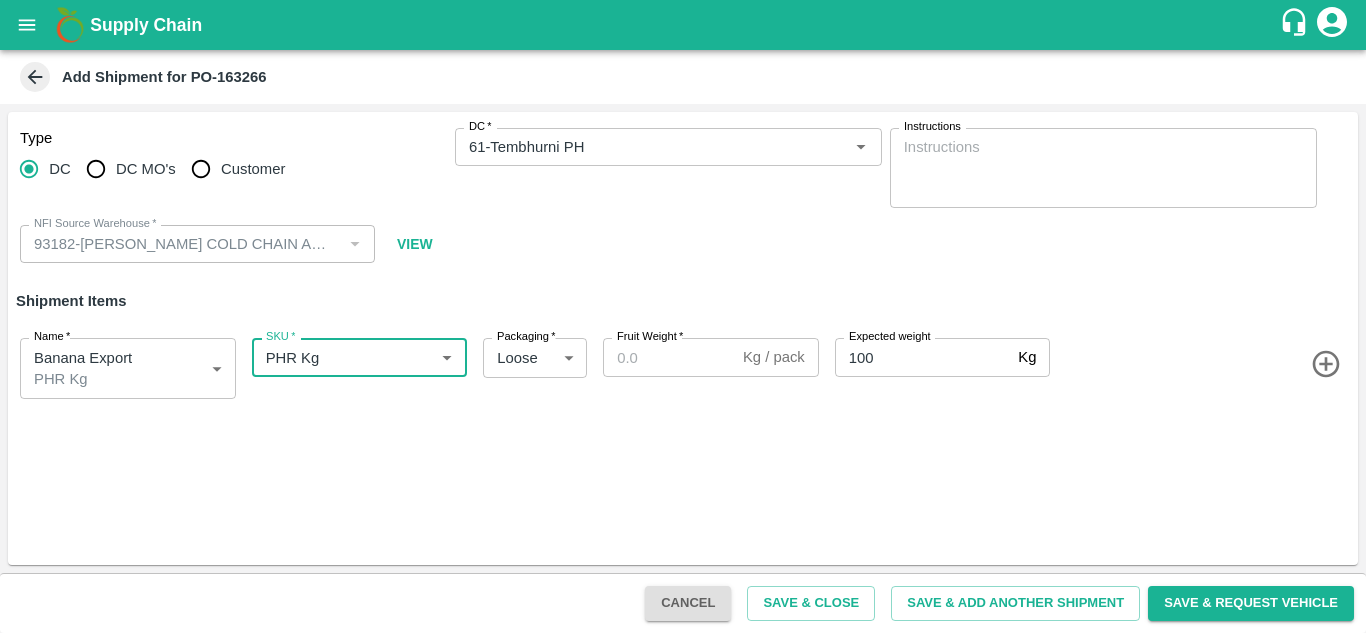 type on "PHR Kg" 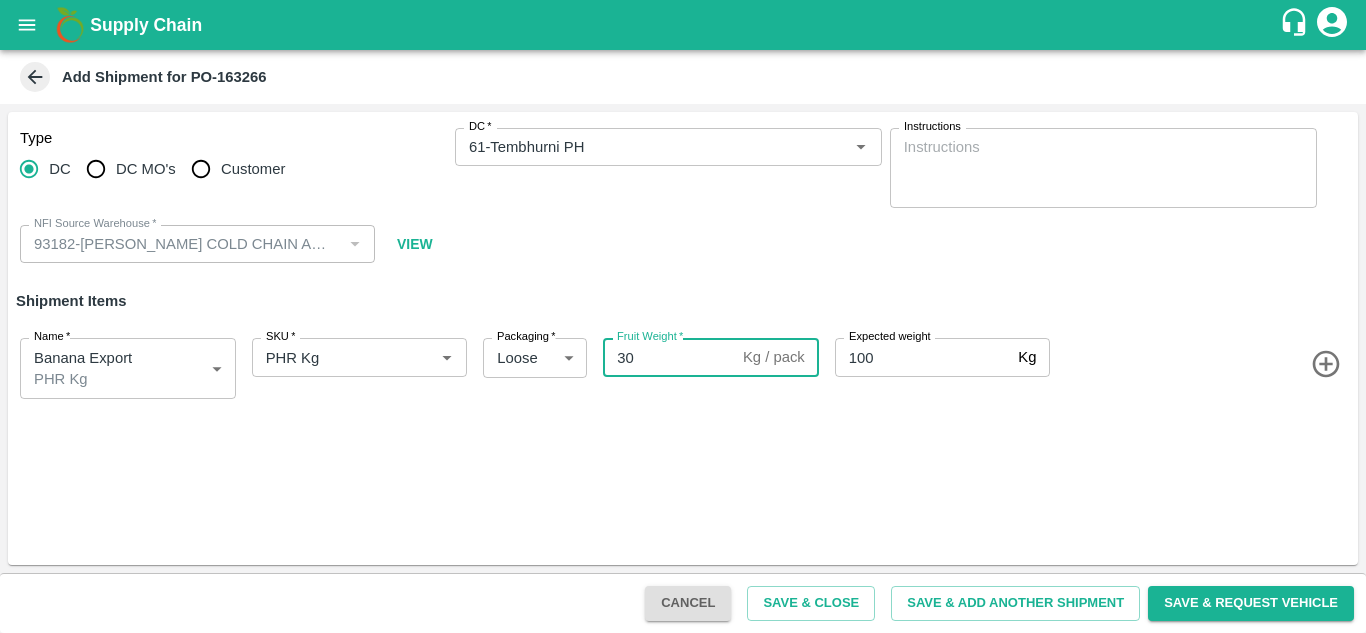 type on "30" 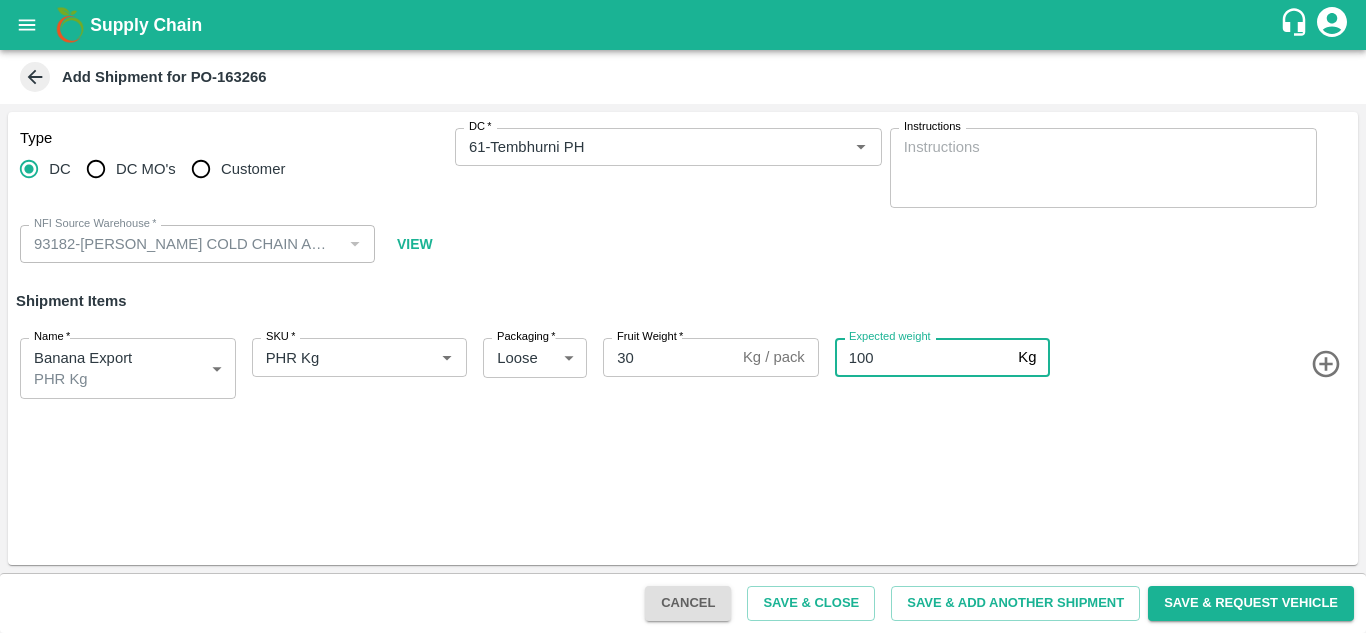 click on "Type DC DC MO's Customer DC   * DC   * Instructions x Instructions NFI Source Warehouse   * NFI Source Warehouse   * VIEW Shipment Items Name   * Banana Export PHR Kg  1819147 Name SKU   * SKU   * Packaging   * Loose 258 Packaging Fruit Weight   * 30 Kg /   pack Fruit Weight Expected weight 100 Kg Expected weight" at bounding box center [683, 338] 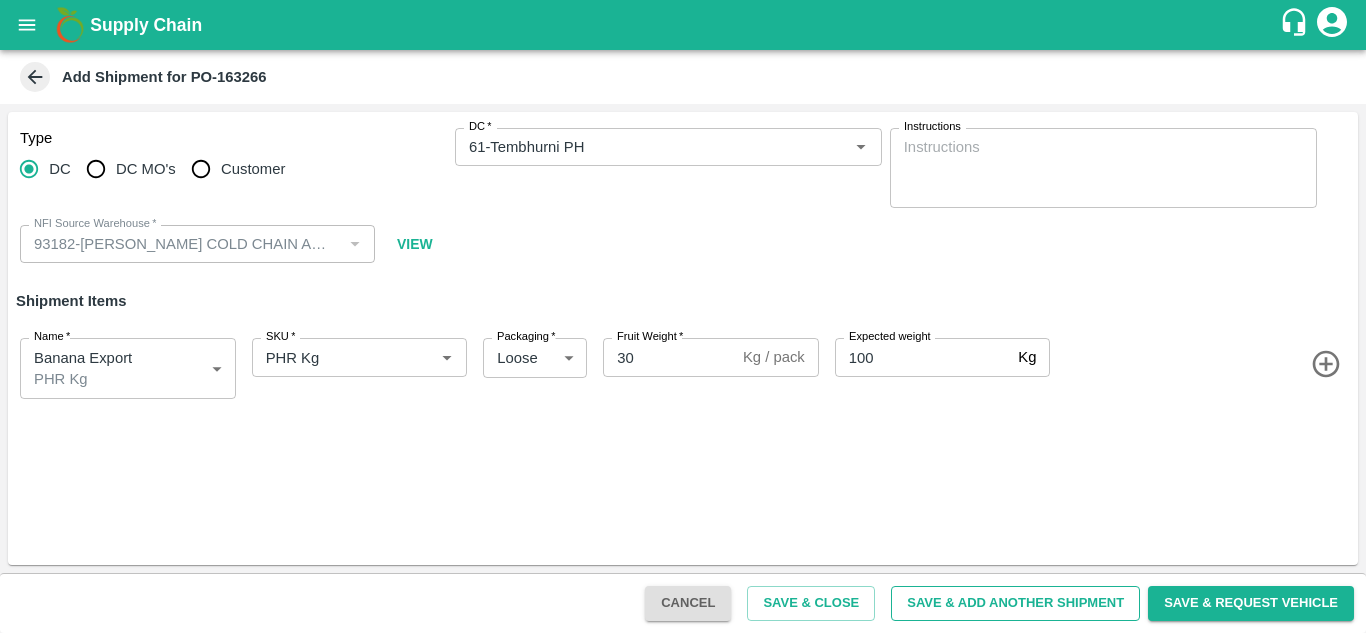 click on "Save & Add Another Shipment" at bounding box center (1015, 603) 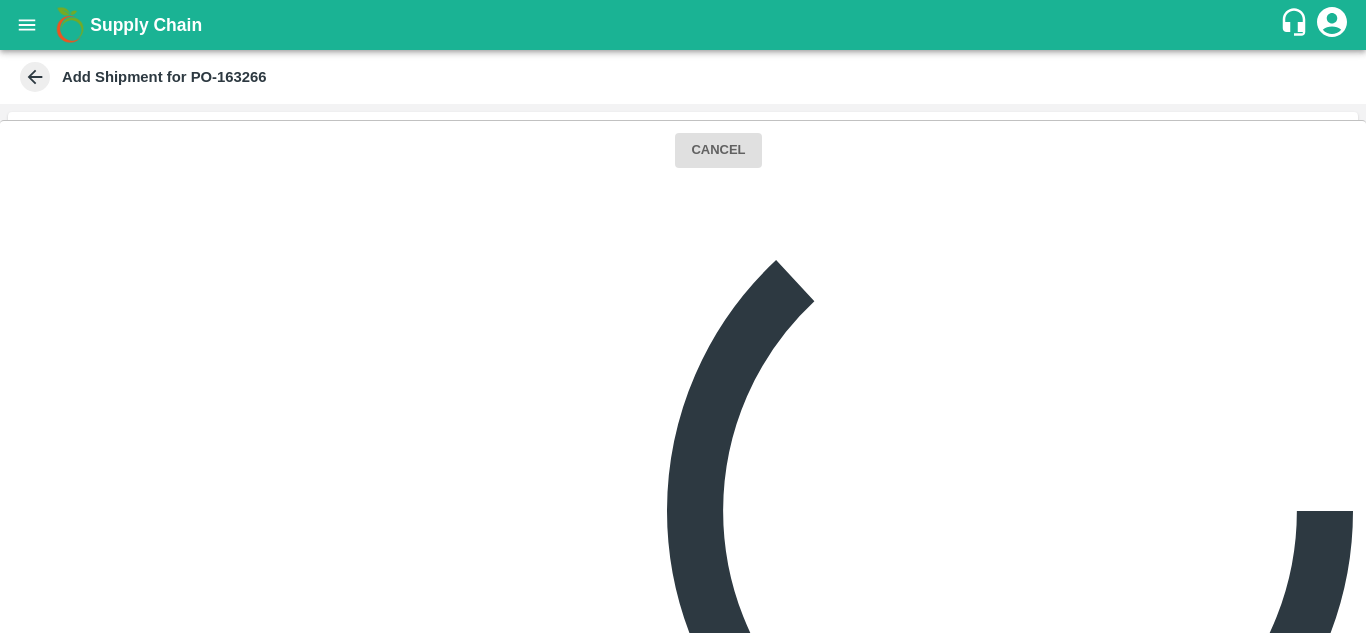 type 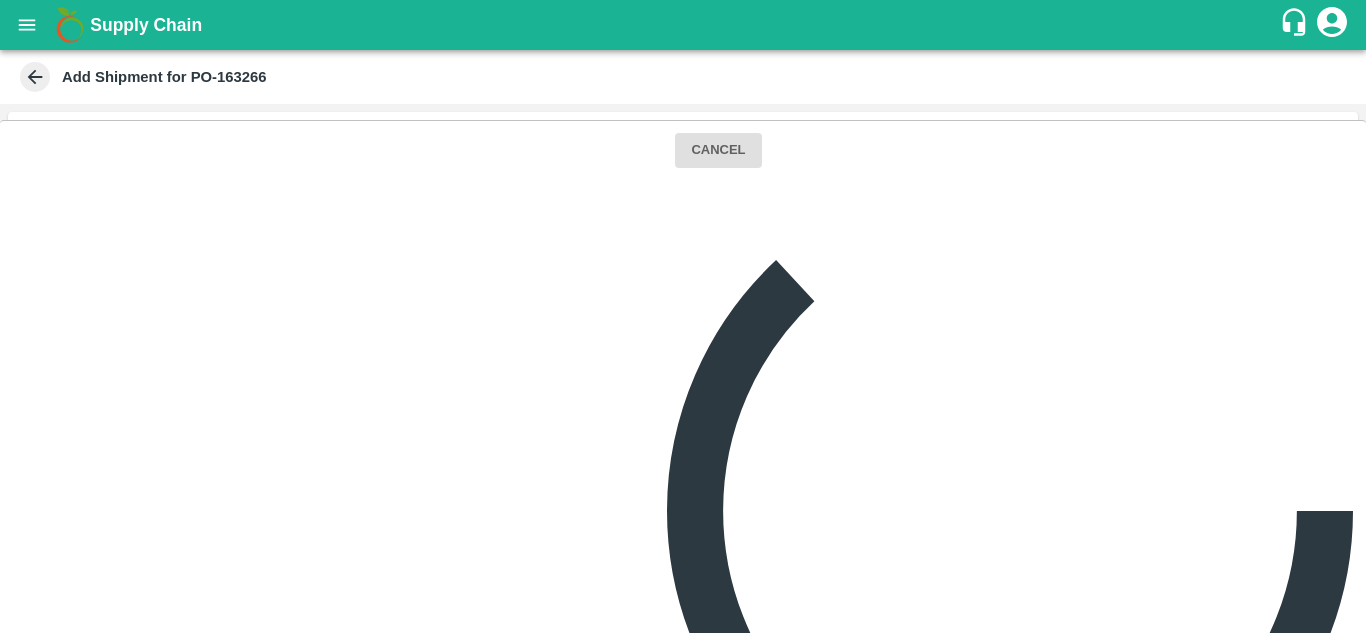 type 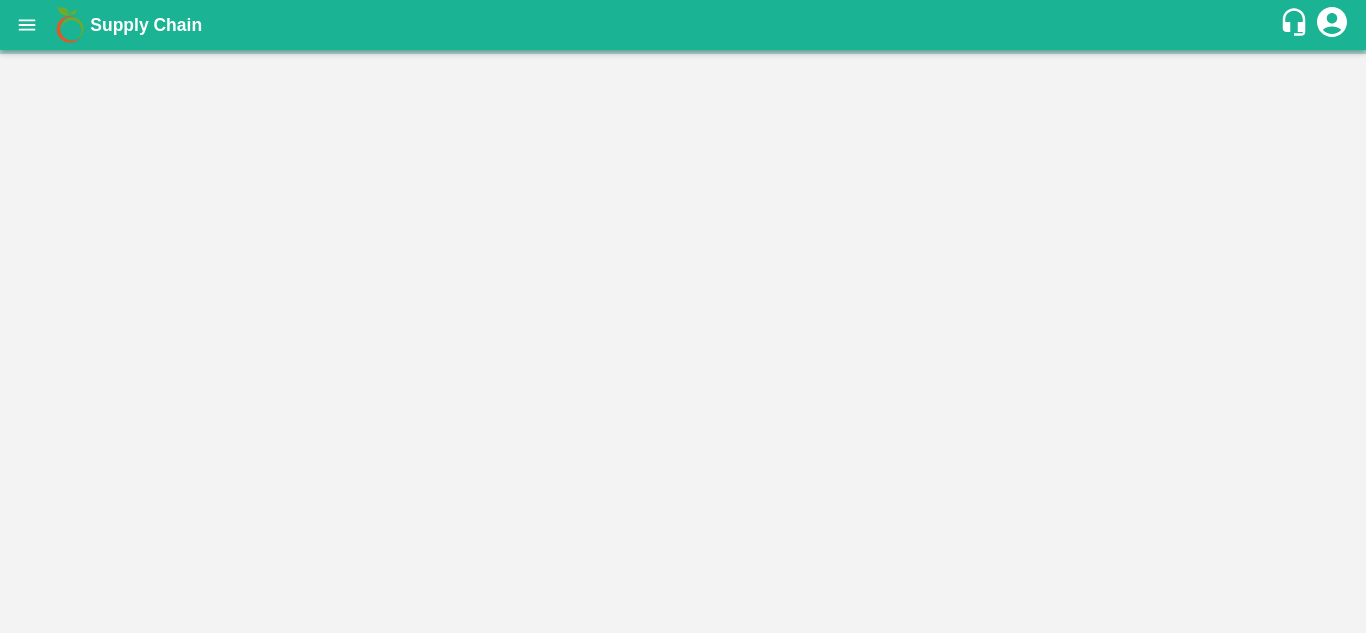 scroll, scrollTop: 0, scrollLeft: 0, axis: both 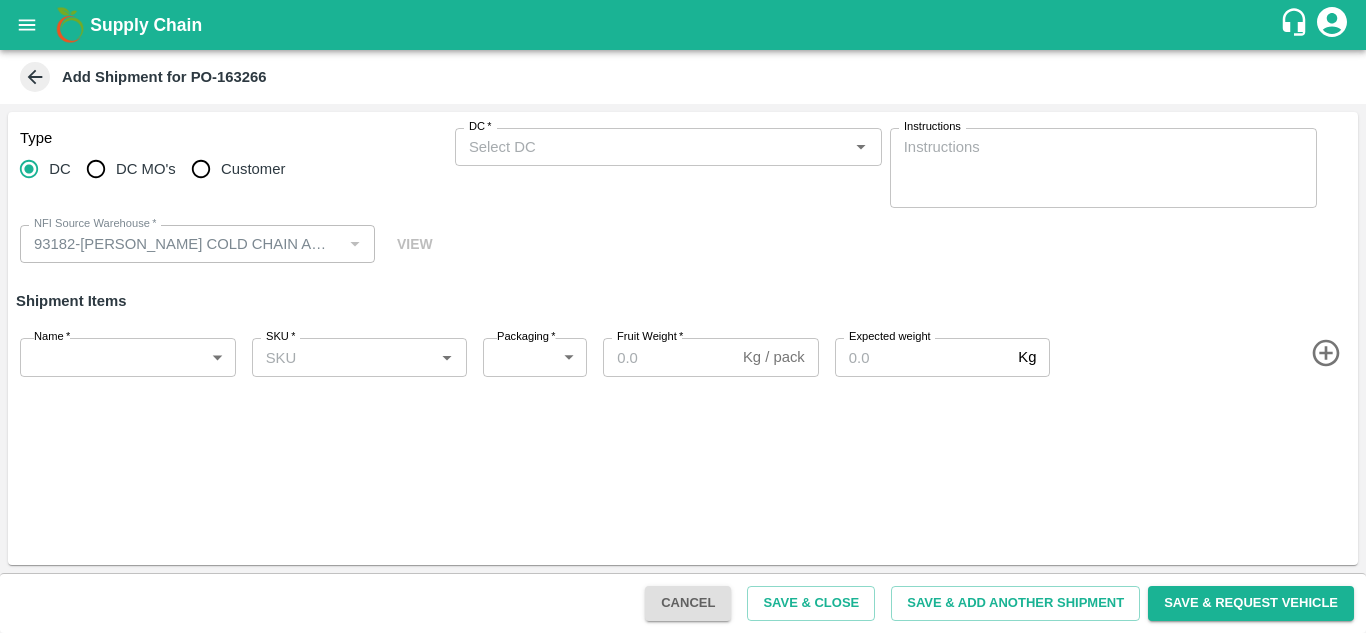 type on "93182-[PERSON_NAME] COLD CHAIN AND EXPORTS" 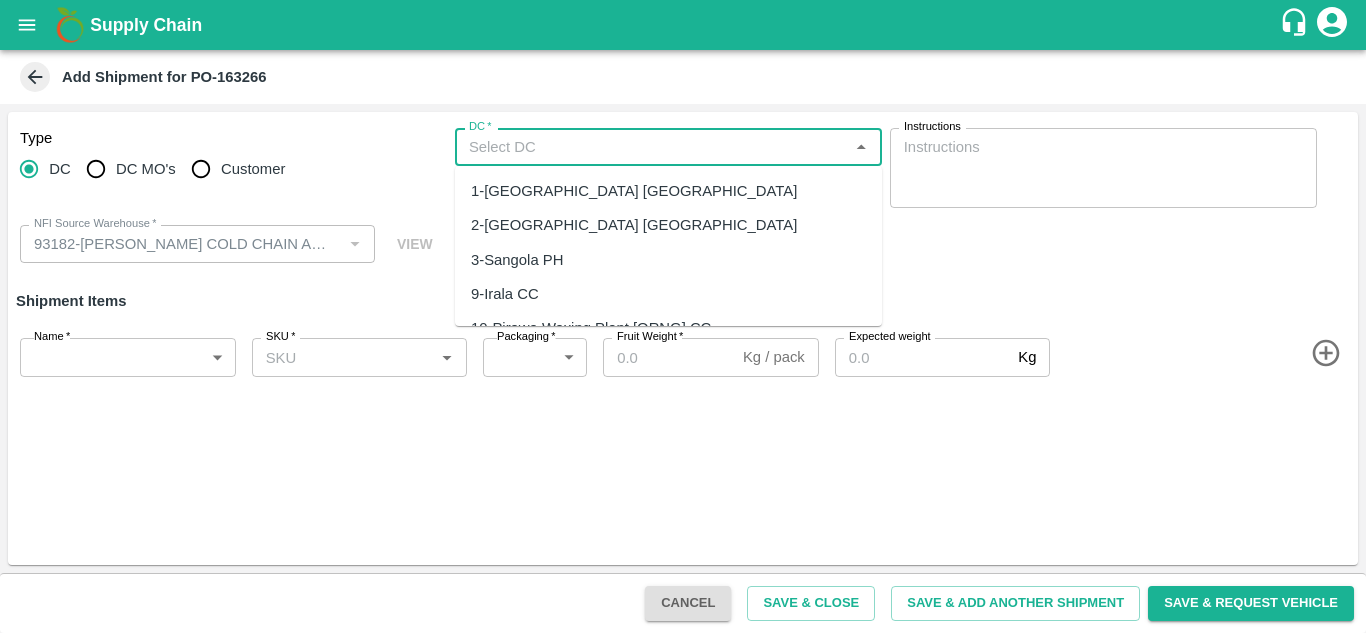 click on "DC   *" at bounding box center [652, 147] 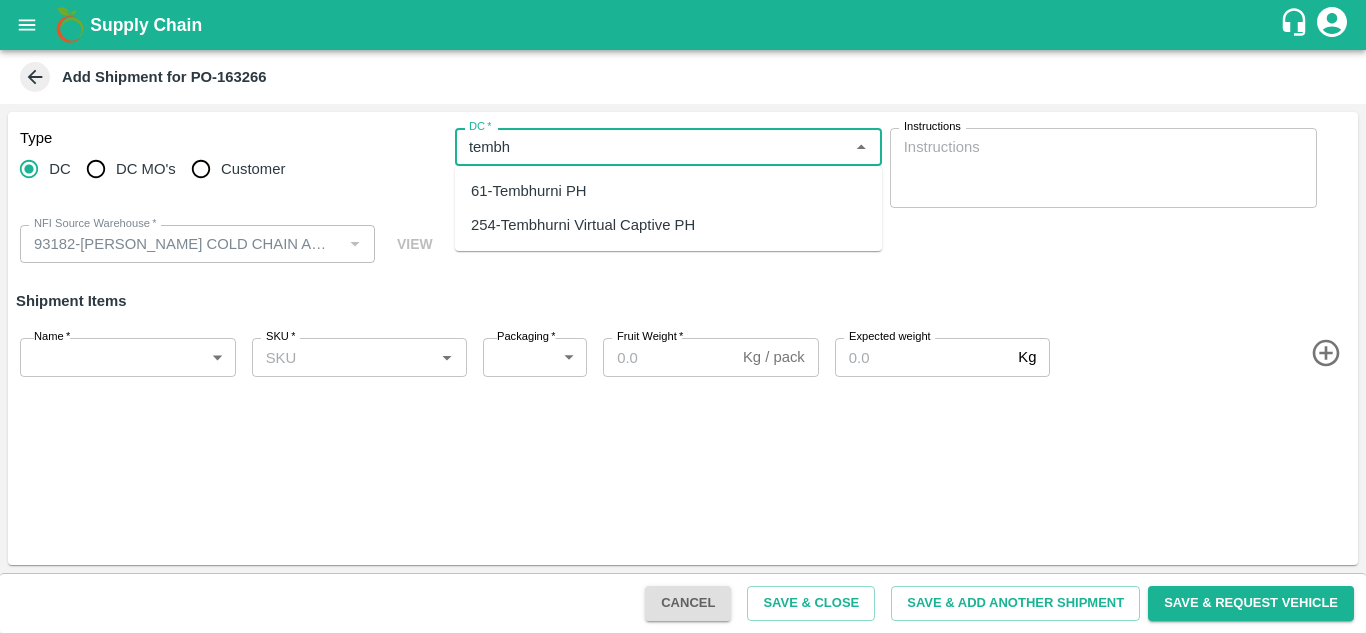 click on "61-Tembhurni PH" at bounding box center [529, 191] 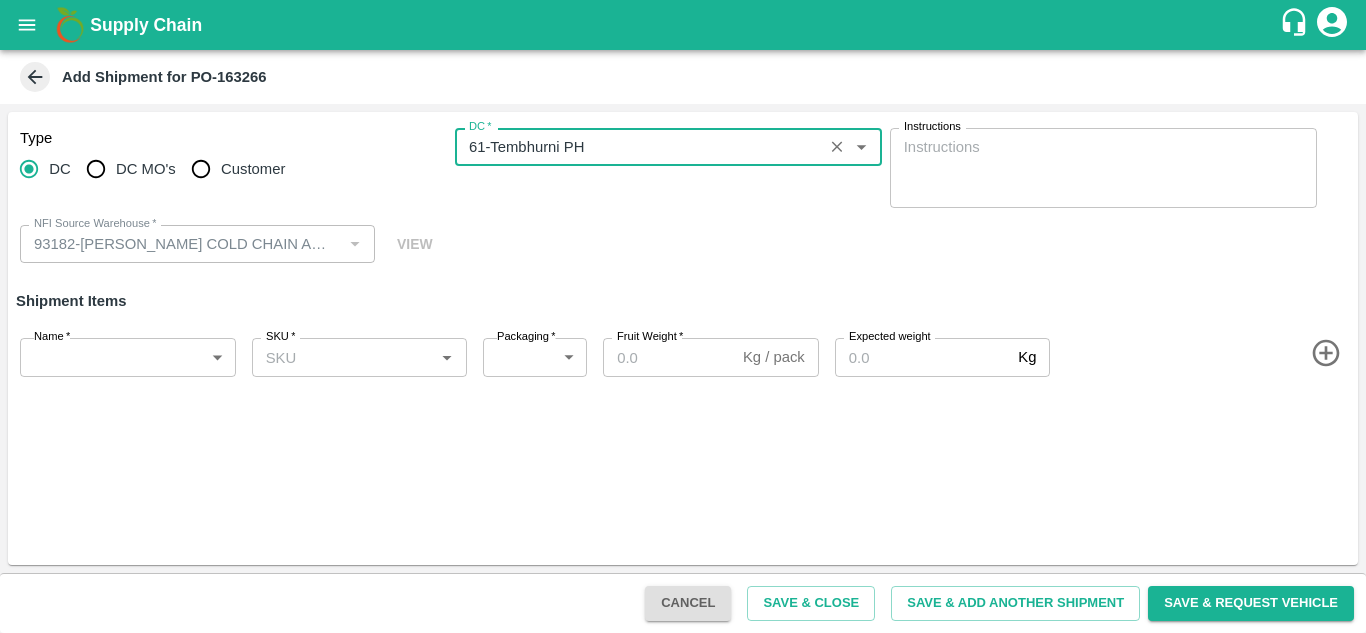 type on "61-Tembhurni PH" 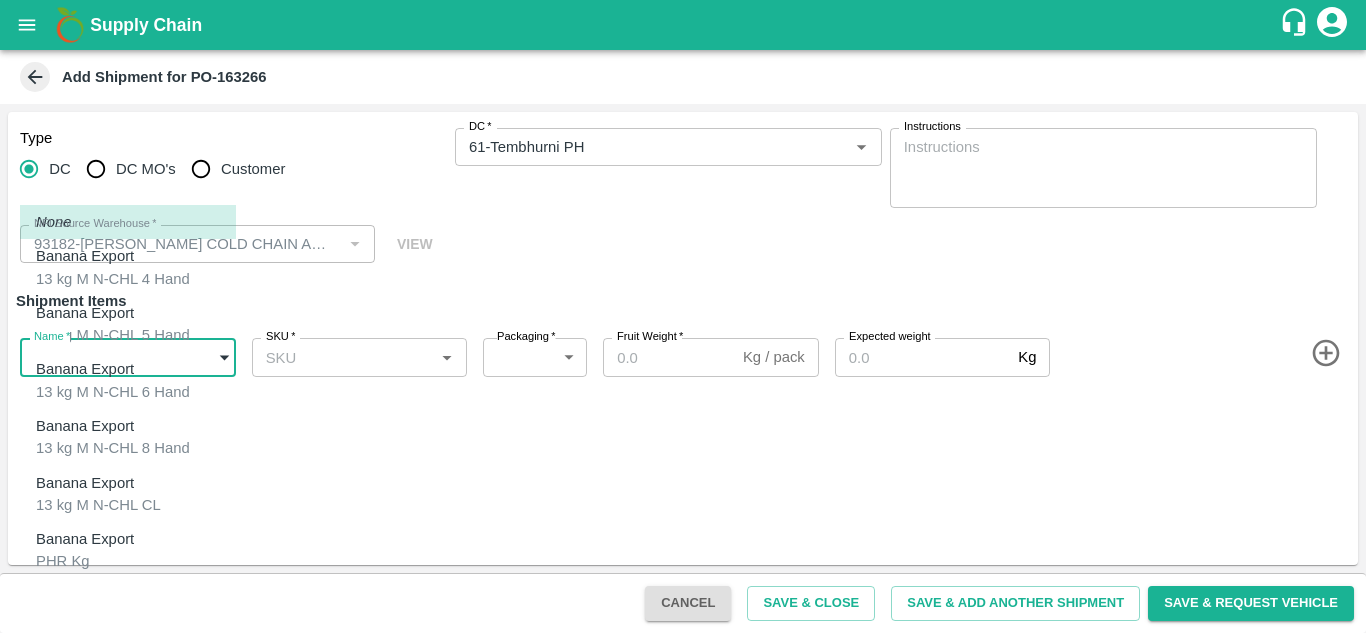 click on "Supply Chain Add Shipment for PO-163266 Type DC DC MO's Customer DC   * DC   * Instructions x Instructions NFI Source Warehouse   * NFI Source Warehouse   * VIEW Shipment Items Name   * ​ Name SKU   * SKU   * Packaging   * ​ Packaging Fruit Weight   * Kg /   pack Fruit Weight Expected weight Kg Expected weight Cancel Save & Close Save & Add Another Shipment Save & Request Vehicle Tembhurni PH Nashik Banana CS [PERSON_NAME] [PERSON_NAME] Logout None Banana Export 13 kg M N-CHL 4 Hand  Banana Export 13 kg M N-CHL 5 Hand  Banana Export 13 kg M N-CHL 6 Hand  Banana Export 13 kg M N-CHL 8 Hand  Banana Export 13 kg M N-CHL CL  Banana Export PHR Kg  Banana Export C Class" at bounding box center (683, 316) 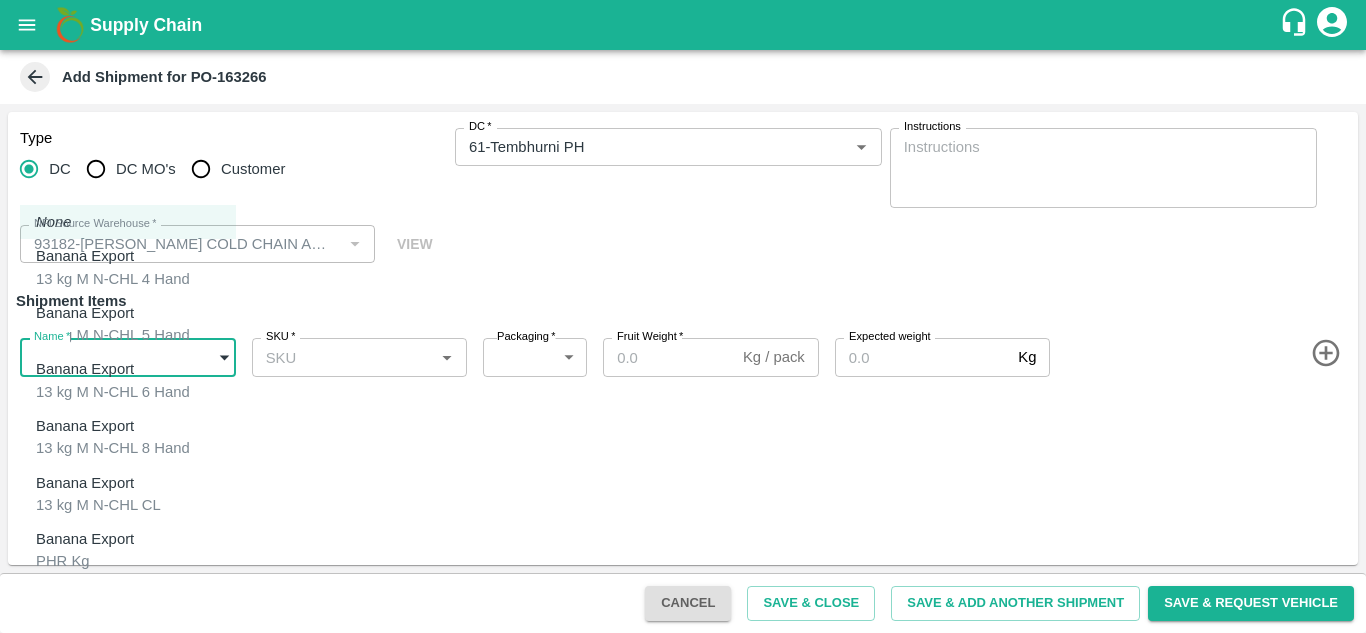 click on "Banana Export" at bounding box center [85, 596] 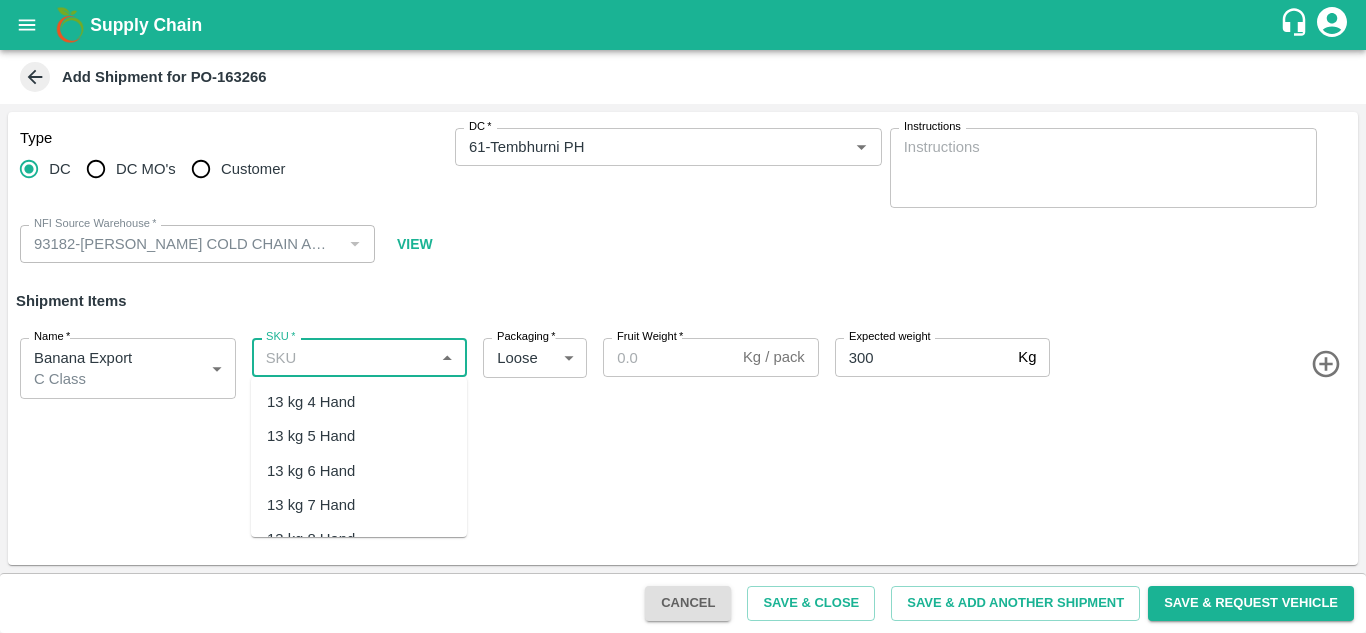 click on "SKU   *" at bounding box center [343, 357] 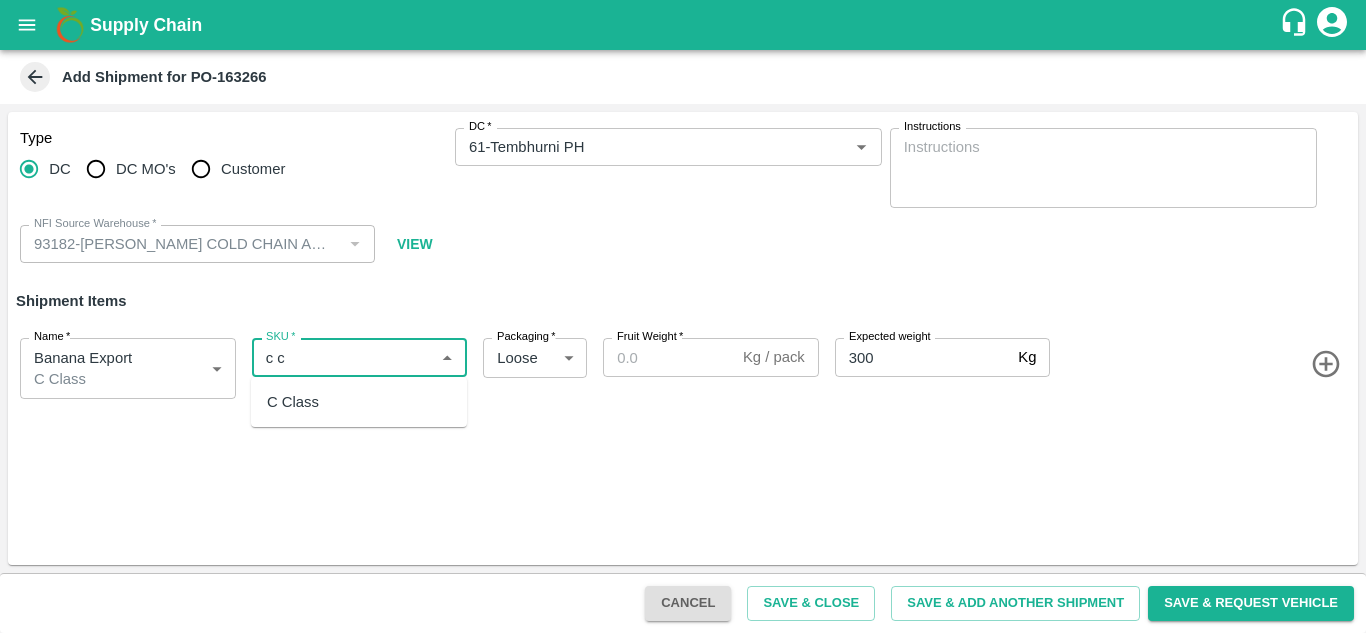 click on "C Class" at bounding box center [293, 402] 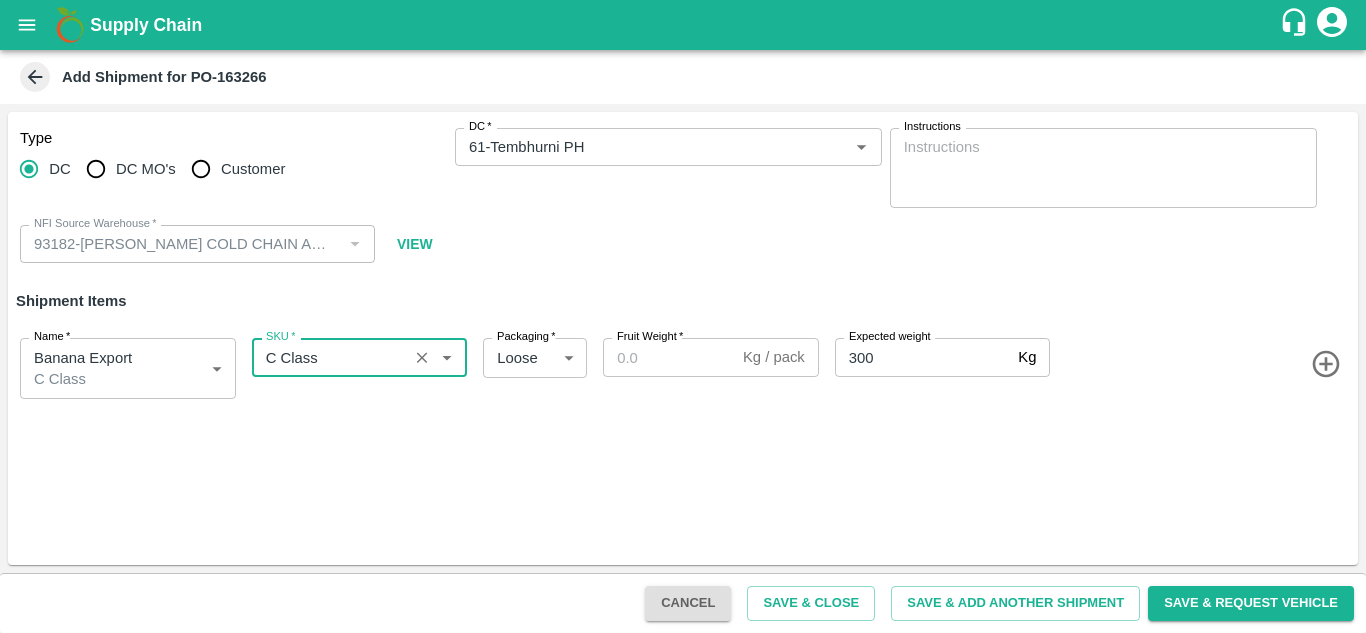 type on "C Class" 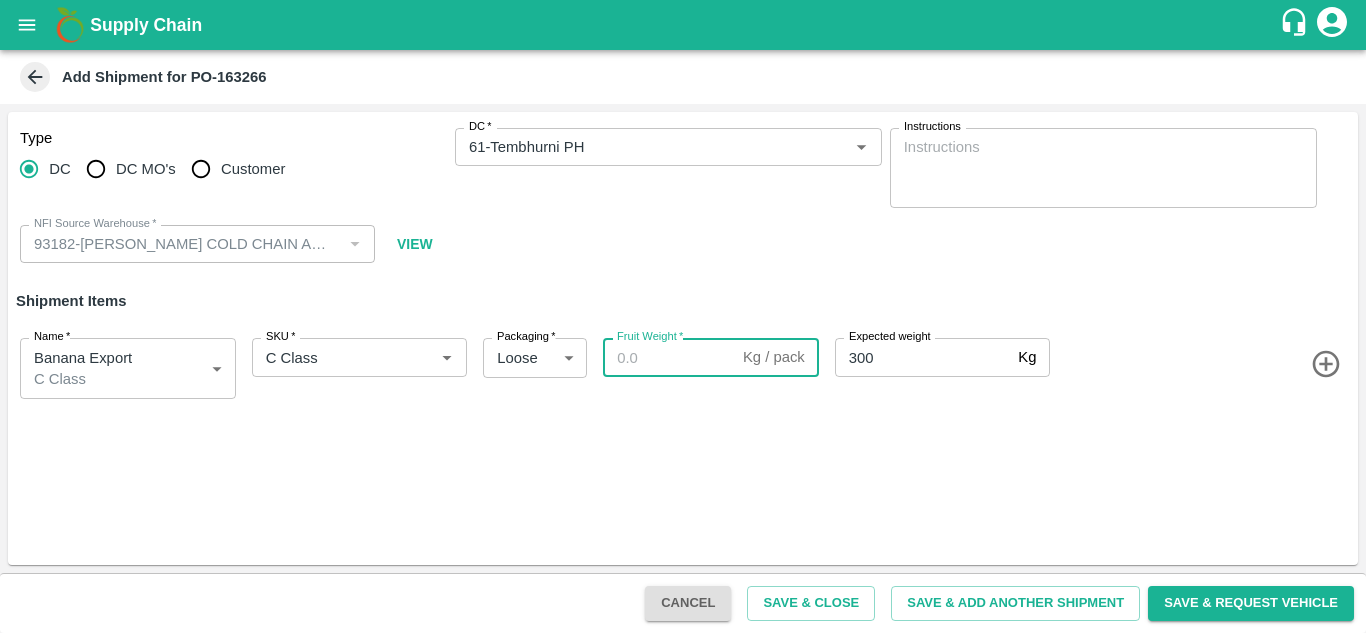 click on "Fruit Weight   *" at bounding box center (669, 357) 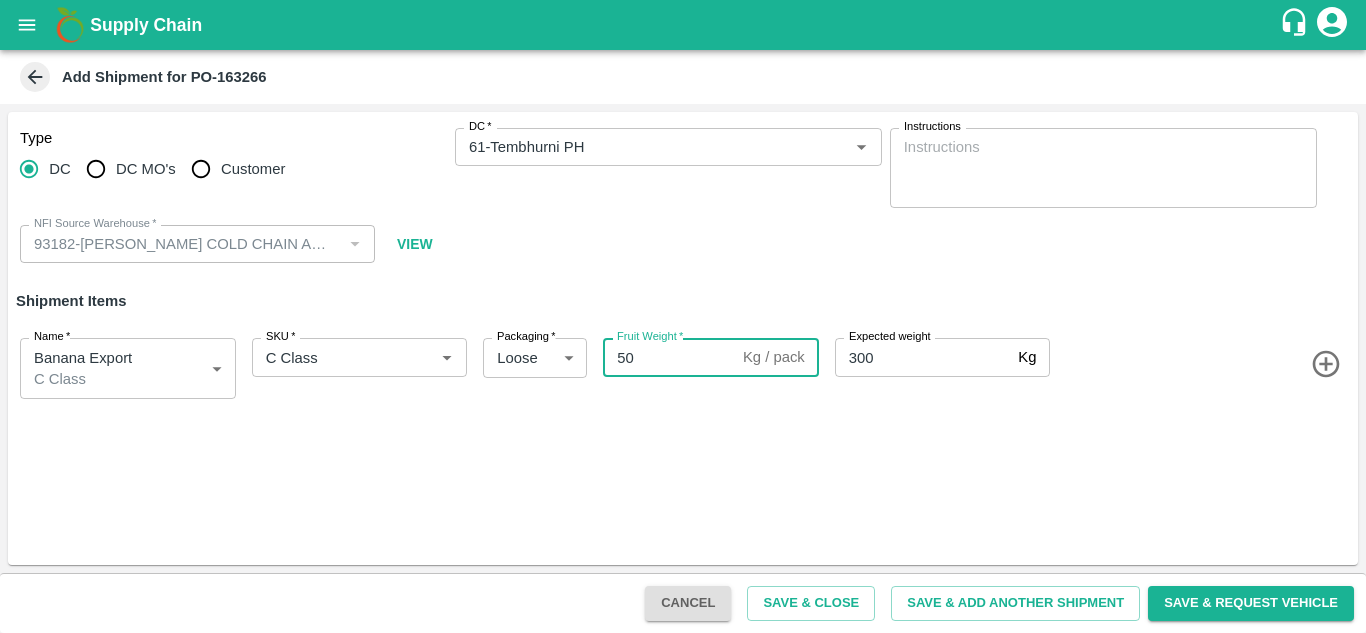 type on "50" 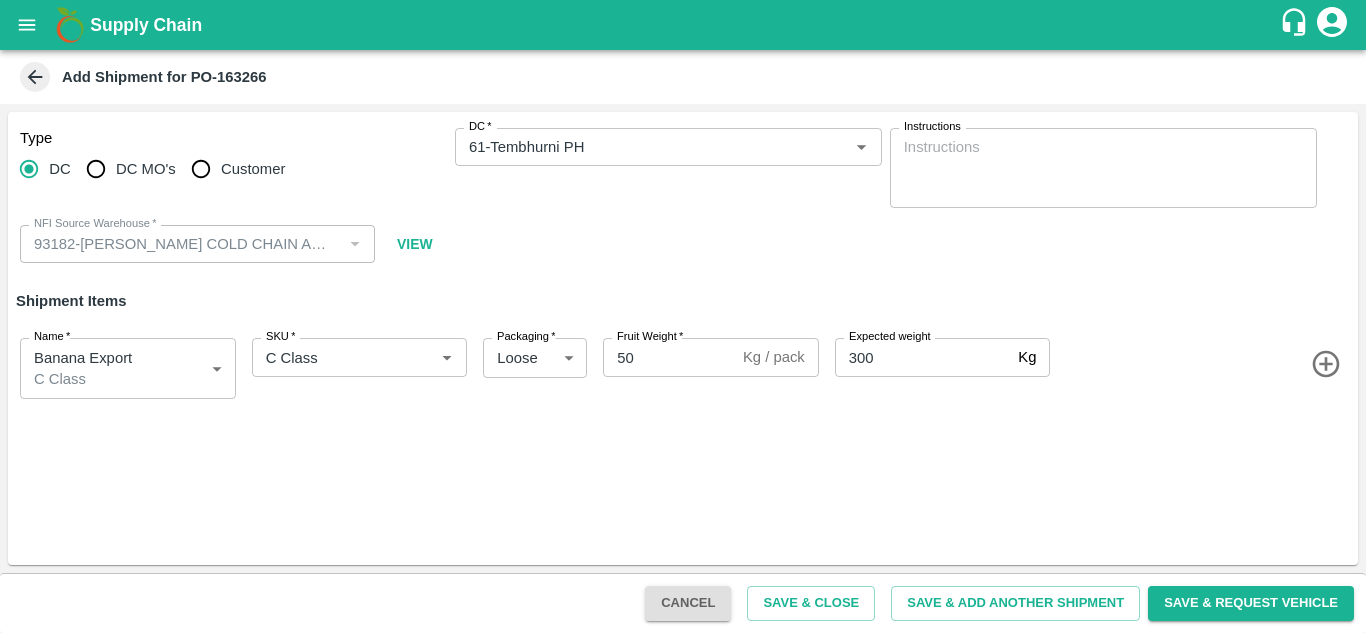 click on "Type DC DC MO's Customer DC   * DC   * Instructions x Instructions NFI Source Warehouse   * NFI Source Warehouse   * VIEW Shipment Items Name   * Banana Export C Class  1819148 Name SKU   * SKU   * Packaging   * Loose 258 Packaging Fruit Weight   * 50 Kg /   pack Fruit Weight Expected weight 300 Kg Expected weight" at bounding box center [683, 338] 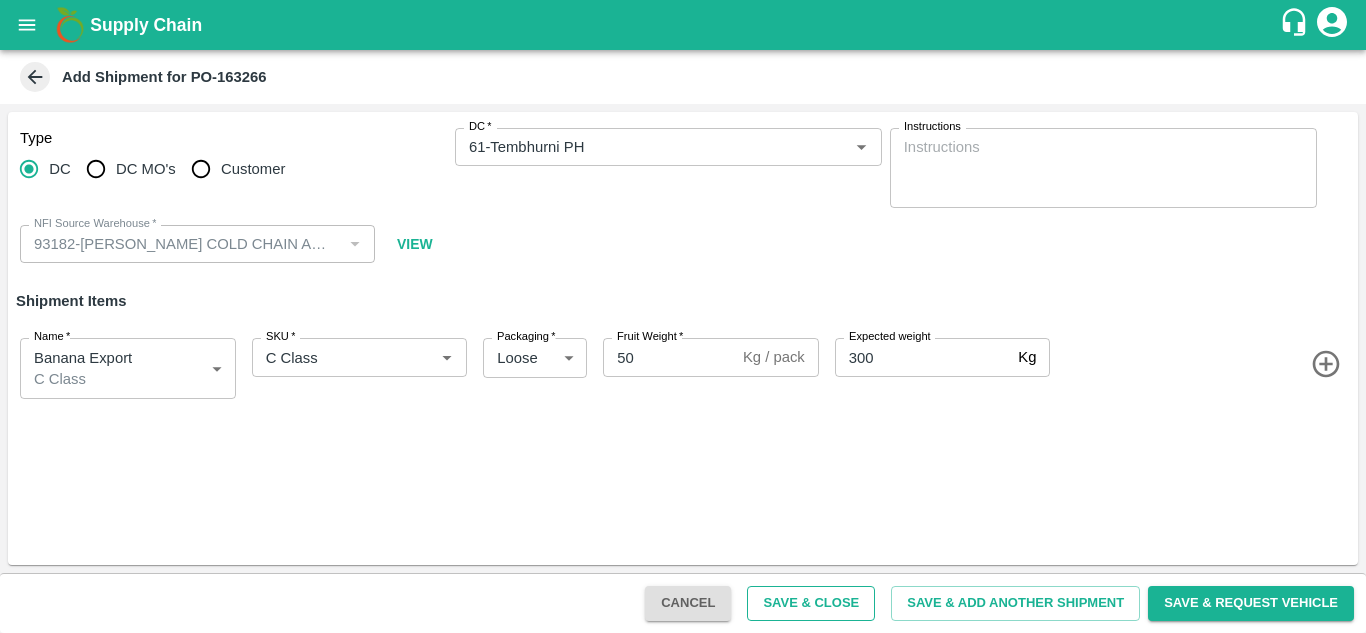 click on "Save & Close" at bounding box center [811, 603] 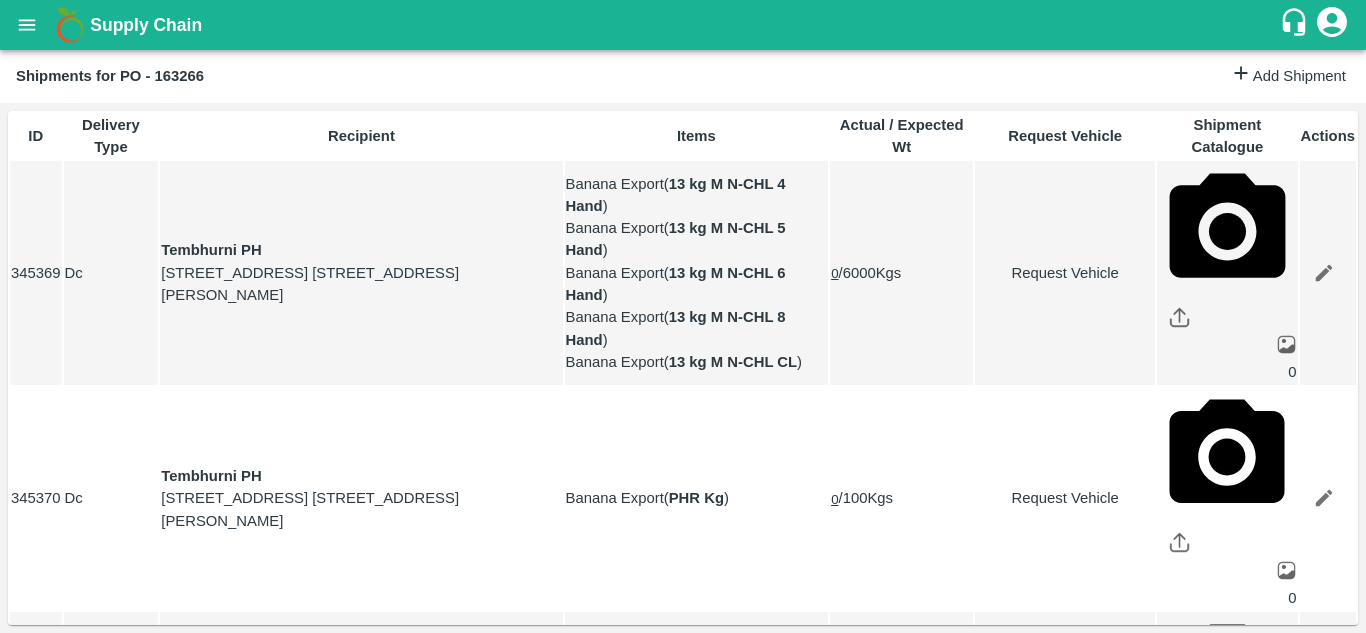 scroll, scrollTop: 0, scrollLeft: 0, axis: both 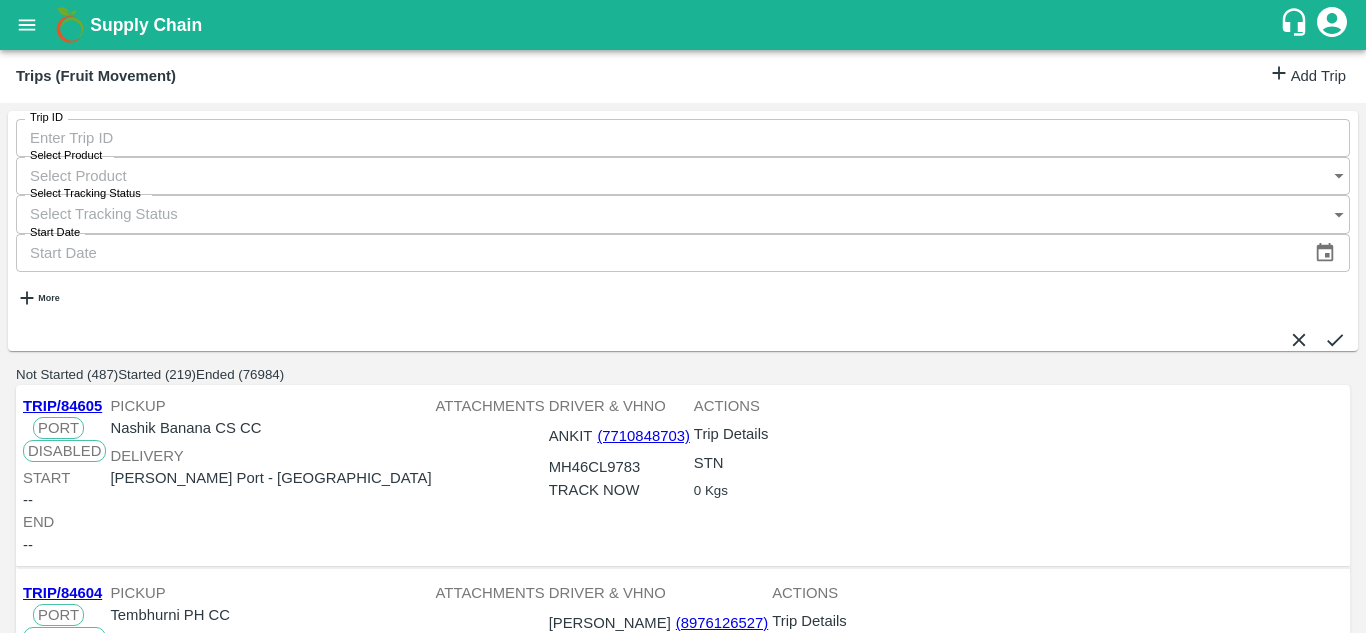 click on "Add Trip" at bounding box center (1307, 76) 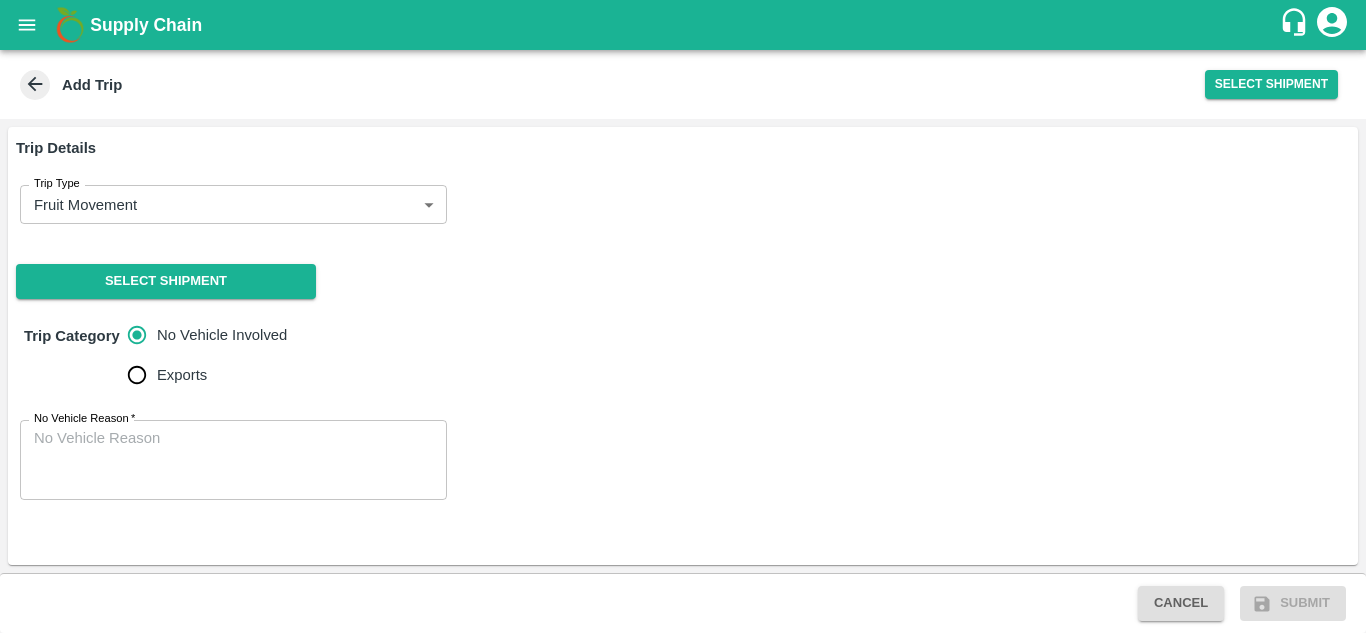 scroll, scrollTop: 0, scrollLeft: 0, axis: both 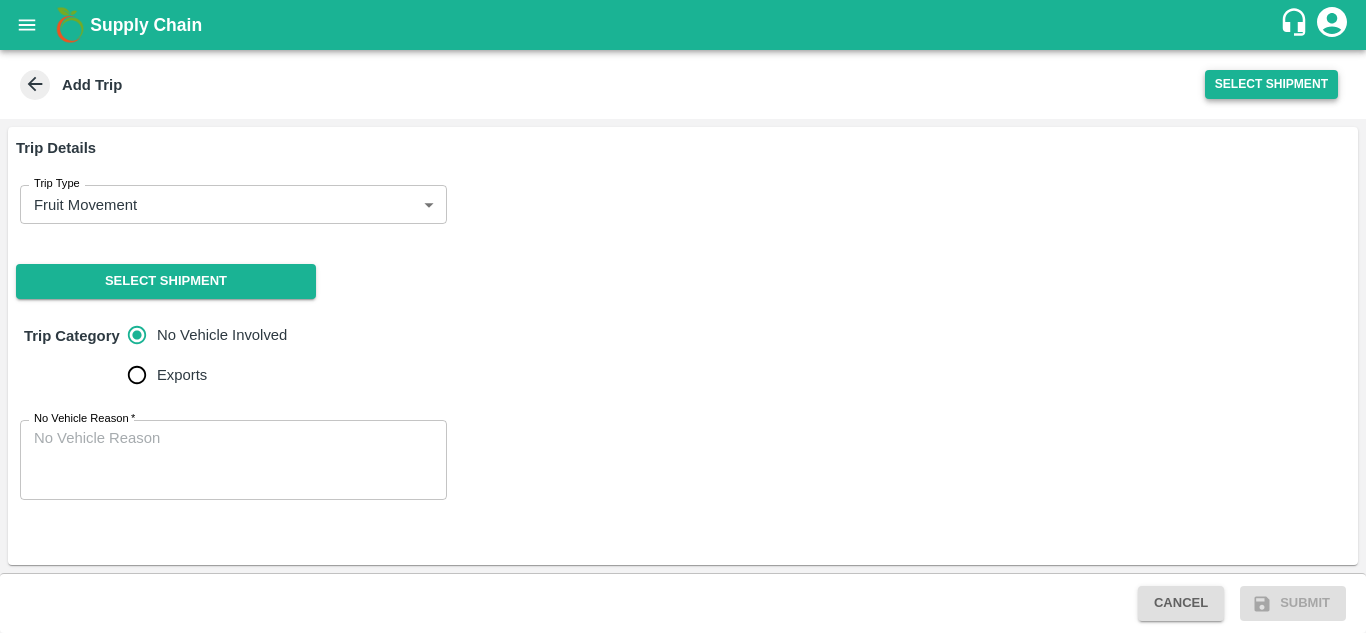 click on "Select Shipment" at bounding box center [1271, 84] 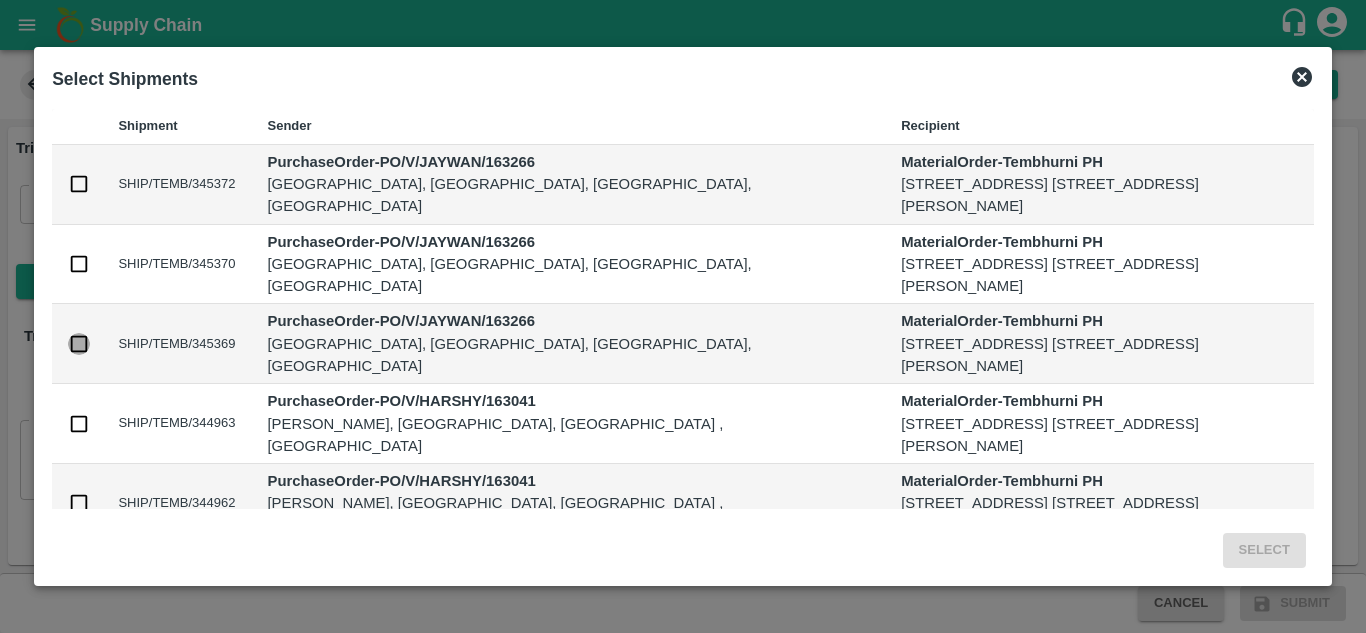 click at bounding box center (79, 344) 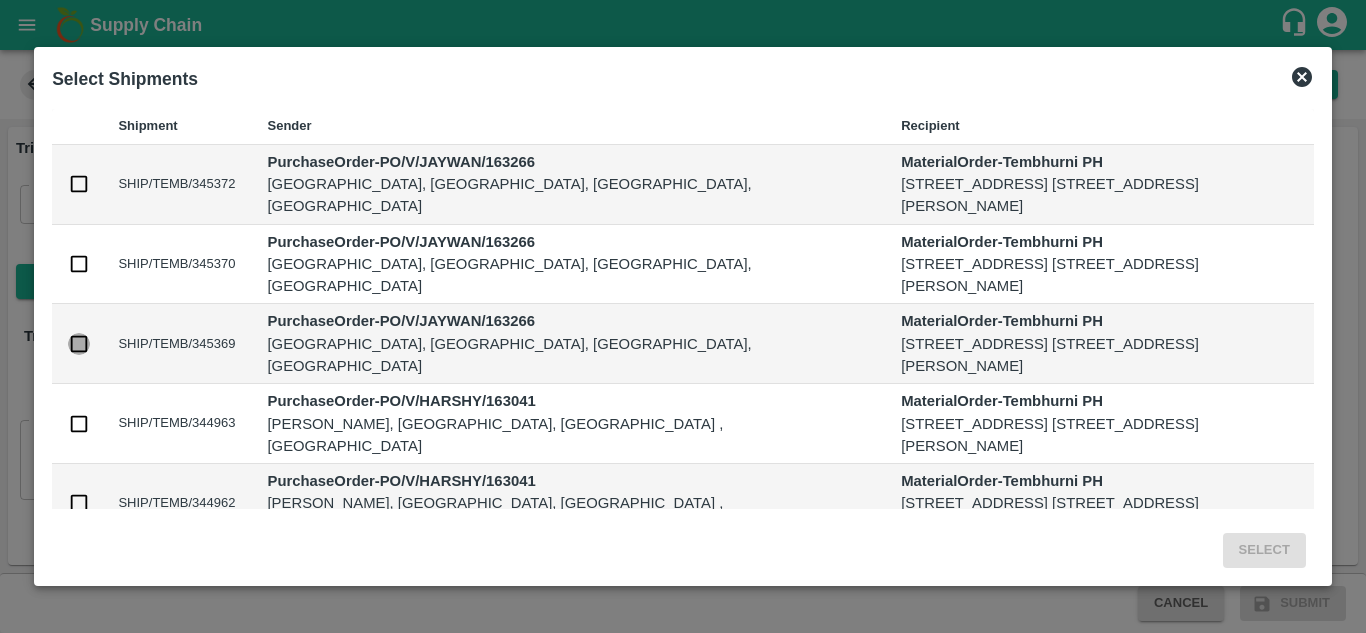 checkbox on "true" 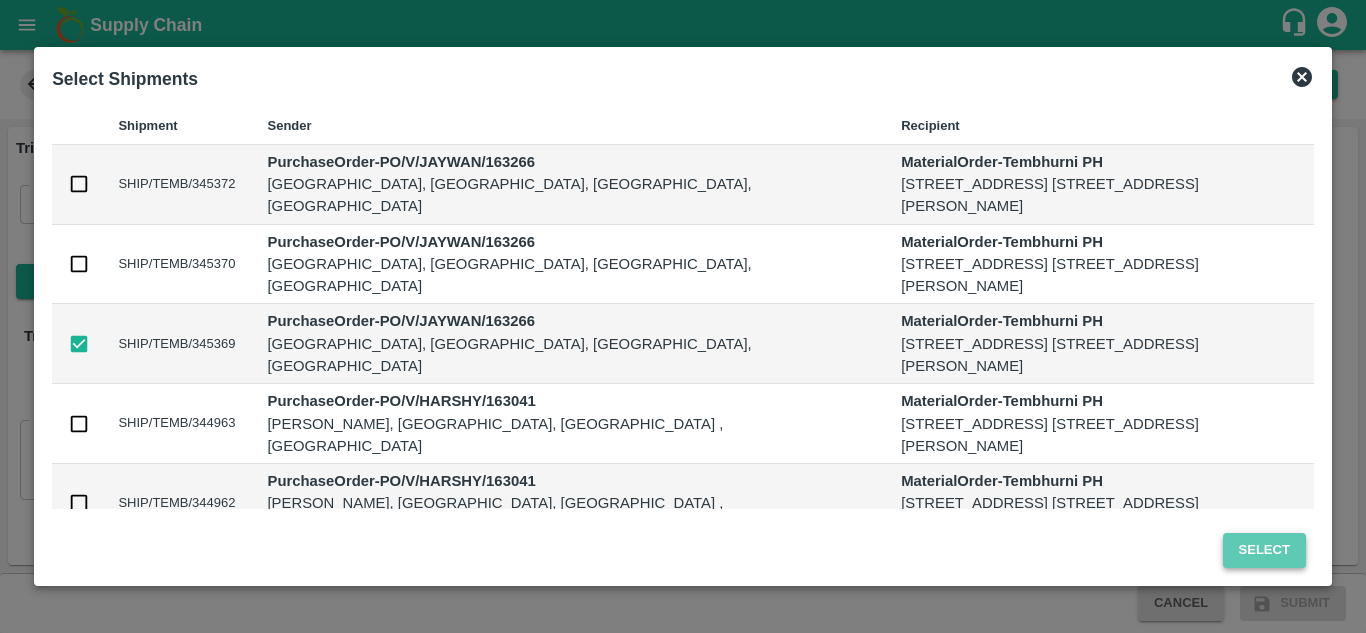 click on "Select" at bounding box center (1264, 550) 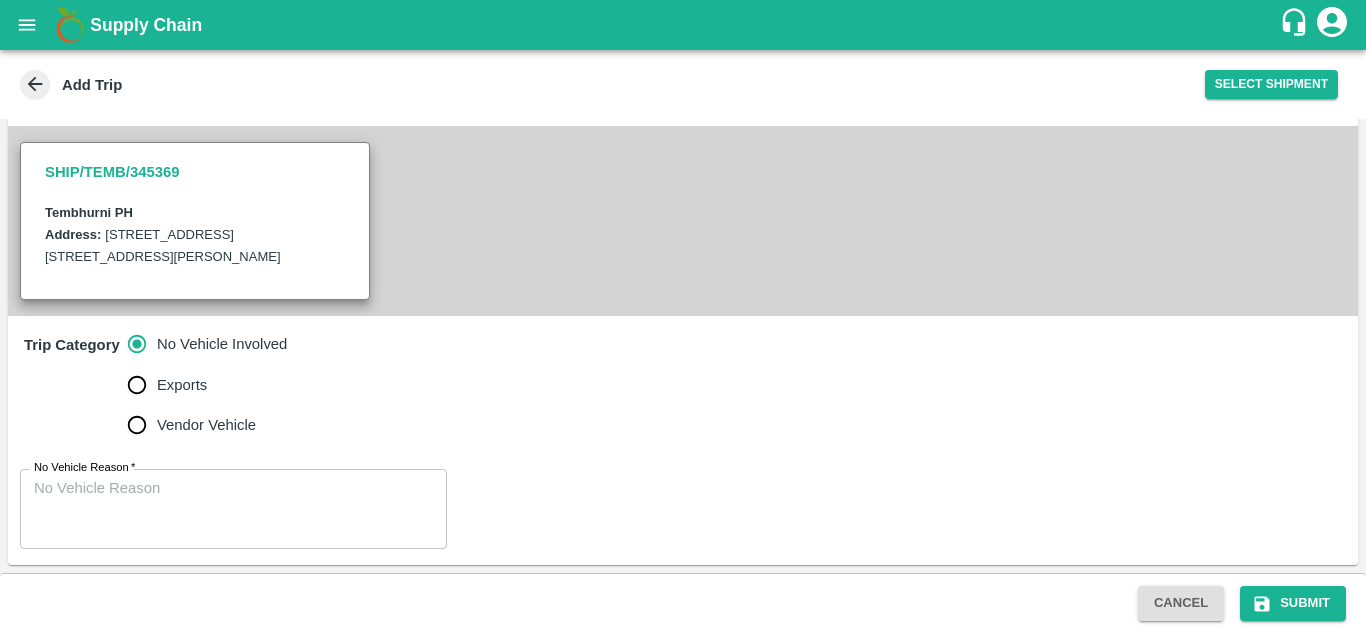 scroll, scrollTop: 450, scrollLeft: 0, axis: vertical 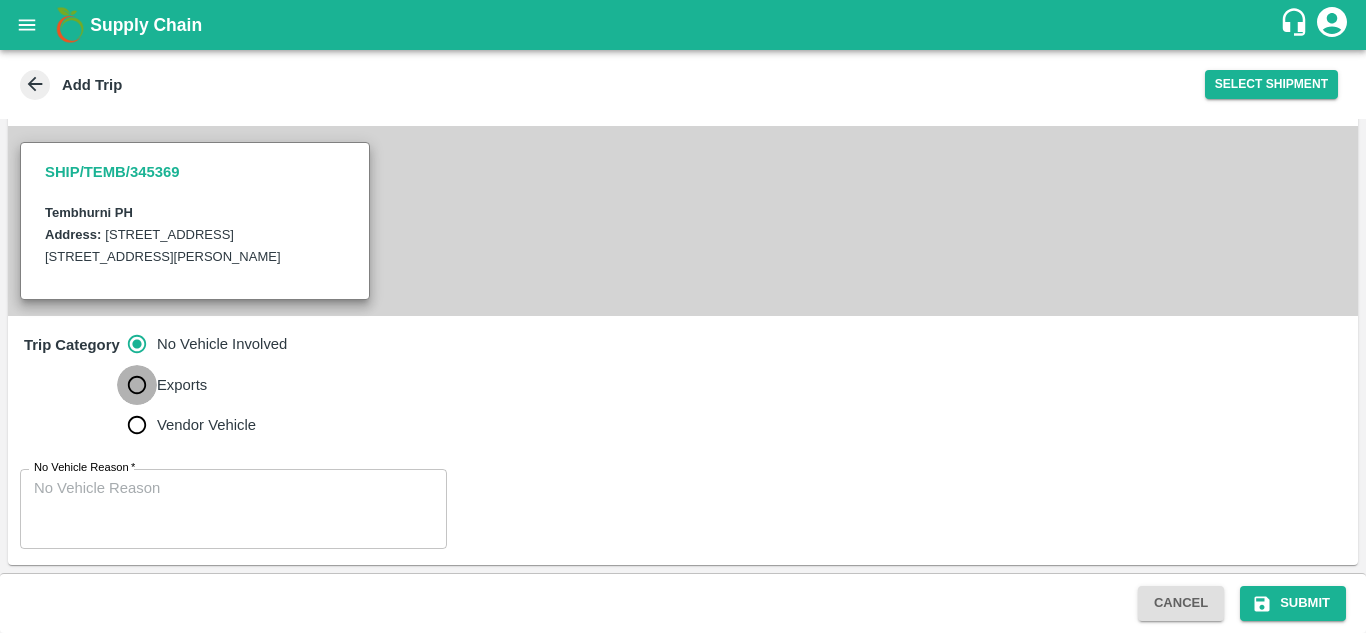 click on "Exports" at bounding box center (137, 385) 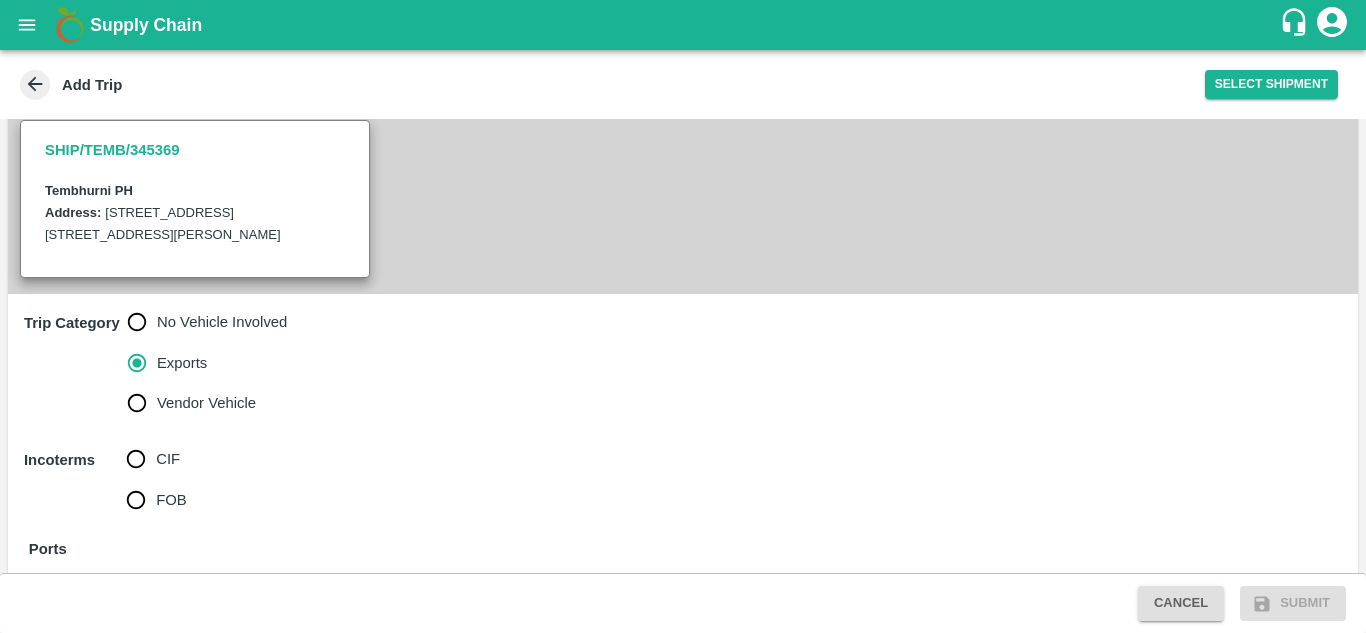 click on "Vendor Vehicle" at bounding box center [137, 403] 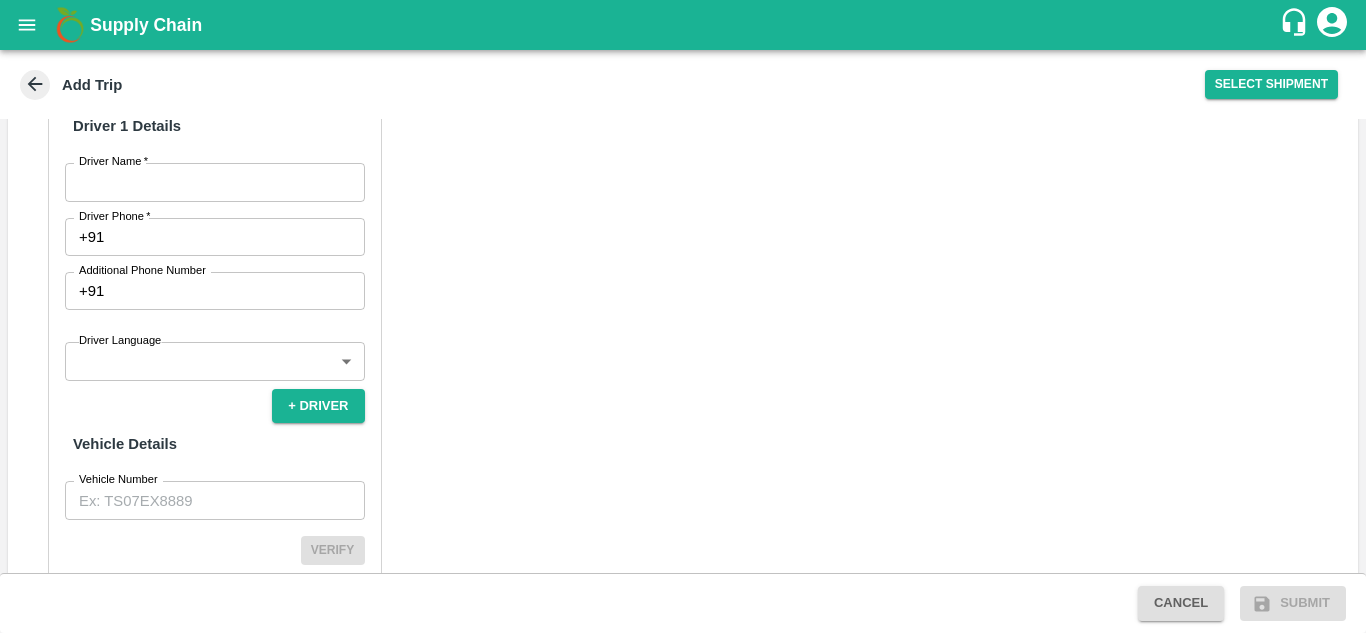 scroll, scrollTop: 832, scrollLeft: 0, axis: vertical 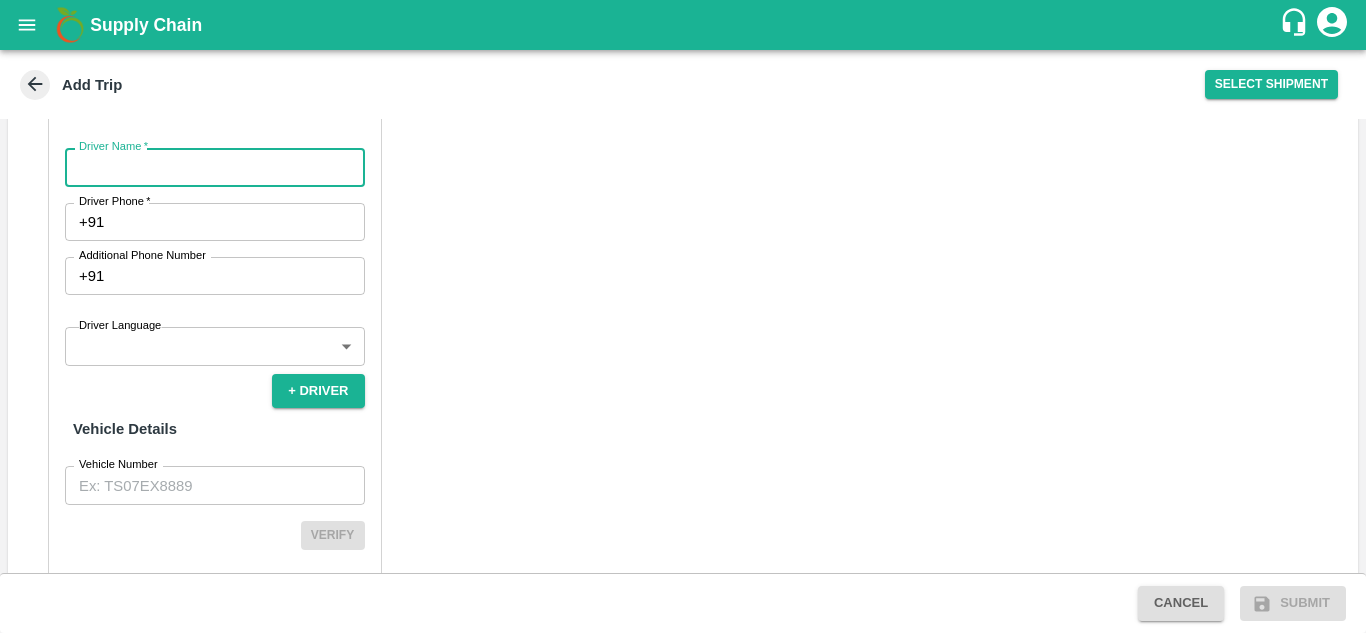 click on "Driver Name   *" at bounding box center [215, 167] 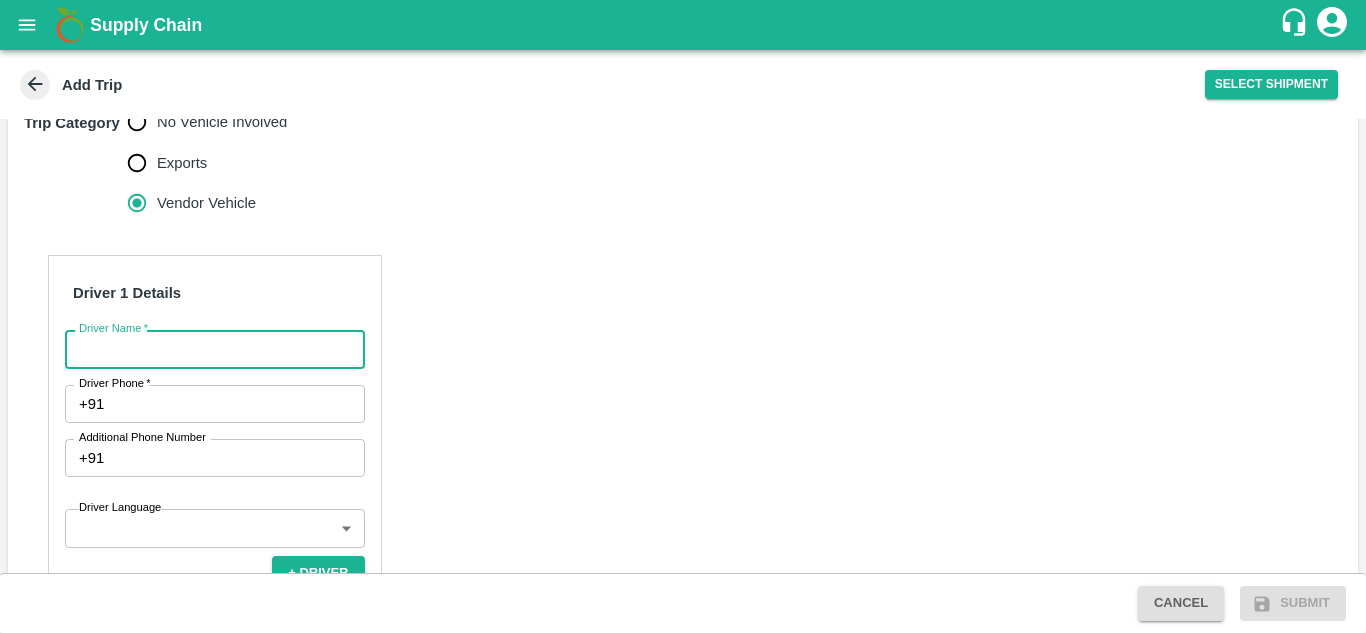scroll, scrollTop: 651, scrollLeft: 0, axis: vertical 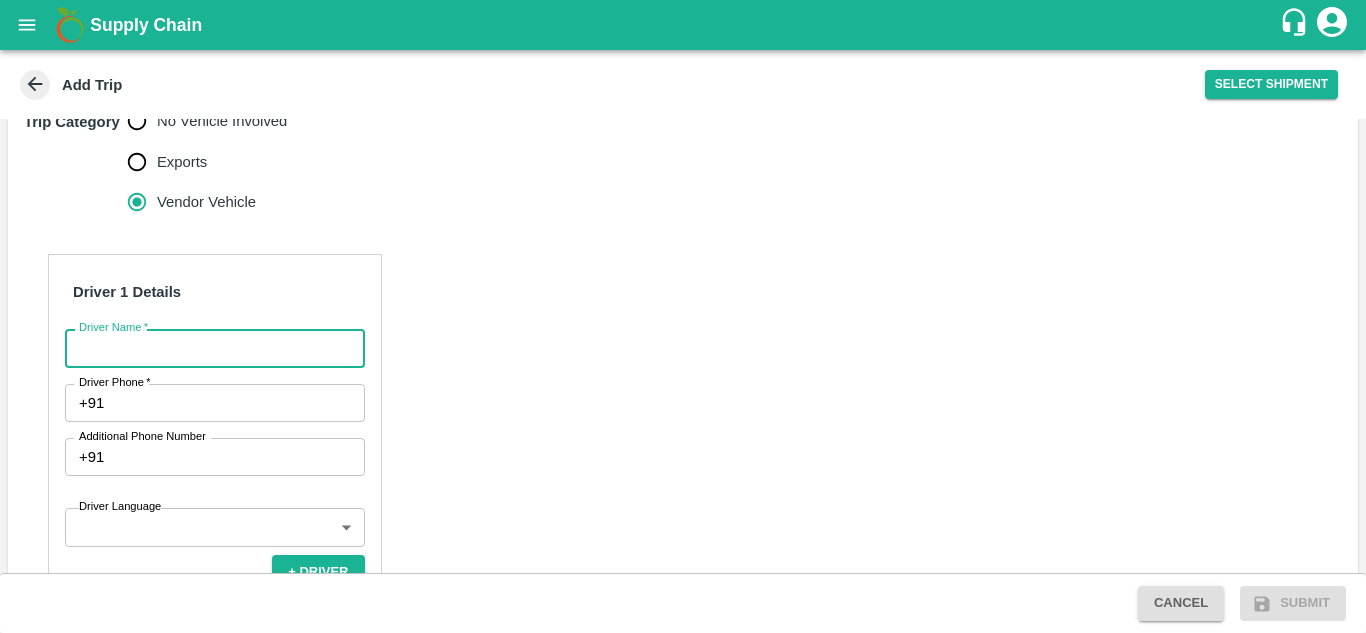 click on "Driver Name   *" at bounding box center [215, 348] 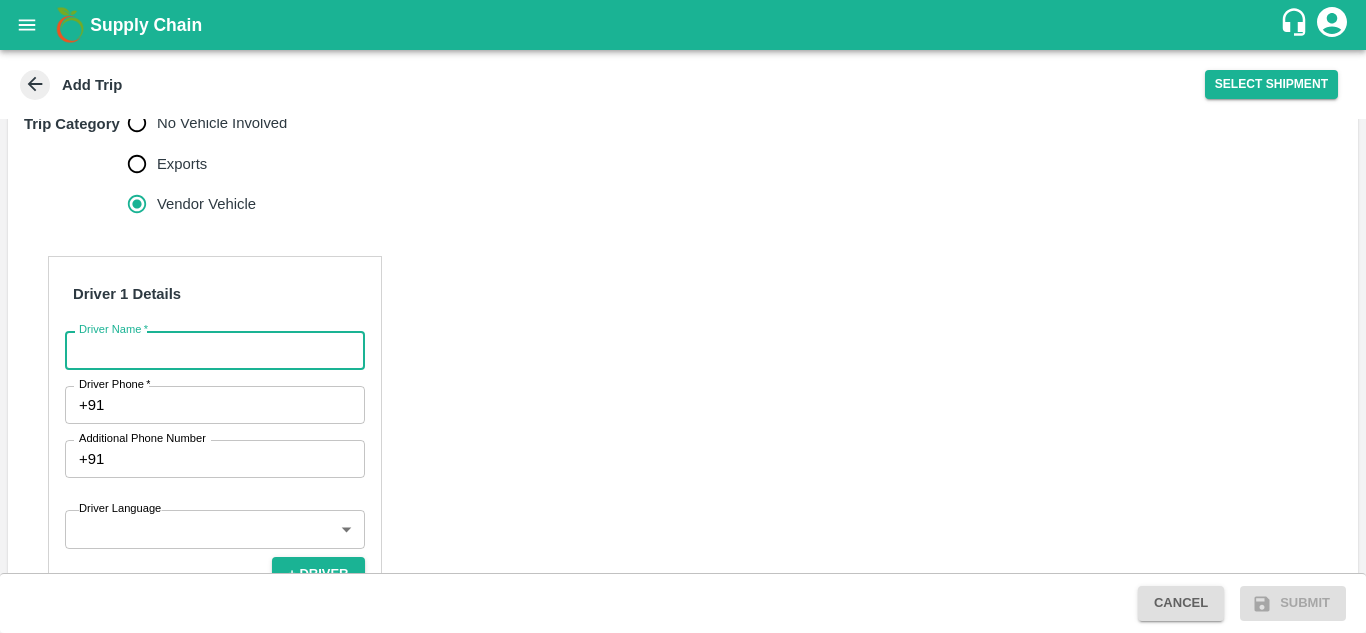 scroll, scrollTop: 650, scrollLeft: 0, axis: vertical 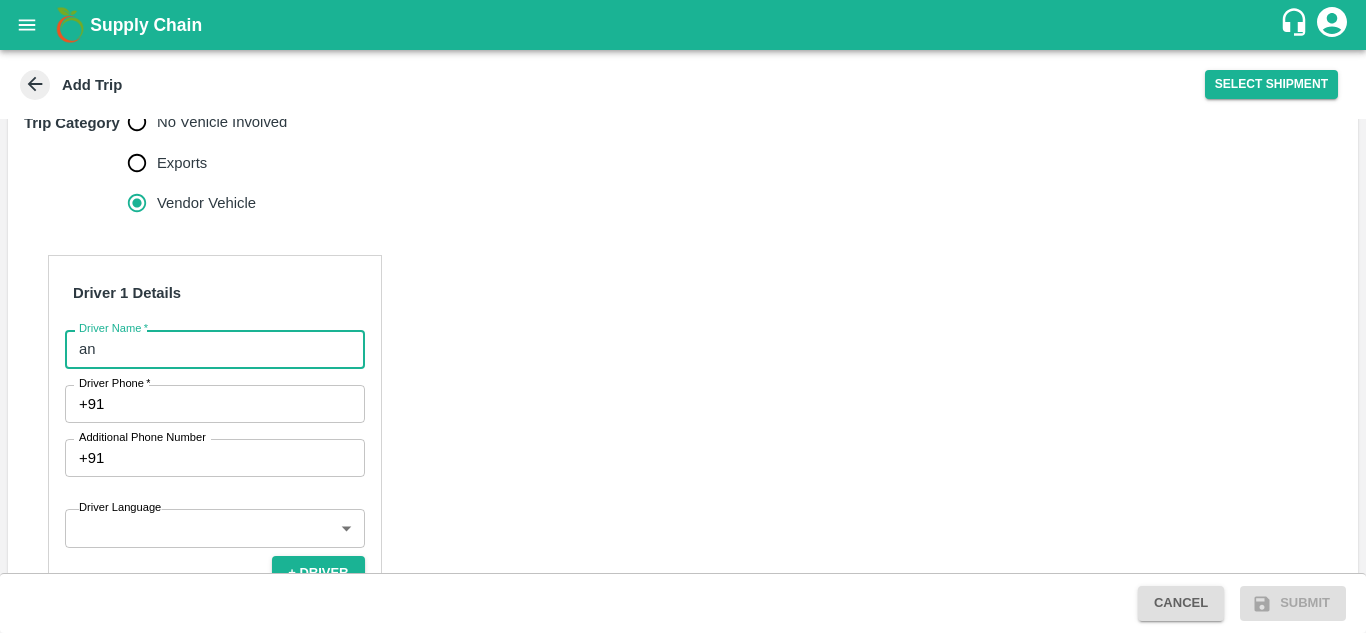 type on "a" 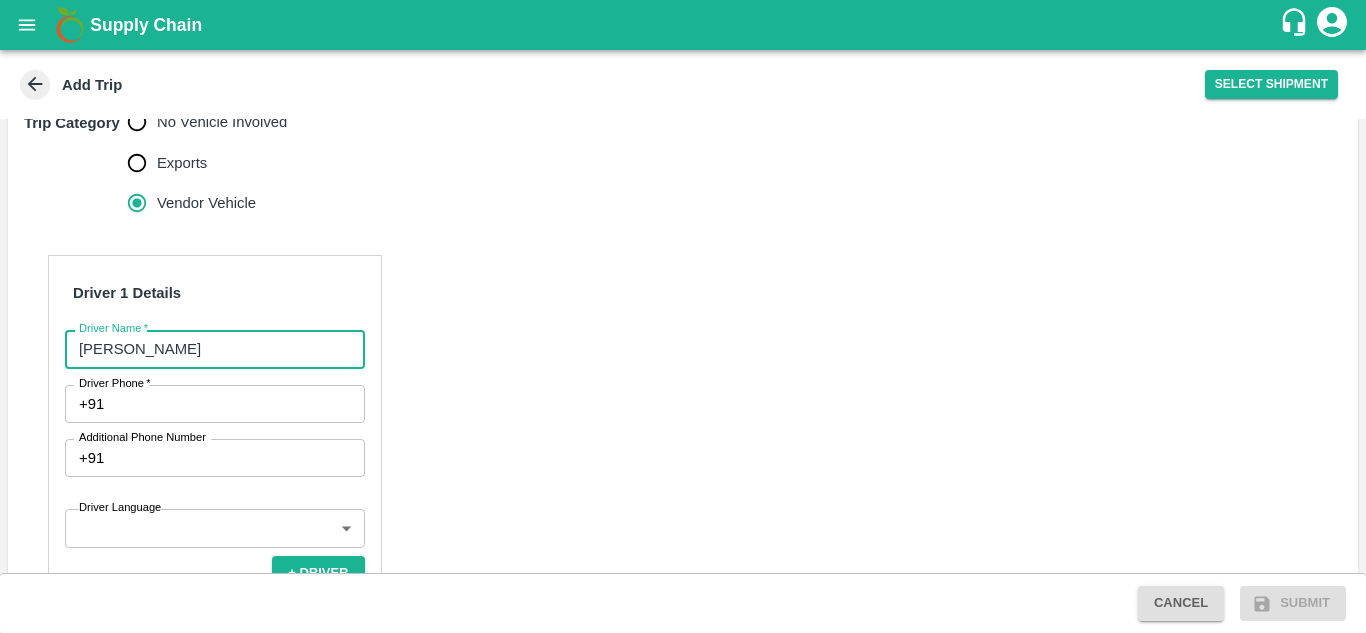 type on "[PERSON_NAME]" 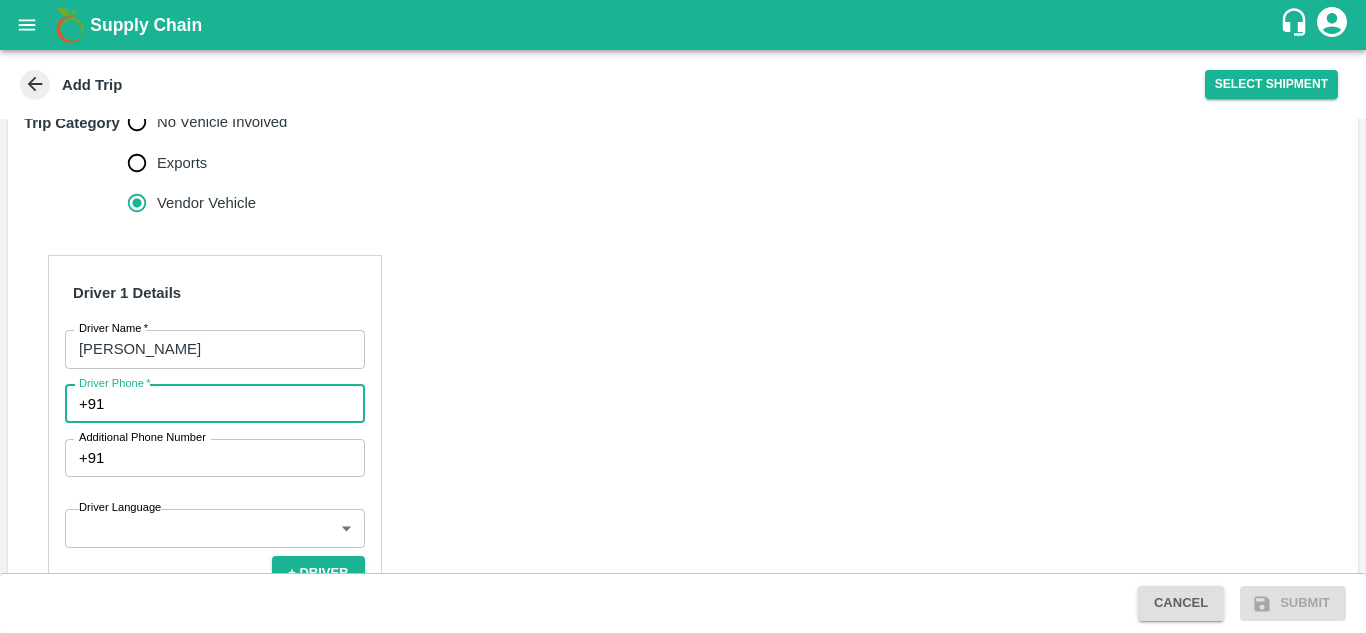 click on "Driver Phone   *" at bounding box center [238, 404] 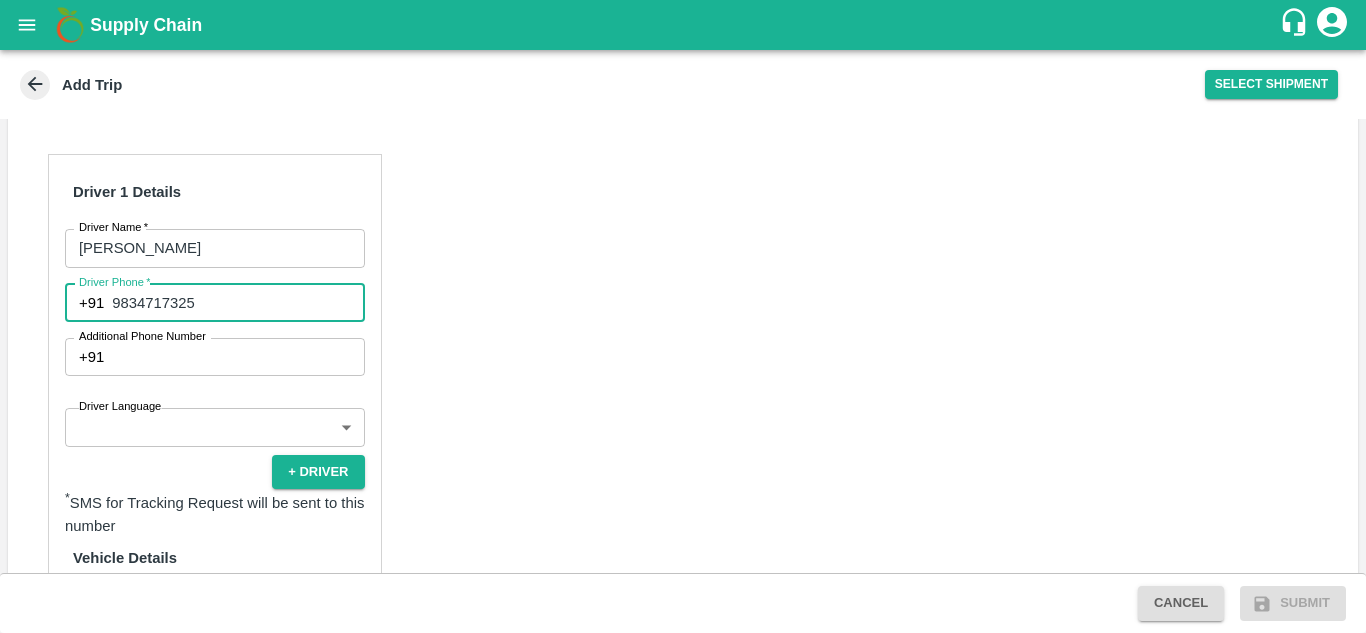 scroll, scrollTop: 752, scrollLeft: 0, axis: vertical 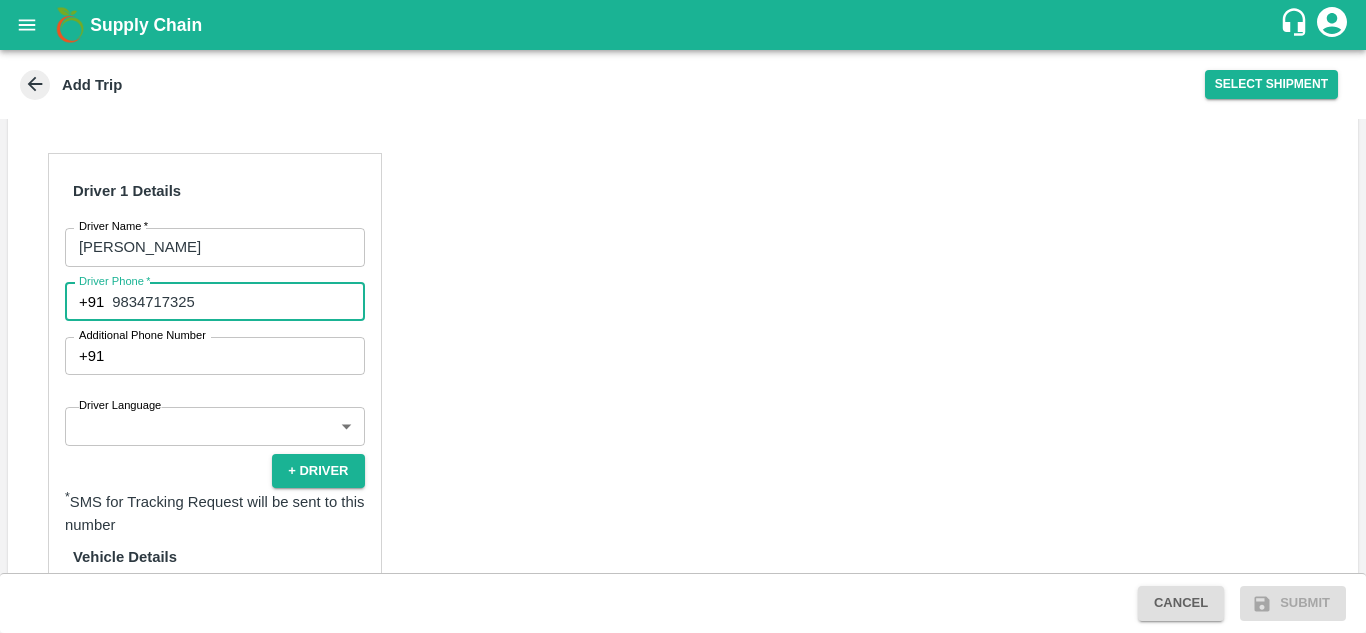 type on "9834717325" 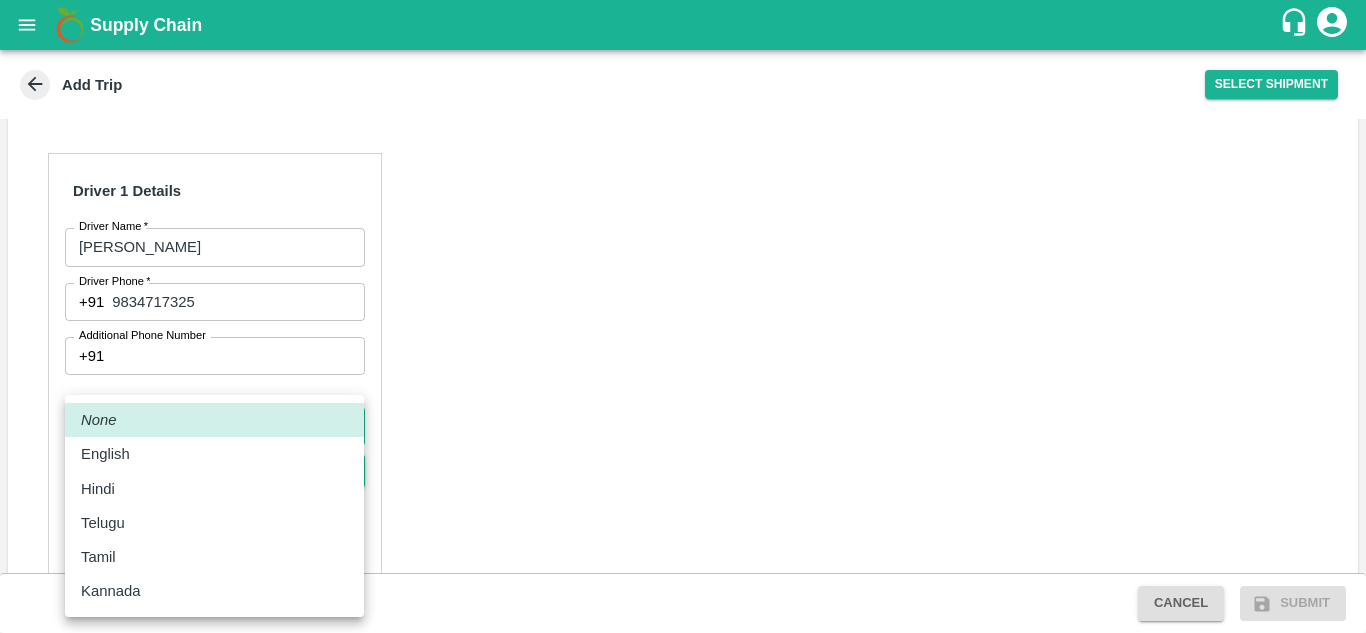 click on "Supply Chain Add Trip Select Shipment Trip Details Trip Type Fruit Movement 1 Trip Type Trip Pickup Order SHIP/TEMB/345369 PO/V/JAYWAN/163266 Address: Karkamb, Solapur, Pandharpur, Maharashtra Trip Delivery Order SHIP/TEMB/345369 Tembhurni PH Address: Tembhurni PH 205, PLOT NO. E-5, YASHSHREE INDUSTRIES, M.I.D.C., A/P TEMBHURANI TAL MADHA, Solapur, Maharashtra, 413211, India Trip Category  No Vehicle Involved Exports Vendor Vehicle Driver 1 Details Driver Name   * Anna Driver Name Driver Phone   * +91 9834717325 Driver Phone Additional Phone Number +91 Additional Phone Number Driver Language ​ Driver Language + Driver * SMS for Tracking Request will be sent to this number Vehicle Details Vehicle Number Vehicle Number Verify Cancel Submit Tembhurni PH Nashik Banana CS Navanath Sopan Bhojane Logout None English Hindi Telugu Tamil Kannada" at bounding box center [683, 316] 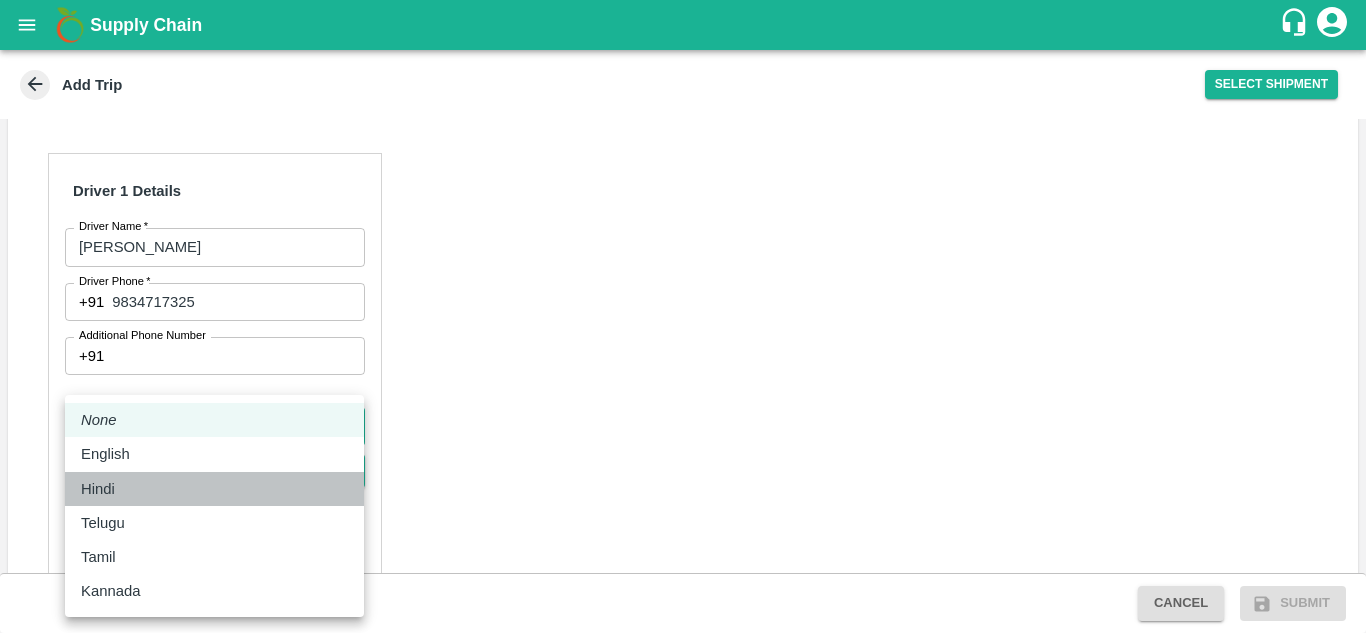 click on "Hindi" at bounding box center (98, 489) 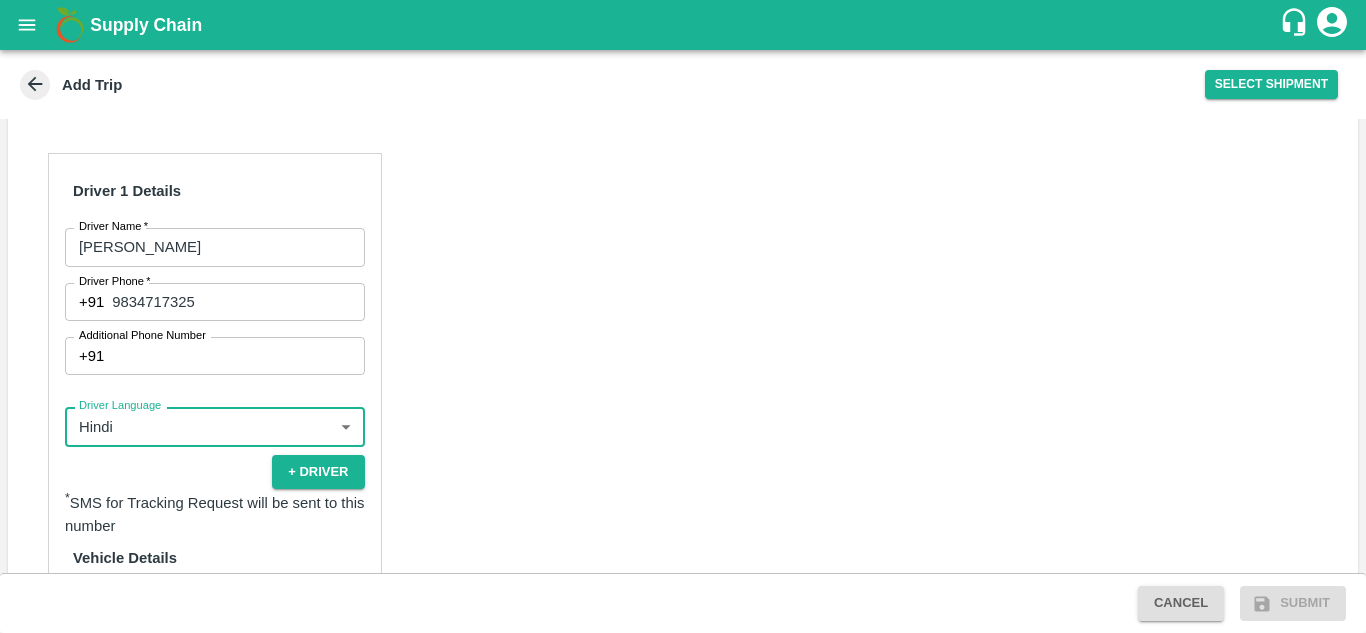 scroll, scrollTop: 960, scrollLeft: 0, axis: vertical 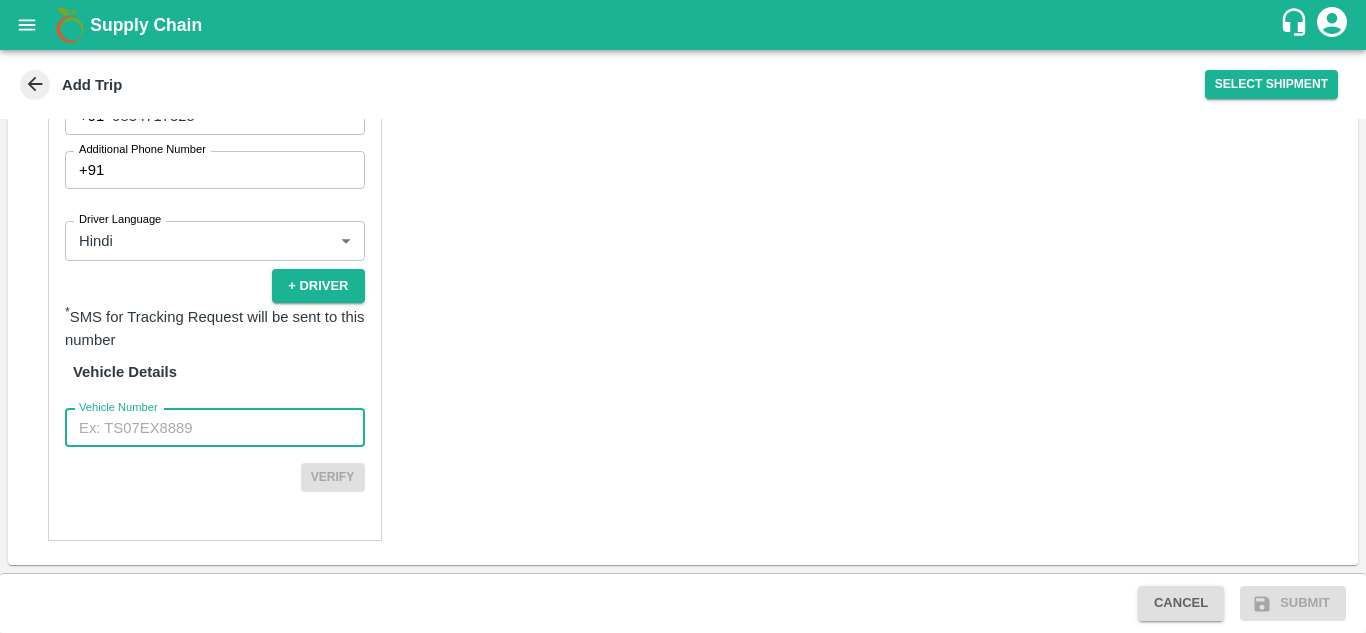 click on "Vehicle Number" at bounding box center [215, 428] 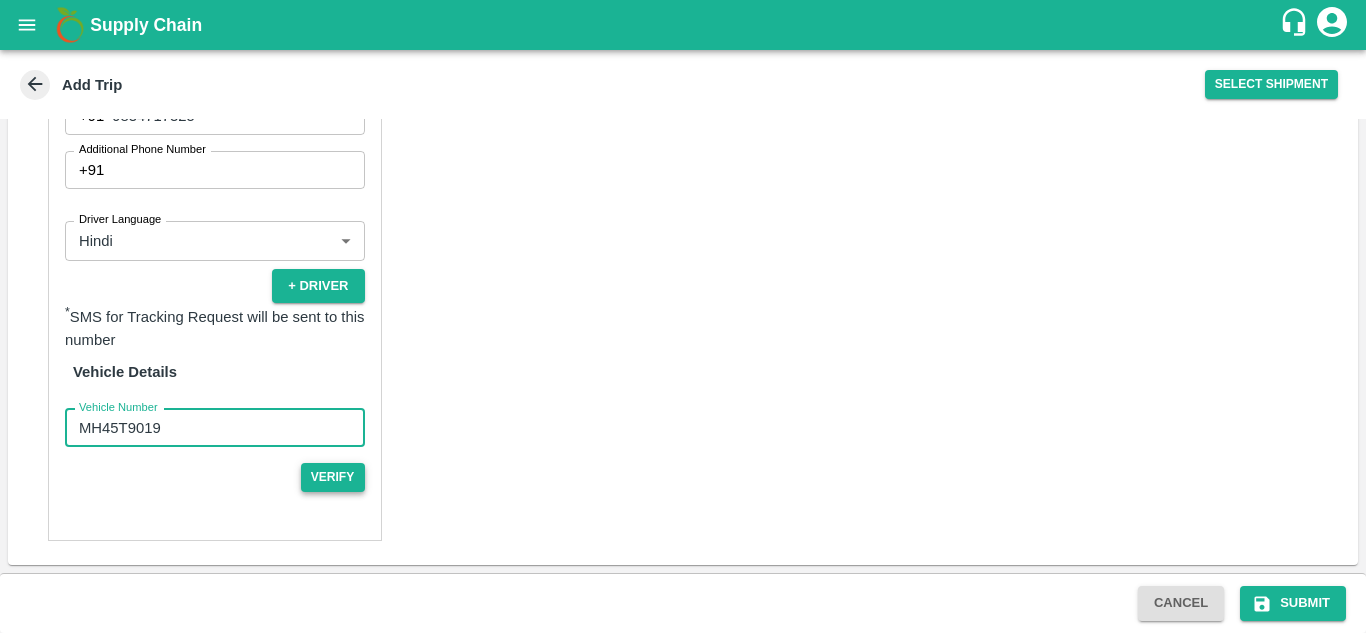 type on "MH45T9019" 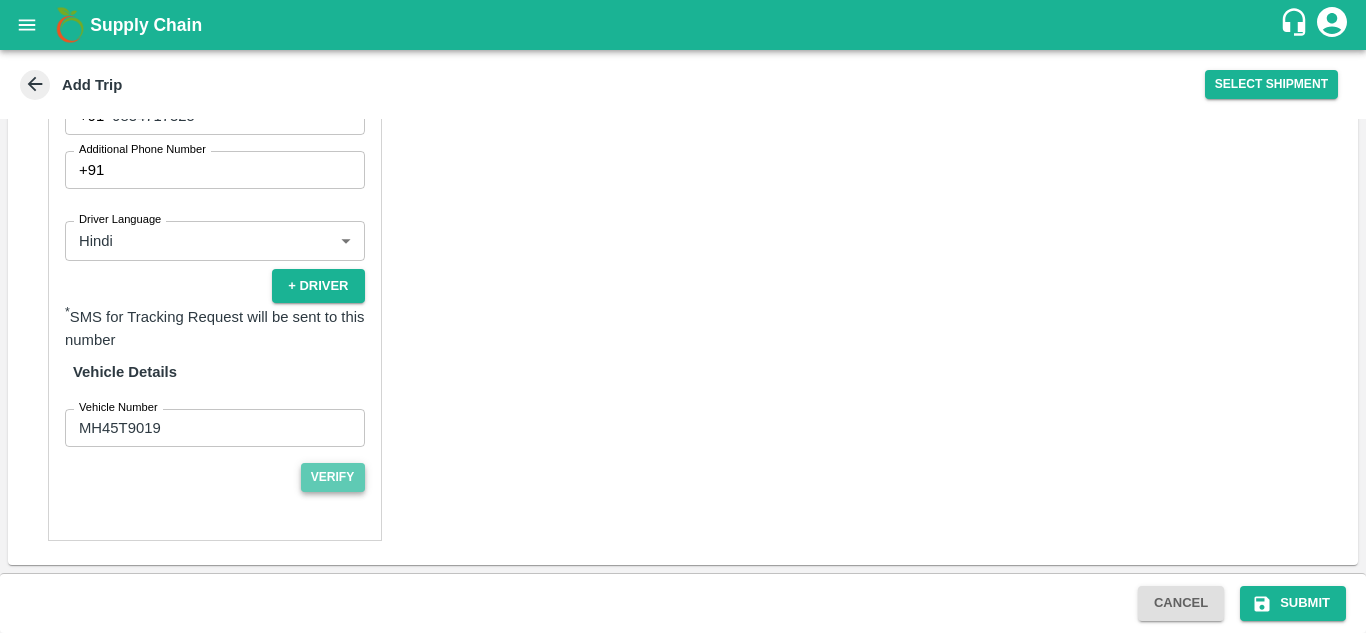 click on "Verify" at bounding box center [333, 477] 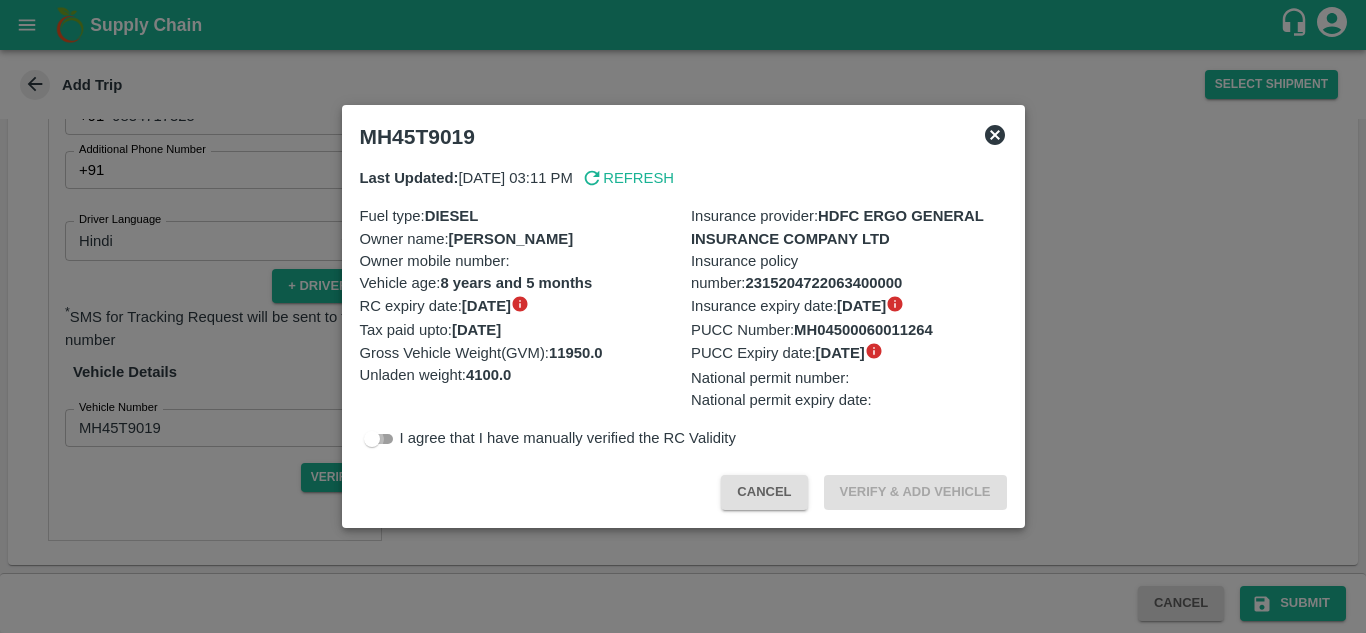 click at bounding box center [372, 439] 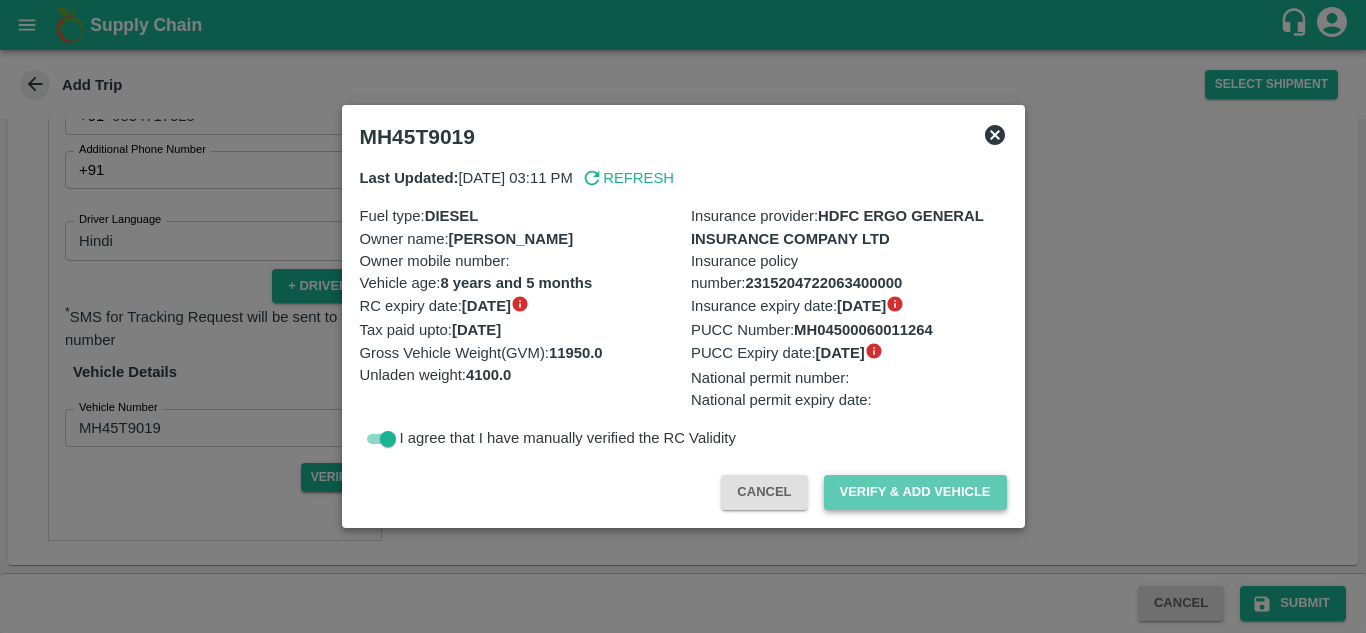 click on "Verify & Add Vehicle" at bounding box center [915, 492] 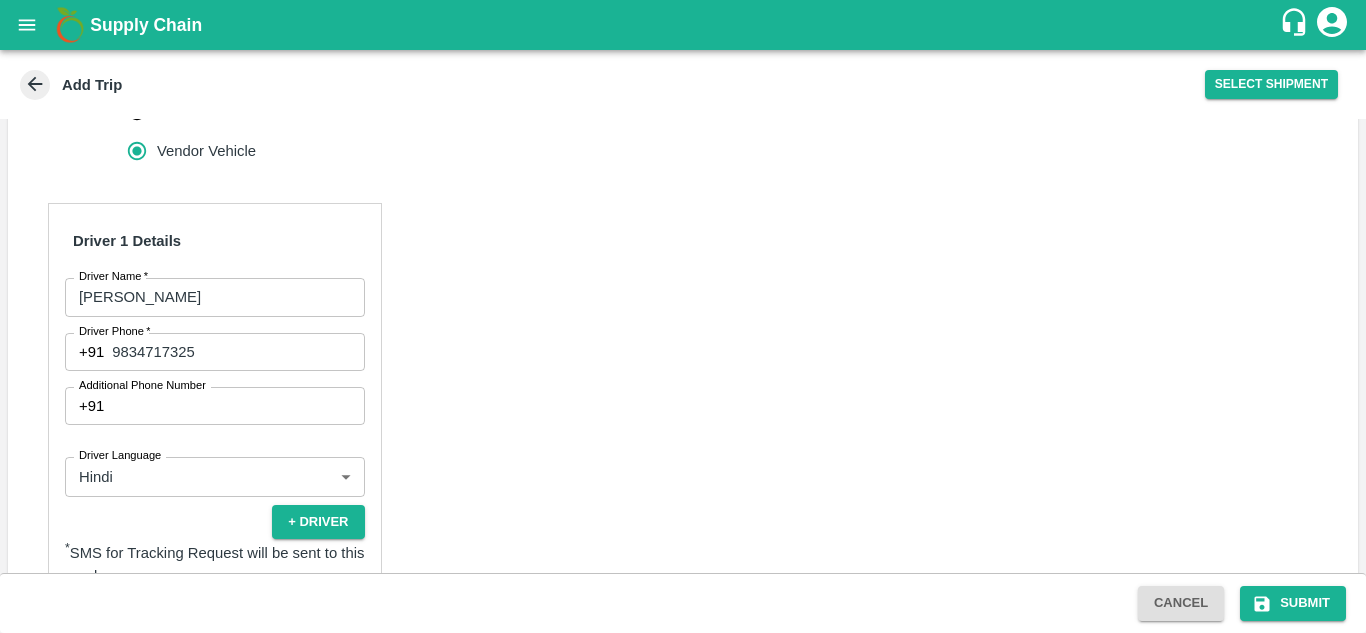 scroll, scrollTop: 954, scrollLeft: 0, axis: vertical 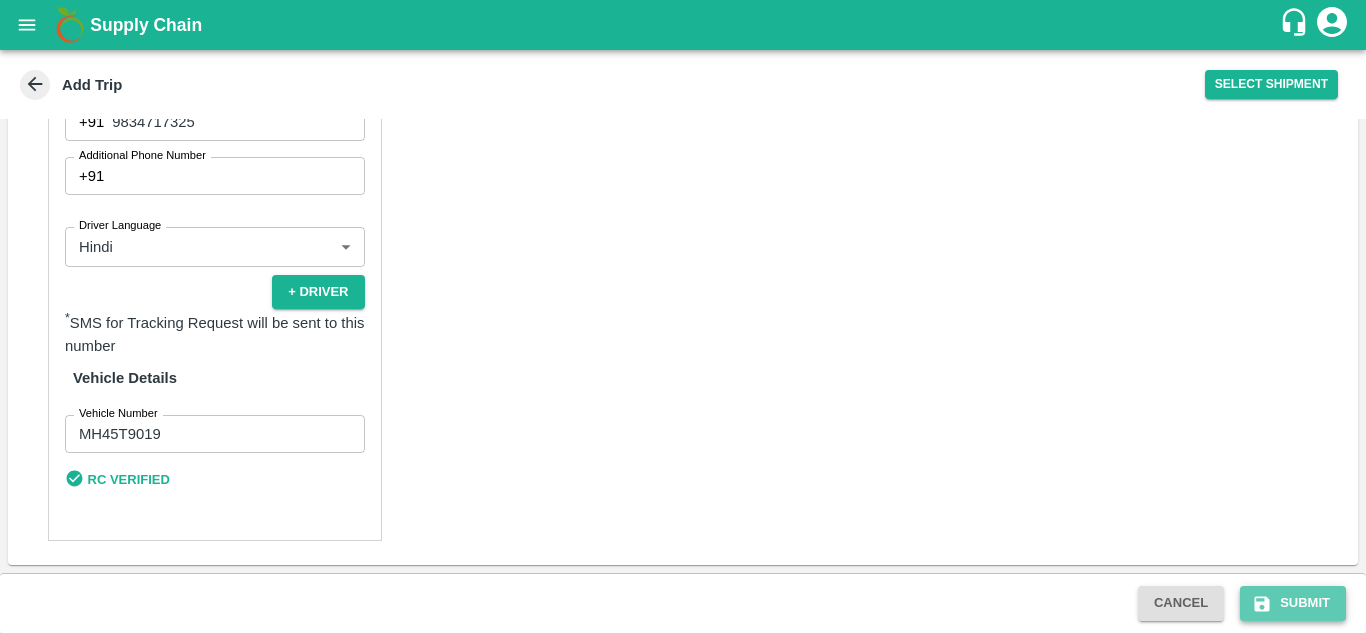 click on "Submit" at bounding box center [1293, 603] 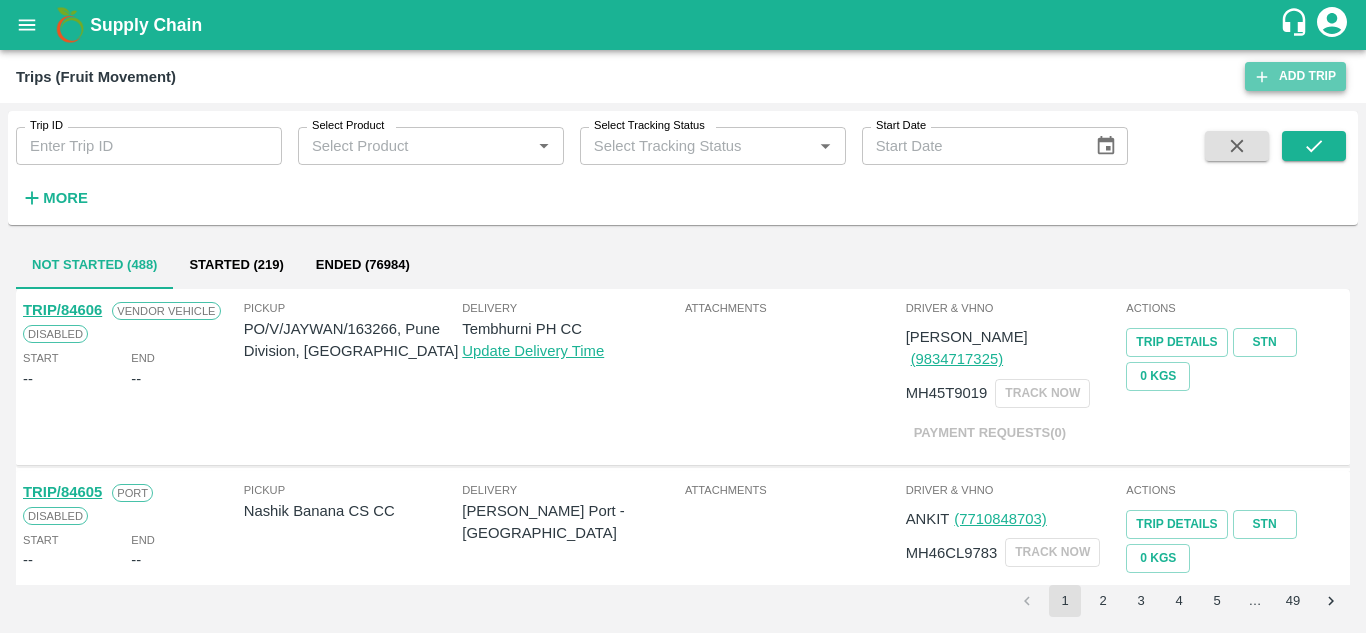 click on "Add Trip" at bounding box center [1295, 76] 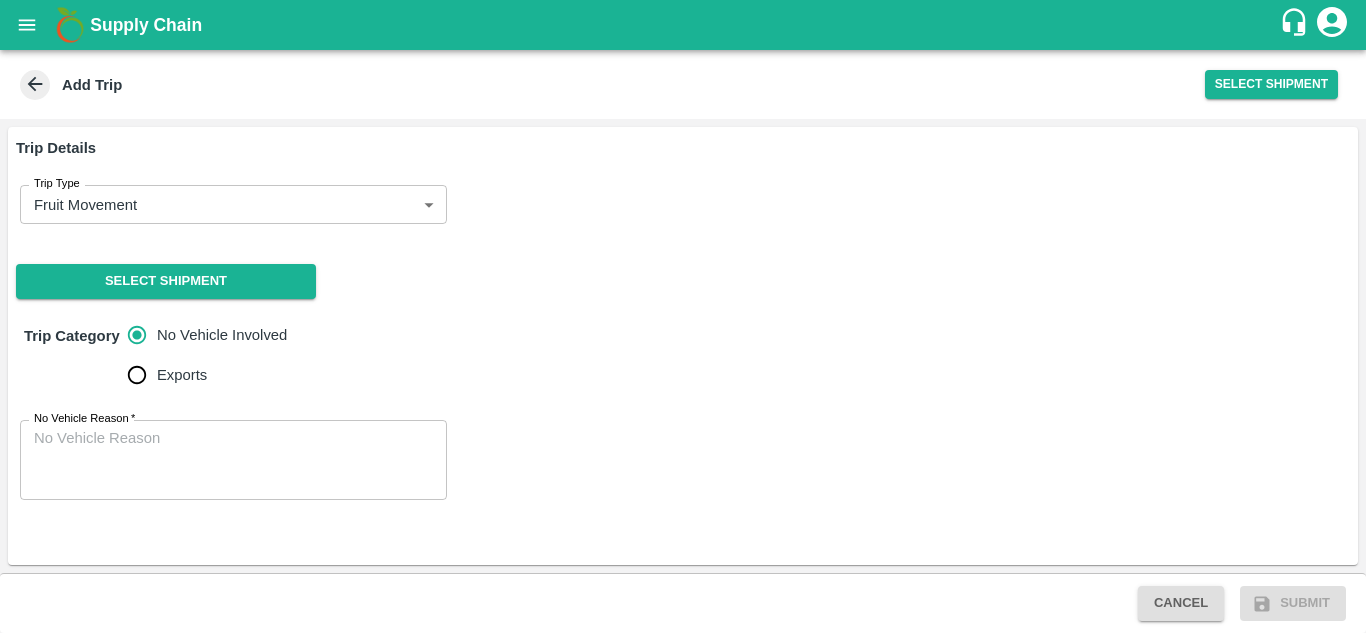 scroll, scrollTop: 0, scrollLeft: 0, axis: both 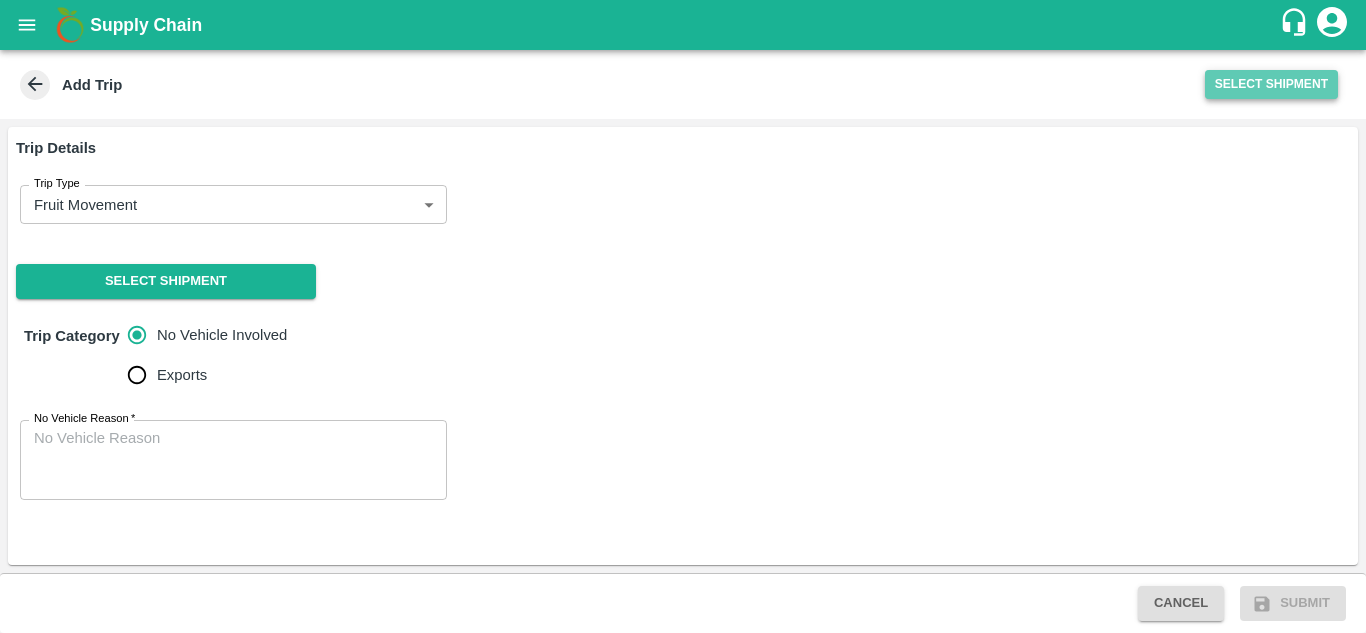 click on "Select Shipment" at bounding box center (1271, 84) 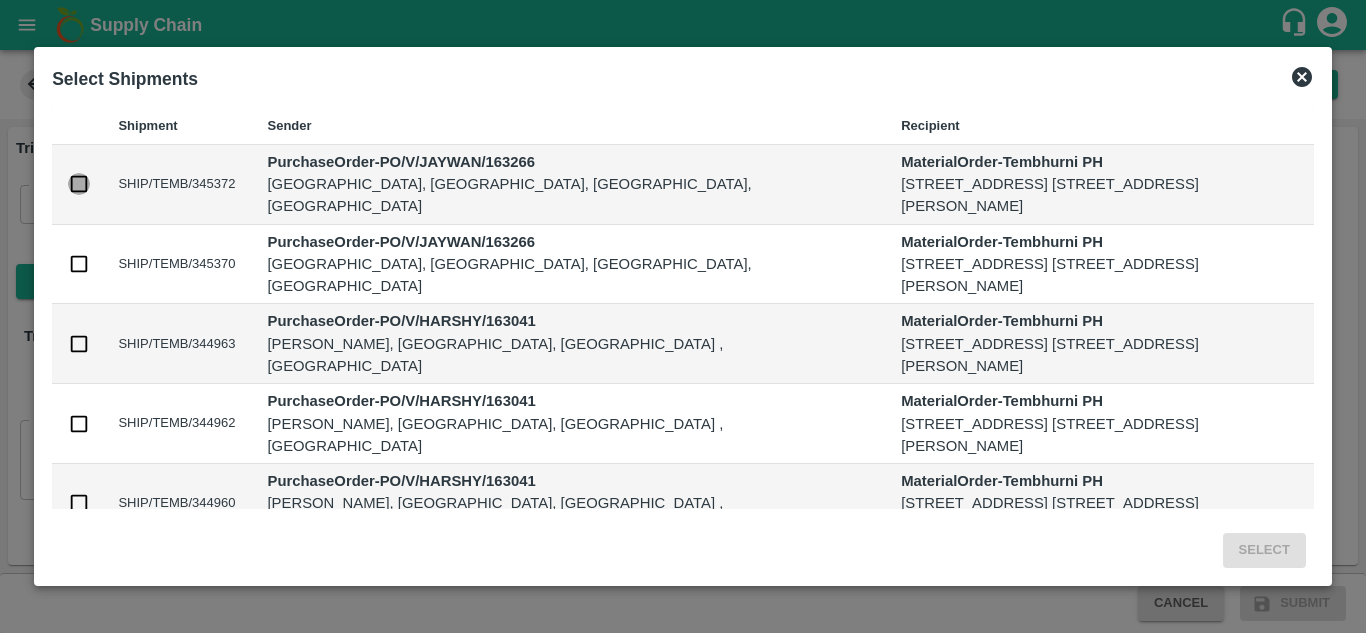 click at bounding box center (79, 184) 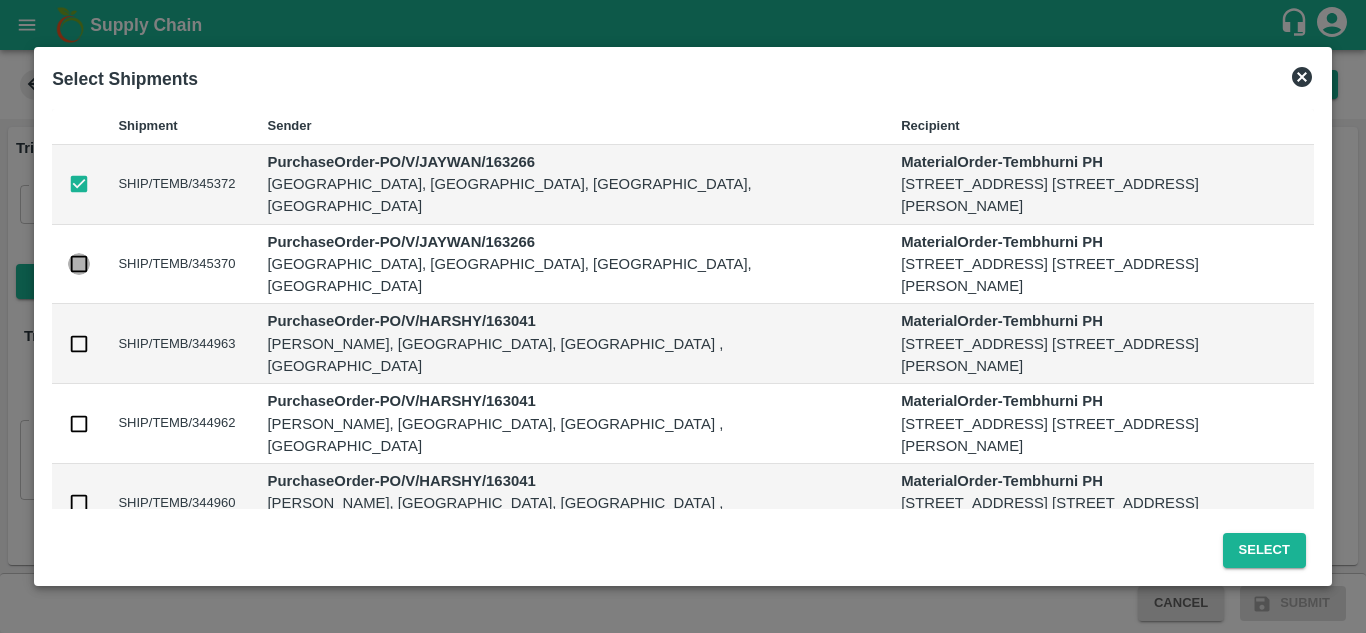 click at bounding box center (79, 264) 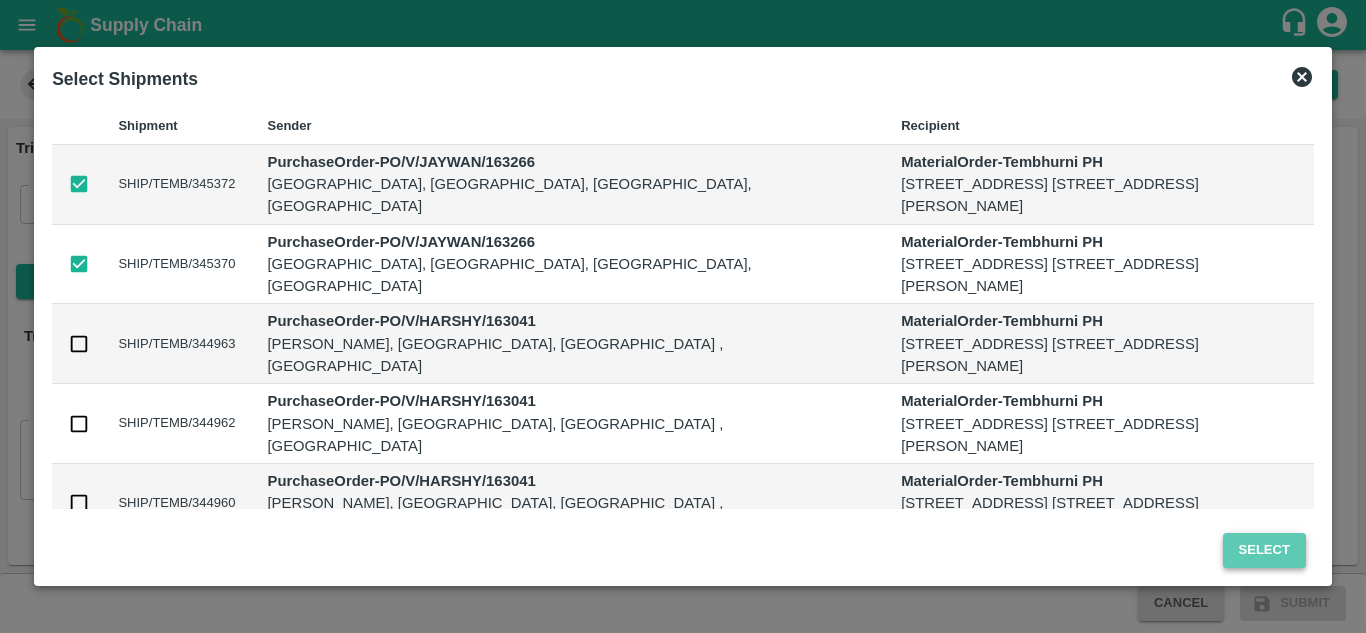 click on "Select" at bounding box center (1264, 550) 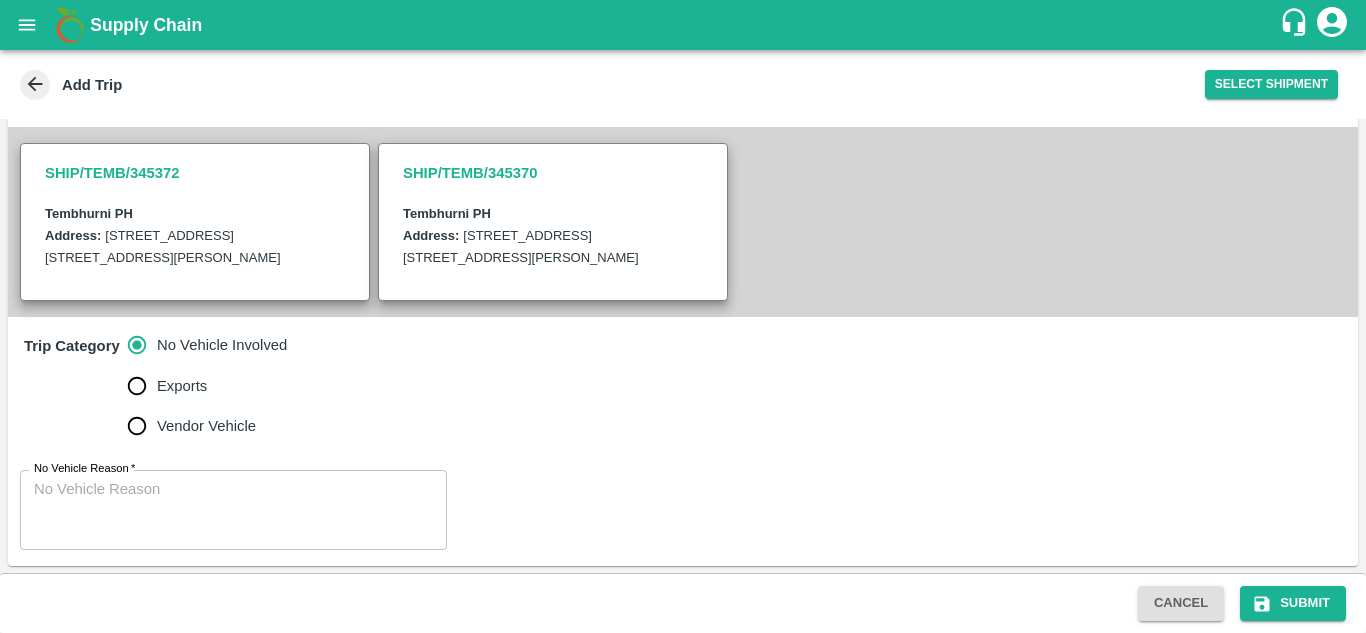 scroll, scrollTop: 450, scrollLeft: 0, axis: vertical 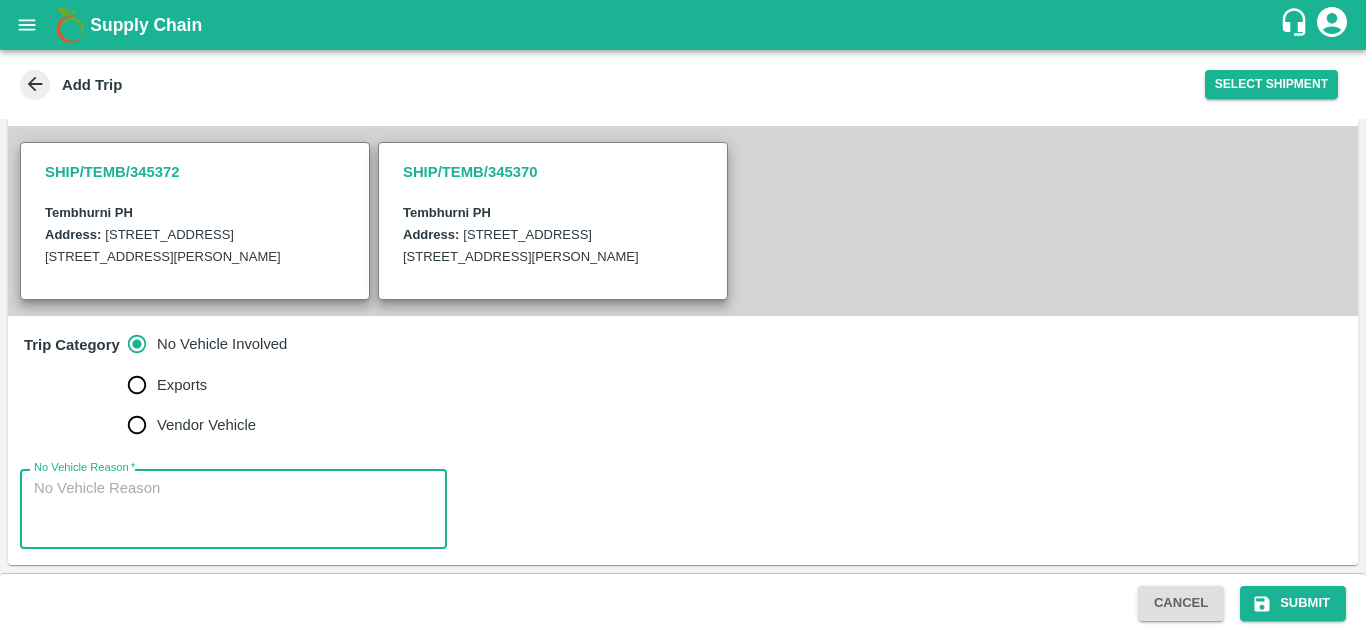 click on "No Vehicle Reason   *" at bounding box center (233, 509) 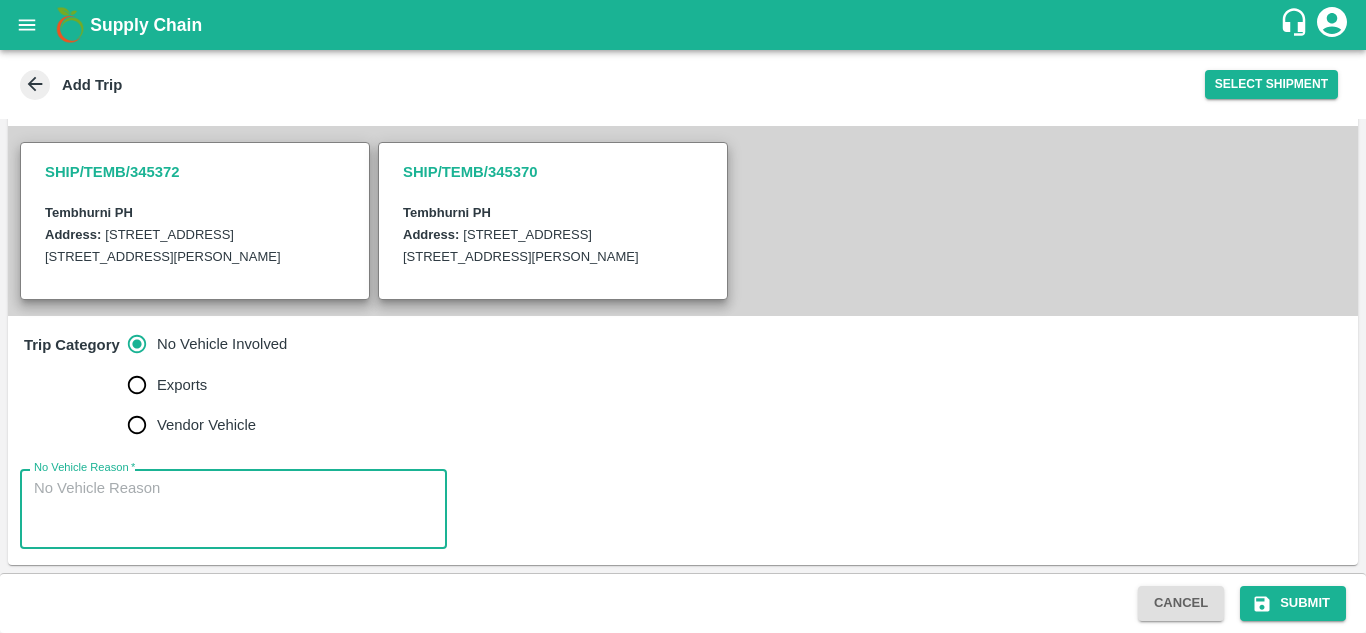 type on "f" 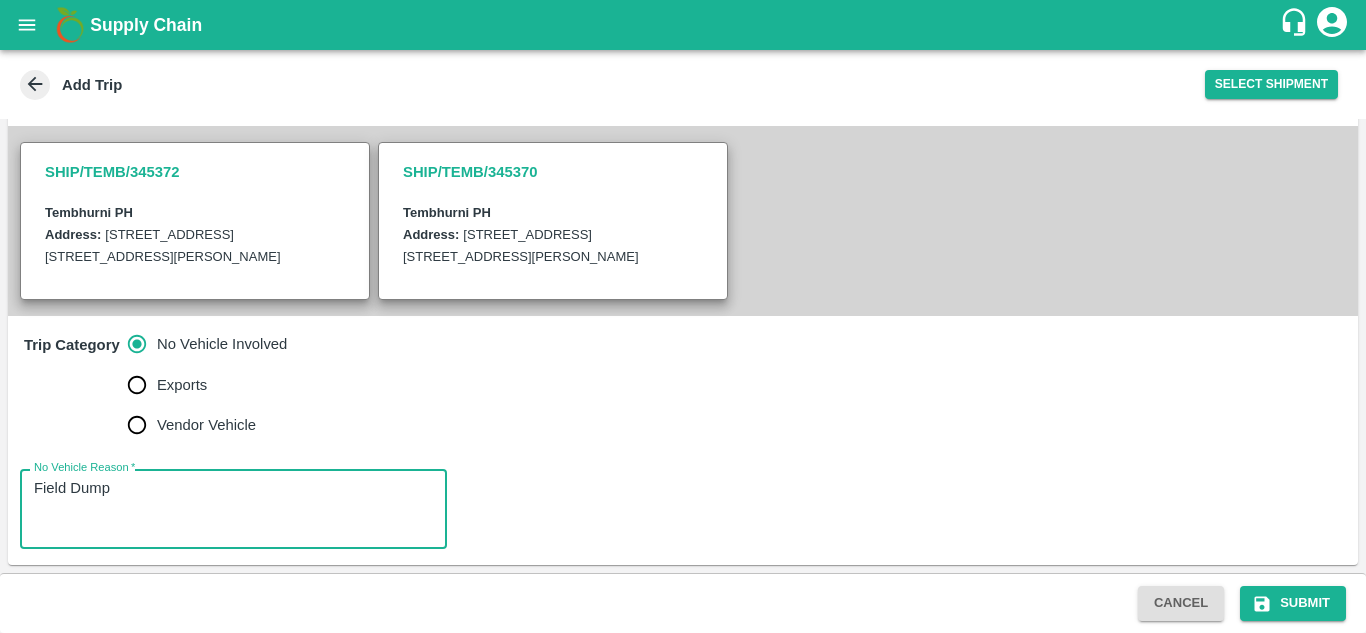 type on "Field Dump" 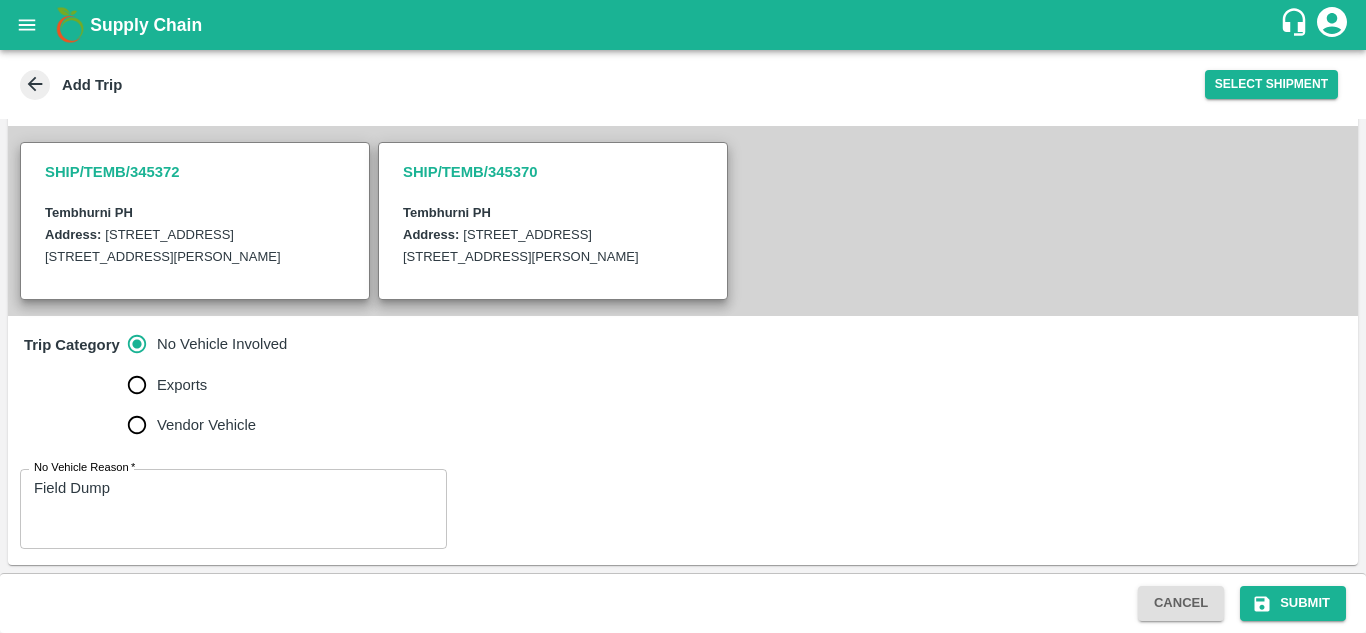 click on "Trip Category  No Vehicle Involved Exports Vendor Vehicle" at bounding box center [683, 384] 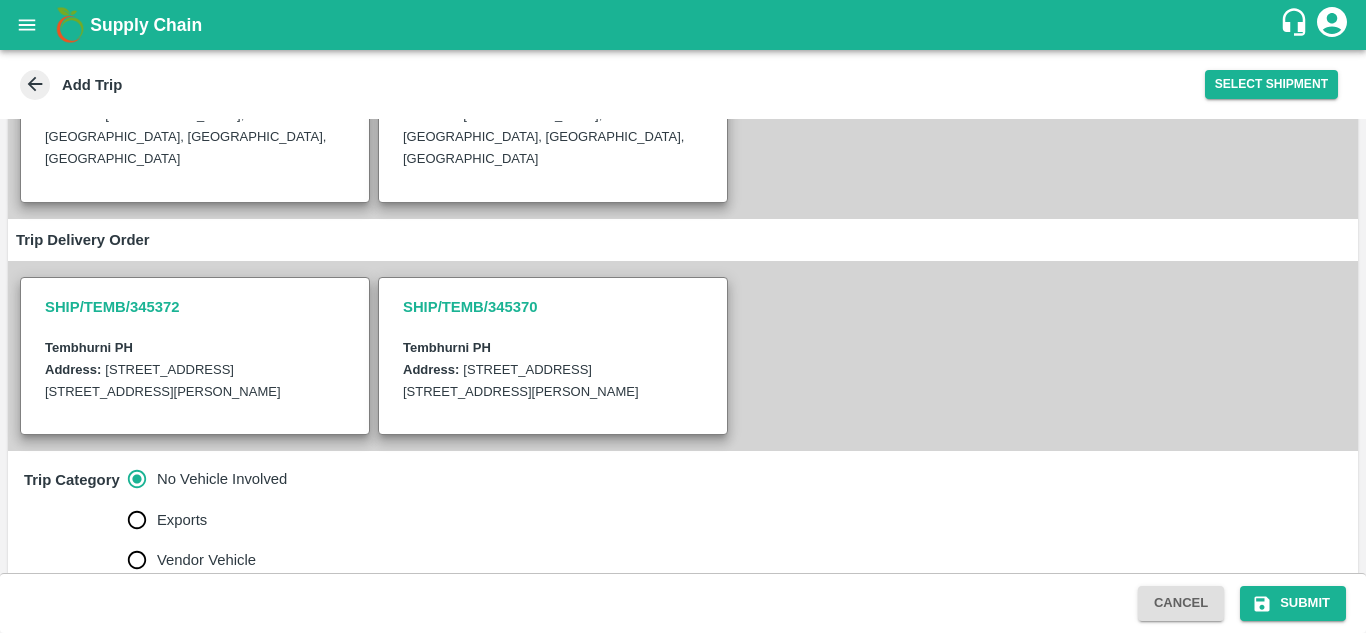 scroll, scrollTop: 450, scrollLeft: 0, axis: vertical 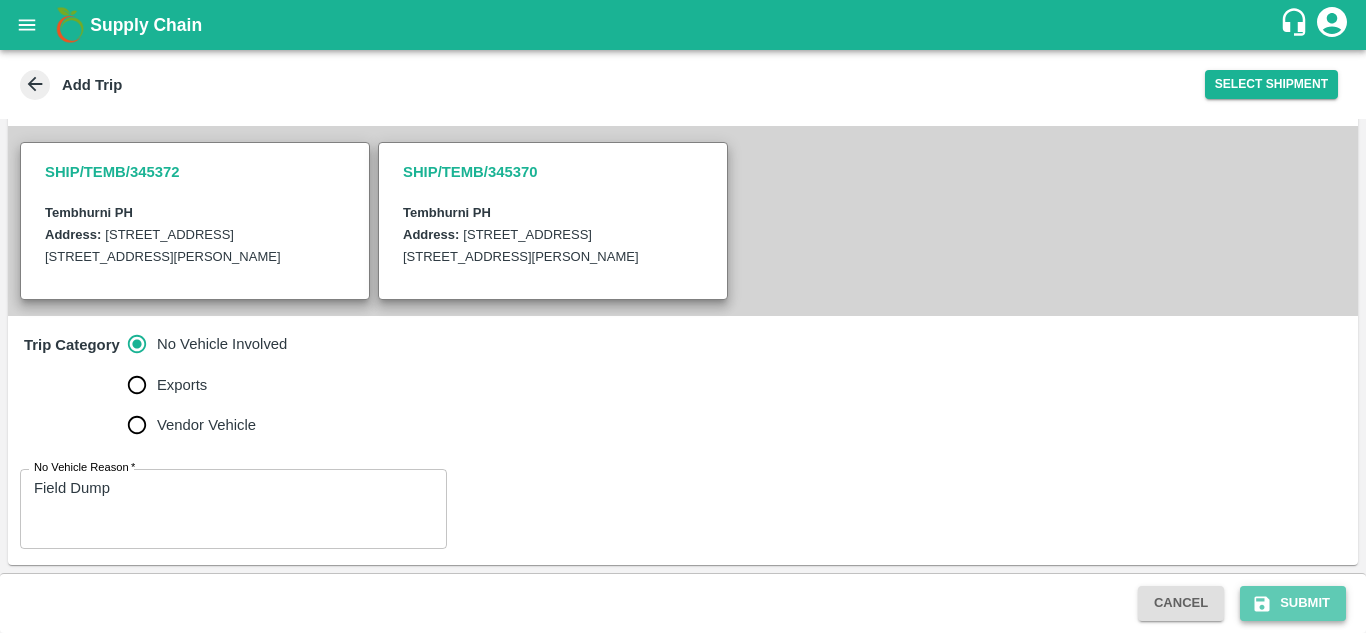 click on "Submit" at bounding box center [1293, 603] 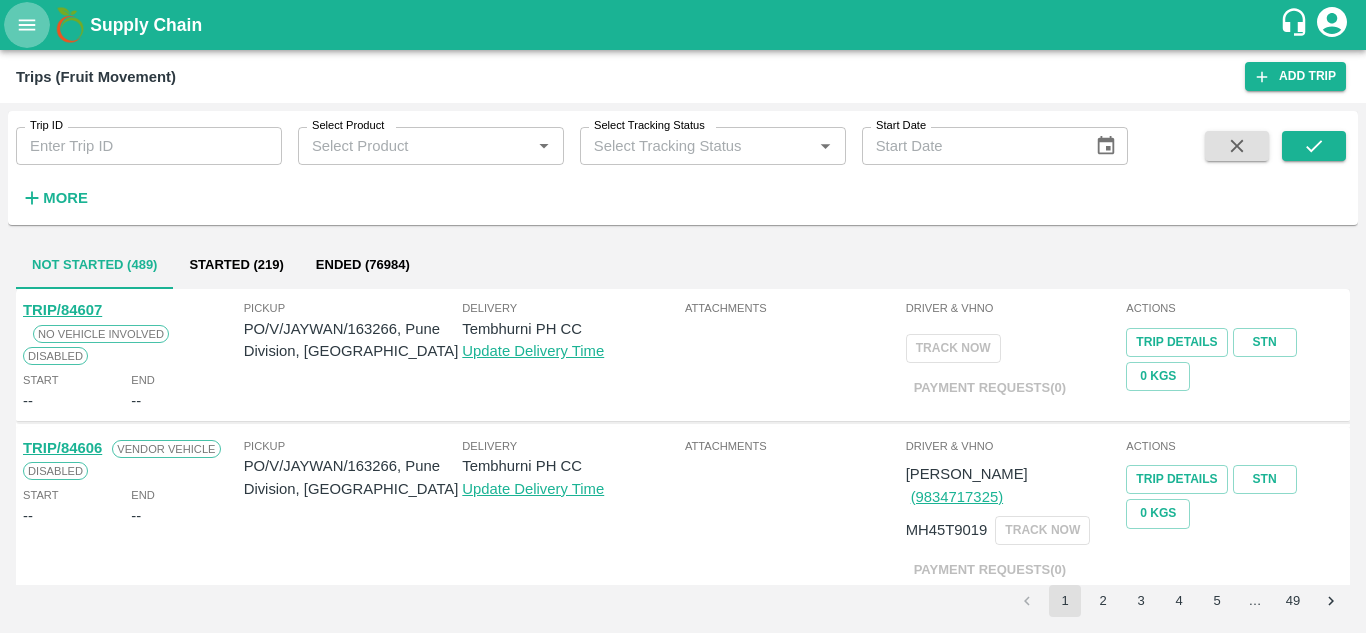 click 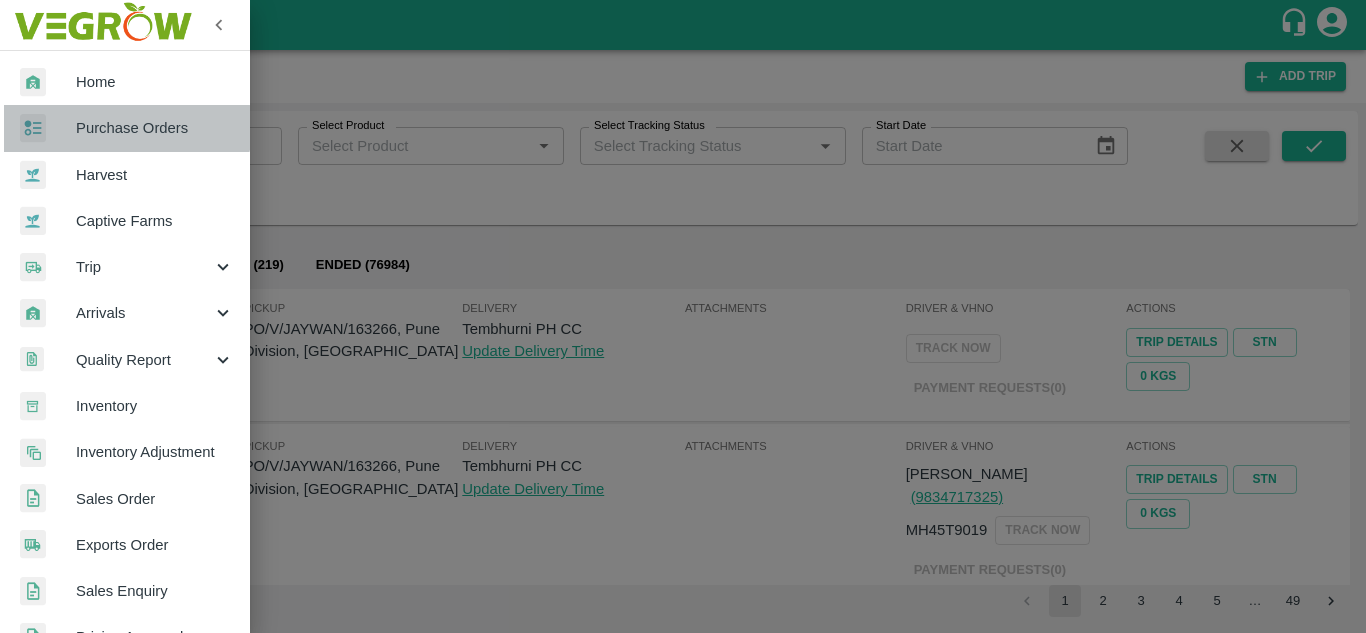 click on "Purchase Orders" at bounding box center (155, 128) 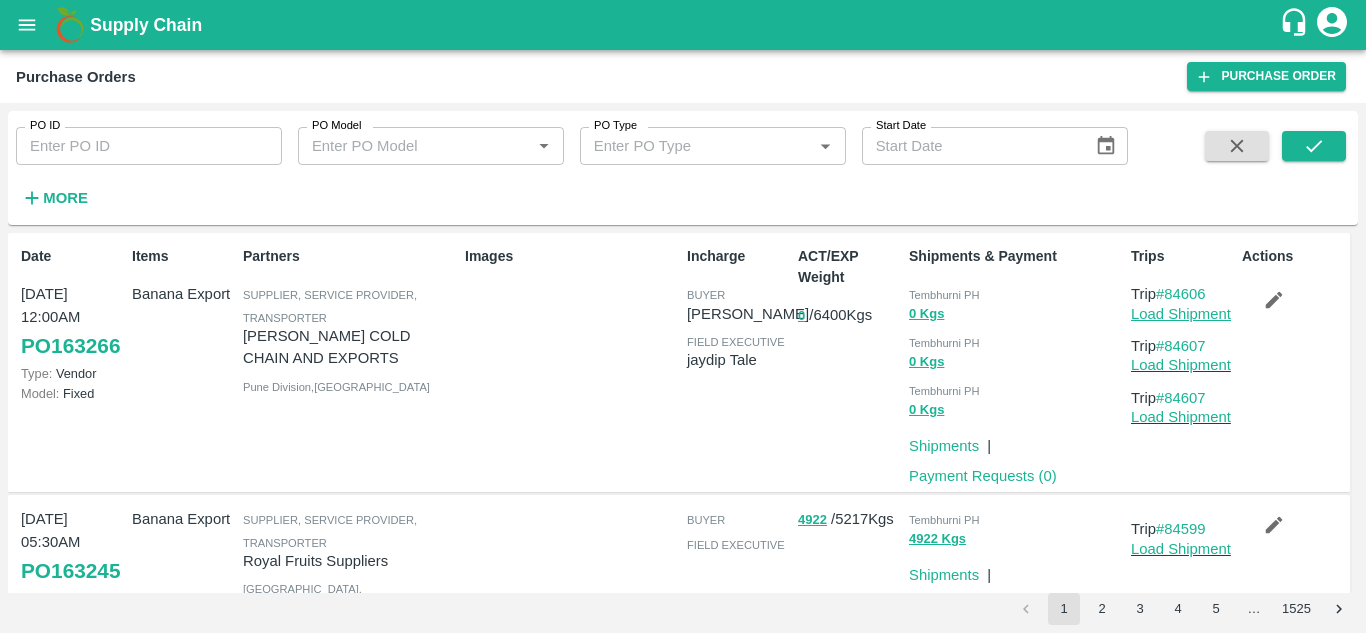click on "Load Shipment" at bounding box center [1181, 314] 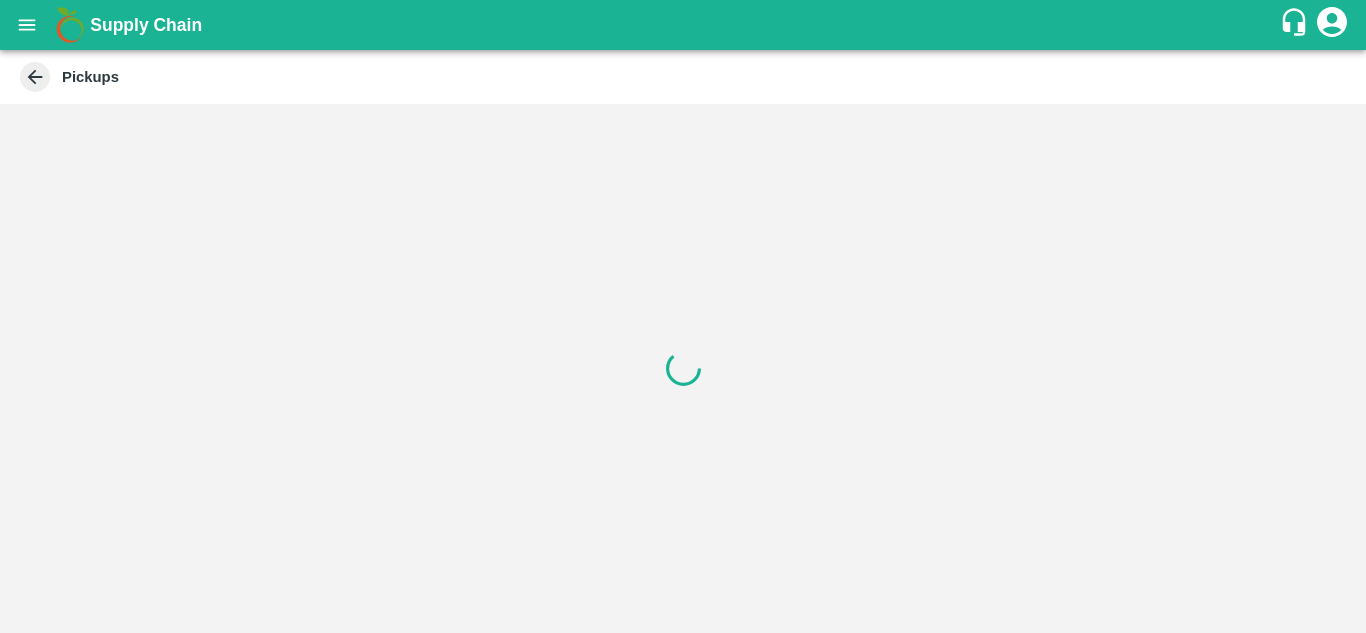 scroll, scrollTop: 0, scrollLeft: 0, axis: both 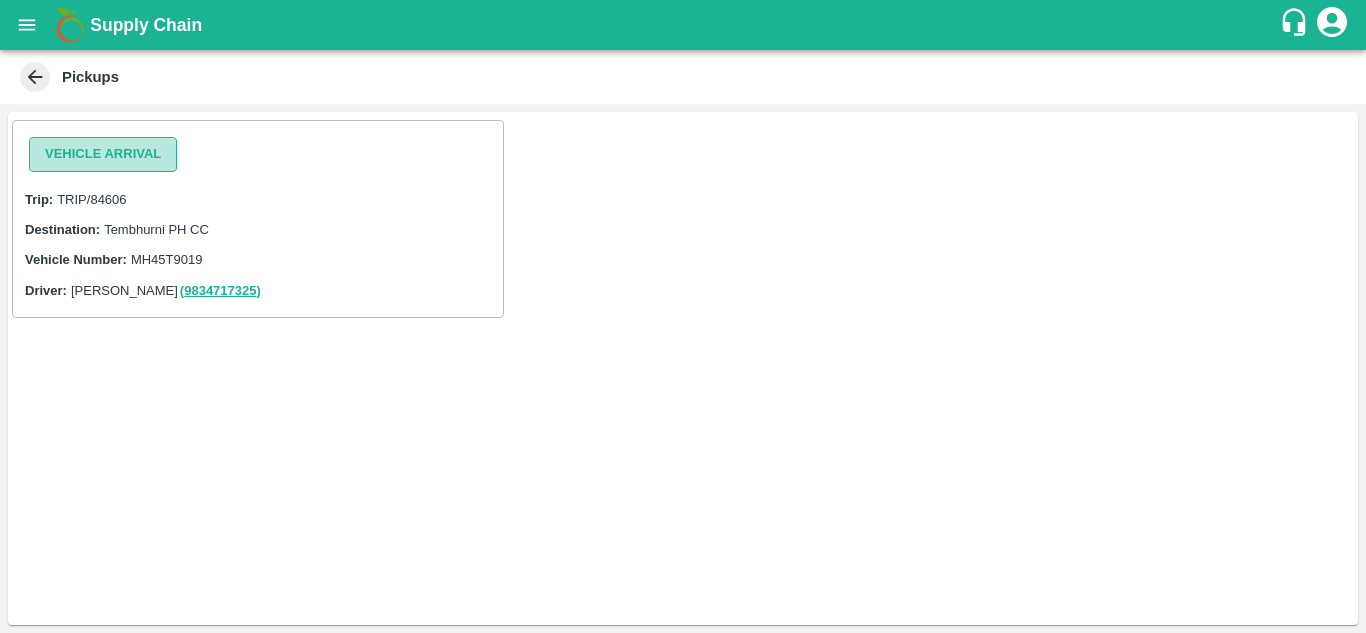 click on "Vehicle Arrival" at bounding box center [103, 154] 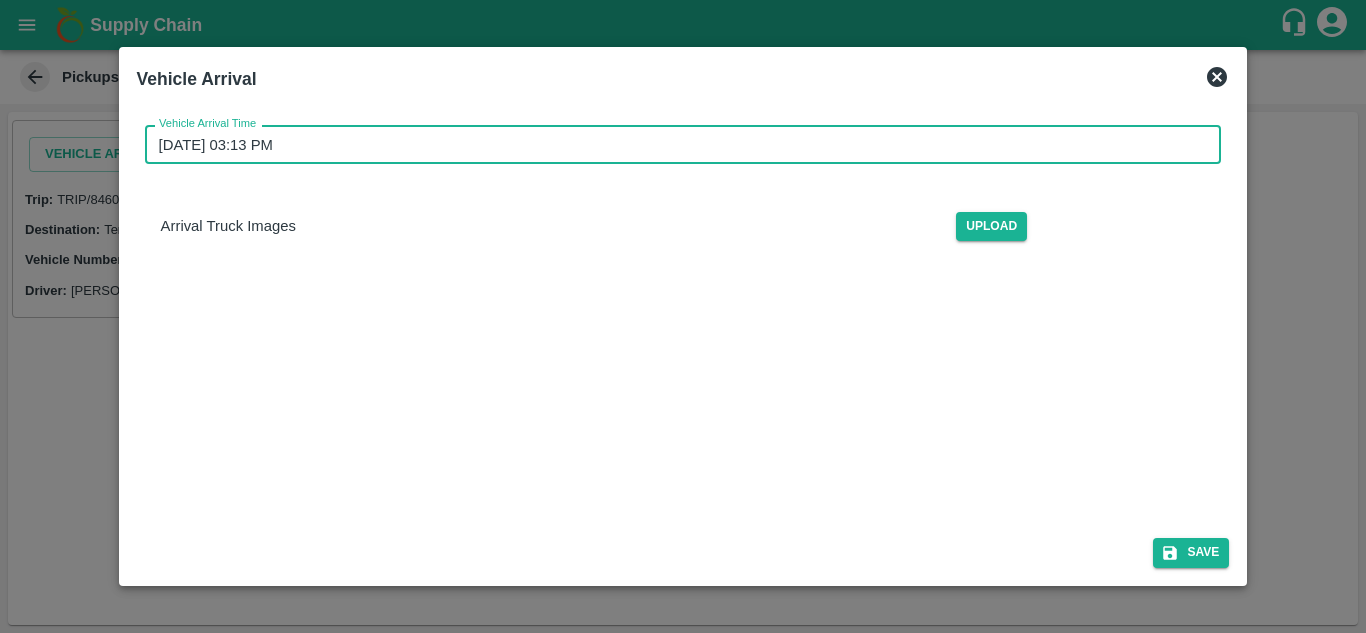 click on "[DATE] 03:13 PM" at bounding box center [676, 144] 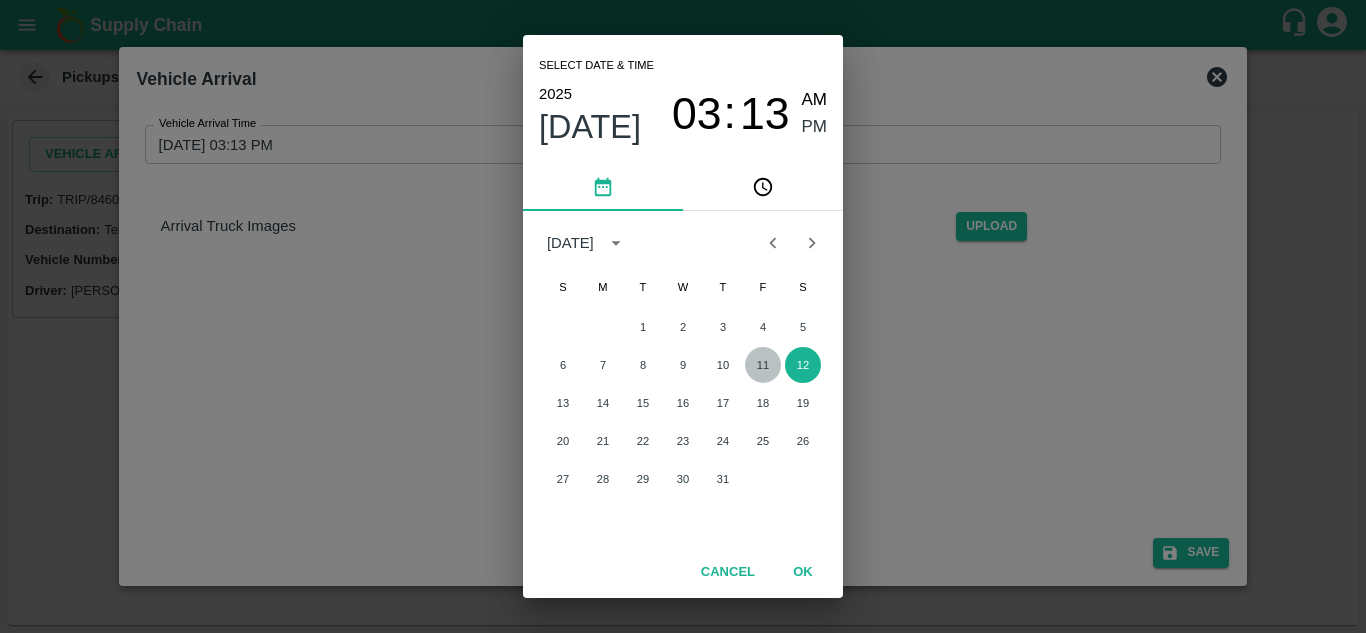 click on "11" at bounding box center (763, 365) 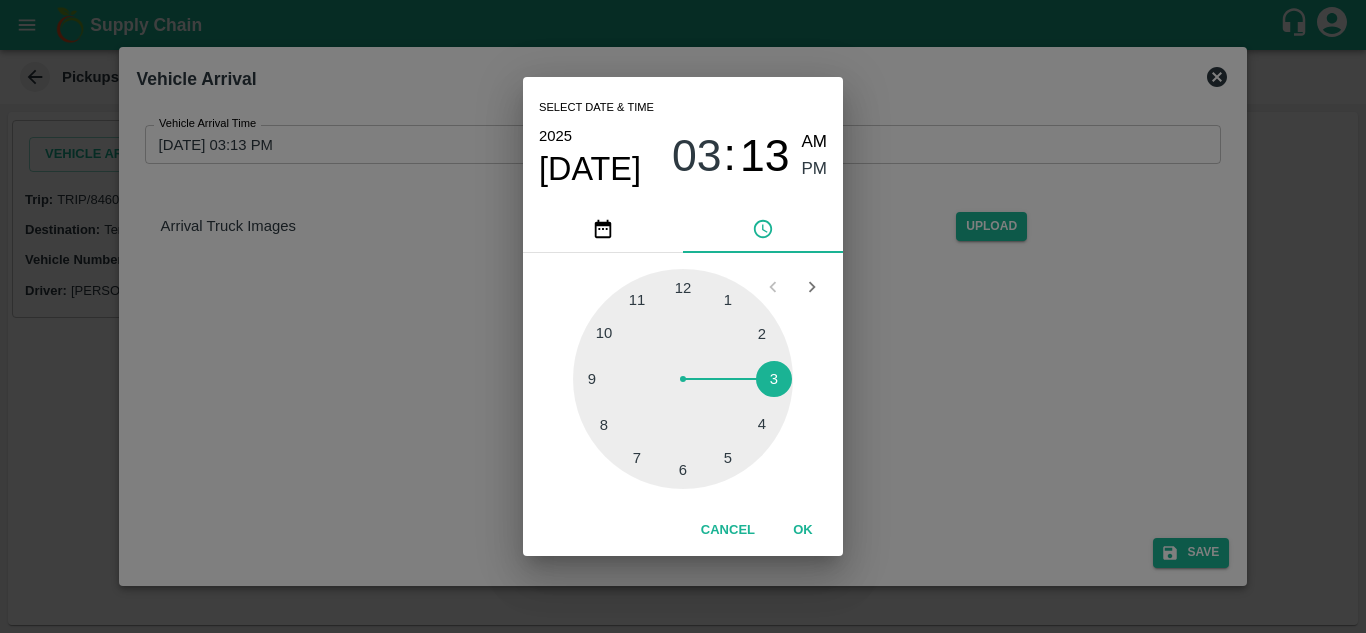 click at bounding box center (683, 379) 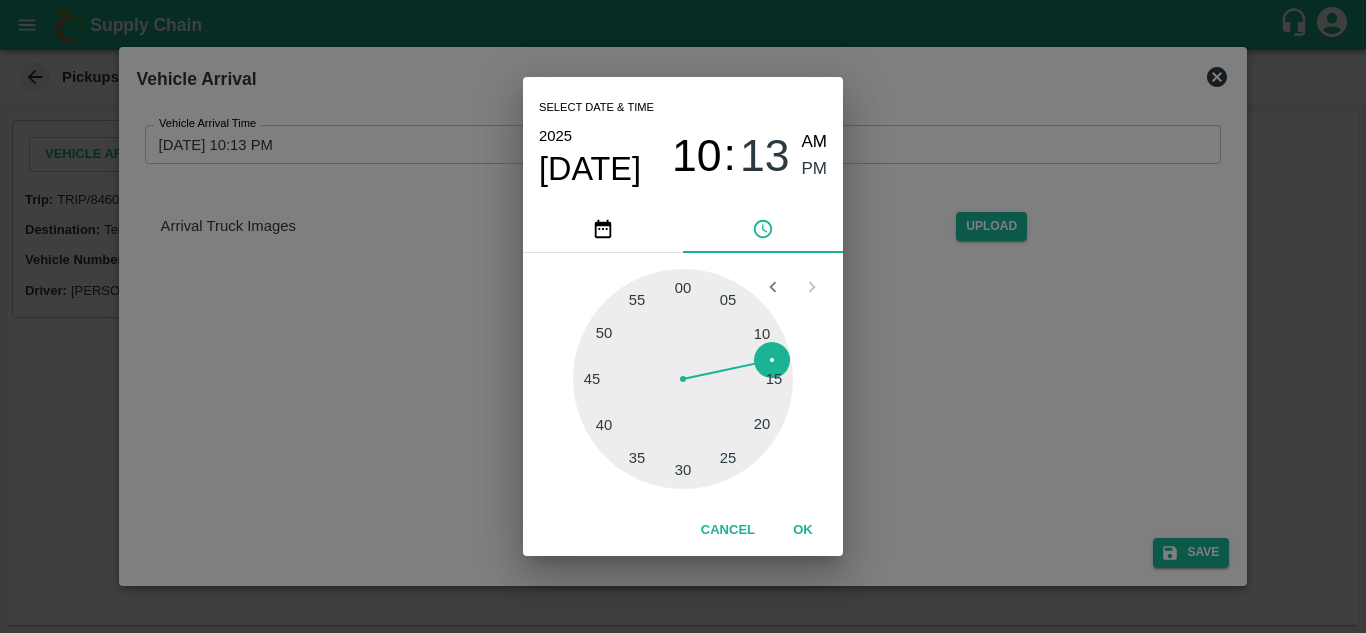 click at bounding box center (683, 379) 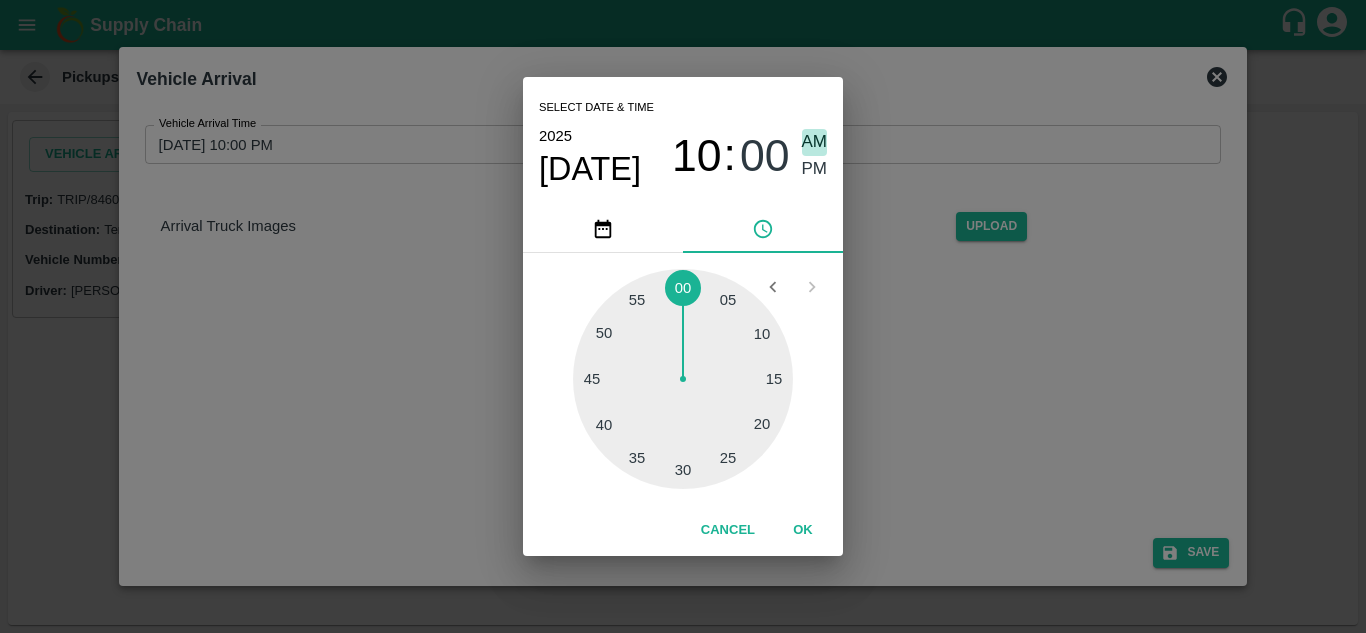 click on "AM" at bounding box center [815, 142] 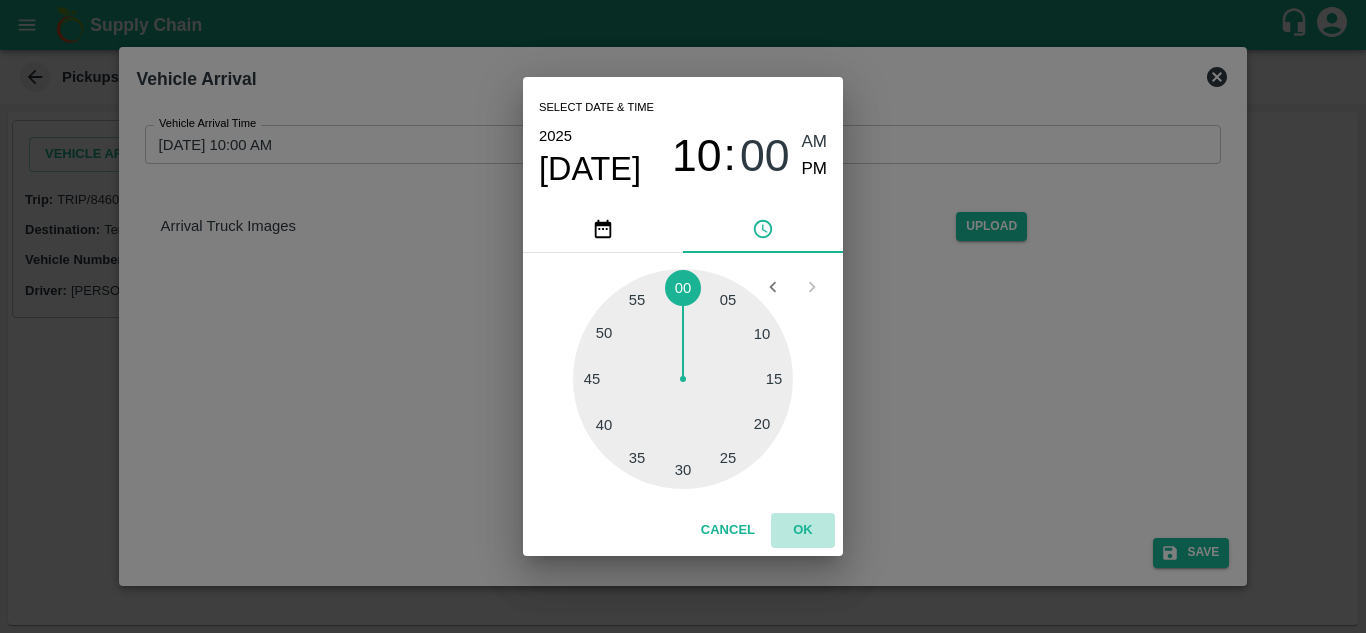 click on "OK" at bounding box center (803, 530) 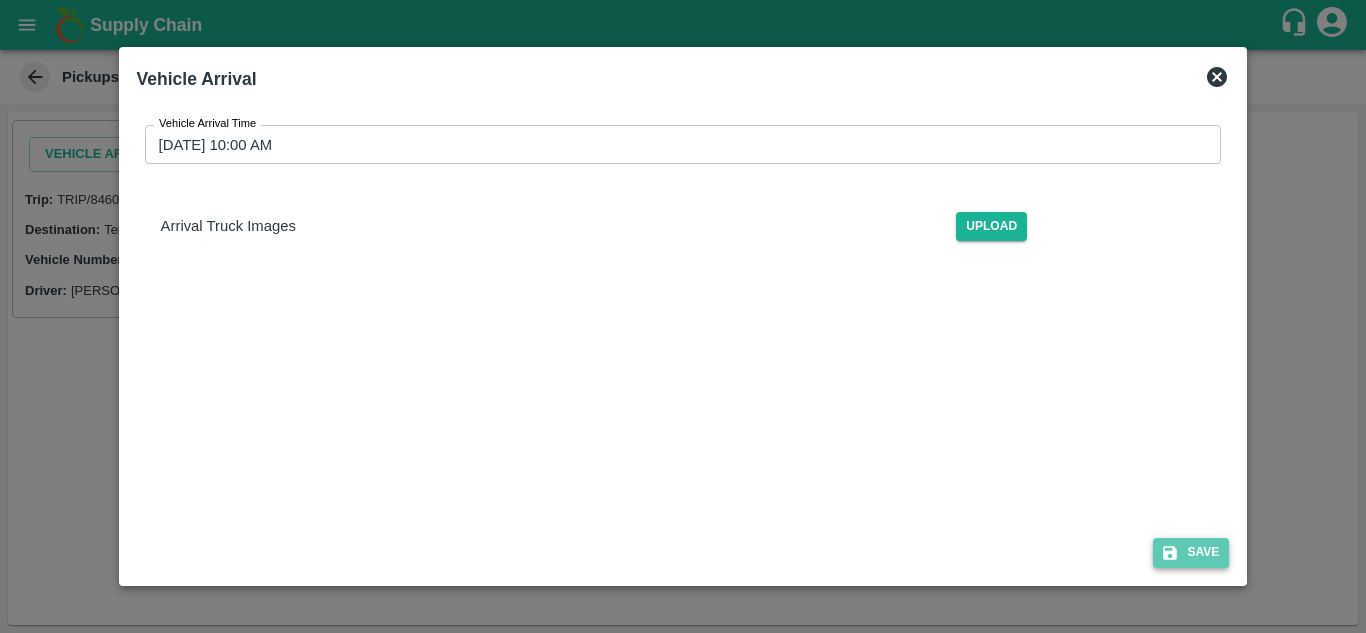 click on "Save" at bounding box center [1191, 552] 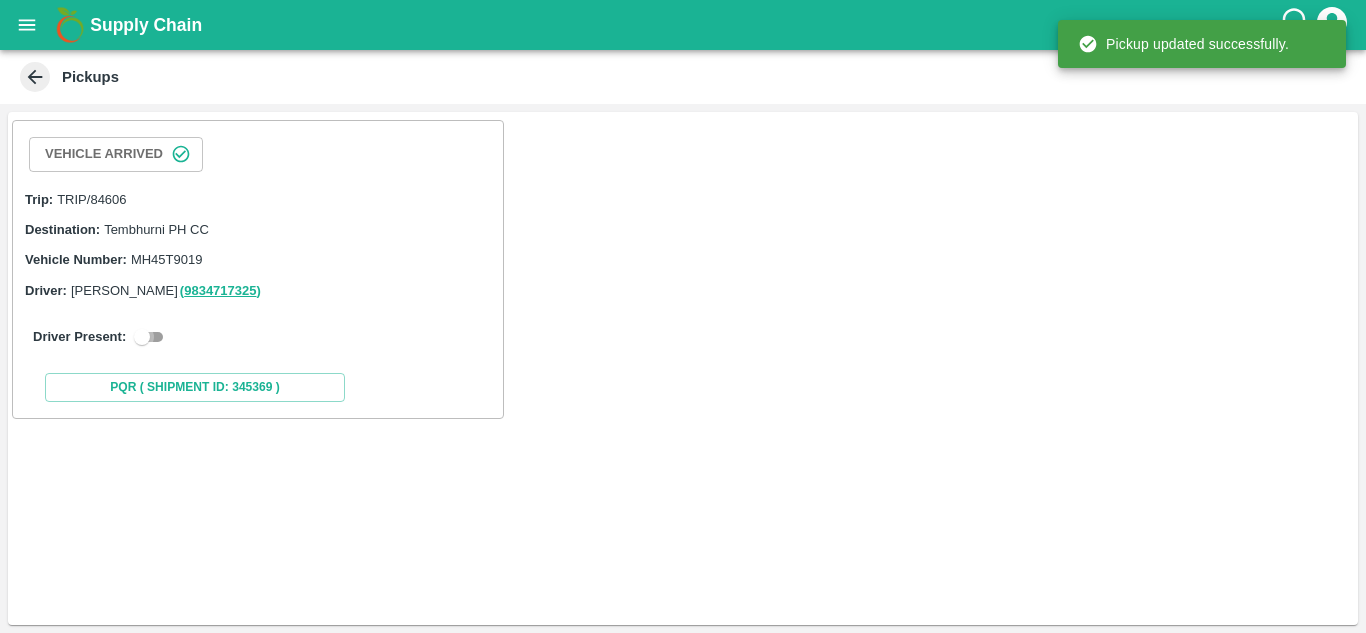 click at bounding box center (142, 337) 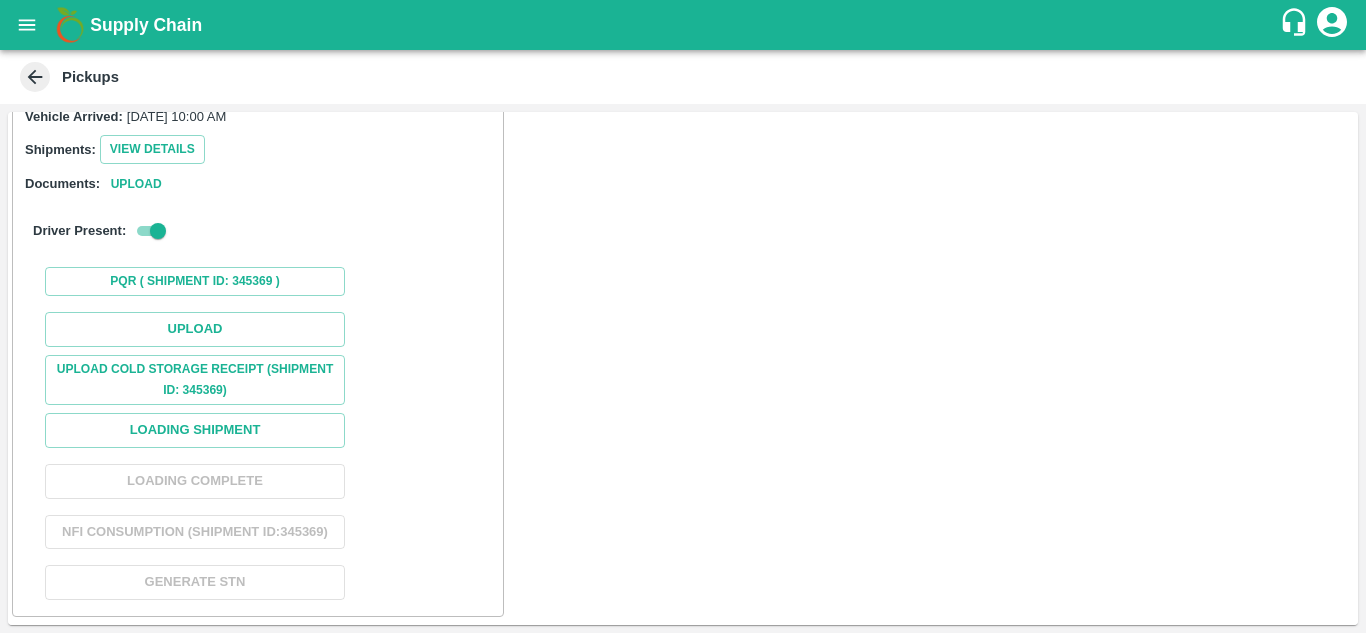 scroll, scrollTop: 227, scrollLeft: 0, axis: vertical 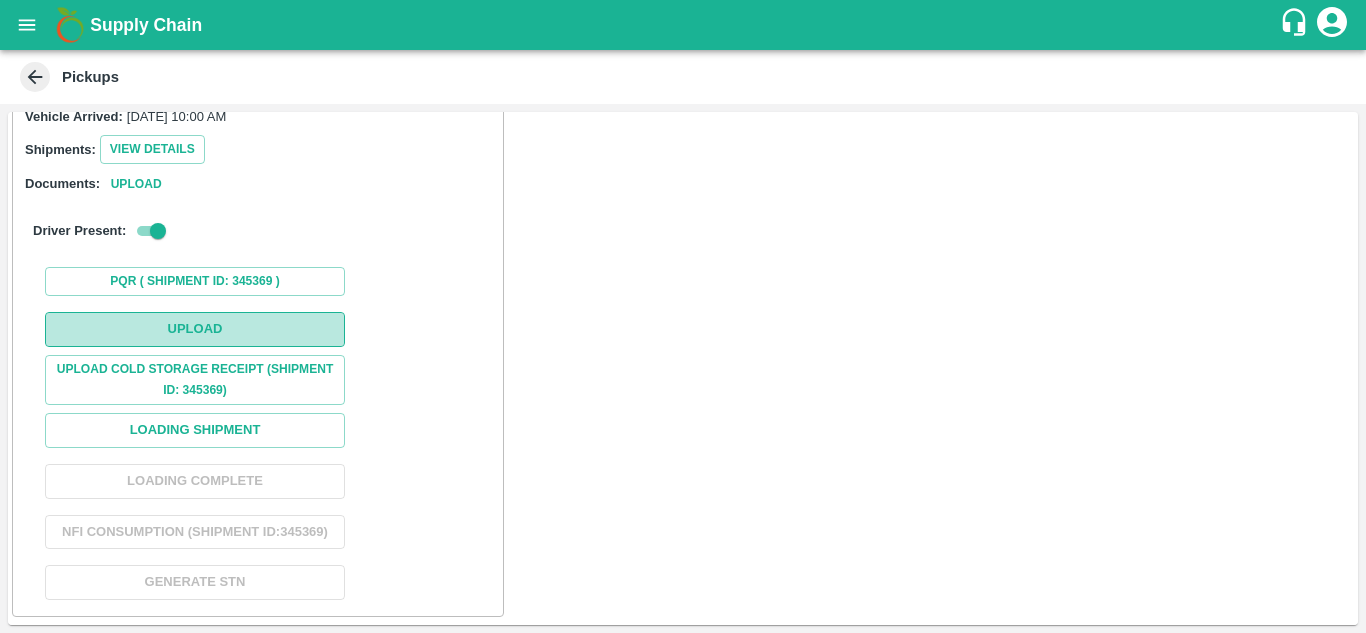 click on "Upload" at bounding box center (195, 329) 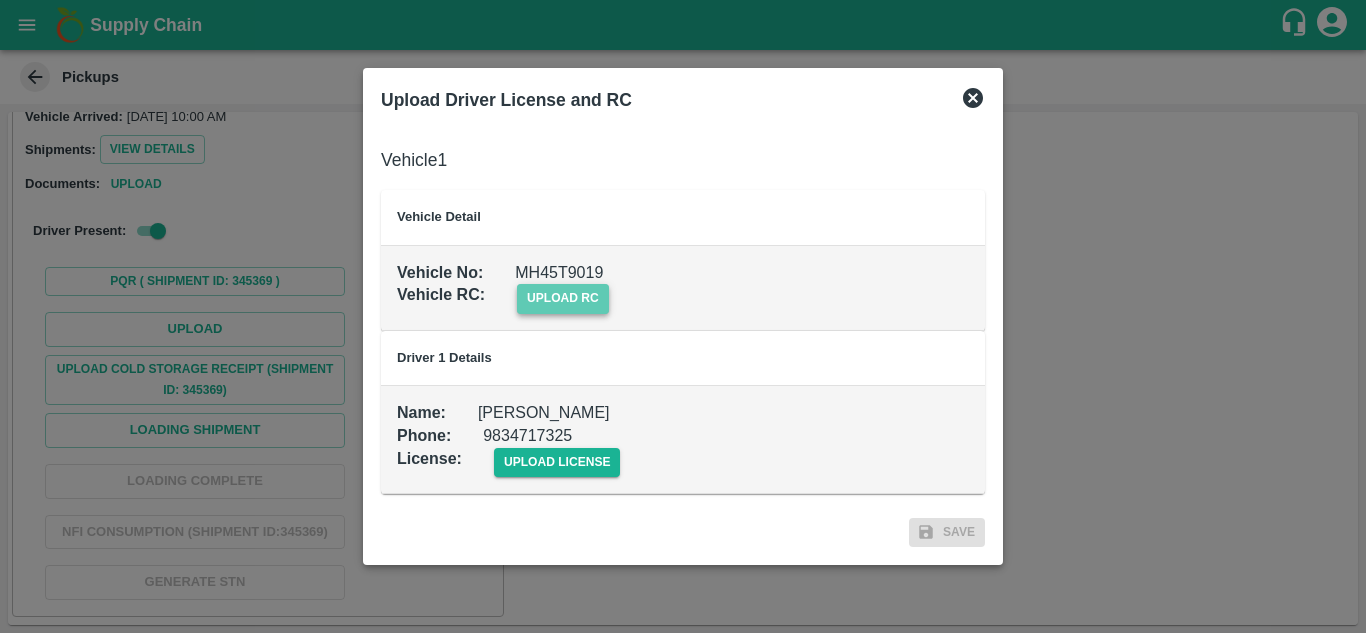 click on "upload rc" at bounding box center [563, 298] 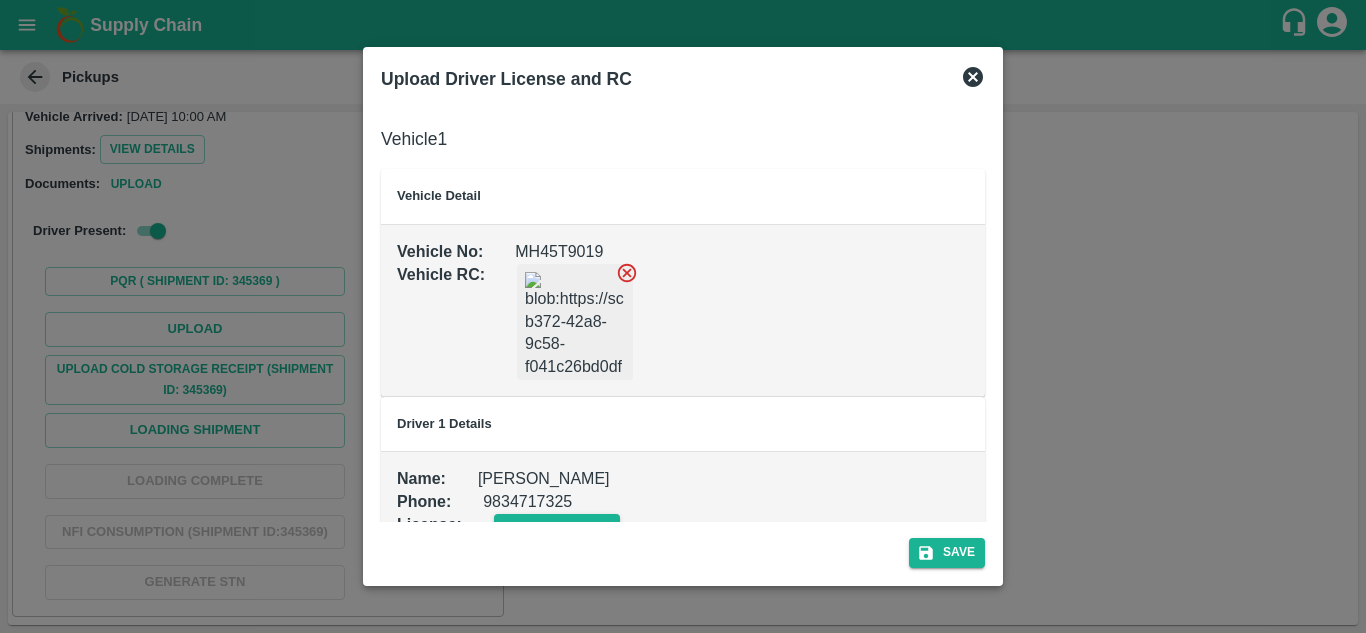 scroll, scrollTop: 45, scrollLeft: 0, axis: vertical 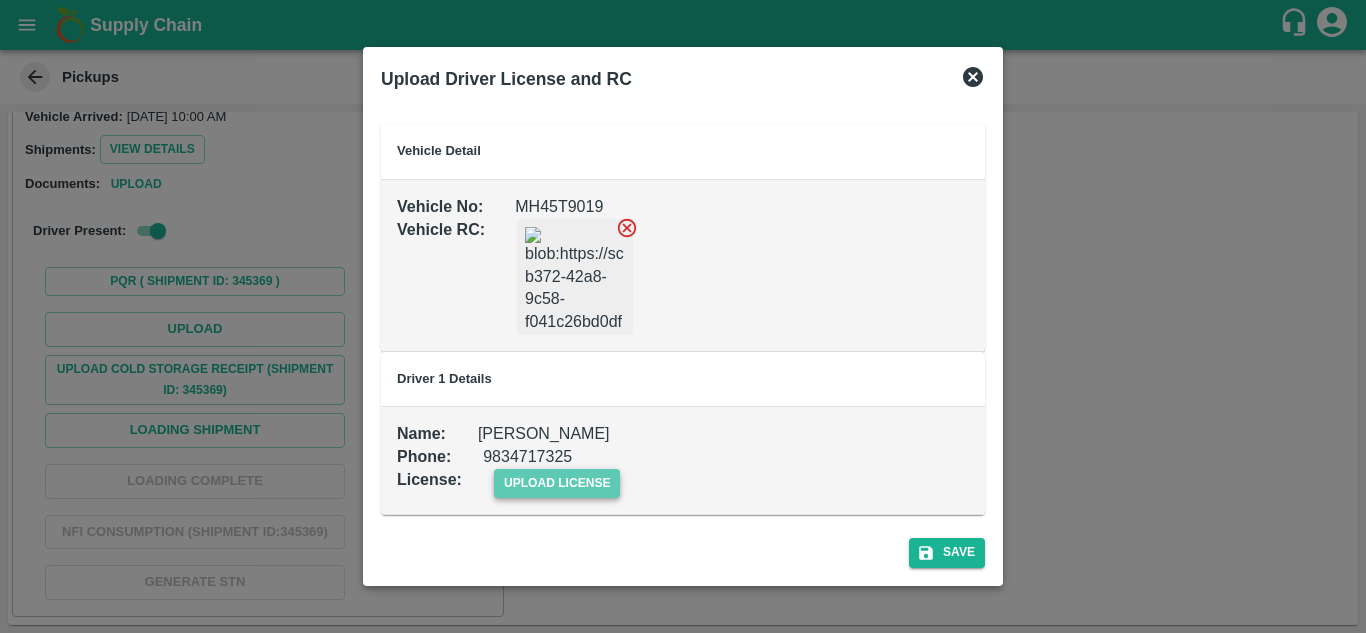 click on "upload license" at bounding box center [557, 483] 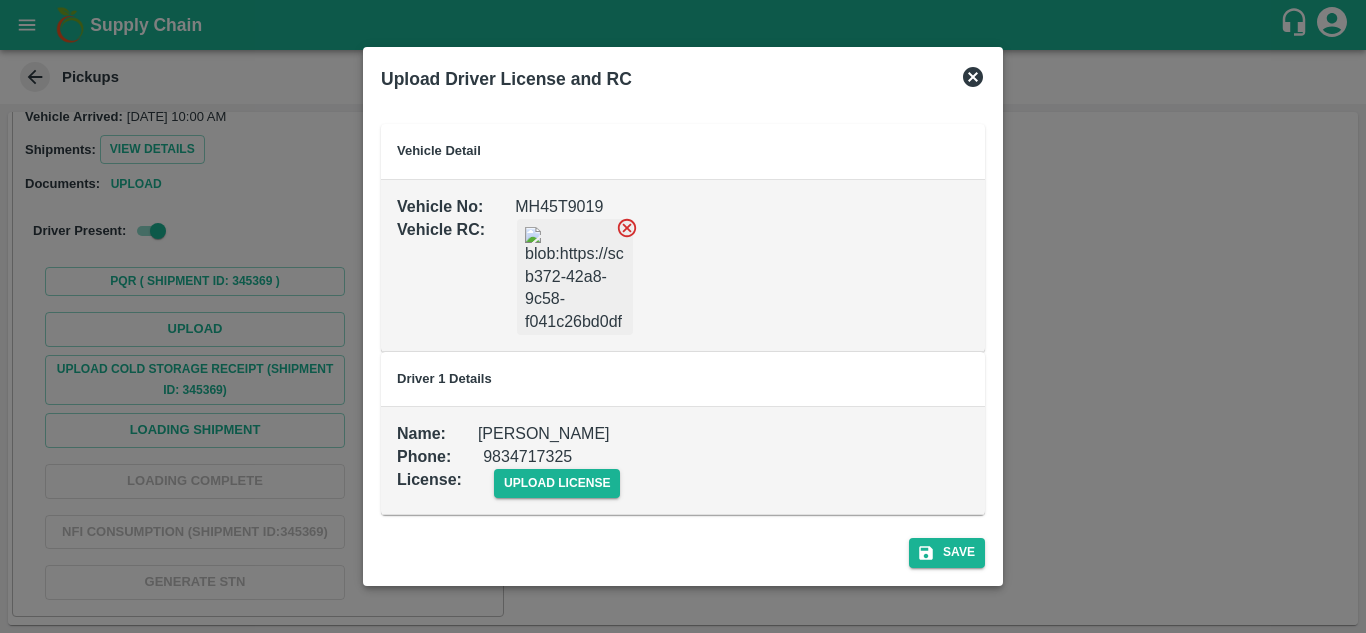 click at bounding box center [575, 277] 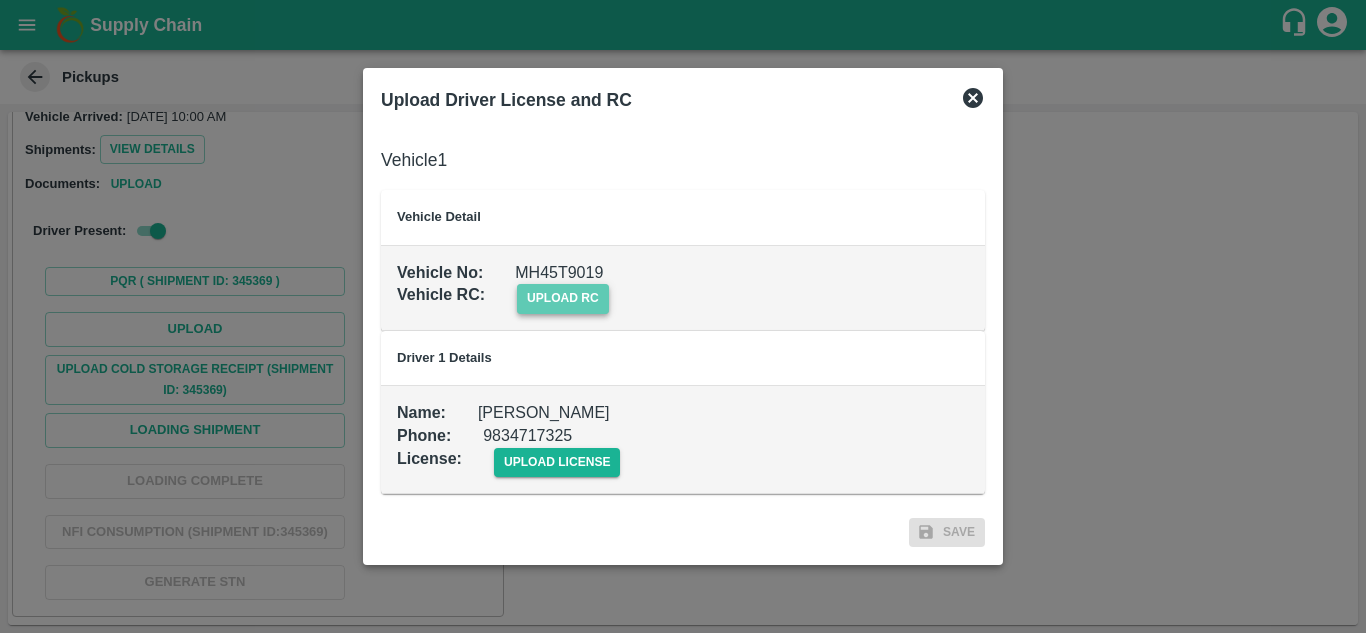 click on "upload rc" at bounding box center [563, 298] 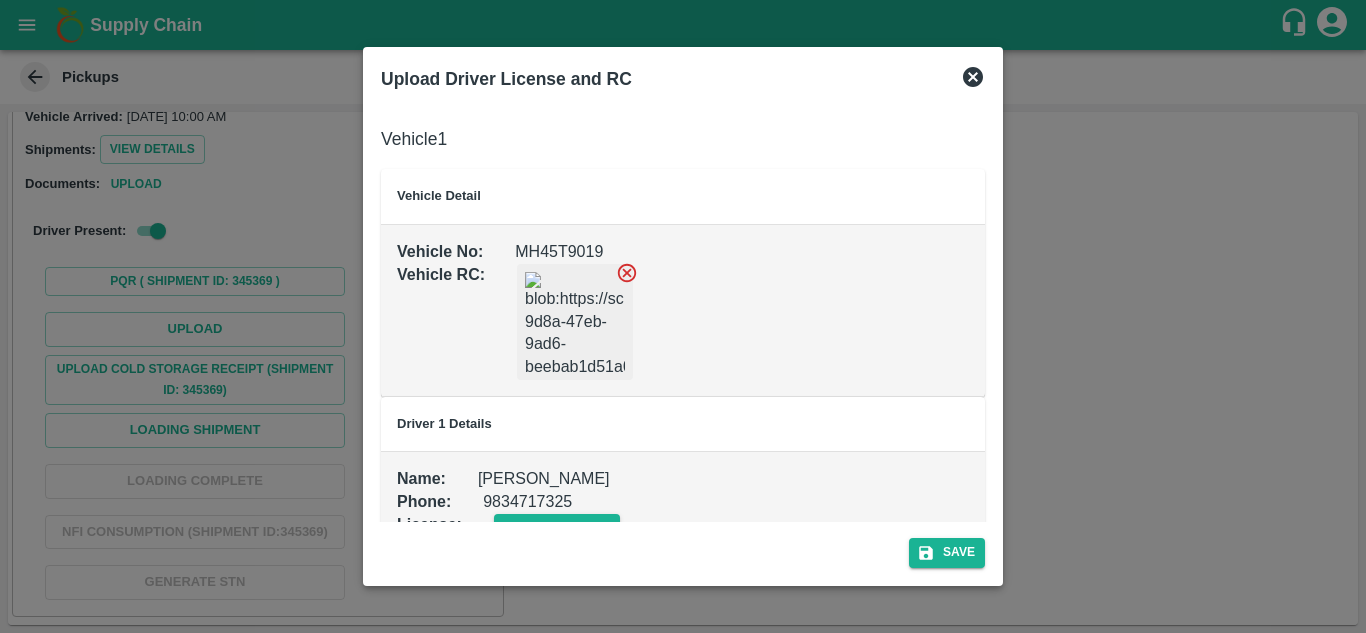 scroll, scrollTop: 45, scrollLeft: 0, axis: vertical 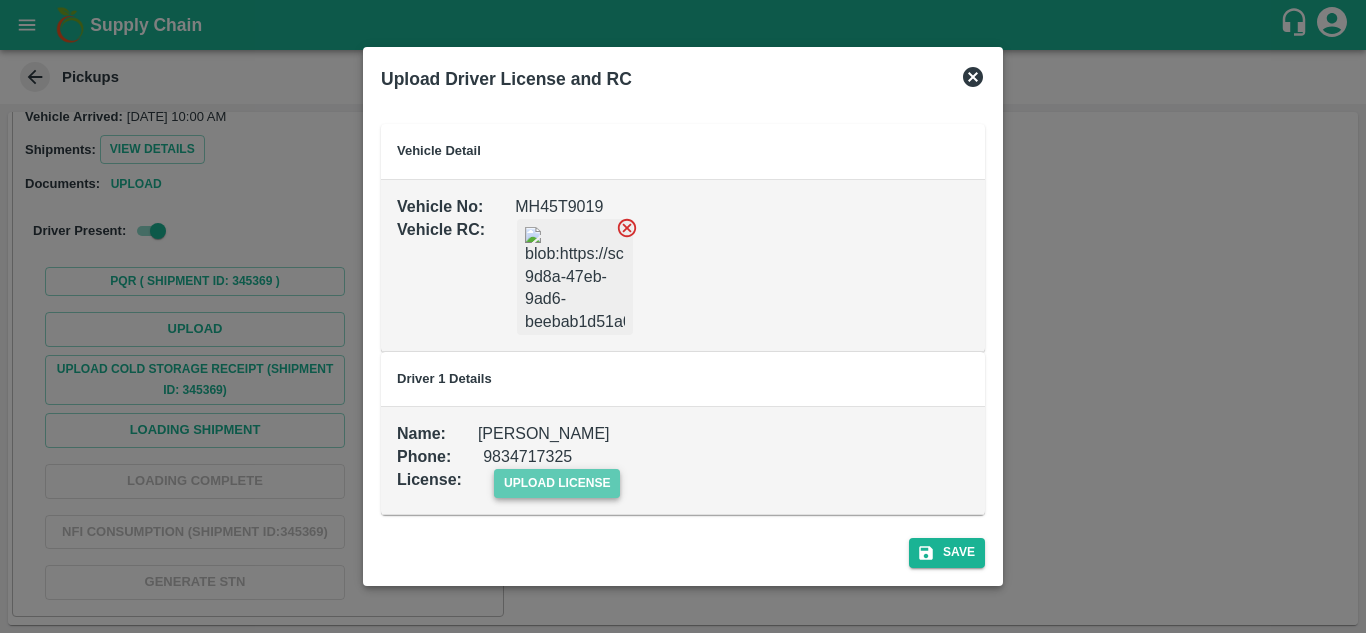 click on "upload license" at bounding box center [557, 483] 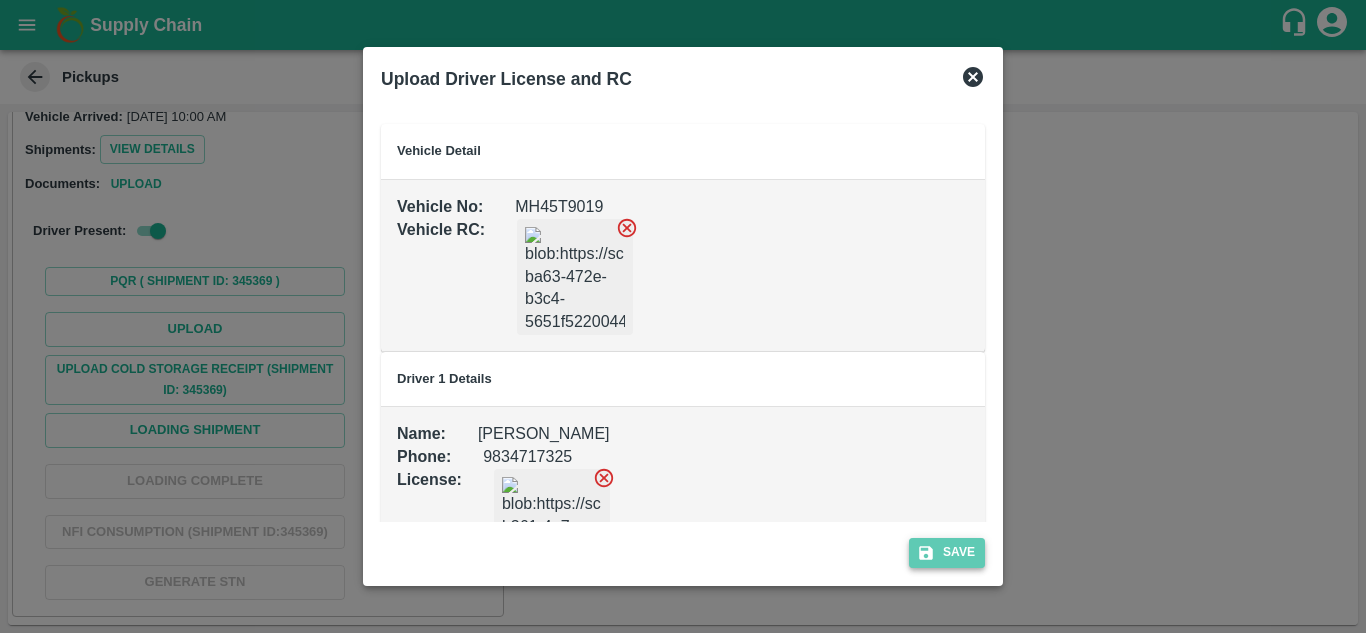 click on "Save" at bounding box center [947, 552] 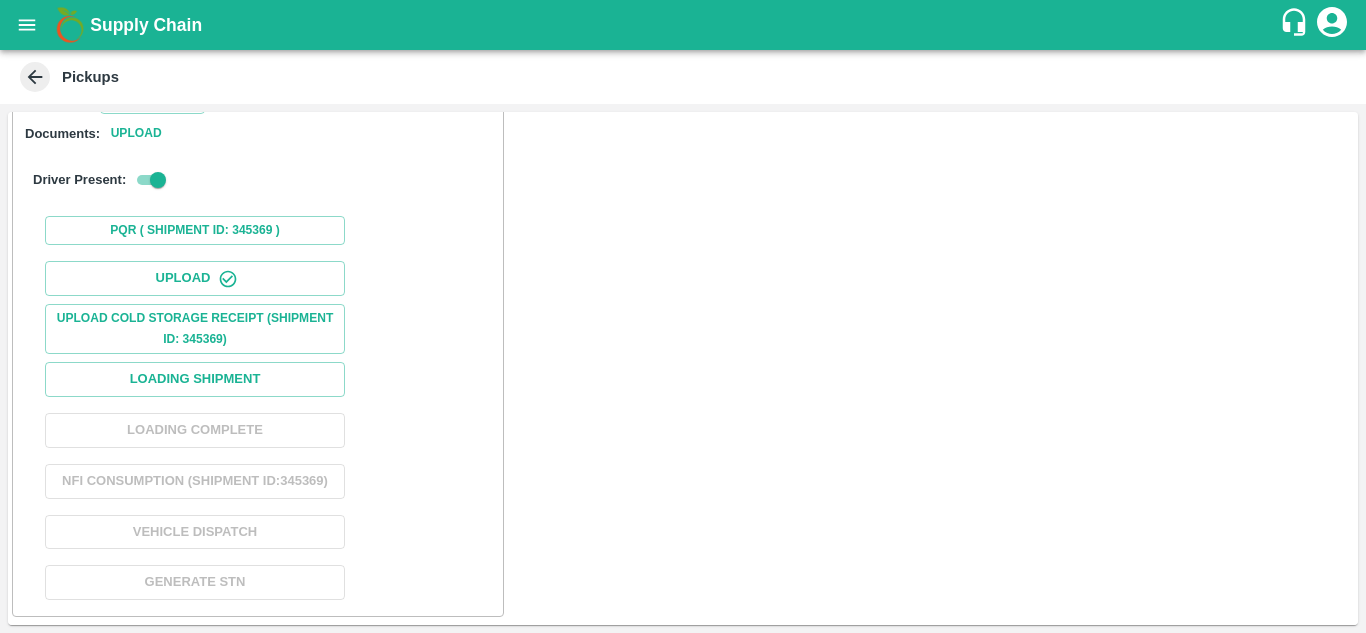 scroll, scrollTop: 246, scrollLeft: 0, axis: vertical 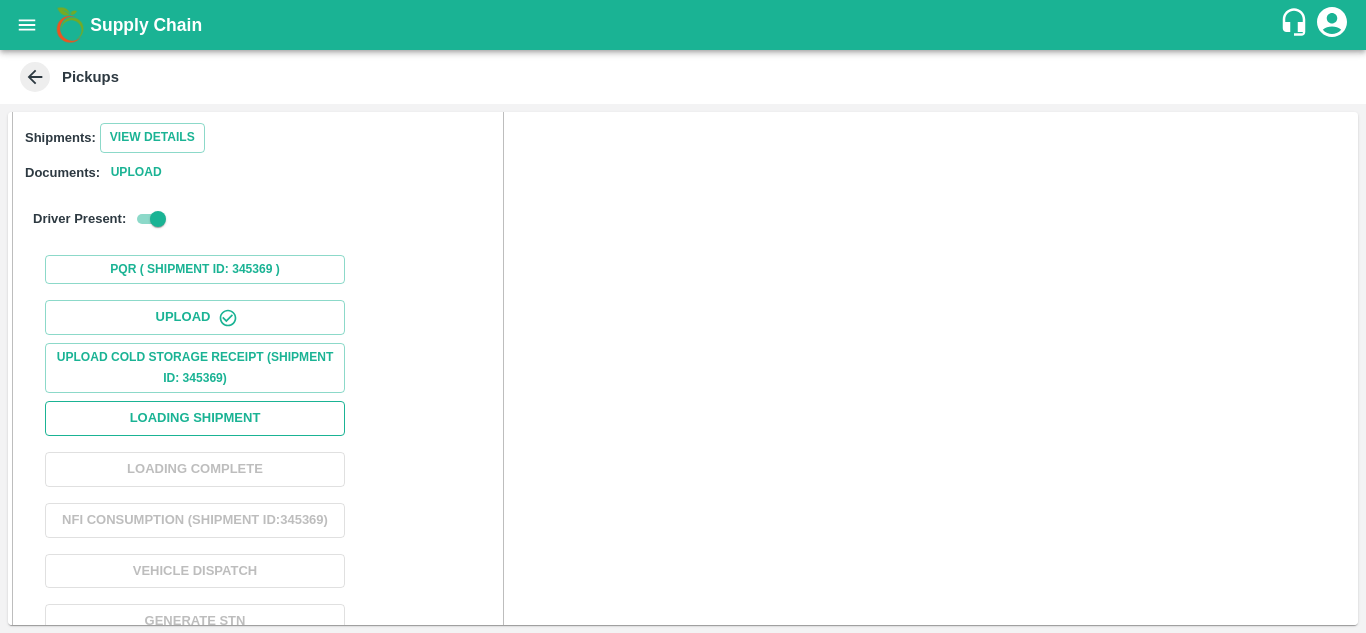 click on "Loading Shipment" at bounding box center [195, 418] 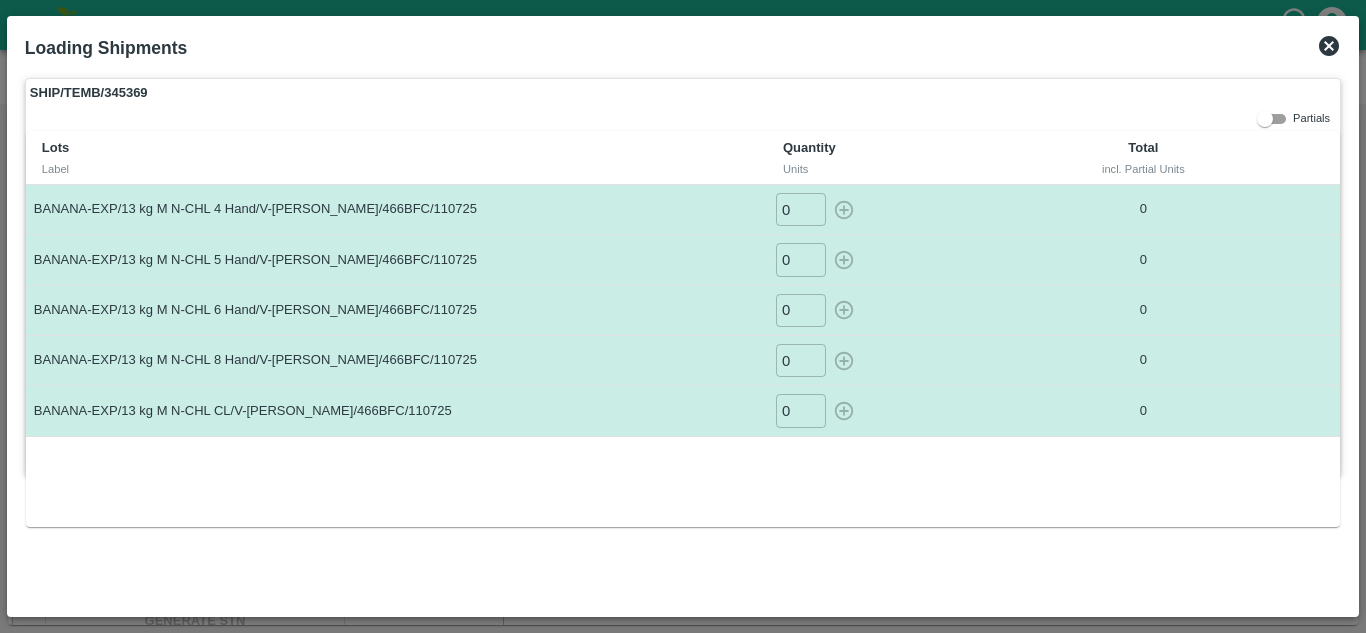 click on "0" at bounding box center (801, 209) 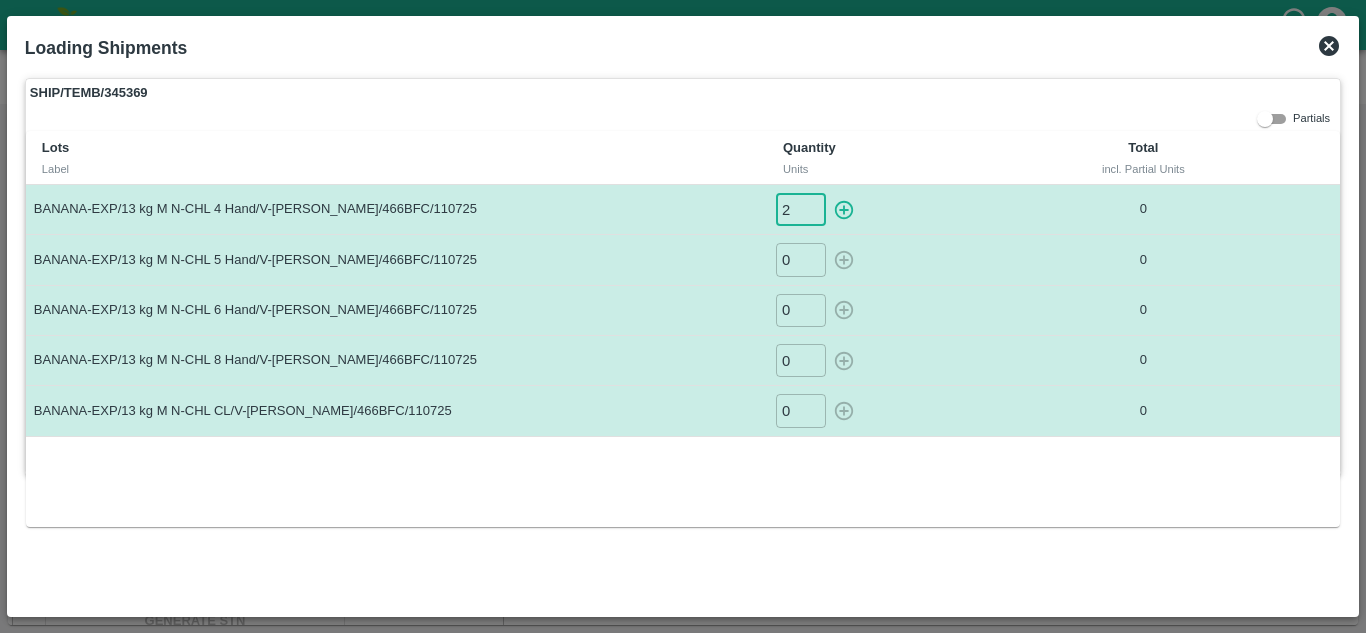 type on "2" 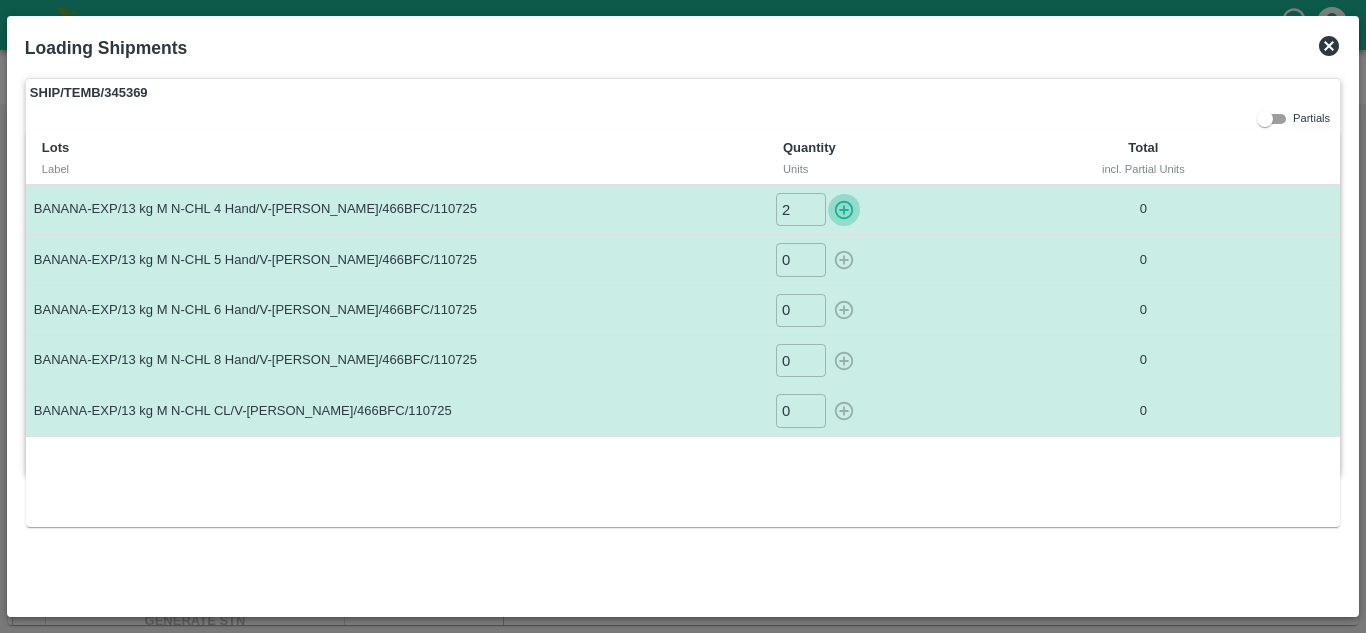 type 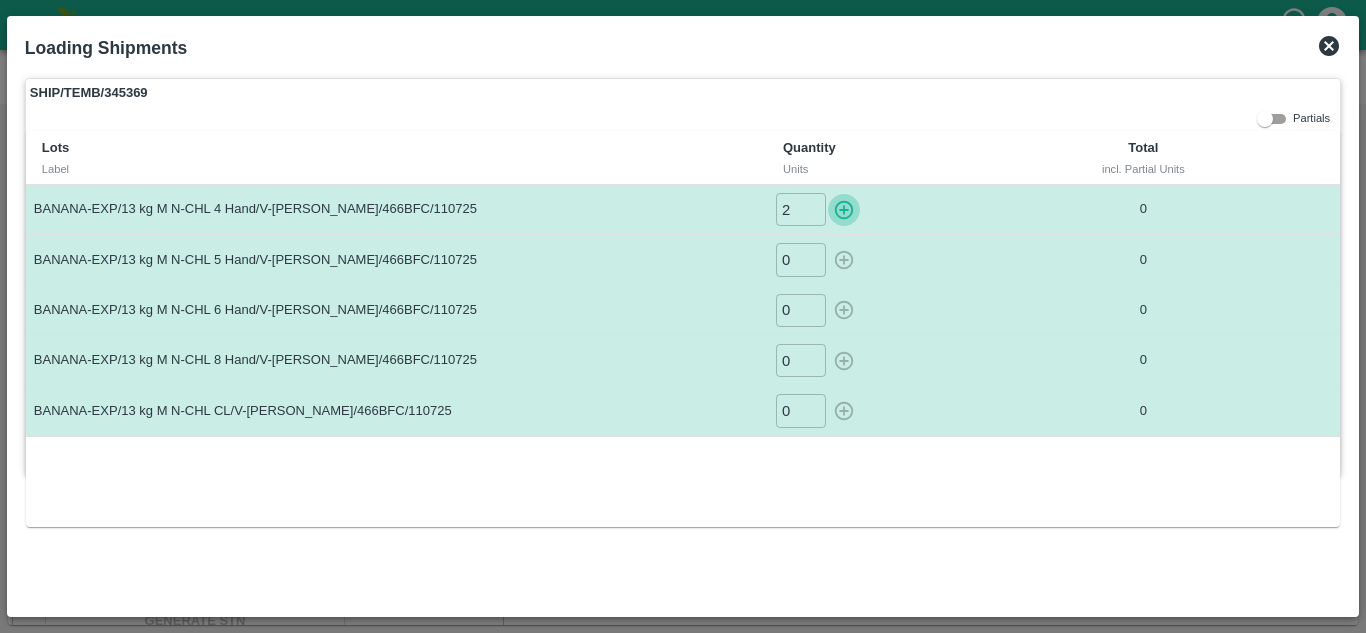 click at bounding box center [844, 209] 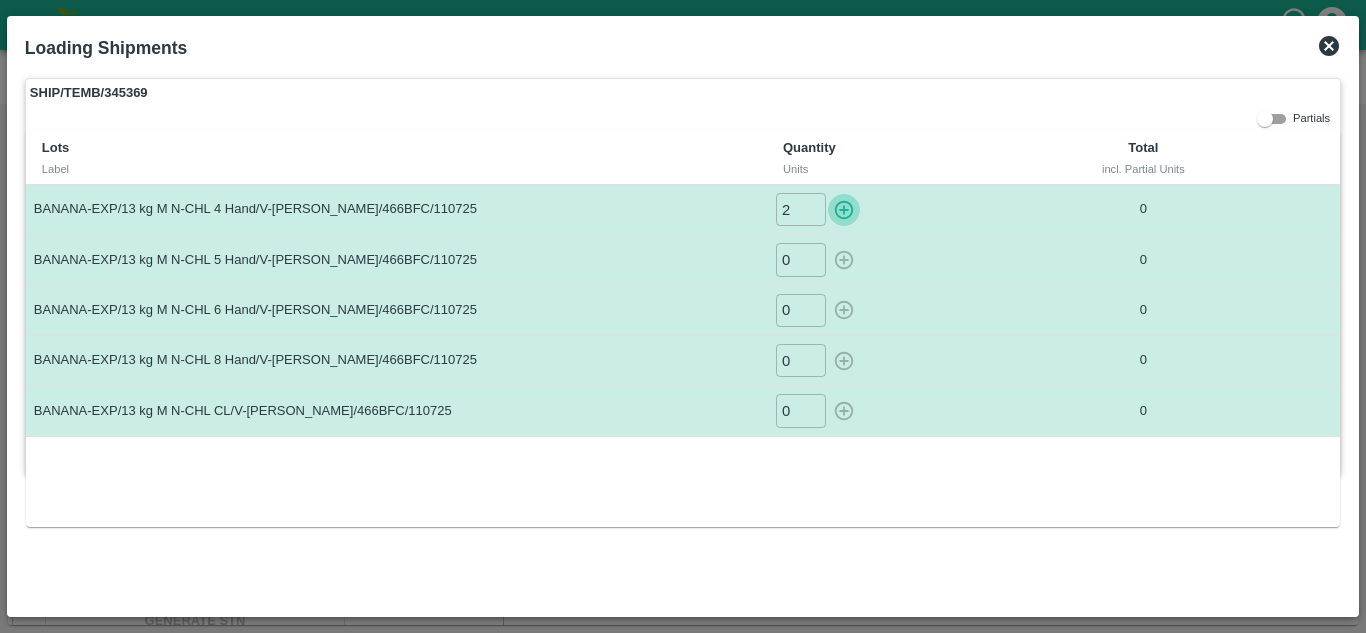 type on "0" 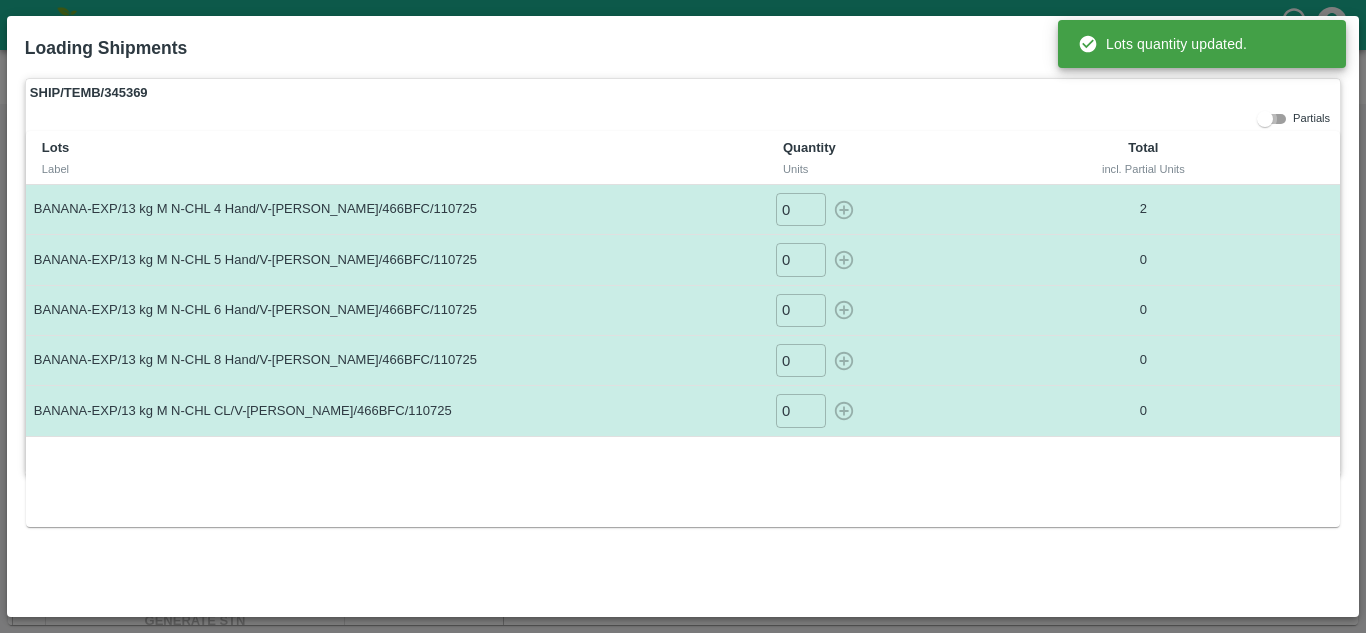 click on "0" at bounding box center (801, 259) 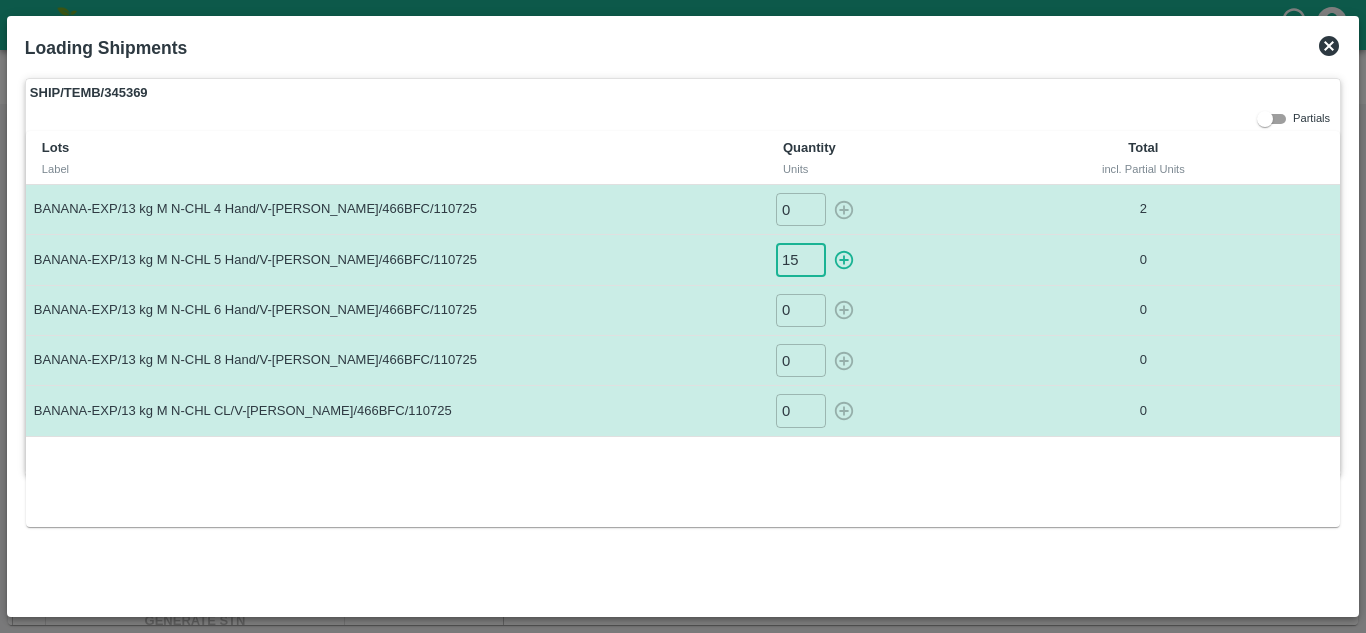 type on "15" 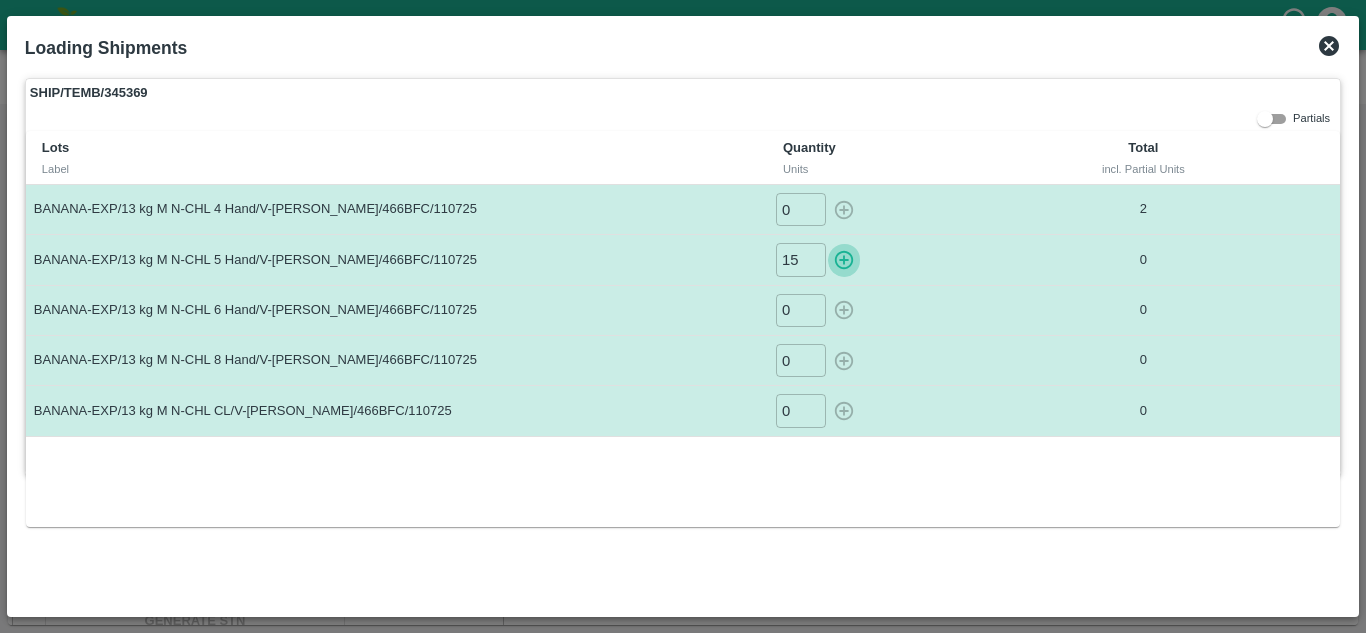 click at bounding box center (844, 259) 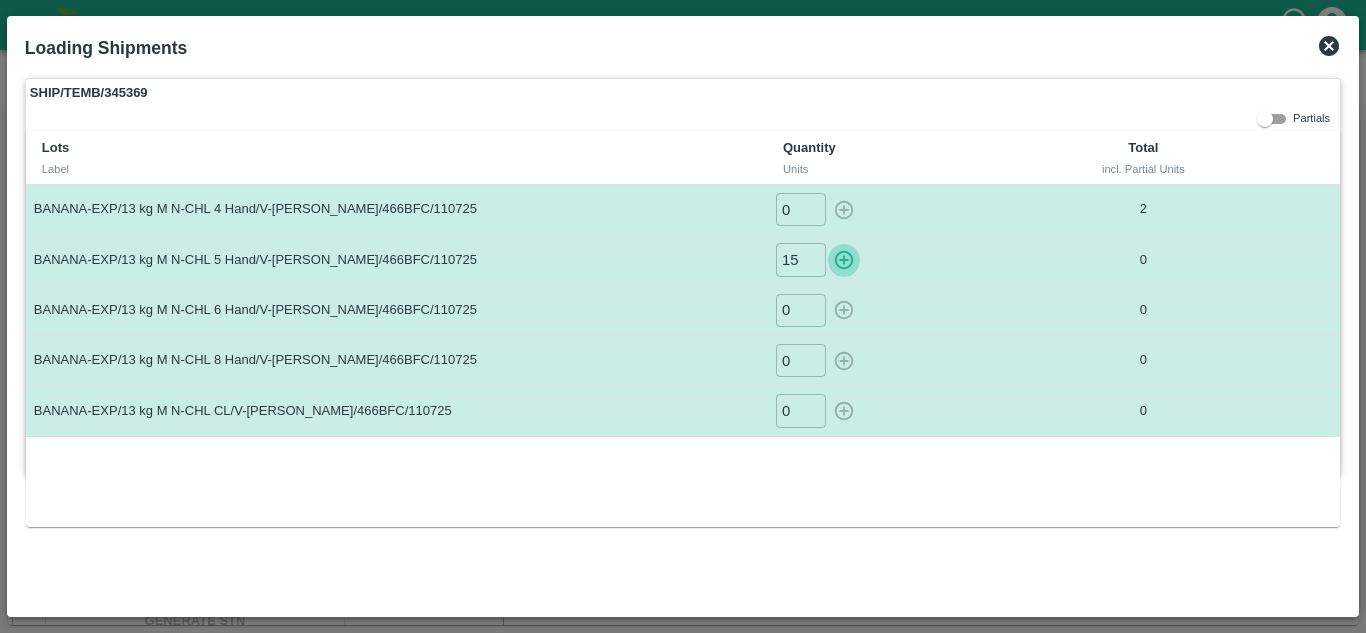 type on "0" 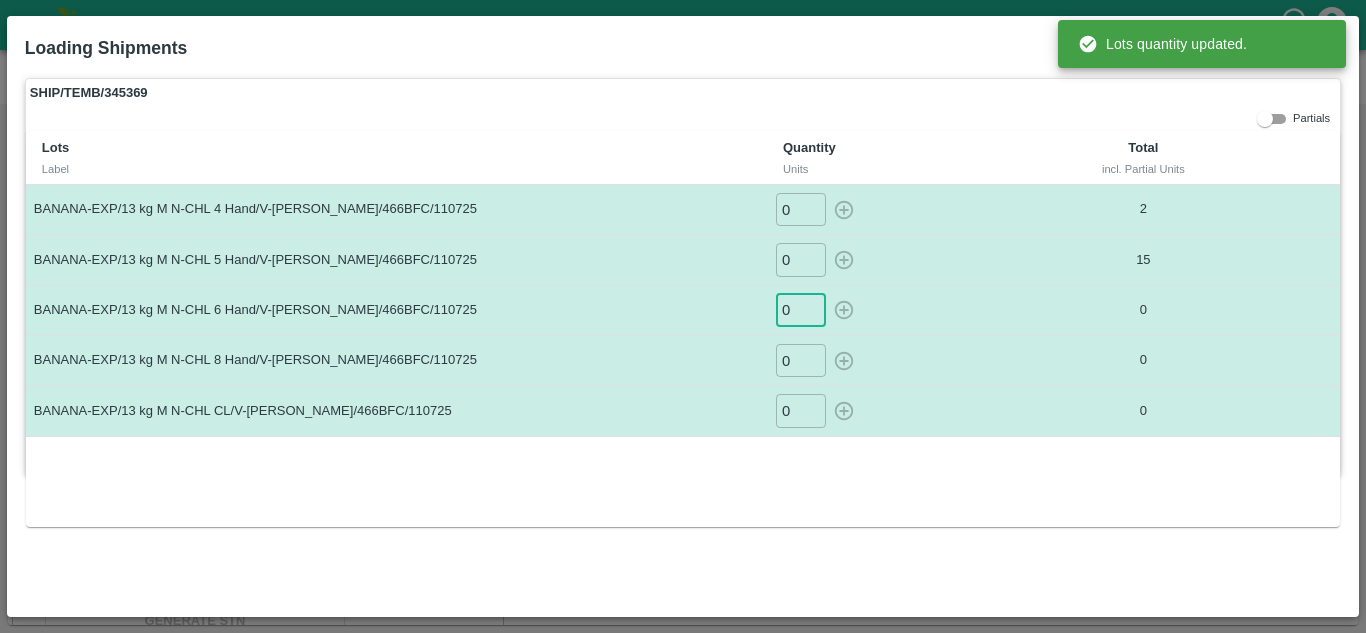 click on "0" at bounding box center (801, 310) 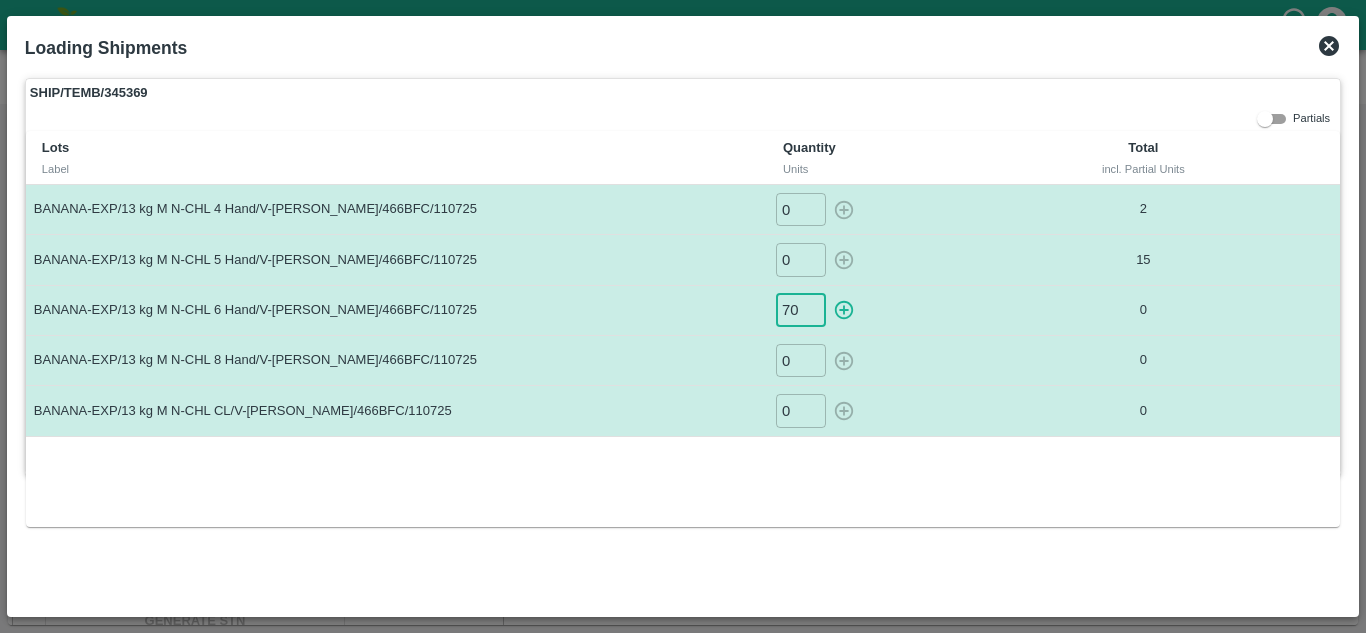 type on "70" 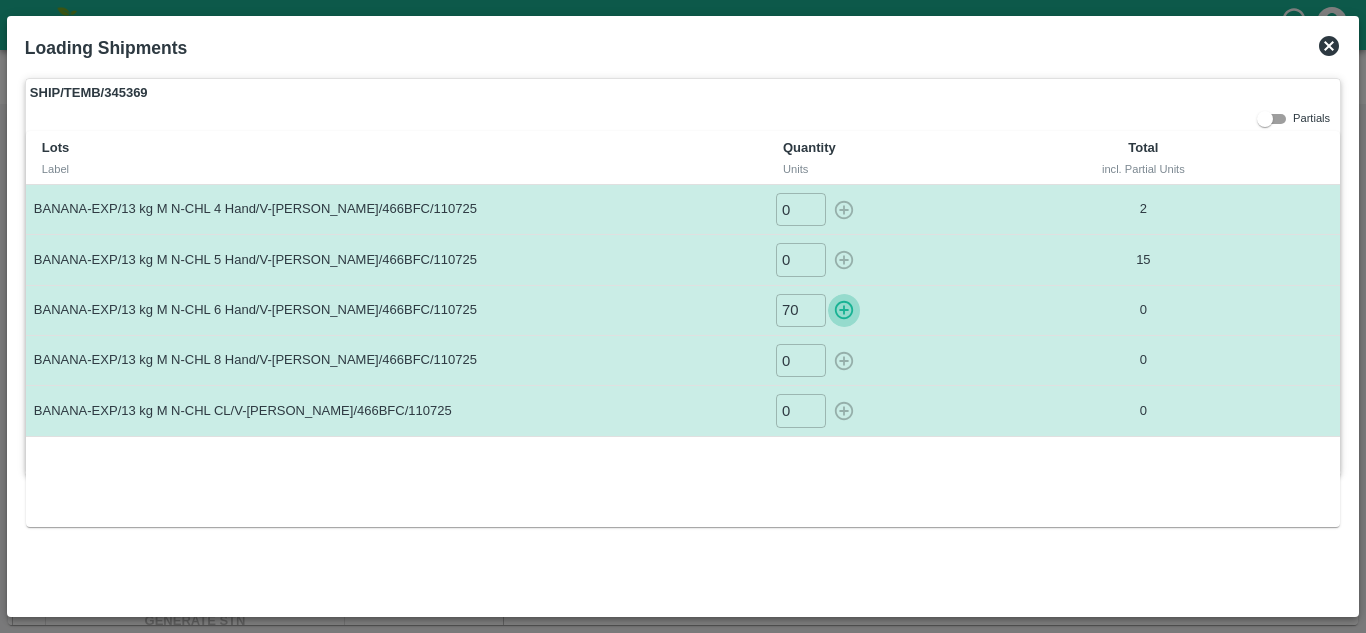 type 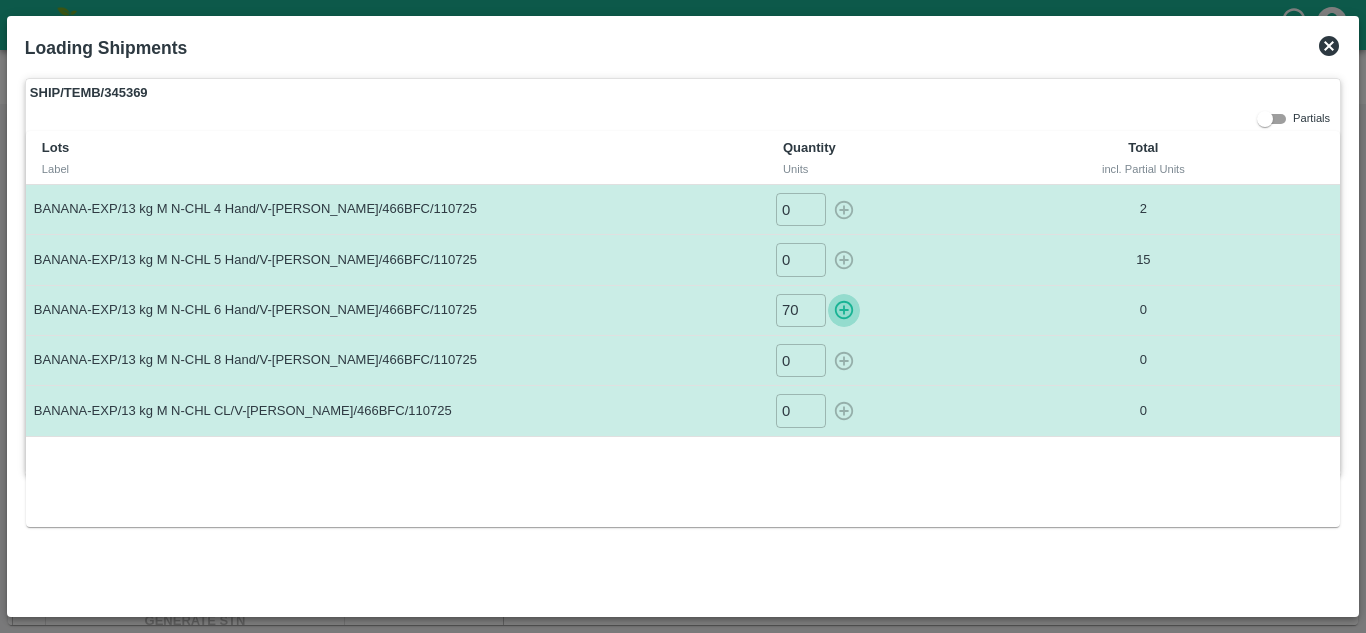 click at bounding box center (844, 310) 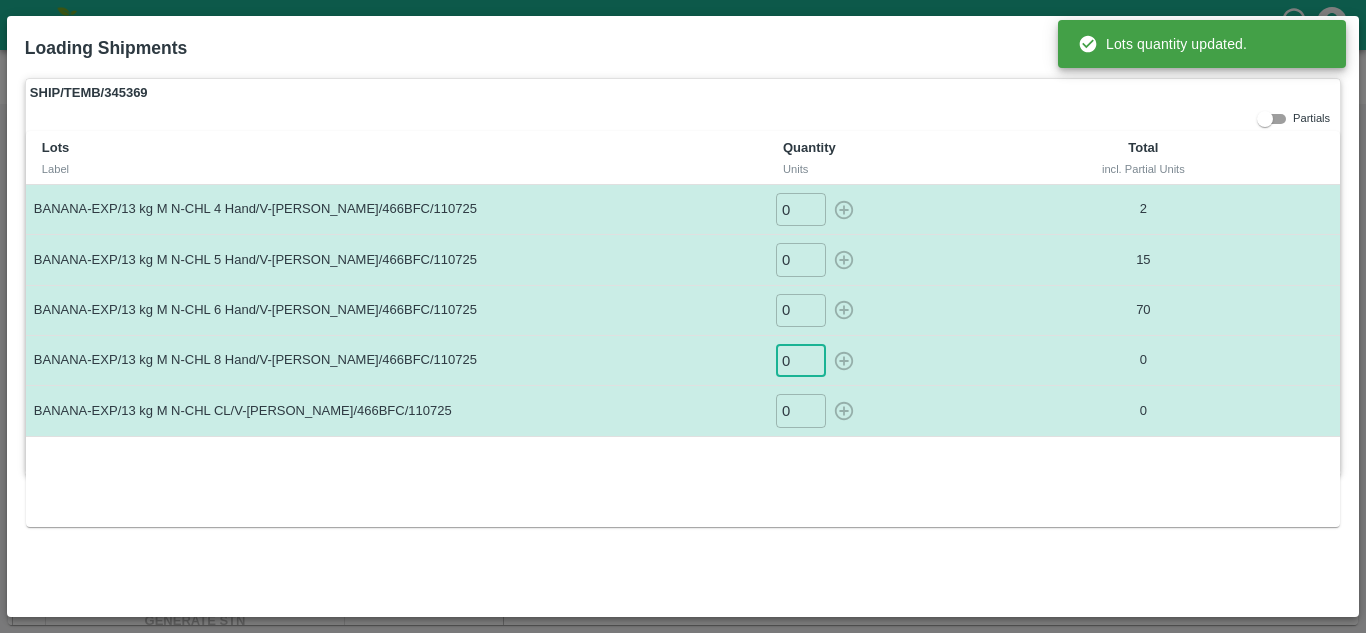 click on "0" at bounding box center [801, 360] 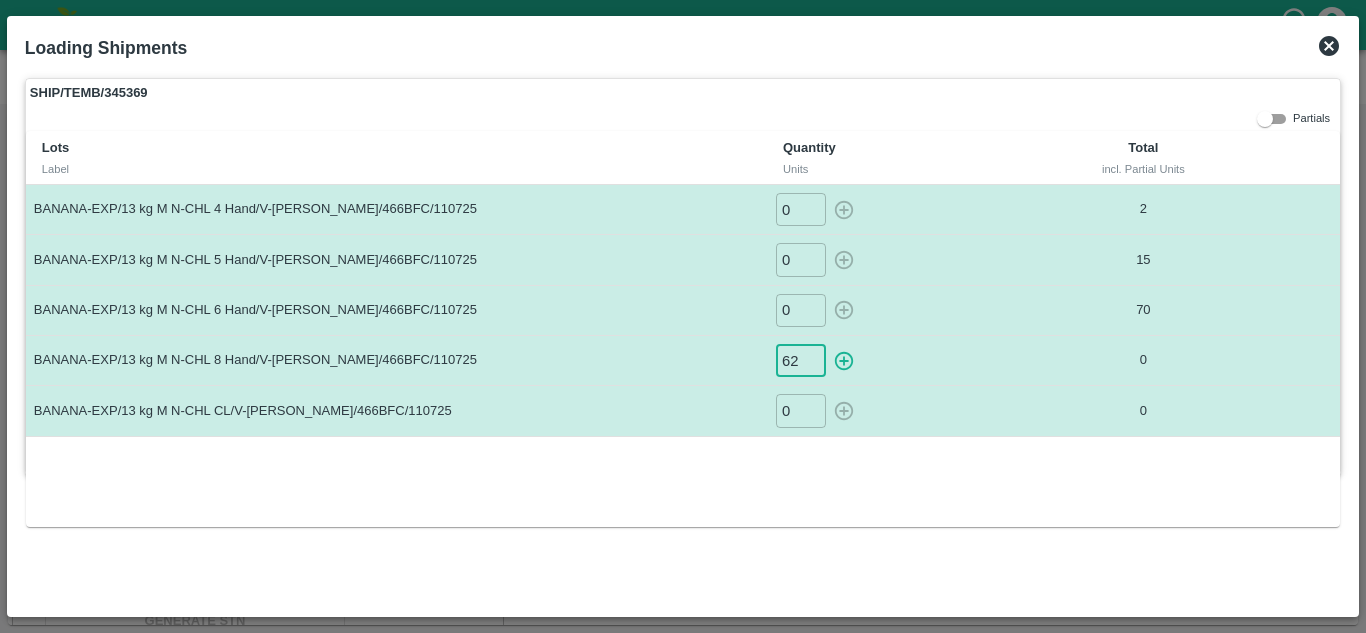 type on "62" 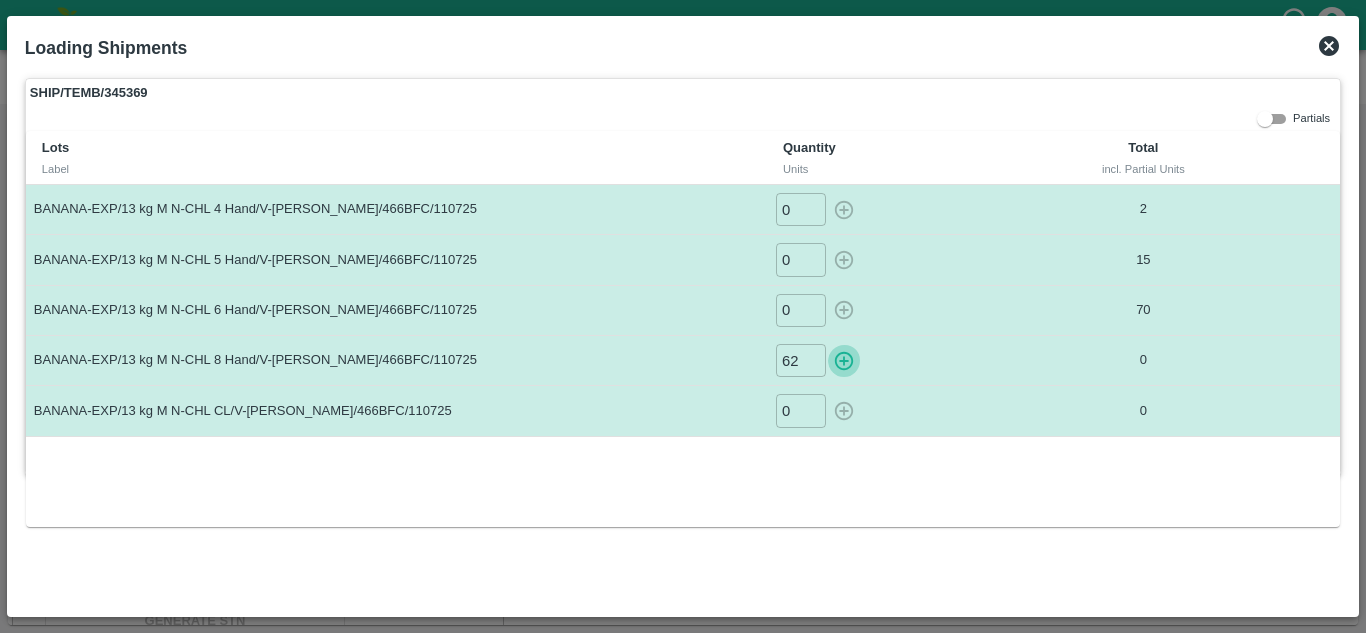 type 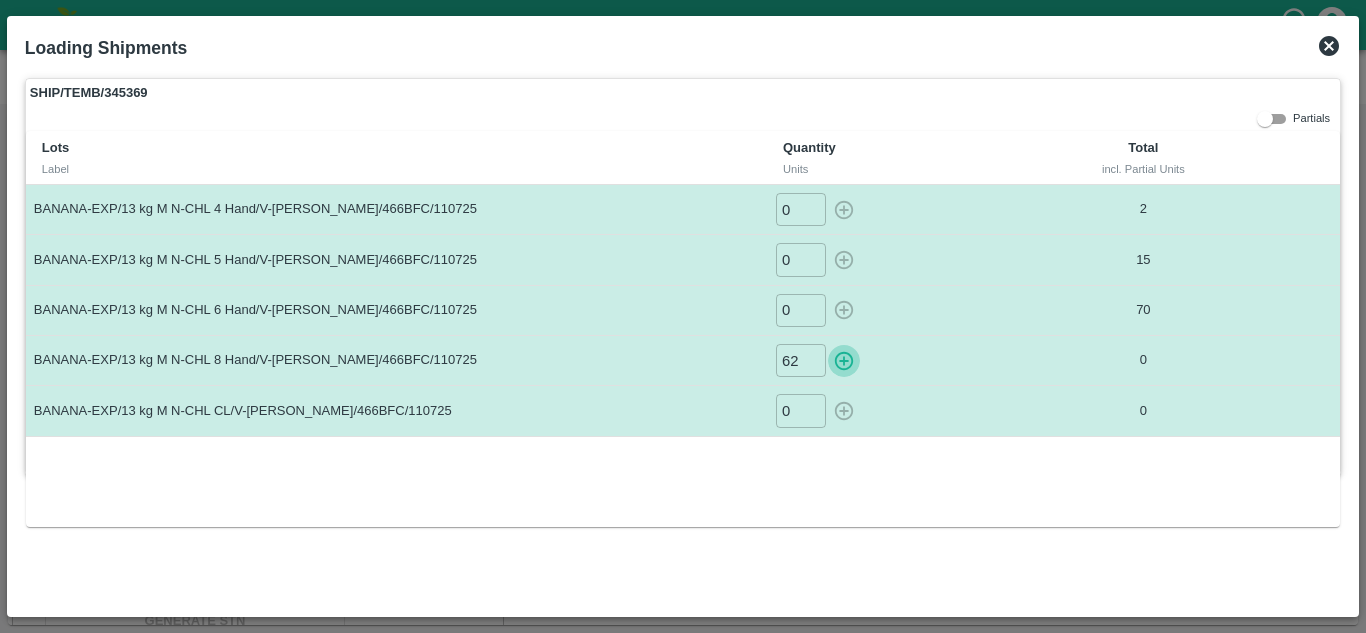 click at bounding box center [844, 360] 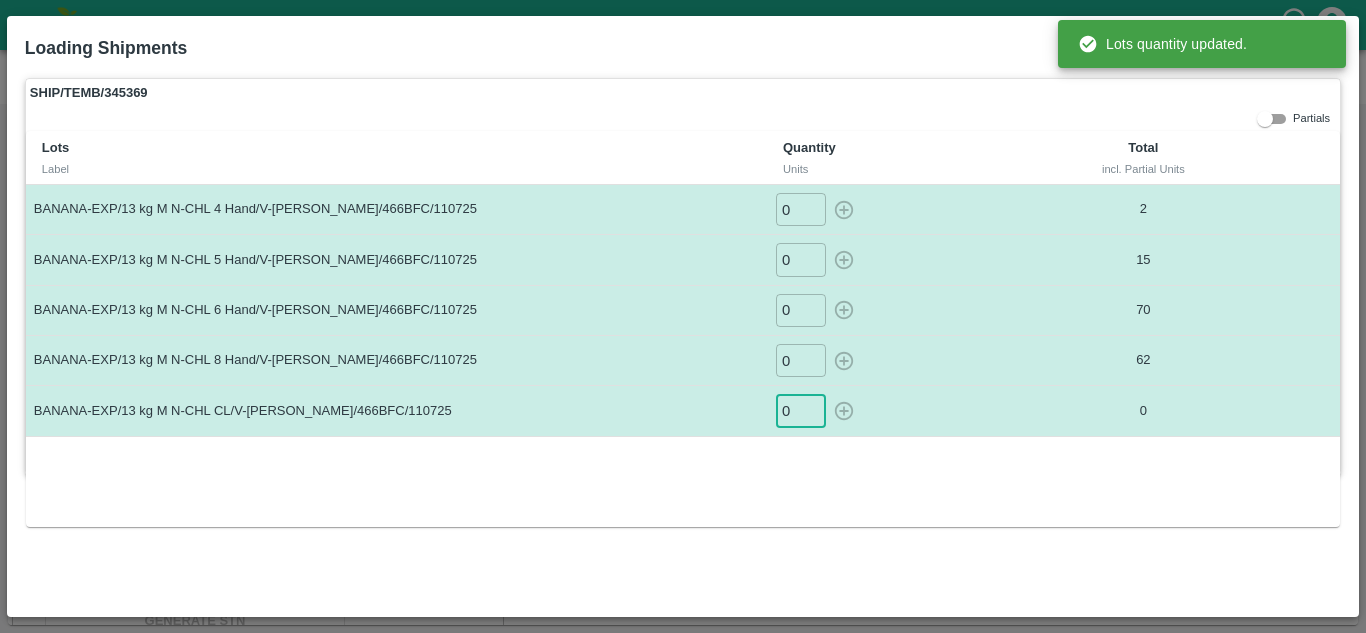 click on "0" at bounding box center (801, 410) 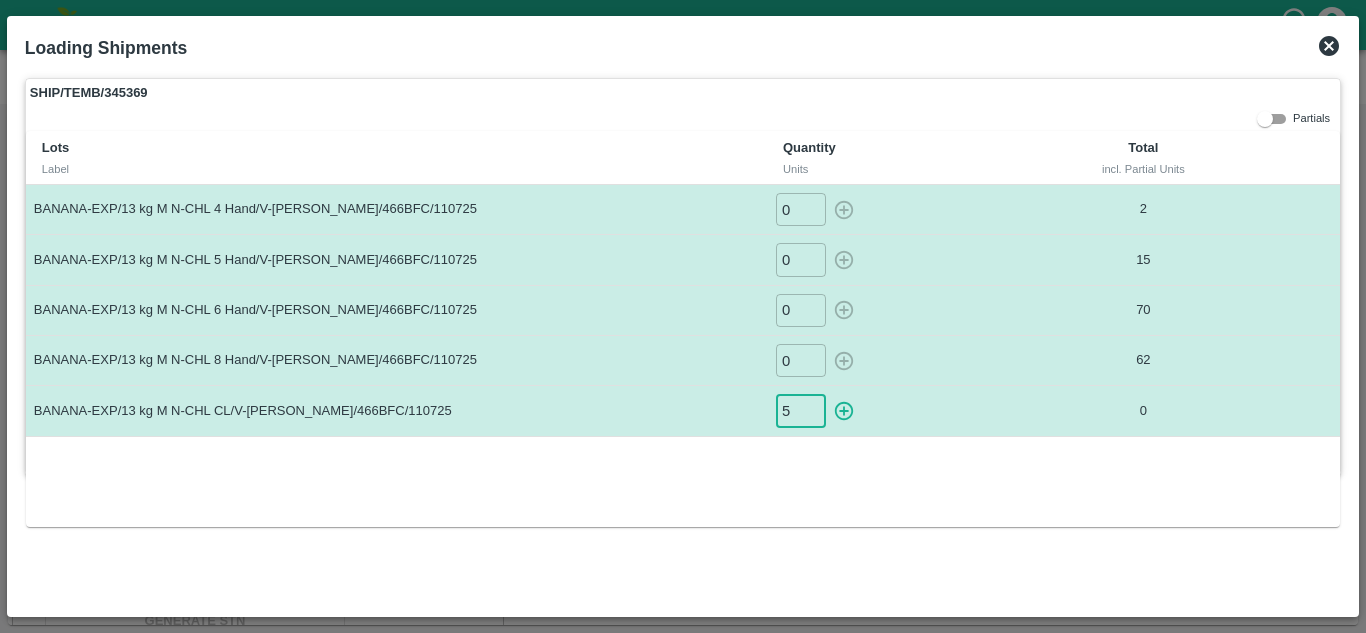 type on "5" 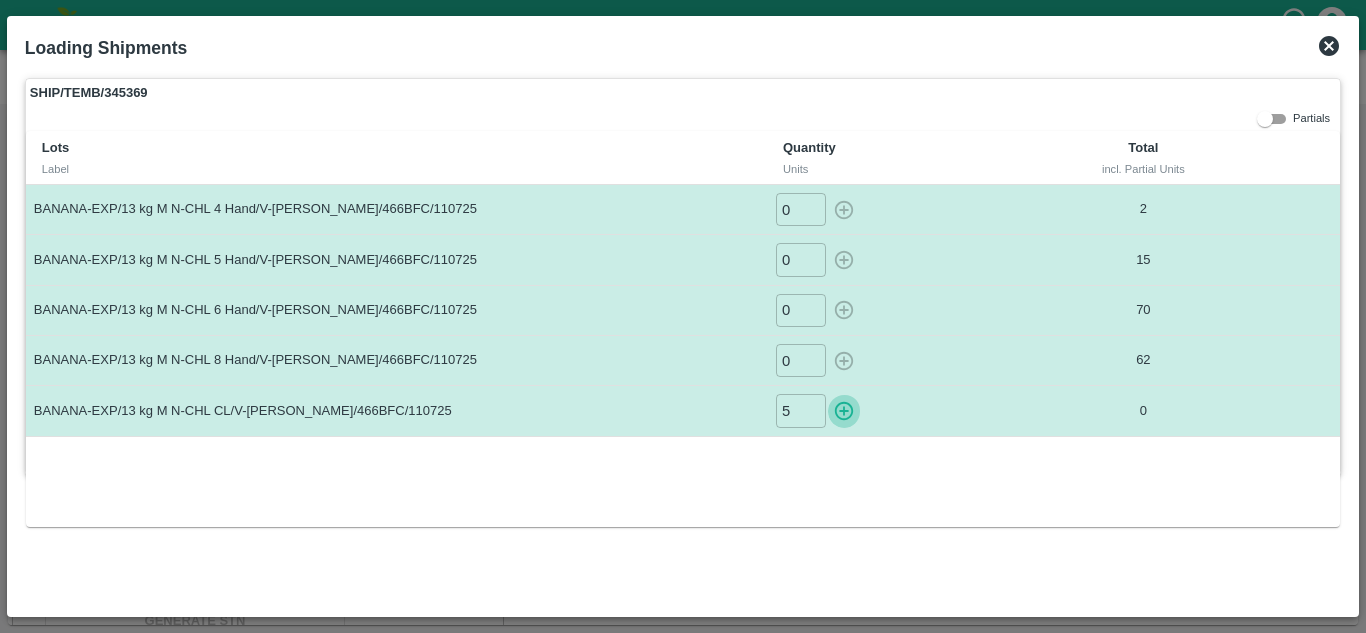 type 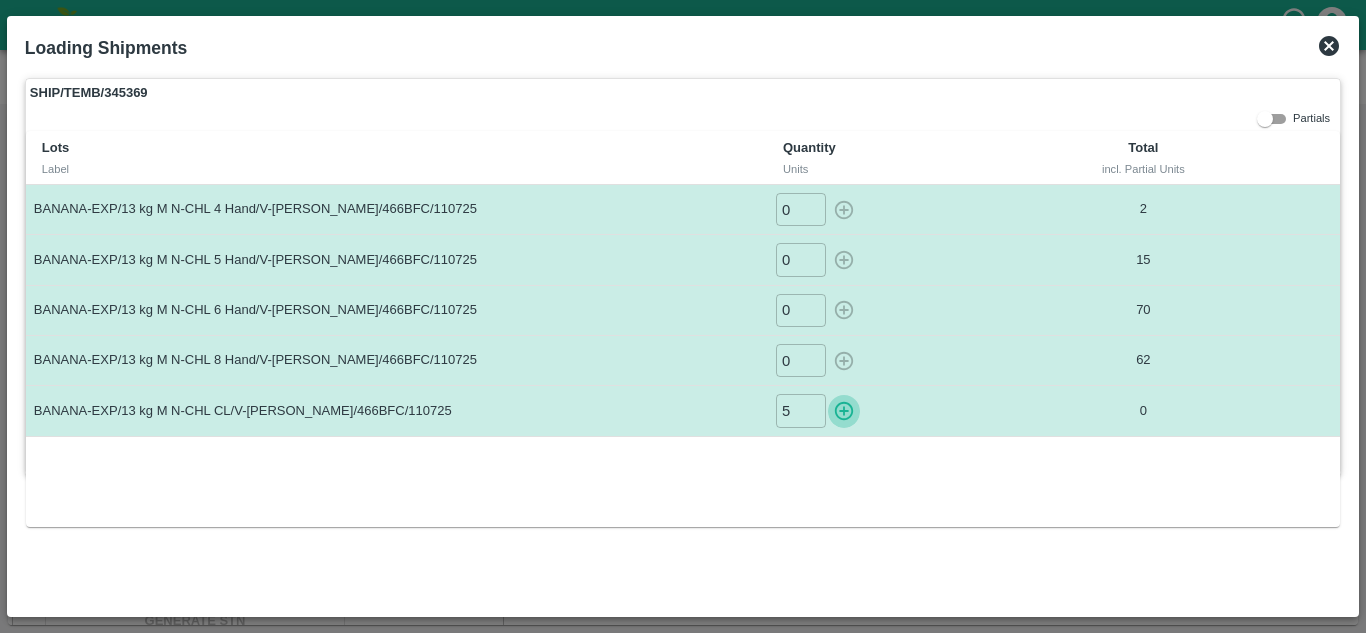 click at bounding box center (844, 410) 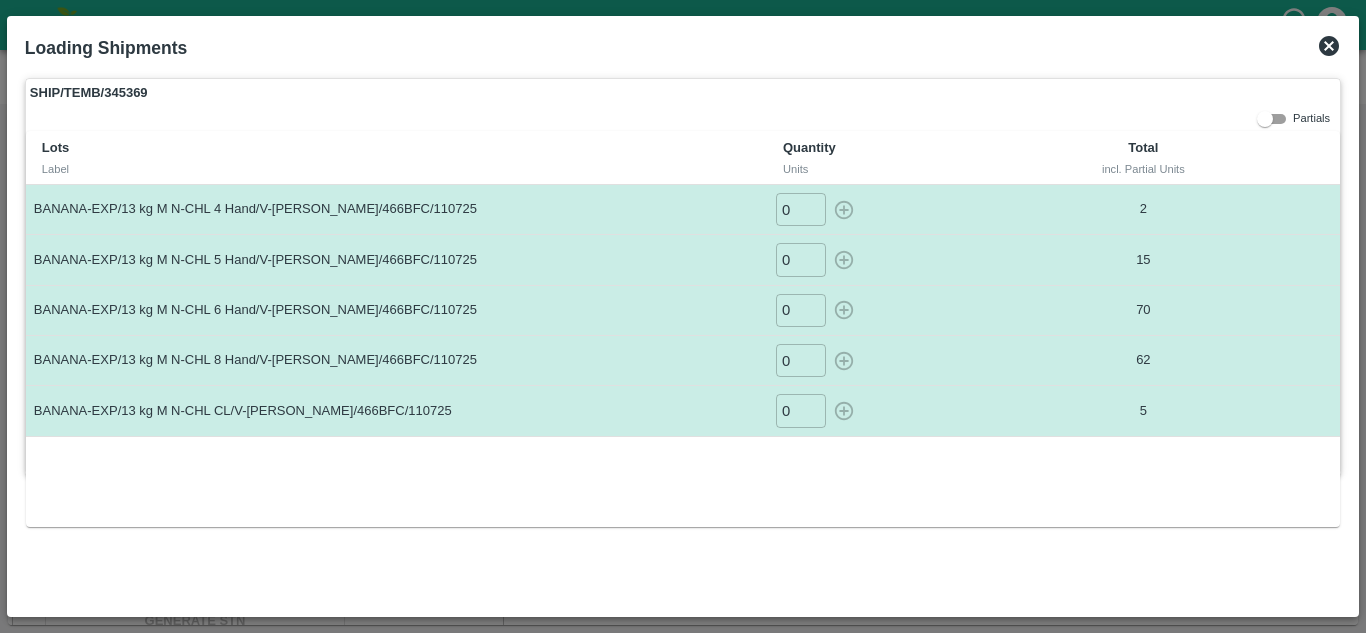 click 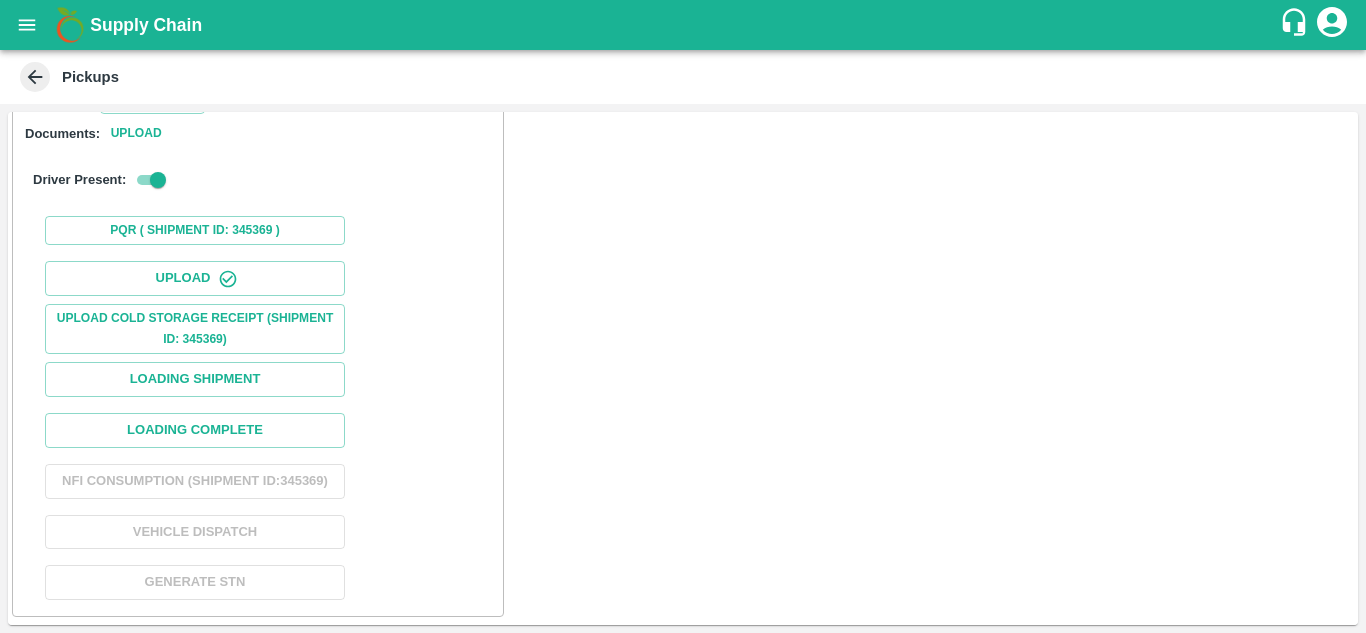 scroll, scrollTop: 291, scrollLeft: 0, axis: vertical 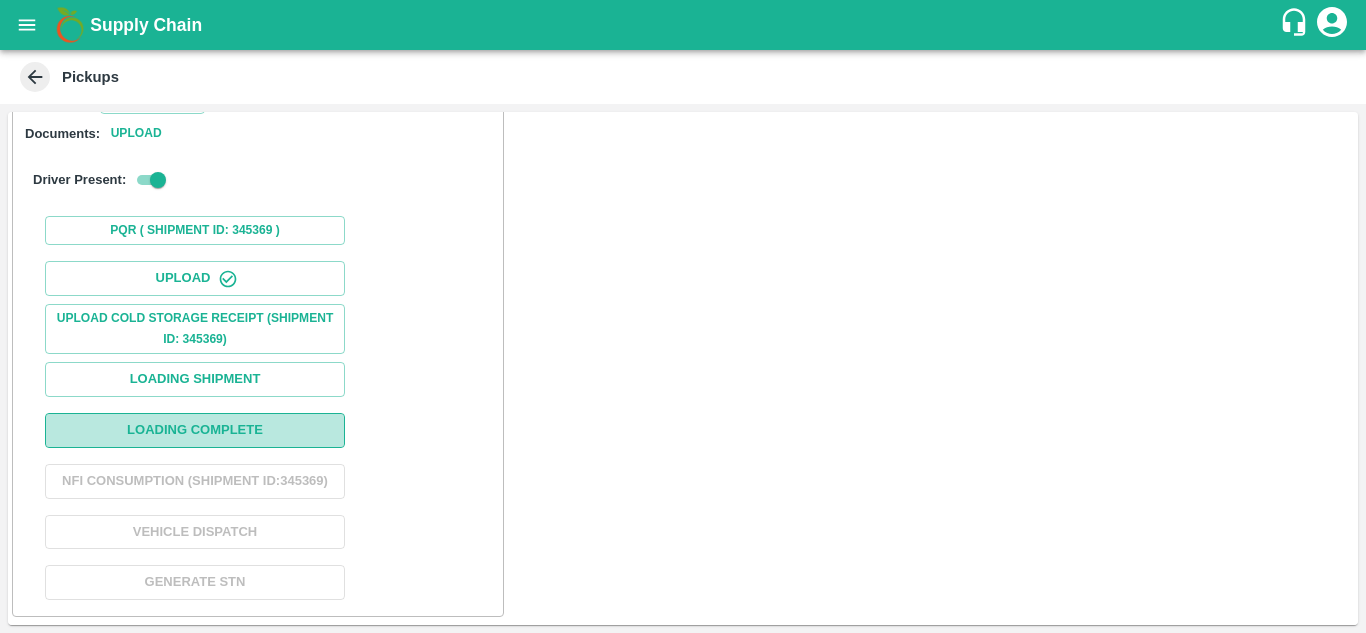 click on "Loading Complete" at bounding box center [195, 430] 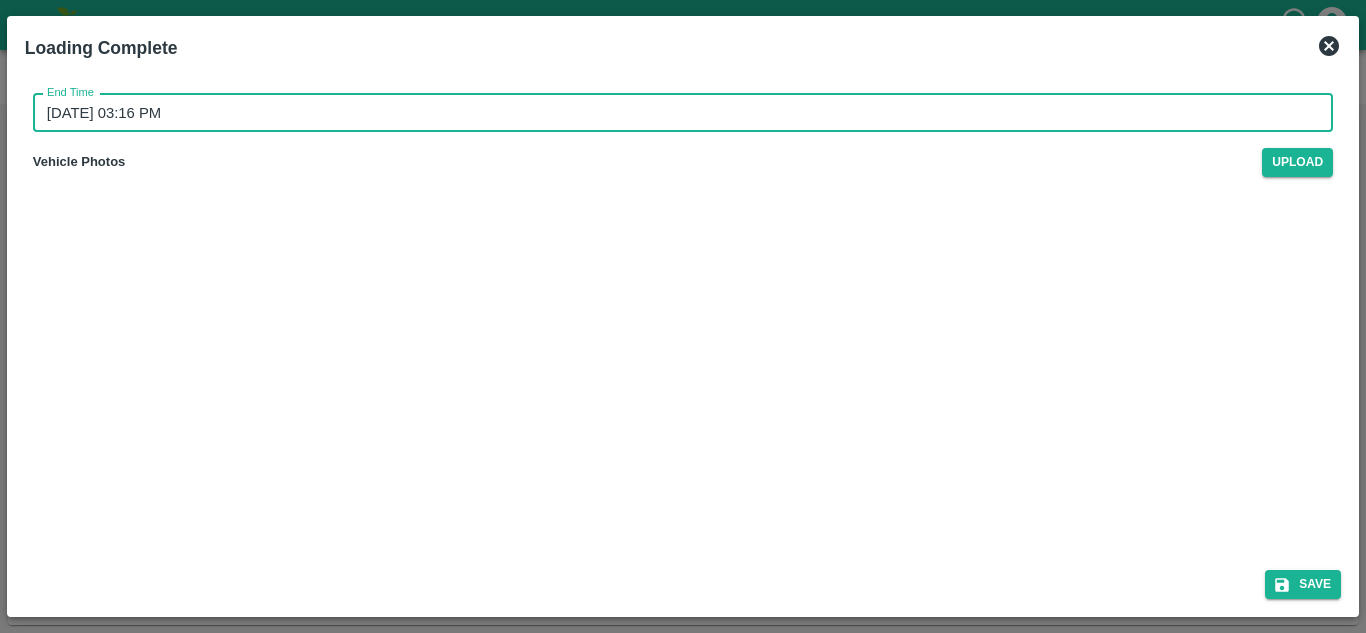 click on "12/07/2025 03:16 PM" at bounding box center [676, 113] 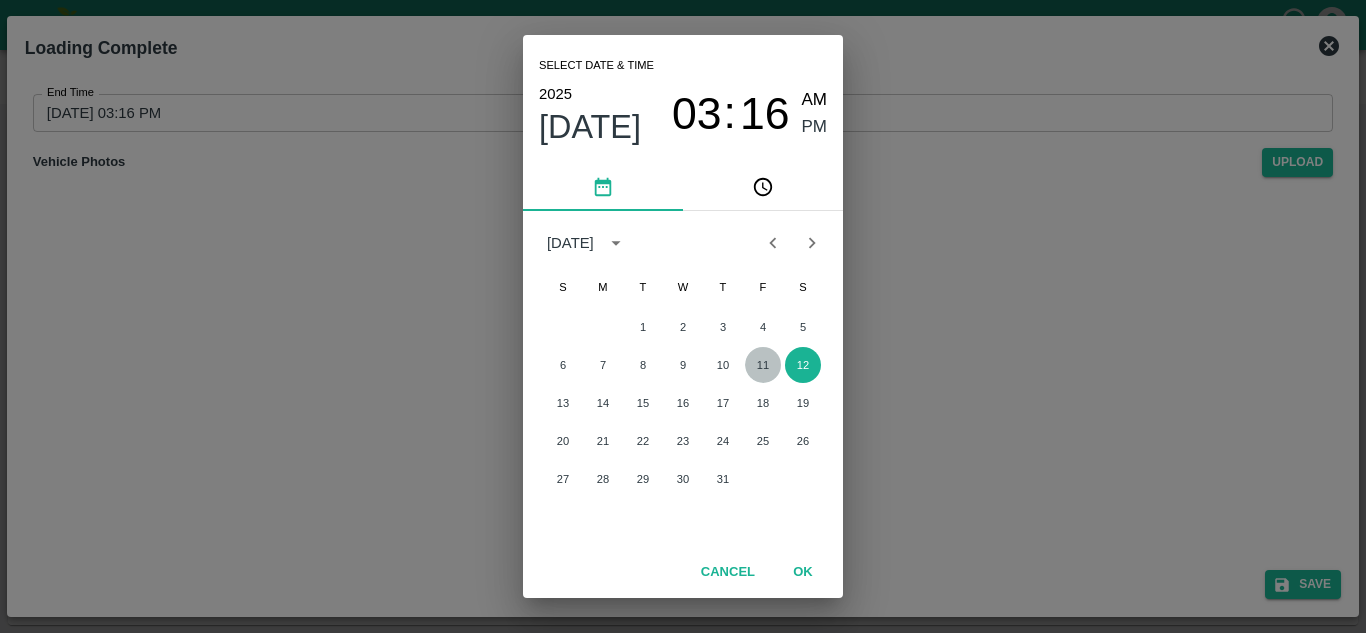 click on "11" at bounding box center [763, 365] 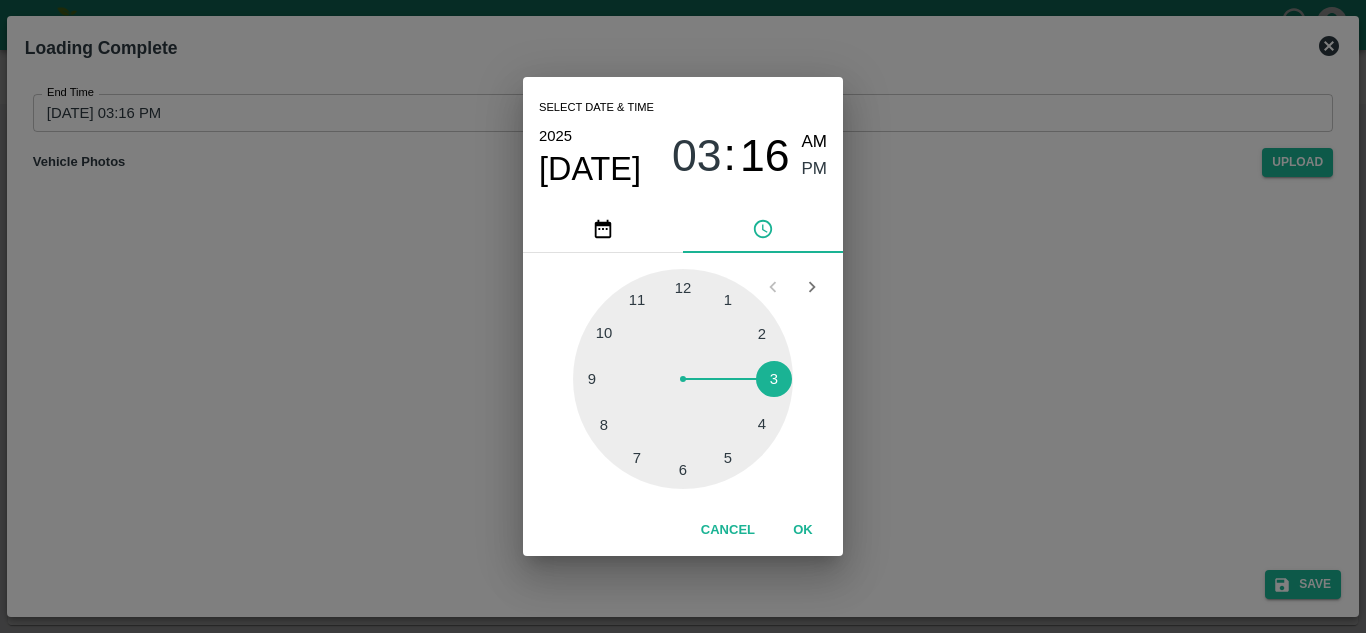 click at bounding box center (683, 379) 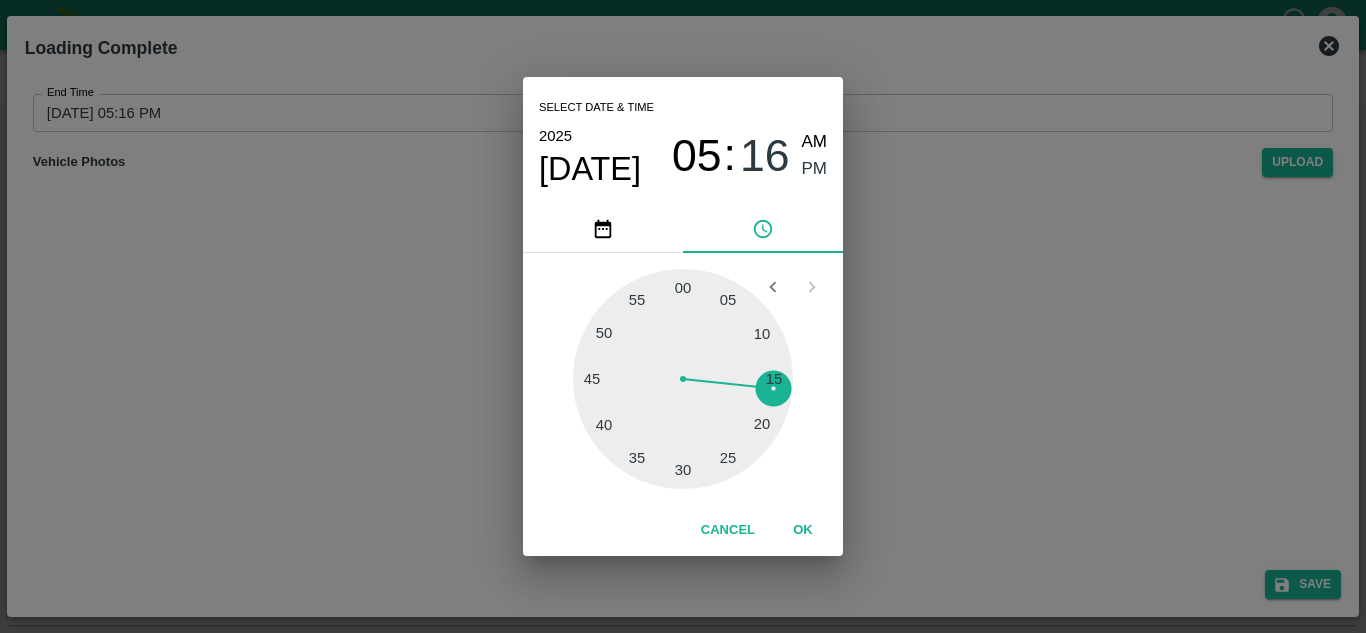 click at bounding box center (683, 379) 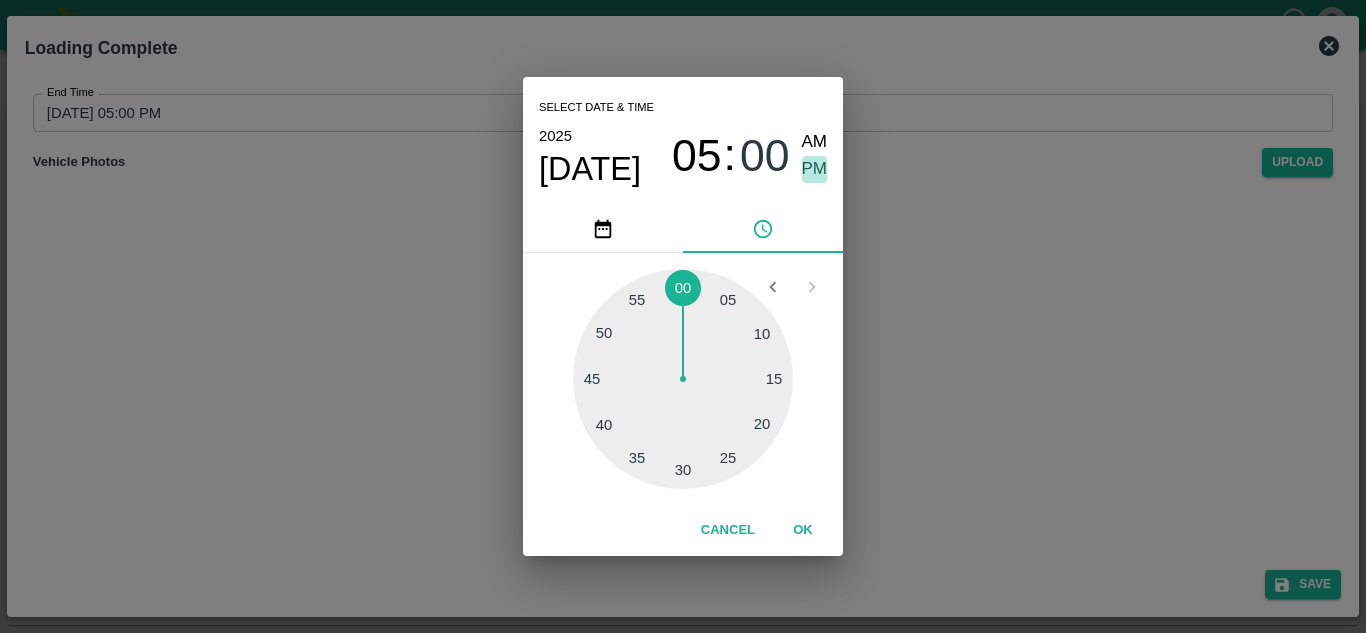 click on "PM" at bounding box center (815, 169) 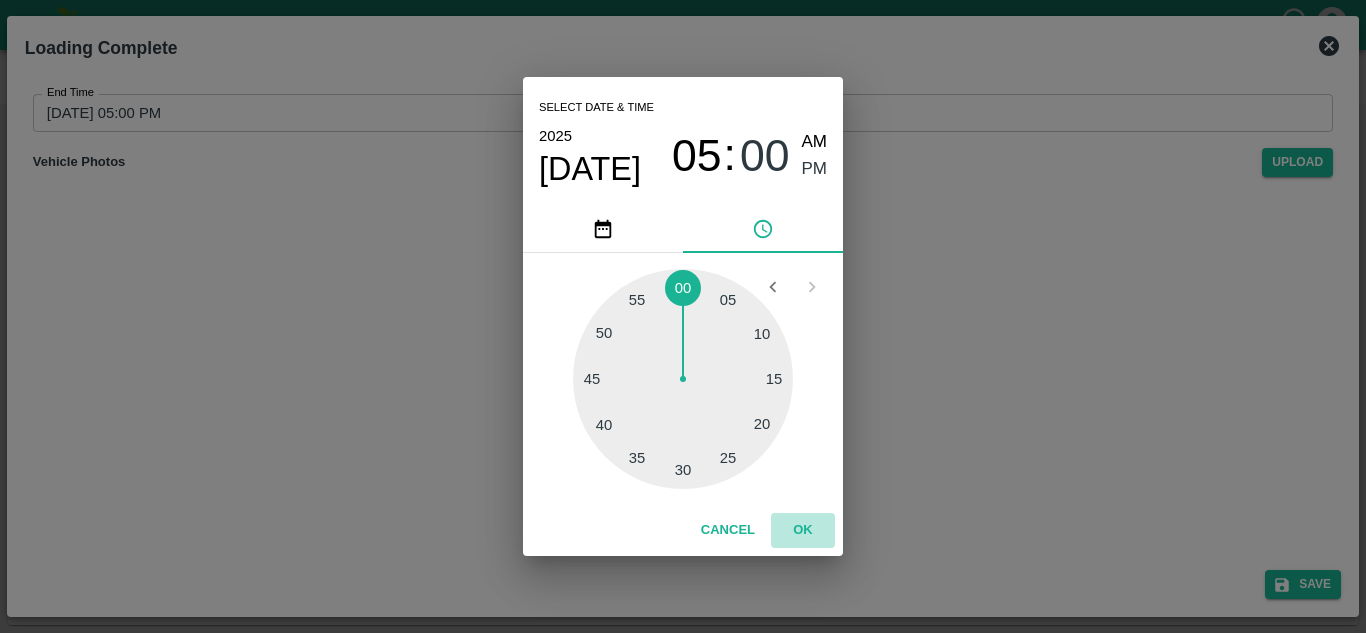 click on "OK" at bounding box center (803, 530) 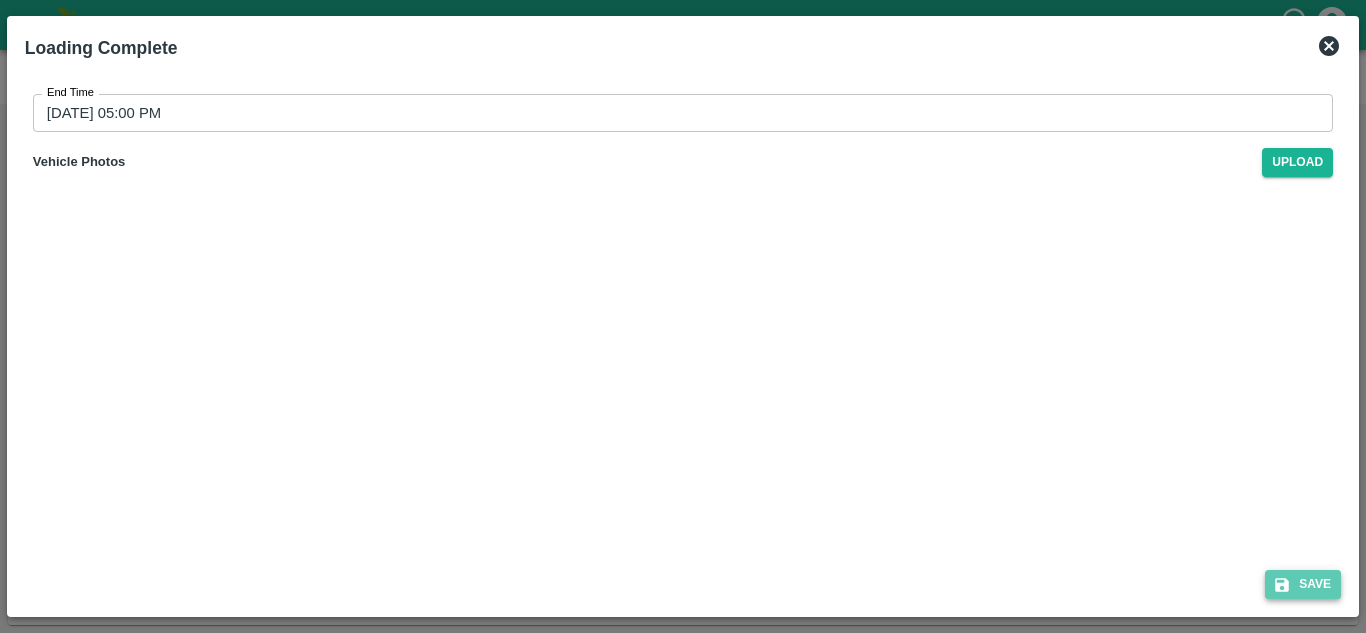 click on "Save" at bounding box center (1303, 584) 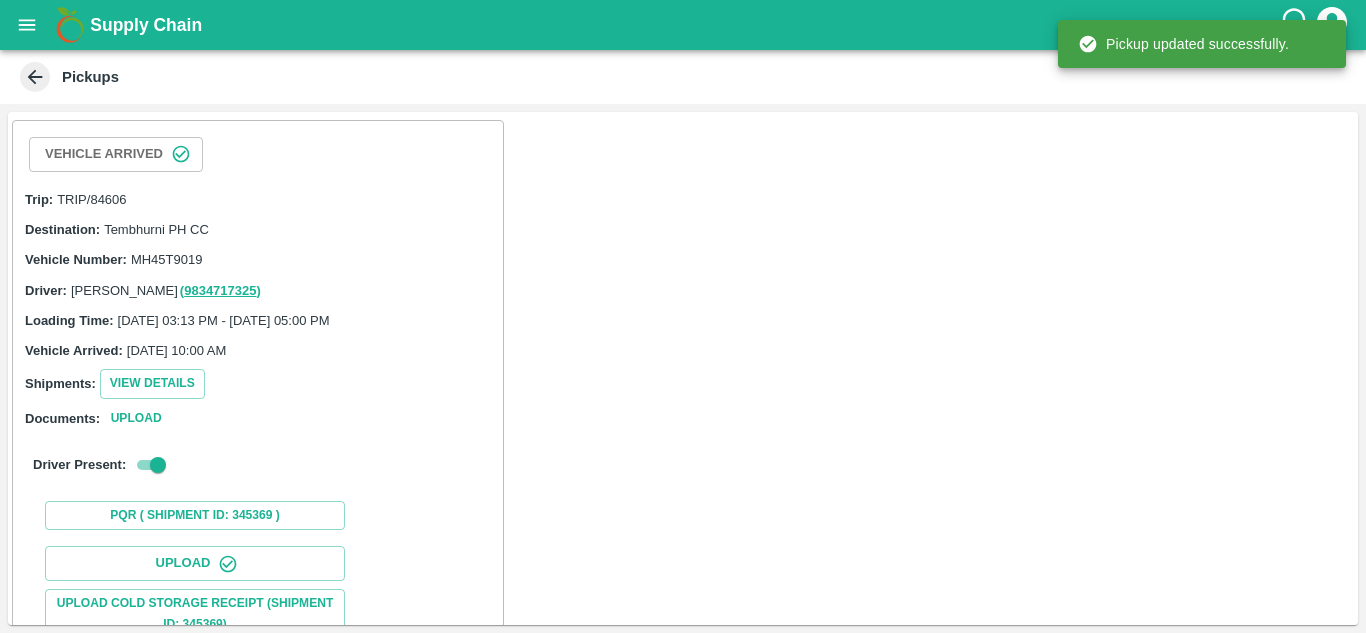 scroll, scrollTop: 308, scrollLeft: 0, axis: vertical 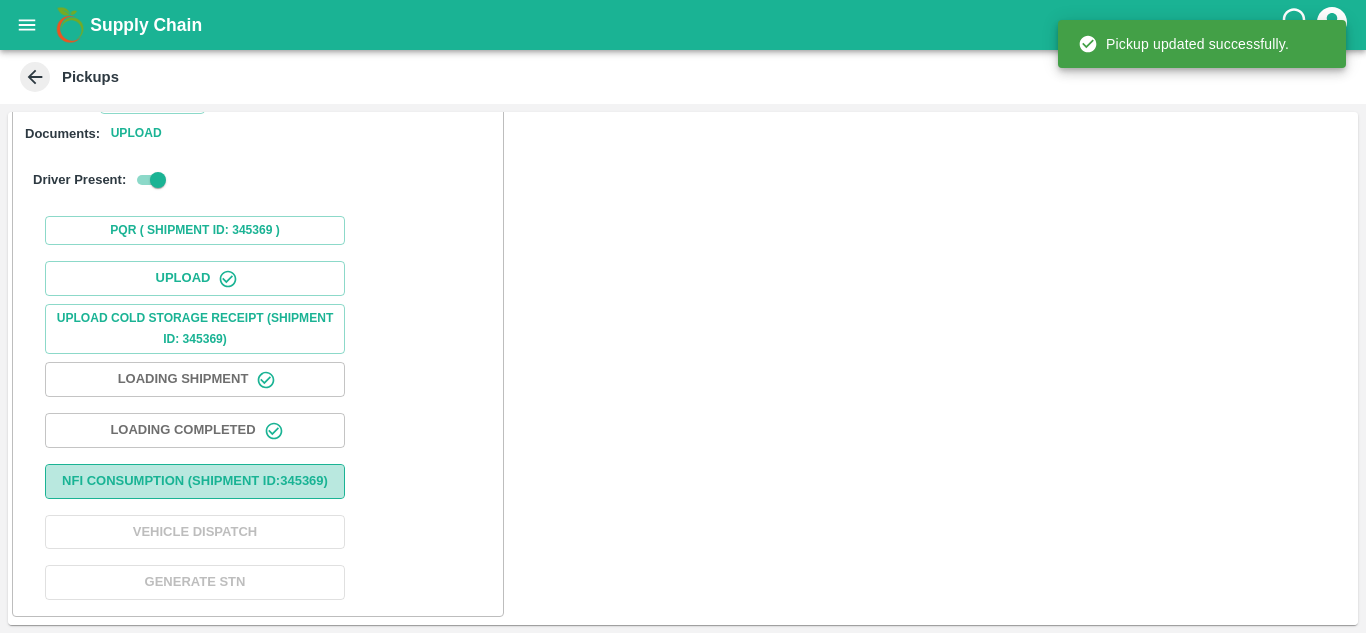 click on "Nfi Consumption (SHIPMENT ID:  345369 )" at bounding box center [195, 481] 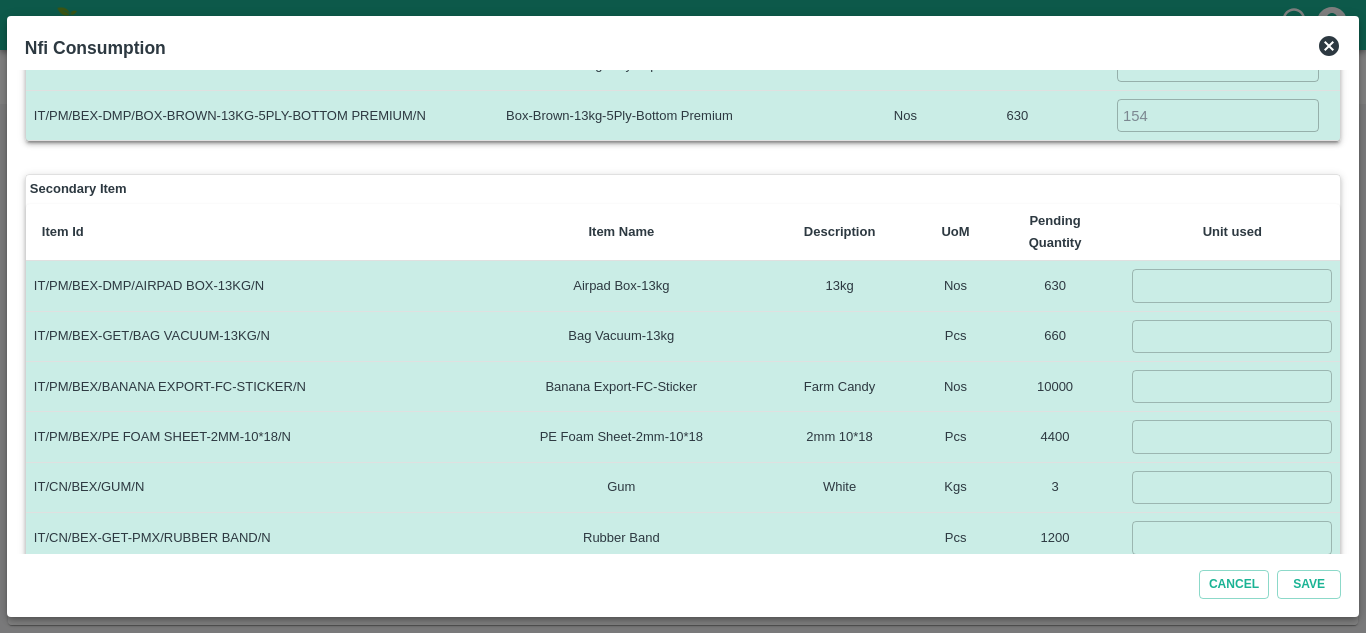 scroll, scrollTop: 204, scrollLeft: 0, axis: vertical 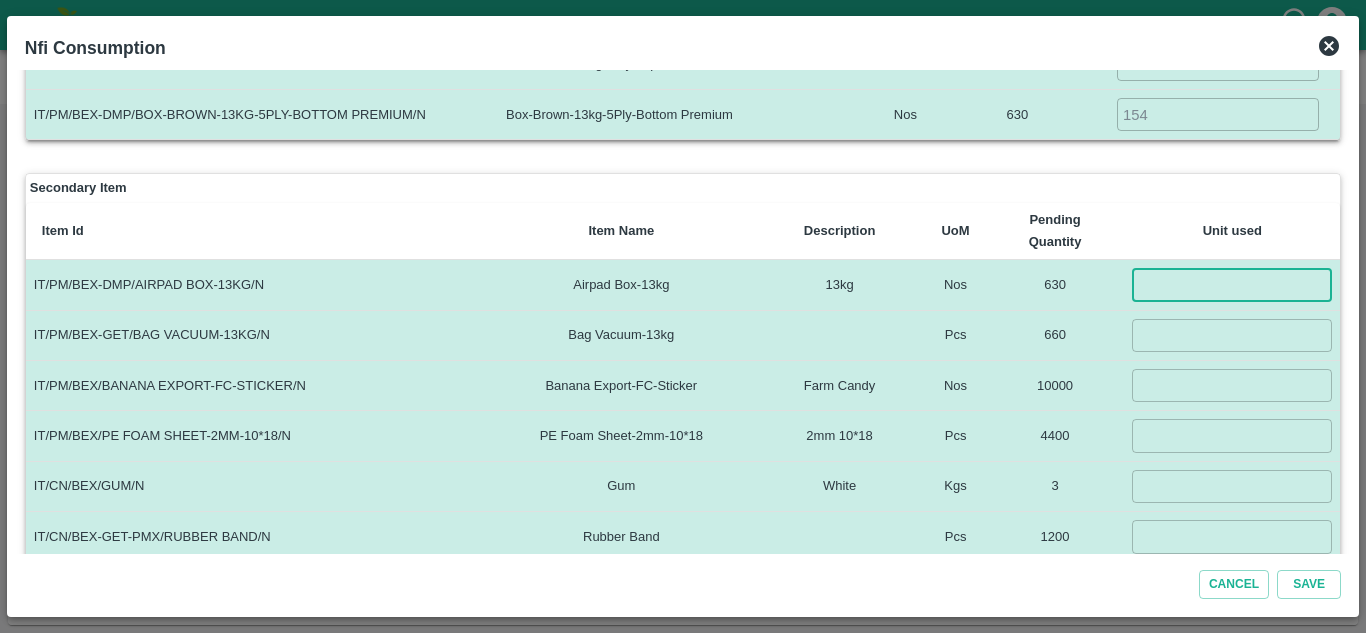 click at bounding box center [1232, 284] 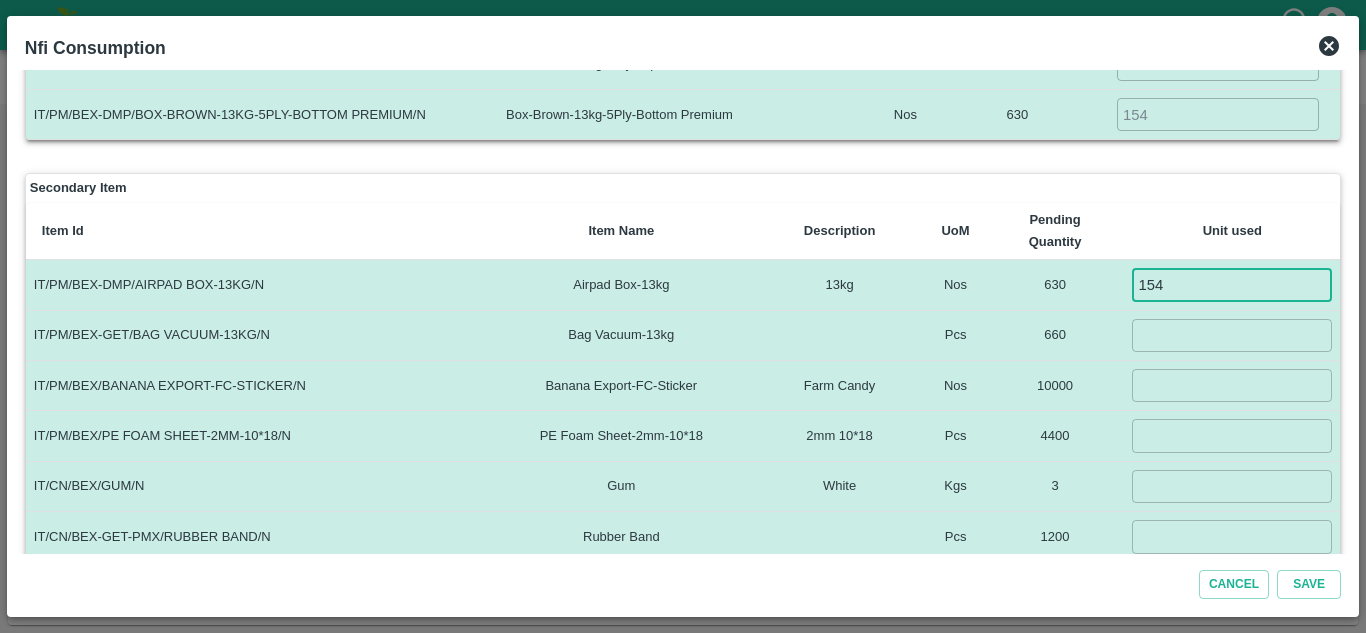 type on "154" 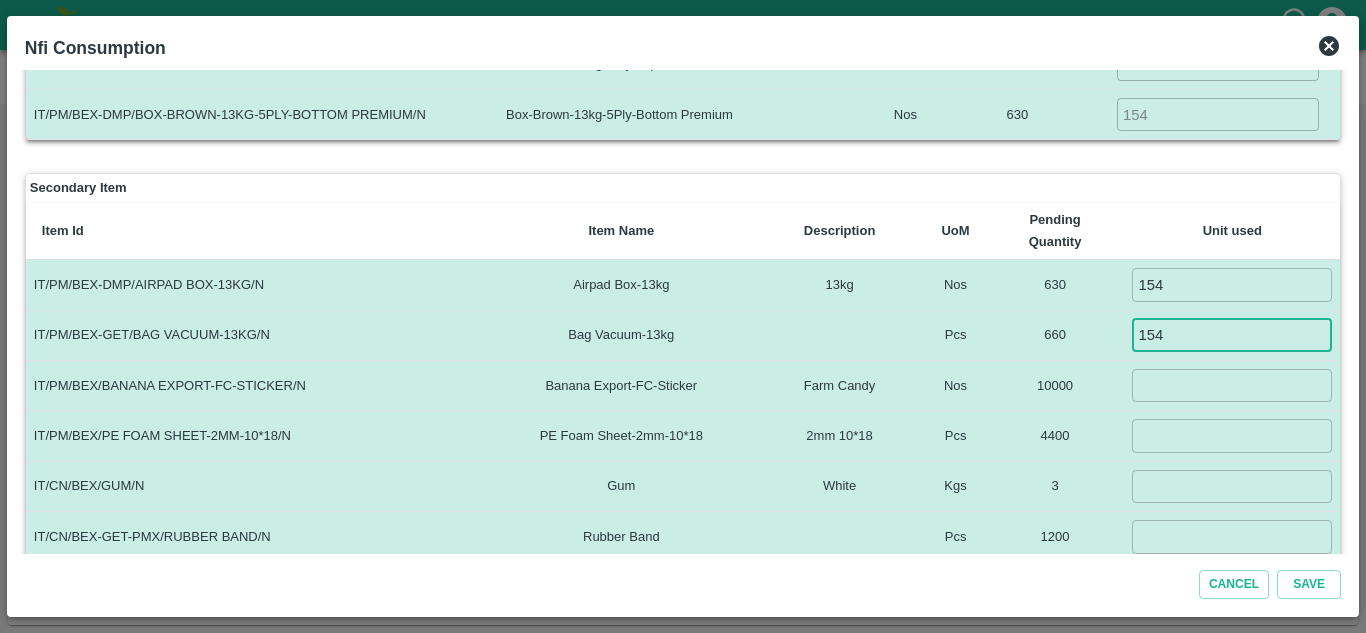 type on "154" 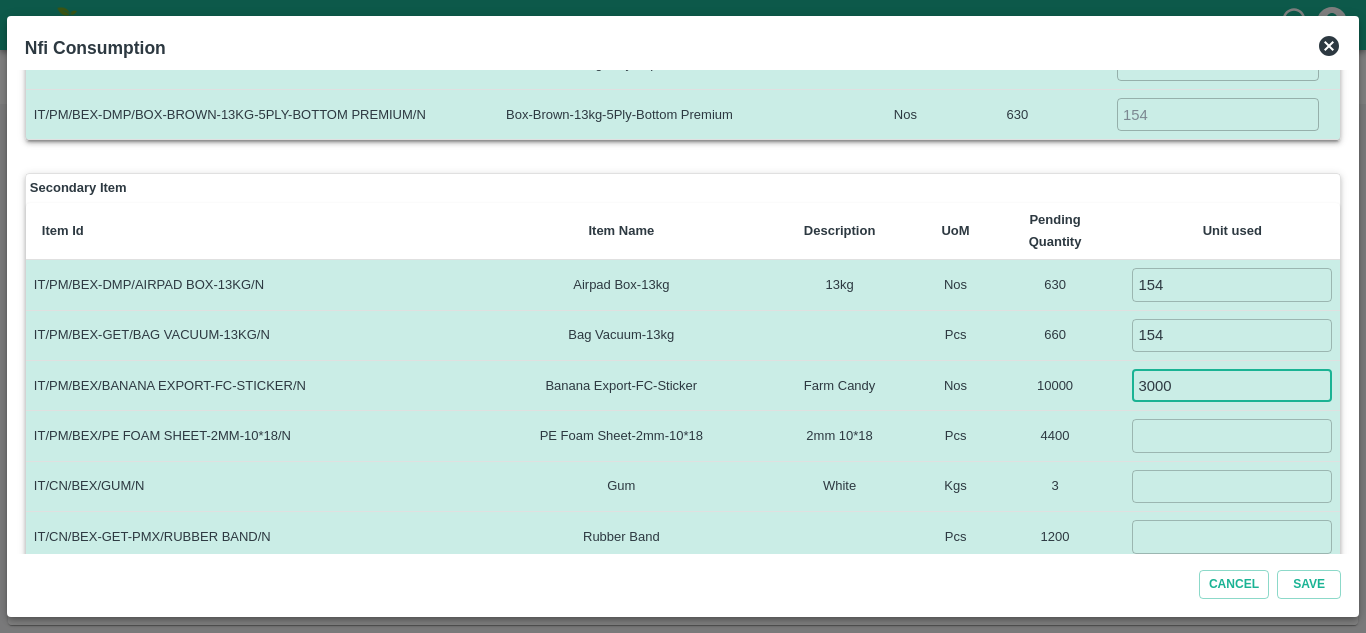type on "3000" 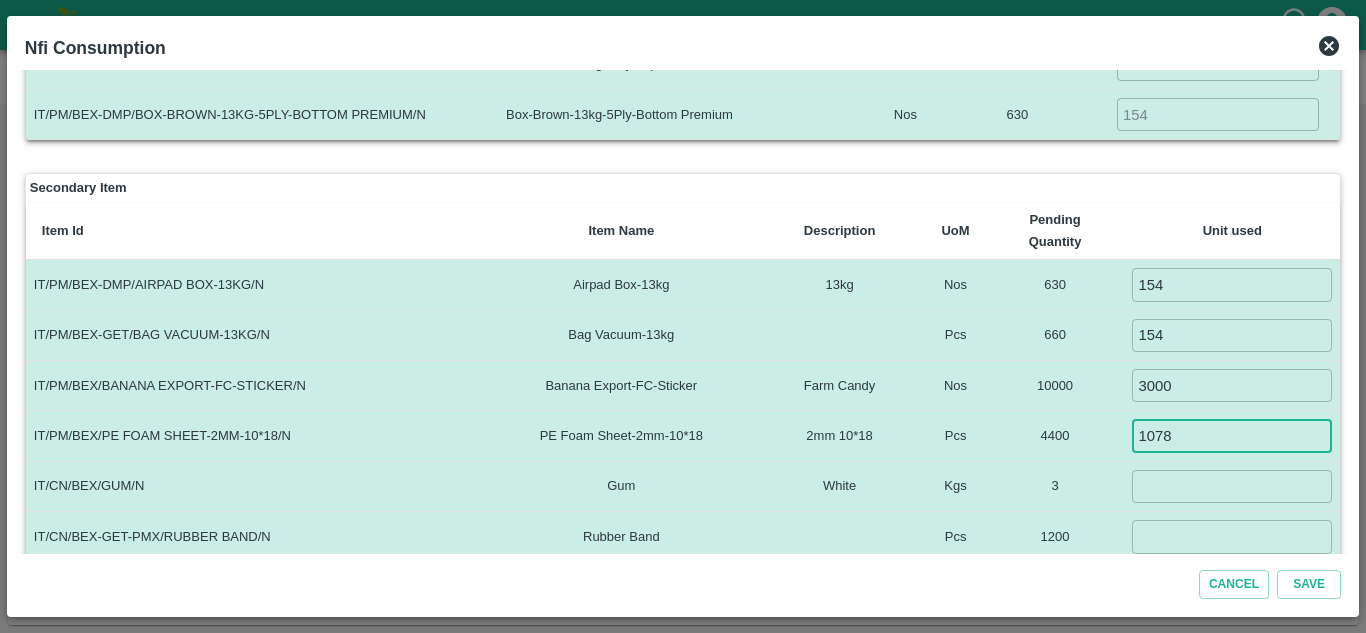 type on "1078" 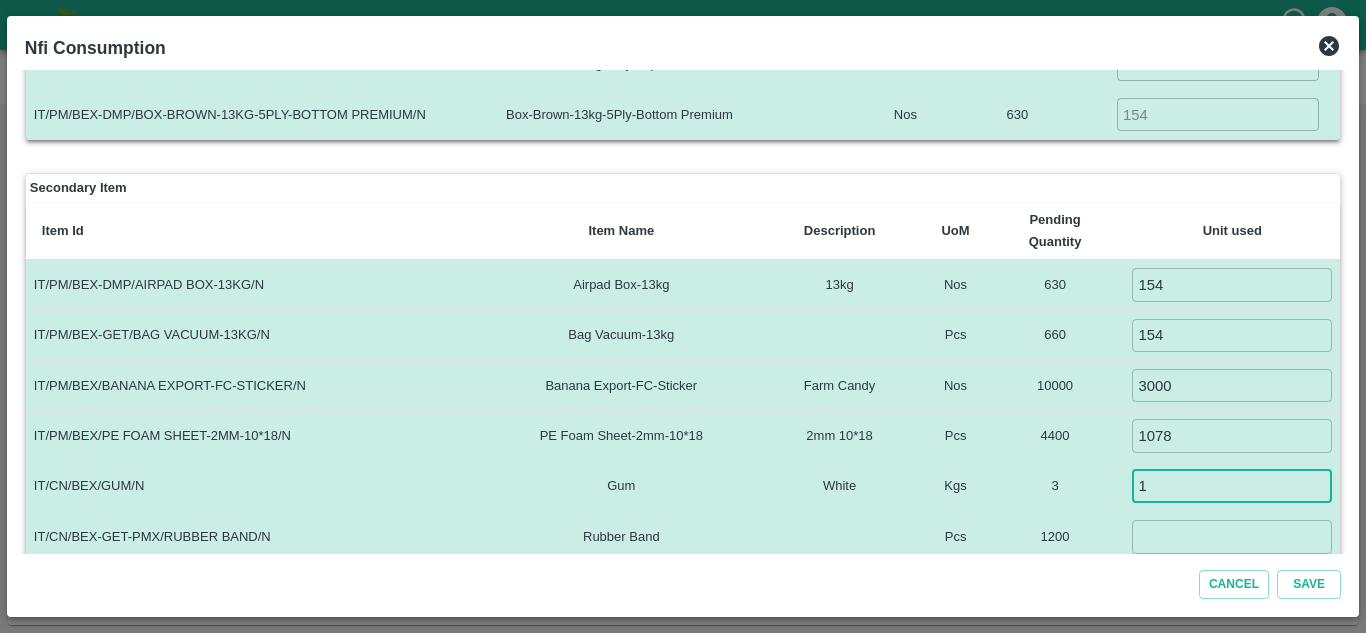 type on "1" 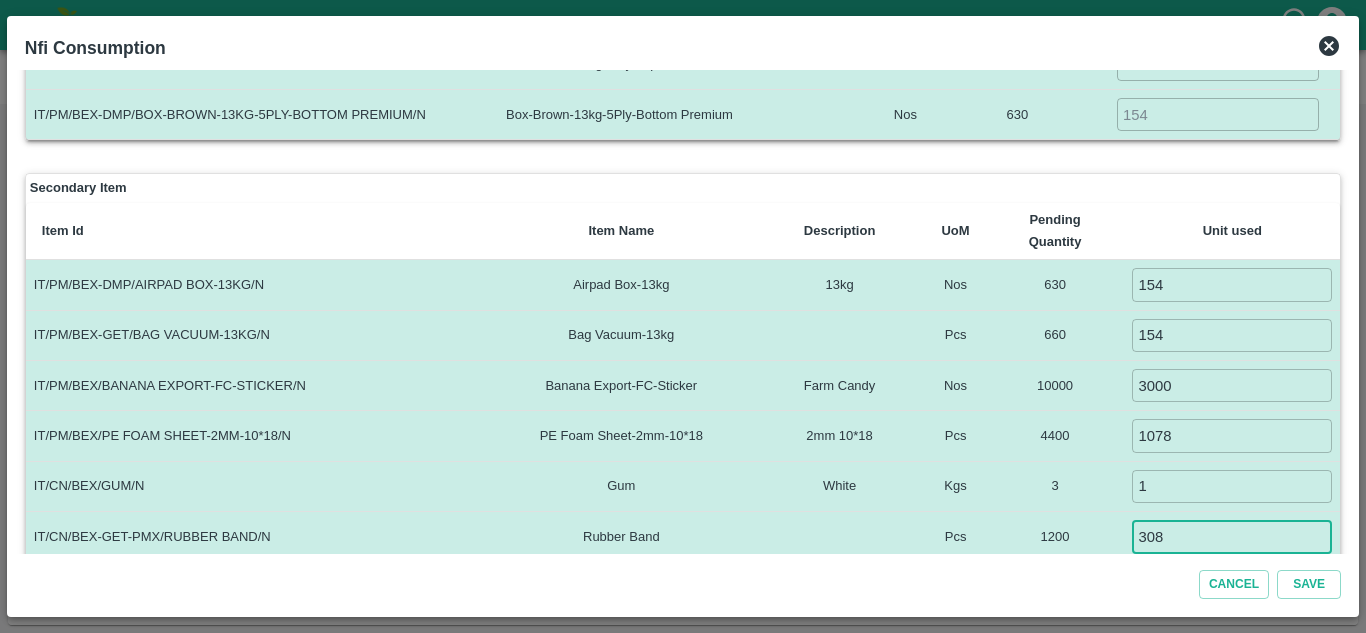 type on "308" 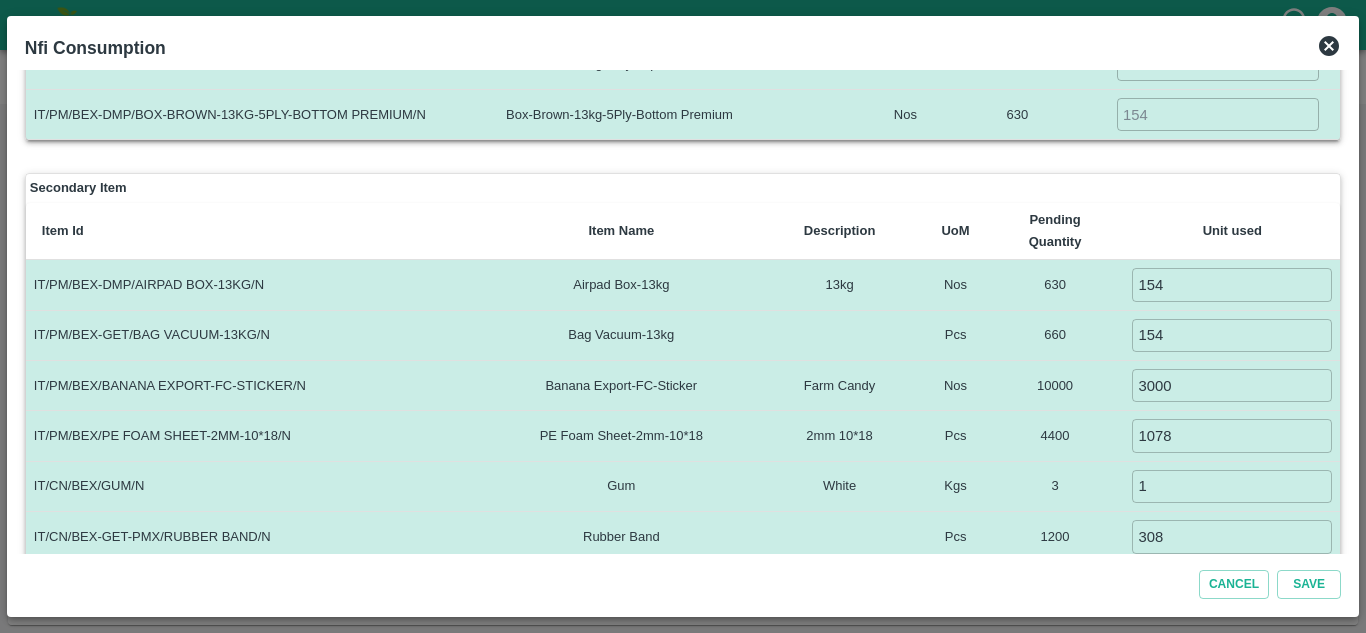 scroll, scrollTop: 479, scrollLeft: 0, axis: vertical 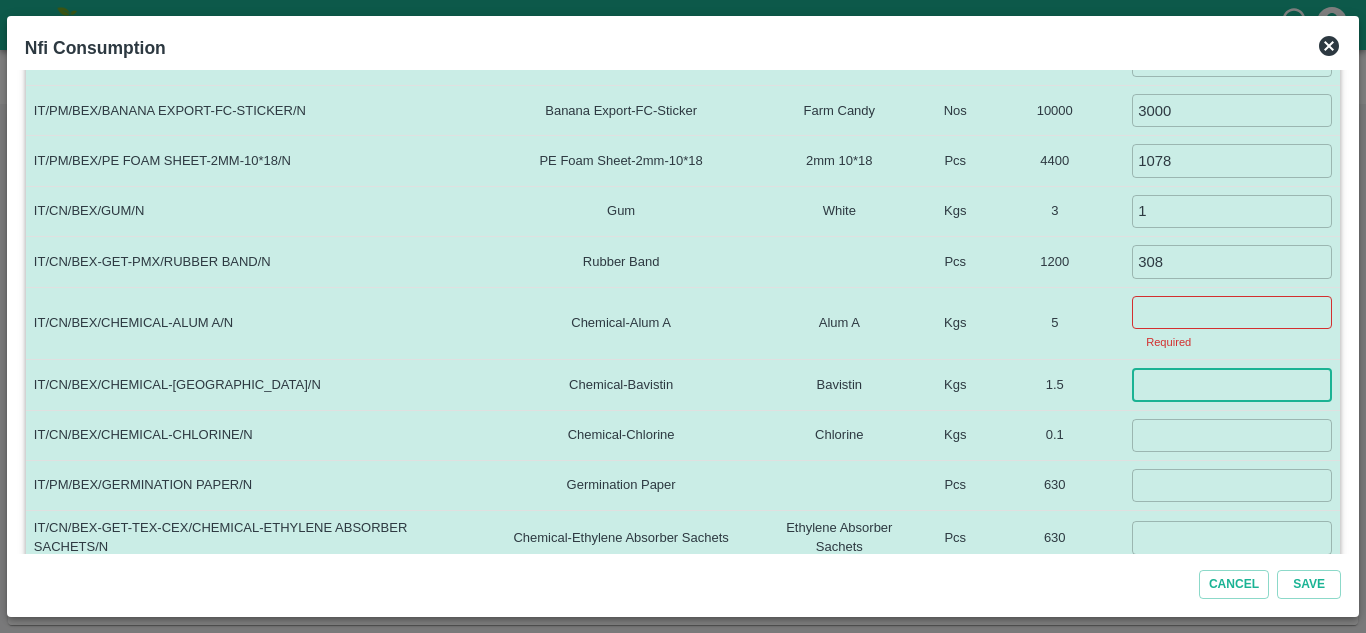 click on "​" at bounding box center (1232, 385) 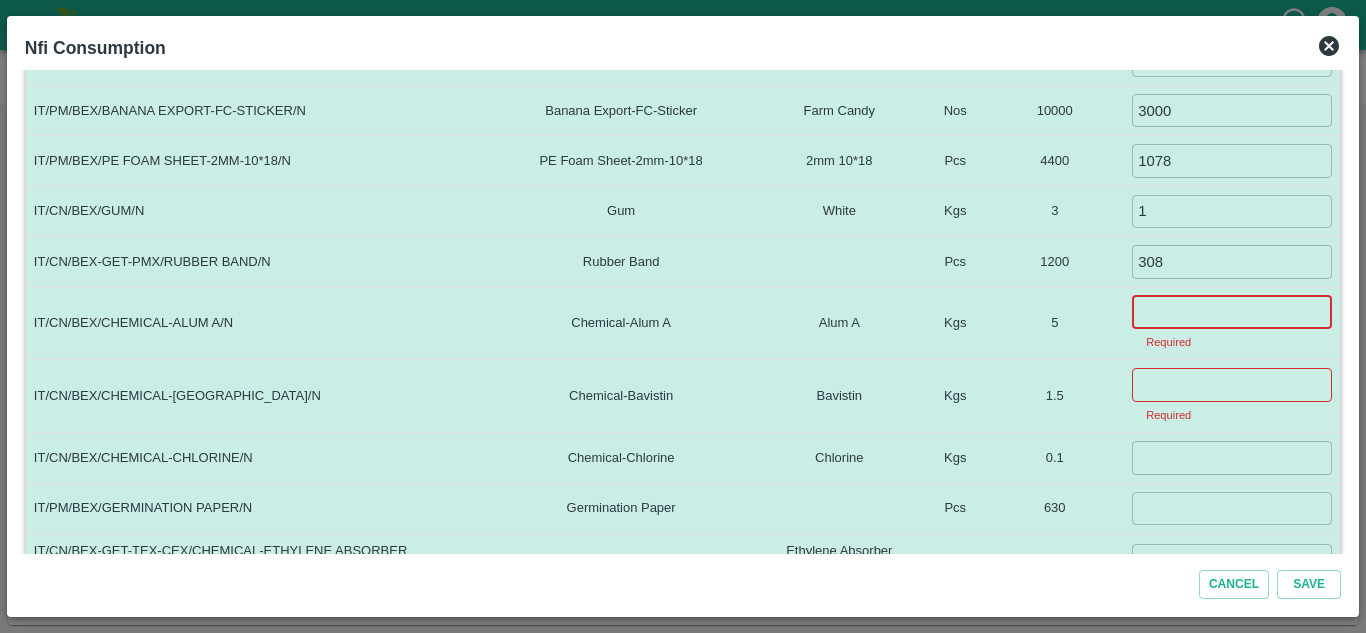 click at bounding box center [1232, 312] 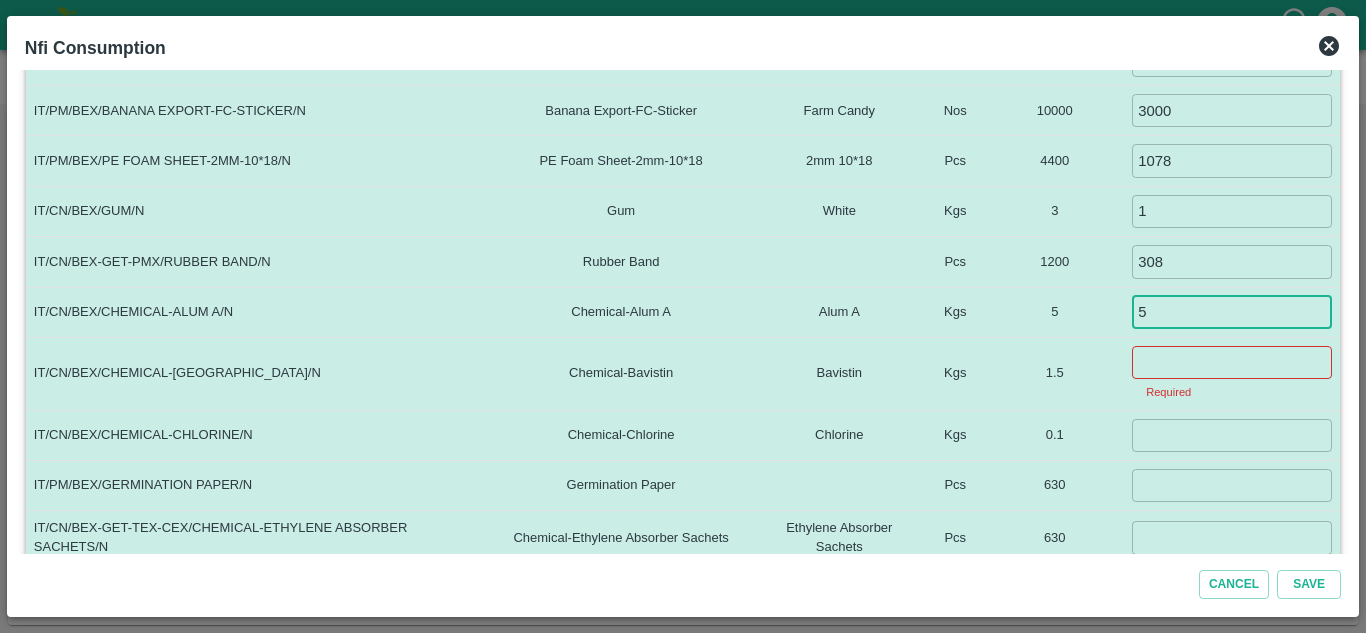 type on "5" 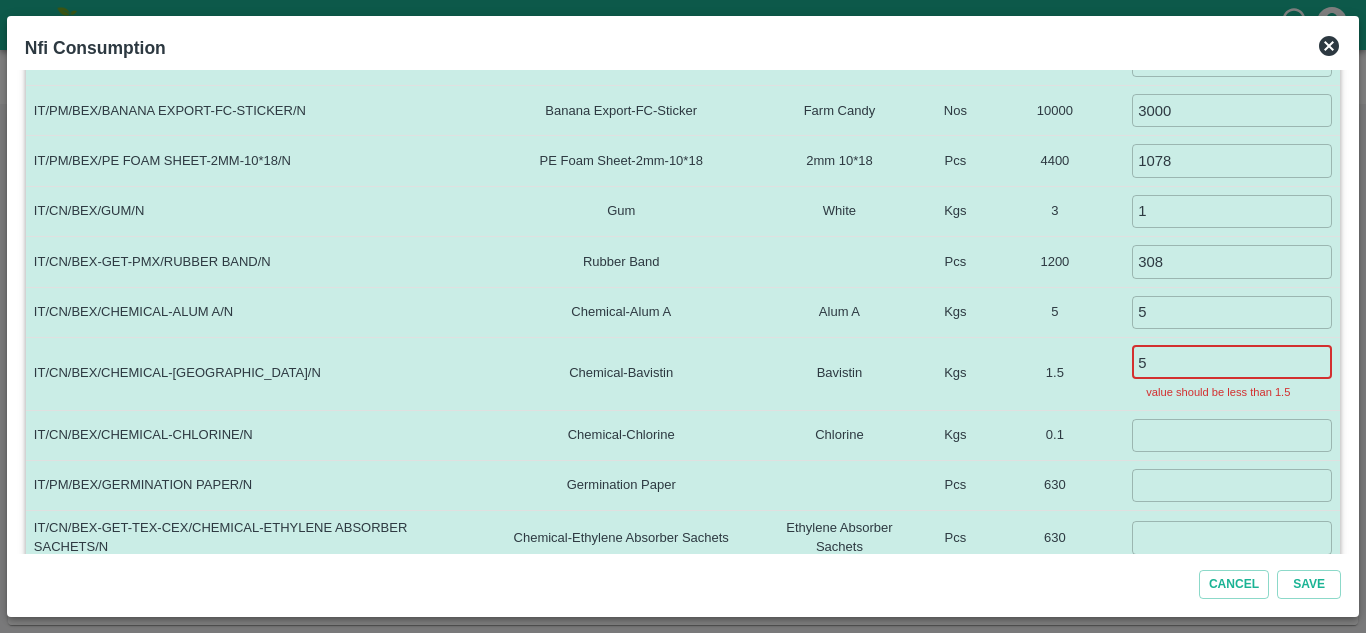 type on "5" 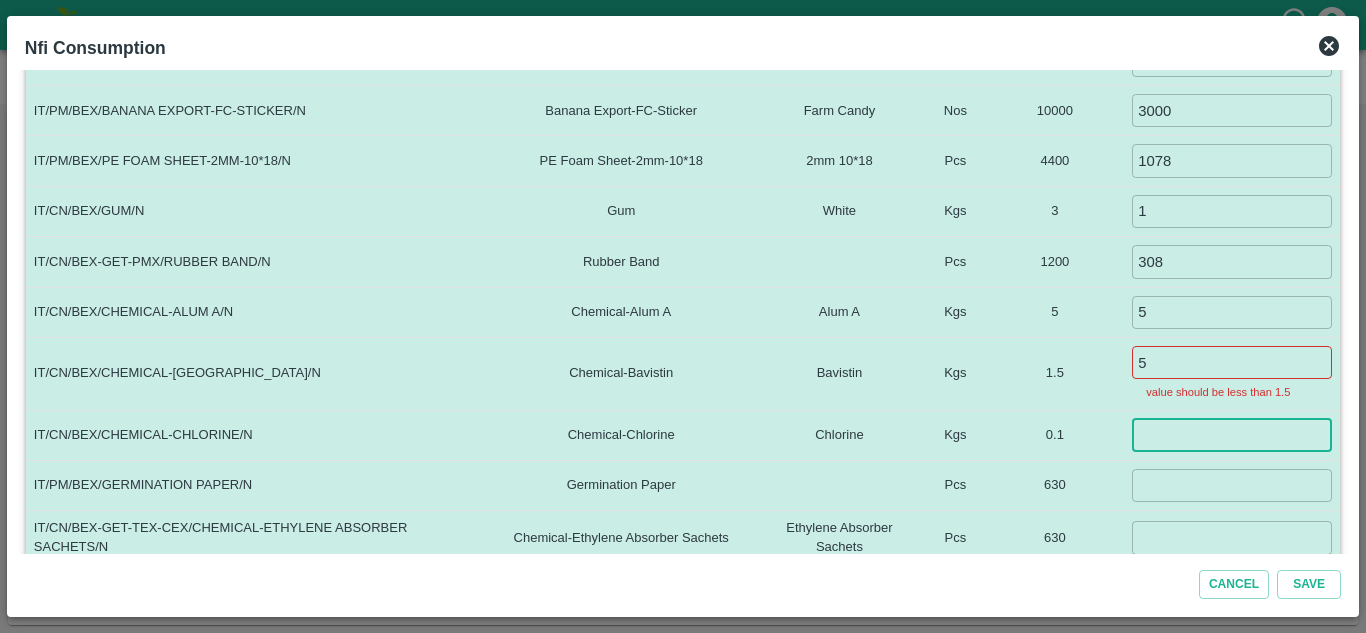 click at bounding box center (1232, 435) 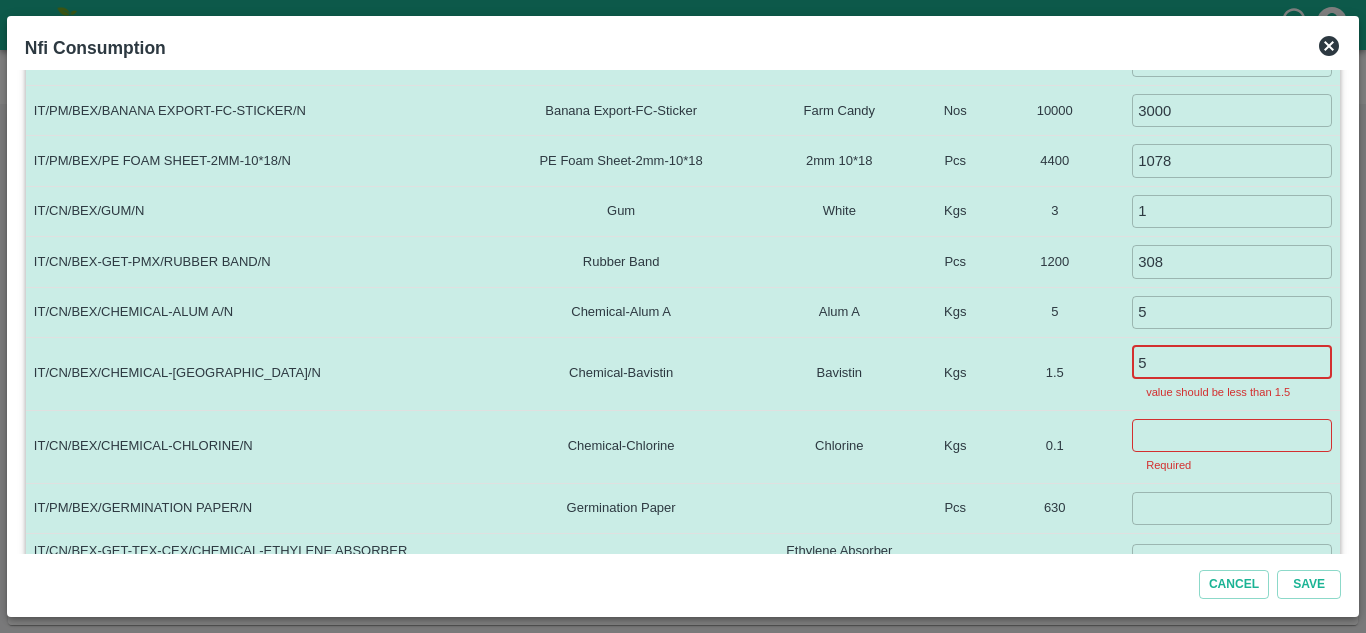 click on "5" at bounding box center [1232, 362] 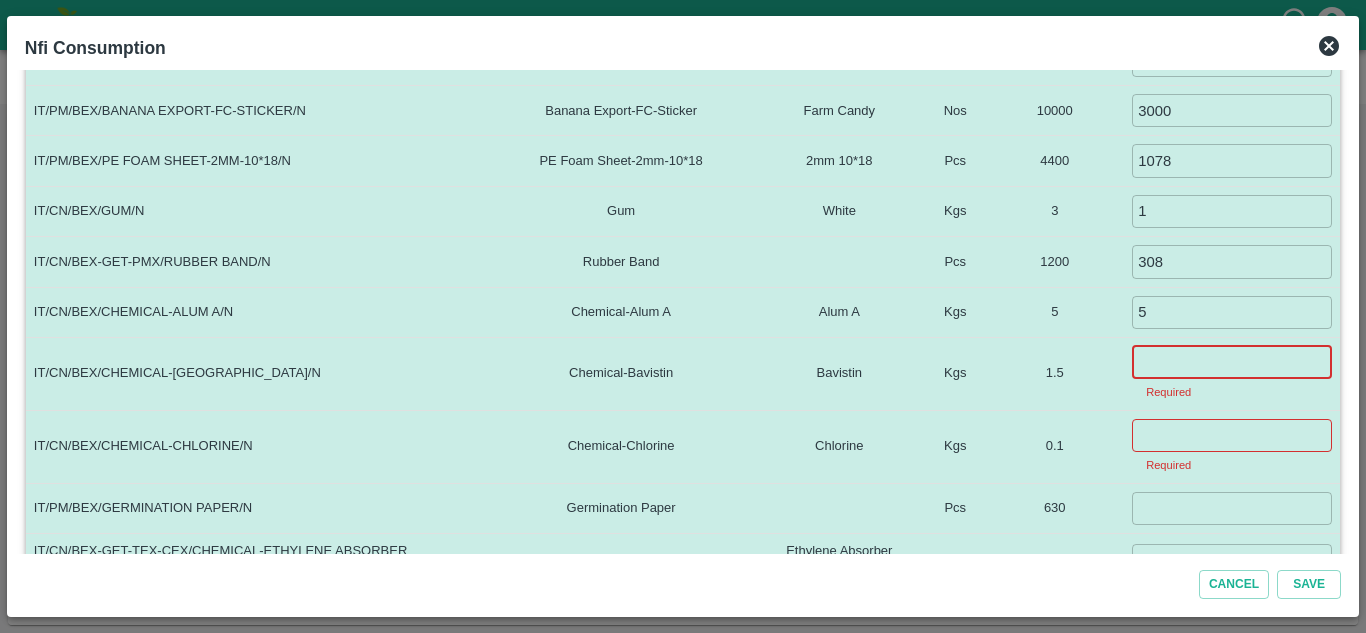 type on "5" 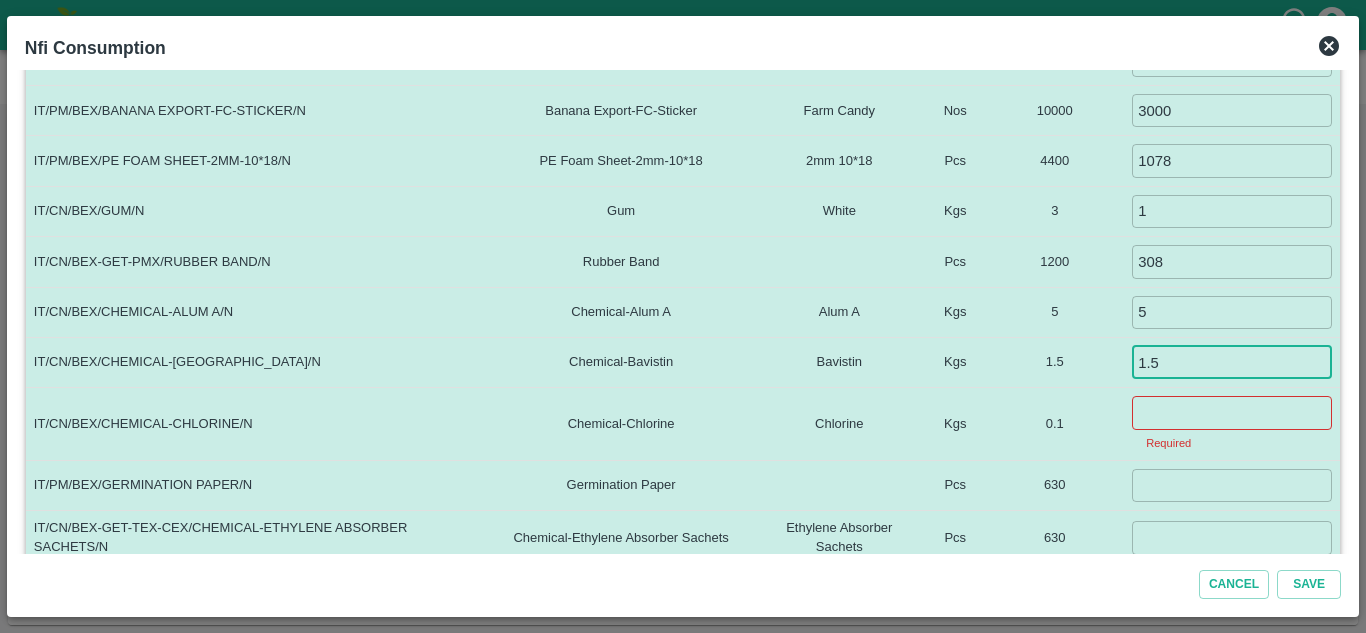 type on "1.5" 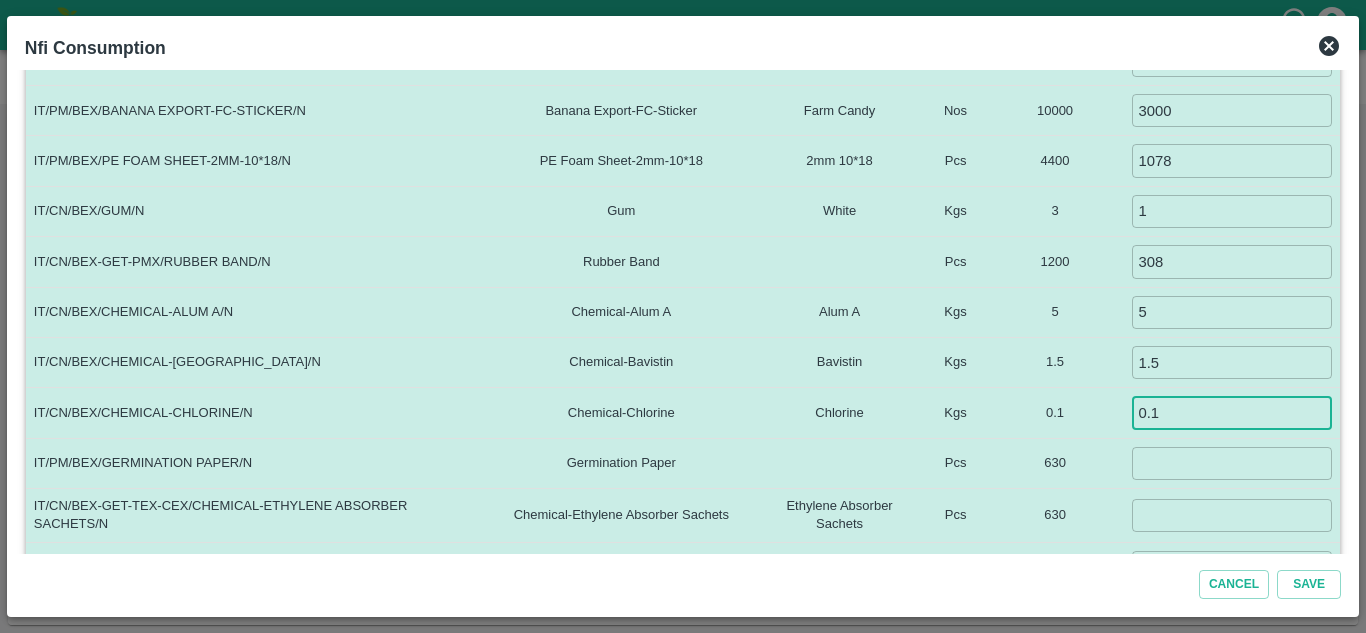 type on "0.1" 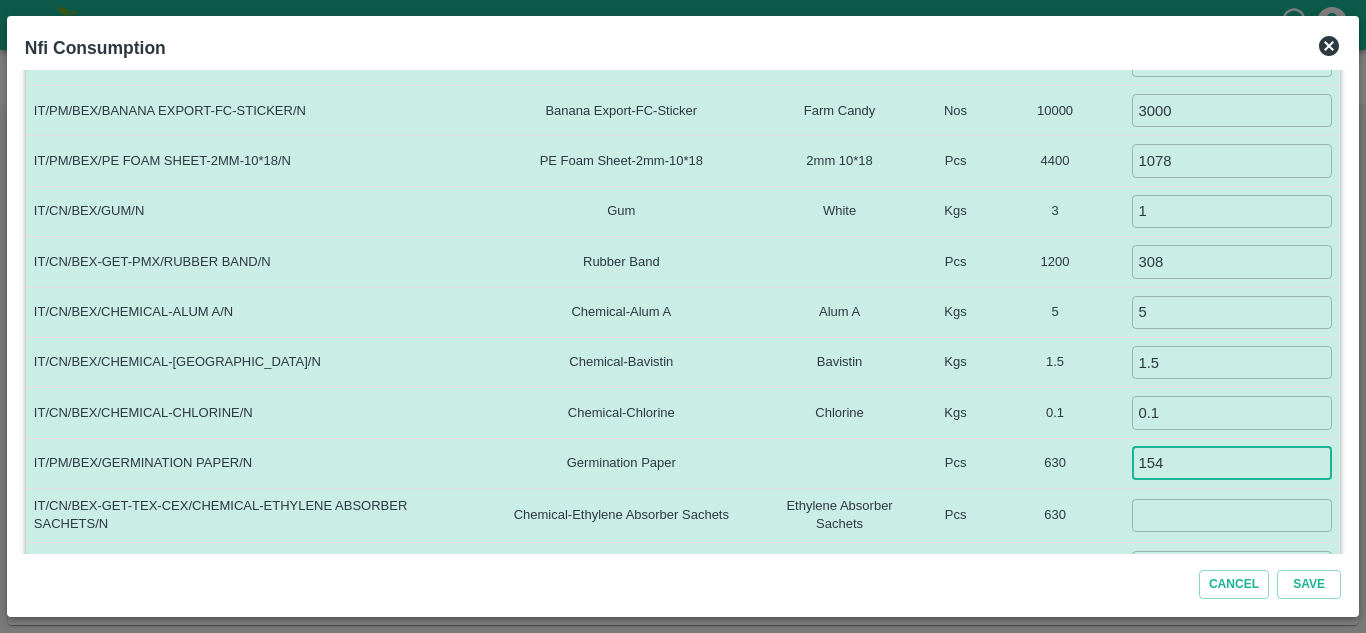 type on "154" 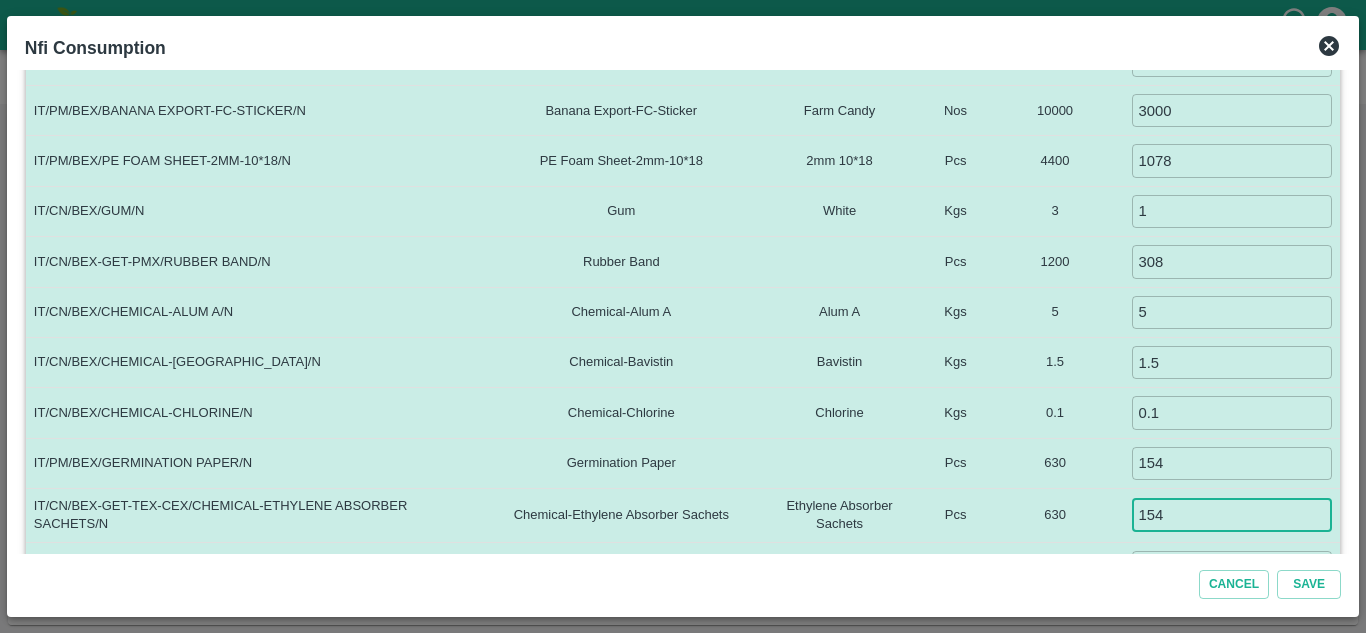 type on "154" 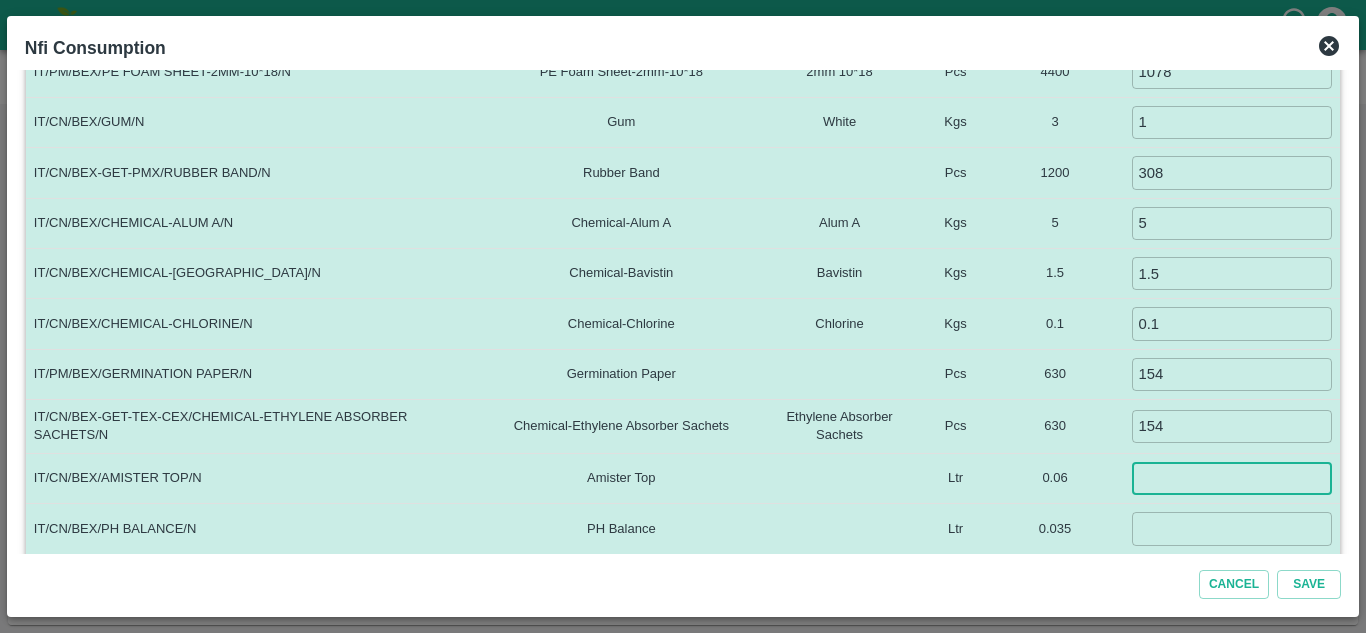 scroll, scrollTop: 574, scrollLeft: 0, axis: vertical 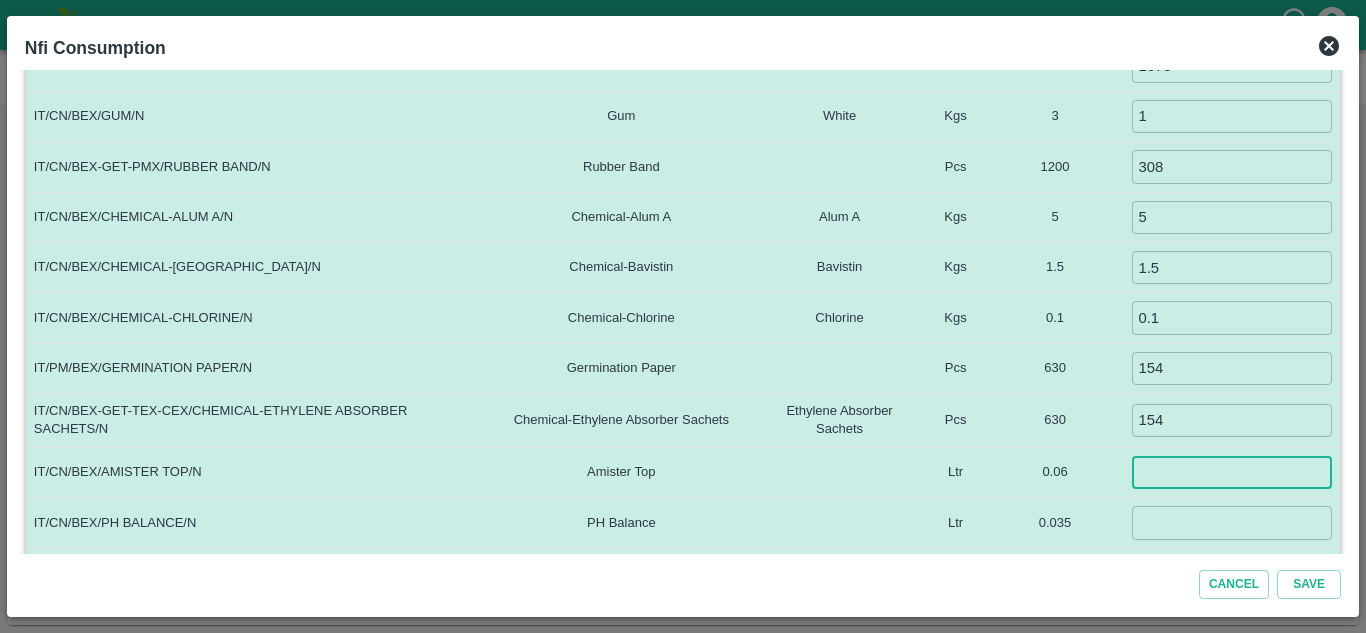 click at bounding box center (1232, 472) 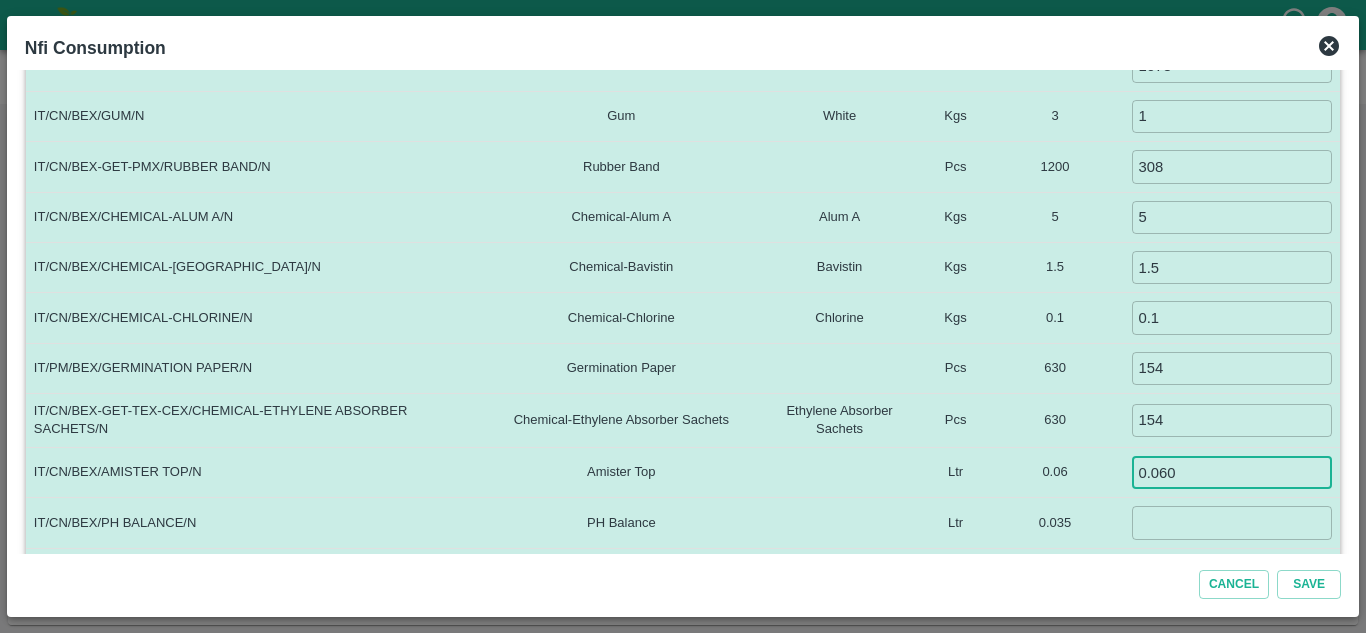 type on "0.060" 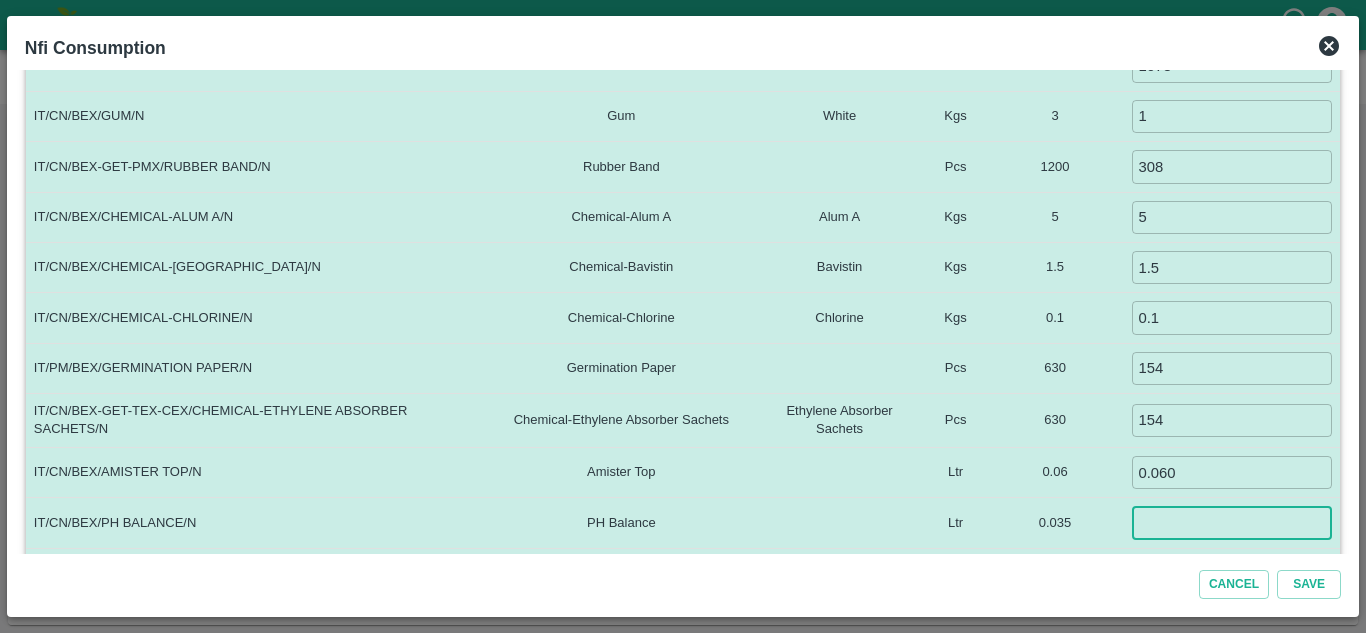 click at bounding box center (1232, 522) 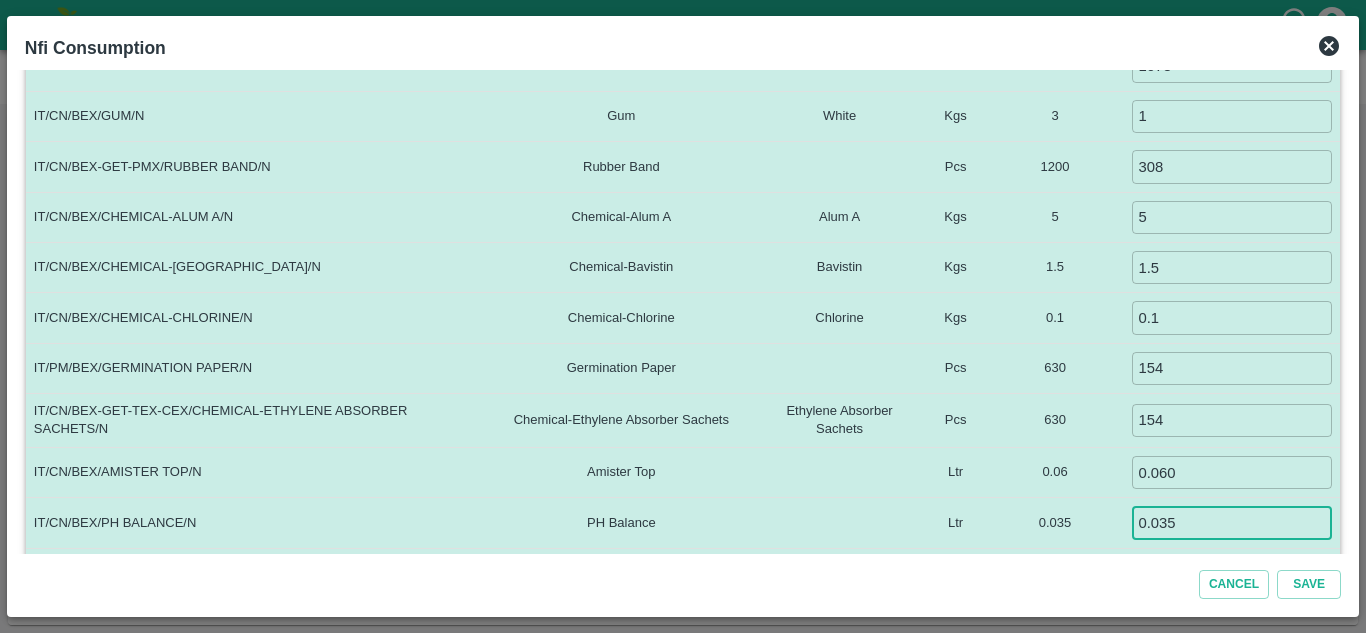 type on "0.035" 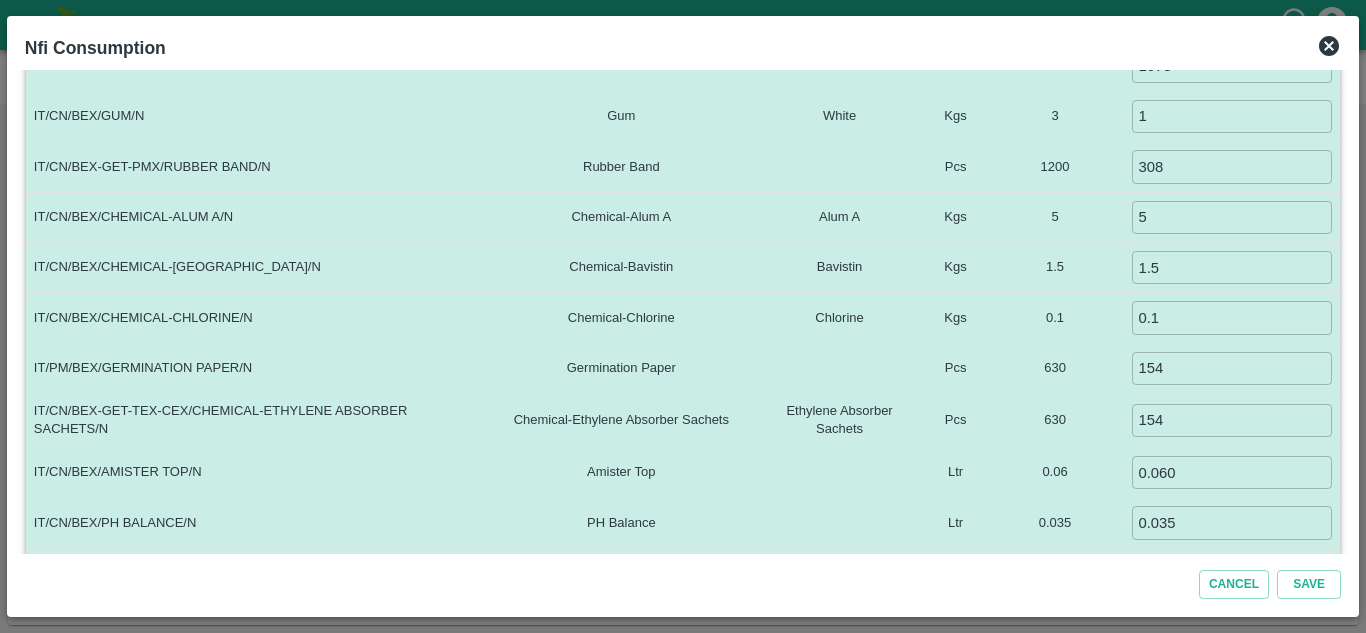click on "0.035" at bounding box center (1055, 523) 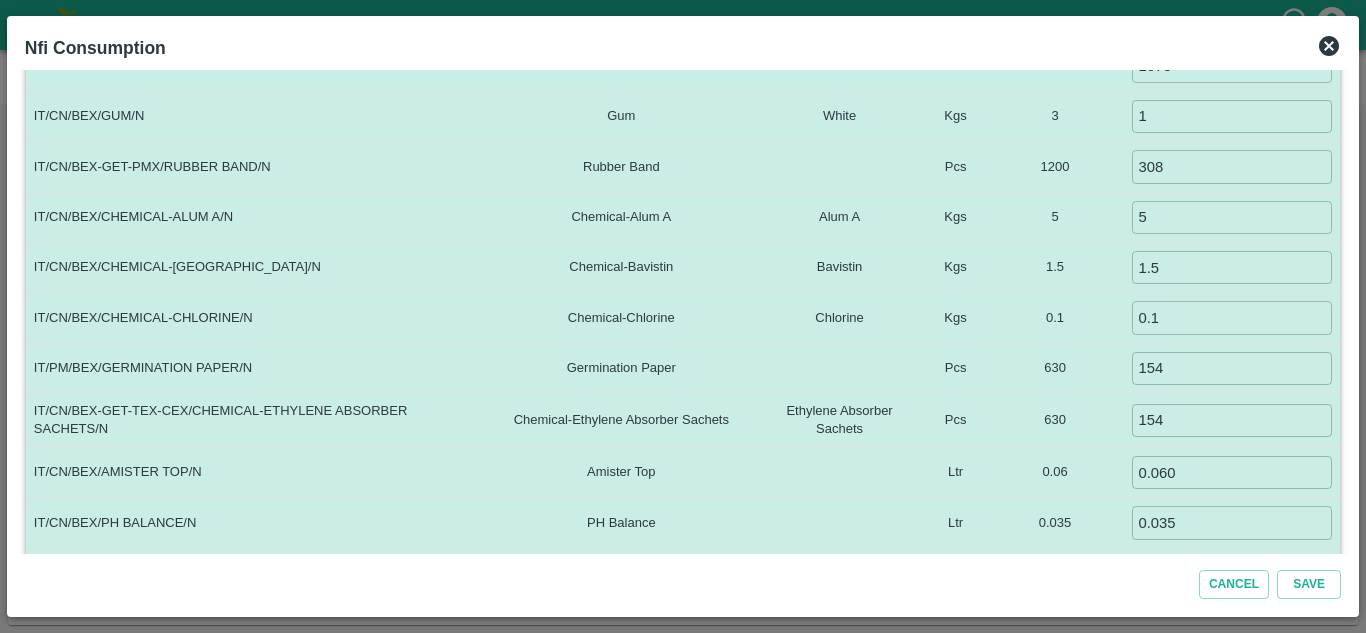 scroll, scrollTop: 632, scrollLeft: 0, axis: vertical 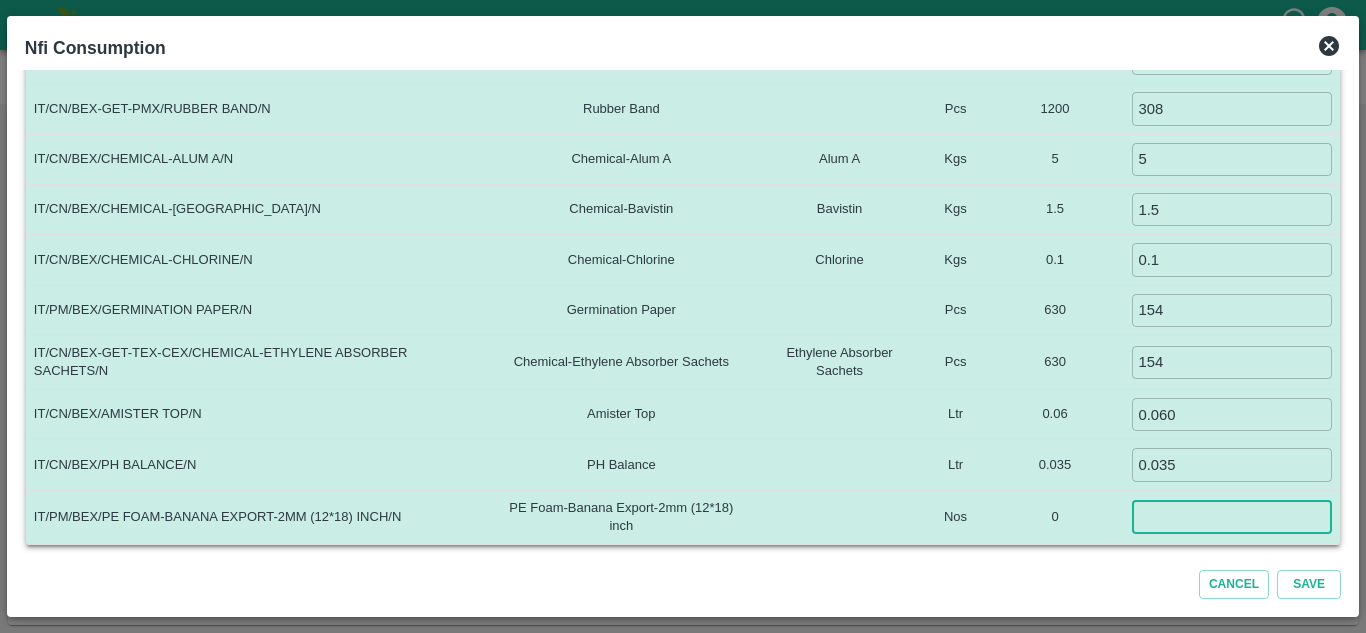 click at bounding box center (1232, 517) 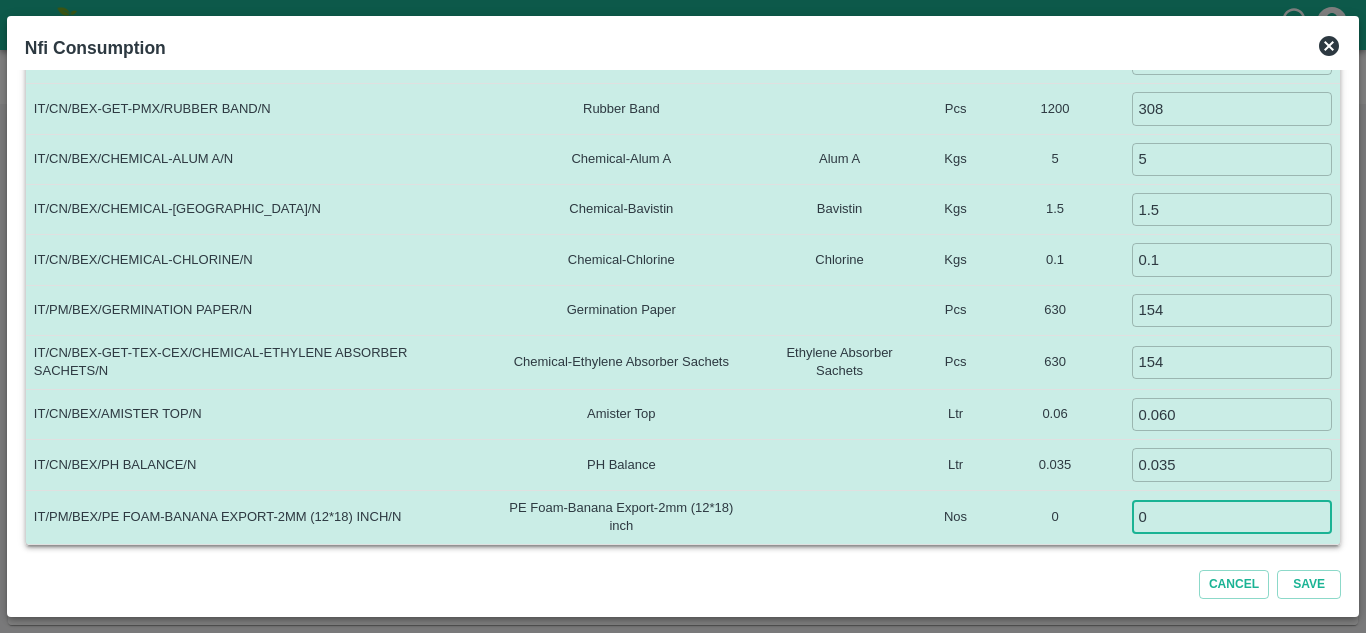 type on "0" 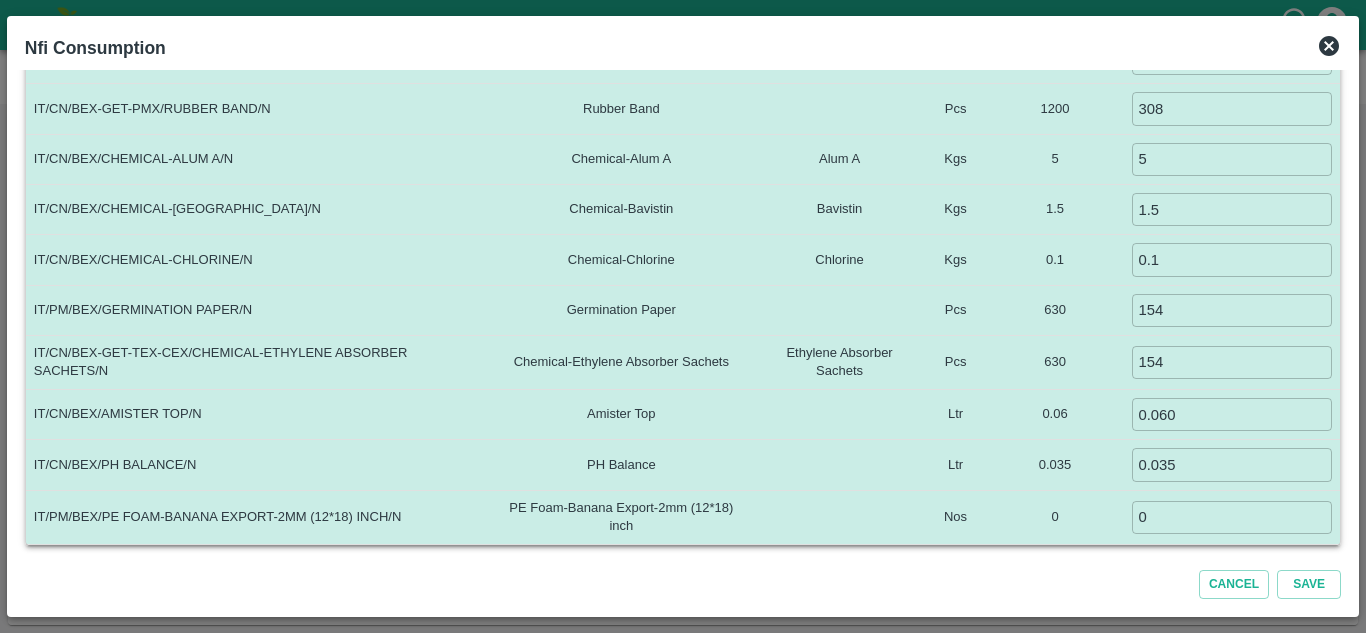 click on "0" at bounding box center (1055, 517) 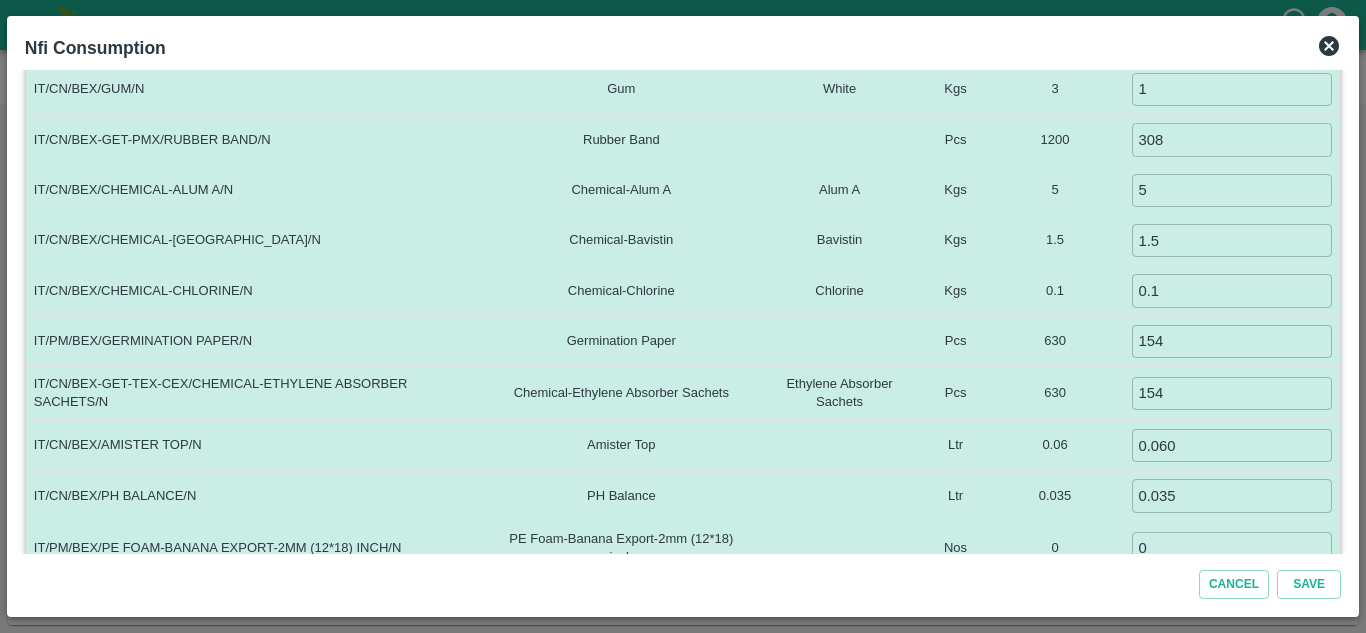 scroll, scrollTop: 632, scrollLeft: 0, axis: vertical 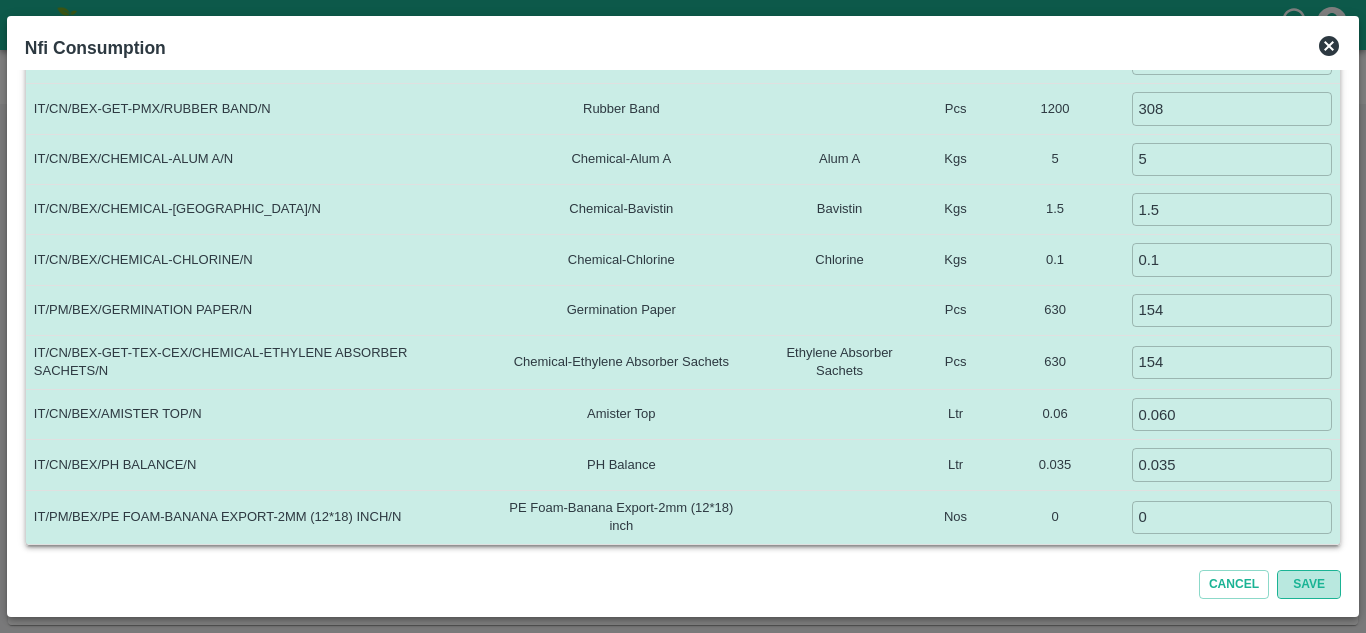 click on "Save" at bounding box center [1309, 584] 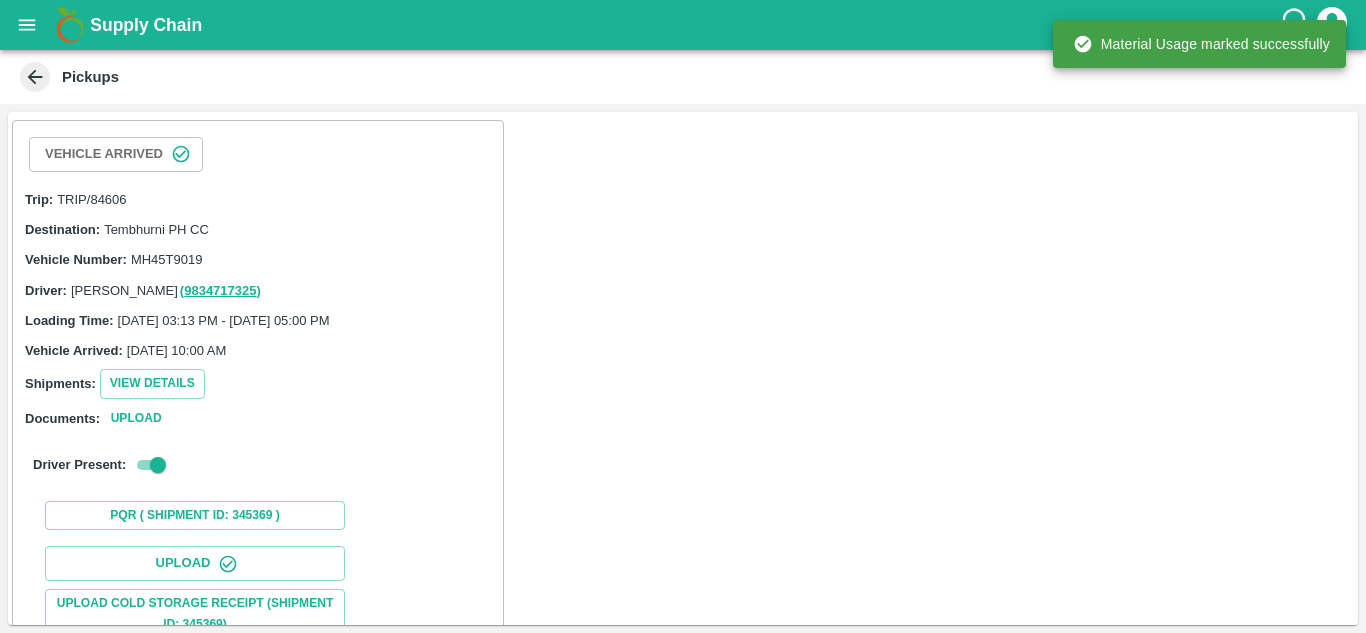 scroll, scrollTop: 308, scrollLeft: 0, axis: vertical 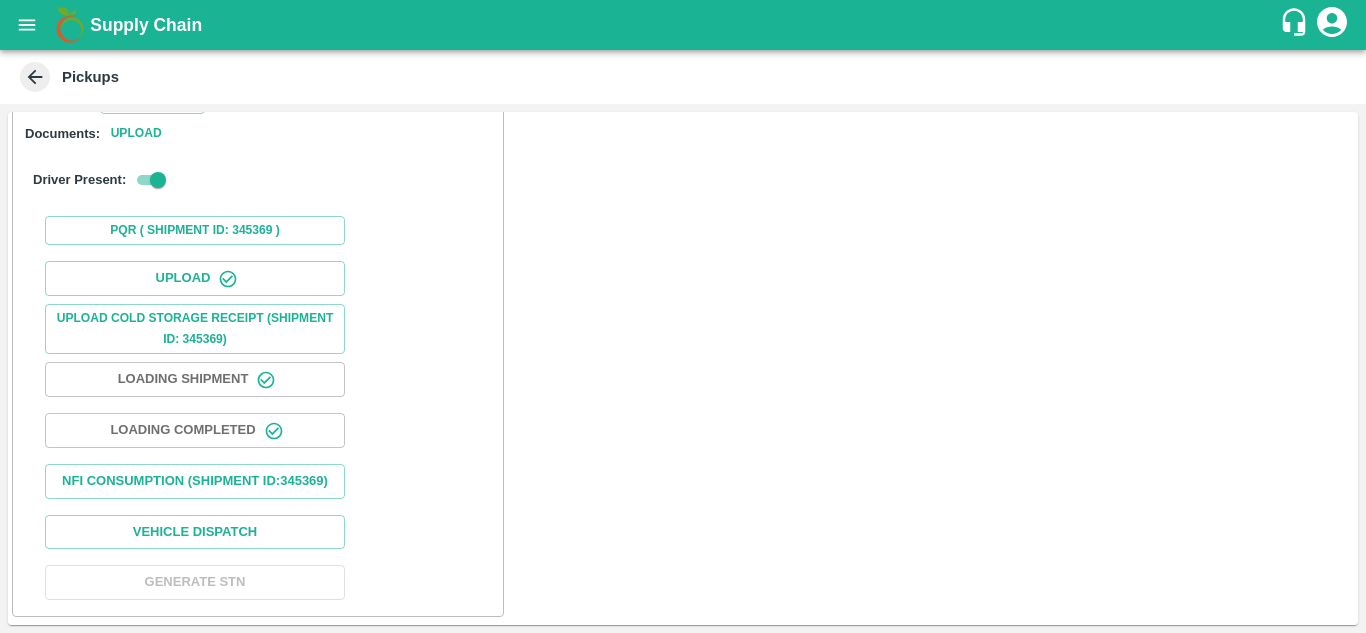 click 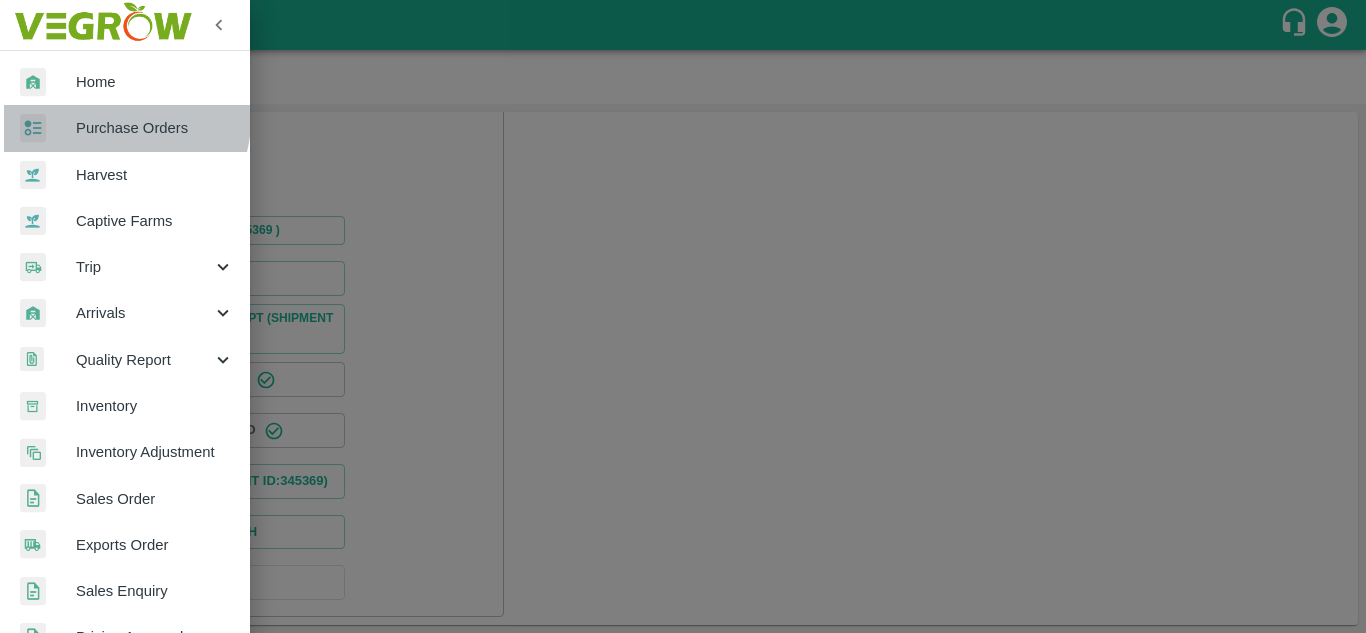 click on "Purchase Orders" at bounding box center [155, 128] 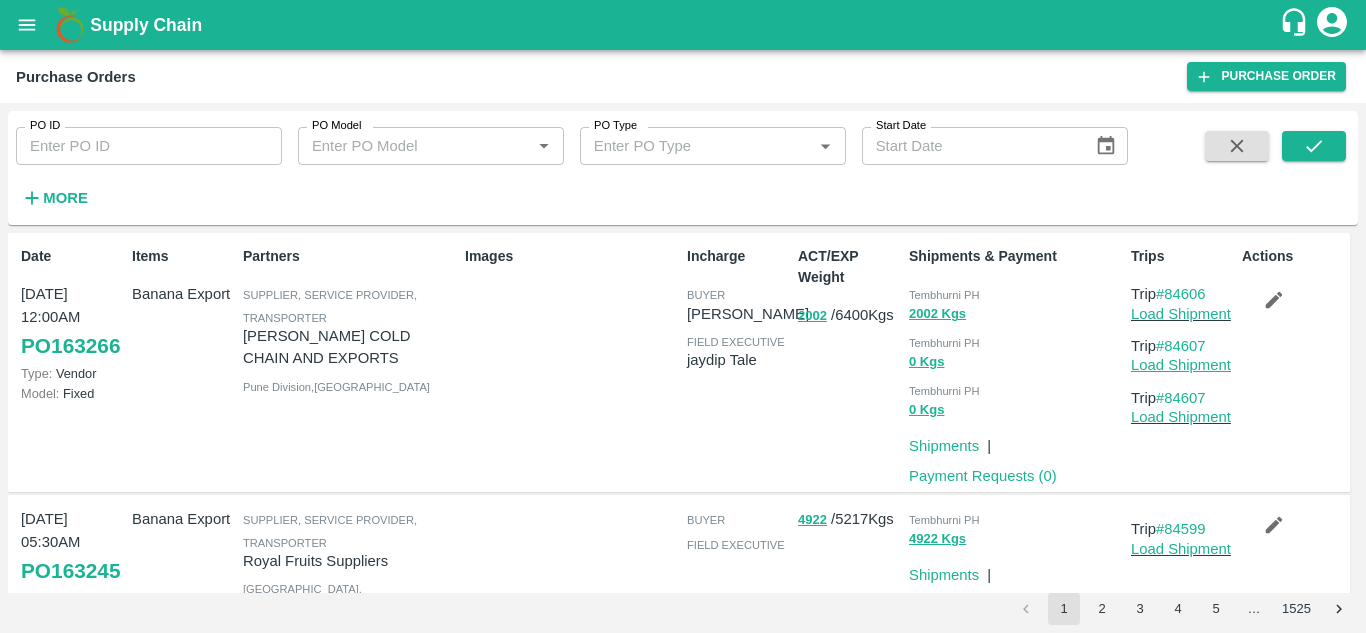 click on "Load Shipment" at bounding box center [1181, 365] 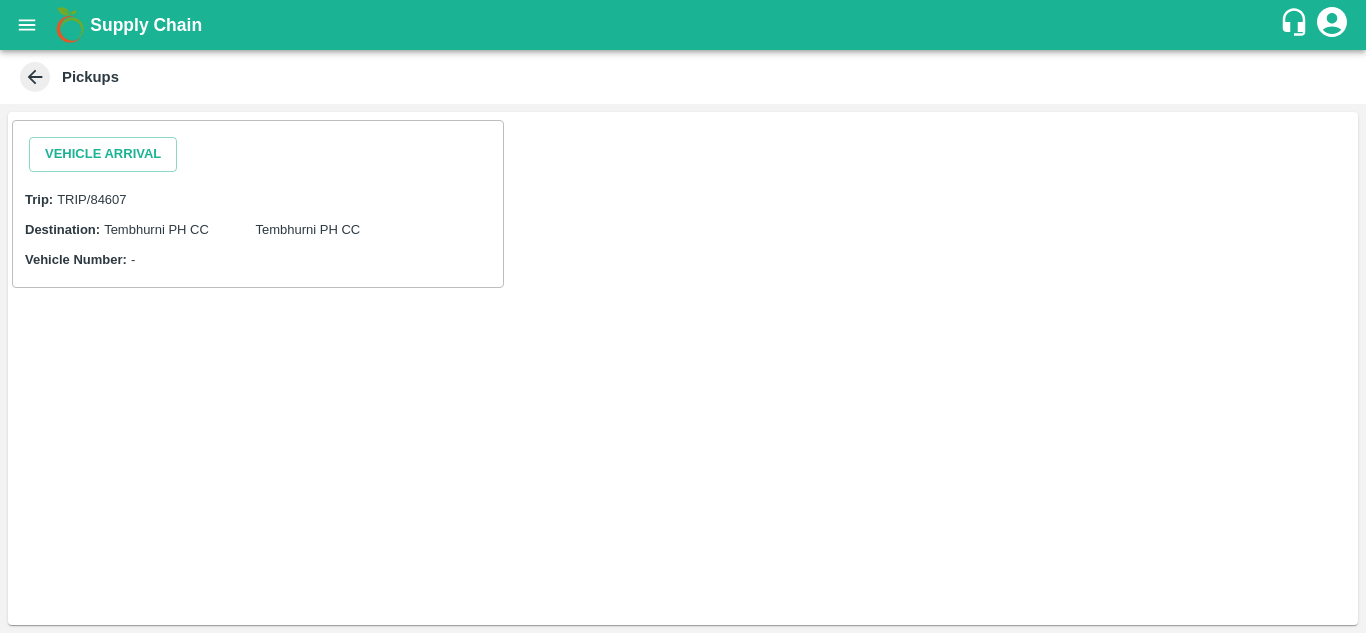 scroll, scrollTop: 0, scrollLeft: 0, axis: both 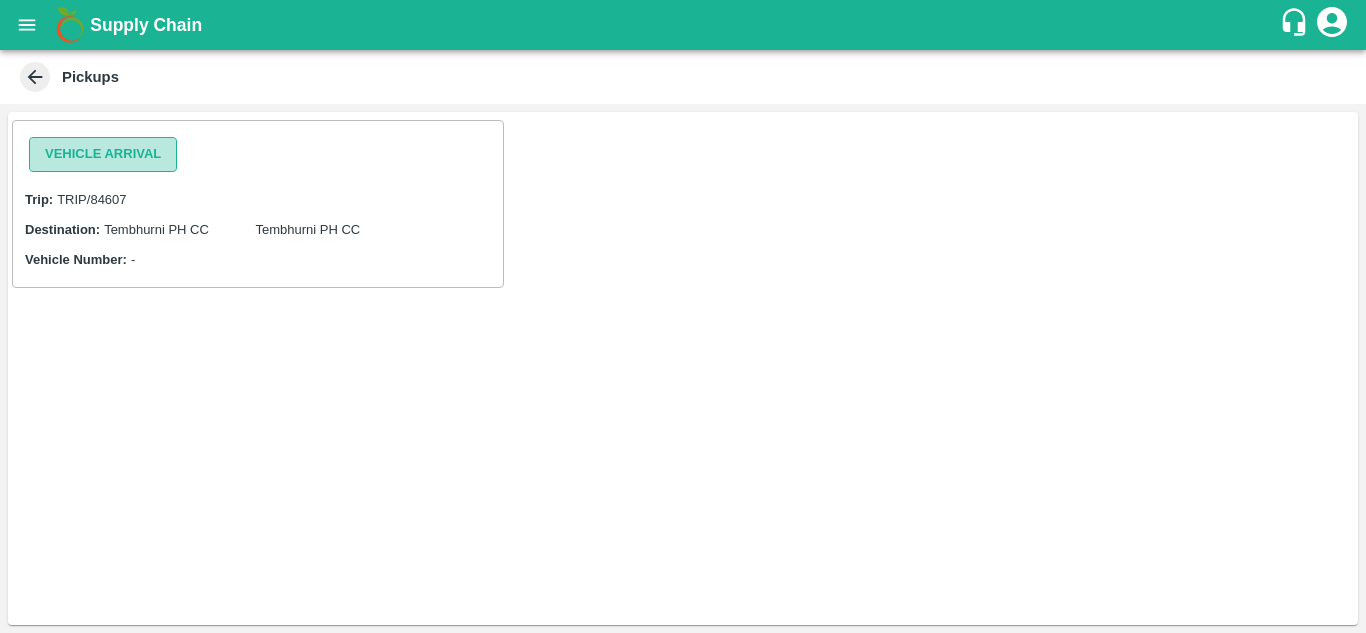 click on "Vehicle Arrival" at bounding box center [103, 154] 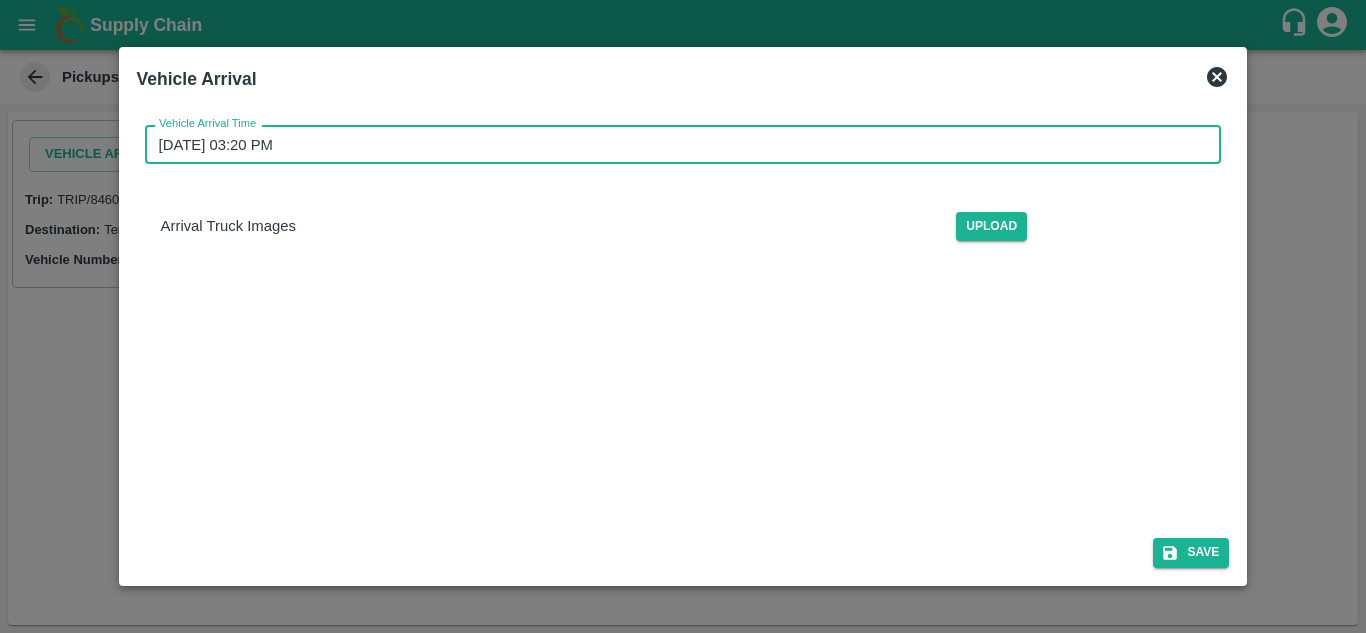 click on "[DATE] 03:20 PM" at bounding box center [676, 144] 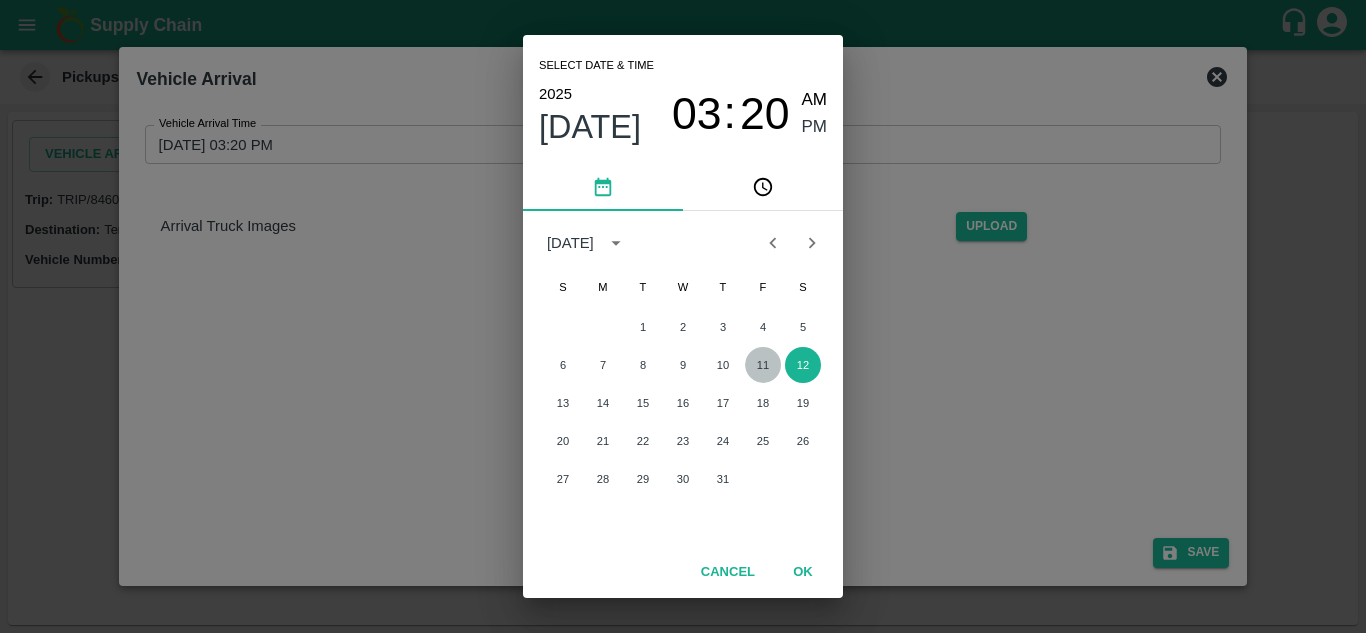 click on "11" at bounding box center [763, 365] 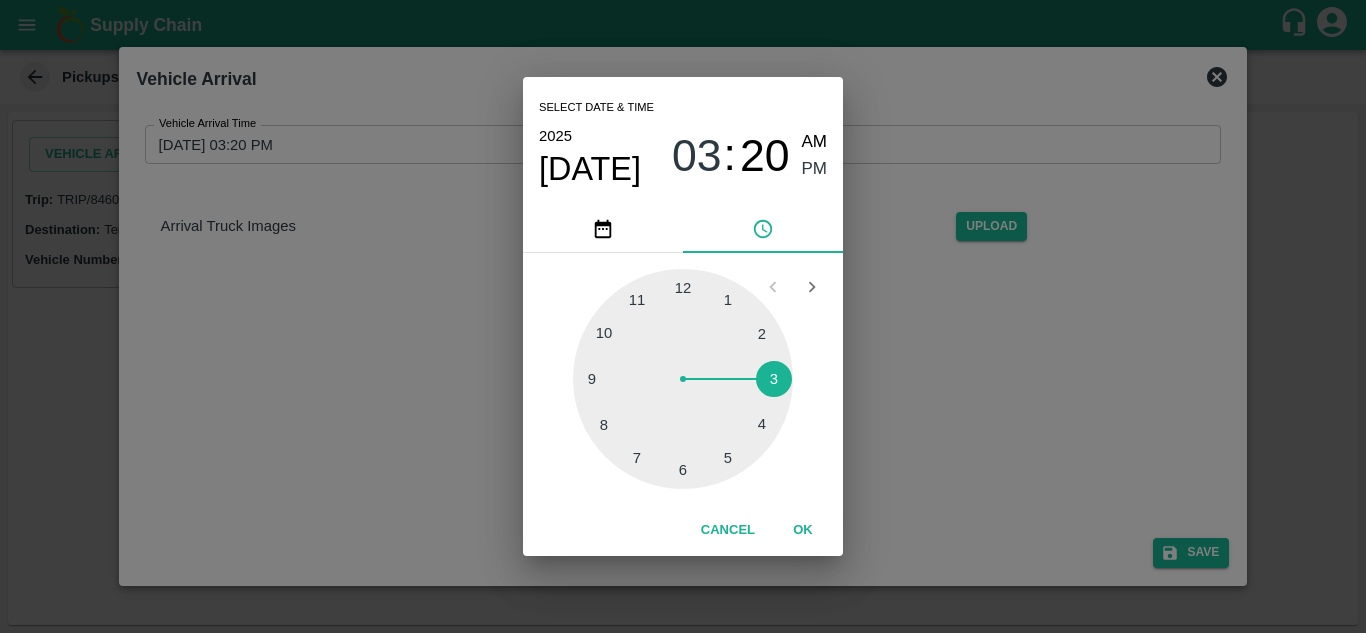click at bounding box center [683, 379] 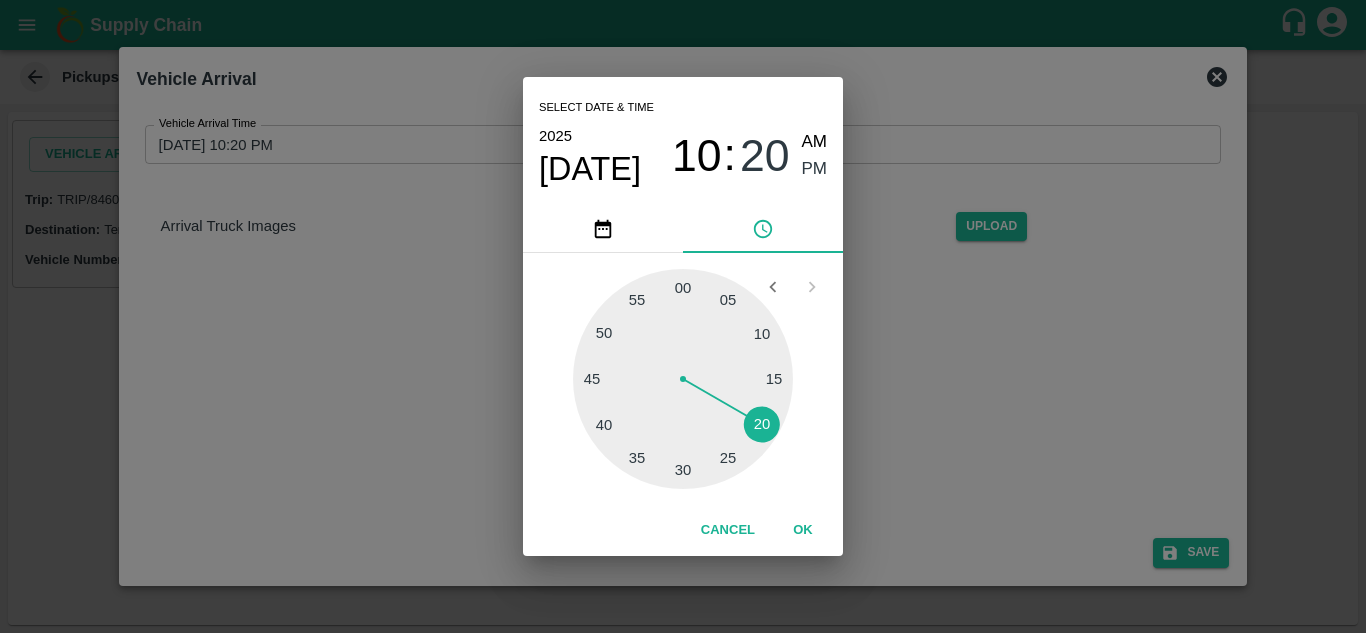 click at bounding box center (683, 379) 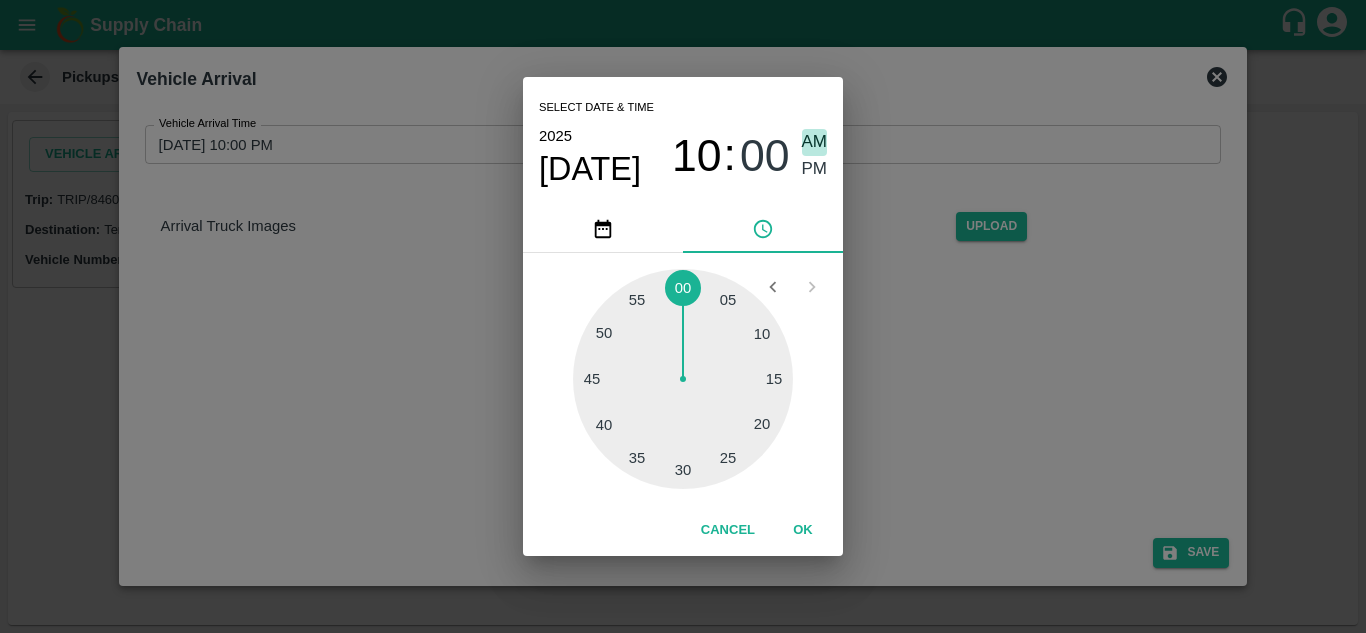 click on "AM" at bounding box center (815, 142) 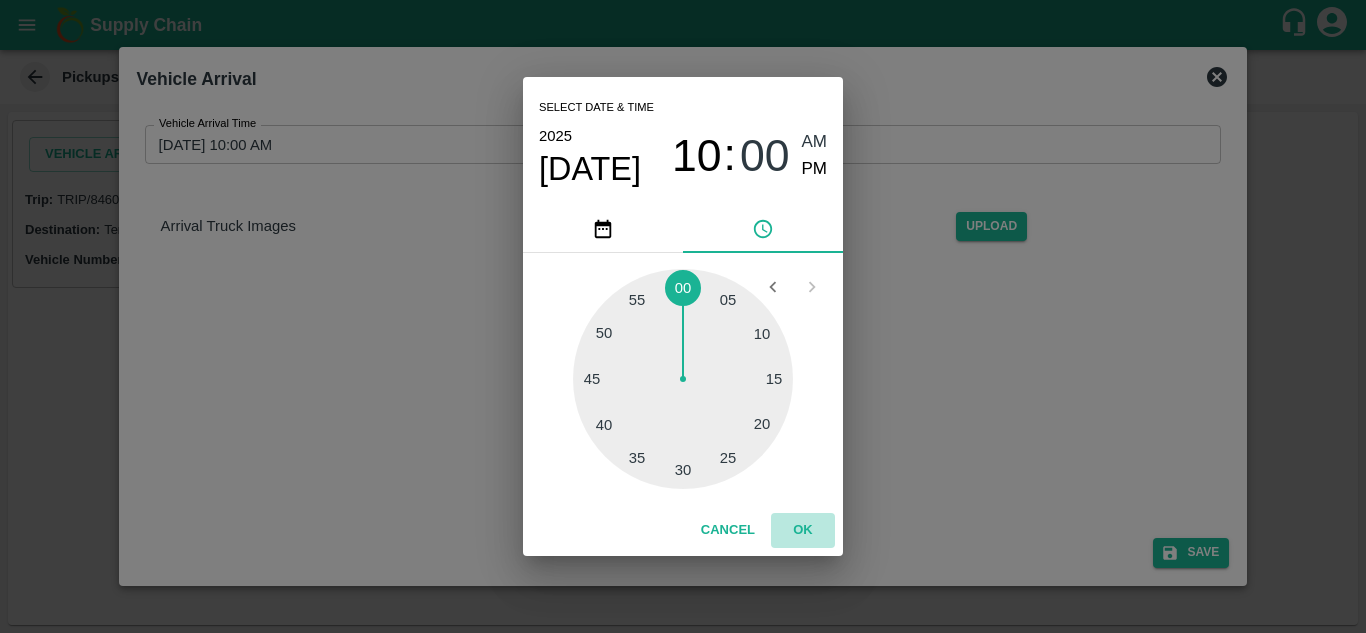 click on "OK" at bounding box center [803, 530] 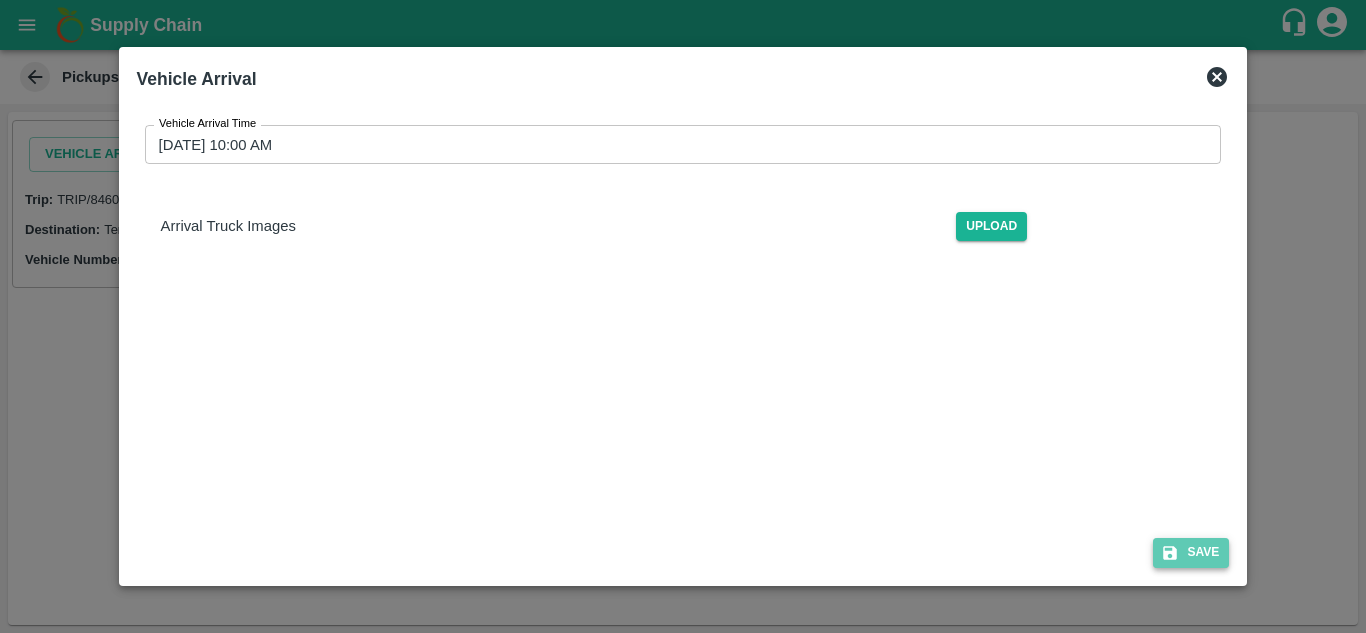 click on "Save" at bounding box center (1191, 552) 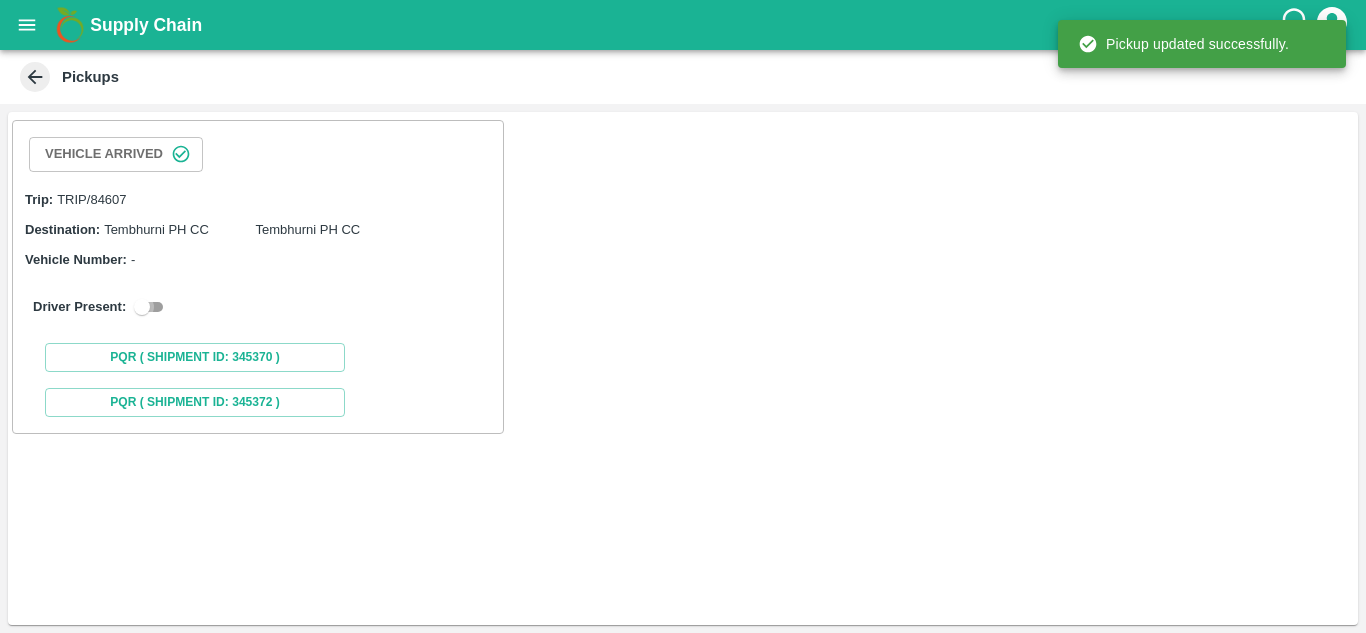 click at bounding box center [142, 307] 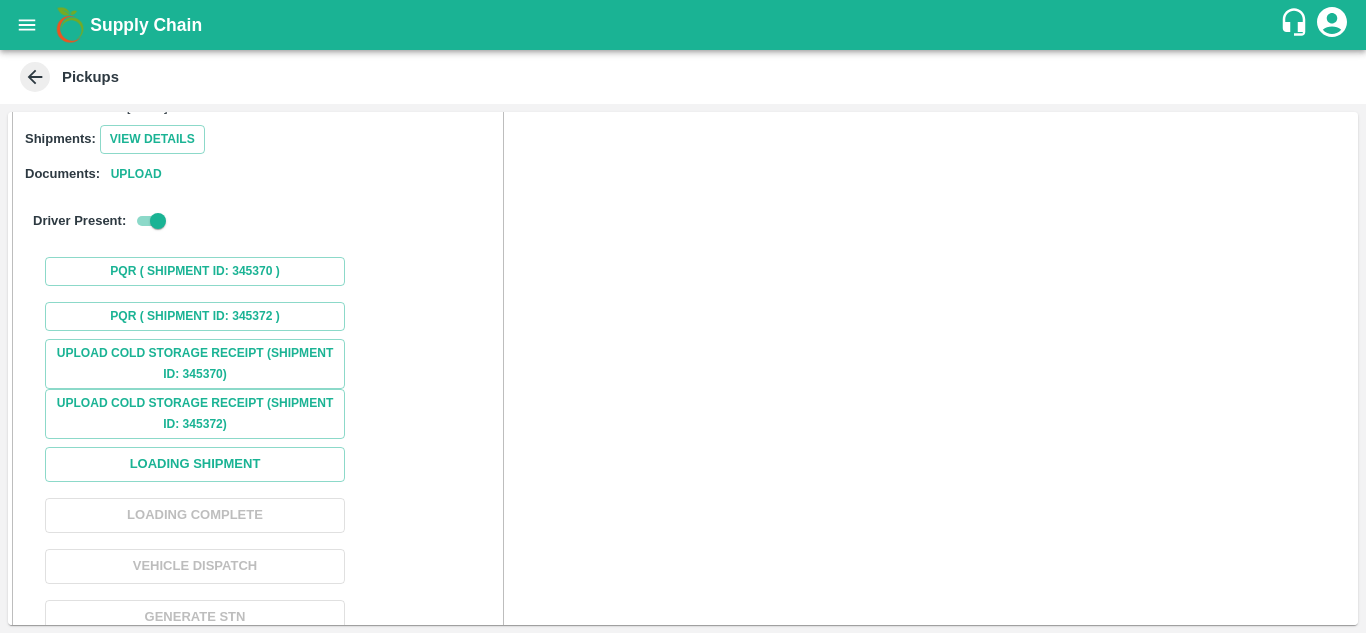 scroll, scrollTop: 185, scrollLeft: 0, axis: vertical 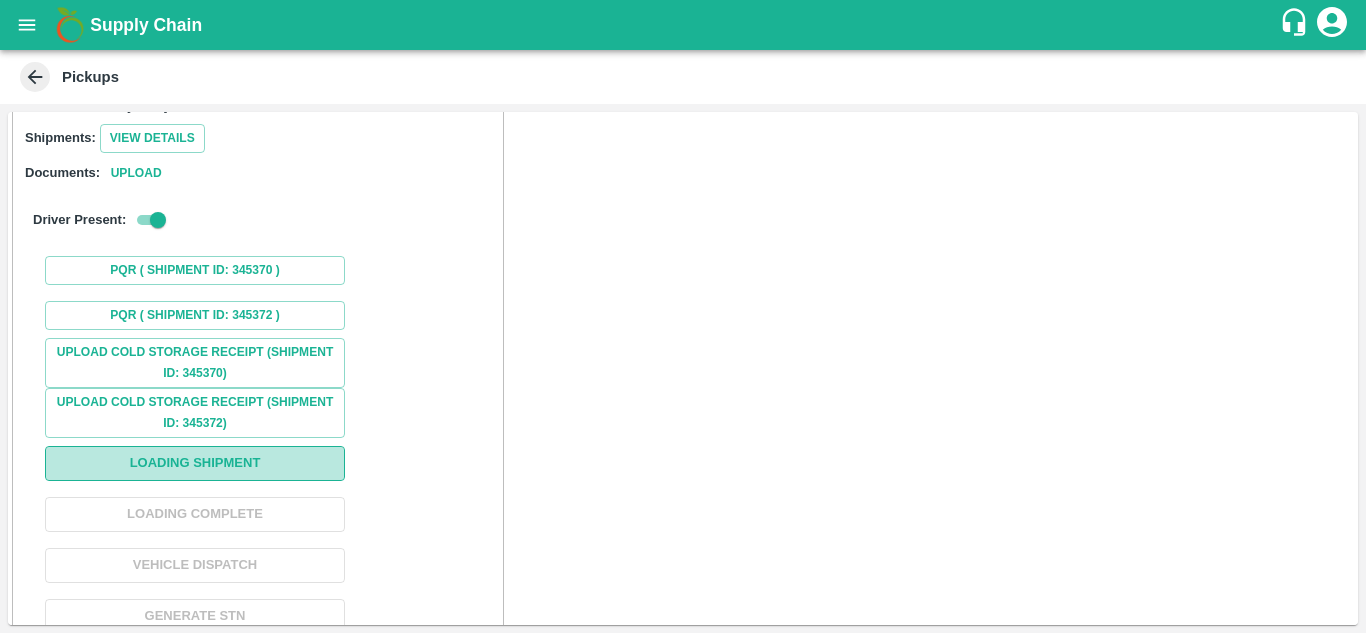 click on "Loading Shipment" at bounding box center (195, 463) 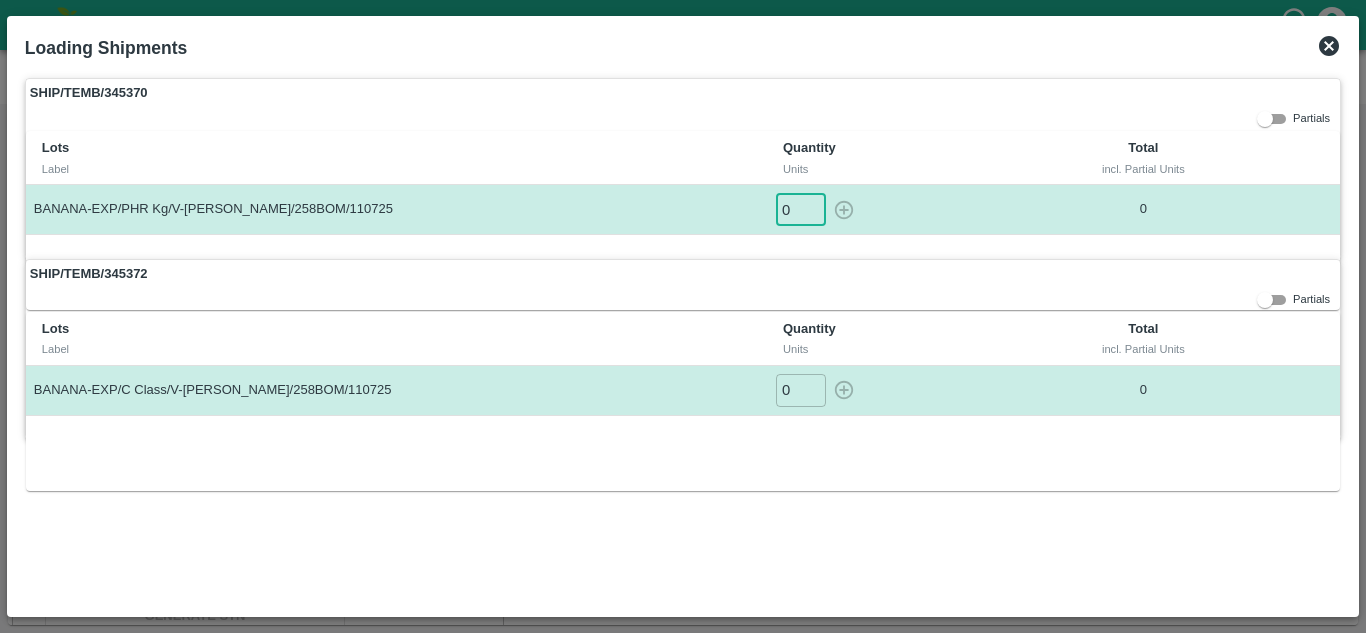 click on "0" at bounding box center [801, 209] 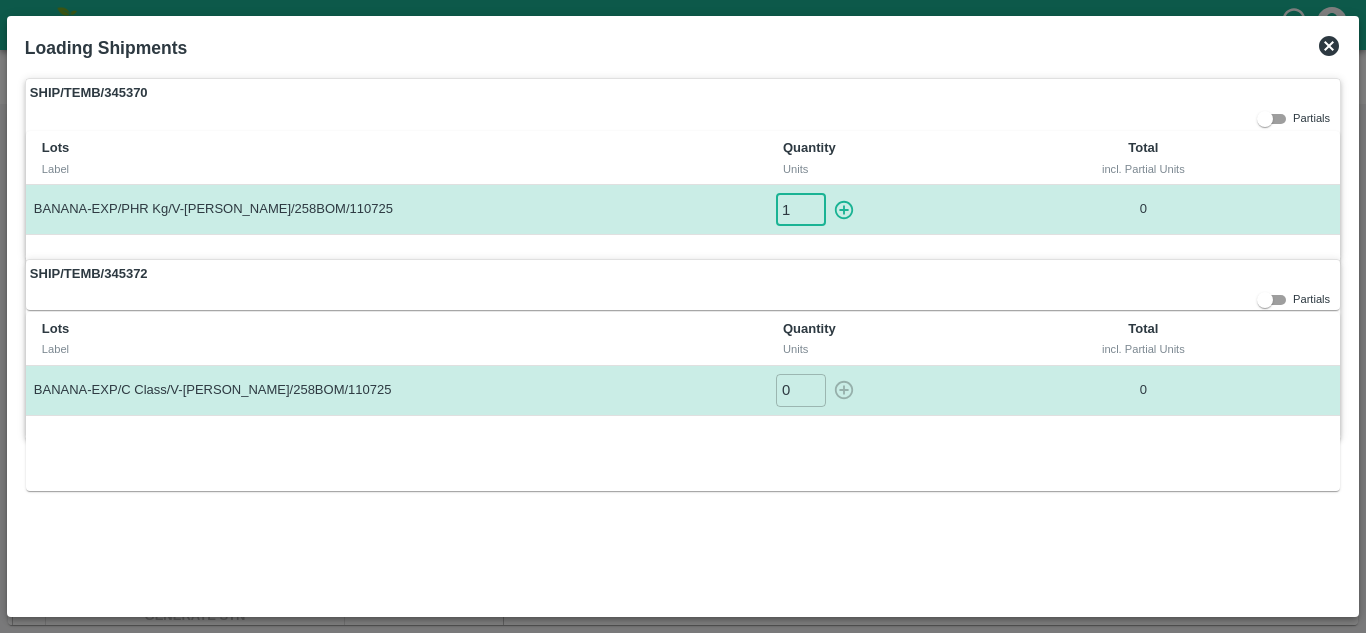 type on "1" 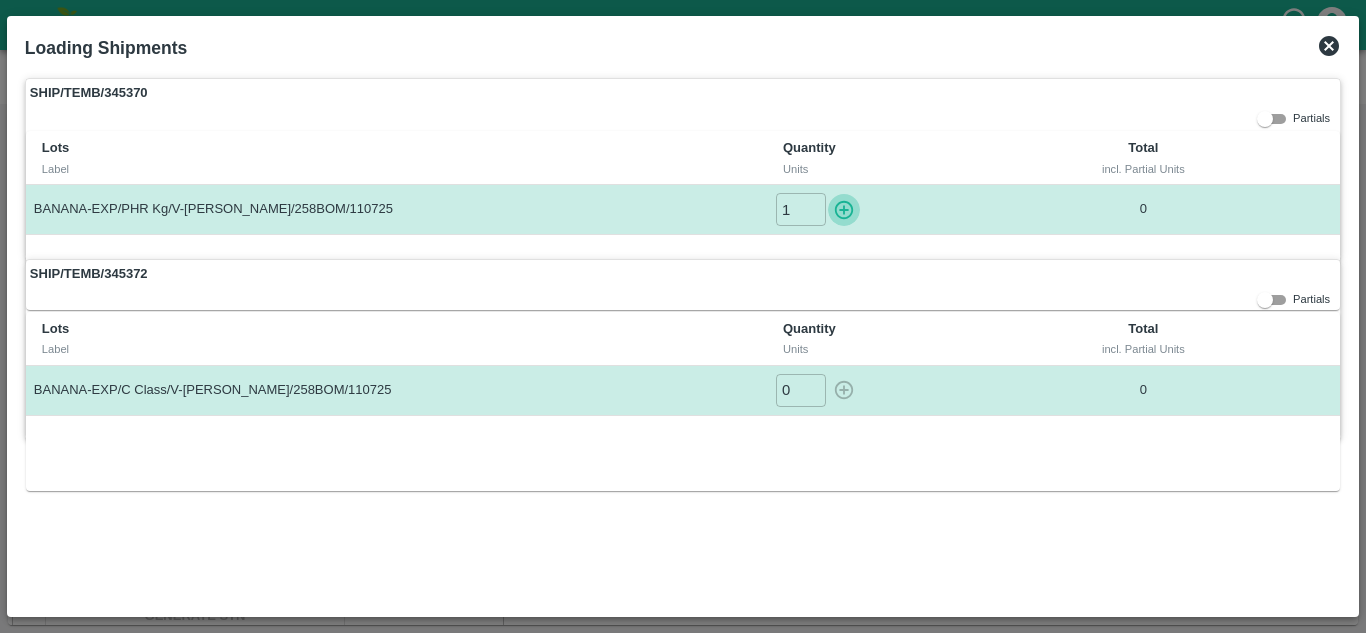 click at bounding box center (844, 209) 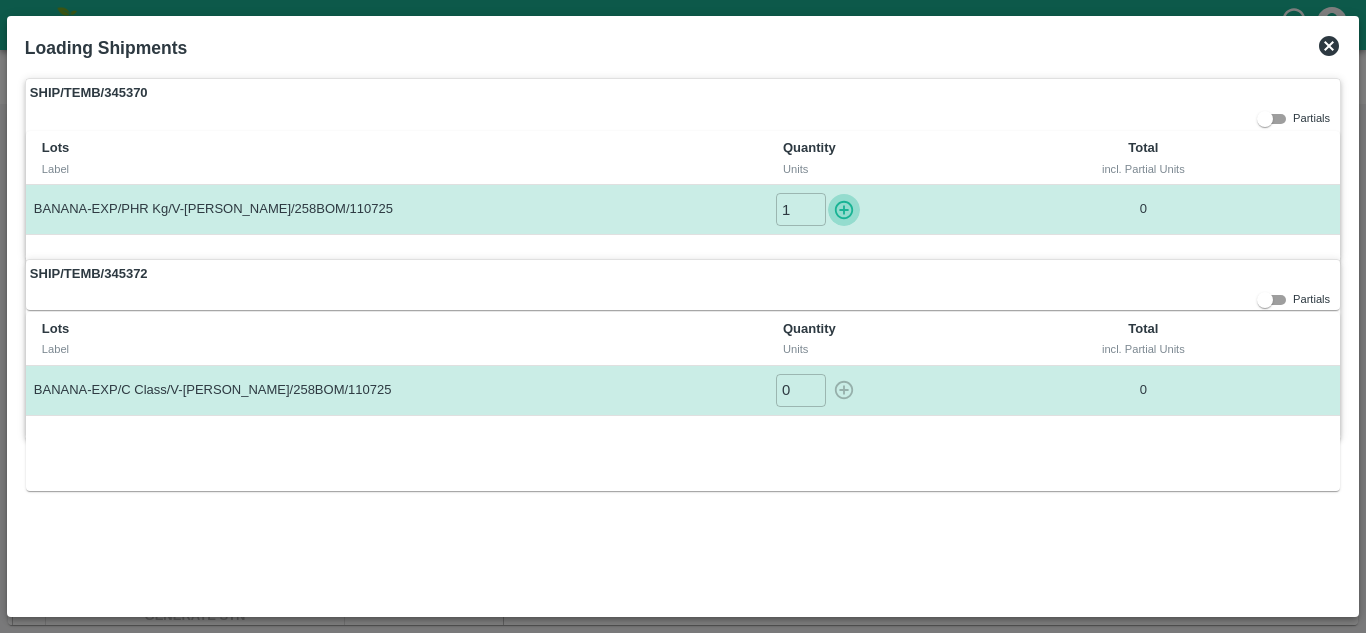 type on "0" 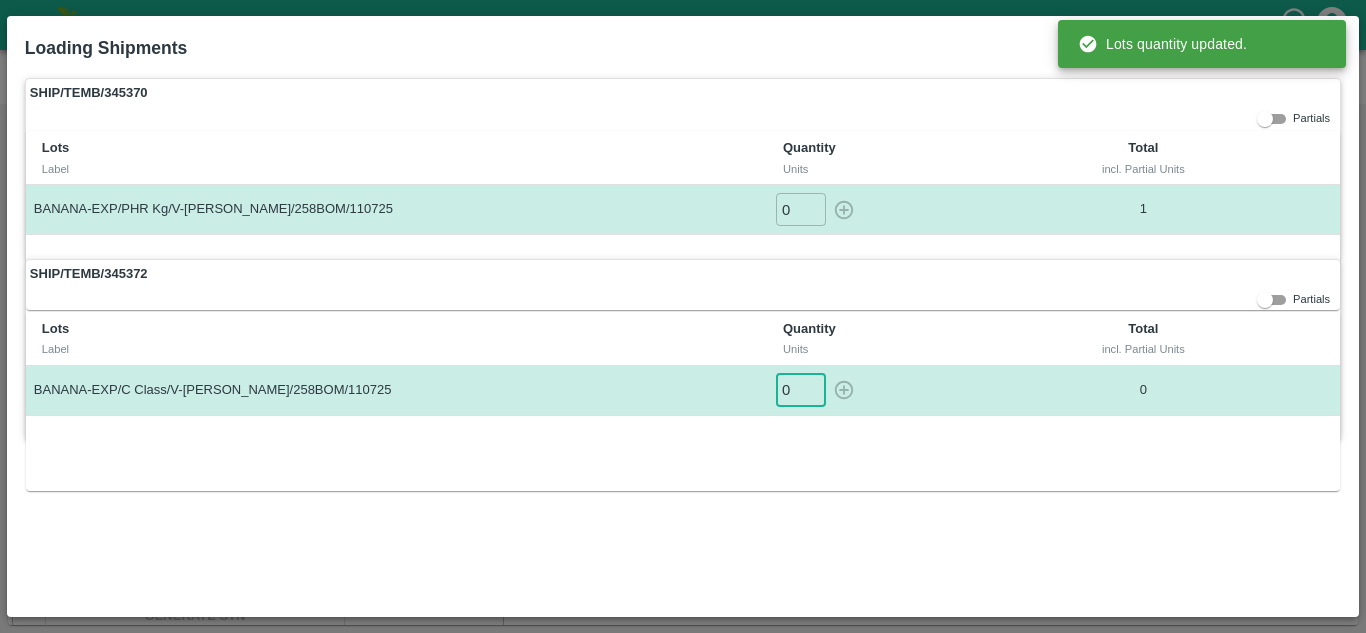 click on "0" at bounding box center (801, 390) 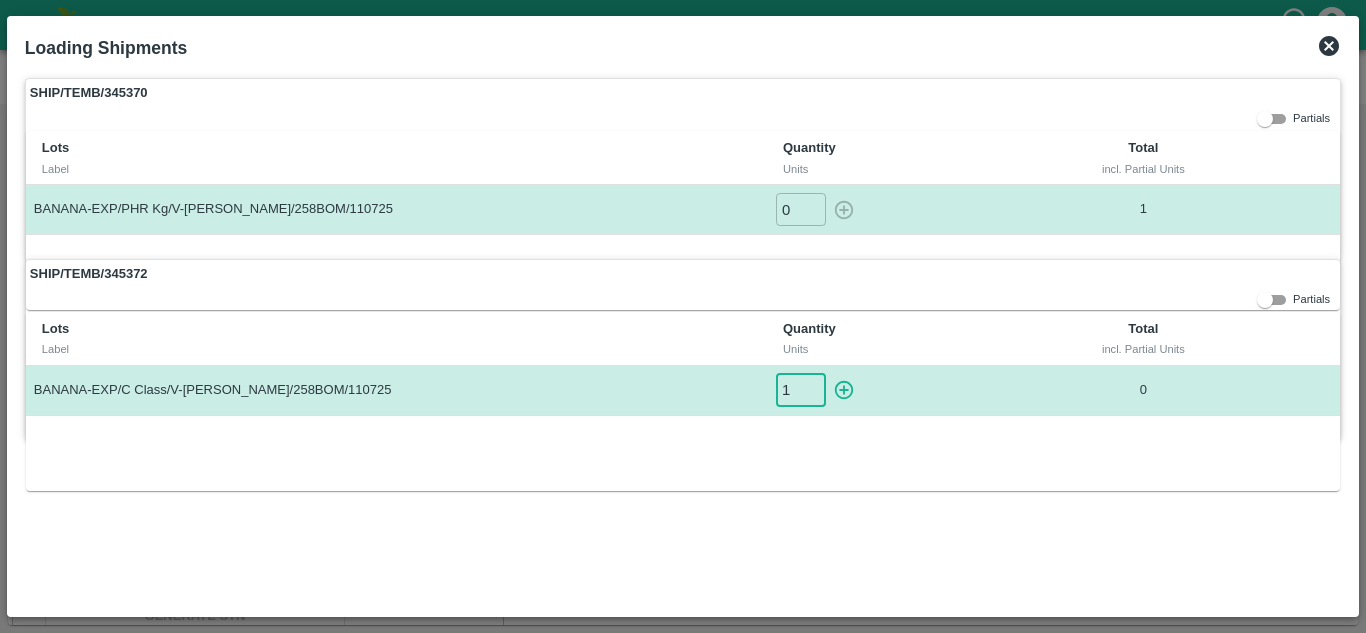 type on "1" 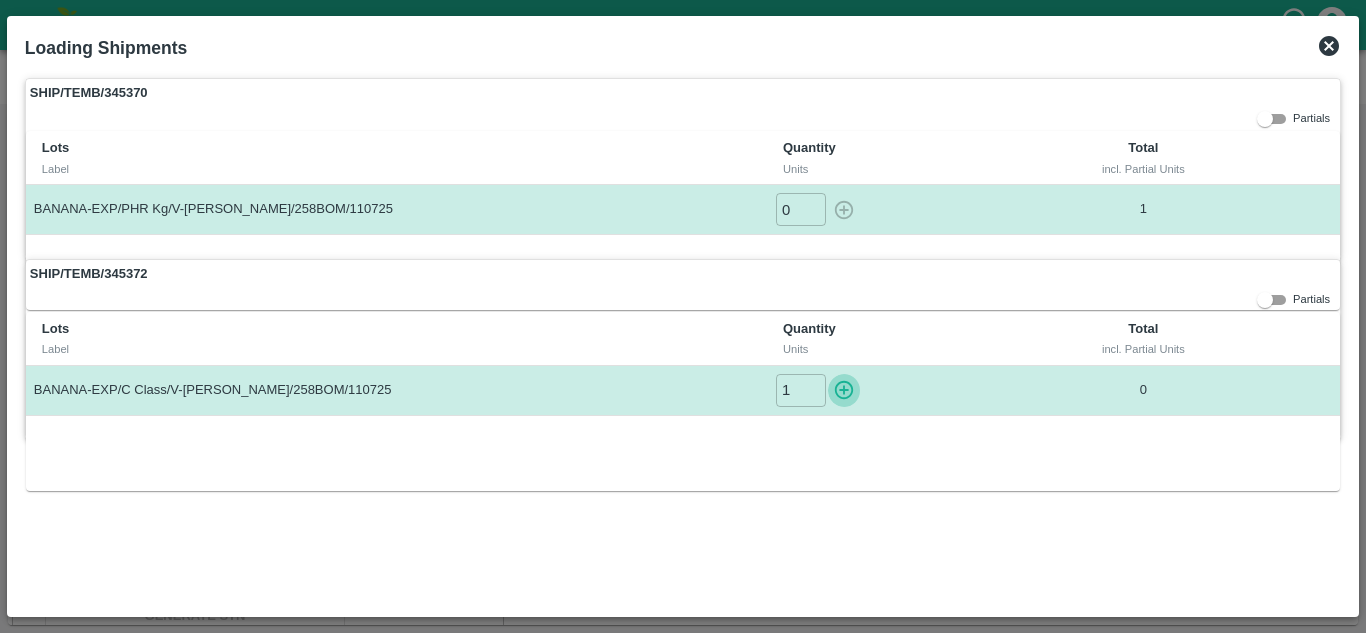 type 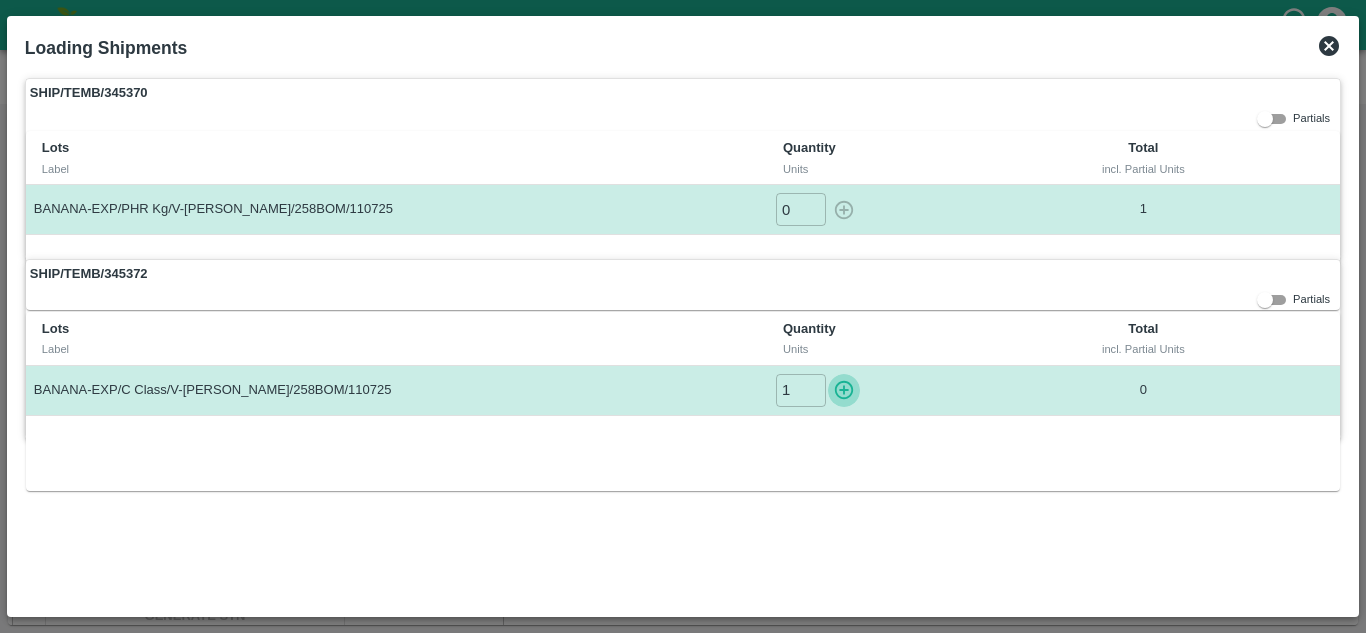 click at bounding box center (844, 390) 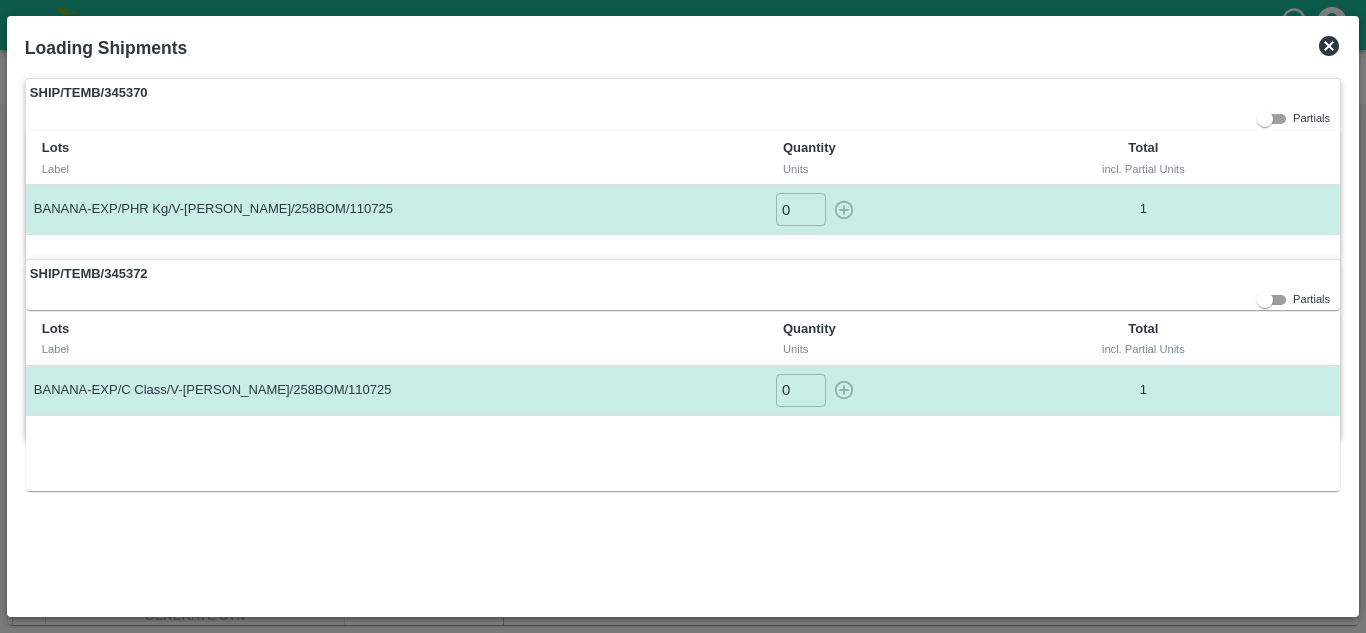 click 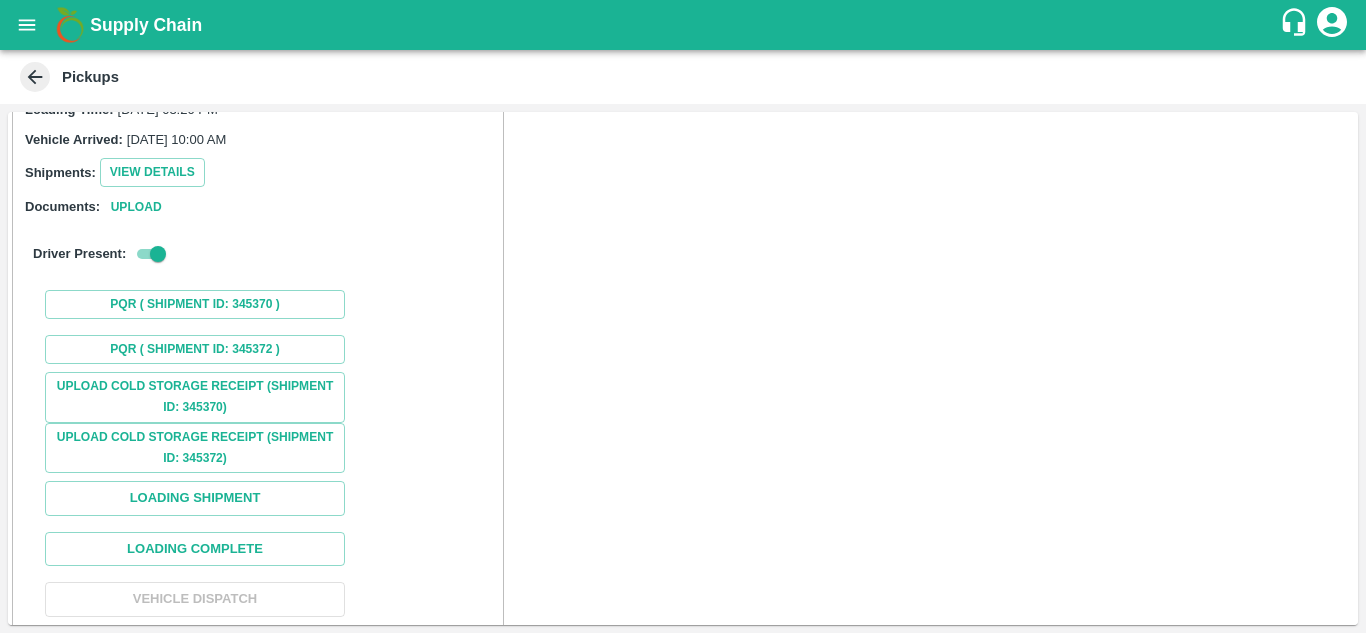 scroll, scrollTop: 249, scrollLeft: 0, axis: vertical 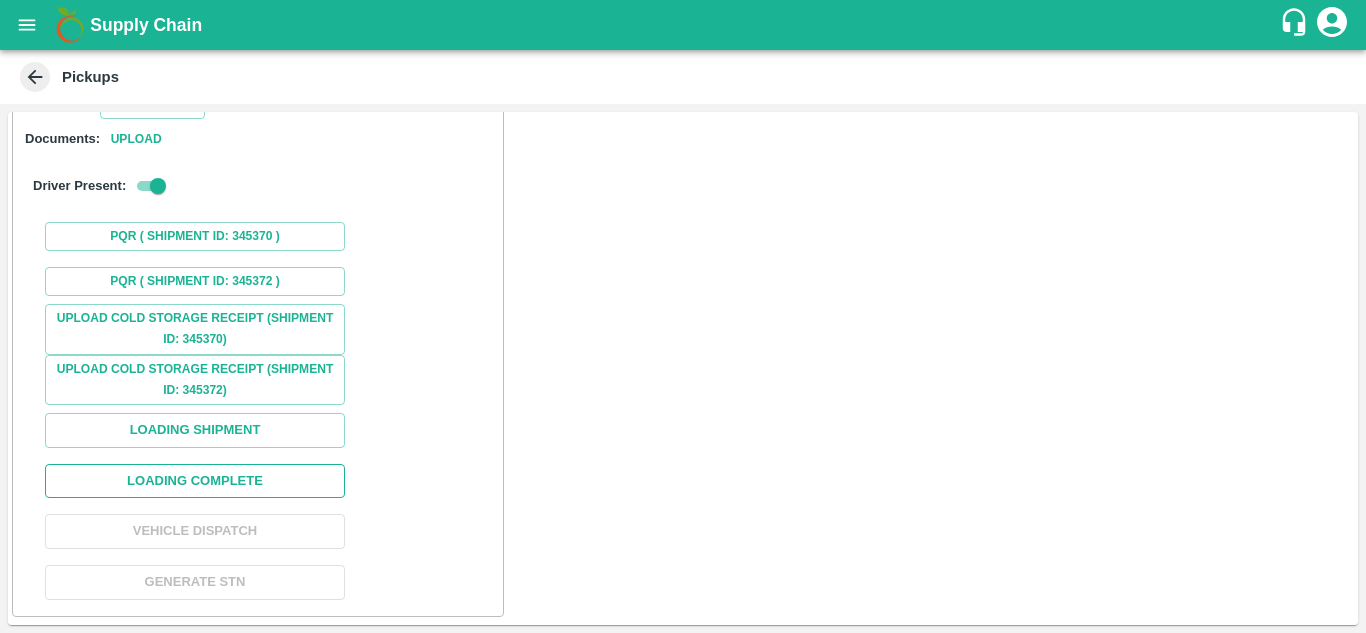 click on "Loading Complete" at bounding box center [195, 481] 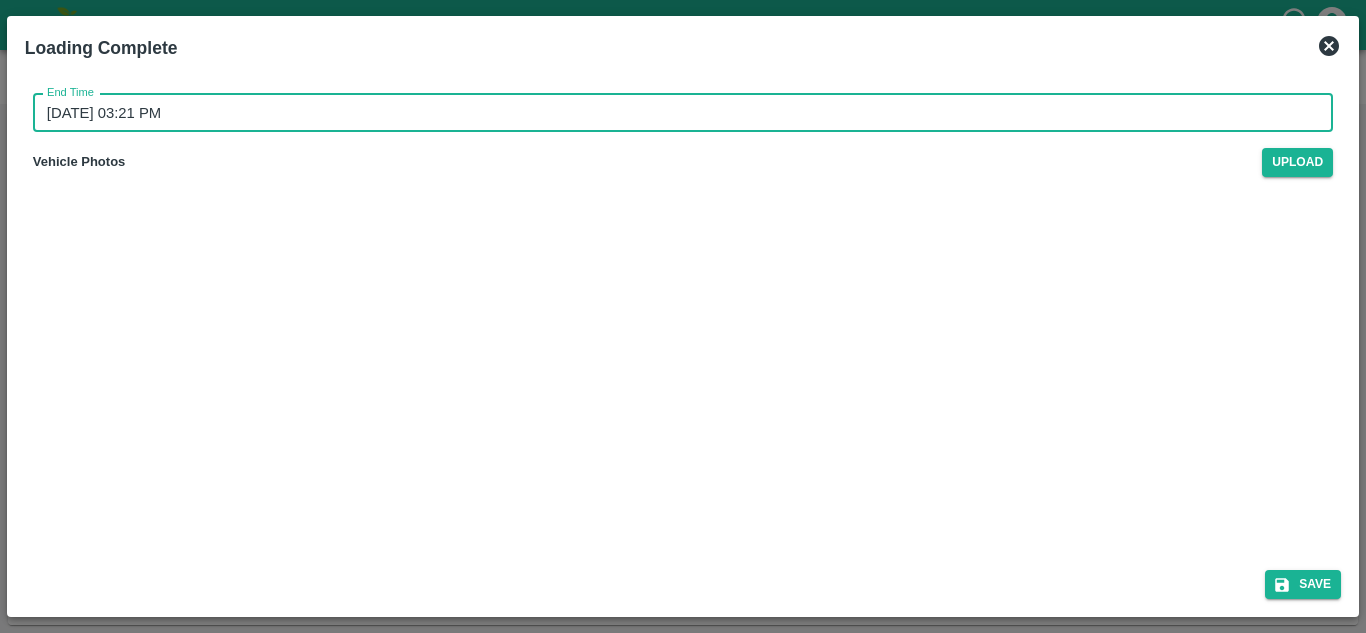 click on "12/07/2025 03:21 PM" at bounding box center (676, 113) 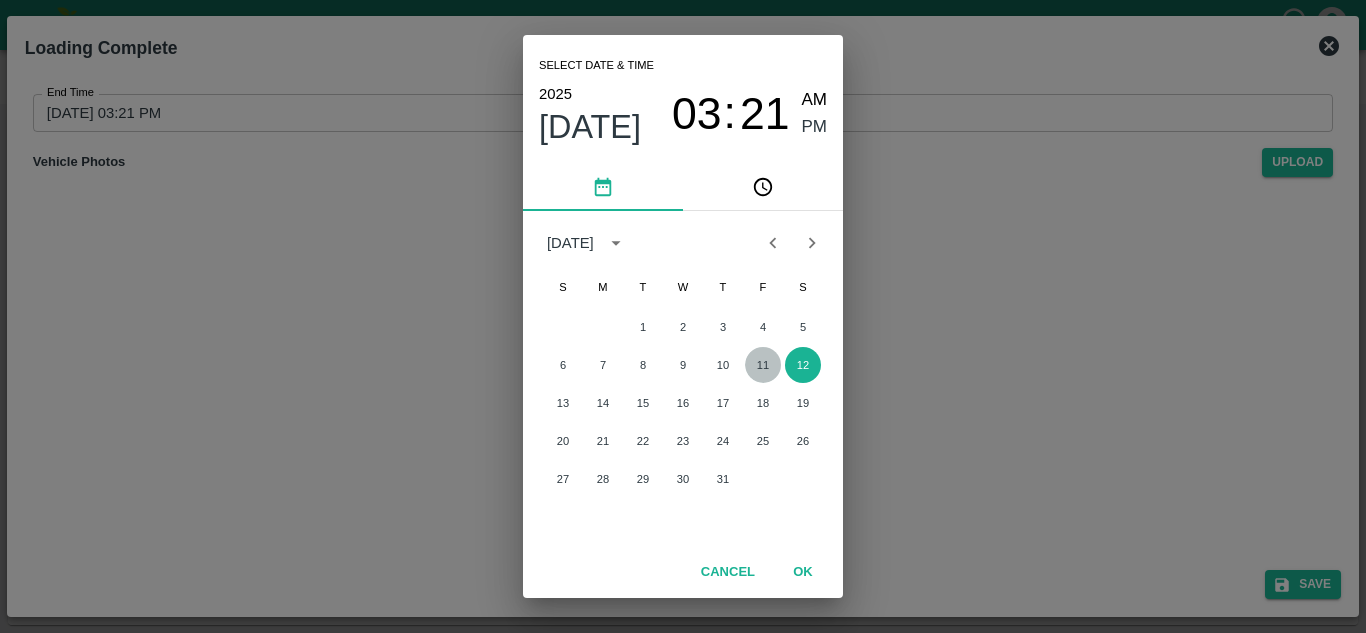click on "11" at bounding box center (763, 365) 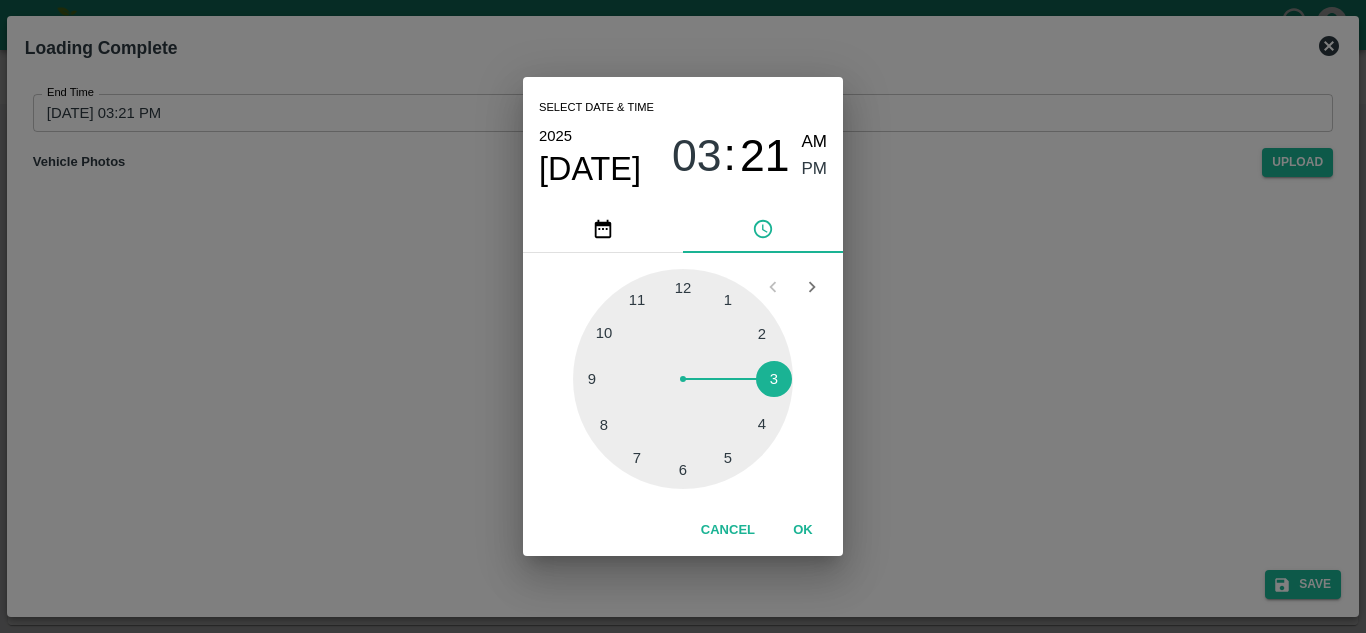 click at bounding box center (683, 379) 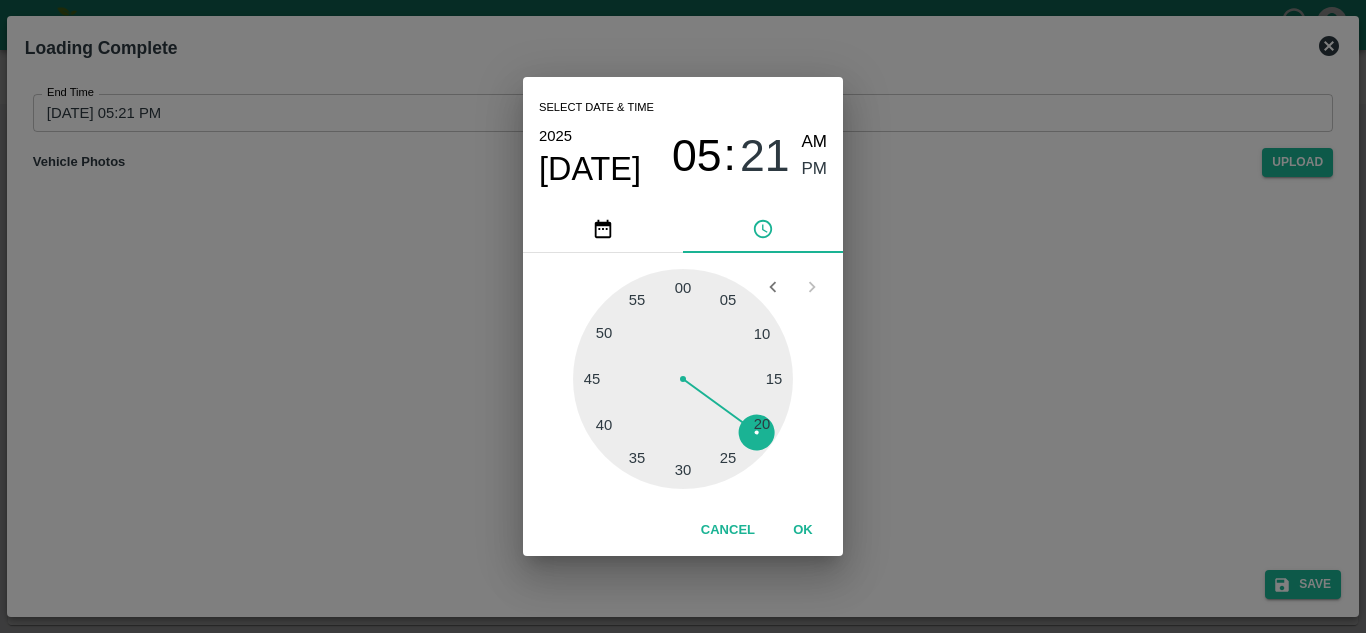 click at bounding box center (683, 379) 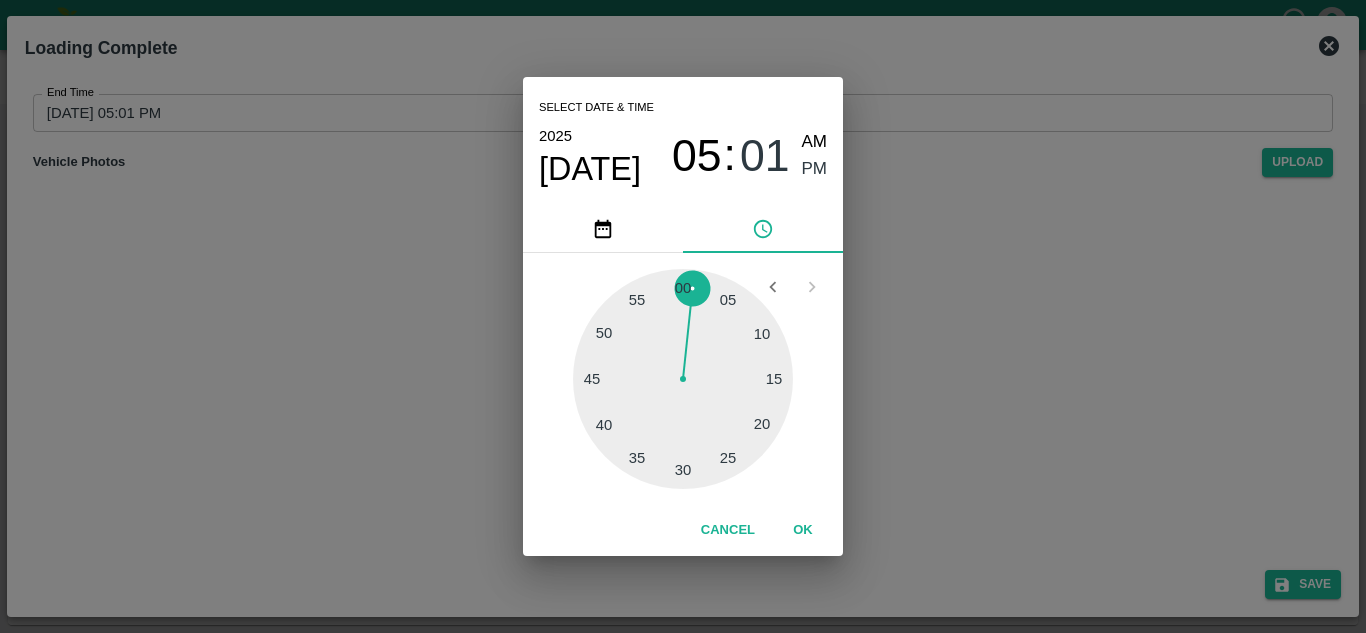 click at bounding box center [683, 379] 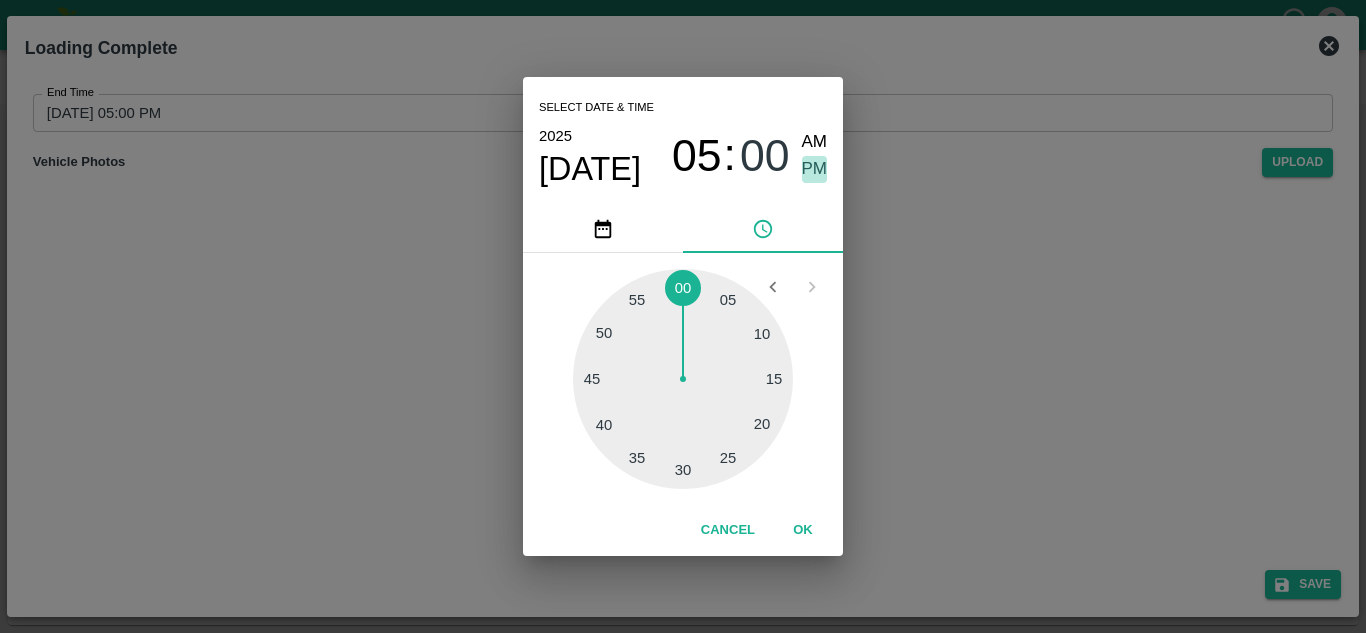 click on "PM" at bounding box center (815, 169) 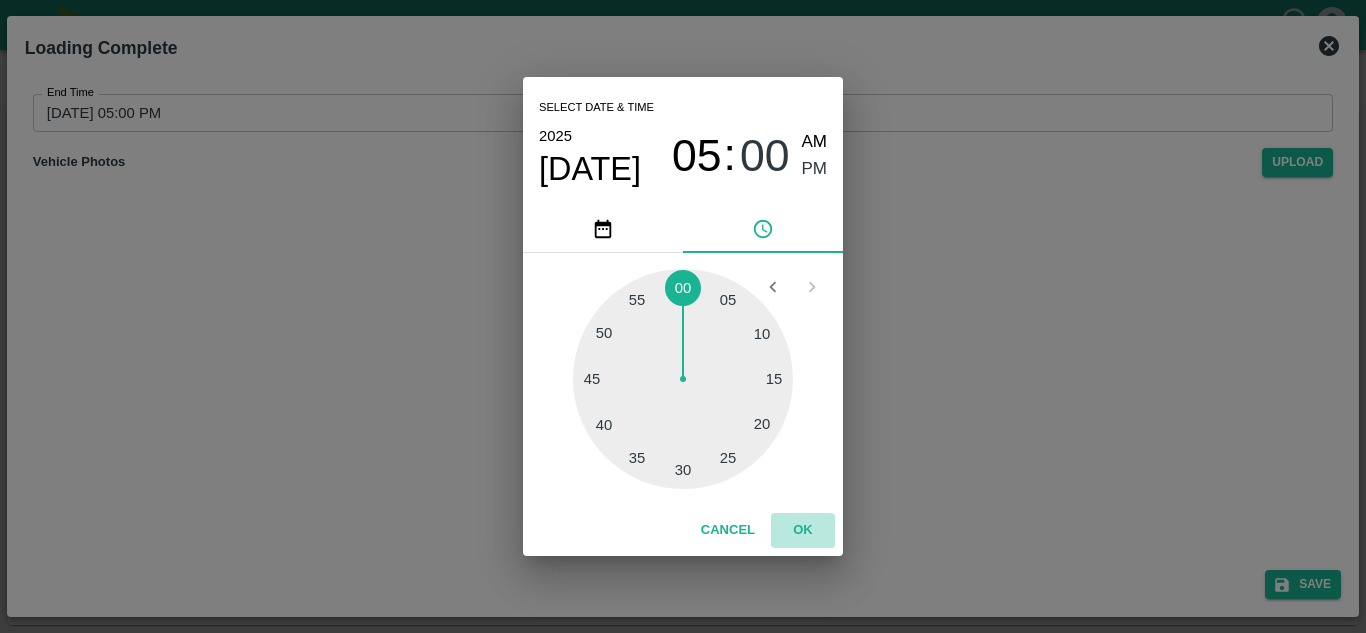 click on "OK" at bounding box center [803, 530] 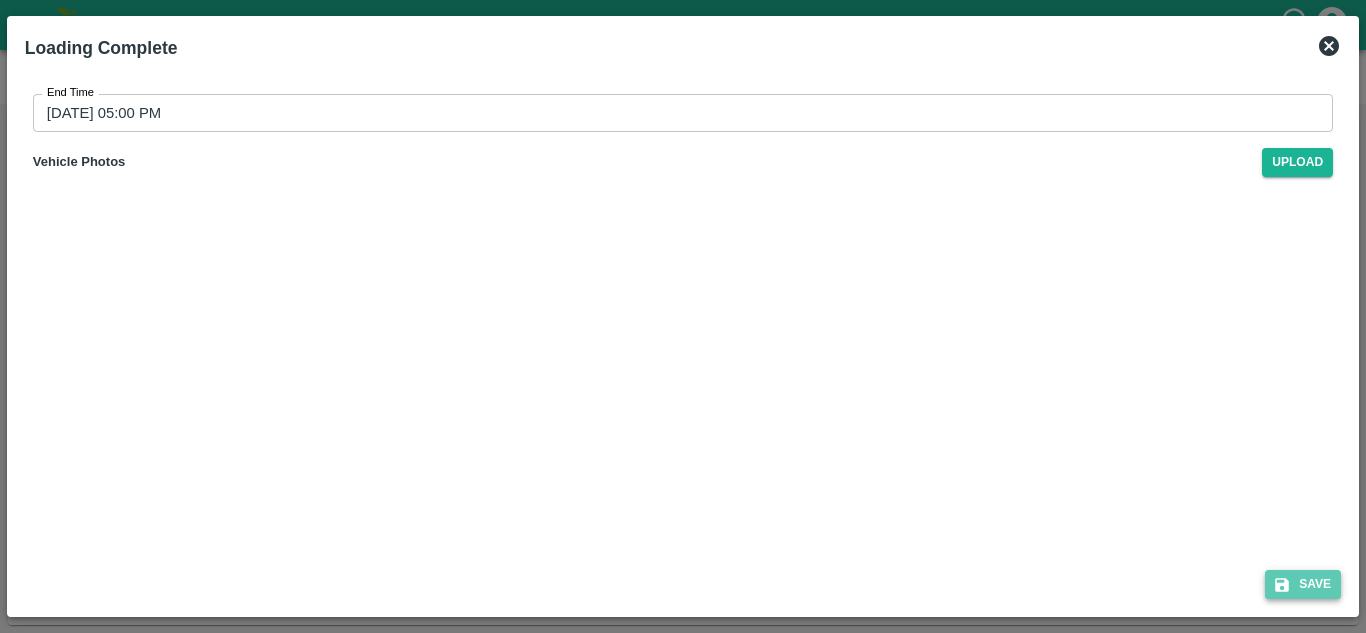 click on "Save" 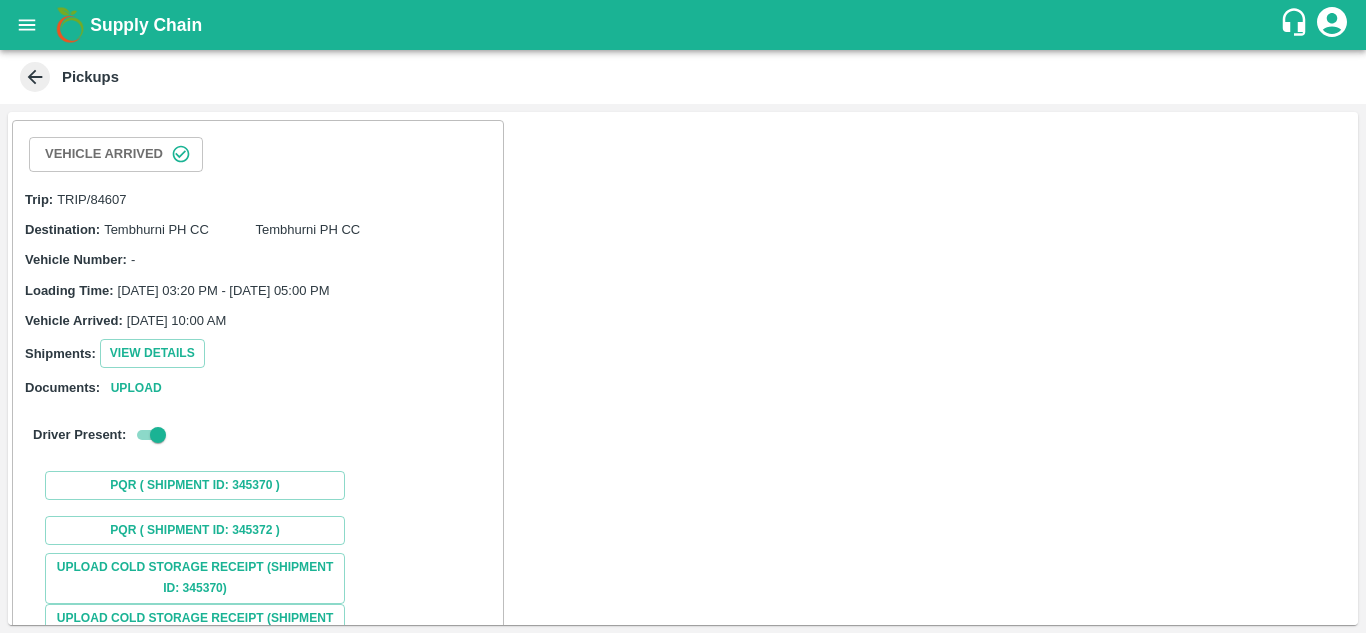 scroll, scrollTop: 249, scrollLeft: 0, axis: vertical 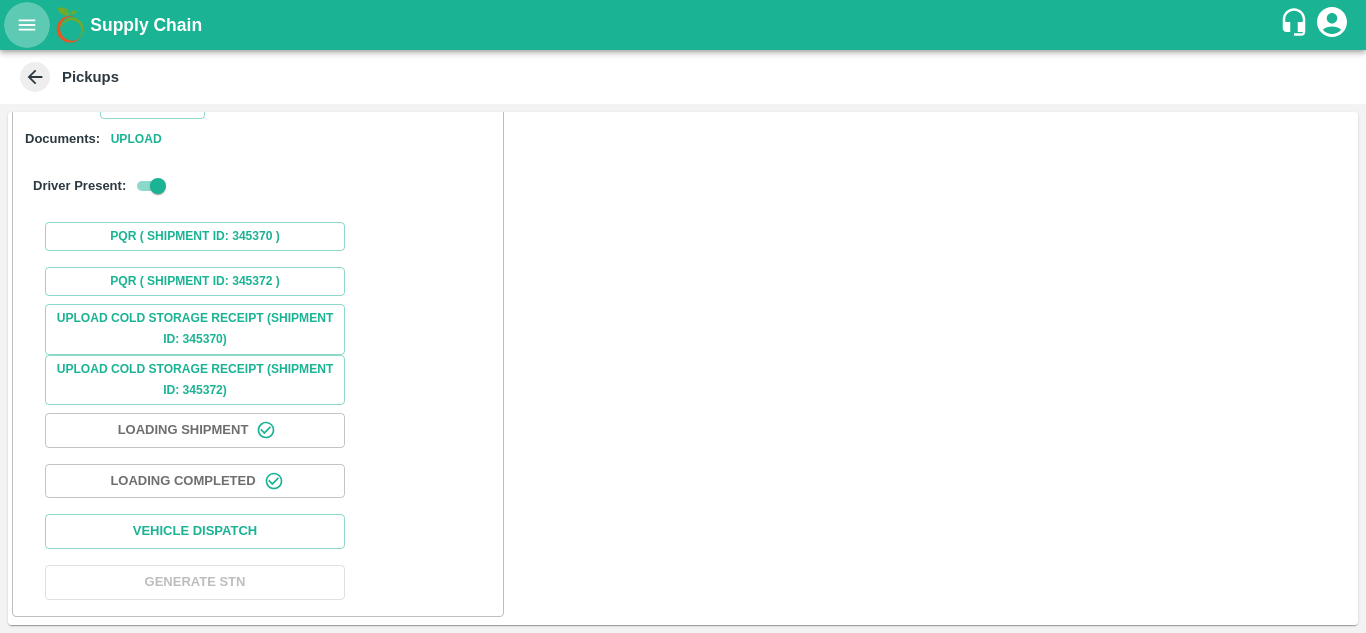 click 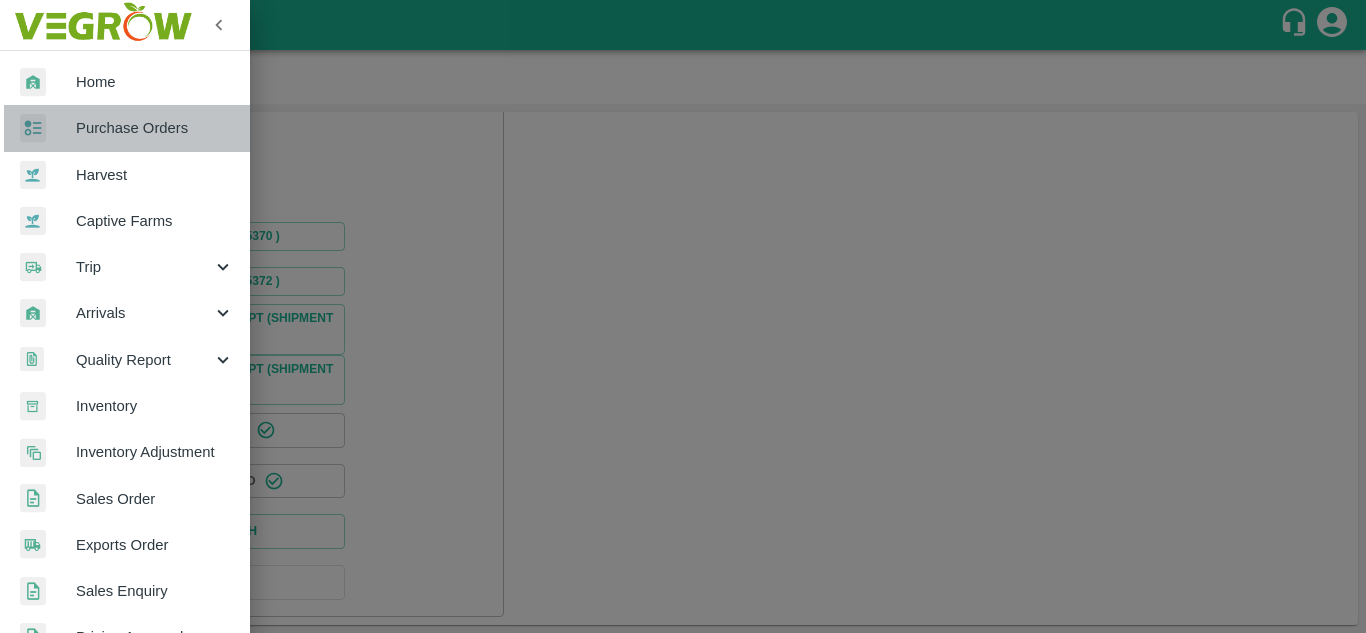click on "Purchase Orders" 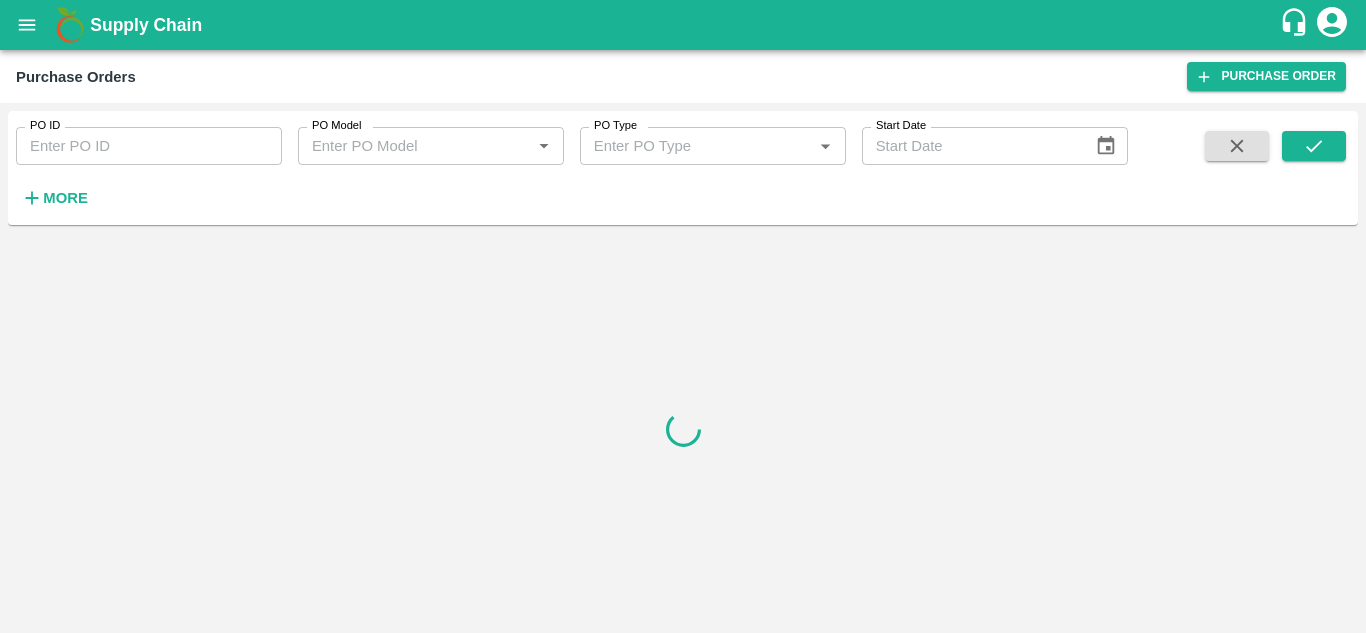 scroll, scrollTop: 0, scrollLeft: 0, axis: both 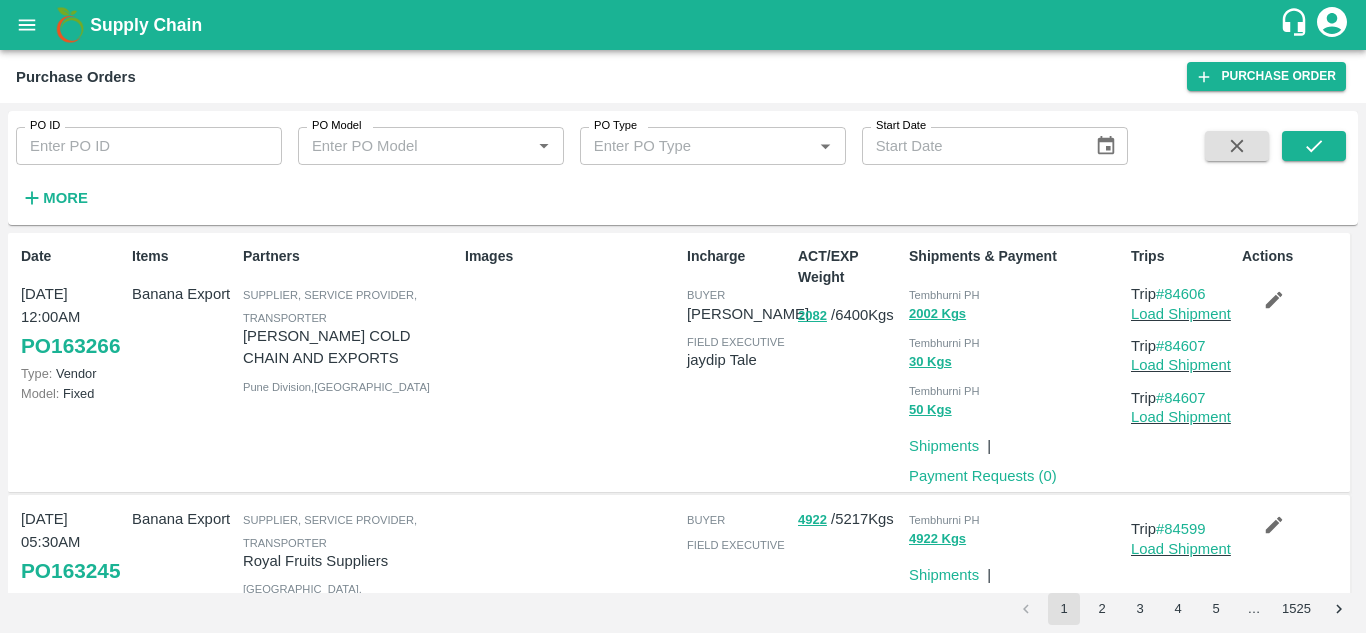 click 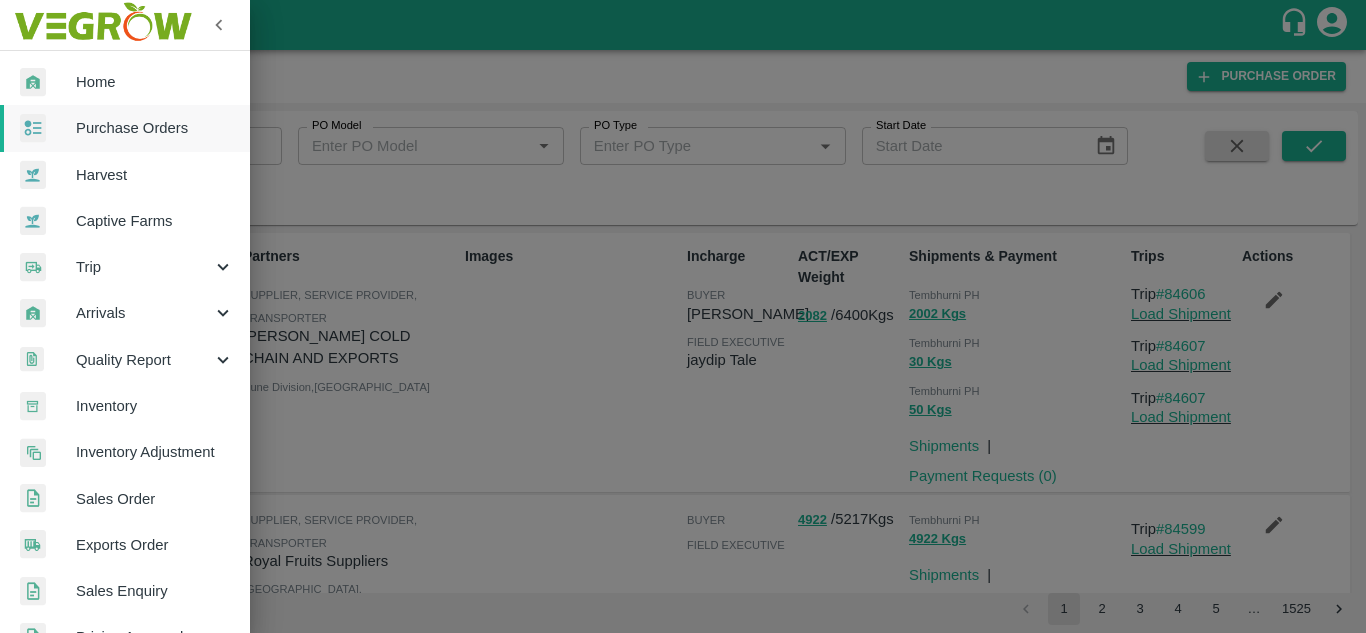 click on "Purchase Orders" at bounding box center (155, 128) 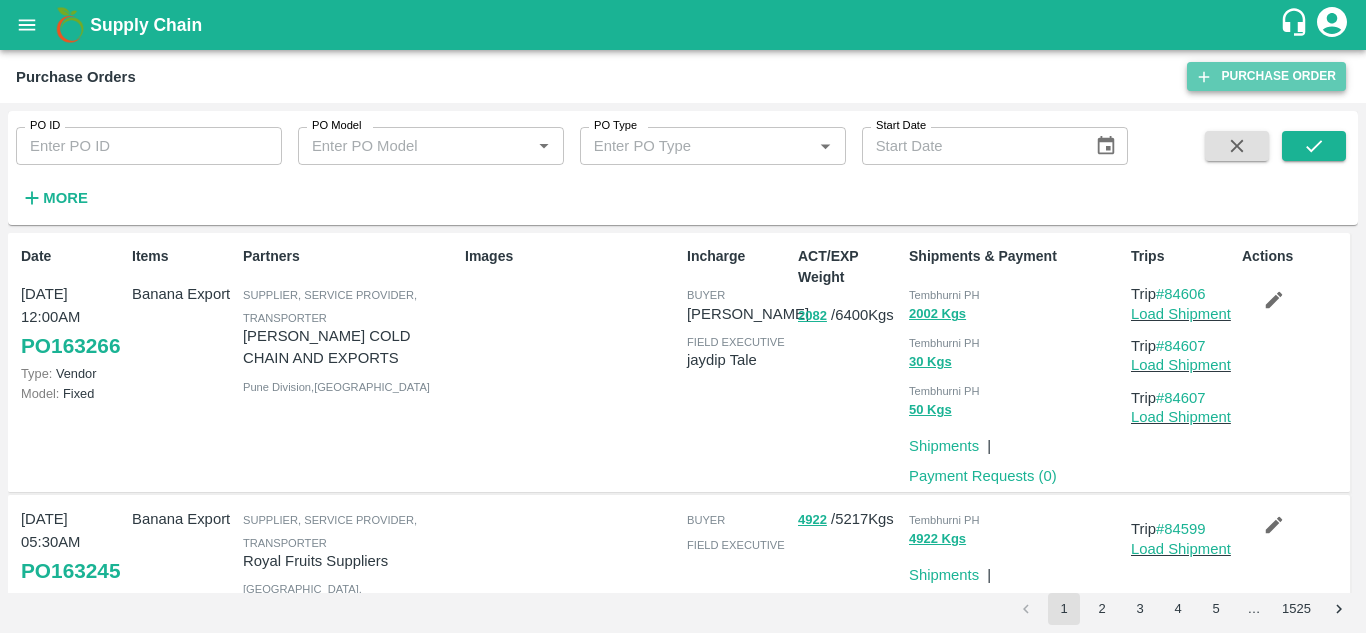 click on "Purchase Order" at bounding box center (1266, 76) 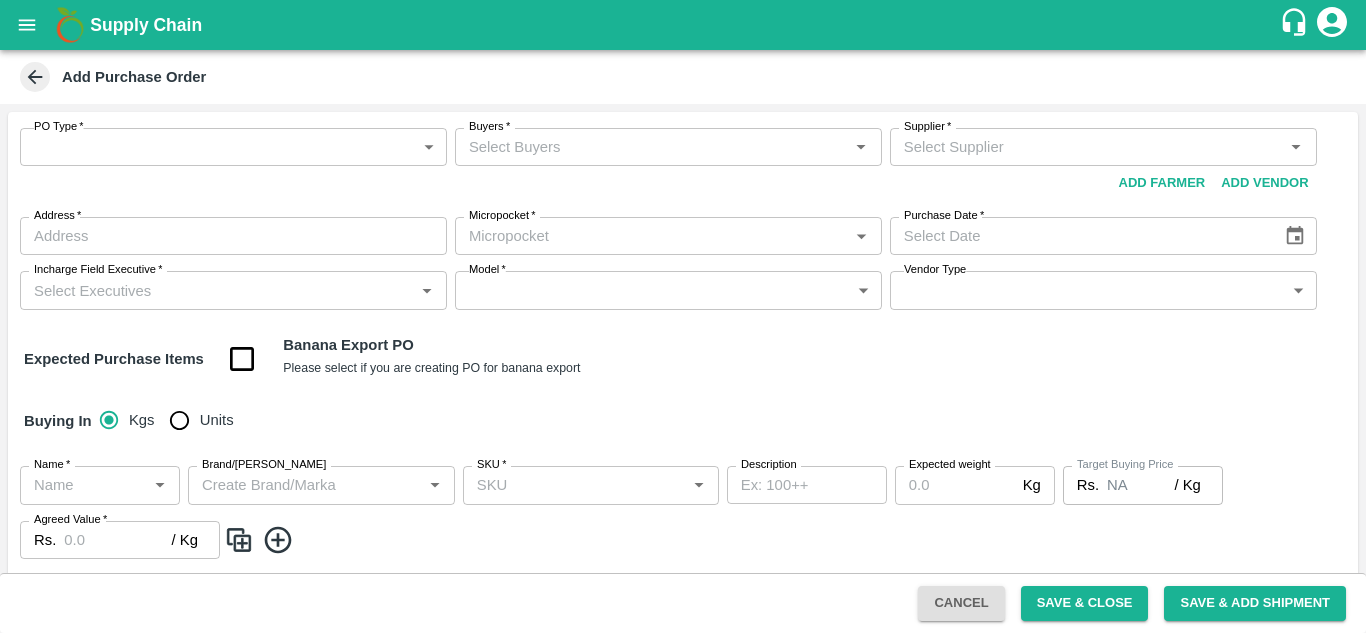 scroll, scrollTop: 0, scrollLeft: 0, axis: both 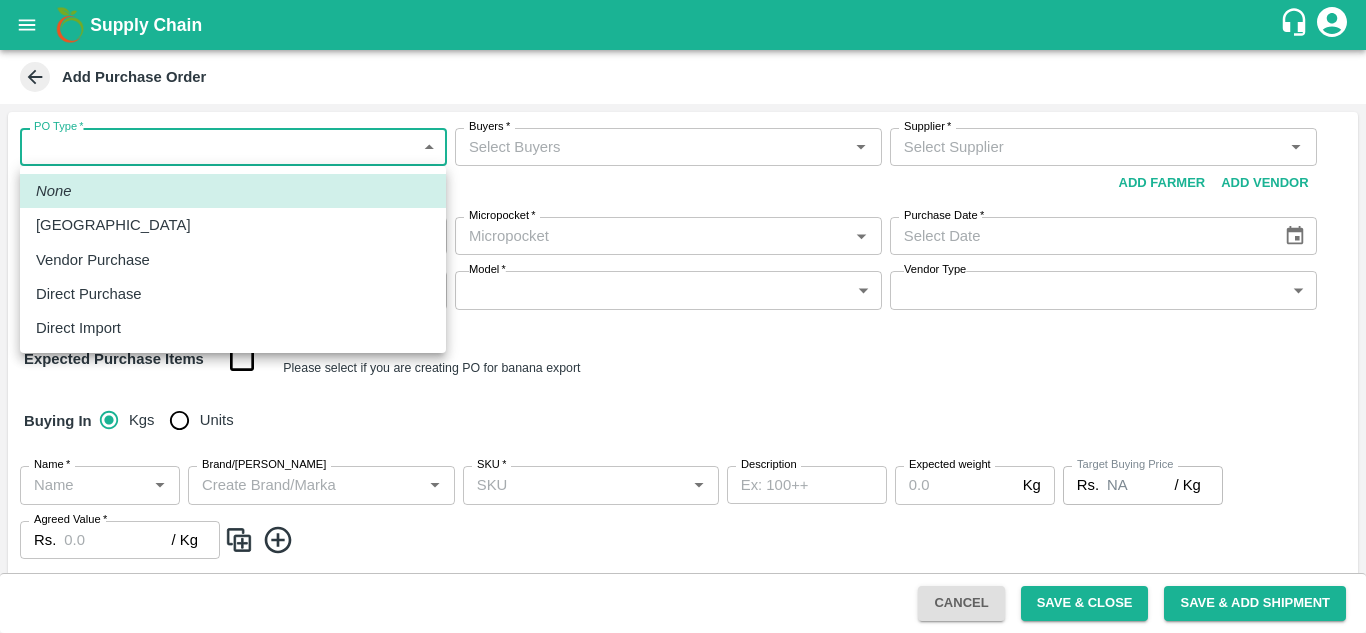 click on "Supply Chain Add Purchase Order PO Type   * ​ PO Type Buyers   * Buyers   * Supplier   * Supplier   * Add Vendor Add Farmer Address   * Address Micropocket   * Micropocket   * Purchase Date   * Purchase Date Incharge Field Executive   * Incharge Field Executive   * Model   * ​ Model Vendor Type ​ Vendor Type Expected Purchase Items Banana Export PO Please select if you are creating PO for banana export Buying In Kgs Units Name   * Name   * Brand/Marka Brand/[PERSON_NAME]   * SKU   * Description x Description Expected weight Kg Expected weight Target Buying Price Rs. NA / Kg Target Buying Price Agreed Value   * Rs. / Kg Agreed Value Upload Agreement Upload Chute Percentage % Chute Percentage Cancel Save & Close Save & Add Shipment Tembhurni PH Nashik Banana CS [PERSON_NAME] [PERSON_NAME] Logout None Farm Gate Vendor Purchase Direct Purchase Direct Import" at bounding box center (683, 316) 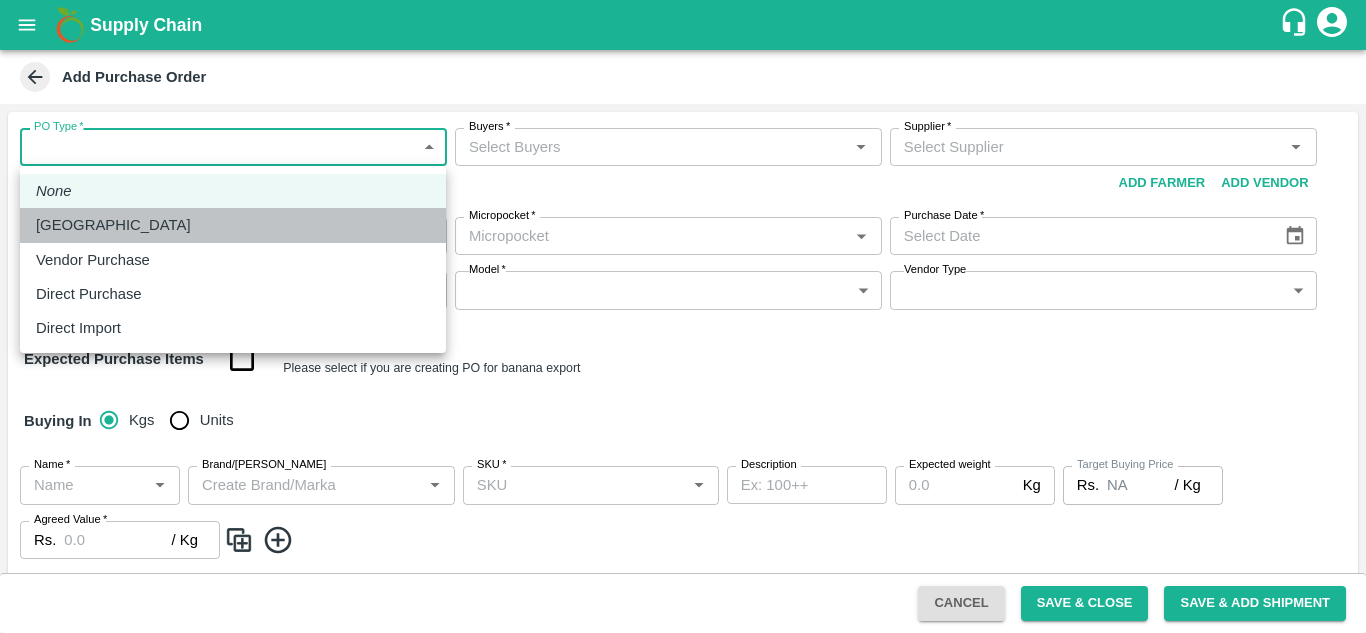 click on "[GEOGRAPHIC_DATA]" at bounding box center [233, 225] 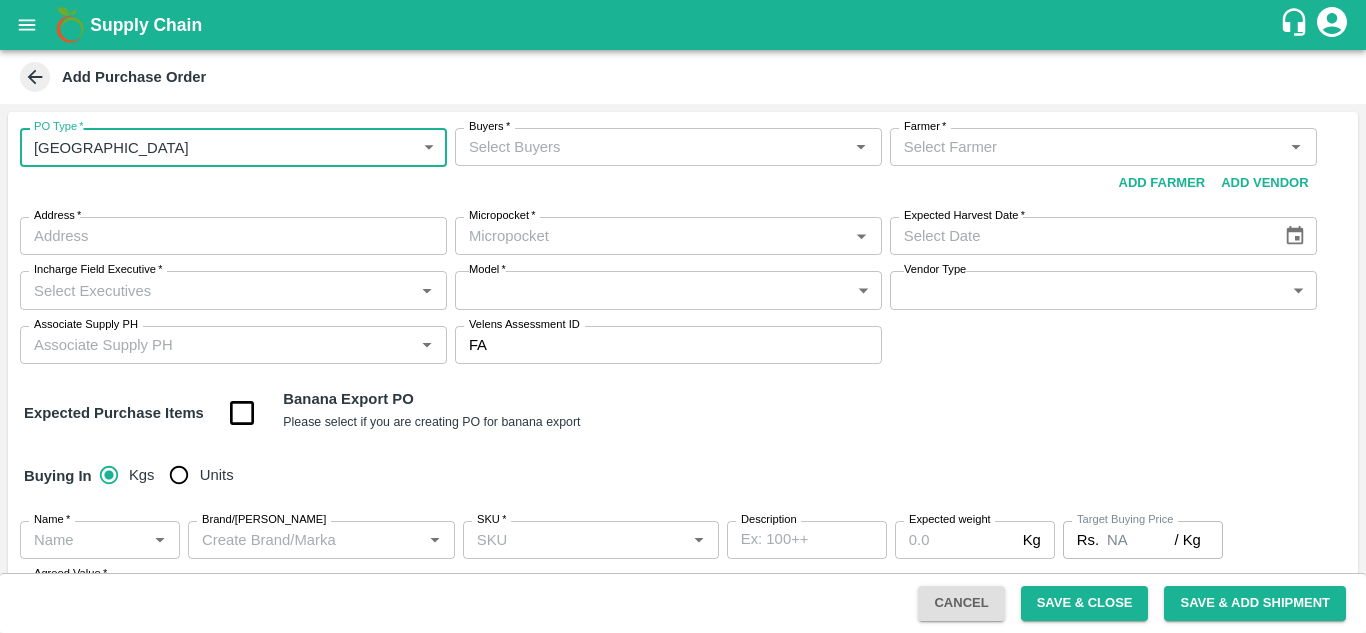 click on "Buyers   *" at bounding box center (652, 147) 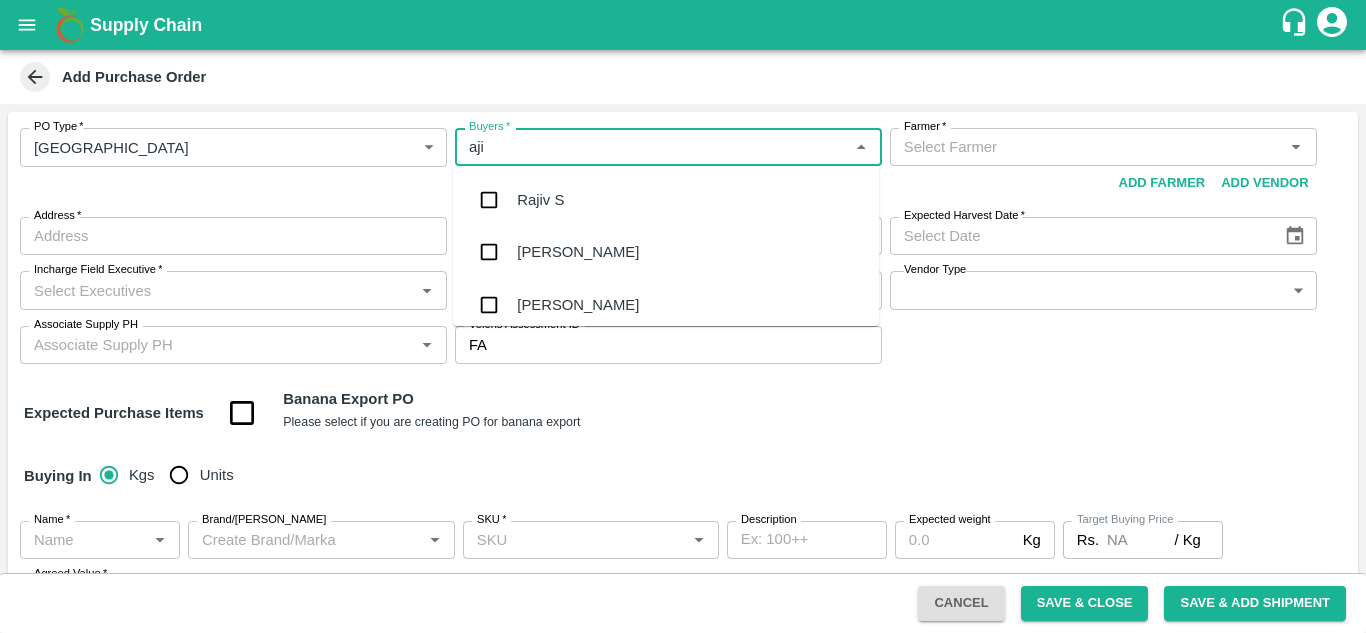 type on "ajit" 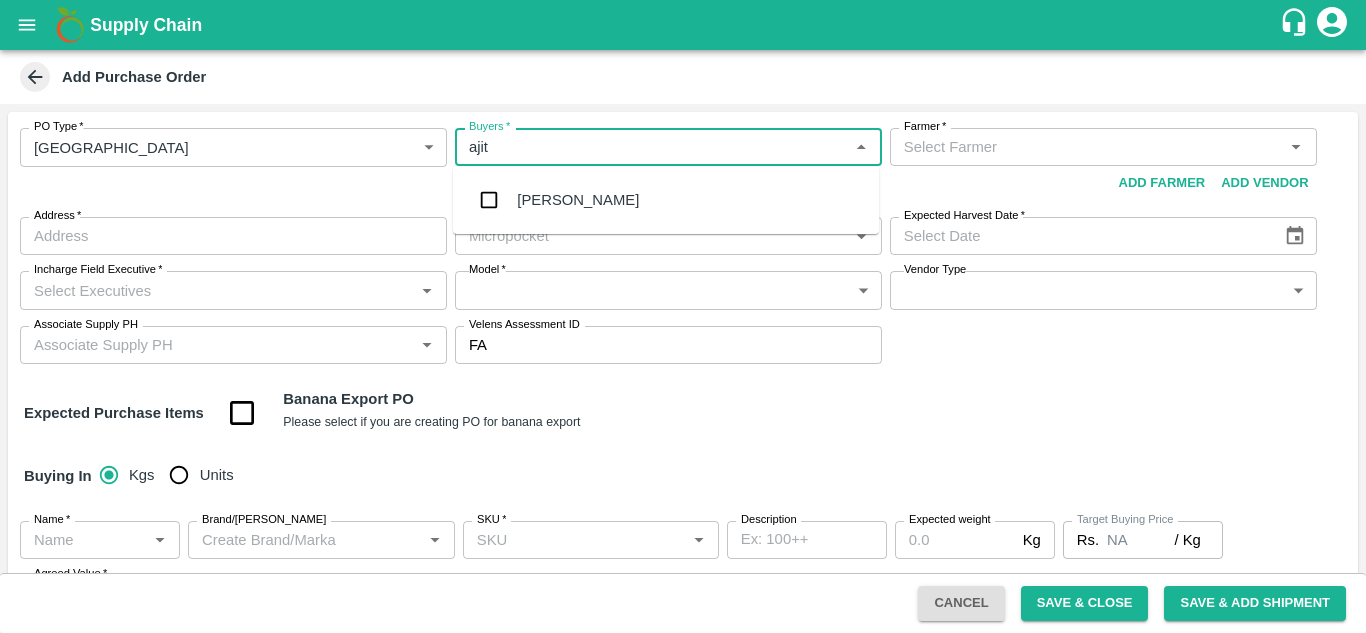 click on "[PERSON_NAME]" at bounding box center (578, 200) 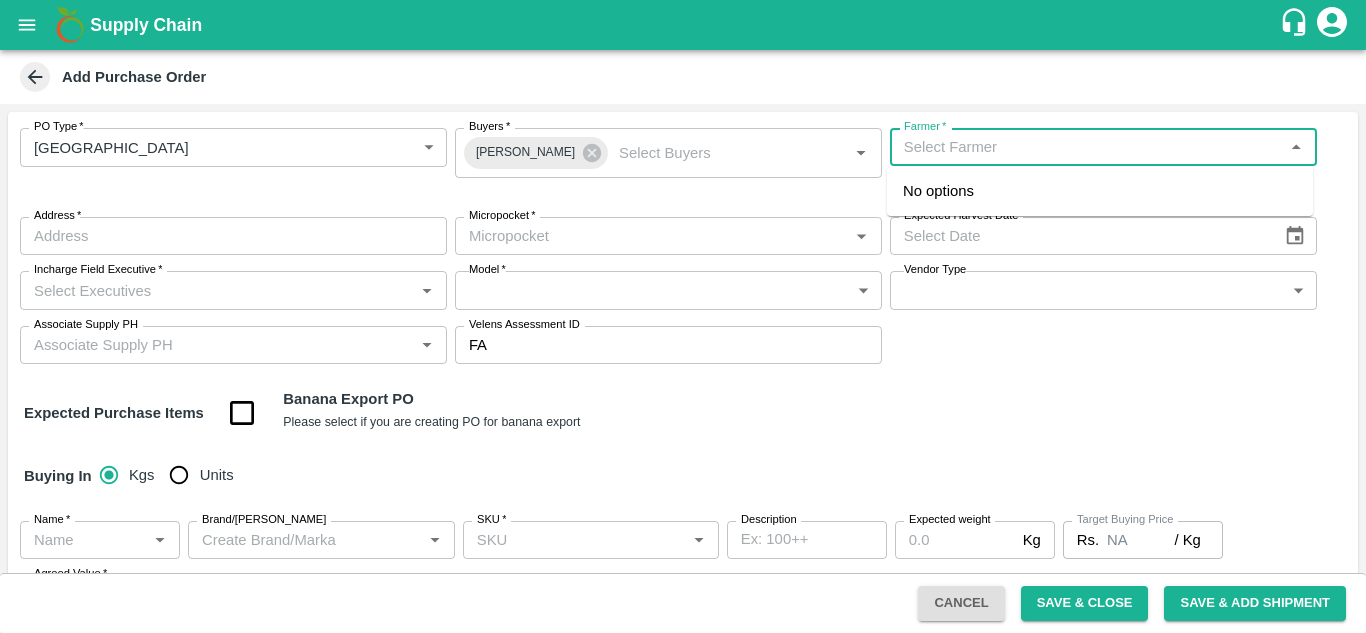 click on "Farmer   *" at bounding box center [1087, 147] 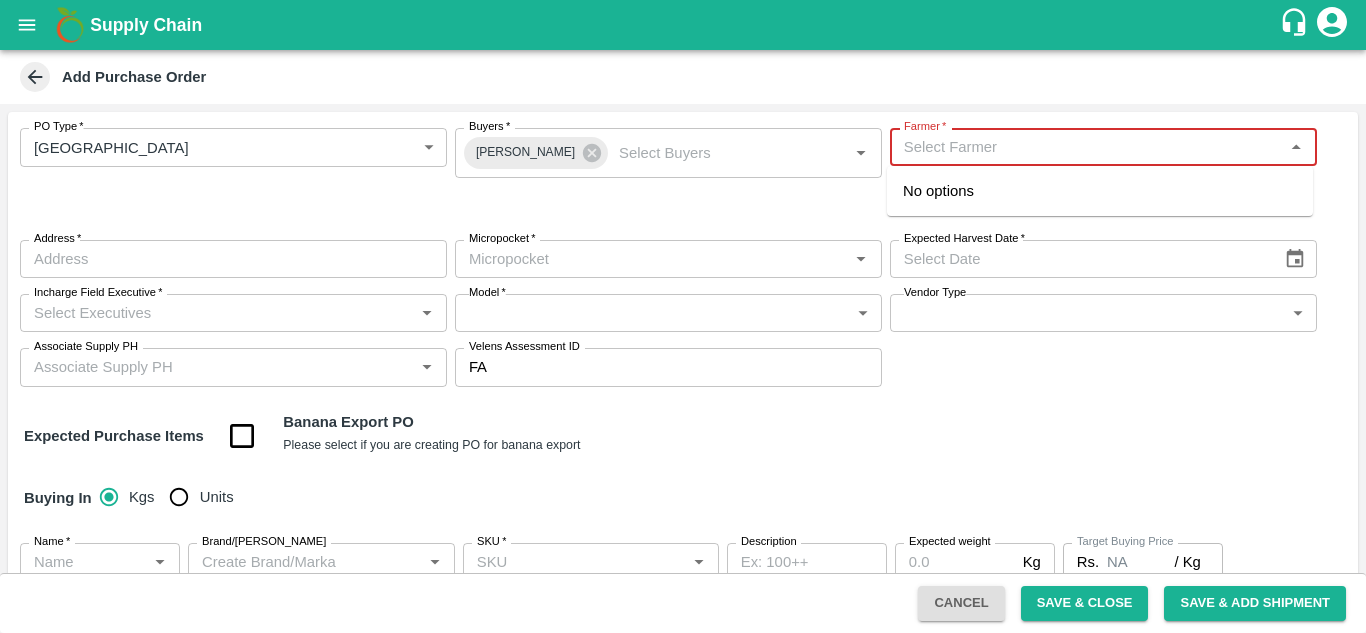 click on "Farmer   *" at bounding box center [1087, 147] 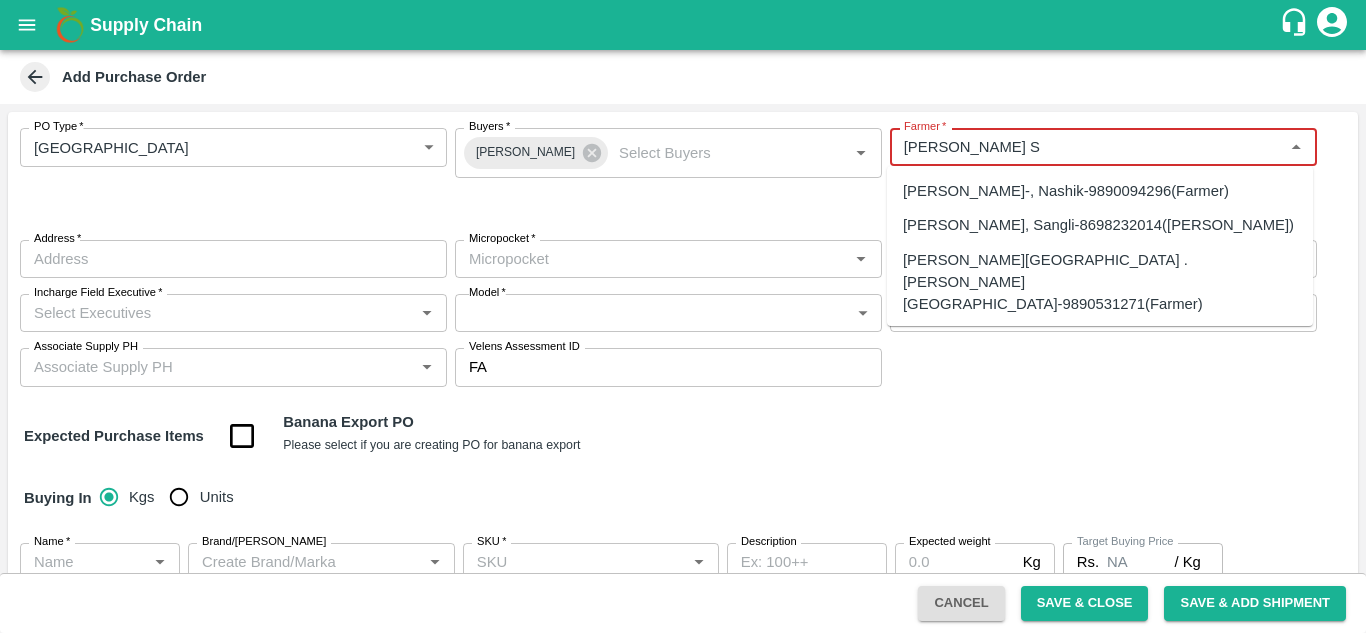 type on "[PERSON_NAME] S" 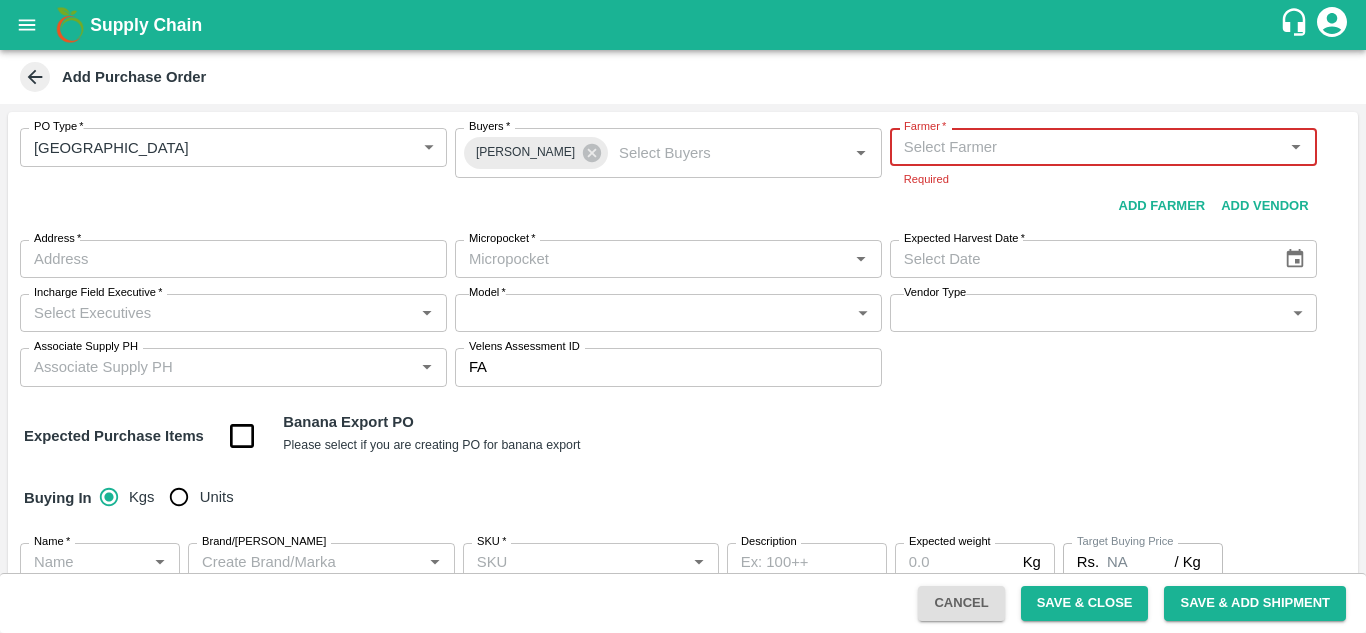 type on "a" 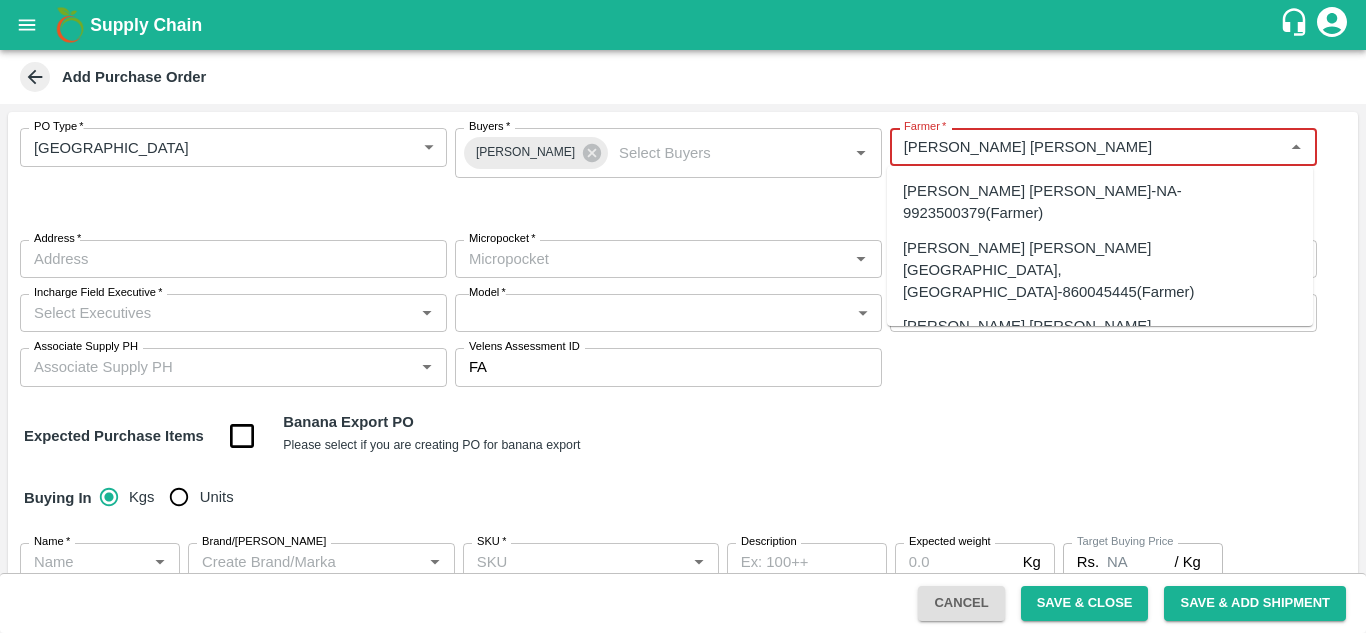click on "[PERSON_NAME] [PERSON_NAME][GEOGRAPHIC_DATA], [GEOGRAPHIC_DATA]-860045445(Farmer)" at bounding box center (1100, 270) 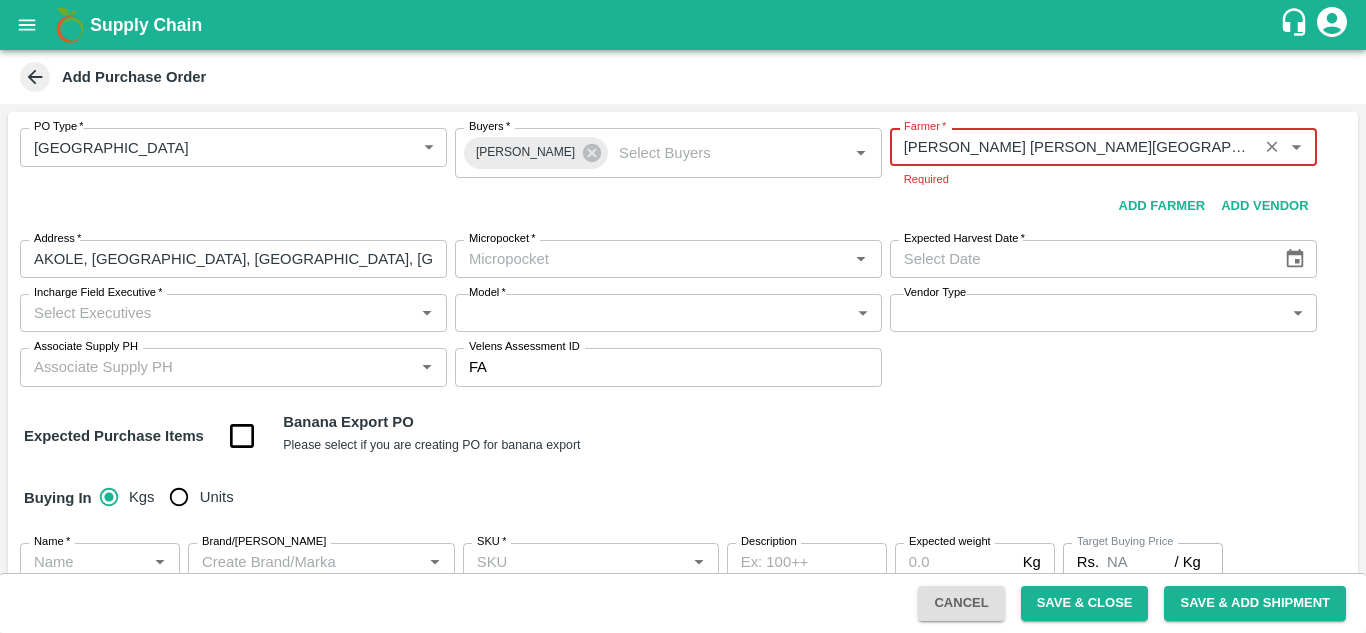 type on "[PERSON_NAME] [PERSON_NAME][GEOGRAPHIC_DATA], [GEOGRAPHIC_DATA]-860045445(Farmer)" 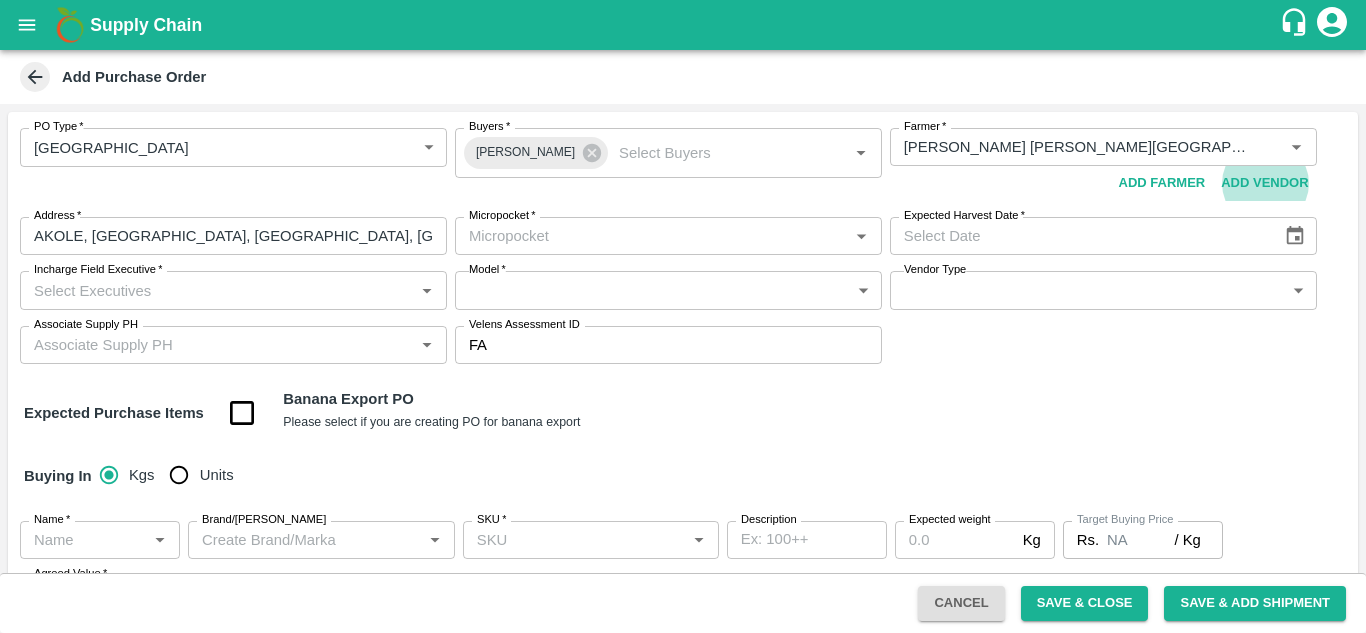 type 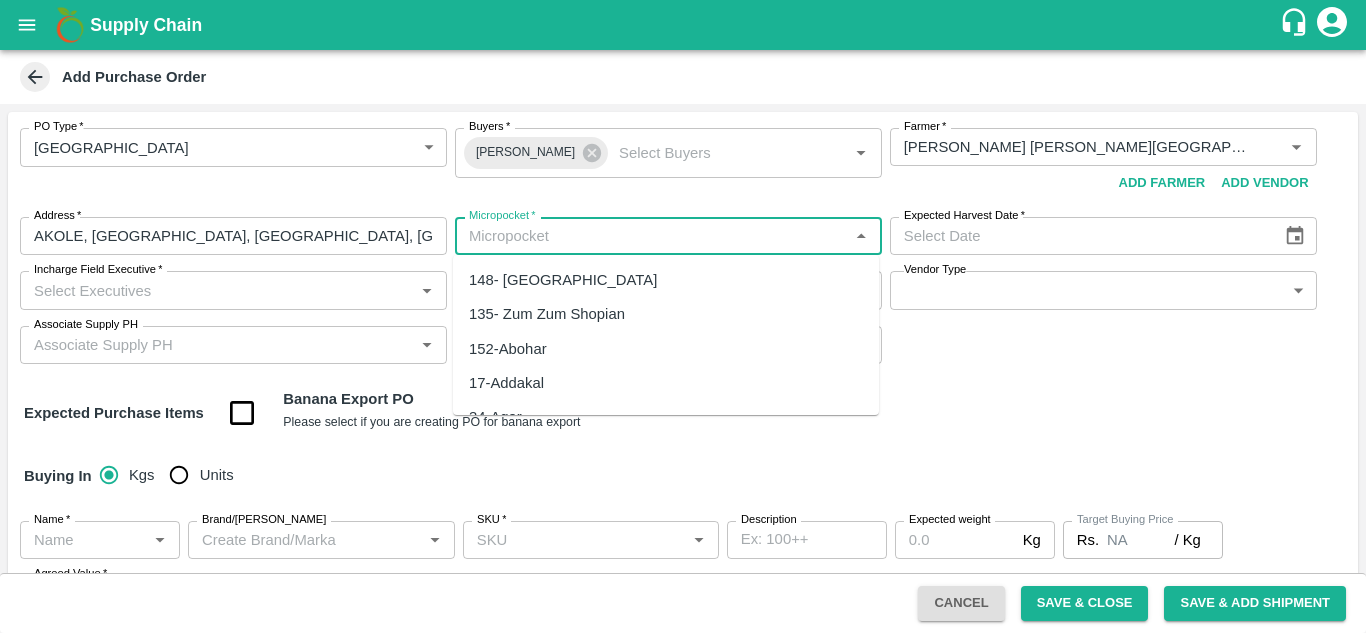 click on "Micropocket   *" at bounding box center [652, 236] 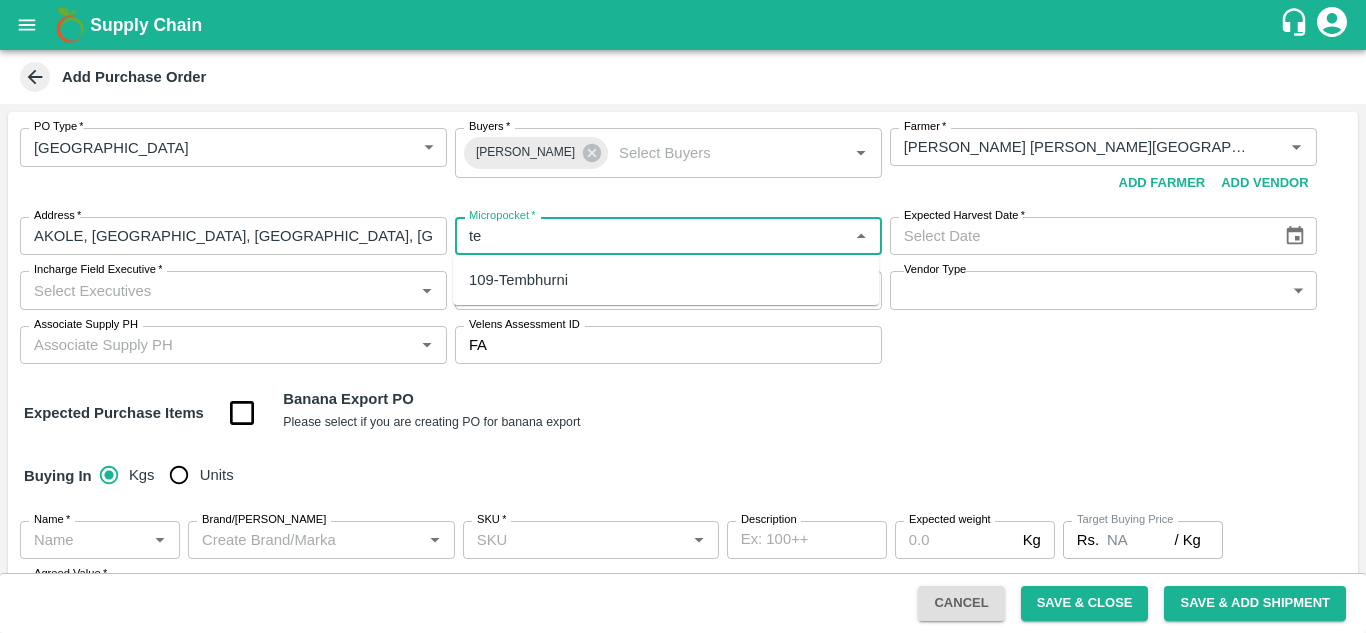 click on "109-Tembhurni" at bounding box center (518, 280) 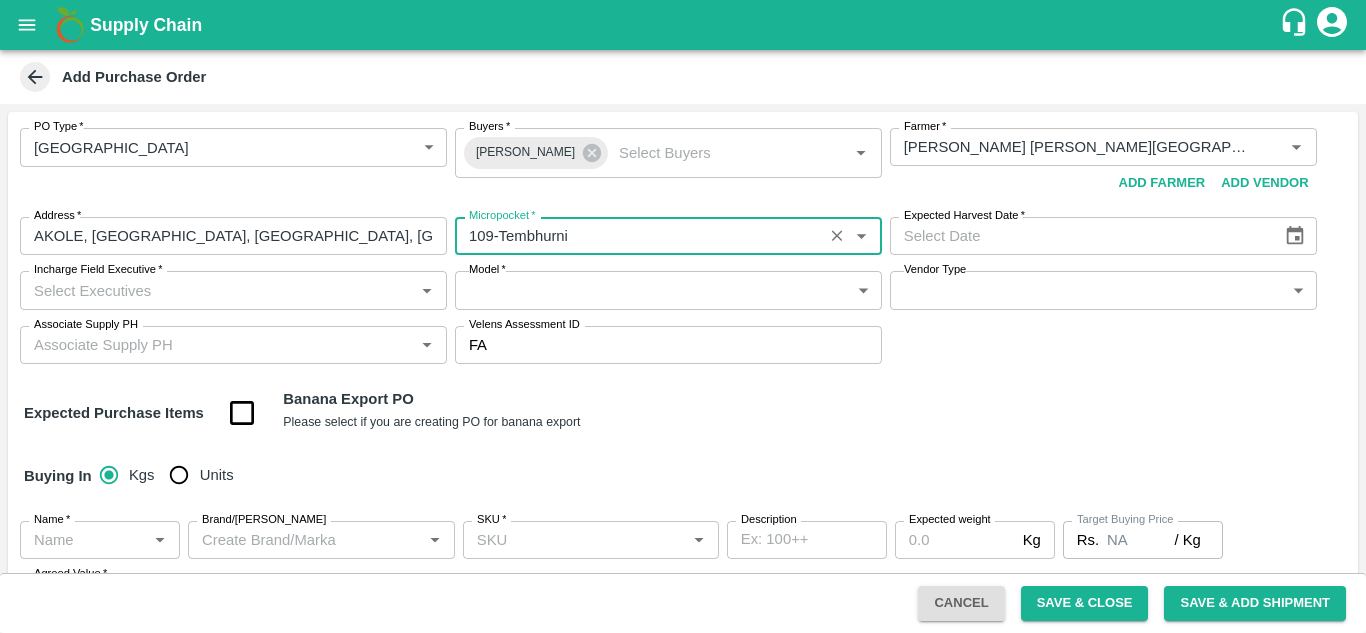 type on "109-Tembhurni" 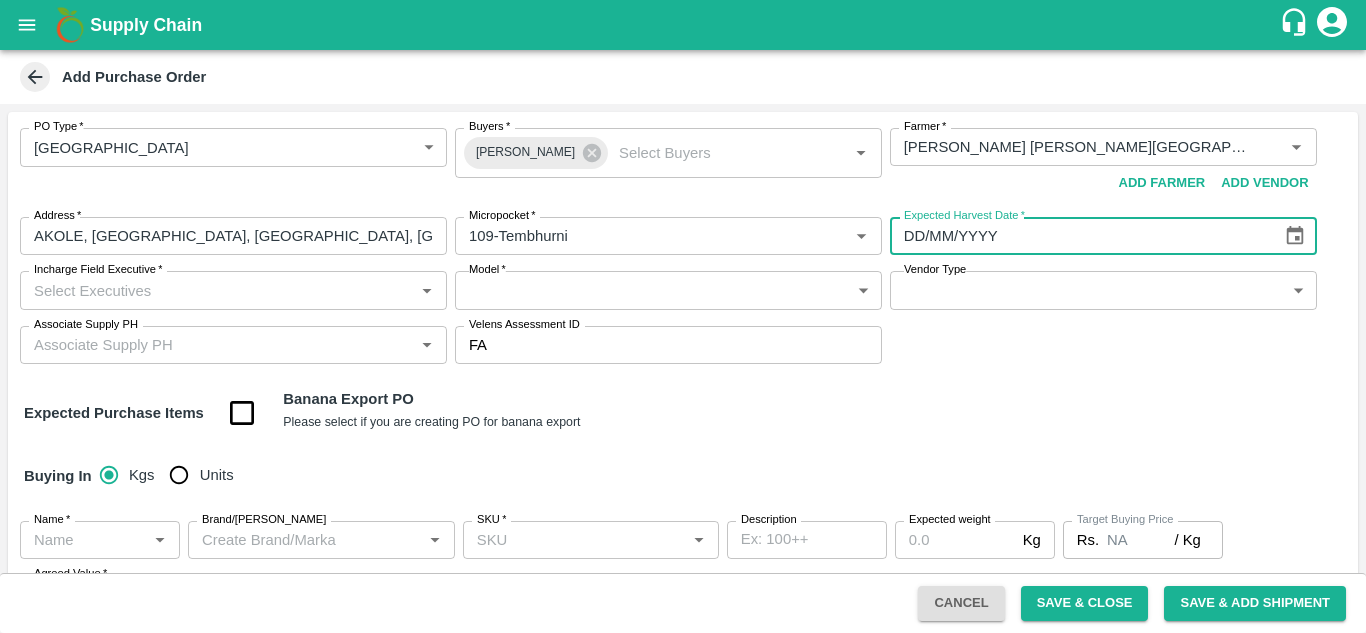 click on "DD/MM/YYYY" at bounding box center [1079, 236] 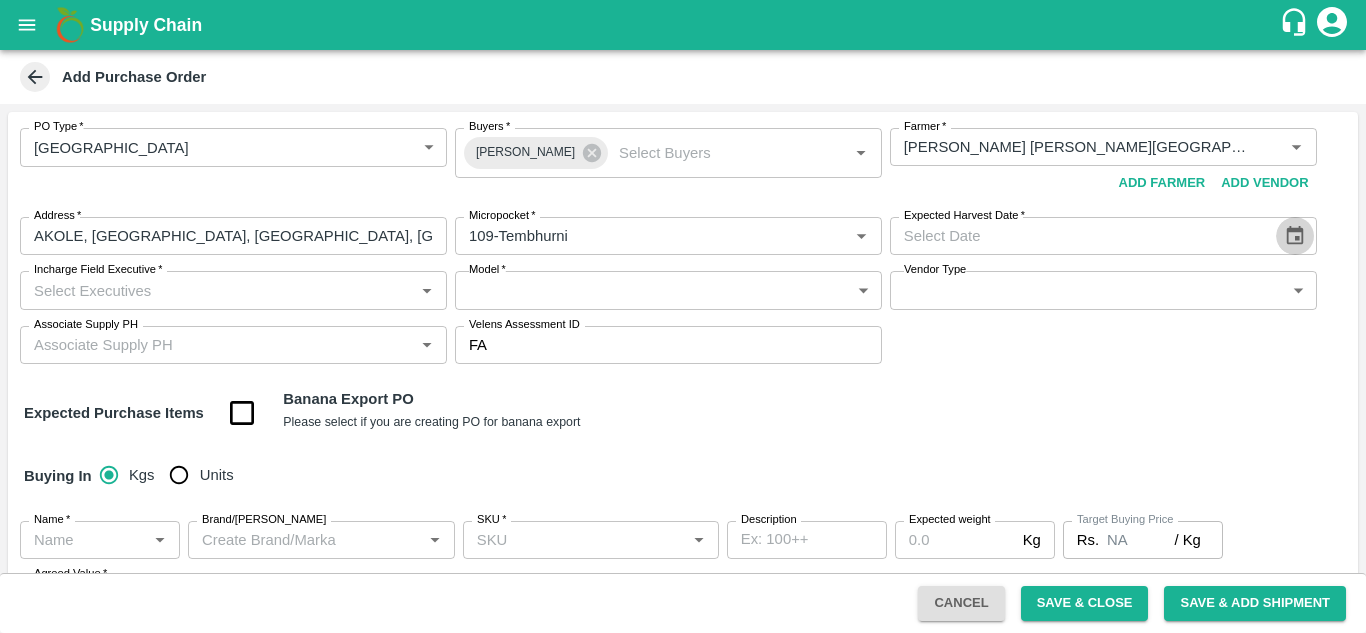 click 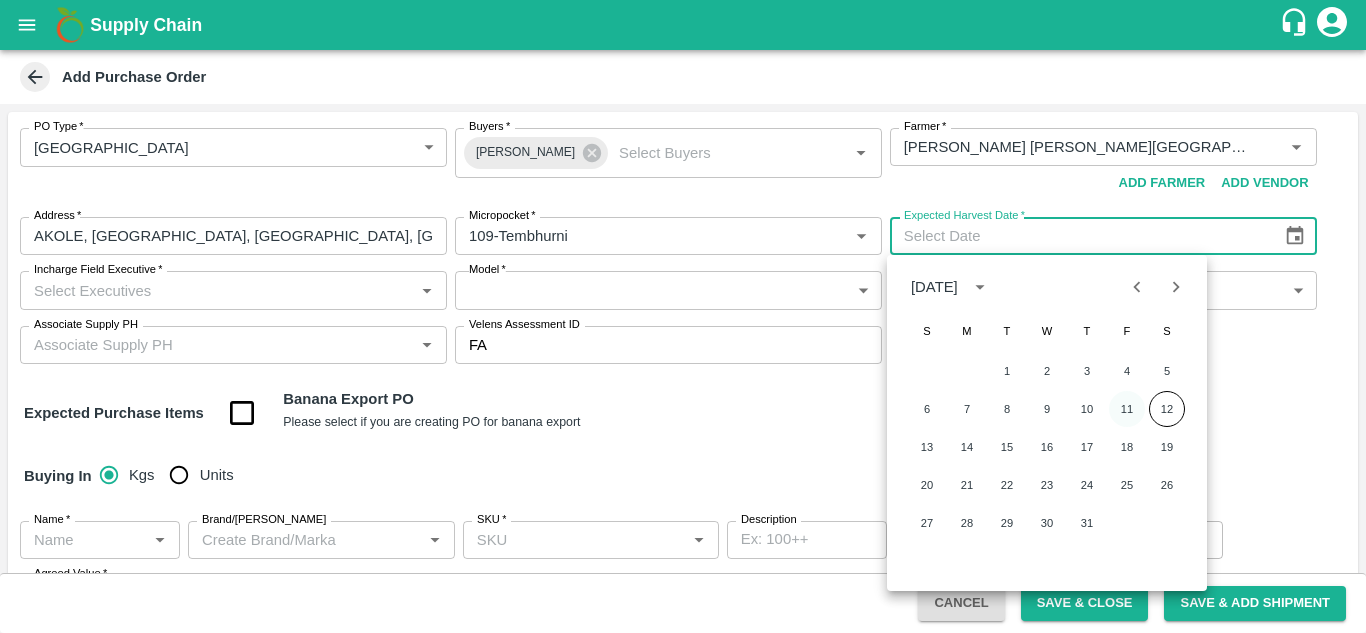 click on "11" at bounding box center [1127, 409] 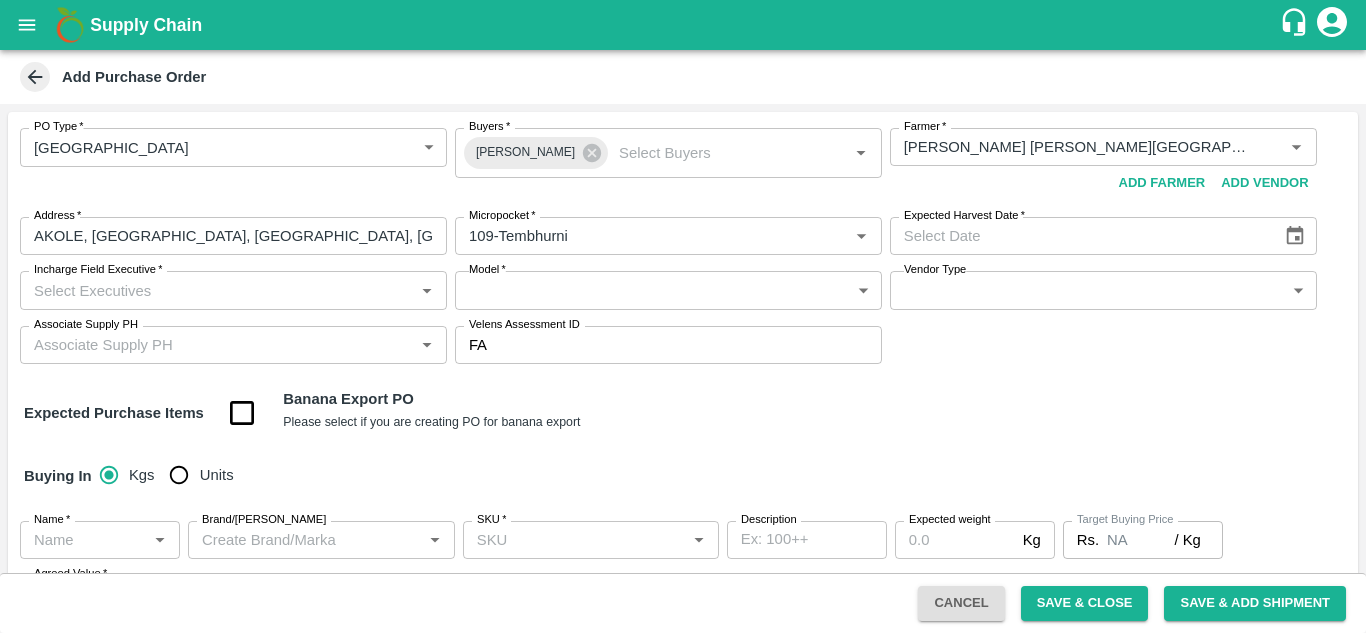 type on "[DATE]" 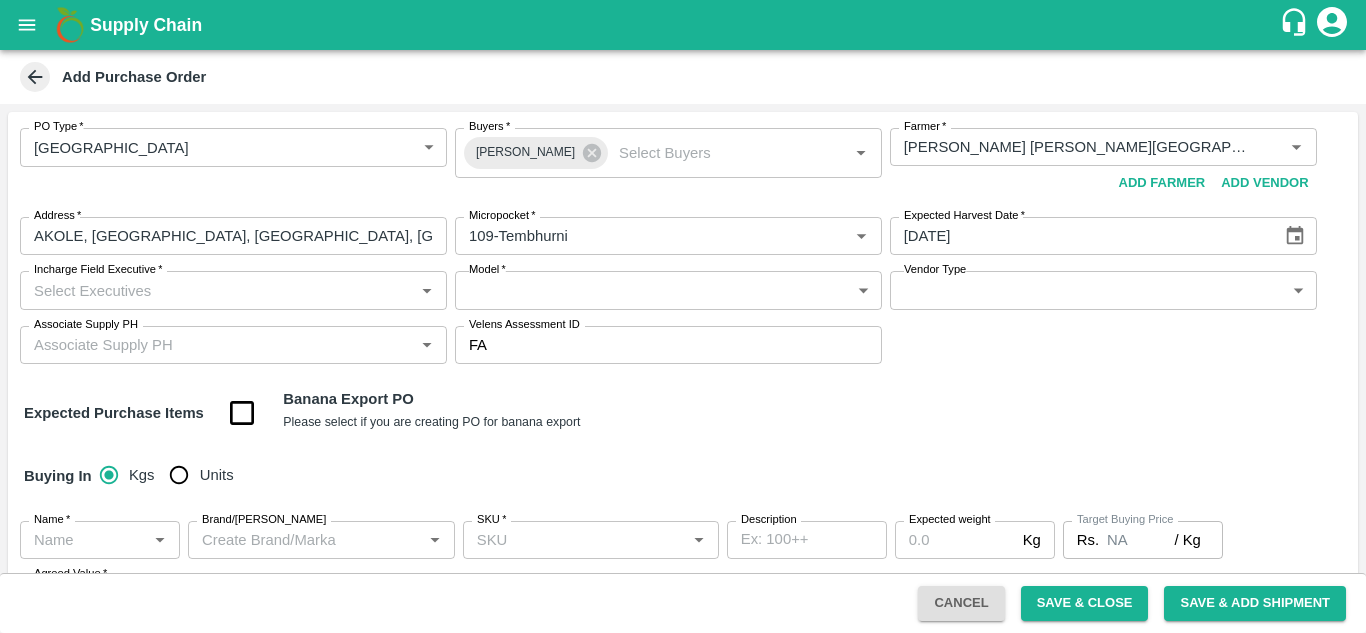 click on "Incharge Field Executive   *" at bounding box center (217, 290) 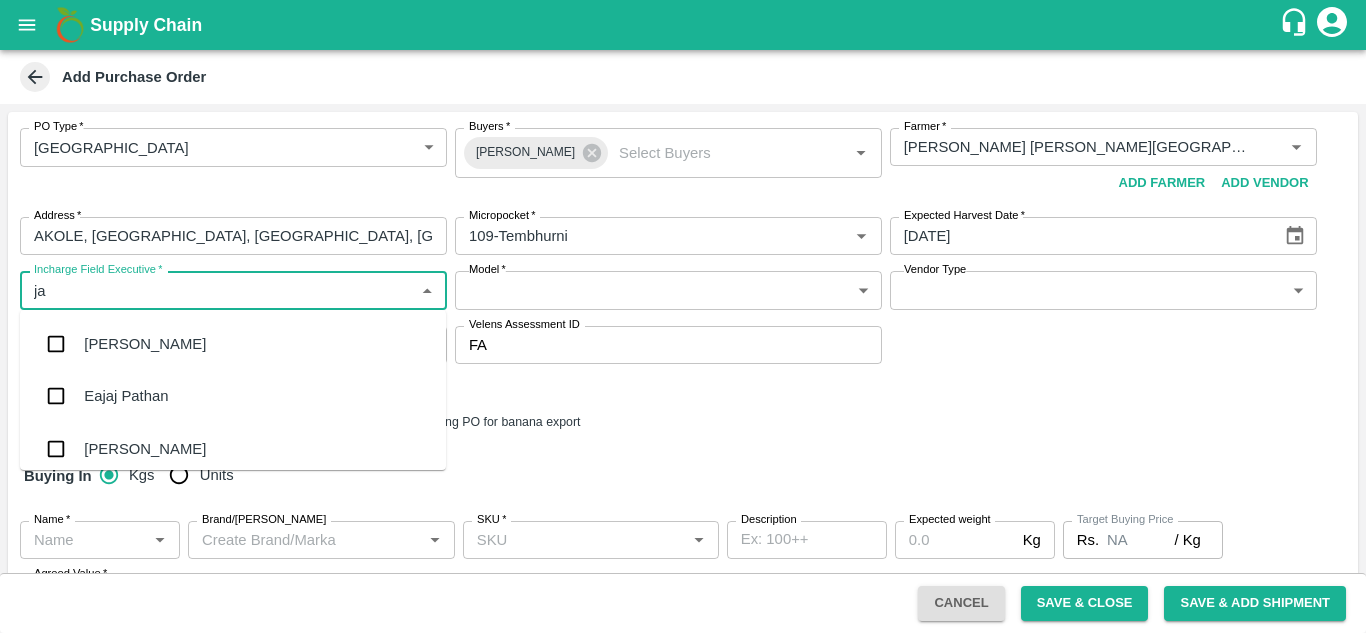 type on "[PERSON_NAME]" 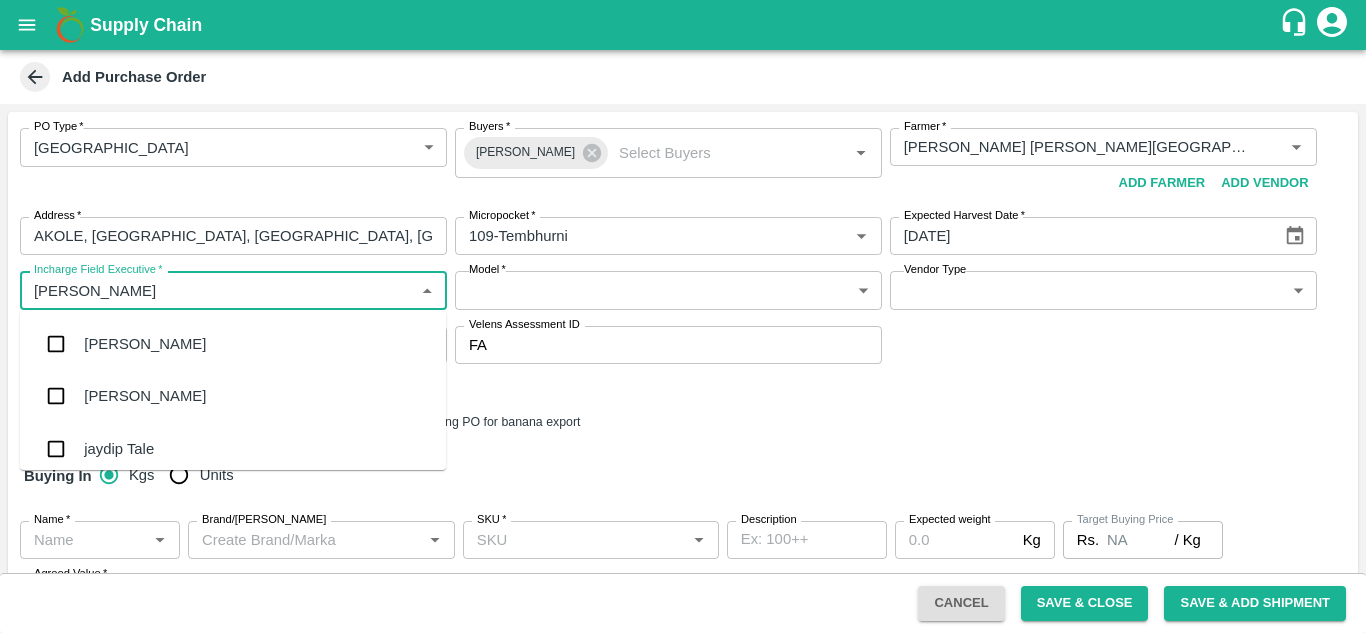 click on "jaydip Tale" at bounding box center [119, 449] 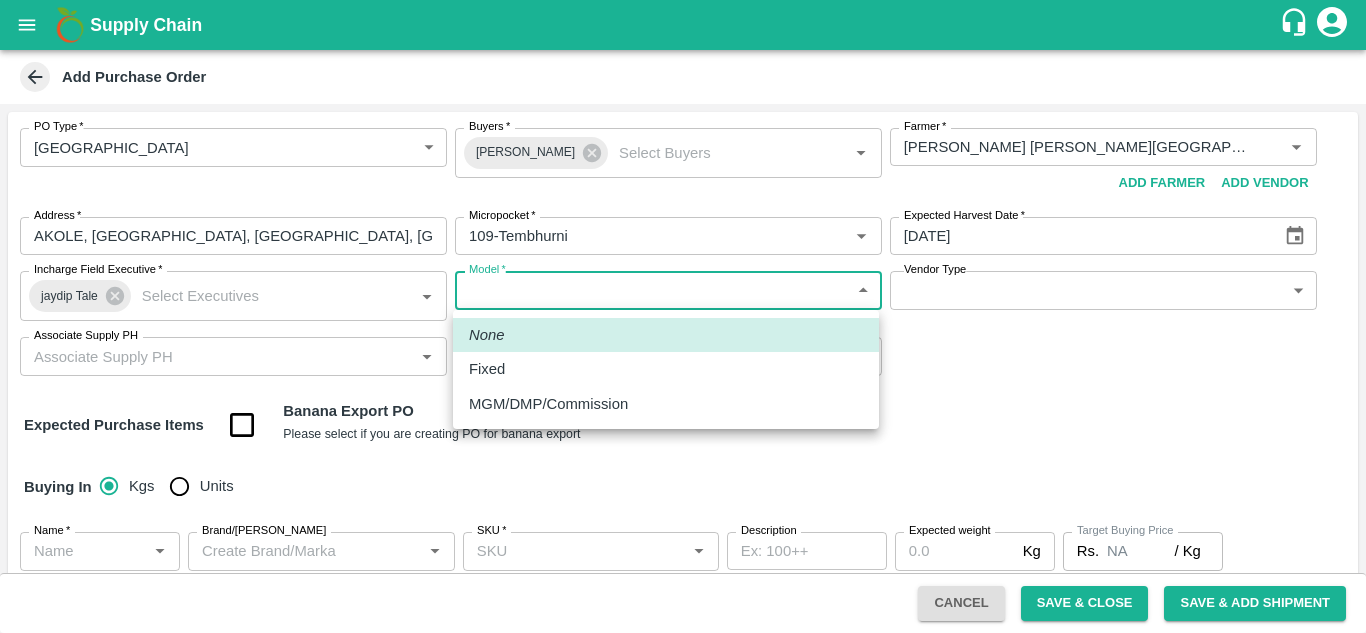 click on "Supply Chain Add Purchase Order PO Type   * Farm Gate 1 PO Type Buyers   * Ajit Otari Buyers   * Farmer   * Farmer   * Add Vendor Add Farmer Address   * [GEOGRAPHIC_DATA], [GEOGRAPHIC_DATA] Address Micropocket   * Micropocket   * Expected Harvest Date   * [DATE] Expected Harvest Date Incharge Field Executive   * [PERSON_NAME] Tale Incharge Field Executive   * Model   * ​ Model Vendor Type ​ Vendor Type Associate Supply PH Associate Supply PH Velens Assessment ID FA Velens Assessment ID Expected Purchase Items Banana Export PO Please select if you are creating PO for banana export Buying In Kgs Units Name   * Name   * Brand/Marka Brand/[PERSON_NAME]   * SKU   * Description x Description Expected weight Kg Expected weight Target Buying Price Rs. NA / Kg Target Buying Price Agreed Value   * Rs. / Kg Agreed Value Upload Agreement Upload Chute Percentage % Chute Percentage Cancel Save & Close Save & Add Shipment Tembhurni PH Nashik Banana CS [PERSON_NAME] [PERSON_NAME] Logout None Fixed" at bounding box center (683, 316) 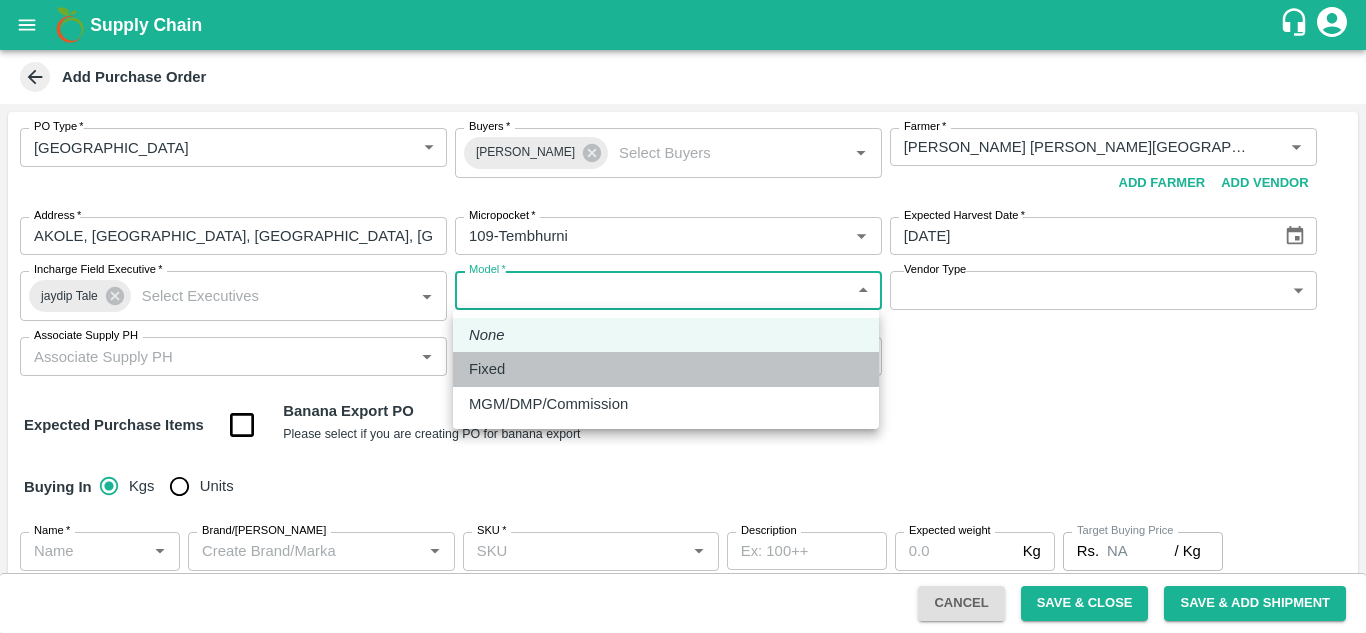 click on "Fixed" at bounding box center [487, 369] 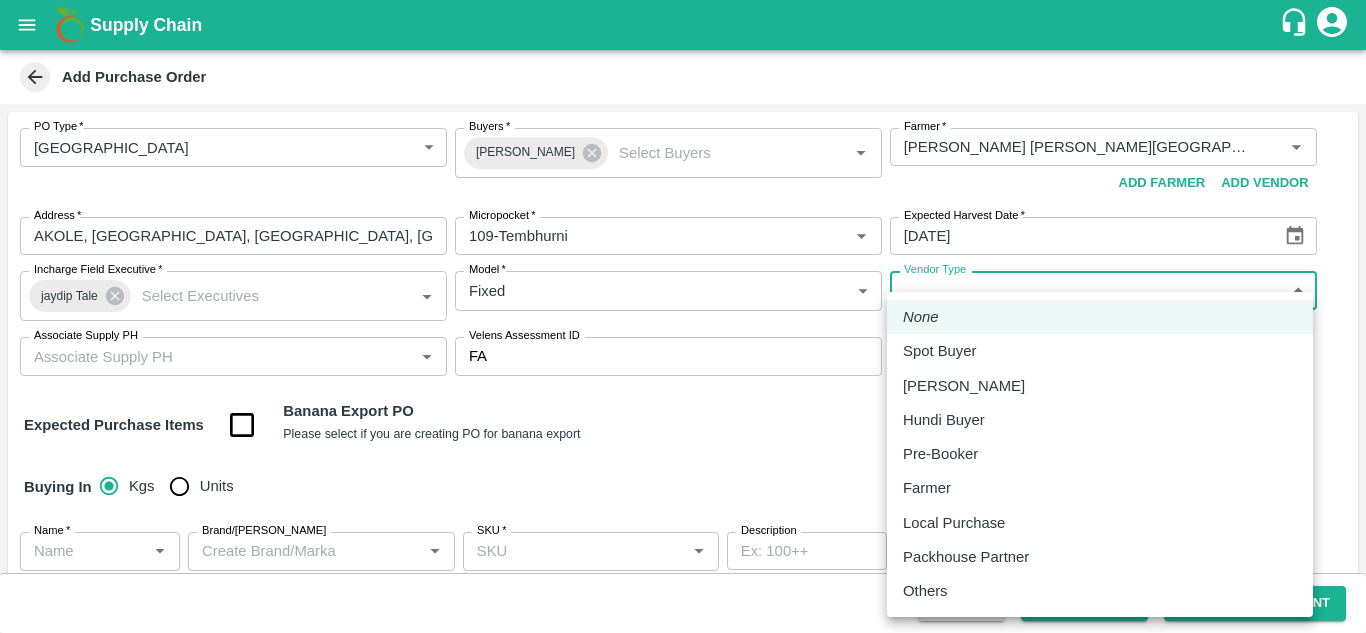 click on "Supply Chain Add Purchase Order PO Type   * Farm Gate 1 PO Type Buyers   * Ajit Otari Buyers   * Farmer   * Farmer   * Add Vendor Add Farmer Address   * [GEOGRAPHIC_DATA], [GEOGRAPHIC_DATA] Address Micropocket   * Micropocket   * Expected Harvest Date   * [DATE] Expected Harvest Date Incharge Field Executive   * [PERSON_NAME] Tale Incharge Field Executive   * Model   * Fixed Fixed Model Vendor Type ​ Vendor Type Associate Supply PH Associate Supply PH Velens Assessment ID FA Velens Assessment ID Expected Purchase Items Banana Export PO Please select if you are creating PO for banana export Buying In Kgs Units Name   * Name   * Brand/[PERSON_NAME]/Marka SKU   * SKU   * Description x Description Expected weight Kg Expected weight Target Buying Price Rs. NA / Kg Target Buying Price Agreed Value   * Rs. / Kg Agreed Value Upload Agreement Upload Chute Percentage % Chute Percentage Cancel Save & Close Save & Add Shipment Tembhurni PH Nashik Banana CS [PERSON_NAME] [PERSON_NAME] Logout None" at bounding box center (683, 316) 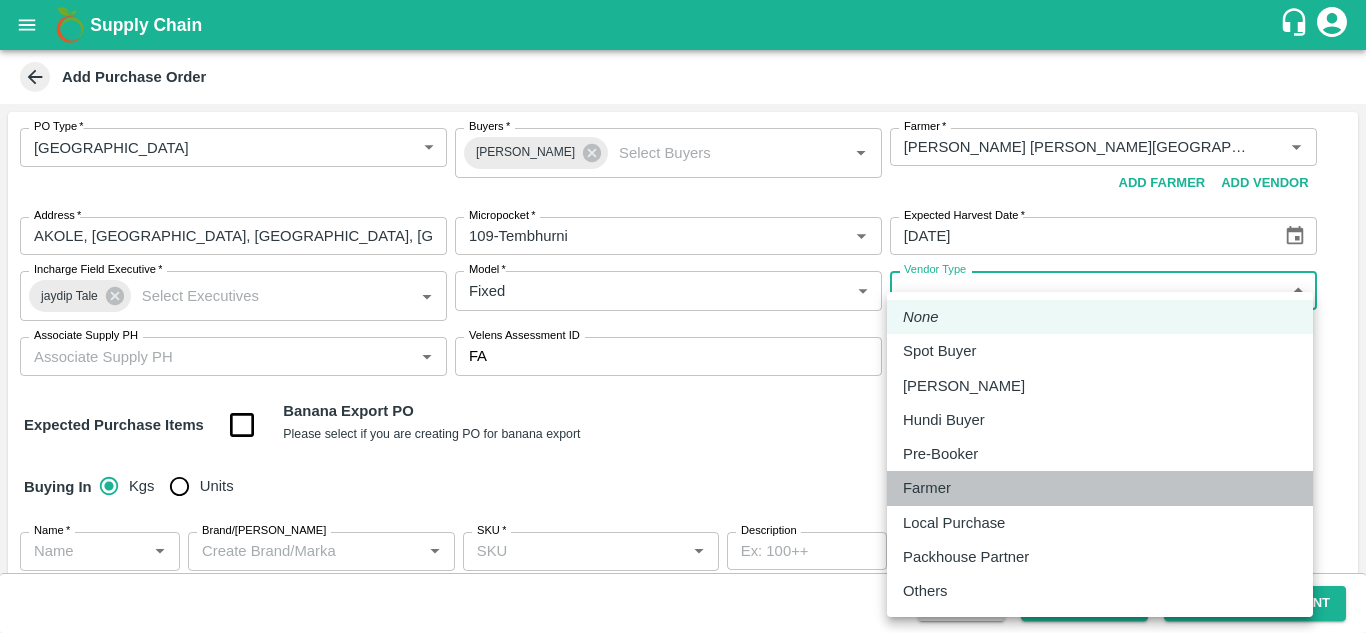 click on "Farmer" at bounding box center (927, 488) 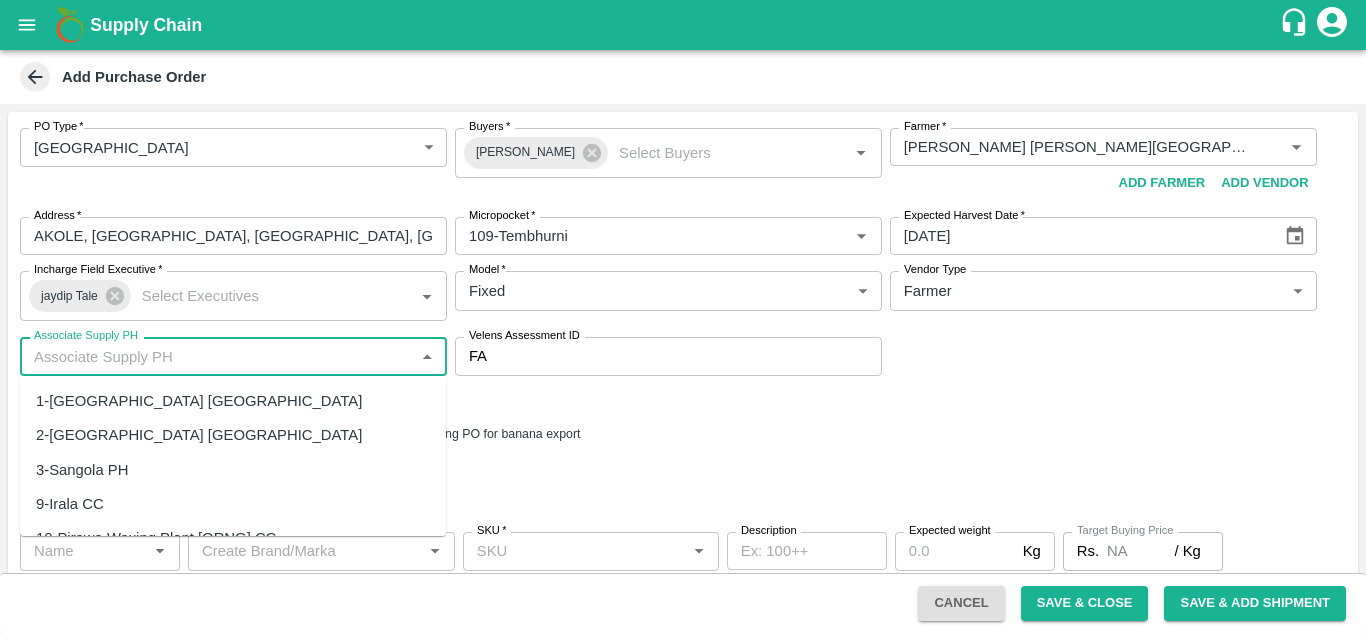 click on "Associate Supply PH" at bounding box center (217, 356) 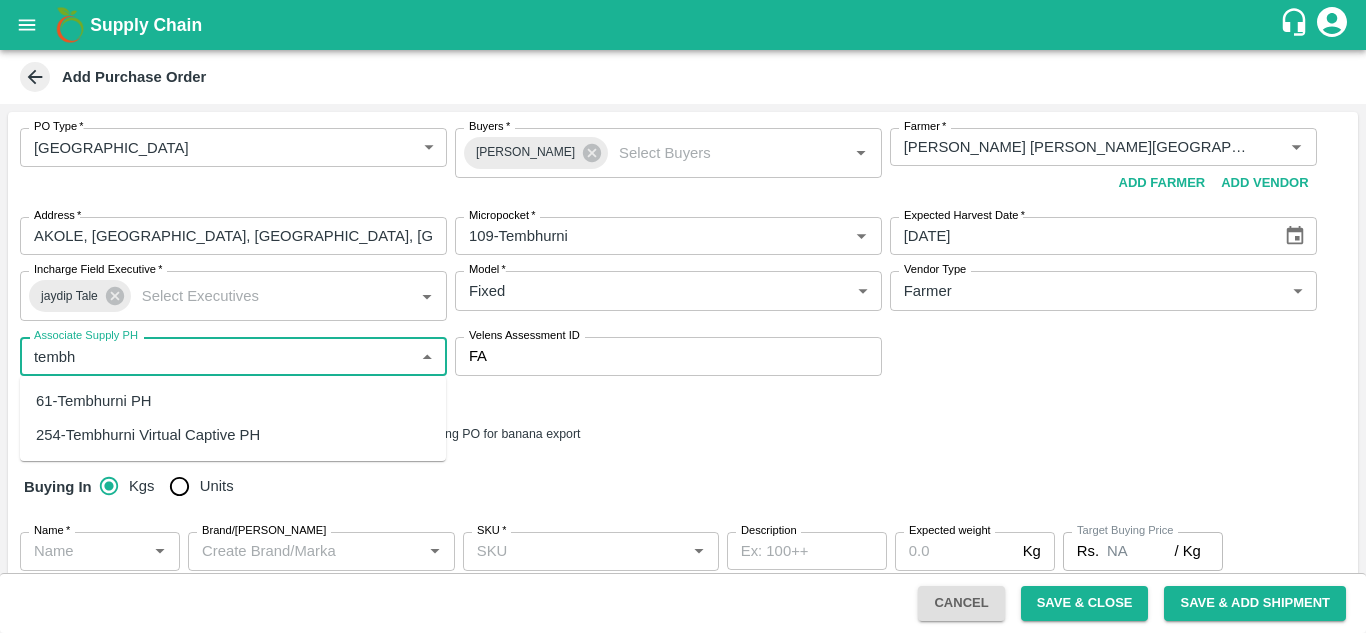 click on "61-Tembhurni PH" at bounding box center [94, 401] 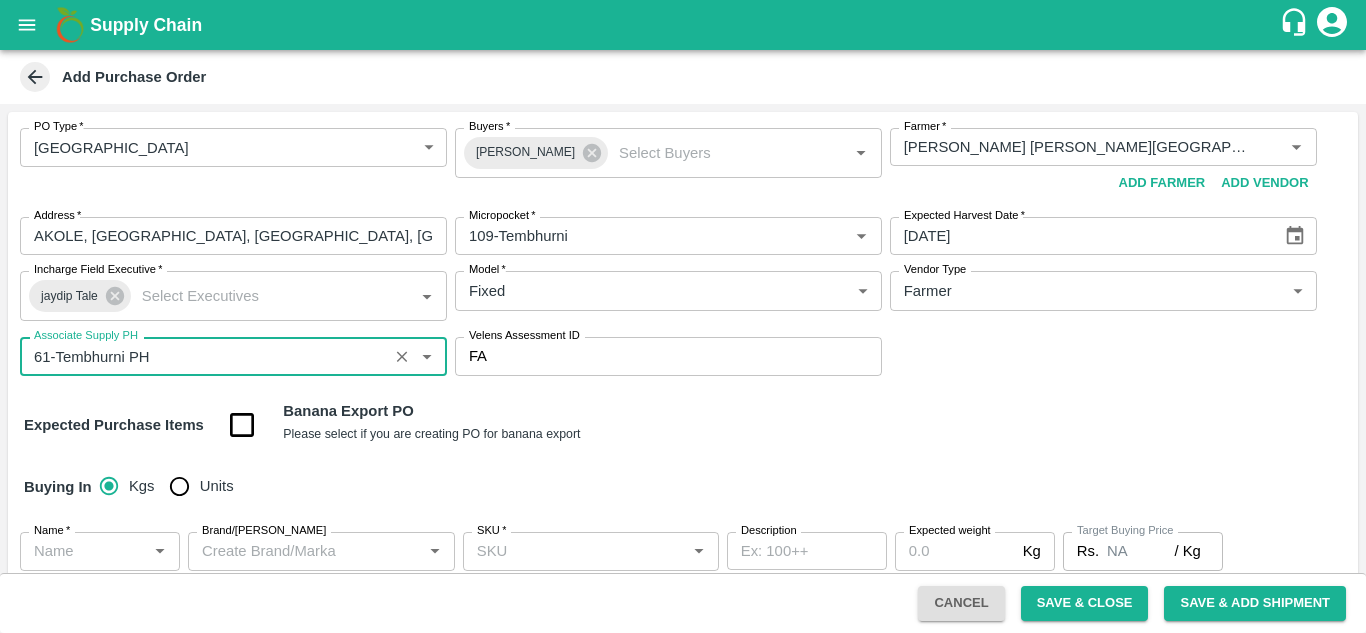 type on "61-Tembhurni PH" 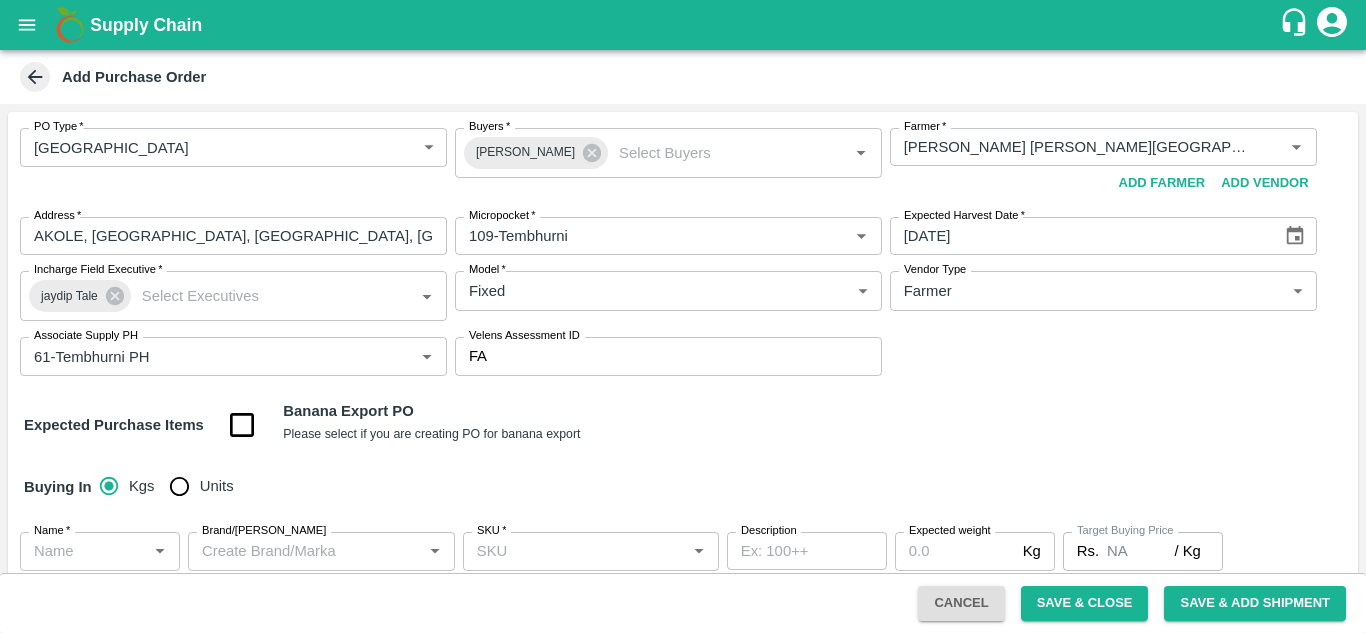 click on "Expected Purchase Items Banana Export PO Please select if you are creating PO for banana export" at bounding box center [683, 425] 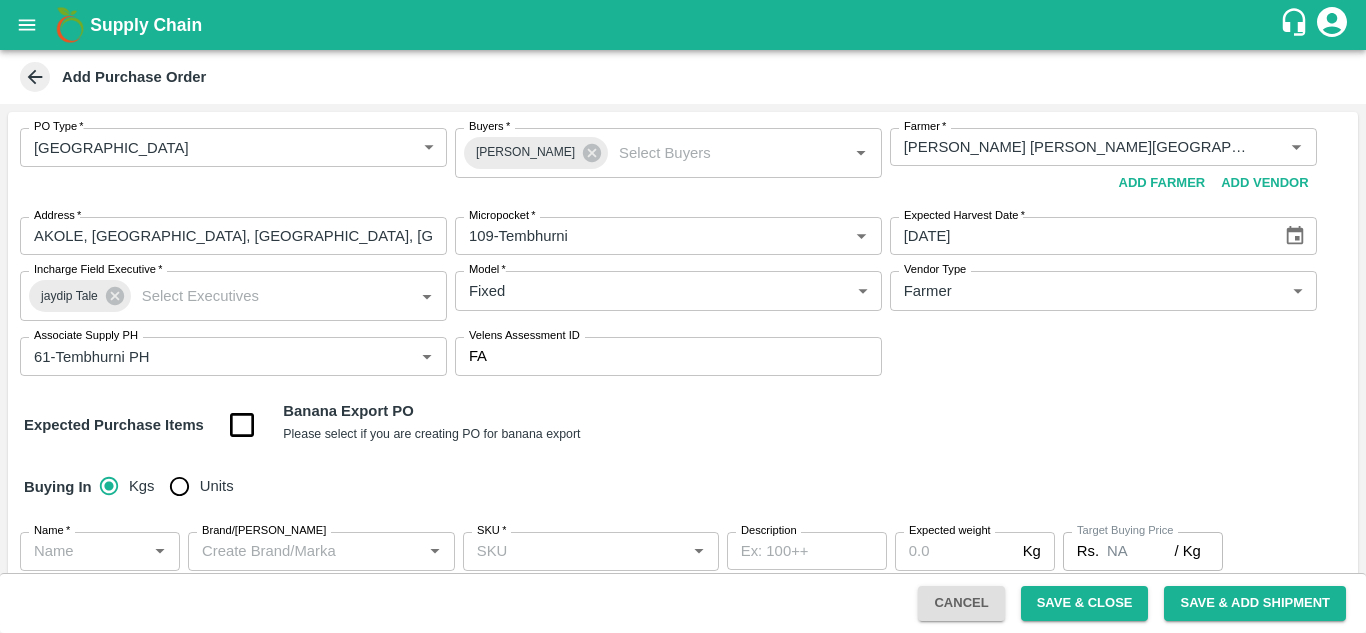 click at bounding box center [242, 425] 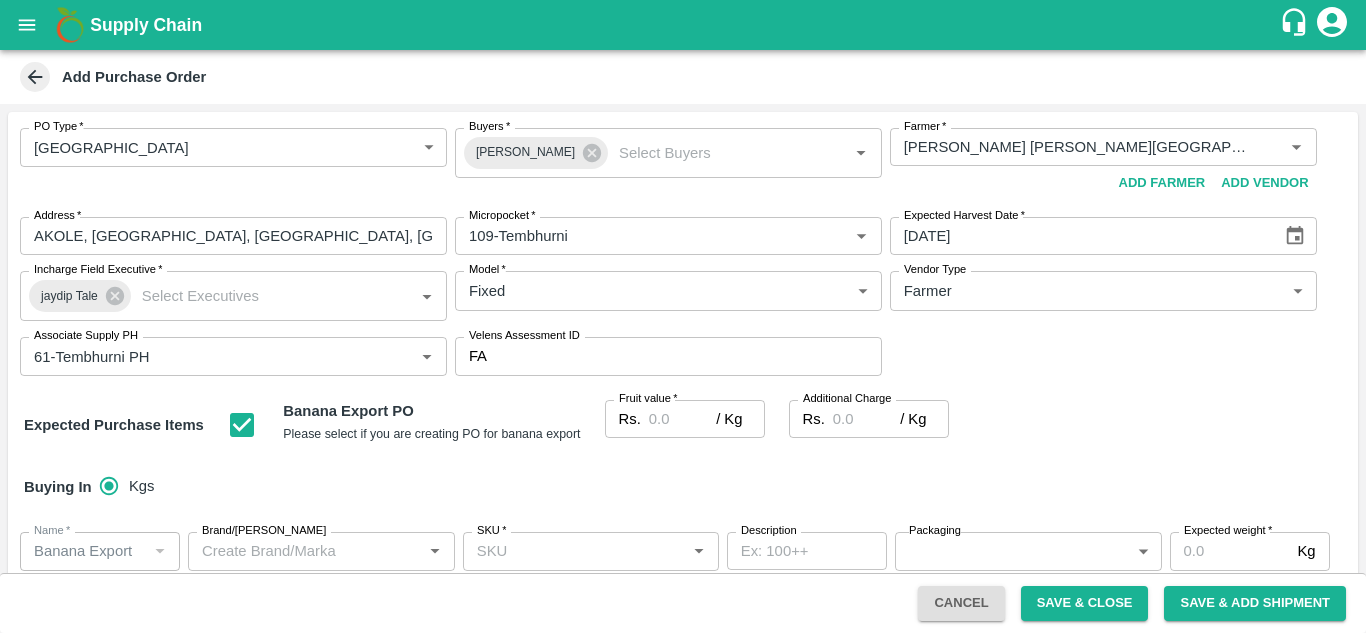 click on "Rs." at bounding box center (630, 419) 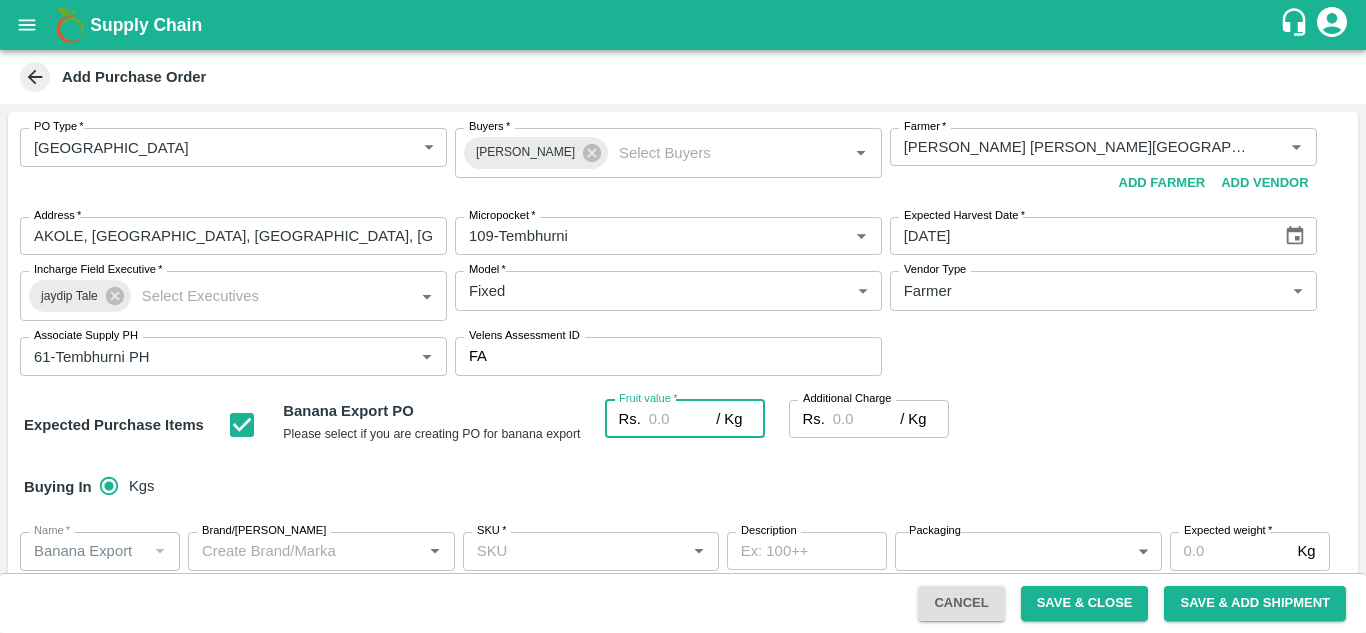 click on "Fruit value   *" at bounding box center (682, 419) 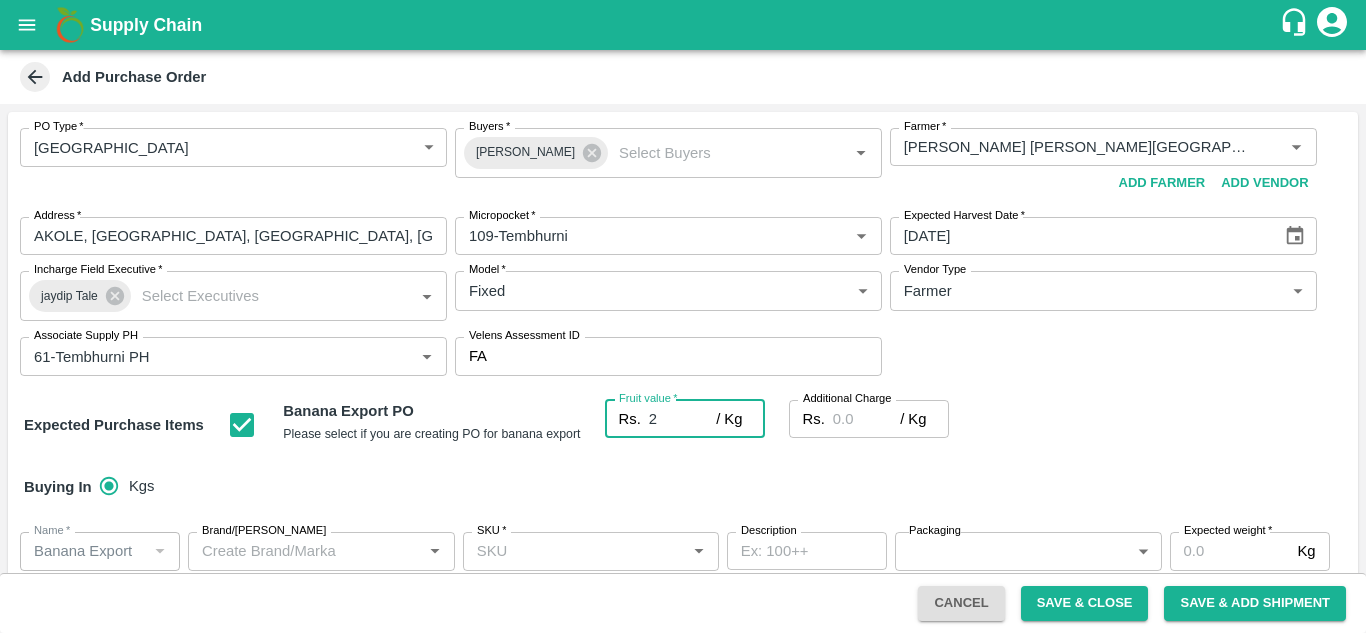 type on "26" 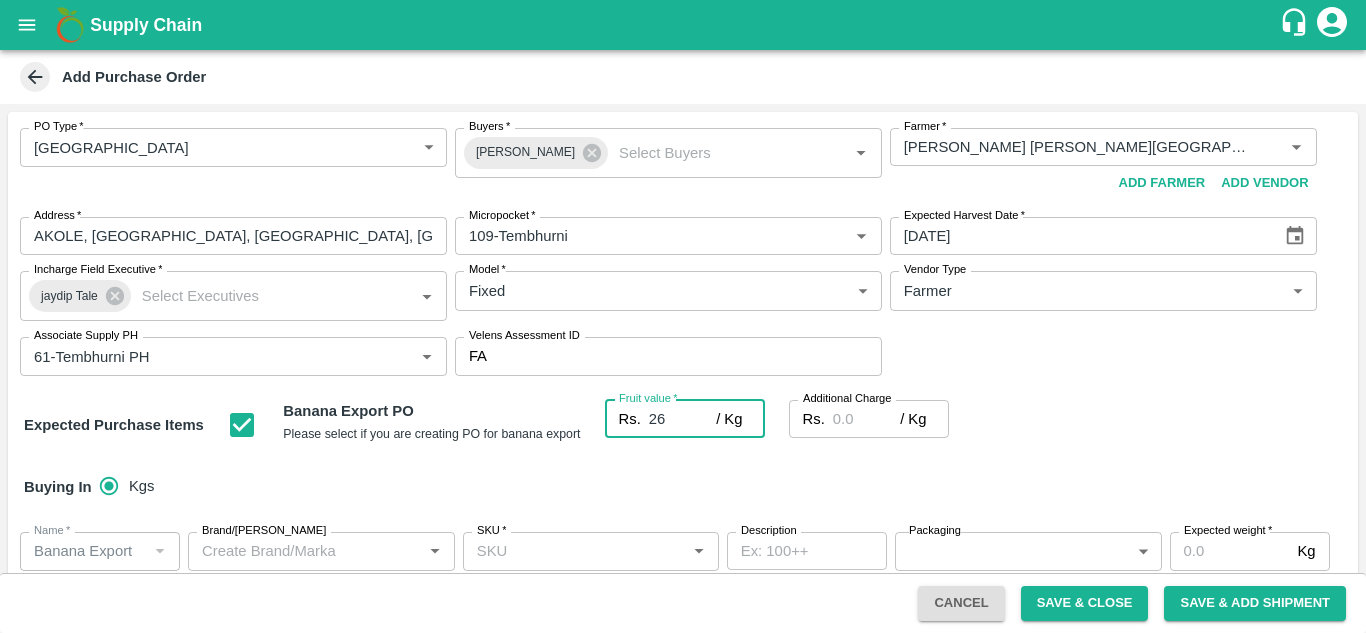 type on "26" 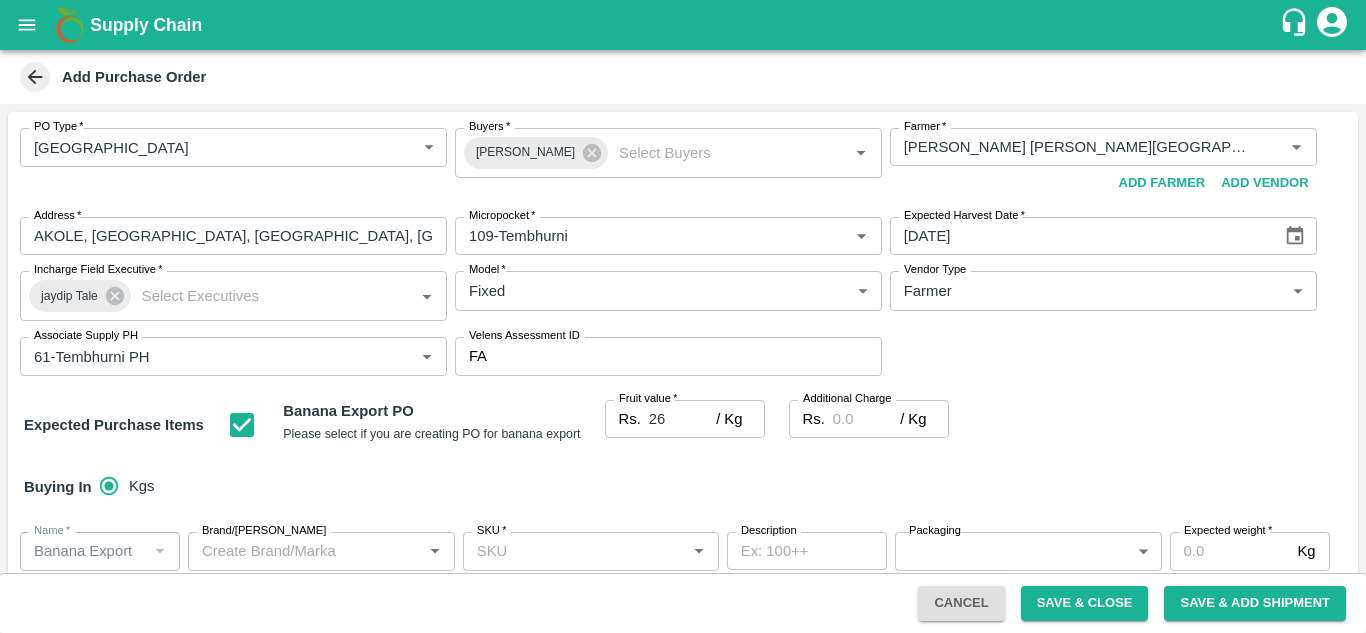 click on "Buying In Kgs" at bounding box center (683, 487) 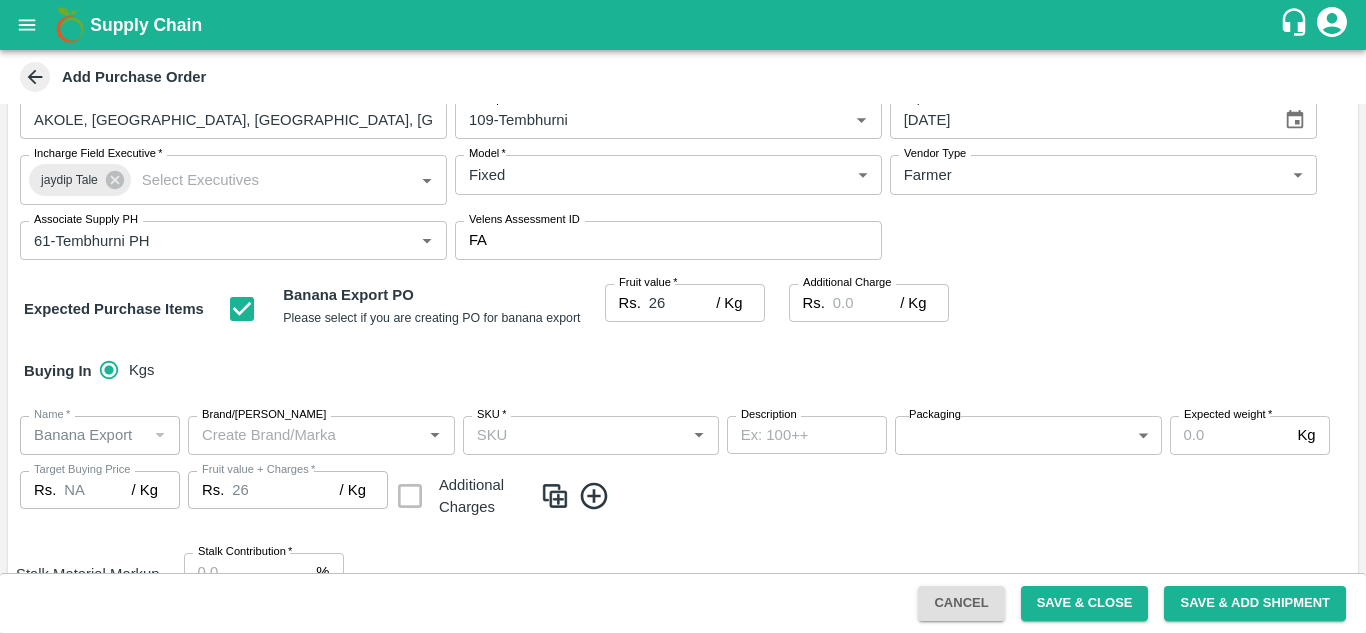 scroll, scrollTop: 117, scrollLeft: 0, axis: vertical 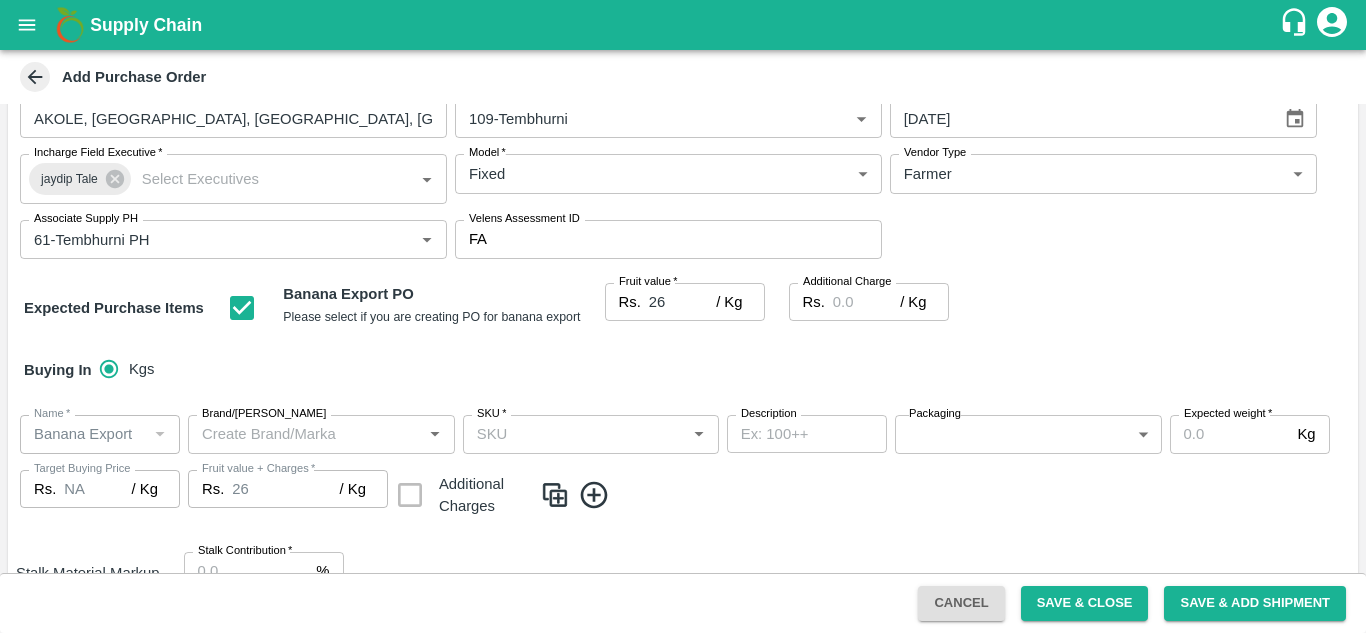 click on "SKU   *" at bounding box center (591, 434) 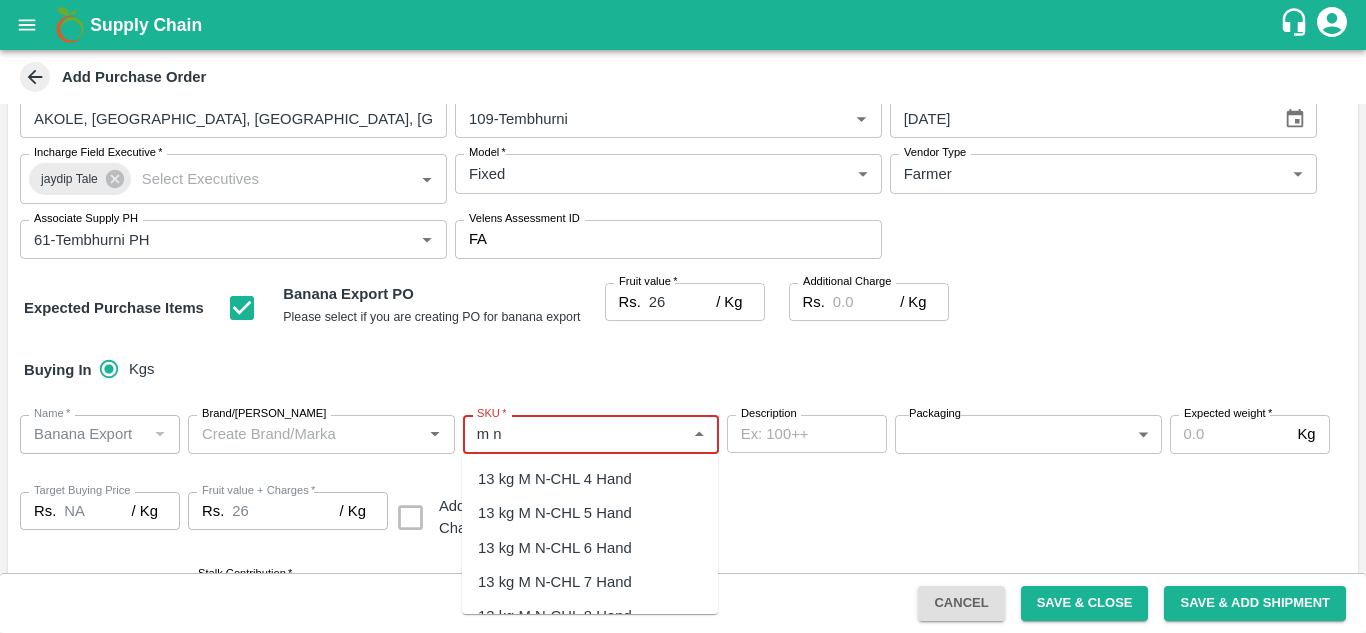 click on "13 kg M N-CHL 5 Hand" at bounding box center [555, 513] 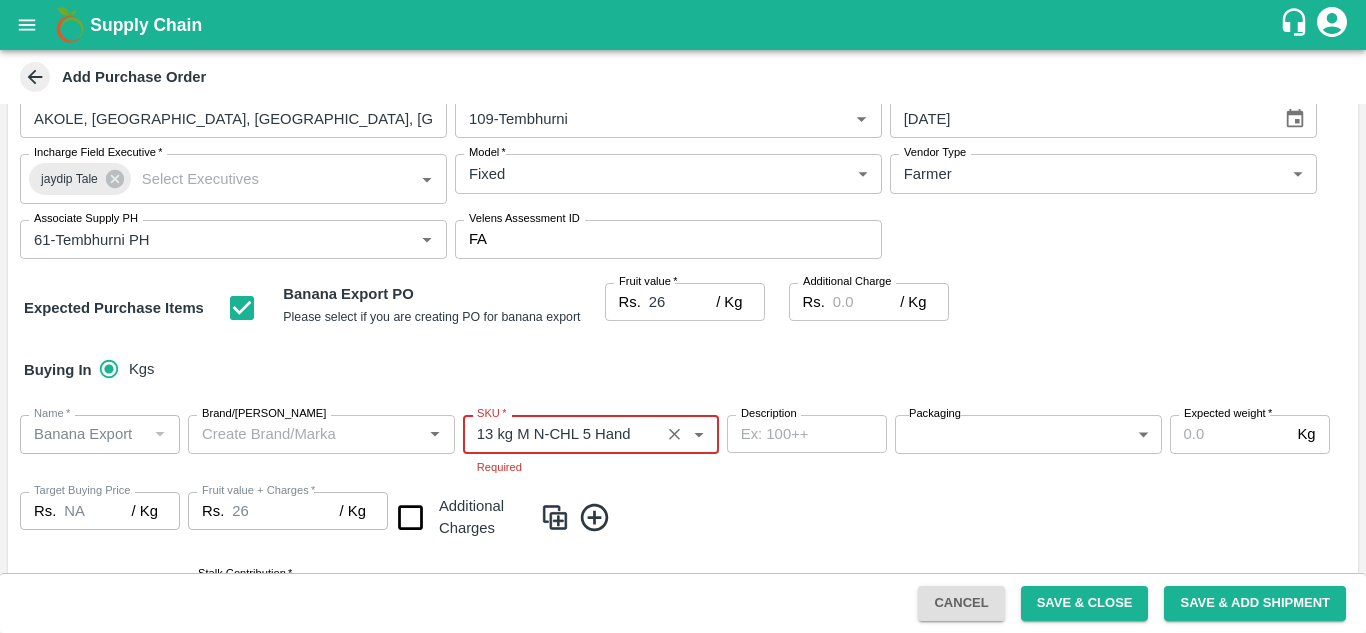 type on "13 kg M N-CHL 5 Hand" 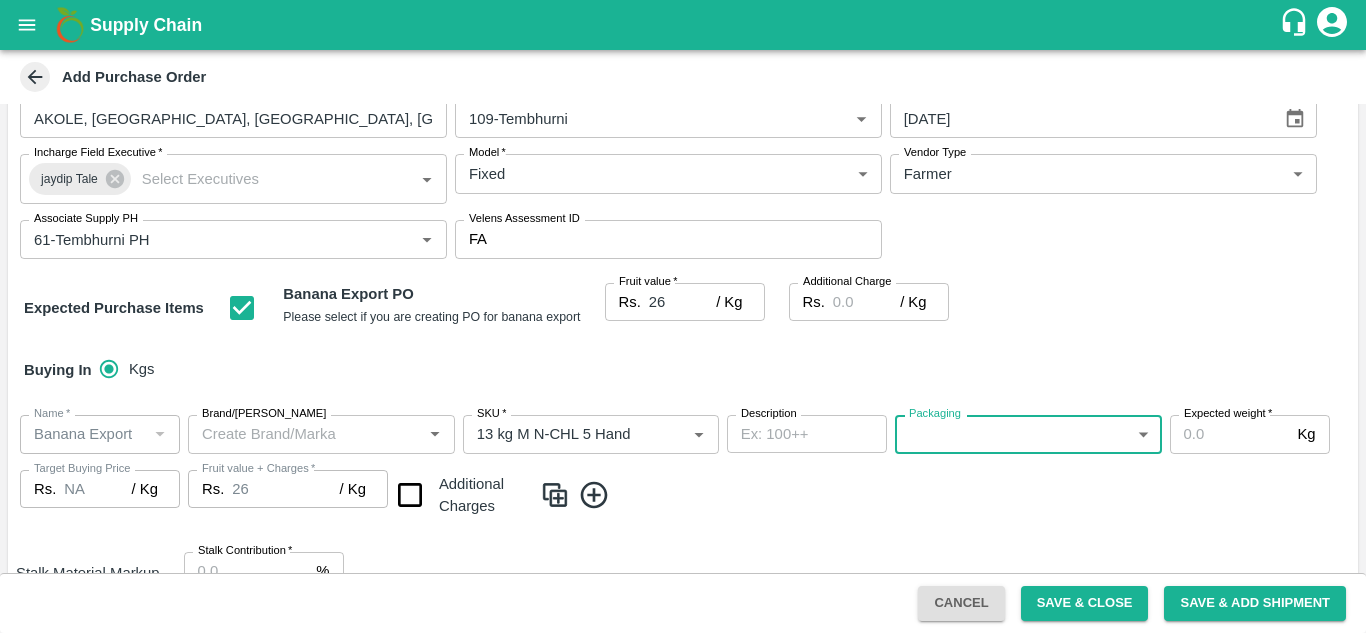 click on "Supply Chain Add Purchase Order PO Type   * Farm Gate 1 PO Type Buyers   * Ajit Otari Buyers   * Farmer   * Farmer   * Add Vendor Add Farmer Address   * [GEOGRAPHIC_DATA], [GEOGRAPHIC_DATA] Address Micropocket   * Micropocket   * Expected Harvest Date   * [DATE] Expected Harvest Date Incharge Field Executive   * [PERSON_NAME] Tale Incharge Field Executive   * Model   * Fixed Fixed Model Vendor Type Farmer FARMER Vendor Type Associate Supply PH Associate Supply PH Velens Assessment ID FA Velens Assessment ID Expected Purchase Items Banana Export PO Please select if you are creating PO for banana export Fruit value   * Rs. 26 / Kg Fruit value Additional Charge Rs. / Kg Additional Charge Buying In Kgs Name   * Name   * Brand/[PERSON_NAME]/Marka SKU   * SKU   * Description x Description Packaging ​ Packaging Expected weight   * Kg Expected weight Target Buying Price Rs. NA / Kg Target Buying Price Fruit value + Charges   * Rs. 26 / Kg Fruit value + Charges Additional Charges   *" at bounding box center [683, 316] 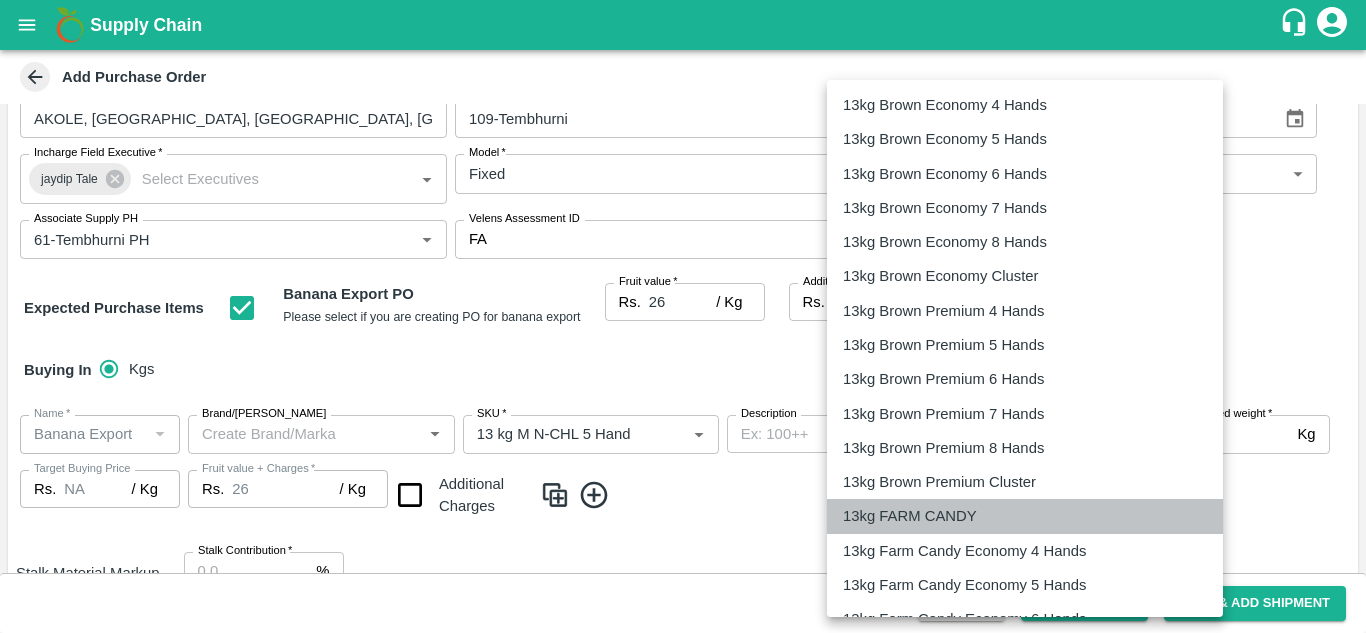 click on "13kg FARM CANDY" at bounding box center (910, 516) 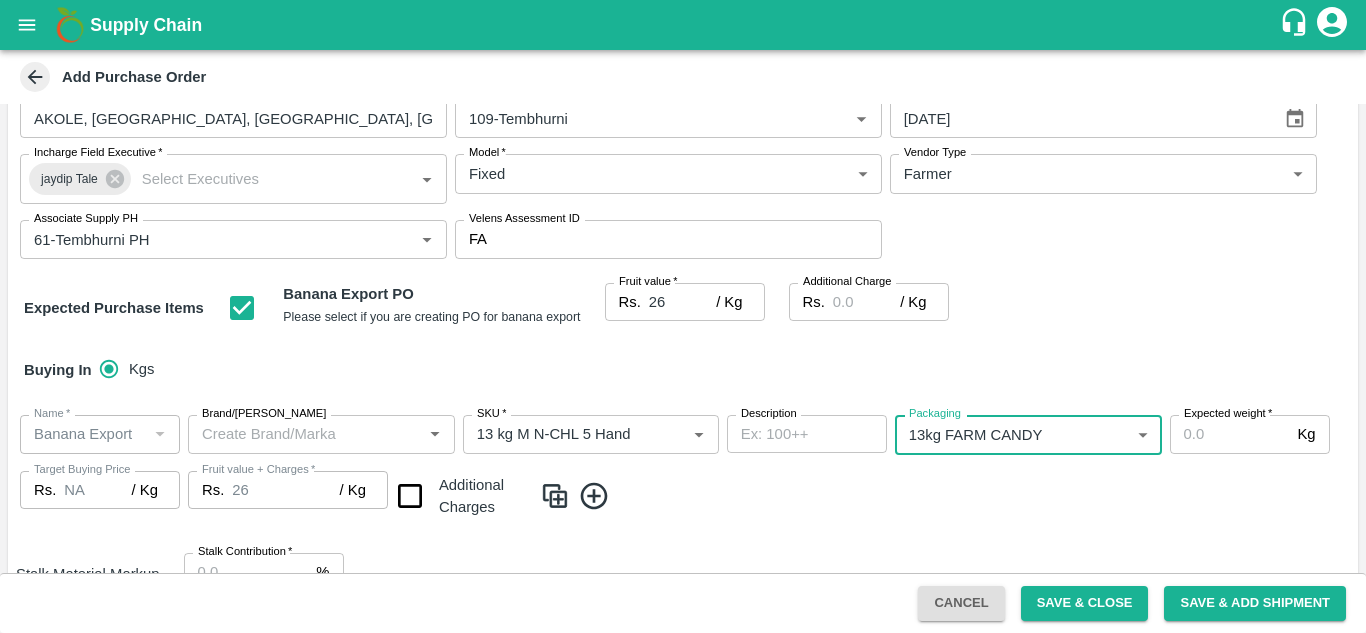 type on "466" 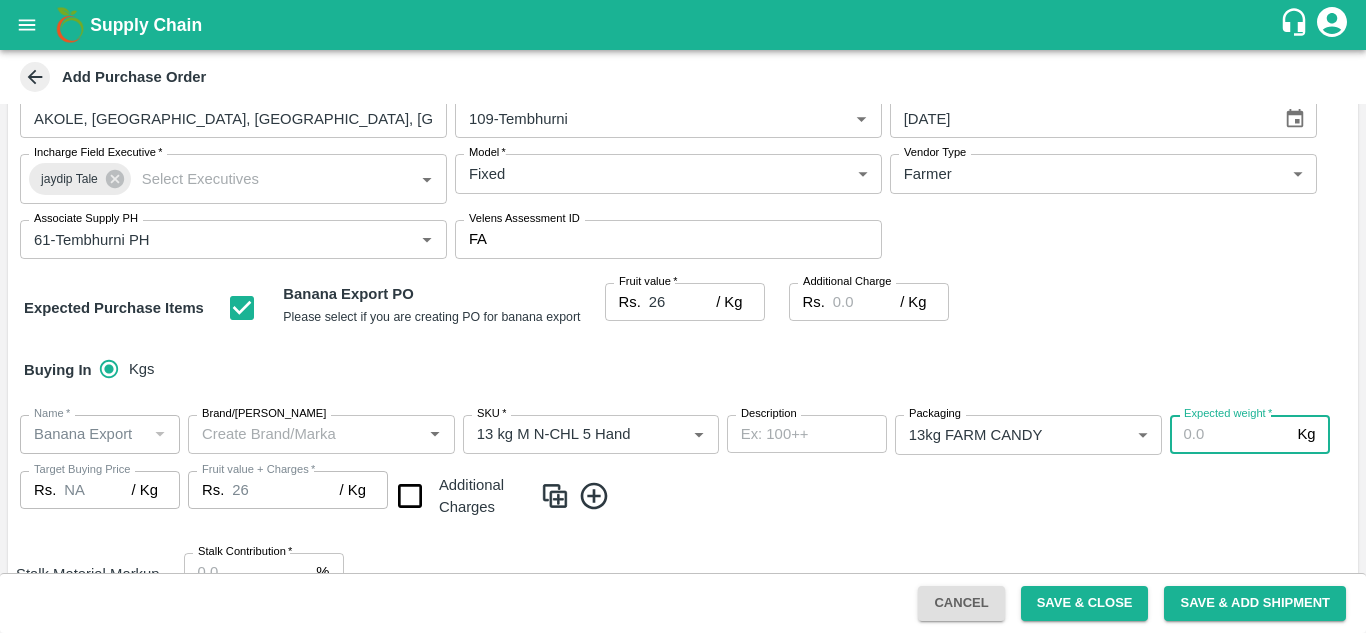 click on "Expected weight   *" at bounding box center (1230, 434) 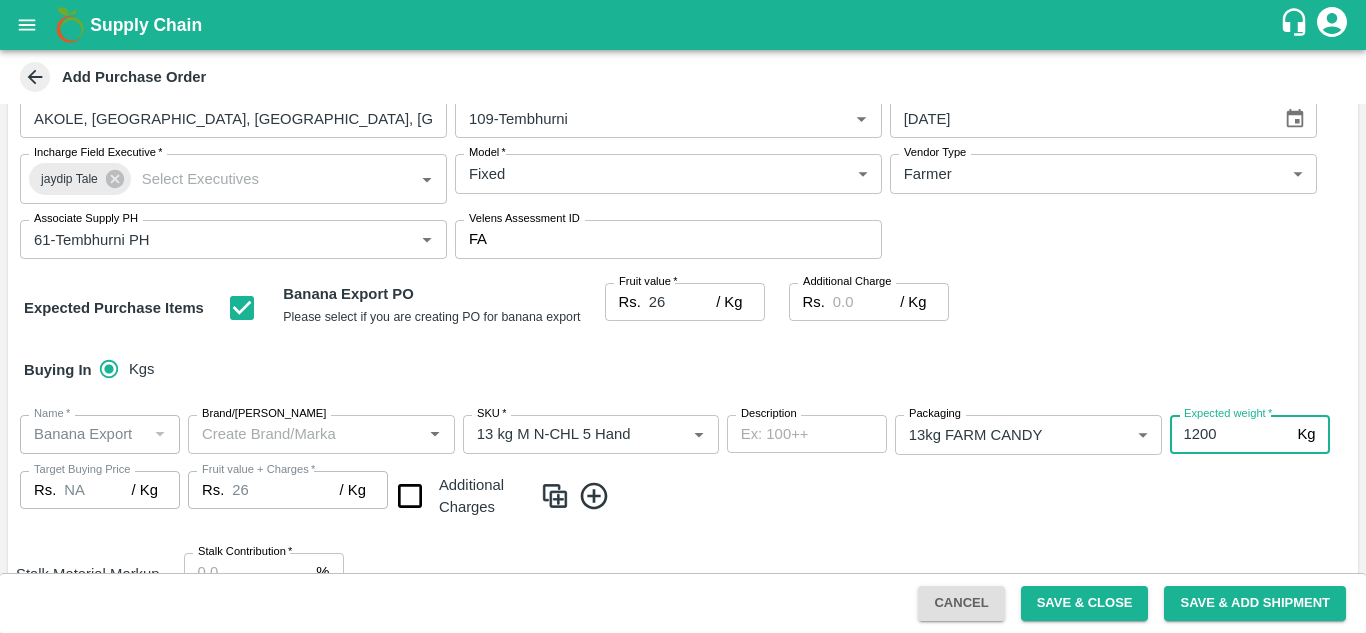 type on "1200" 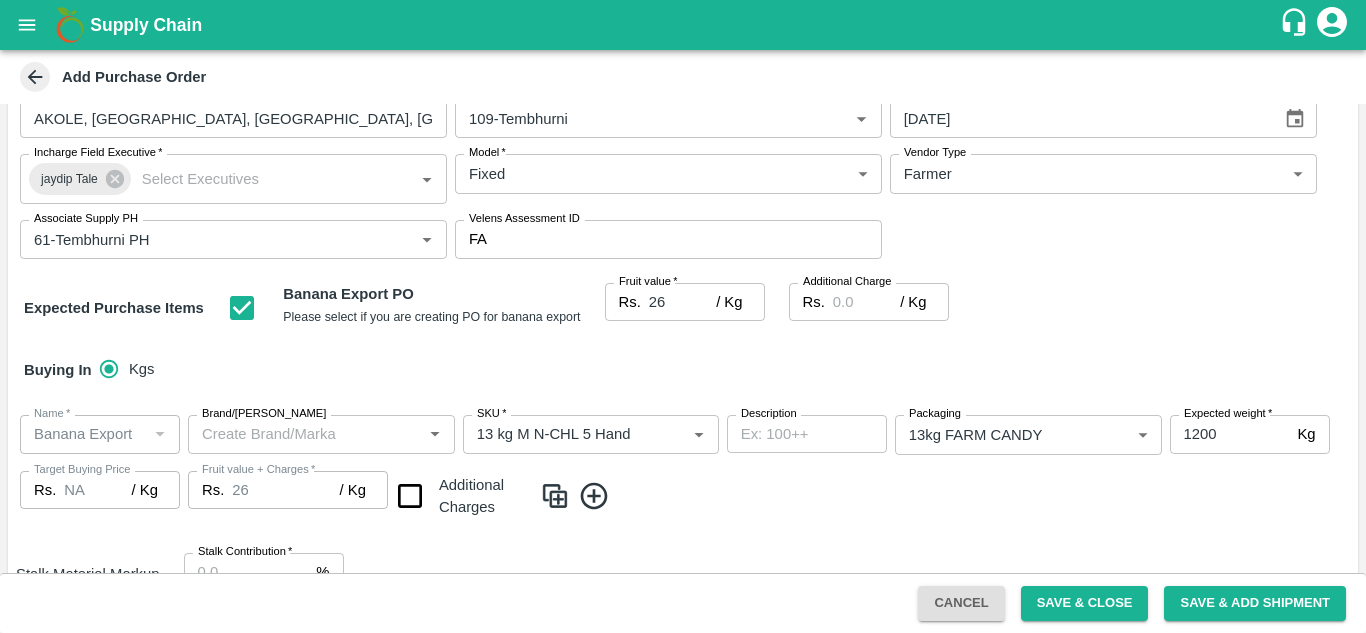 click 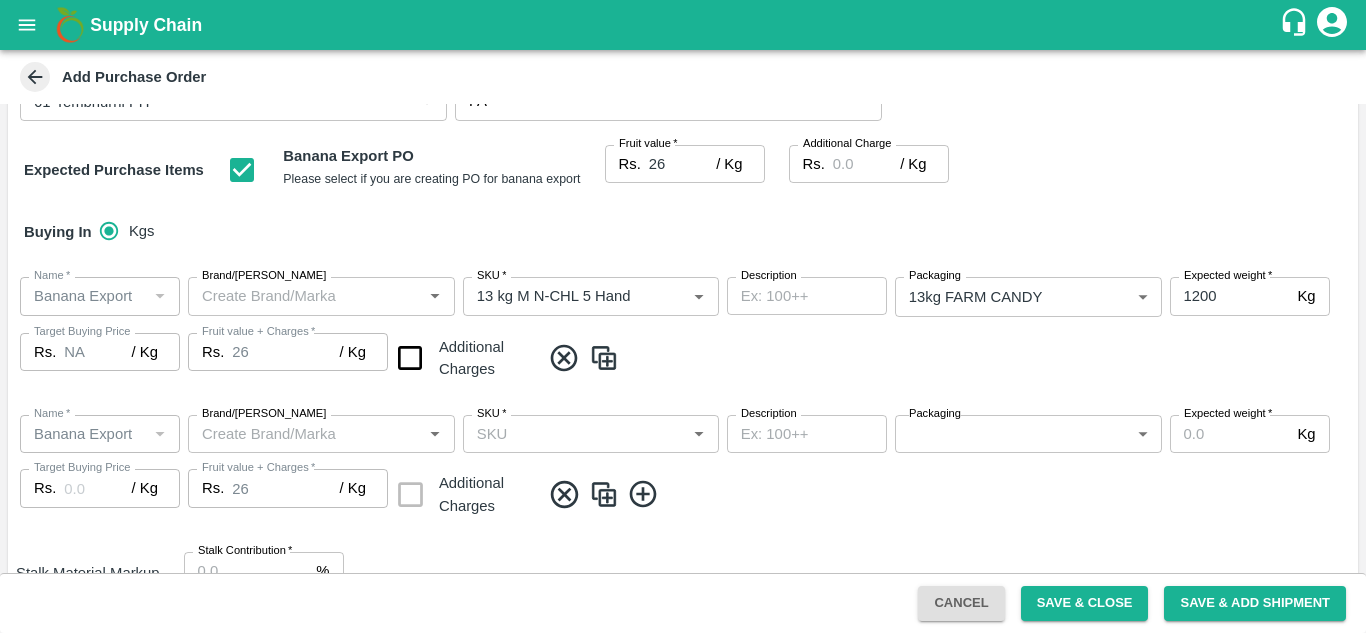 scroll, scrollTop: 268, scrollLeft: 0, axis: vertical 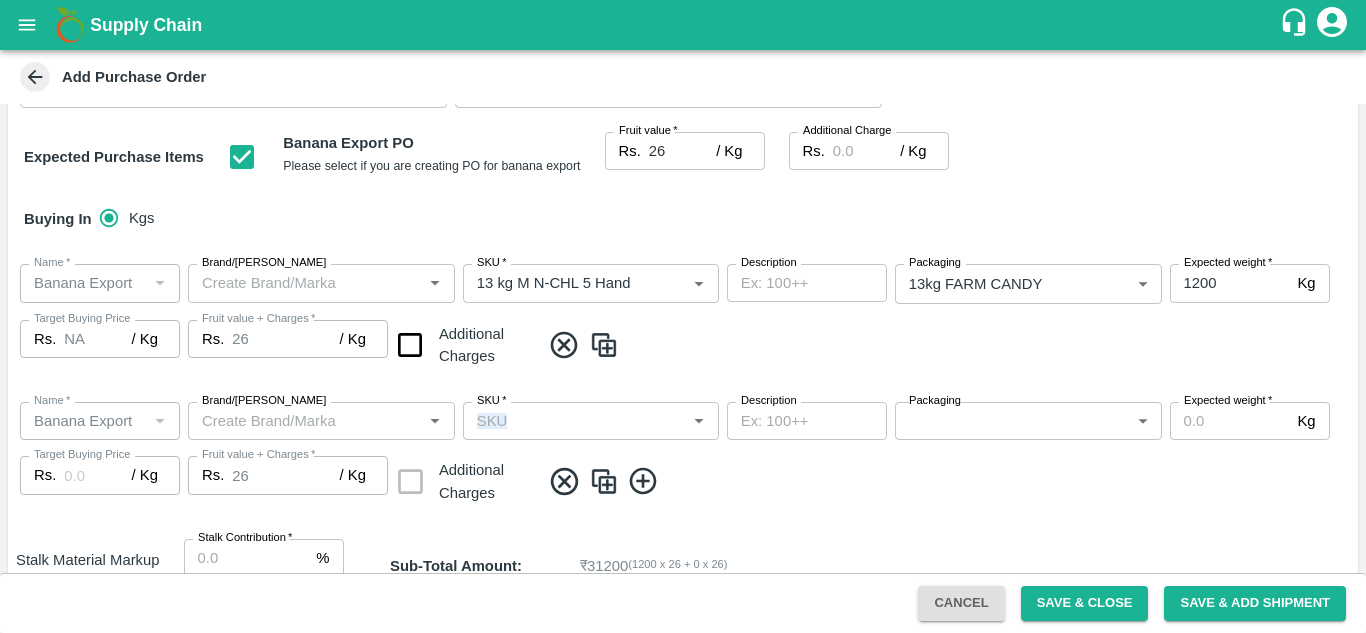 drag, startPoint x: 516, startPoint y: 441, endPoint x: 496, endPoint y: 426, distance: 25 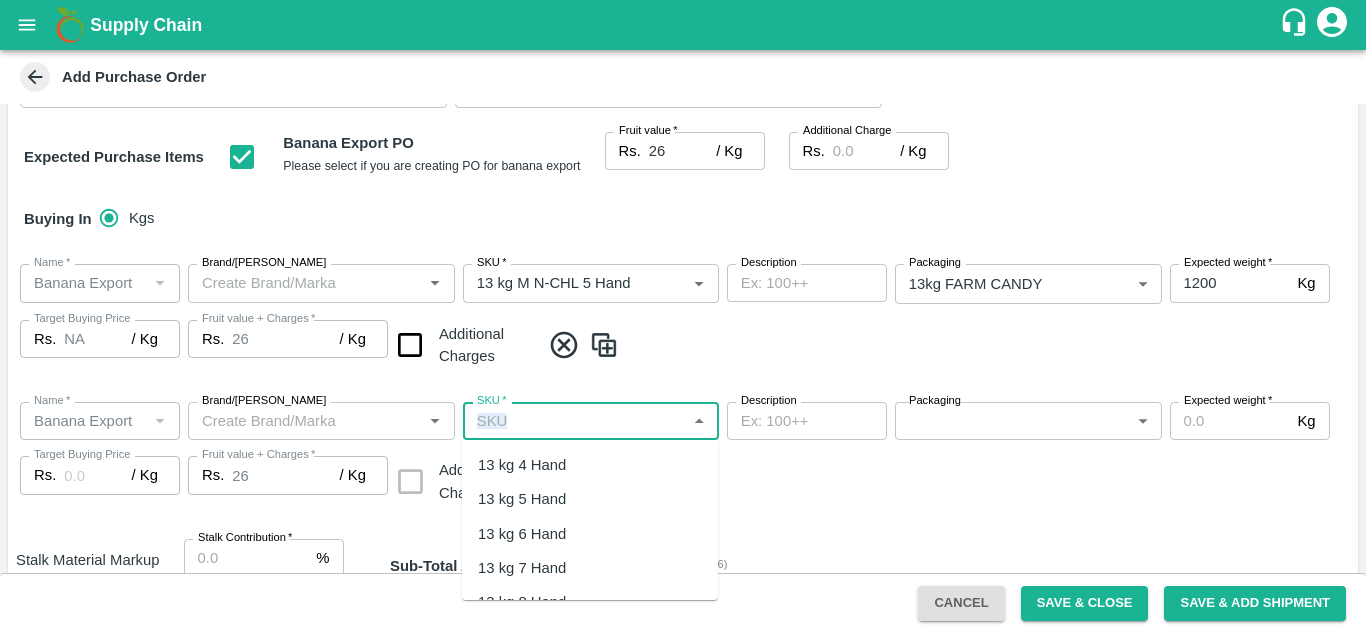click on "SKU   *" at bounding box center (574, 421) 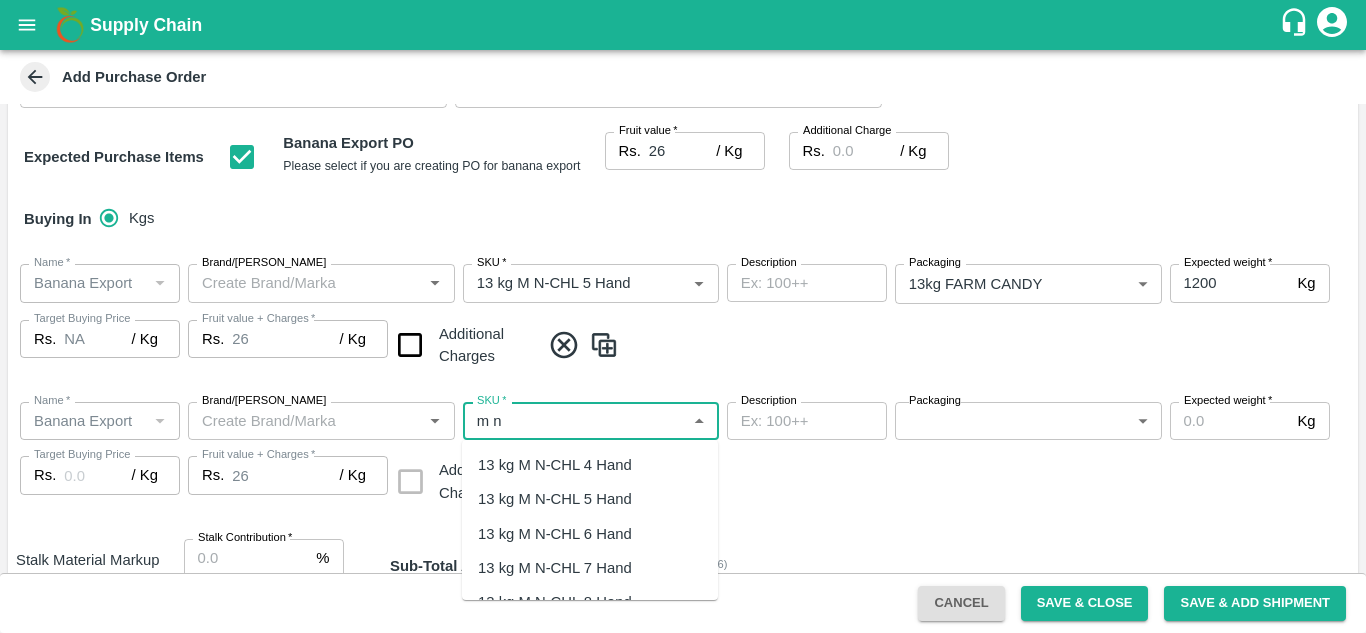 click on "13 kg M N-CHL 6 Hand" at bounding box center (555, 534) 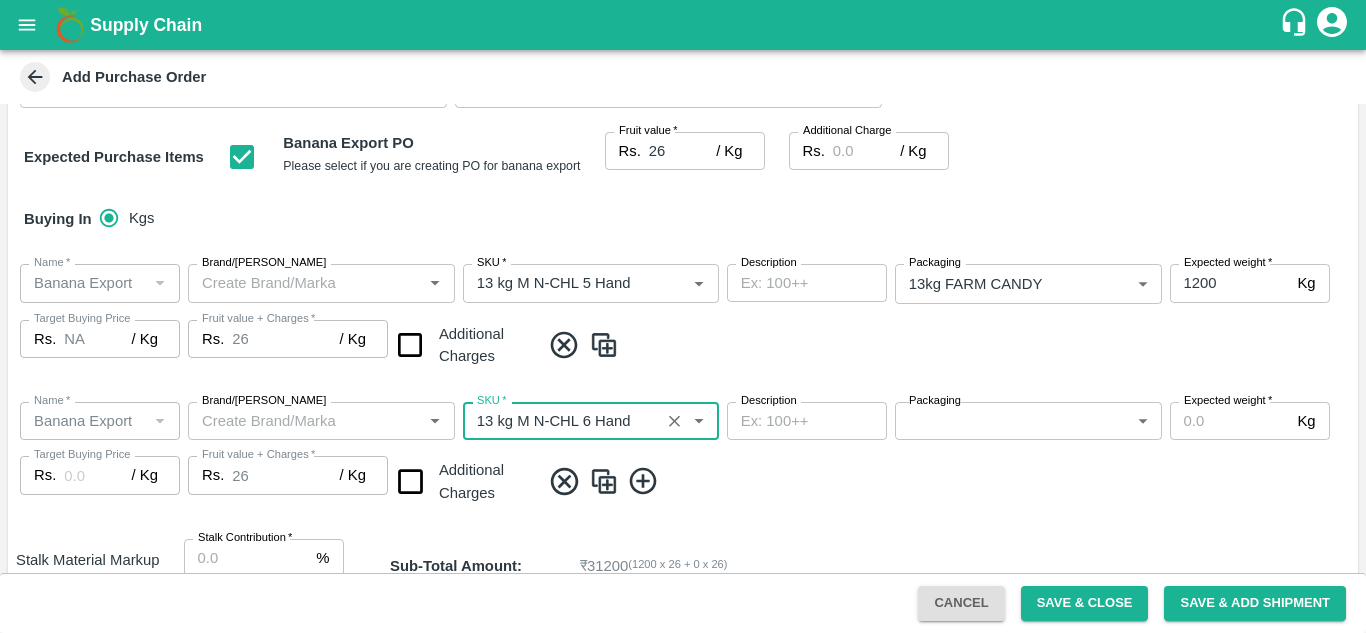 type on "NA" 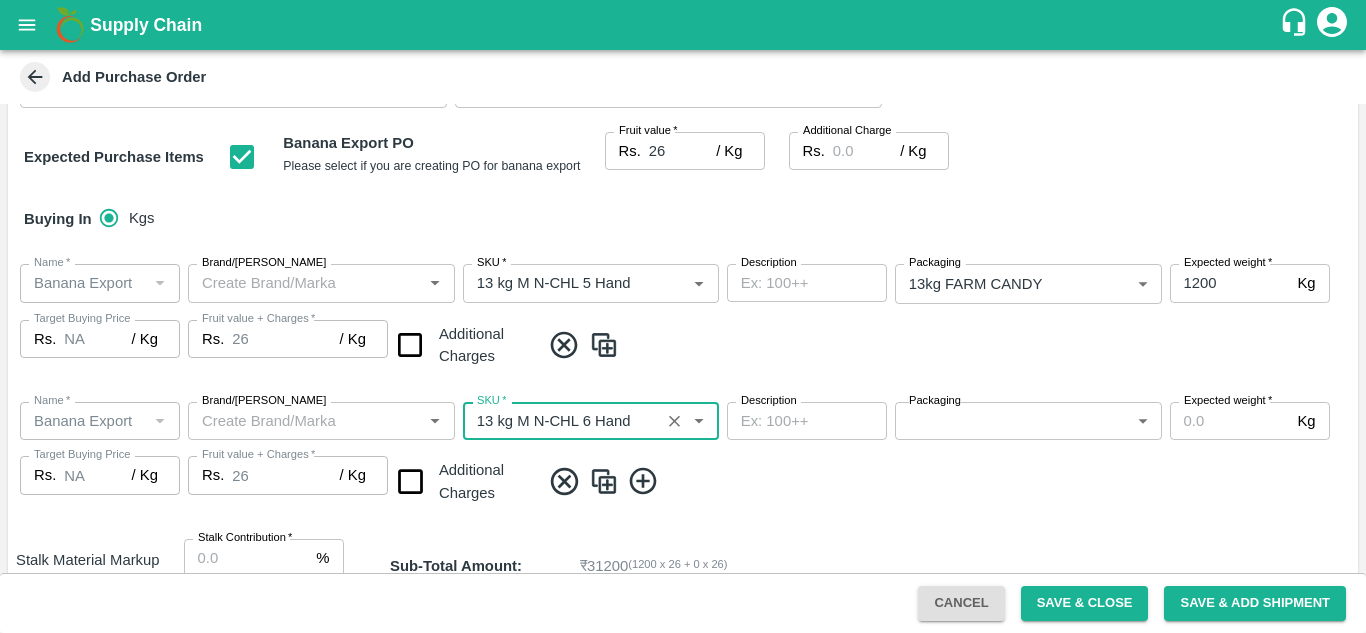type on "13 kg M N-CHL 6 Hand" 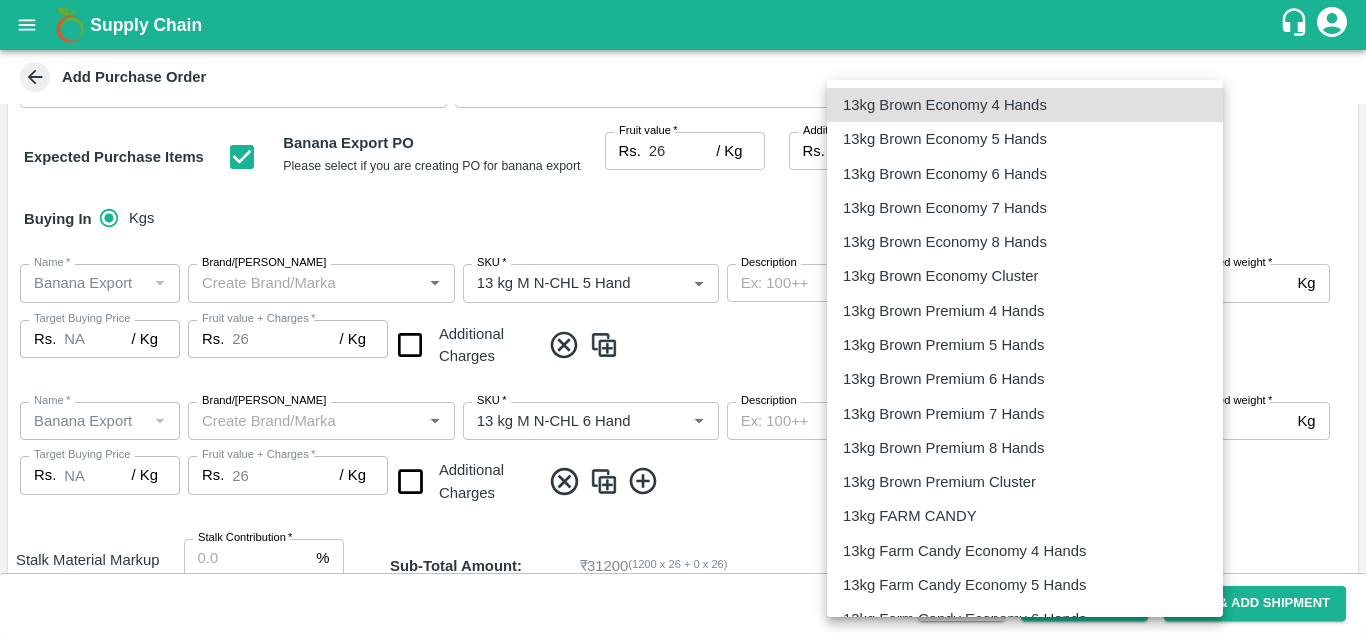 click on "Supply Chain Add Purchase Order PO Type   * Farm Gate 1 PO Type Buyers   * Ajit Otari Buyers   * Farmer   * Farmer   * Add Vendor Add Farmer Address   * [GEOGRAPHIC_DATA], [GEOGRAPHIC_DATA] Address Micropocket   * Micropocket   * Expected Harvest Date   * [DATE] Expected Harvest Date Incharge Field Executive   * [PERSON_NAME] Tale Incharge Field Executive   * Model   * Fixed Fixed Model Vendor Type Farmer FARMER Vendor Type Associate Supply PH Associate Supply PH Velens Assessment ID FA Velens Assessment ID Expected Purchase Items Banana Export PO Please select if you are creating PO for banana export Fruit value   * Rs. 26 / Kg Fruit value Additional Charge Rs. / Kg Additional Charge Buying In Kgs Name   * Name   * Brand/[PERSON_NAME]/[PERSON_NAME]   * SKU   * Description x Description Packaging 13kg FARM CANDY 466 Packaging Expected weight   * 1200 Kg Expected weight Target Buying Price Rs. NA / Kg Target Buying Price Fruit value + Charges   * Rs. 26 / Kg Fruit value + Charges" at bounding box center (683, 316) 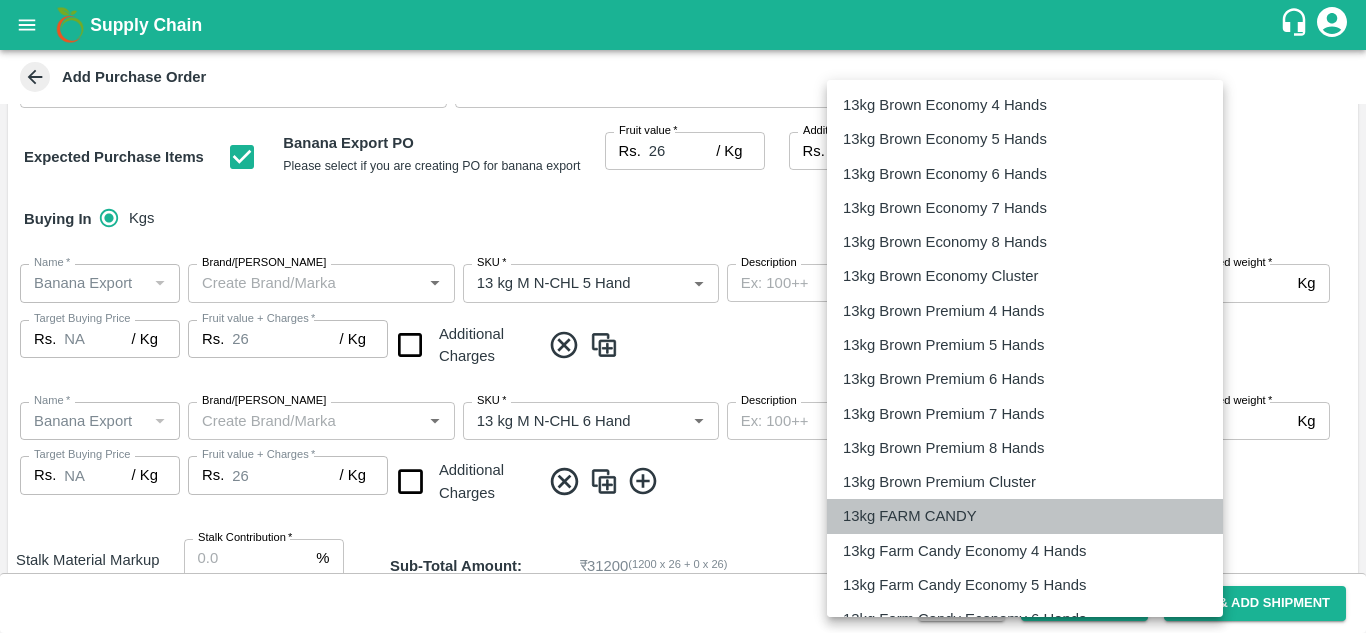 click on "13kg FARM CANDY" at bounding box center [910, 516] 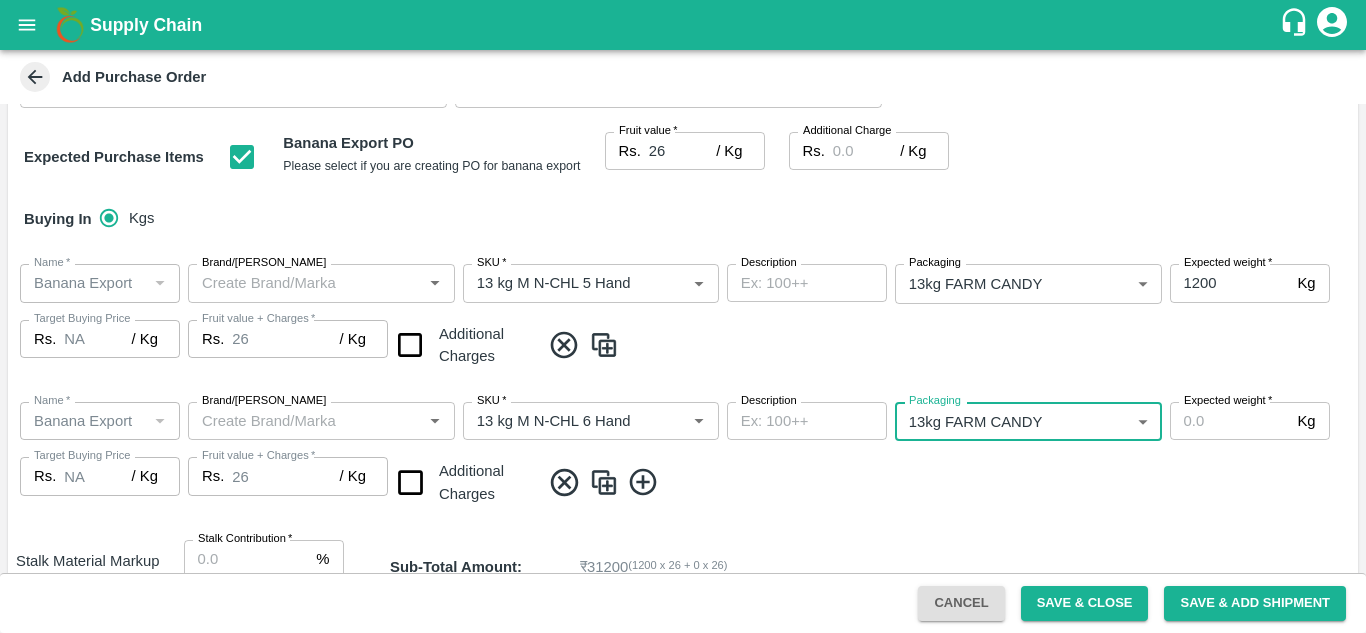 click on "Expected weight   *" at bounding box center (1230, 421) 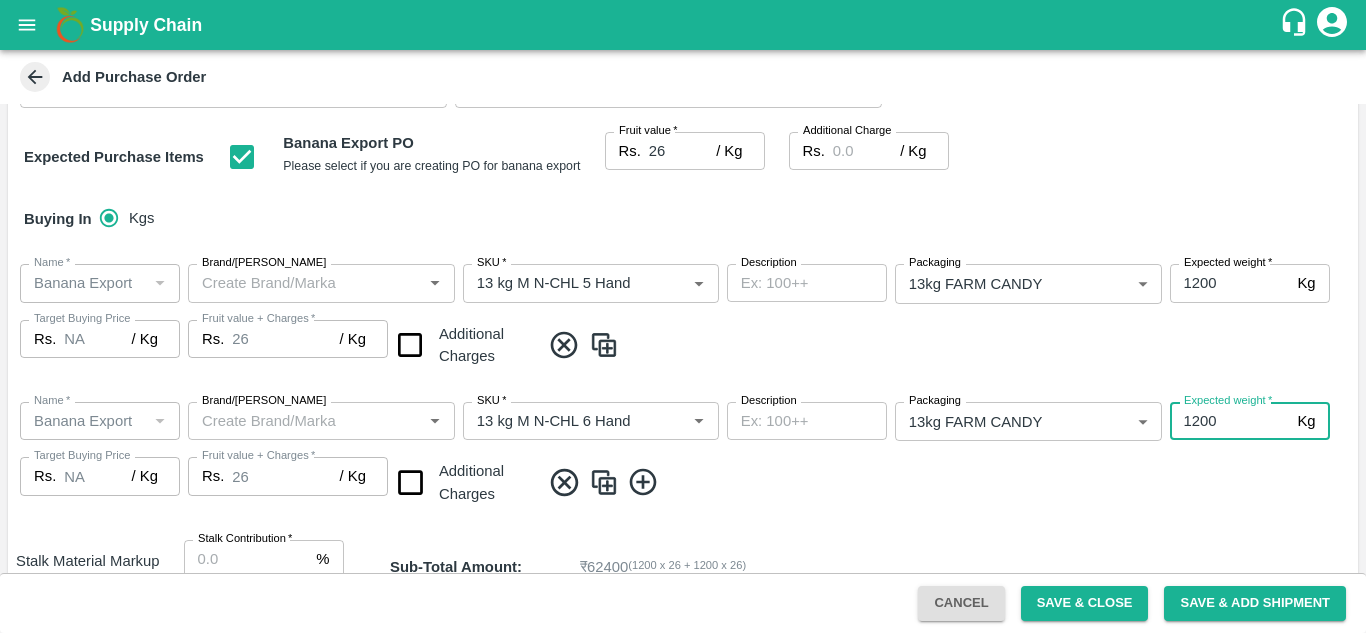 type on "1200" 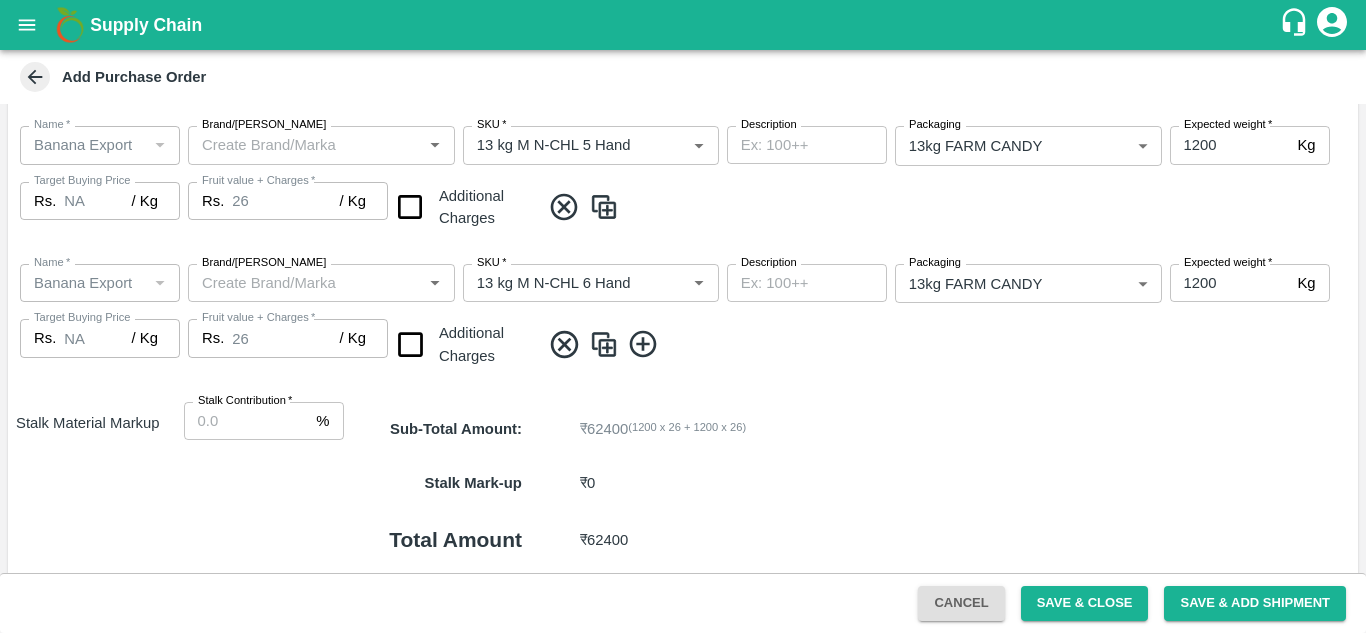 scroll, scrollTop: 440, scrollLeft: 0, axis: vertical 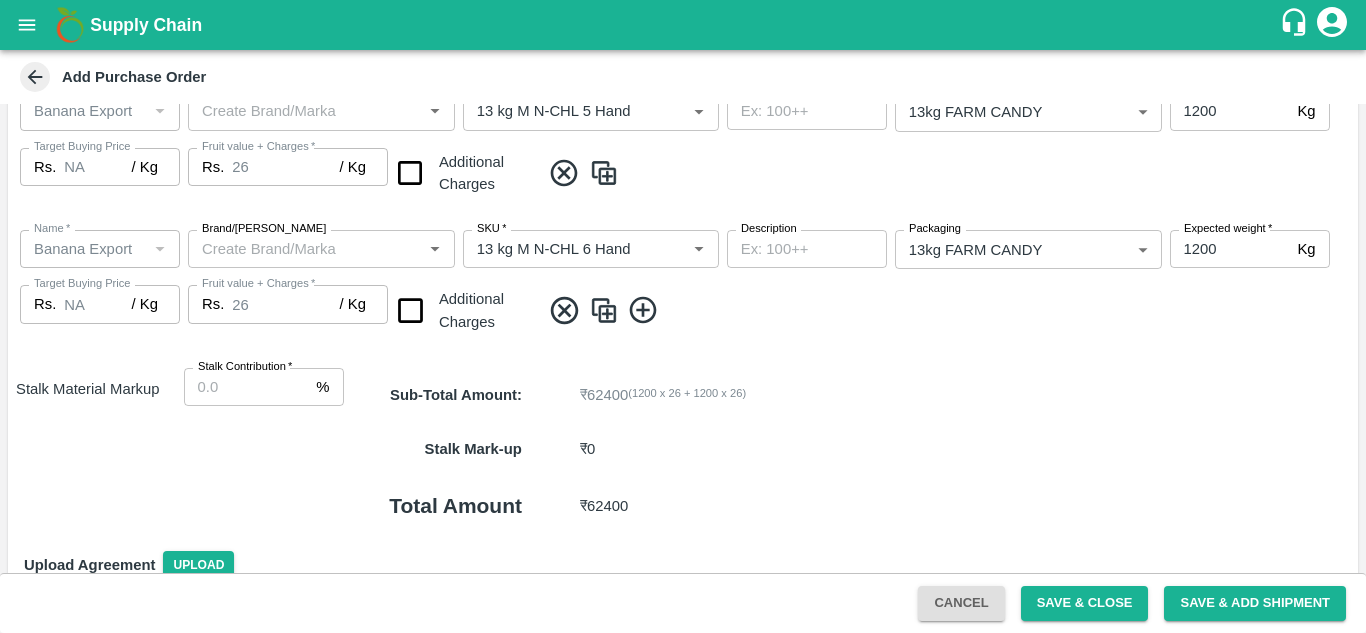 click 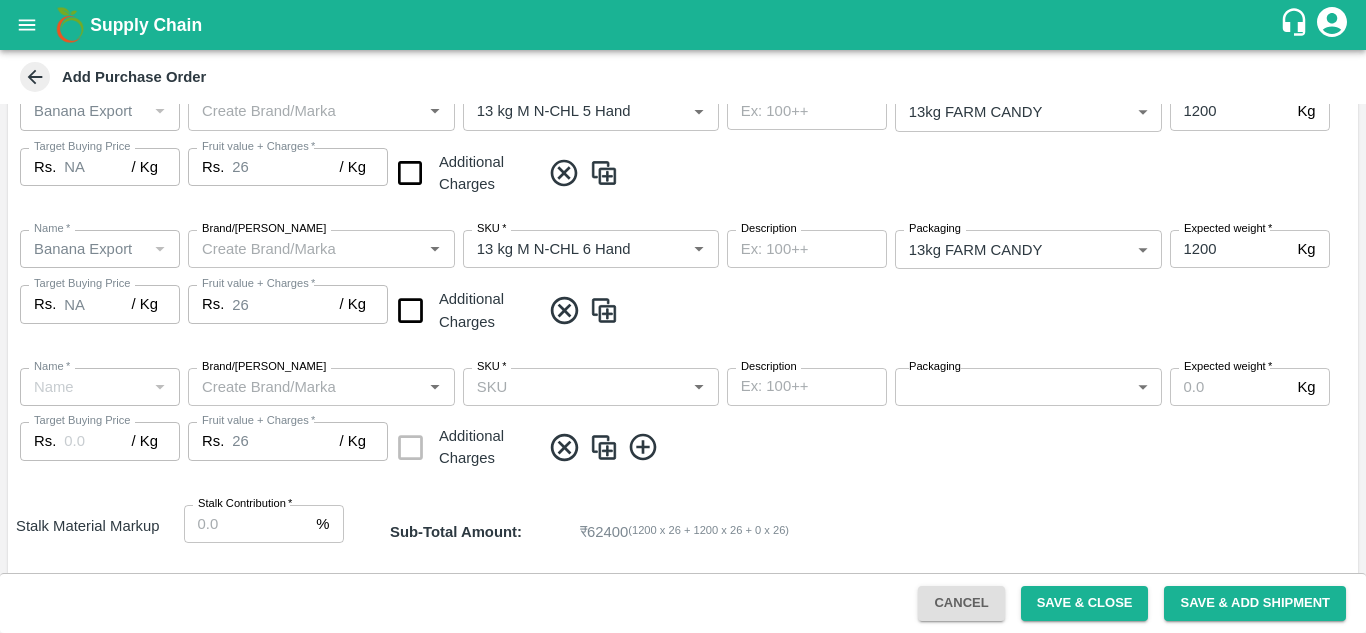 type on "Banana Export" 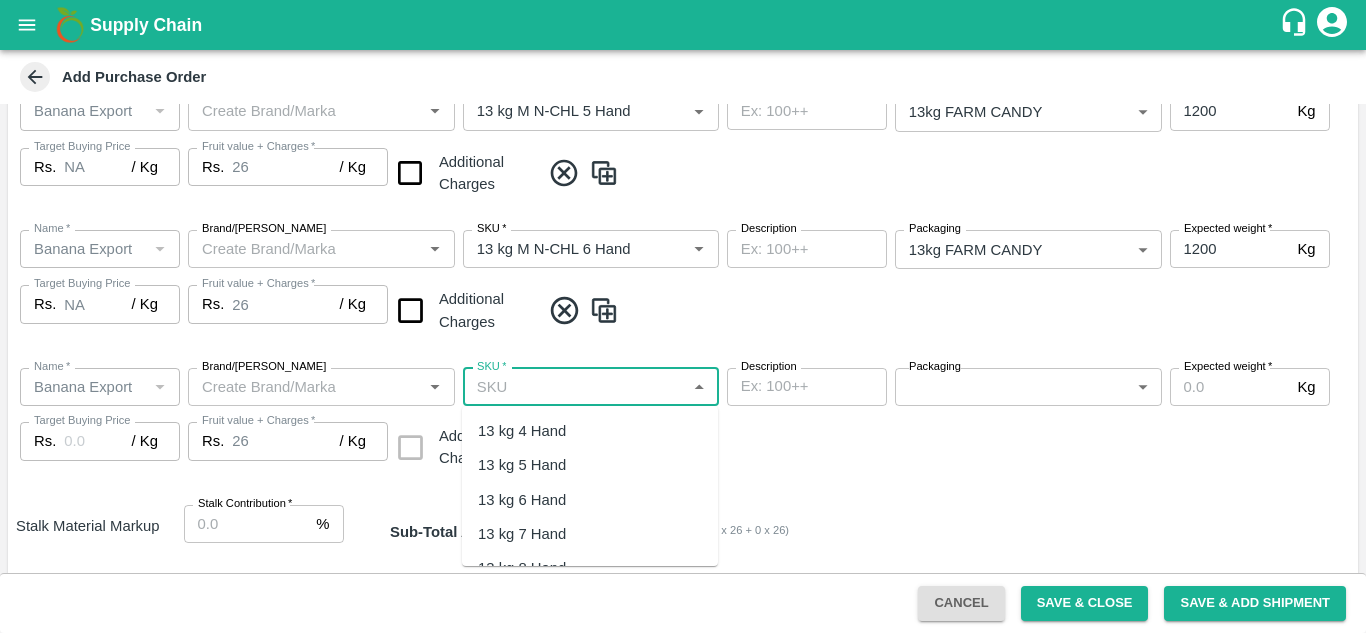 click on "SKU   *" at bounding box center (574, 387) 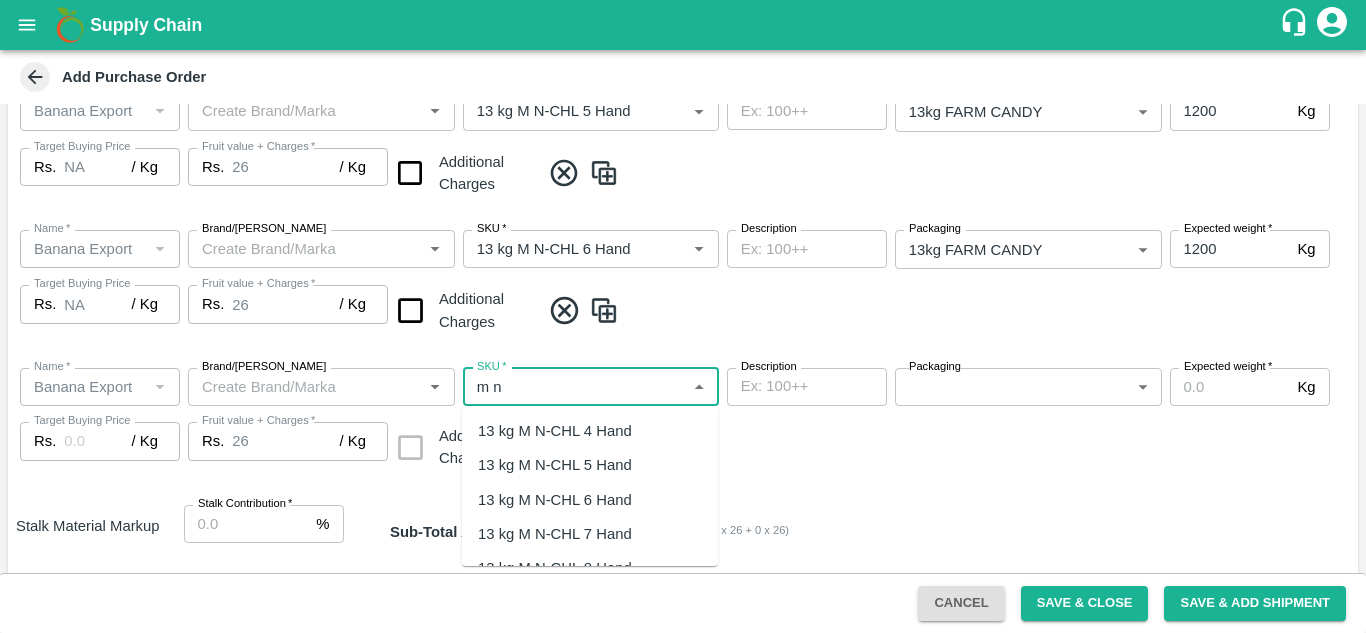 scroll, scrollTop: 99, scrollLeft: 0, axis: vertical 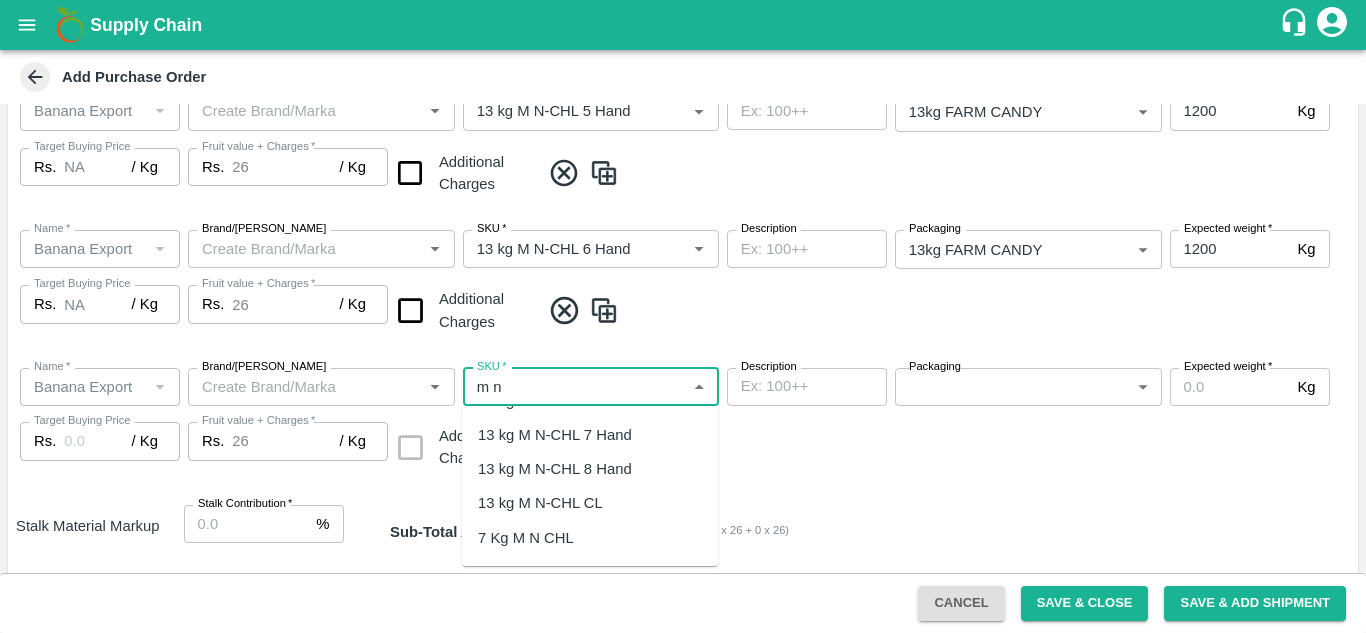 click on "13 kg M N-CHL 8 Hand" at bounding box center (555, 469) 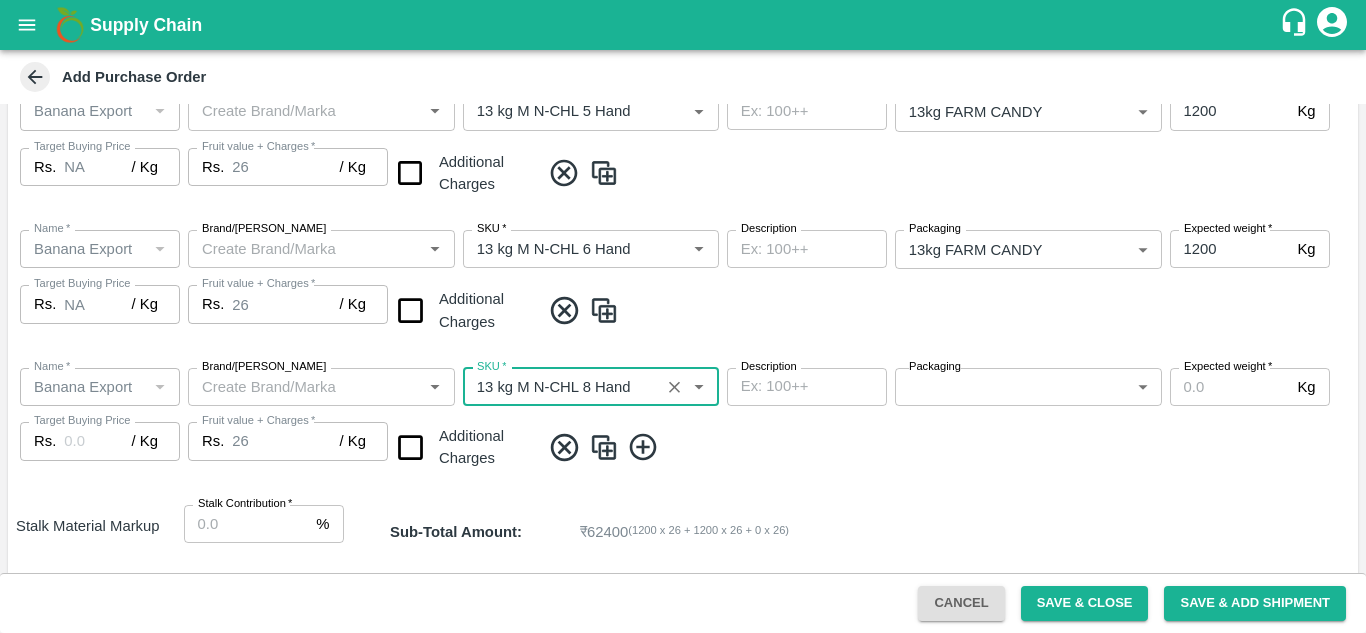 type on "NA" 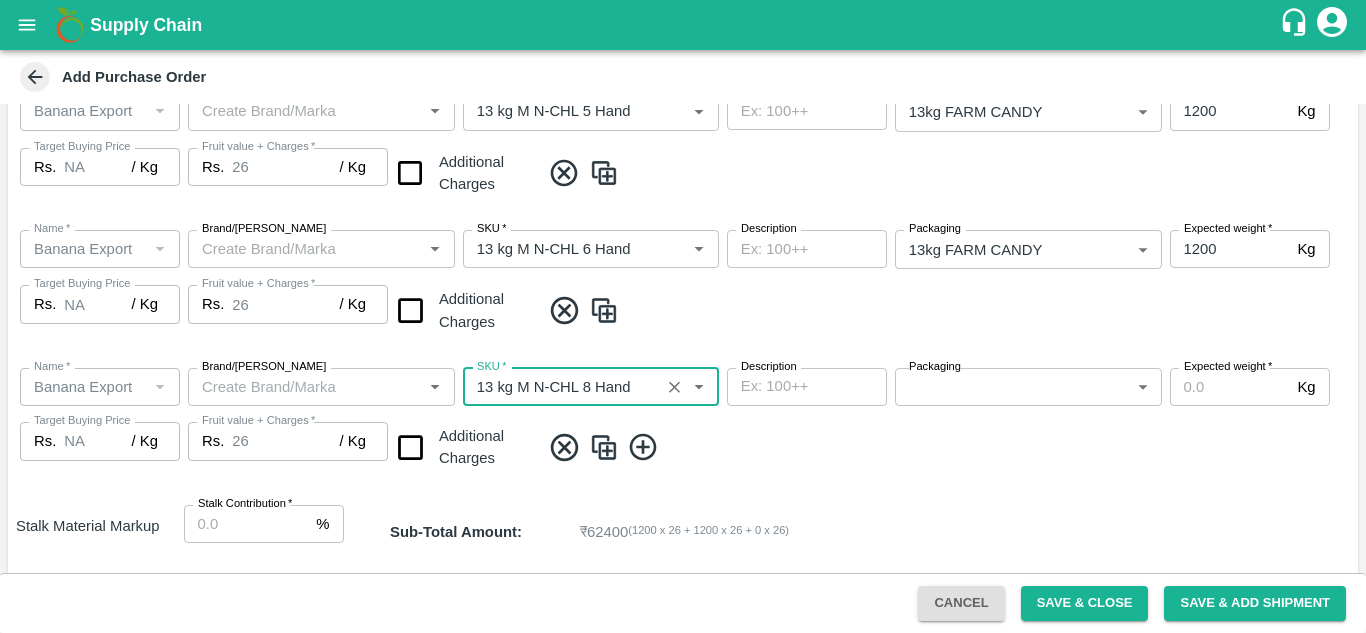 type on "13 kg M N-CHL 8 Hand" 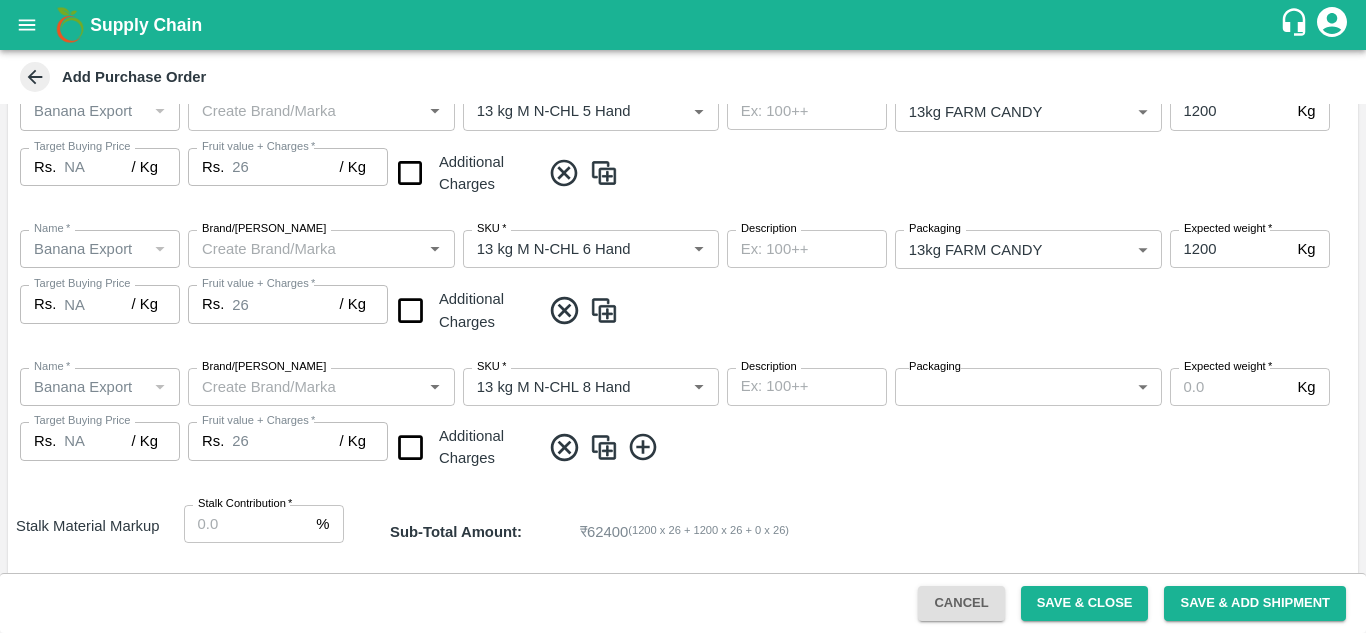 click at bounding box center [945, 310] 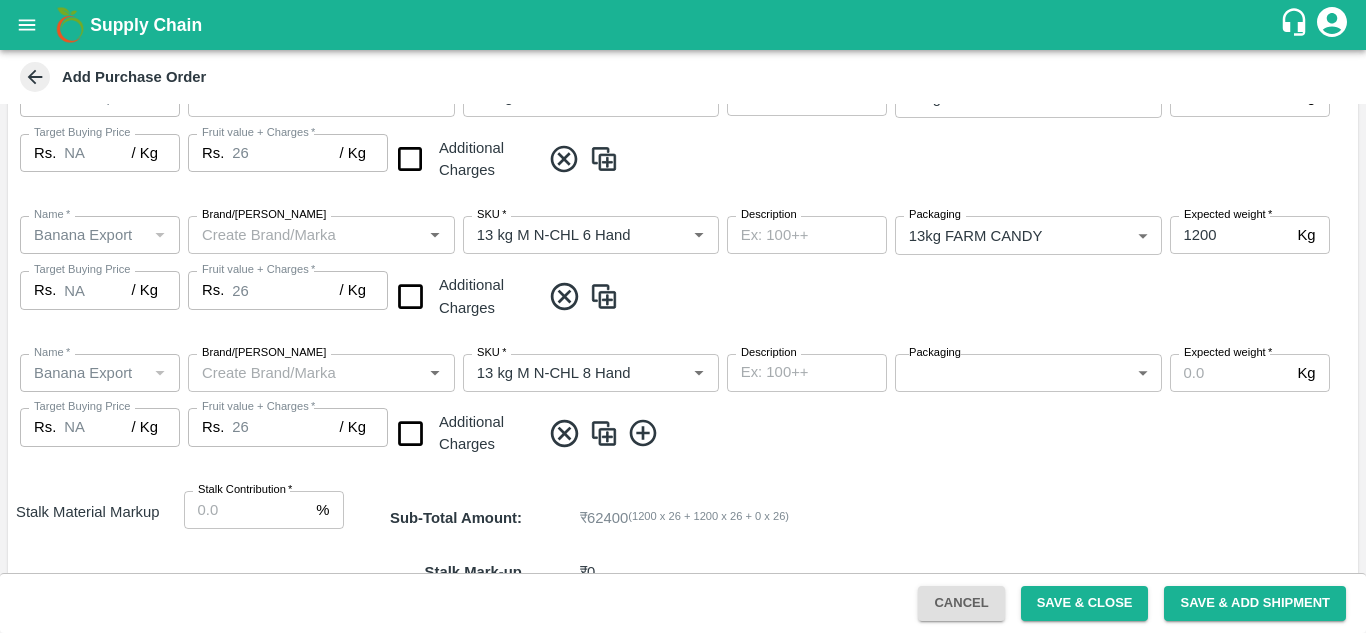 scroll, scrollTop: 462, scrollLeft: 0, axis: vertical 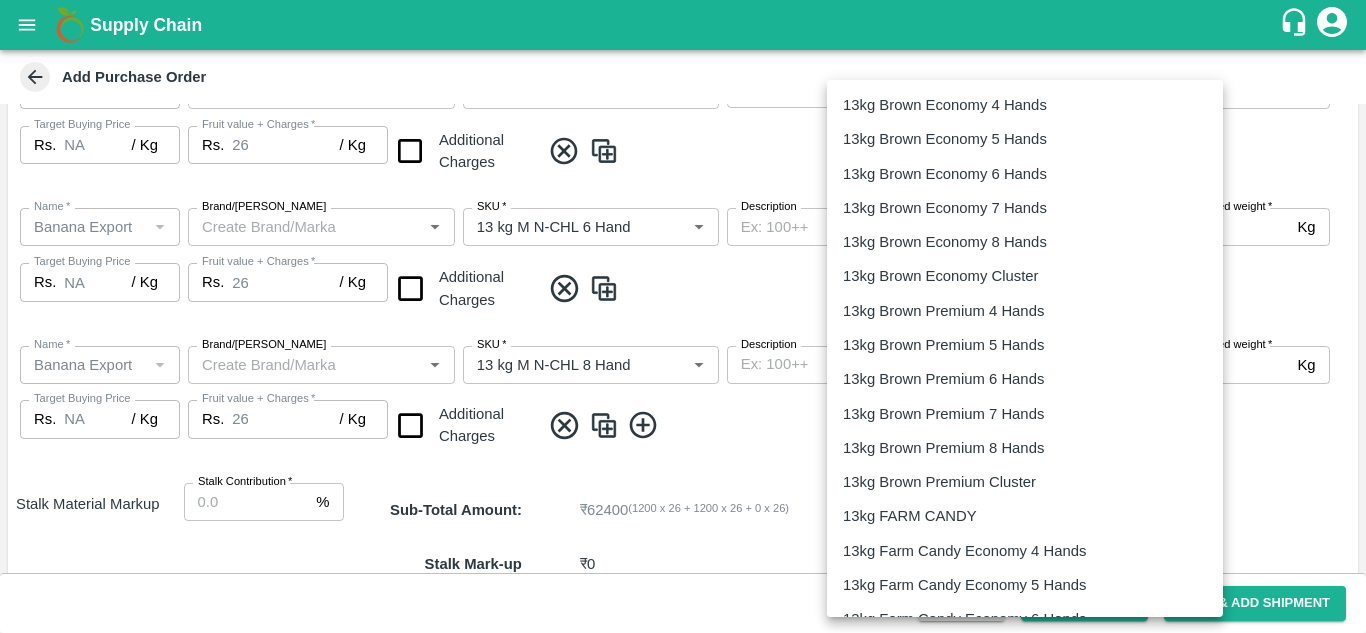 click on "Supply Chain Add Purchase Order PO Type   * Farm Gate 1 PO Type Buyers   * Ajit Otari Buyers   * Farmer   * Farmer   * Add Vendor Add Farmer Address   * [GEOGRAPHIC_DATA], [GEOGRAPHIC_DATA] Address Micropocket   * Micropocket   * Expected Harvest Date   * [DATE] Expected Harvest Date Incharge Field Executive   * [PERSON_NAME] Tale Incharge Field Executive   * Model   * Fixed Fixed Model Vendor Type Farmer FARMER Vendor Type Associate Supply PH Associate Supply PH Velens Assessment ID FA Velens Assessment ID Expected Purchase Items Banana Export PO Please select if you are creating PO for banana export Fruit value   * Rs. 26 / Kg Fruit value Additional Charge Rs. / Kg Additional Charge Buying In Kgs Name   * Name   * Brand/[PERSON_NAME]/[PERSON_NAME]   * SKU   * Description x Description Packaging 13kg FARM CANDY 466 Packaging Expected weight   * 1200 Kg Expected weight Target Buying Price Rs. NA / Kg Target Buying Price Fruit value + Charges   * Rs. 26 / Kg Fruit value + Charges" at bounding box center [683, 316] 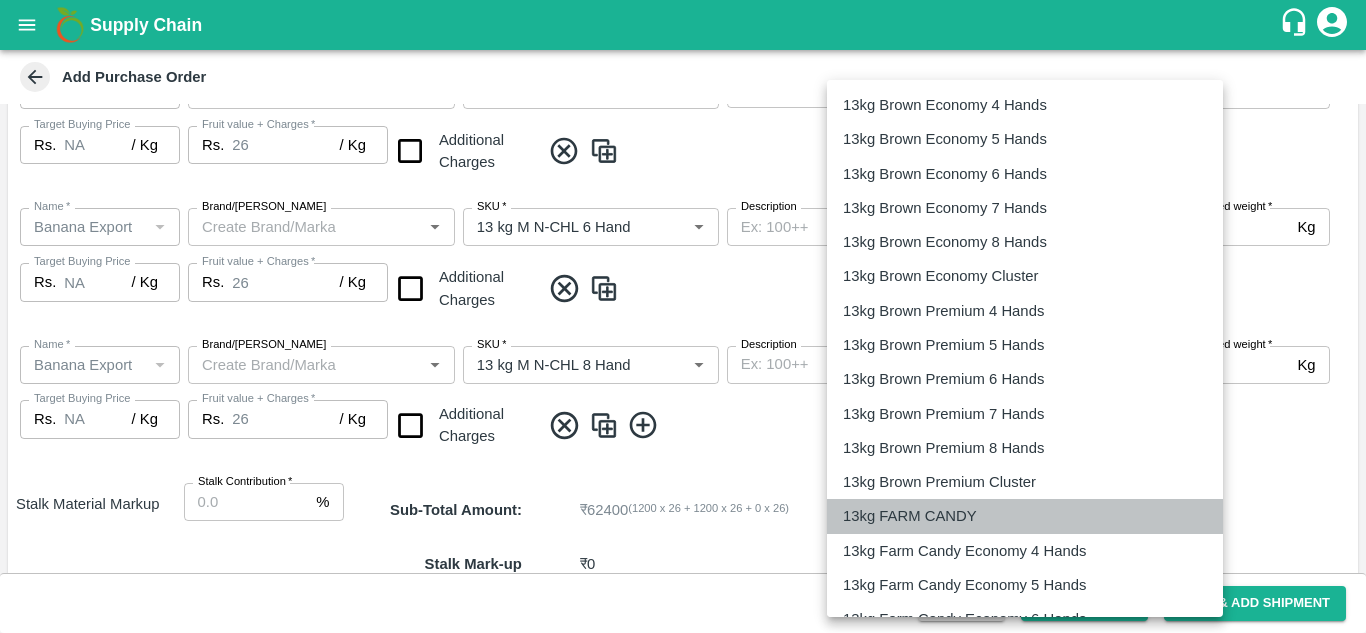 click on "13kg FARM CANDY" at bounding box center [910, 516] 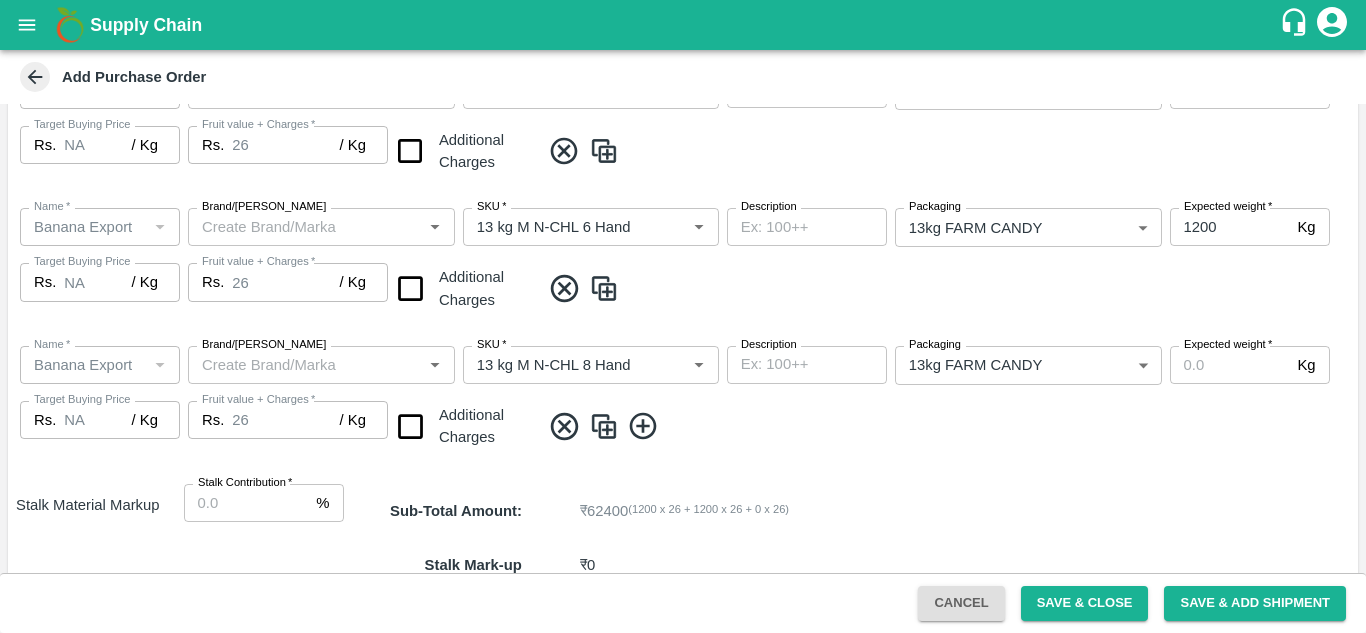 click on "Name   * Name   * Brand/[PERSON_NAME]/[PERSON_NAME]   * SKU   * Description x Description Packaging 13kg FARM CANDY 466 Packaging Expected weight   * Kg Expected weight Target Buying Price Rs. NA / Kg Target Buying Price Fruit value + Charges   * Rs. 26 / Kg Fruit value + Charges Additional Charges" at bounding box center [683, 399] 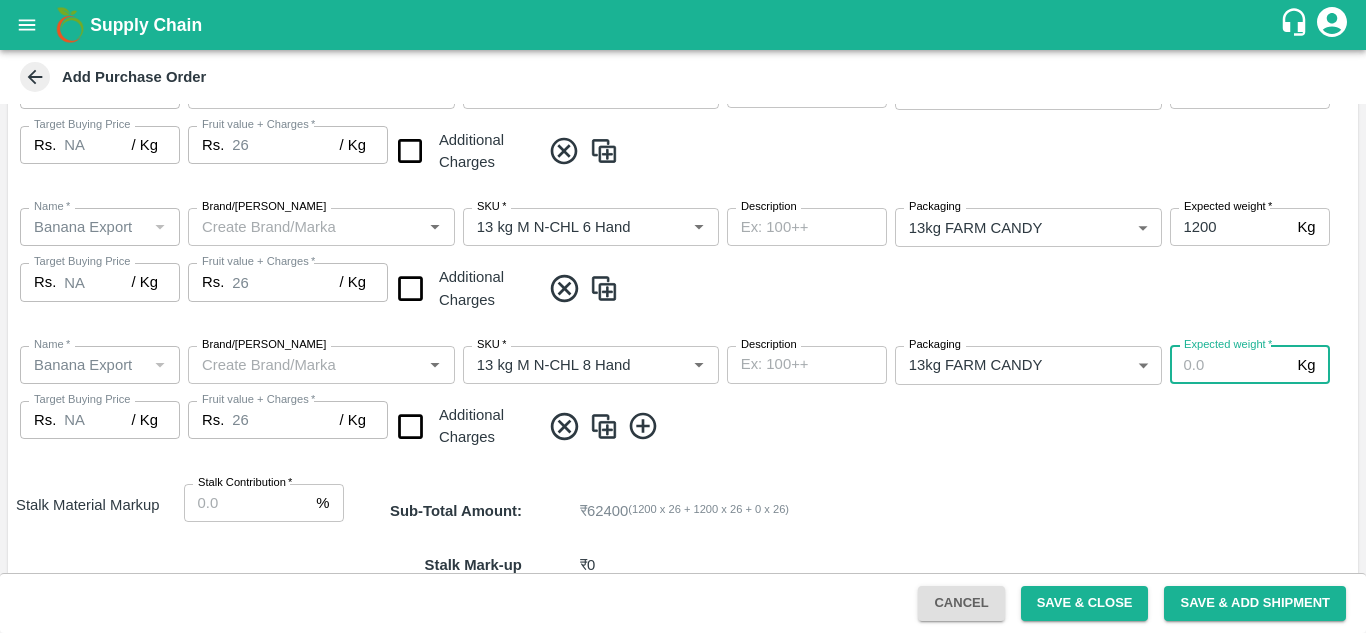 click on "Expected weight   *" at bounding box center [1230, 365] 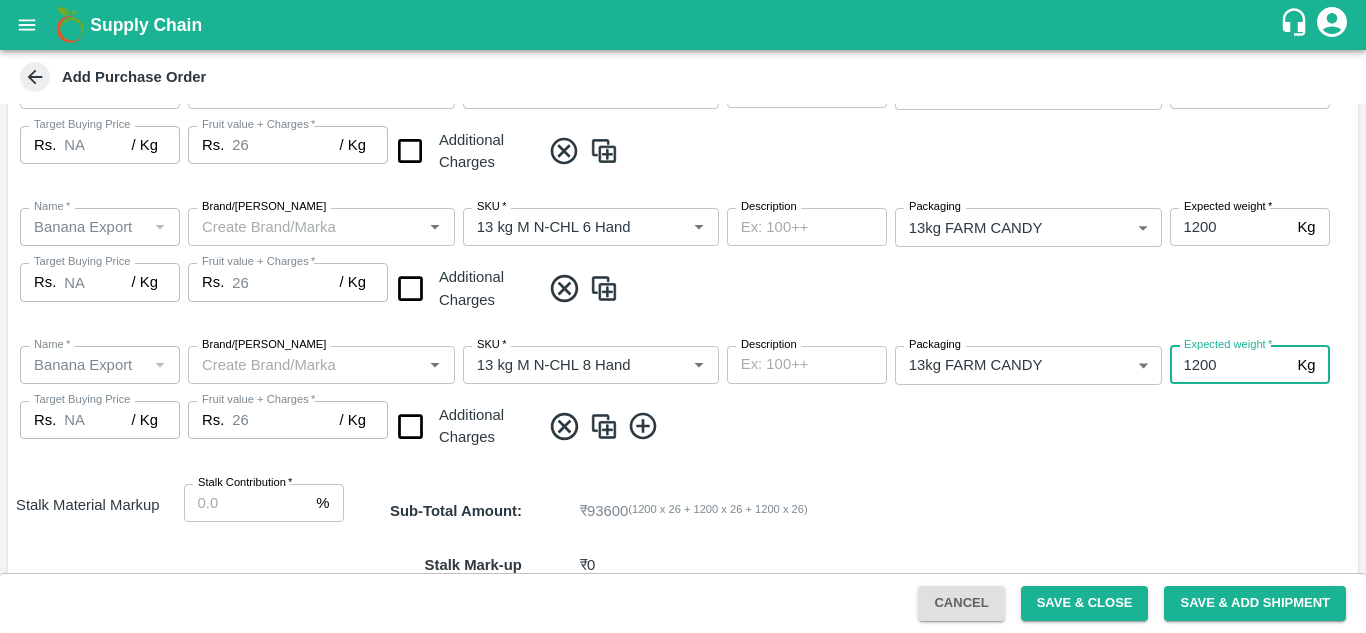 type on "1200" 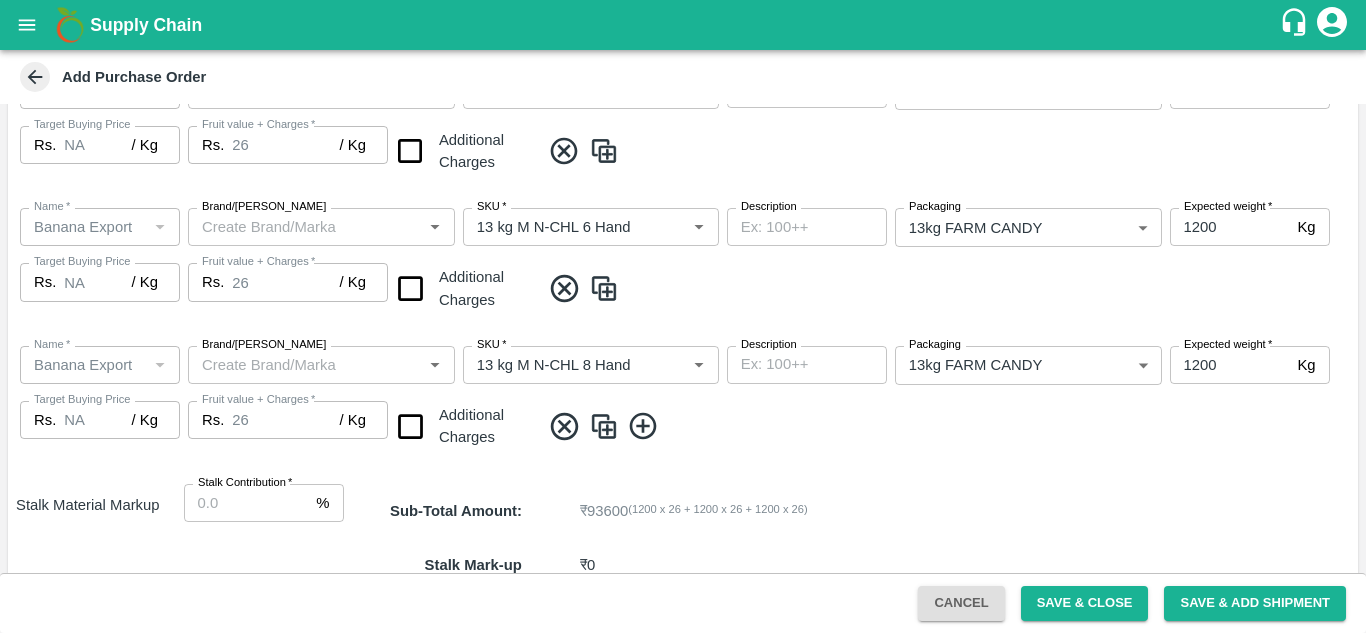 click at bounding box center (945, 426) 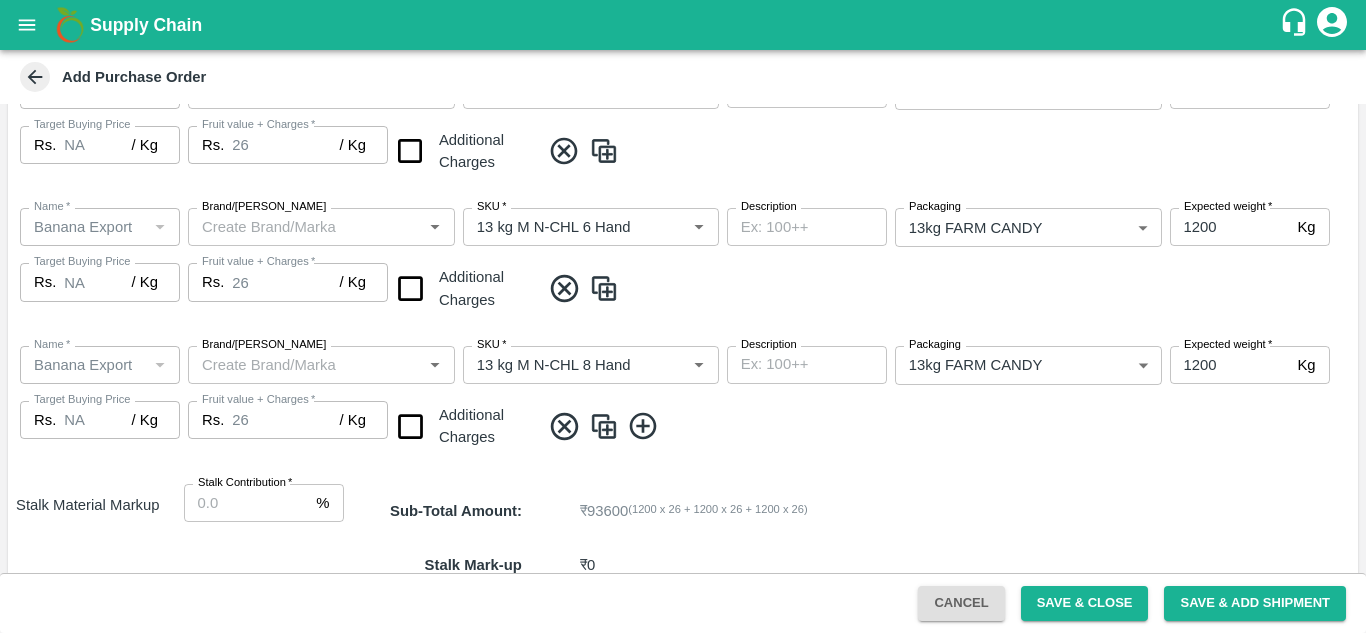 click 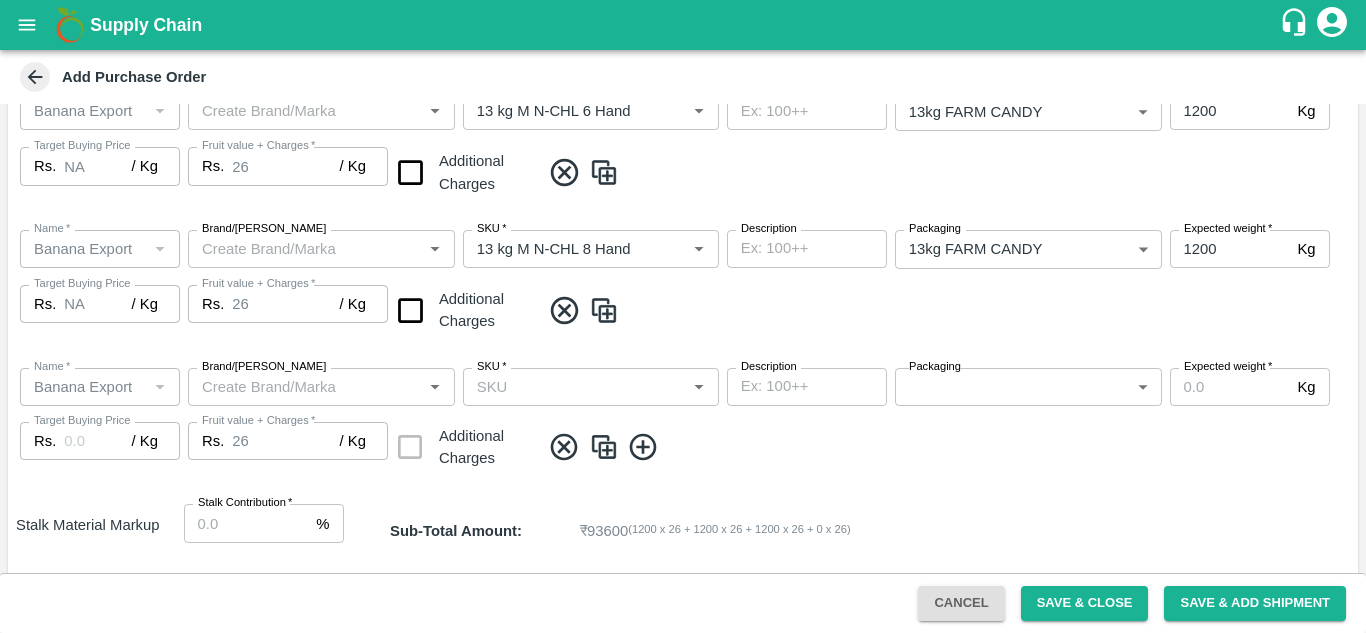 scroll, scrollTop: 598, scrollLeft: 0, axis: vertical 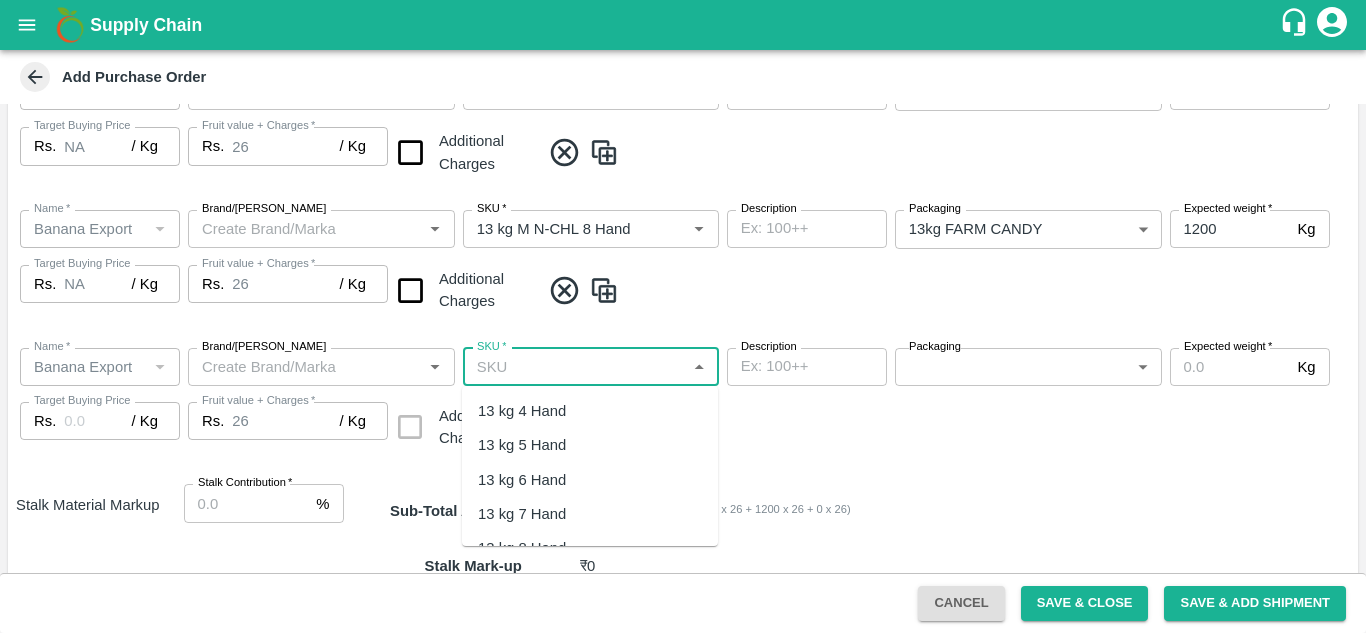 click on "SKU   *" at bounding box center (574, 367) 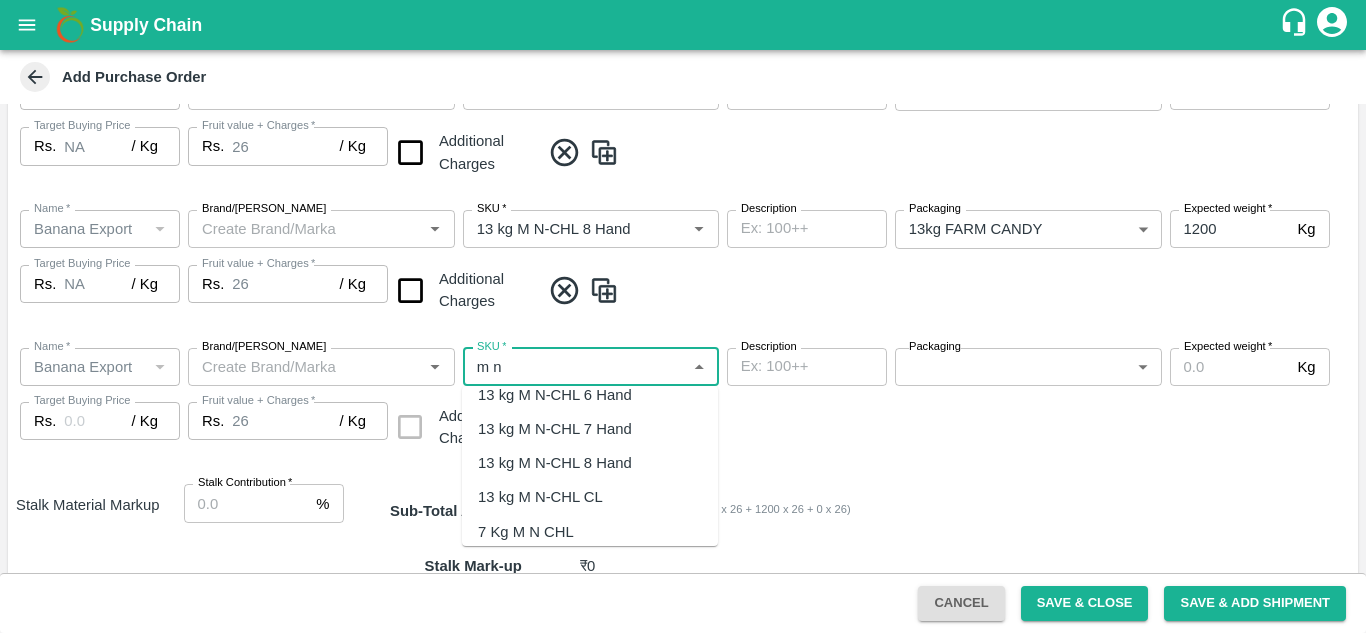 scroll, scrollTop: 86, scrollLeft: 0, axis: vertical 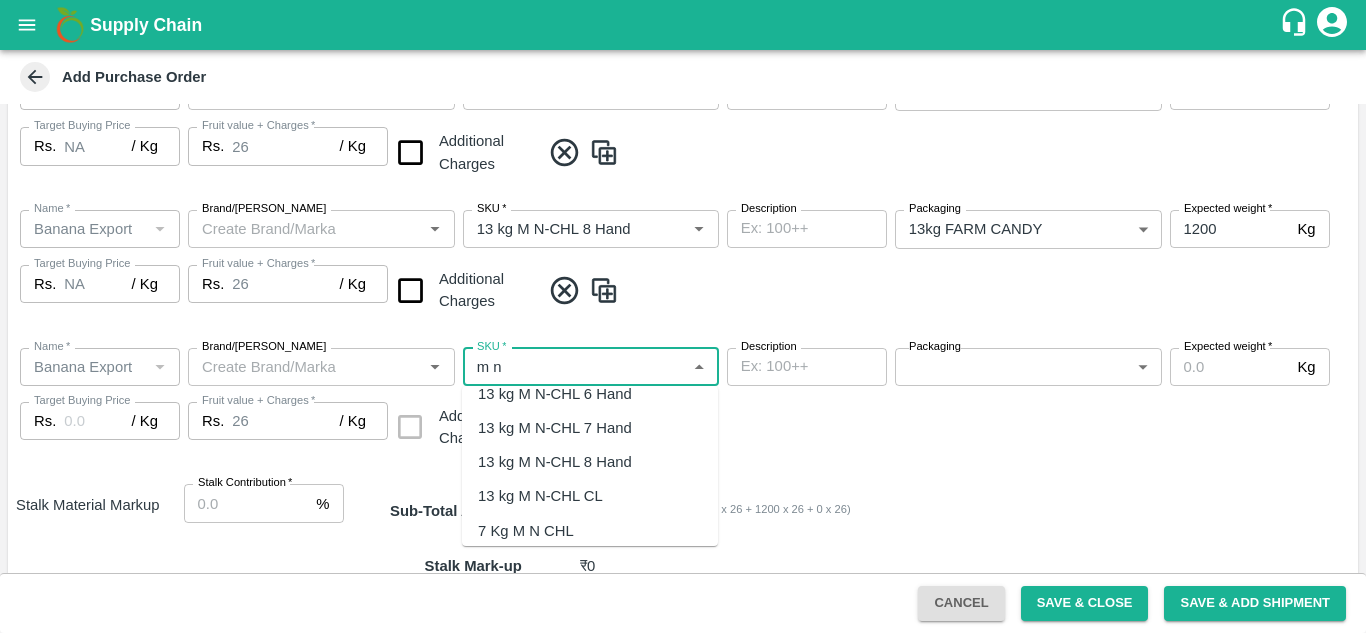 click on "13 kg M N-CHL CL" at bounding box center (540, 496) 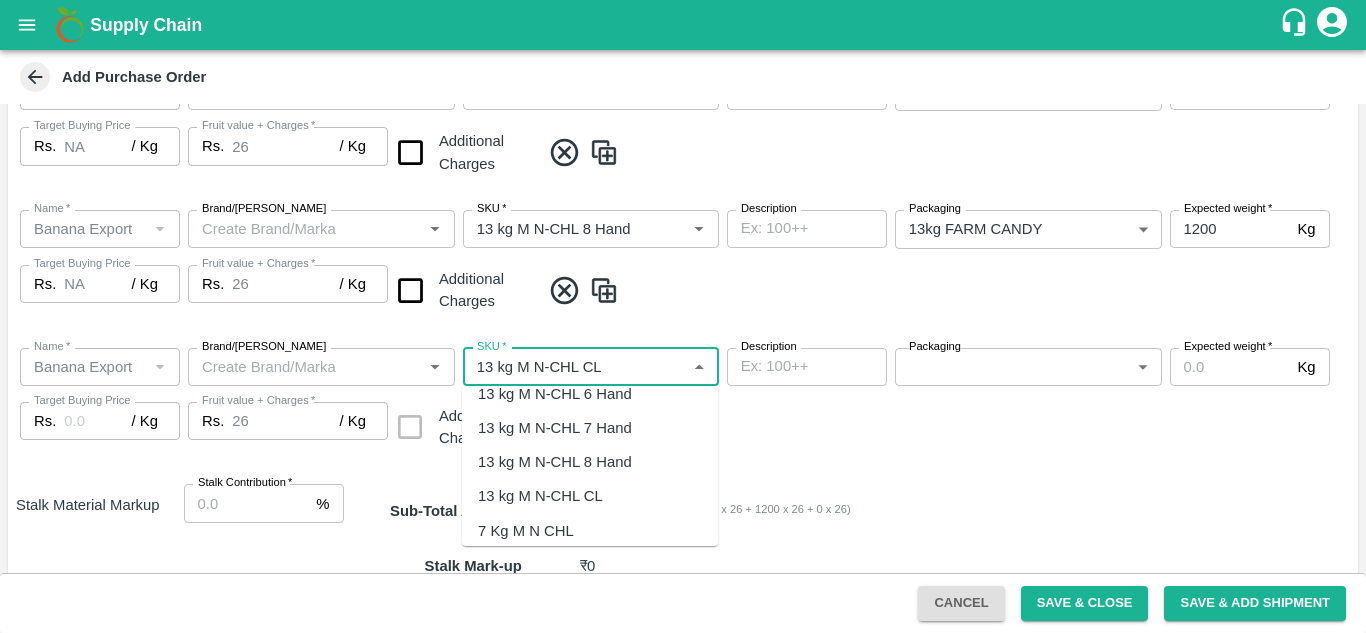 type on "NA" 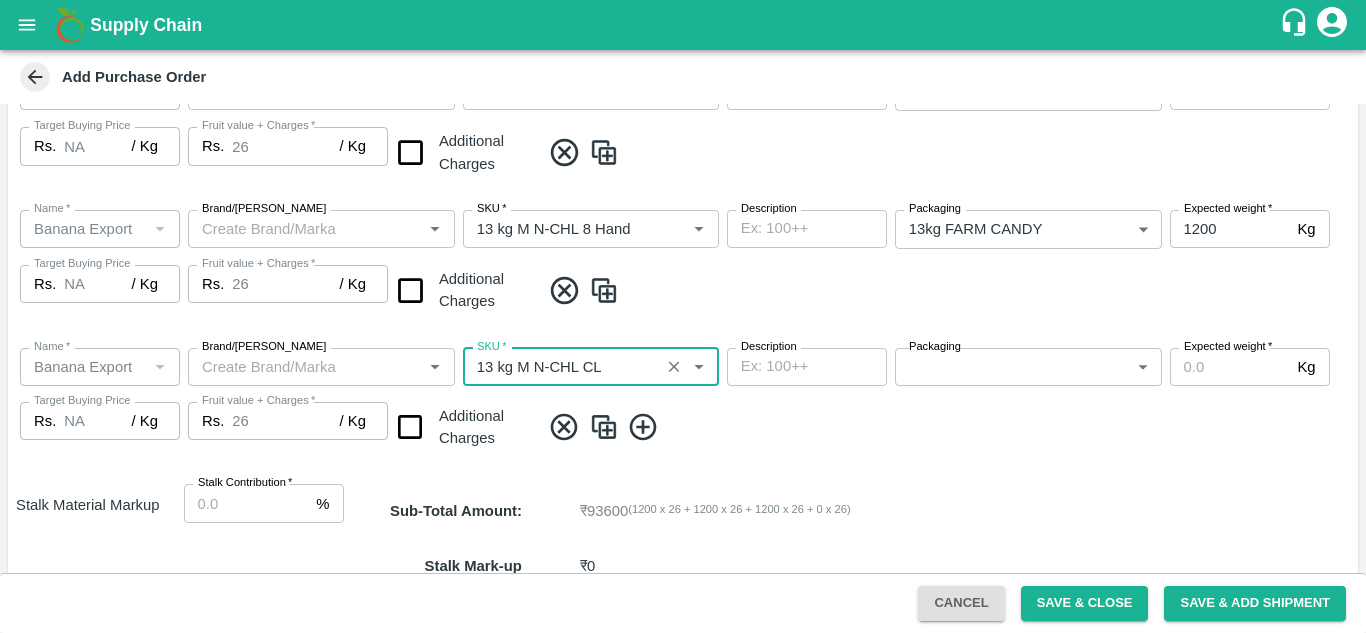 type on "13 kg M N-CHL CL" 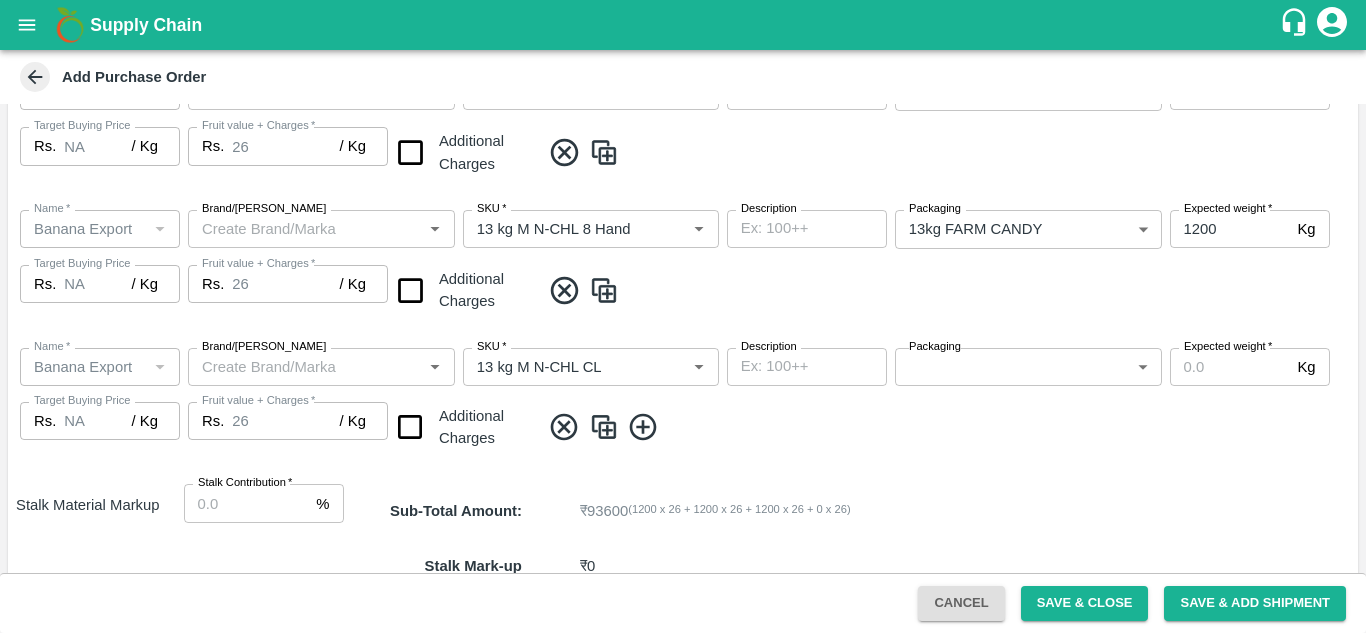 click on "Name   * Name   * Brand/Marka Brand/Marka SKU   * SKU   * Description x Description Packaging ​ Packaging Expected weight   * Kg Expected weight Target Buying Price Rs. NA / Kg Target Buying Price Fruit value + Charges   * Rs. 26 / Kg Fruit value + Charges Additional Charges" at bounding box center [683, 400] 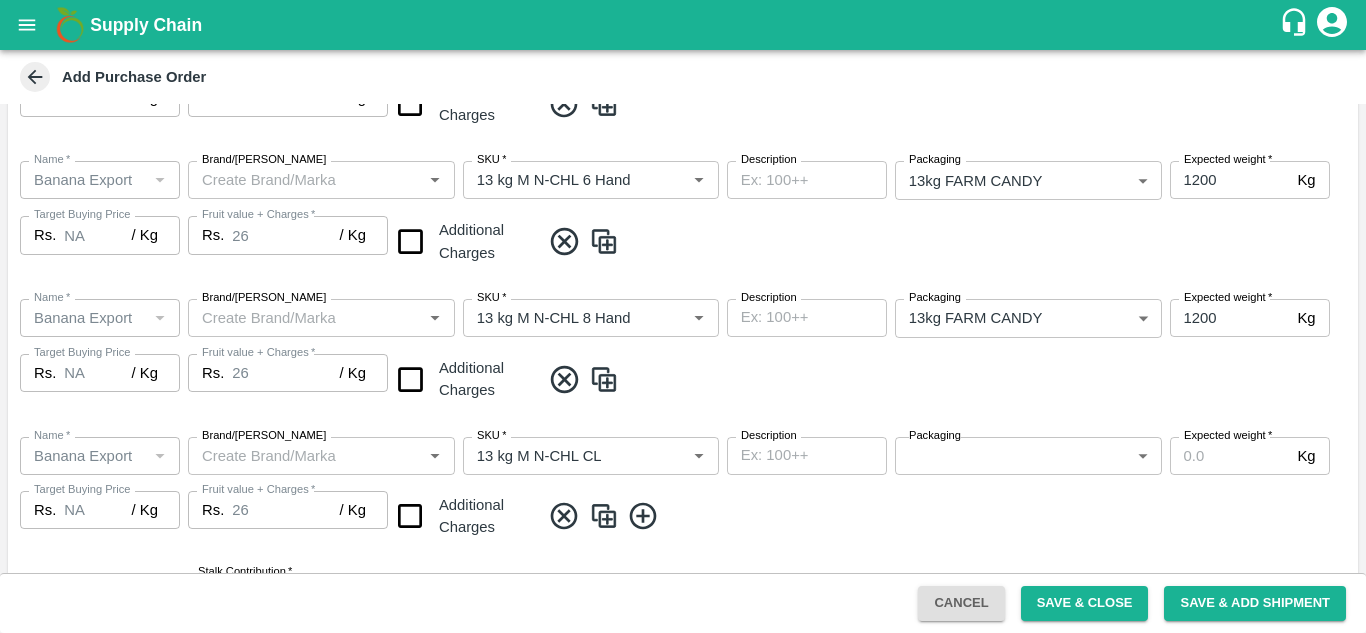 scroll, scrollTop: 583, scrollLeft: 0, axis: vertical 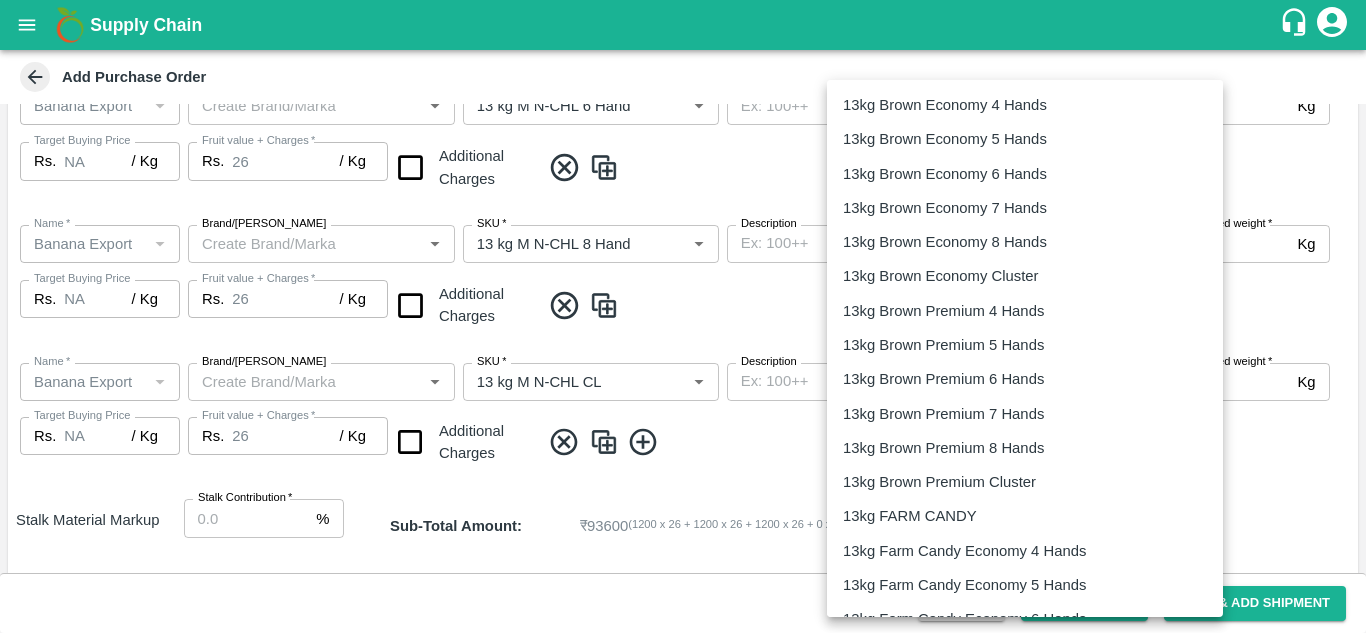 click on "Supply Chain Add Purchase Order PO Type   * Farm Gate 1 PO Type Buyers   * Ajit Otari Buyers   * Farmer   * Farmer   * Add Vendor Add Farmer Address   * AKOLE, Solapur, MADHA, Maharashtra Address Micropocket   * Micropocket   * Expected Harvest Date   * 11/07/2025 Expected Harvest Date Incharge Field Executive   * jaydip Tale Incharge Field Executive   * Model   * Fixed Fixed Model Vendor Type Farmer FARMER Vendor Type Associate Supply PH Associate Supply PH Velens Assessment ID FA Velens Assessment ID Expected Purchase Items Banana Export PO Please select if you are creating PO for banana export Fruit value   * Rs. 26 / Kg Fruit value Additional Charge Rs. / Kg Additional Charge Buying In Kgs Name   * Name   * Brand/Marka Brand/Marka SKU   * SKU   * Description x Description Packaging 13kg FARM CANDY 466 Packaging Expected weight   * 1200 Kg Expected weight Target Buying Price Rs. NA / Kg Target Buying Price Fruit value + Charges   * Rs. 26 / Kg Fruit value + Charges" at bounding box center [683, 316] 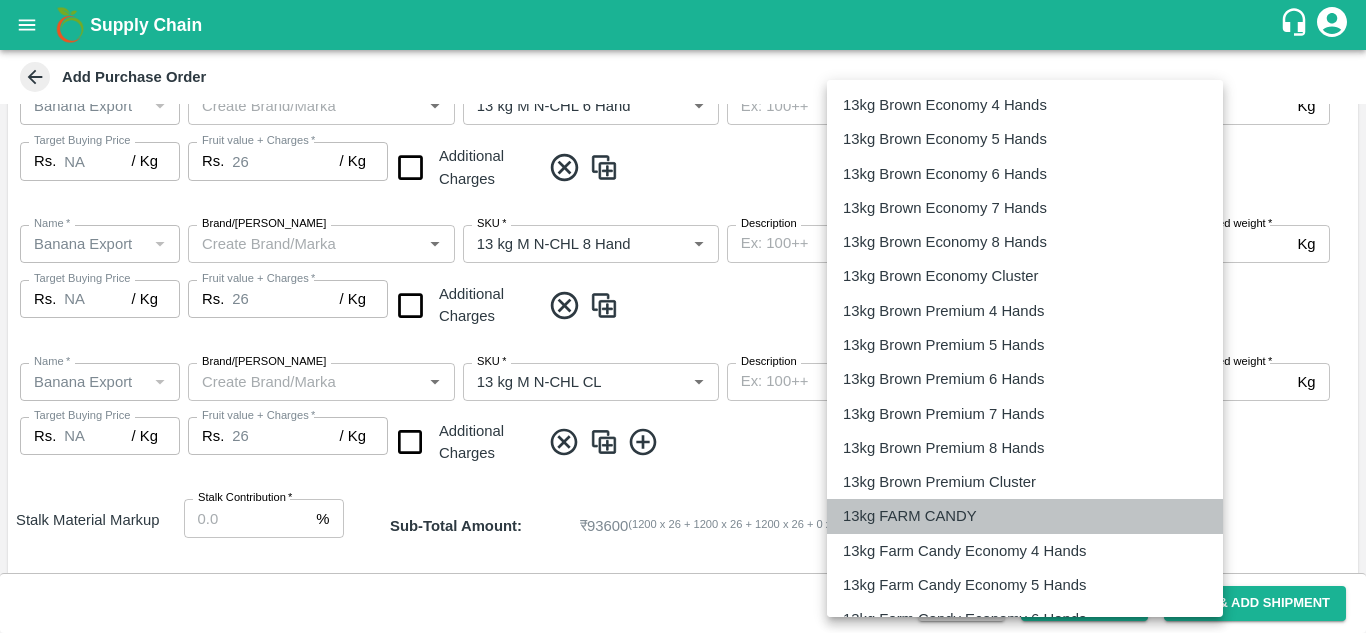 click on "13kg FARM CANDY" at bounding box center (910, 516) 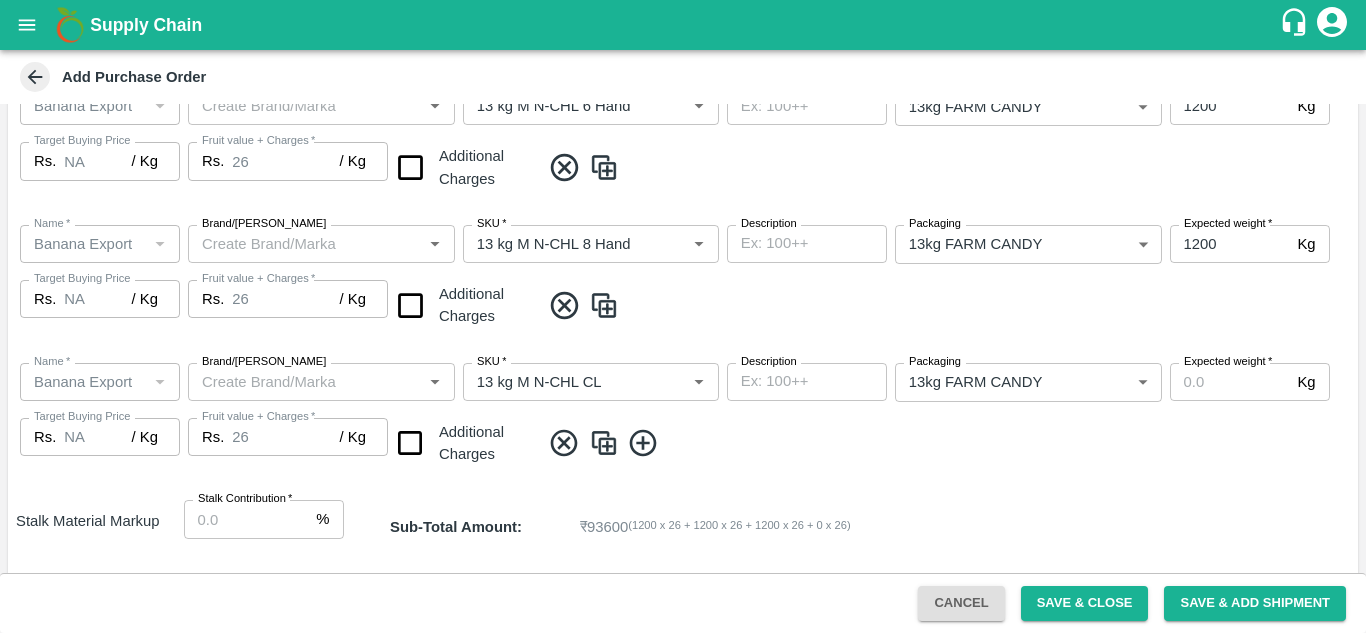 click at bounding box center (945, 443) 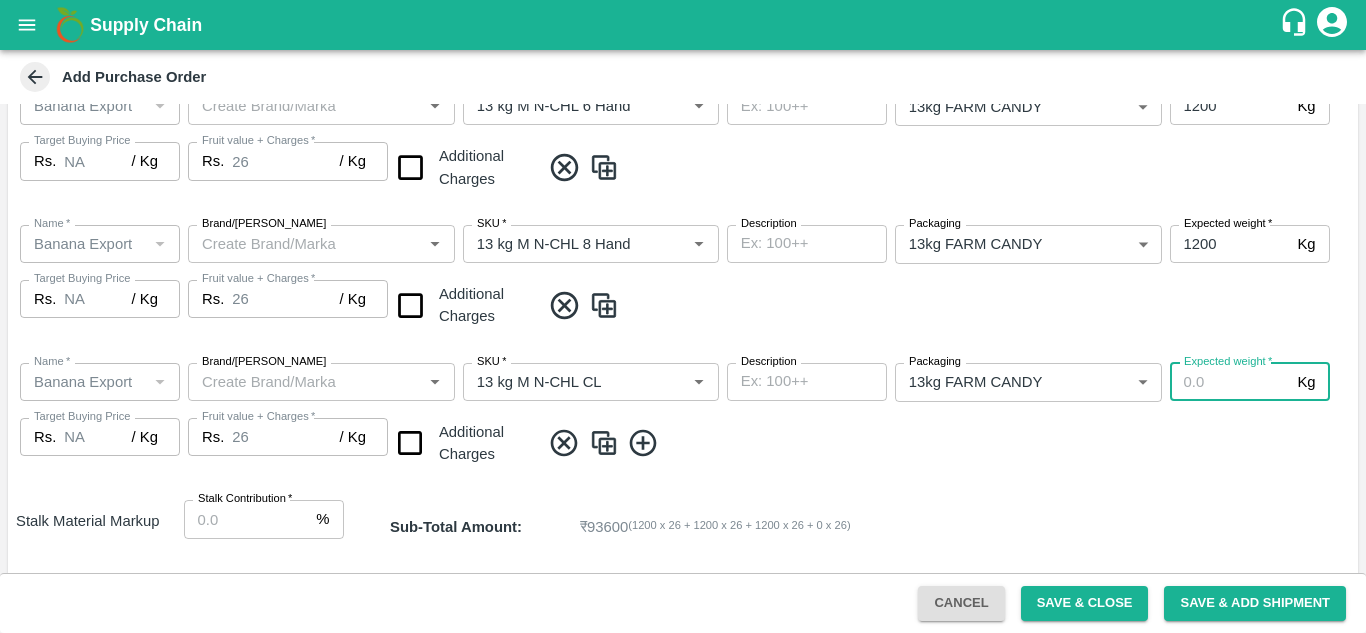 click on "Expected weight   *" at bounding box center [1230, 382] 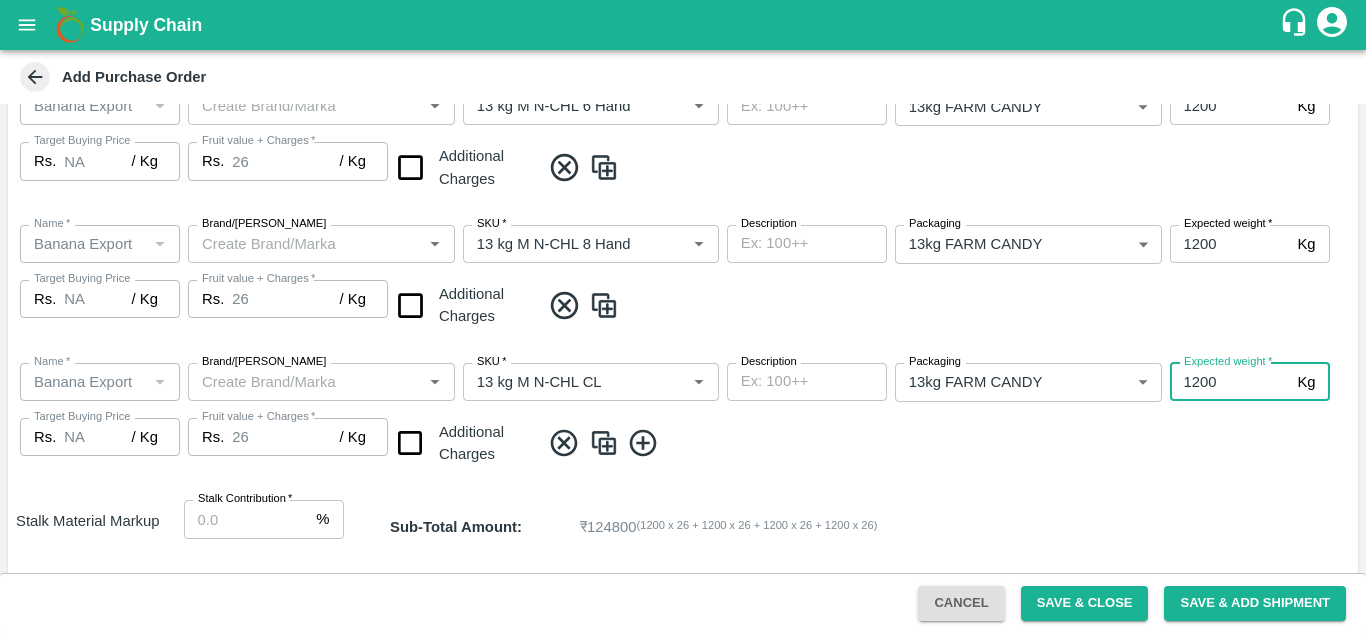 type on "1200" 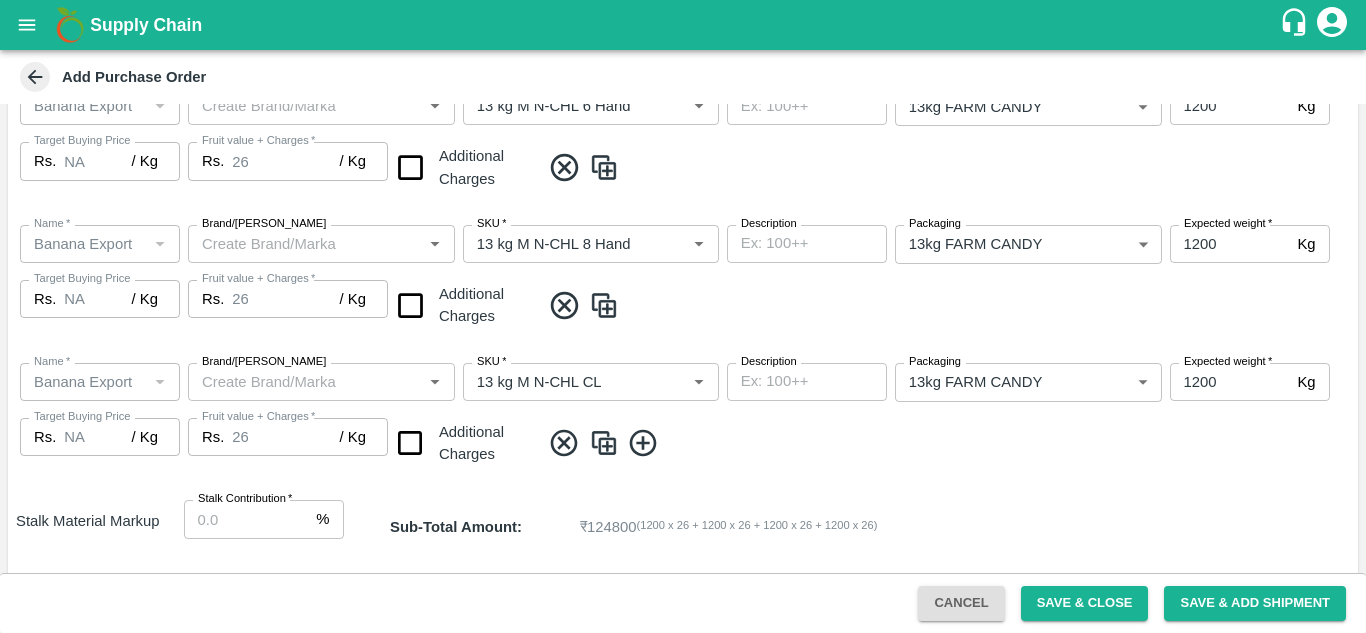 click 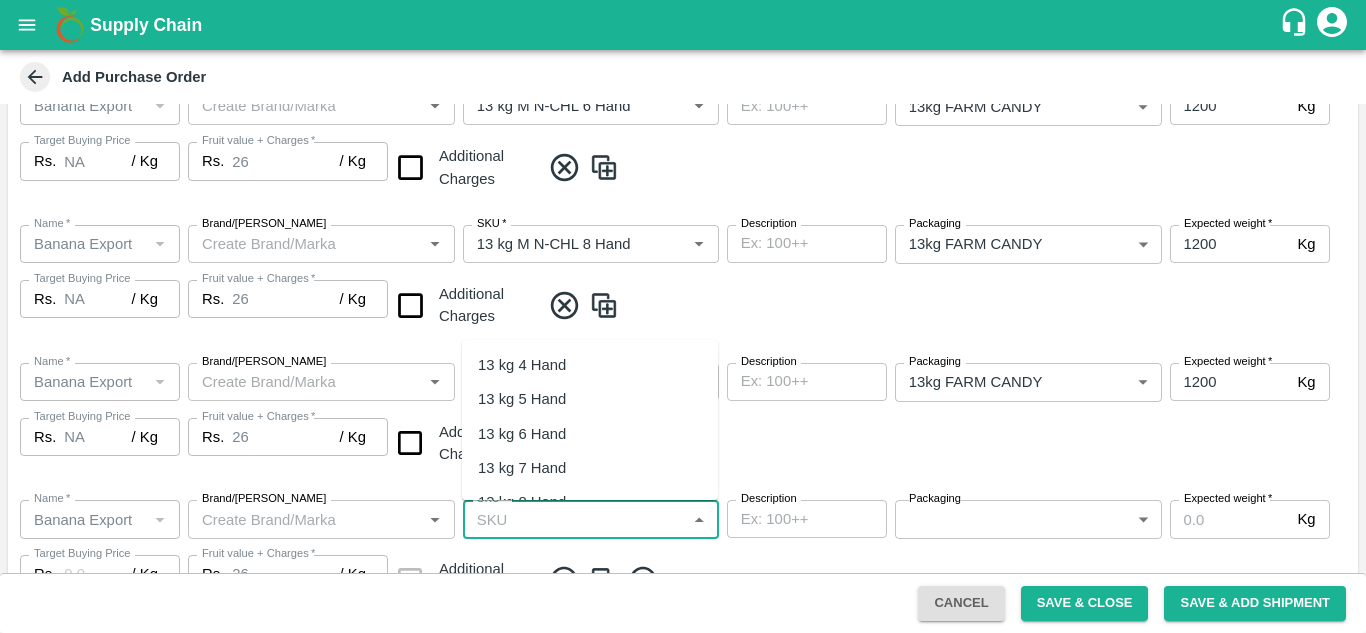 click on "SKU   *" at bounding box center [574, 519] 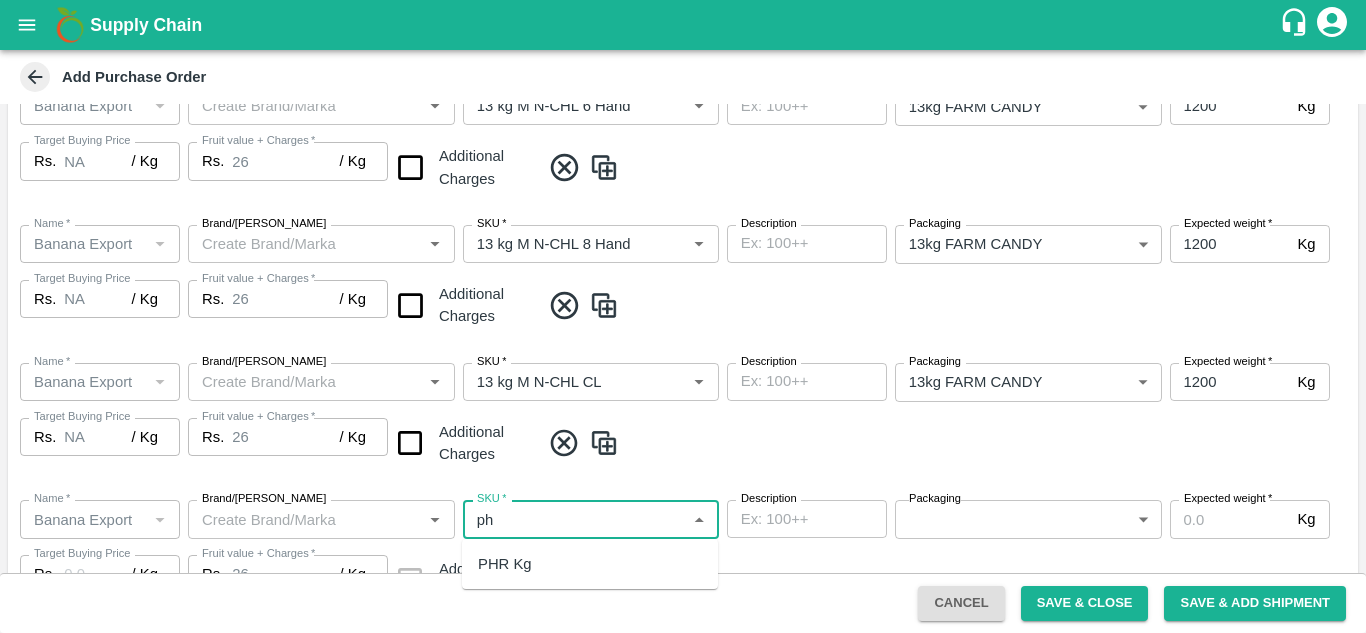 click on "PHR Kg" at bounding box center [505, 564] 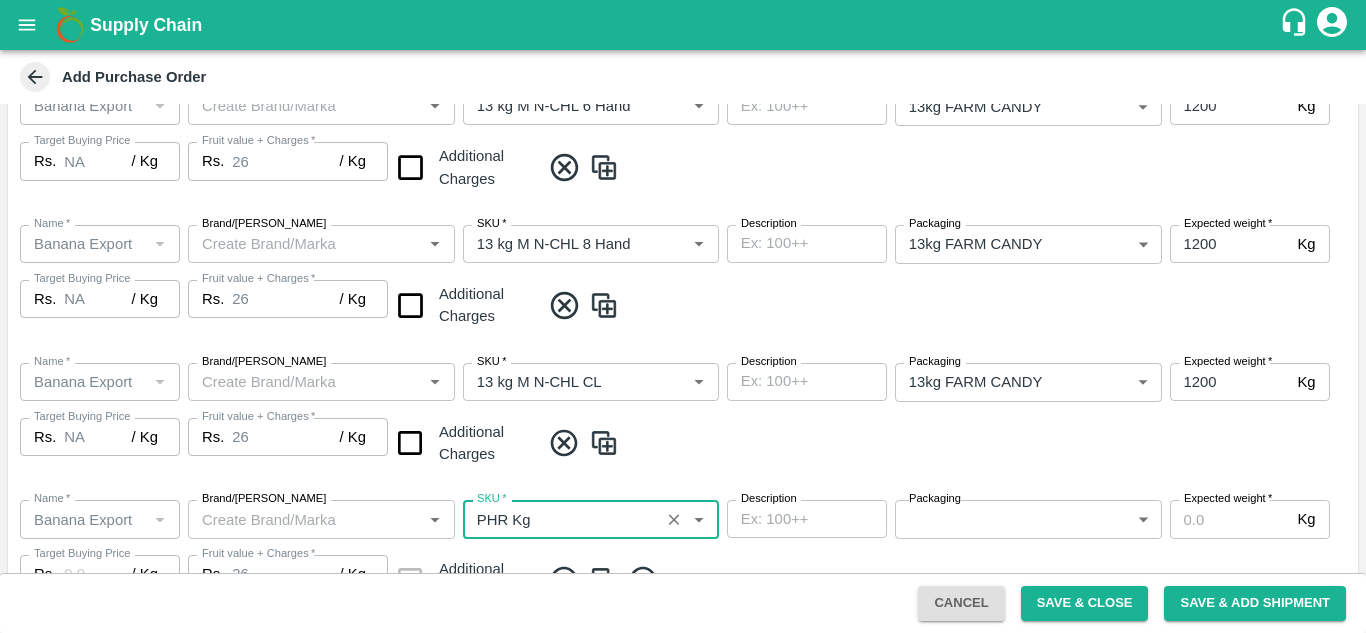 type on "NA" 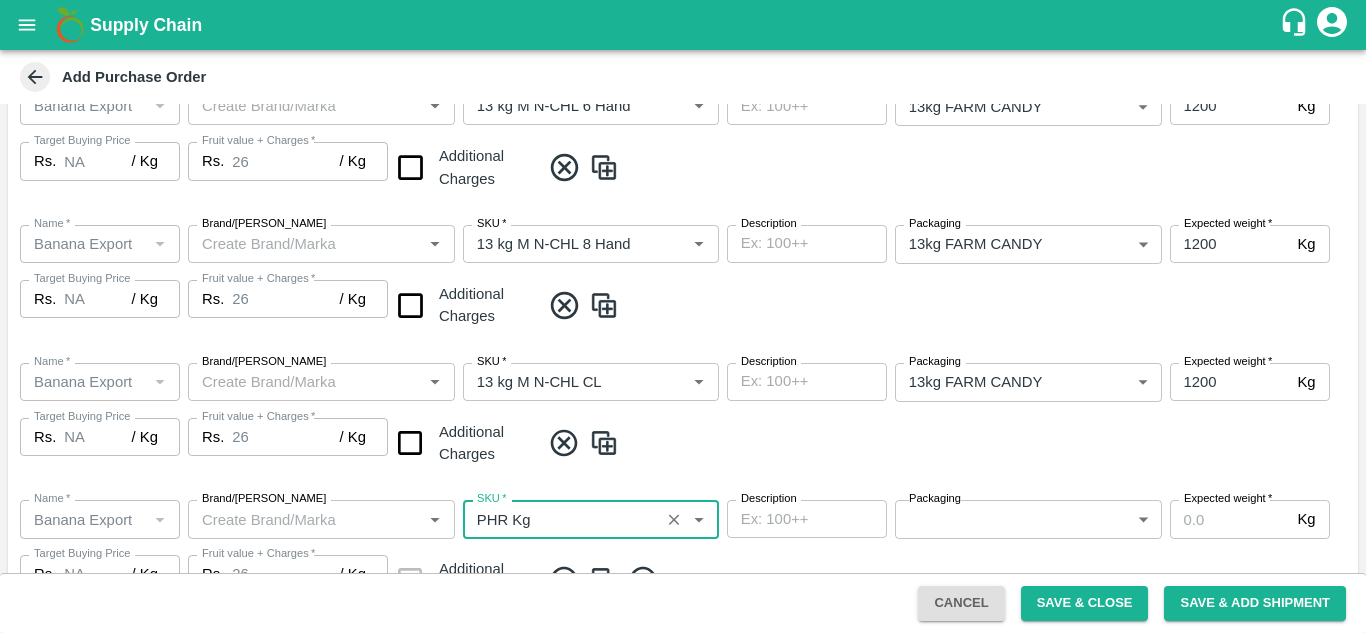 type on "PHR Kg" 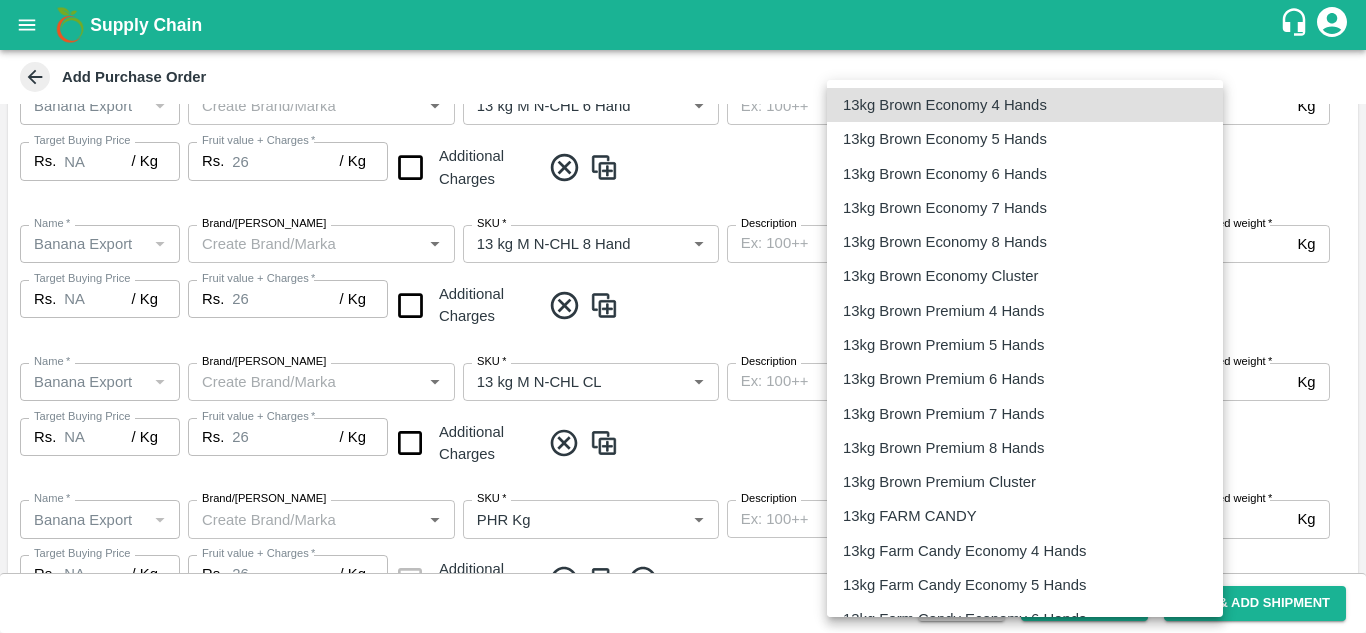 type 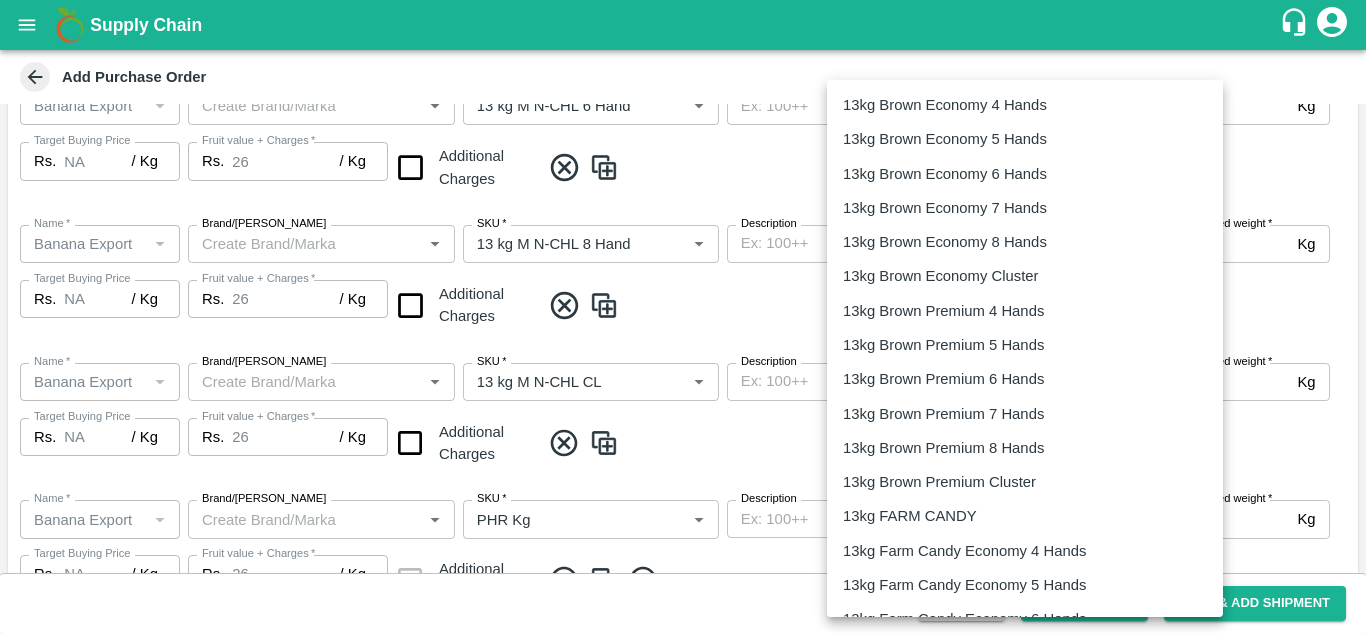 type 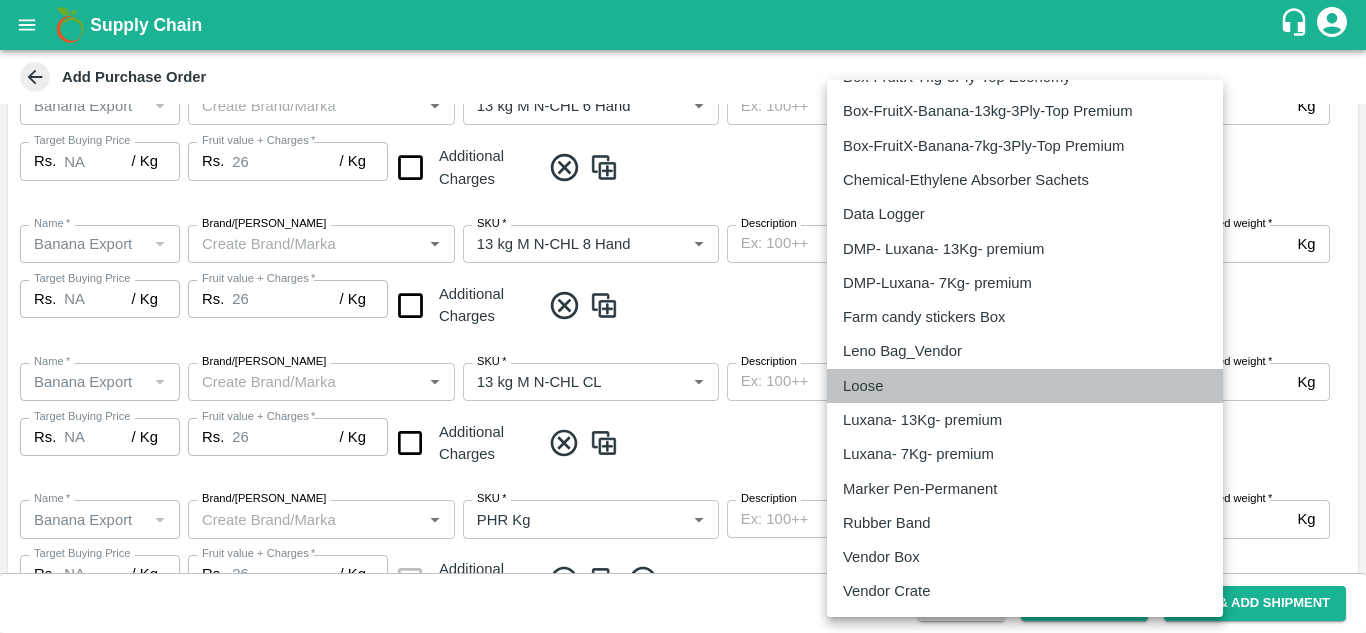 click on "Loose" at bounding box center [863, 386] 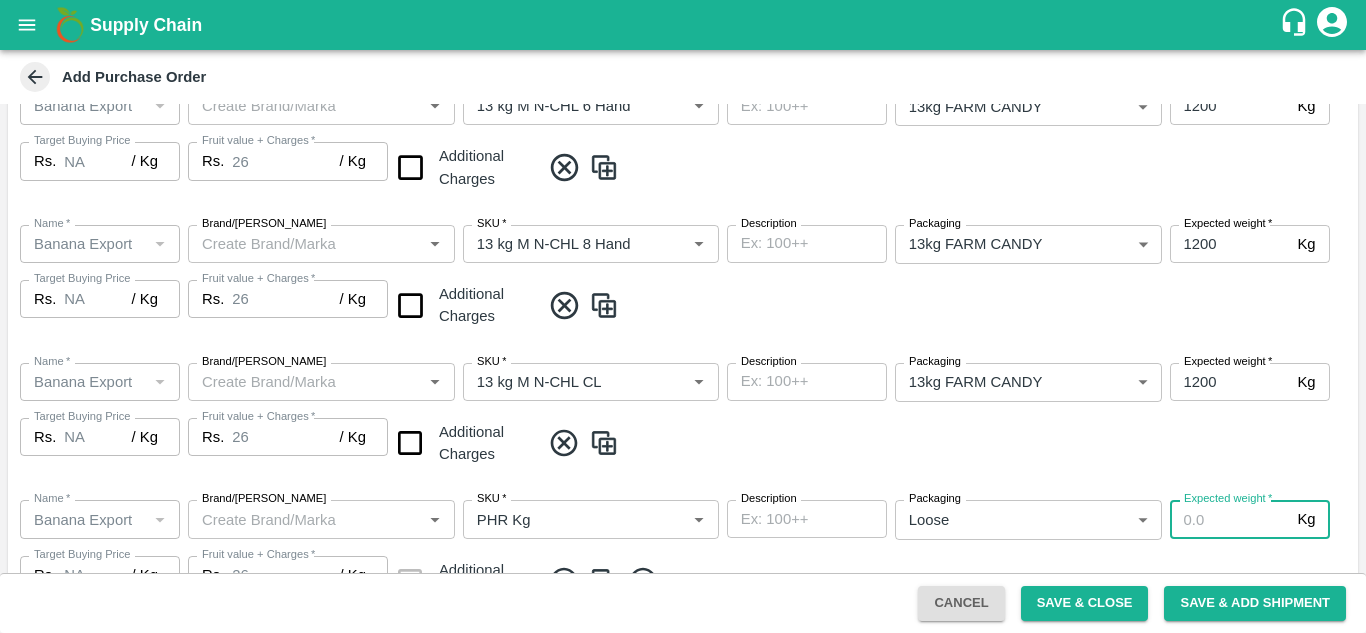 click on "Expected weight   *" at bounding box center [1230, 519] 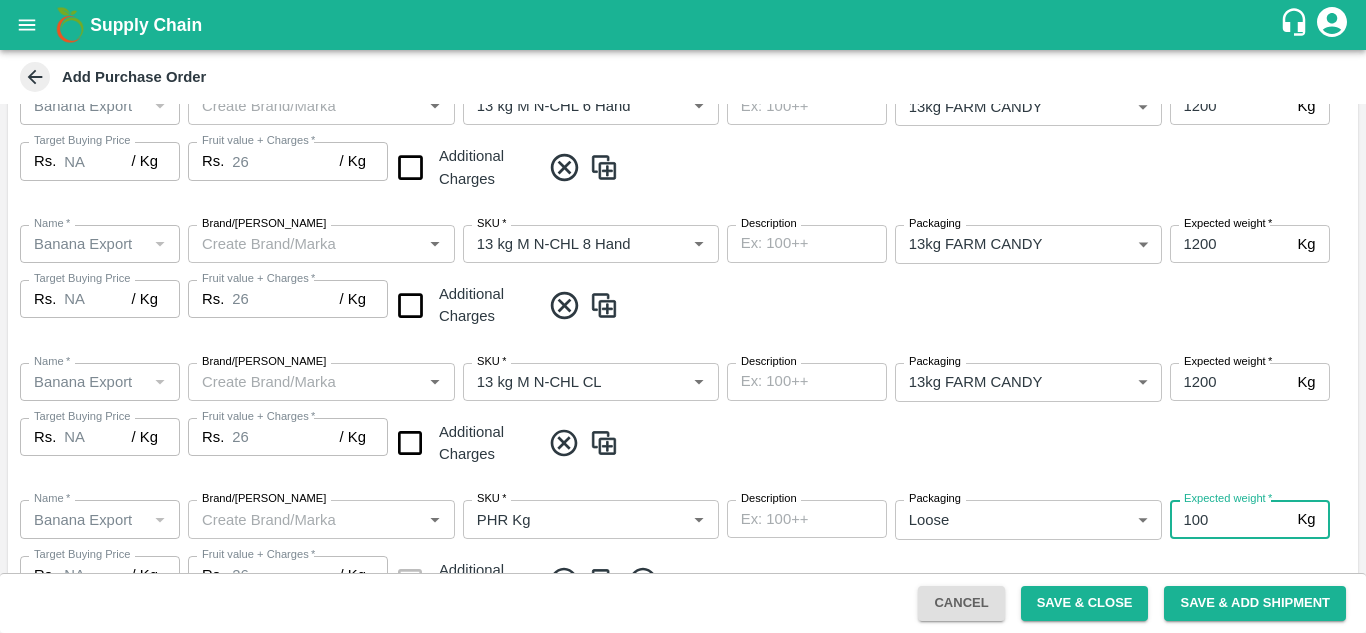 type on "100" 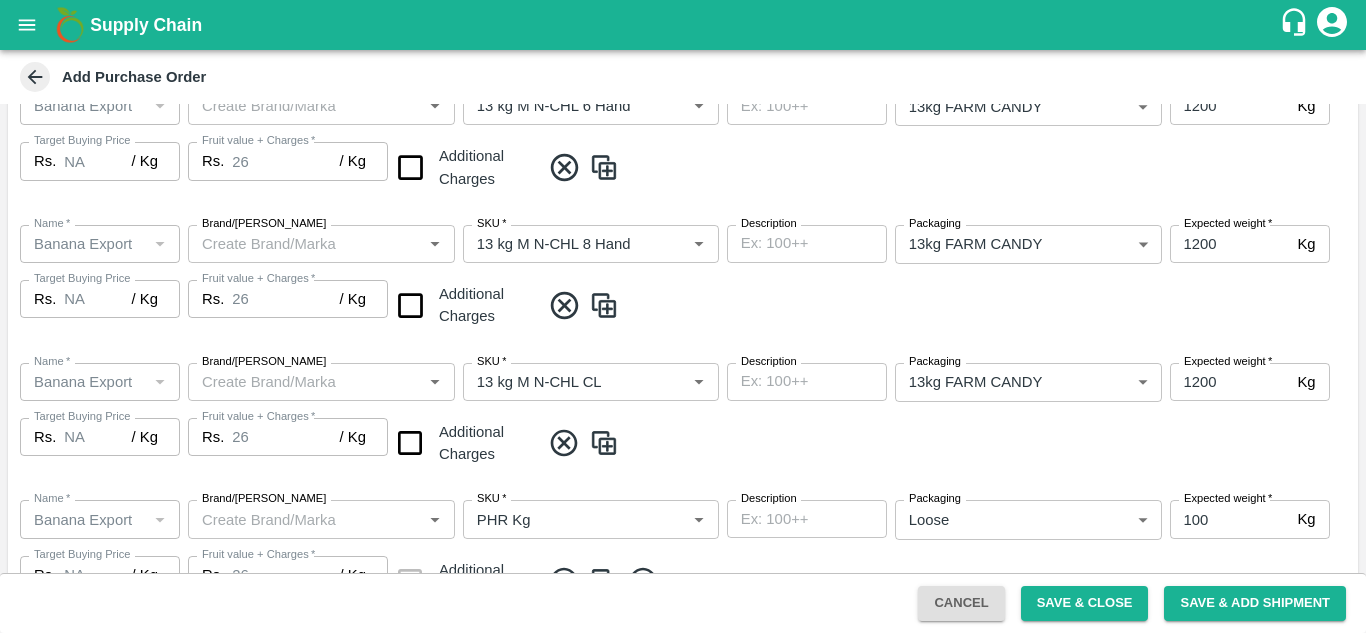 click on "Name   * Name   * Brand/Marka Brand/Marka SKU   * SKU   * Description x Description Packaging 13kg FARM CANDY 466 Packaging Expected weight   * 1200 Kg Expected weight Target Buying Price Rs. NA / Kg Target Buying Price Fruit value + Charges   * Rs. 26 / Kg Fruit value + Charges Additional Charges" at bounding box center (683, 416) 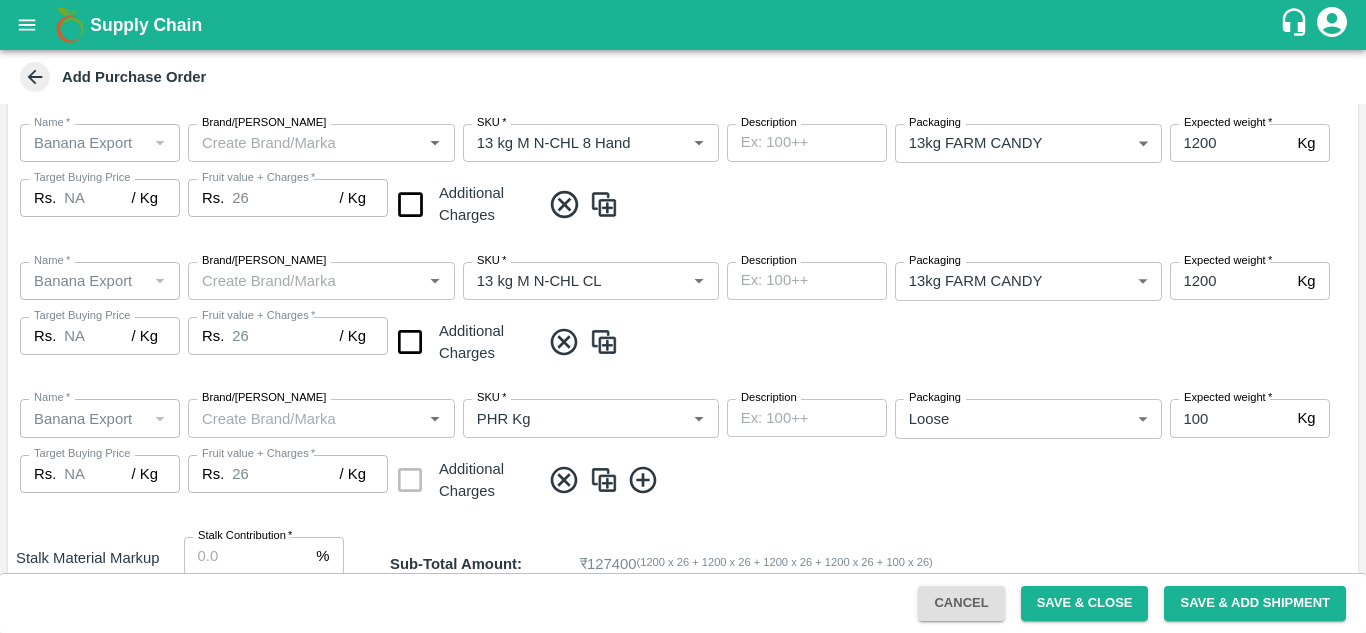 scroll, scrollTop: 713, scrollLeft: 0, axis: vertical 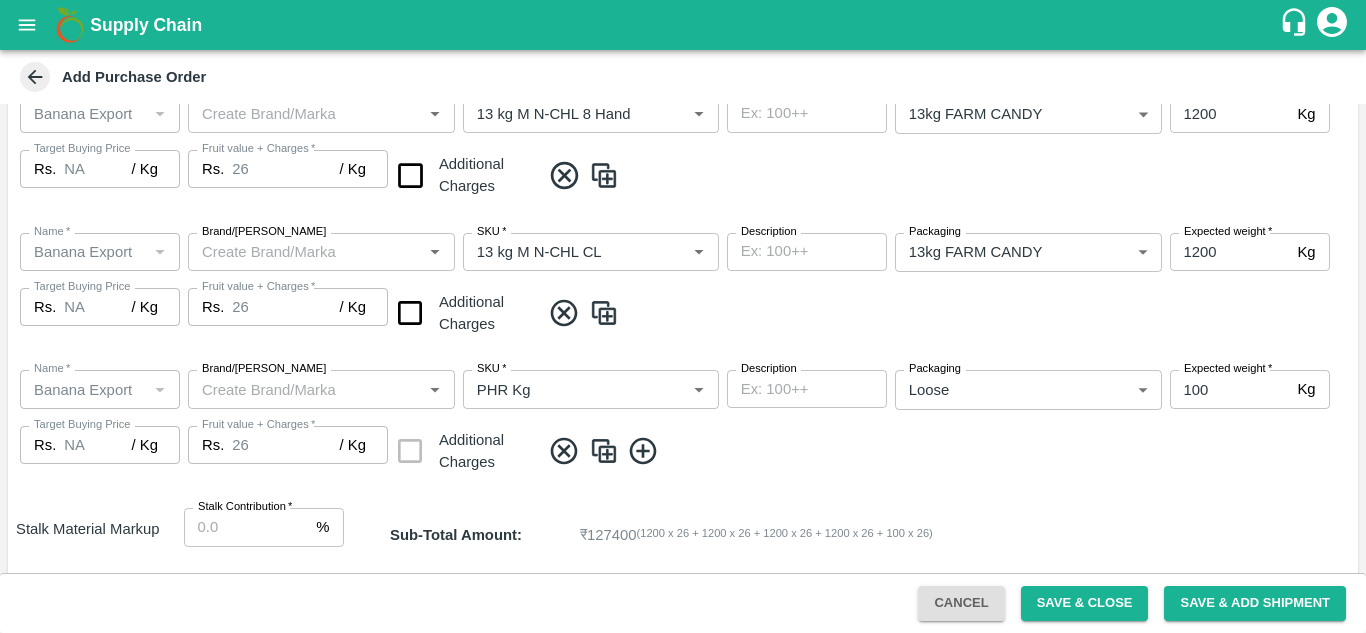 click 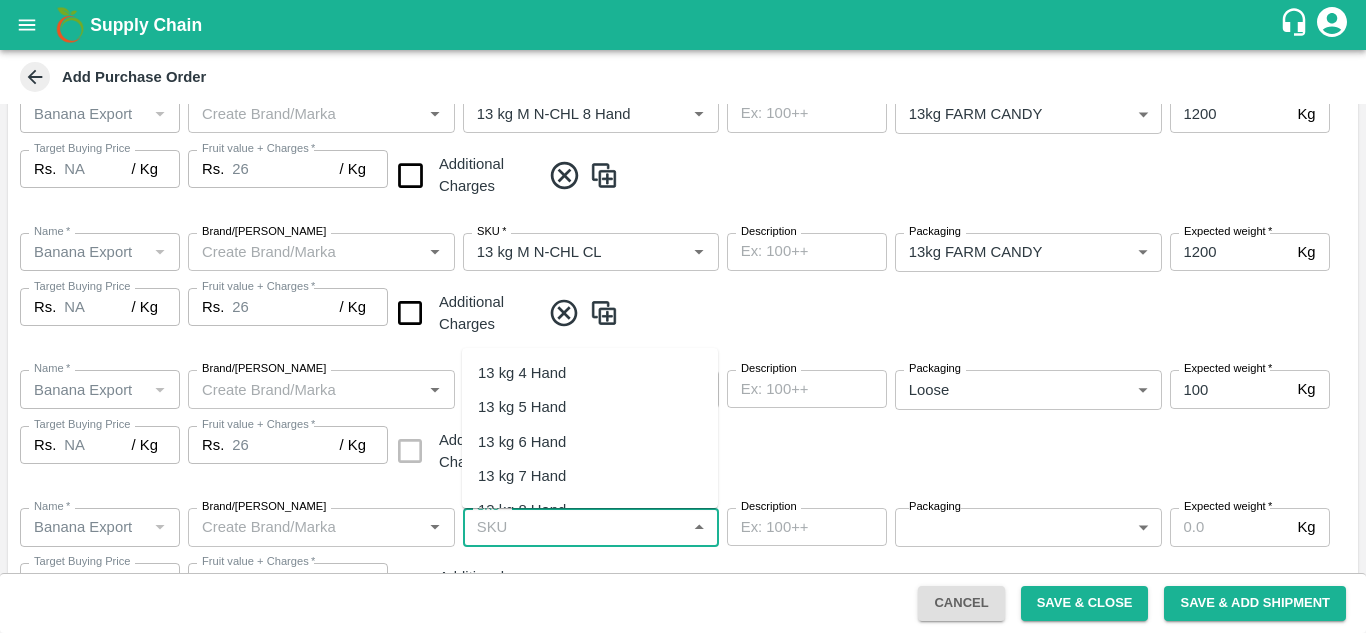 click on "SKU   *" at bounding box center [574, 527] 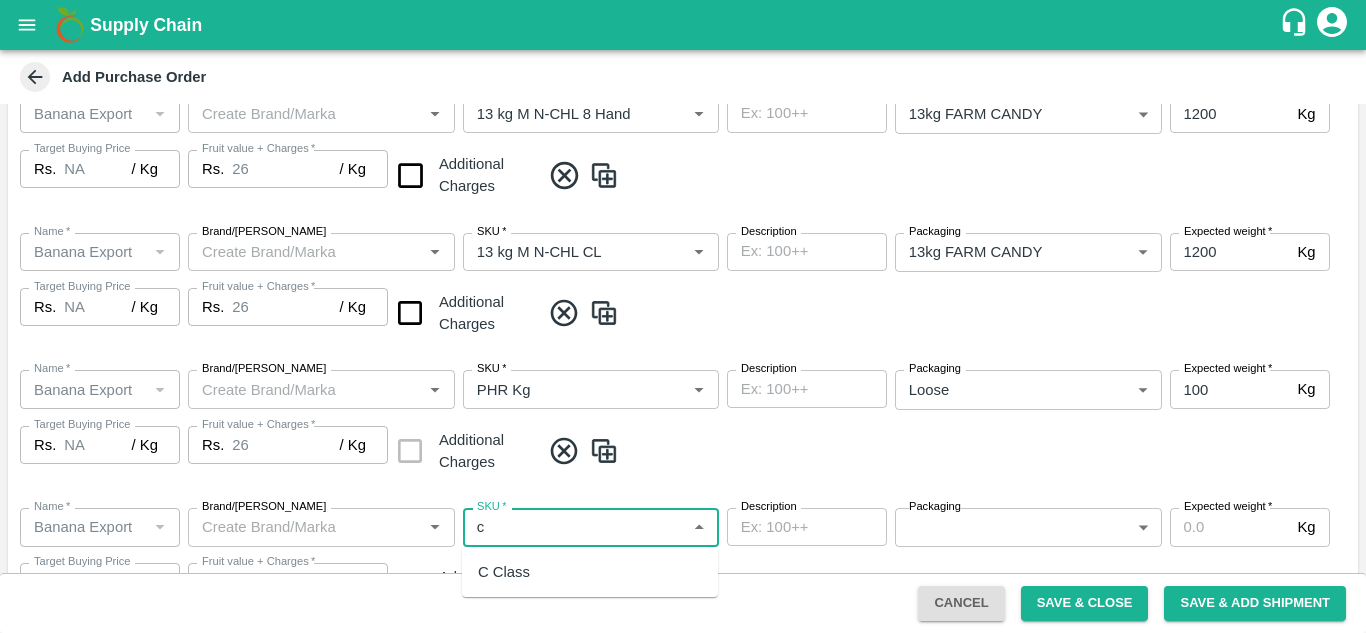 type on "c" 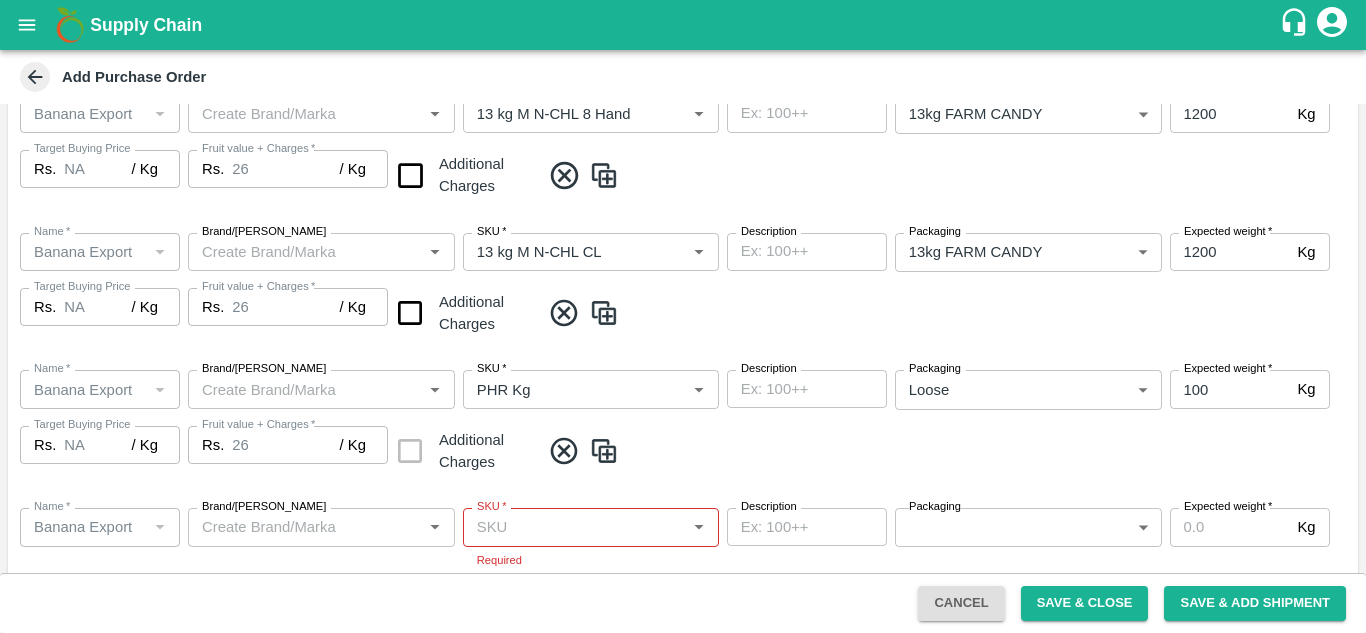 click on "Name   * Name   * Brand/Marka Brand/Marka SKU   * SKU   * Description x Description Packaging Loose 258 Packaging Expected weight   * 100 Kg Expected weight Target Buying Price Rs. NA / Kg Target Buying Price Fruit value + Charges   * Rs. 26 / Kg Fruit value + Charges Additional Charges" at bounding box center [683, 423] 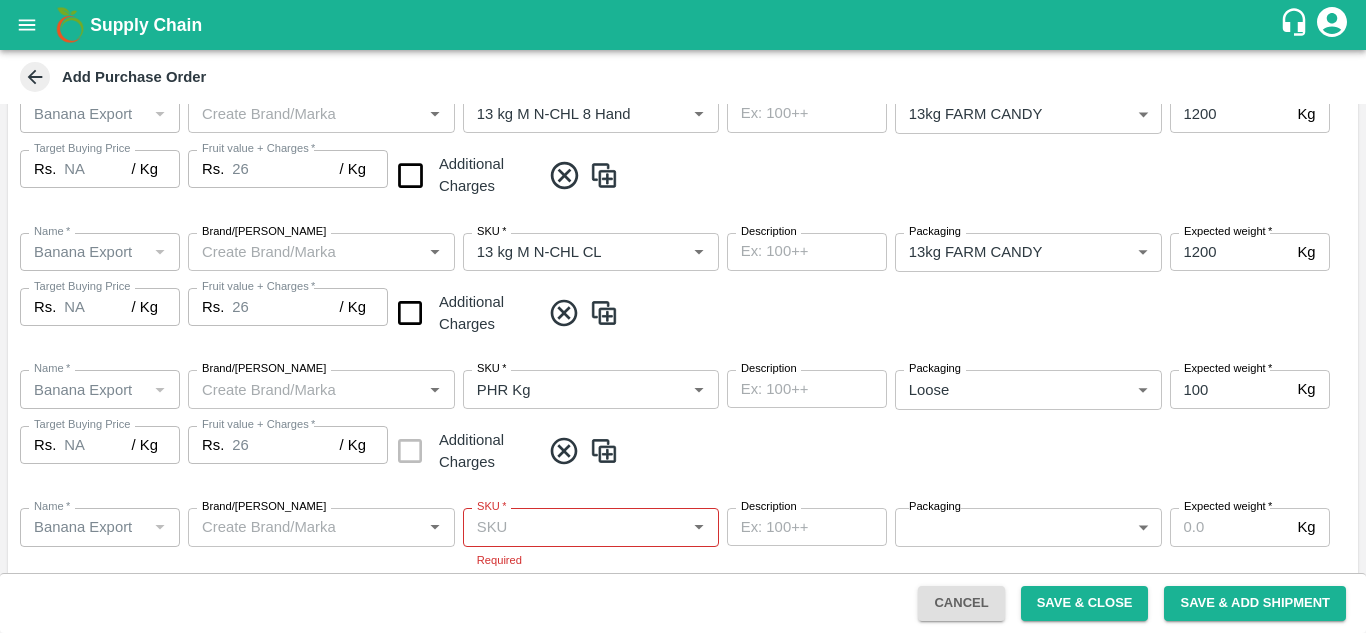 click on "SKU   *" at bounding box center [491, 507] 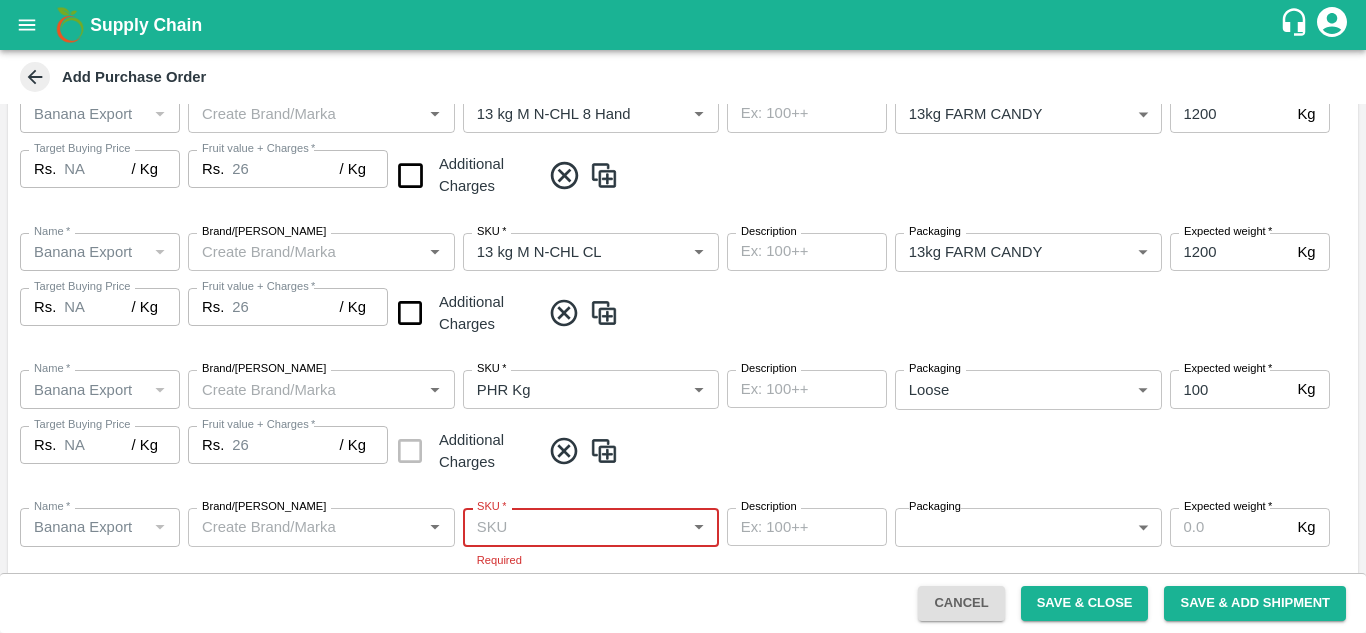 click on "SKU   *" at bounding box center (491, 507) 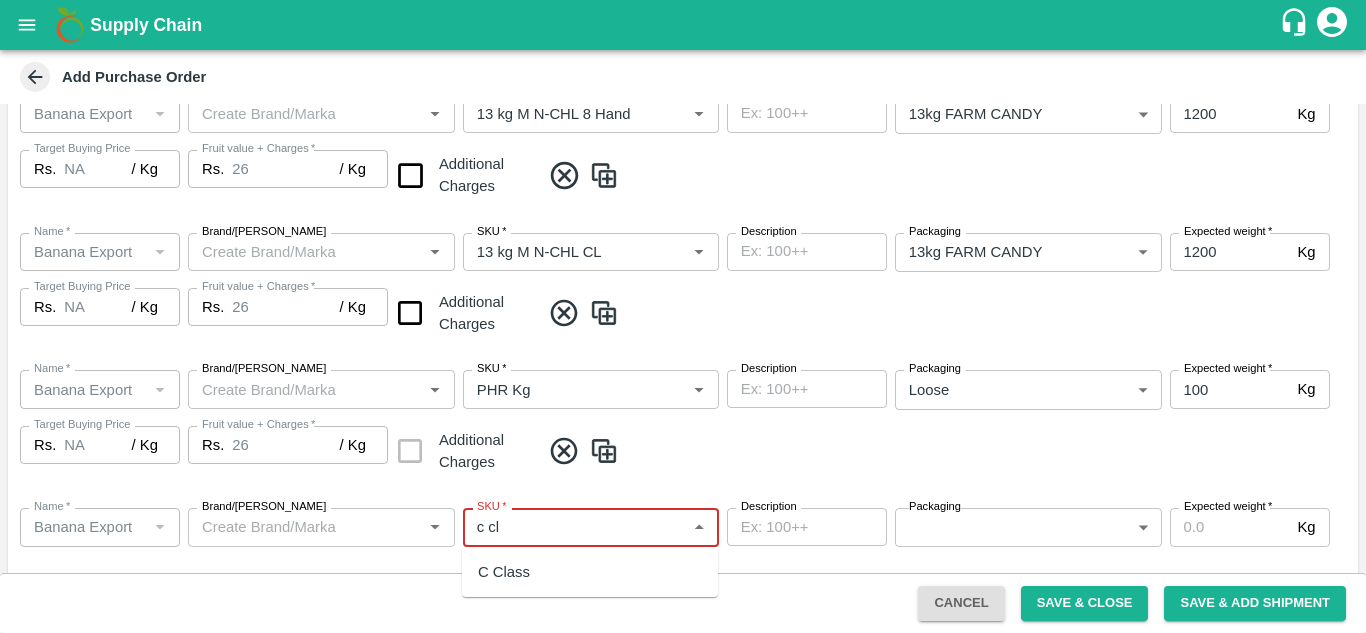 click on "C Class" at bounding box center (504, 572) 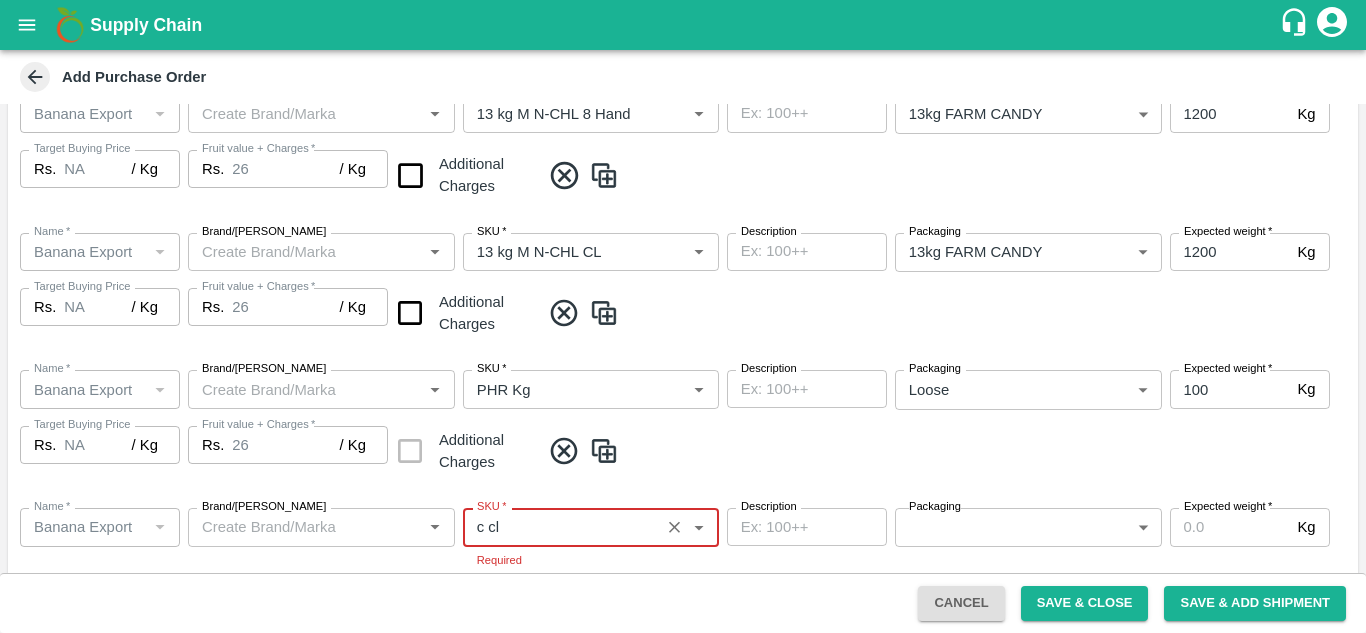 type on "C Class" 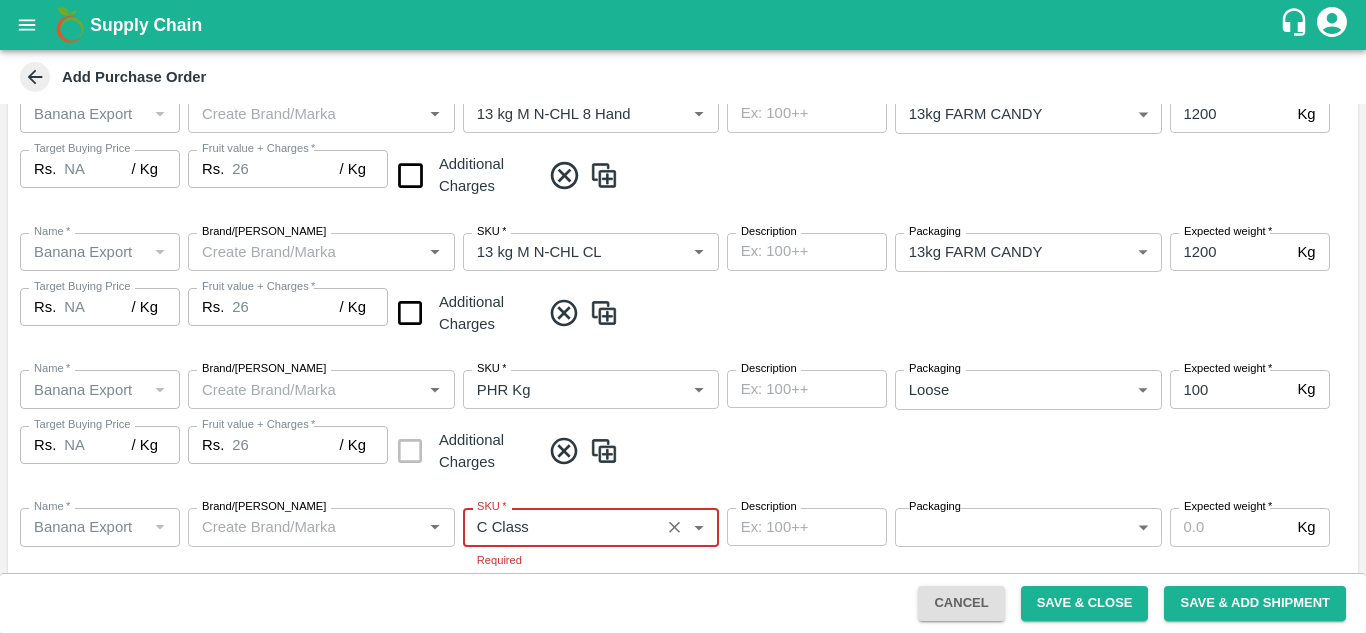 type on "NA" 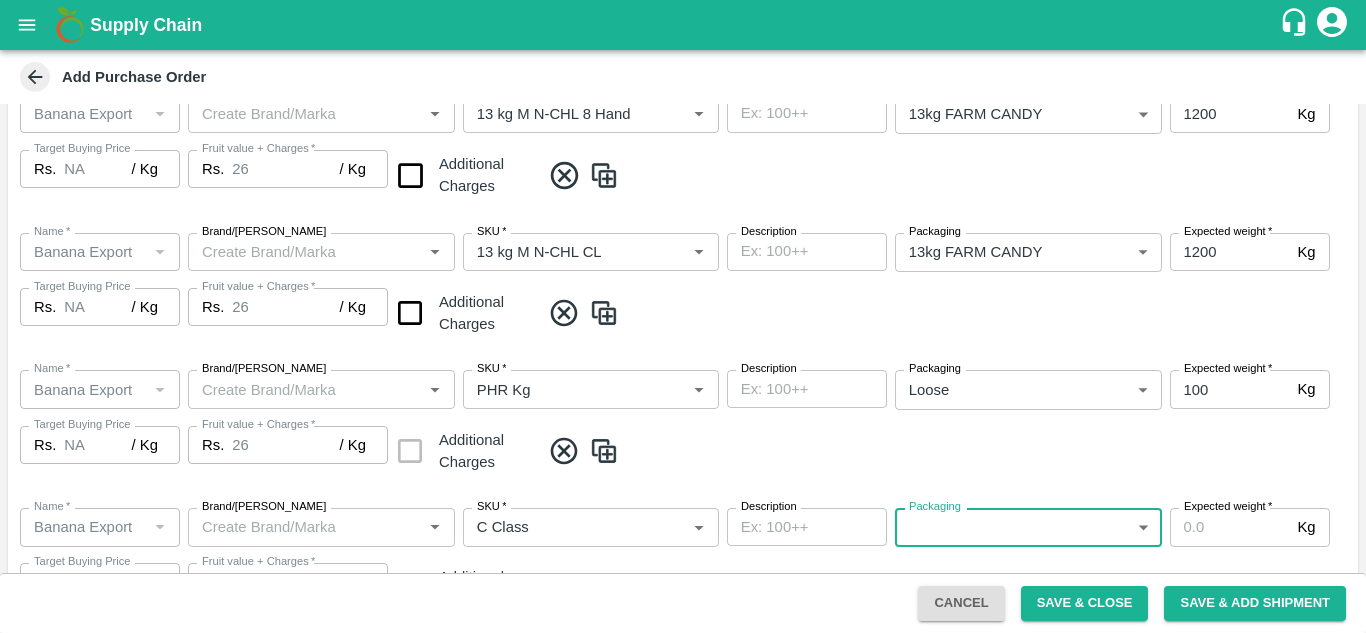 click on "Supply Chain Add Purchase Order PO Type   * Farm Gate 1 PO Type Buyers   * Ajit Otari Buyers   * Farmer   * Farmer   * Add Vendor Add Farmer Address   * AKOLE, Solapur, MADHA, Maharashtra Address Micropocket   * Micropocket   * Expected Harvest Date   * 11/07/2025 Expected Harvest Date Incharge Field Executive   * jaydip Tale Incharge Field Executive   * Model   * Fixed Fixed Model Vendor Type Farmer FARMER Vendor Type Associate Supply PH Associate Supply PH Velens Assessment ID FA Velens Assessment ID Expected Purchase Items Banana Export PO Please select if you are creating PO for banana export Fruit value   * Rs. 26 / Kg Fruit value Additional Charge Rs. / Kg Additional Charge Buying In Kgs Name   * Name   * Brand/Marka Brand/Marka SKU   * SKU   * Description x Description Packaging 13kg FARM CANDY 466 Packaging Expected weight   * 1200 Kg Expected weight Target Buying Price Rs. NA / Kg Target Buying Price Fruit value + Charges   * Rs. 26 / Kg Fruit value + Charges" at bounding box center (683, 316) 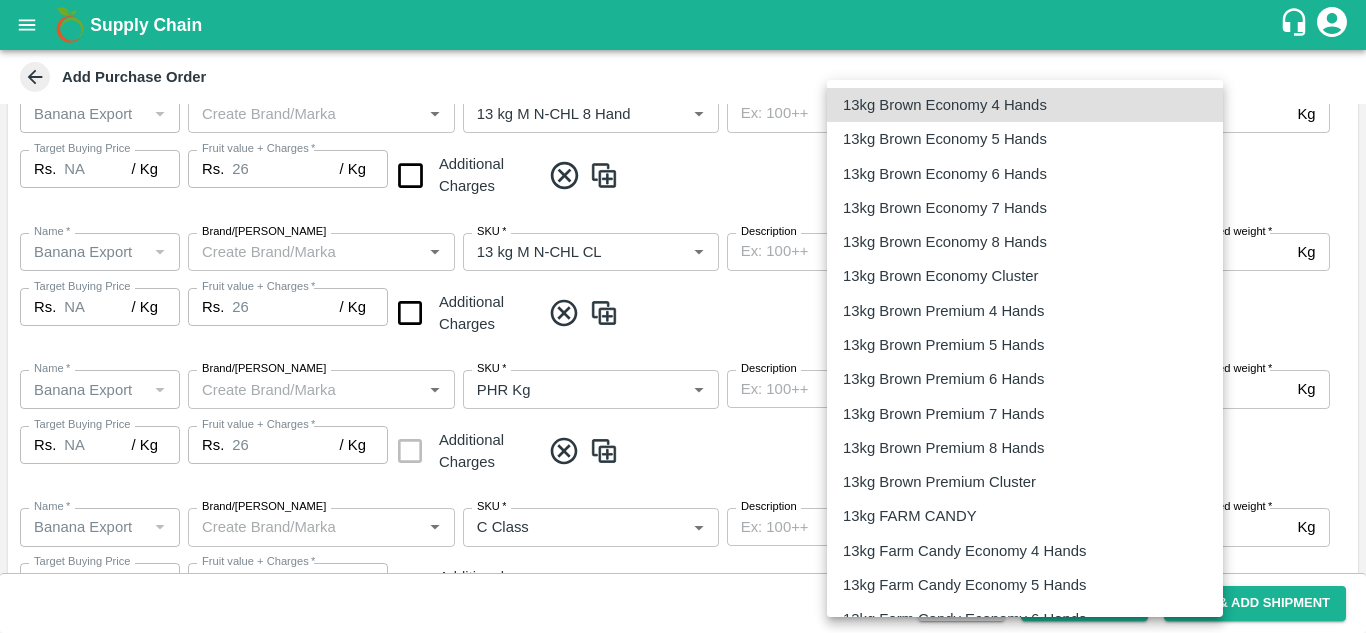 type 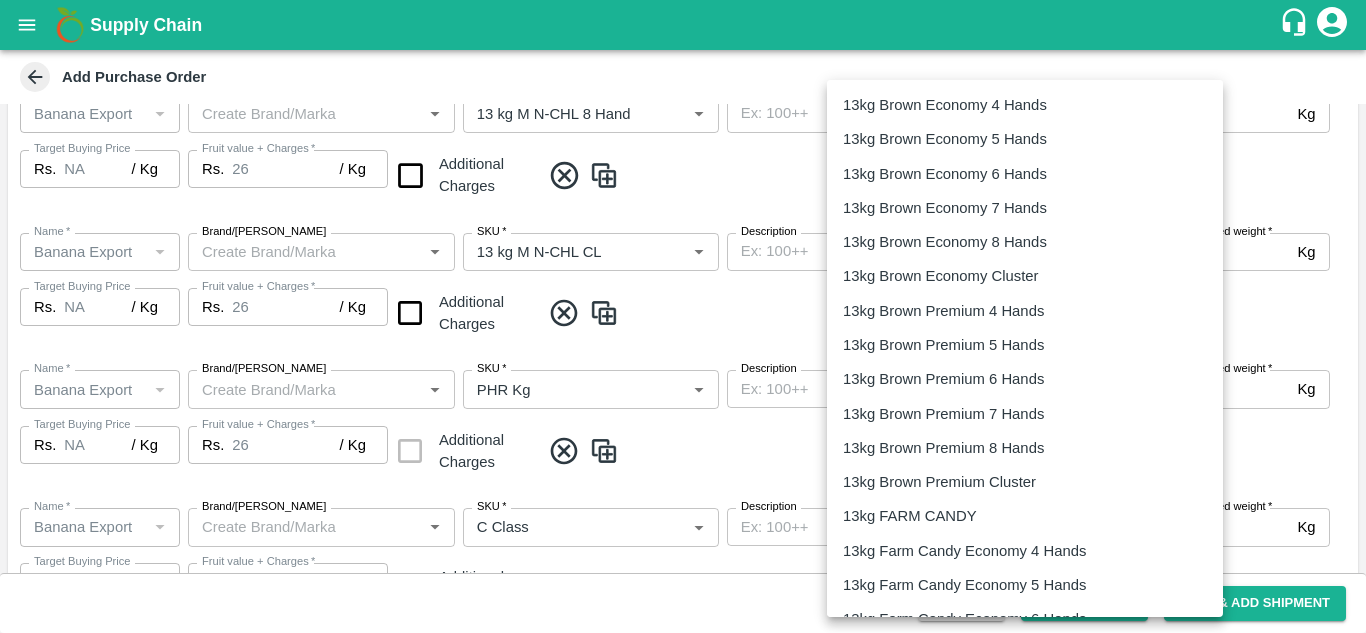 scroll, scrollTop: 3216, scrollLeft: 0, axis: vertical 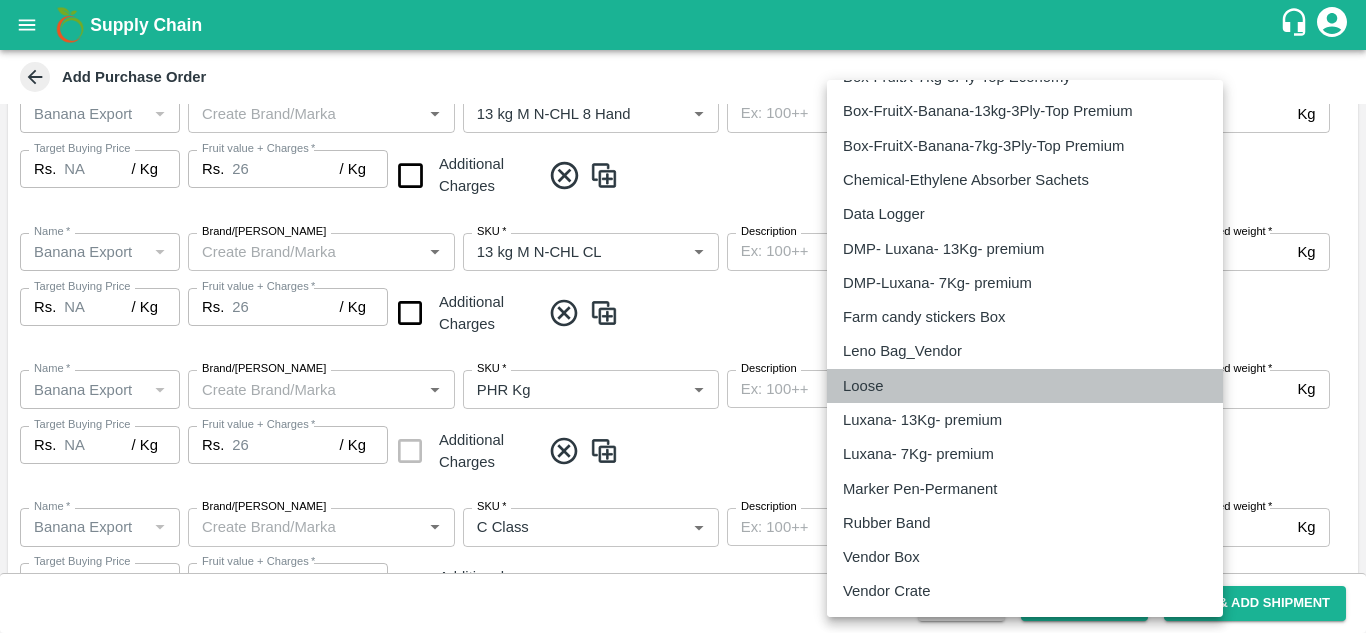 click on "Loose" at bounding box center (863, 386) 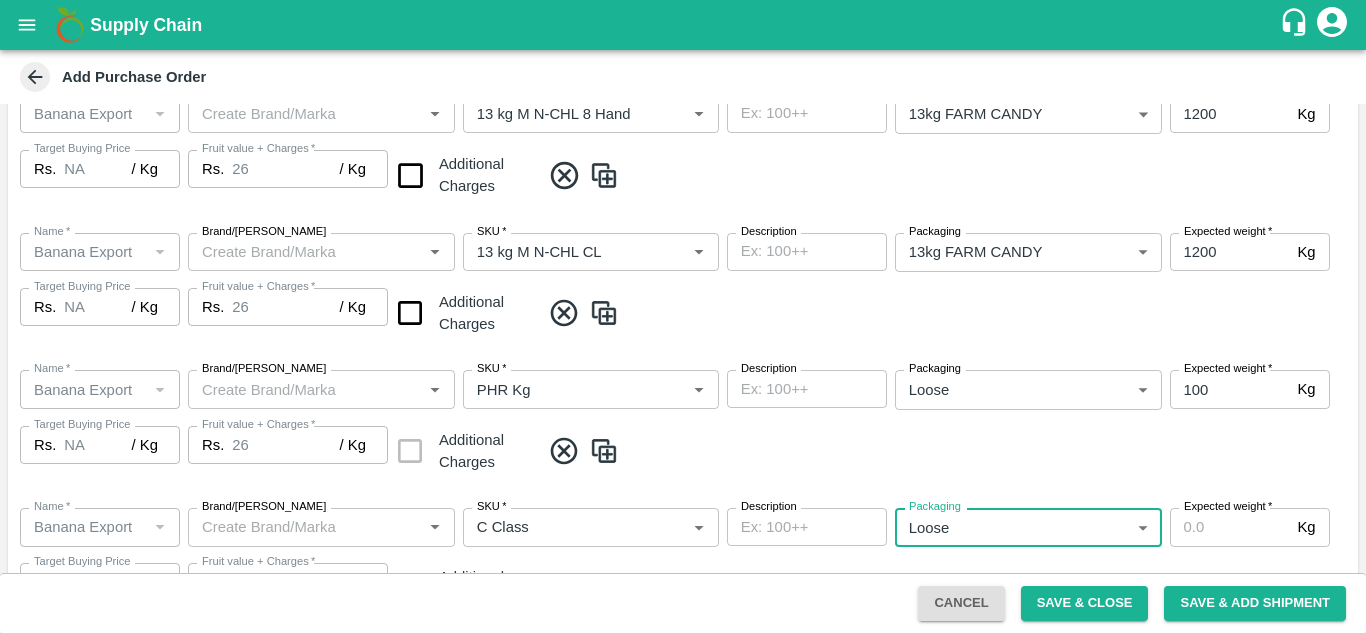type on "258" 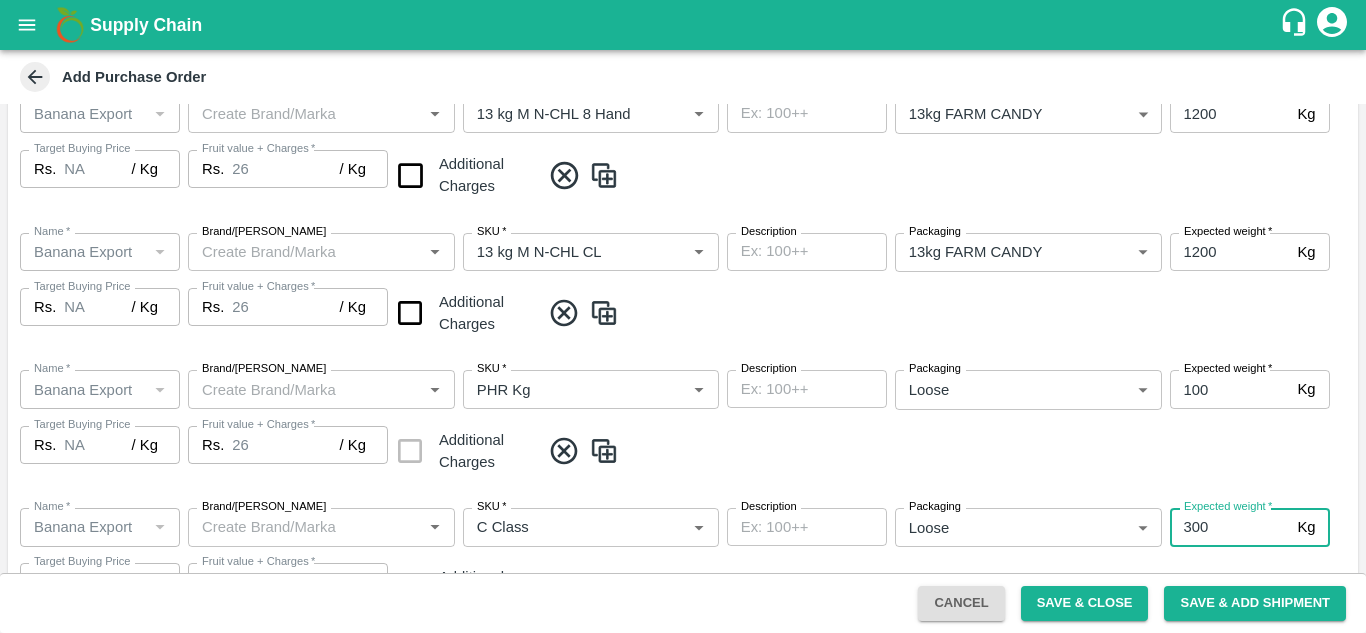type on "300" 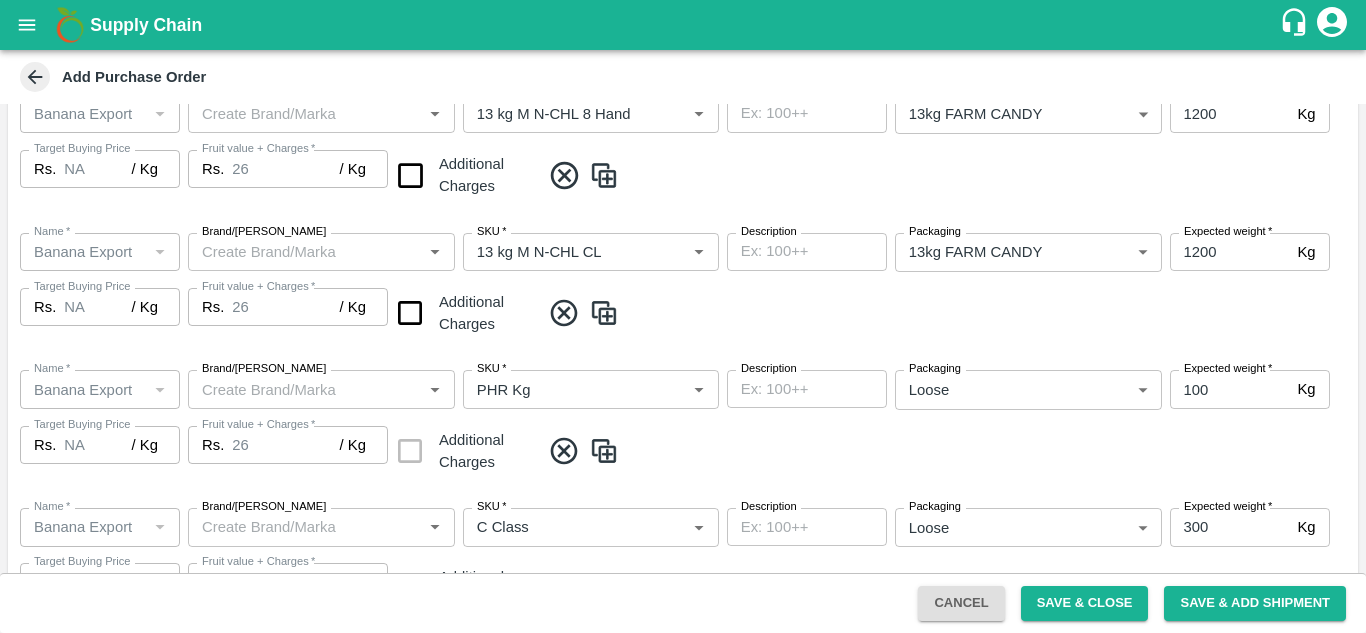 click at bounding box center [945, 451] 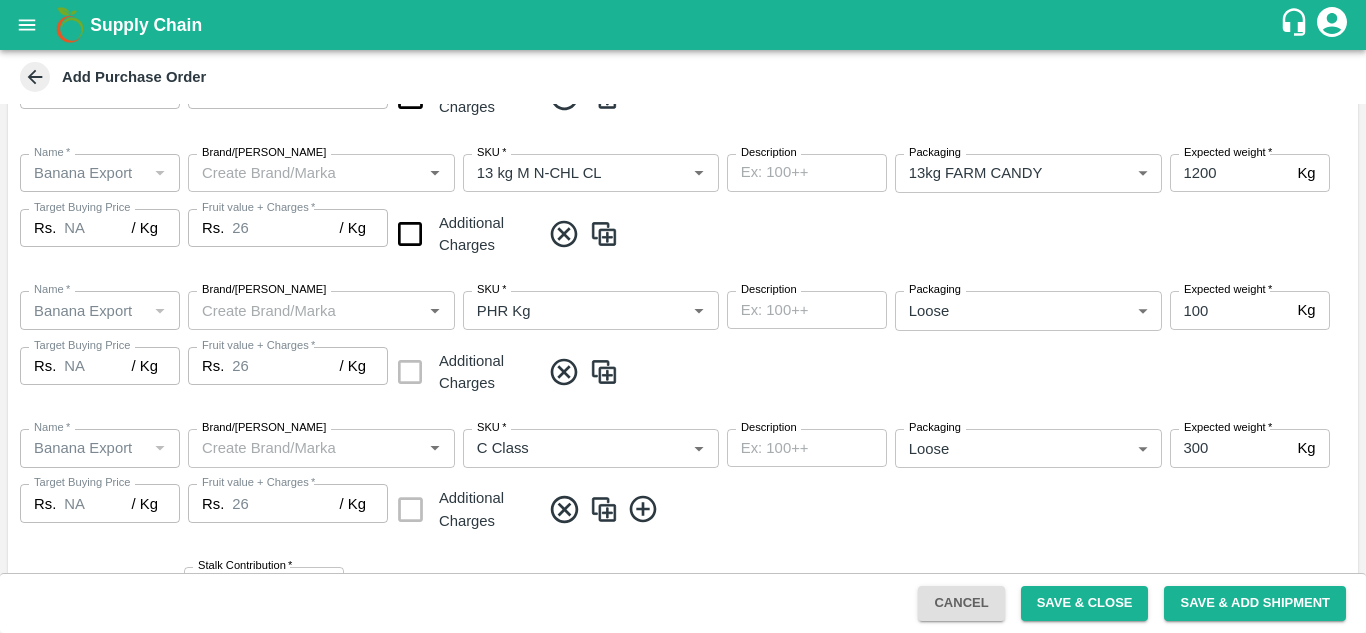 scroll, scrollTop: 841, scrollLeft: 0, axis: vertical 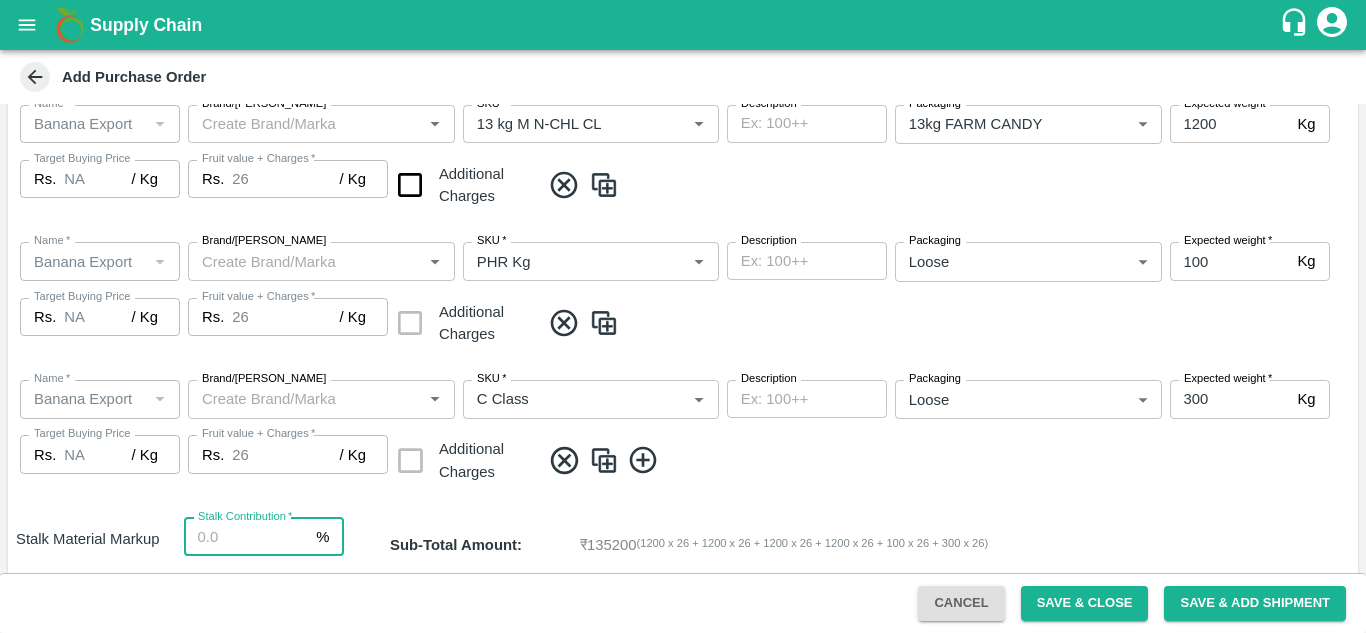 click on "Stalk Contribution   *" at bounding box center [246, 537] 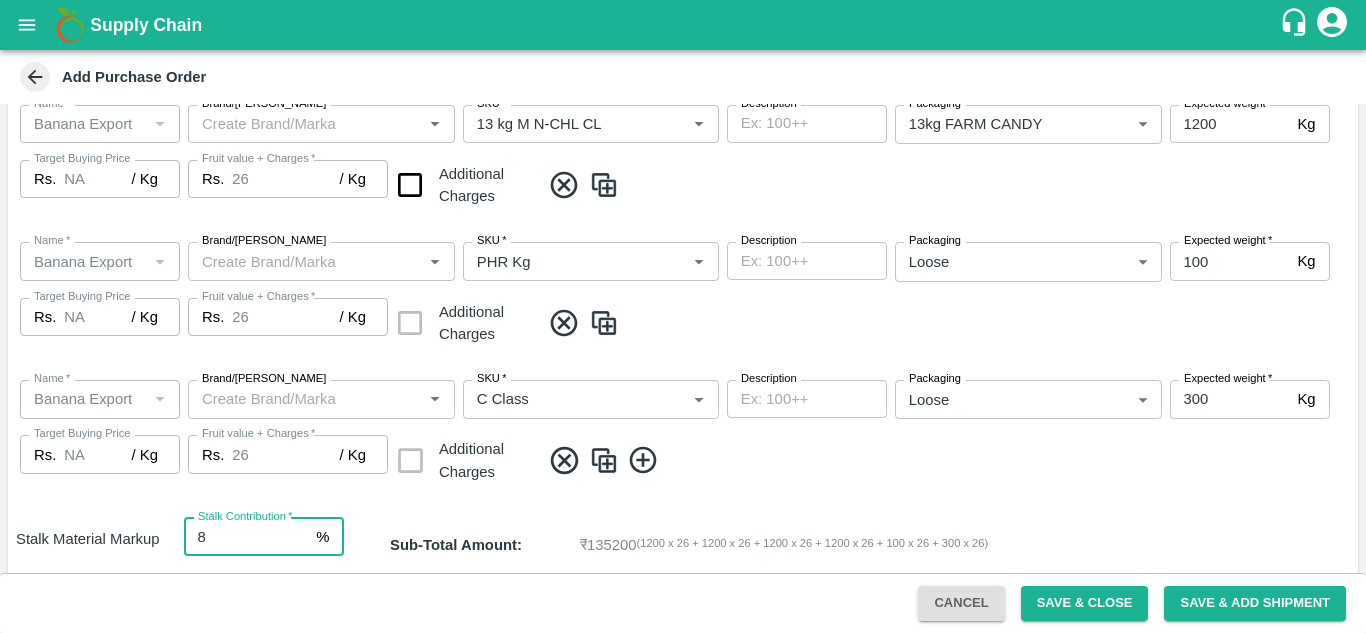 type on "8" 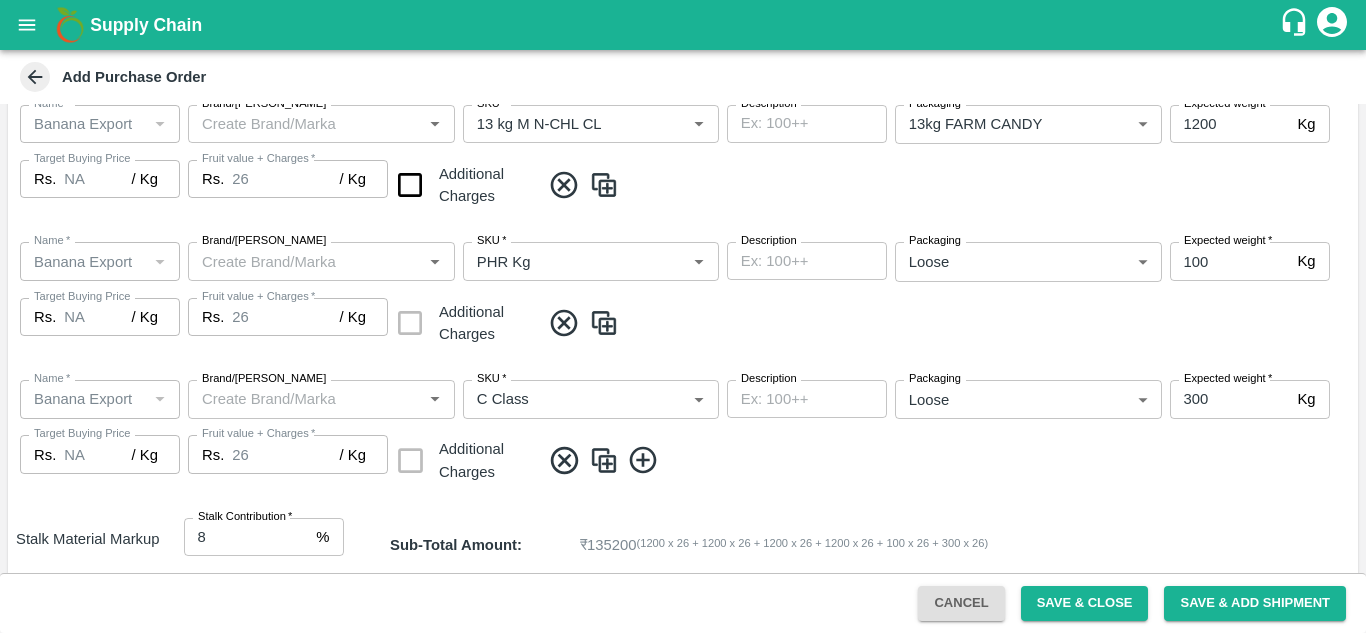 click at bounding box center (945, 460) 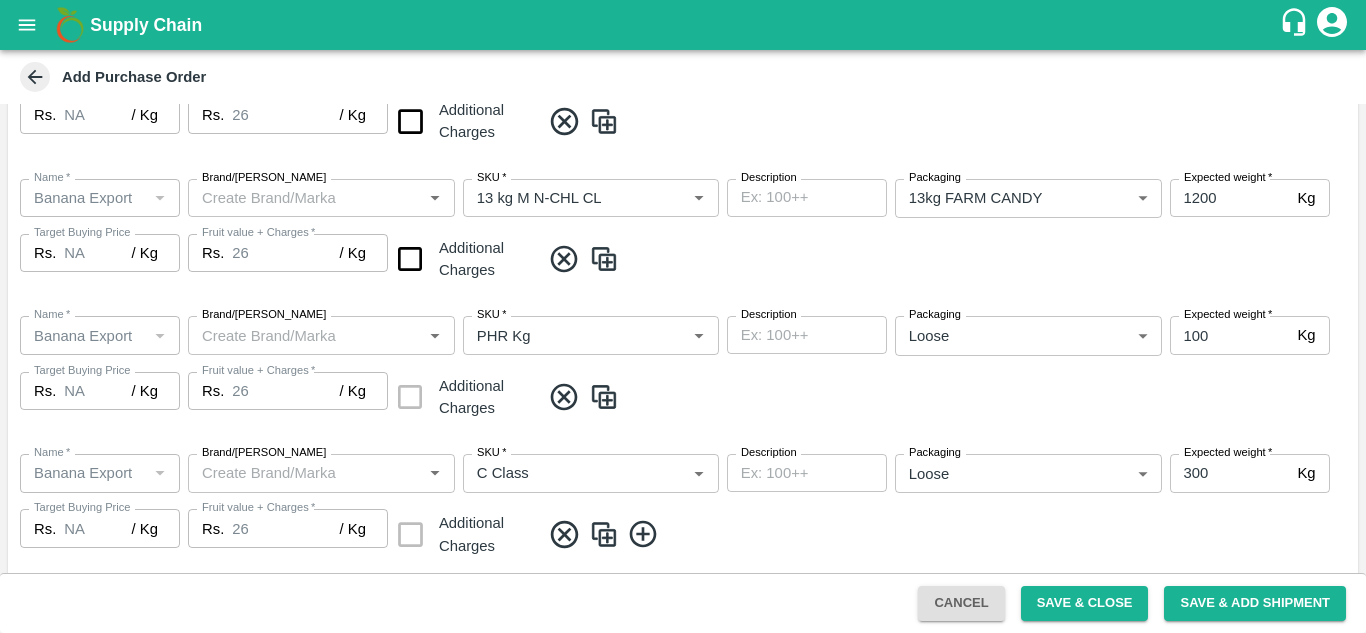scroll, scrollTop: 853, scrollLeft: 0, axis: vertical 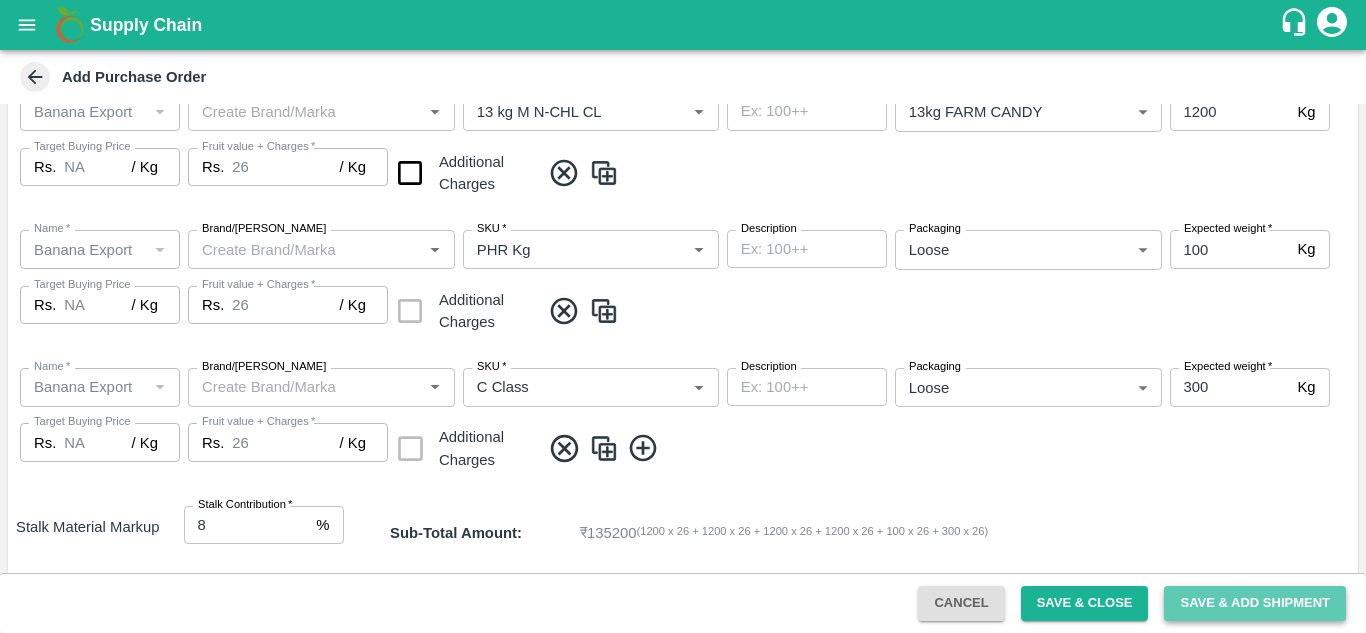click on "Save & Add Shipment" at bounding box center [1255, 603] 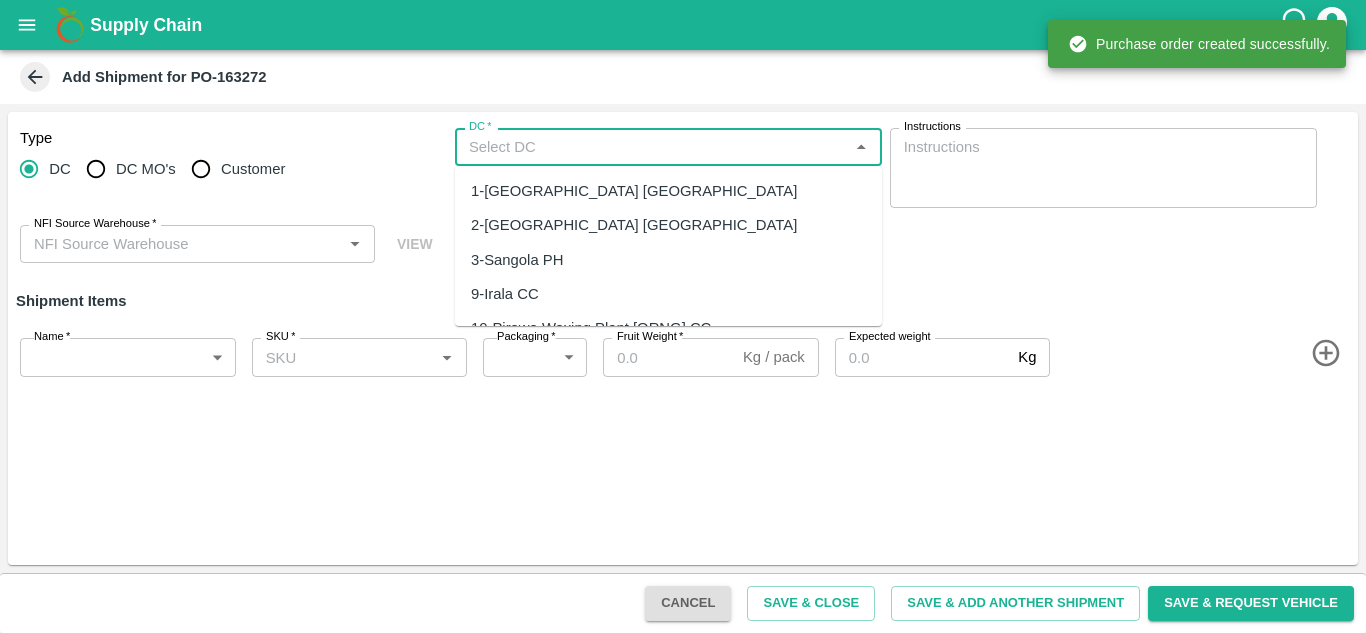 click on "DC   *" at bounding box center (652, 147) 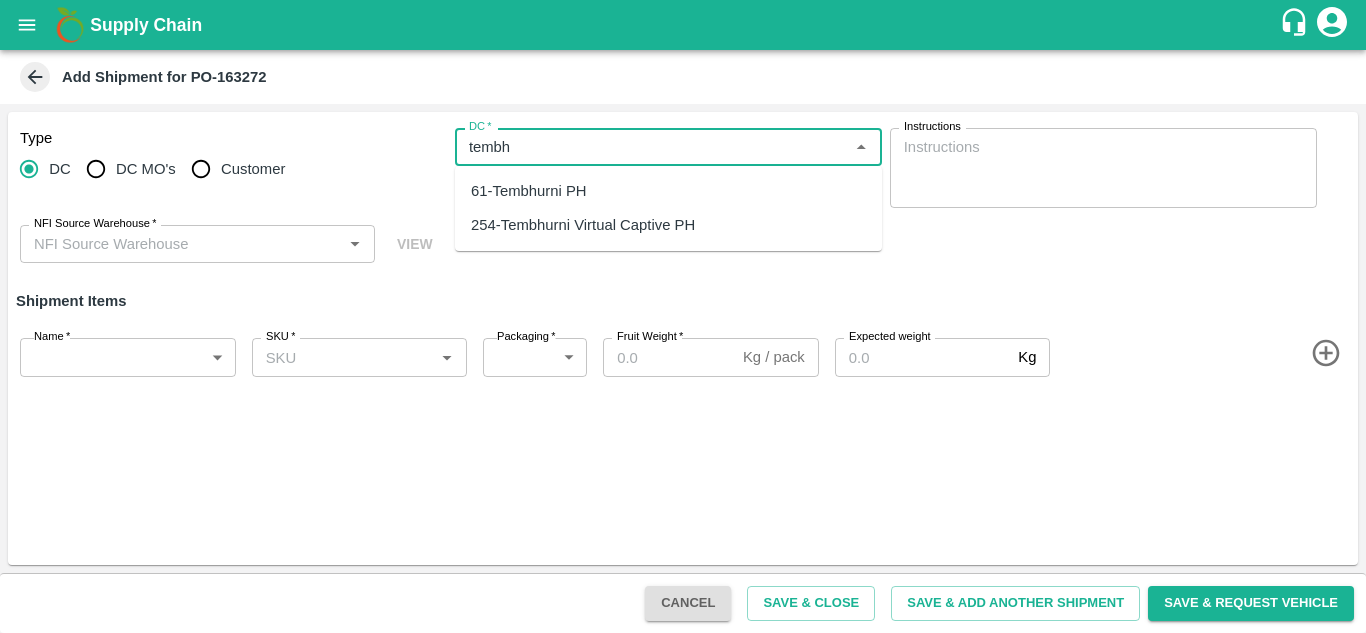 click on "61-Tembhurni PH" at bounding box center (668, 191) 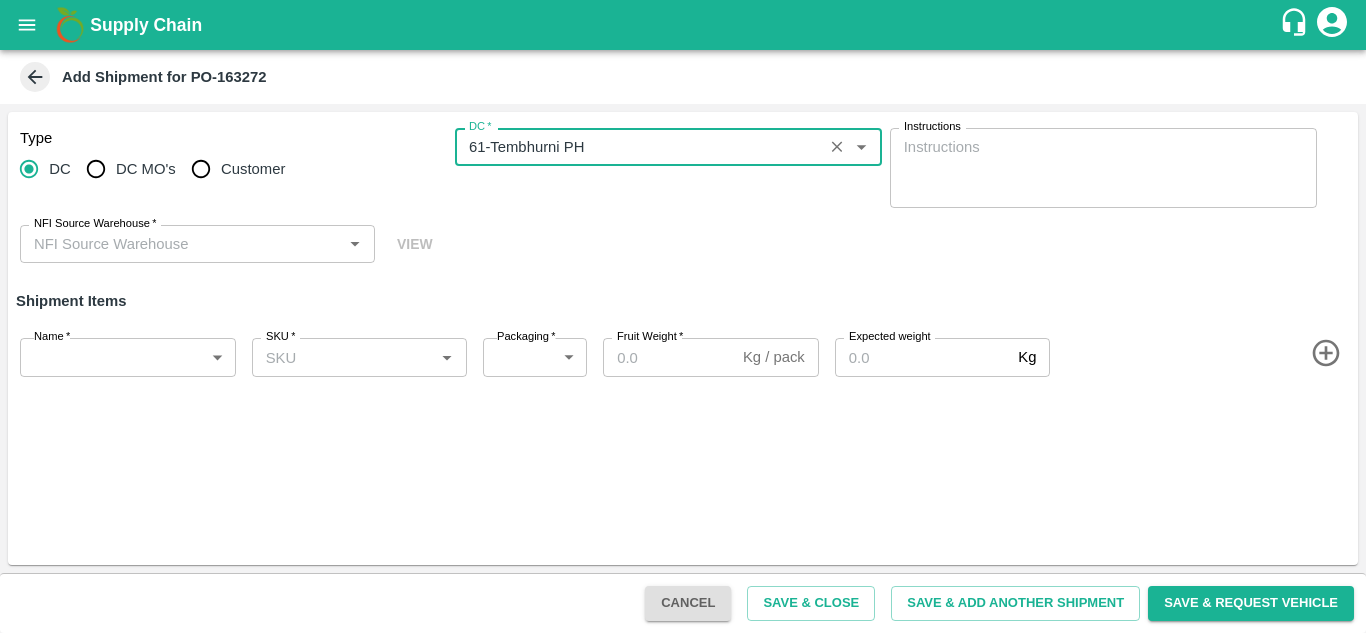 type on "61-Tembhurni PH" 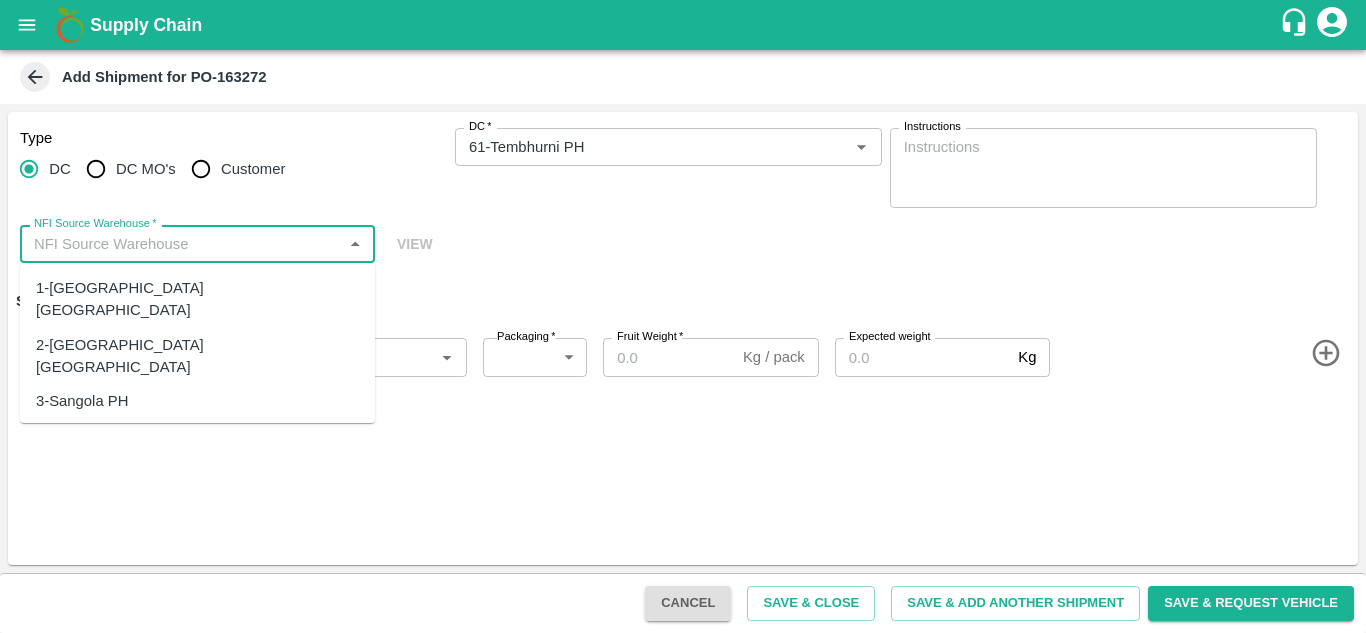 click on "NFI Source Warehouse   *" at bounding box center (181, 244) 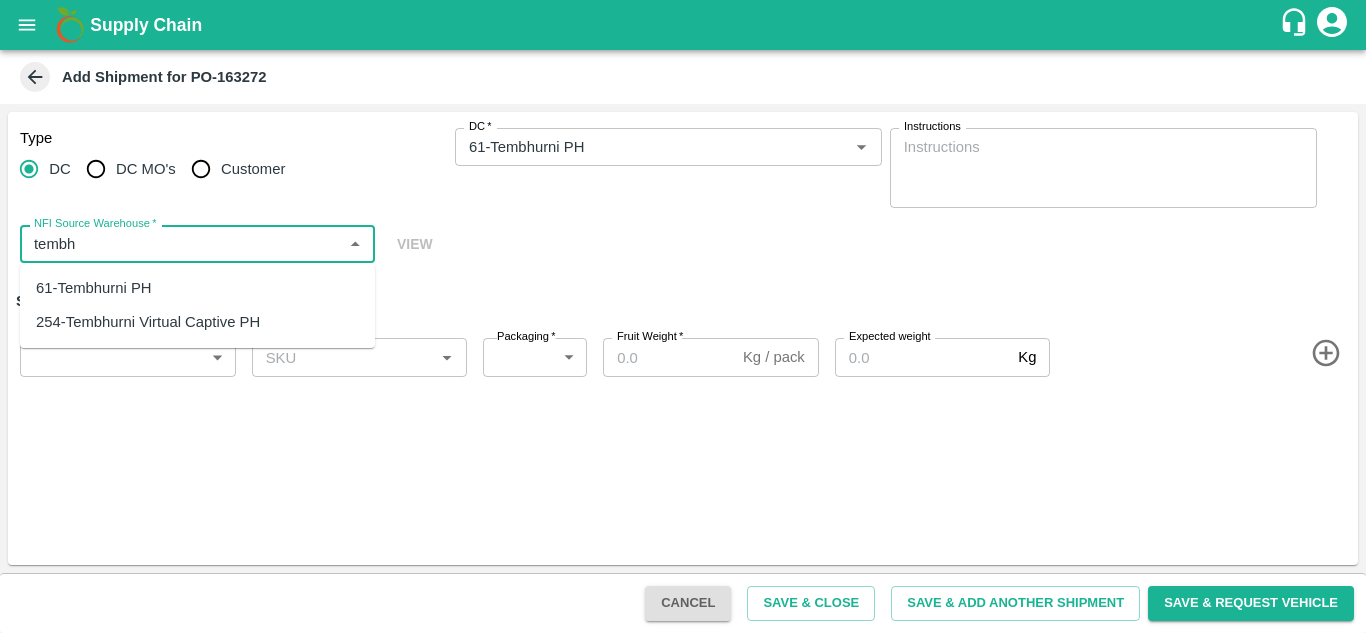 click on "61-Tembhurni PH" at bounding box center (94, 288) 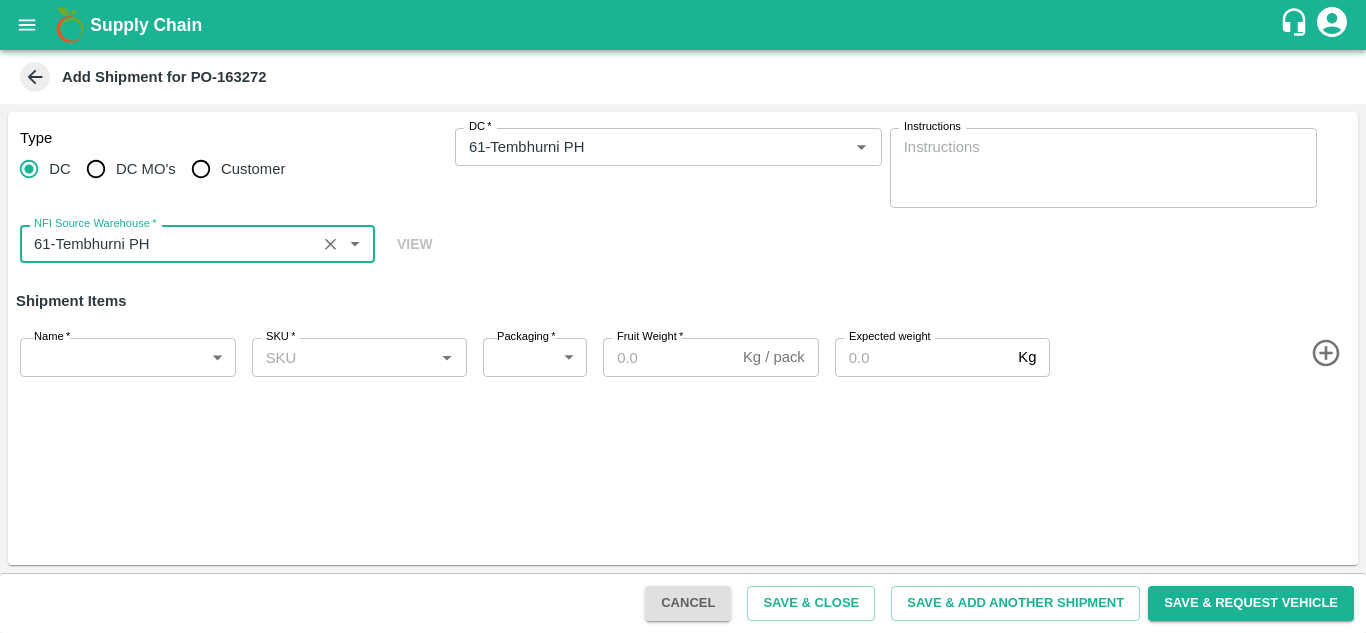 type on "61-Tembhurni PH" 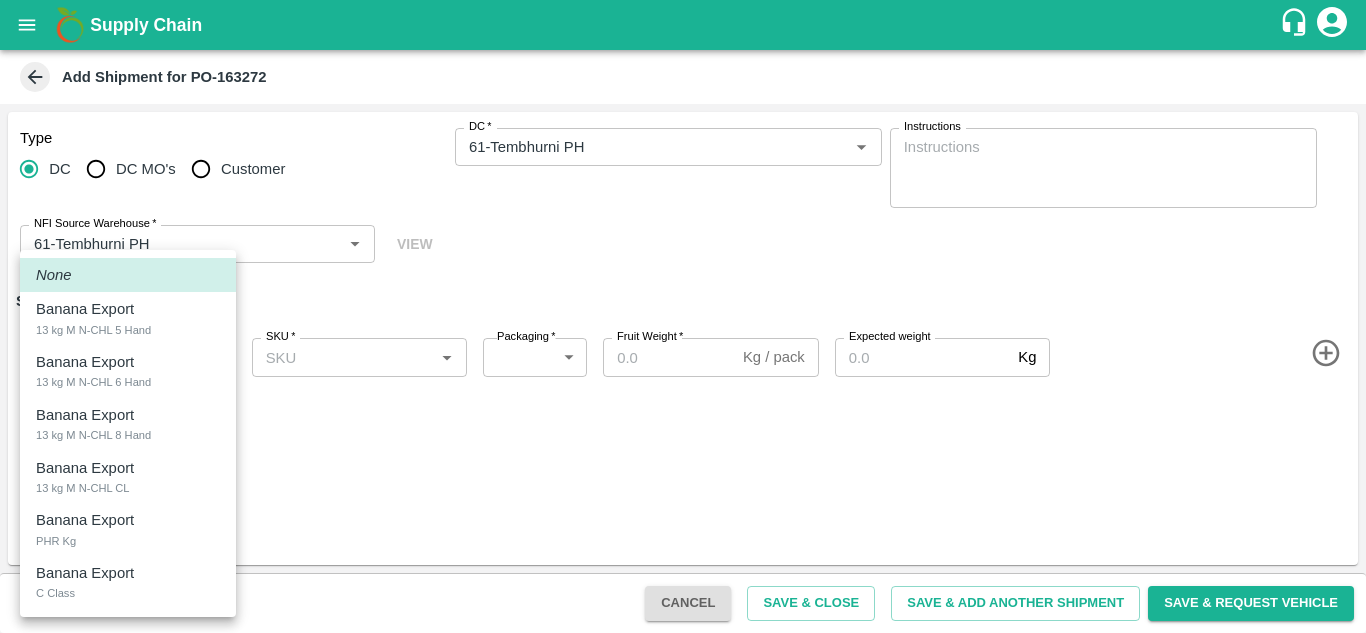 click on "Supply Chain Add Shipment for PO-163272 Type DC DC MO's Customer DC   * DC   * Instructions x Instructions NFI Source Warehouse   * NFI Source Warehouse   * VIEW Shipment Items Name   * ​ Name SKU   * SKU   * Packaging   * ​ Packaging Fruit Weight   * Kg /   pack Fruit Weight Expected weight Kg Expected weight Cancel Save & Close Save & Add Another Shipment Save & Request Vehicle Tembhurni PH Nashik Banana CS Navanath Sopan Bhojane Logout None Banana Export 13 kg M N-CHL 5 Hand  Banana Export 13 kg M N-CHL 6 Hand  Banana Export 13 kg M N-CHL 8 Hand  Banana Export 13 kg M N-CHL CL  Banana Export PHR Kg  Banana Export C Class" at bounding box center (683, 316) 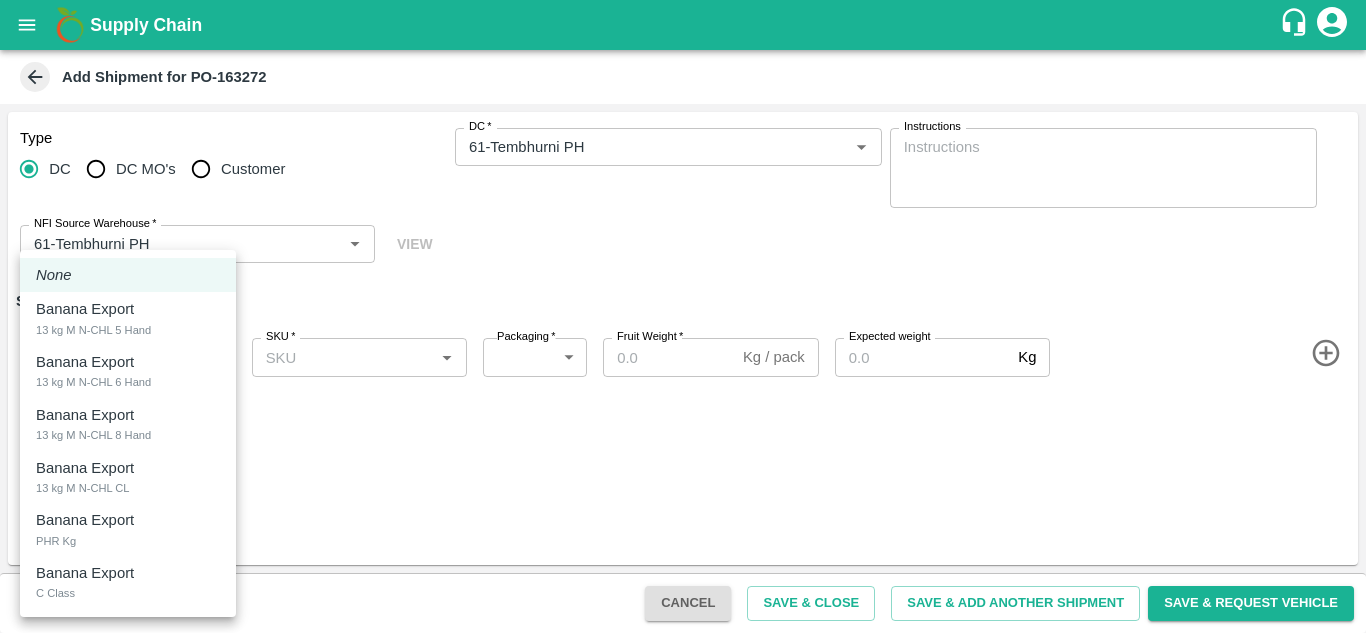 click at bounding box center [683, 316] 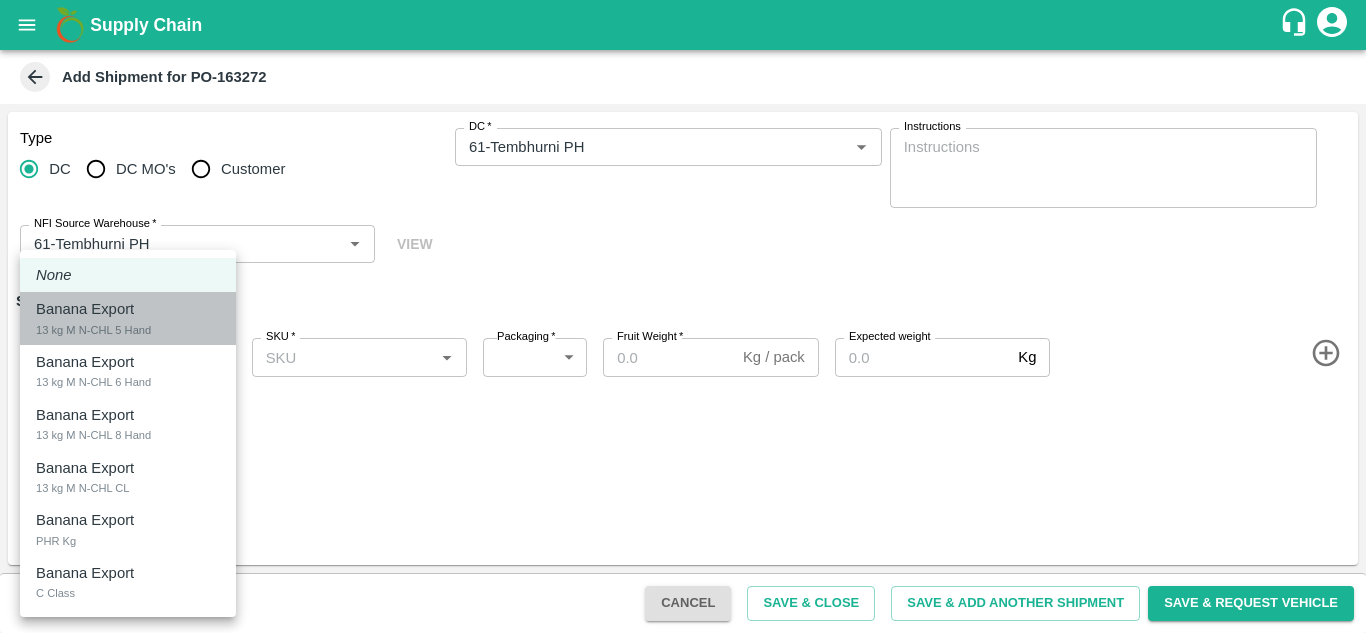 click on "13 kg M N-CHL 5 Hand" at bounding box center [93, 330] 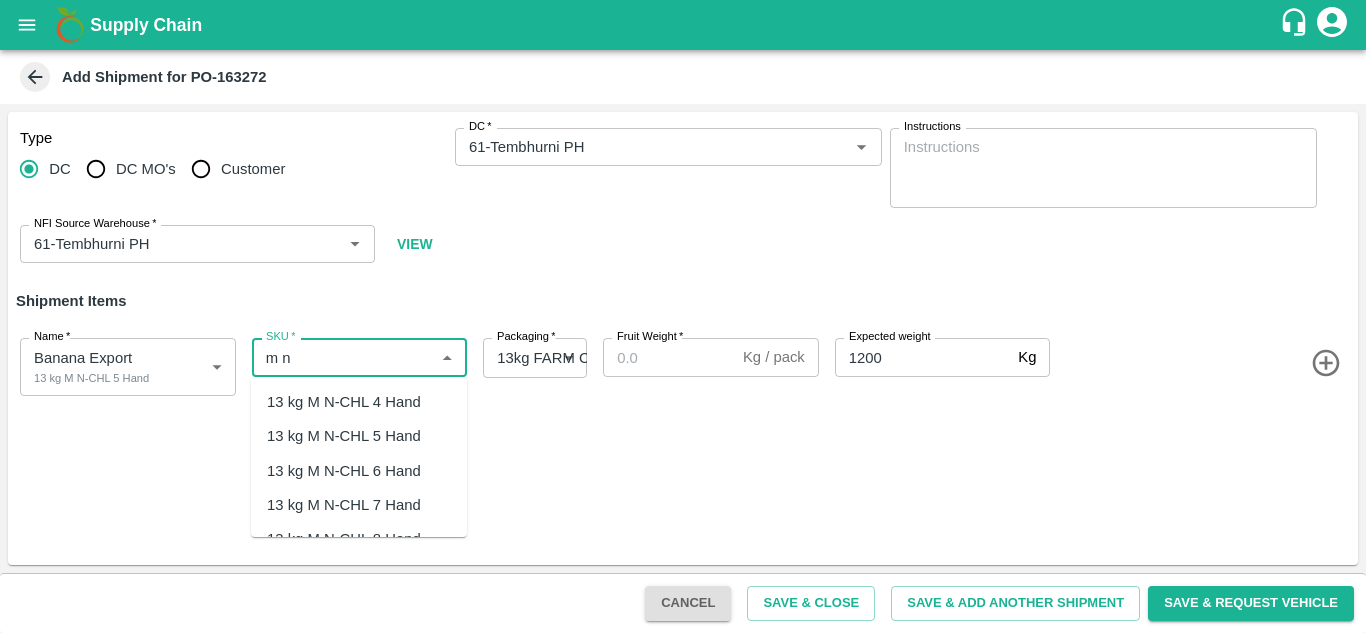 click on "13 kg M N-CHL 5 Hand" at bounding box center [344, 436] 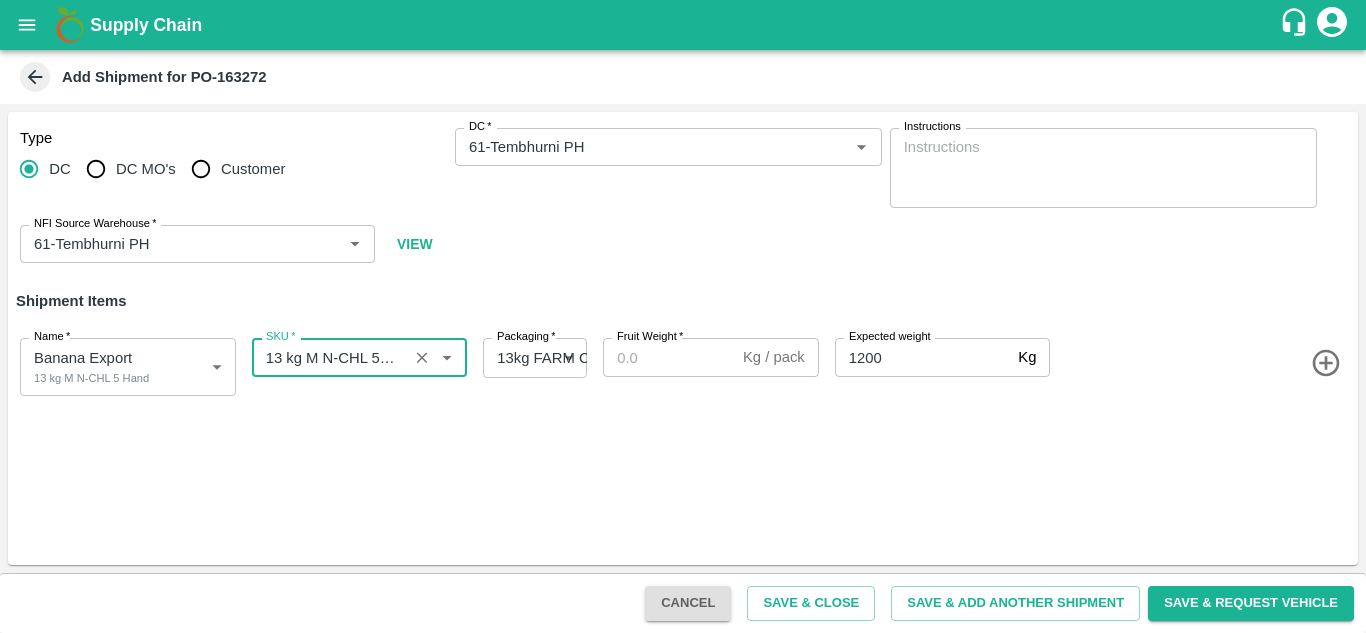 type on "13 kg M N-CHL 5 Hand" 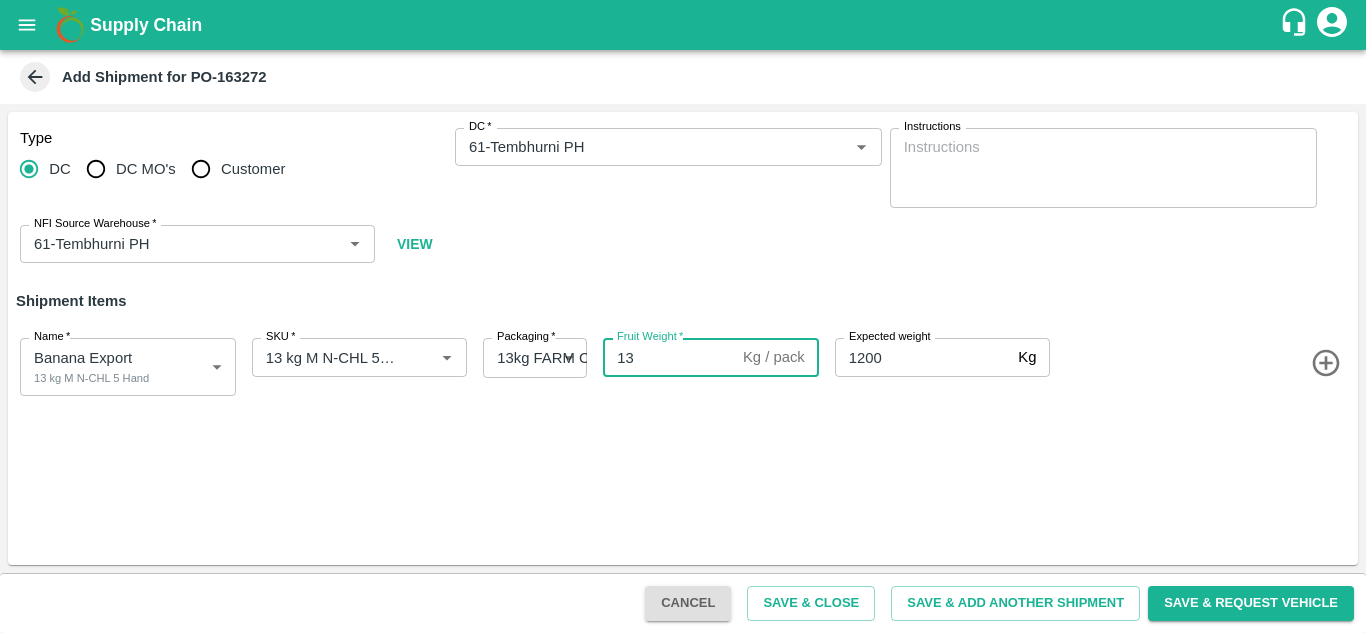 type on "13" 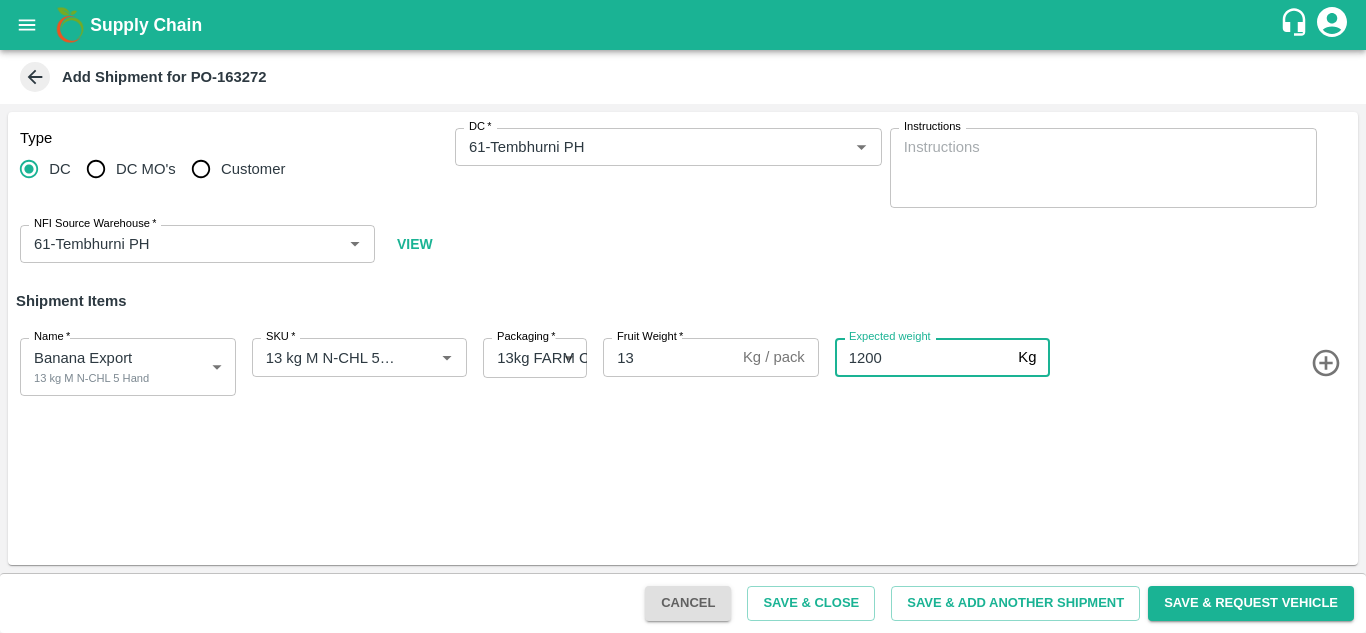 type 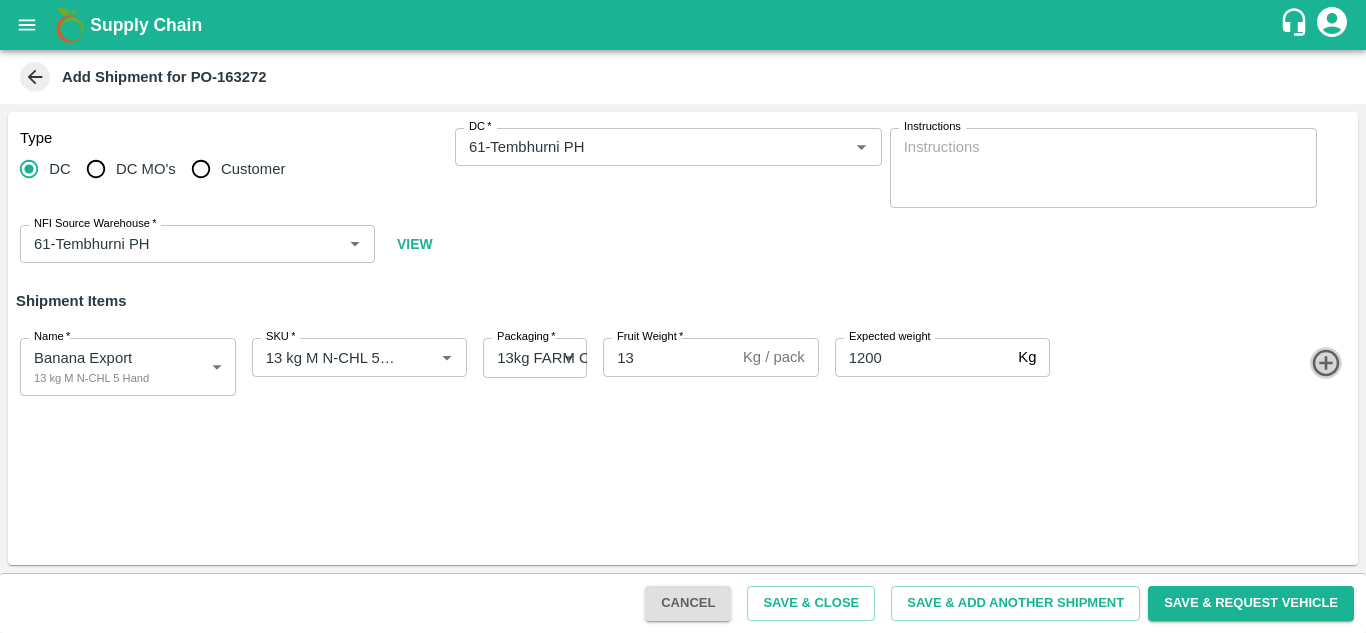 click at bounding box center [1326, 363] 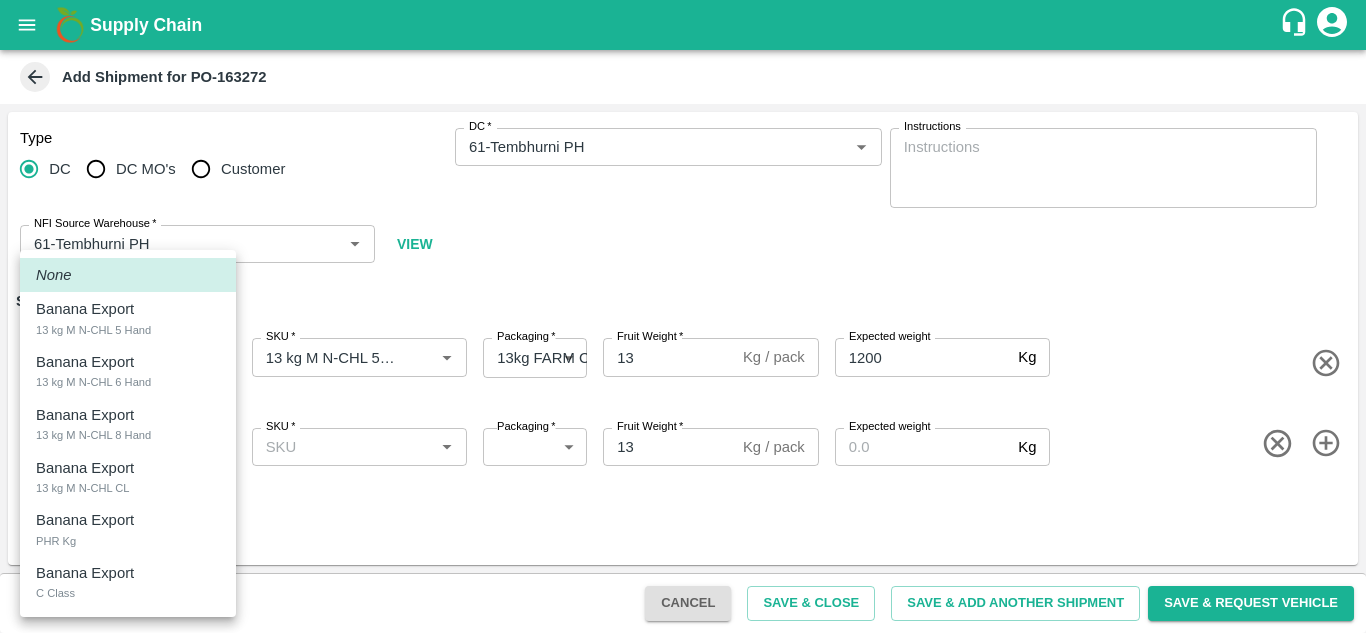 click on "Supply Chain Add Shipment for PO-163272 Type DC DC MO's Customer DC   * DC   * Instructions x Instructions NFI Source Warehouse   * NFI Source Warehouse   * VIEW Shipment Items Name   * Banana Export 13 kg M N-CHL 5 Hand  1819207 Name SKU   * SKU   * Packaging   * 13kg FARM CANDY 466 Packaging Fruit Weight   * 13 Kg /   pack Fruit Weight Expected weight 1200 Kg Expected weight Name   * ​ Name SKU   * SKU   * Packaging   * ​ Packaging Fruit Weight   * 13 Kg /   pack Fruit Weight Expected weight Kg Expected weight Cancel Save & Close Save & Add Another Shipment Save & Request Vehicle Tembhurni PH Nashik Banana CS Navanath Sopan Bhojane Logout None Banana Export 13 kg M N-CHL 5 Hand  Banana Export 13 kg M N-CHL 6 Hand  Banana Export 13 kg M N-CHL 8 Hand  Banana Export 13 kg M N-CHL CL  Banana Export PHR Kg  Banana Export C Class" at bounding box center (683, 316) 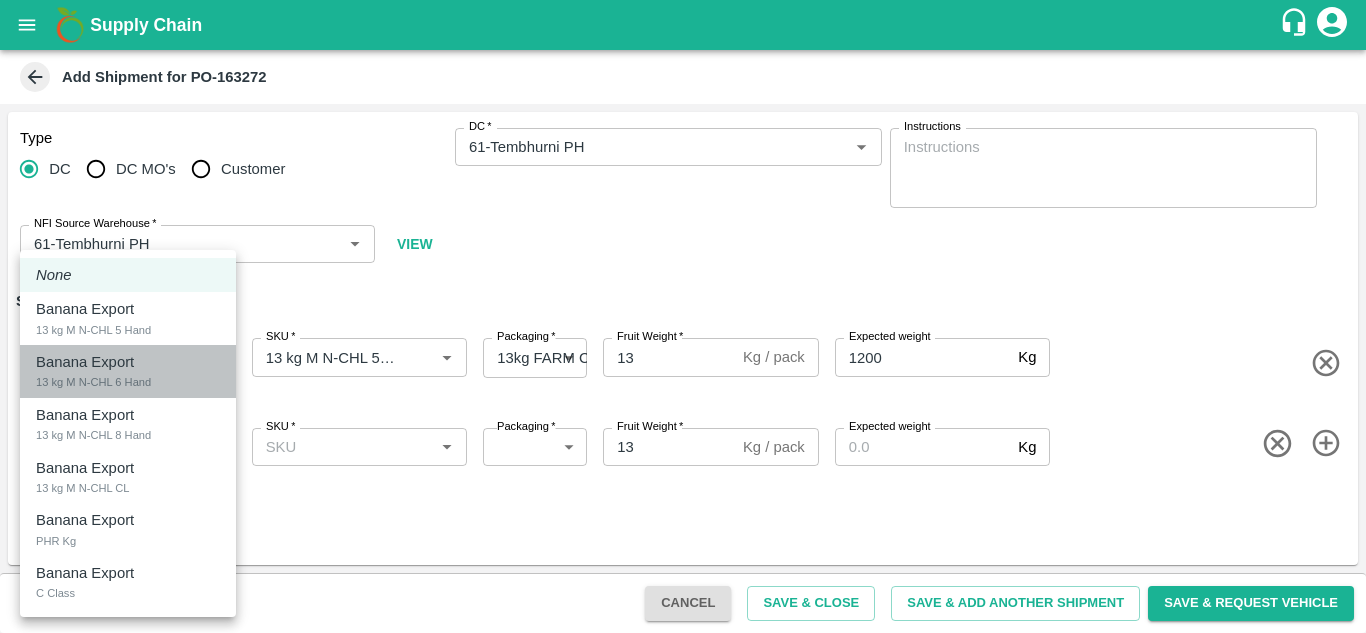 click on "13 kg M N-CHL 6 Hand" at bounding box center (93, 382) 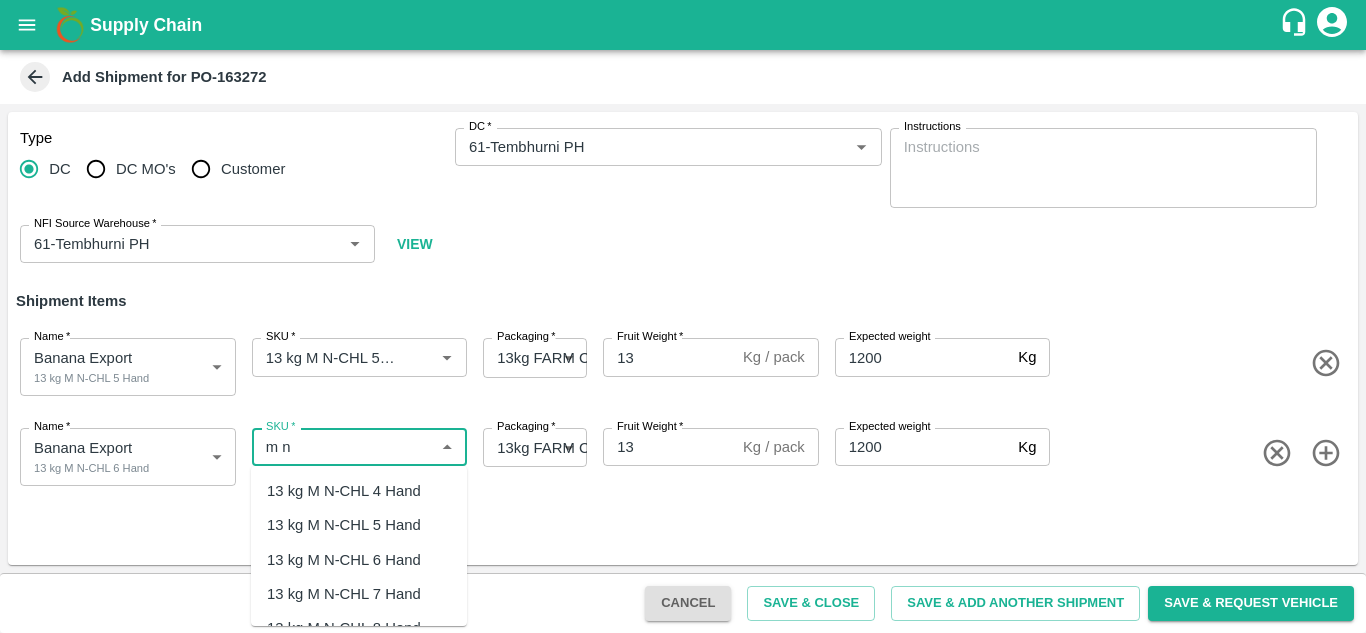 click on "13 kg M N-CHL 6 Hand" at bounding box center [344, 560] 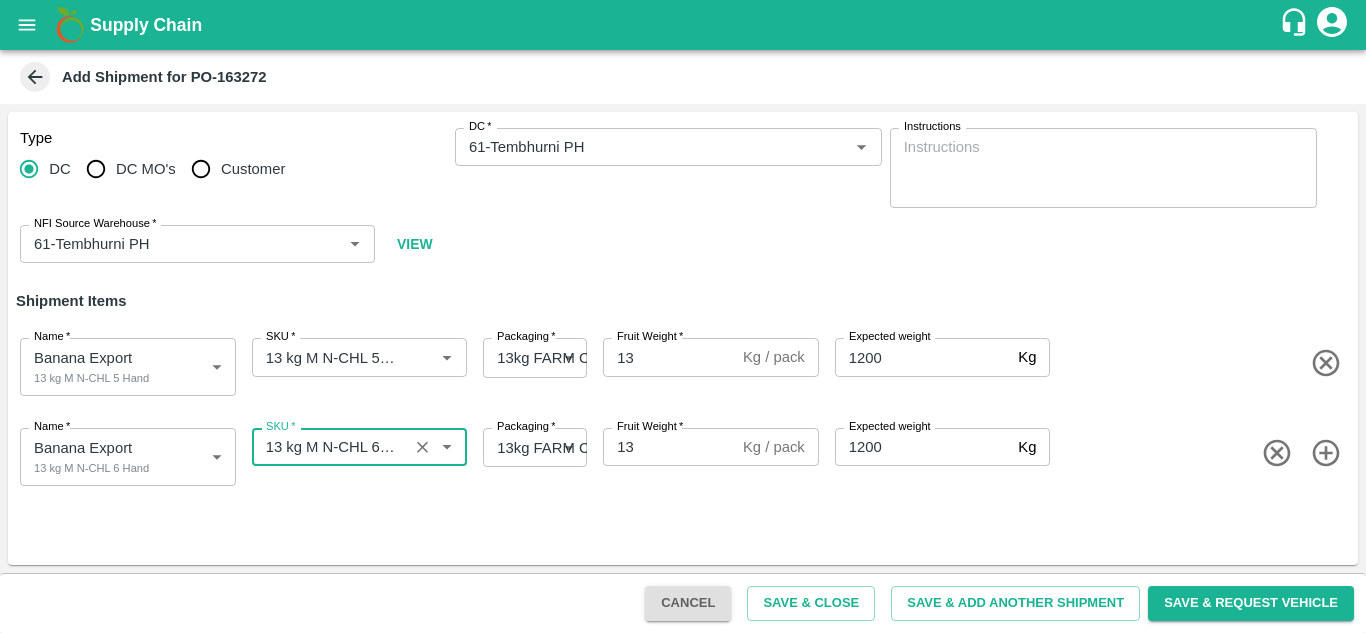 type on "13 kg M N-CHL 6 Hand" 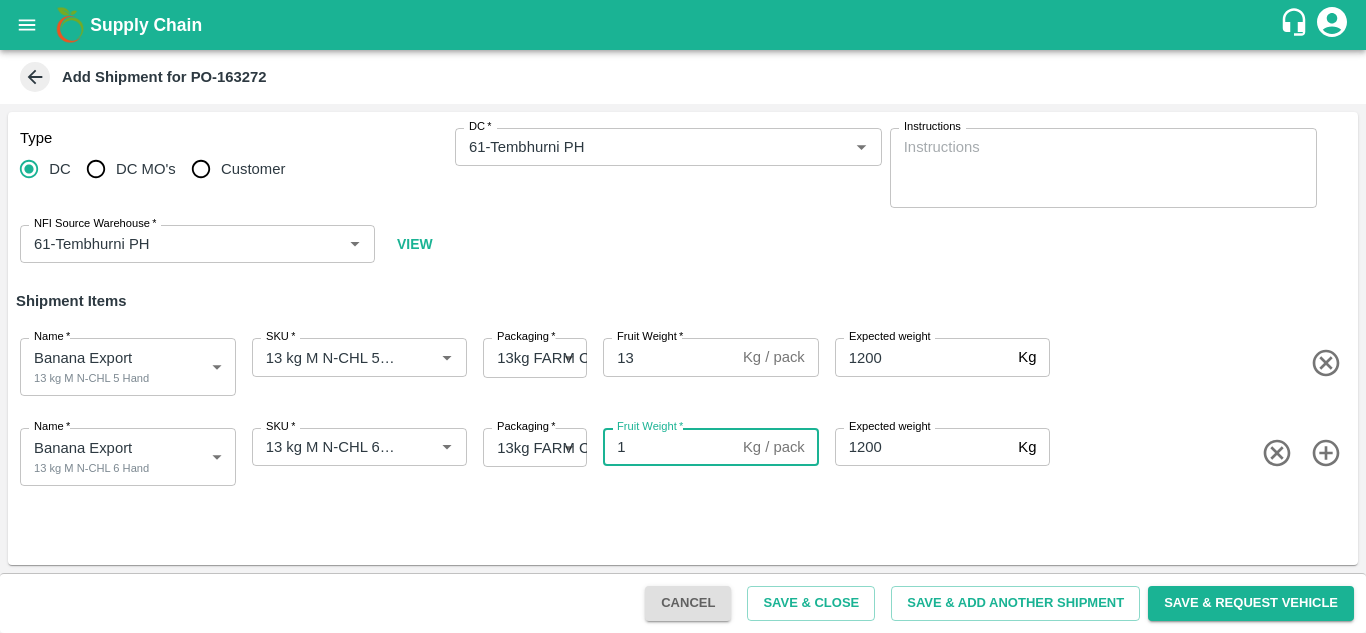 type on "13" 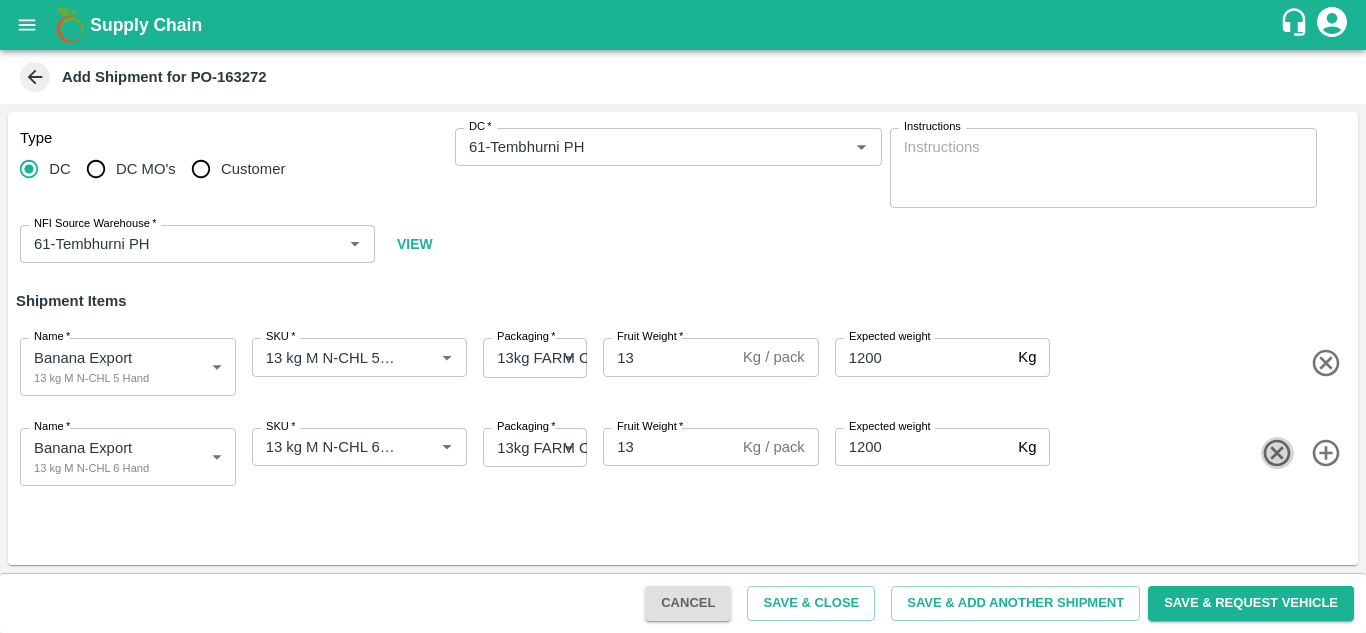 type 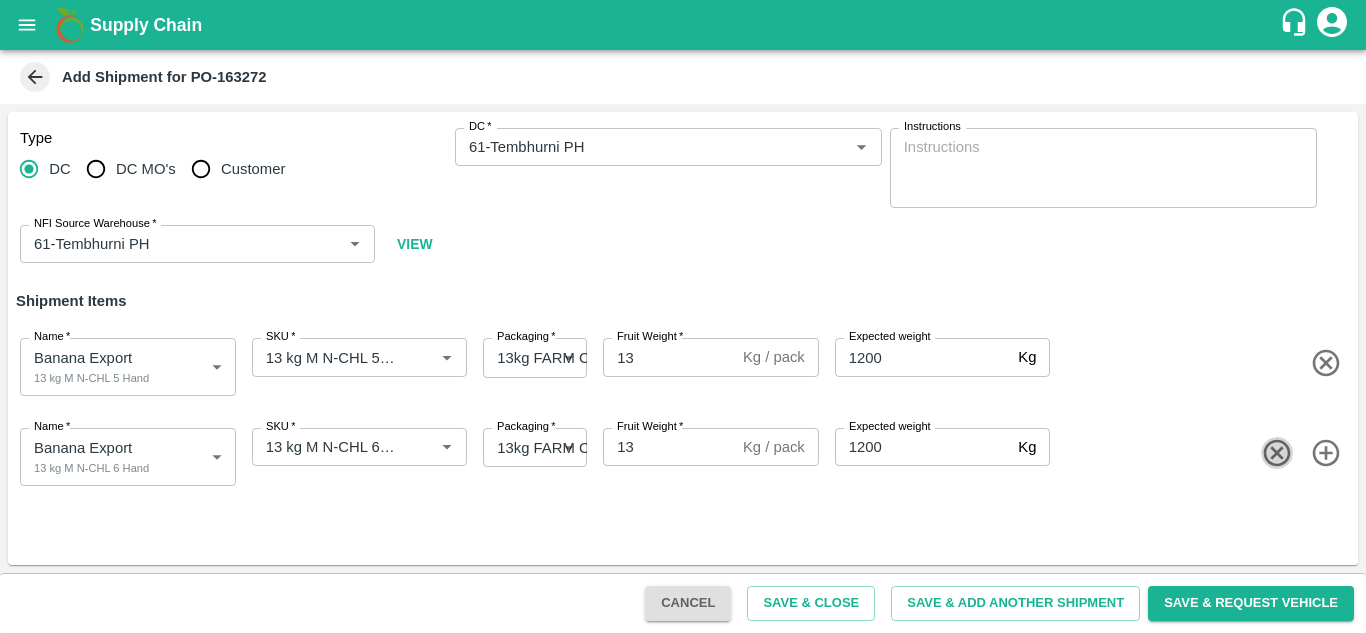 type 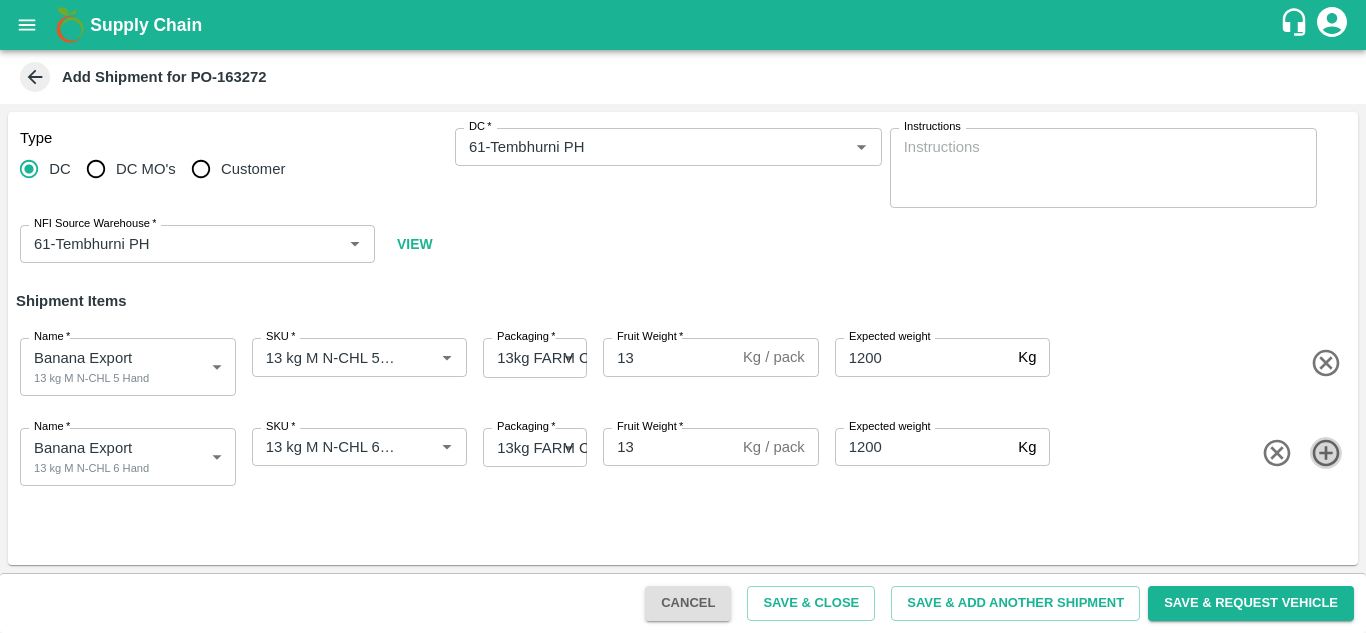 click at bounding box center [1326, 453] 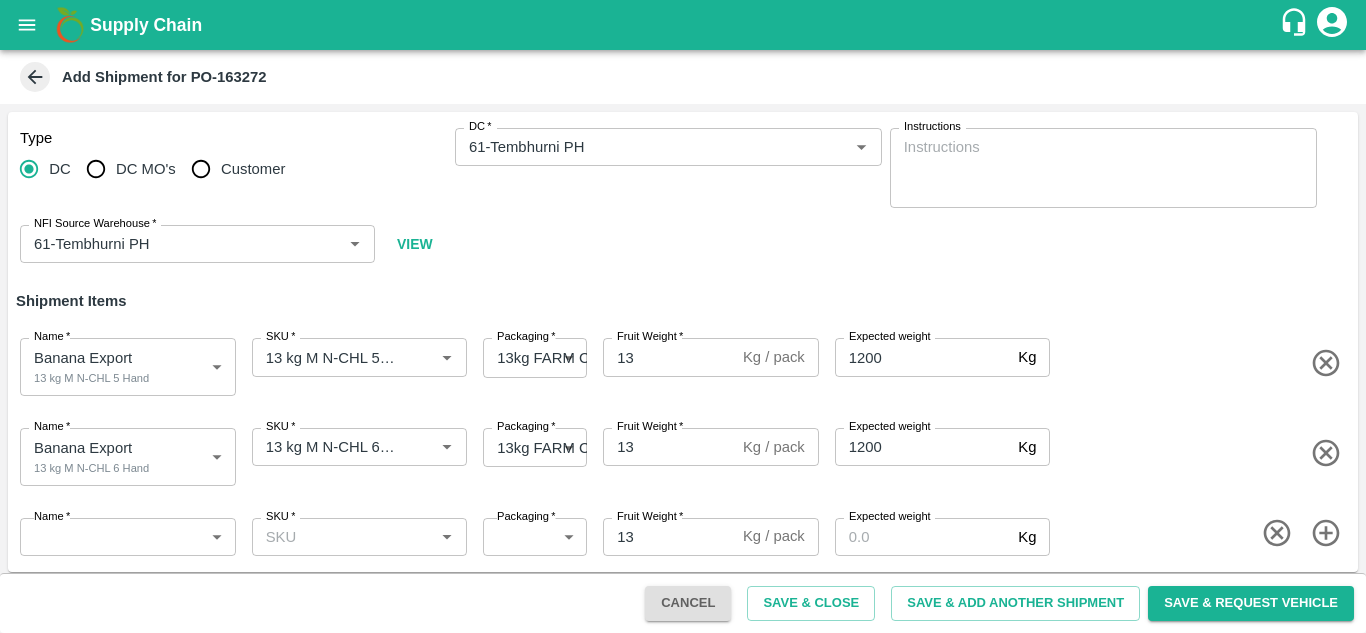 click on "Supply Chain Add Shipment for PO-163272 Type DC DC MO's Customer DC   * DC   * Instructions x Instructions NFI Source Warehouse   * NFI Source Warehouse   * VIEW Shipment Items Name   * Banana Export 13 kg M N-CHL 5 Hand  1819207 Name SKU   * SKU   * Packaging   * 13kg FARM CANDY 466 Packaging Fruit Weight   * 13 Kg /   pack Fruit Weight Expected weight 1200 Kg Expected weight Name   * Banana Export 13 kg M N-CHL 6 Hand  1819208 Name SKU   * SKU   * Packaging   * 13kg FARM CANDY 466 Packaging Fruit Weight   * 13 Kg /   pack Fruit Weight Expected weight 1200 Kg Expected weight Name   * ​ Name SKU   * SKU   * Packaging   * ​ Packaging Fruit Weight   * 13 Kg /   pack Fruit Weight Expected weight Kg Expected weight Cancel Save & Close Save & Add Another Shipment Save & Request Vehicle Tembhurni PH Nashik Banana CS Navanath Sopan Bhojane Logout" at bounding box center (683, 316) 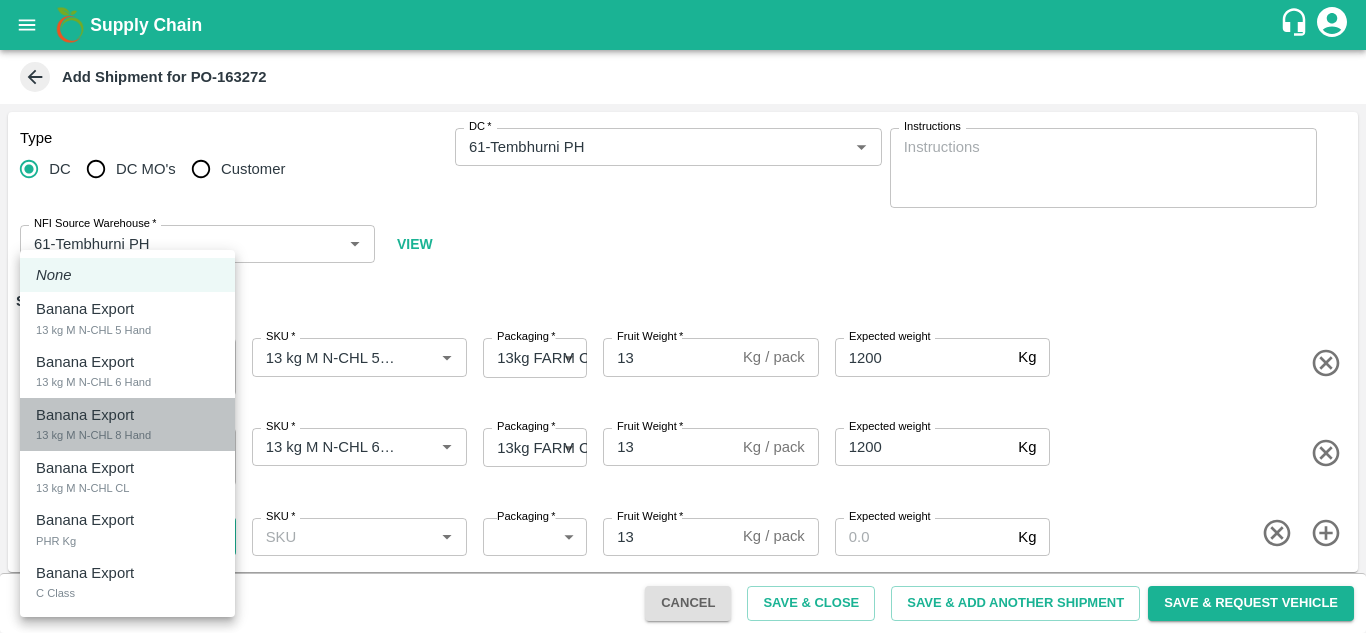 click on "Banana Export" at bounding box center [85, 415] 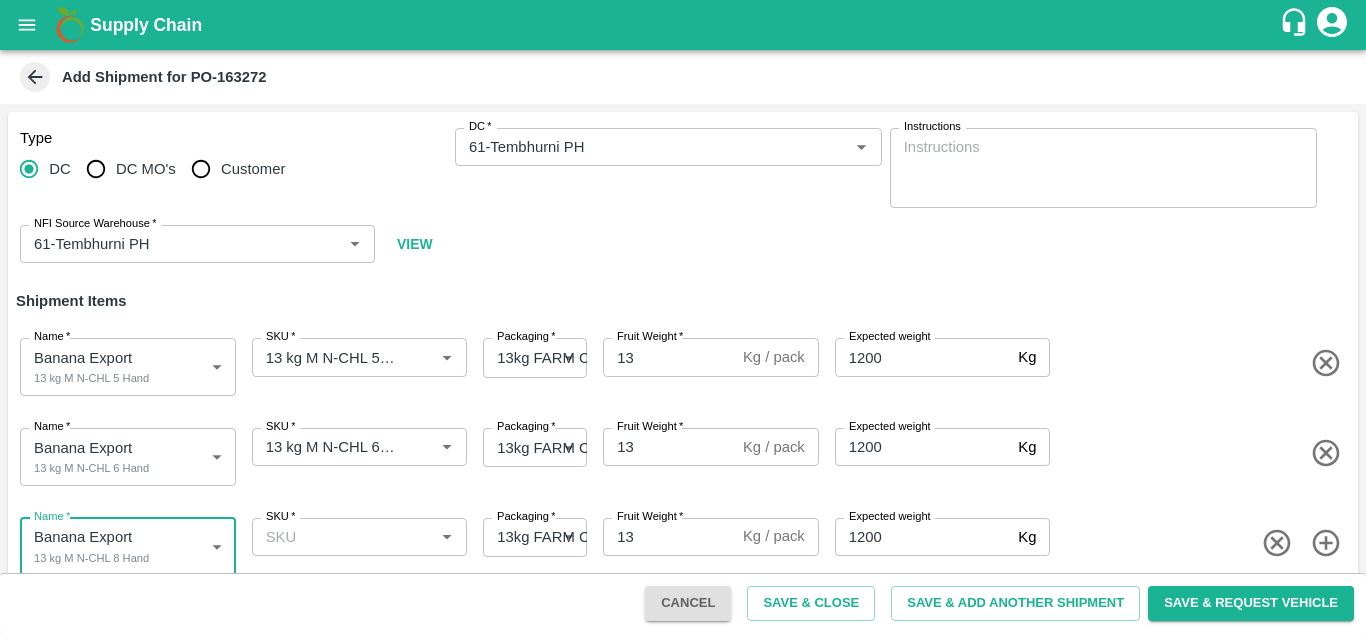 scroll, scrollTop: 2, scrollLeft: 0, axis: vertical 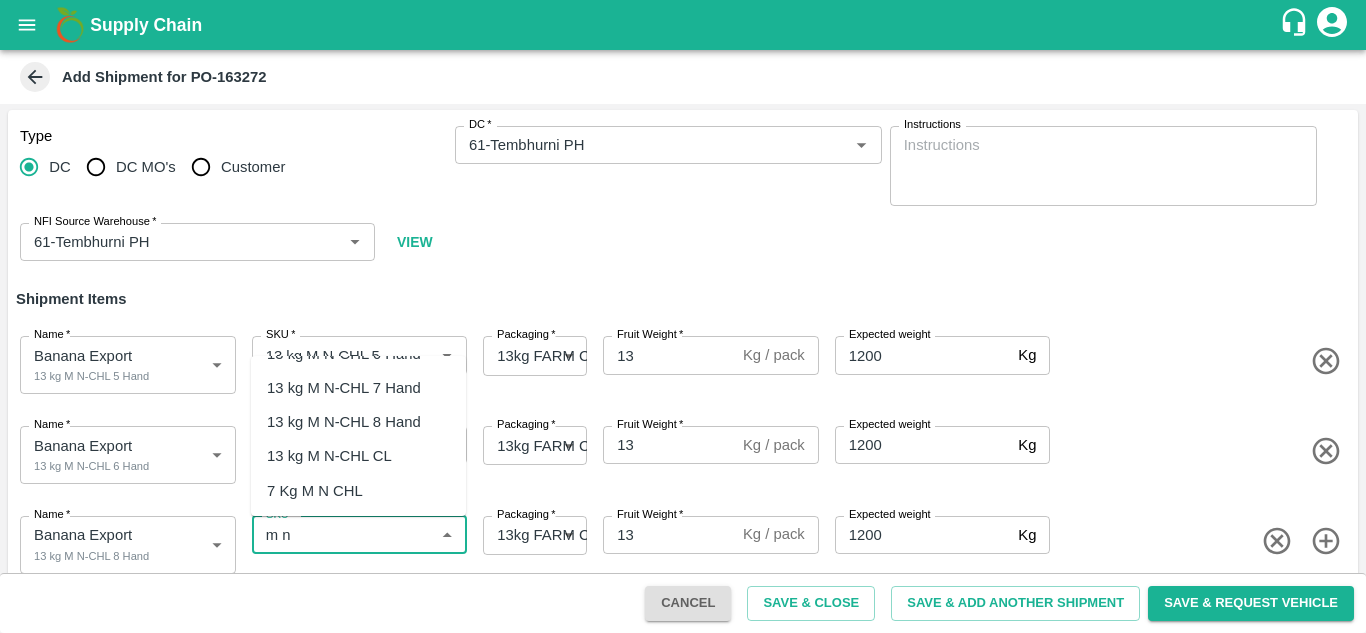 click on "13 kg M N-CHL 8 Hand" at bounding box center (344, 422) 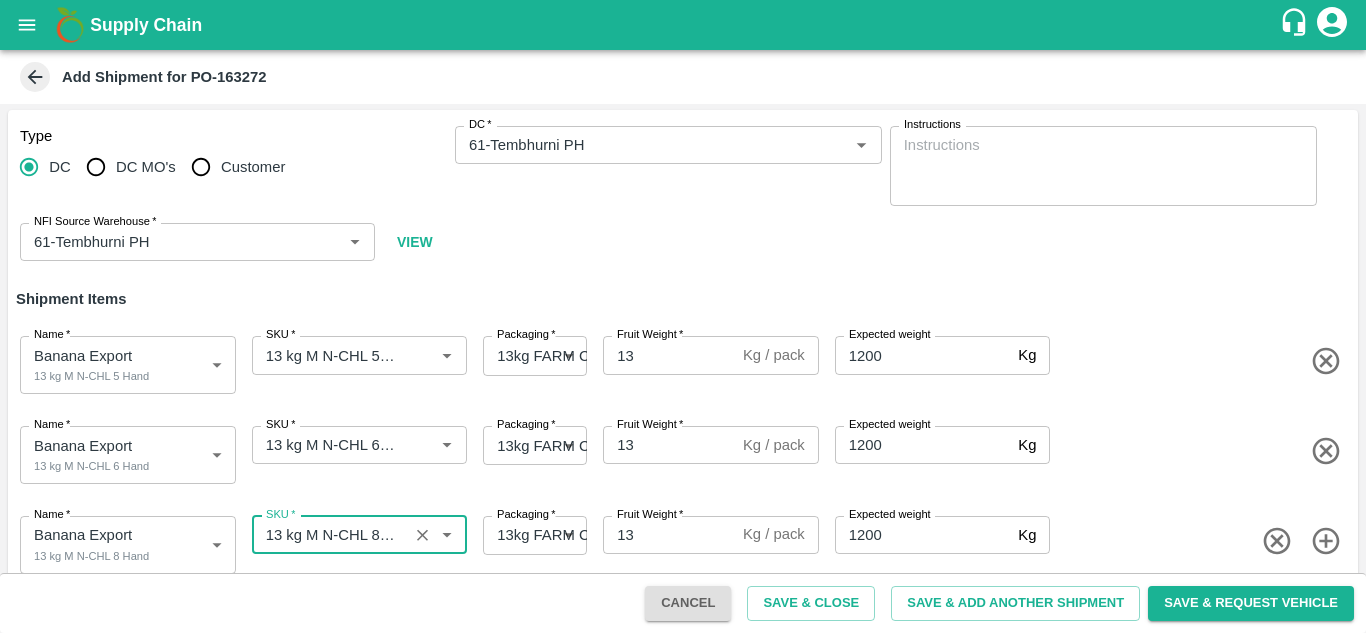 type on "13 kg M N-CHL 8 Hand" 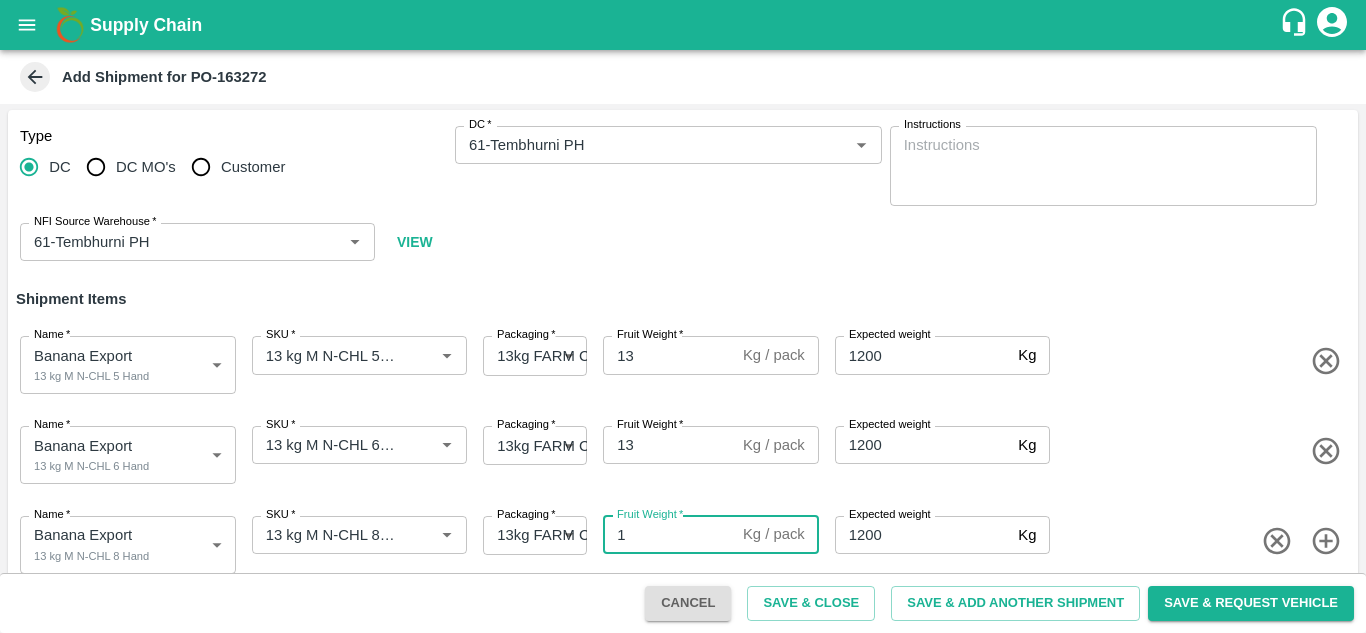 type on "13" 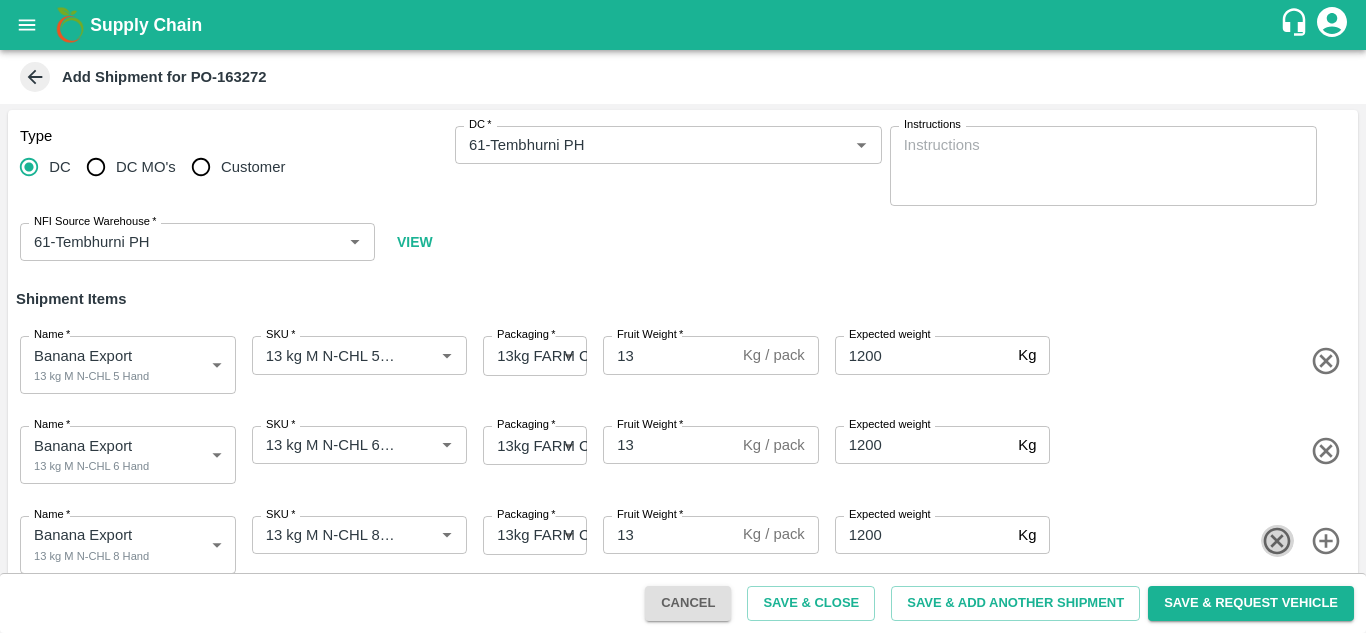type 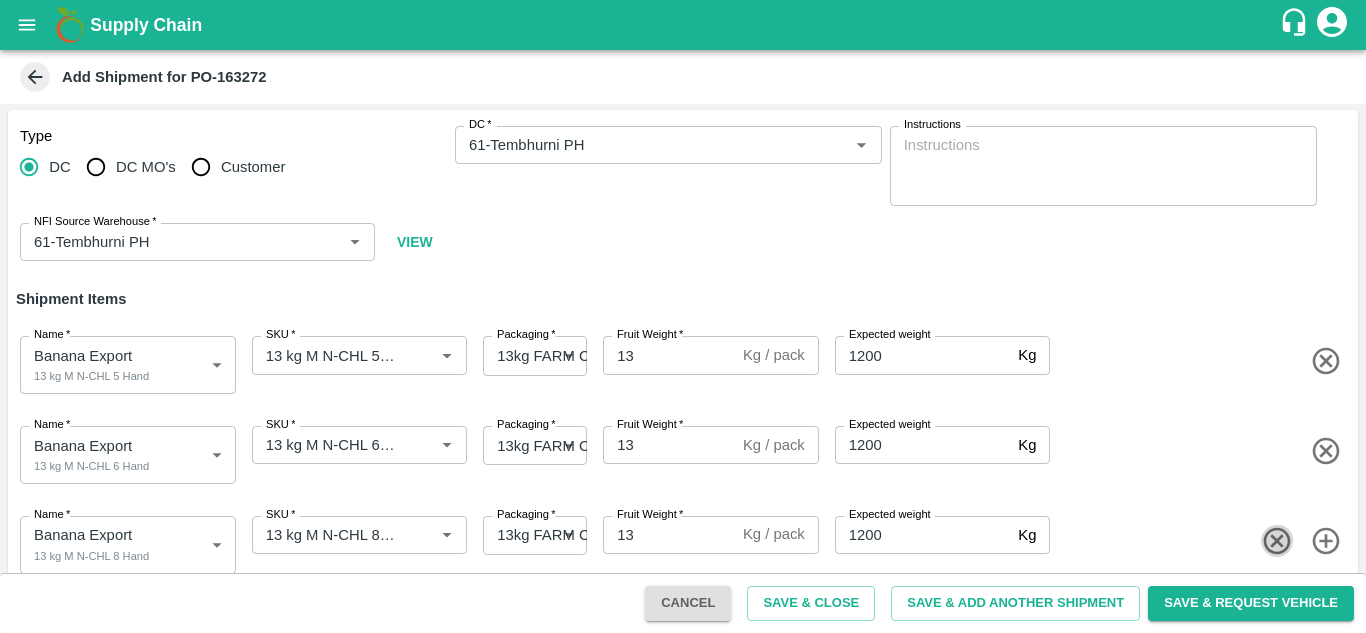 type 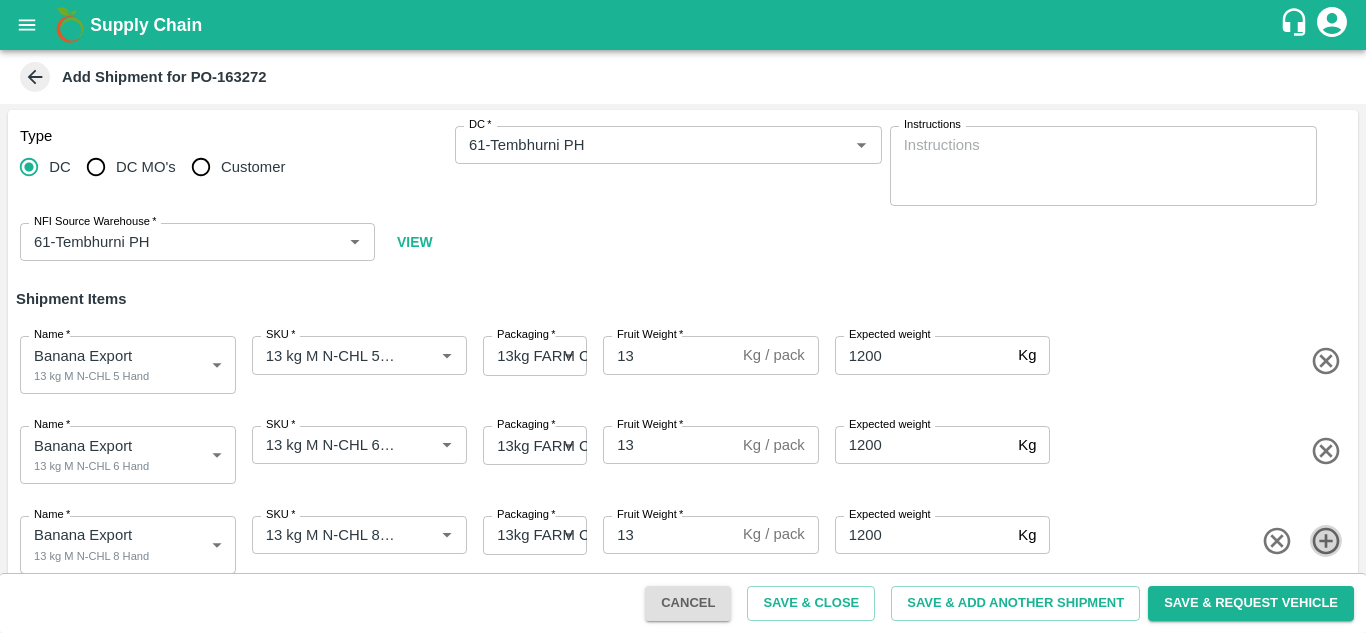click at bounding box center (1326, 541) 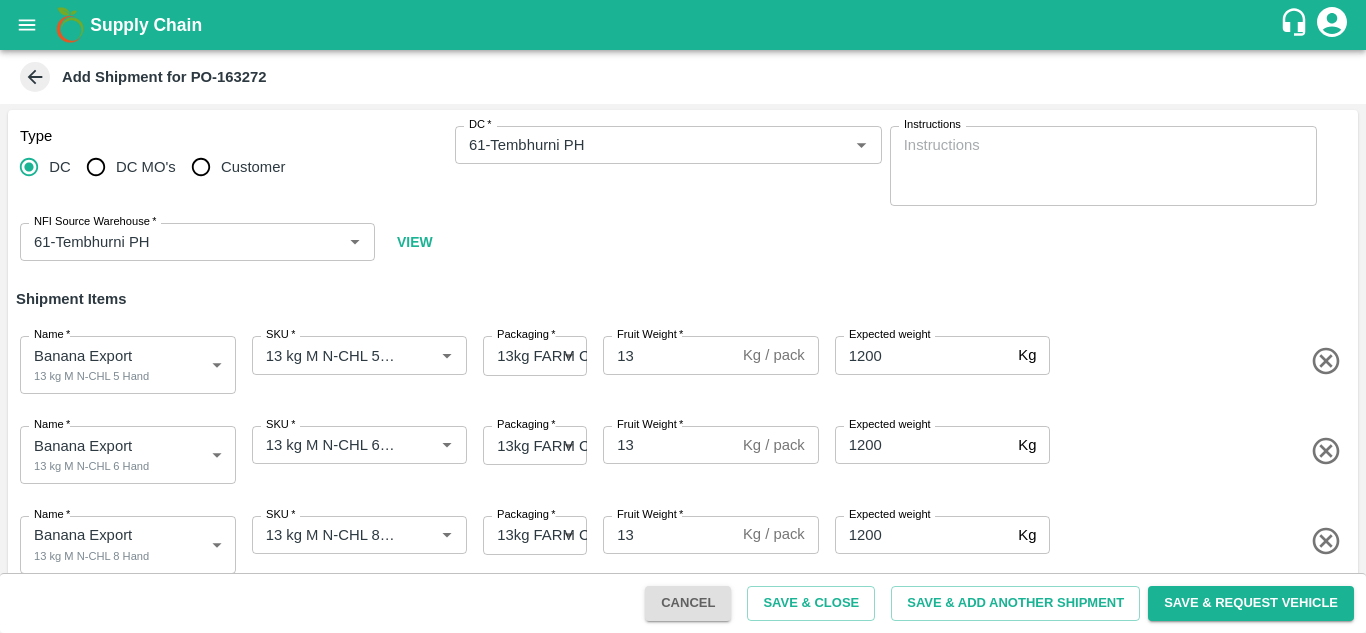 scroll, scrollTop: 97, scrollLeft: 0, axis: vertical 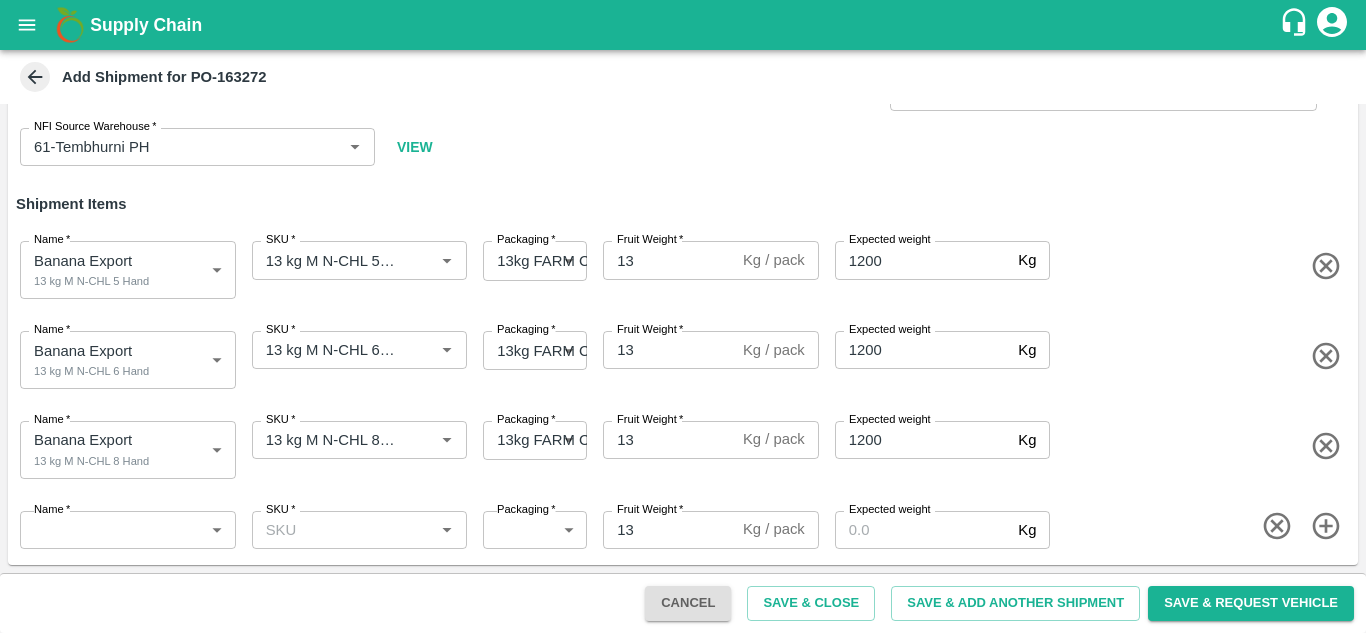 click on "Supply Chain Add Shipment for PO-163272 Type DC DC MO's Customer DC   * DC   * Instructions x Instructions NFI Source Warehouse   * NFI Source Warehouse   * VIEW Shipment Items Name   * Banana Export 13 kg M N-CHL 5 Hand  1819207 Name SKU   * SKU   * Packaging   * 13kg FARM CANDY 466 Packaging Fruit Weight   * 13 Kg /   pack Fruit Weight Expected weight 1200 Kg Expected weight Name   * Banana Export 13 kg M N-CHL 6 Hand  1819208 Name SKU   * SKU   * Packaging   * 13kg FARM CANDY 466 Packaging Fruit Weight   * 13 Kg /   pack Fruit Weight Expected weight 1200 Kg Expected weight Name   * Banana Export 13 kg M N-CHL 8 Hand  1819209 Name SKU   * SKU   * Packaging   * 13kg FARM CANDY 466 Packaging Fruit Weight   * 13 Kg /   pack Fruit Weight Expected weight 1200 Kg Expected weight Name   * ​ Name SKU   * SKU   * Packaging   * ​ Packaging Fruit Weight   * 13 Kg /   pack Fruit Weight Expected weight Kg Expected weight Cancel Save & Close Save & Add Another Shipment" at bounding box center [683, 316] 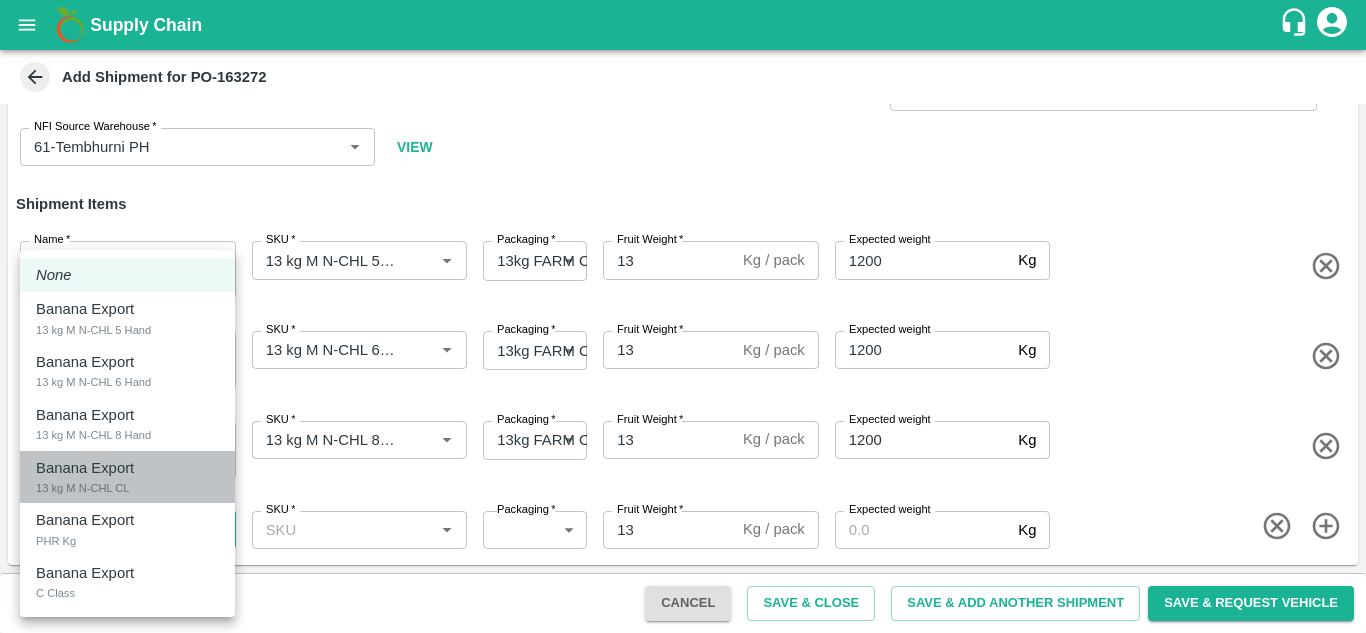 click on "13 kg M N-CHL CL" at bounding box center [83, 488] 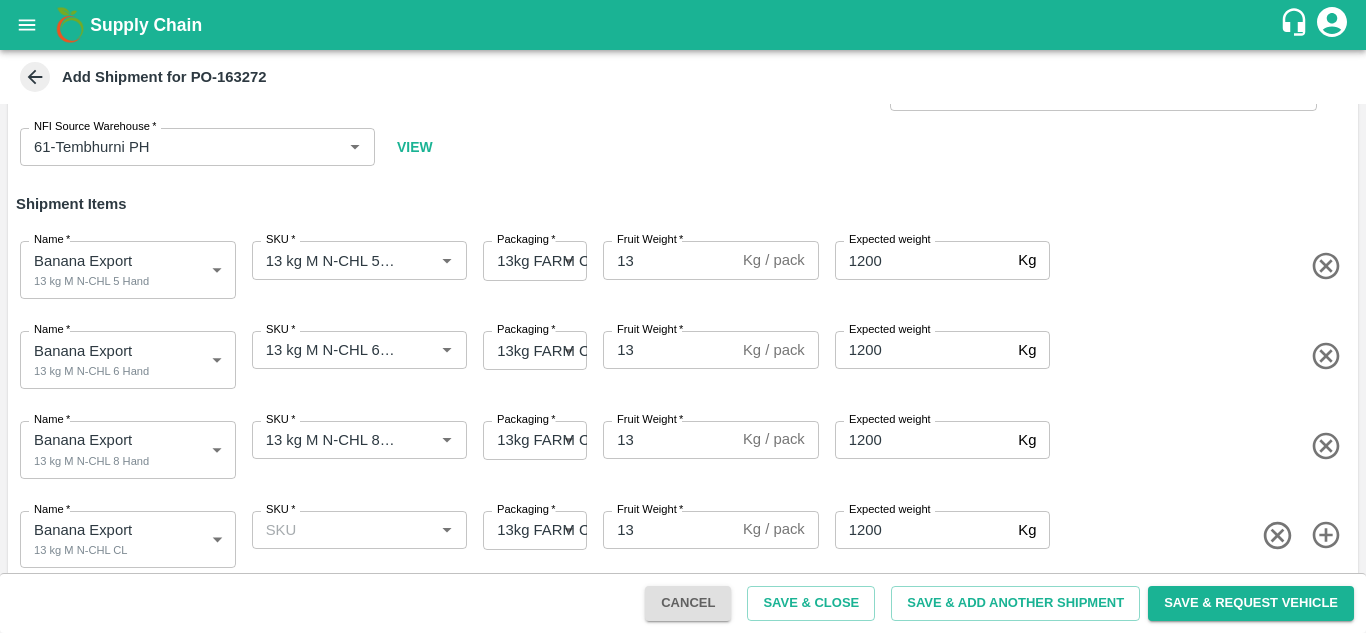 click on "Name   * Banana Export 13 kg M N-CHL 8 Hand  1819209 Name SKU   * SKU   * Packaging   * 13kg FARM CANDY 466 Packaging Fruit Weight   * 13 Kg /   pack Fruit Weight Expected weight 1200 Kg Expected weight" at bounding box center [679, 446] 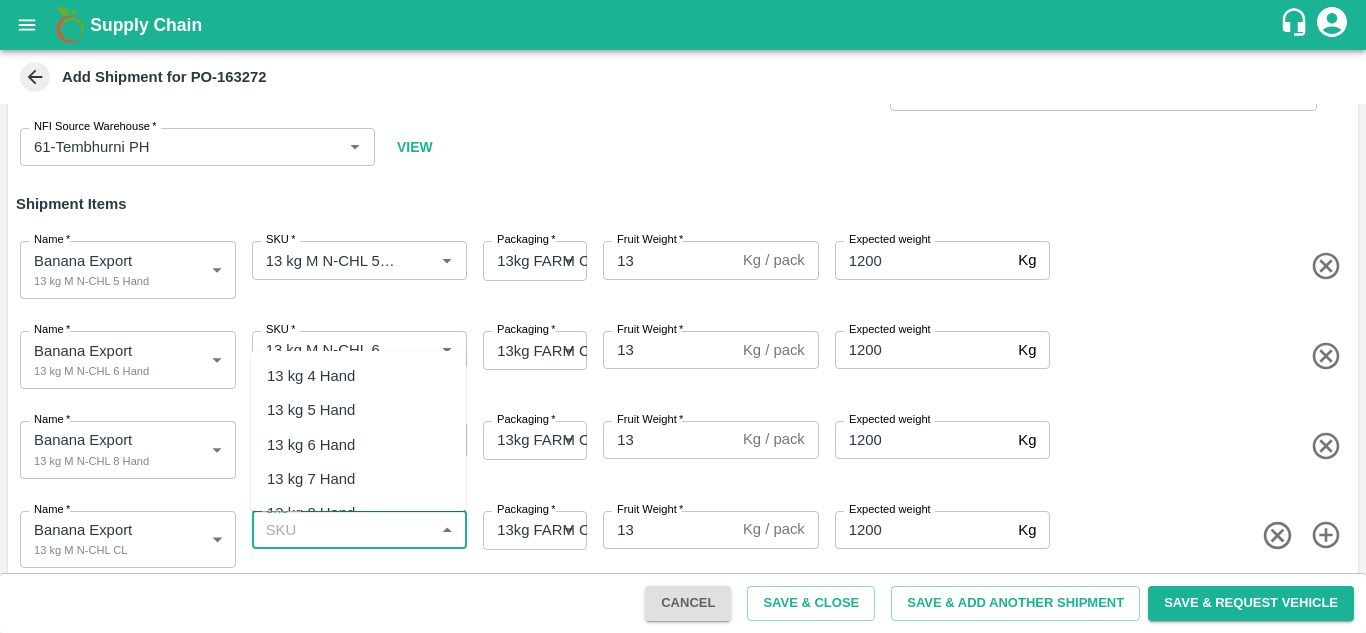 click on "SKU   *" at bounding box center [343, 530] 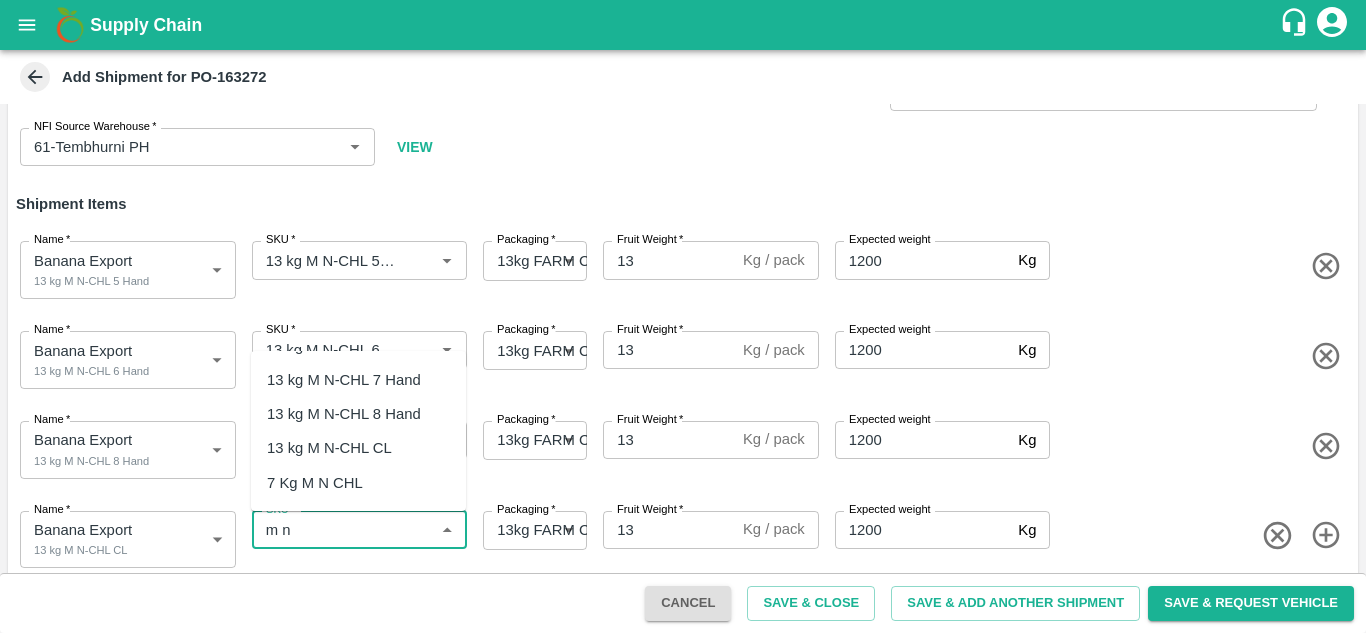 scroll, scrollTop: 103, scrollLeft: 0, axis: vertical 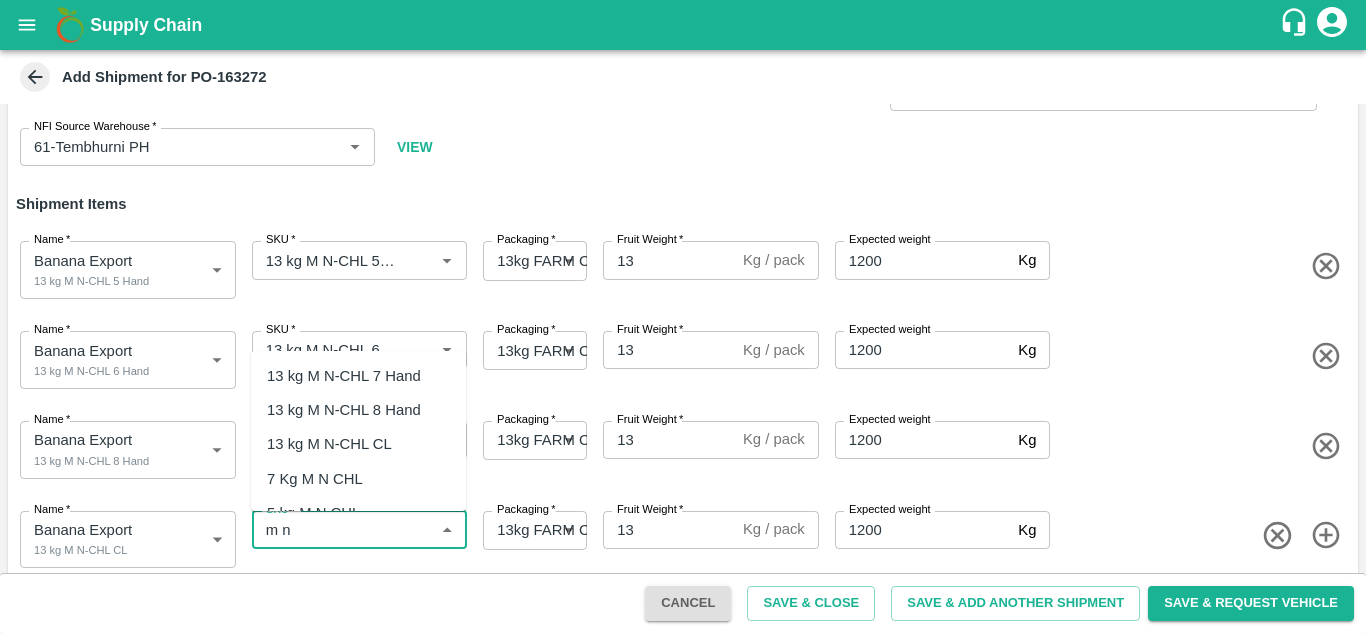click on "13 kg M N-CHL CL" at bounding box center (329, 444) 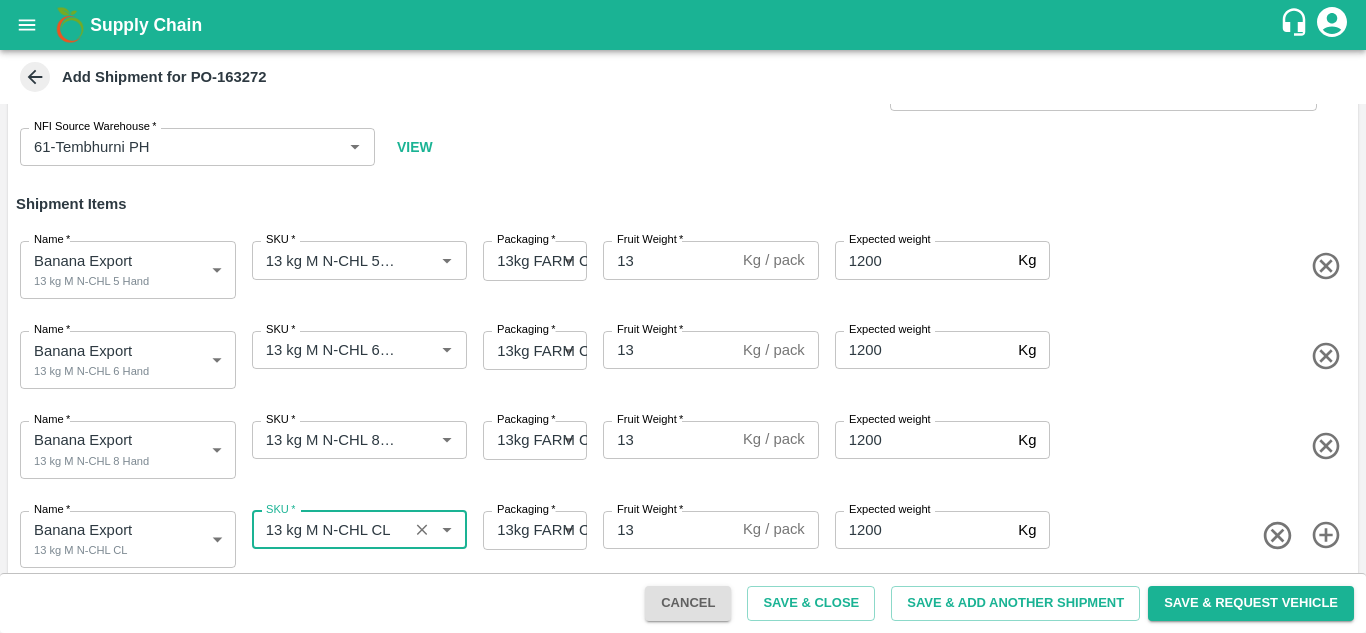 type on "13 kg M N-CHL CL" 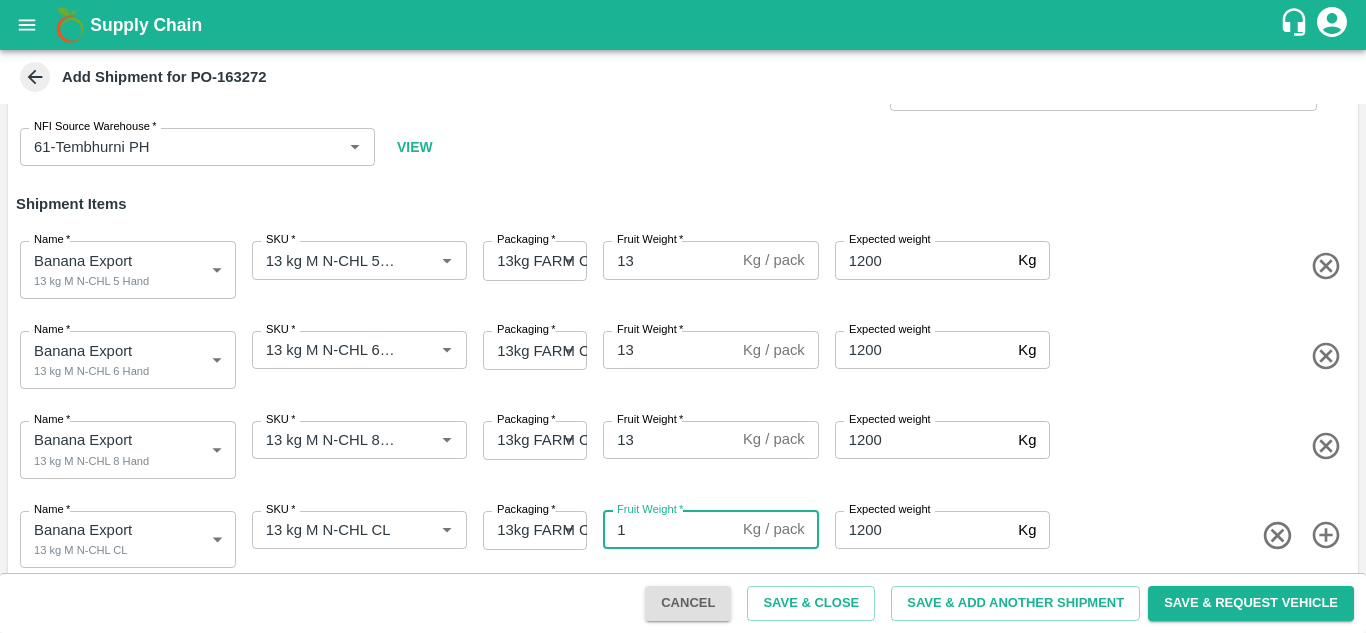 type on "13" 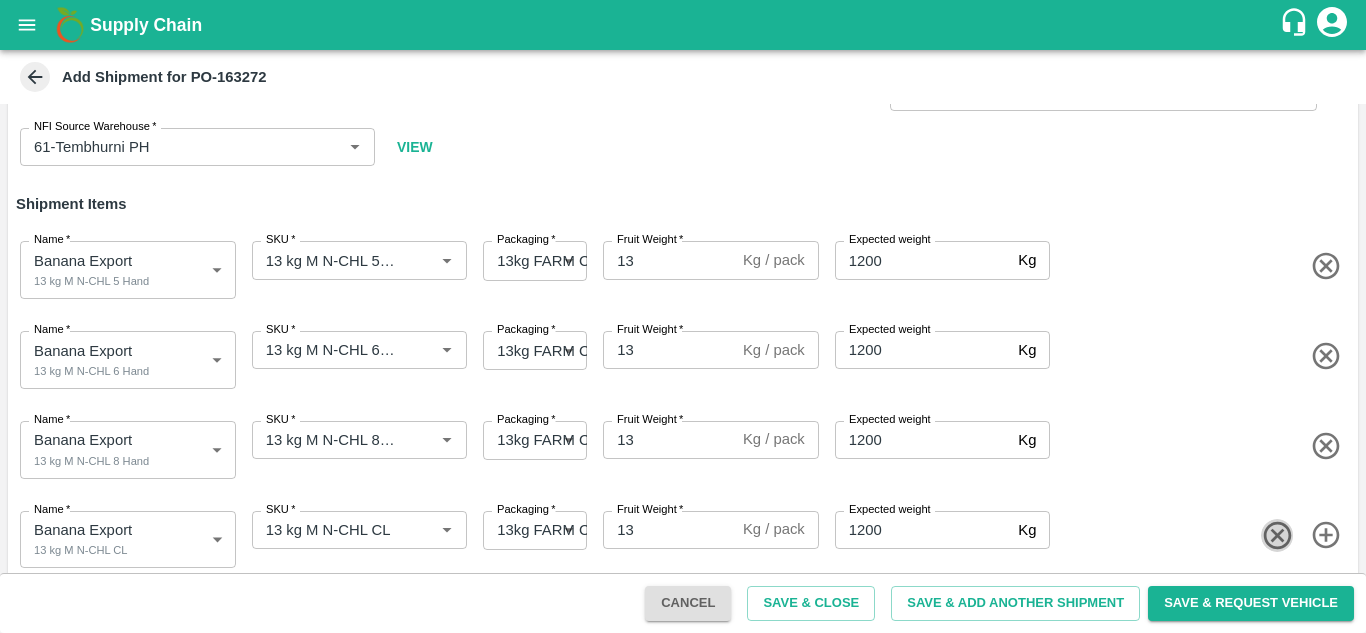 type 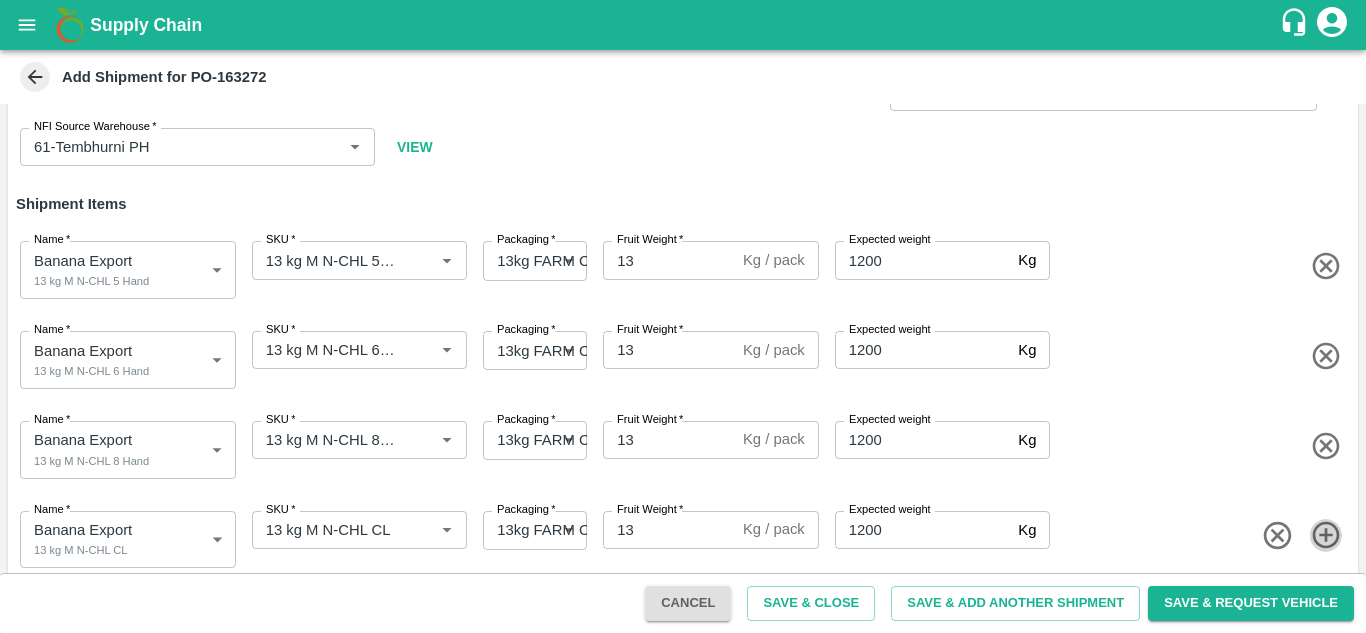 type 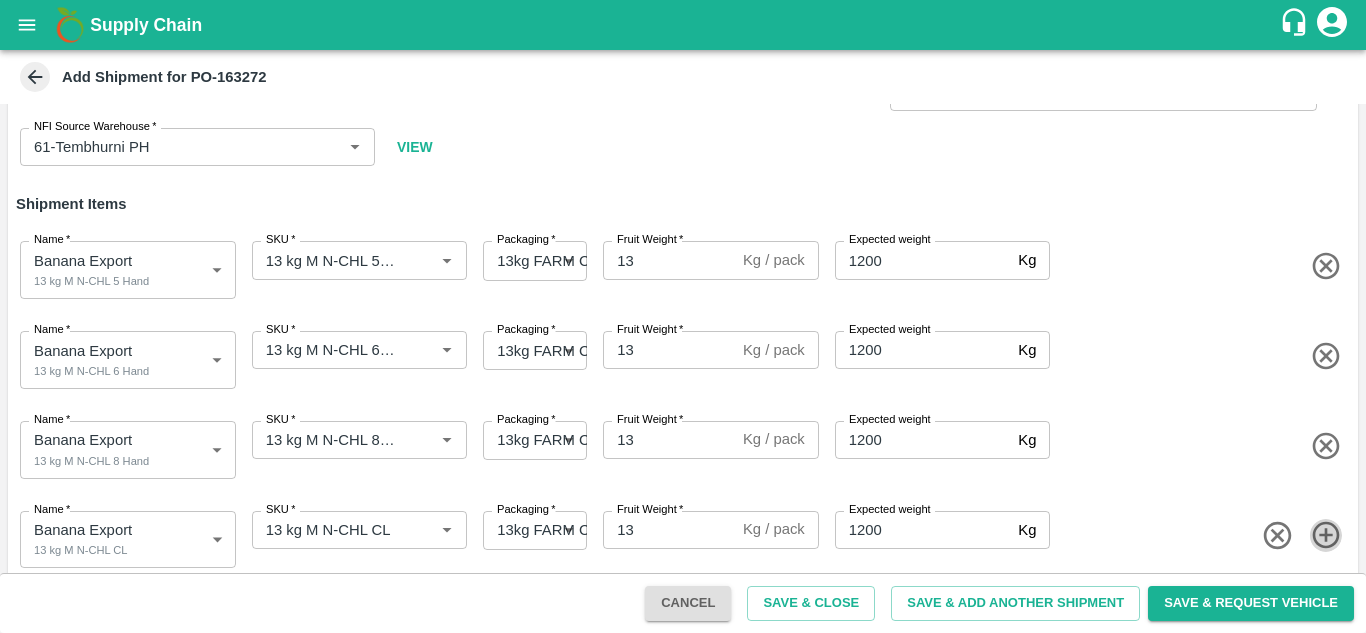 scroll, scrollTop: 116, scrollLeft: 0, axis: vertical 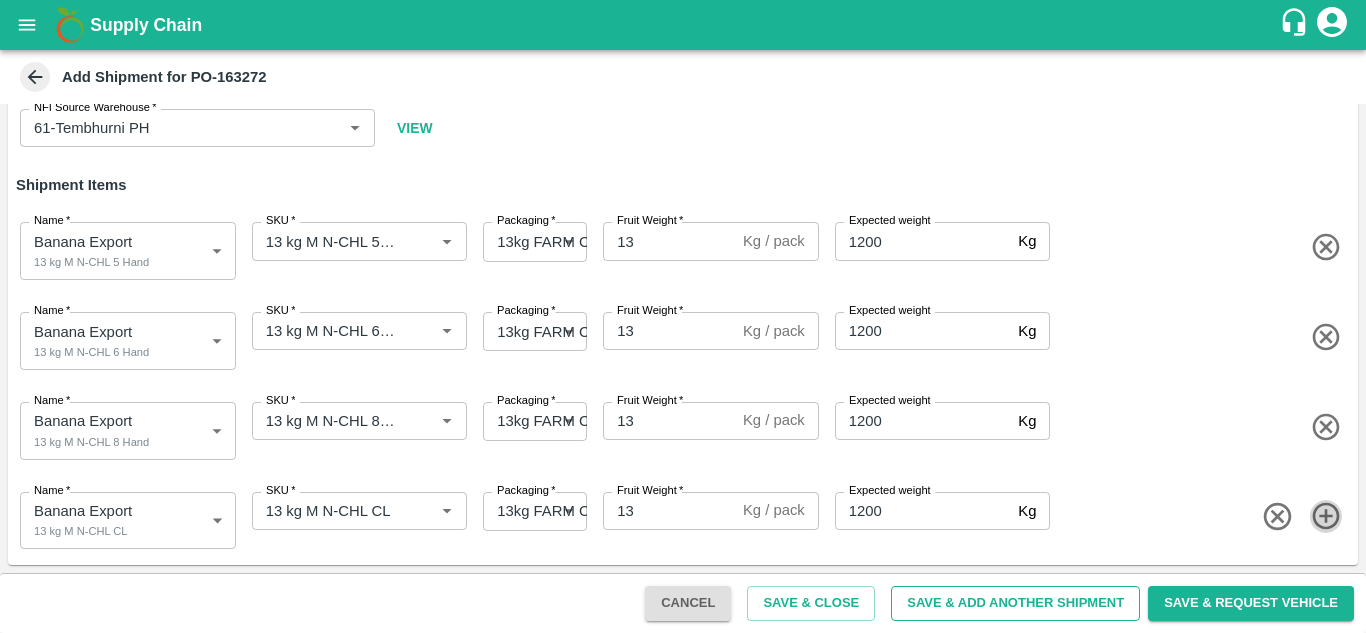 click on "Save & Add Another Shipment" at bounding box center (1015, 603) 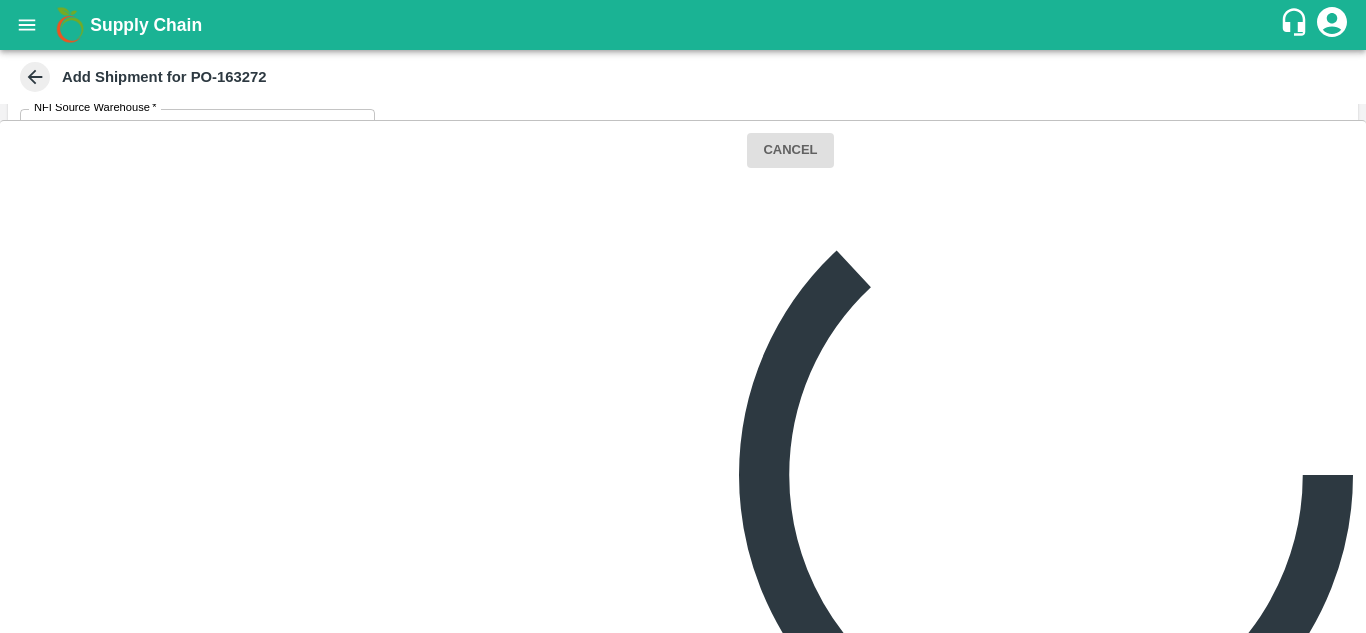 type 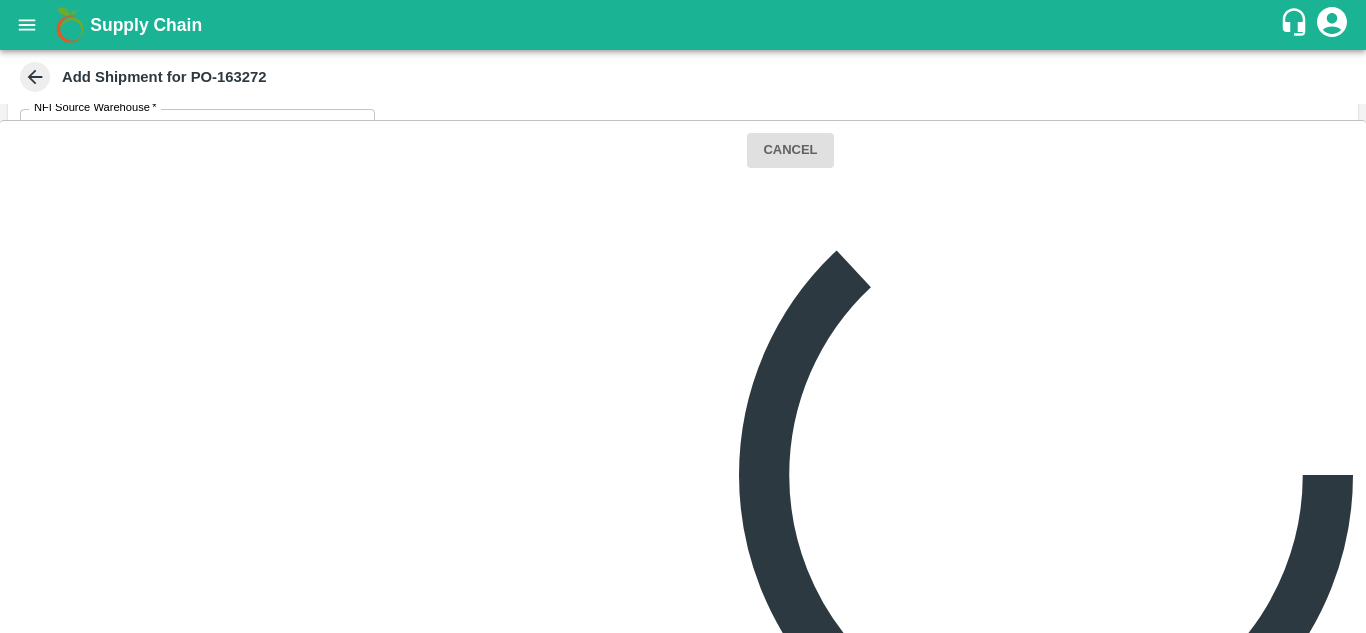 type 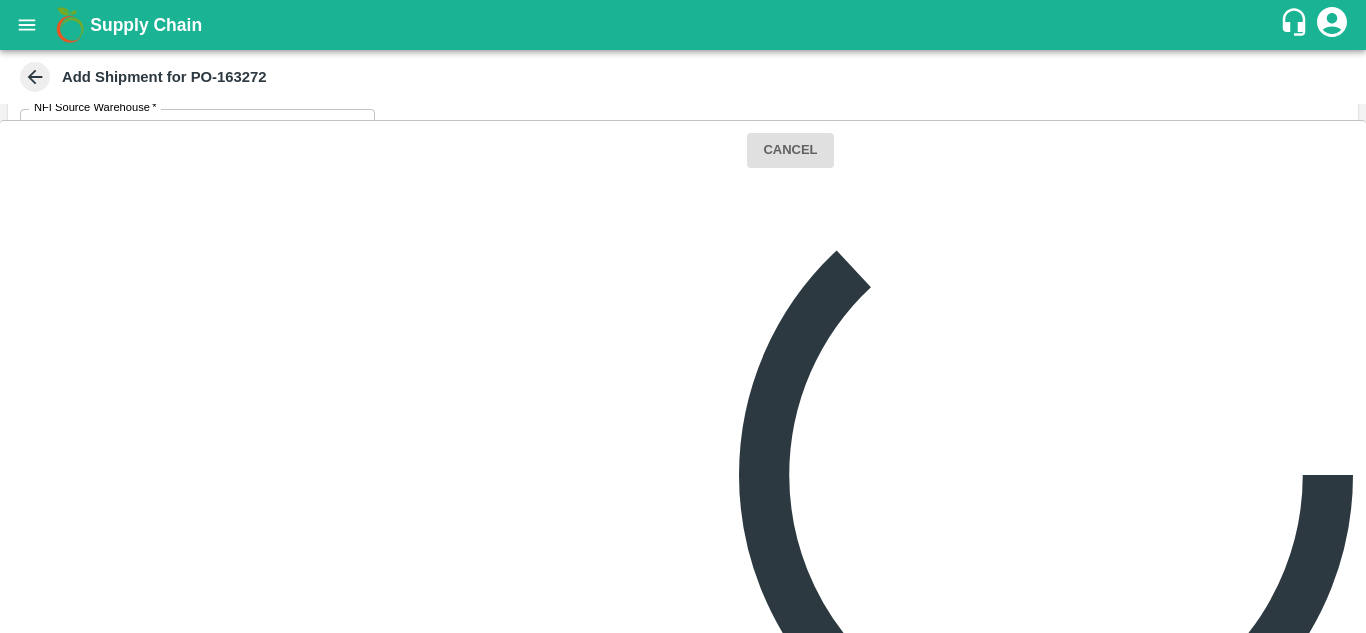 type 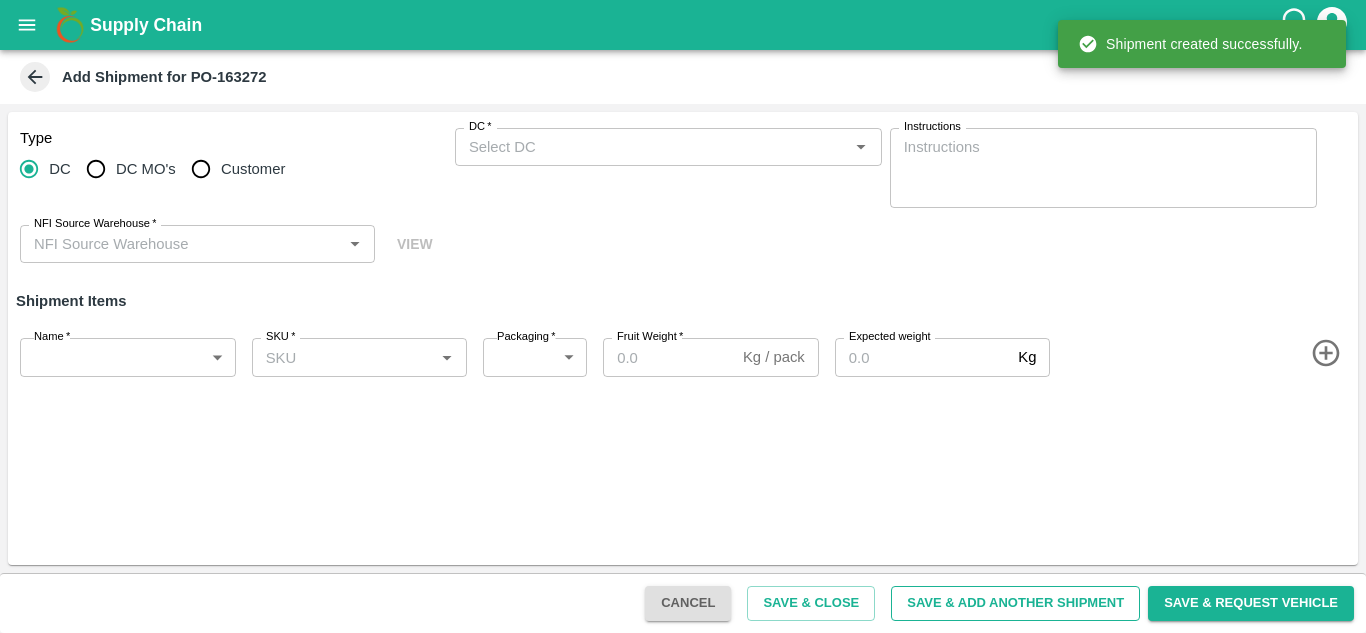scroll, scrollTop: 0, scrollLeft: 0, axis: both 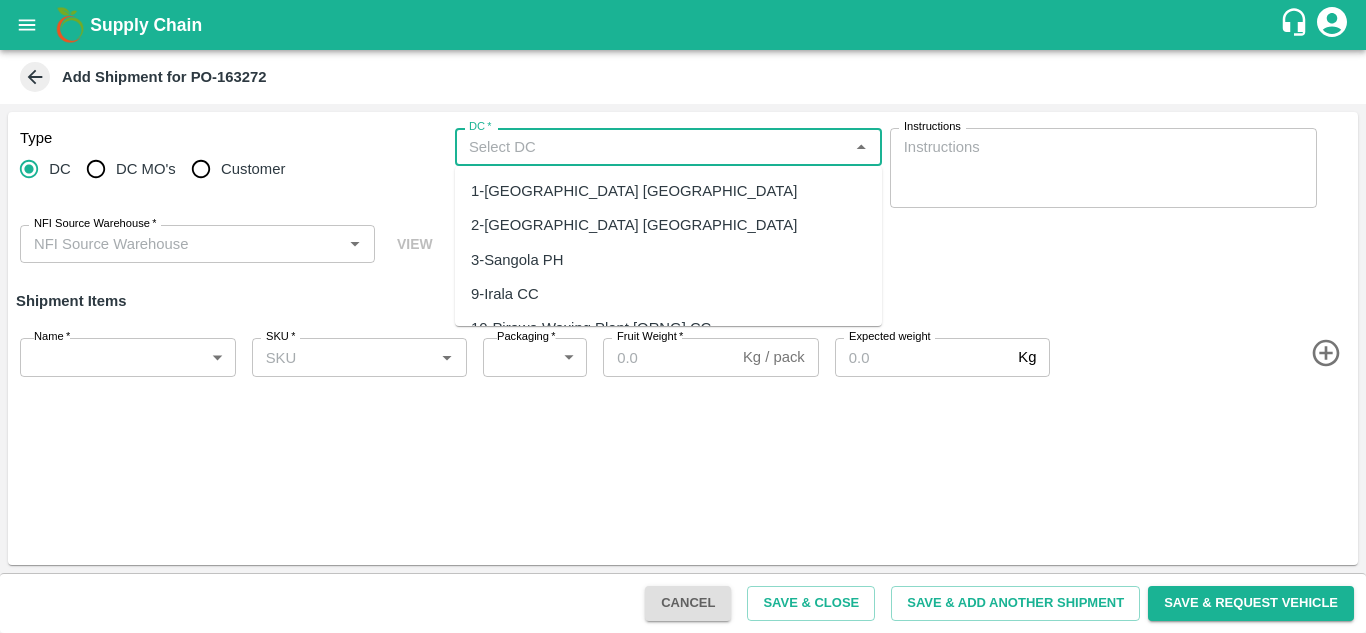 click on "DC   *" at bounding box center [652, 147] 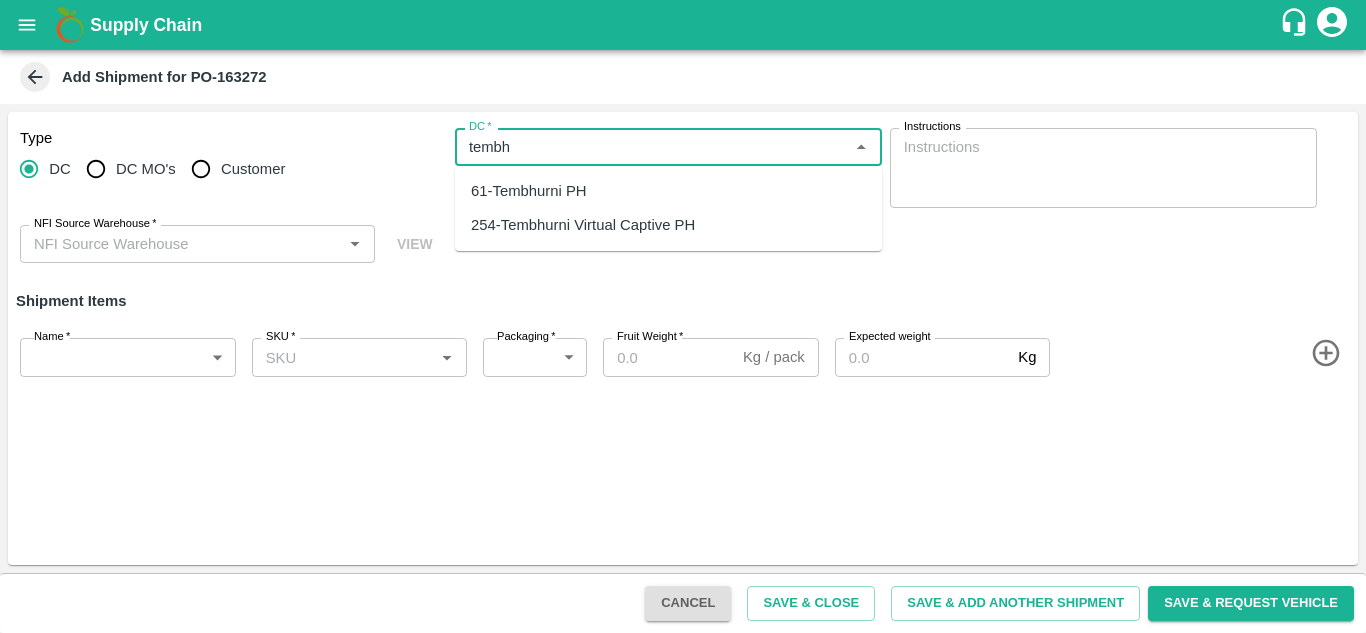 click on "61-Tembhurni PH" at bounding box center [529, 191] 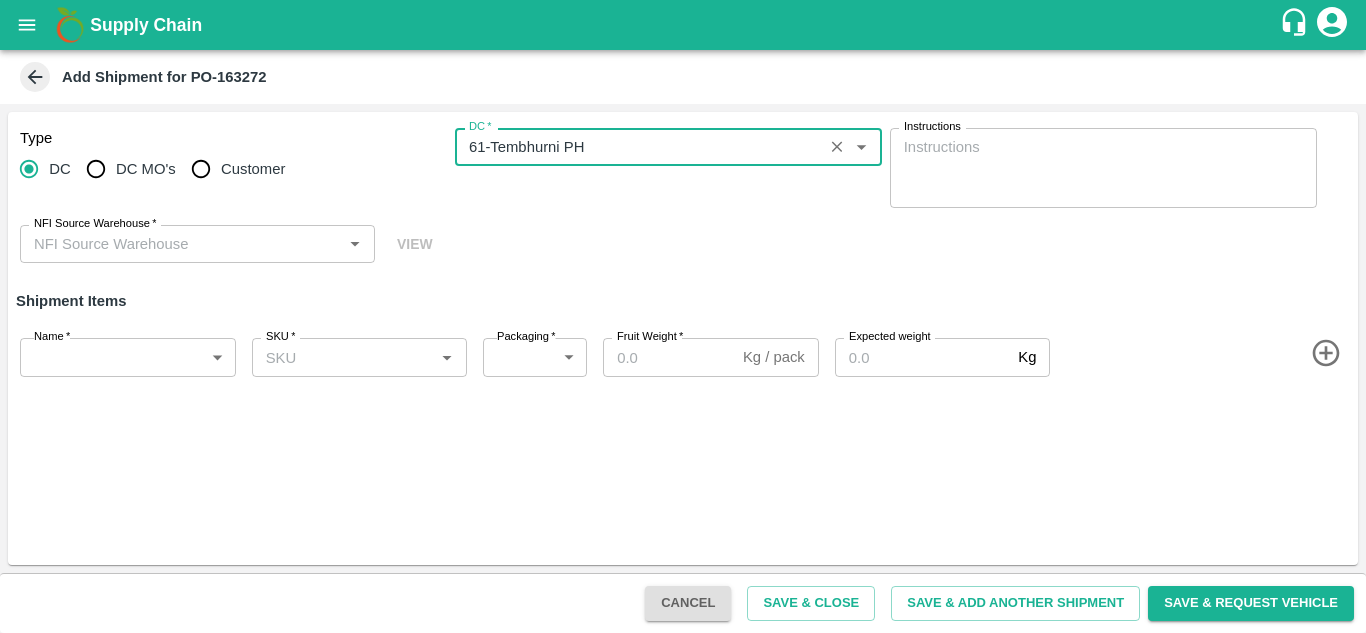 click on "DC   * DC   *" at bounding box center (668, 168) 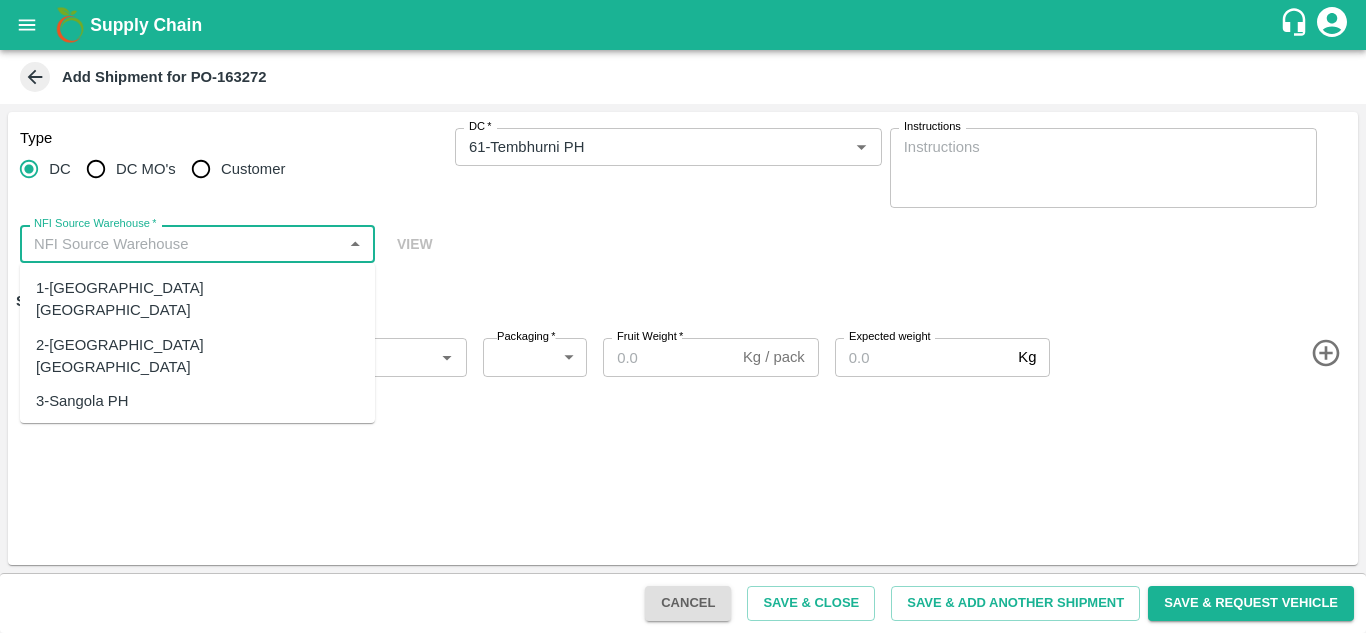 click on "NFI Source Warehouse   *" at bounding box center (181, 244) 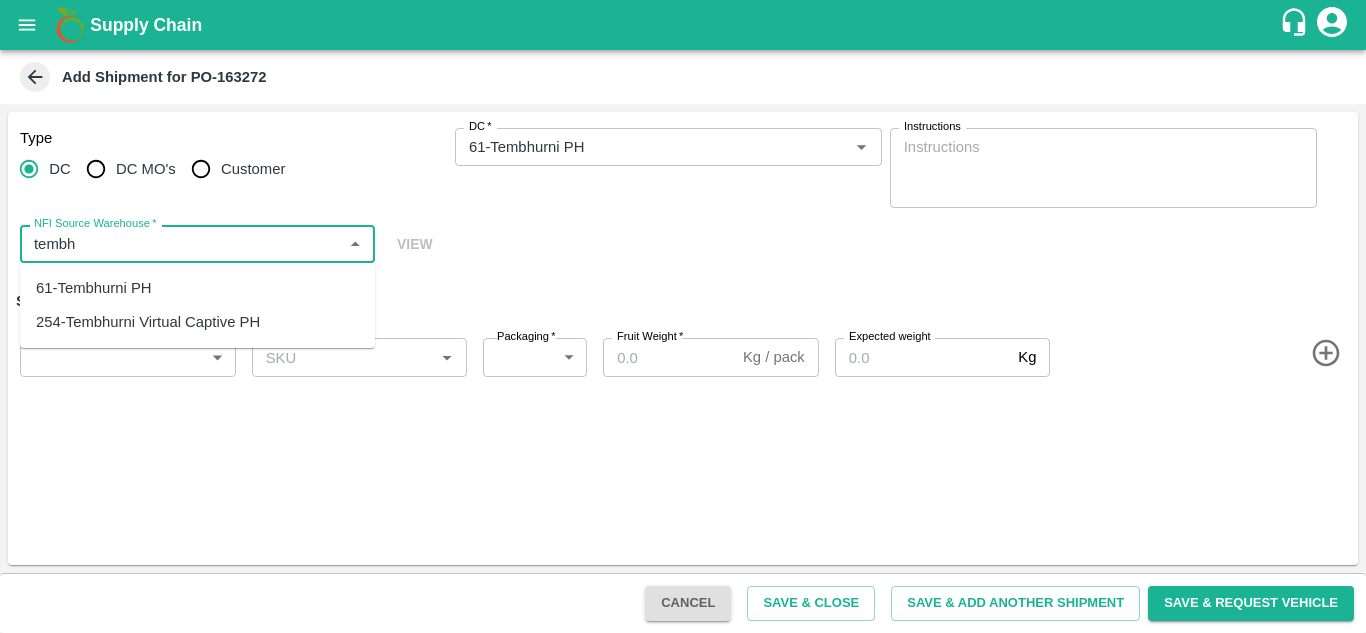 click on "61-Tembhurni PH" at bounding box center [197, 288] 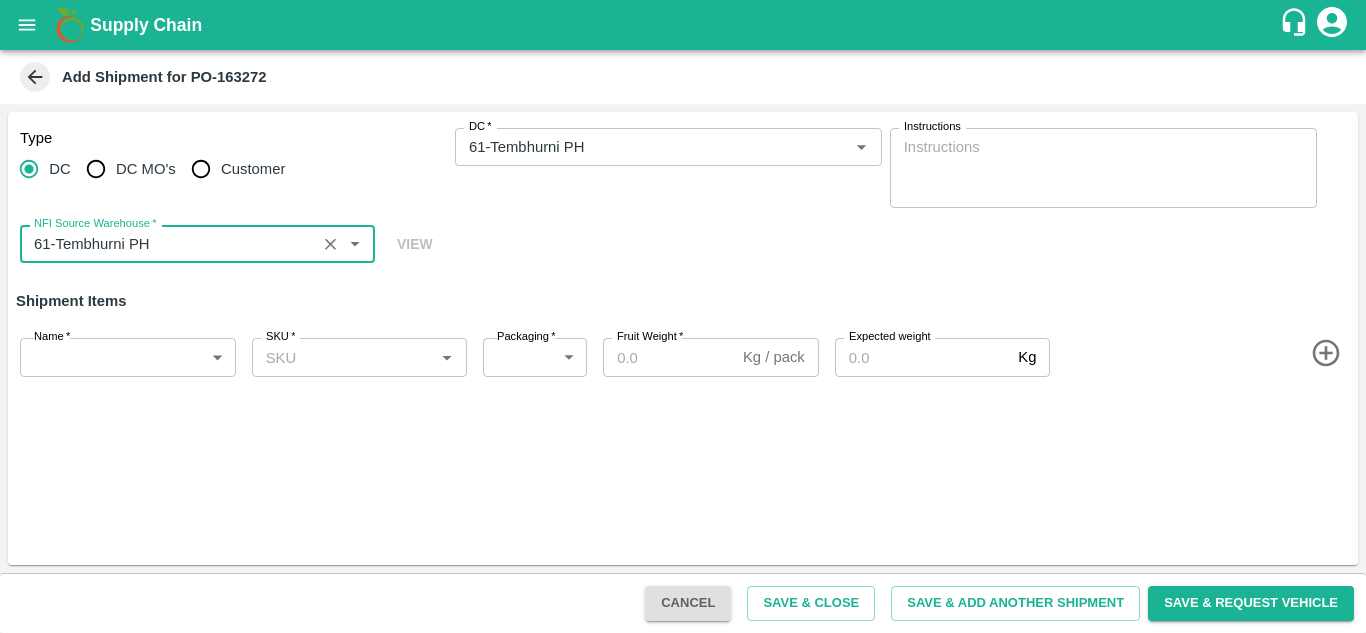 type on "61-Tembhurni PH" 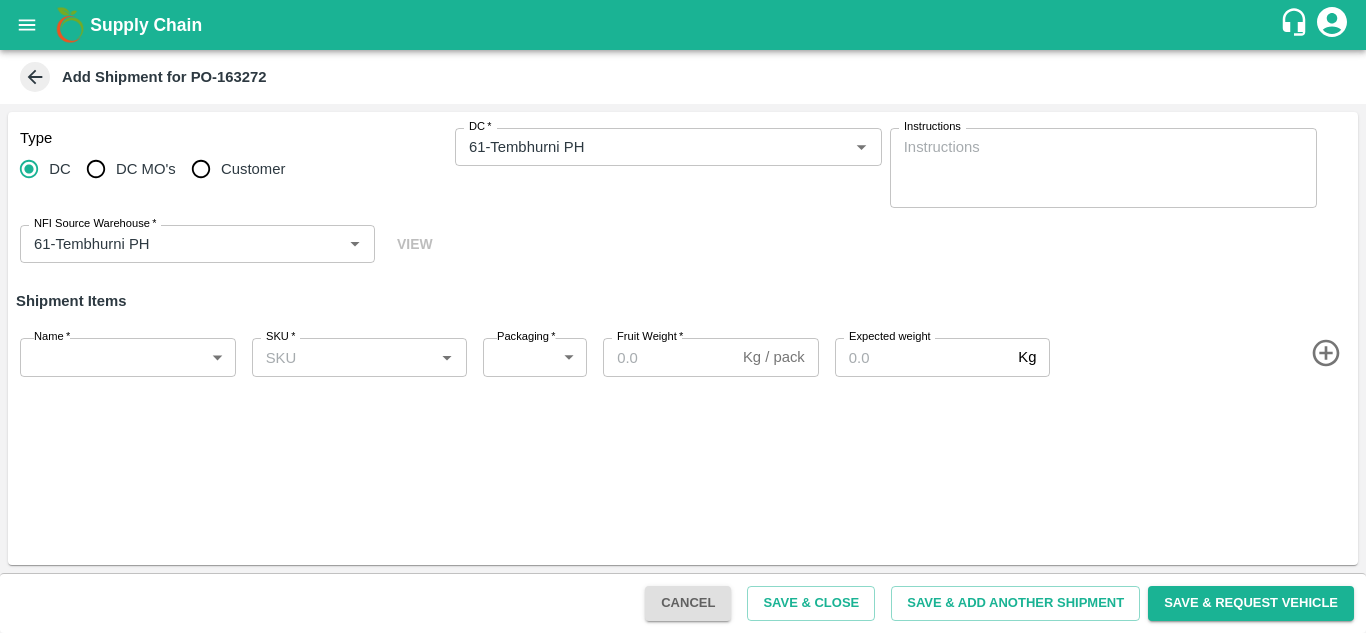 click on "Type DC DC MO's Customer DC   * DC   * Instructions x Instructions NFI Source Warehouse   * NFI Source Warehouse   * VIEW" at bounding box center [683, 196] 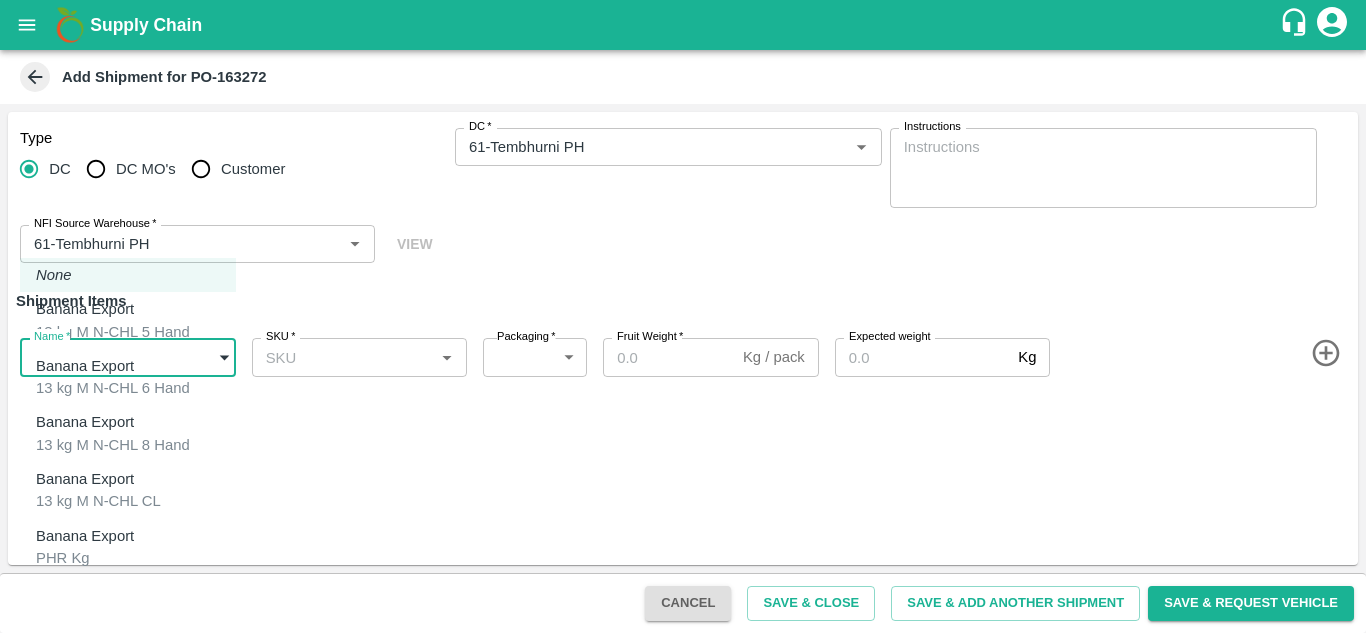 click on "Supply Chain Add Shipment for PO-163272 Type DC DC MO's Customer DC   * DC   * Instructions x Instructions NFI Source Warehouse   * NFI Source Warehouse   * VIEW Shipment Items Name   * ​ Name SKU   * SKU   * Packaging   * ​ Packaging Fruit Weight   * Kg /   pack Fruit Weight Expected weight Kg Expected weight Cancel Save & Close Save & Add Another Shipment Save & Request Vehicle Tembhurni PH Nashik Banana CS [PERSON_NAME] [PERSON_NAME] Logout None Banana Export 13 kg M N-CHL 5 Hand  Banana Export 13 kg M N-CHL 6 Hand  Banana Export 13 kg M N-CHL 8 Hand  Banana Export 13 kg M N-CHL CL  Banana Export PHR Kg  Banana Export C Class" at bounding box center (683, 316) 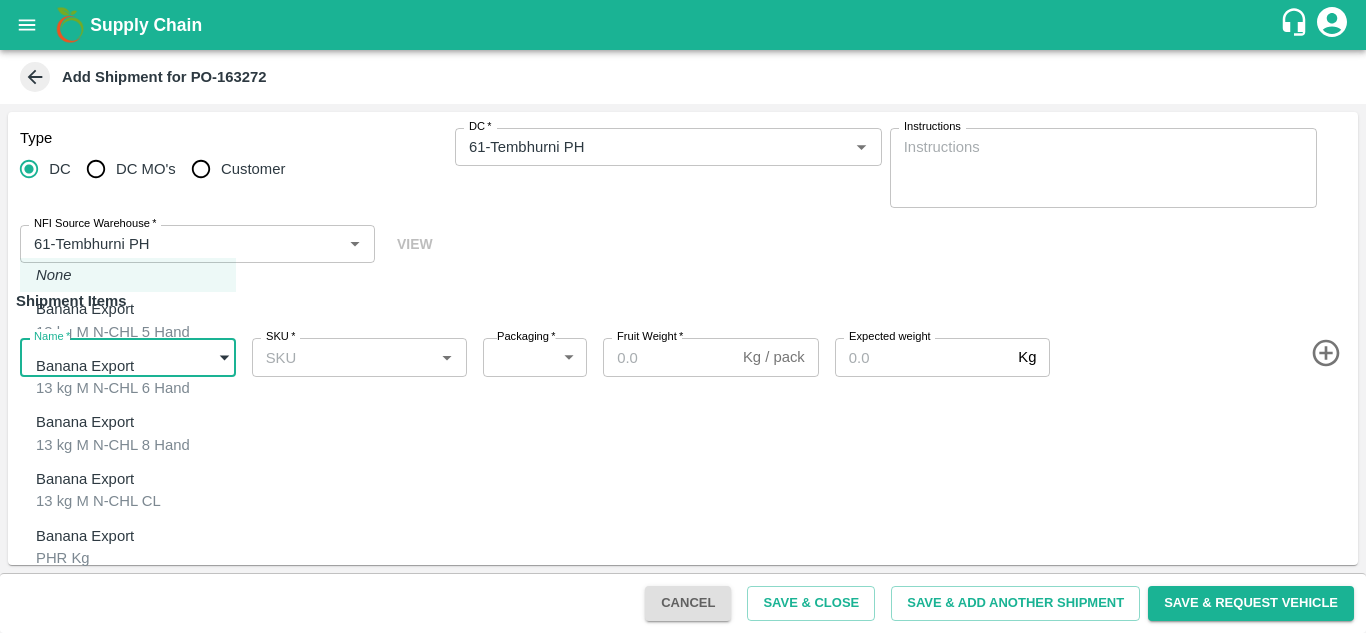 click on "Banana Export" at bounding box center [85, 536] 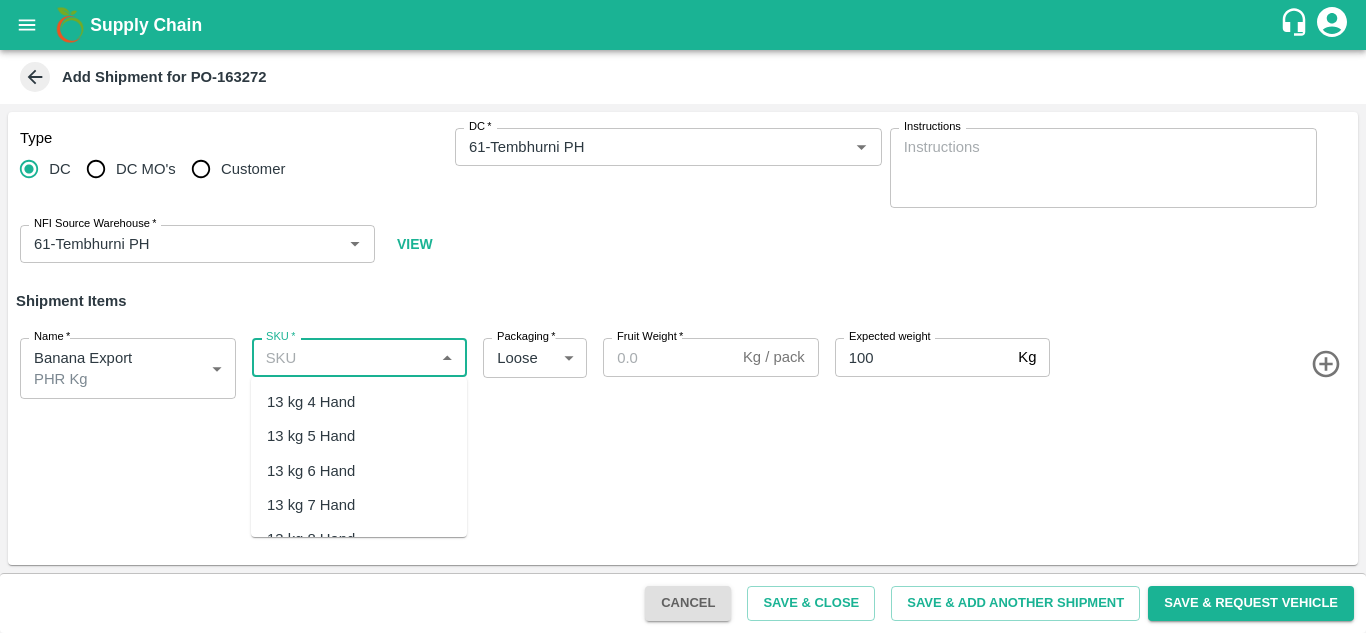 click on "SKU   *" at bounding box center [343, 357] 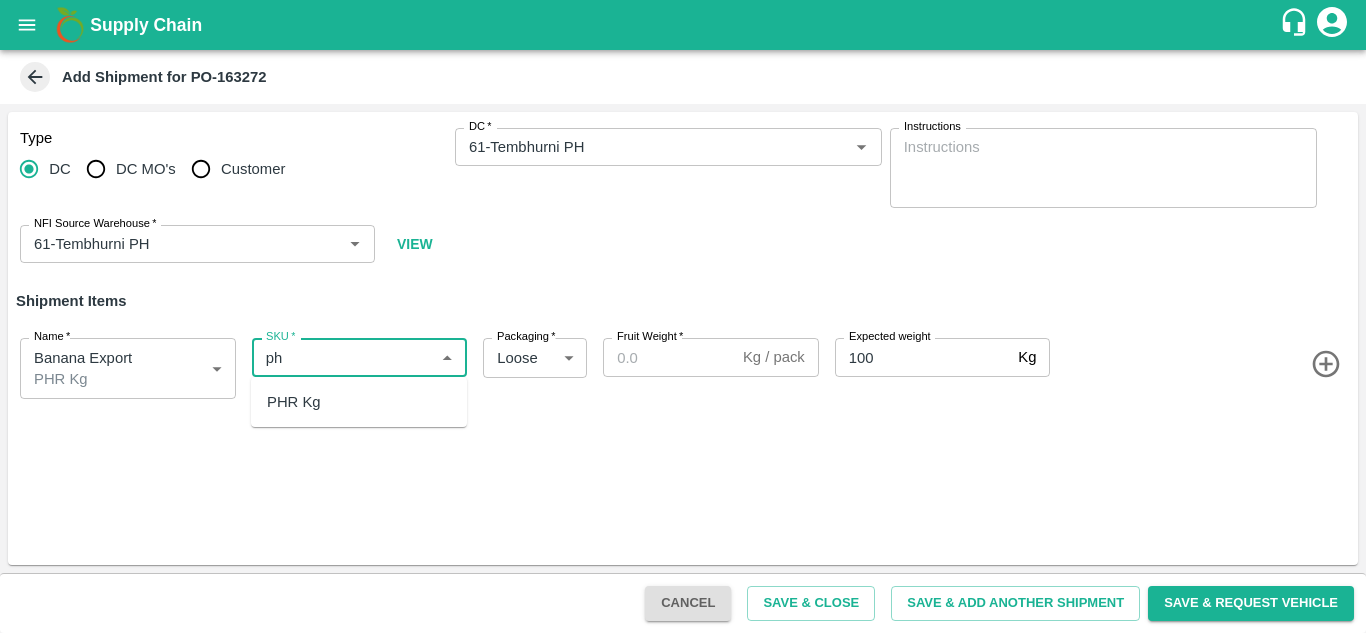 click on "PHR Kg" at bounding box center [294, 402] 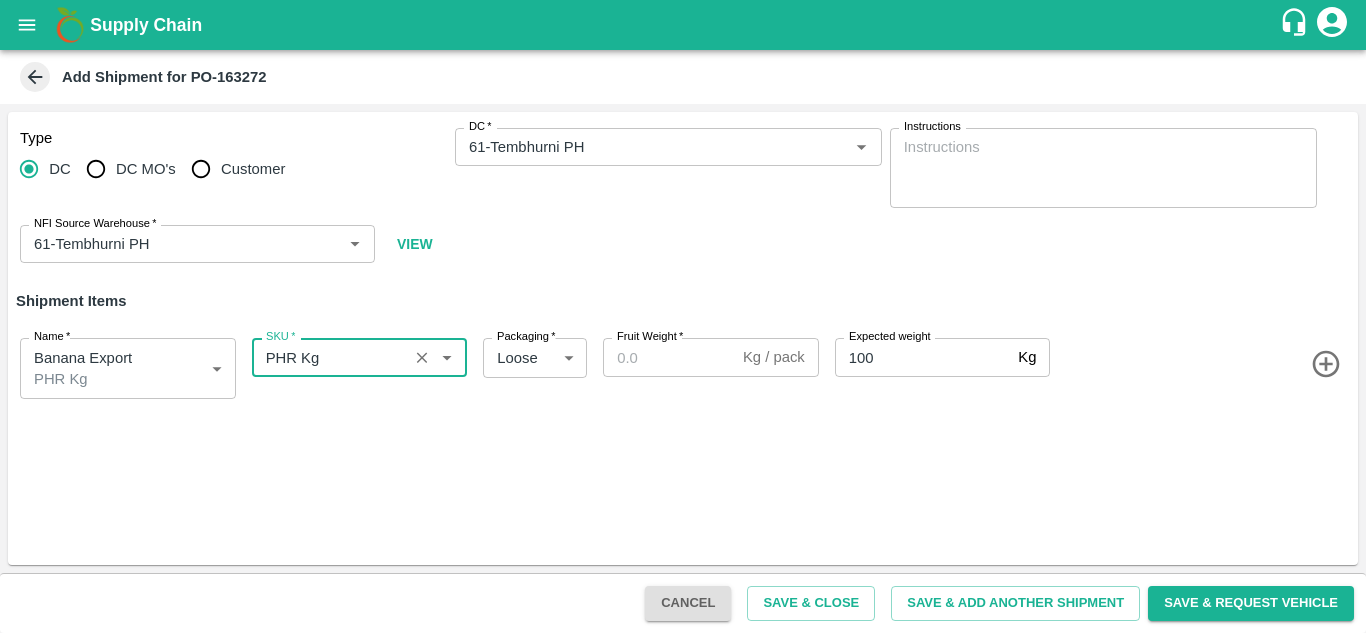 type on "PHR Kg" 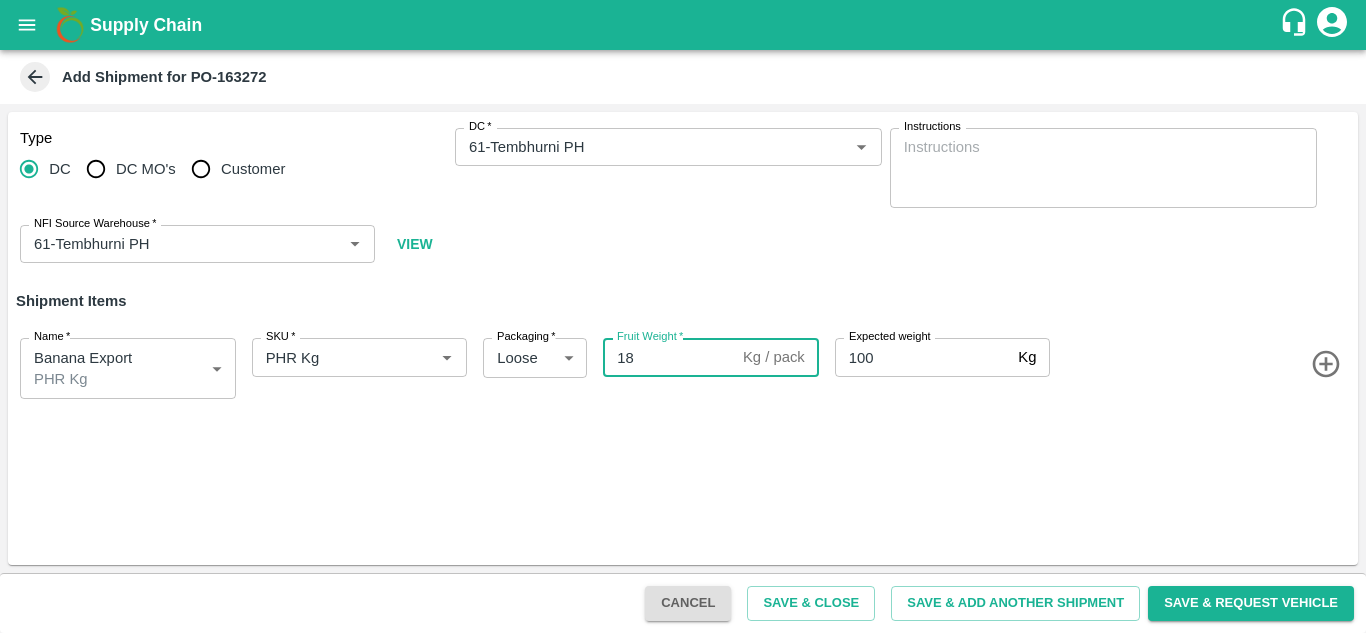 type on "18" 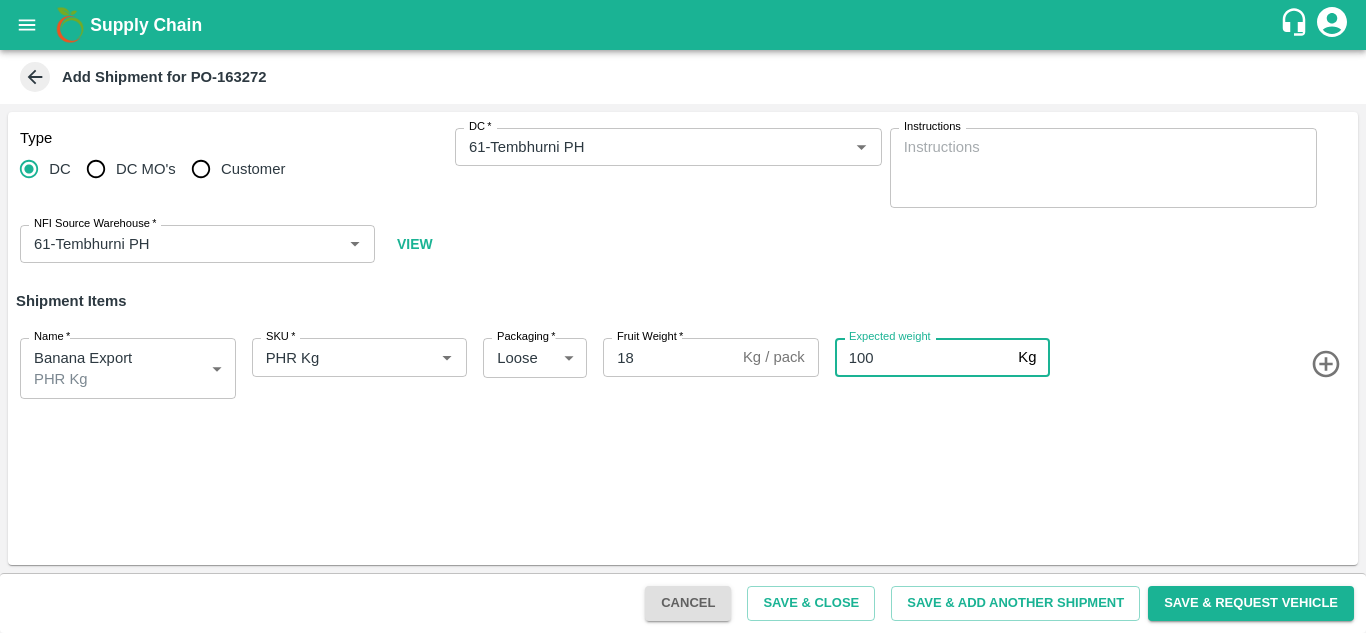 type 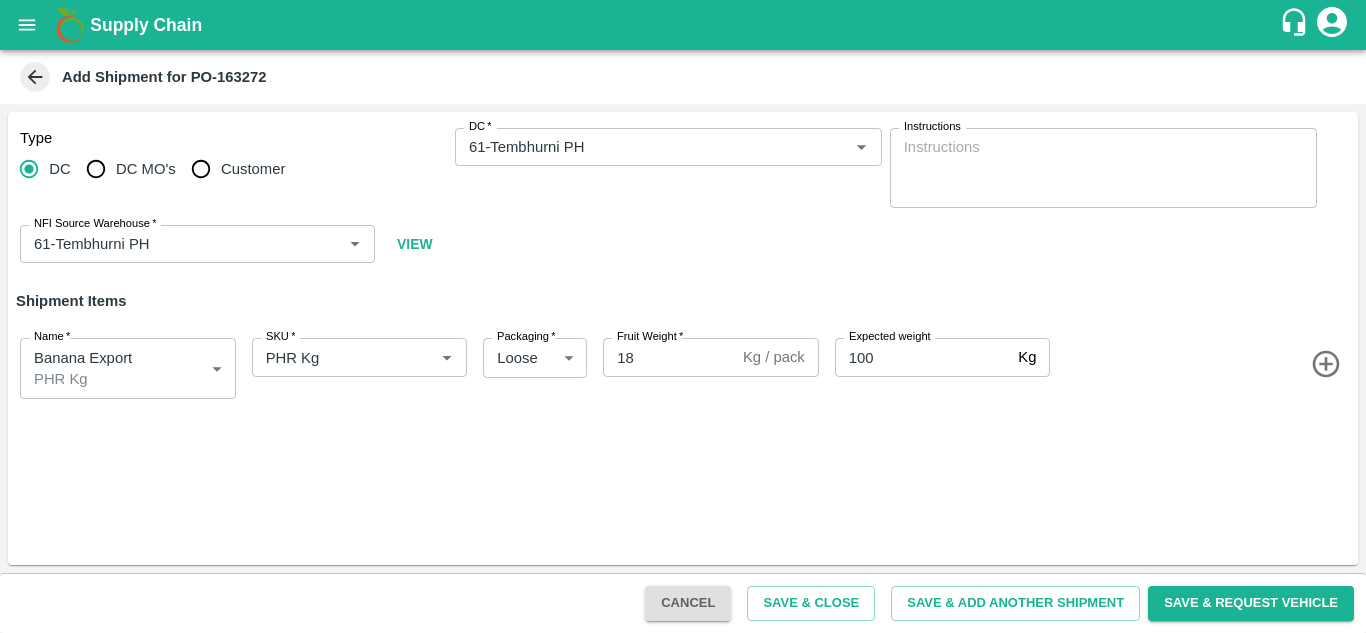 click on "Type DC DC MO's Customer DC   * DC   * Instructions x Instructions NFI Source Warehouse   * NFI Source Warehouse   * VIEW Shipment Items Name   * Banana Export PHR Kg  1819211 Name SKU   * SKU   * Packaging   * Loose 258 Packaging Fruit Weight   * 18 Kg /   pack Fruit Weight Expected weight 100 Kg Expected weight" at bounding box center [683, 338] 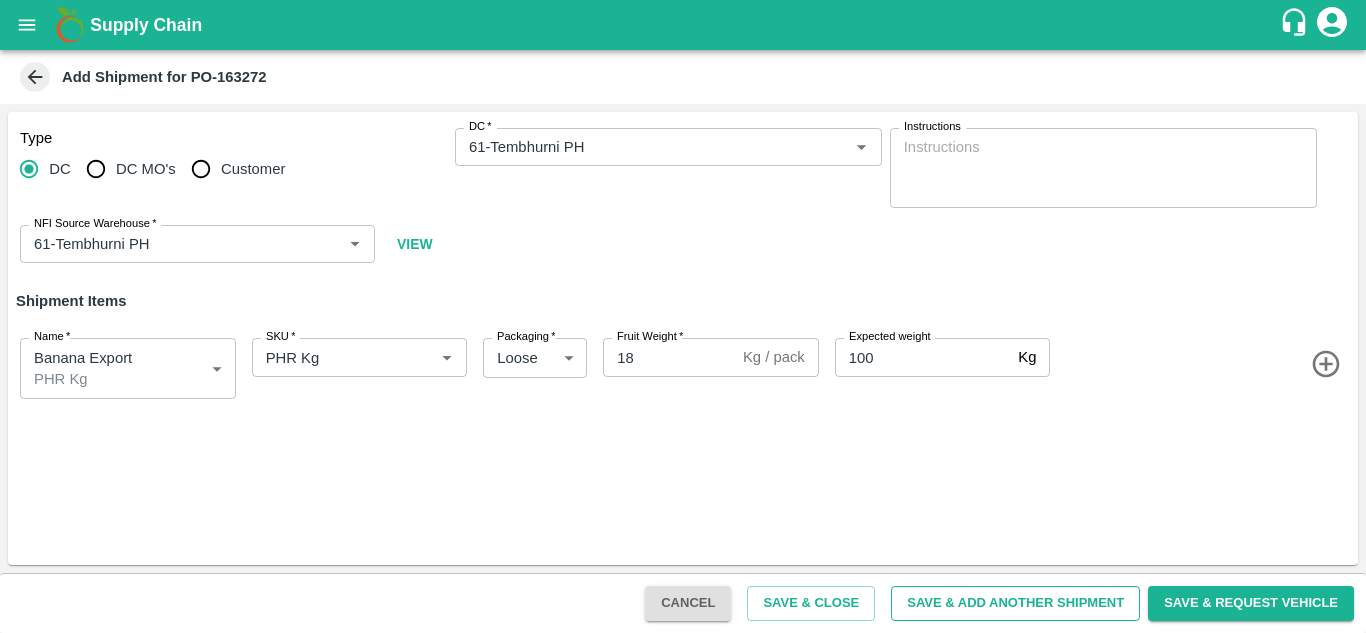 click on "Save & Add Another Shipment" at bounding box center [1015, 603] 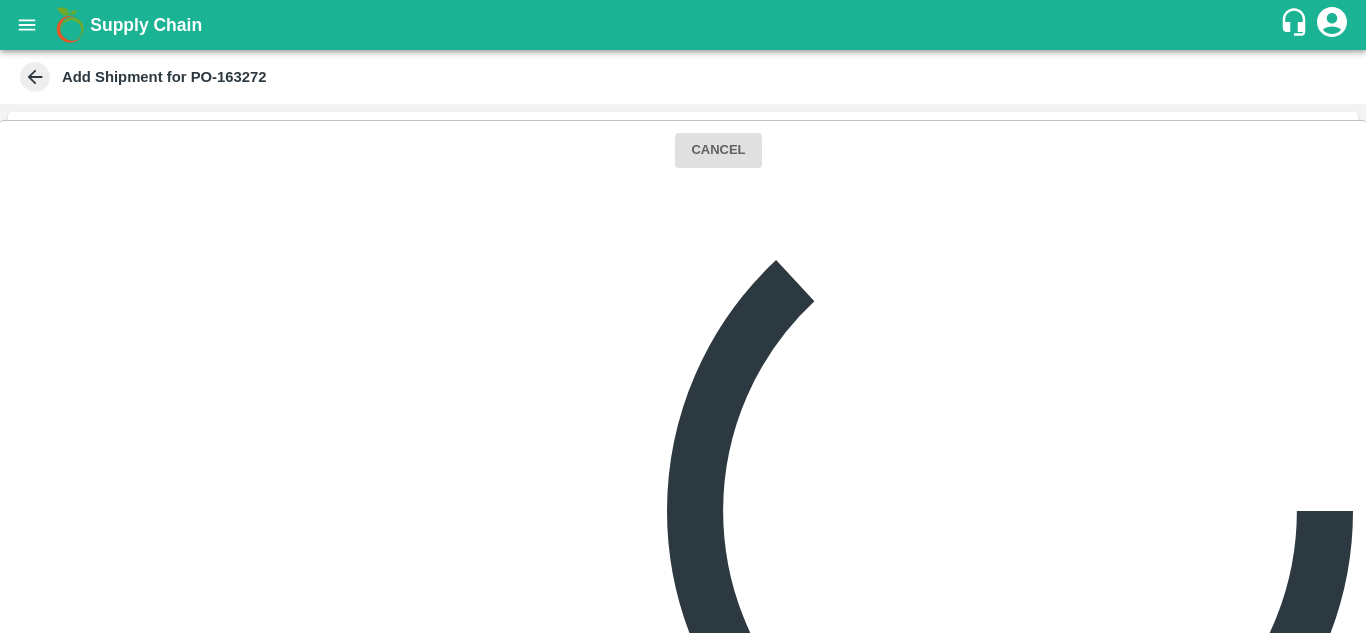 type 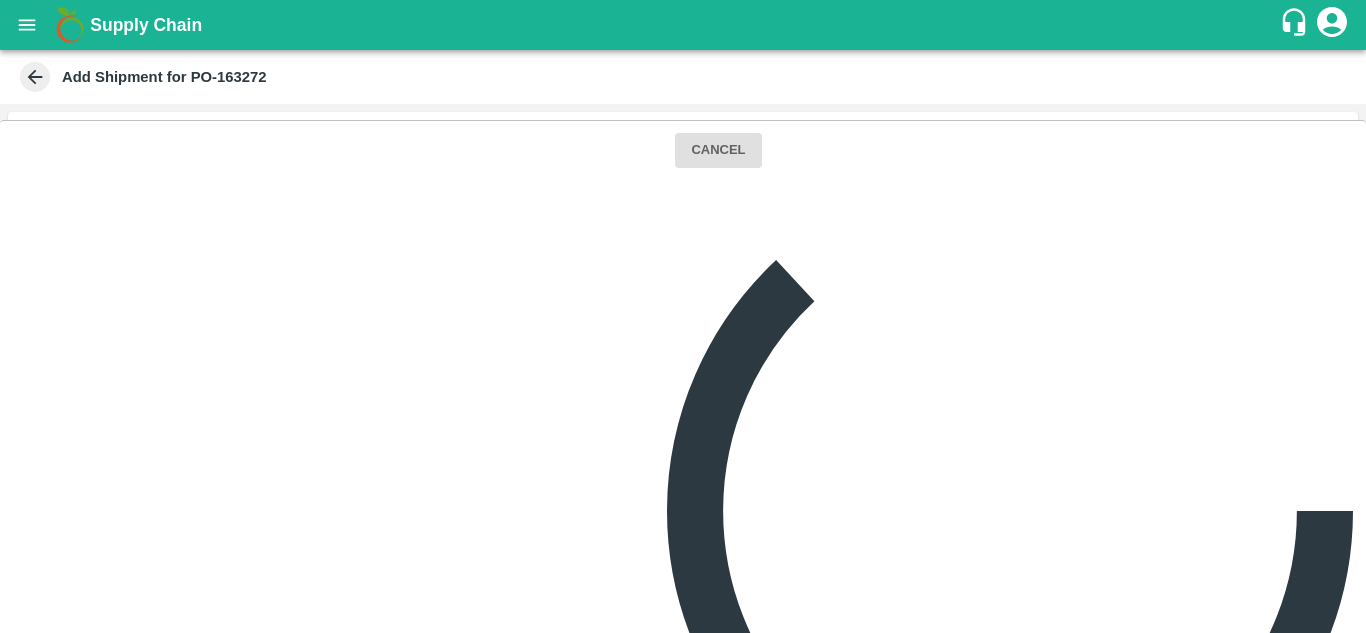 type 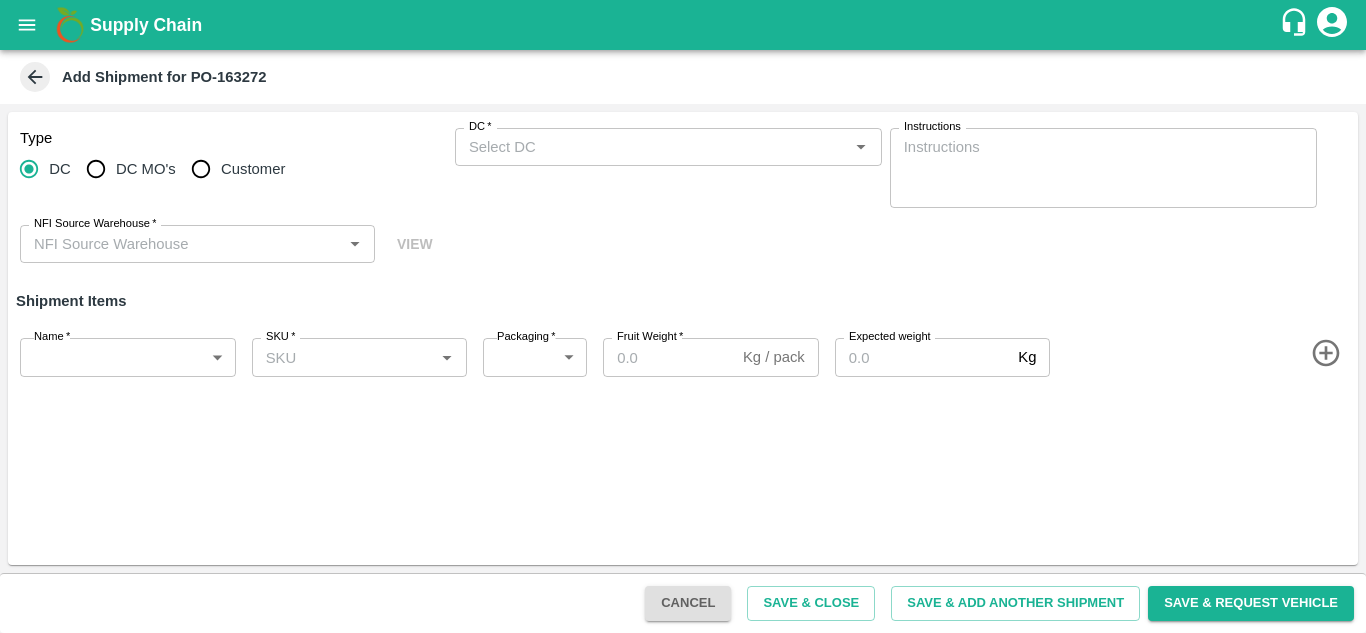 scroll, scrollTop: 0, scrollLeft: 0, axis: both 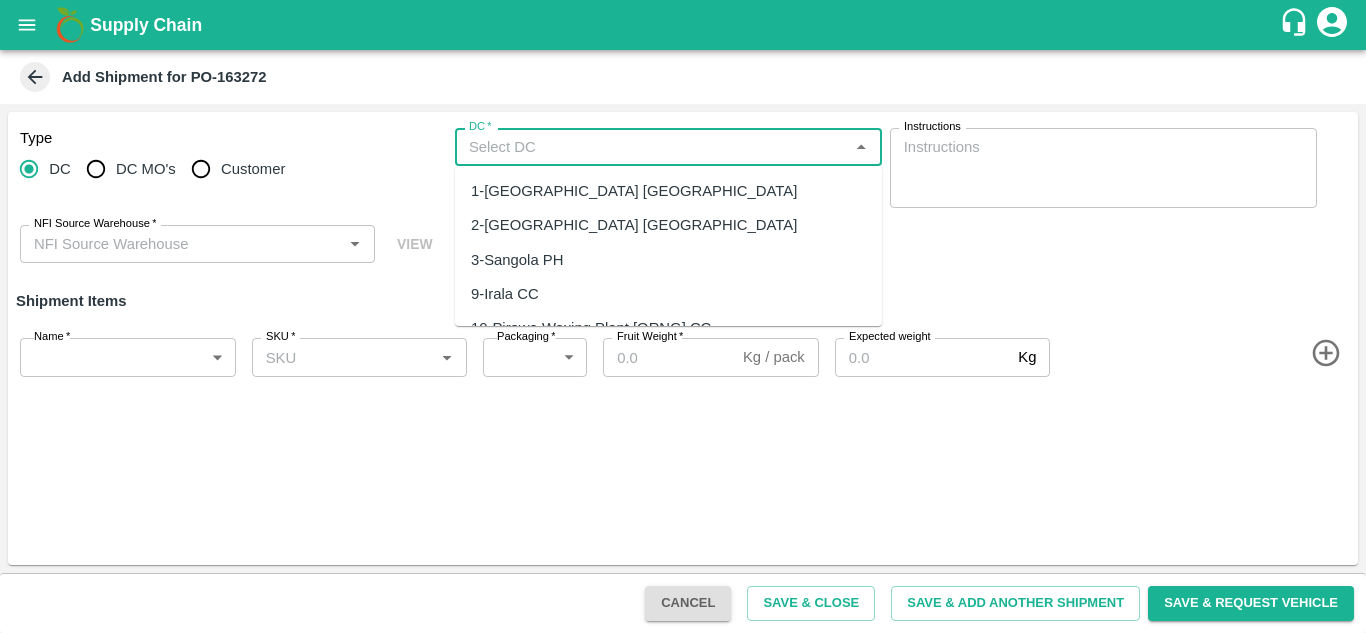 click on "DC   *" at bounding box center [652, 147] 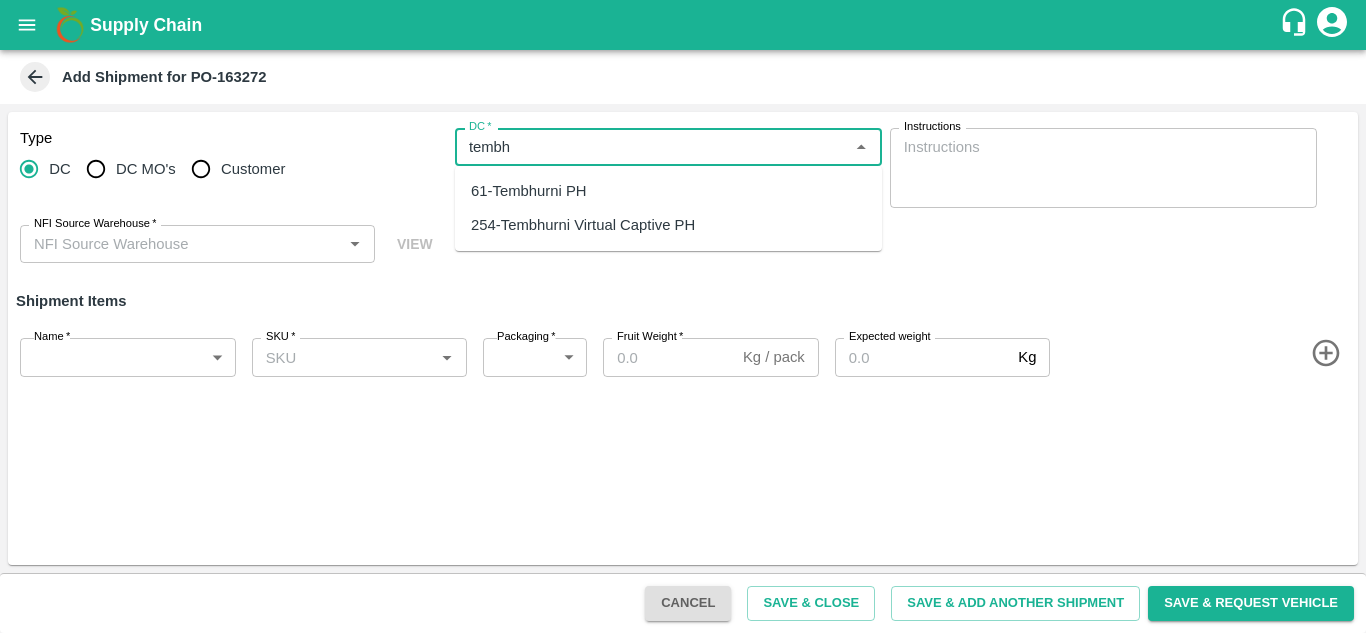 click on "61-Tembhurni PH" at bounding box center [529, 191] 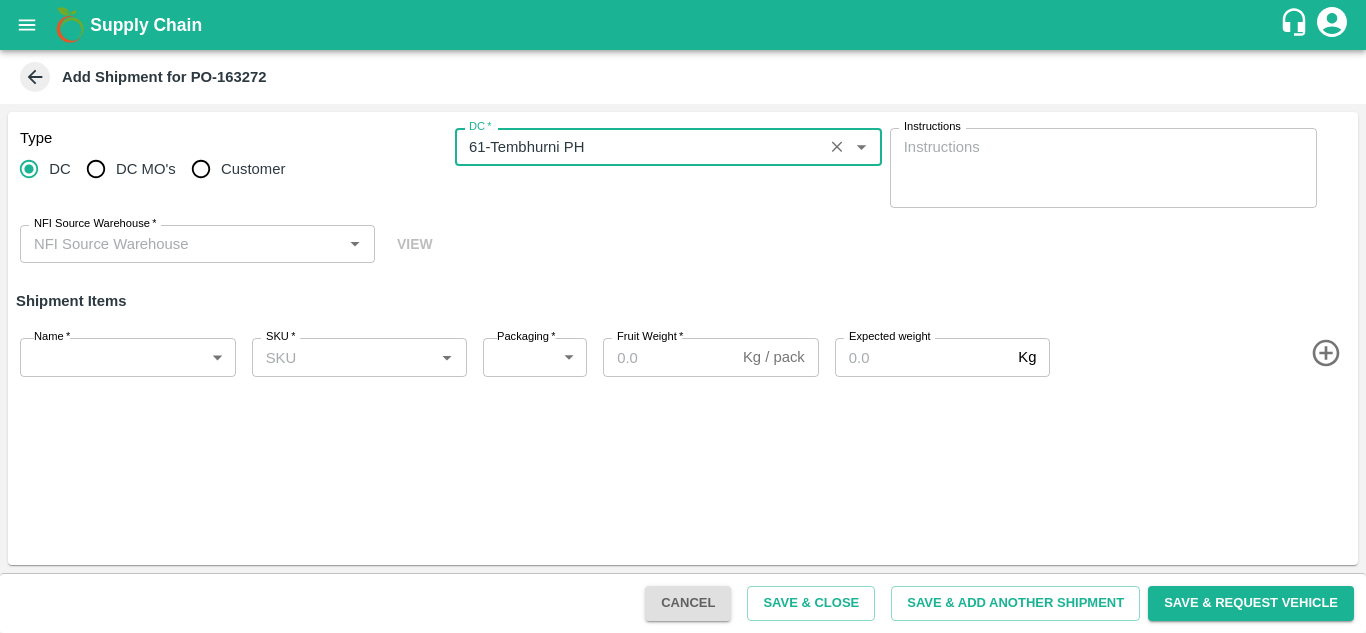 type on "61-Tembhurni PH" 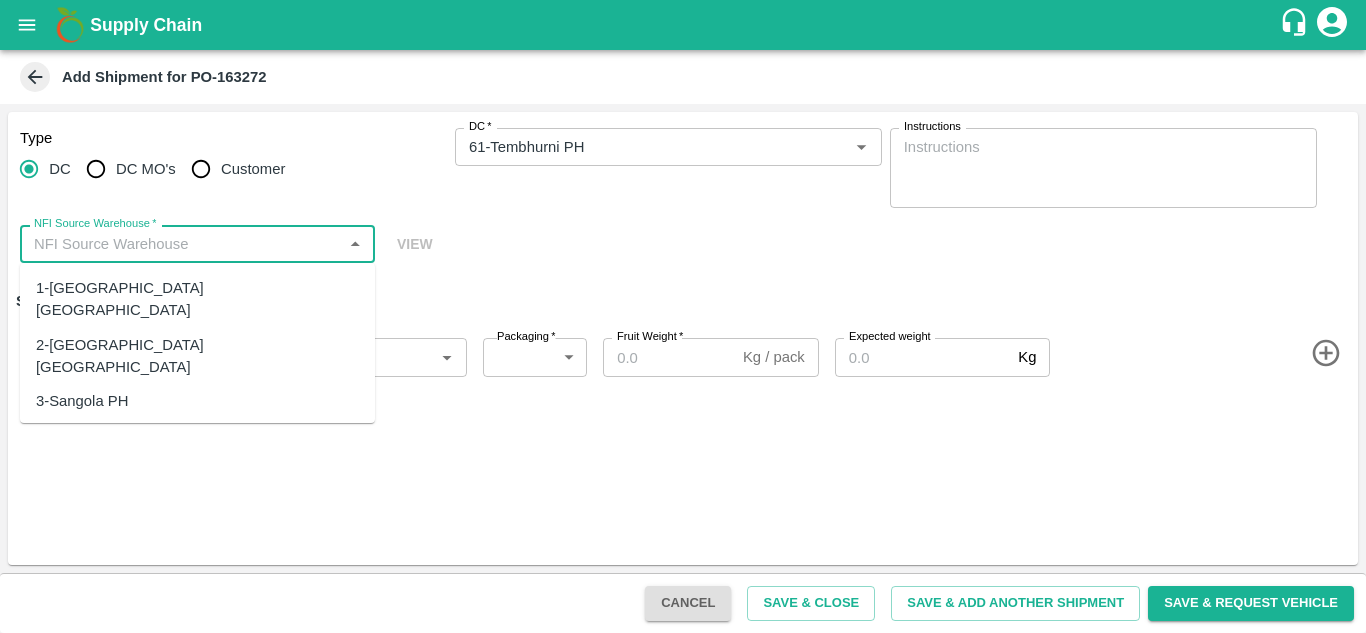 click on "NFI Source Warehouse   *" at bounding box center (181, 244) 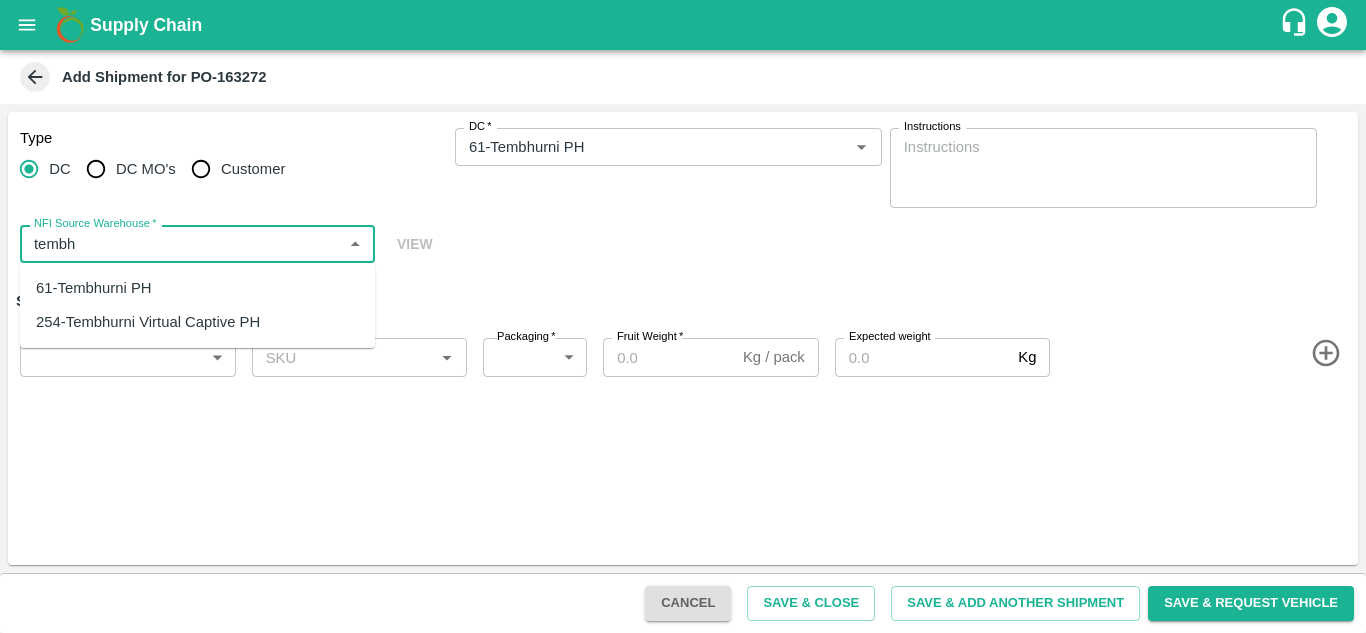 click on "61-Tembhurni PH" at bounding box center (94, 288) 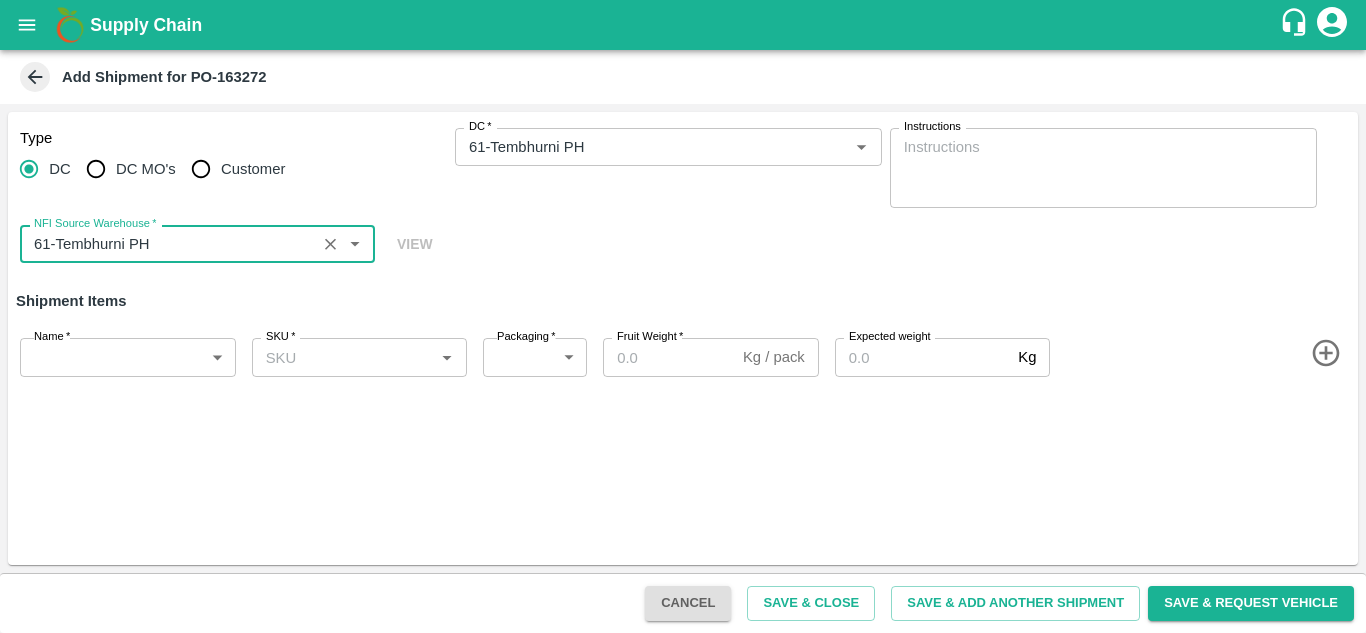type on "61-Tembhurni PH" 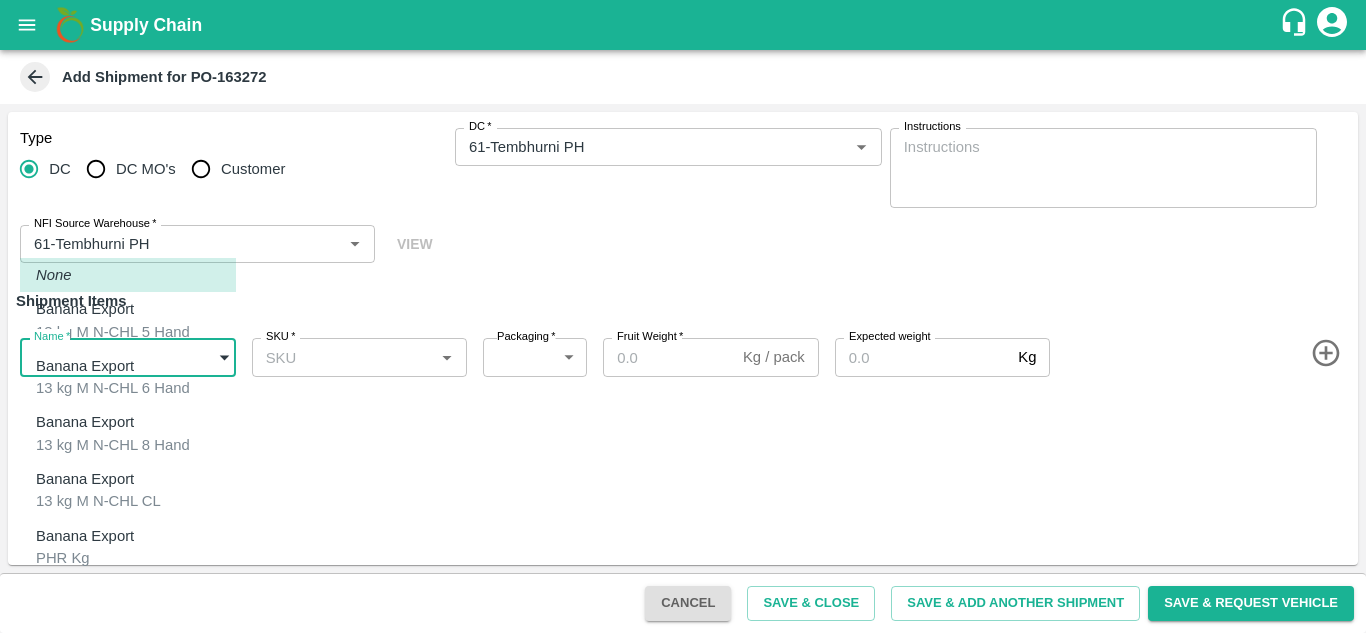 click on "Supply Chain Add Shipment for PO-163272 Type DC DC MO's Customer DC   * DC   * Instructions x Instructions NFI Source Warehouse   * NFI Source Warehouse   * VIEW Shipment Items Name   * ​ Name SKU   * SKU   * Packaging   * ​ Packaging Fruit Weight   * Kg /   pack Fruit Weight Expected weight Kg Expected weight Cancel Save & Close Save & Add Another Shipment Save & Request Vehicle Tembhurni PH Nashik Banana CS [PERSON_NAME] [PERSON_NAME] Logout None Banana Export 13 kg M N-CHL 5 Hand  Banana Export 13 kg M N-CHL 6 Hand  Banana Export 13 kg M N-CHL 8 Hand  Banana Export 13 kg M N-CHL CL  Banana Export PHR Kg  Banana Export C Class" at bounding box center [683, 316] 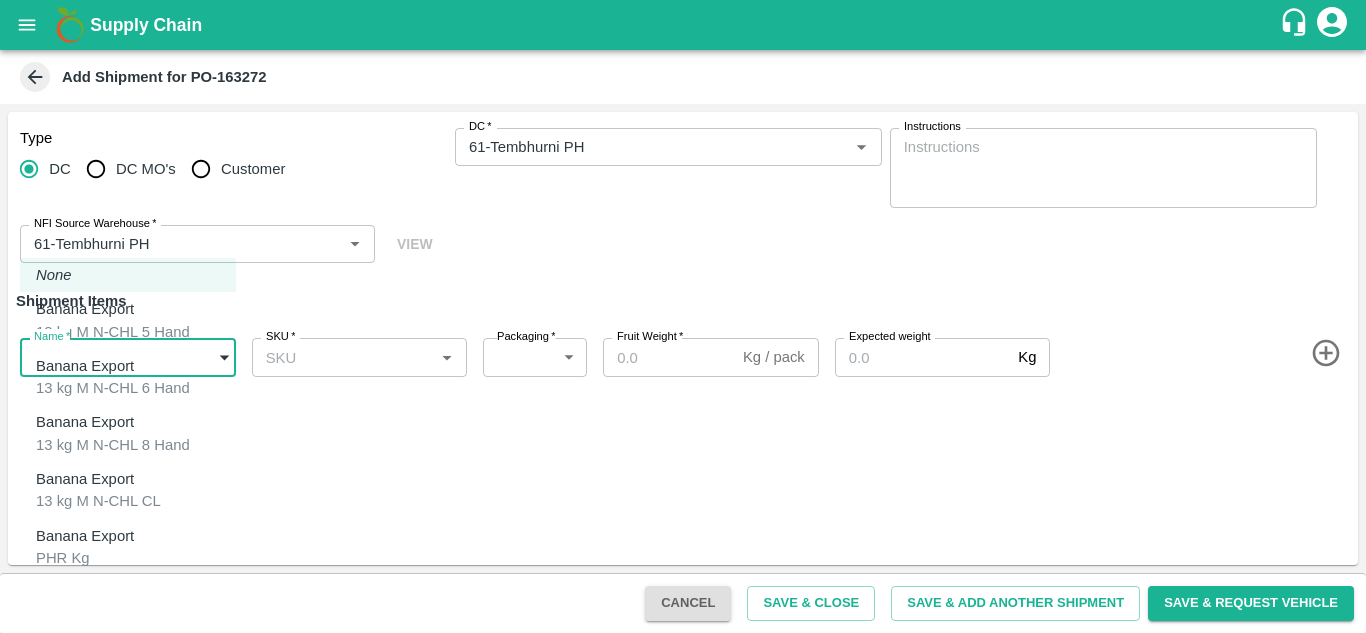 click on "Banana Export C Class" at bounding box center (90, 603) 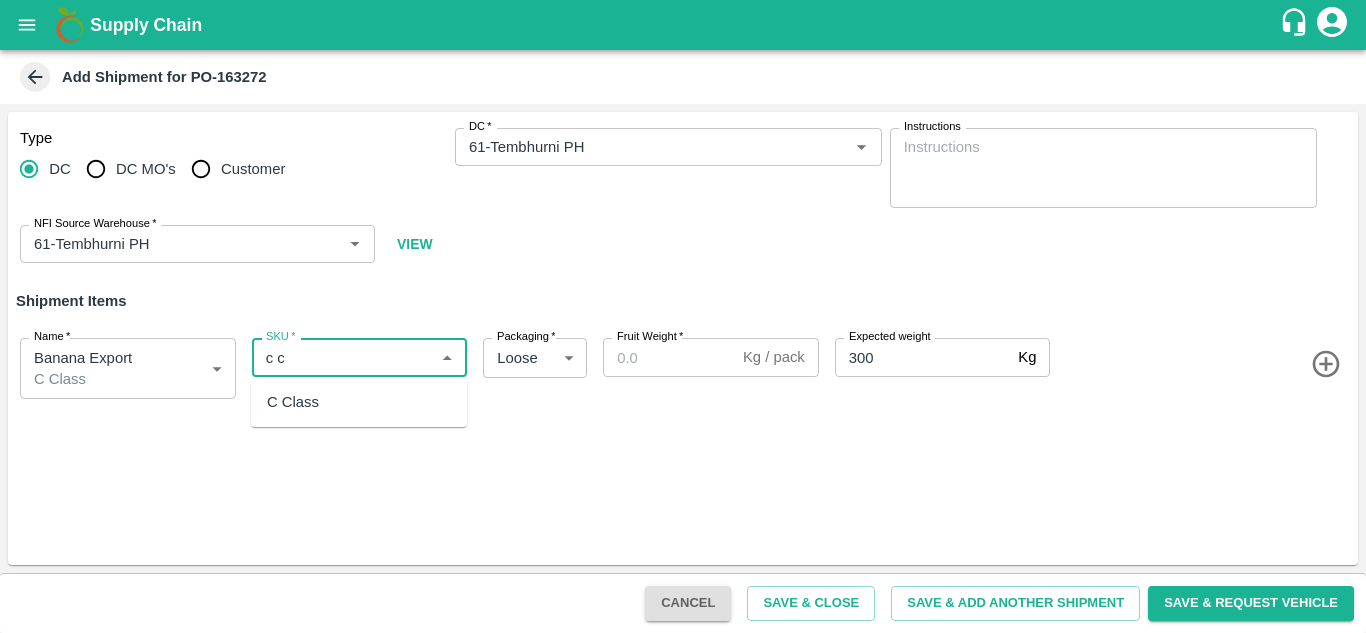 click on "C Class" at bounding box center (293, 402) 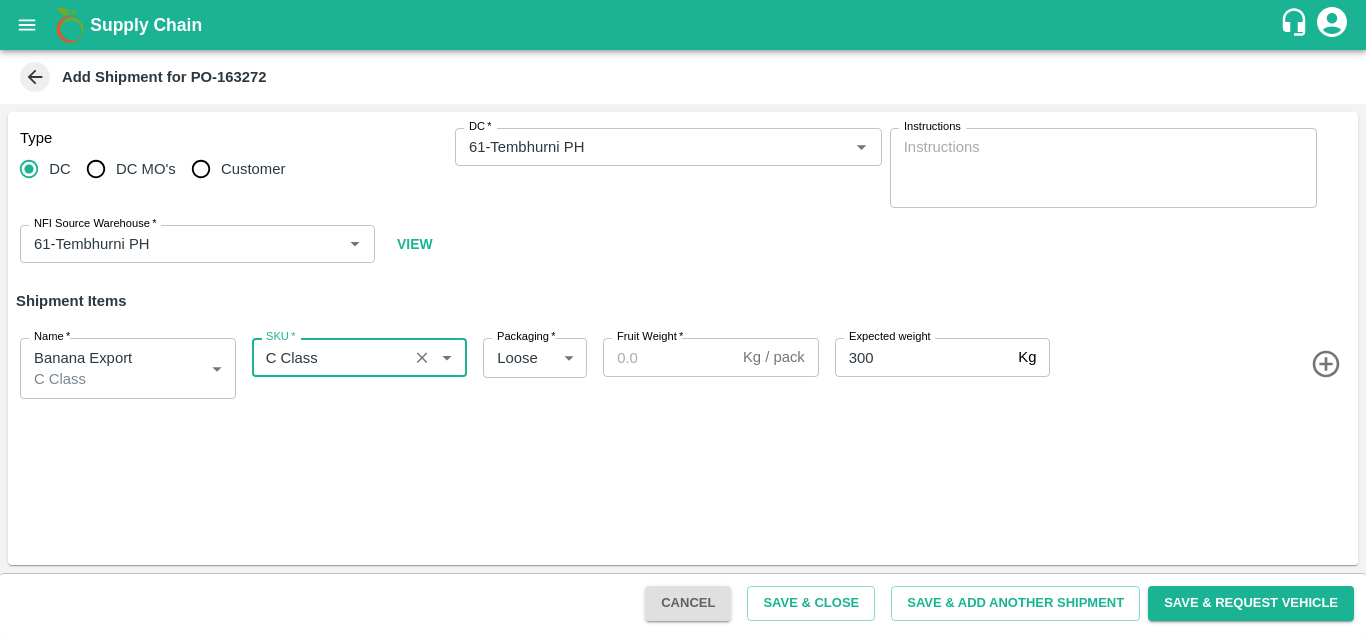 type on "C Class" 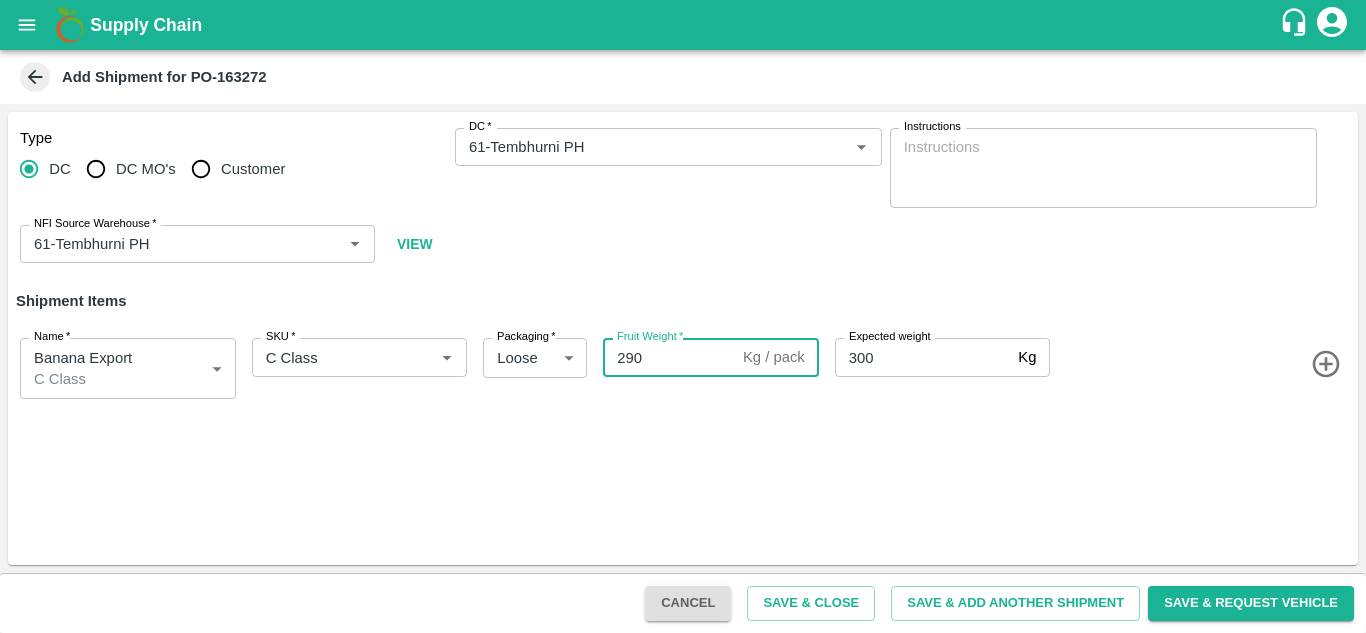 type on "290" 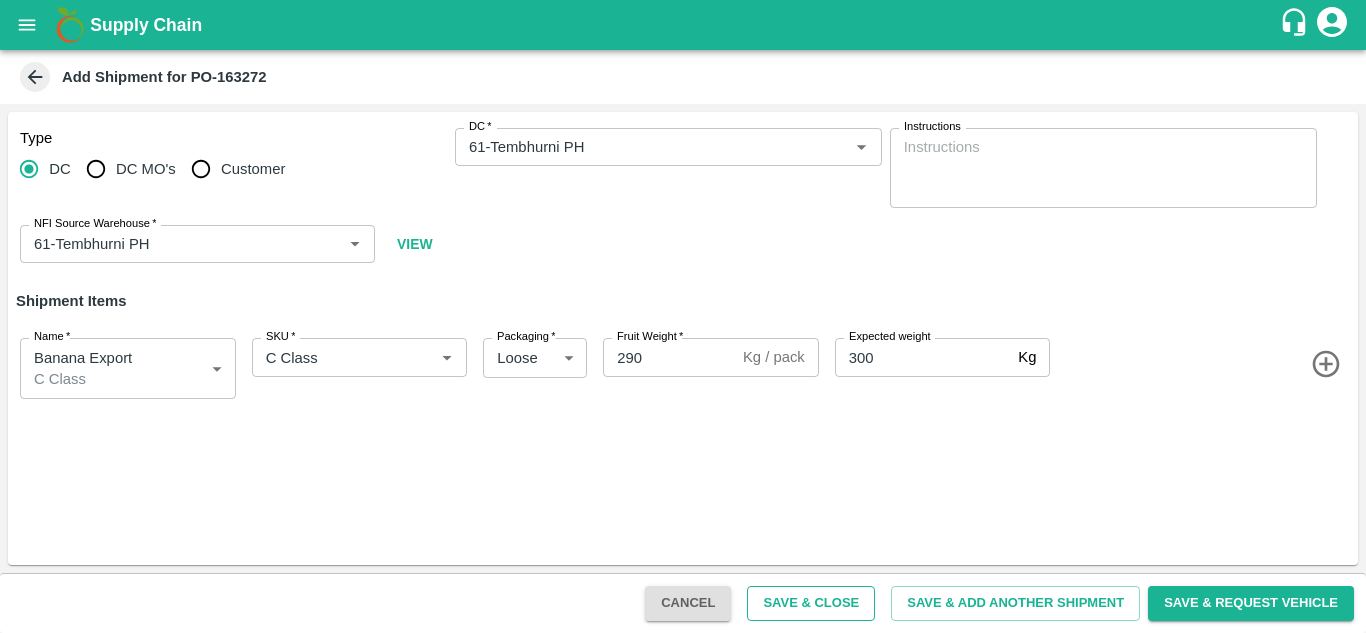click on "Save & Close" at bounding box center (811, 603) 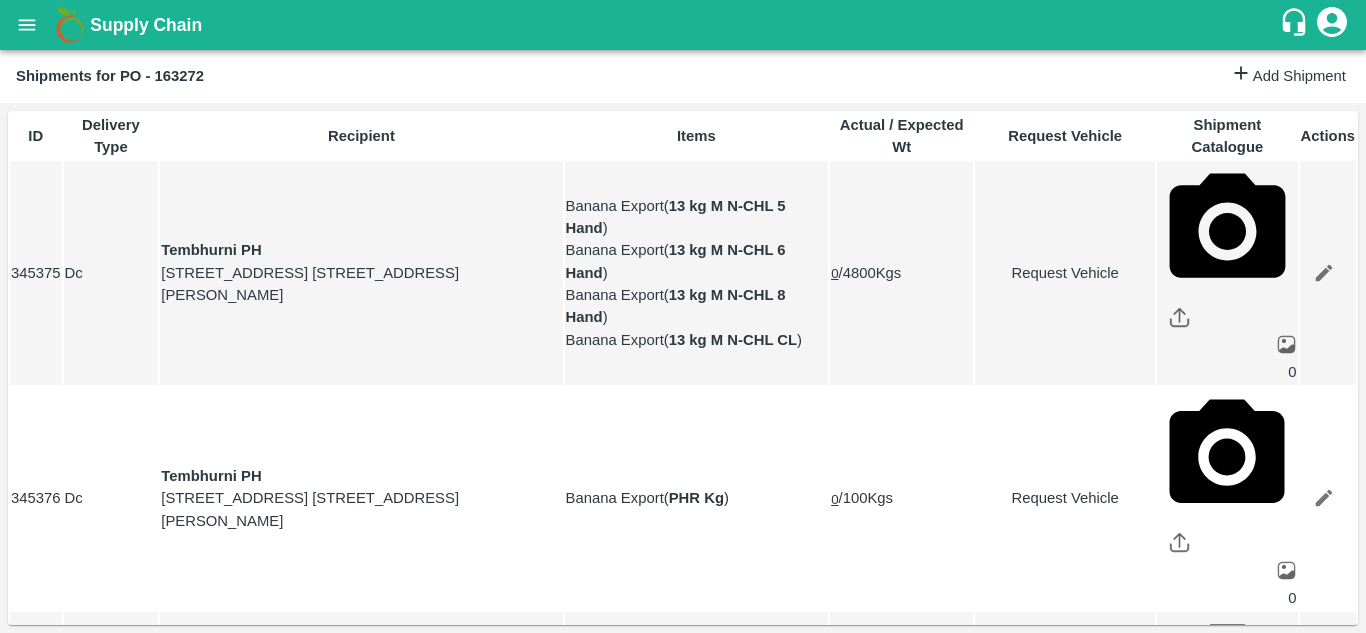 click 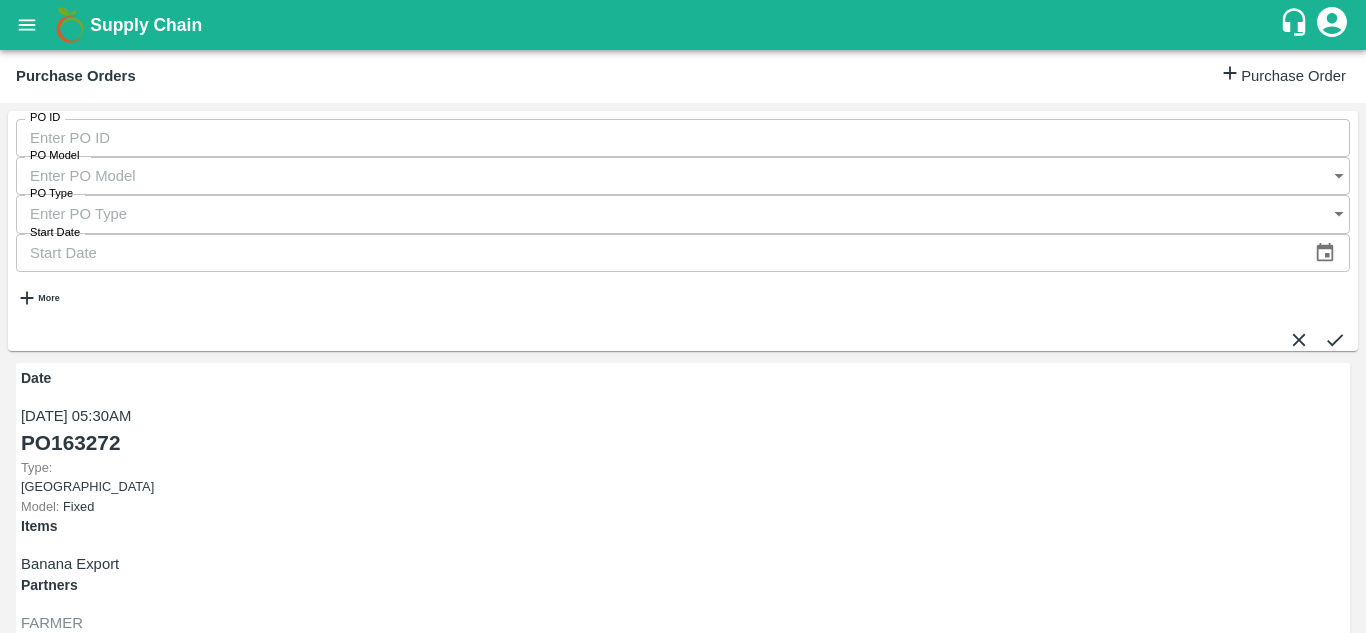 click at bounding box center [27, 25] 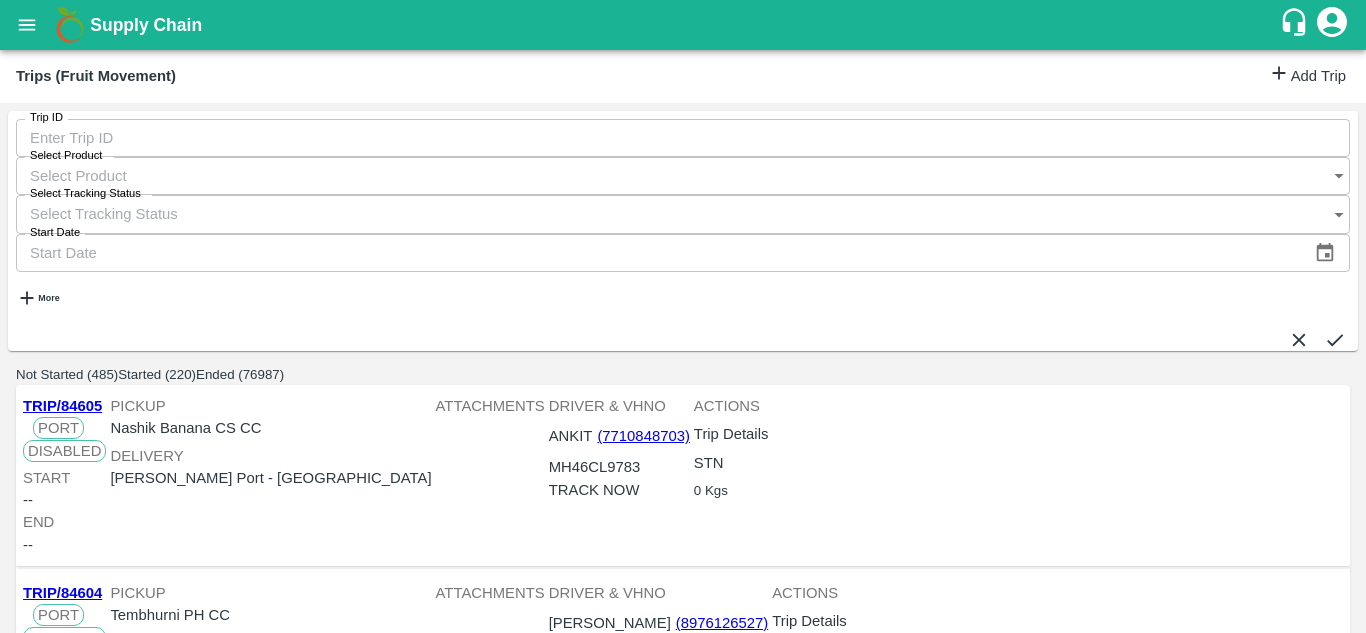 click on "Add Trip" at bounding box center [1307, 76] 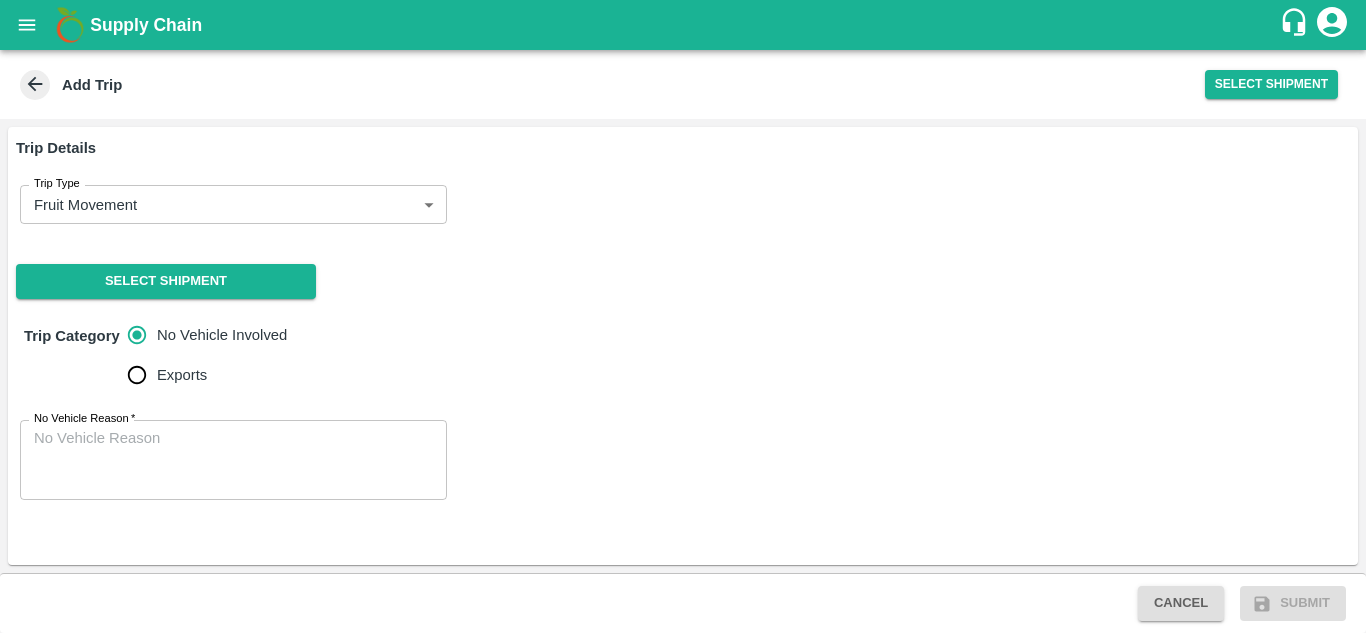 scroll, scrollTop: 0, scrollLeft: 0, axis: both 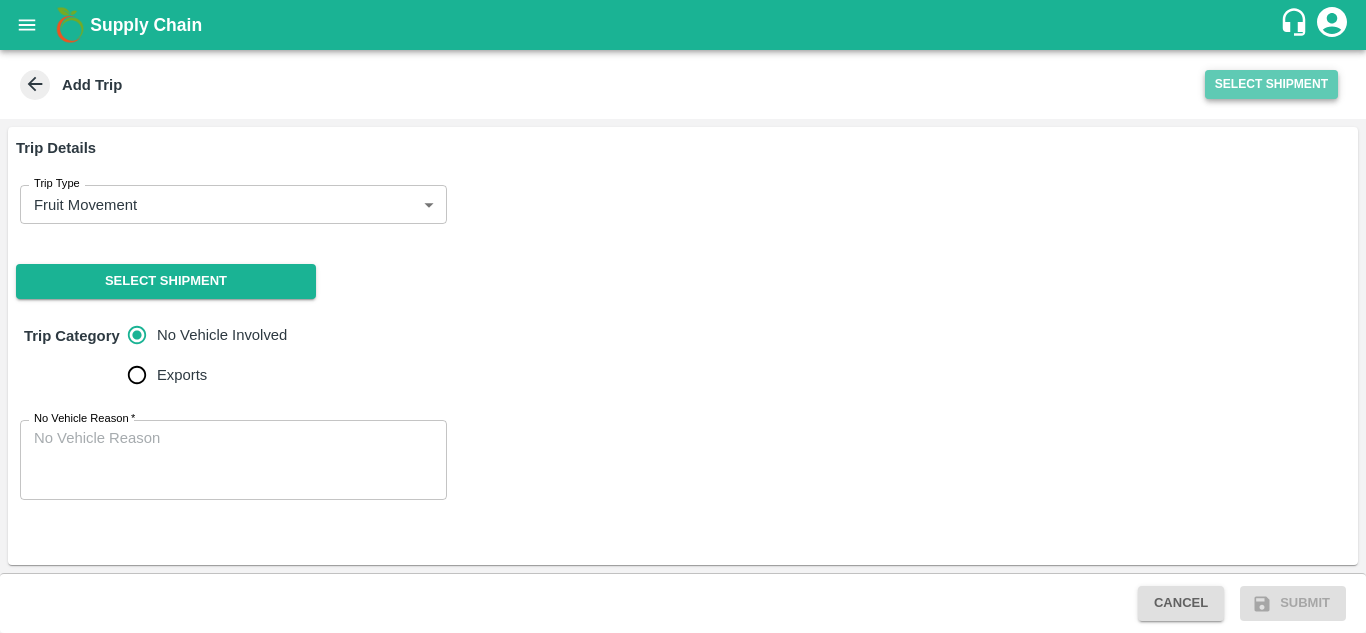 click on "Select Shipment" at bounding box center [1271, 84] 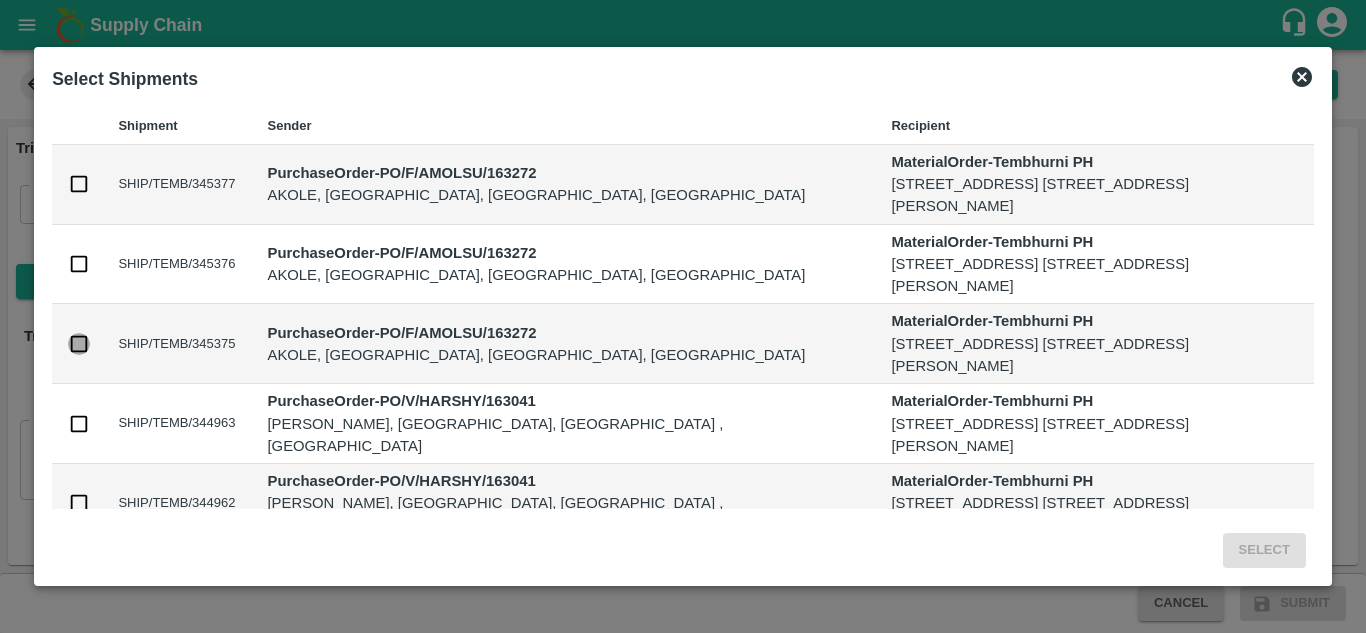 click at bounding box center [79, 344] 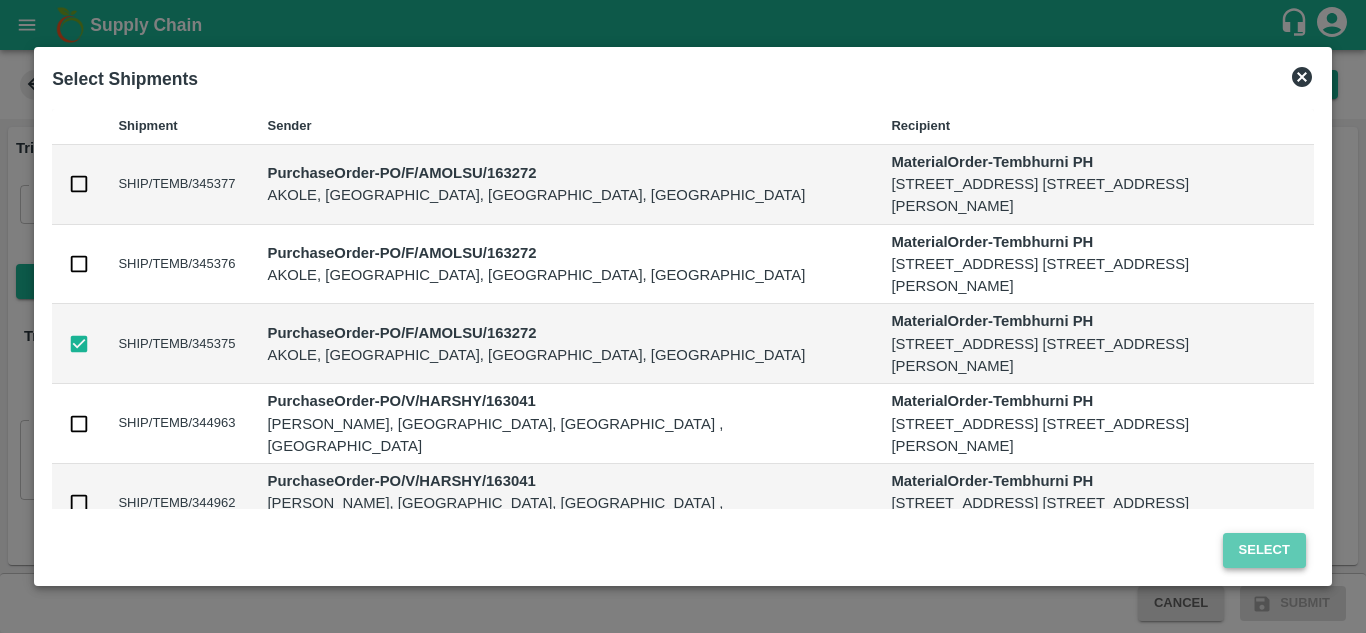 click on "Select" at bounding box center (1264, 550) 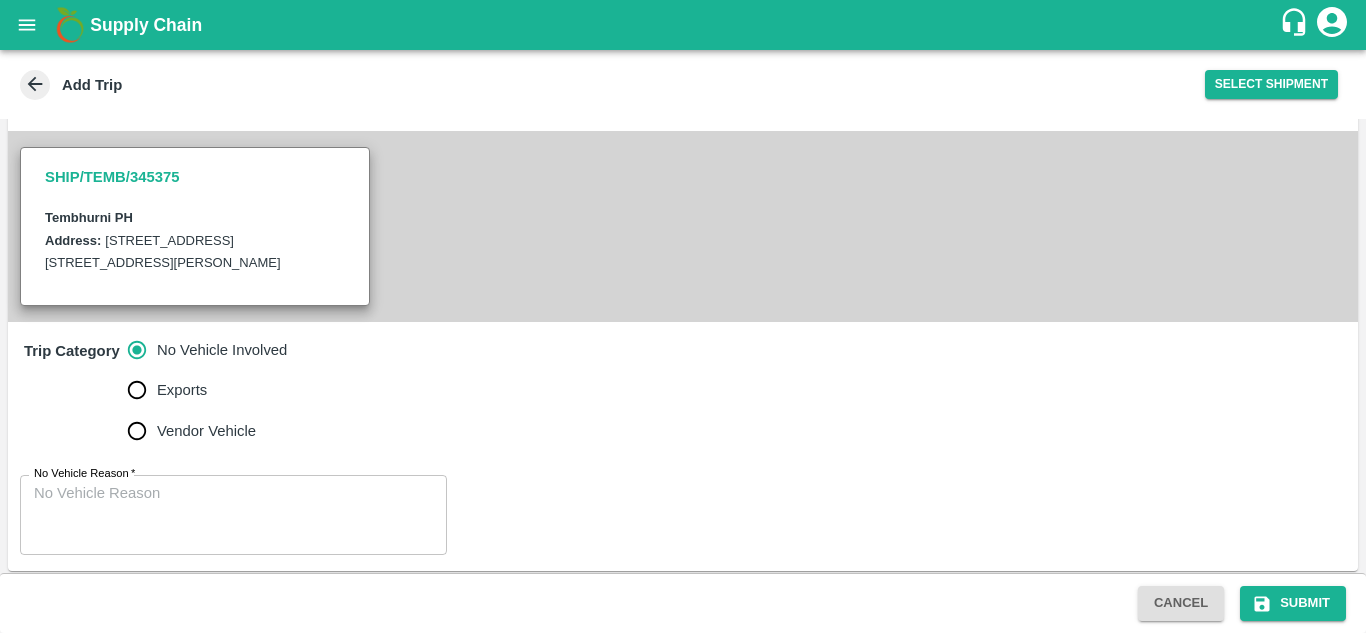 scroll, scrollTop: 428, scrollLeft: 0, axis: vertical 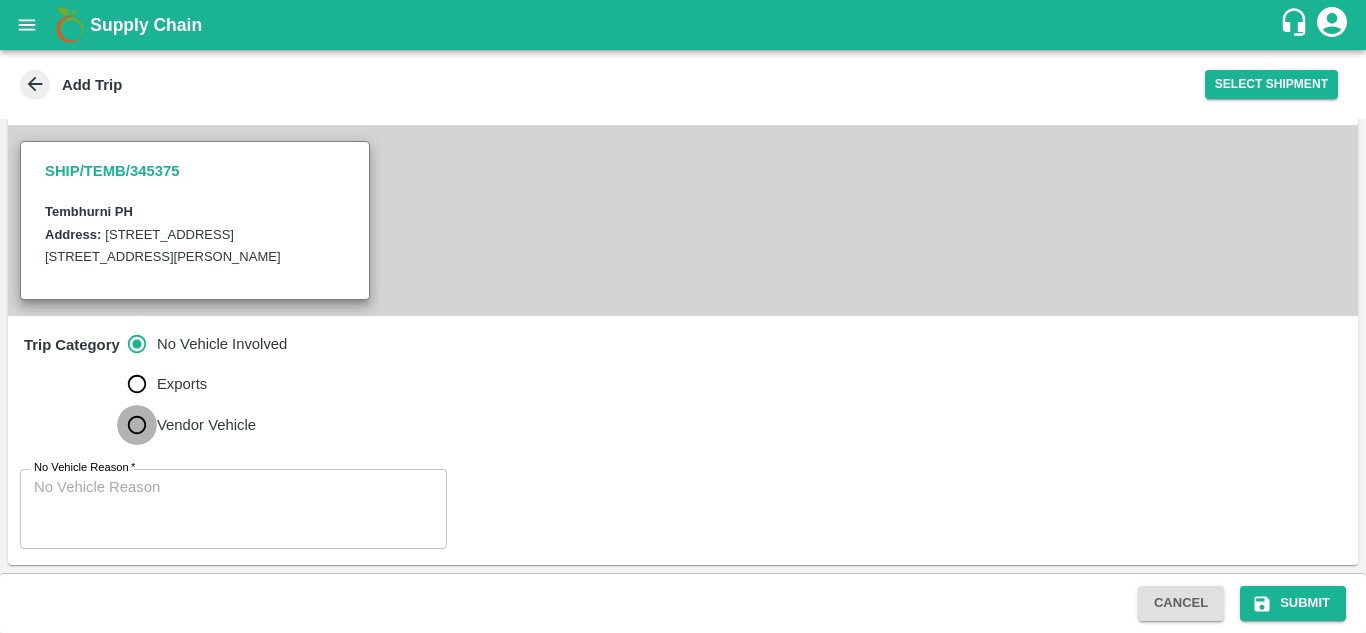 click on "Vendor Vehicle" at bounding box center (137, 425) 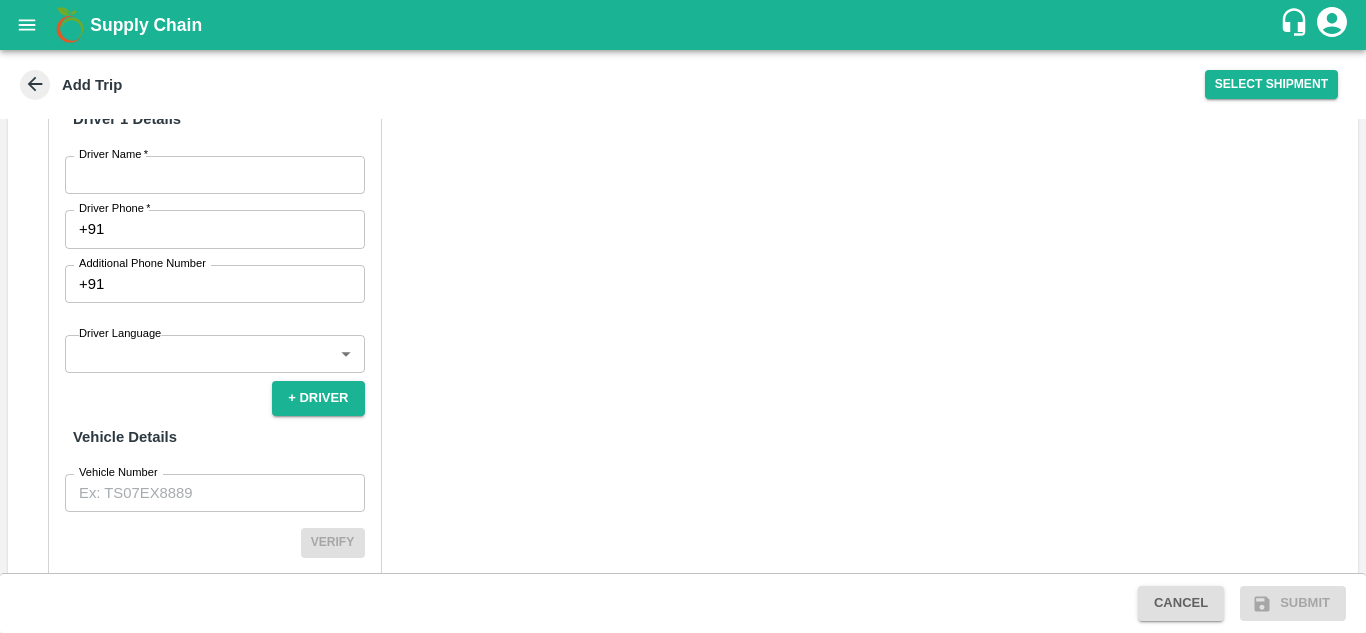 scroll, scrollTop: 759, scrollLeft: 0, axis: vertical 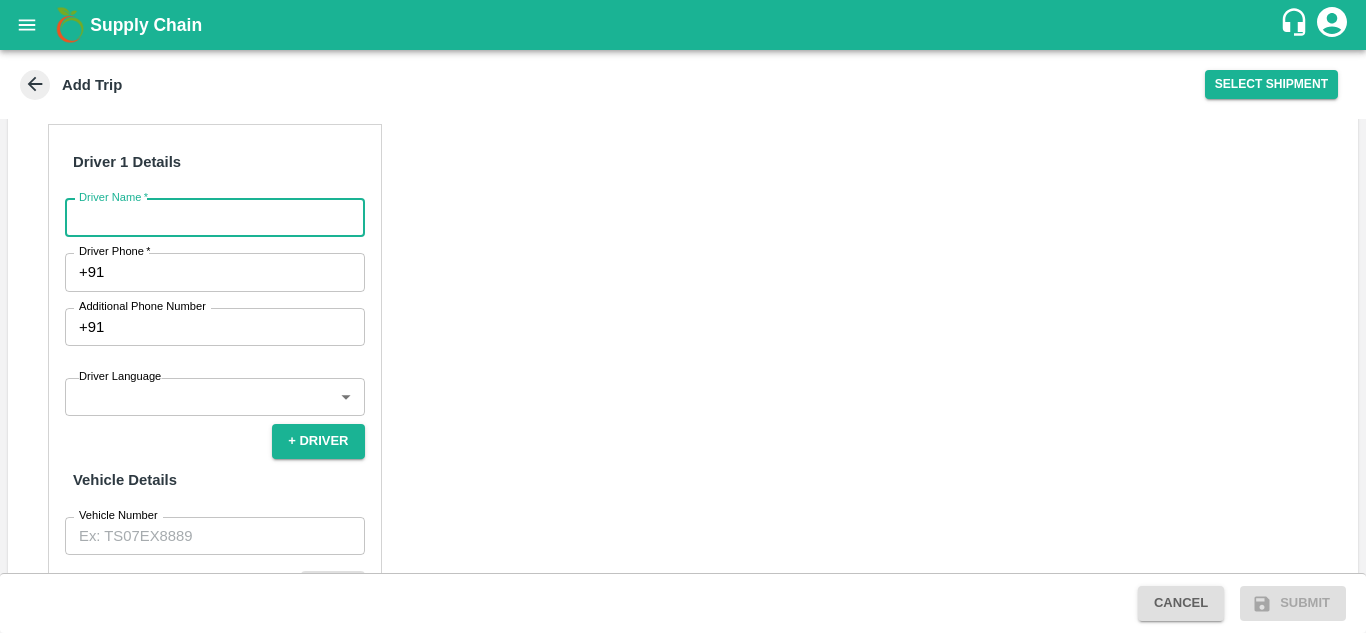 click on "Driver Name   *" at bounding box center [215, 218] 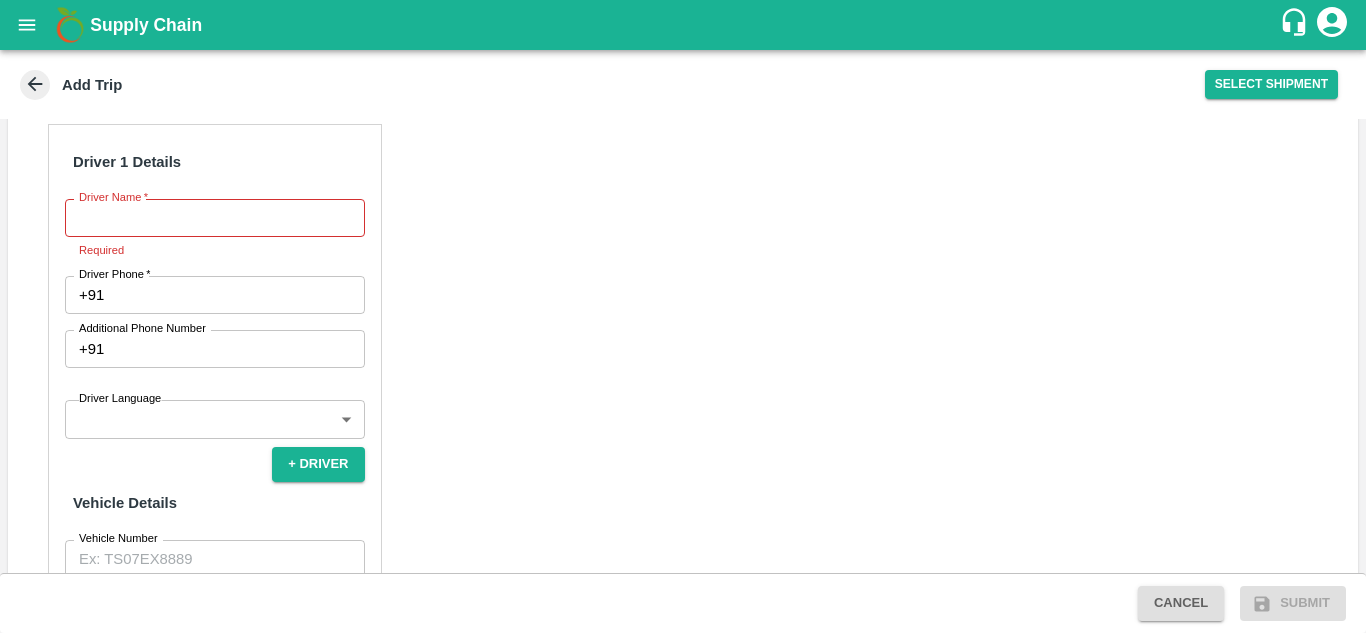 click 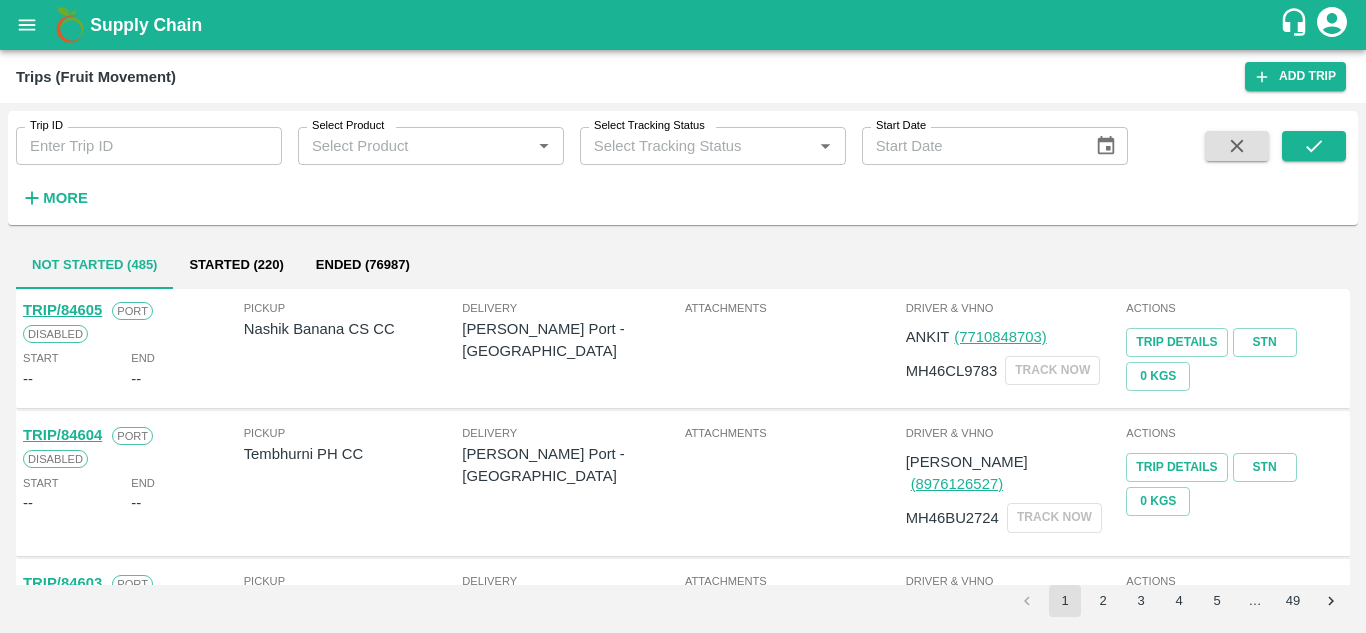 scroll, scrollTop: 0, scrollLeft: 0, axis: both 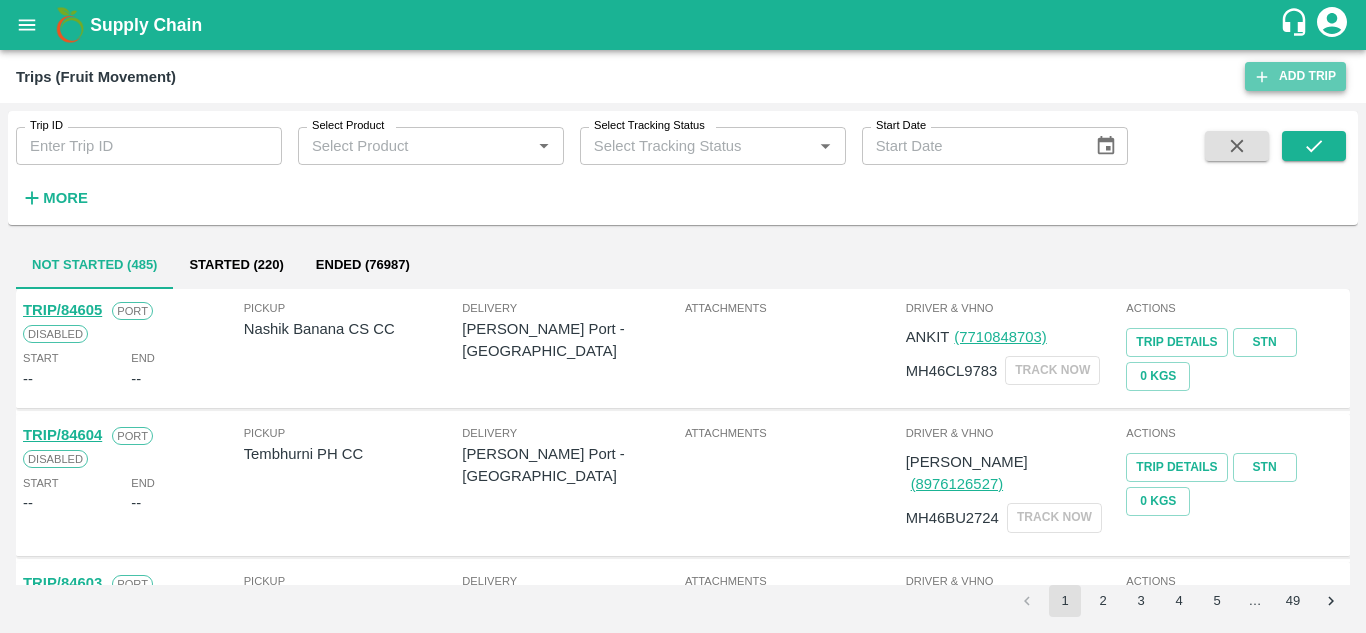 click on "Add Trip" at bounding box center [1295, 76] 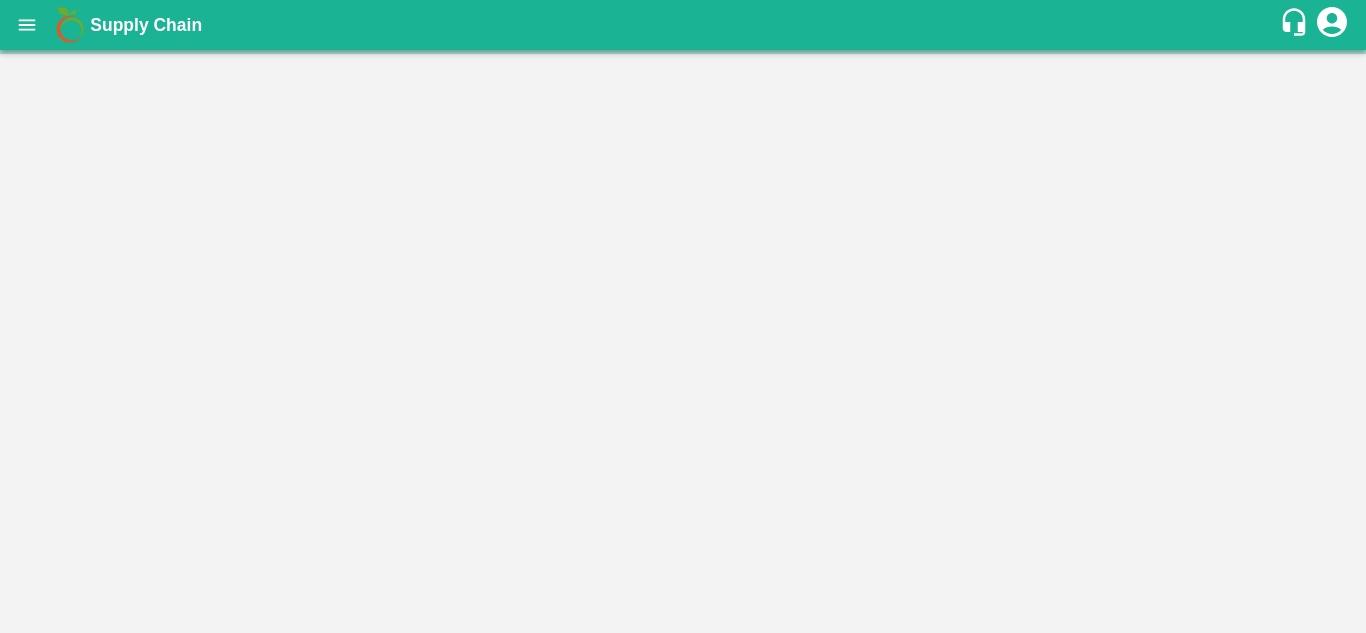 scroll, scrollTop: 0, scrollLeft: 0, axis: both 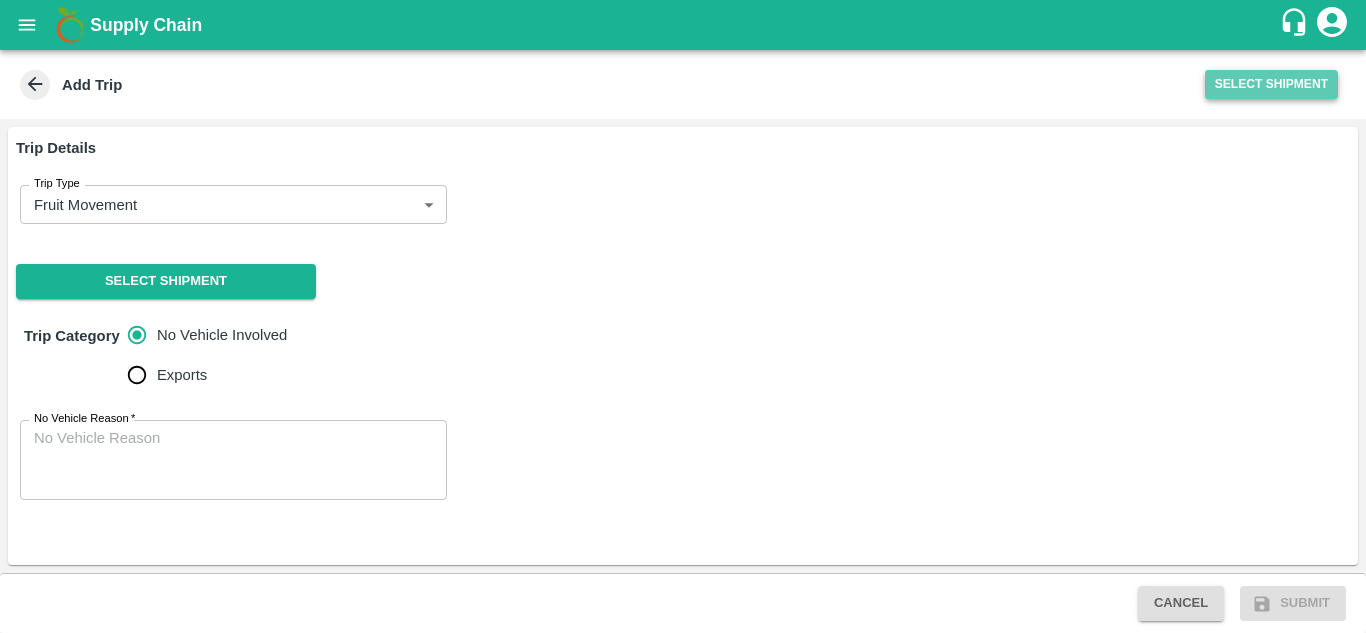 click on "Select Shipment" at bounding box center (1271, 84) 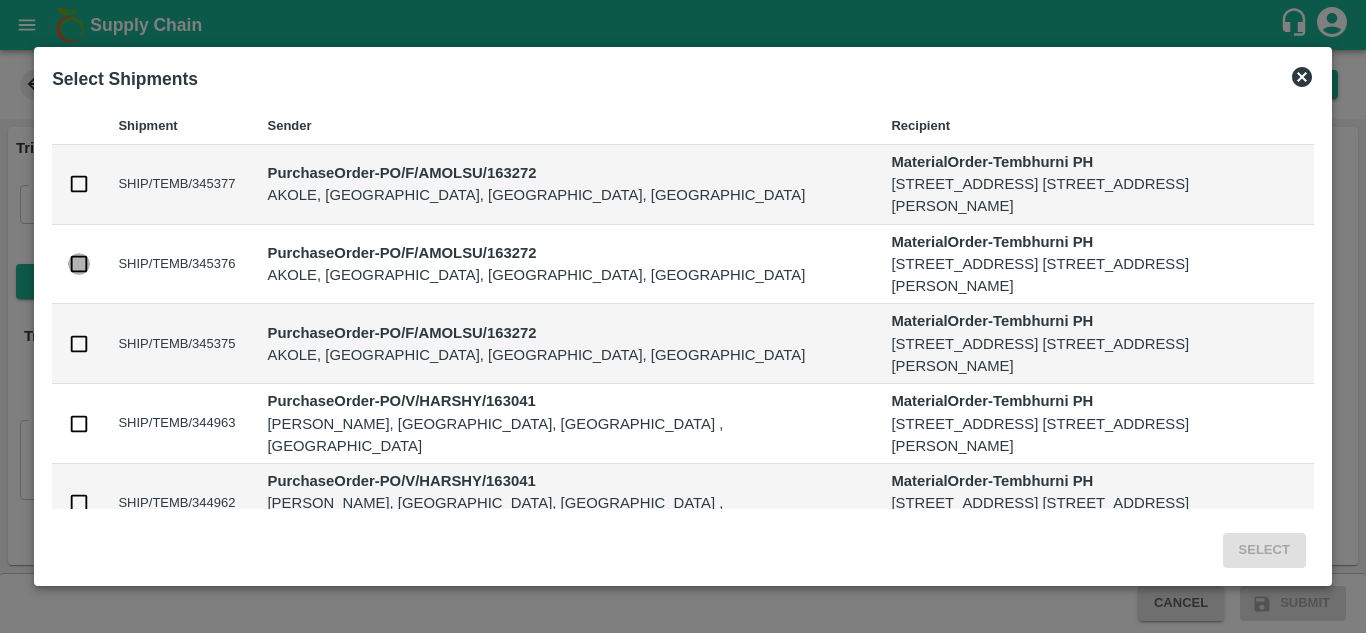 click at bounding box center (79, 264) 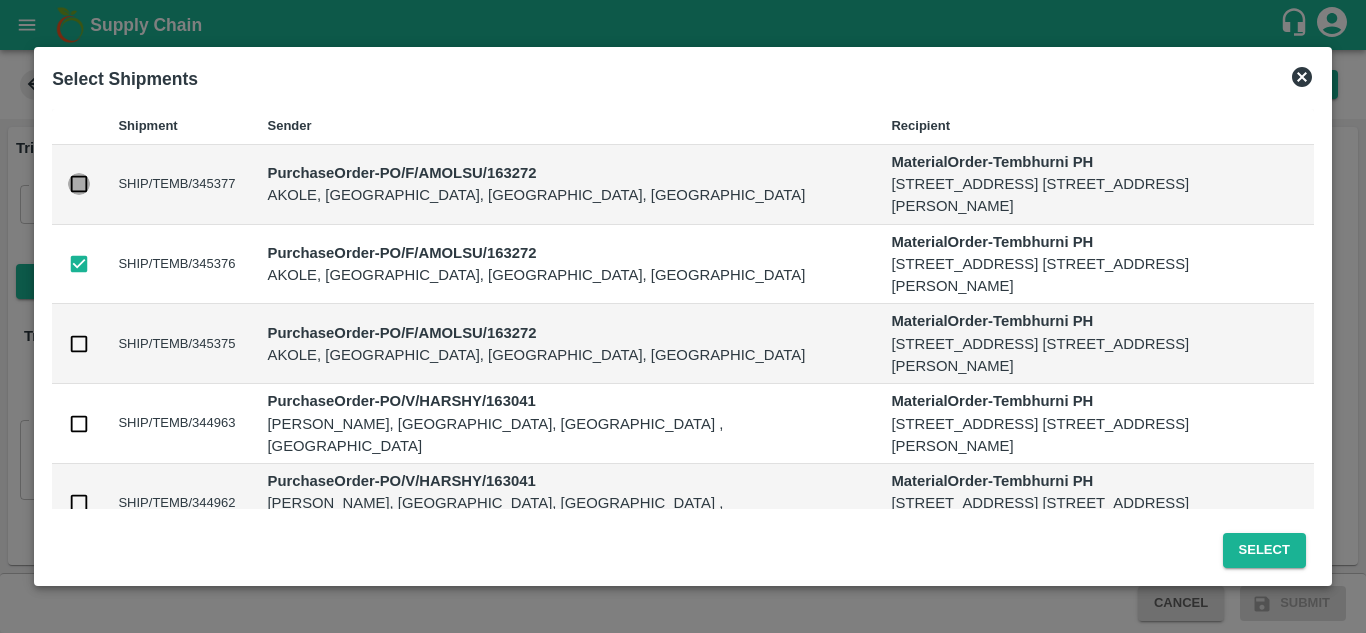 click at bounding box center [79, 184] 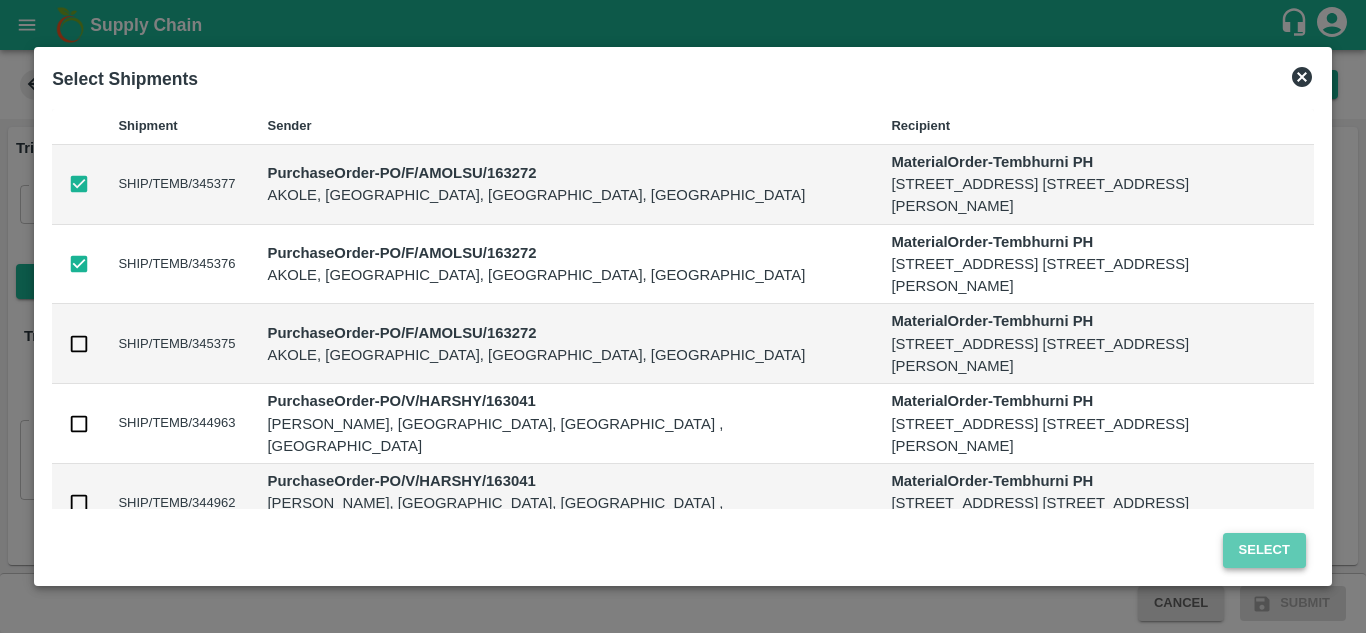 click on "Select" at bounding box center [1264, 550] 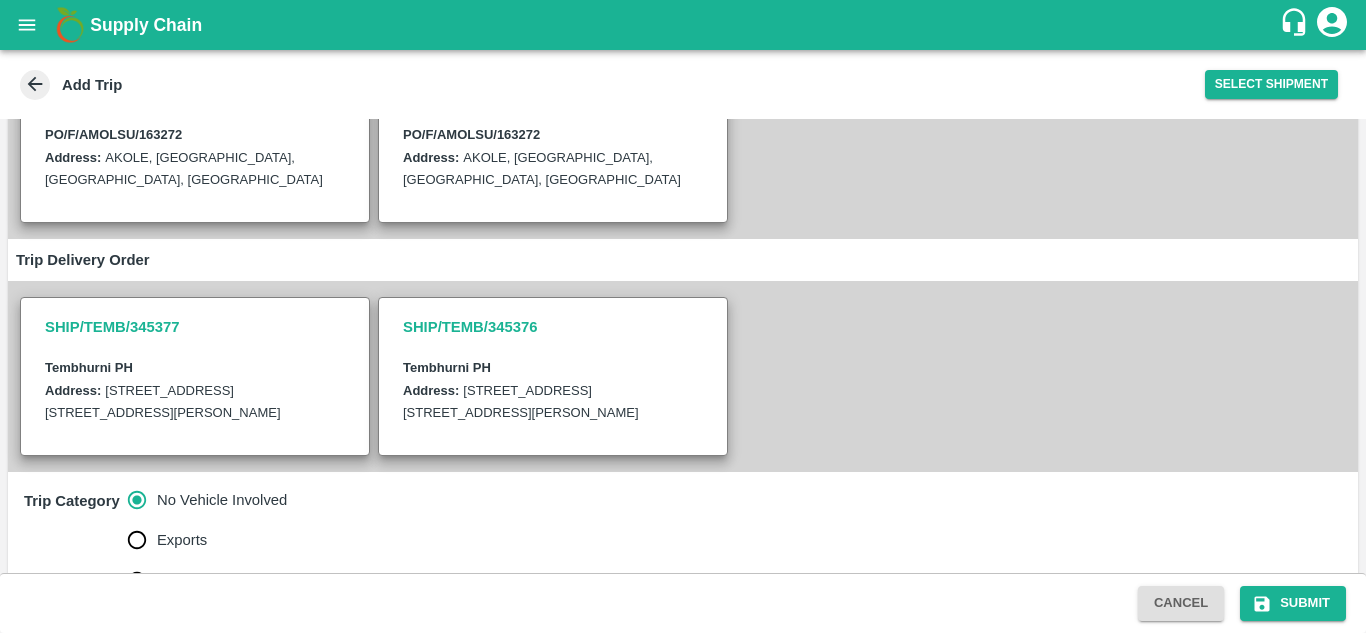 scroll, scrollTop: 428, scrollLeft: 0, axis: vertical 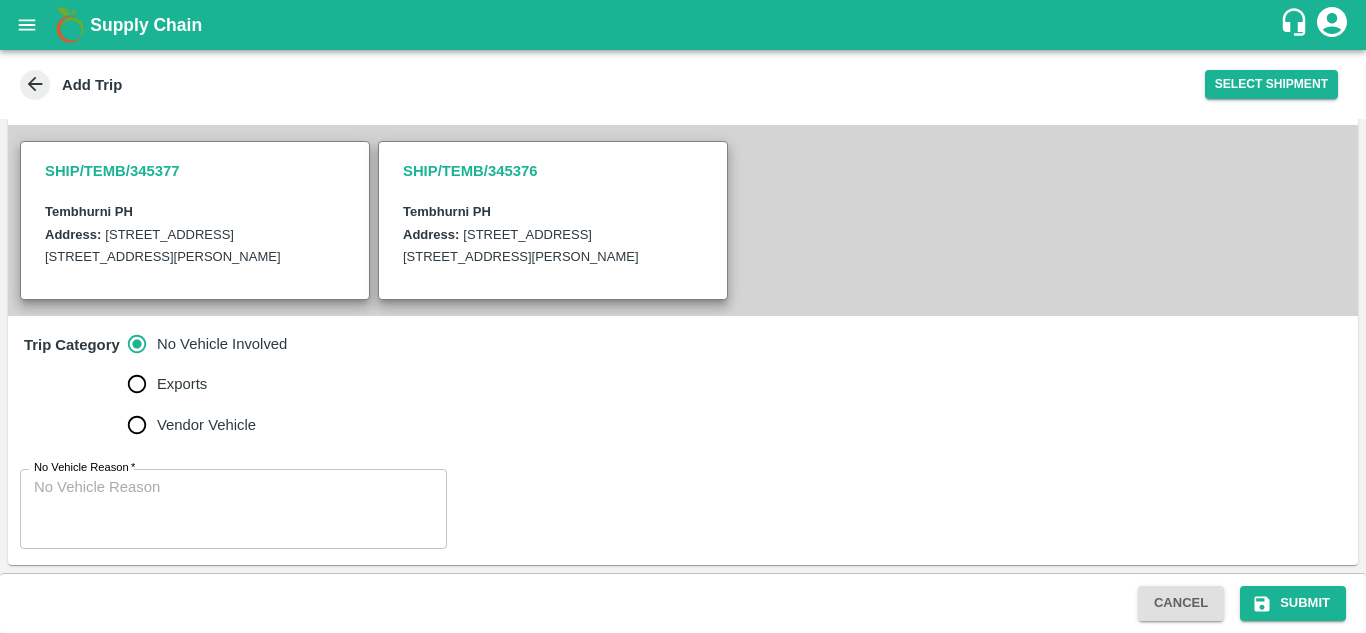 click on "No Vehicle Reason   *" at bounding box center [233, 508] 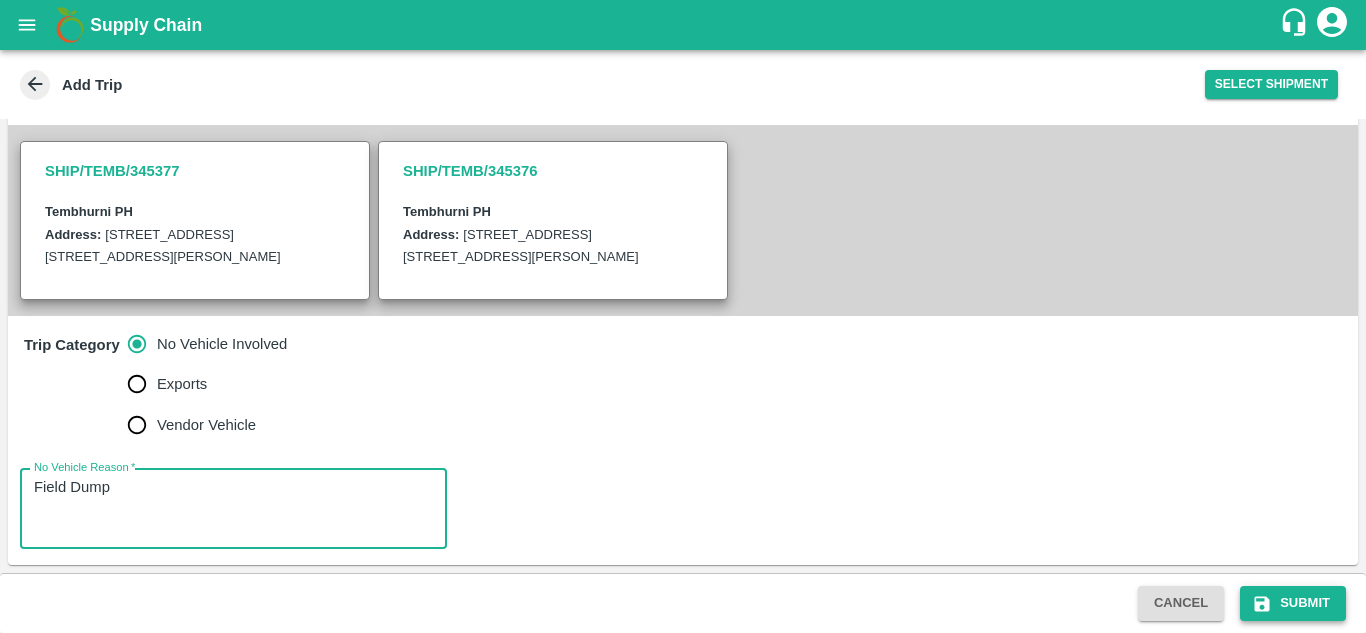 type on "Field Dump" 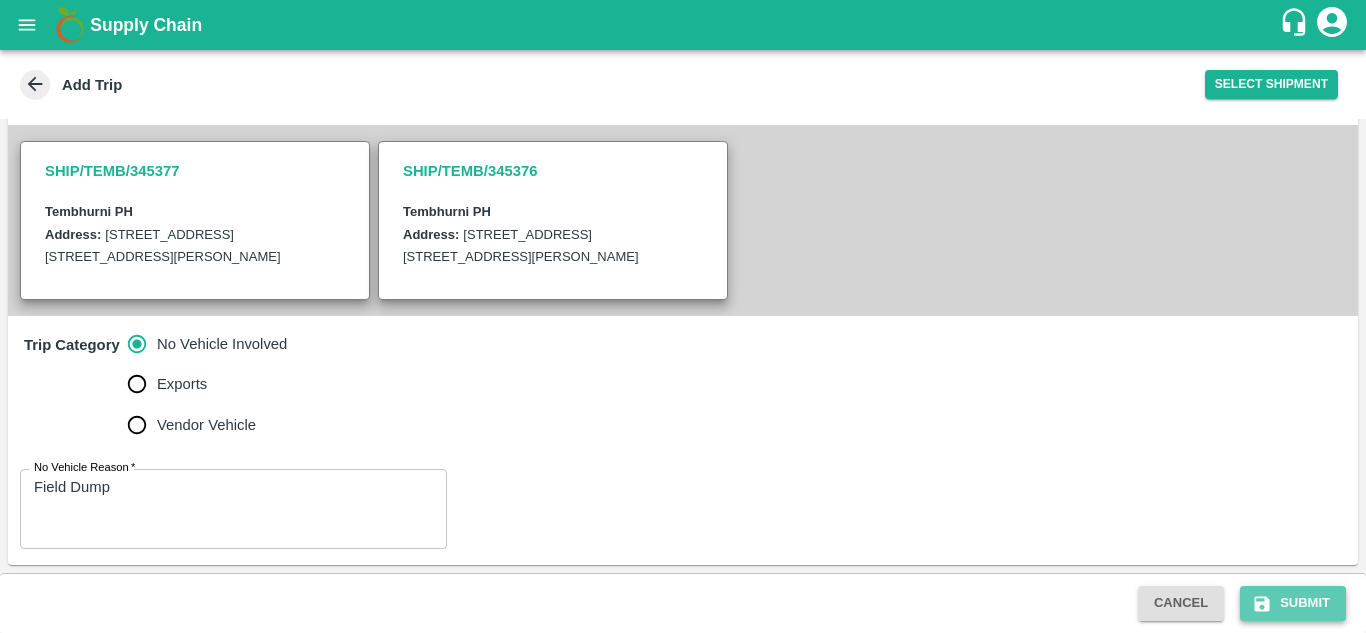 click on "Submit" at bounding box center (1293, 603) 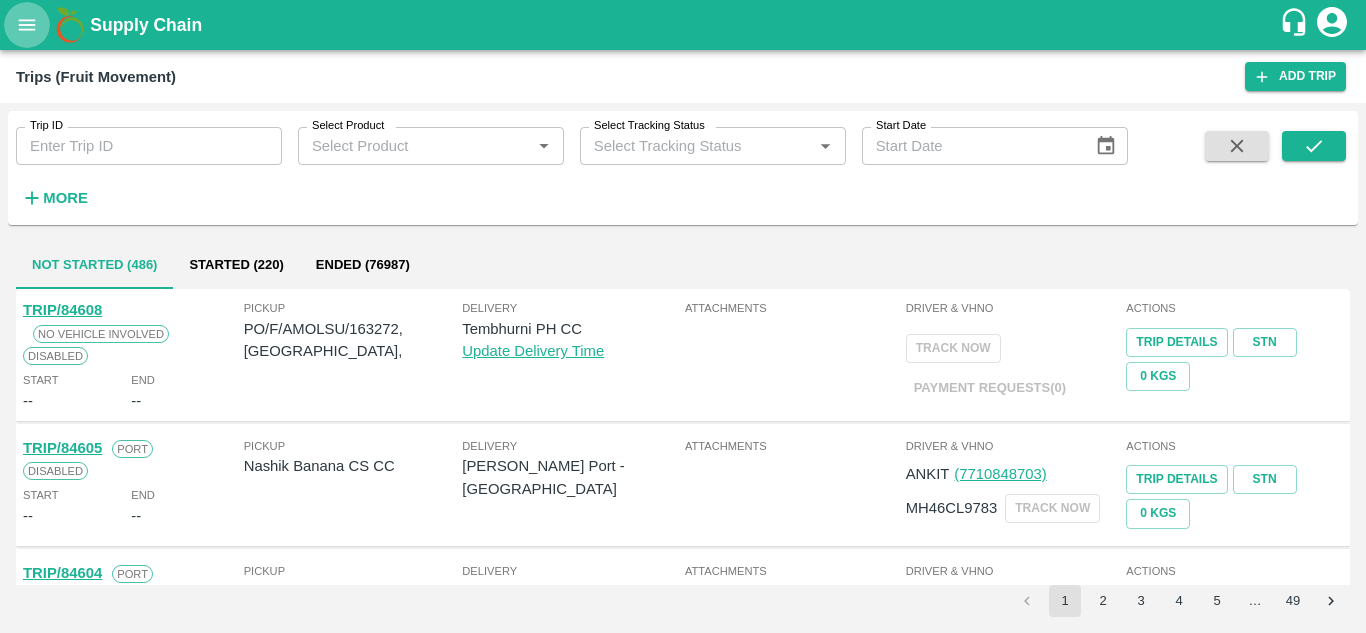 click 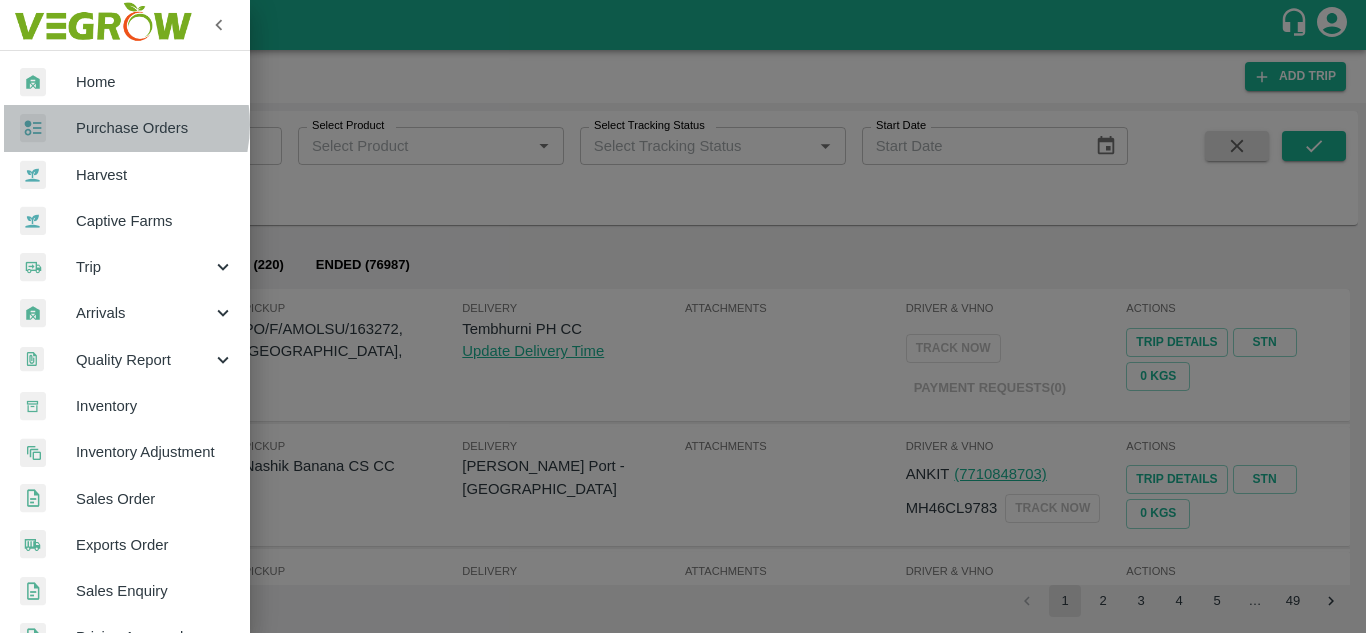 click on "Purchase Orders" at bounding box center [155, 128] 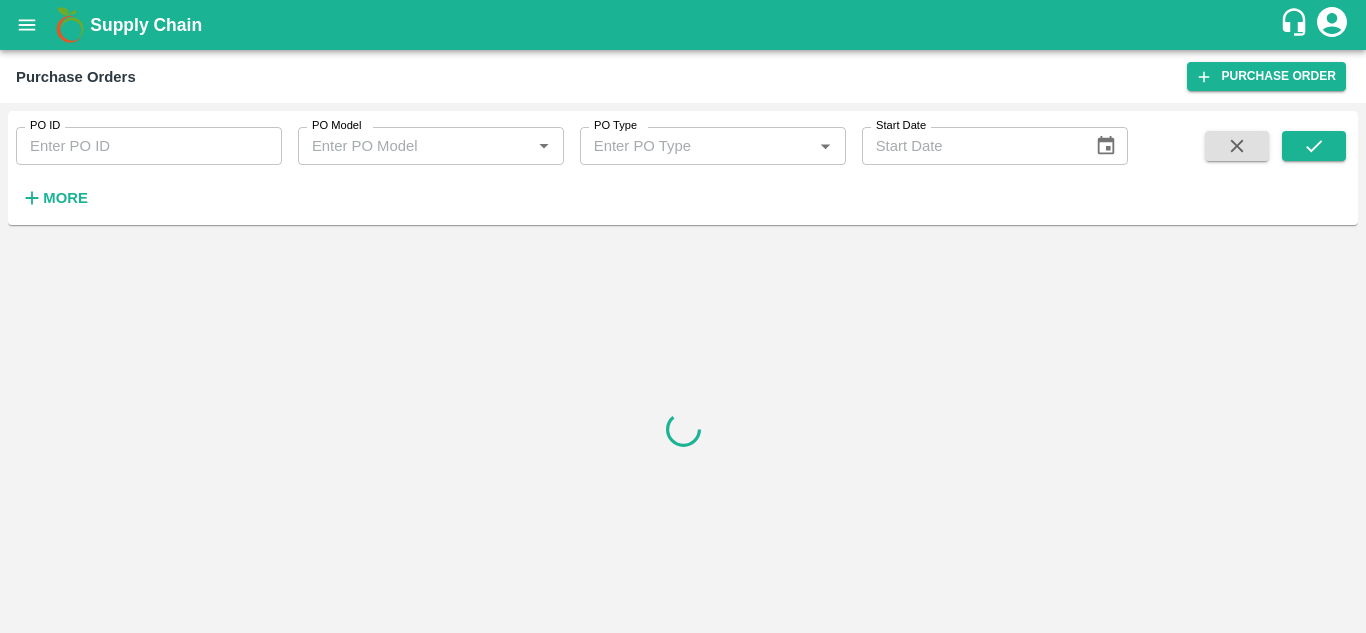 scroll, scrollTop: 0, scrollLeft: 0, axis: both 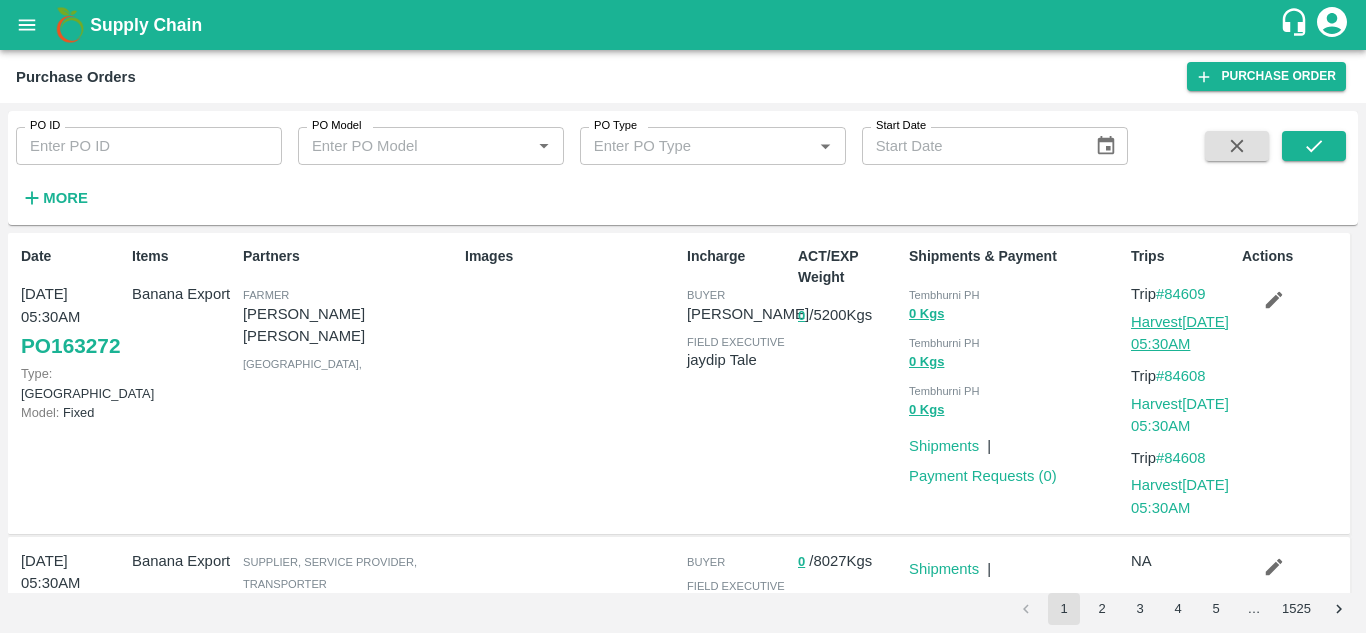 click on "Harvest  [DATE] 05:30AM" at bounding box center (1180, 333) 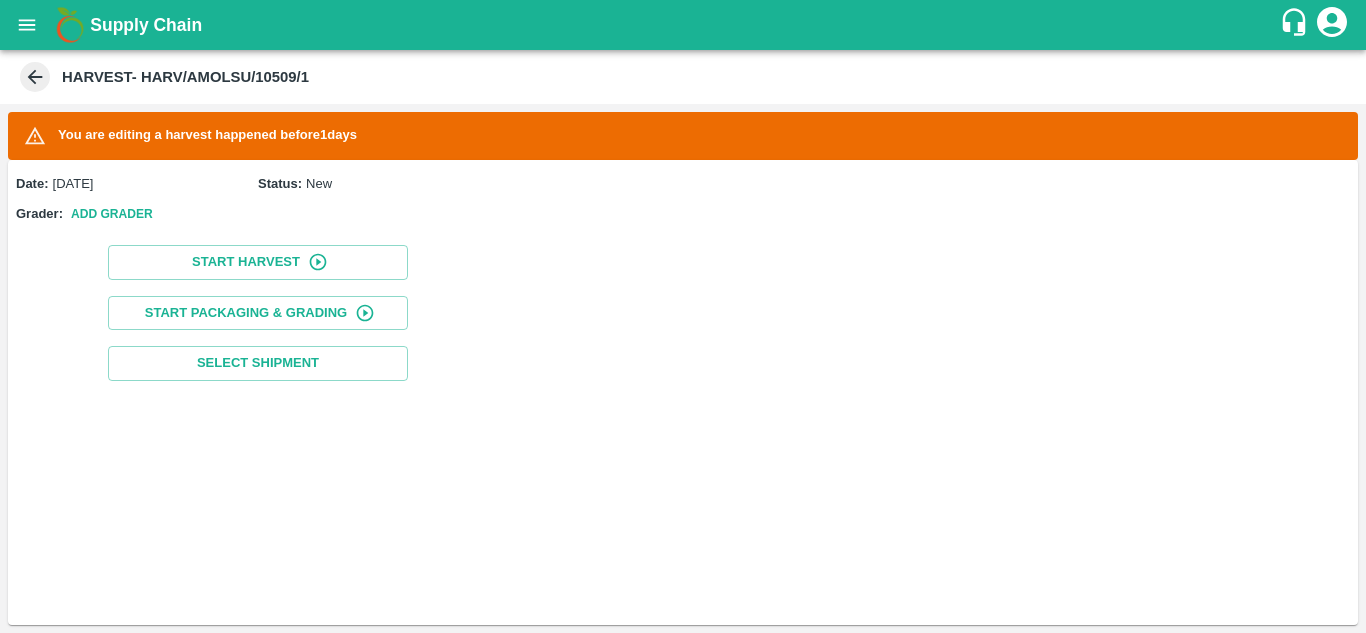 scroll, scrollTop: 0, scrollLeft: 0, axis: both 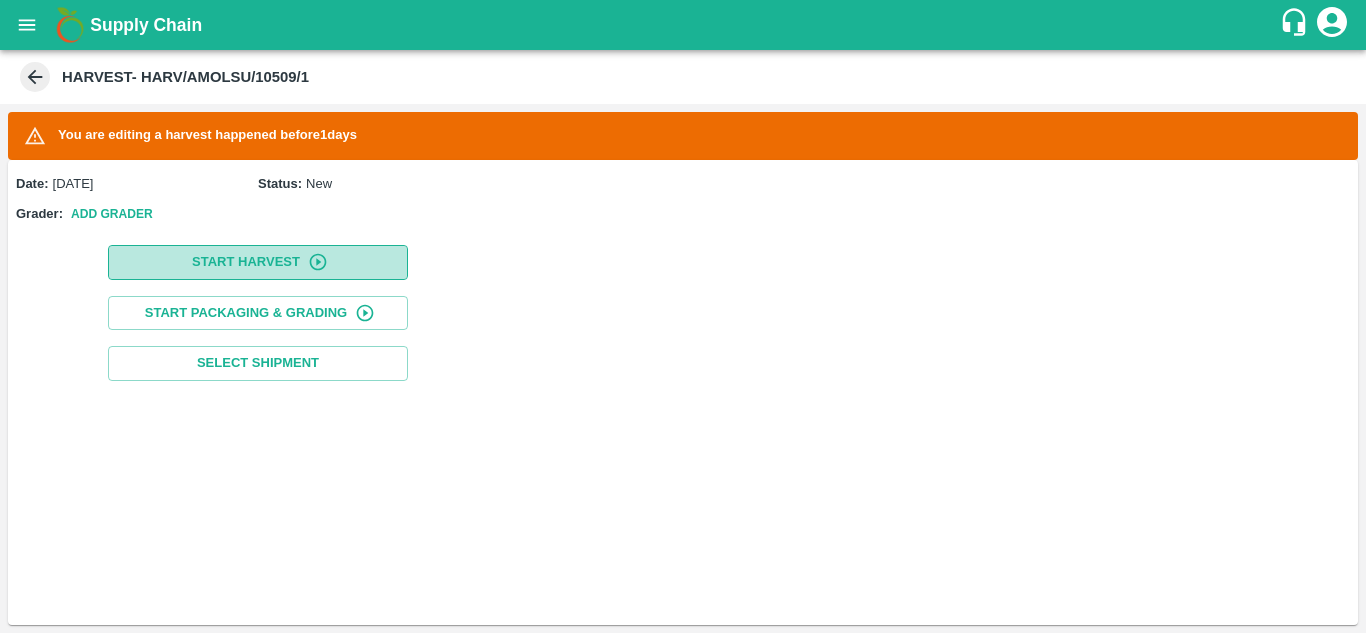 click on "Start Harvest" at bounding box center (258, 262) 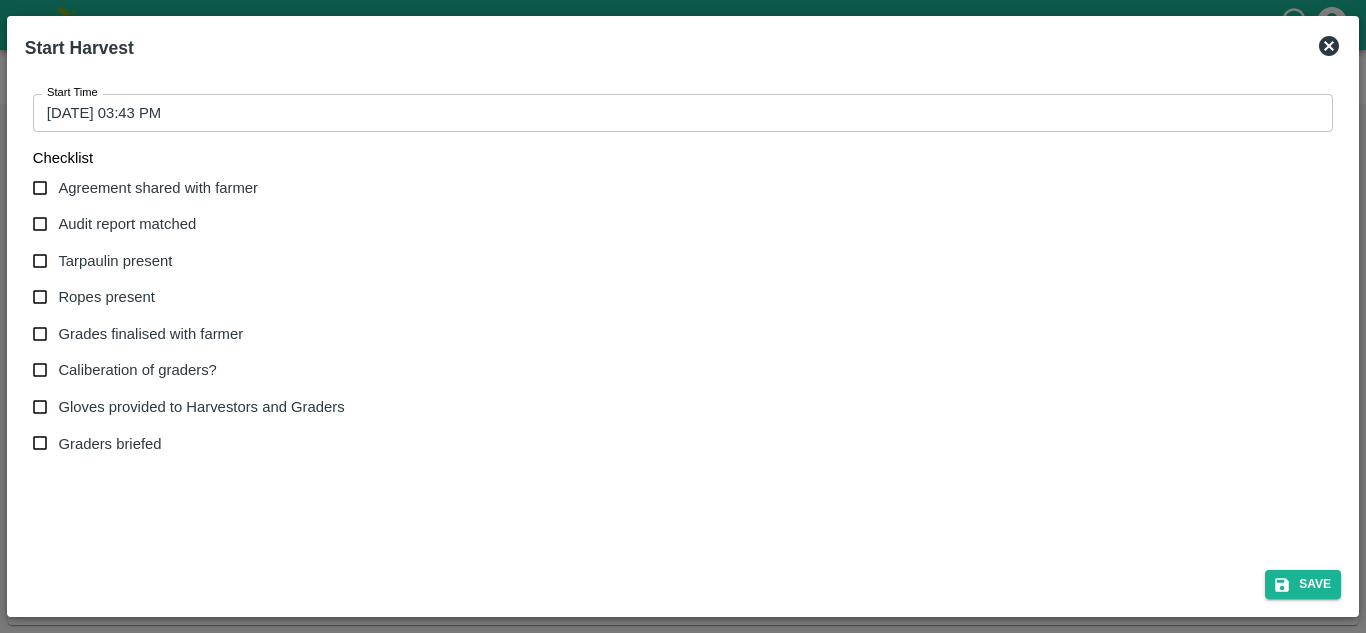 click on "Agreement shared with farmer" at bounding box center [40, 188] 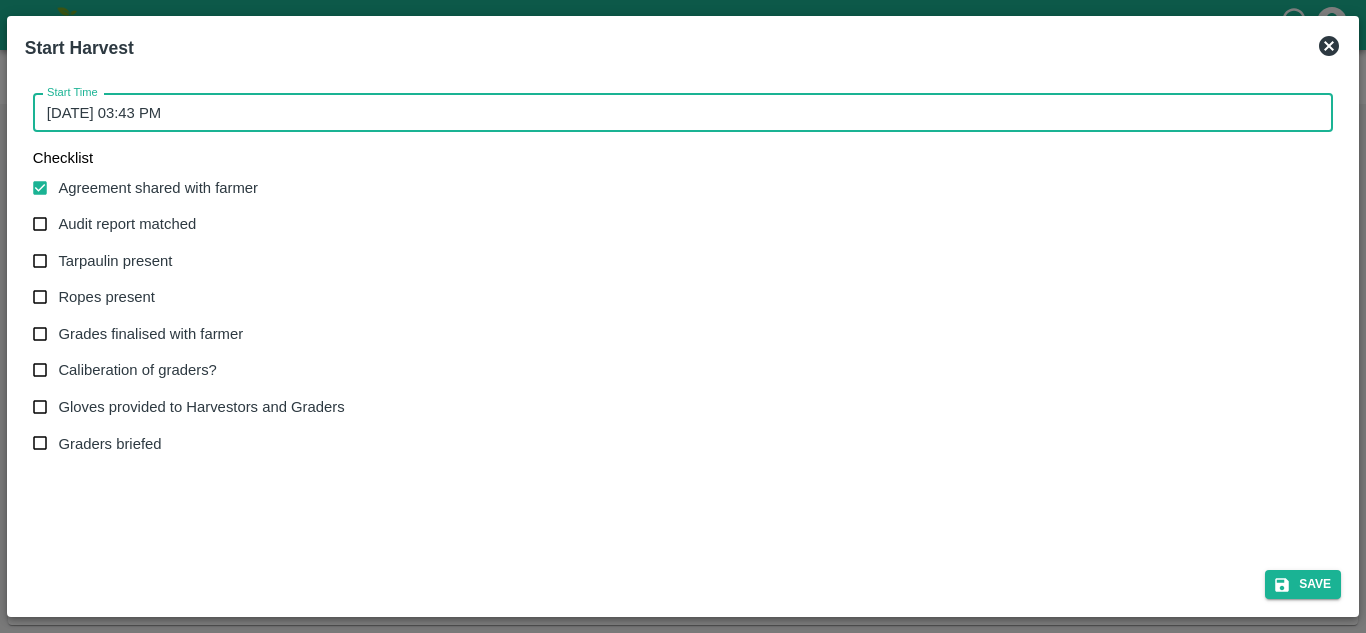 click on "[DATE] 03:43 PM" at bounding box center (676, 113) 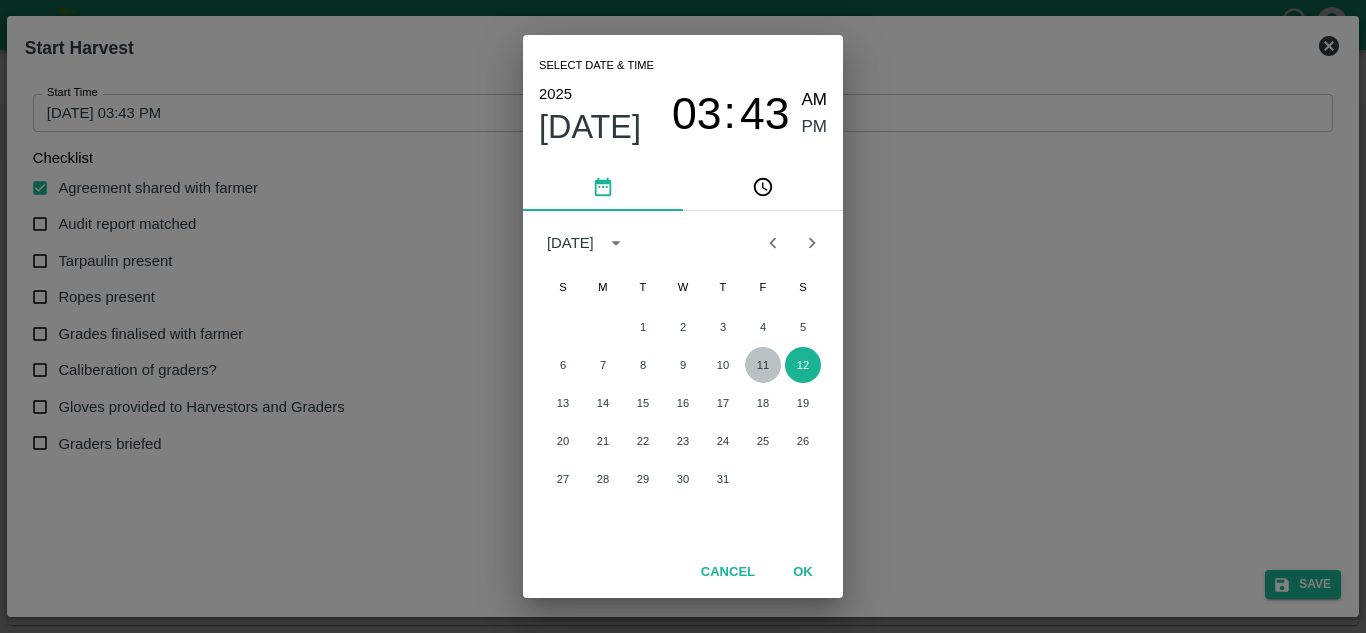 click on "11" at bounding box center [763, 365] 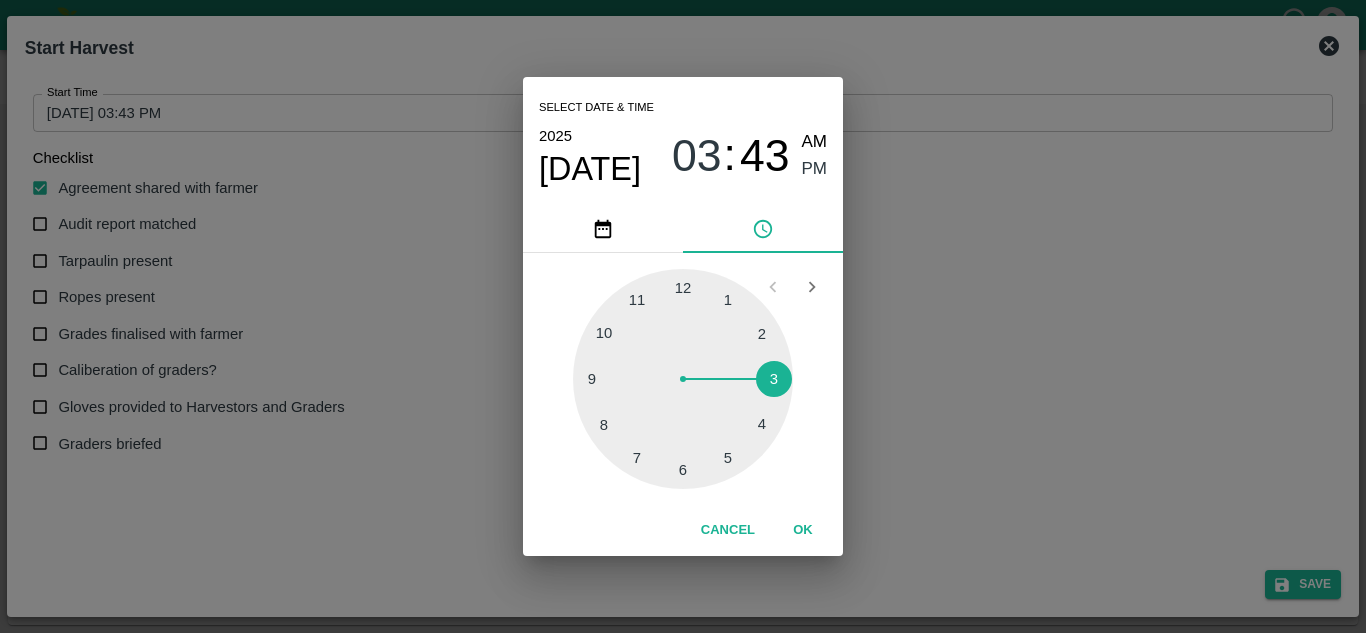 click at bounding box center [683, 379] 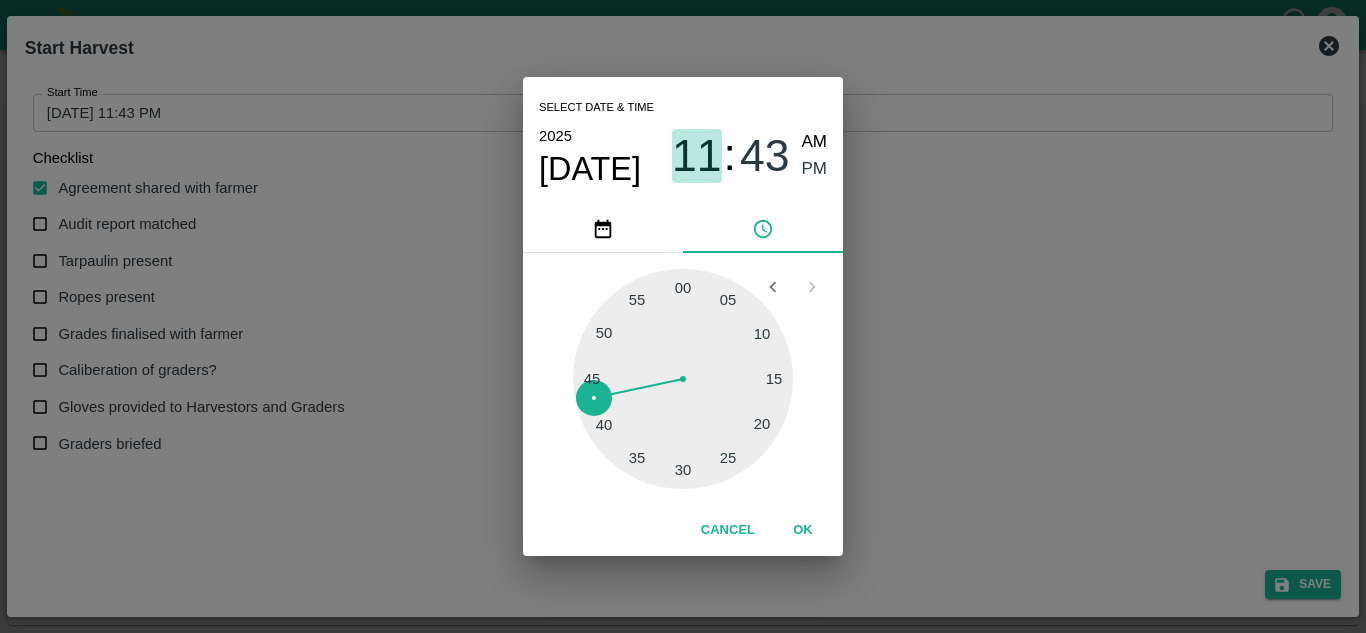click on "11" at bounding box center [697, 156] 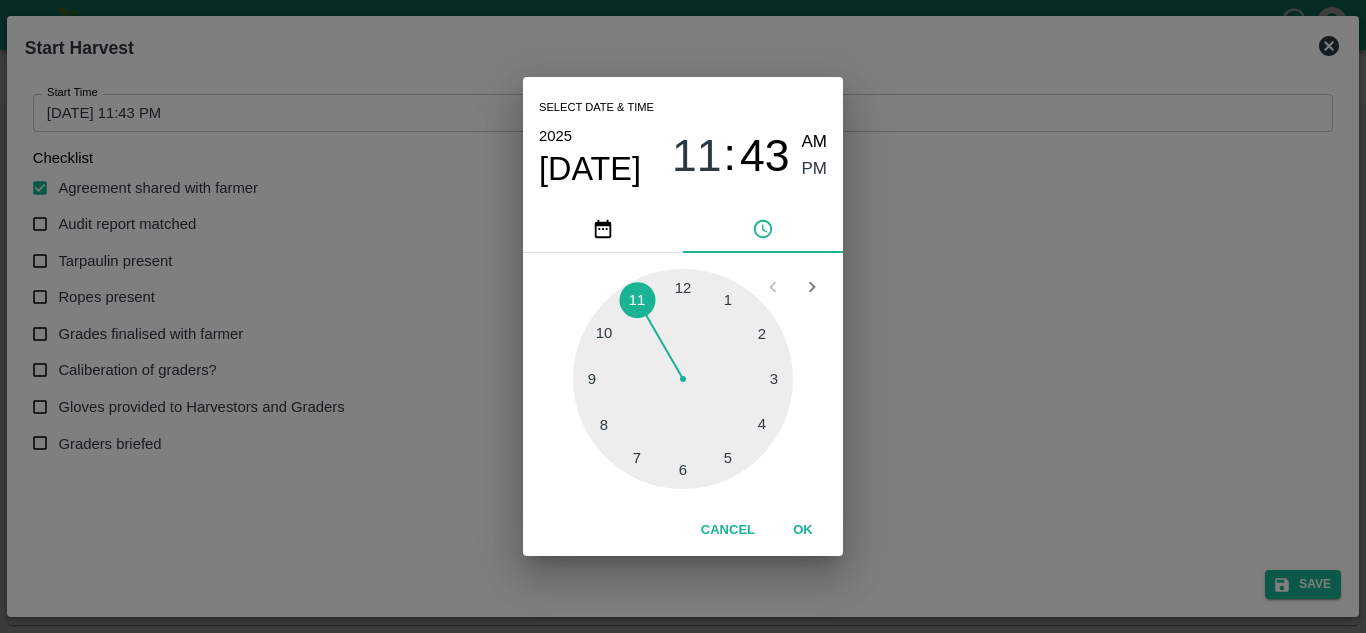 click at bounding box center [683, 379] 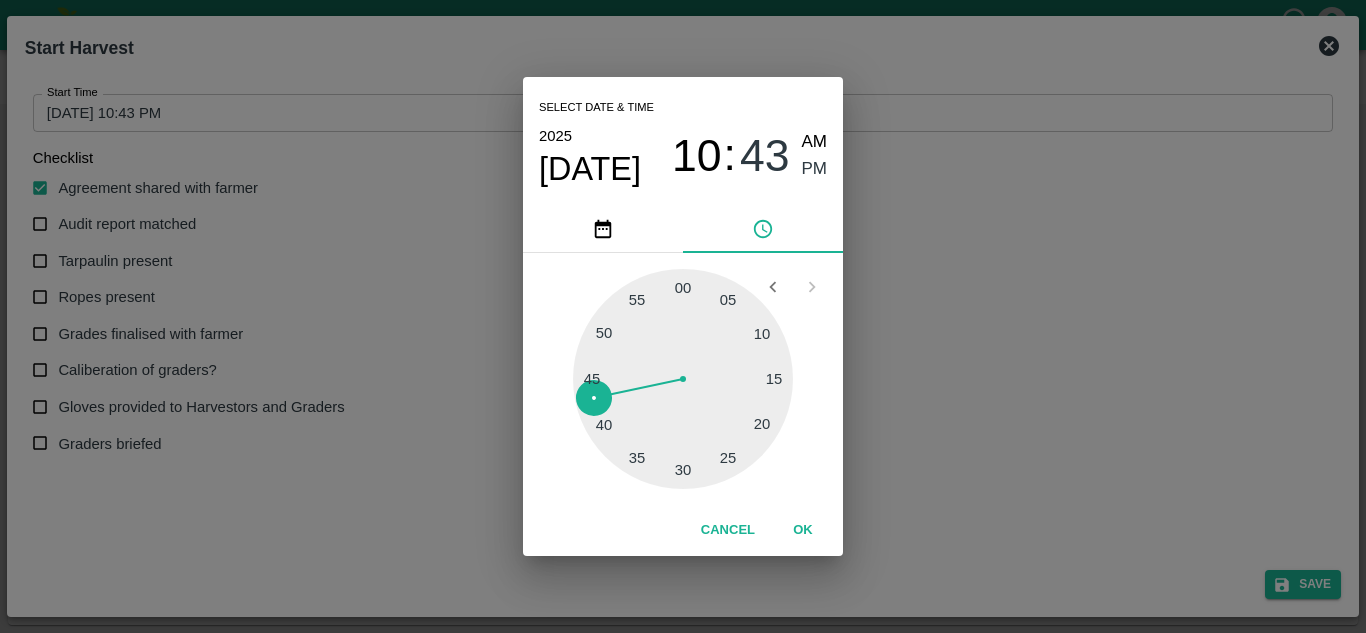 click at bounding box center [683, 379] 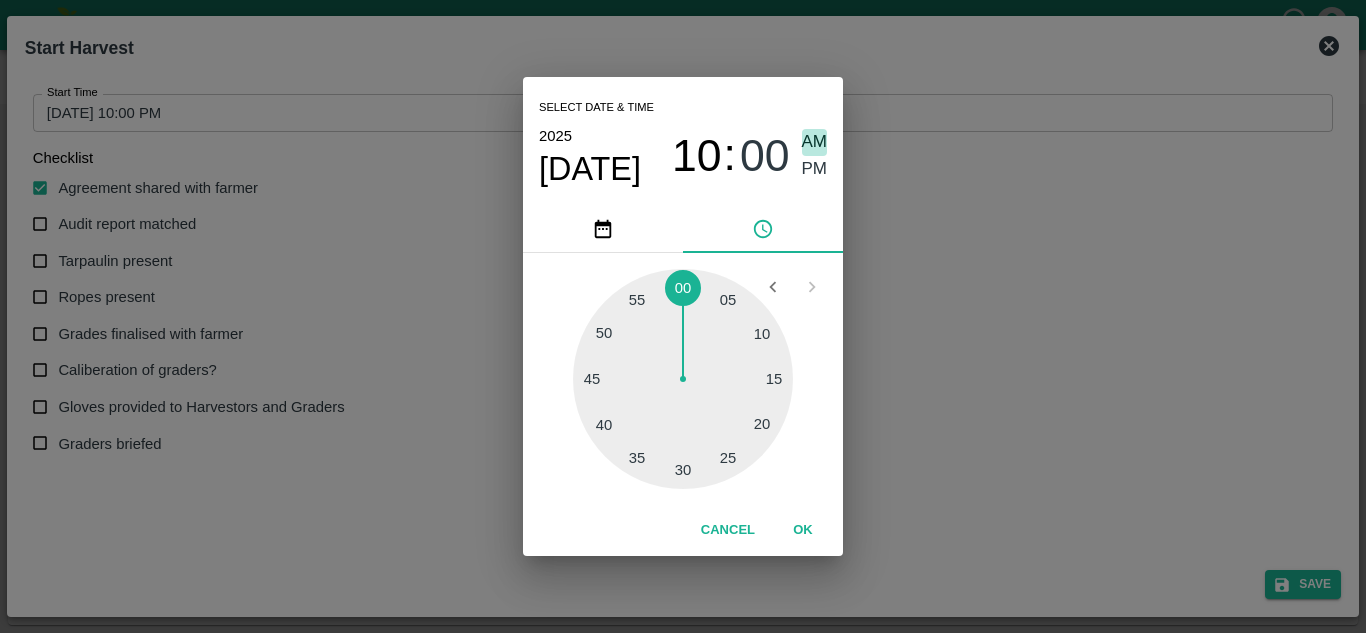 click on "AM" at bounding box center [815, 142] 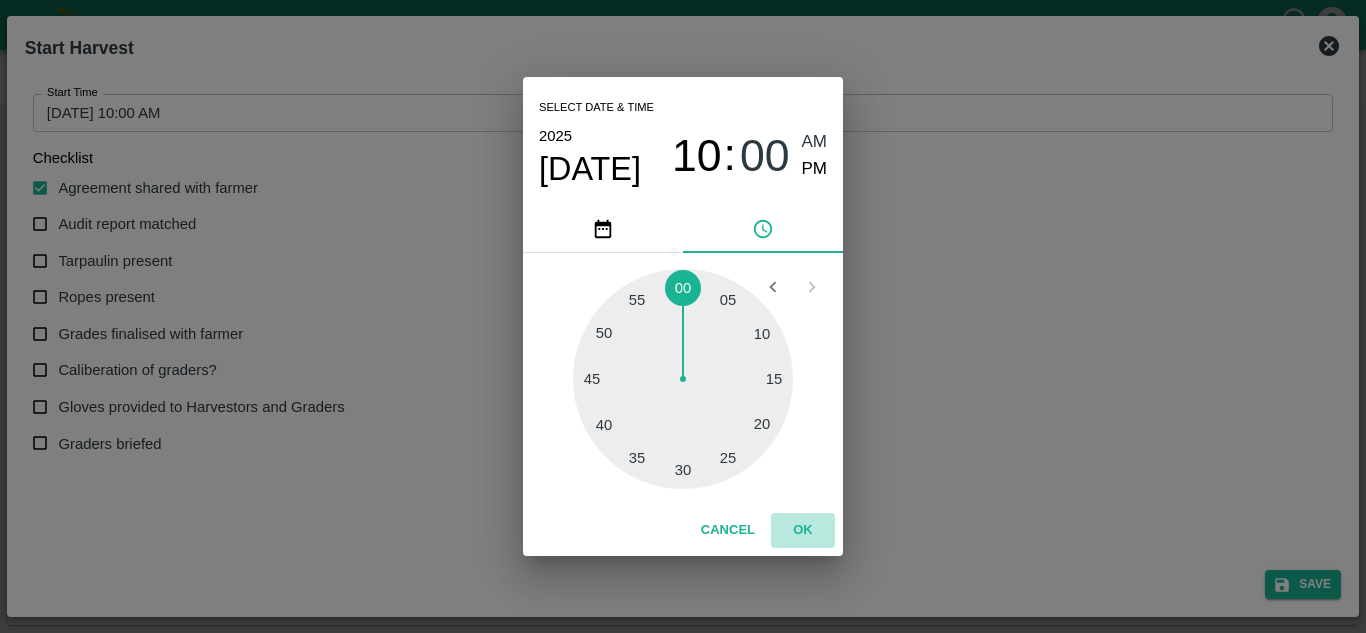 click on "OK" at bounding box center (803, 530) 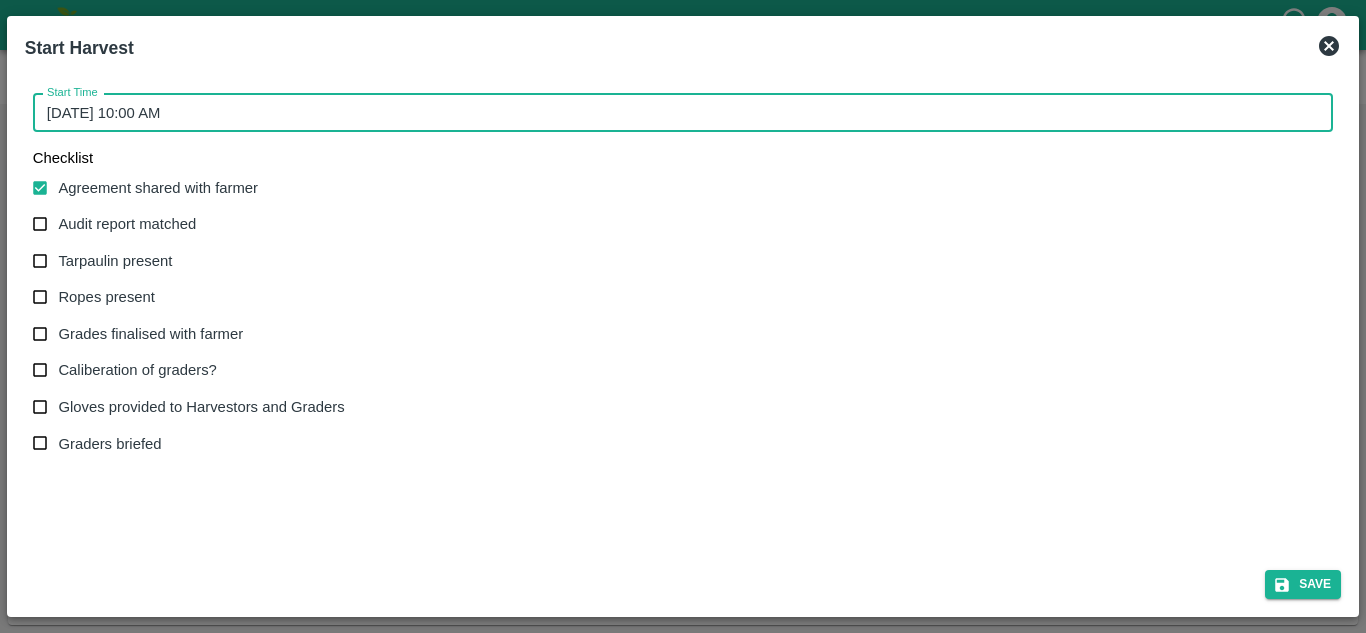 click on "Audit report matched" at bounding box center (40, 224) 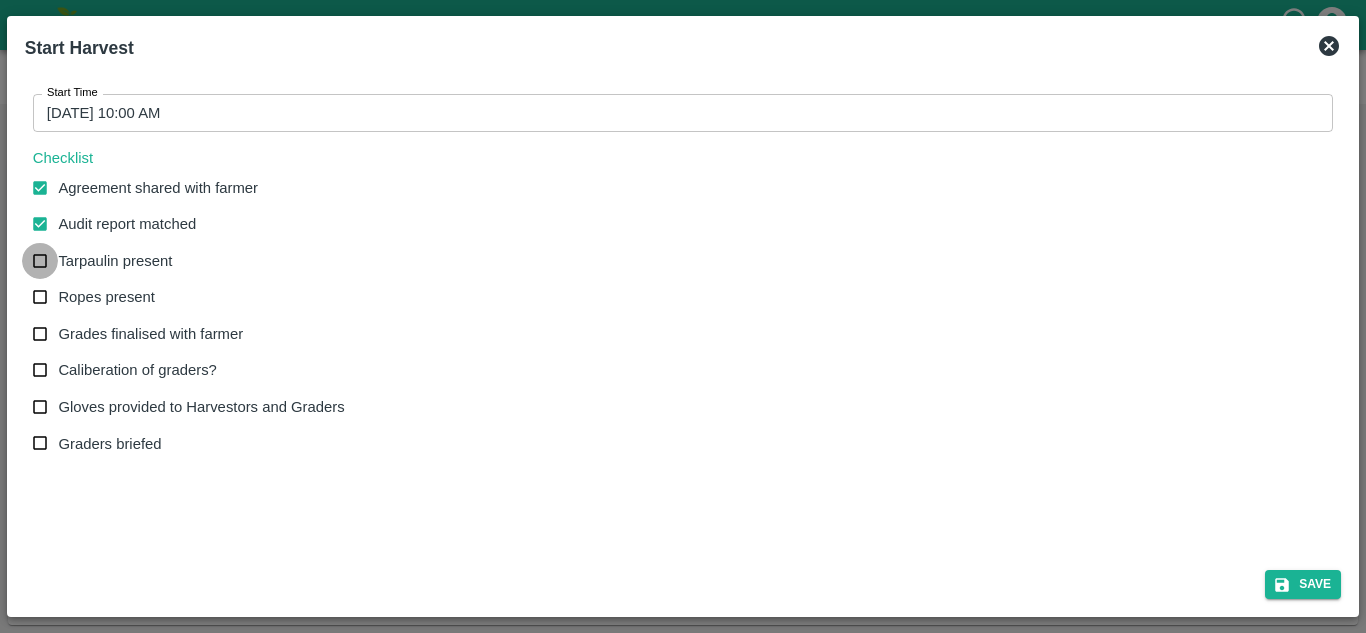 click on "Tarpaulin present" at bounding box center (40, 261) 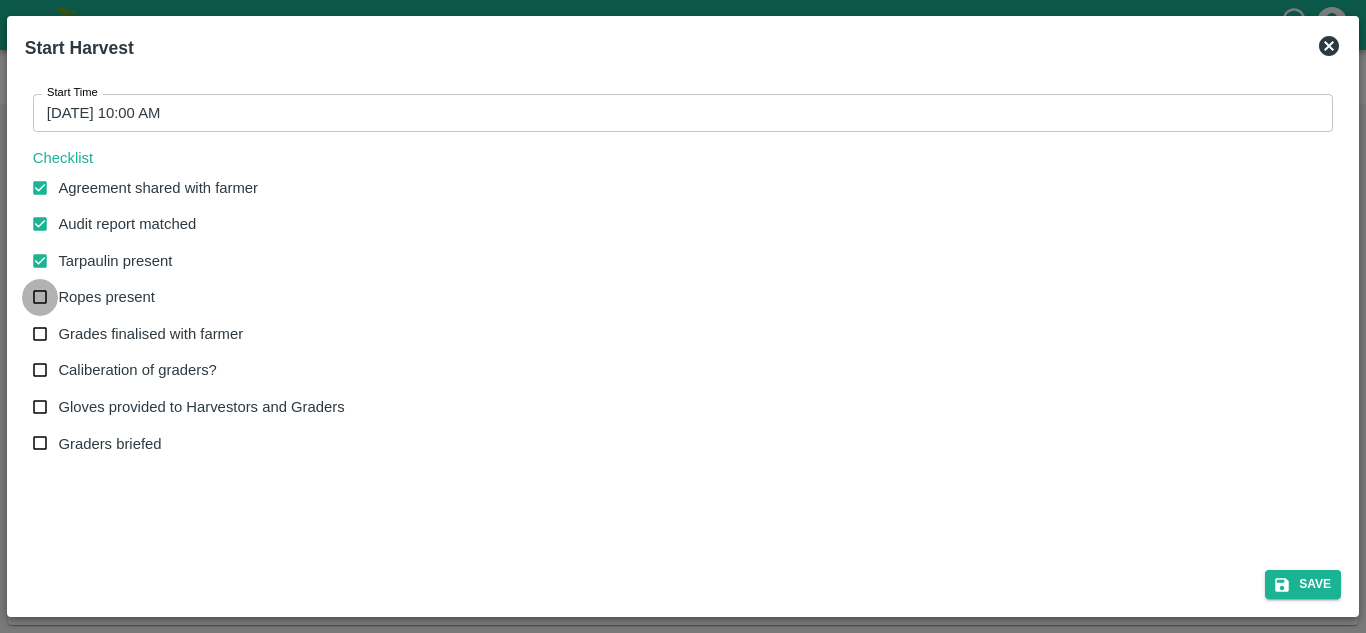 click on "Ropes present" at bounding box center [40, 297] 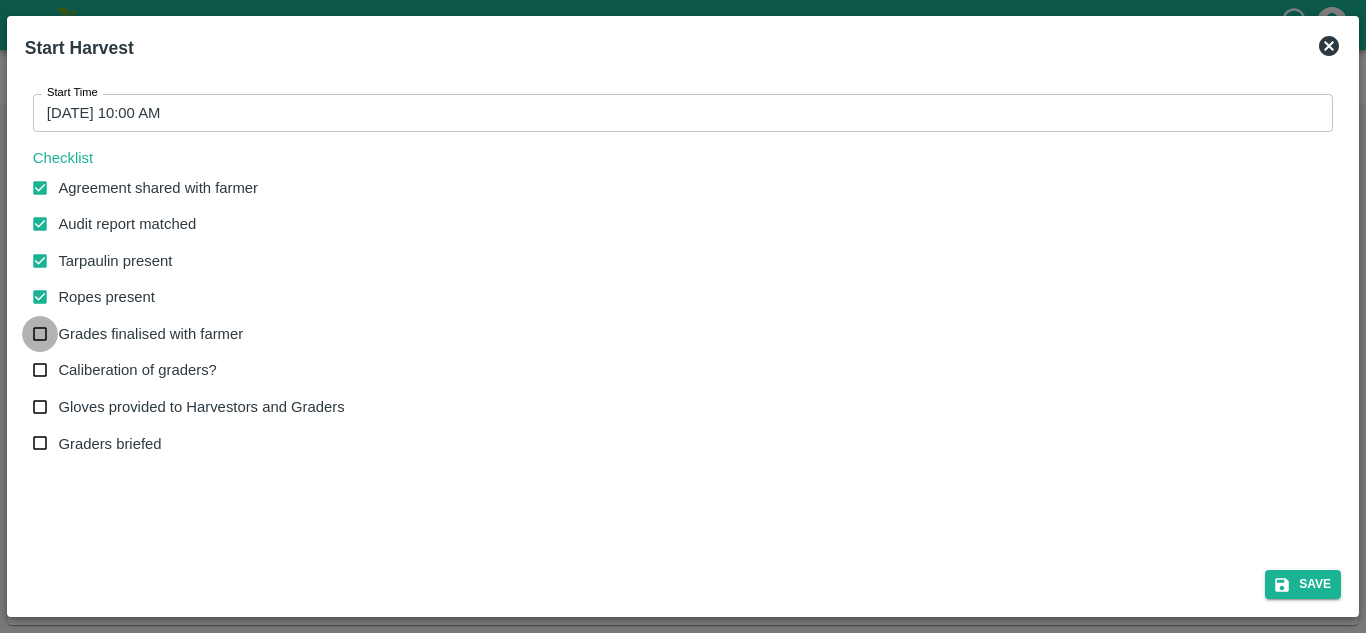 click on "Grades finalised with farmer" at bounding box center (40, 334) 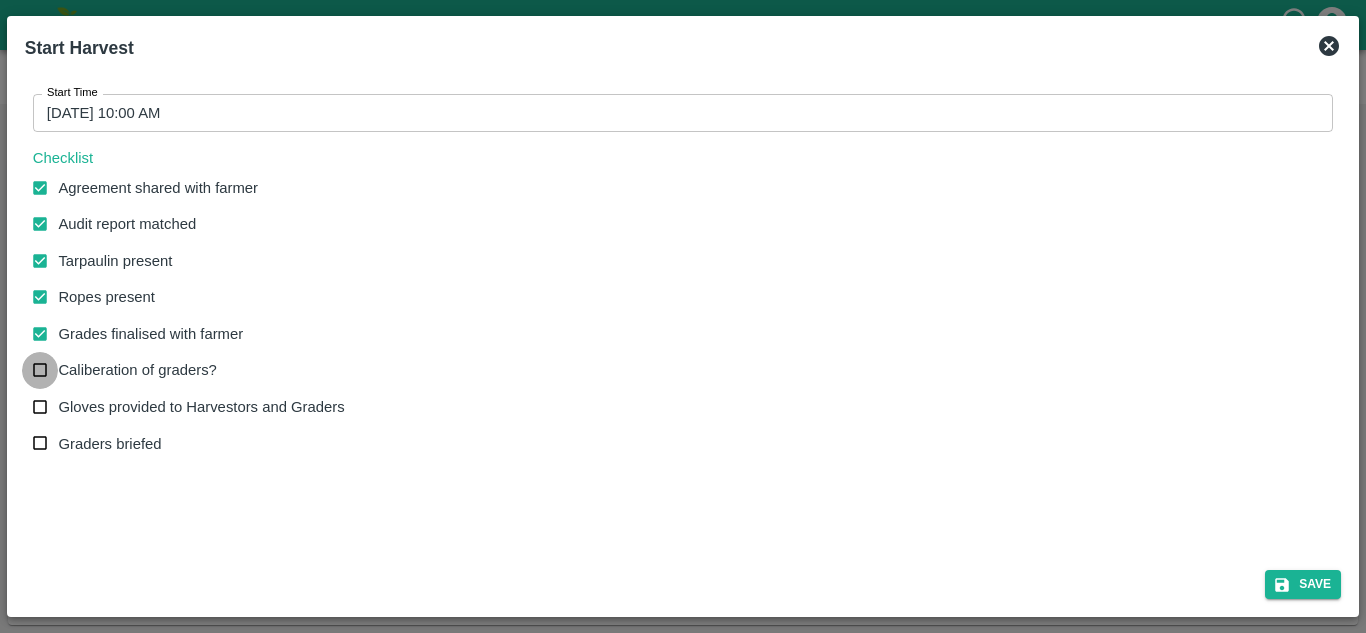 click on "Caliberation of graders?" at bounding box center (40, 370) 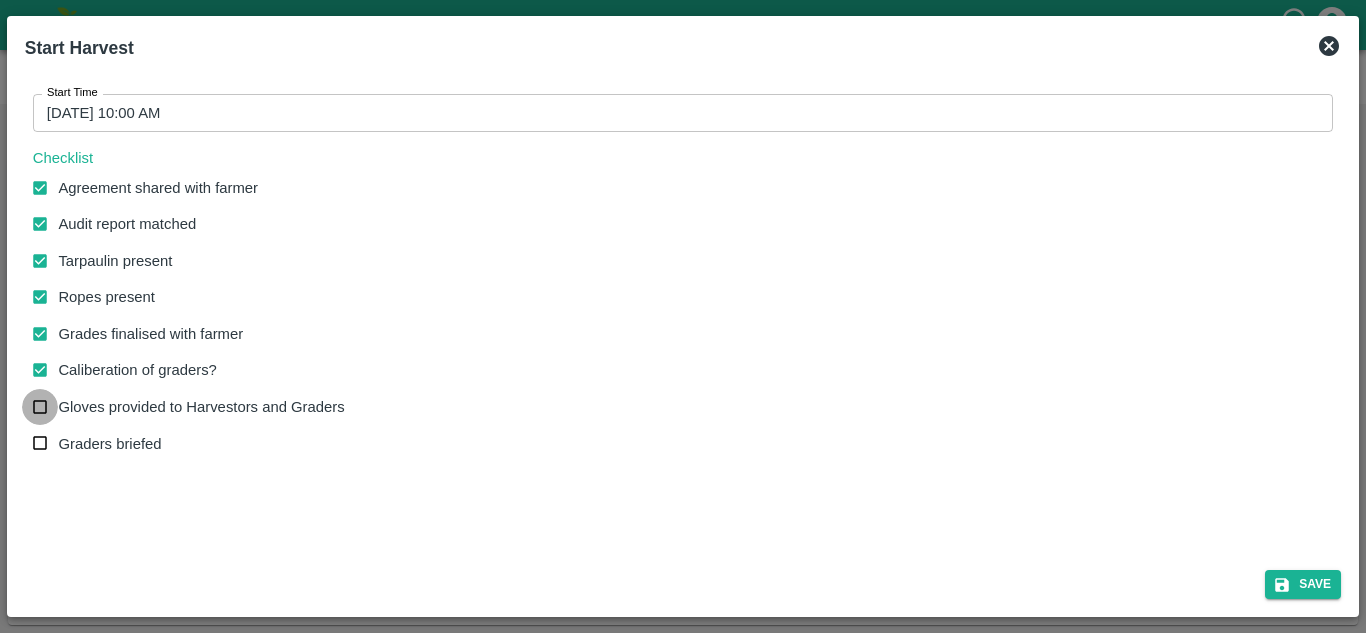 click on "Gloves provided to Harvestors and Graders" at bounding box center [40, 407] 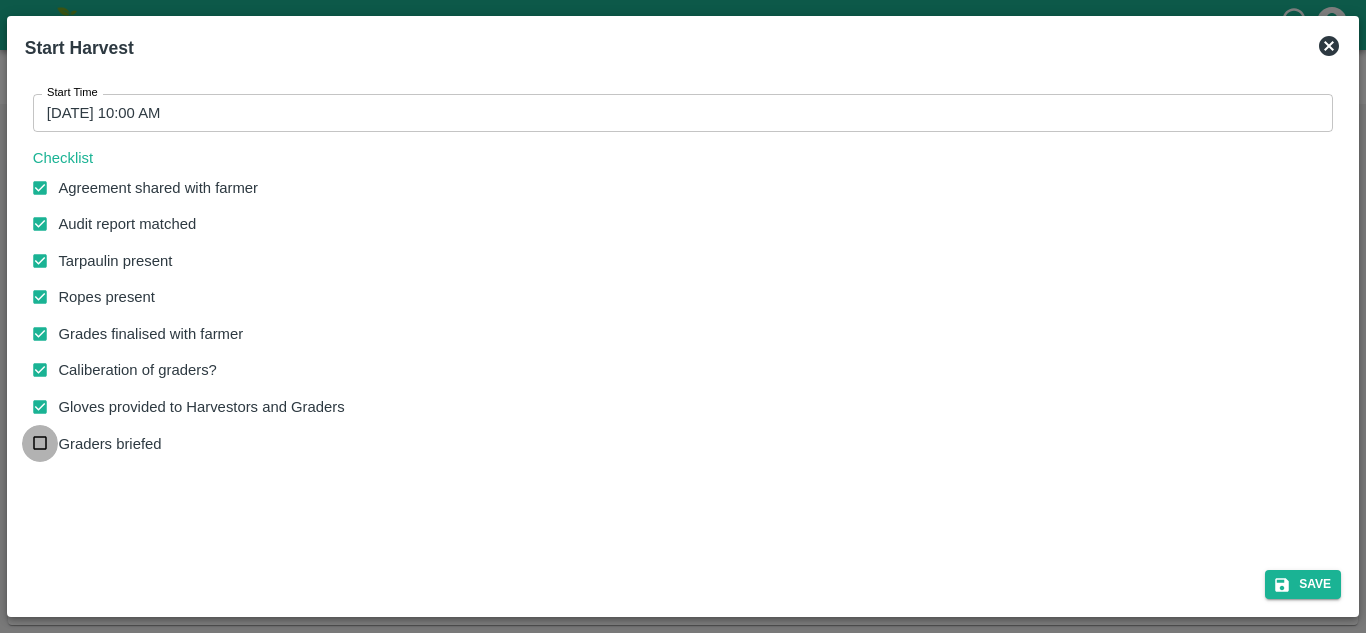 click on "Graders briefed" at bounding box center [40, 443] 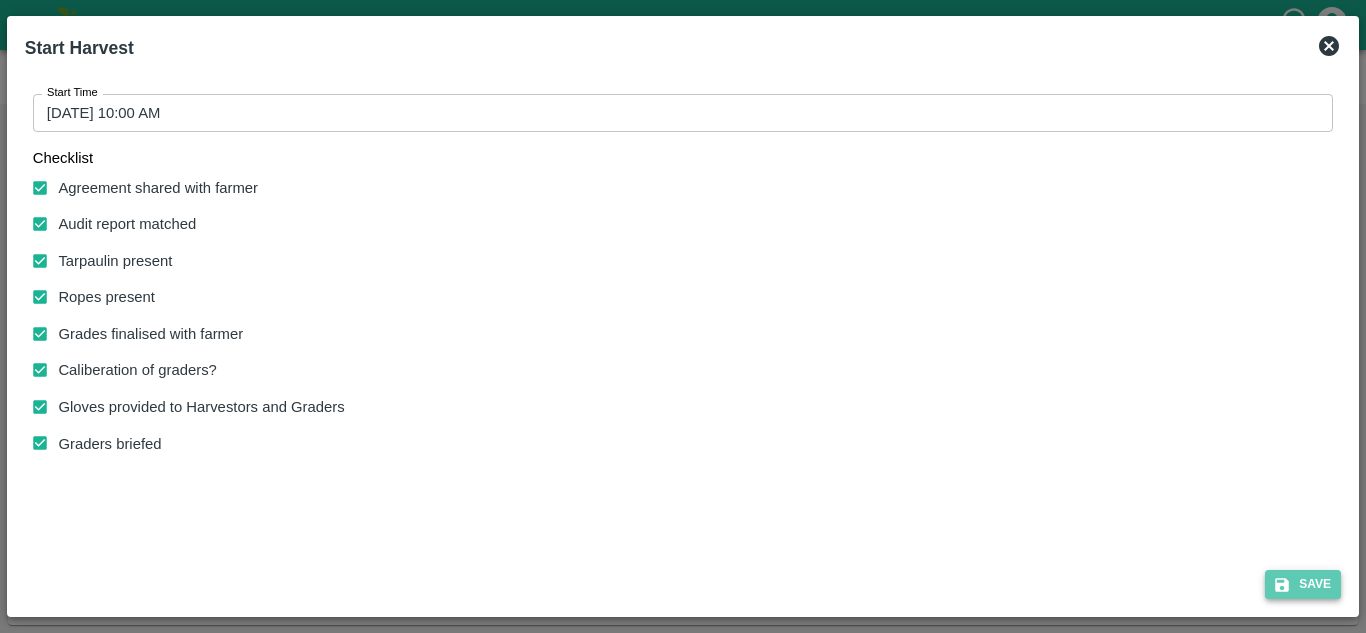 click on "Save" at bounding box center [1303, 584] 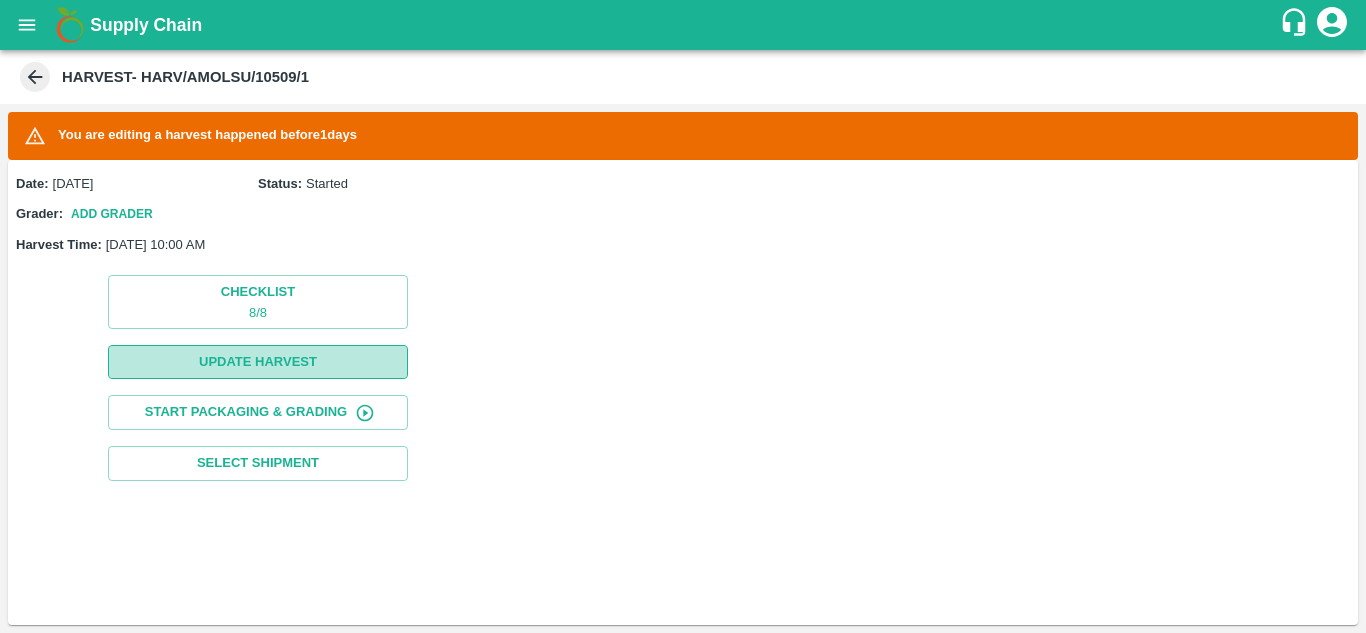 click on "Update Harvest" at bounding box center [258, 362] 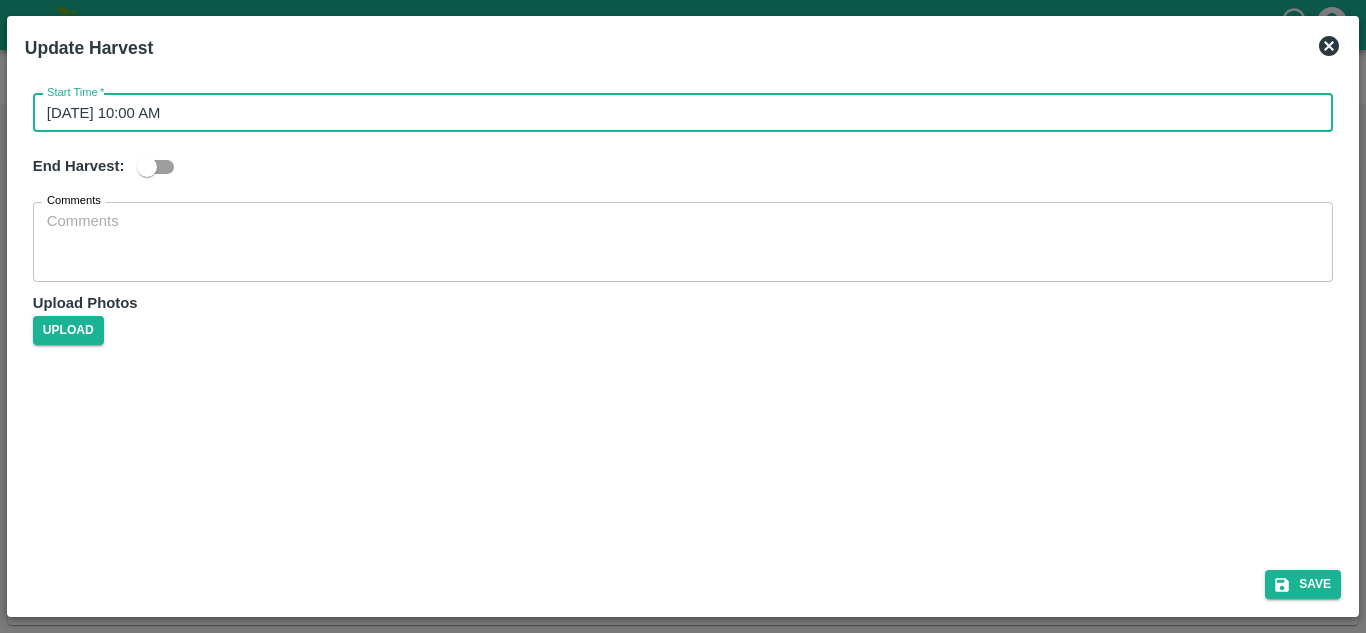 click on "[DATE] 10:00 AM" at bounding box center [676, 113] 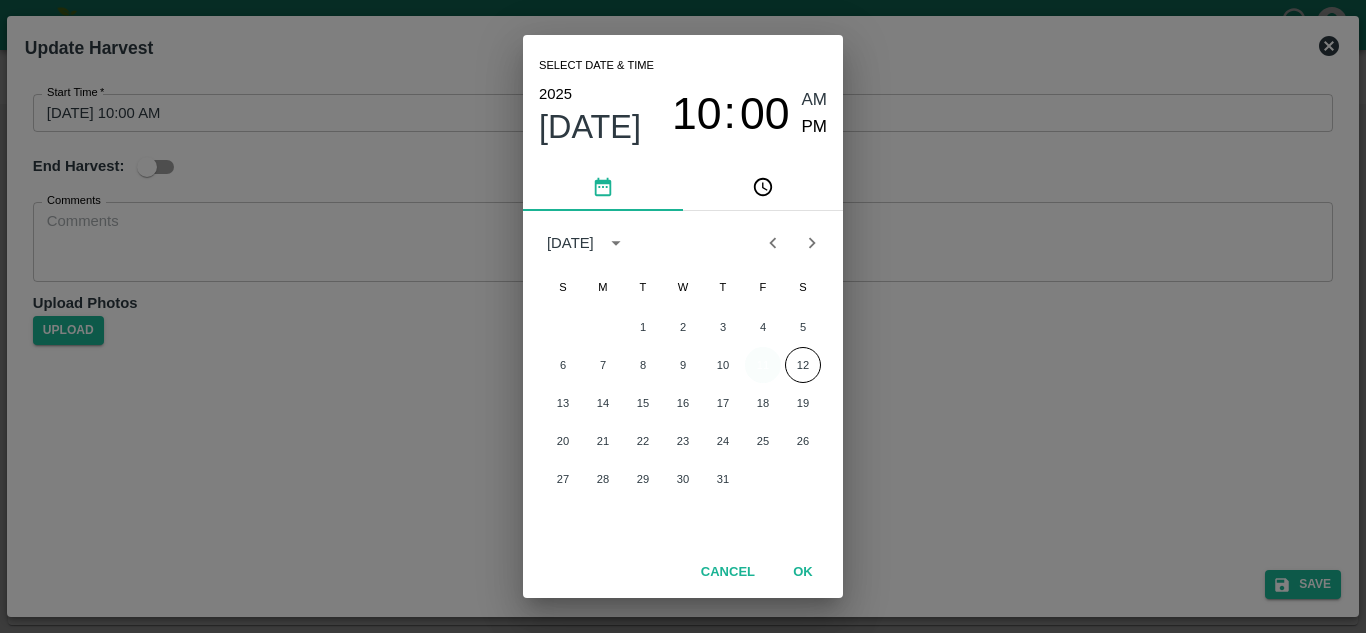 click on "11" at bounding box center [763, 365] 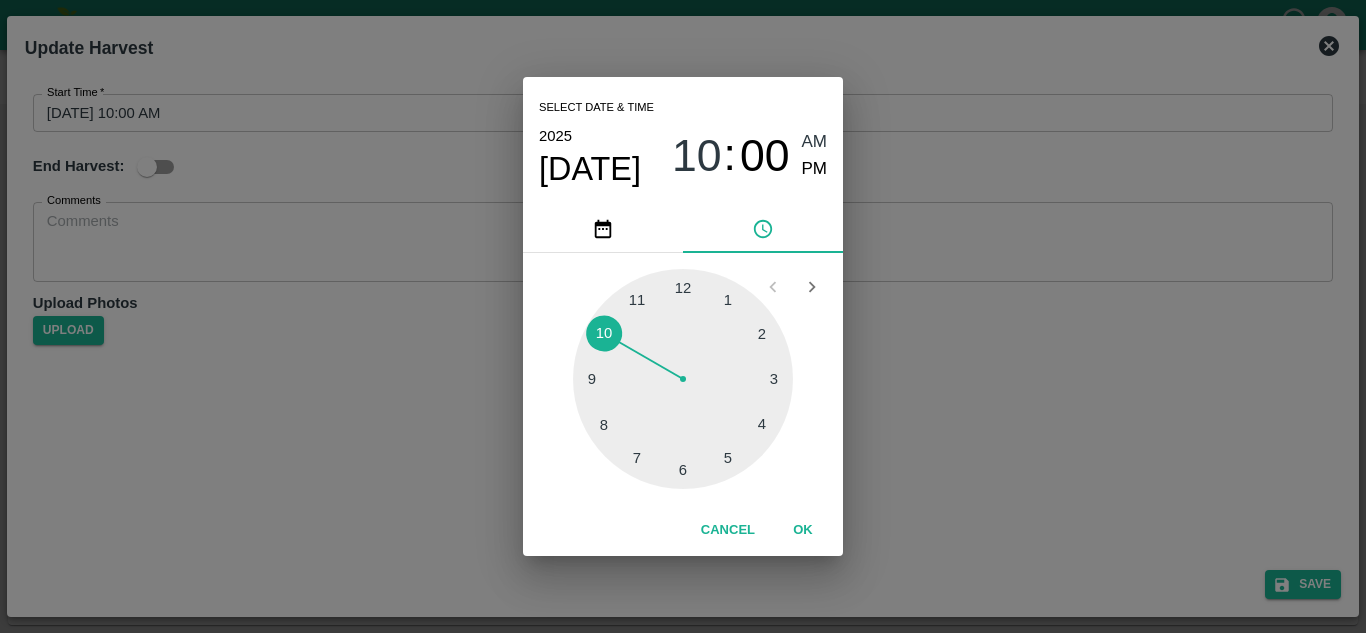 click at bounding box center (683, 379) 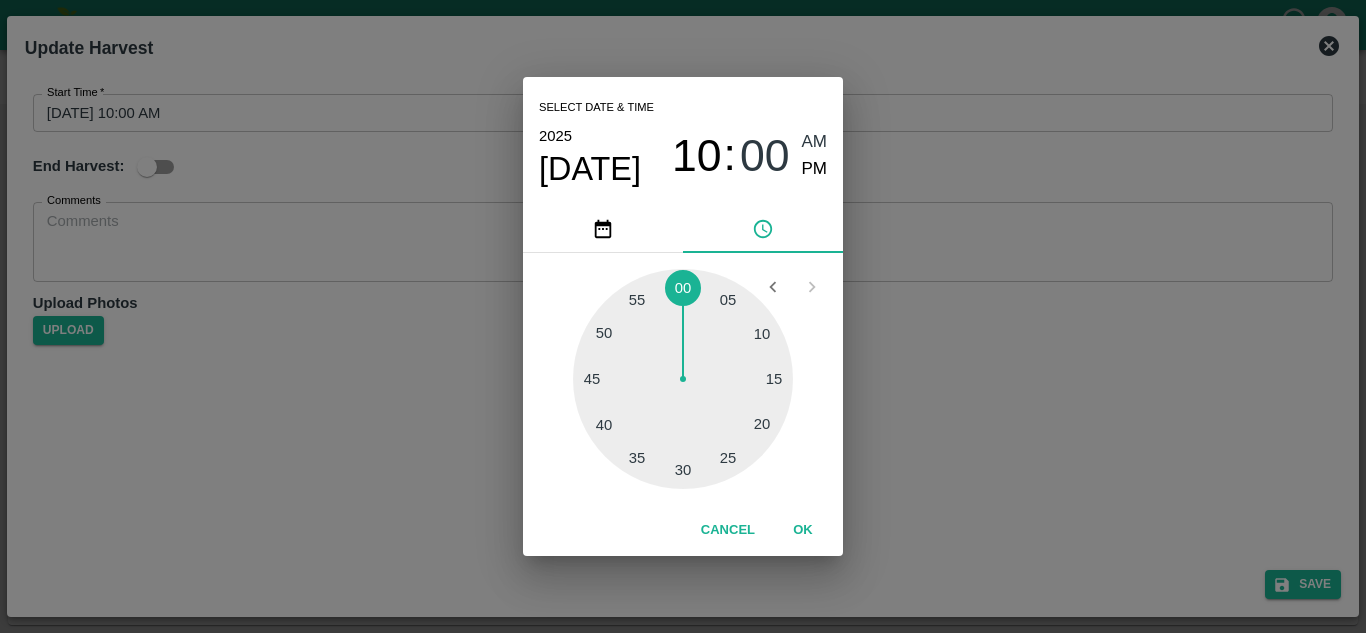 click at bounding box center (683, 379) 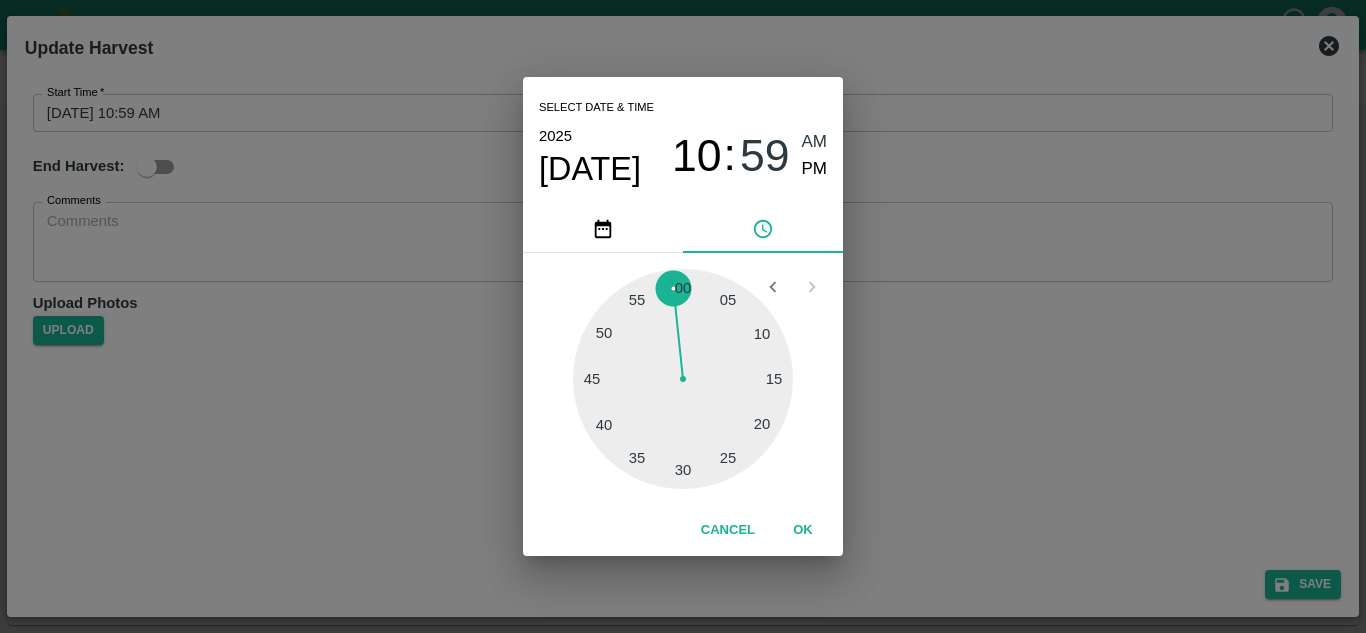 click at bounding box center (683, 379) 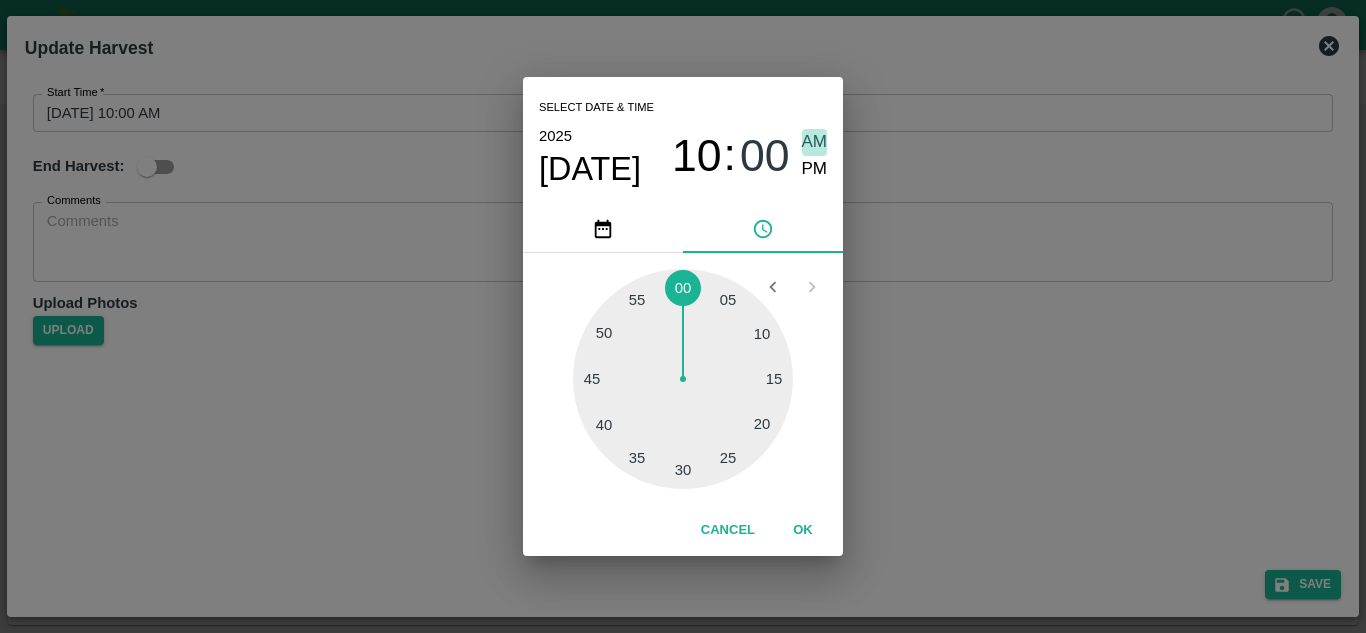 click on "AM" at bounding box center (815, 142) 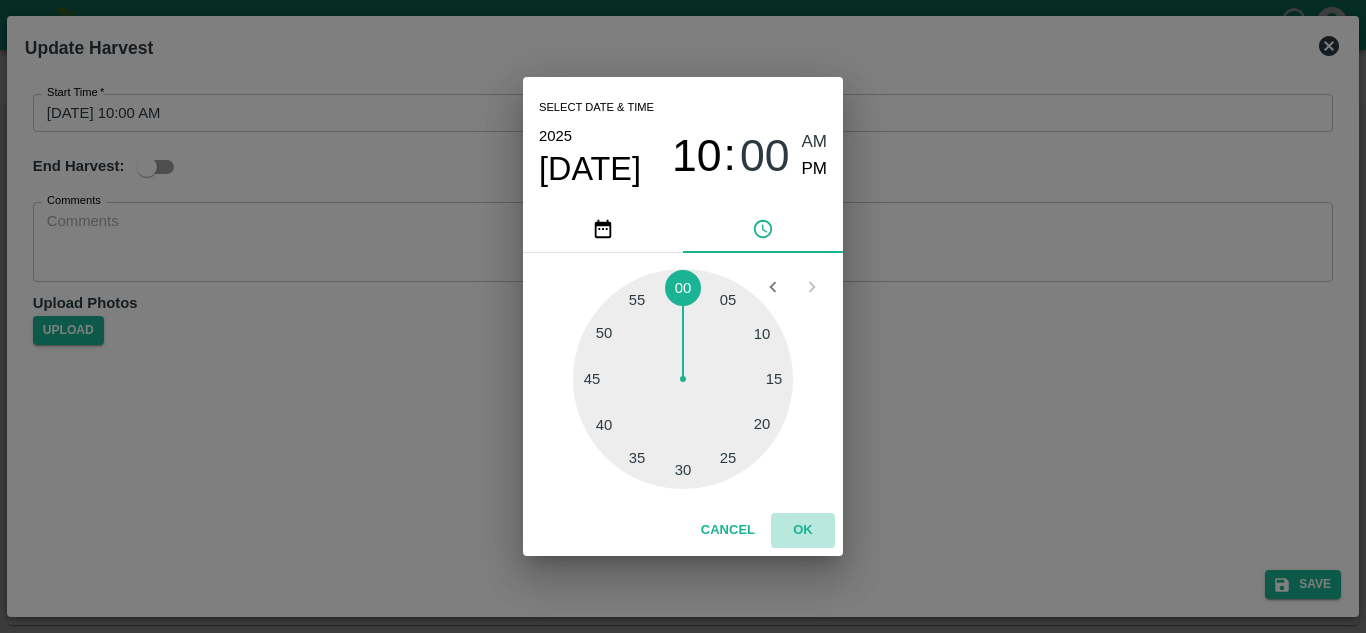 click on "OK" at bounding box center (803, 530) 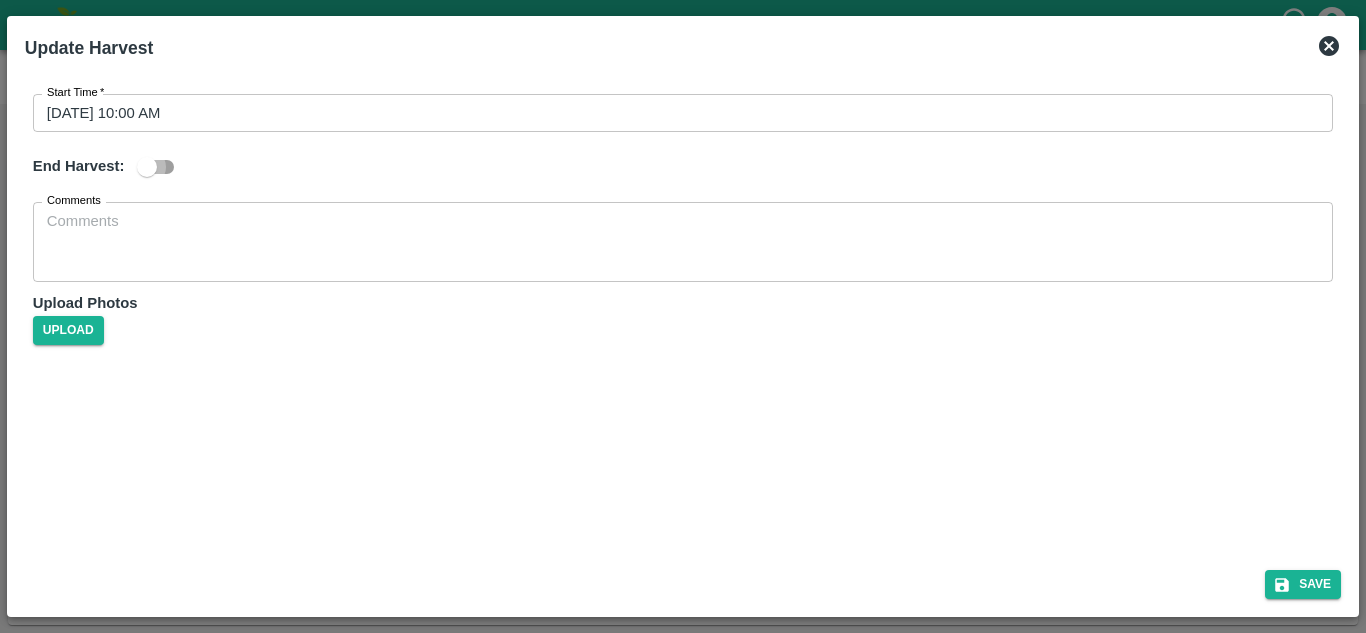 click at bounding box center (147, 167) 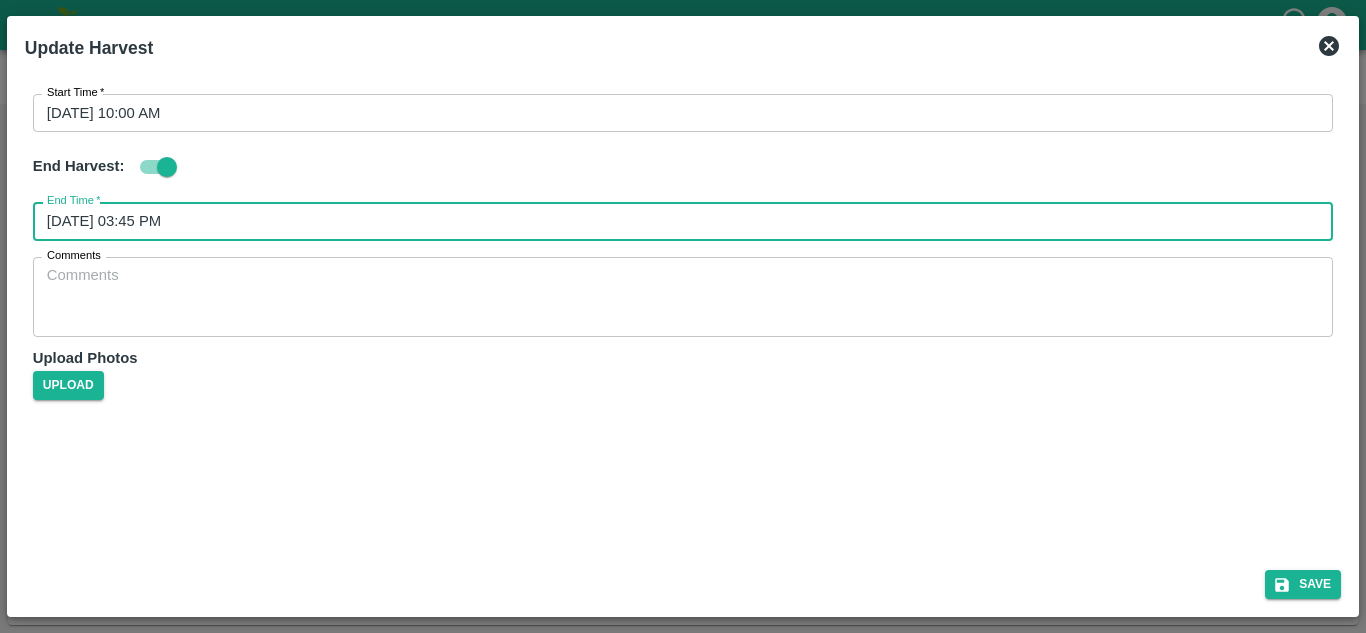 click on "[DATE] 03:45 PM" at bounding box center [676, 221] 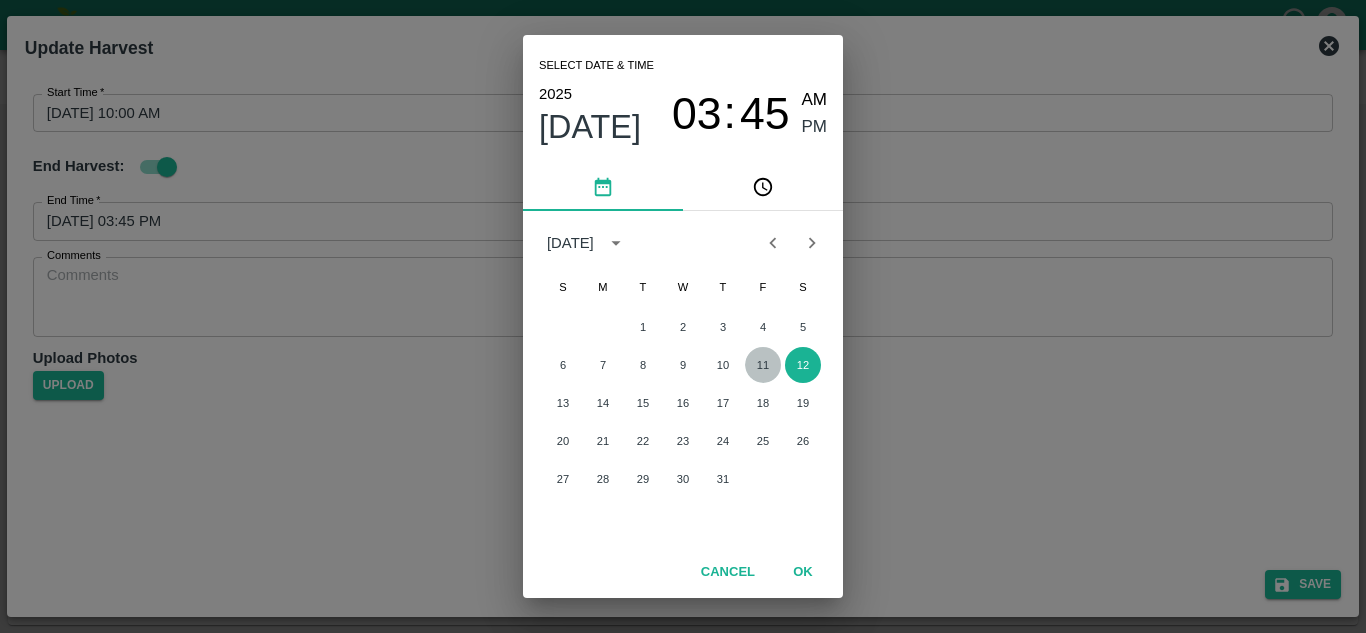 click on "11" at bounding box center [763, 365] 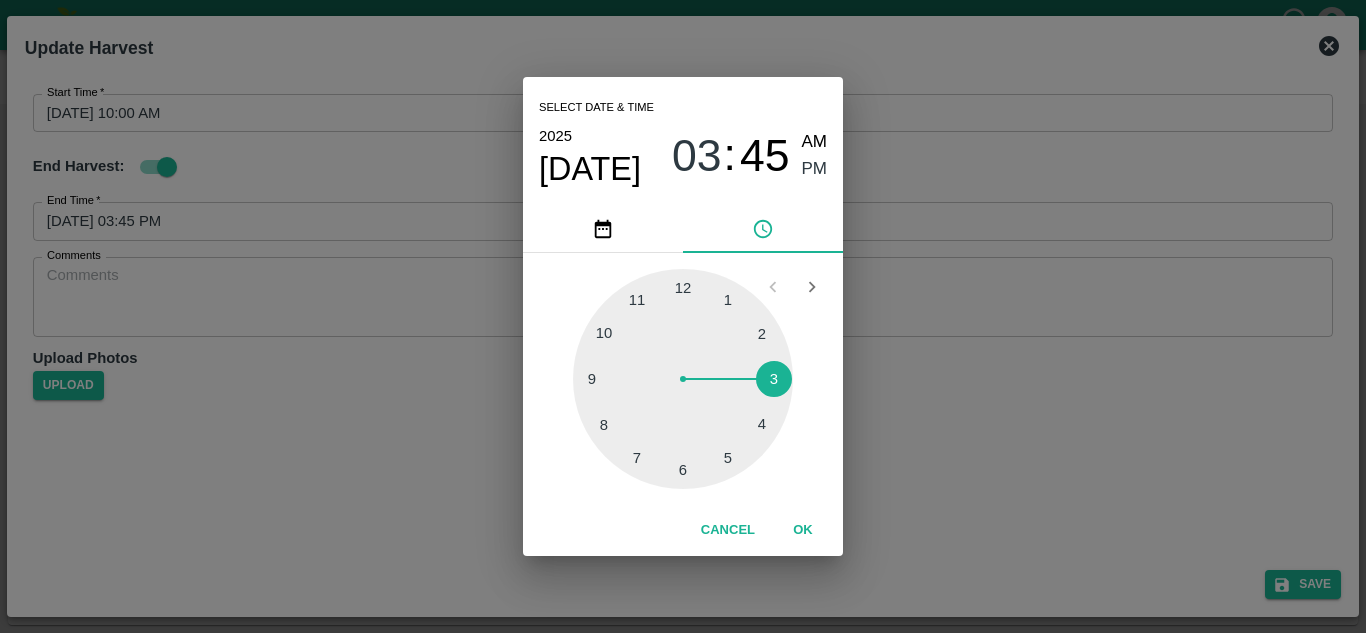click at bounding box center (683, 379) 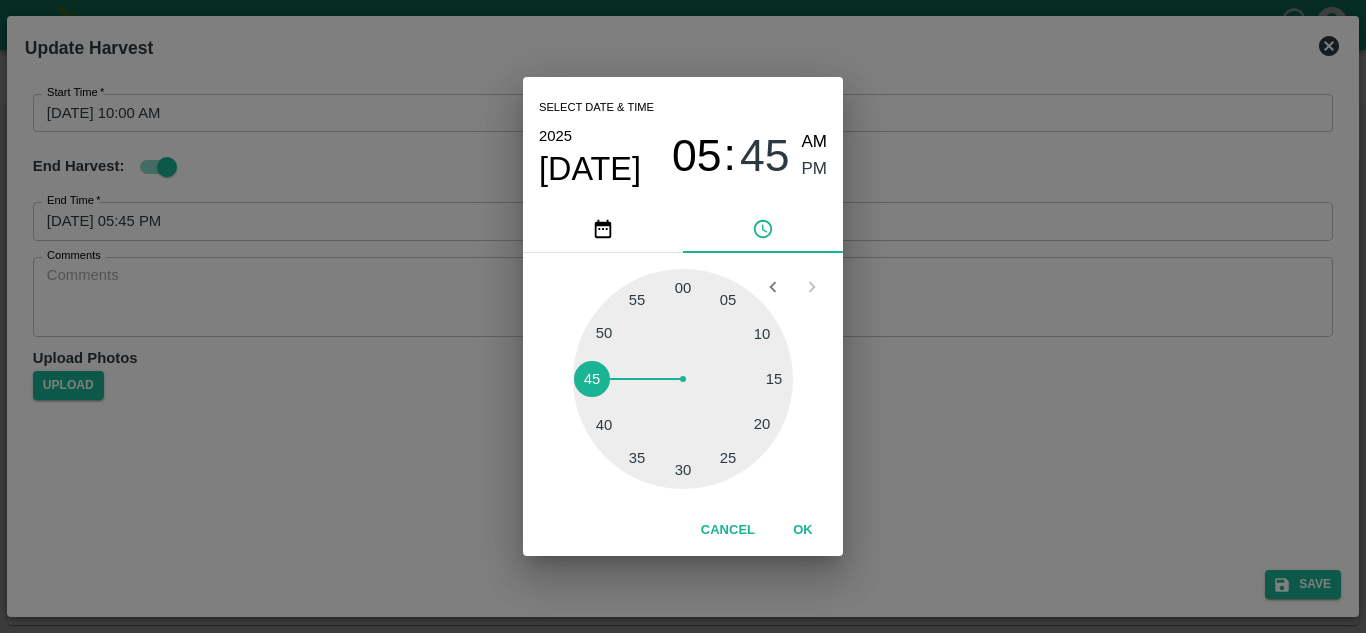 click at bounding box center (683, 379) 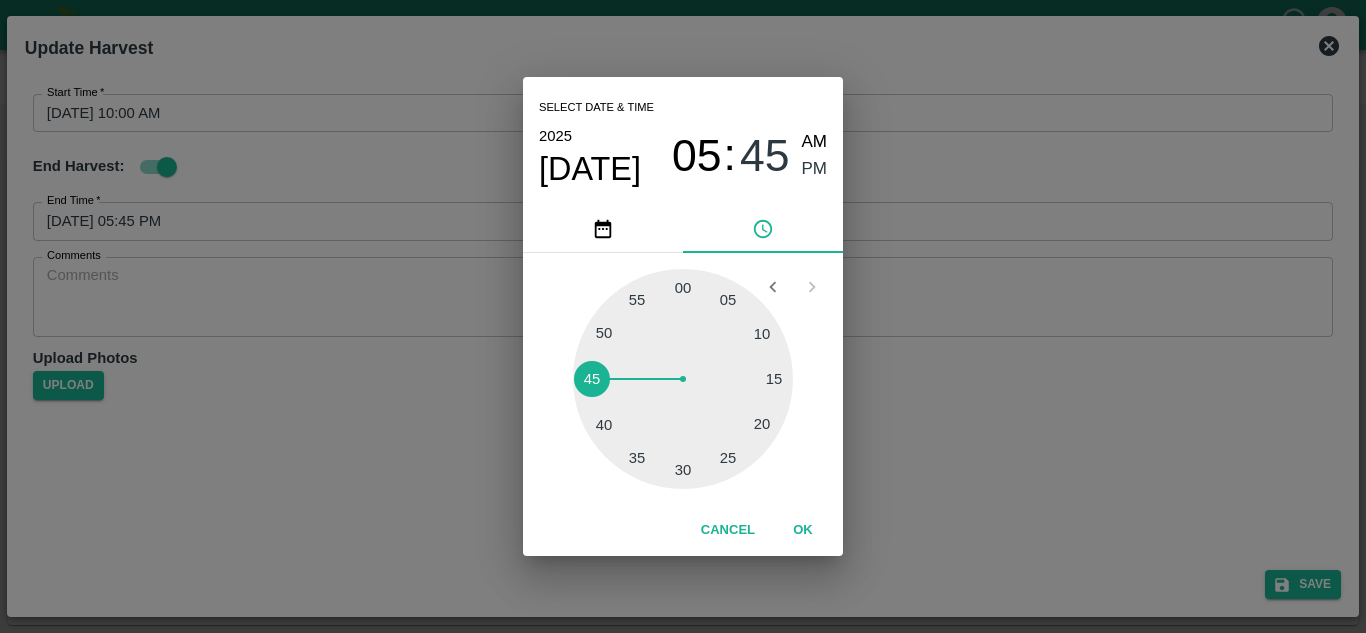 type on "[DATE] 05:00 PM" 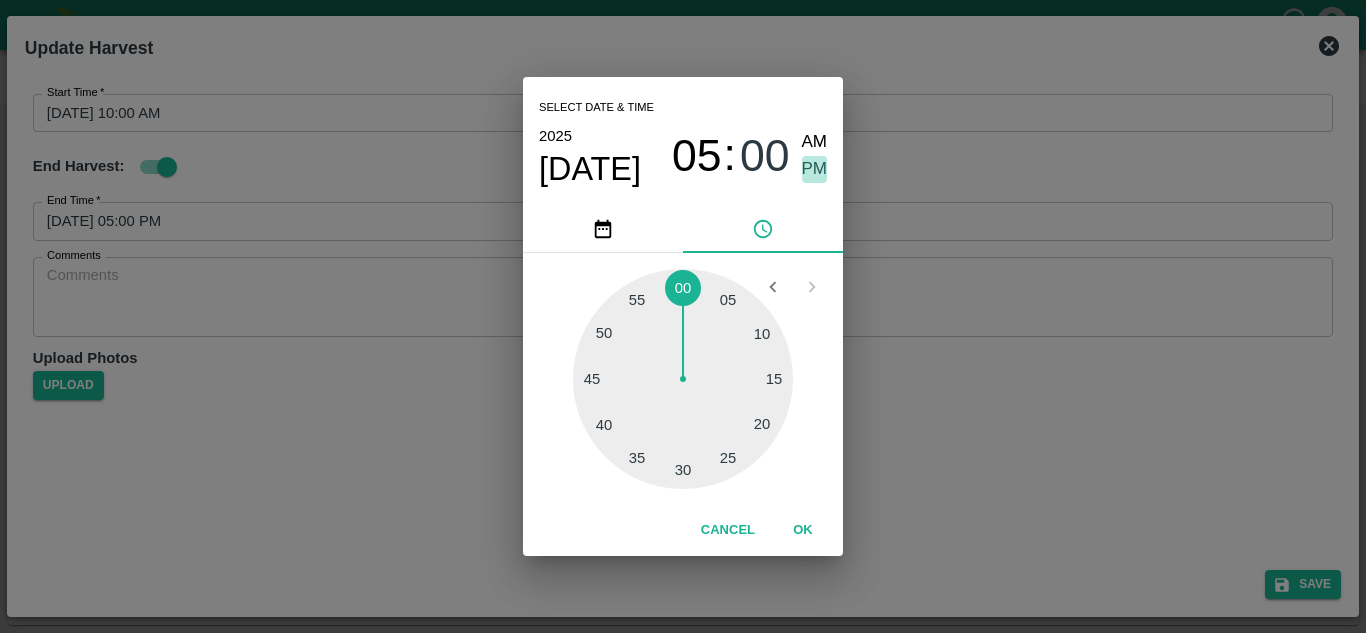 click on "PM" at bounding box center [815, 169] 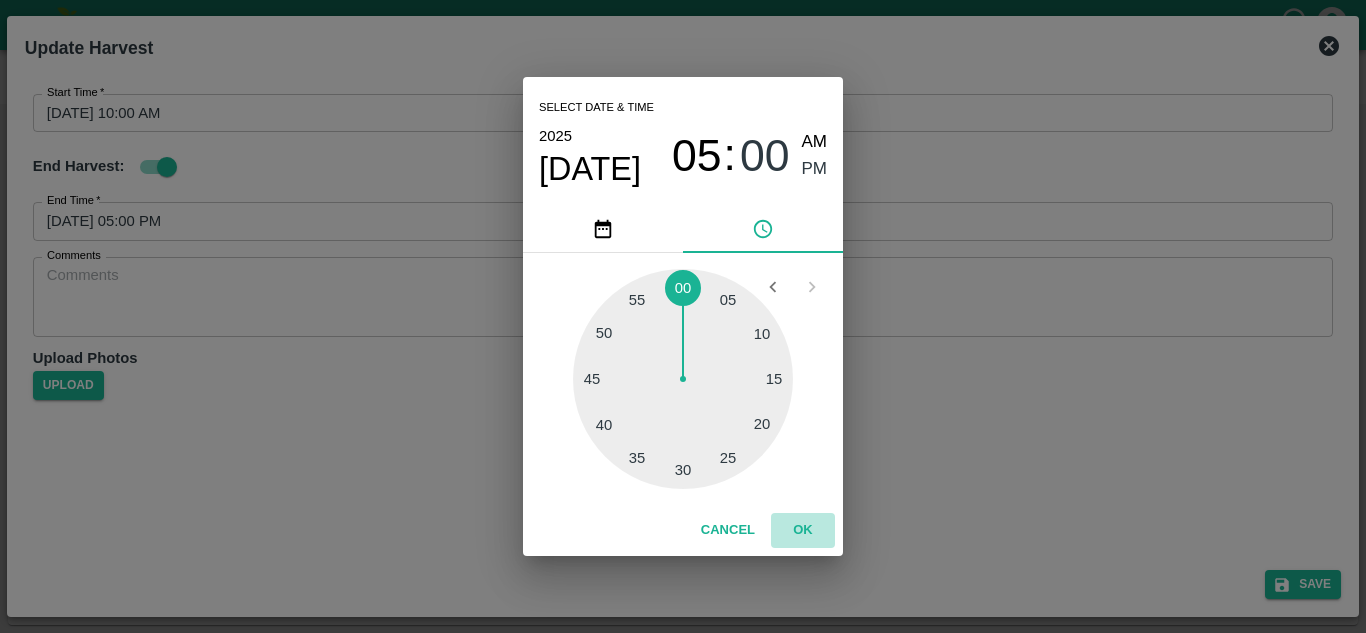click on "OK" at bounding box center [803, 530] 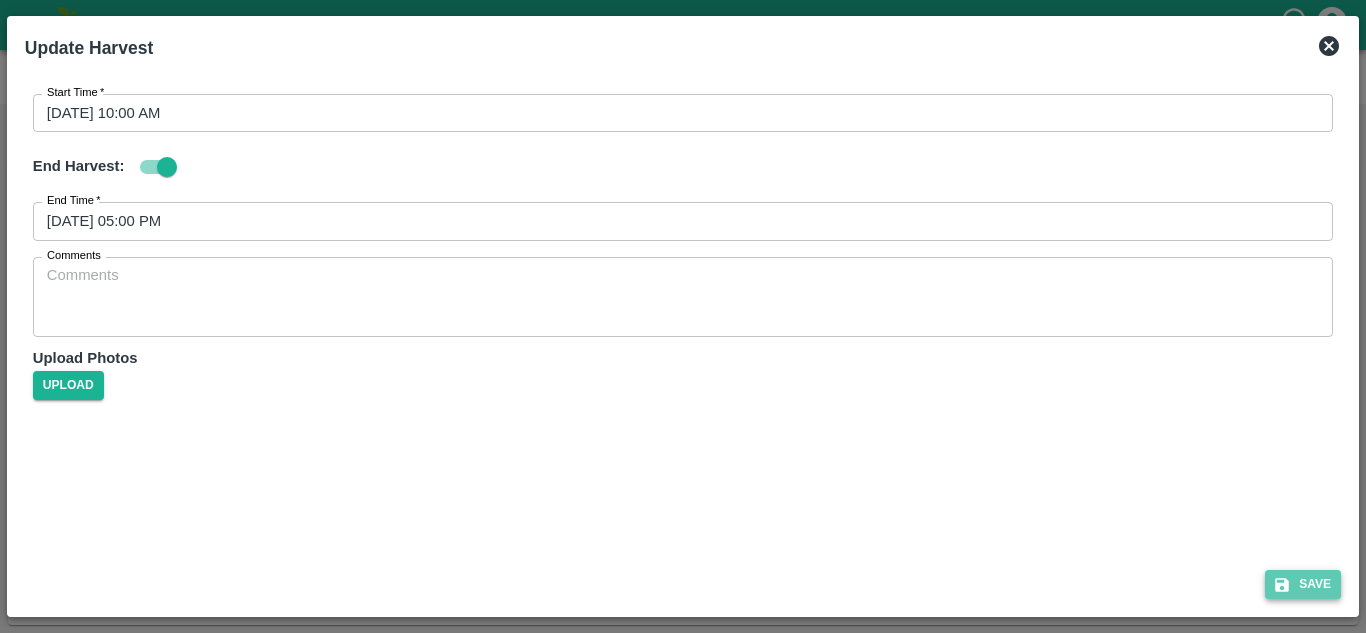 click on "Save" at bounding box center [1303, 584] 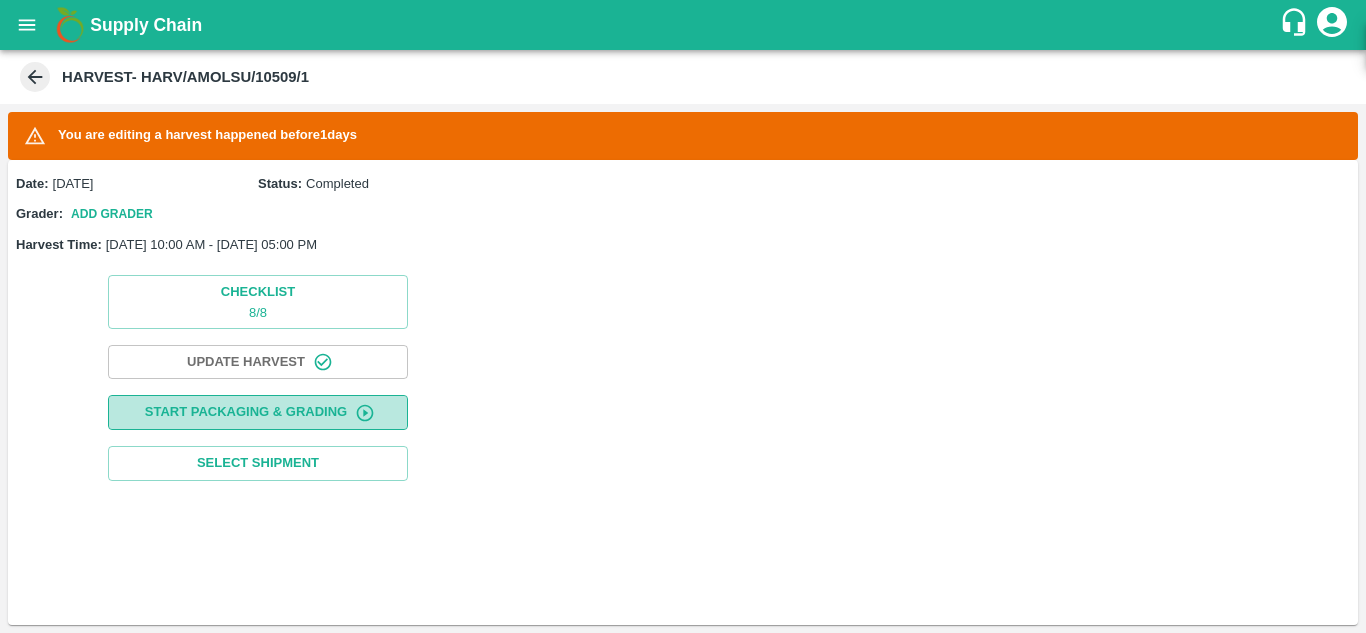click on "Start Packaging & Grading" at bounding box center (258, 412) 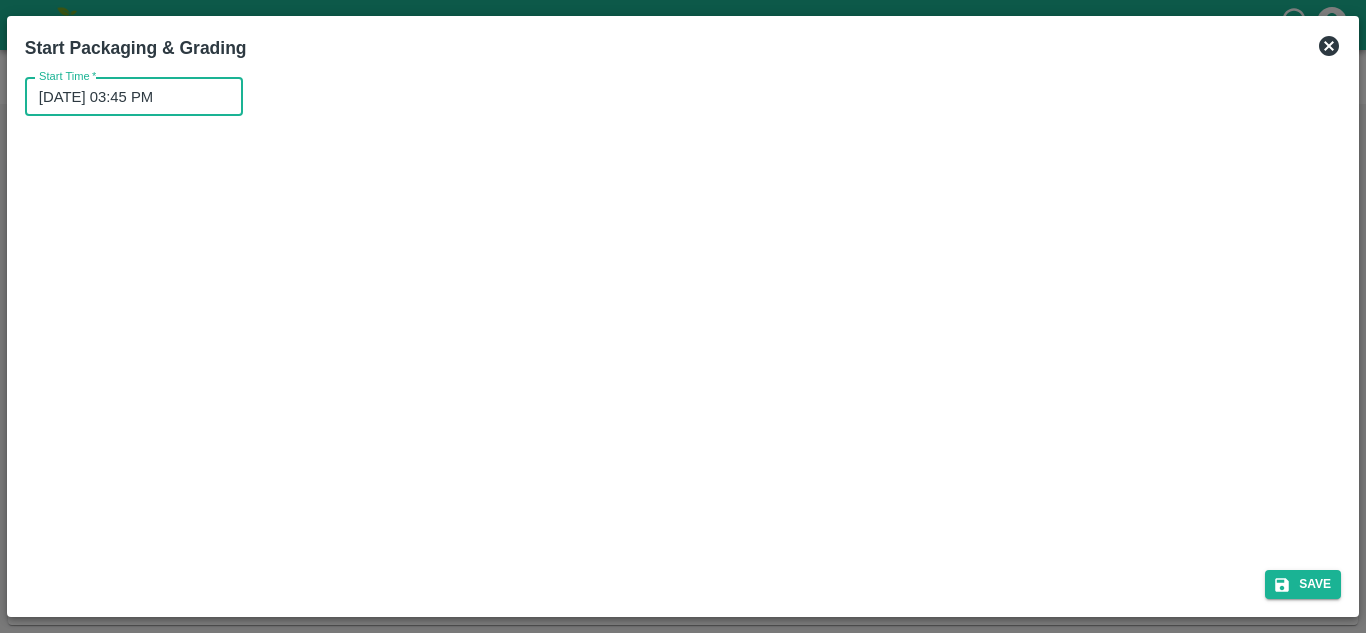 click on "[DATE] 03:45 PM" at bounding box center (127, 97) 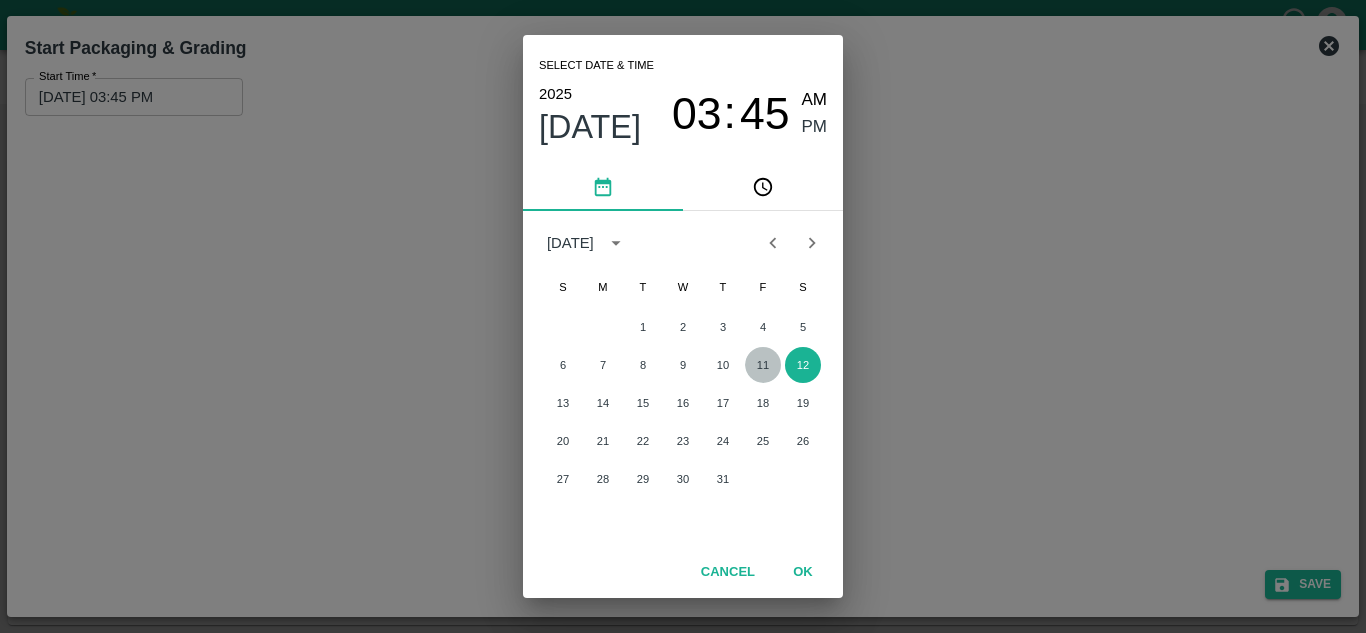 click on "11" at bounding box center (763, 365) 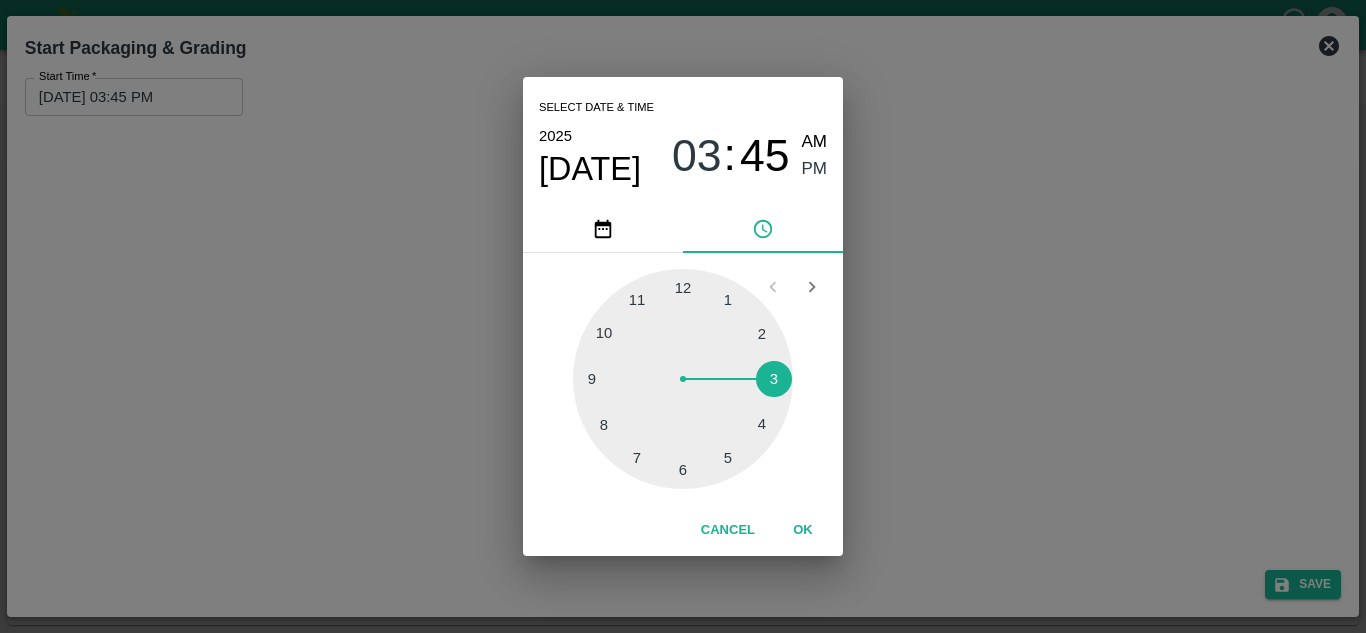 click at bounding box center [683, 379] 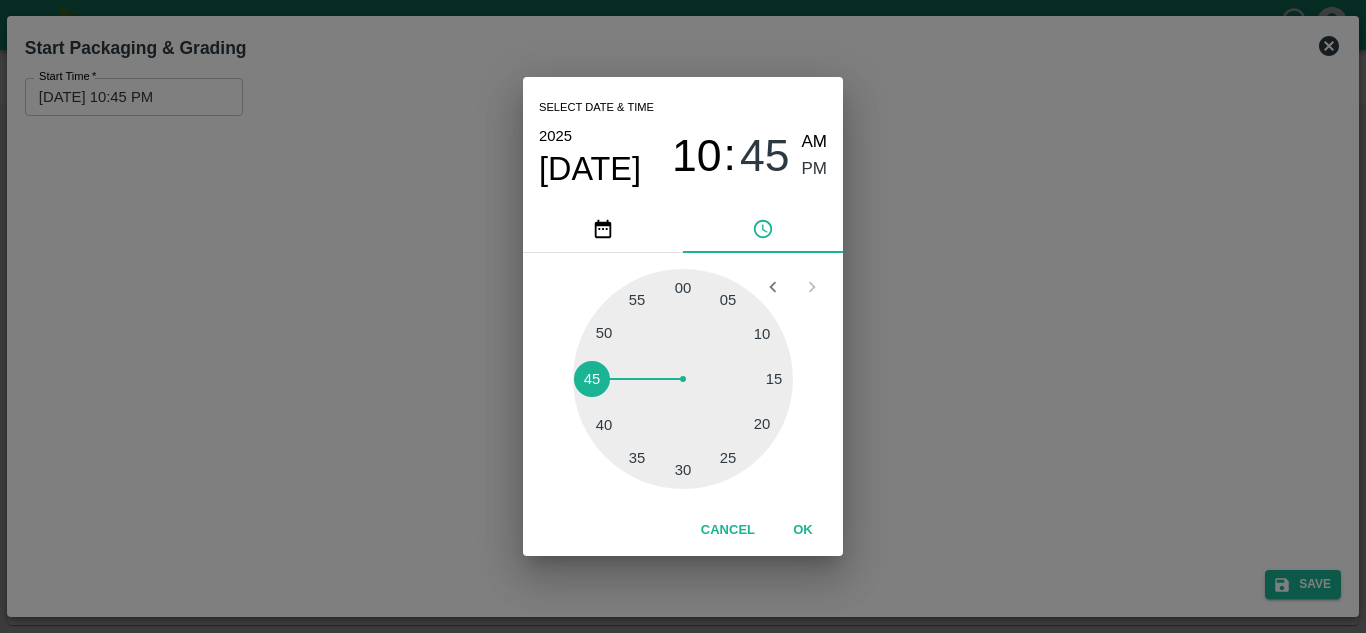 click at bounding box center (683, 379) 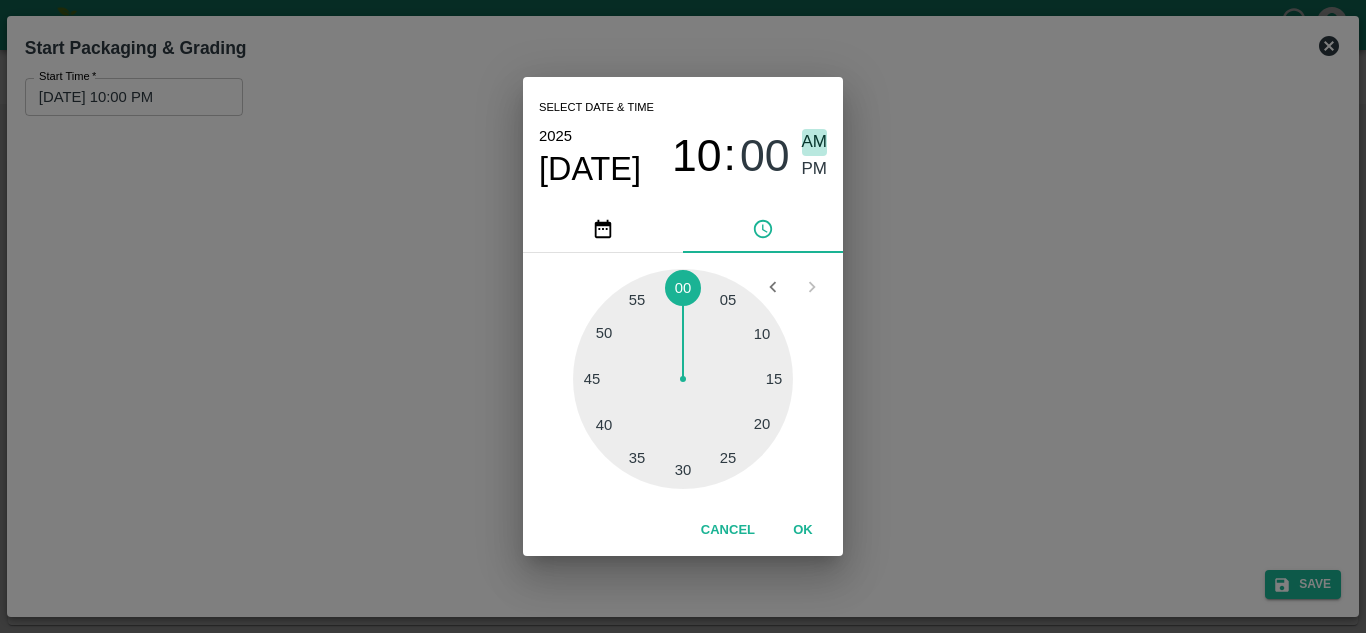 click on "AM" at bounding box center (815, 142) 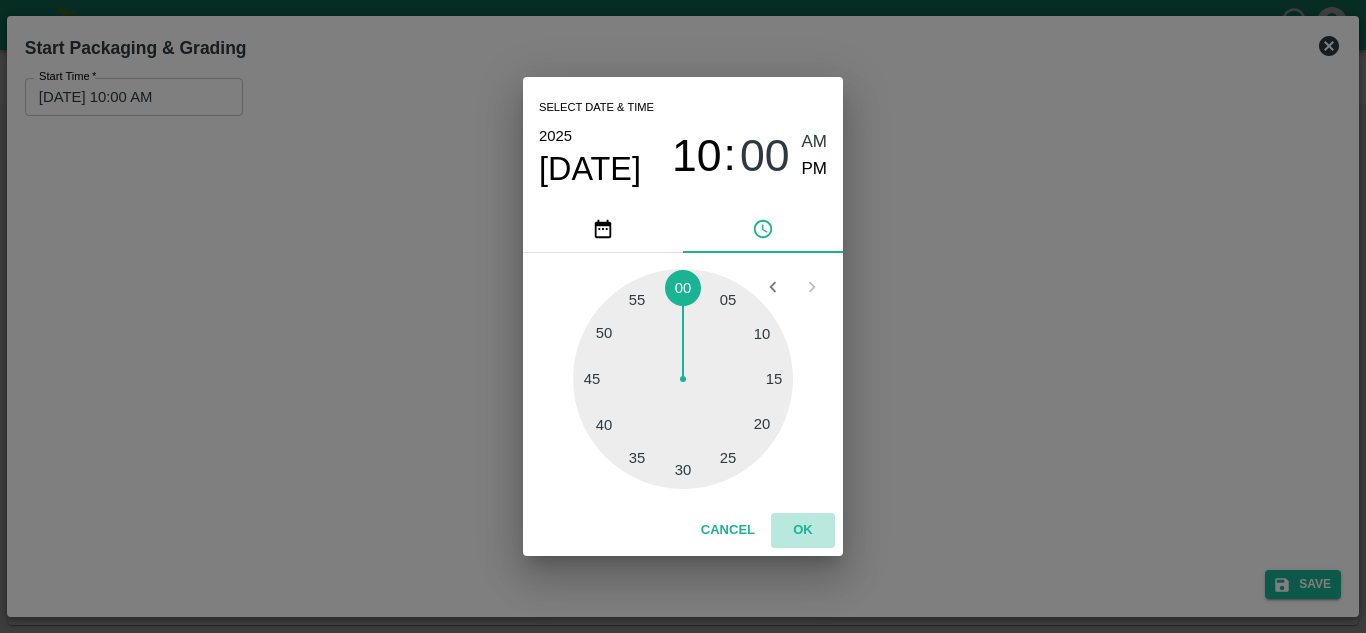 click on "OK" at bounding box center [803, 530] 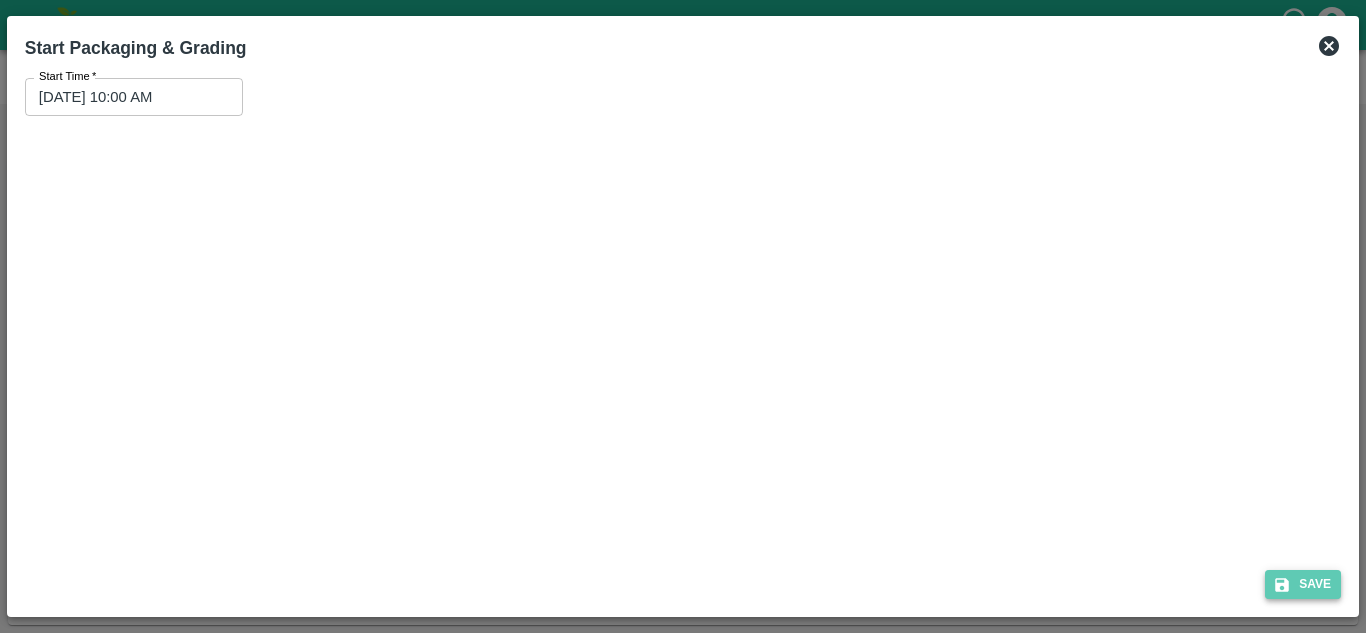 click on "Save" at bounding box center (1303, 584) 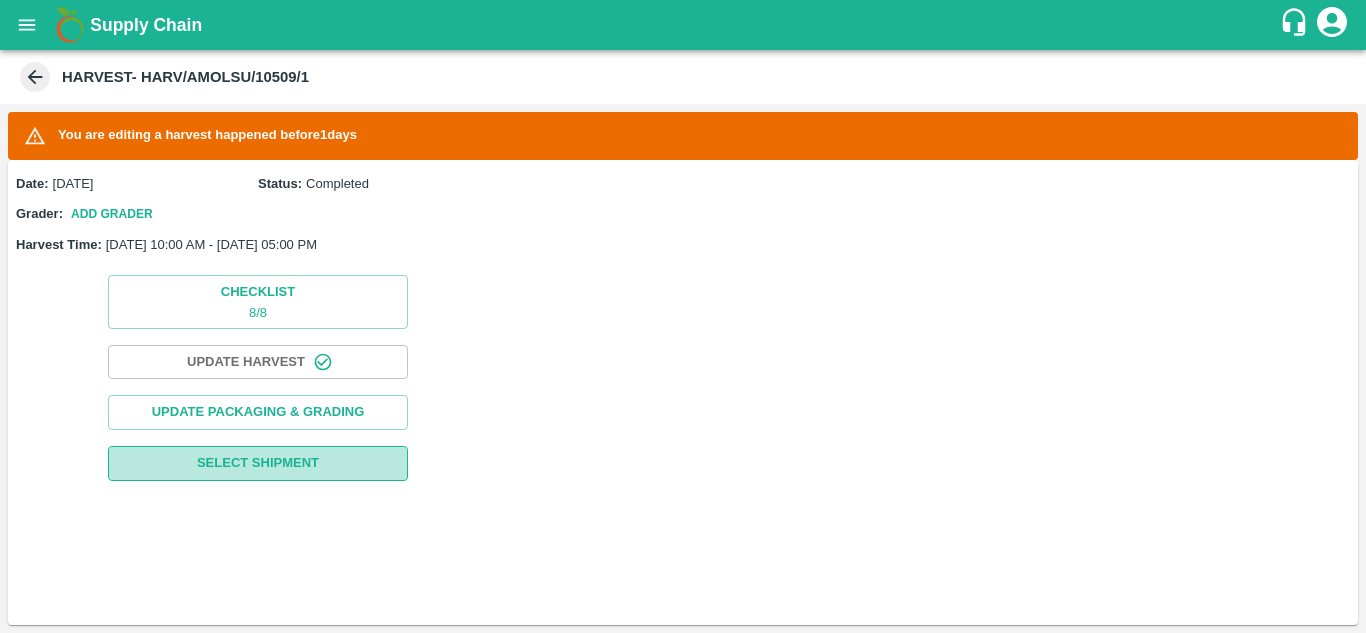 click on "Select Shipment" at bounding box center [258, 463] 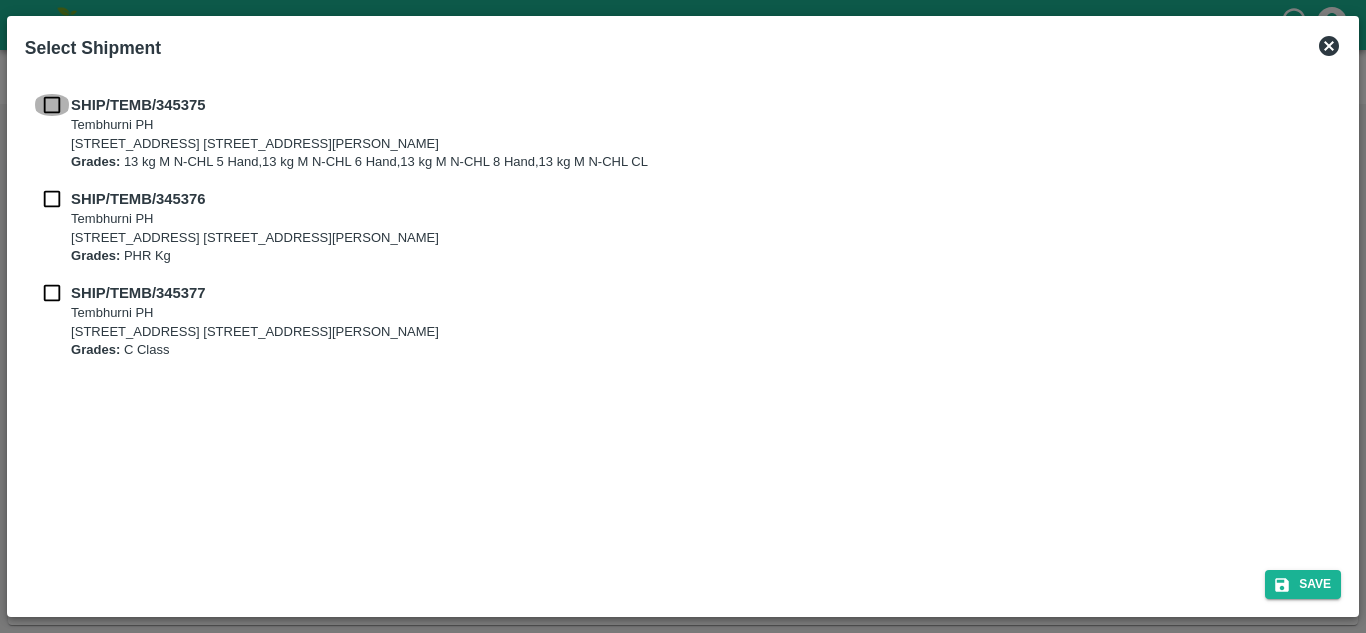 click at bounding box center (52, 105) 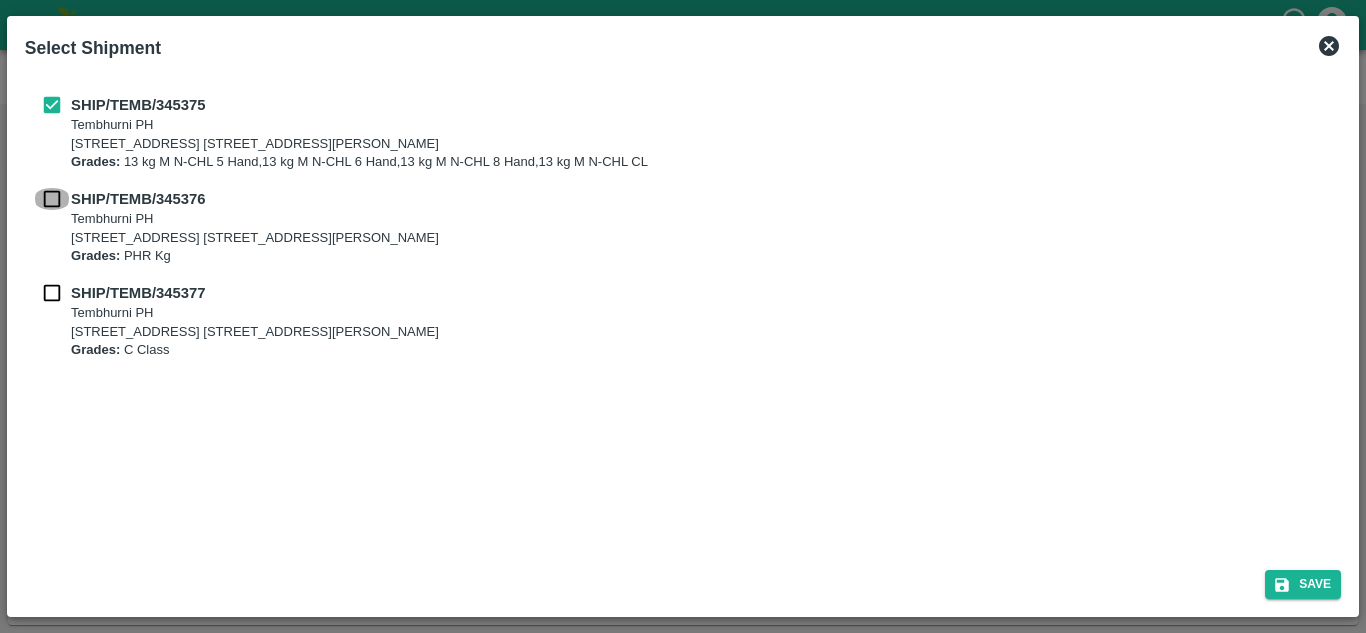 click at bounding box center [52, 199] 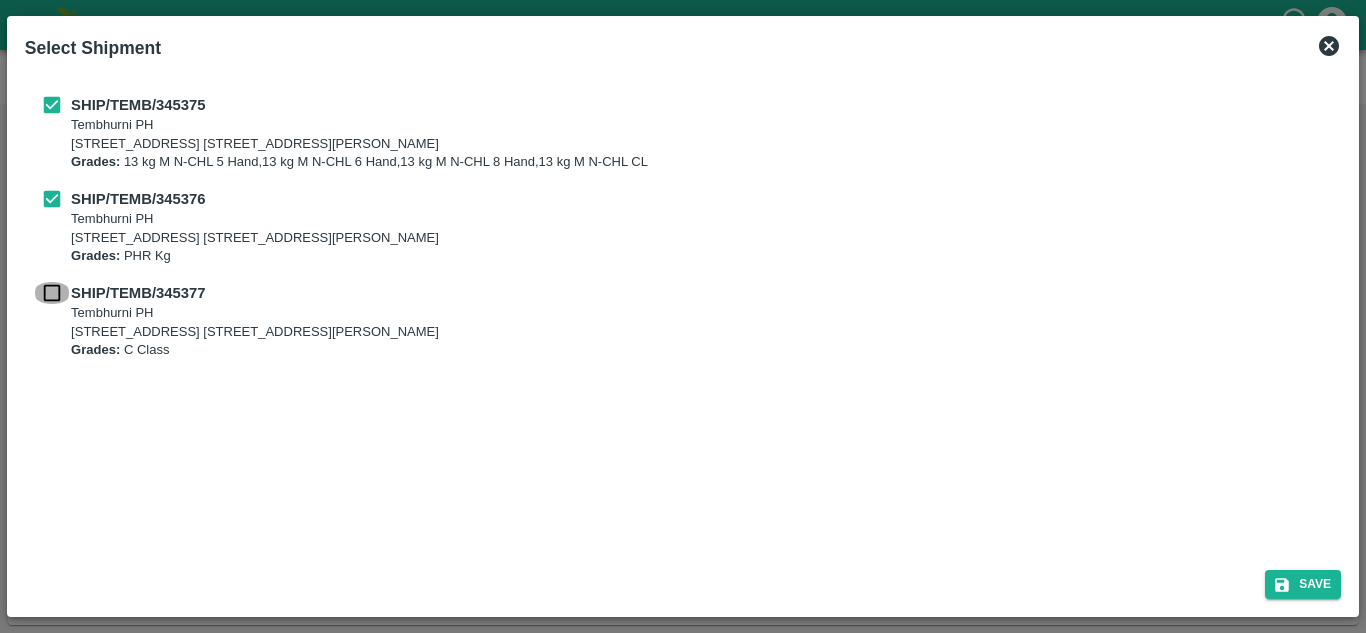 click at bounding box center [52, 293] 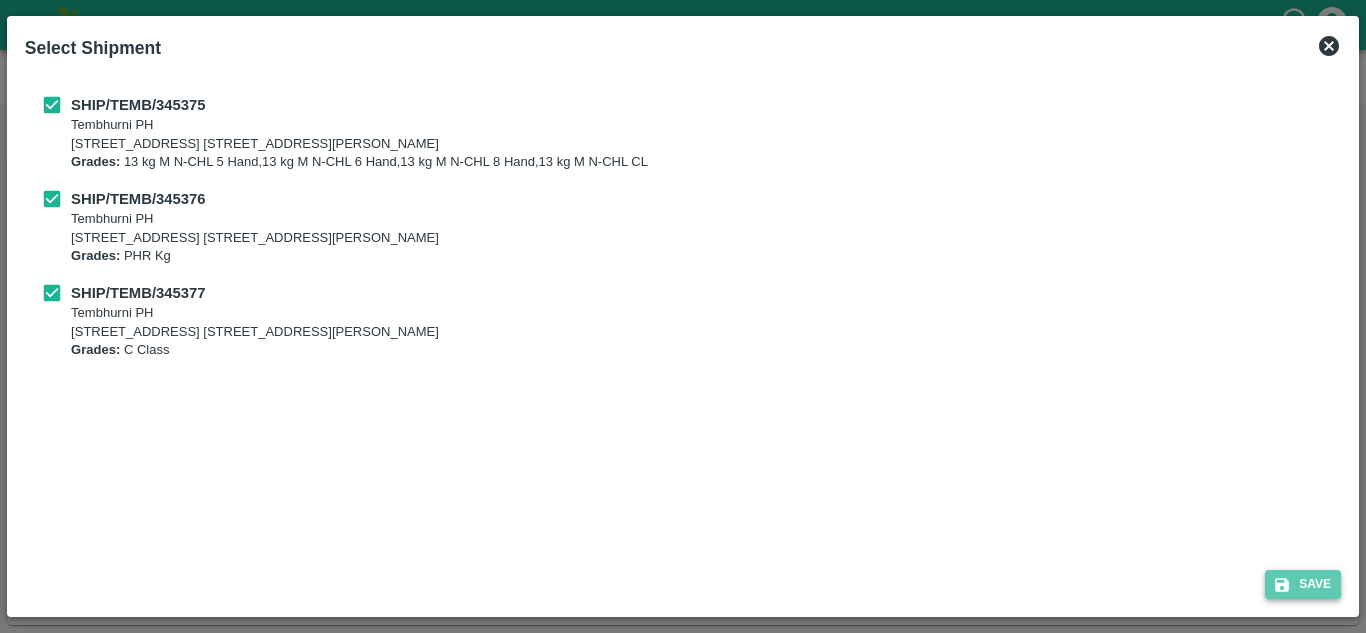 click on "Save" at bounding box center (1303, 584) 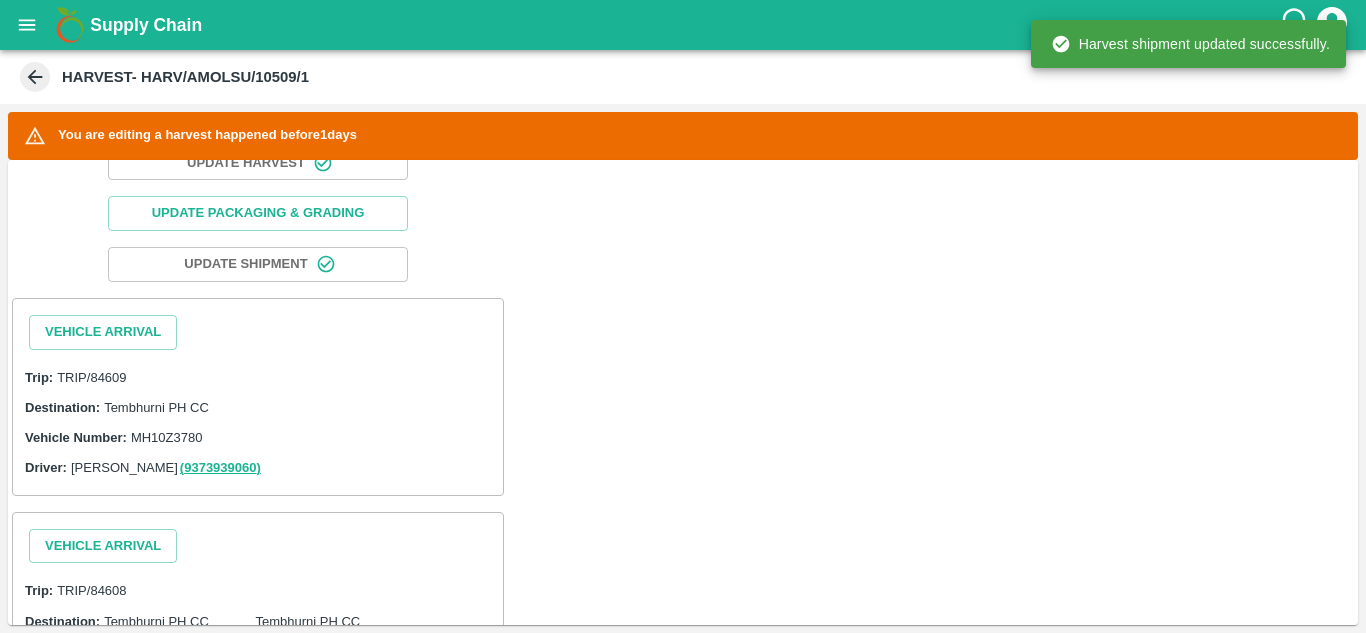 scroll, scrollTop: 228, scrollLeft: 0, axis: vertical 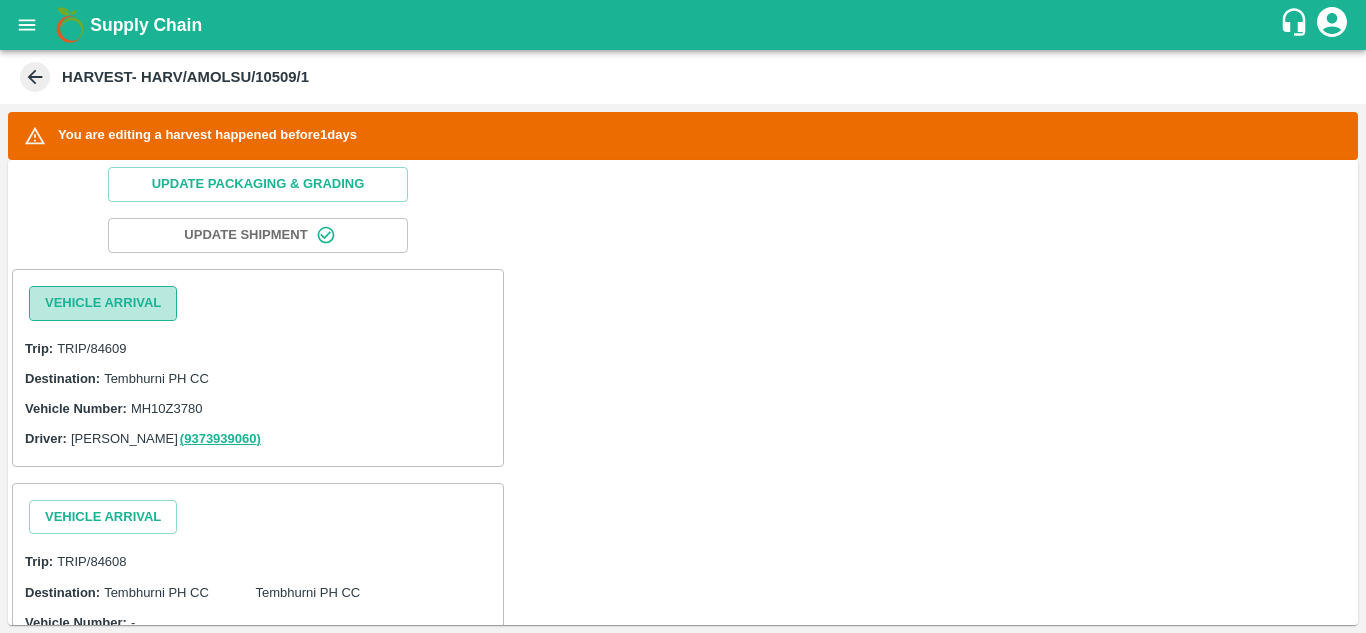 click on "Vehicle Arrival" at bounding box center [103, 303] 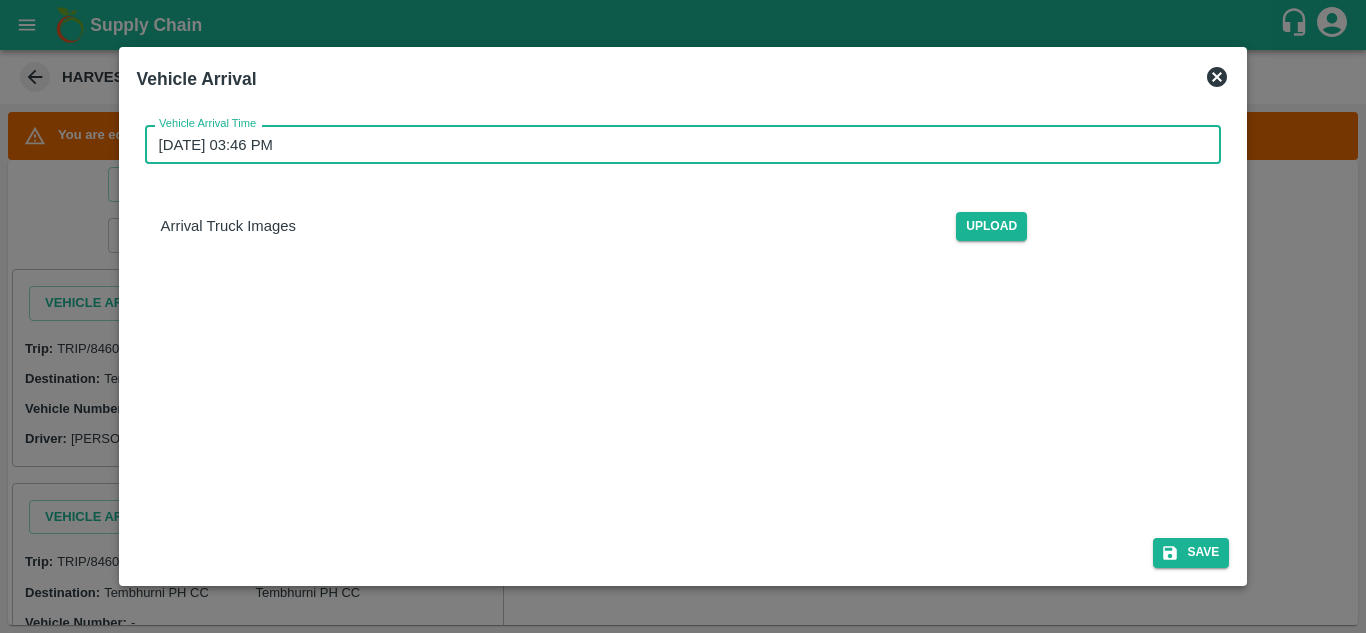 click on "12/07/2025 03:46 PM" at bounding box center [676, 144] 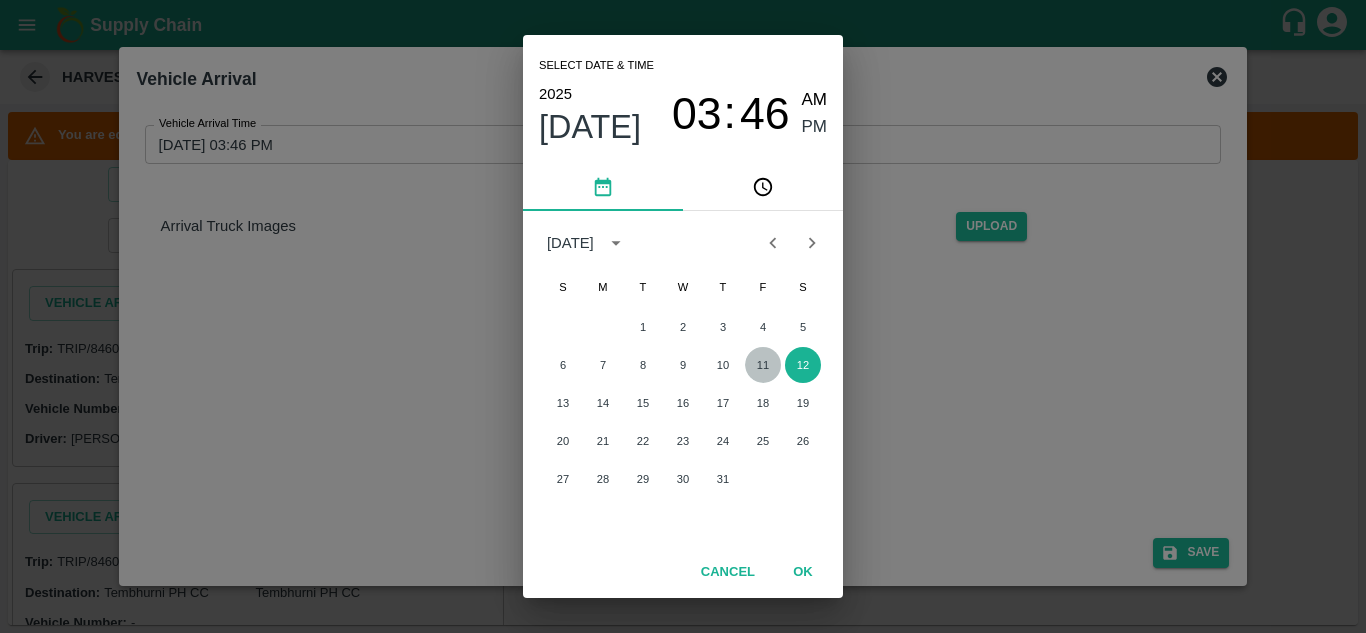 click on "11" at bounding box center (763, 365) 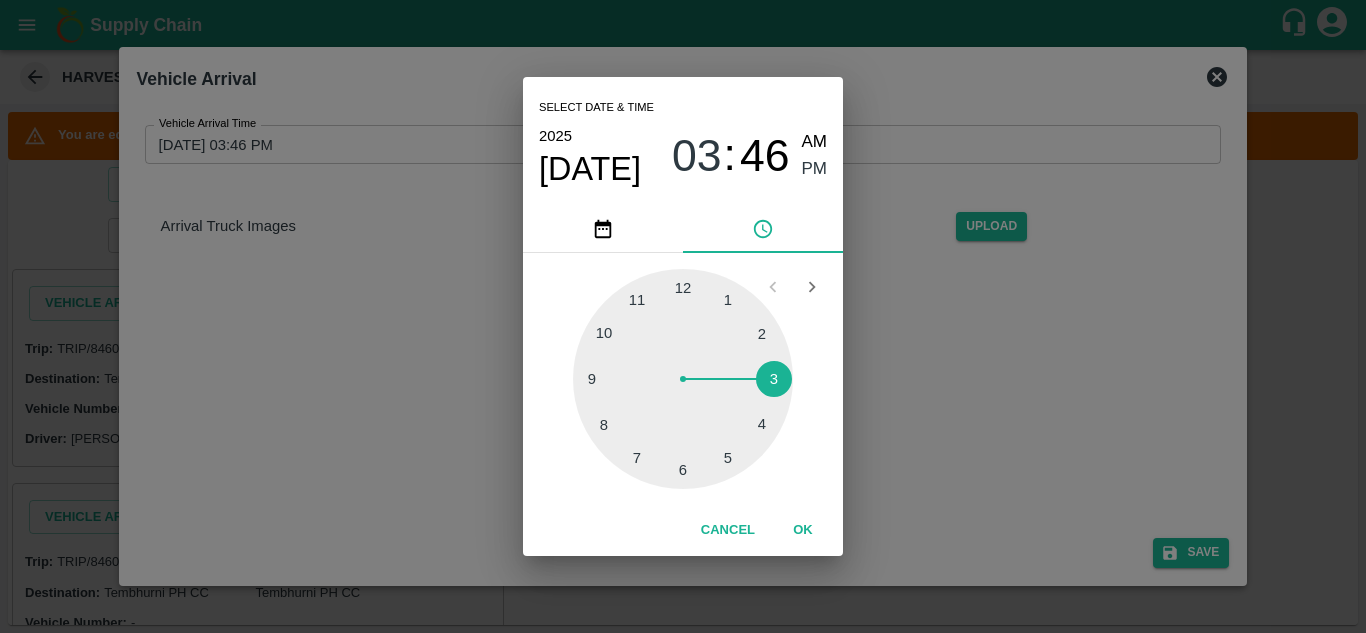 click at bounding box center (683, 379) 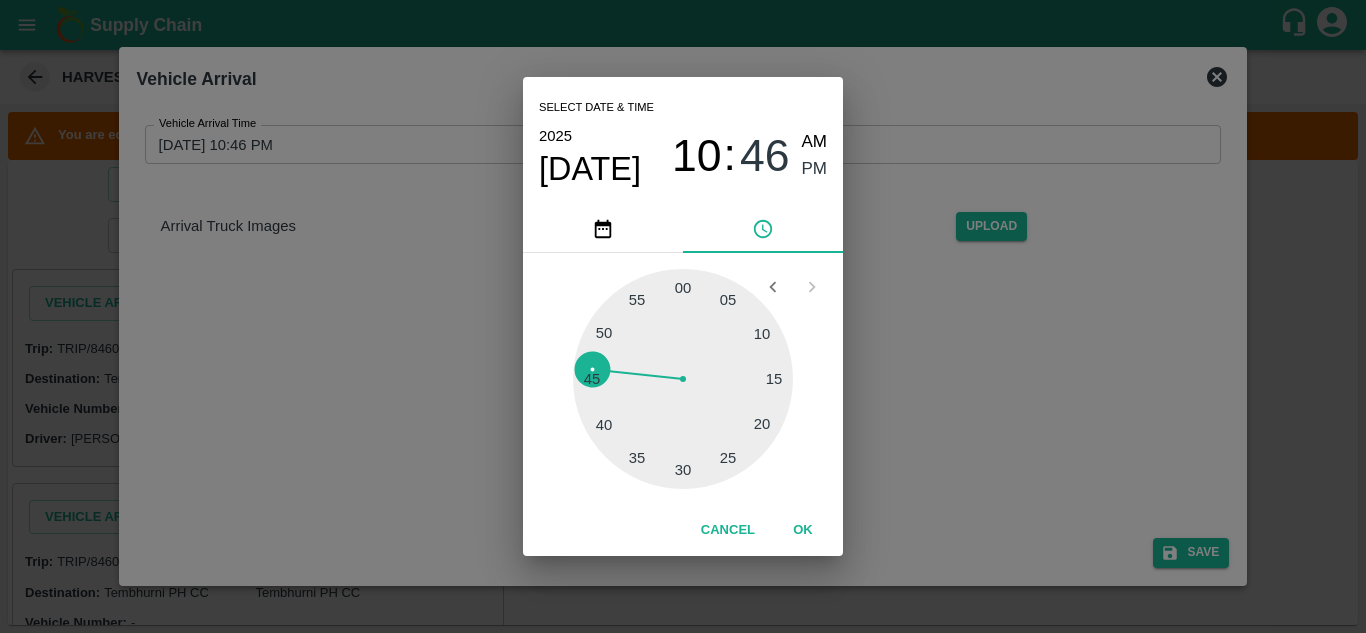 click at bounding box center [683, 379] 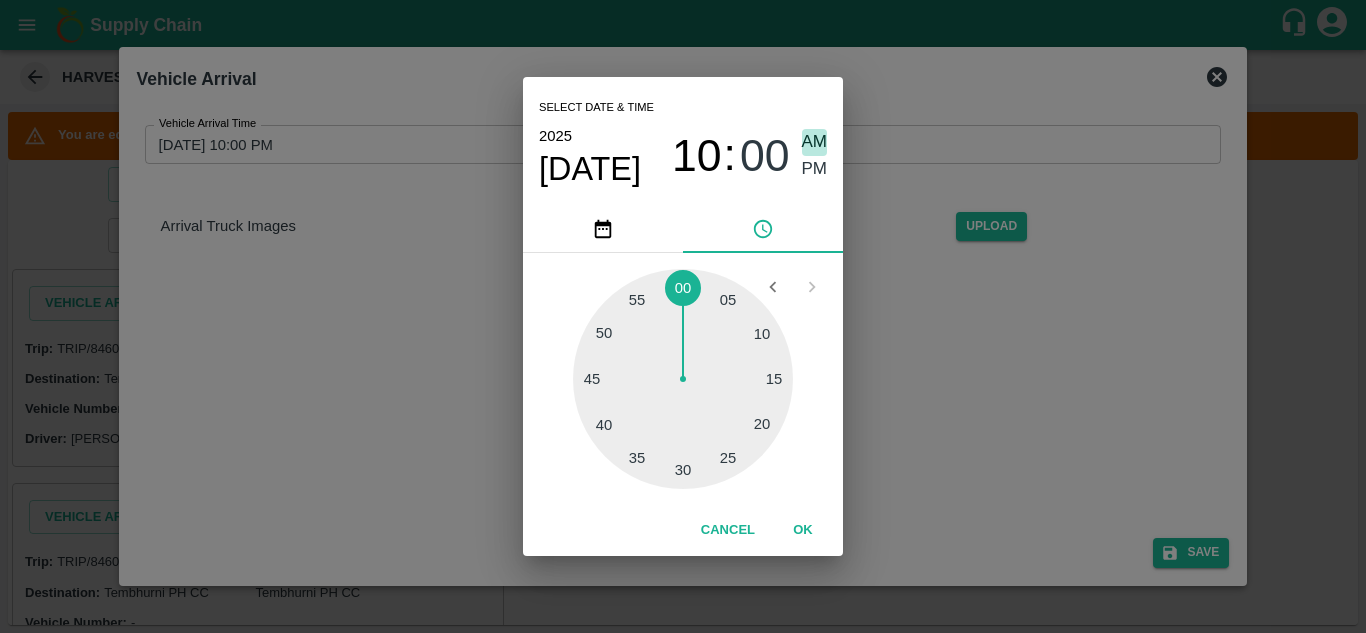 click on "AM" at bounding box center (815, 142) 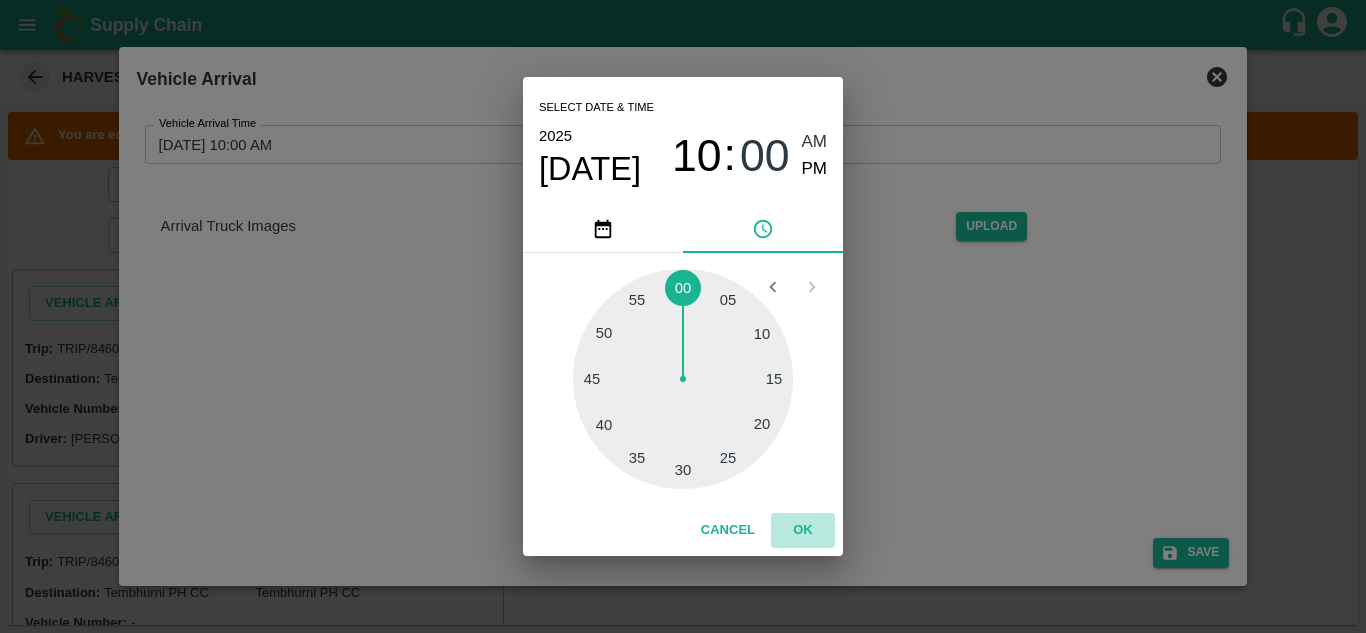 click on "OK" at bounding box center (803, 530) 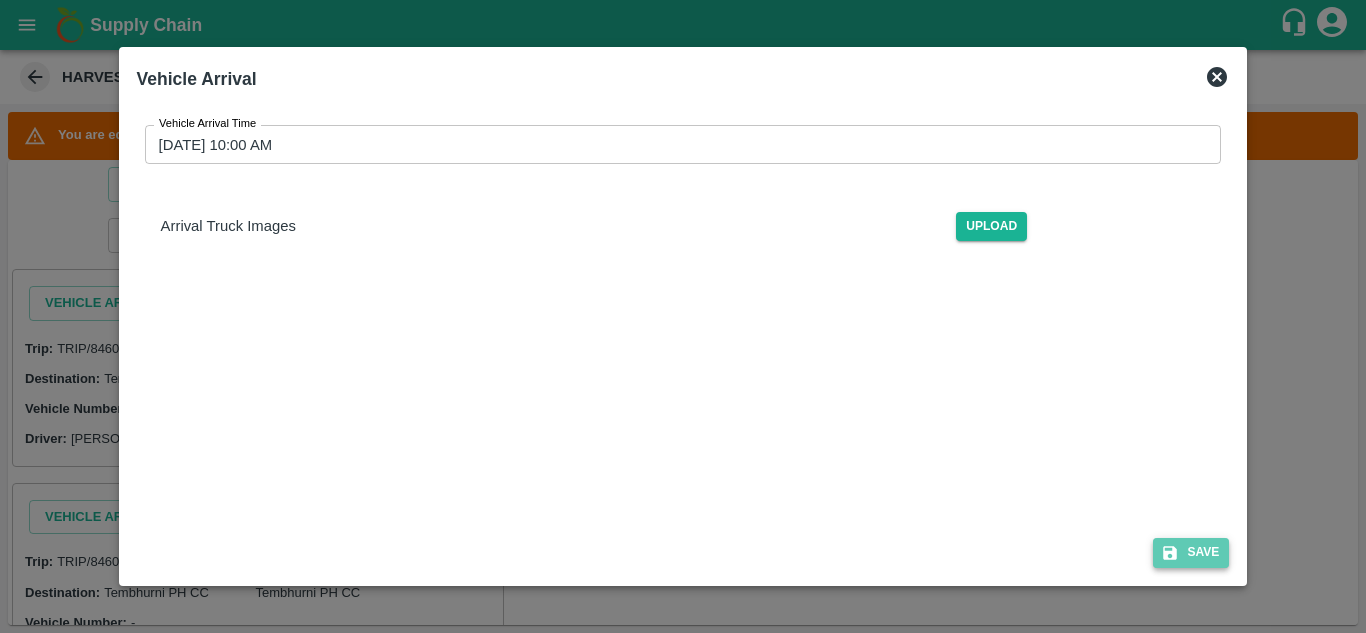 click on "Save" at bounding box center (1191, 552) 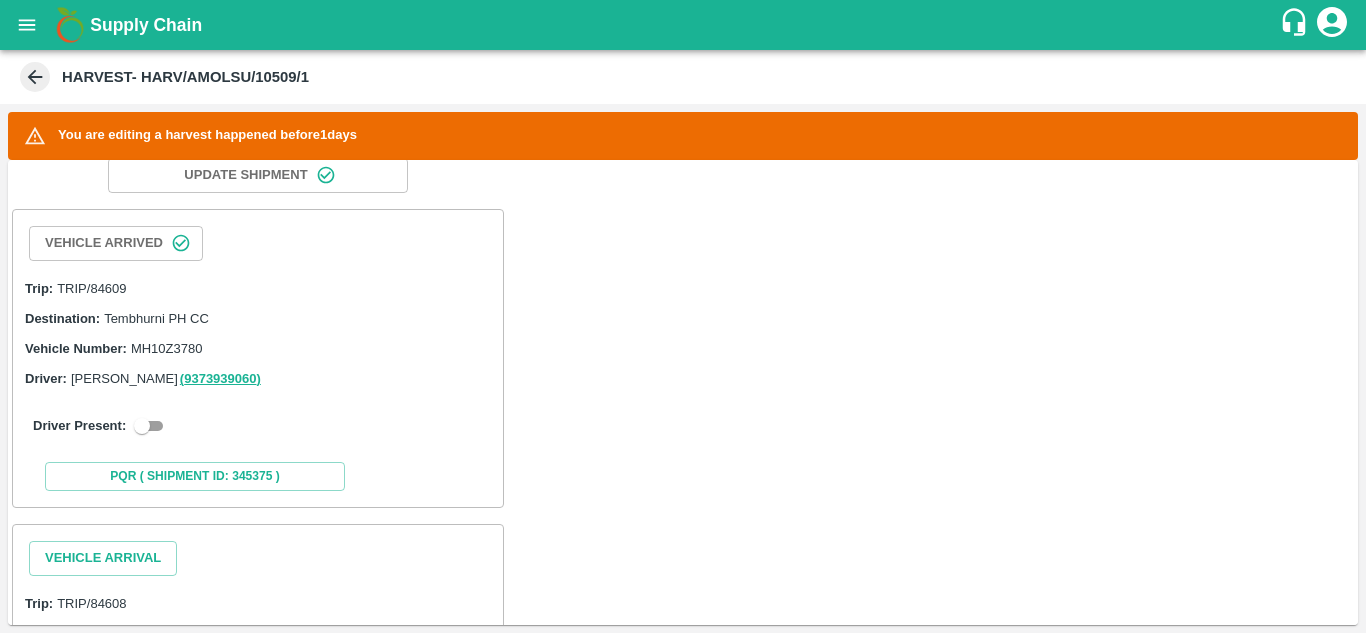scroll, scrollTop: 289, scrollLeft: 0, axis: vertical 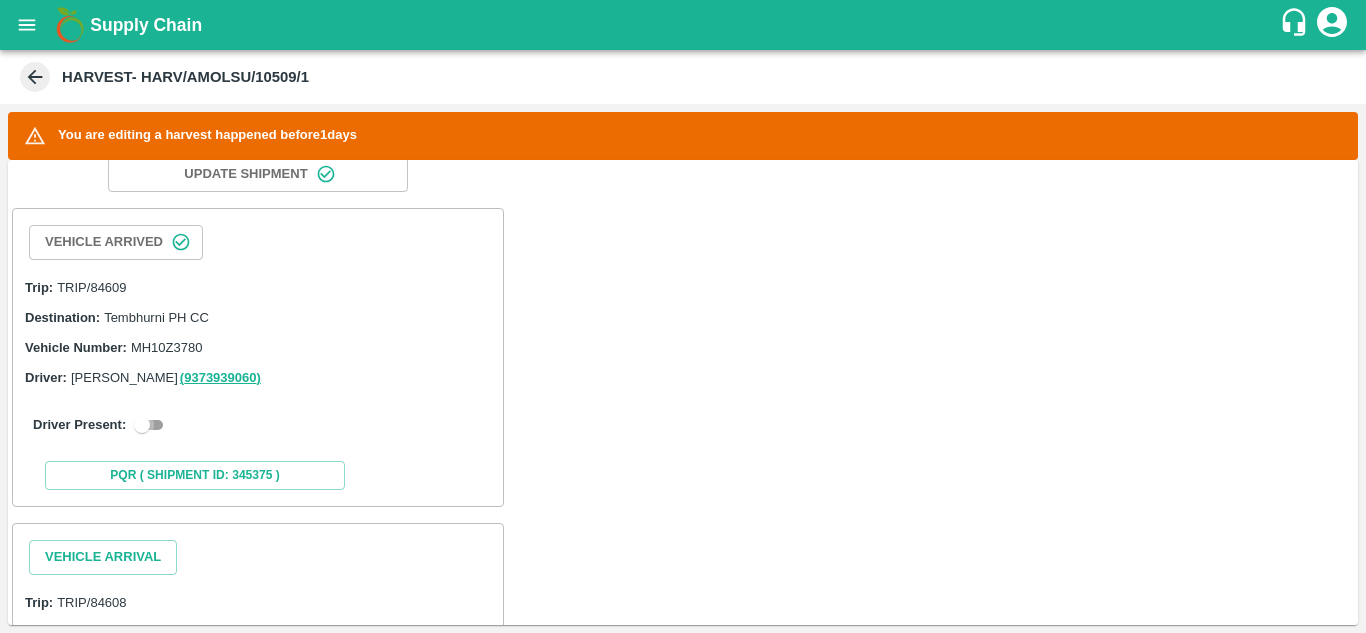 click at bounding box center [142, 425] 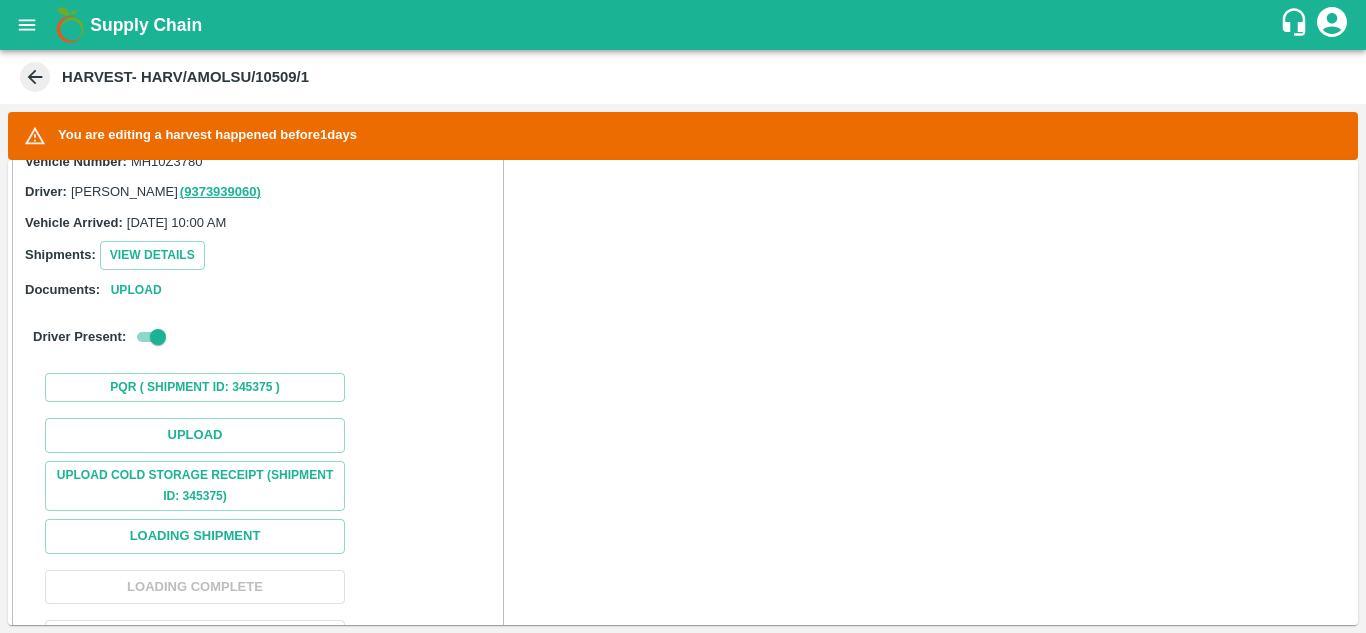 scroll, scrollTop: 476, scrollLeft: 0, axis: vertical 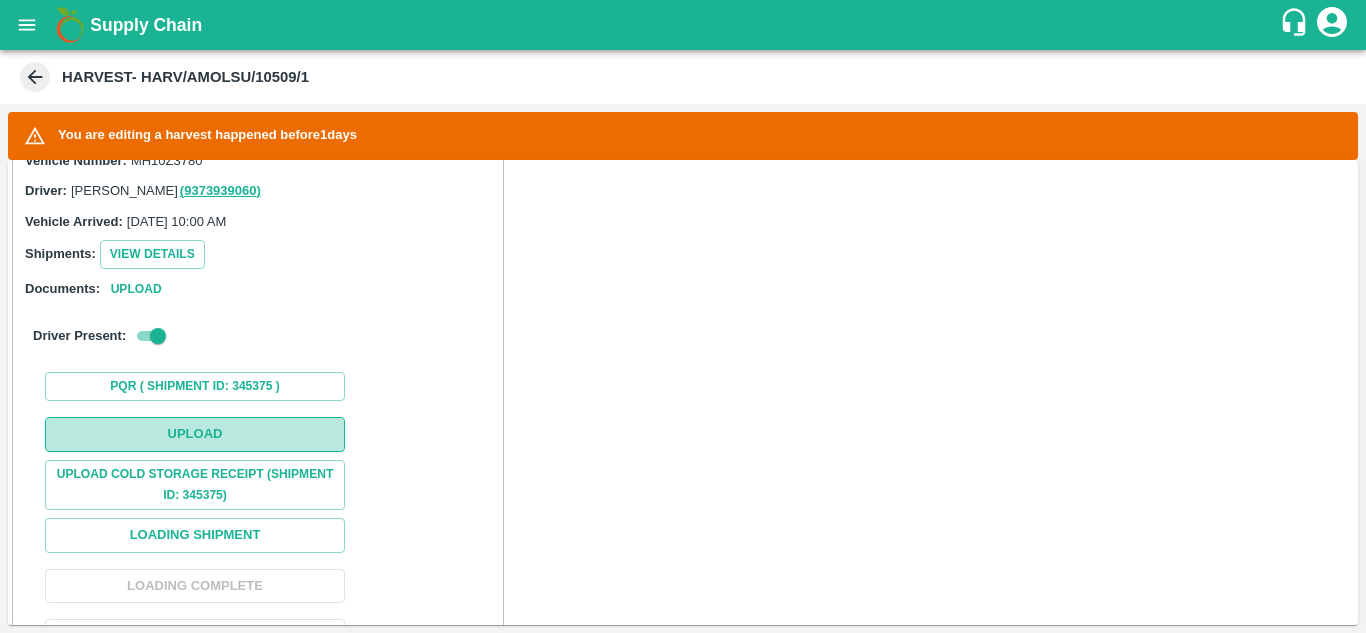 click on "Upload" at bounding box center [195, 434] 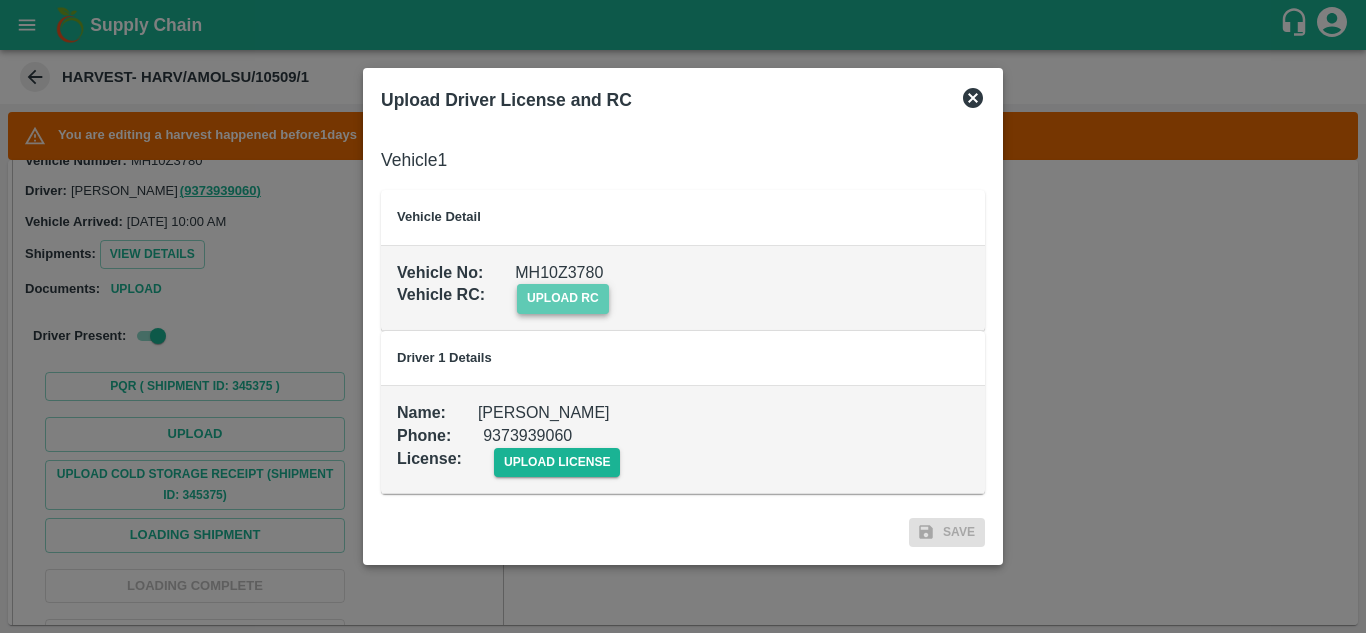 click on "upload rc" at bounding box center (563, 298) 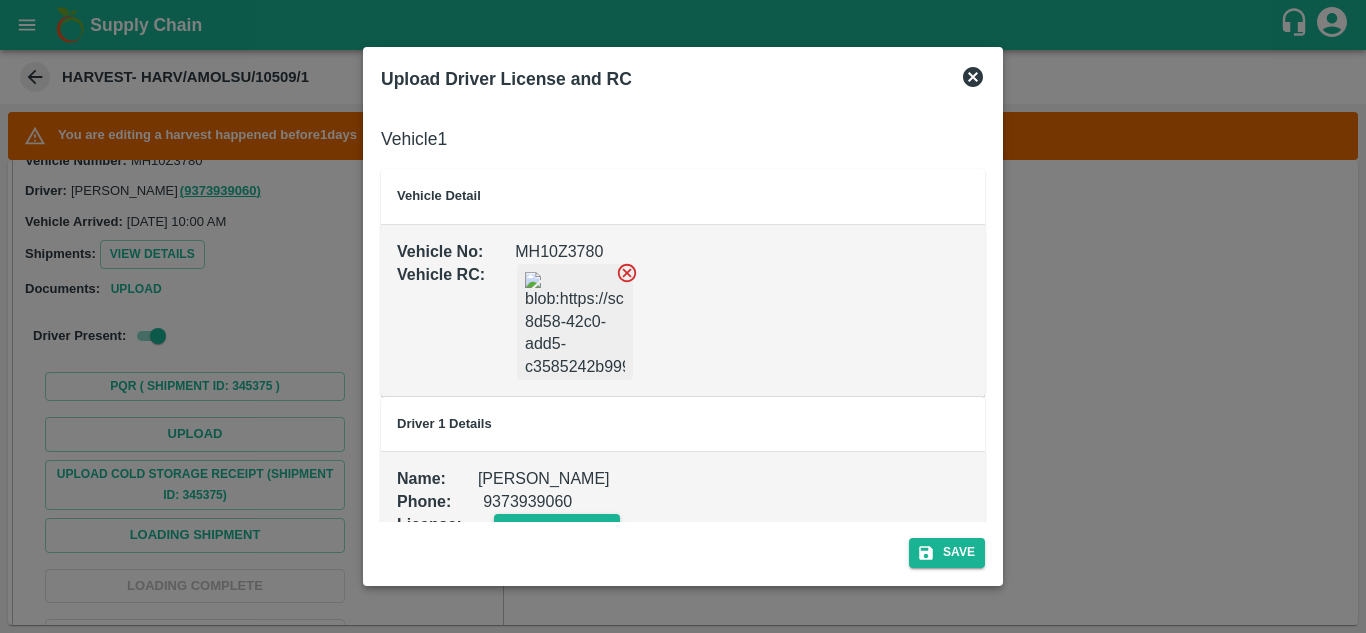 scroll, scrollTop: 45, scrollLeft: 0, axis: vertical 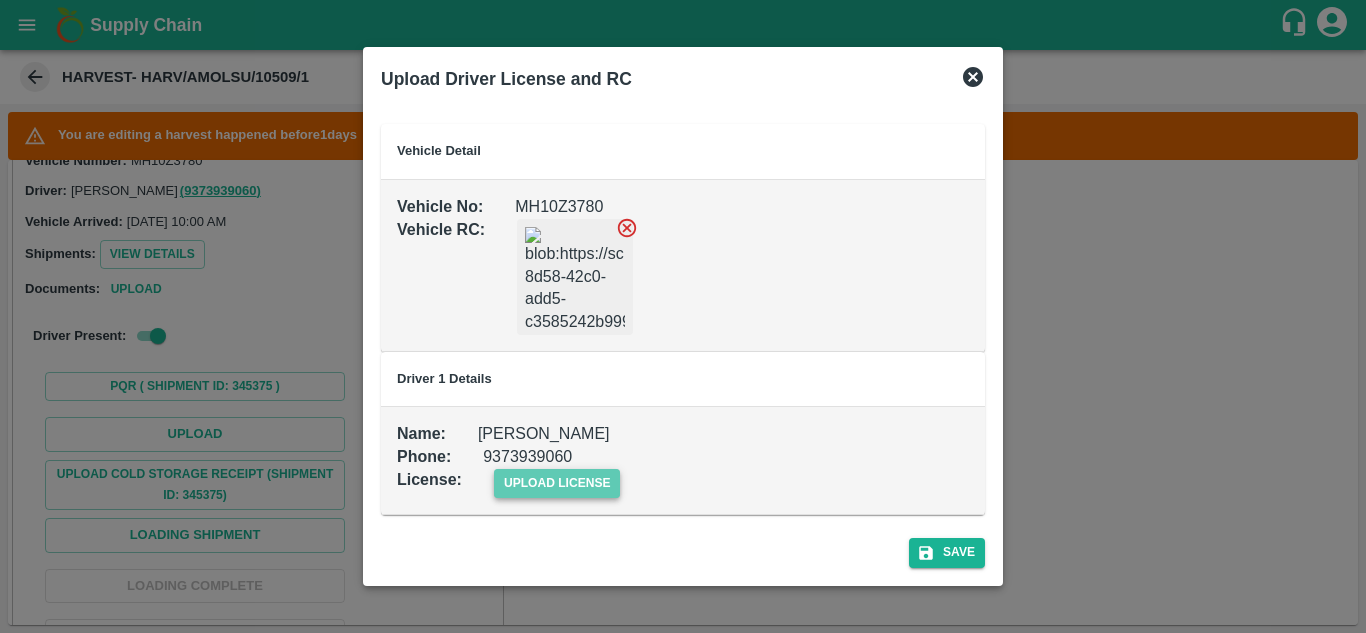 click on "upload license" at bounding box center (557, 483) 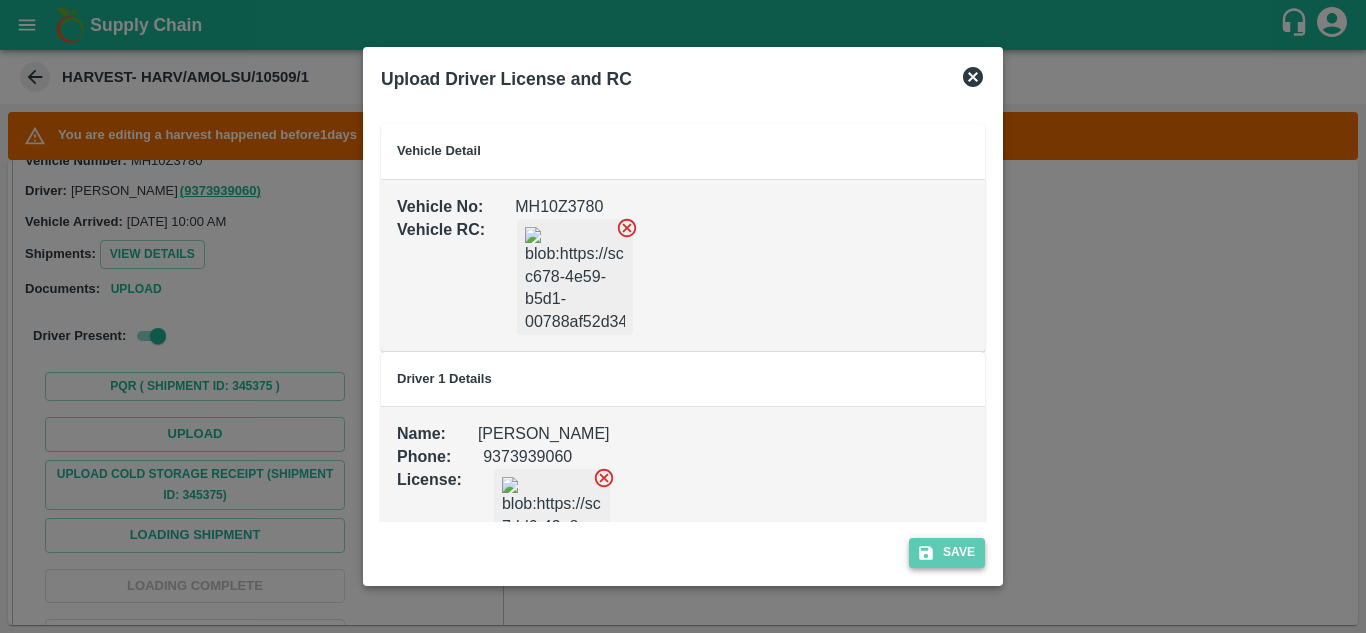 click on "Save" at bounding box center (947, 552) 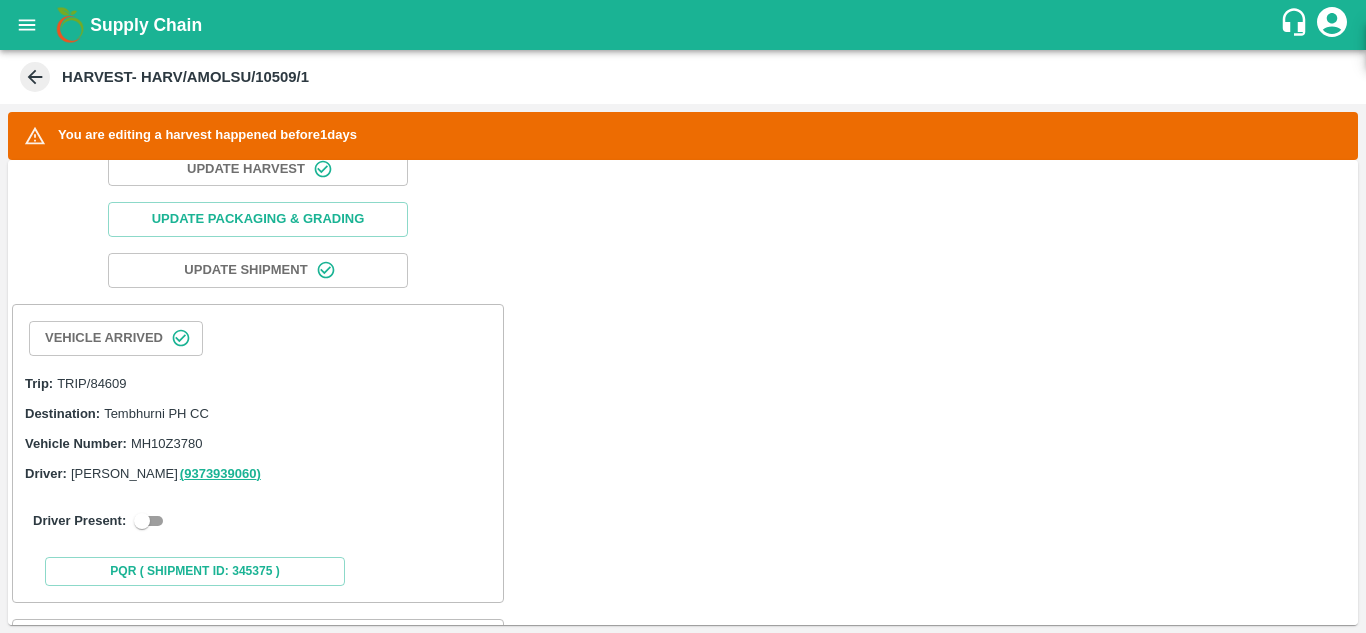 scroll, scrollTop: 194, scrollLeft: 0, axis: vertical 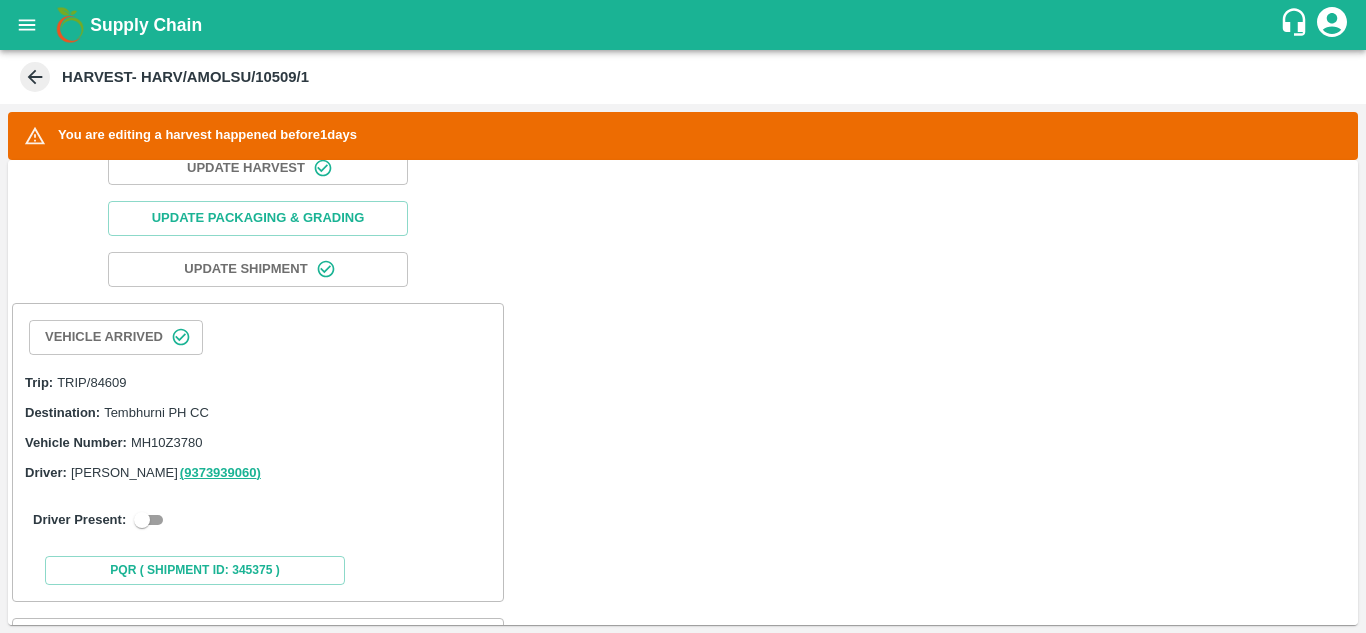 click at bounding box center [142, 520] 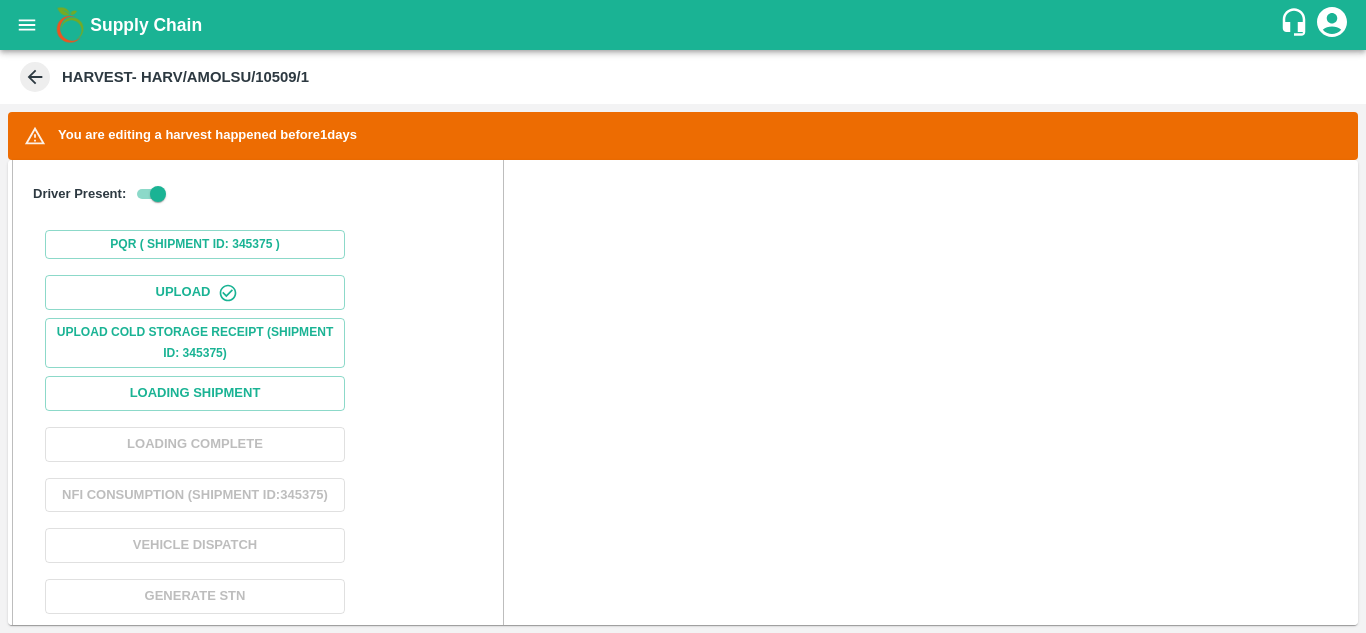 scroll, scrollTop: 659, scrollLeft: 0, axis: vertical 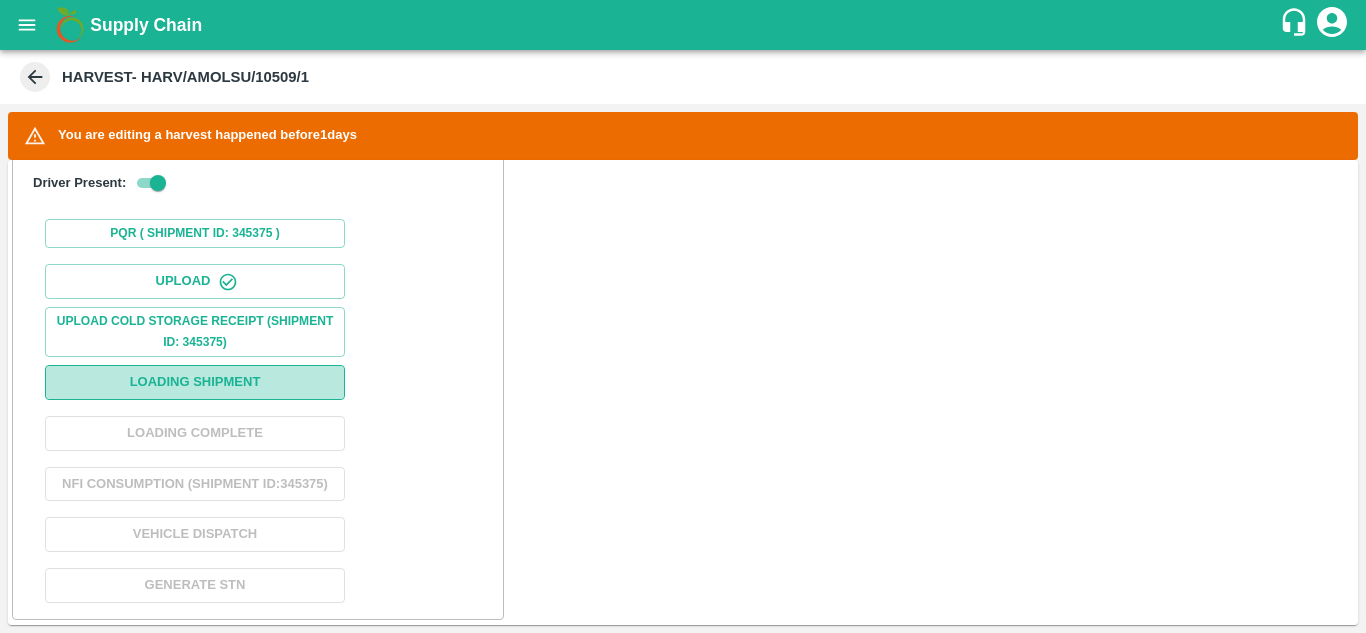 click on "Loading Shipment" at bounding box center (195, 382) 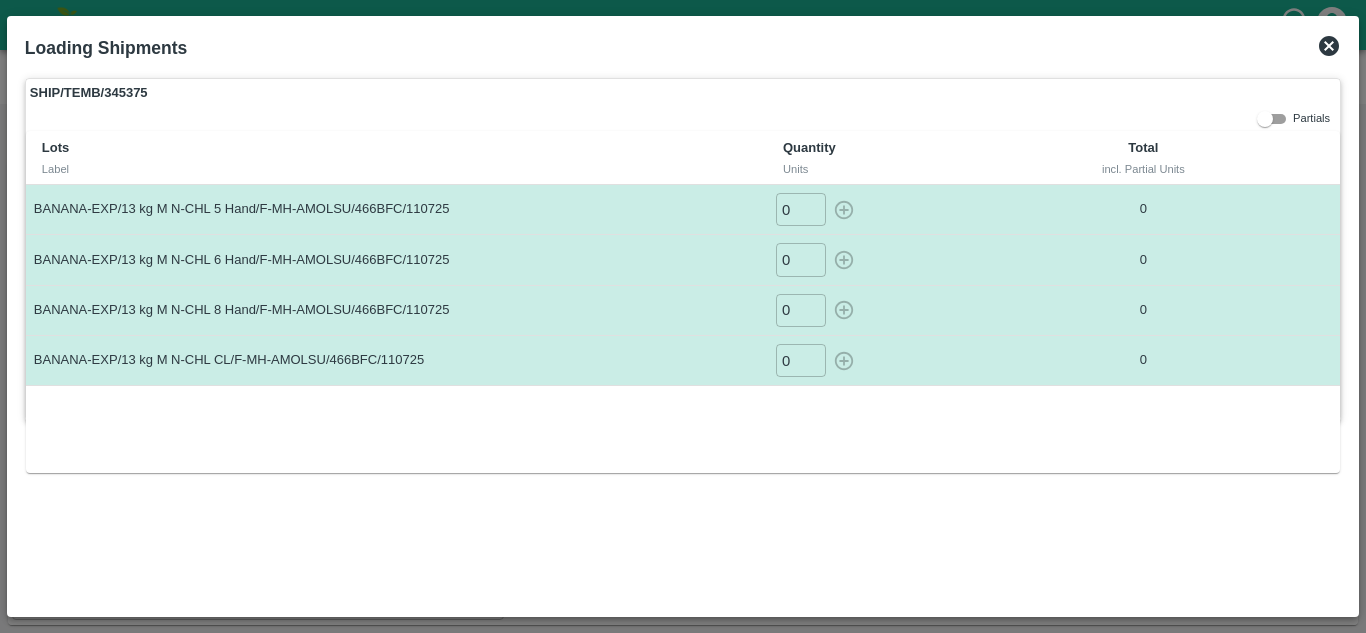 click on "0" at bounding box center (801, 209) 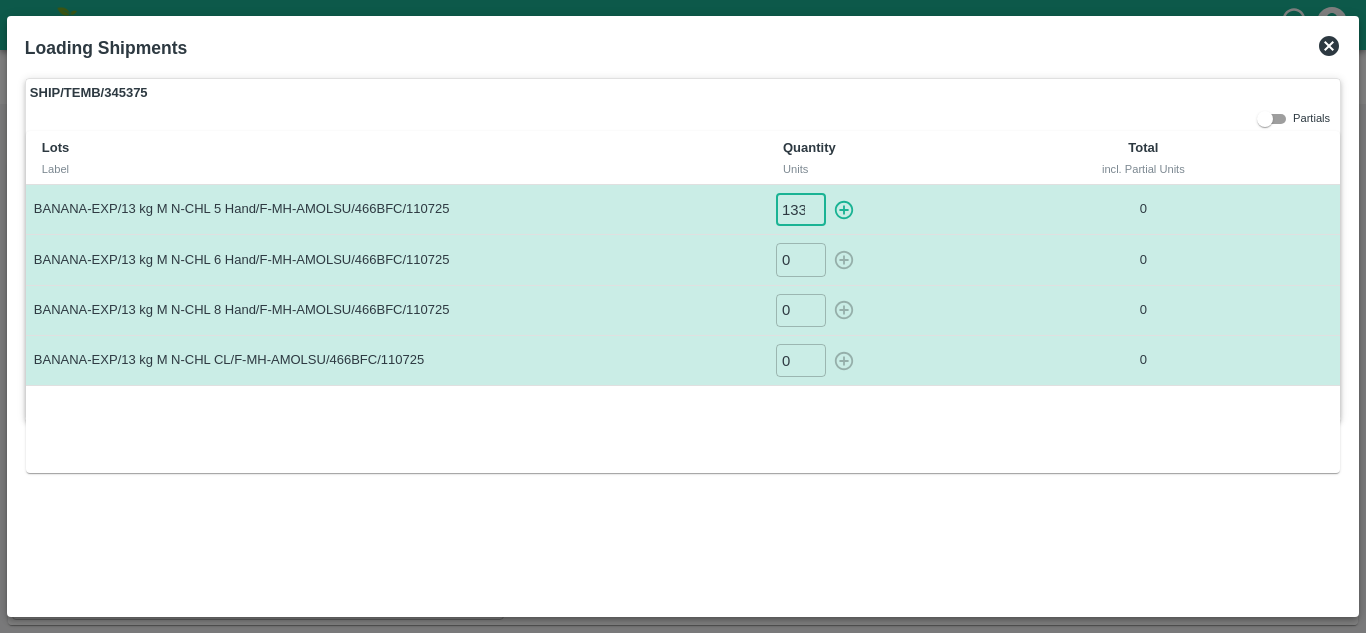 scroll, scrollTop: 0, scrollLeft: 1, axis: horizontal 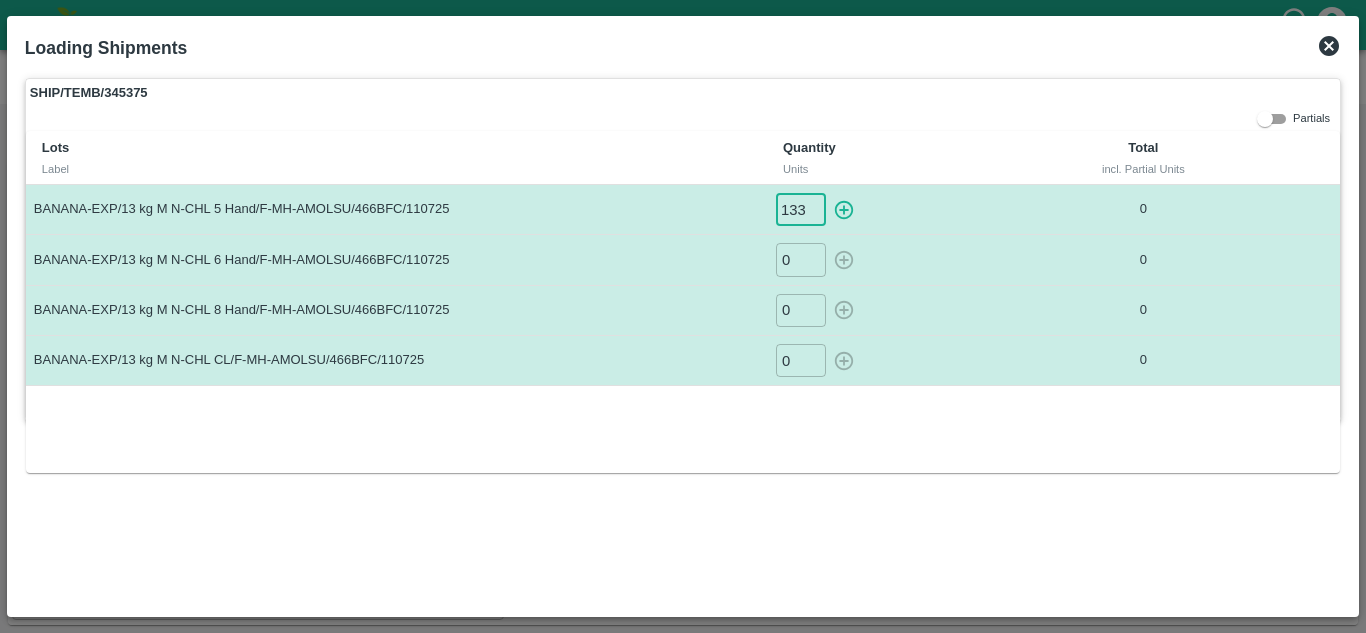 type on "133" 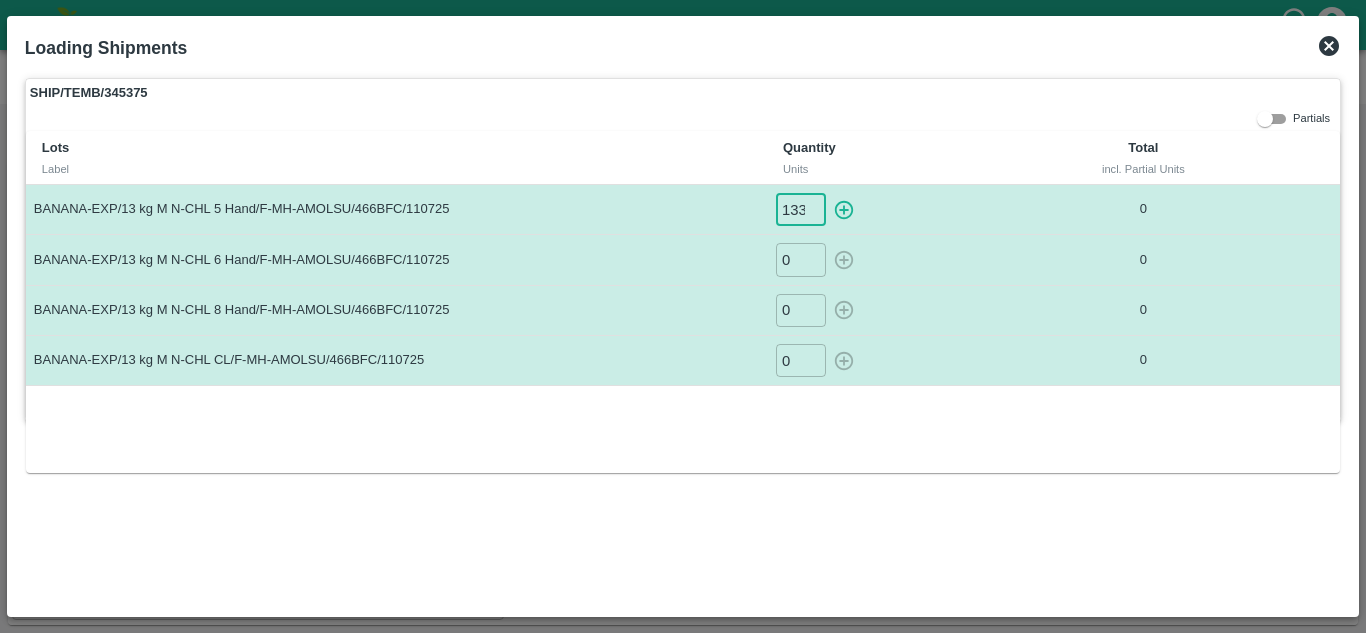 type 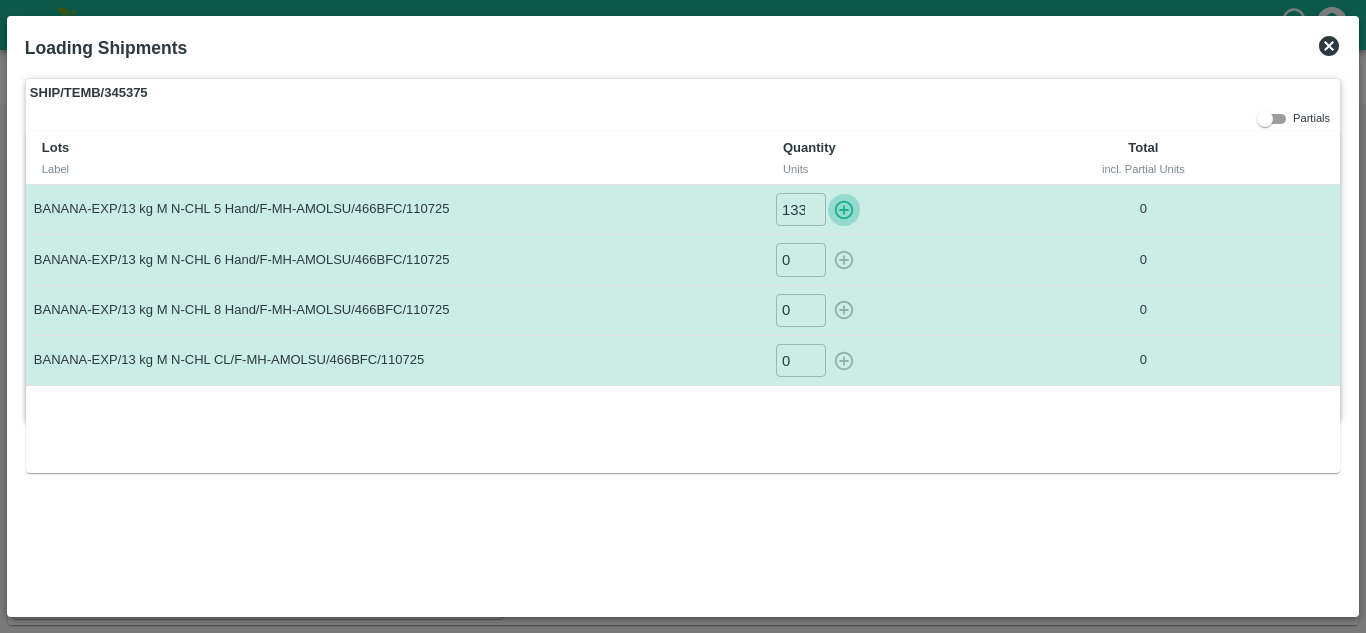 click at bounding box center [844, 209] 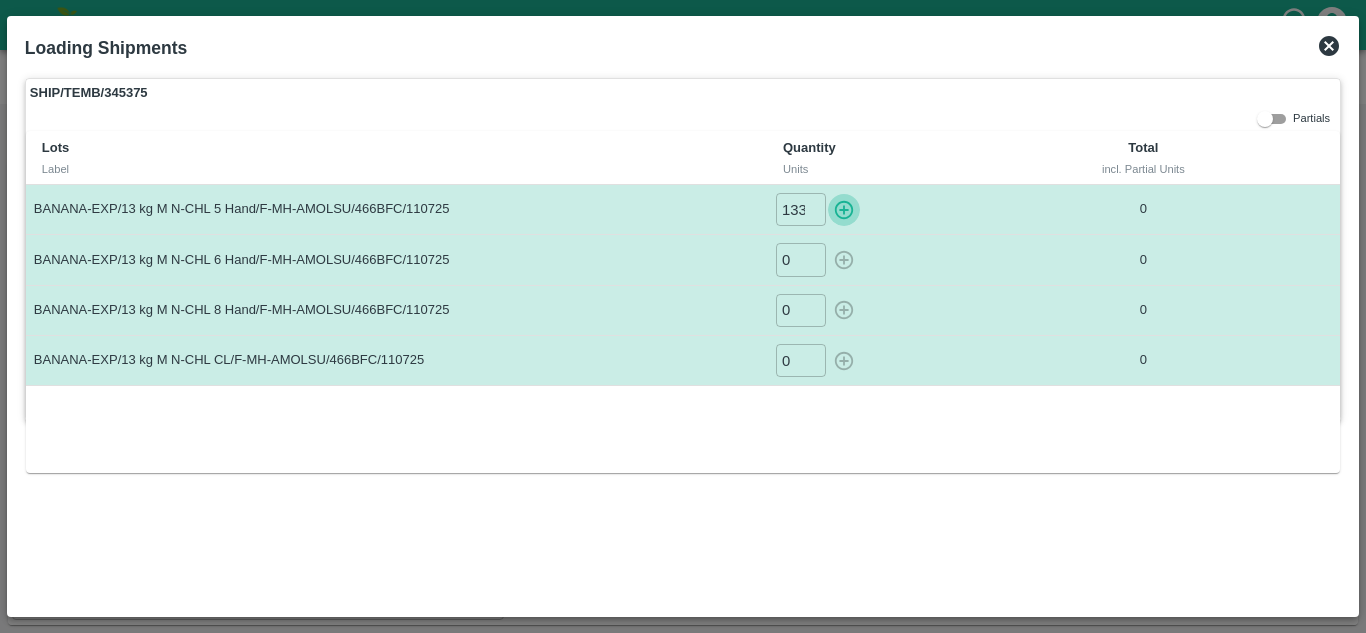 type on "0" 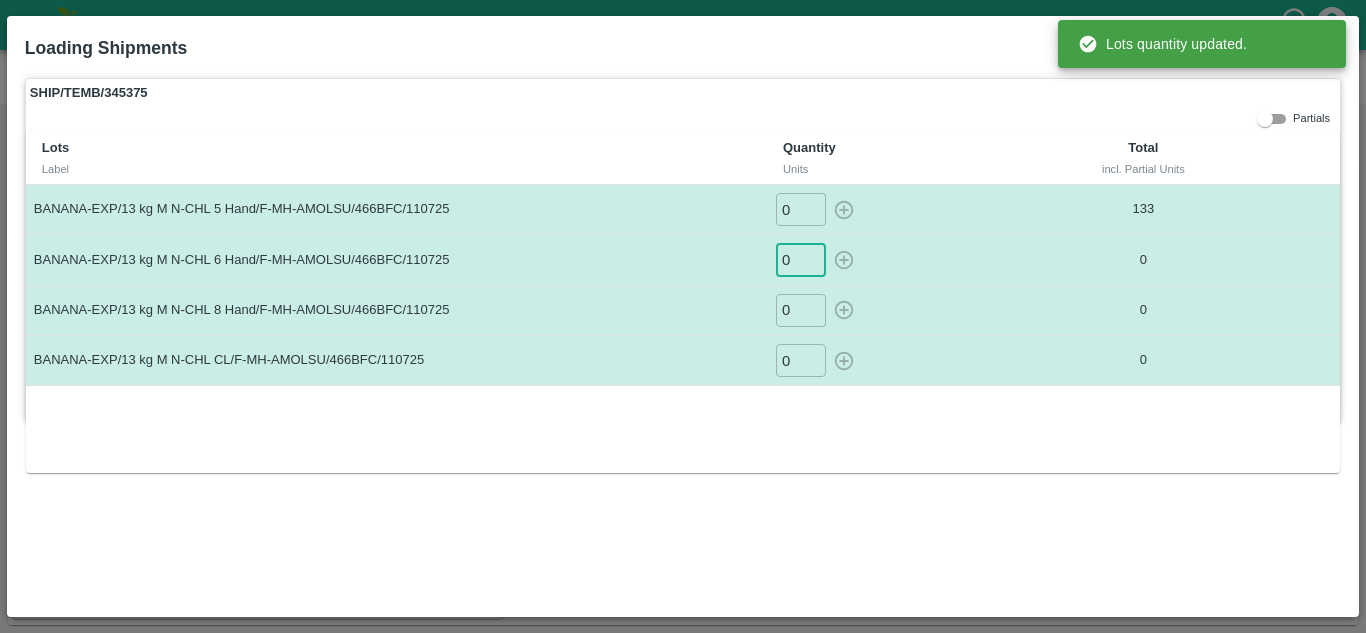 click on "0" at bounding box center (801, 259) 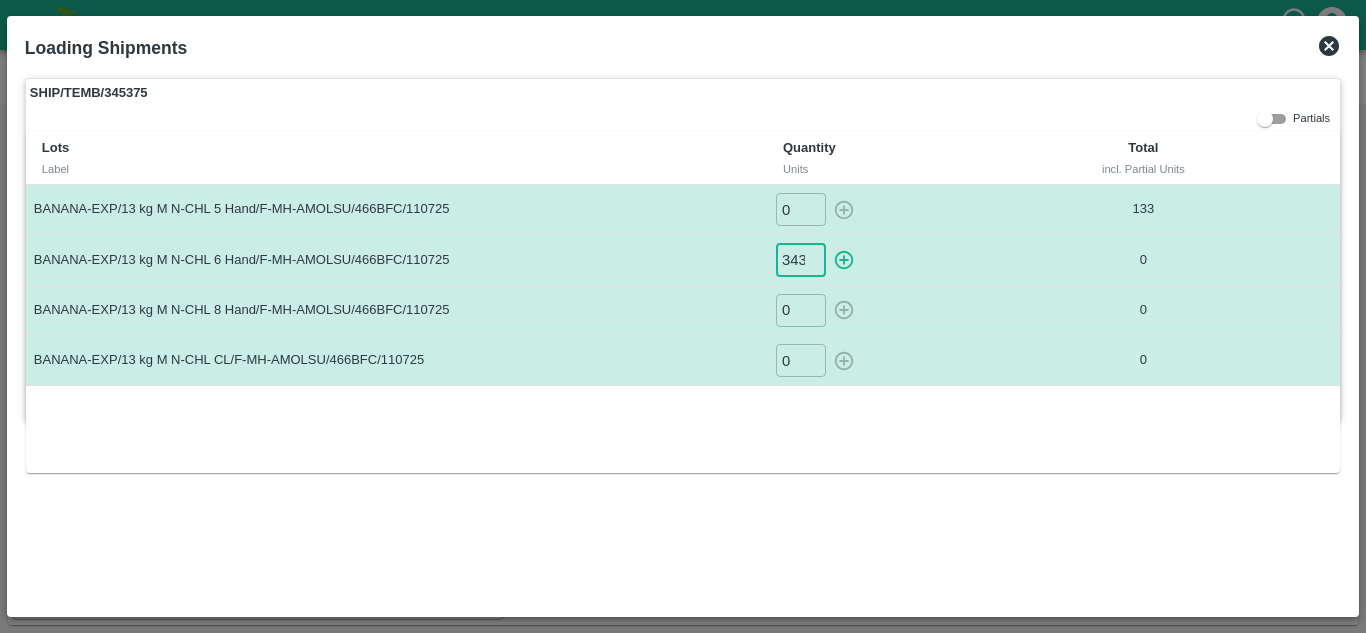 scroll, scrollTop: 0, scrollLeft: 1, axis: horizontal 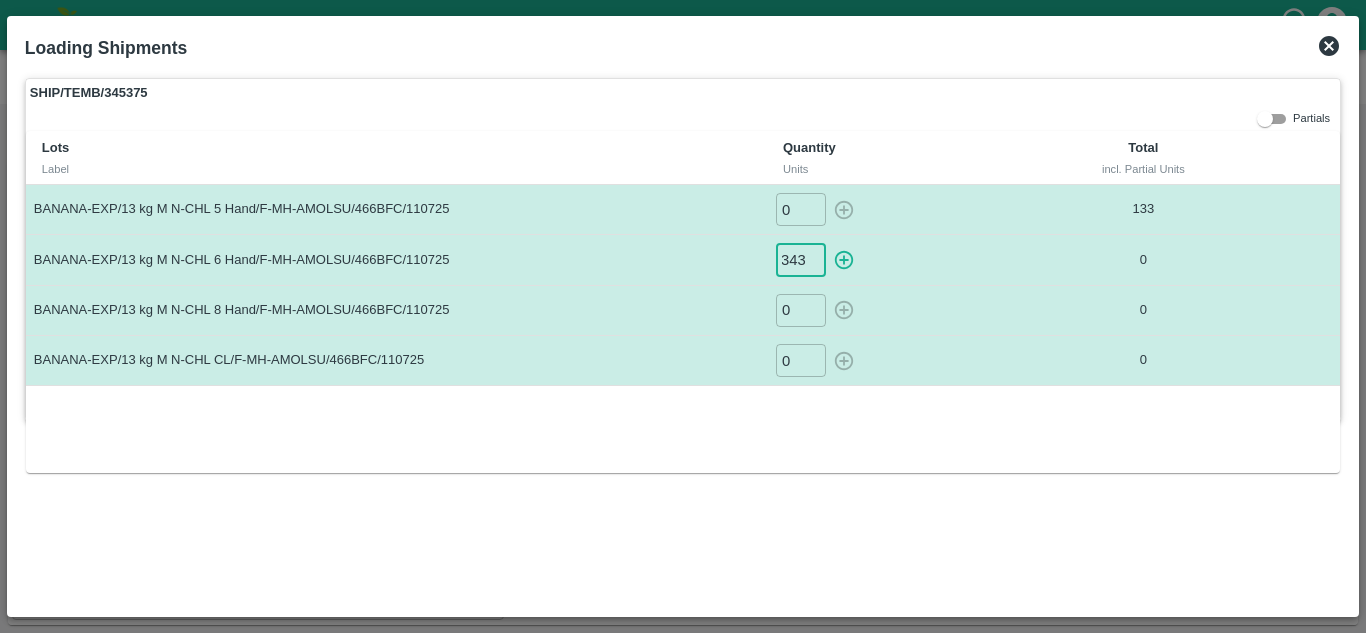 type on "343" 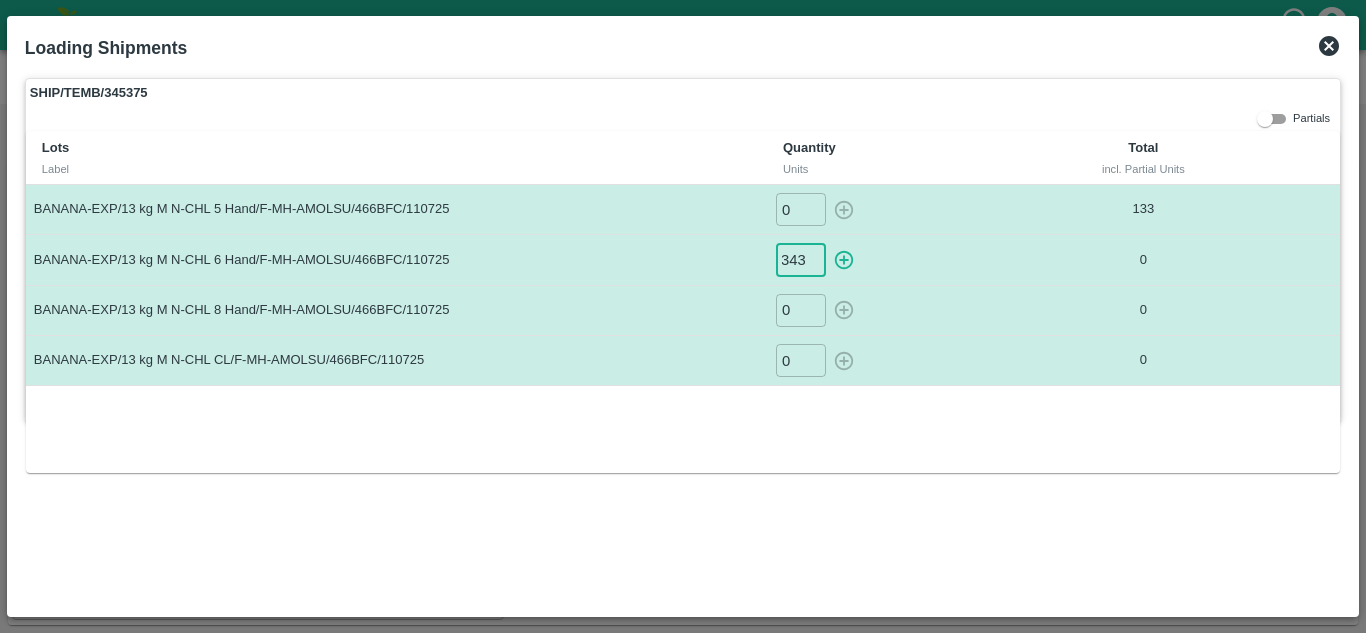scroll, scrollTop: 0, scrollLeft: 0, axis: both 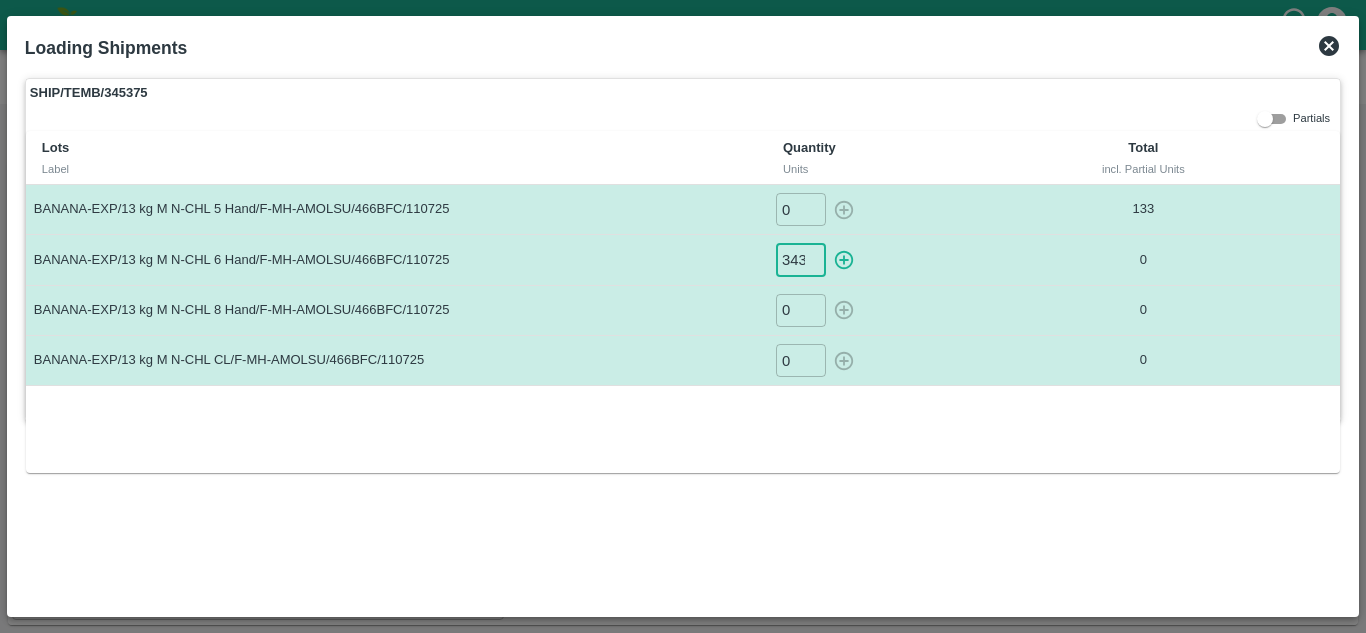 type 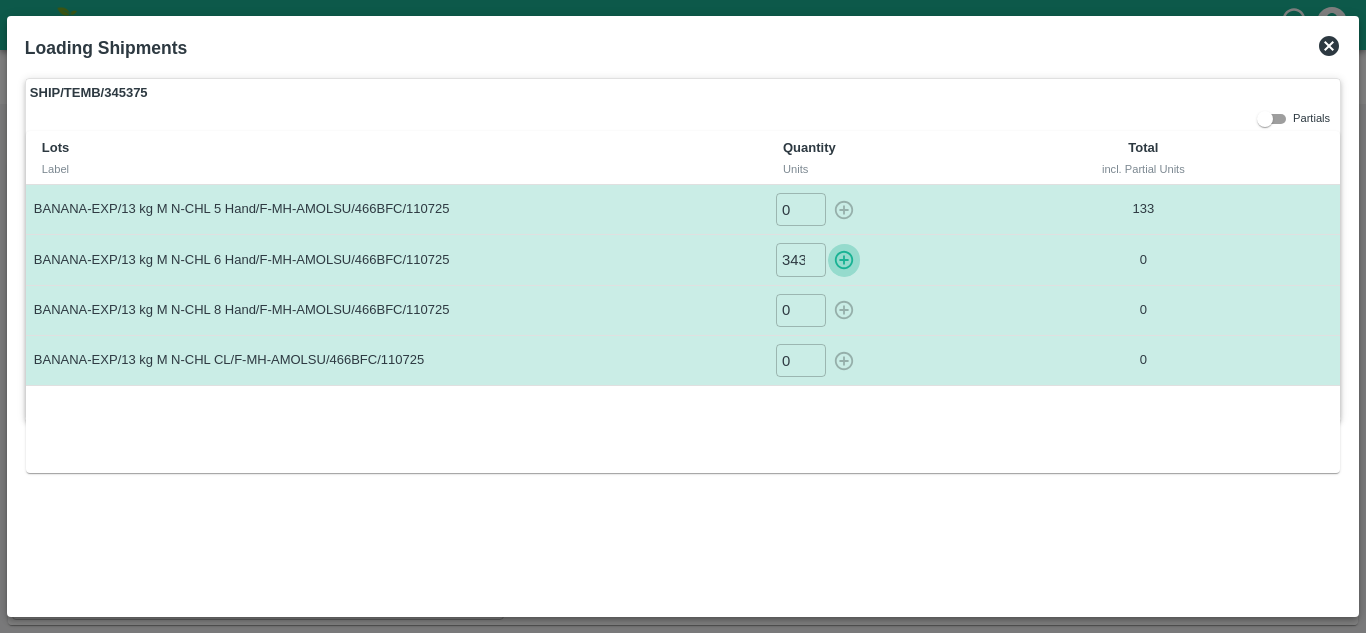 click at bounding box center (844, 259) 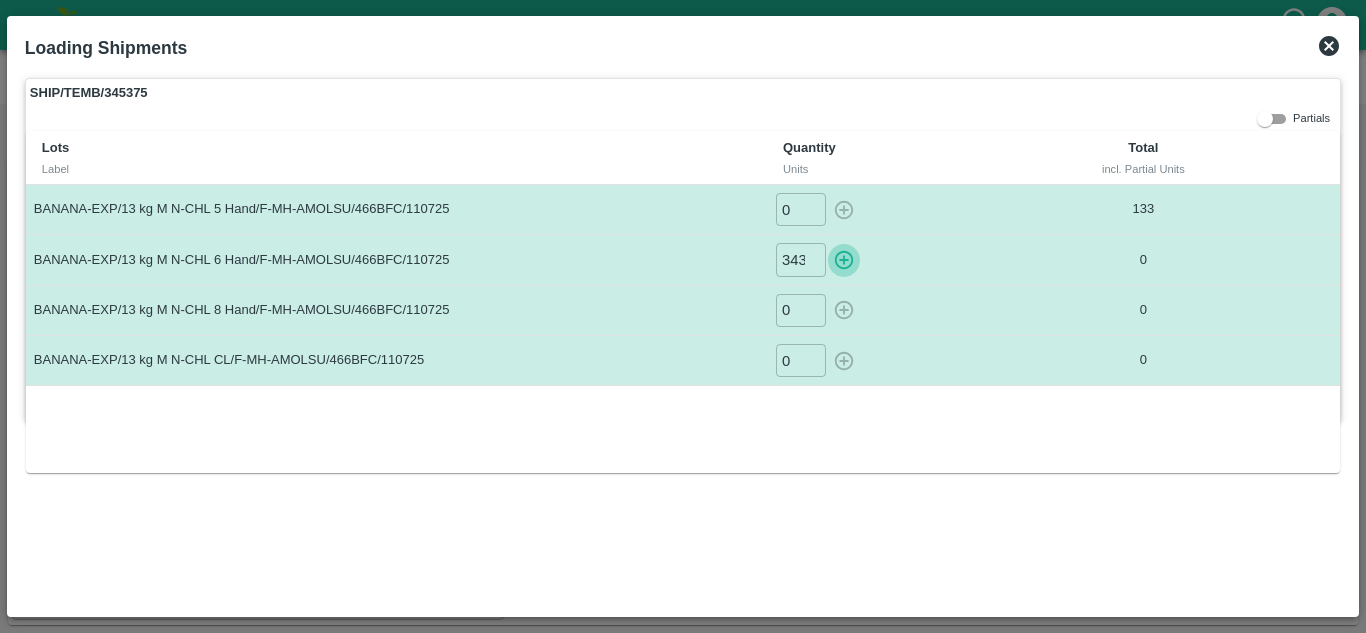 type on "0" 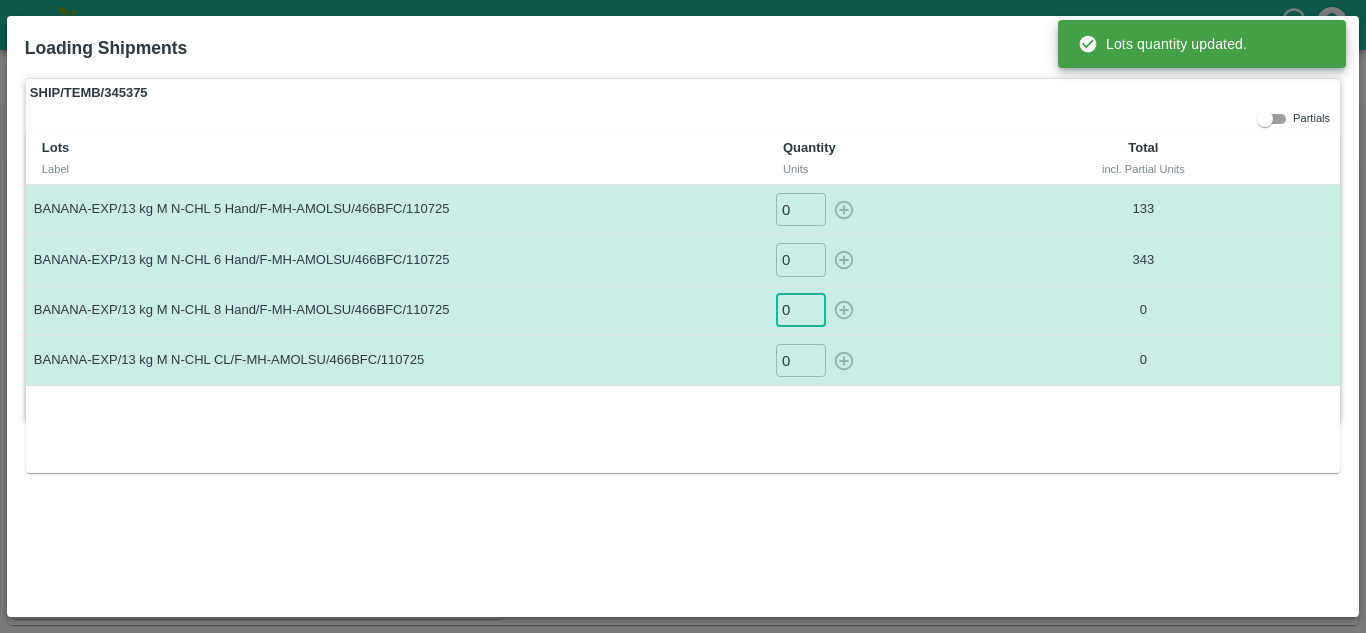 click on "0" at bounding box center [801, 310] 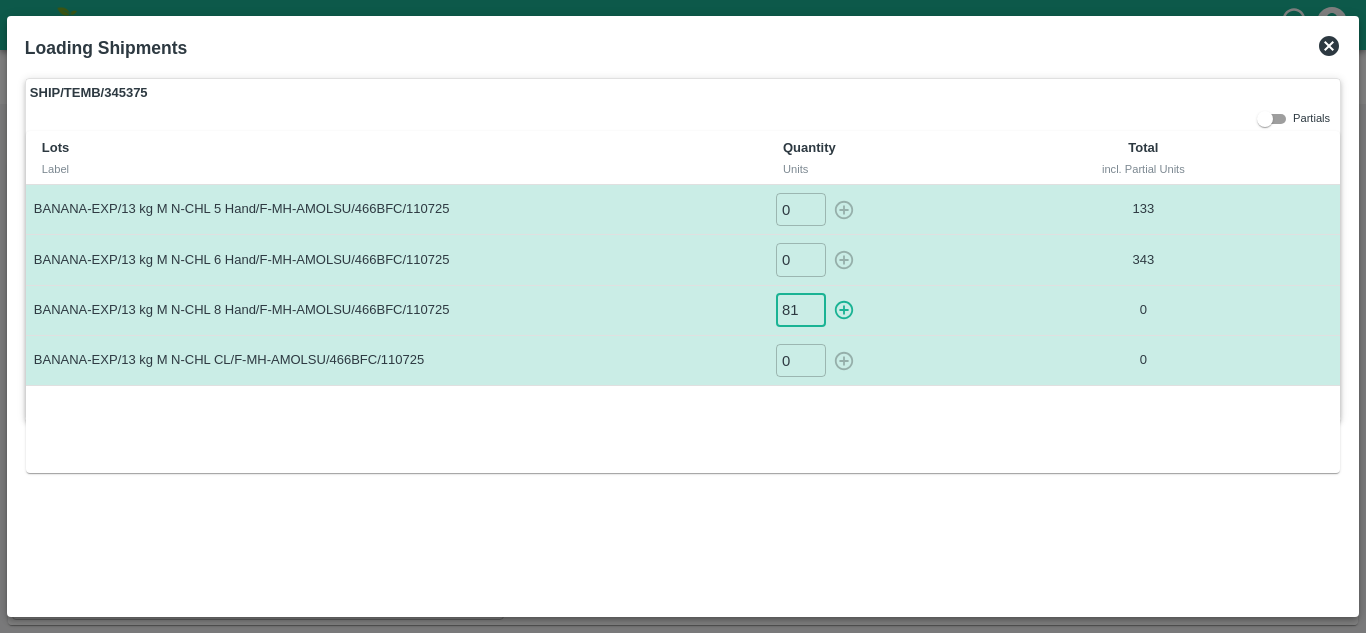 type on "81" 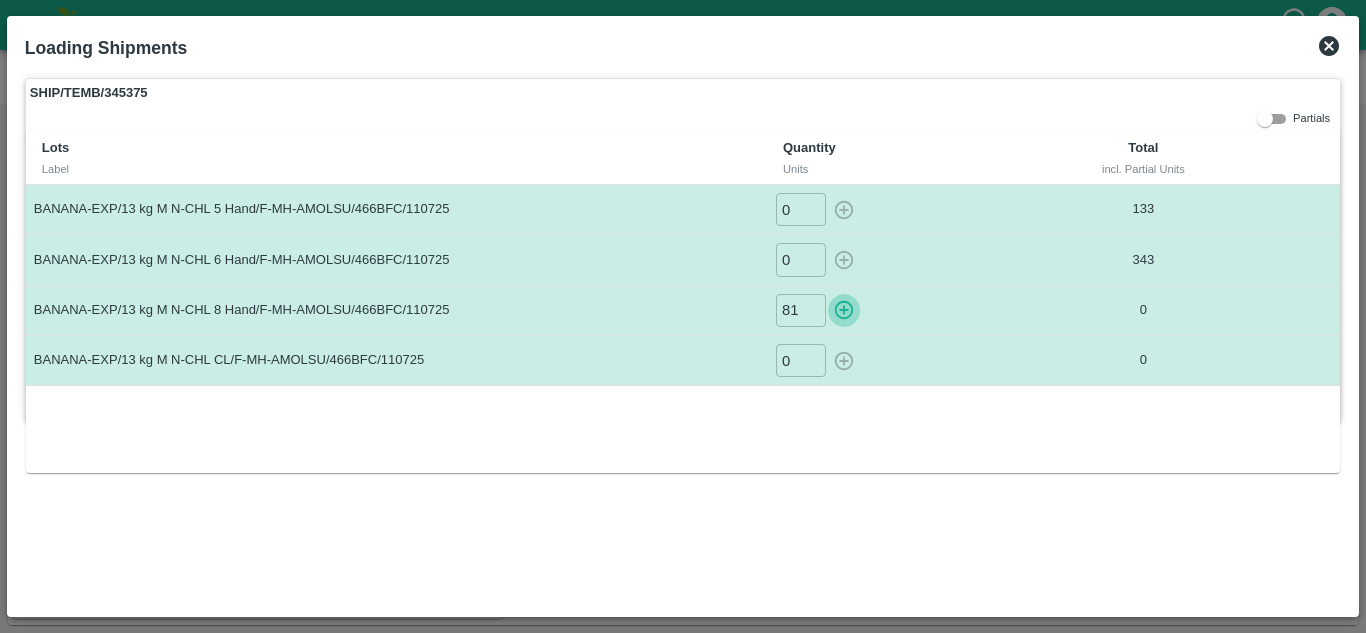 click at bounding box center (844, 310) 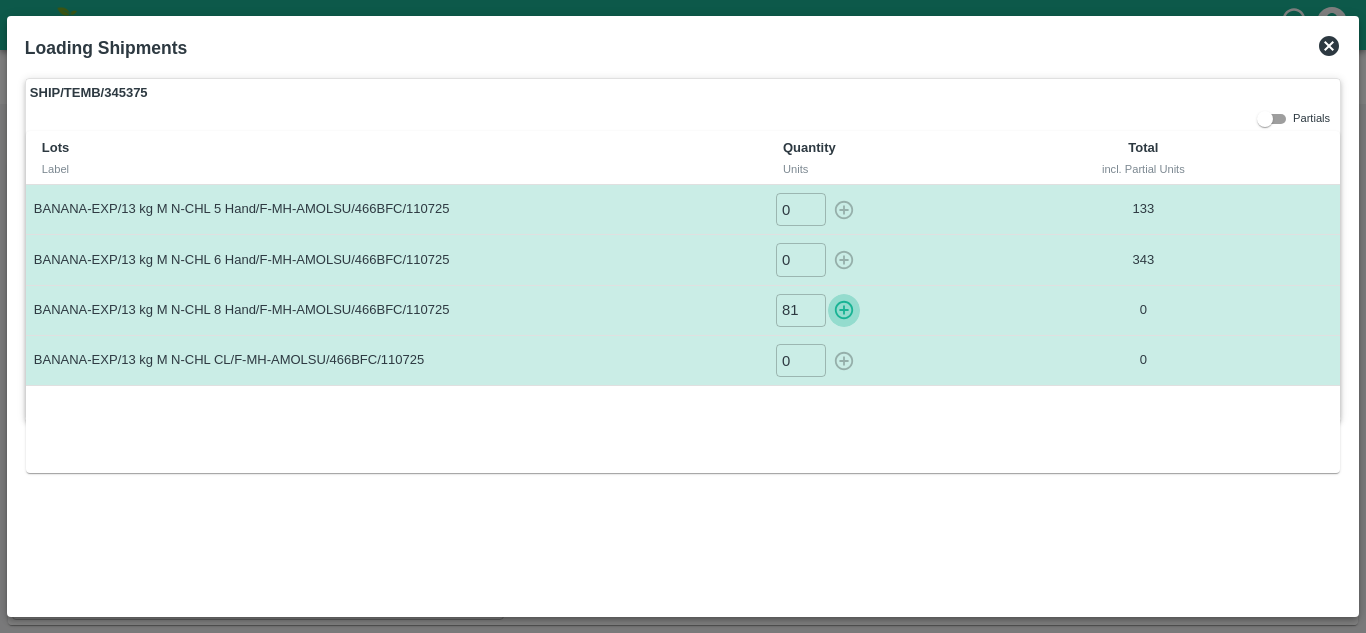 type on "0" 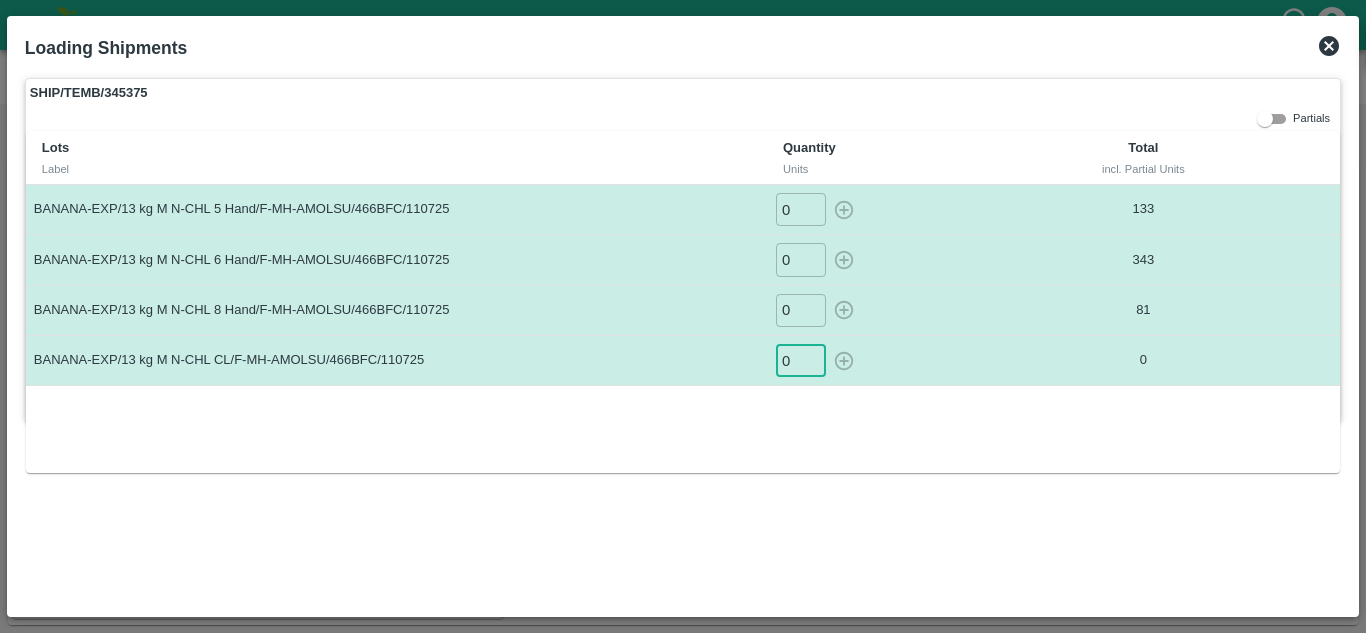 click on "0" at bounding box center [801, 360] 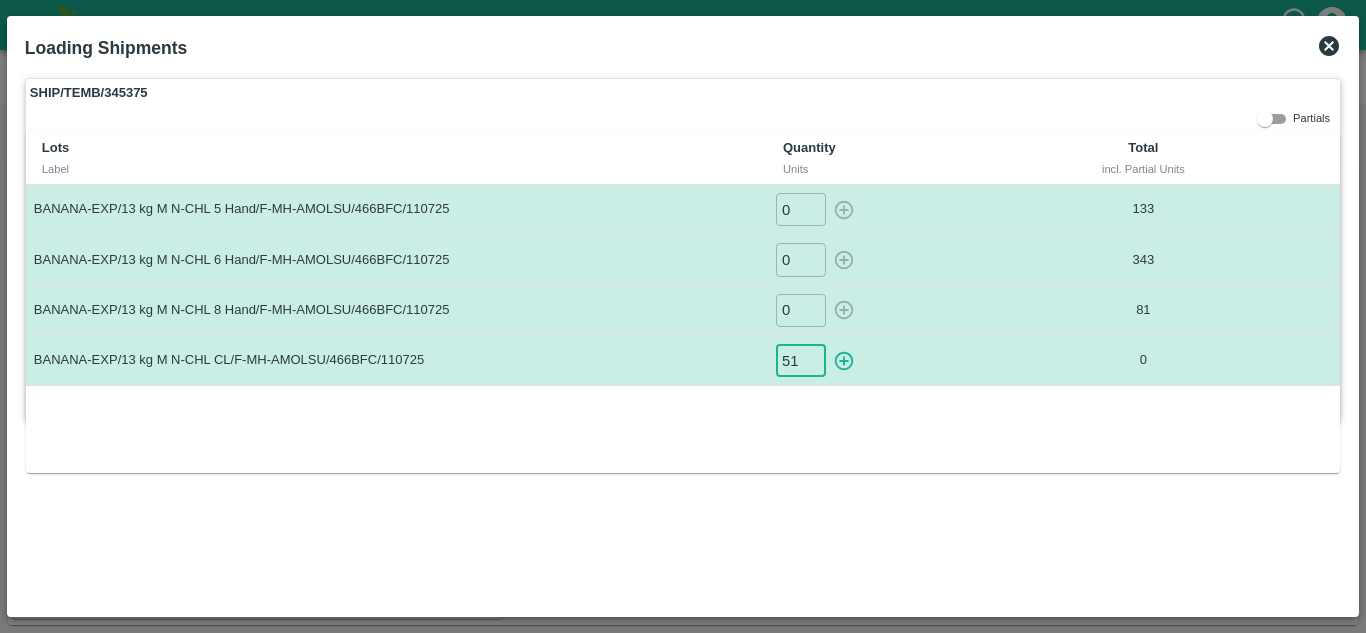 type on "51" 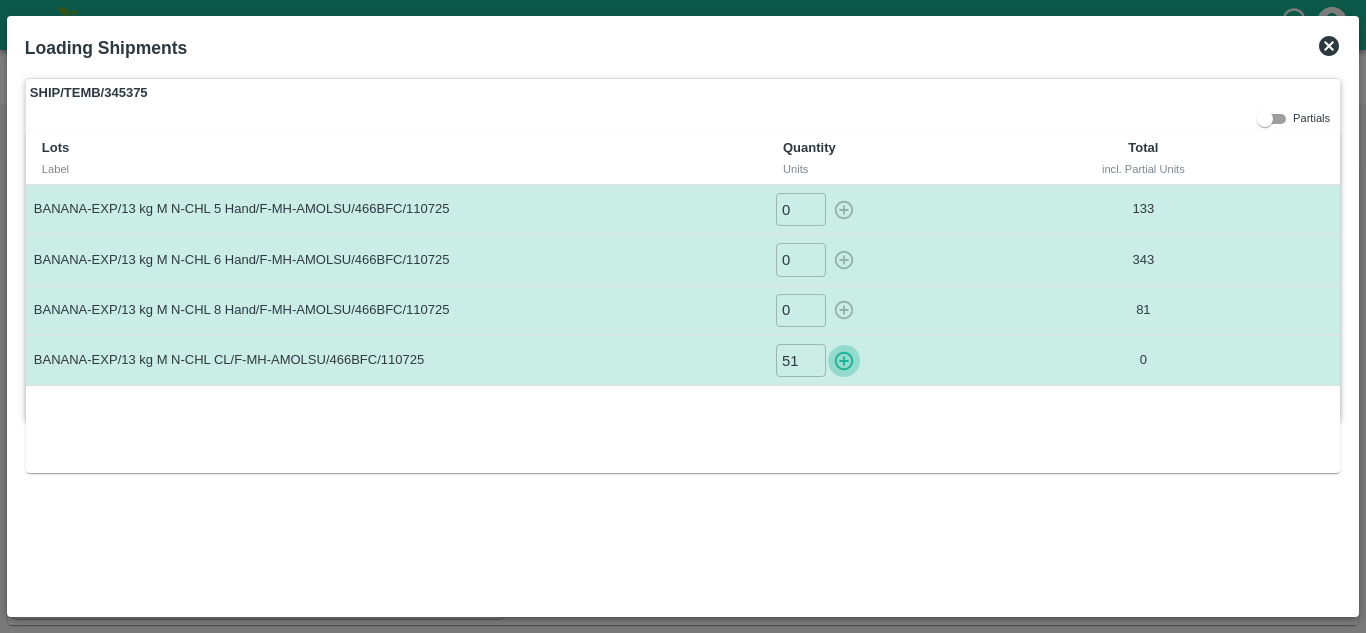 click at bounding box center [844, 360] 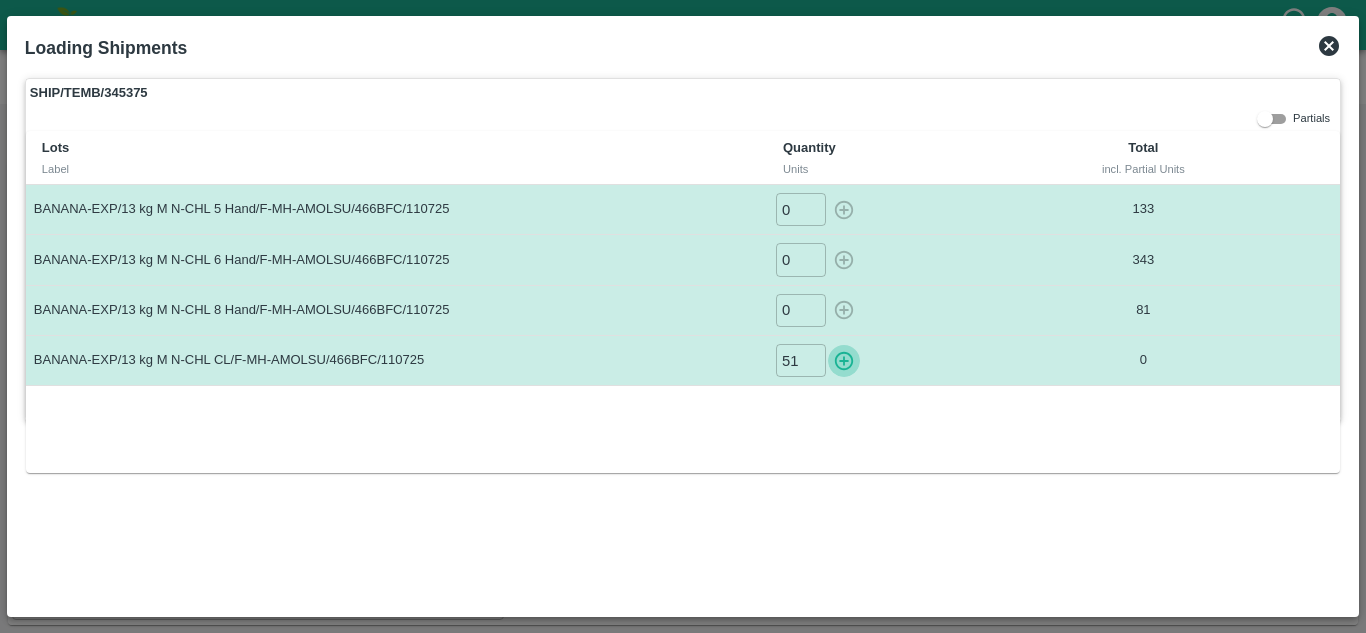 type on "0" 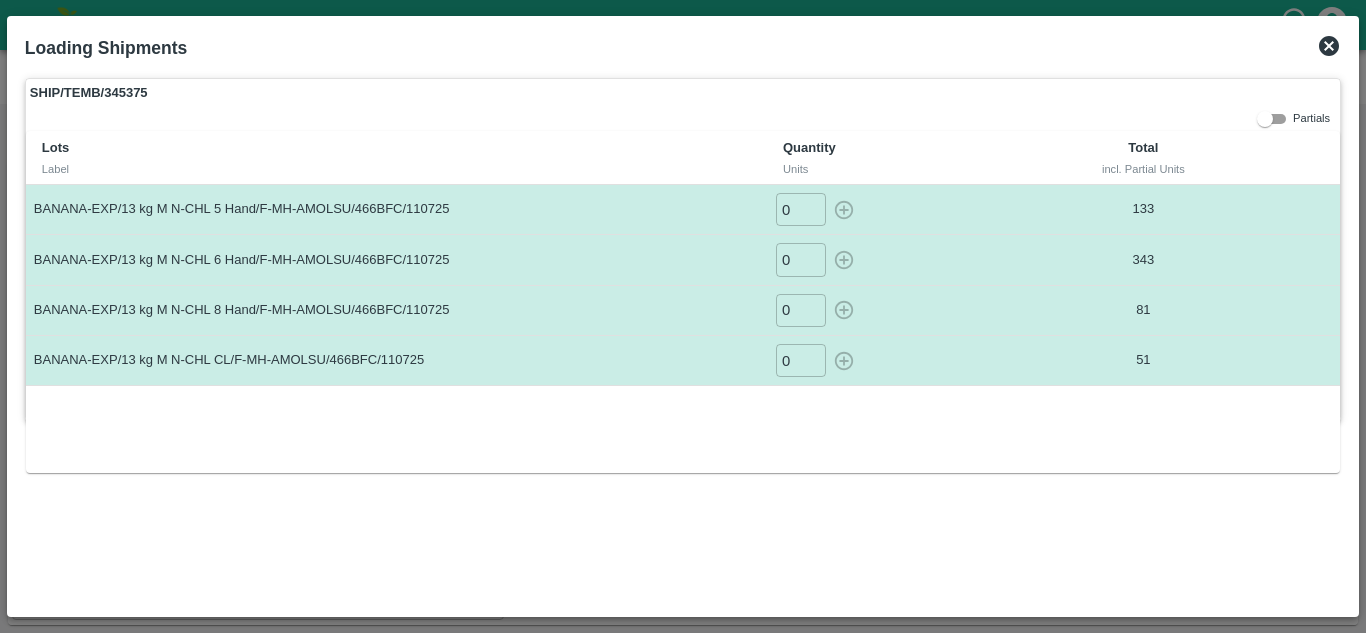click 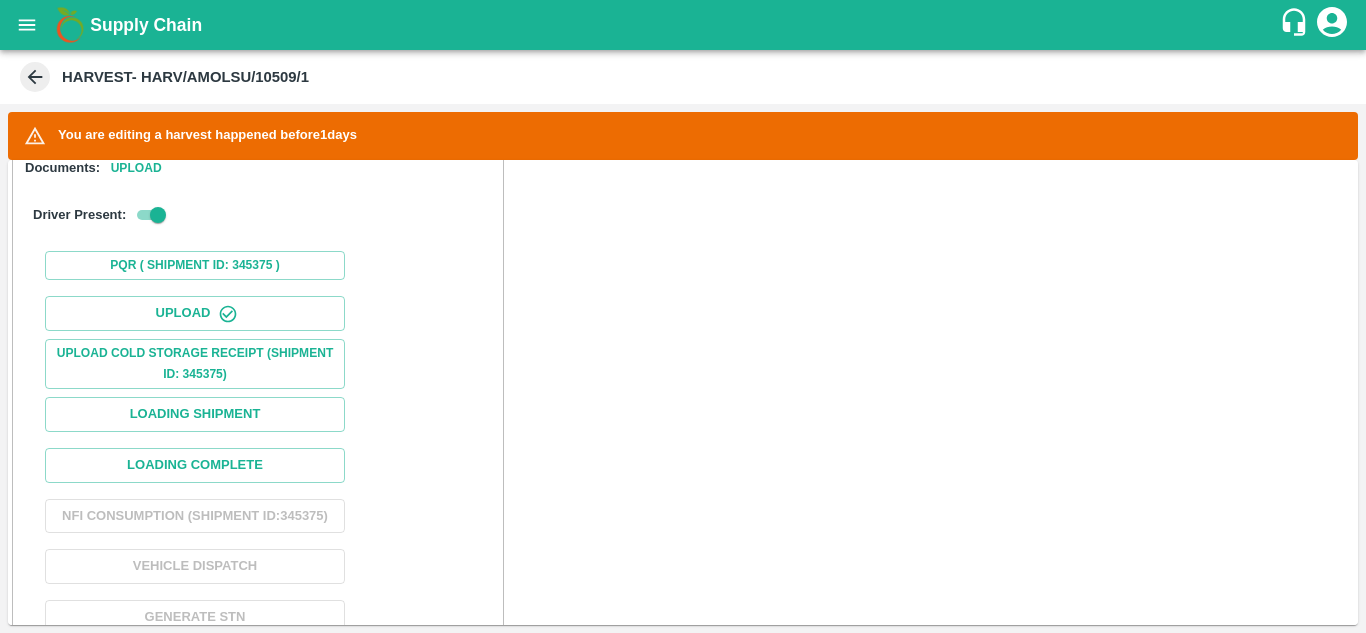 scroll, scrollTop: 628, scrollLeft: 0, axis: vertical 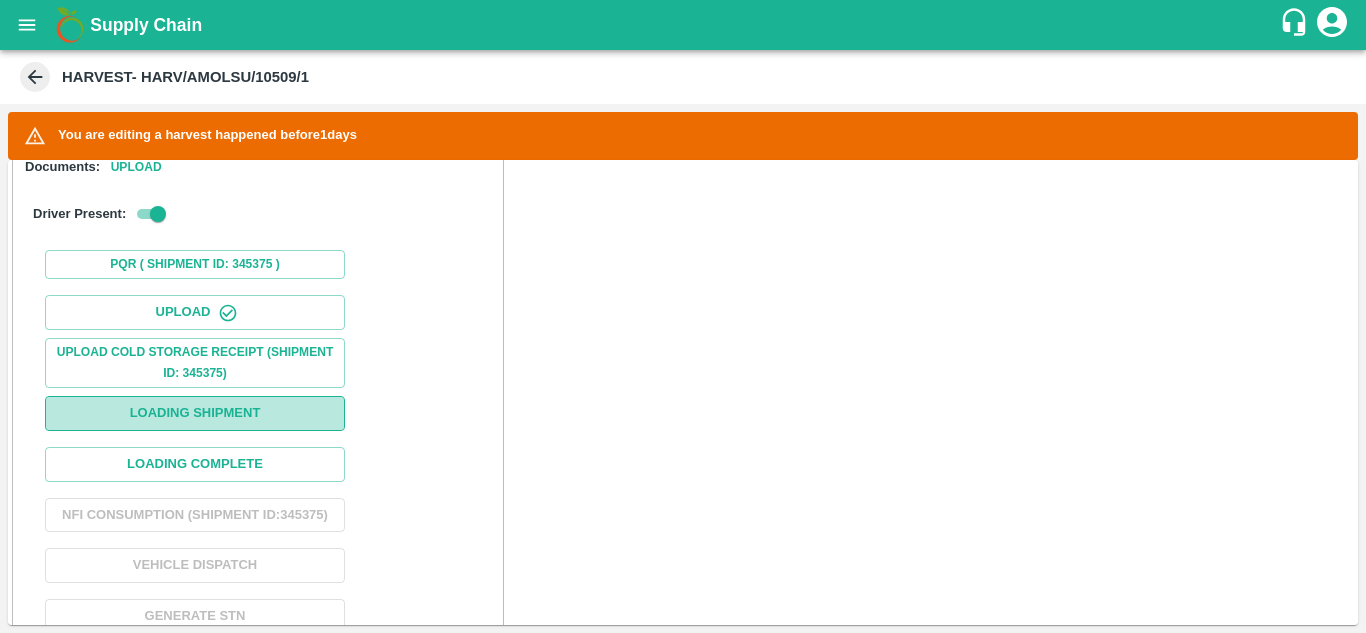 click on "Loading Shipment" at bounding box center (195, 413) 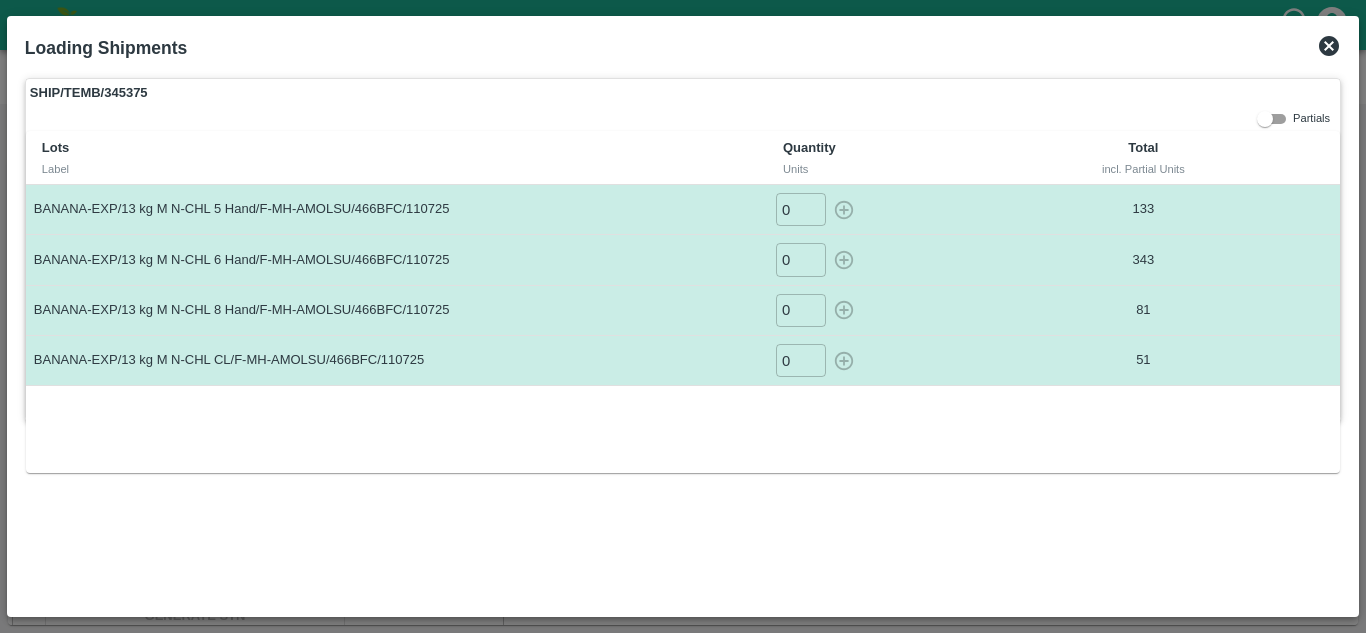 click 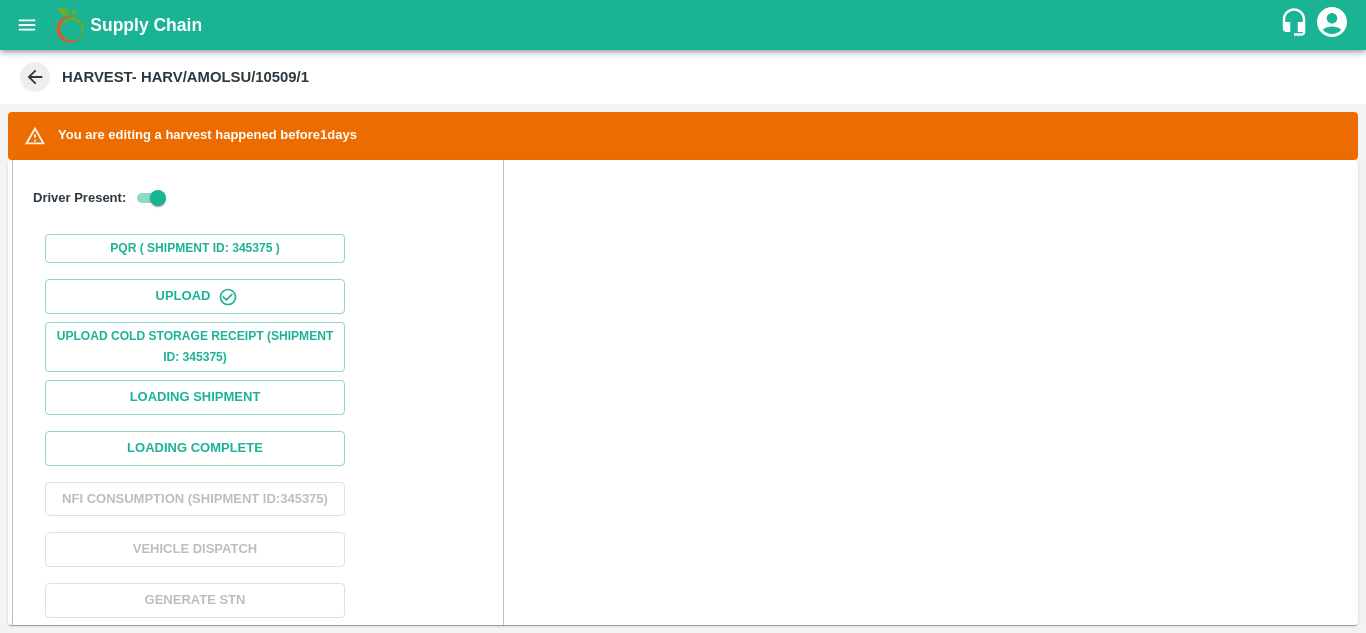 scroll, scrollTop: 657, scrollLeft: 0, axis: vertical 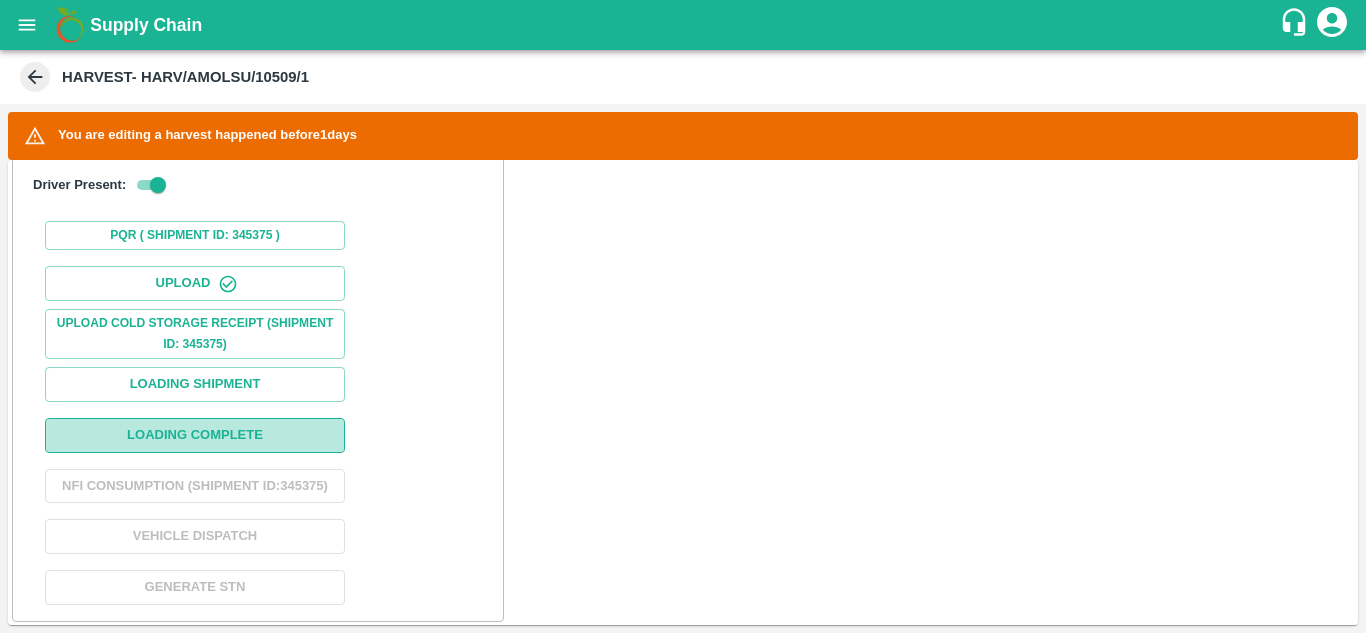 click on "Loading Complete" at bounding box center [195, 435] 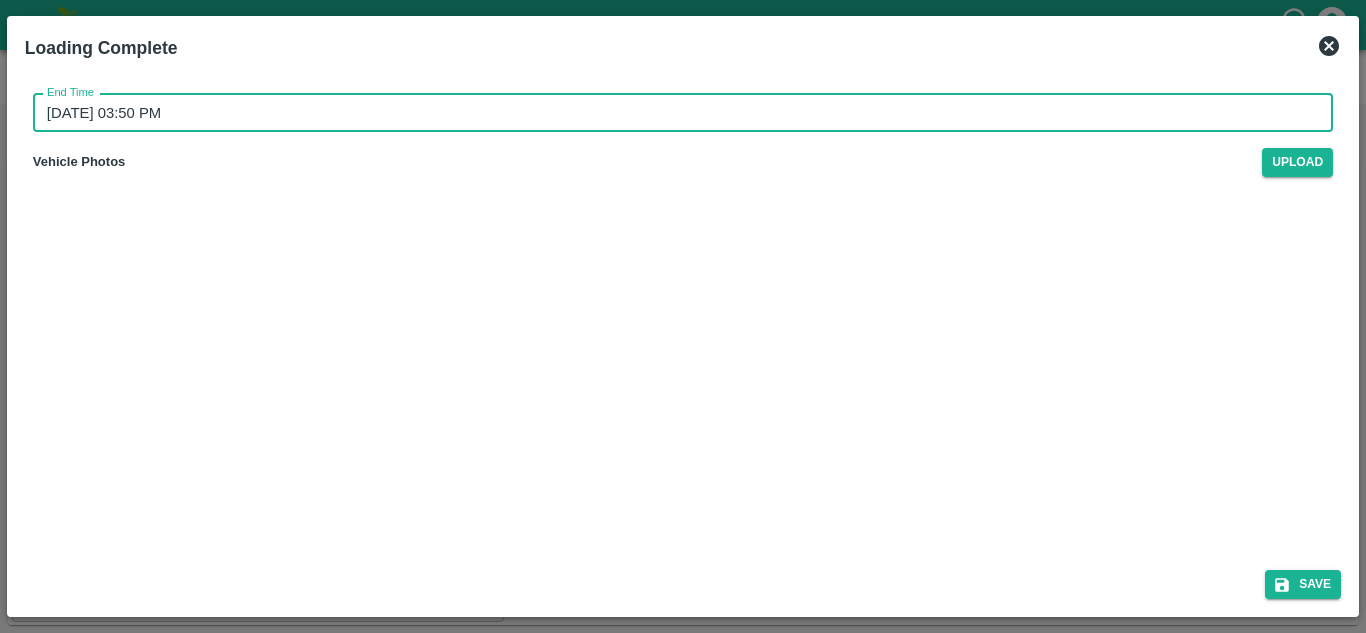 click on "12/07/2025 03:50 PM" at bounding box center (676, 113) 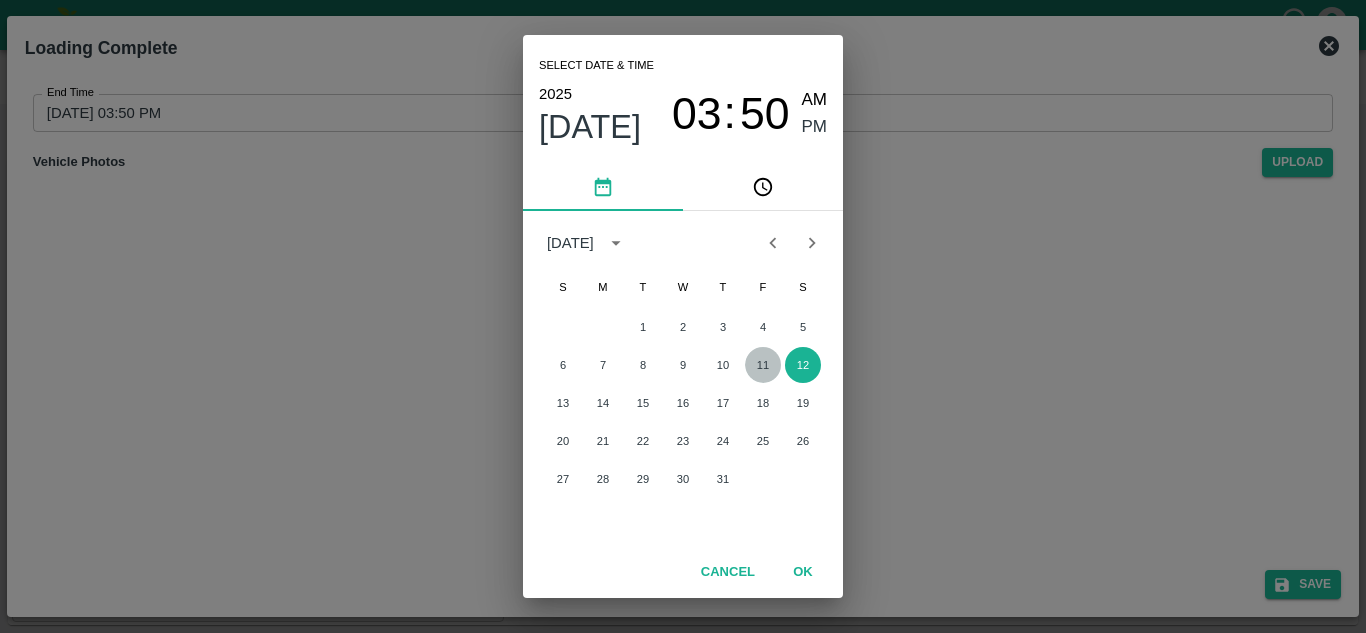 click on "11" at bounding box center [763, 365] 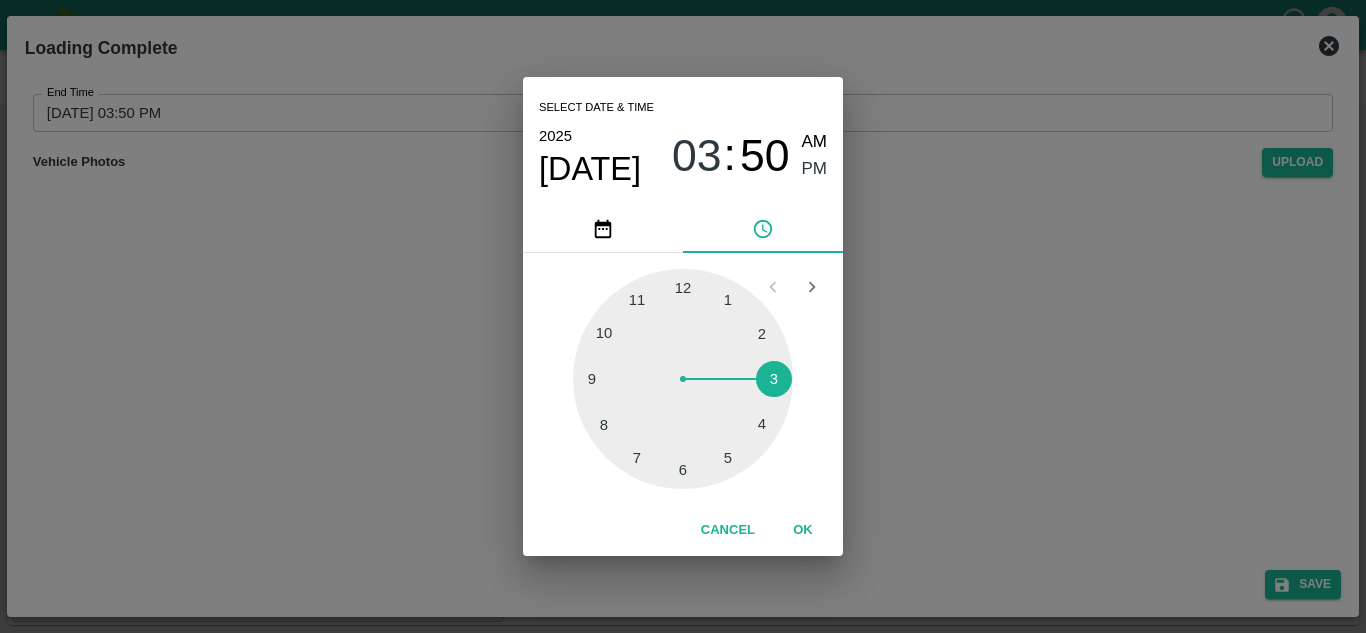 click at bounding box center (683, 379) 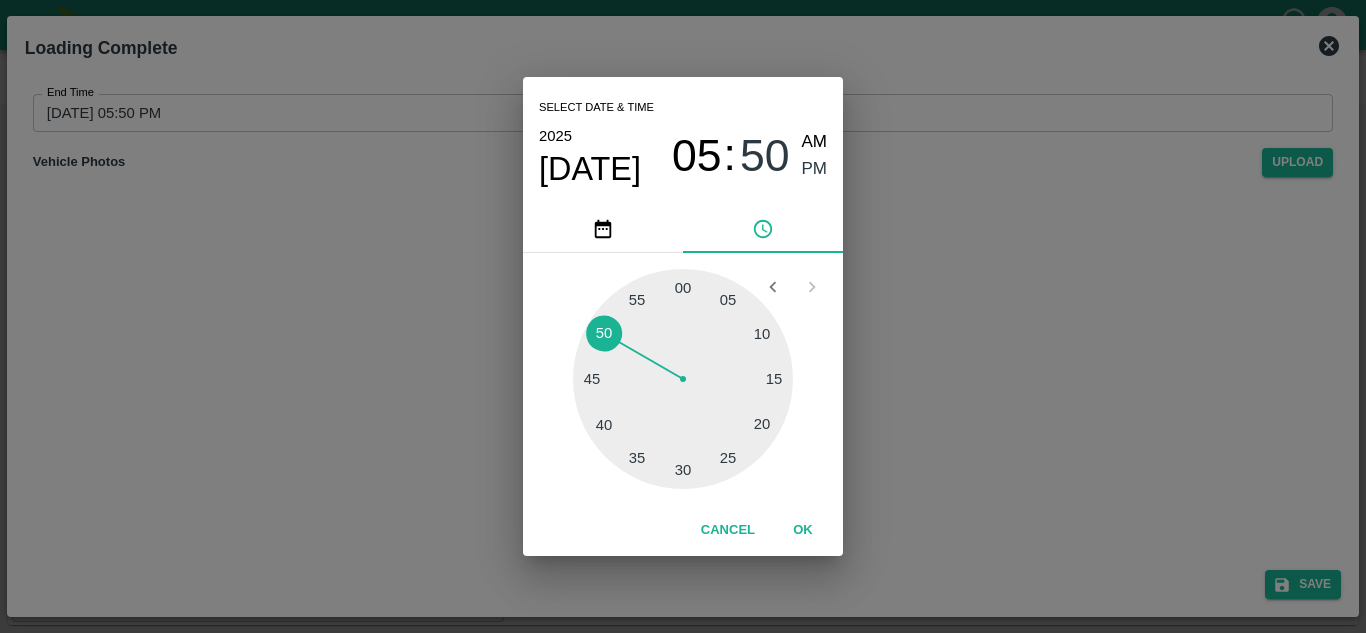 click at bounding box center (683, 379) 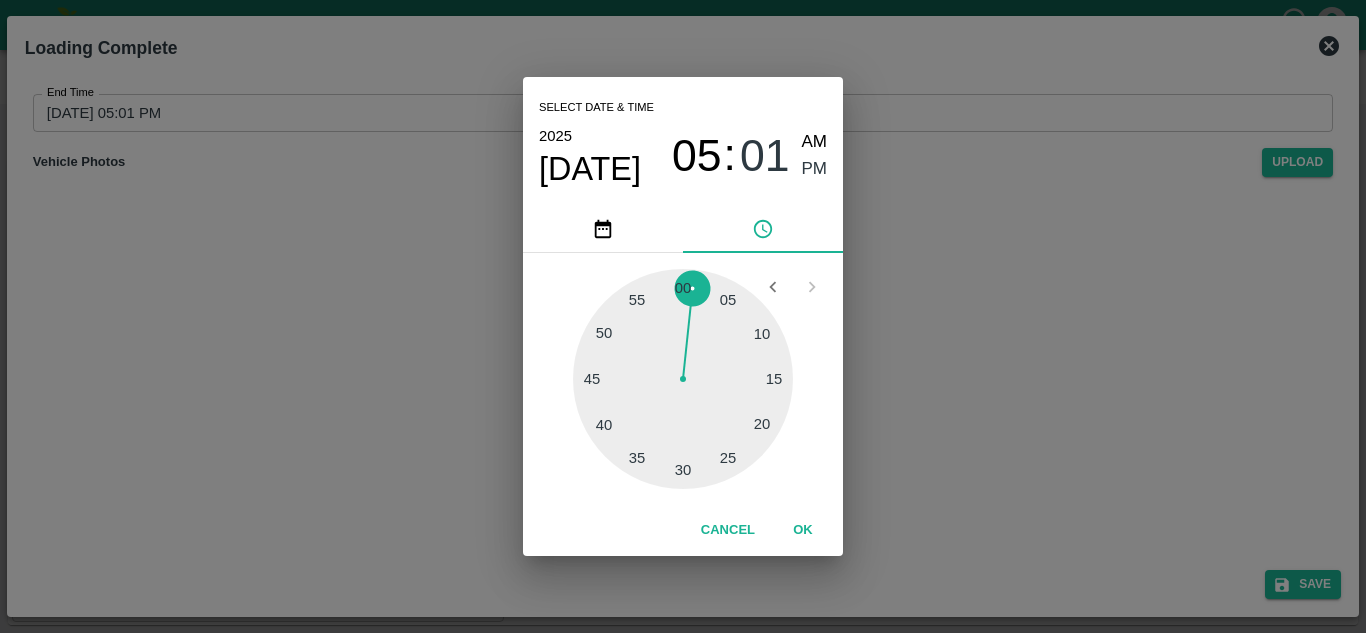 click at bounding box center (683, 379) 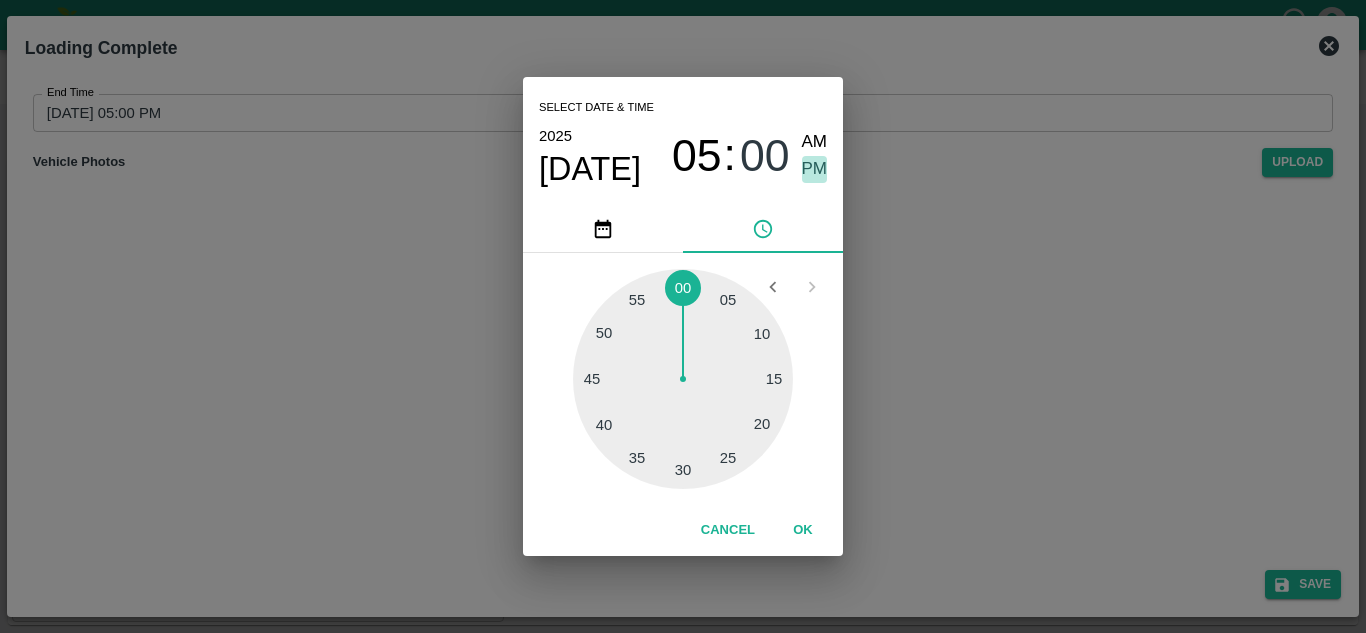 click on "PM" at bounding box center [815, 169] 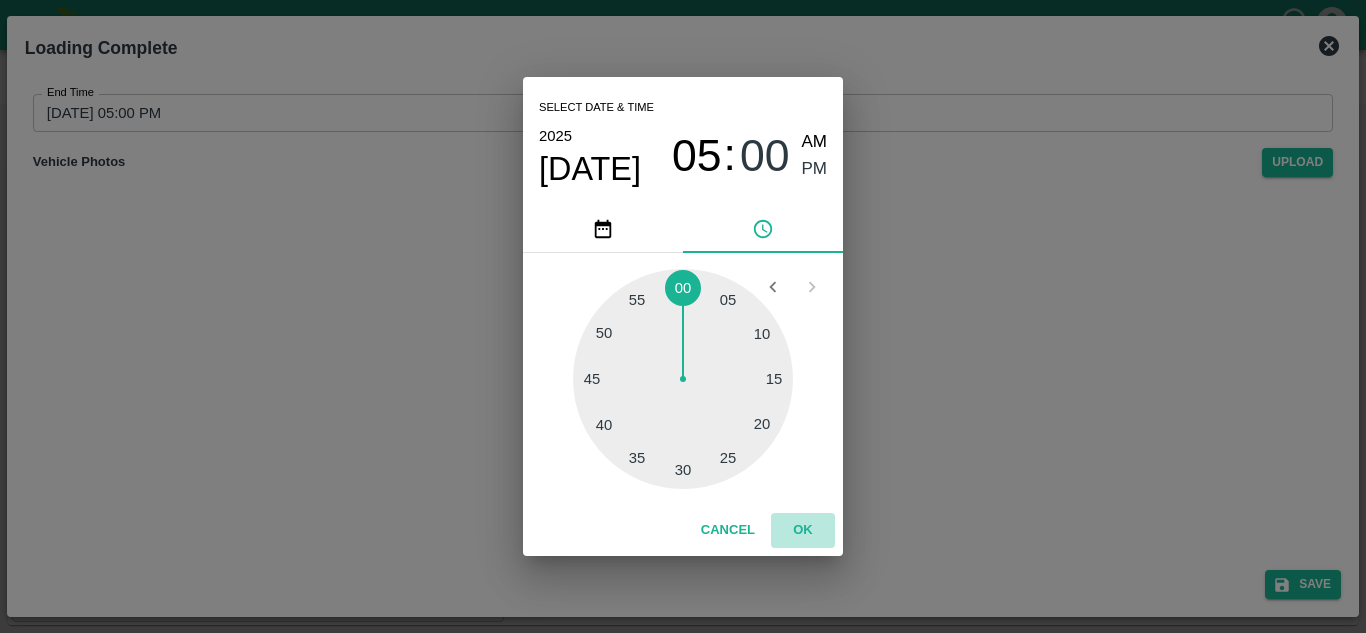 click on "OK" at bounding box center (803, 530) 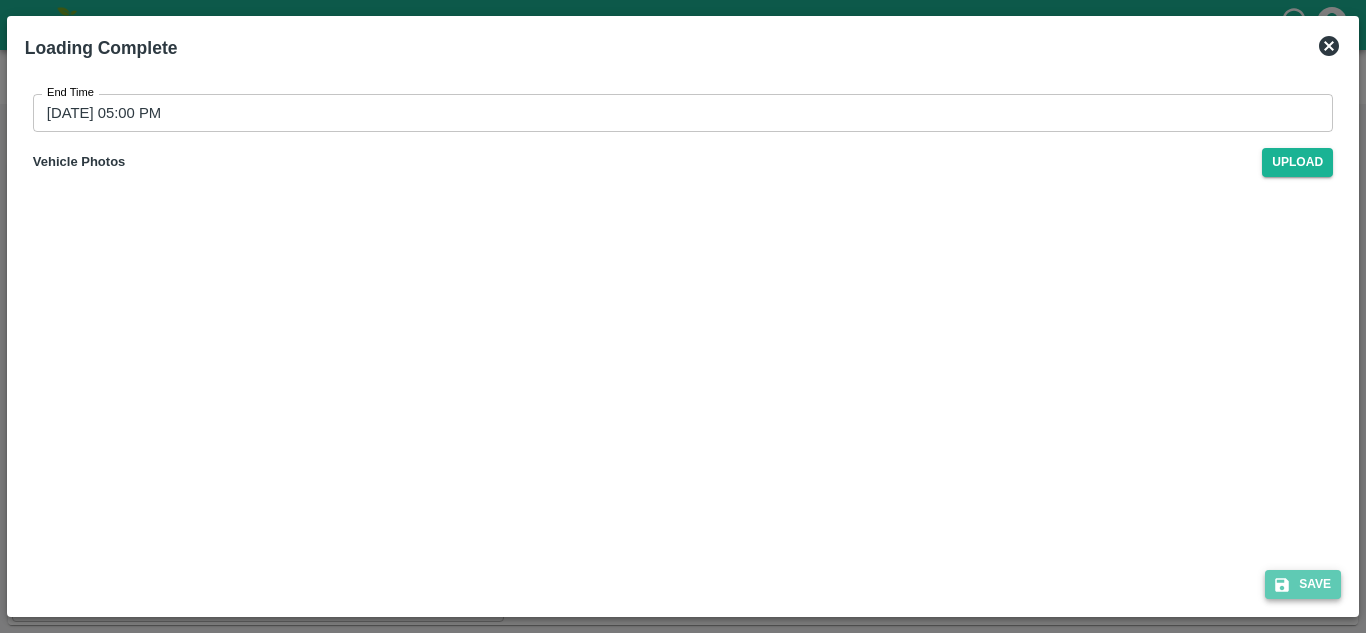click on "Save" at bounding box center (1303, 584) 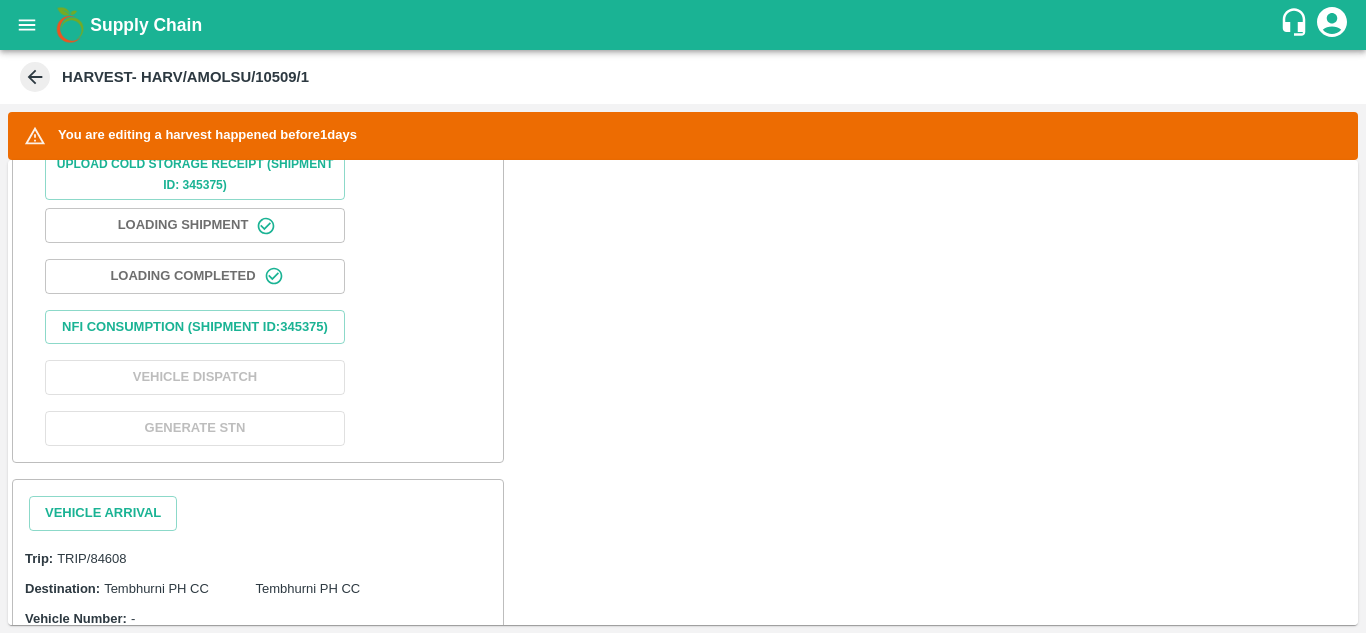 scroll, scrollTop: 897, scrollLeft: 0, axis: vertical 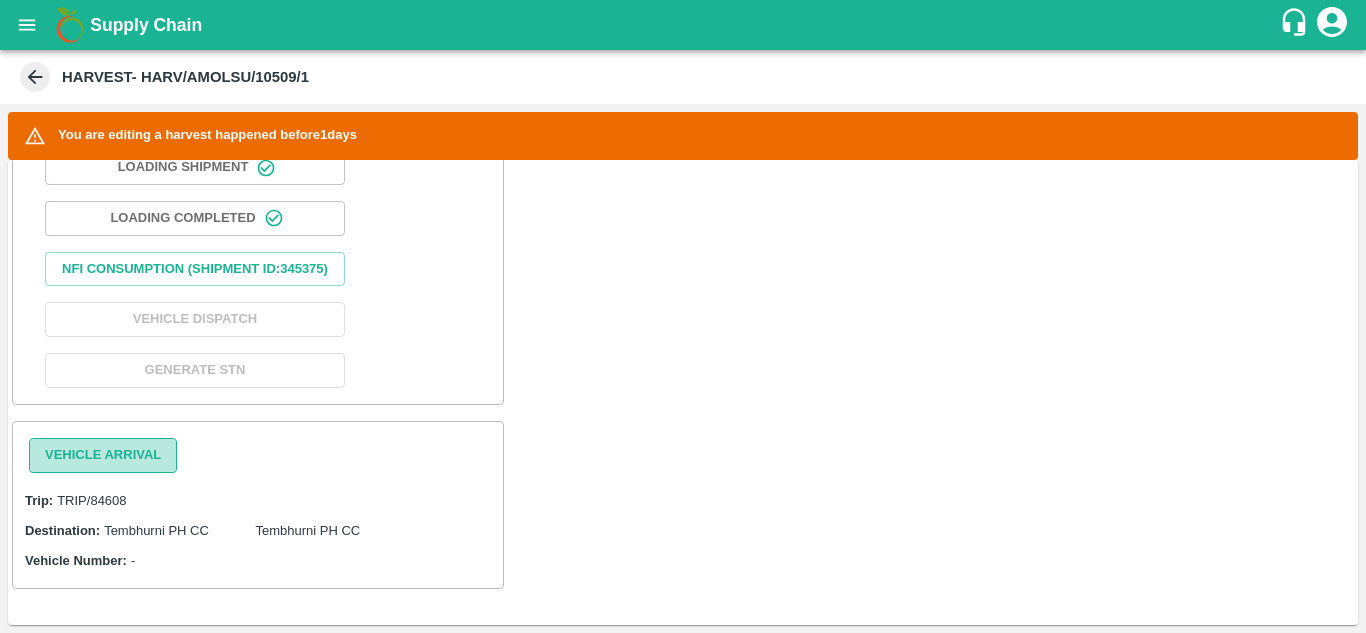 click on "Vehicle Arrival" at bounding box center (103, 455) 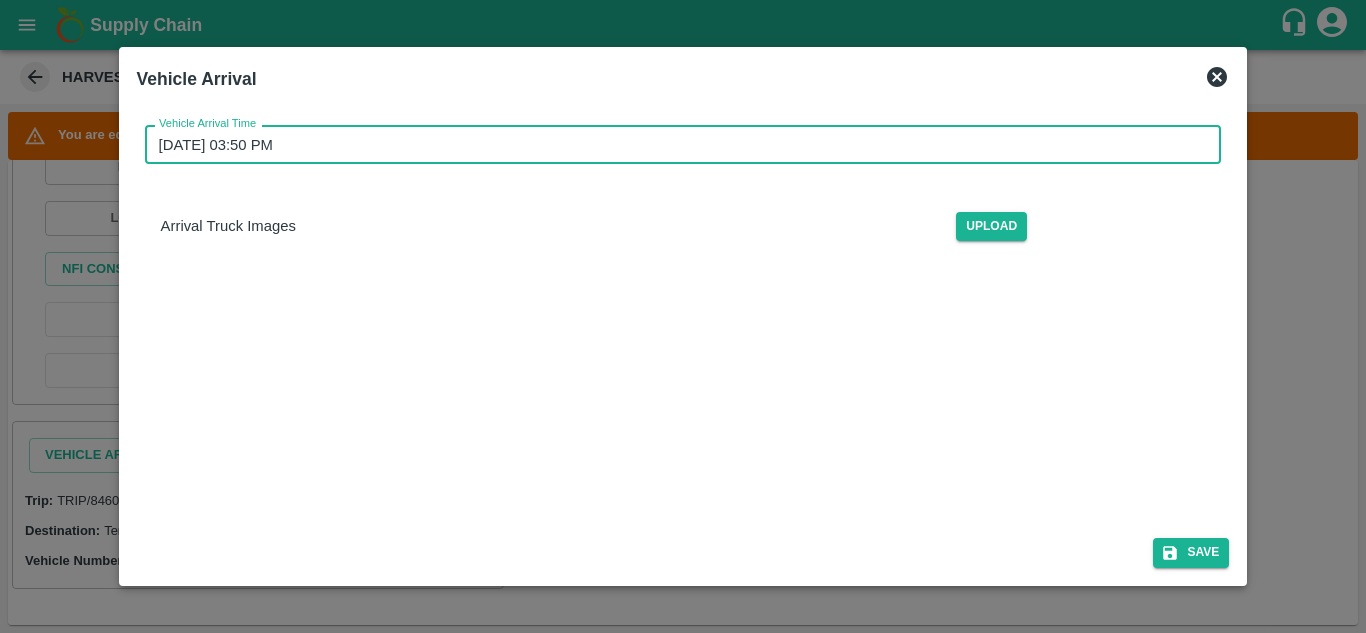 click on "12/07/2025 03:50 PM" at bounding box center (676, 144) 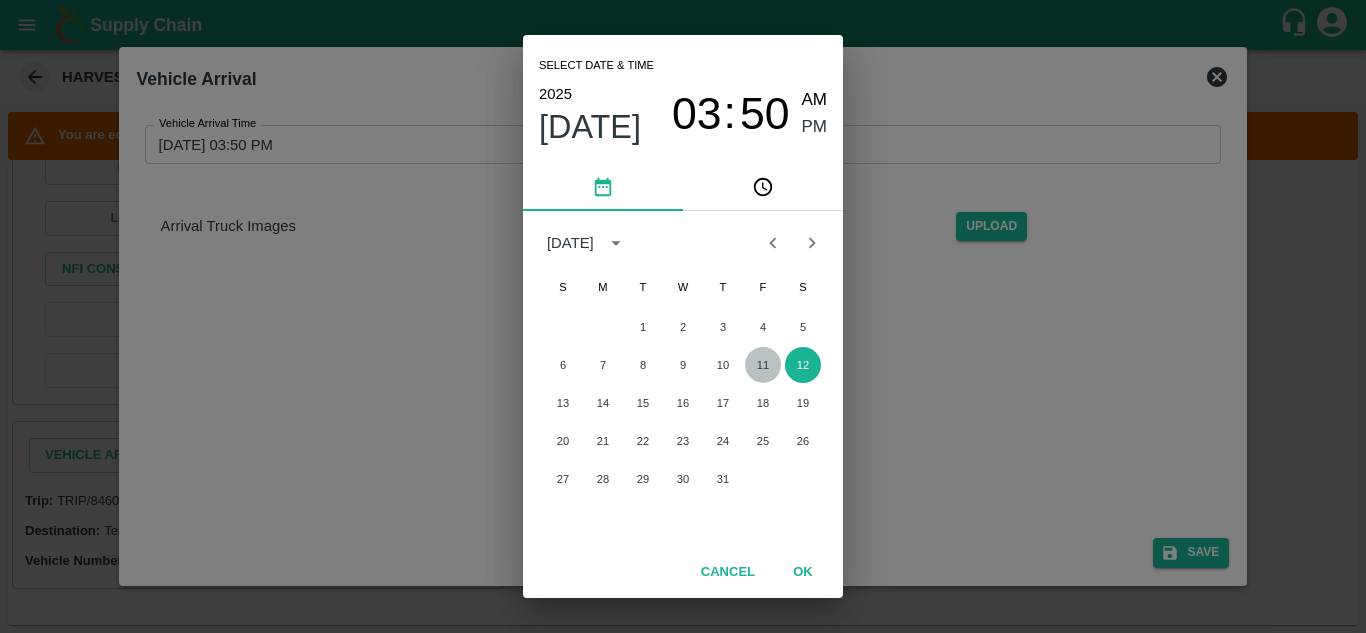 click on "11" at bounding box center [763, 365] 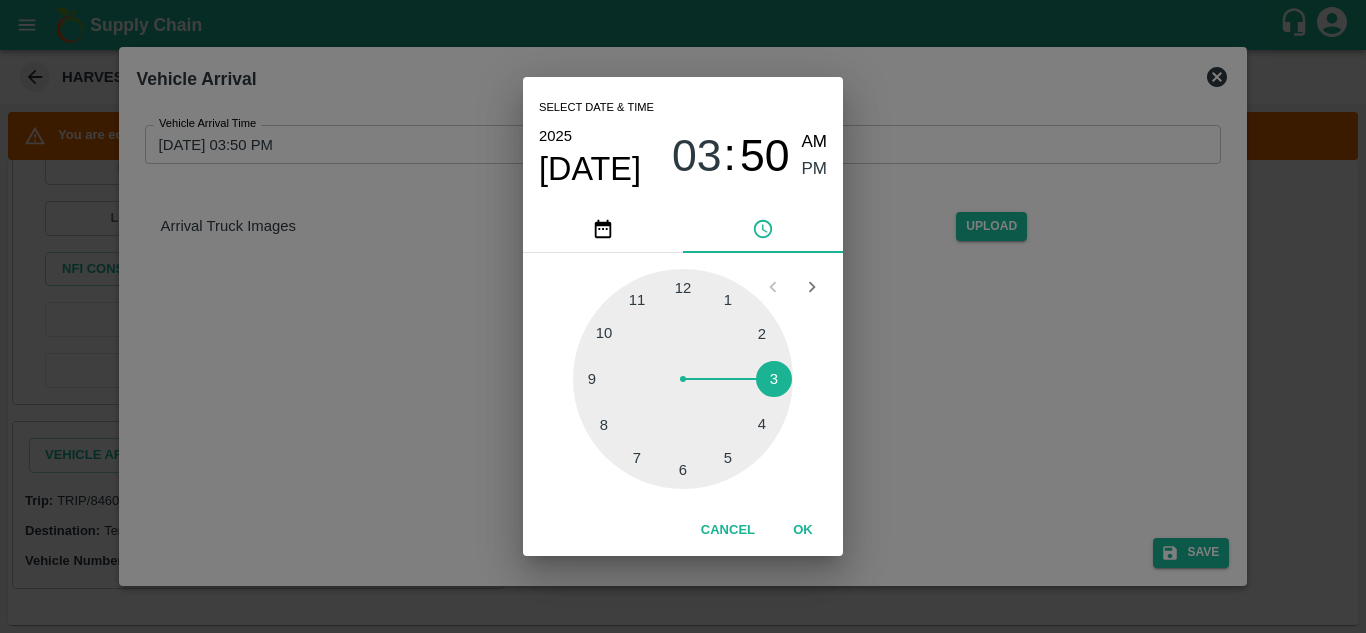 click at bounding box center (683, 379) 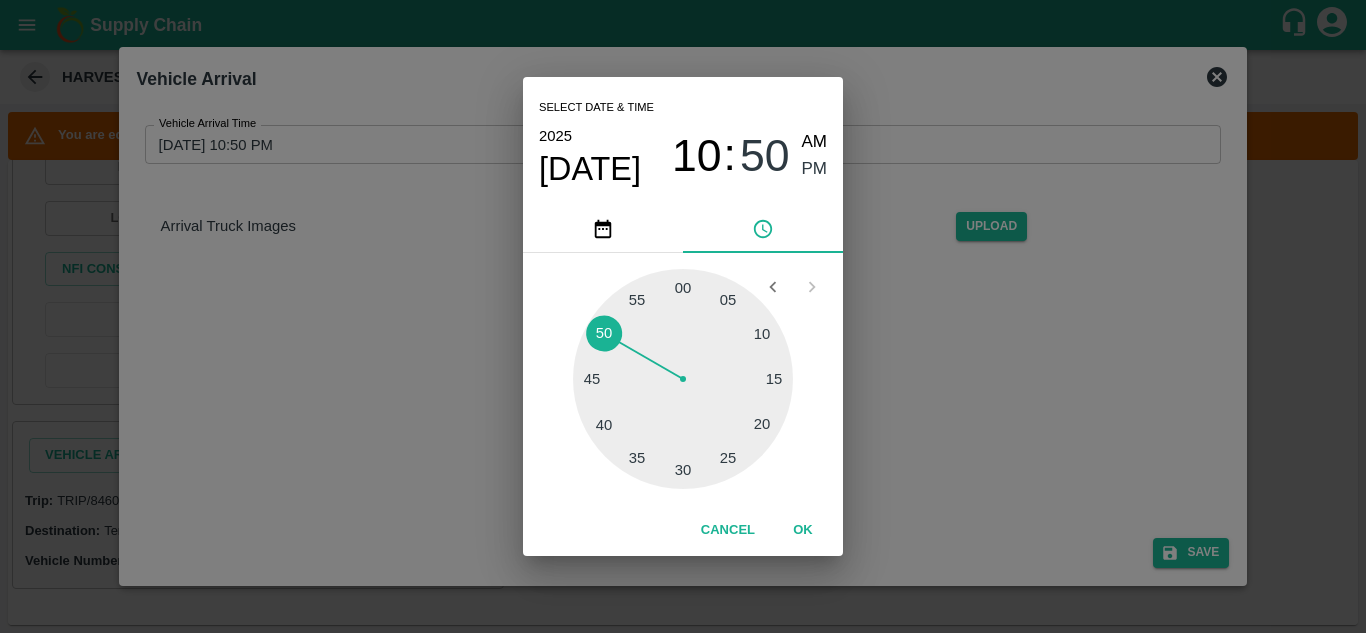 click at bounding box center (683, 379) 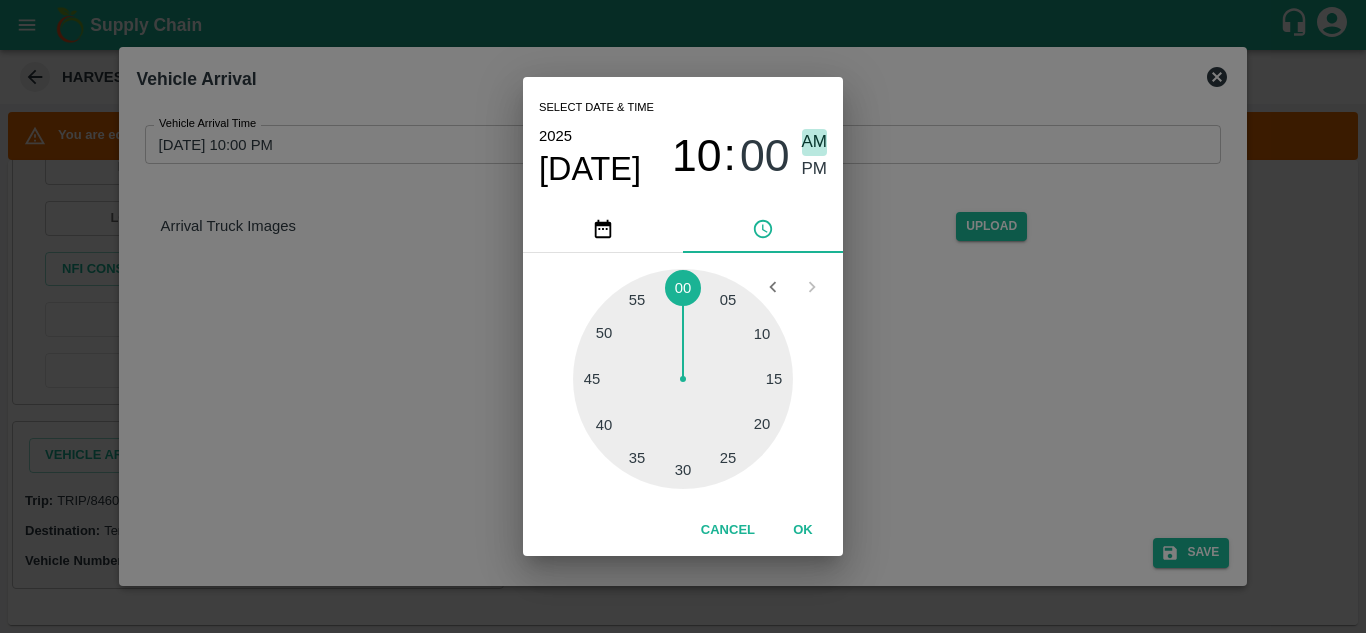 click on "AM" at bounding box center (815, 142) 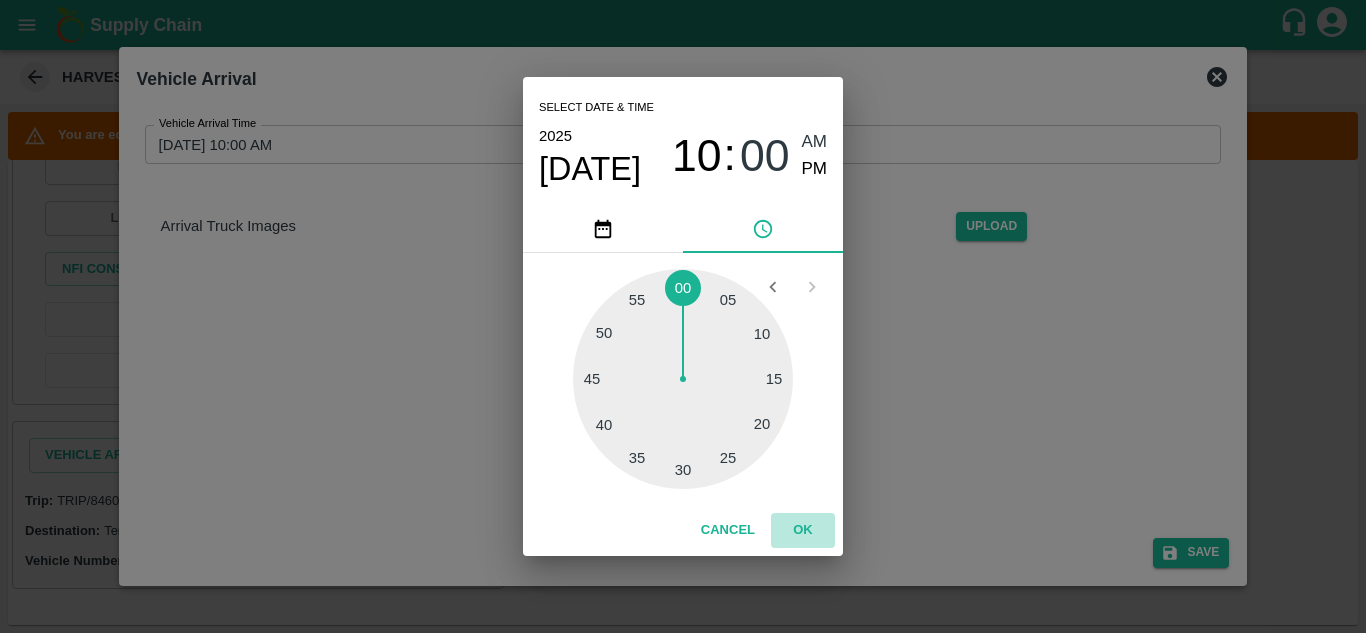 click on "OK" at bounding box center (803, 530) 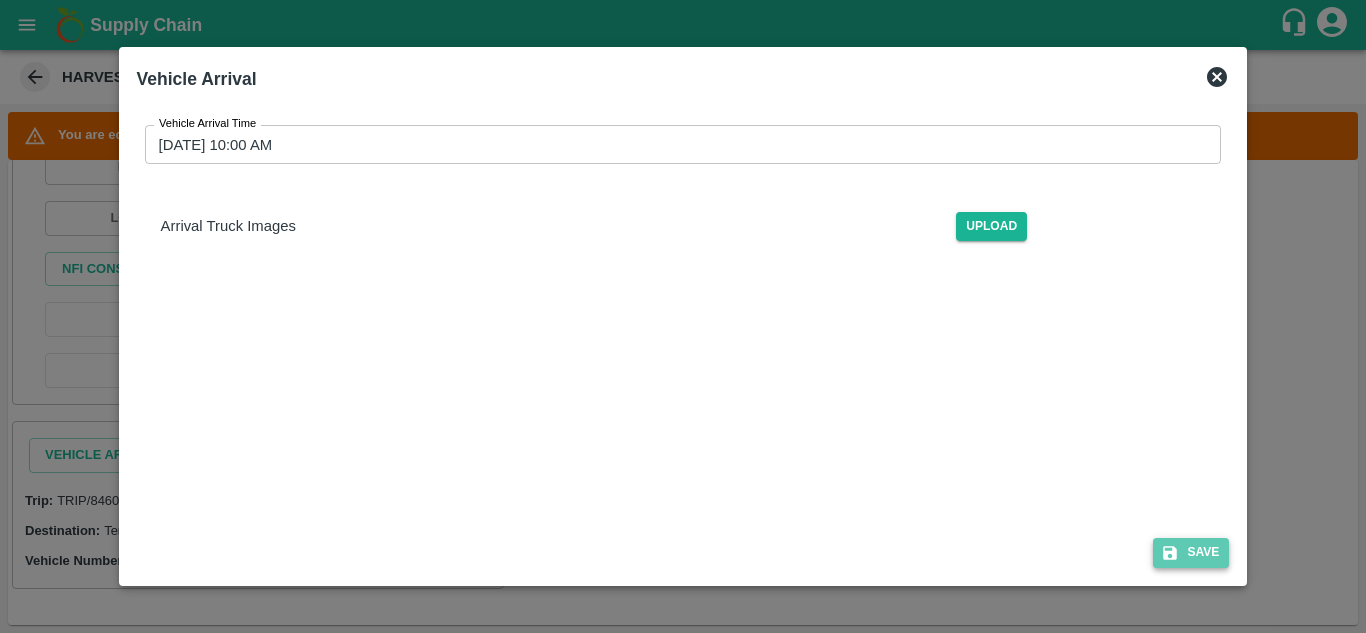 click on "Save" at bounding box center (1191, 552) 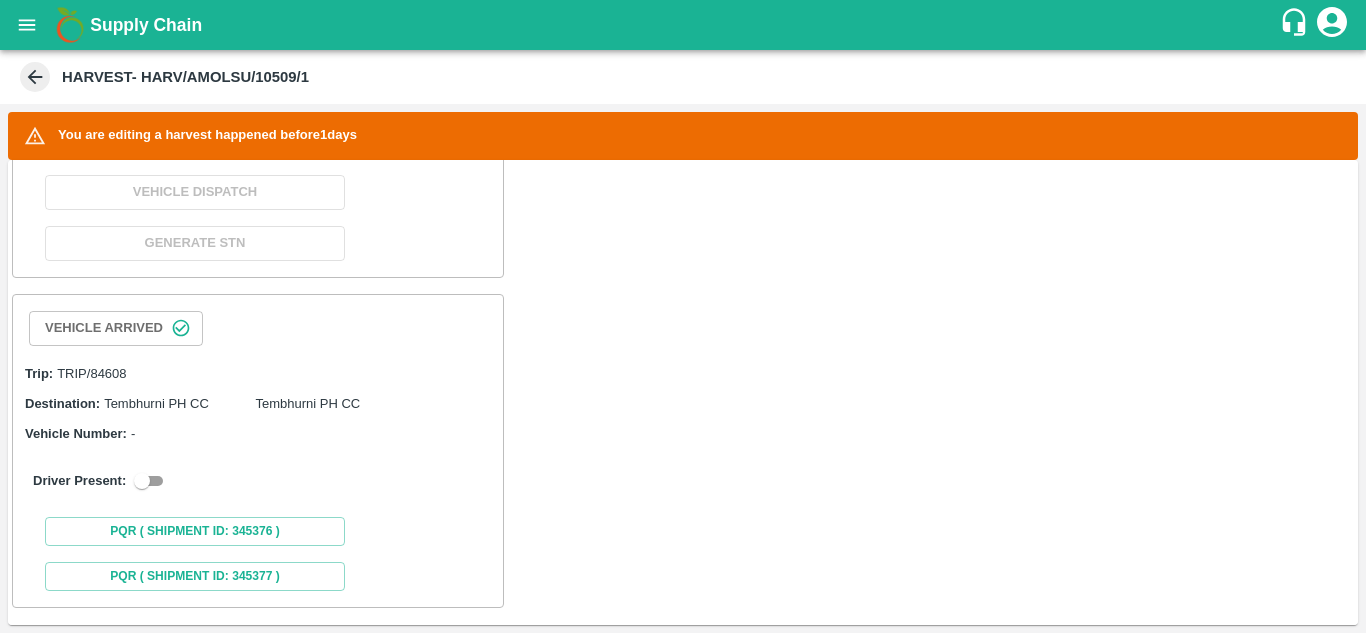 scroll, scrollTop: 1043, scrollLeft: 0, axis: vertical 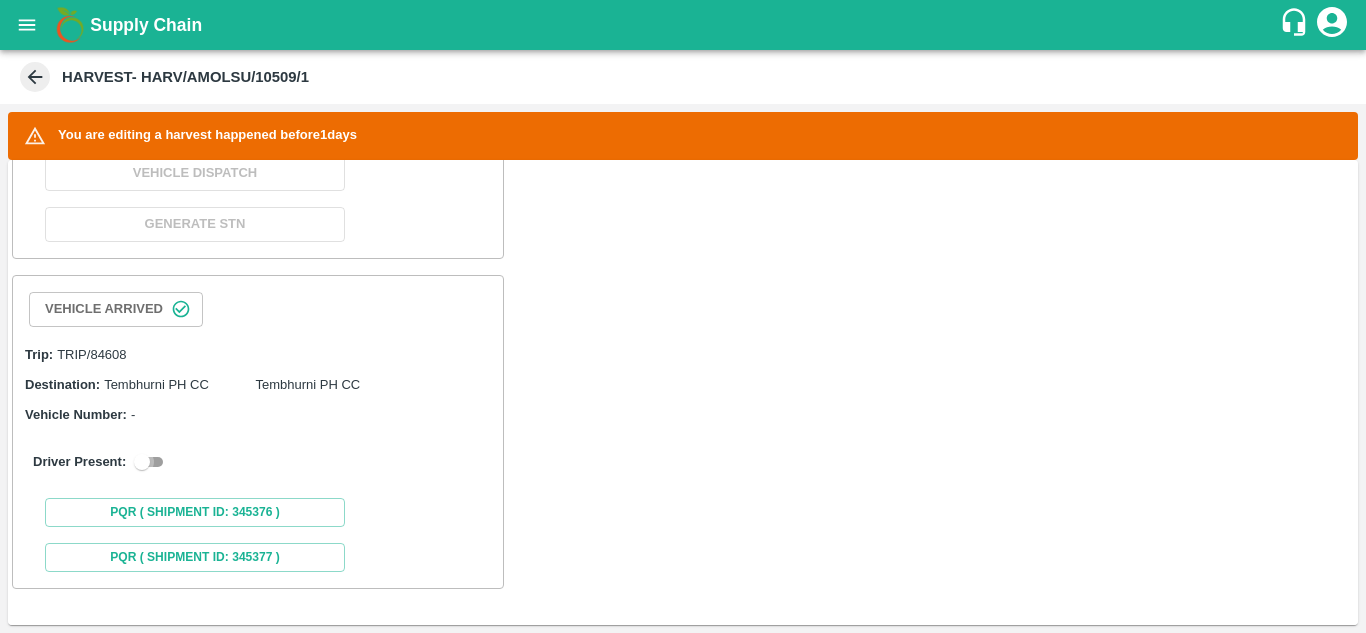 click at bounding box center [142, 462] 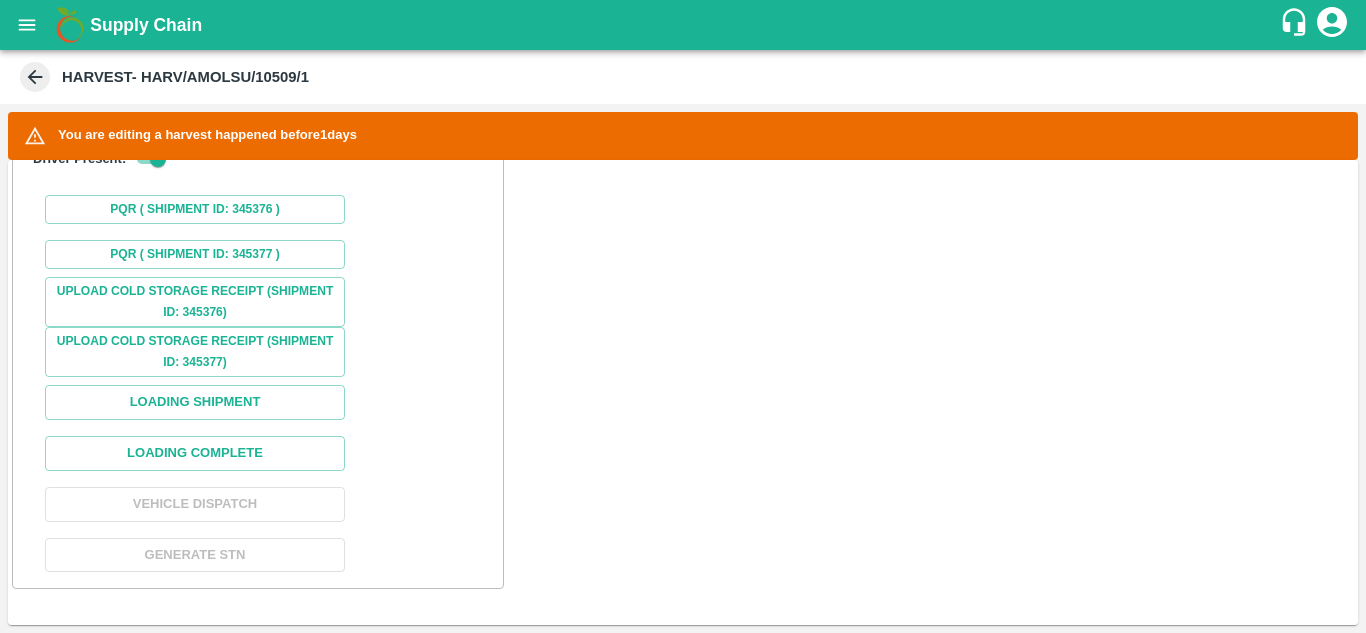 scroll, scrollTop: 1429, scrollLeft: 0, axis: vertical 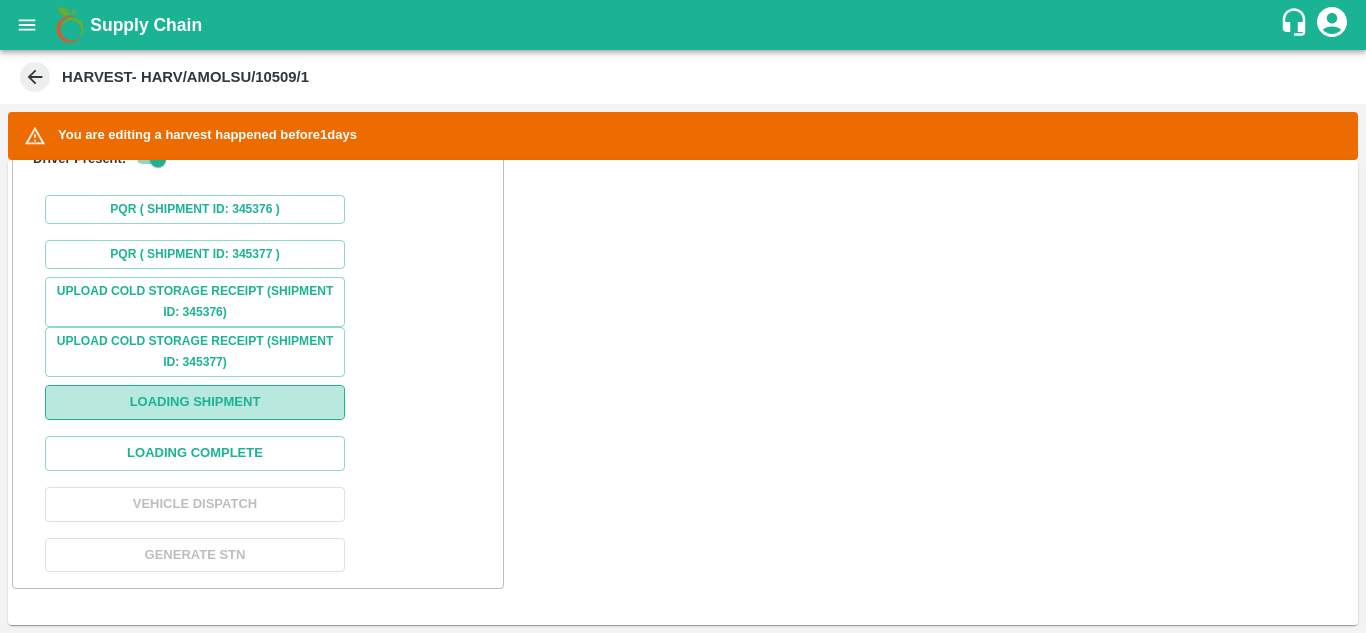 click on "Loading Shipment" at bounding box center [195, 402] 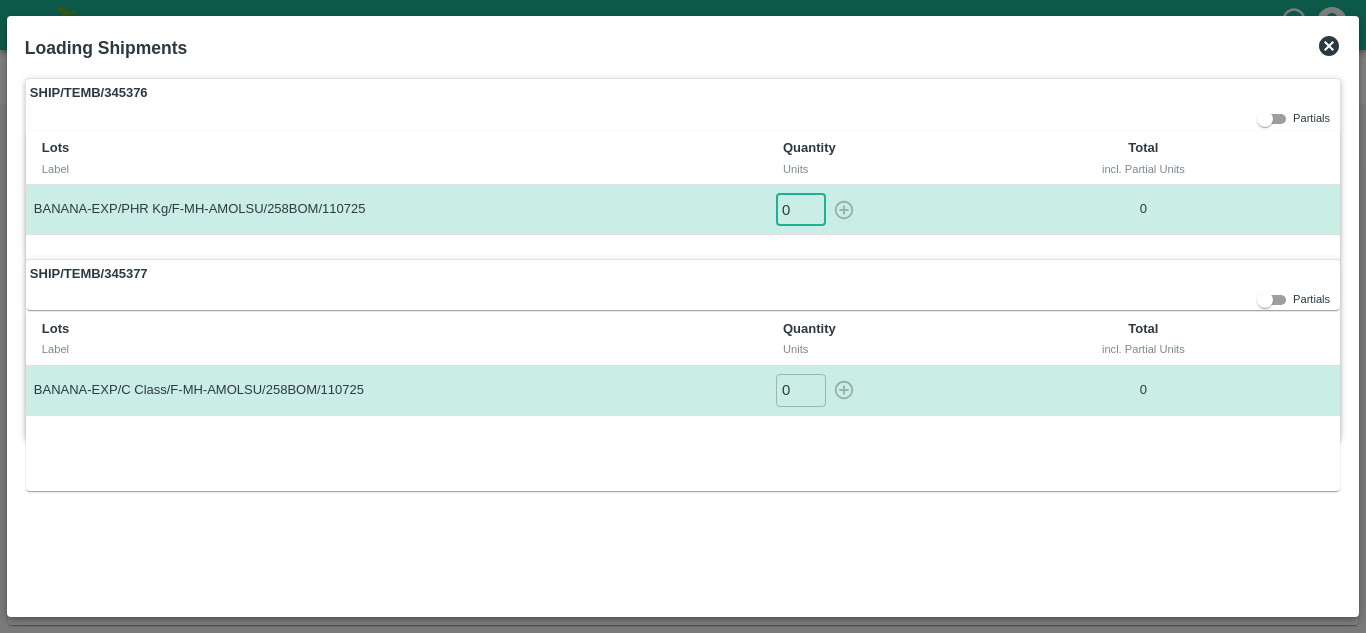 click on "0" at bounding box center (801, 209) 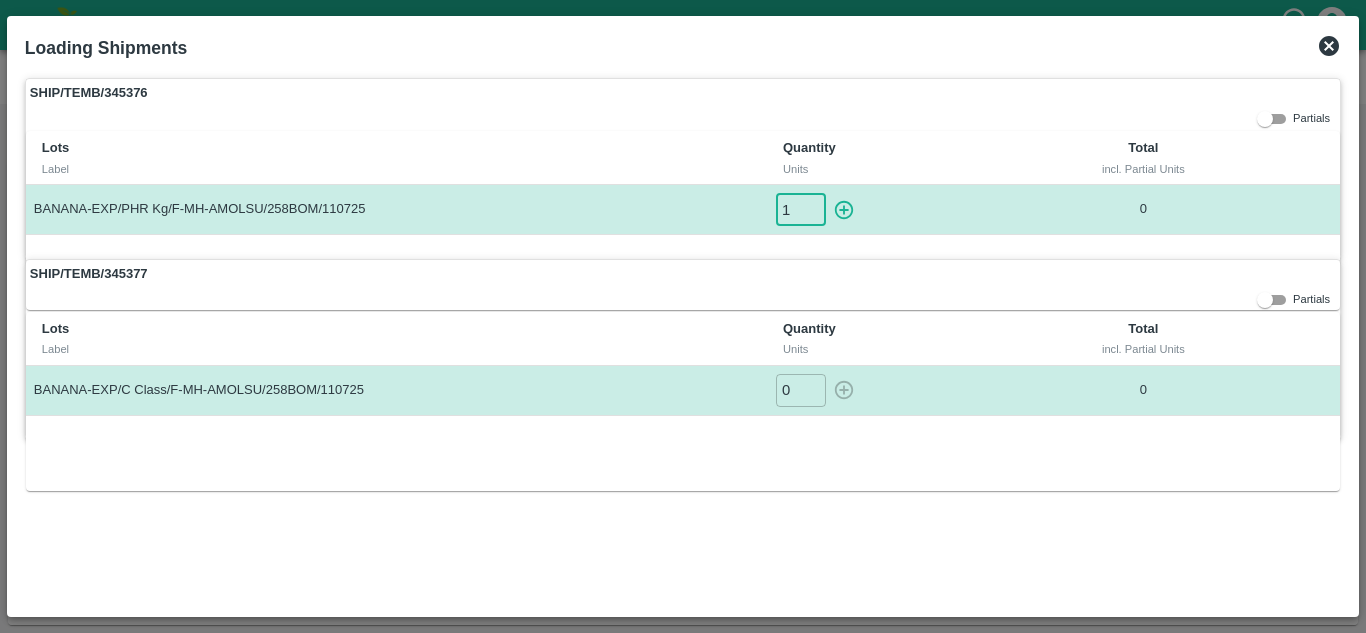 type on "1" 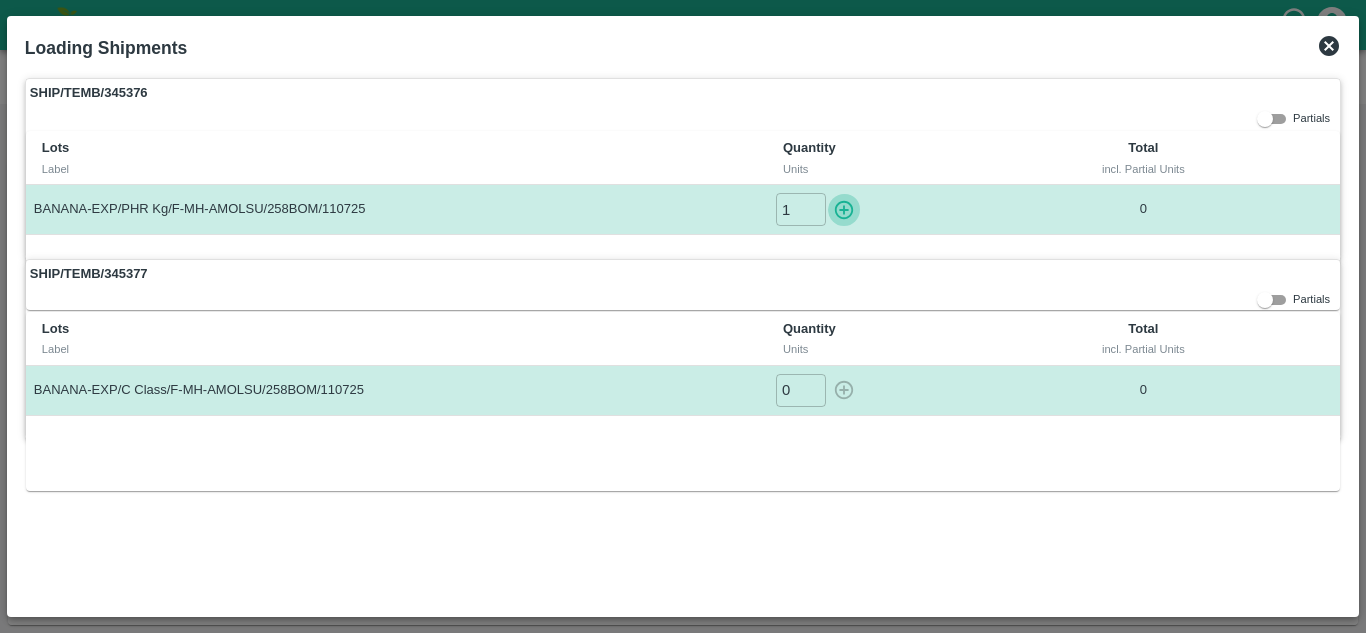 click at bounding box center (844, 209) 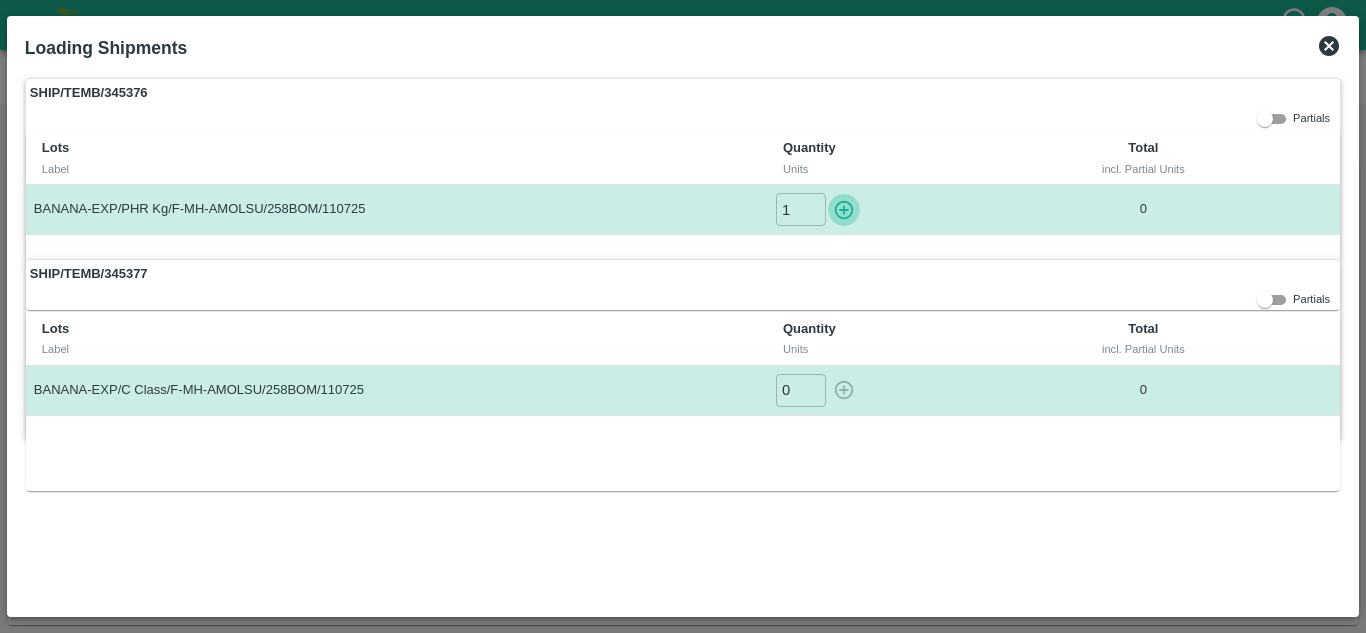 type on "0" 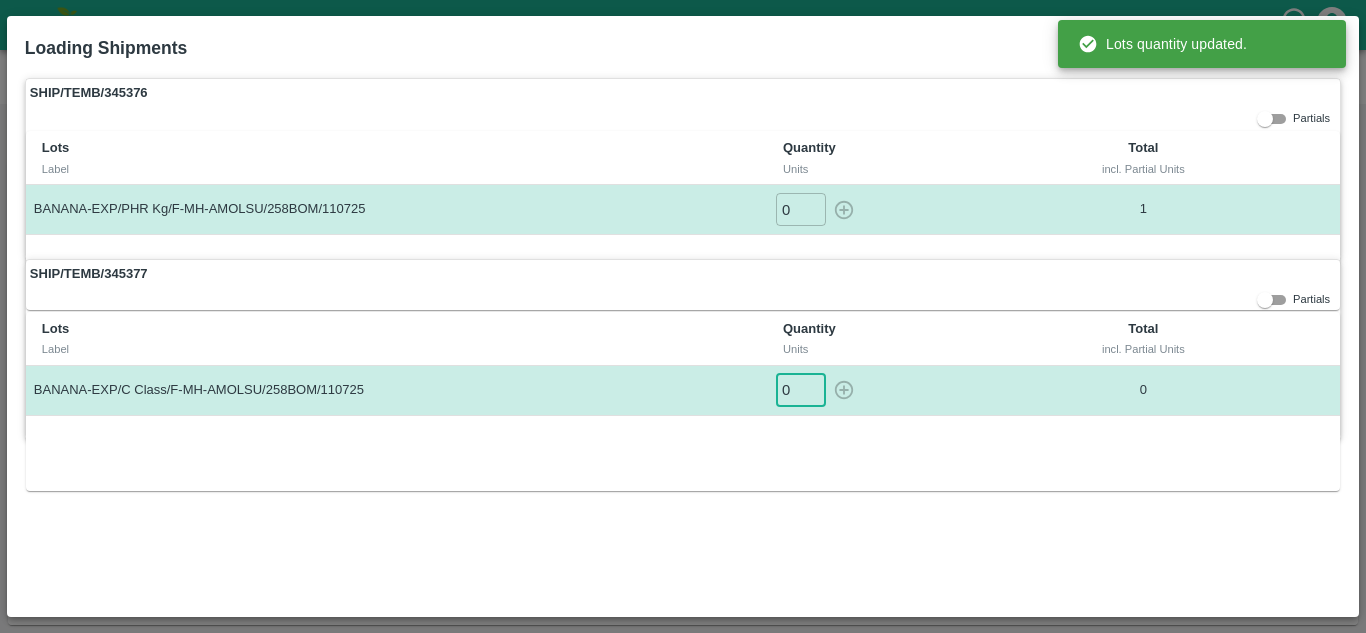 click on "0" at bounding box center (801, 390) 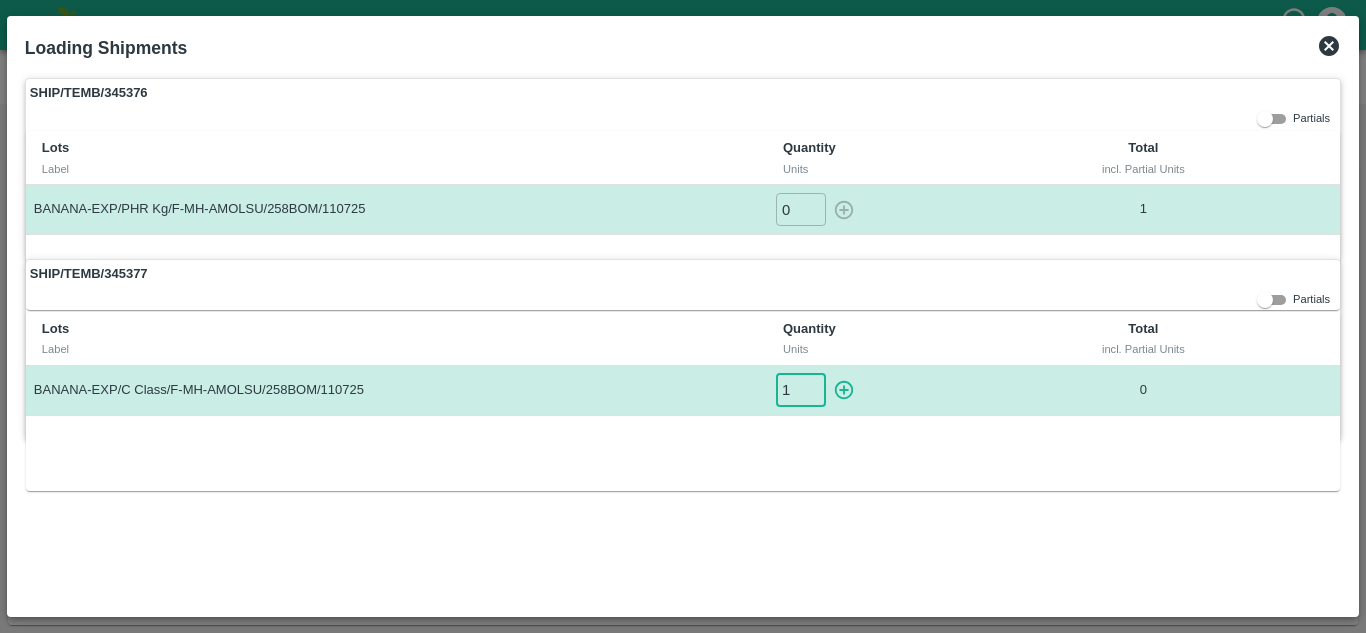 type on "1" 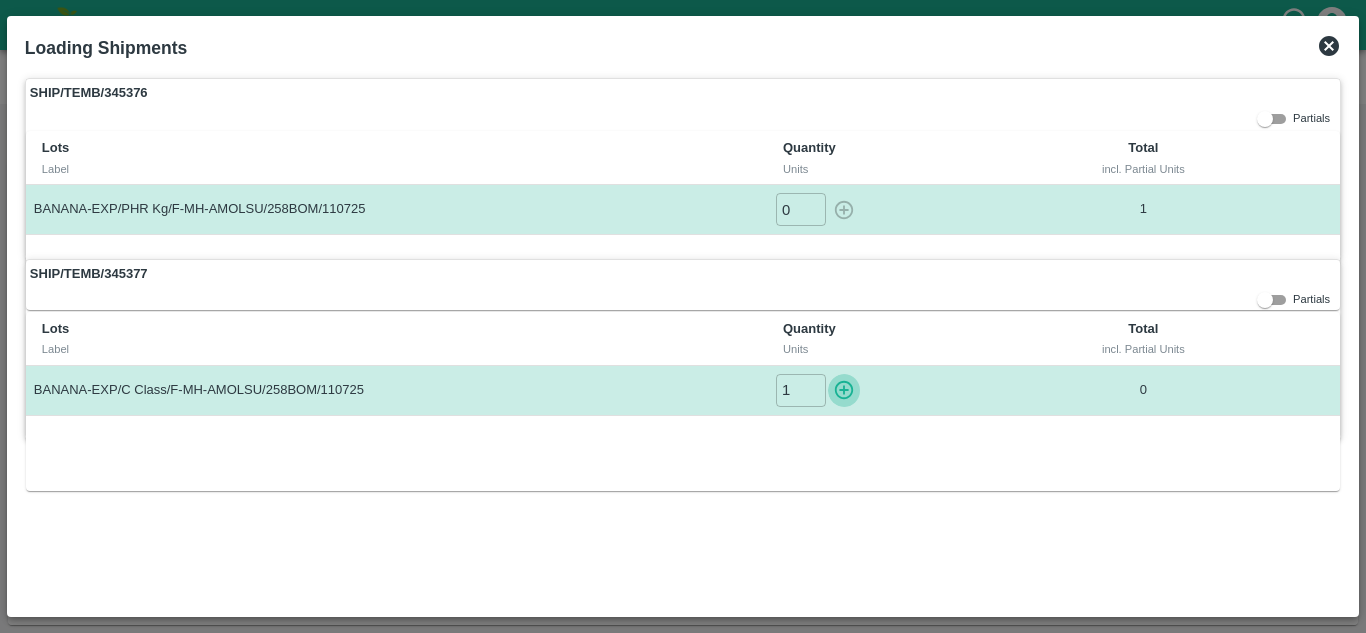 click at bounding box center (844, 390) 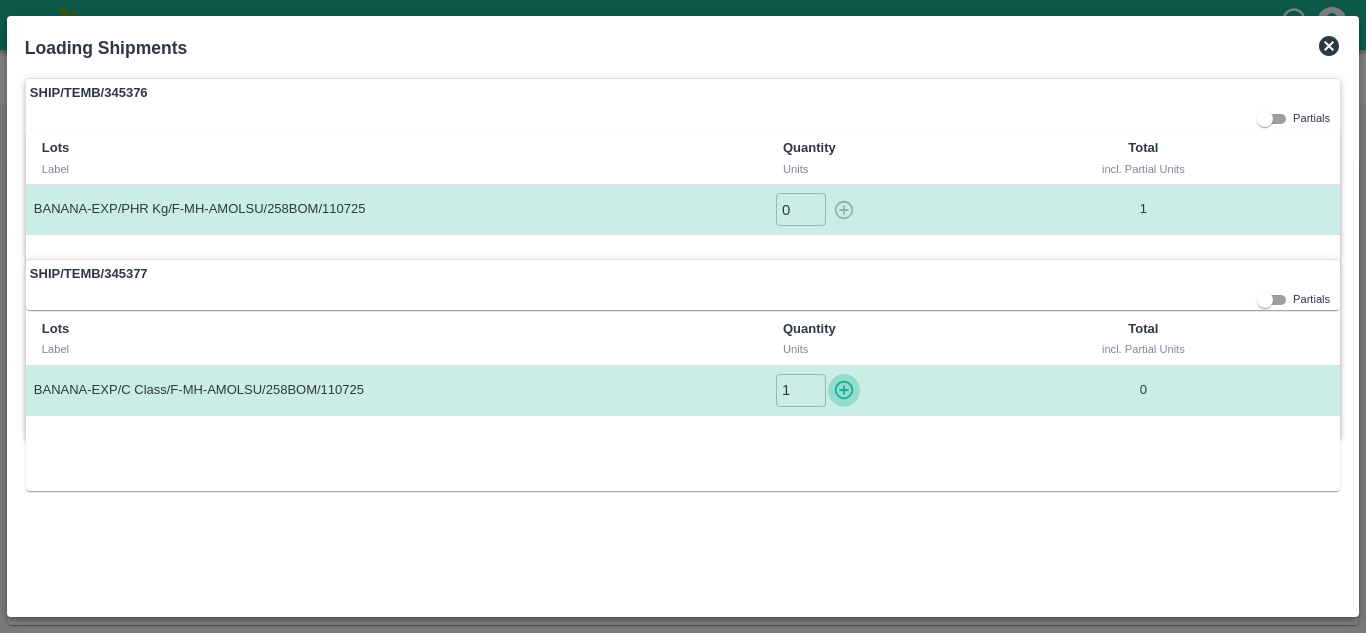 type on "0" 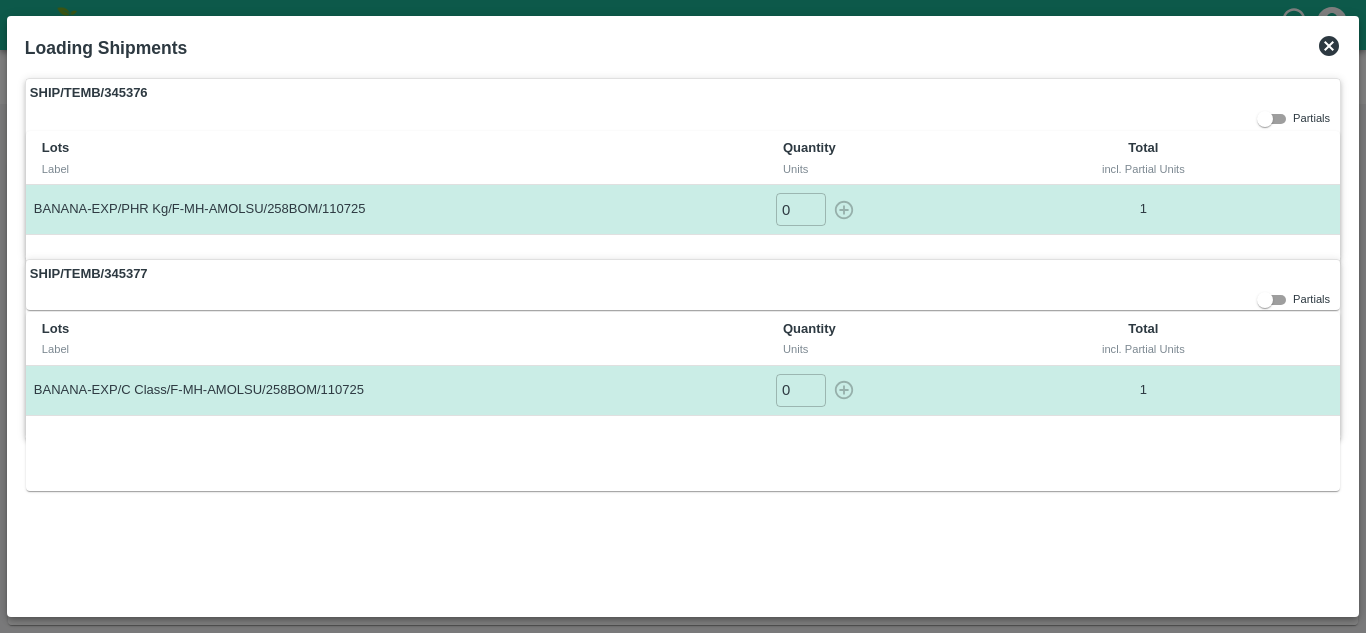 click 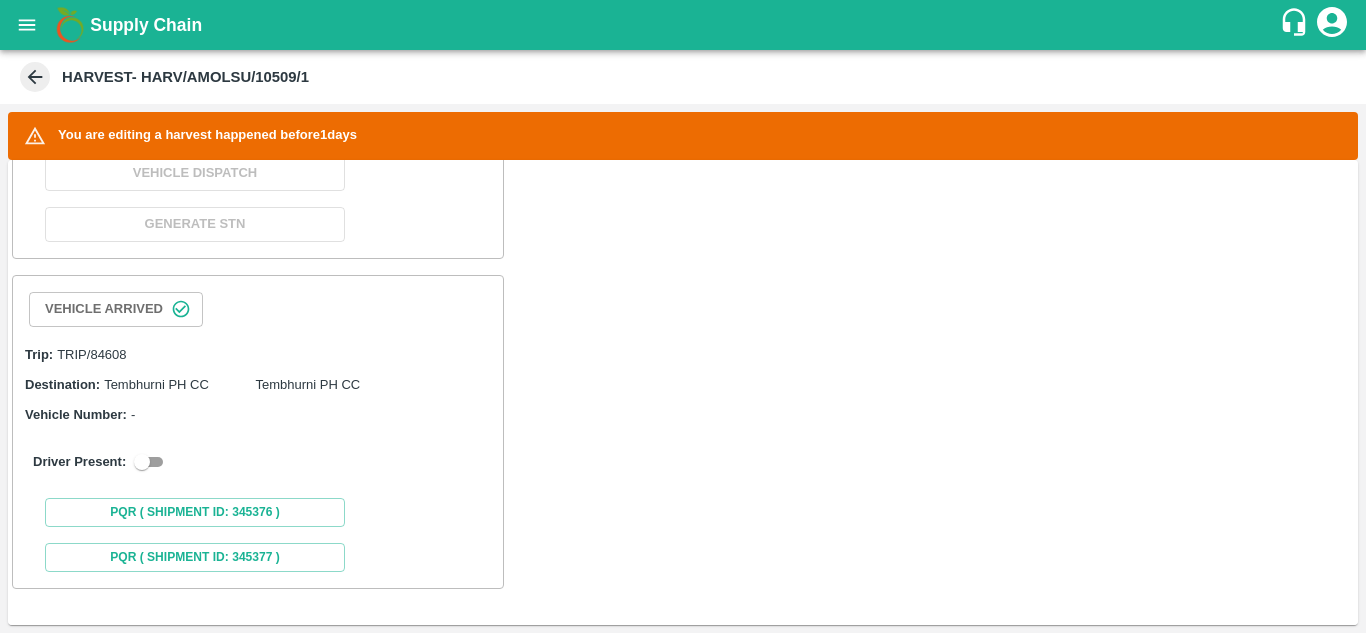 scroll, scrollTop: 1043, scrollLeft: 0, axis: vertical 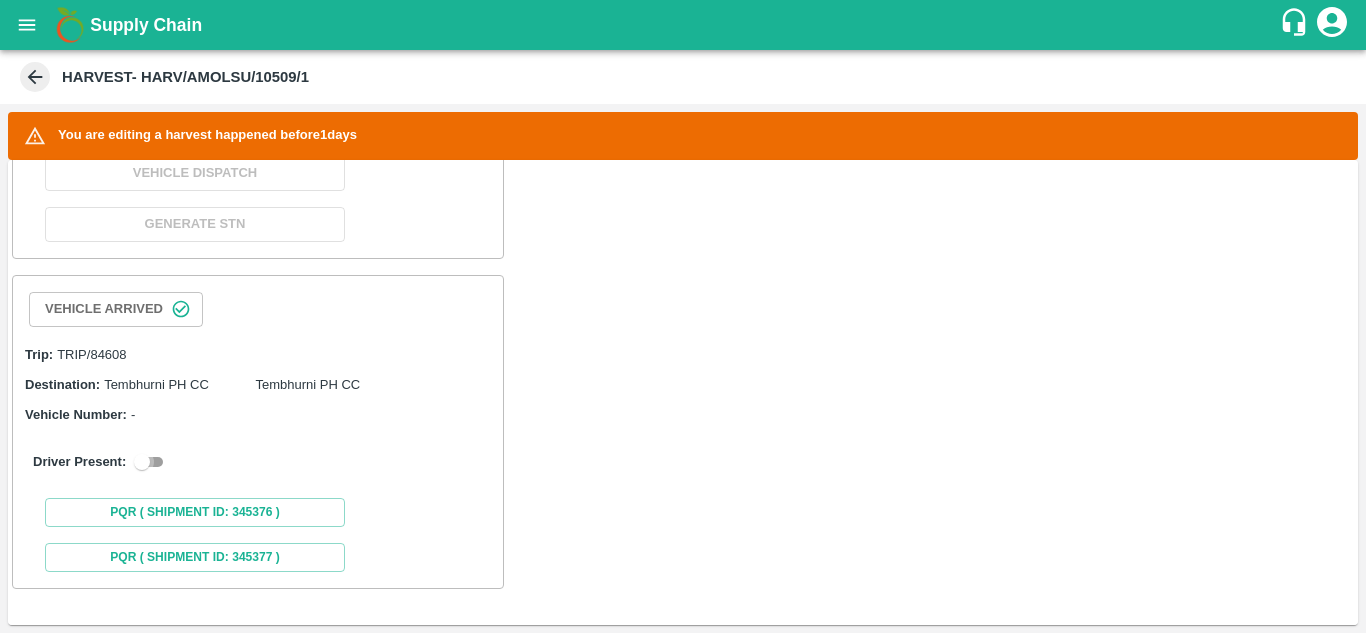 click at bounding box center [142, 462] 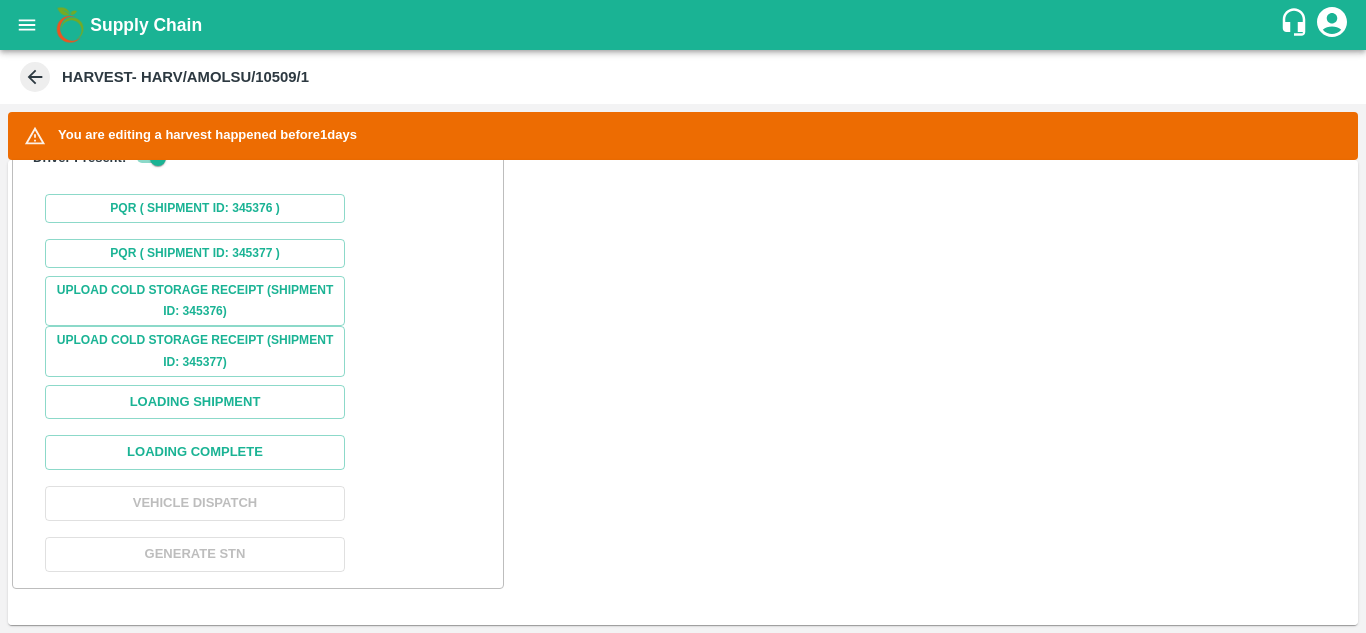 scroll, scrollTop: 1469, scrollLeft: 0, axis: vertical 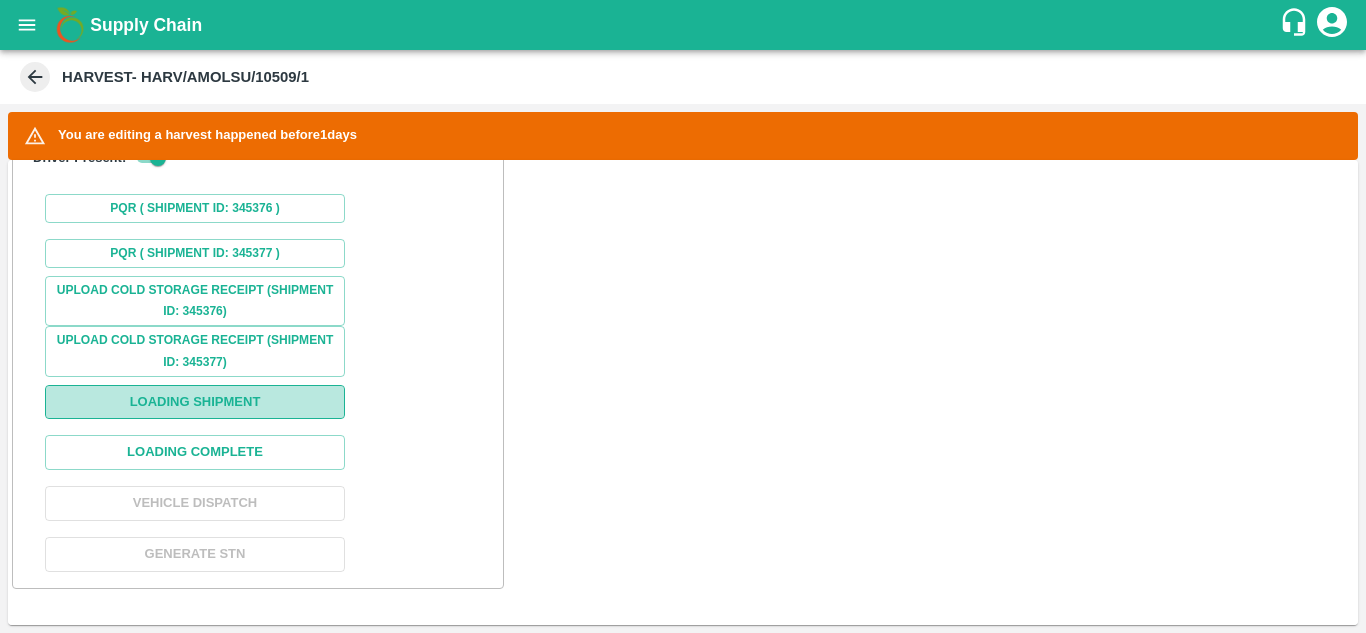 click on "Loading Shipment" at bounding box center [195, 402] 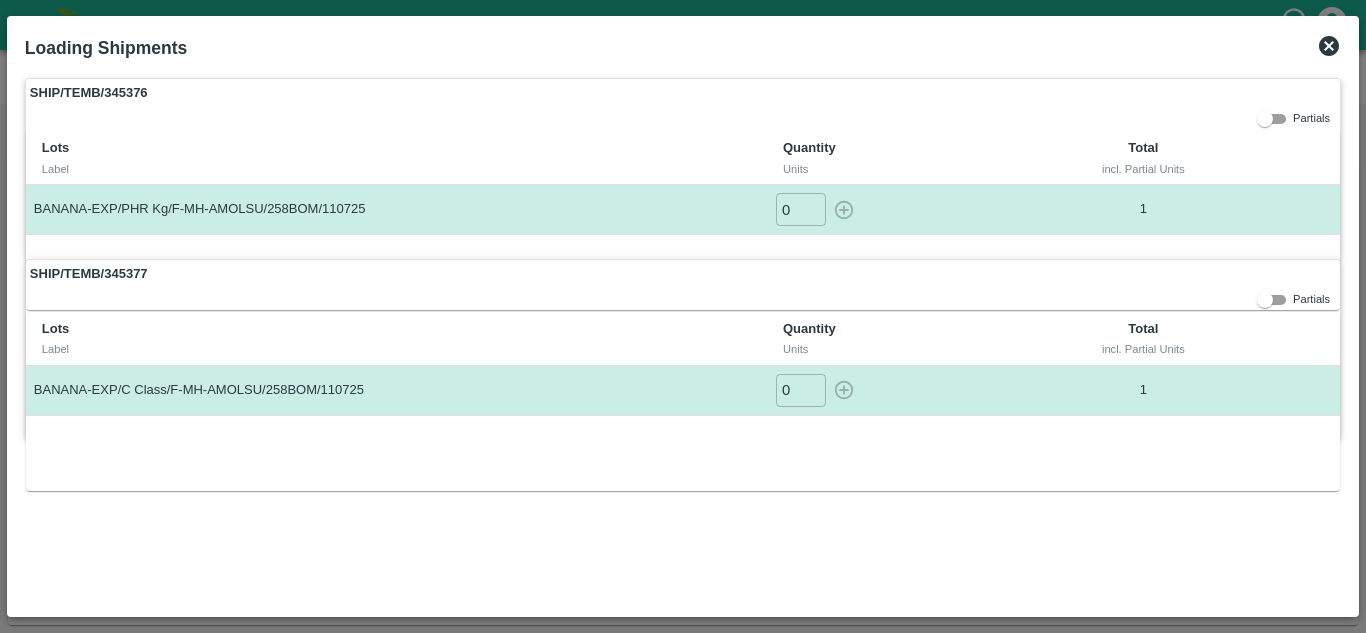 click 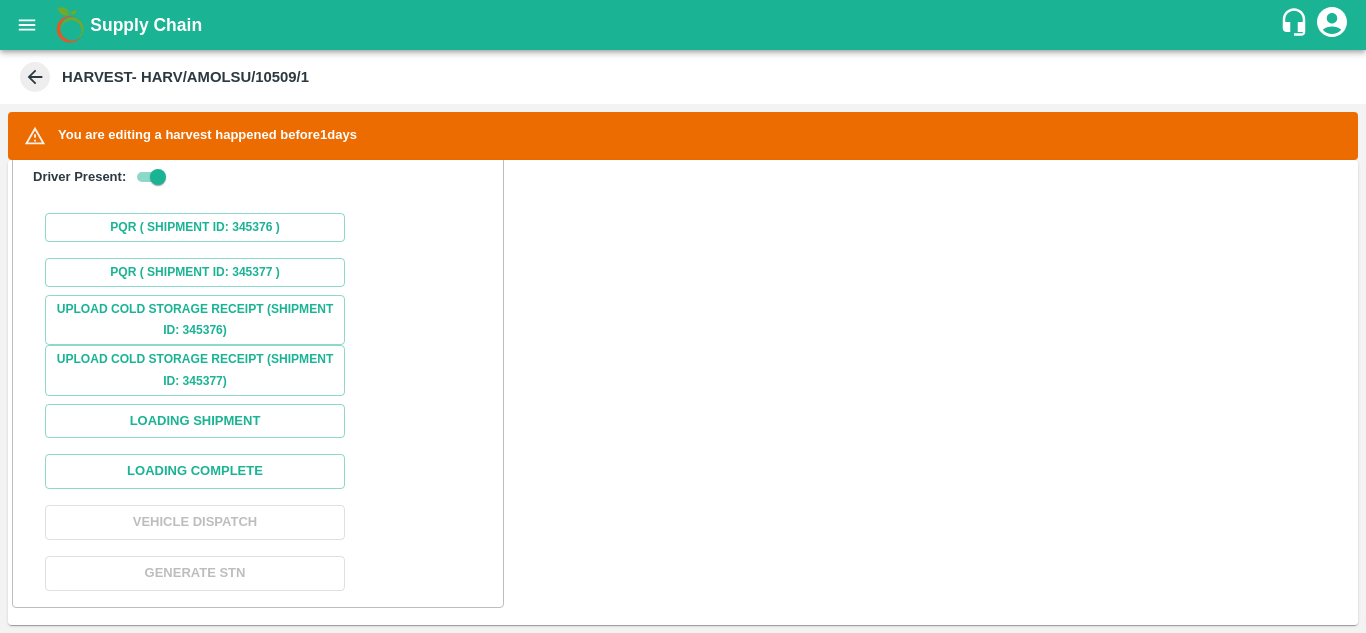 scroll, scrollTop: 1475, scrollLeft: 0, axis: vertical 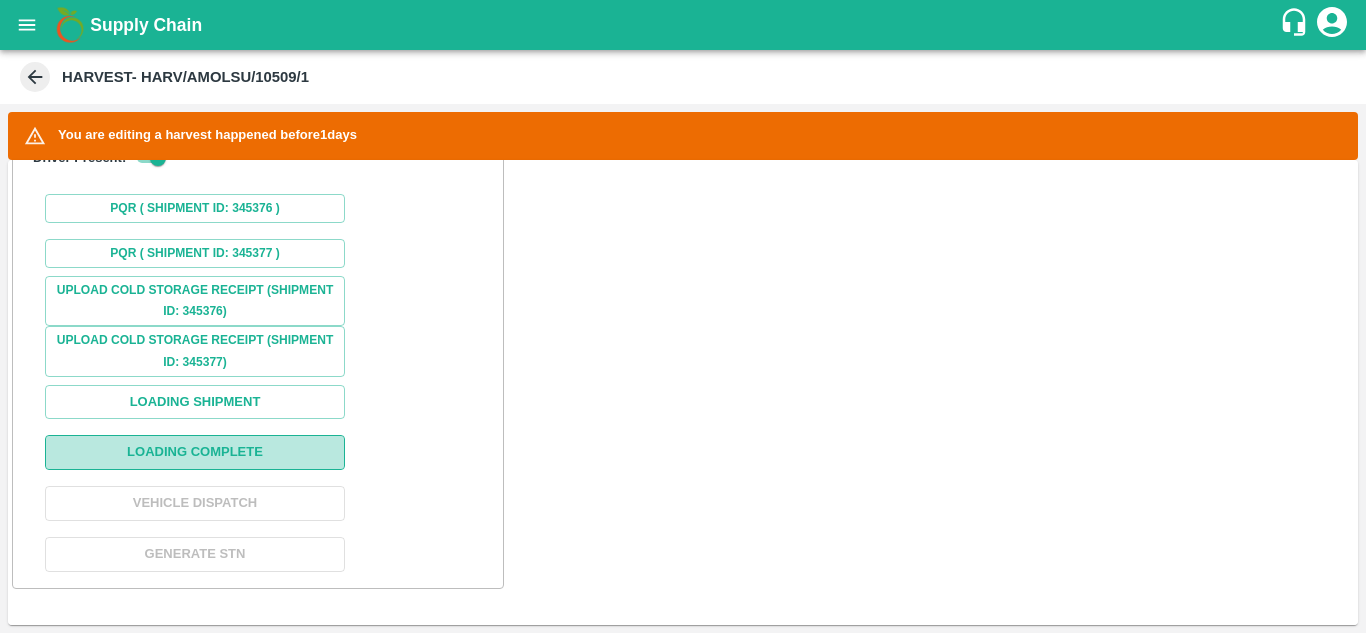 click on "Loading Complete" at bounding box center [195, 452] 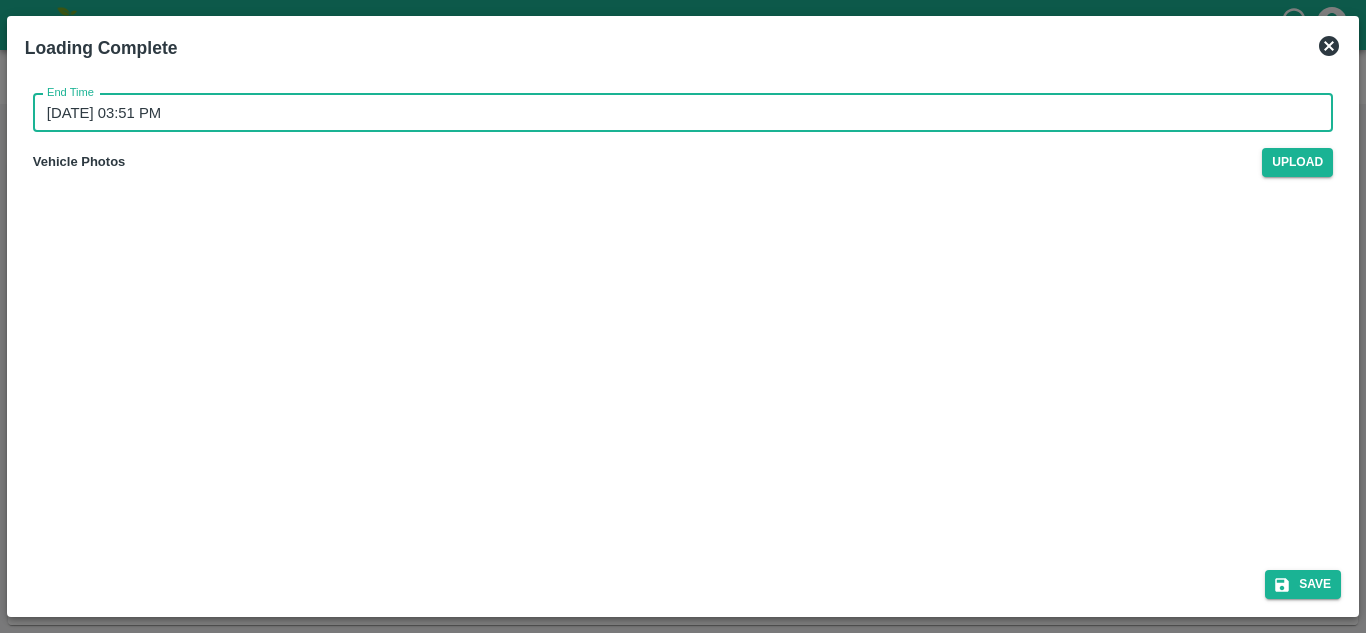 click on "12/07/2025 03:51 PM" at bounding box center [676, 113] 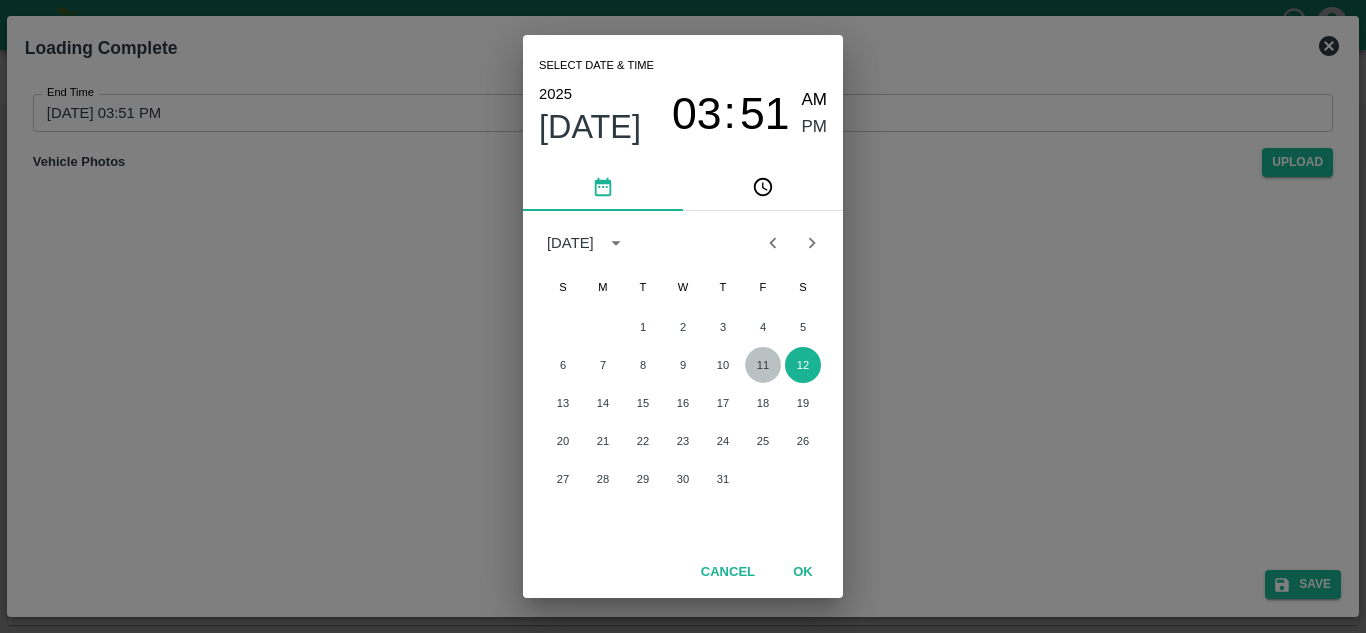 click on "11" at bounding box center (763, 365) 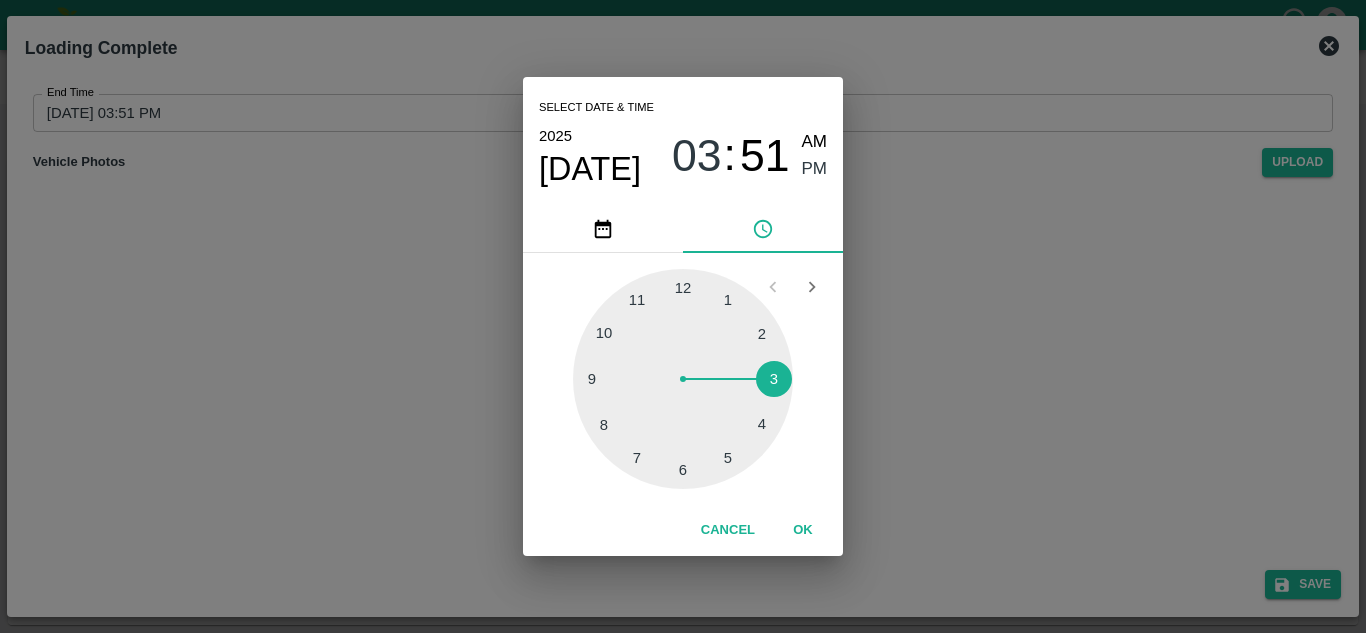 click at bounding box center (683, 379) 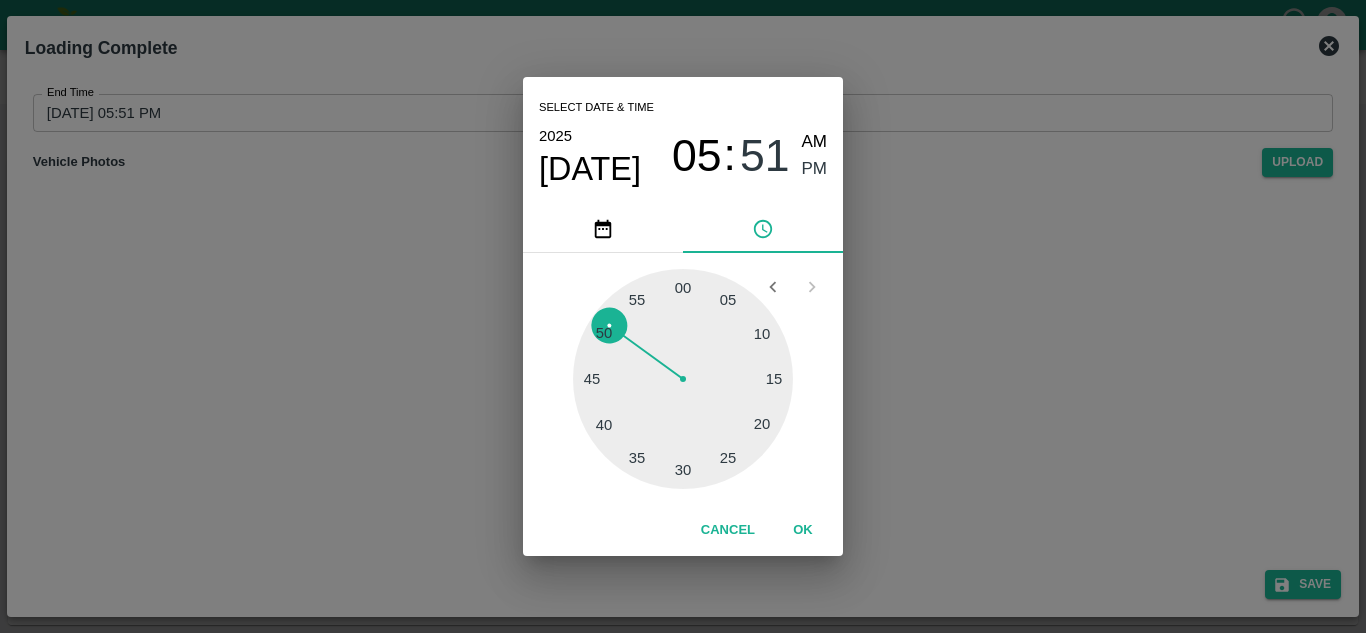 click at bounding box center (683, 379) 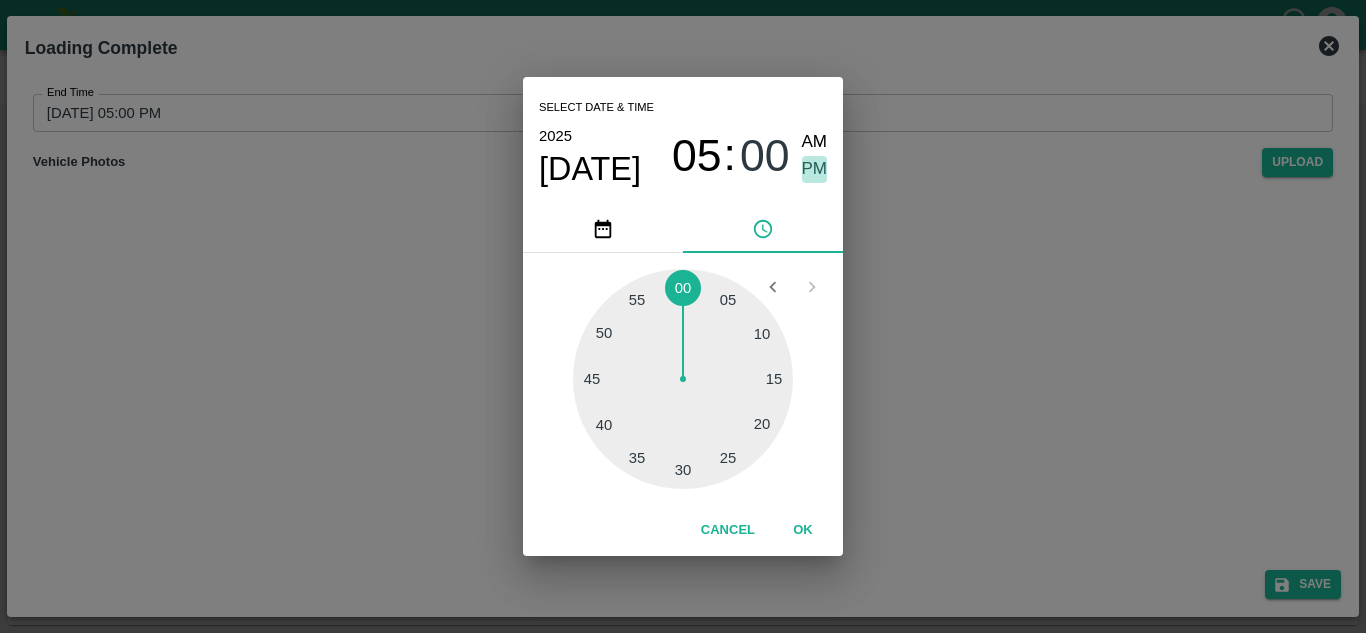 click on "PM" at bounding box center [815, 169] 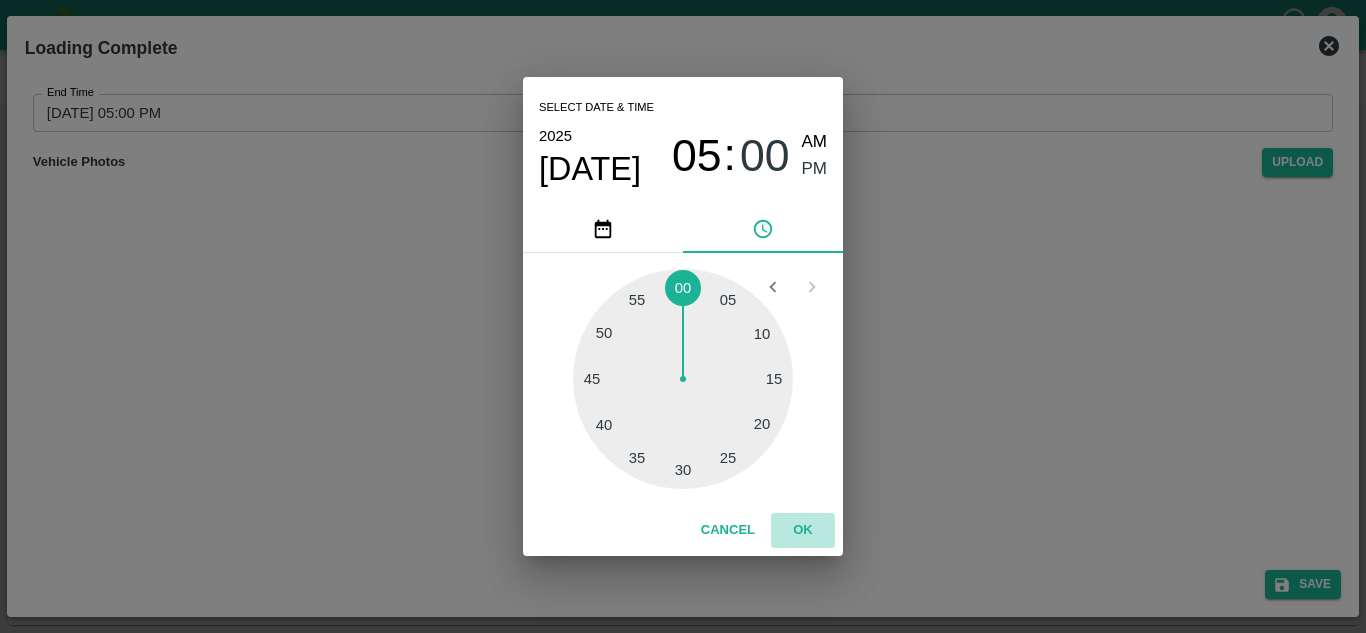 click on "OK" at bounding box center (803, 530) 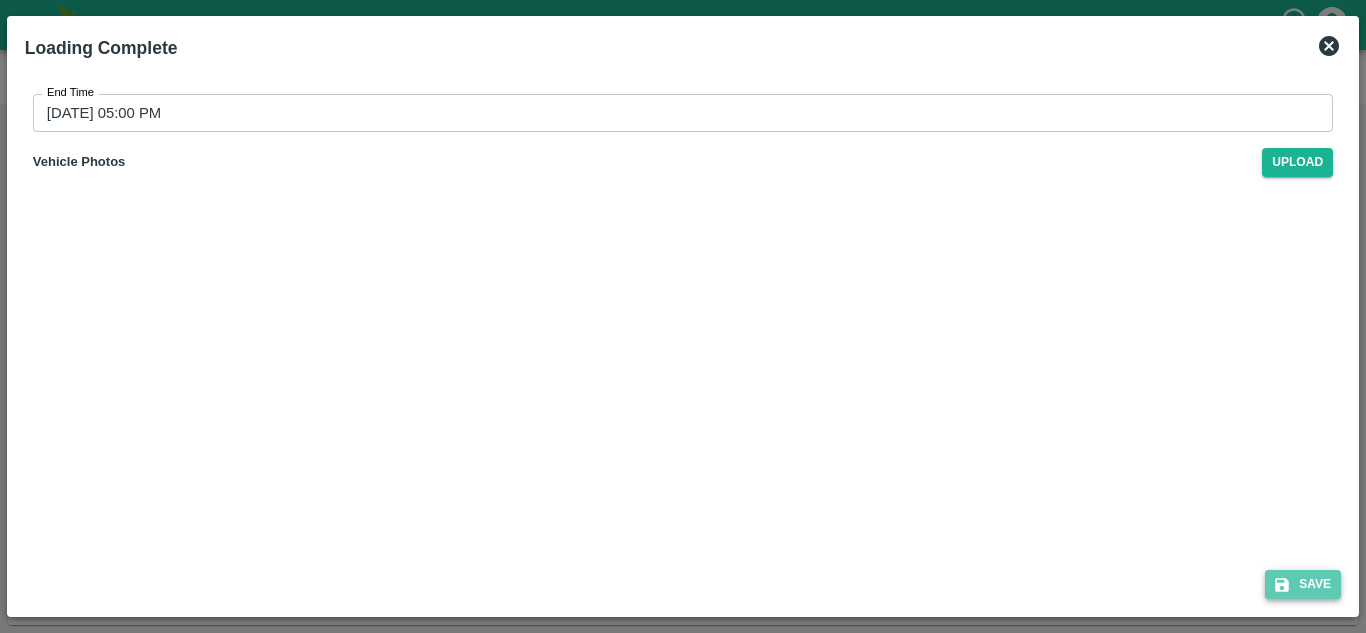 click on "Save" at bounding box center [1303, 584] 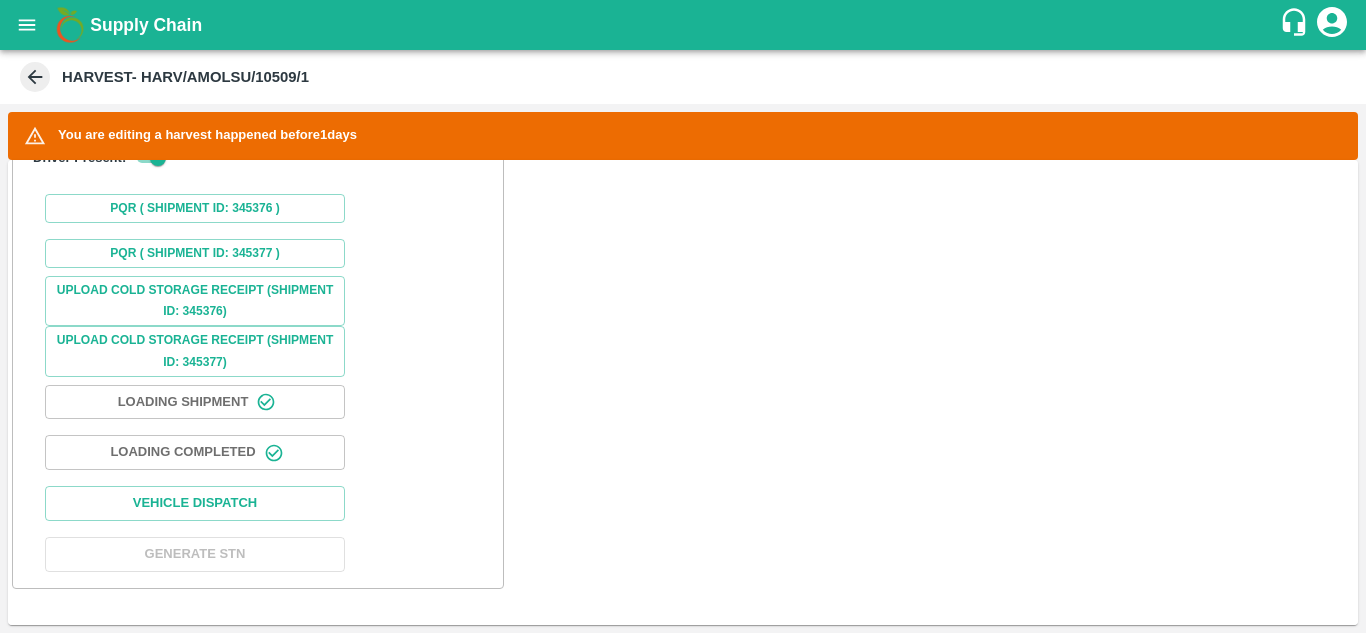 scroll, scrollTop: 1475, scrollLeft: 0, axis: vertical 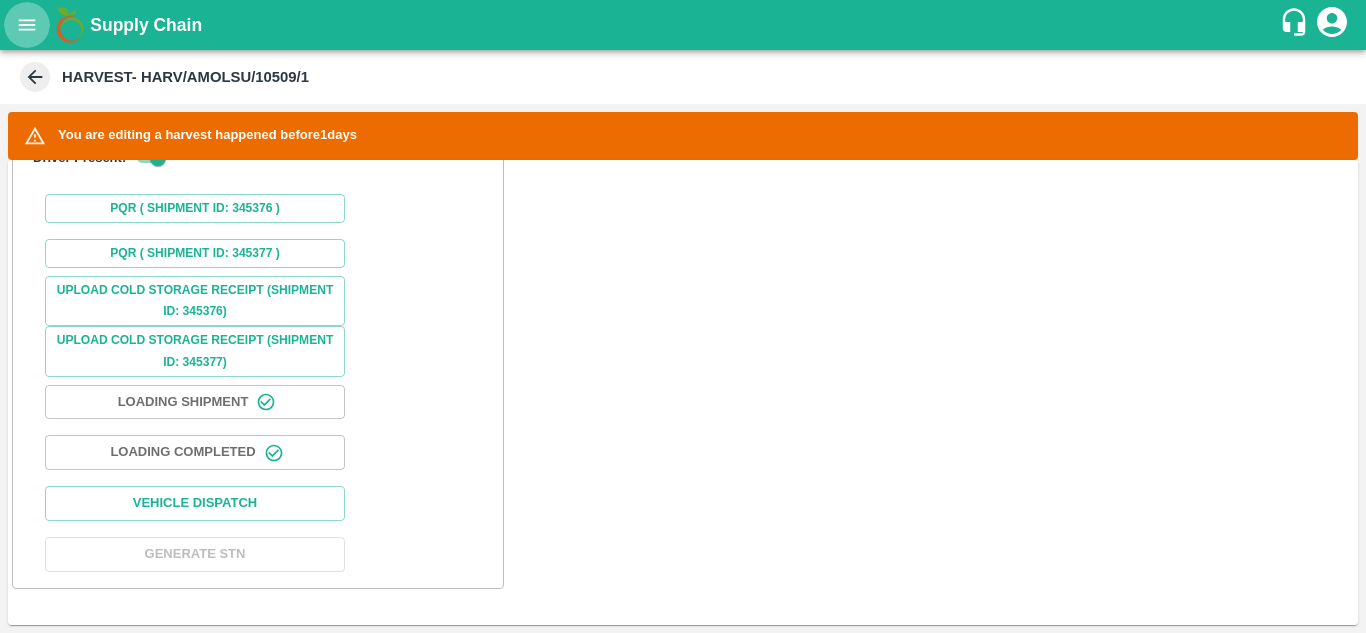 click 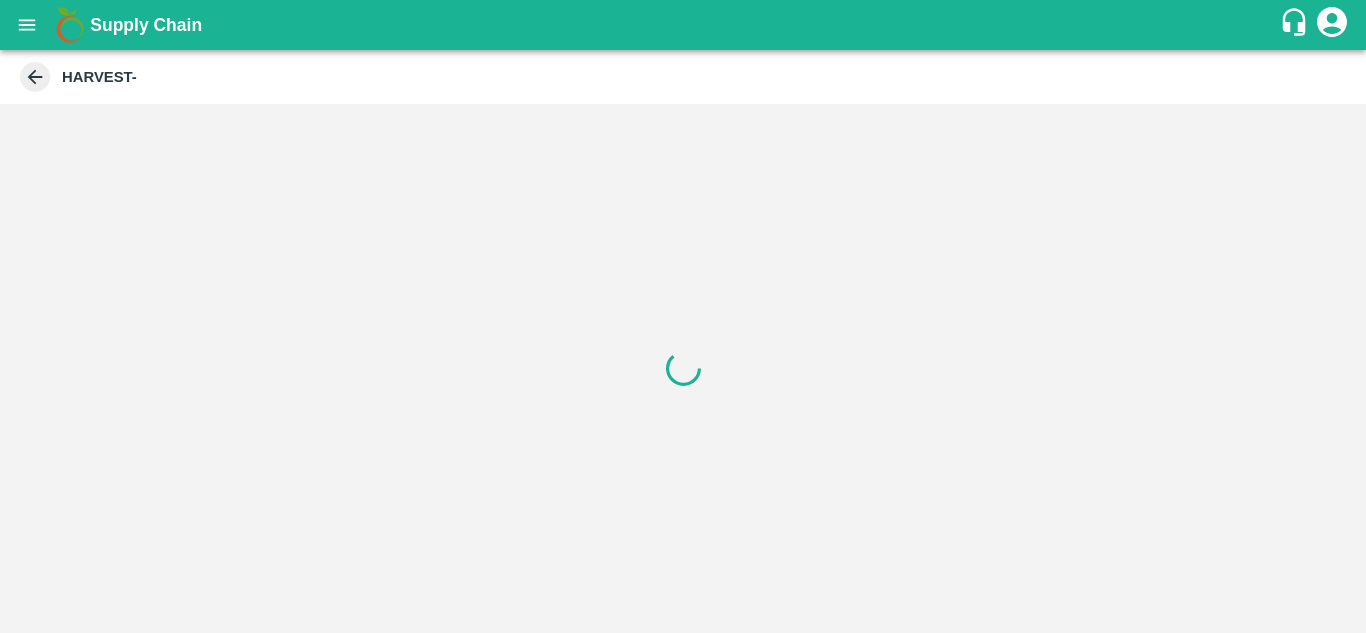 scroll, scrollTop: 0, scrollLeft: 0, axis: both 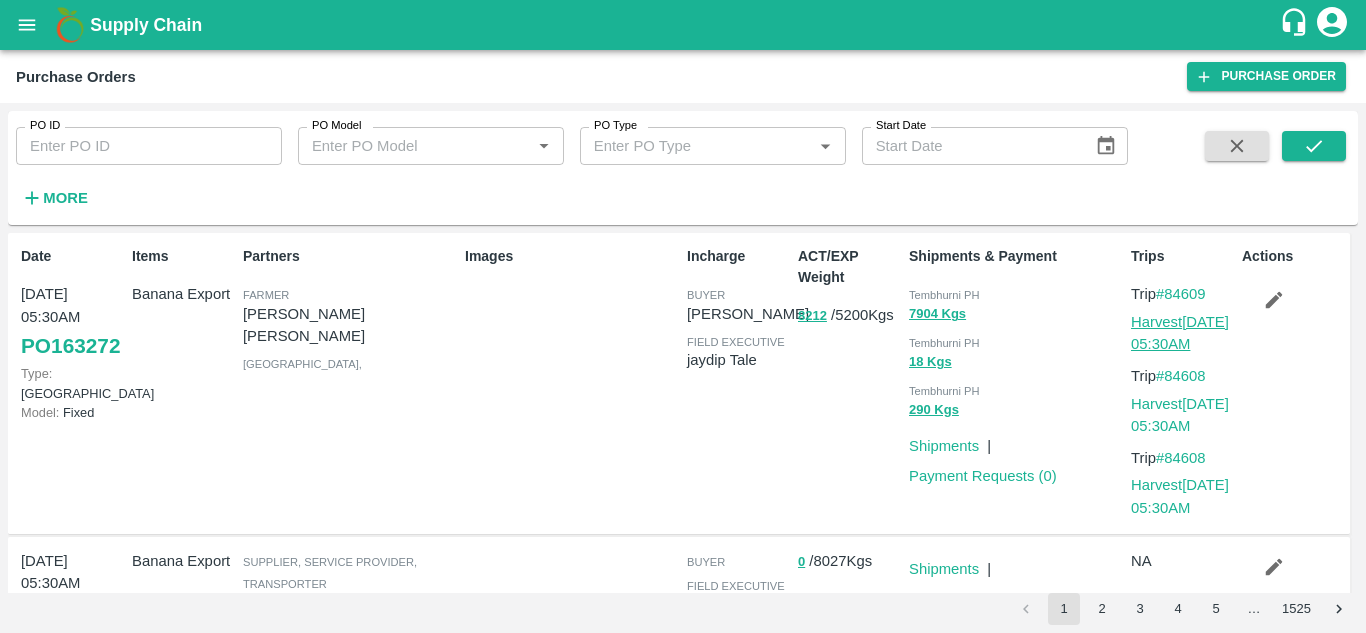 click on "Harvest  11 Jul, 05:30AM" at bounding box center [1180, 333] 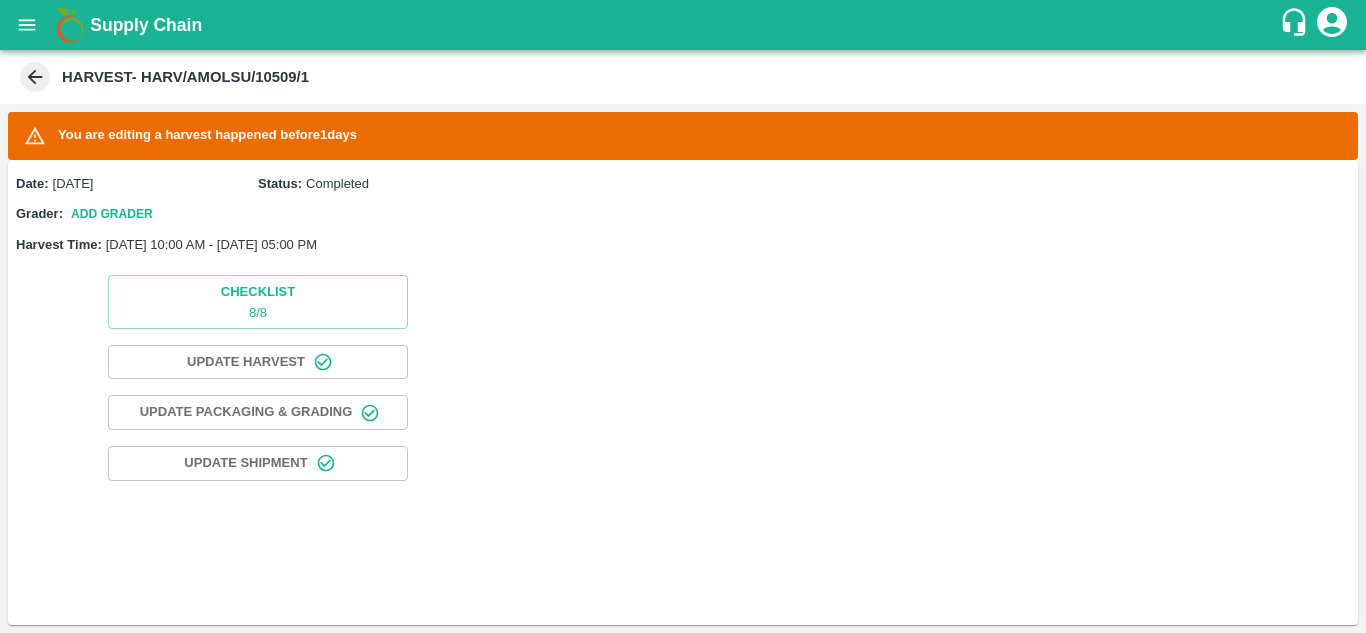 scroll, scrollTop: 0, scrollLeft: 0, axis: both 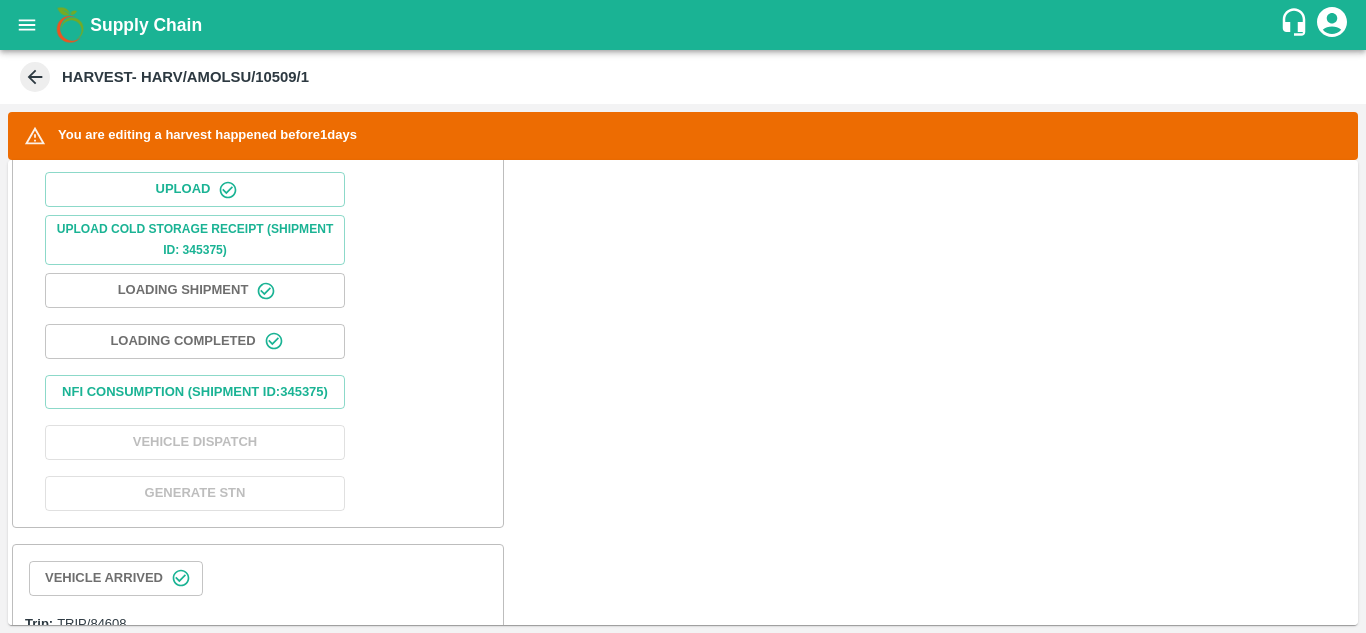click on "Upload Upload Cold Storage Receipt (SHIPMENT ID: 345375) Loading Shipment Loading Completed Nfi Consumption (SHIPMENT ID:  345375 ) Vehicle Dispatch Generate STN" at bounding box center [258, 341] 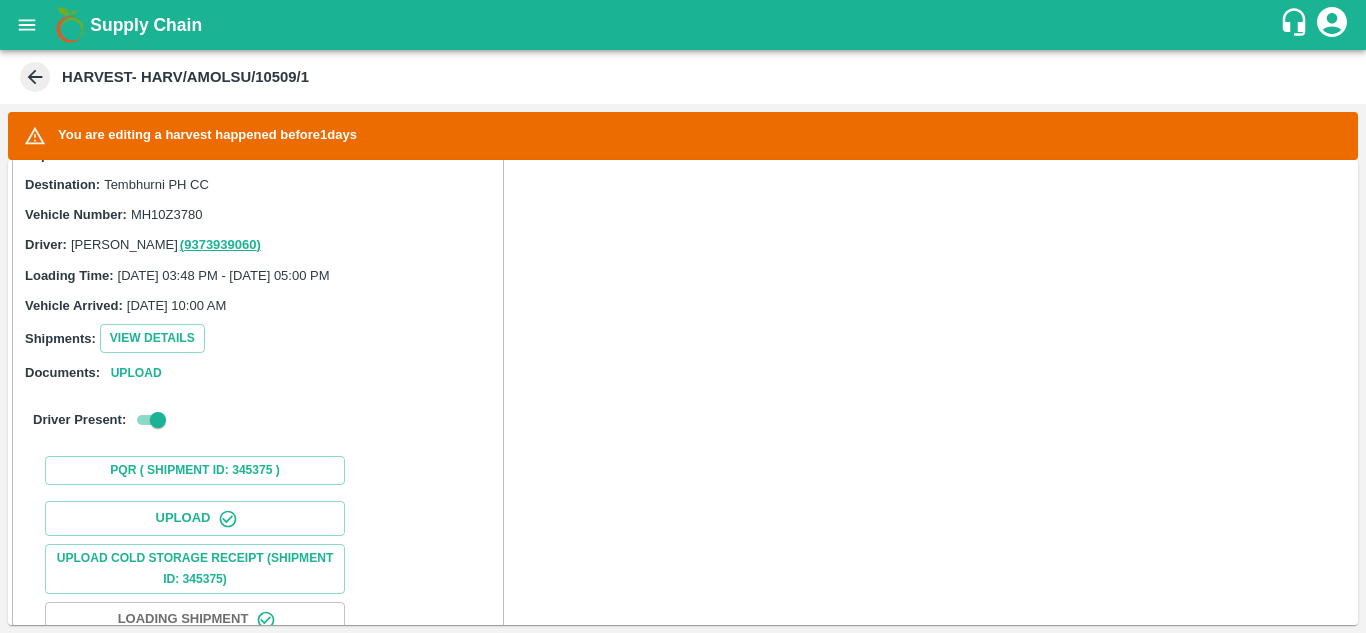 scroll, scrollTop: 428, scrollLeft: 0, axis: vertical 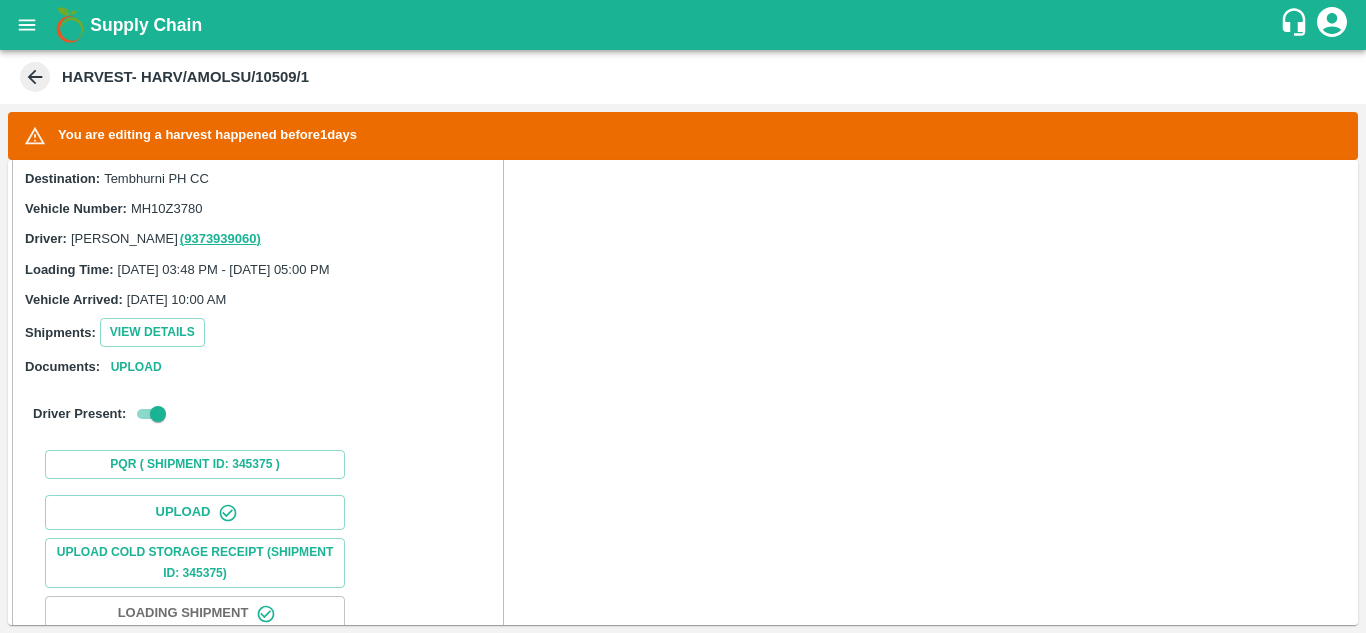 click on "12 Jul 2025, 03:48 PM - 11 Jul 2025, 05:00 PM" at bounding box center (224, 269) 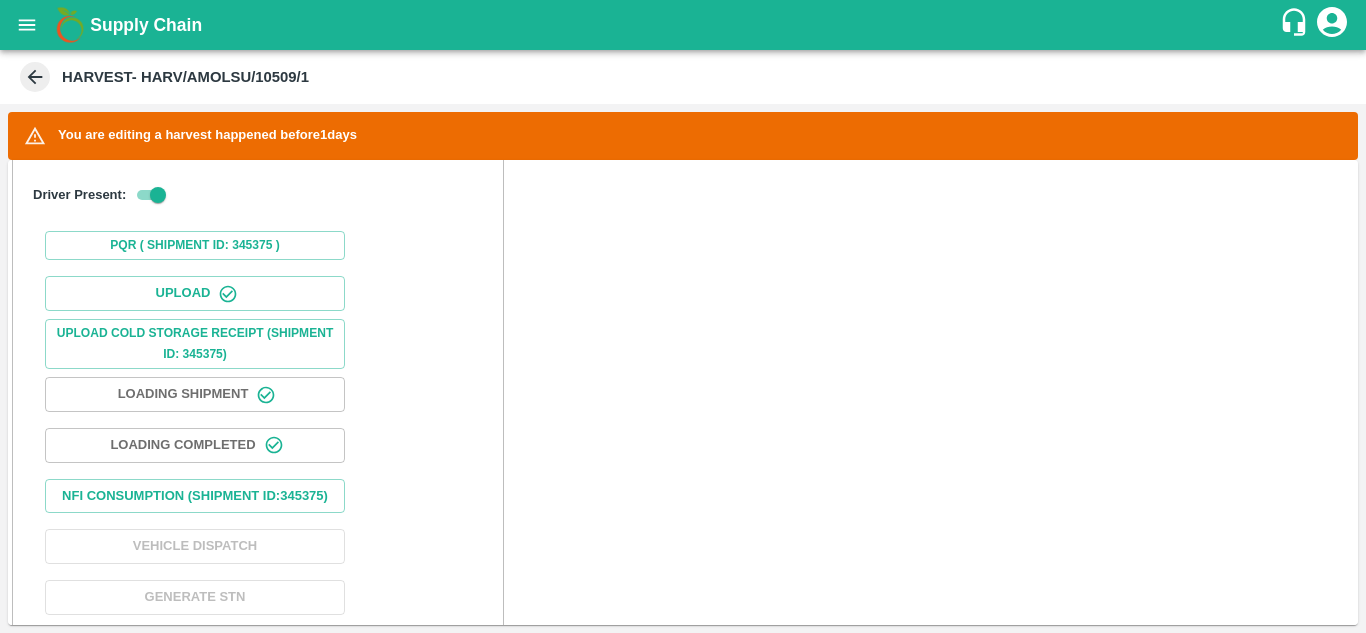 scroll, scrollTop: 648, scrollLeft: 0, axis: vertical 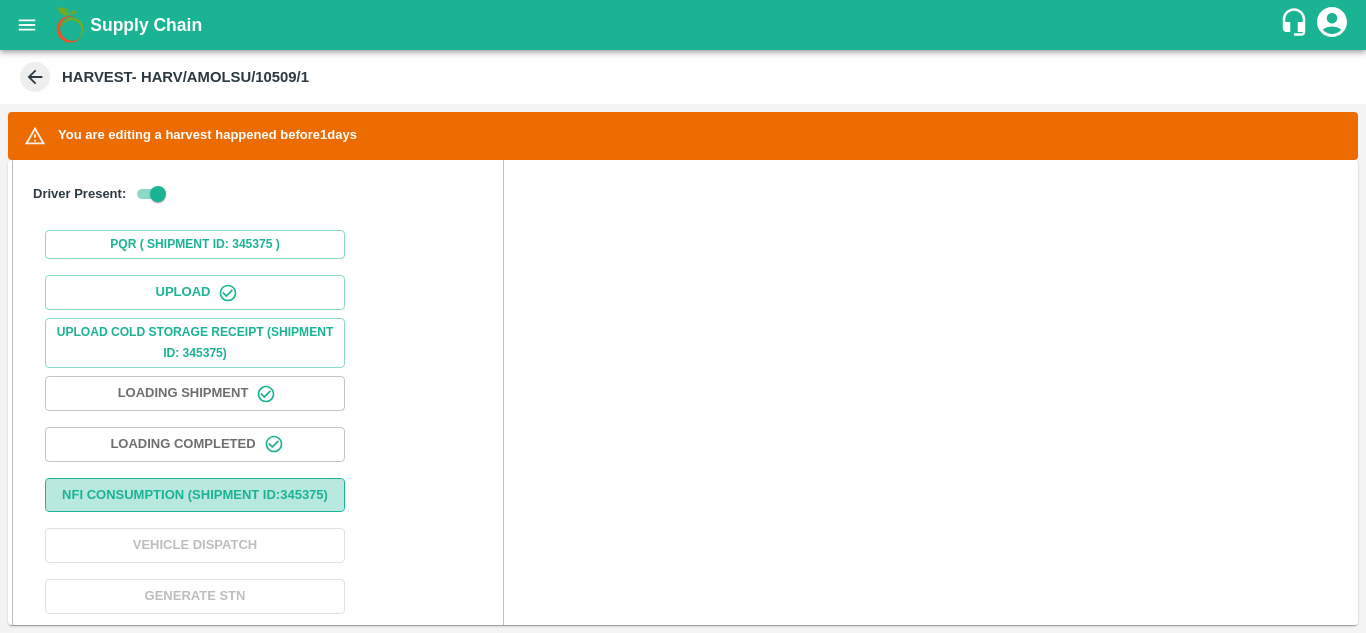 click on "Nfi Consumption (SHIPMENT ID:  345375 )" at bounding box center [195, 495] 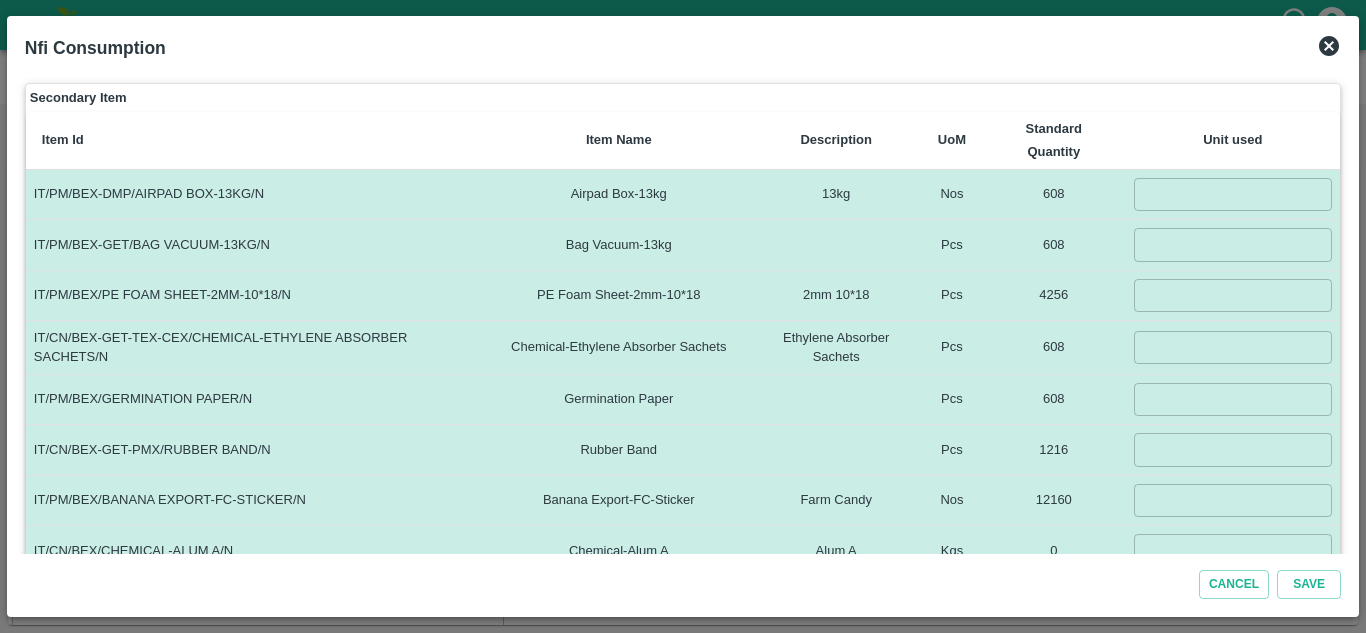 scroll, scrollTop: 309, scrollLeft: 0, axis: vertical 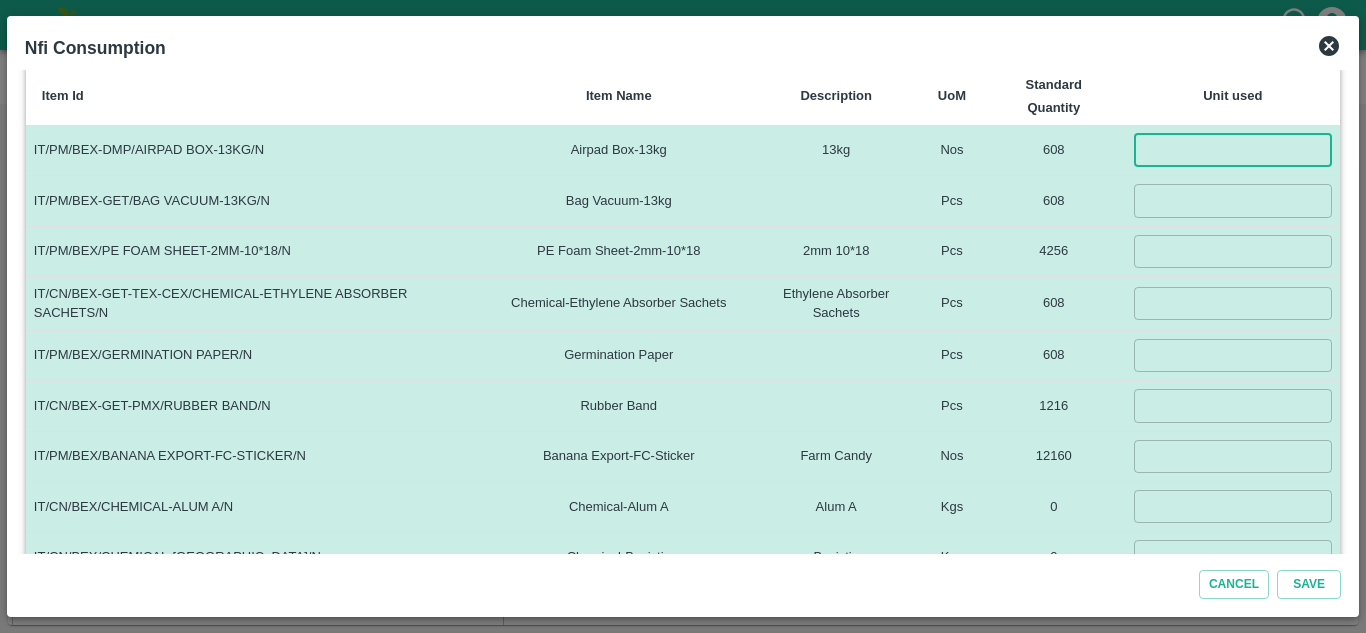 click at bounding box center (1233, 150) 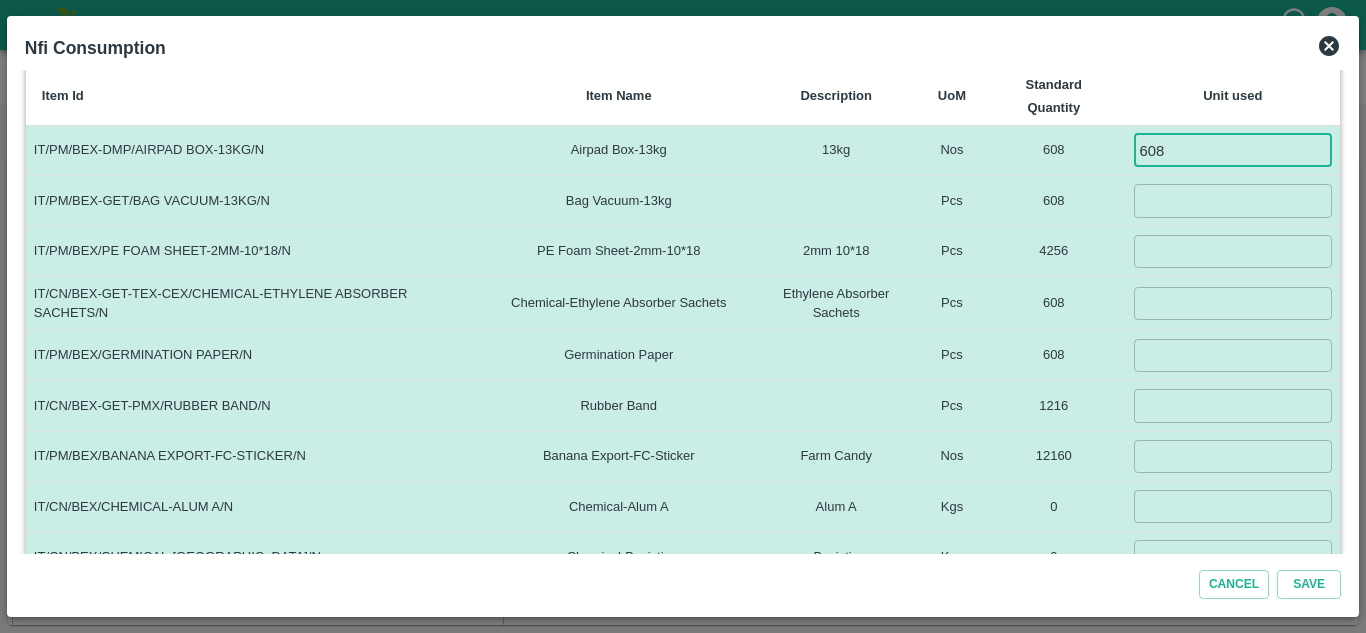 type on "608" 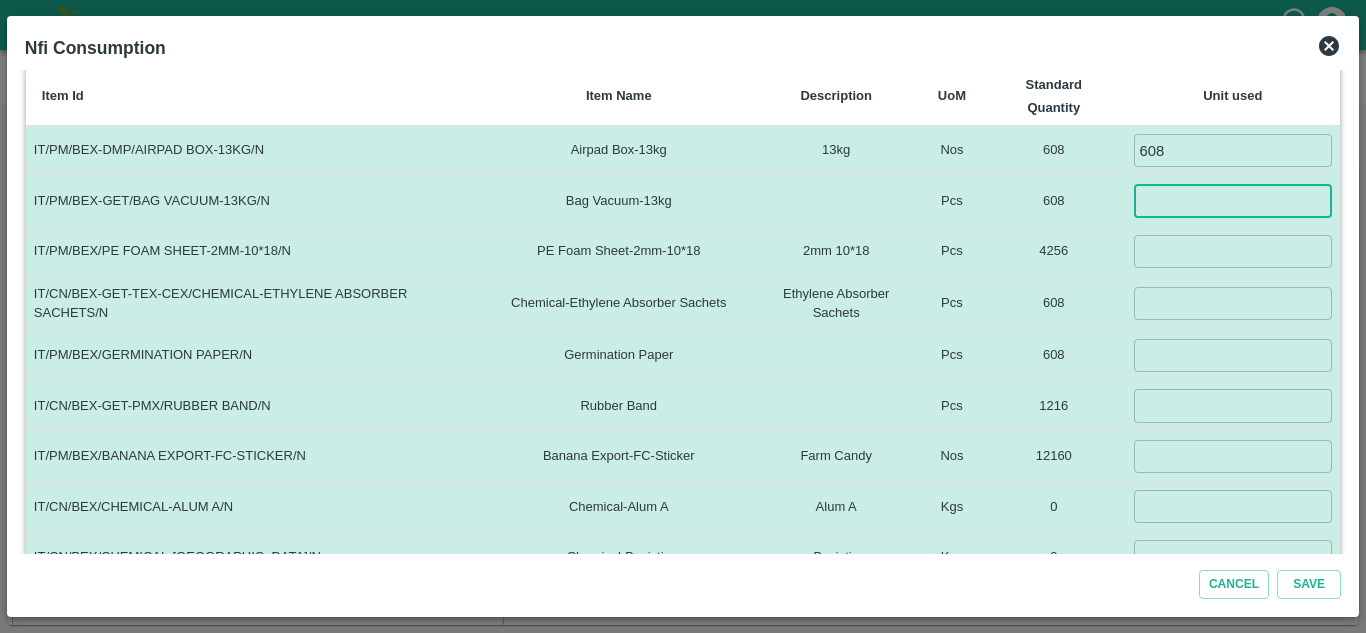 click at bounding box center (1233, 200) 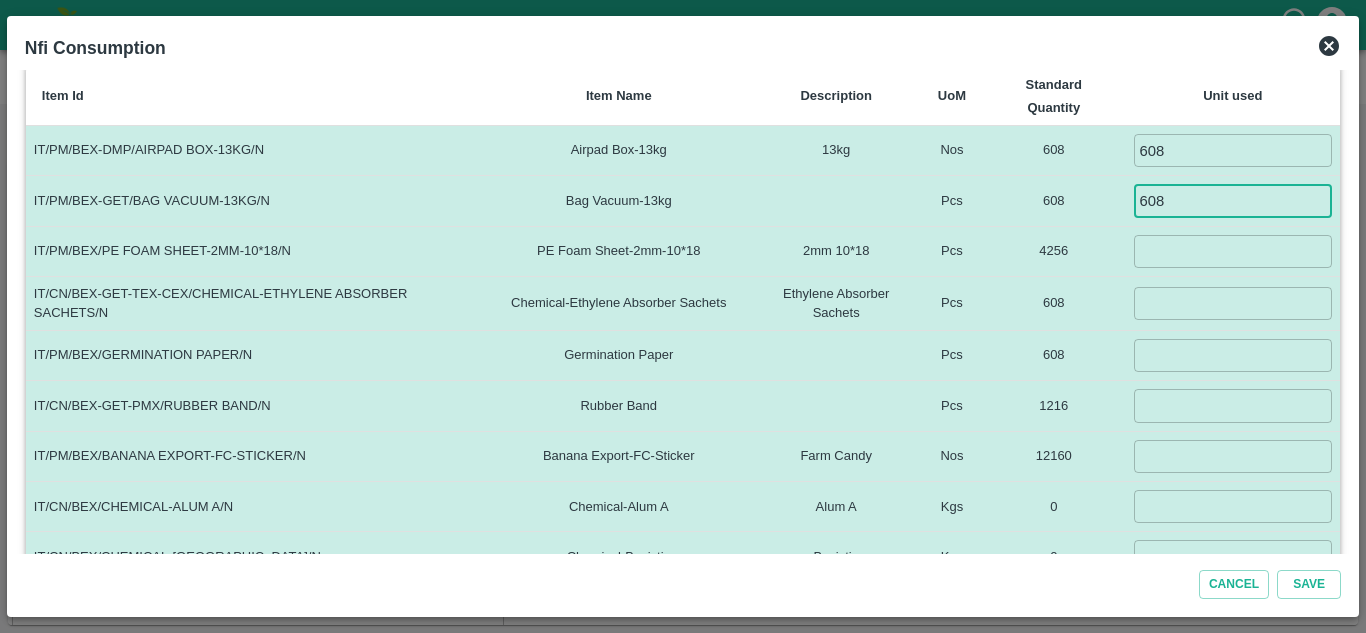type on "608" 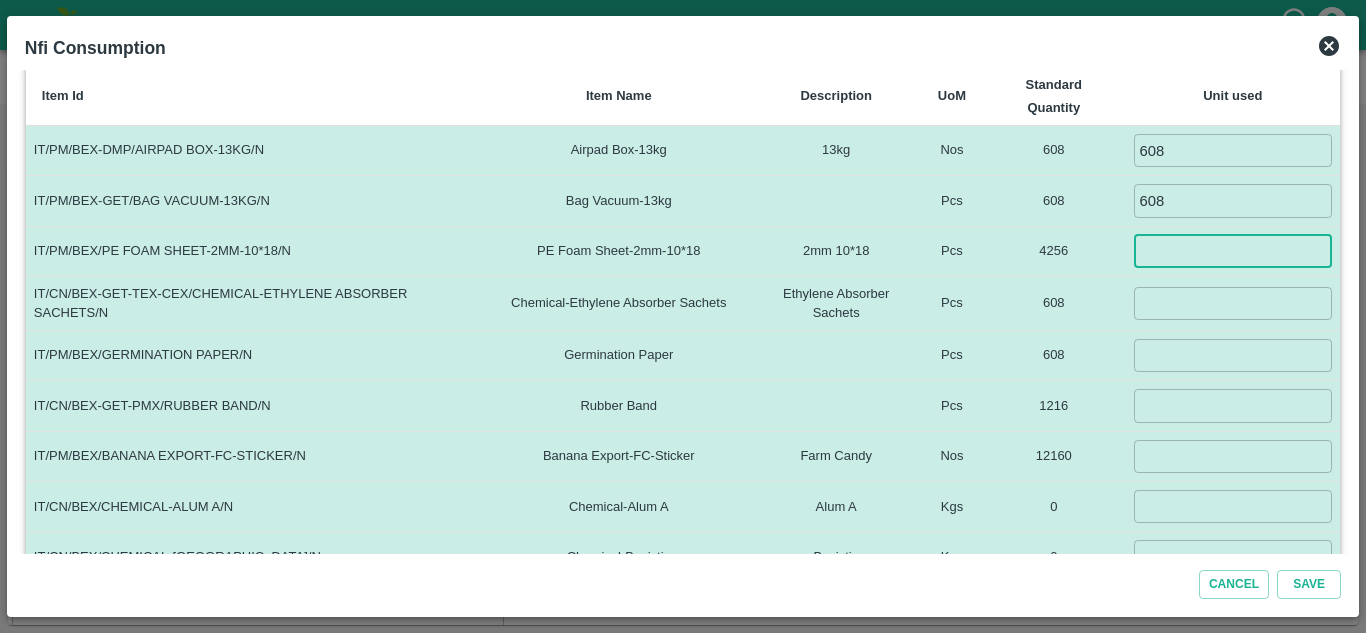 click at bounding box center (1233, 251) 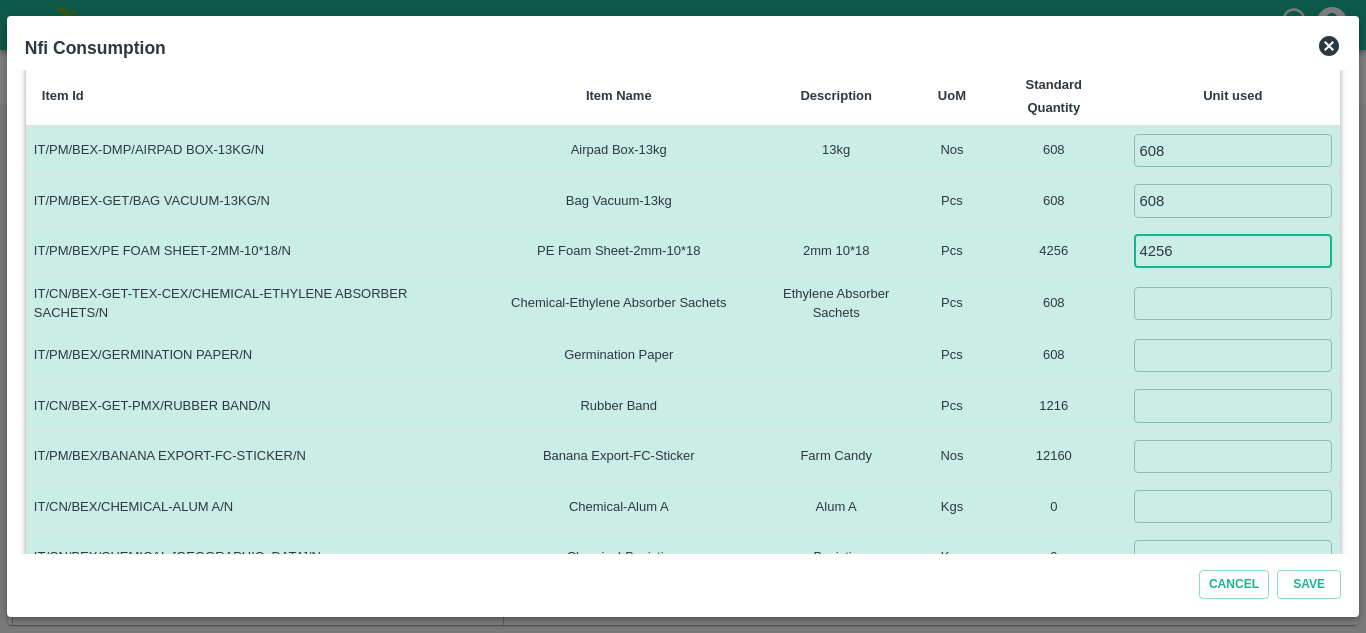 type on "4256" 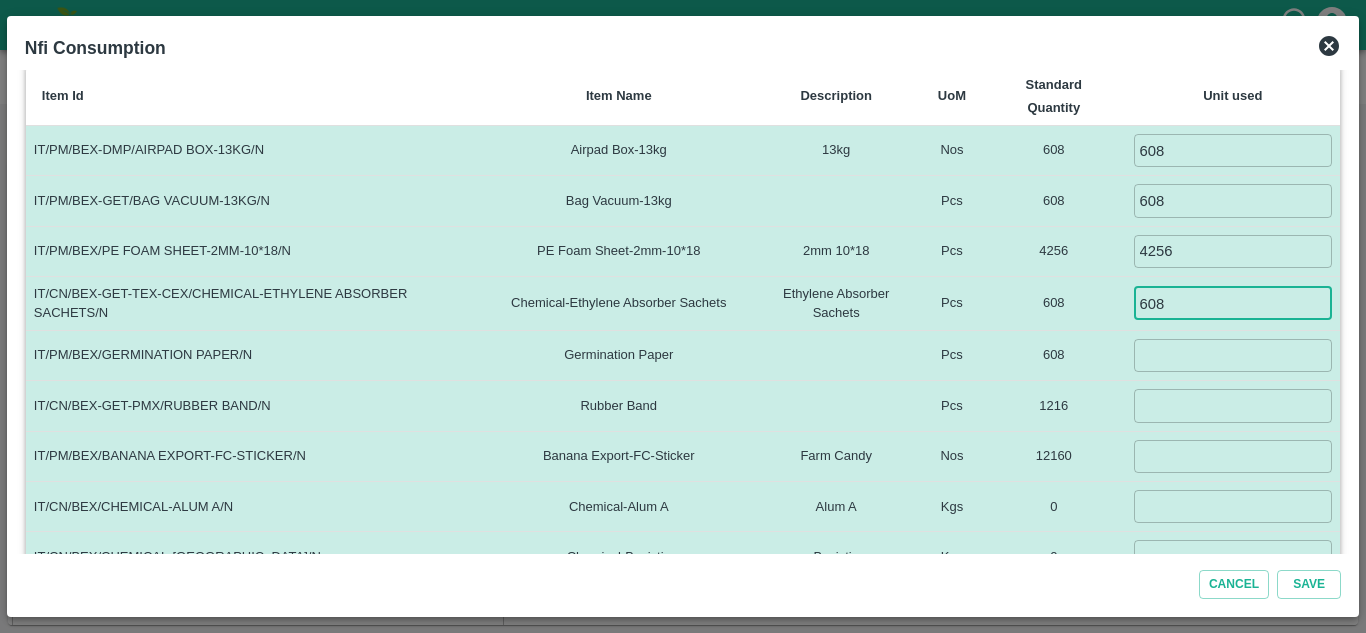 type on "608" 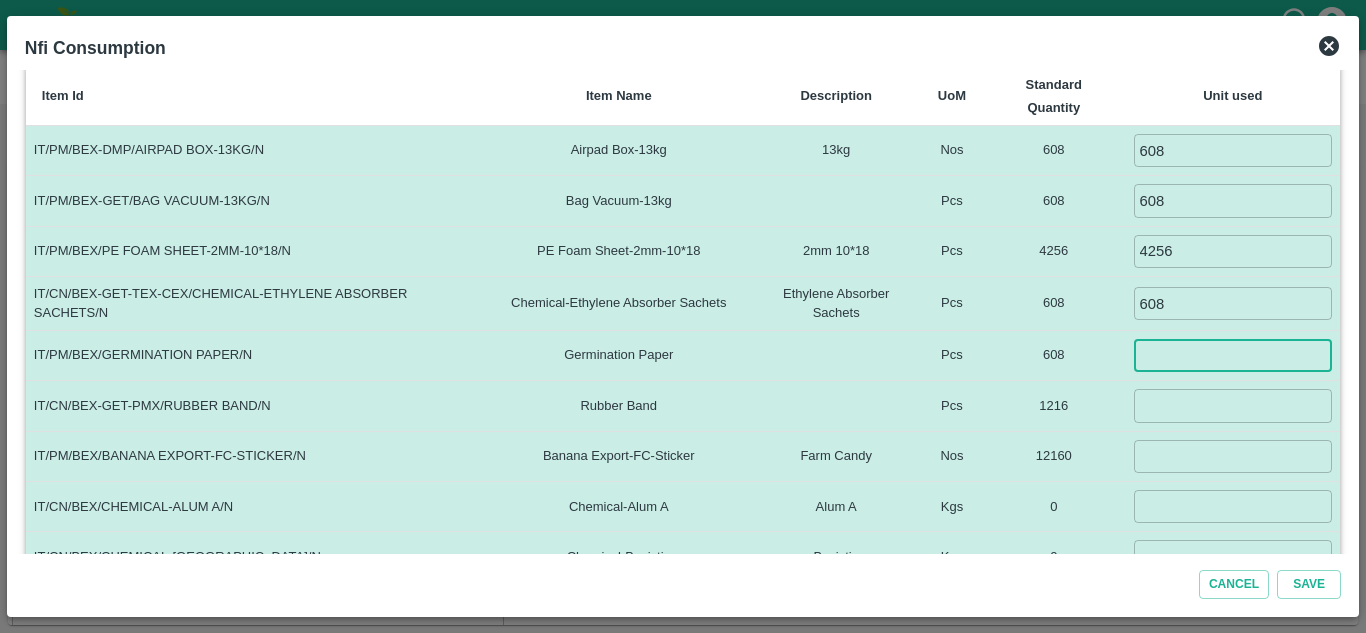 click at bounding box center [1233, 355] 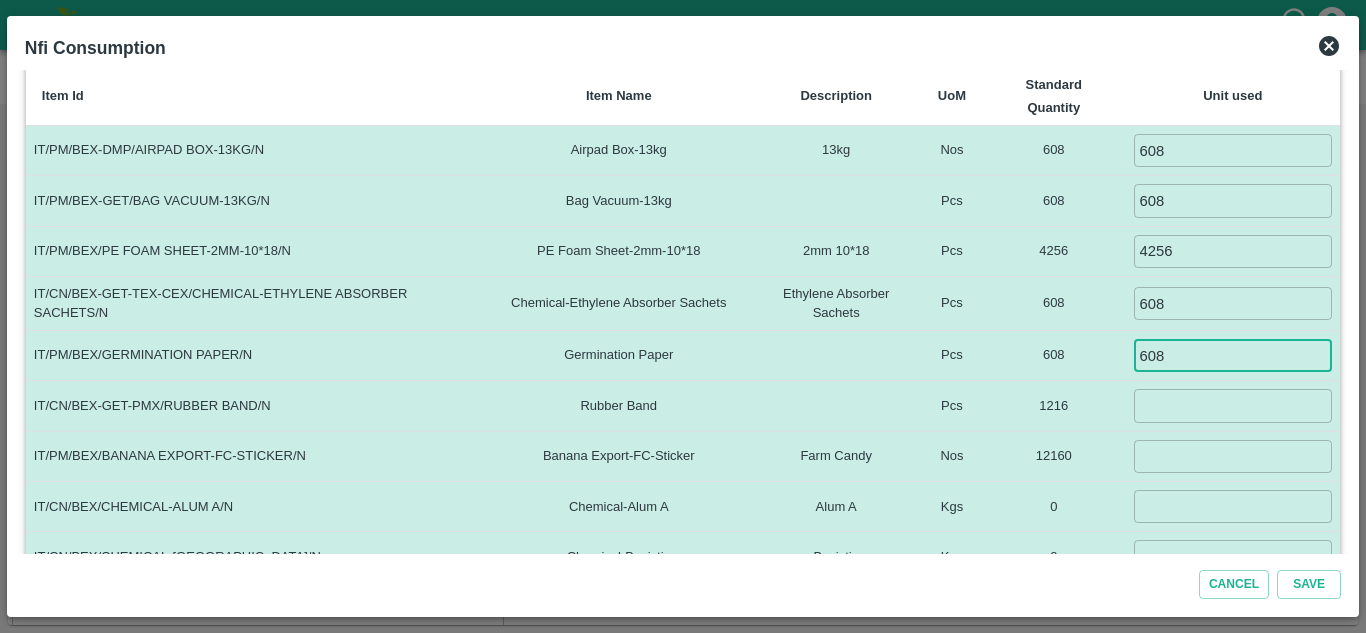 type on "608" 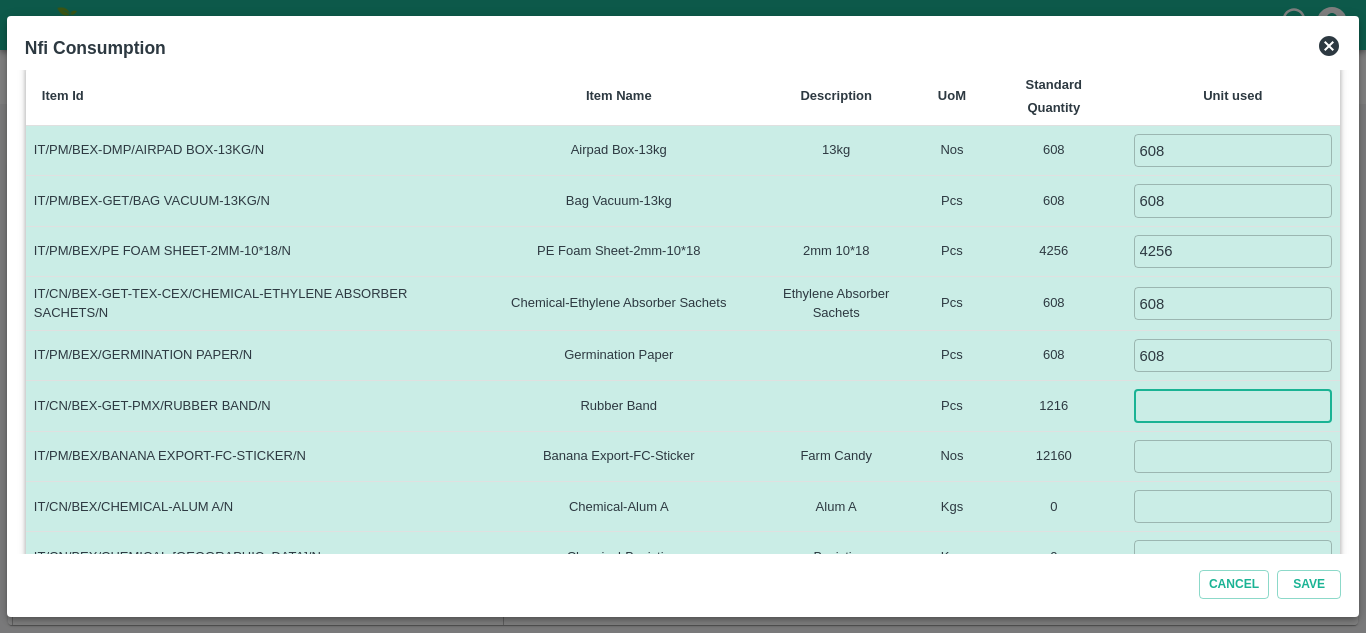 click at bounding box center (1233, 405) 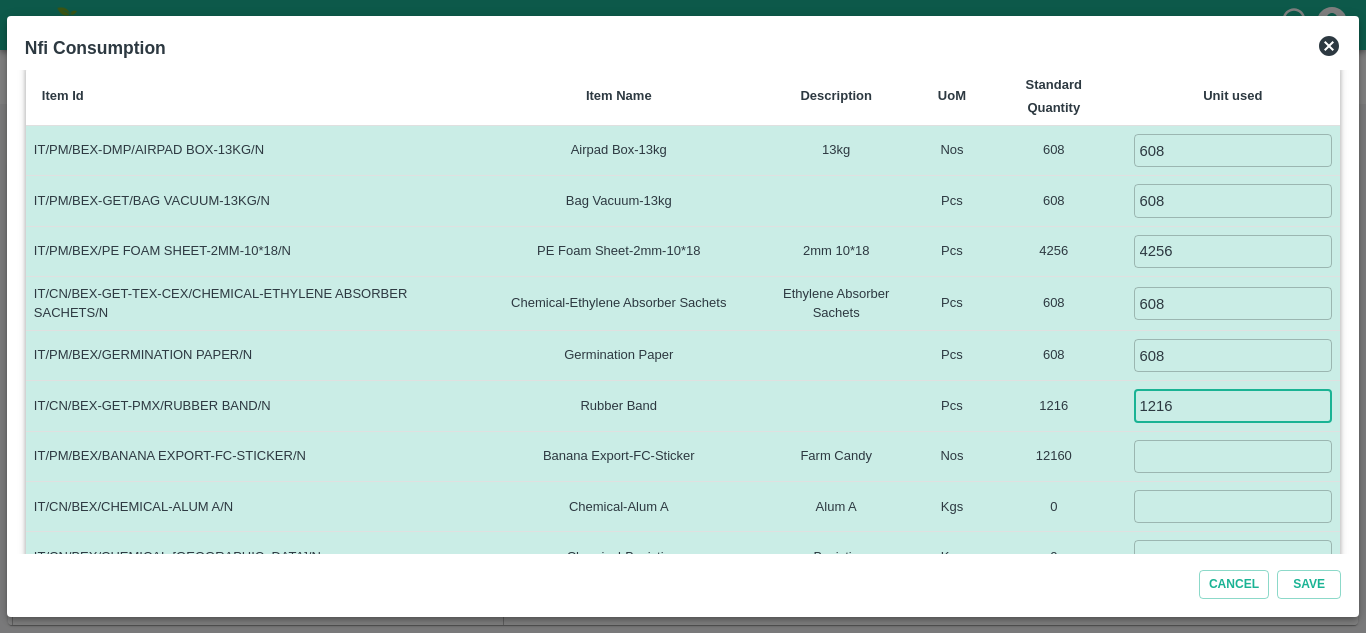 type on "1216" 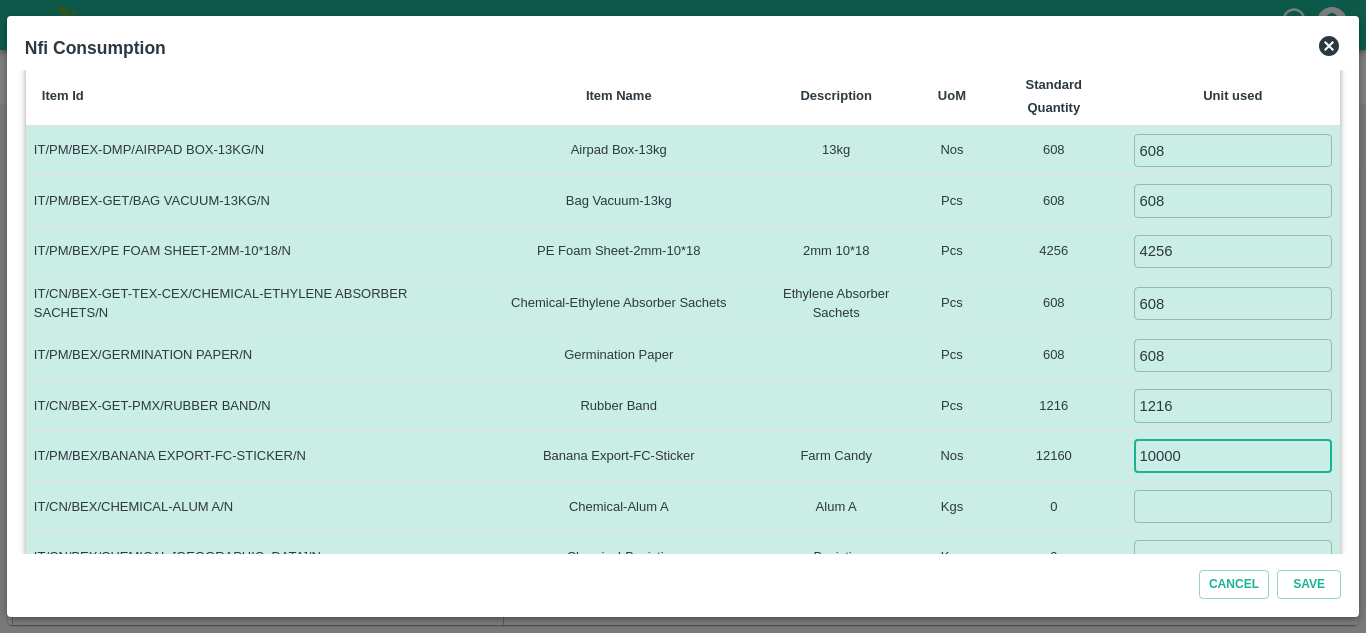 type on "10000" 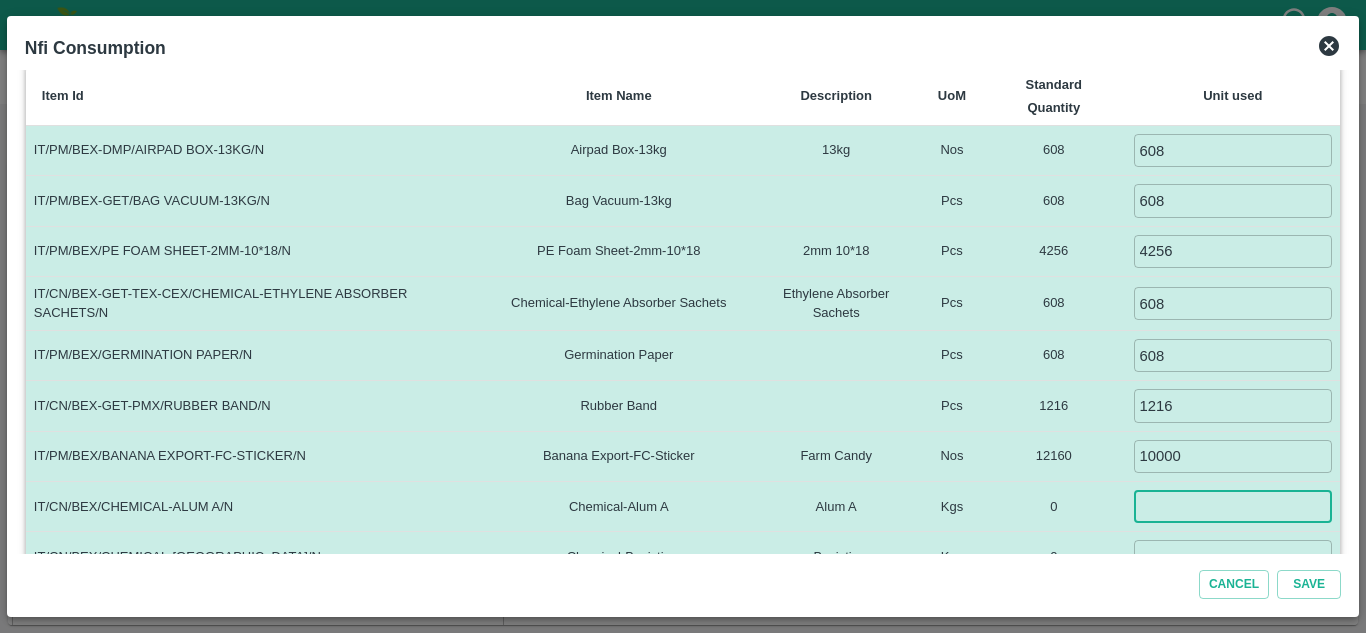 click at bounding box center (1233, 506) 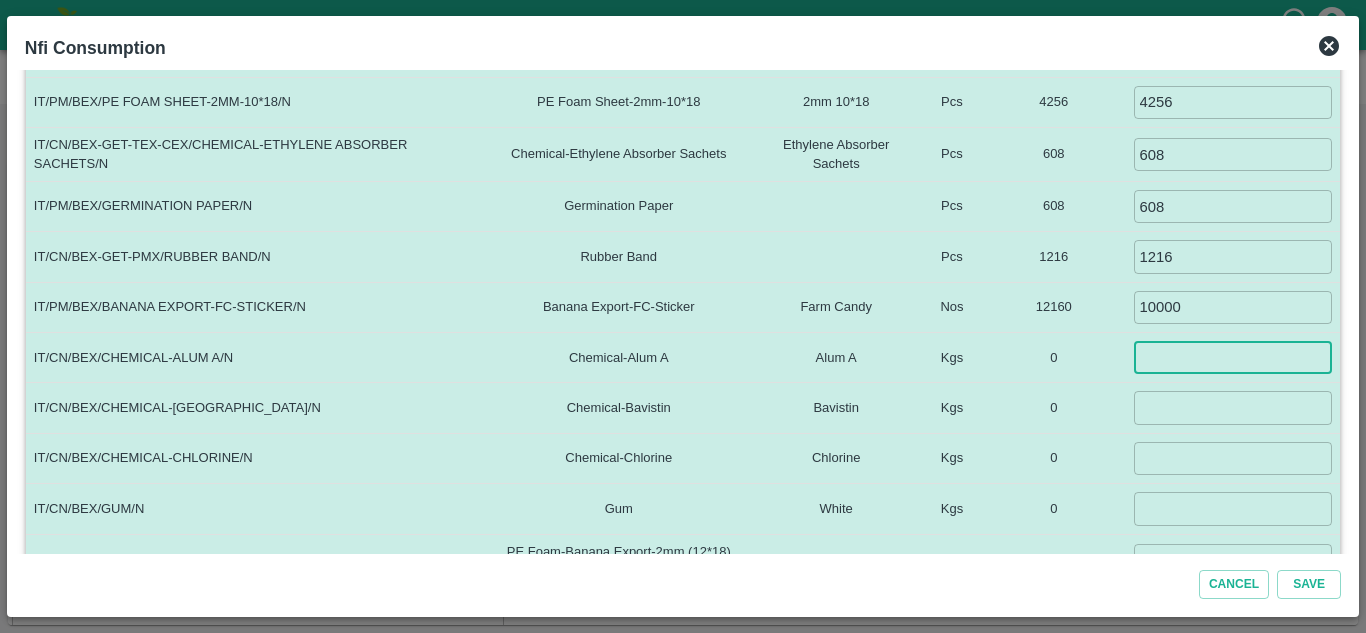 scroll, scrollTop: 463, scrollLeft: 0, axis: vertical 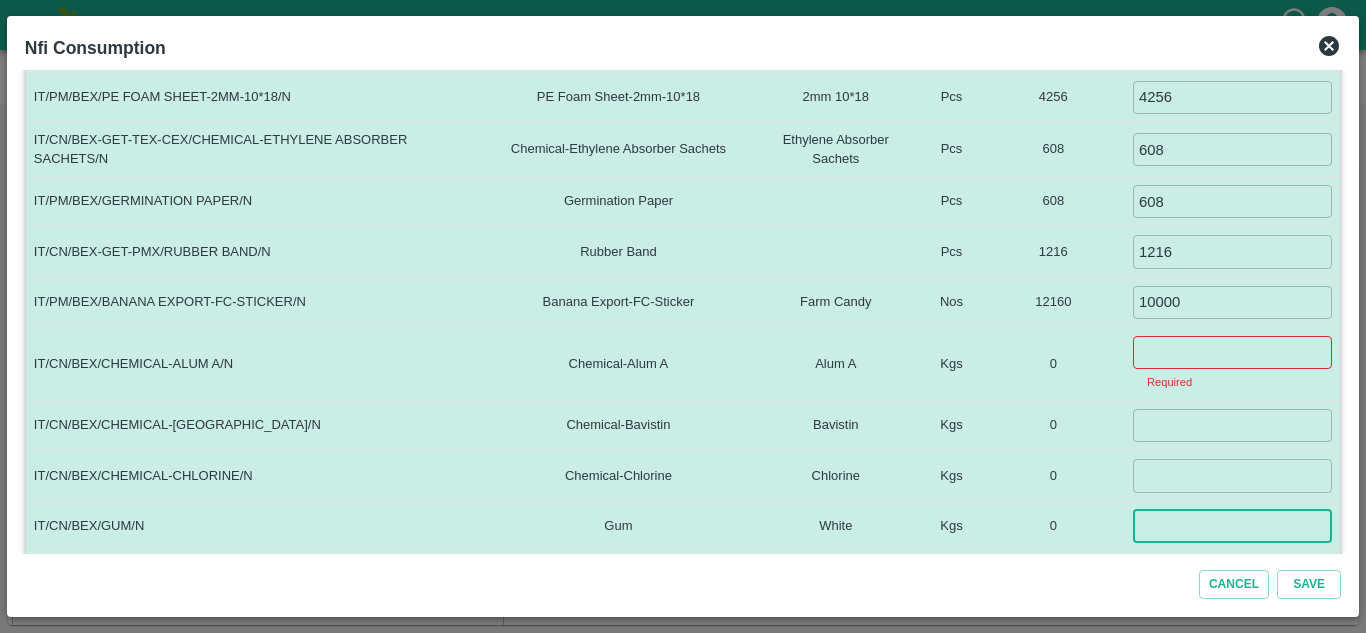 click on "​" at bounding box center (1232, 526) 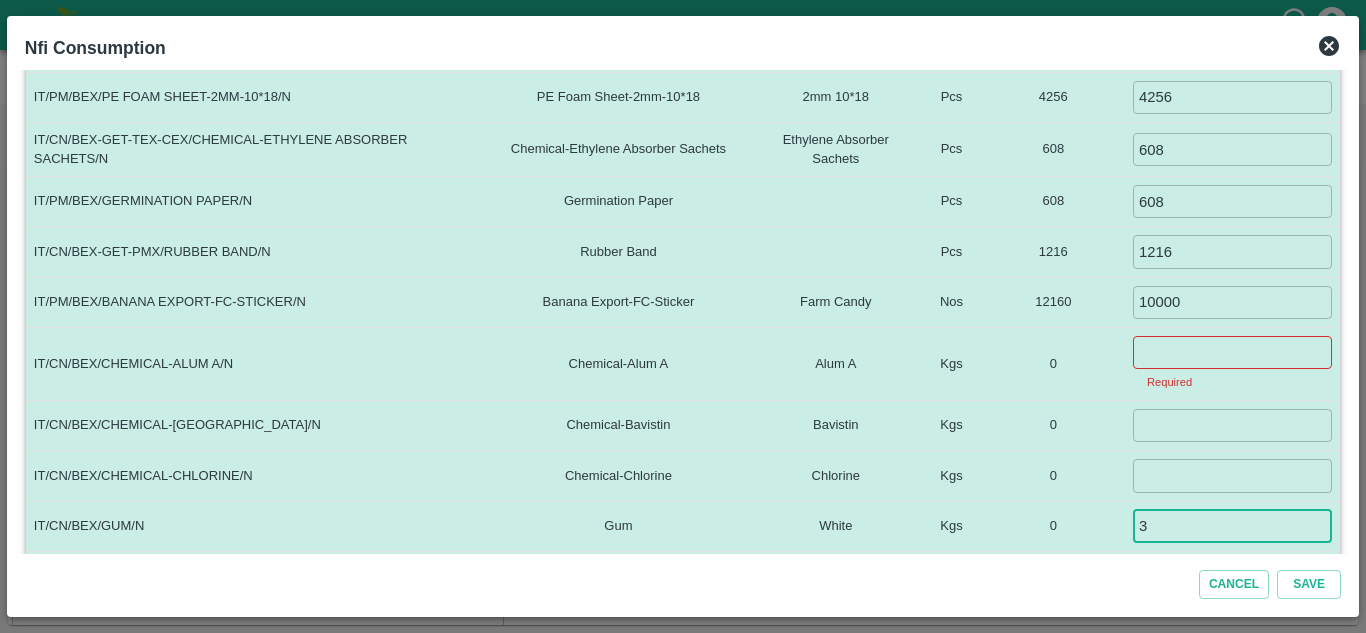 type on "3" 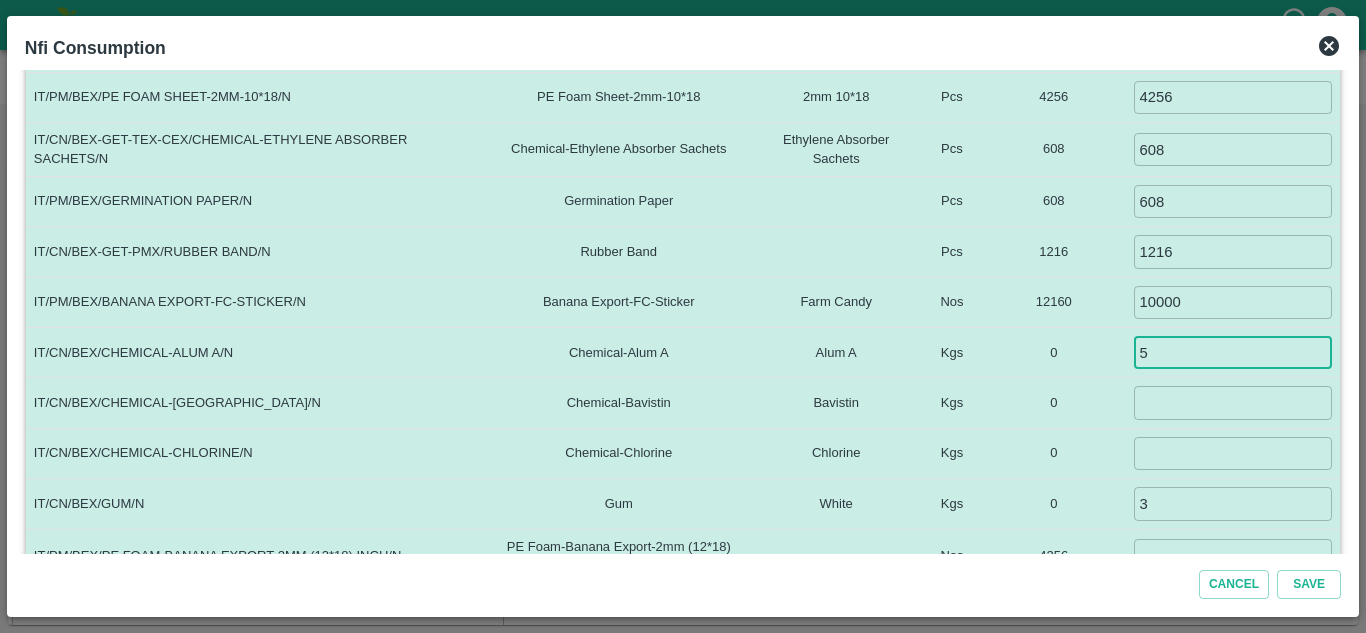 type on "5" 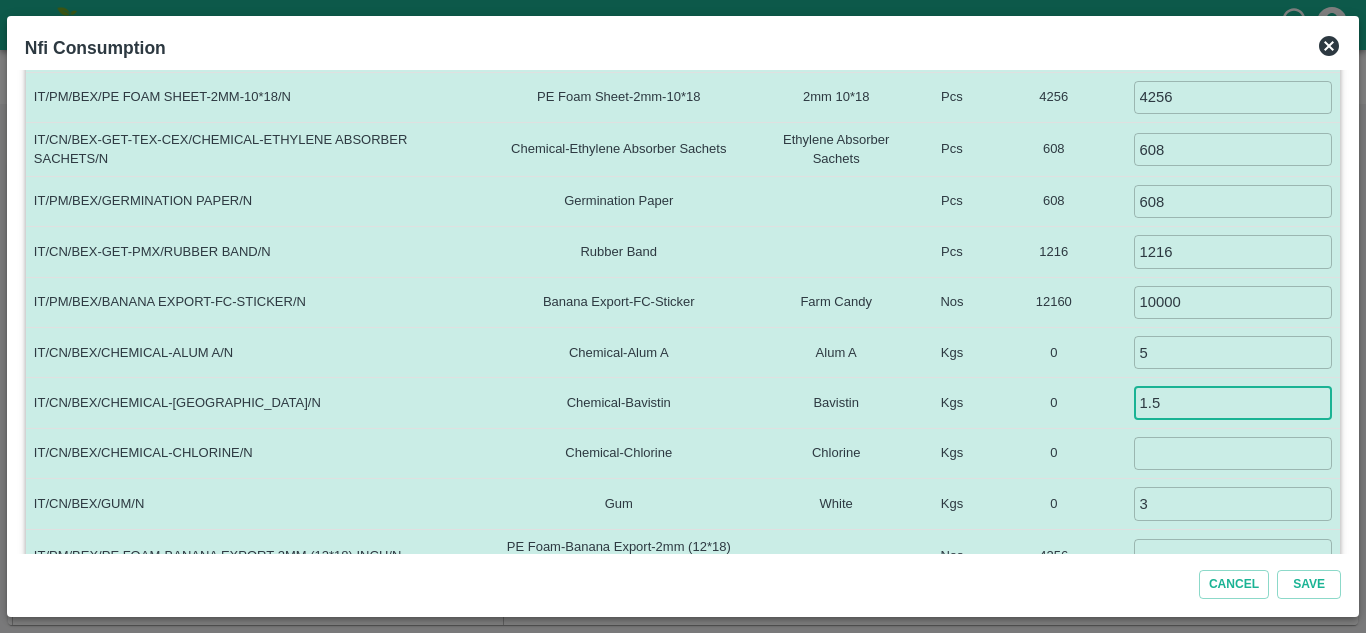 type on "1.5" 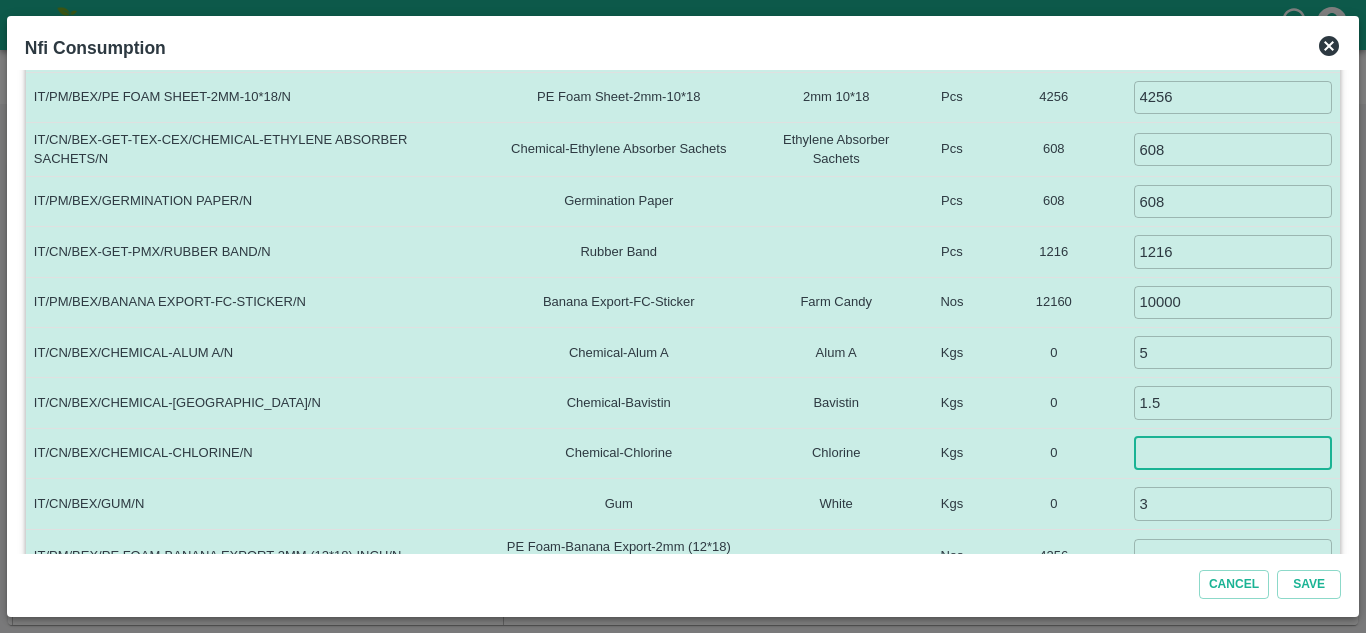 click at bounding box center (1233, 453) 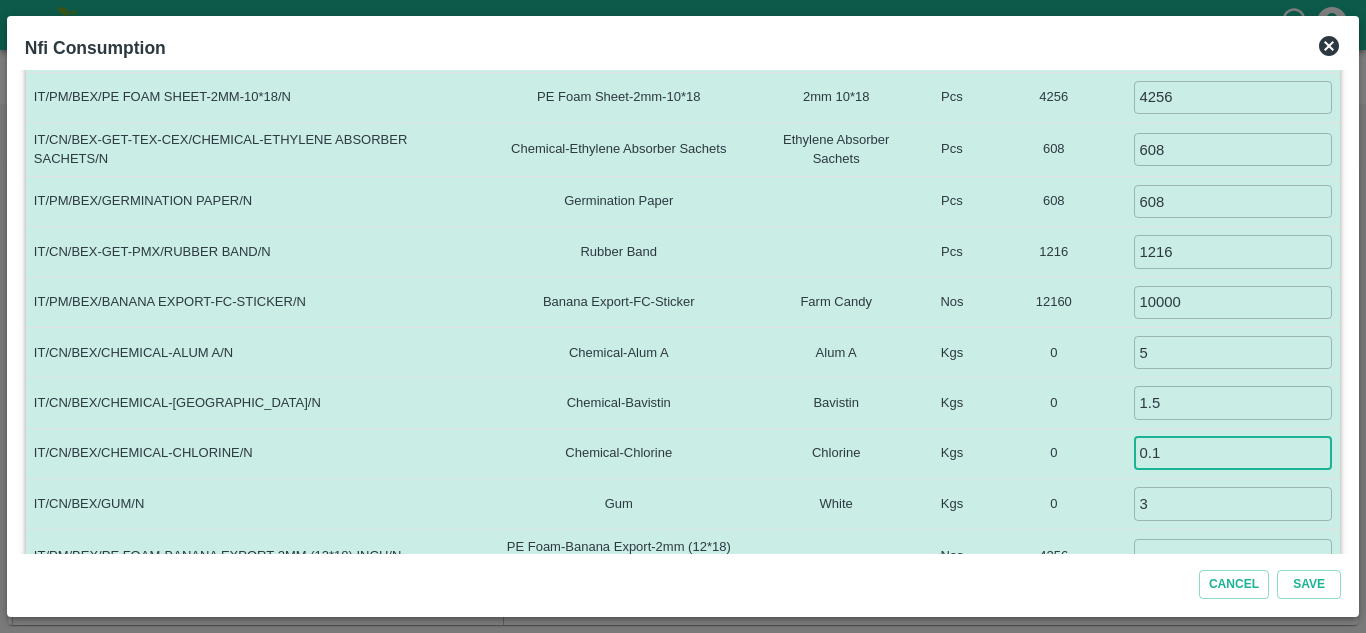 type on "0.1" 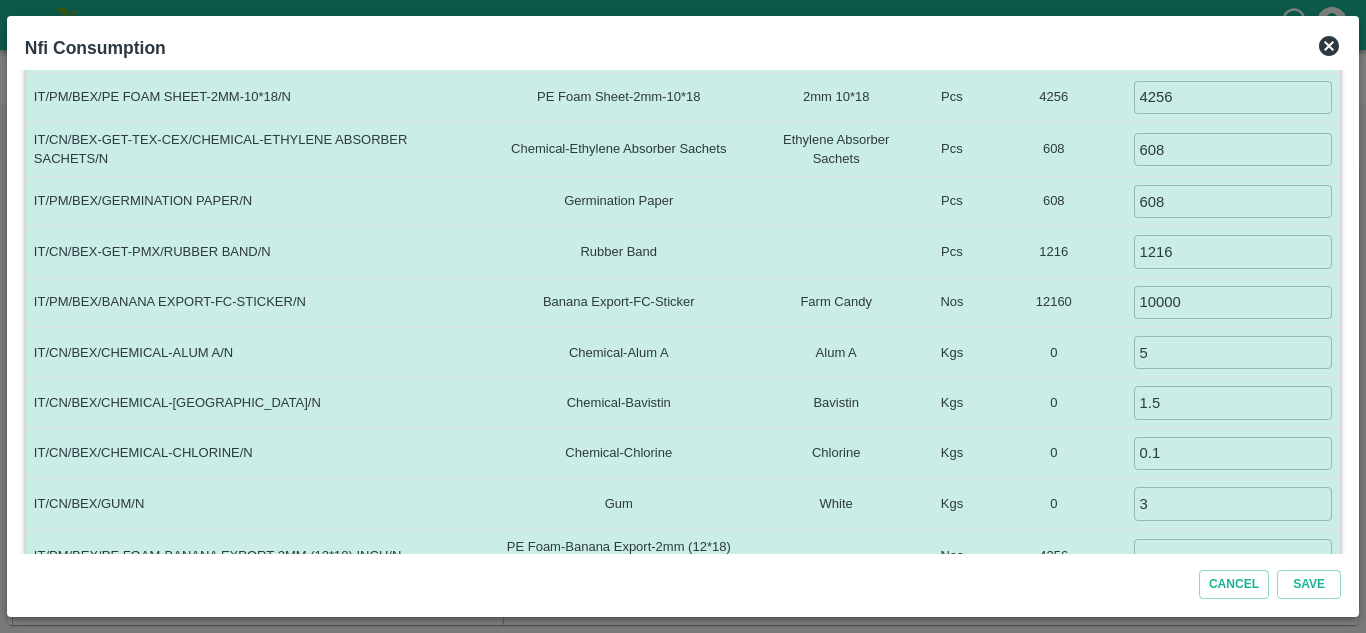 click on "0" at bounding box center [1053, 453] 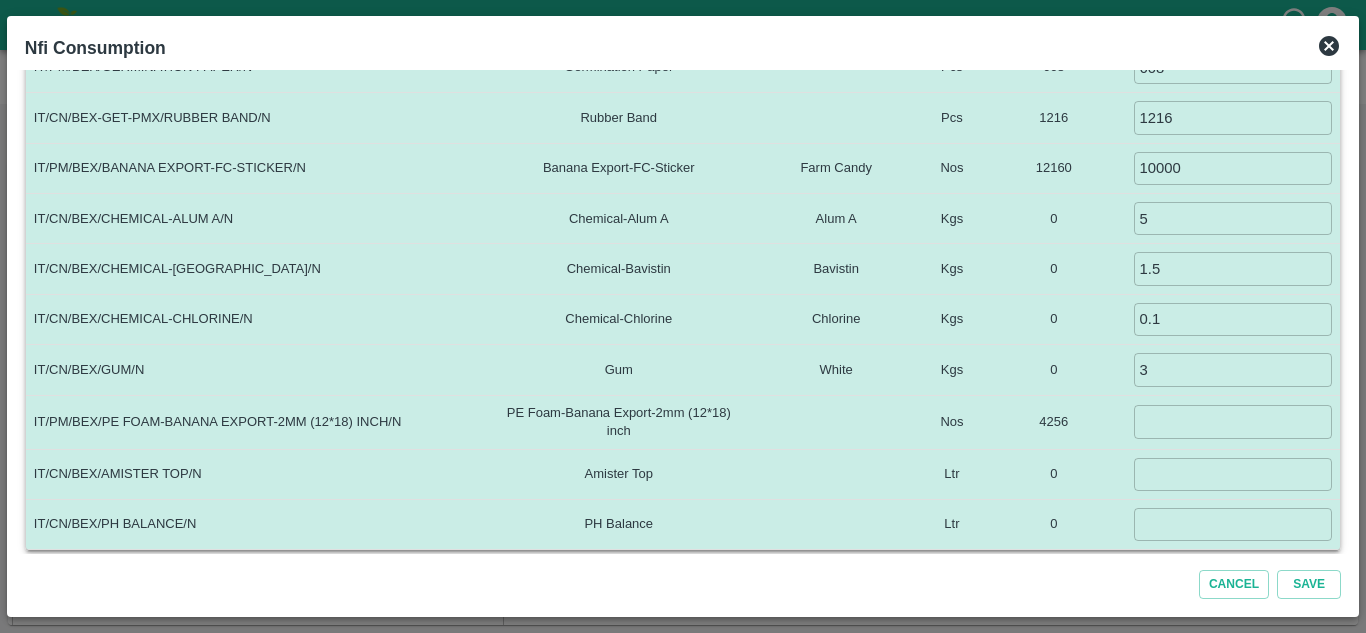 scroll, scrollTop: 602, scrollLeft: 0, axis: vertical 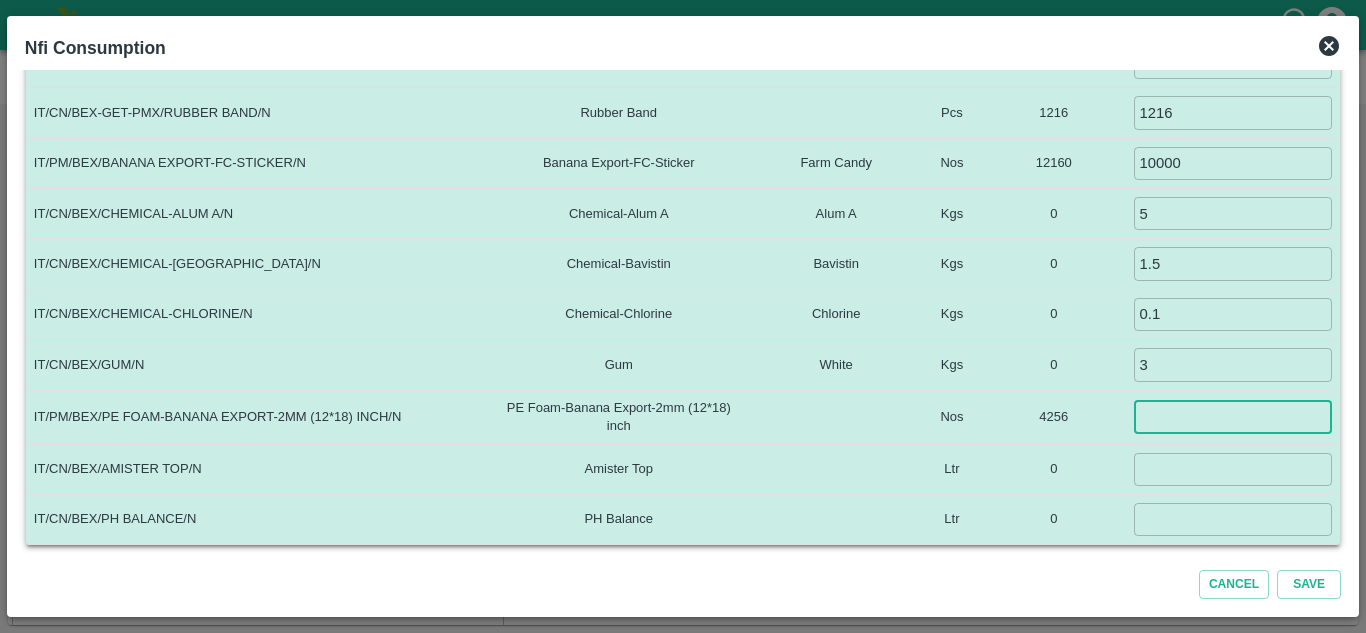 click at bounding box center (1233, 416) 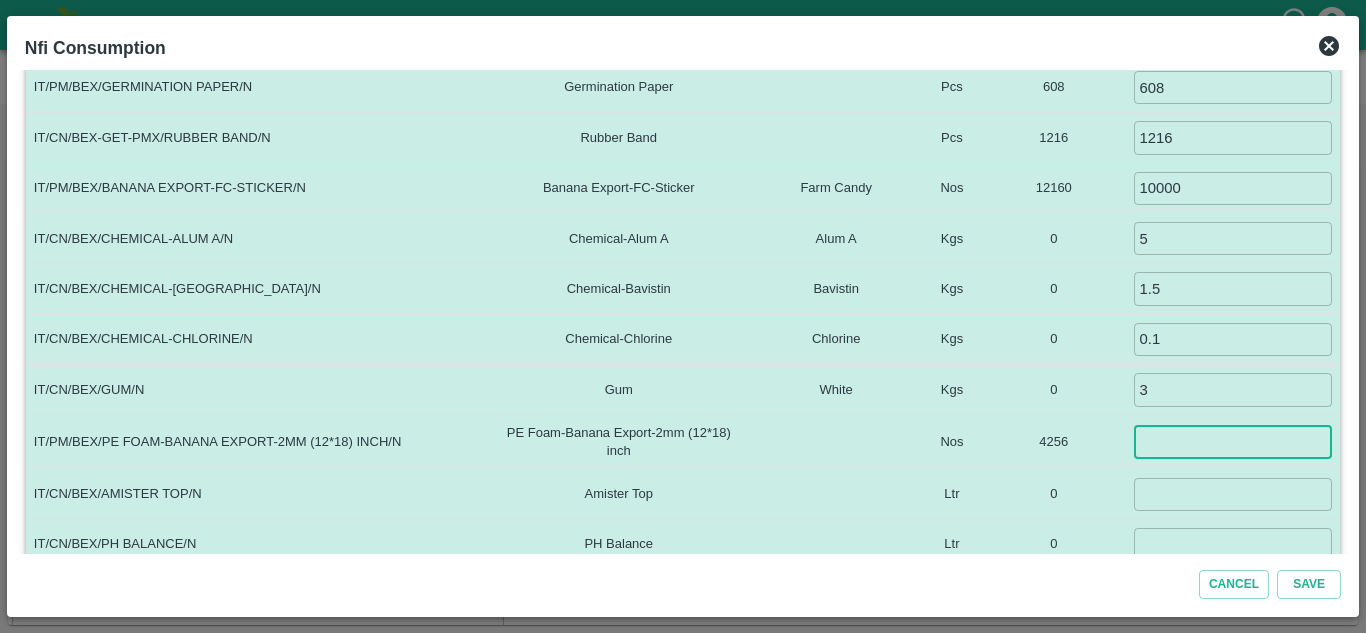 scroll, scrollTop: 602, scrollLeft: 0, axis: vertical 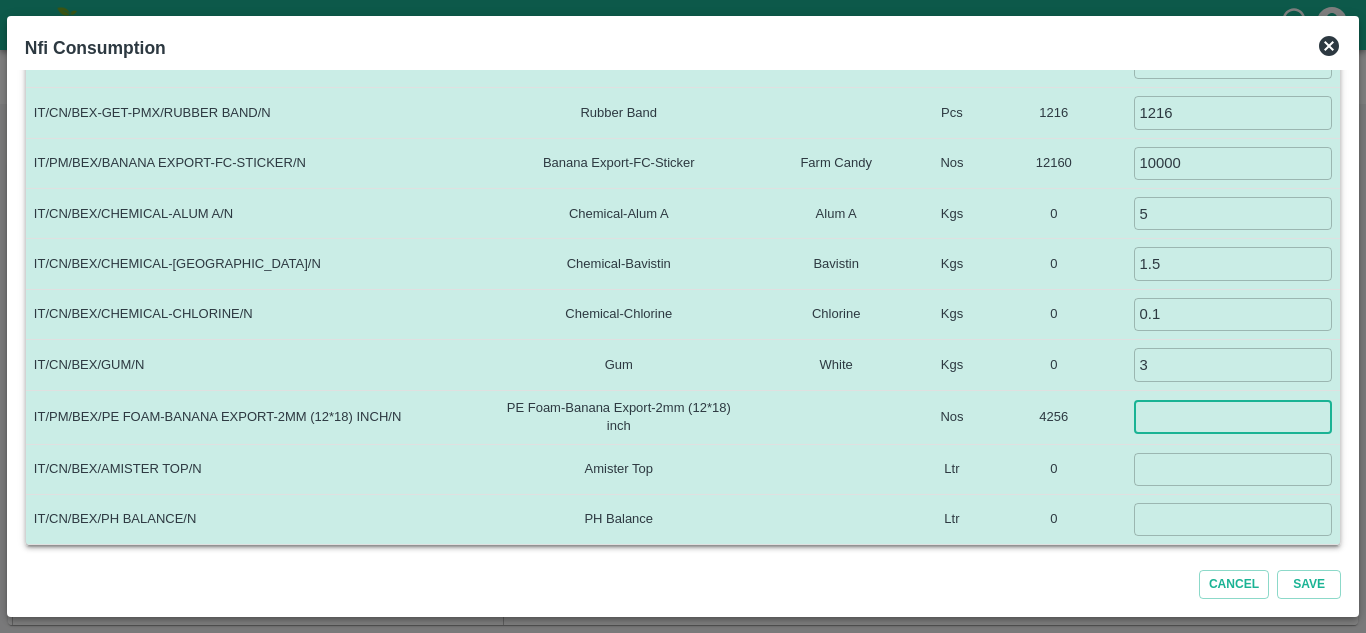 click at bounding box center [1233, 416] 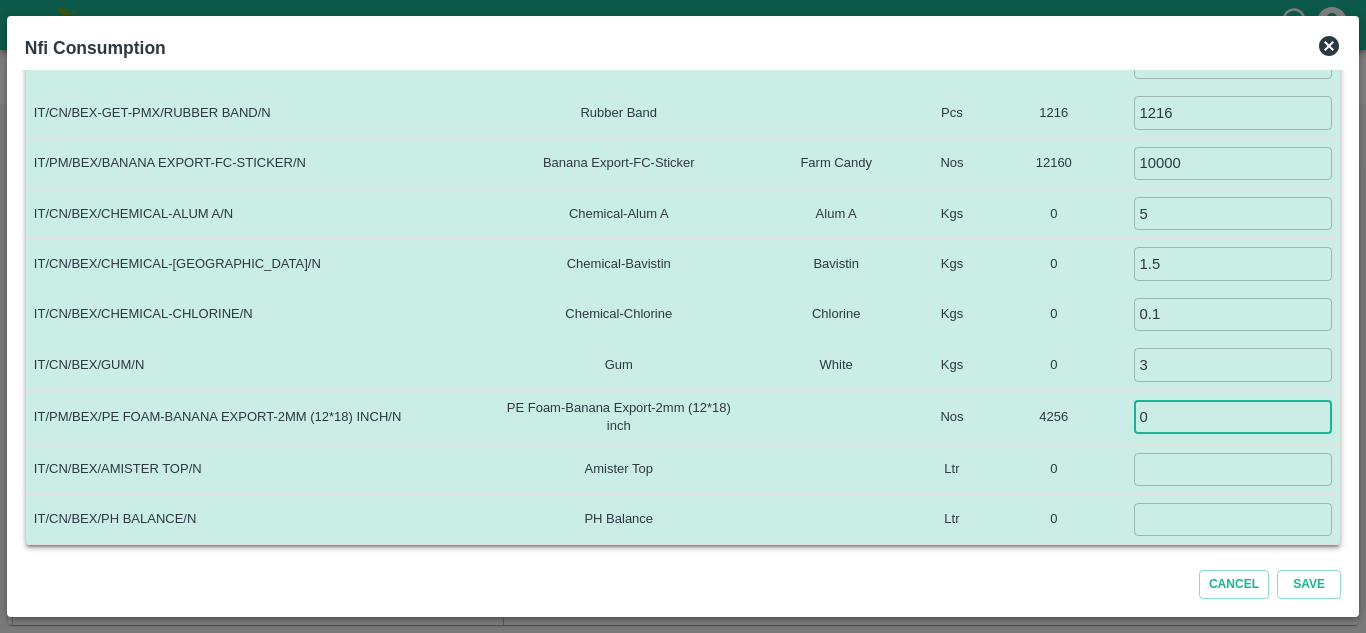 type on "0" 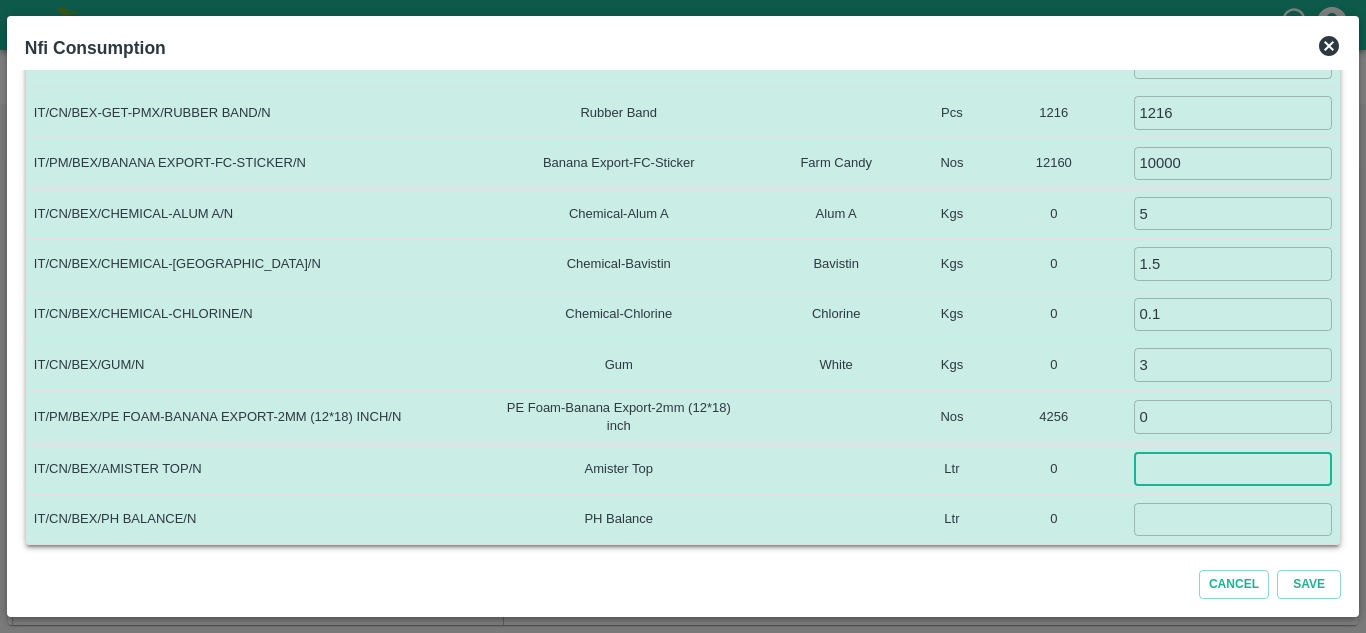 click at bounding box center [1233, 469] 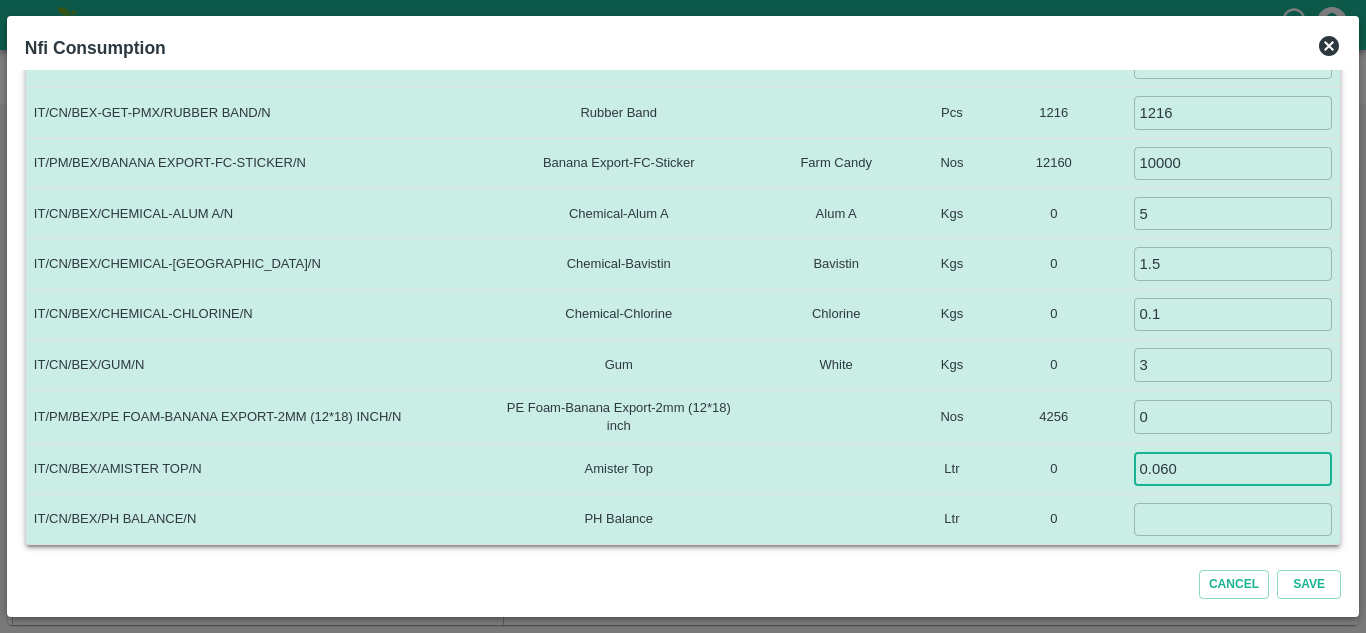 type on "0.060" 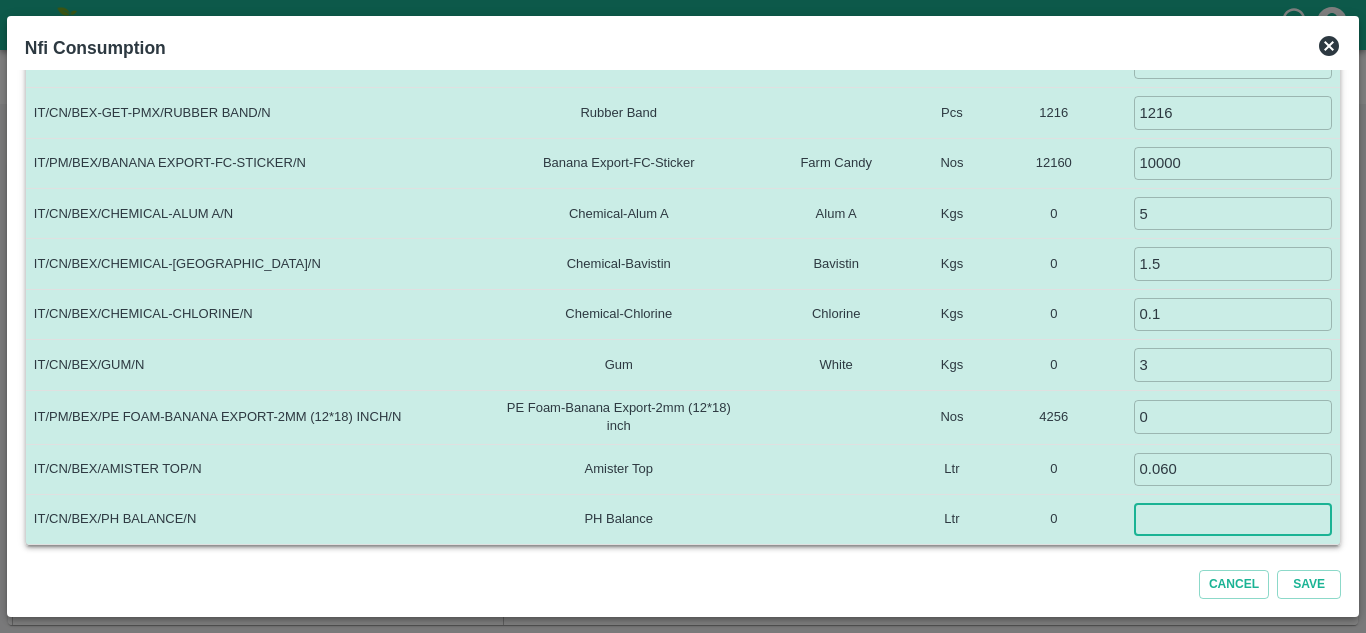 click at bounding box center (1233, 519) 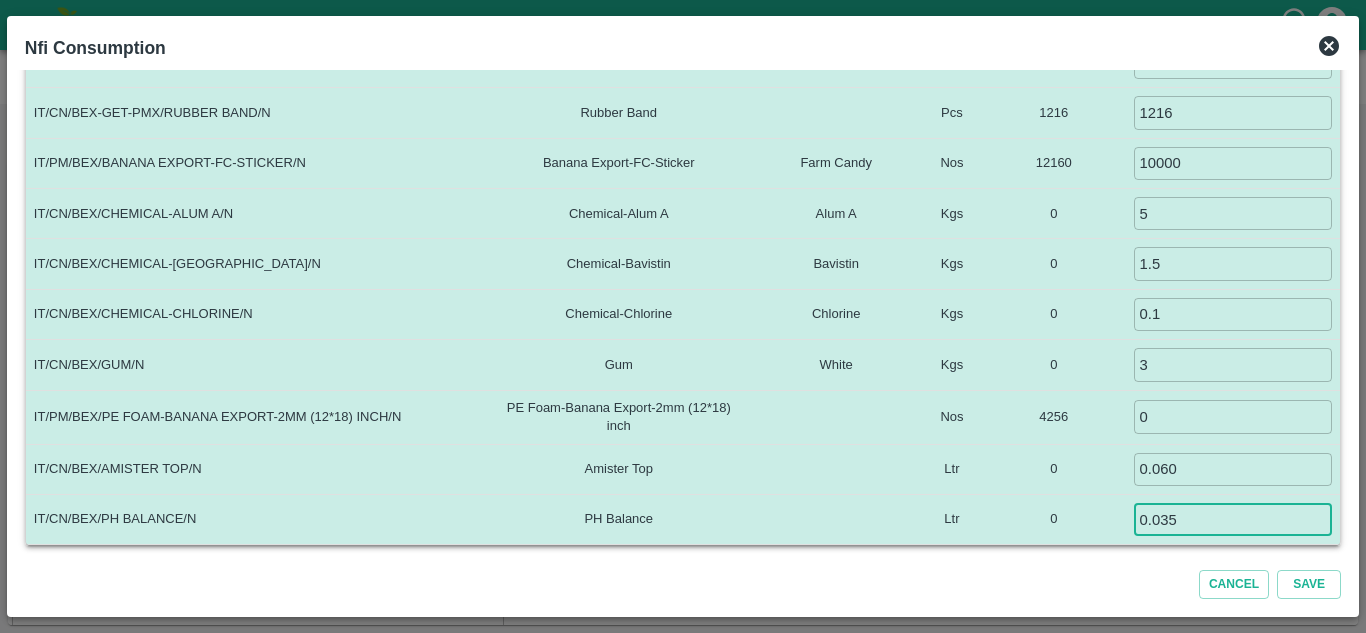 type on "0.035" 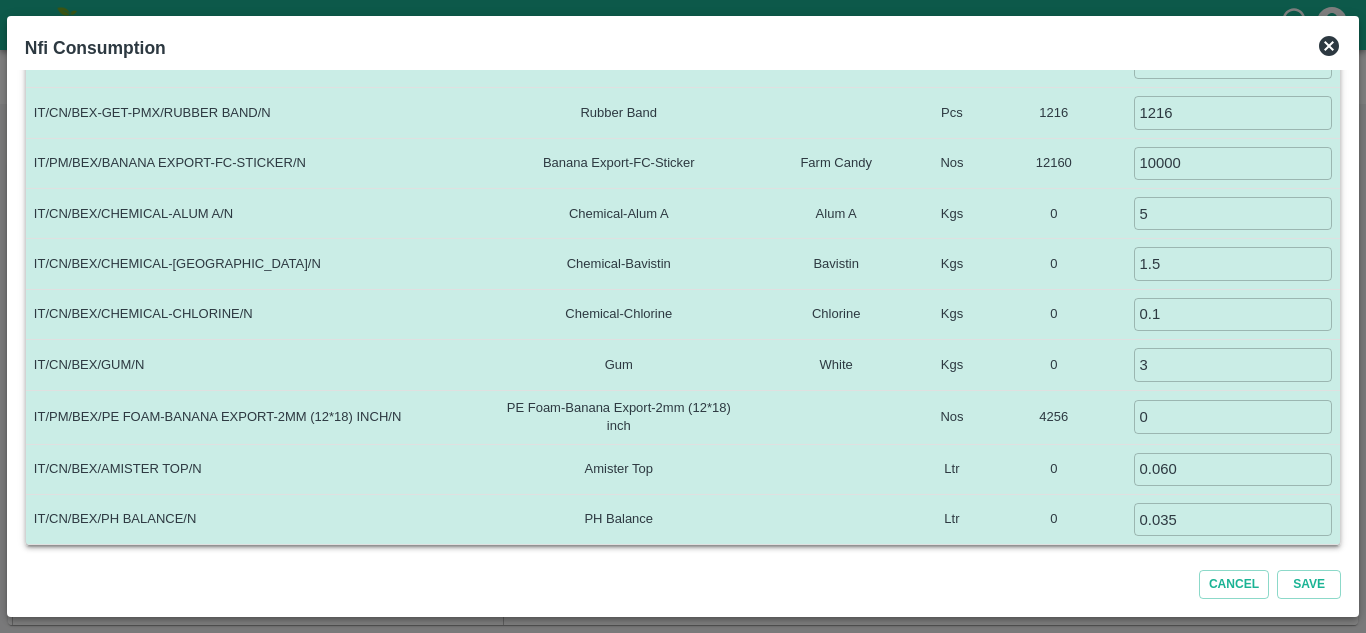 click on "0" at bounding box center [1053, 469] 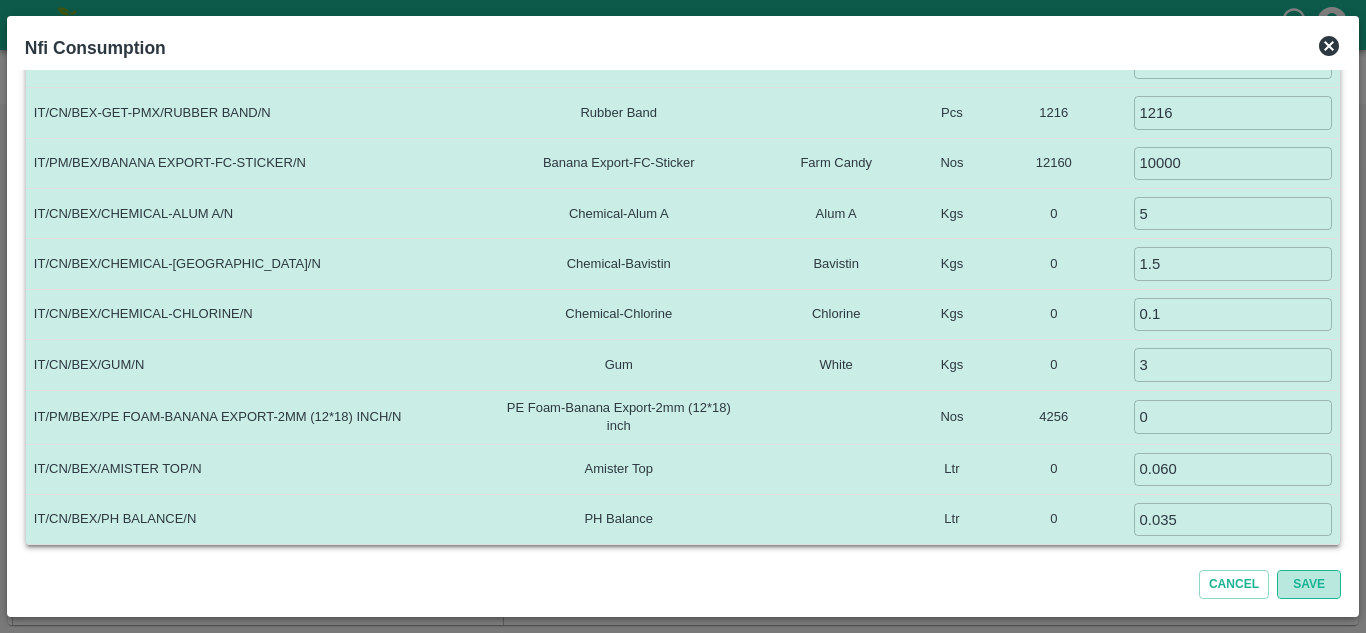 click on "Save" at bounding box center [1309, 584] 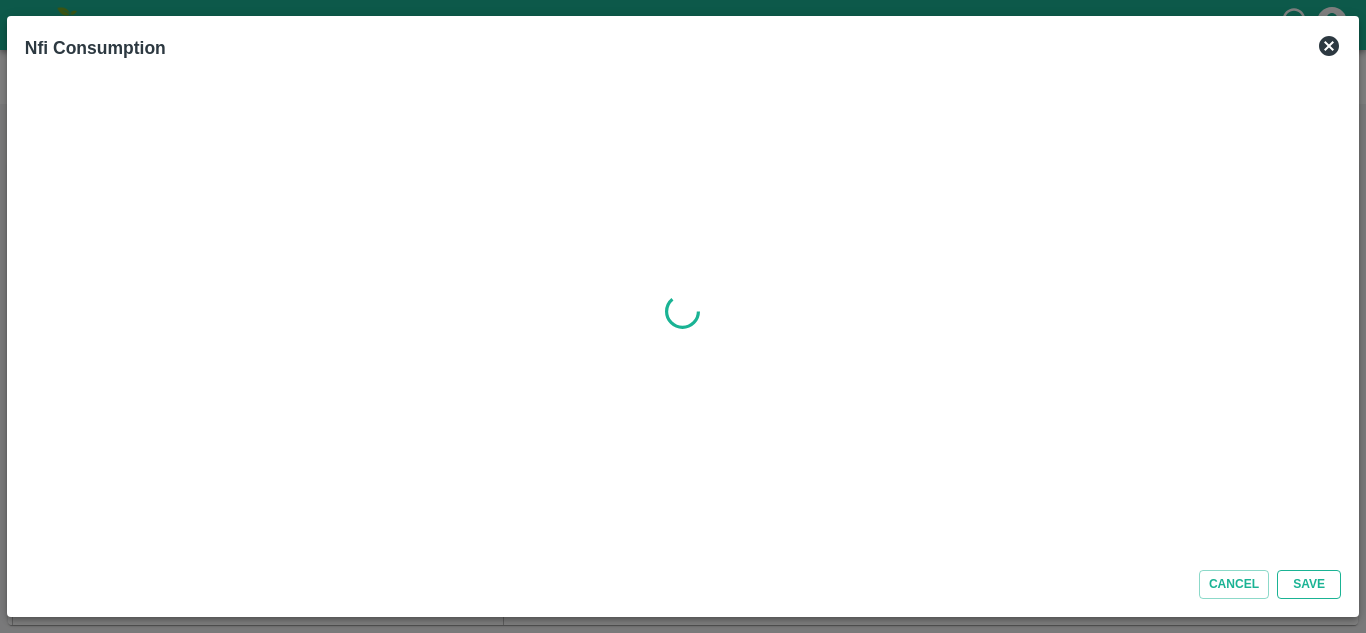 scroll, scrollTop: 0, scrollLeft: 0, axis: both 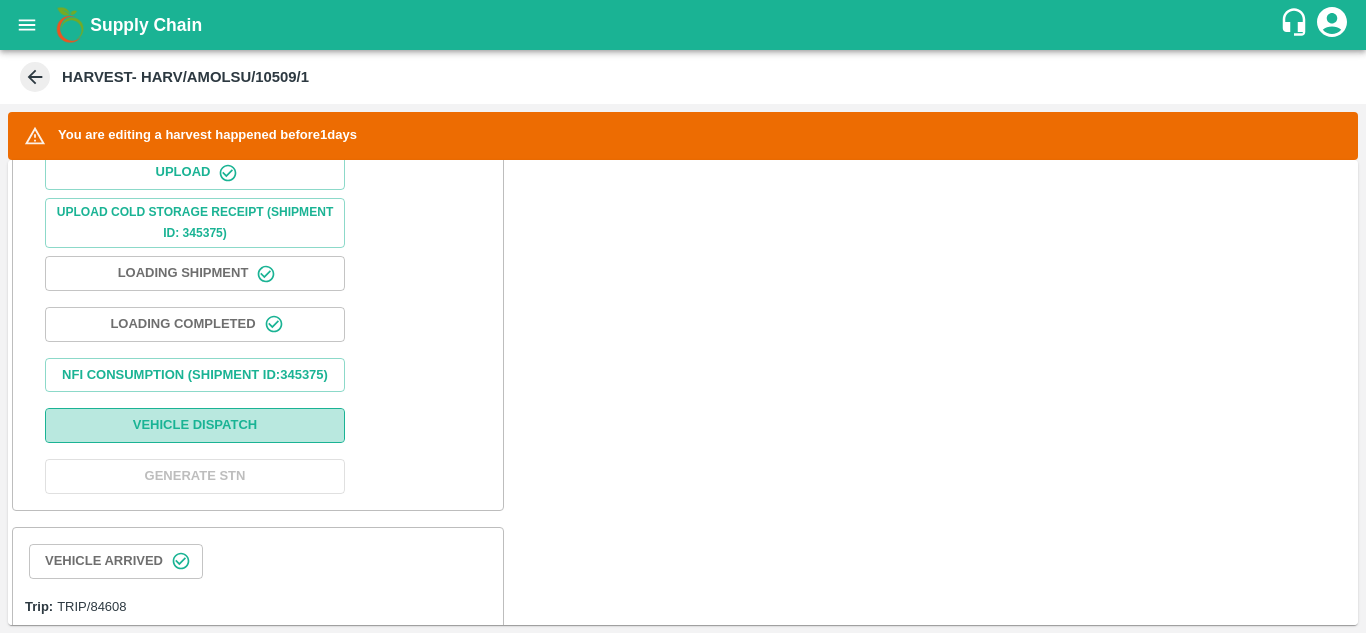 click on "Vehicle Dispatch" at bounding box center (195, 425) 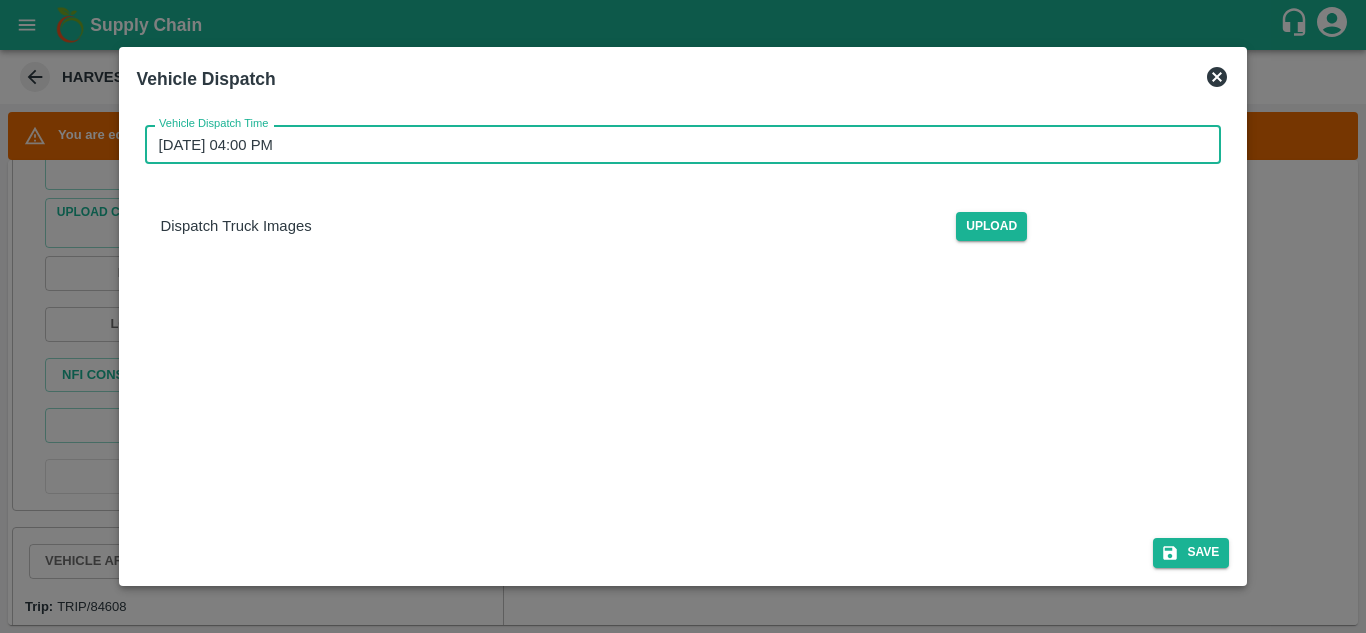 click on "12/07/2025 04:00 PM" at bounding box center (676, 144) 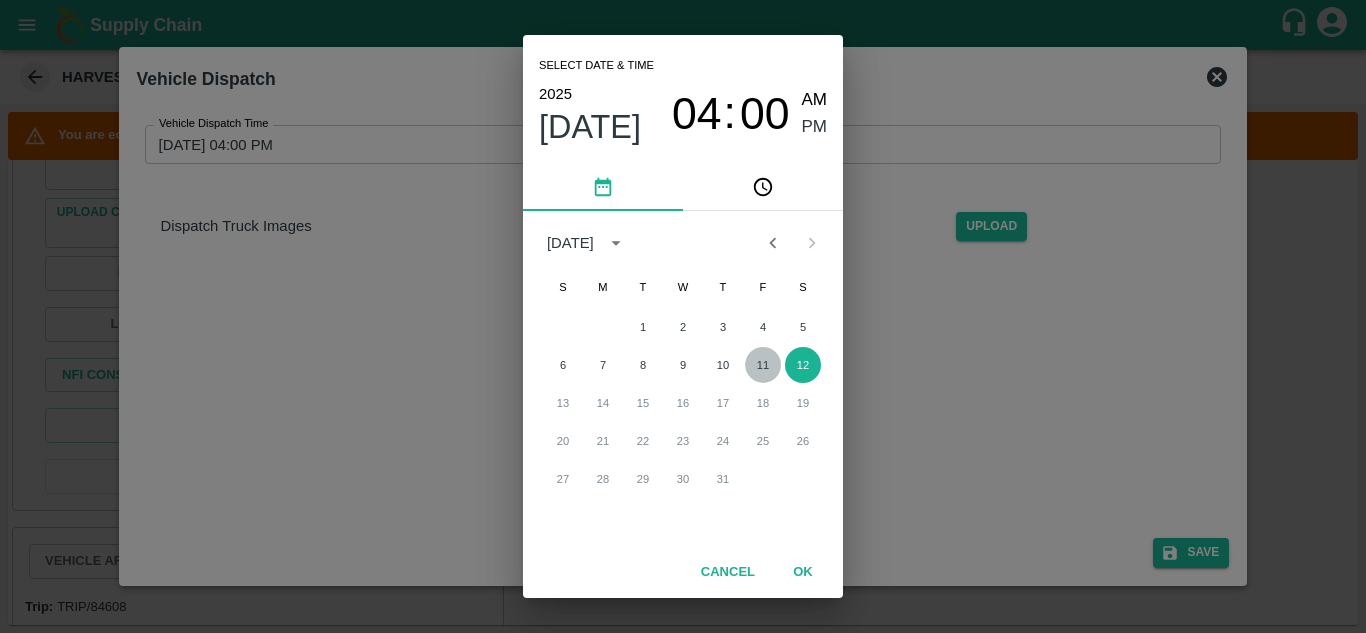 click on "11" at bounding box center (763, 365) 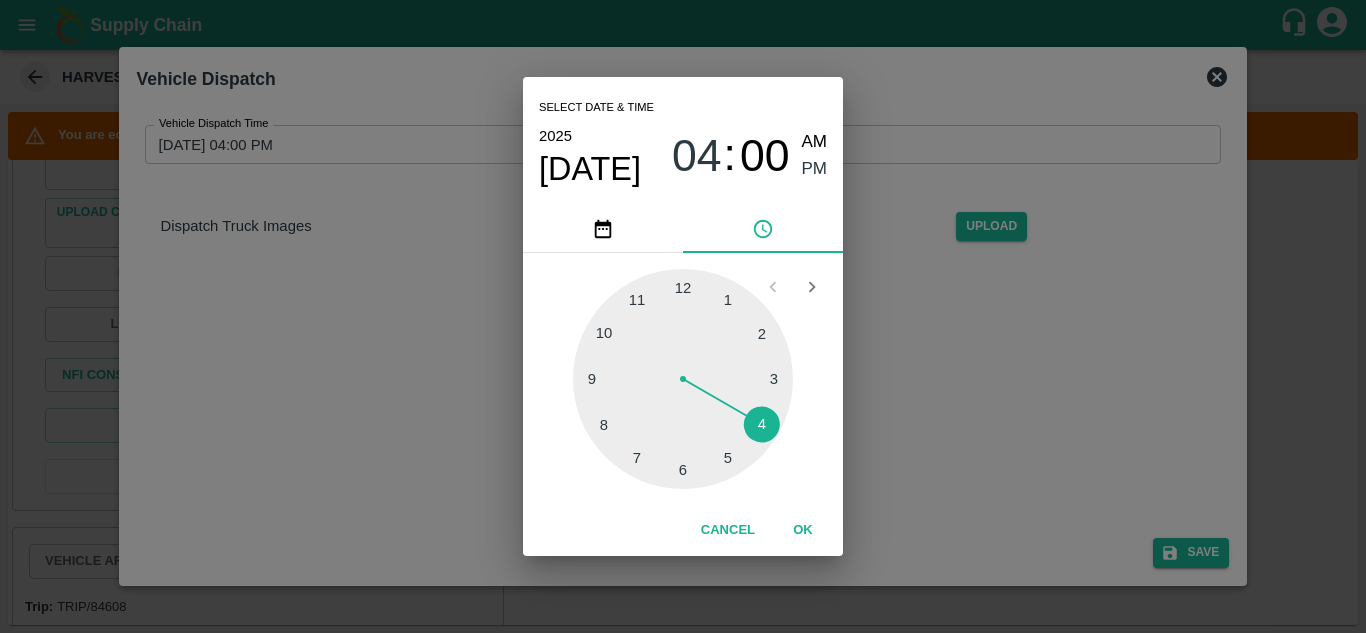 click at bounding box center [683, 379] 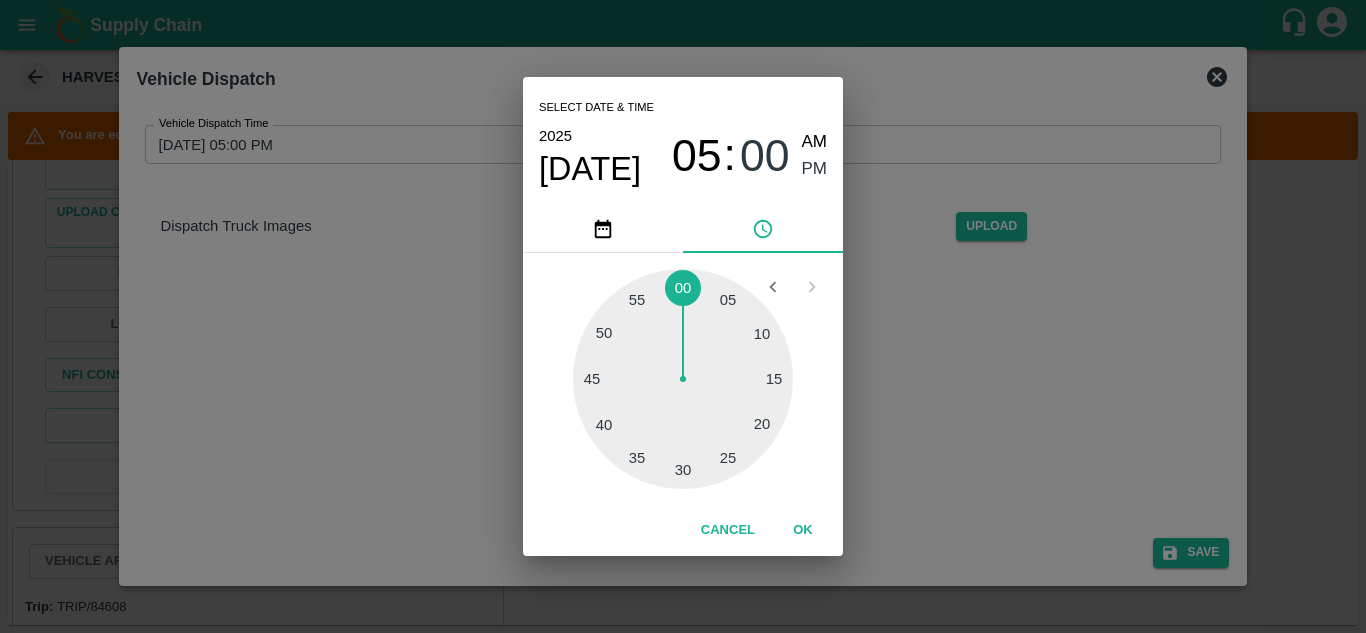 click at bounding box center [683, 379] 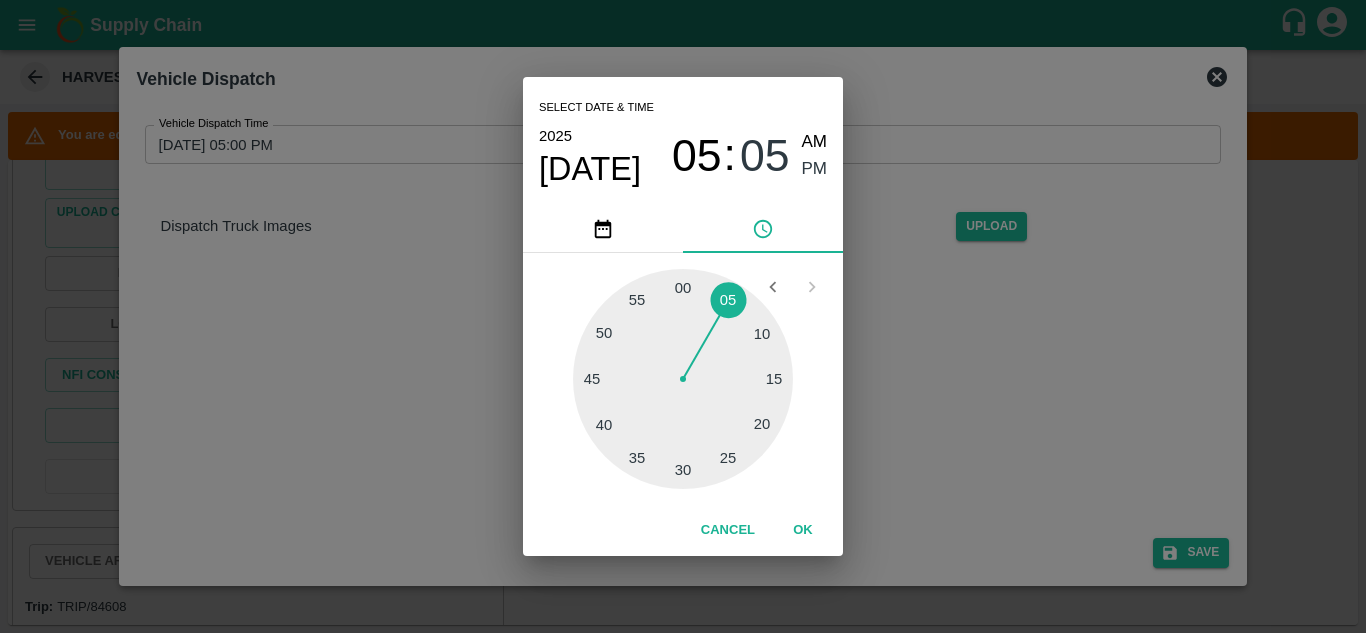 type on "11/07/2025 05:05 PM" 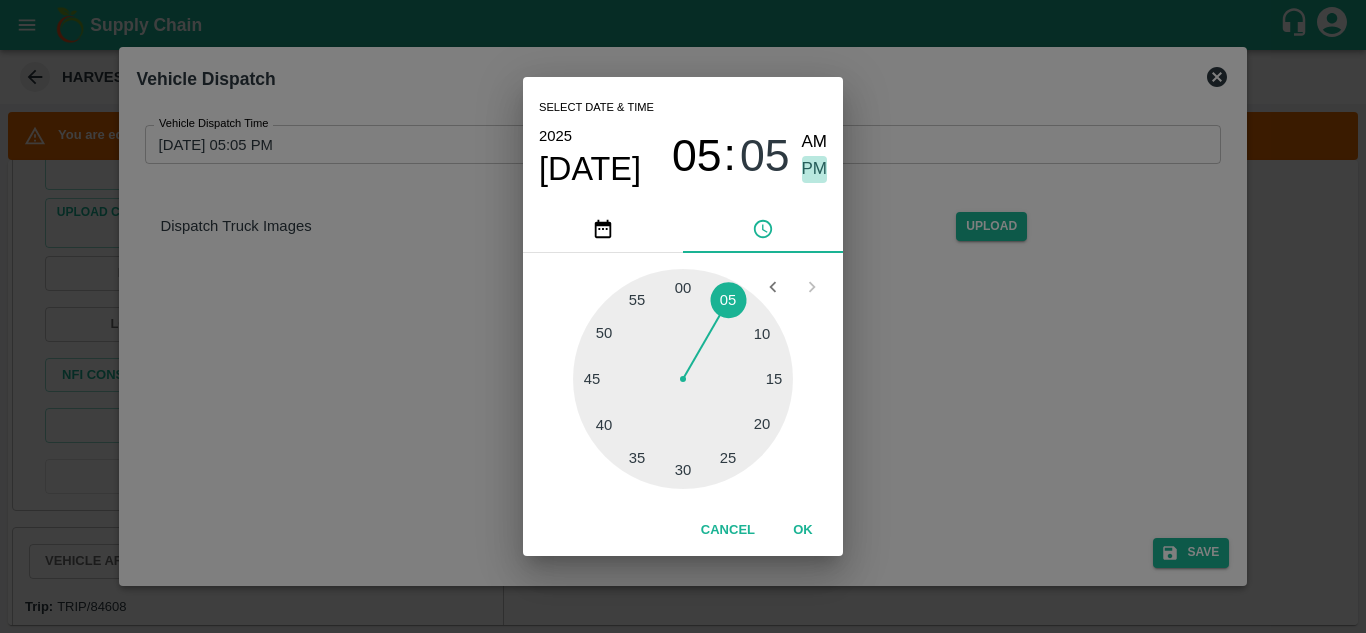 click on "PM" at bounding box center [815, 169] 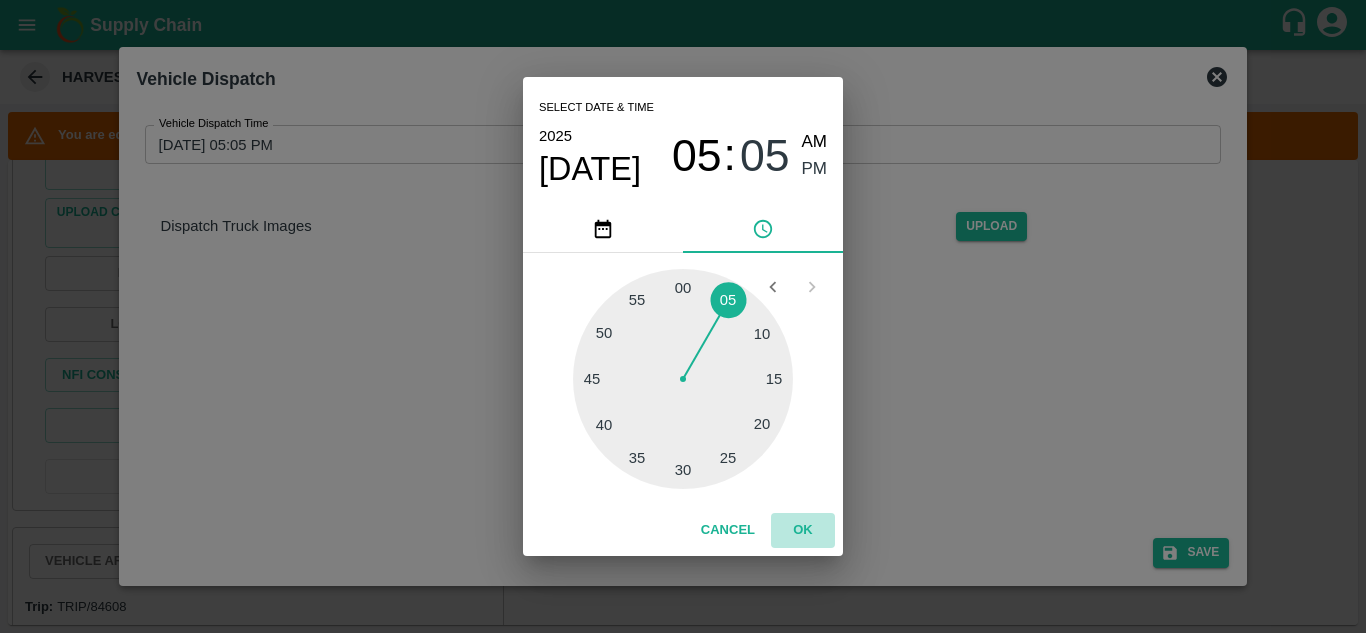 click on "OK" at bounding box center (803, 530) 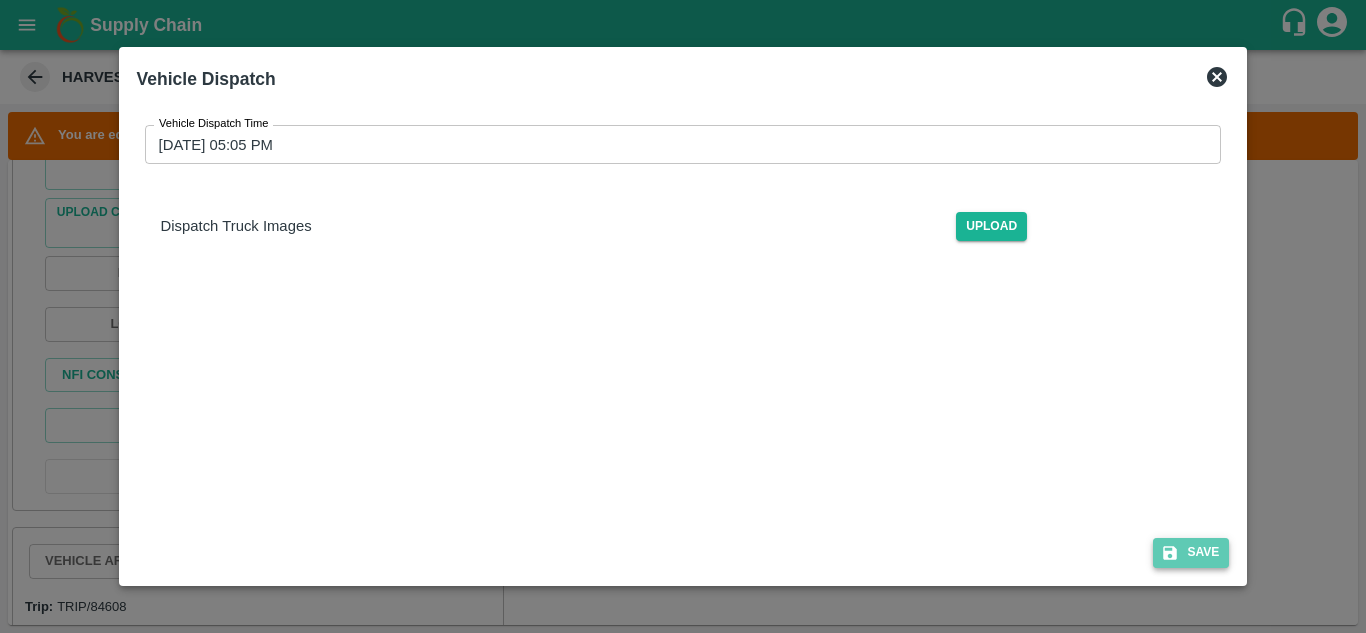 click on "Save" at bounding box center (1191, 552) 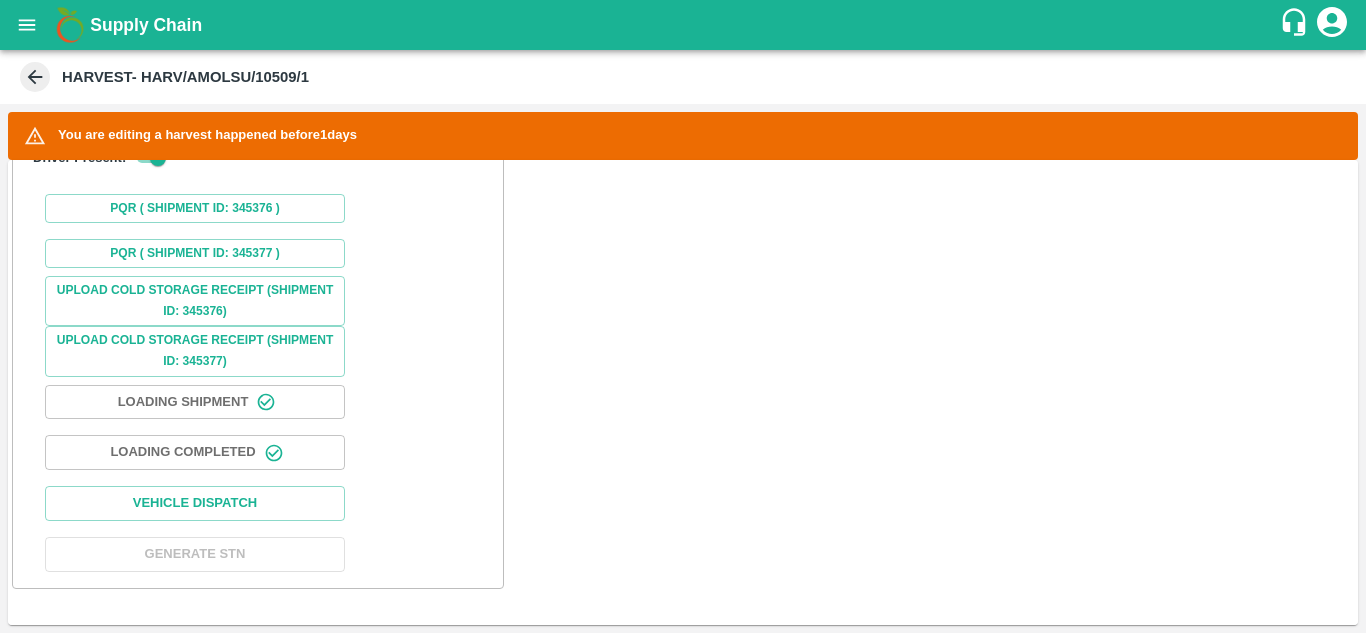 scroll, scrollTop: 1477, scrollLeft: 0, axis: vertical 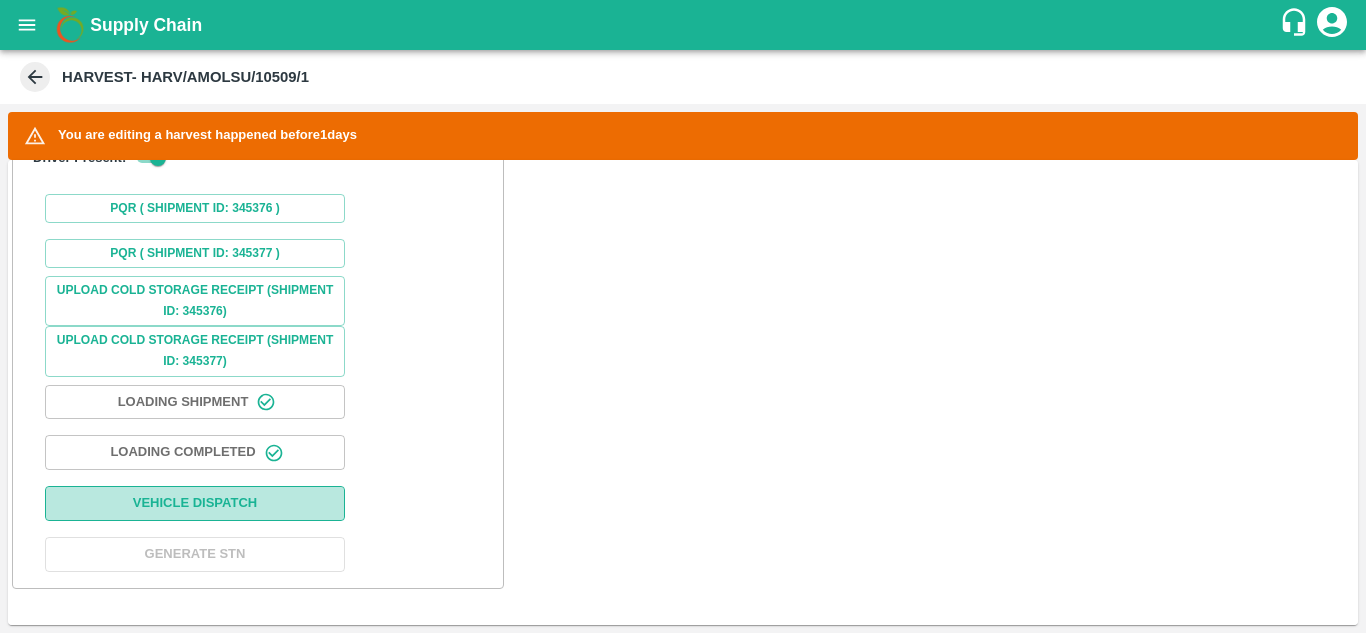 click on "Vehicle Dispatch" at bounding box center (195, 503) 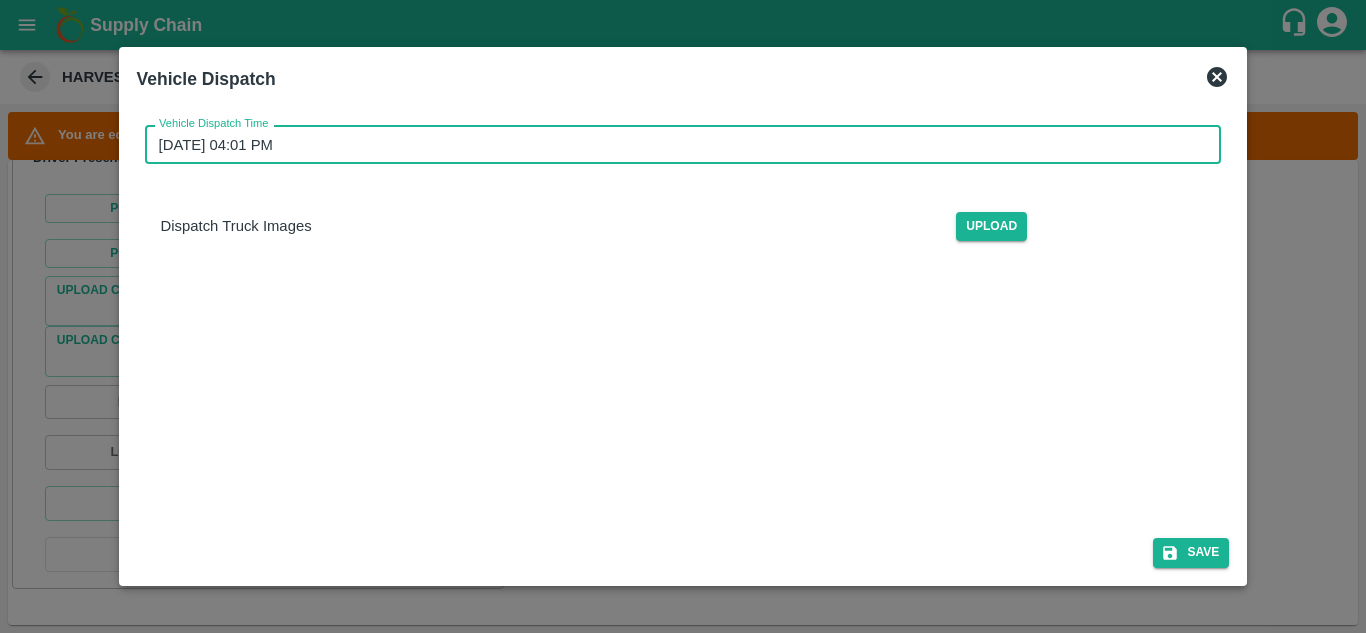 click on "12/07/2025 04:01 PM" at bounding box center [676, 144] 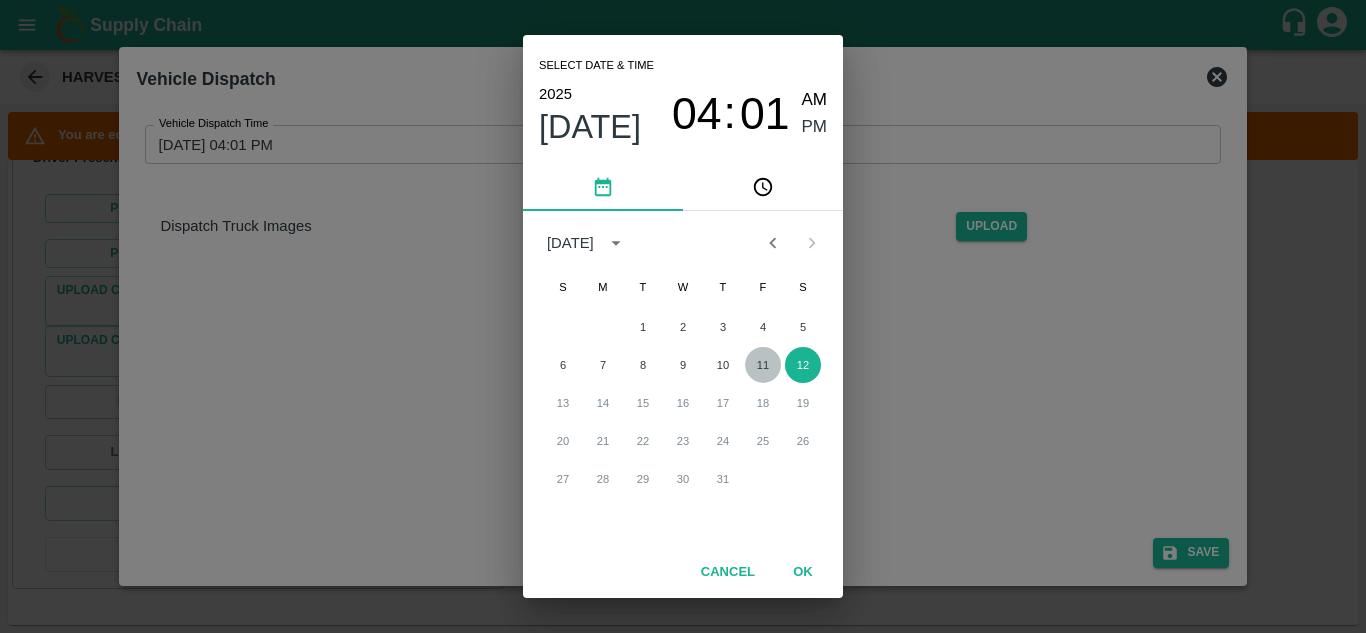 click on "11" at bounding box center [763, 365] 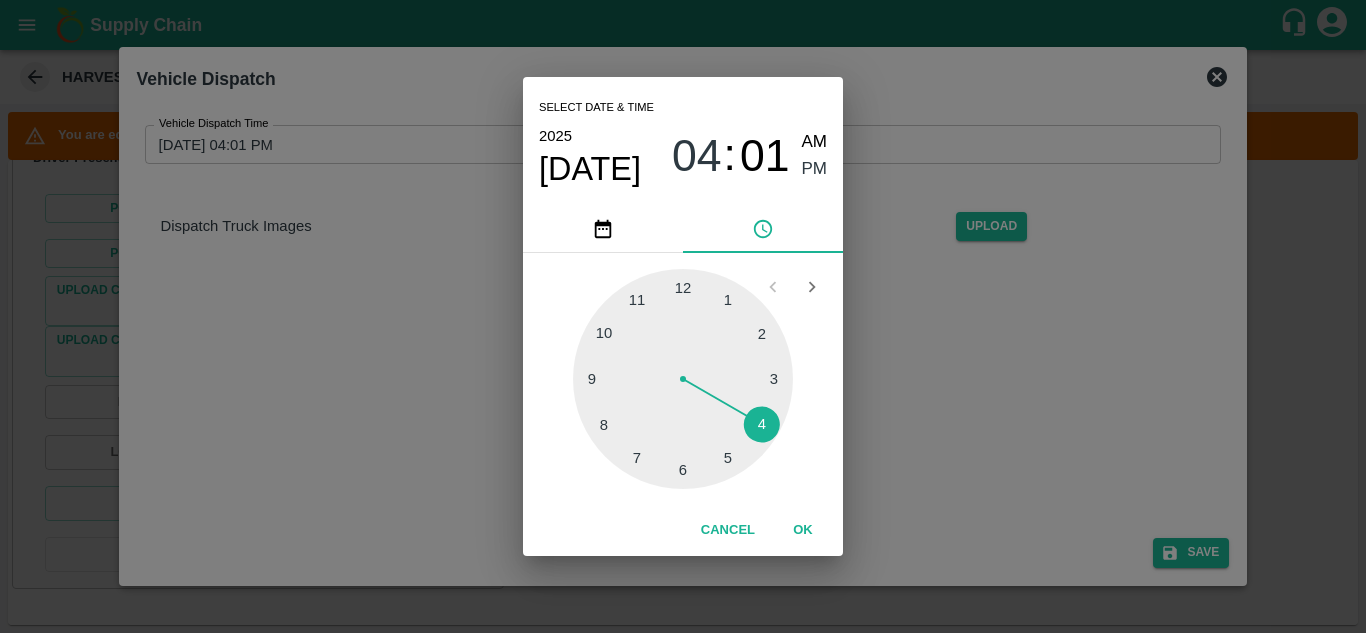 click at bounding box center (683, 379) 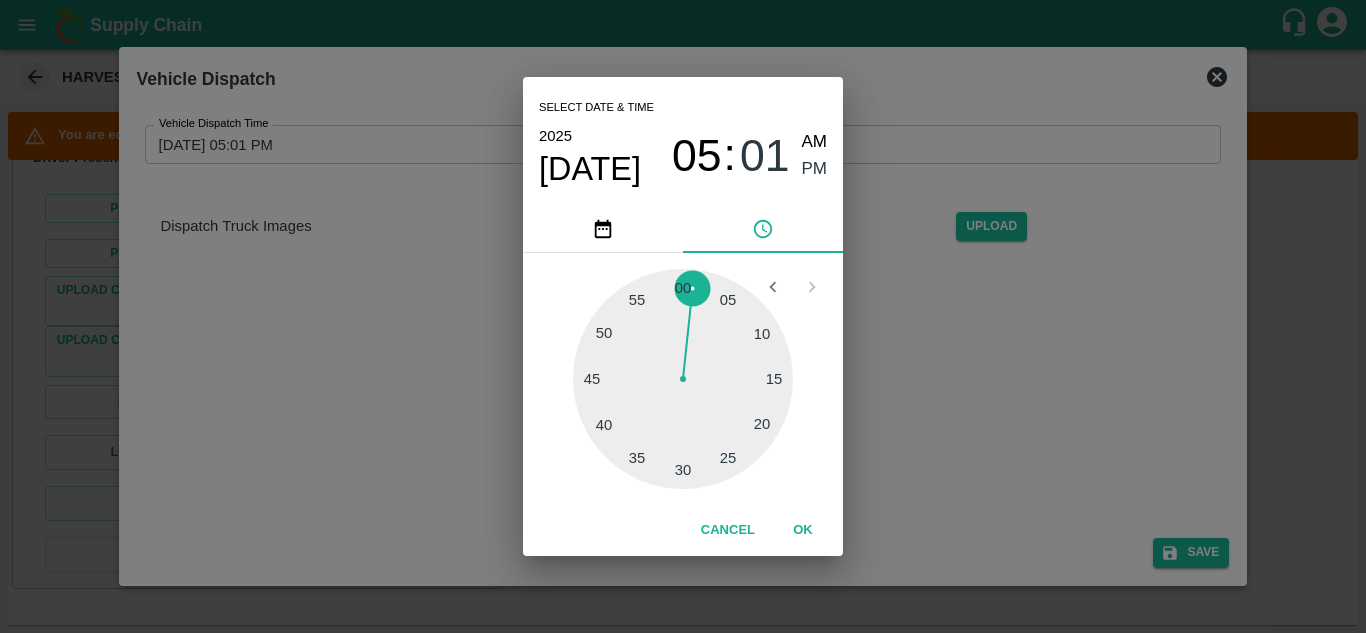 click at bounding box center (683, 379) 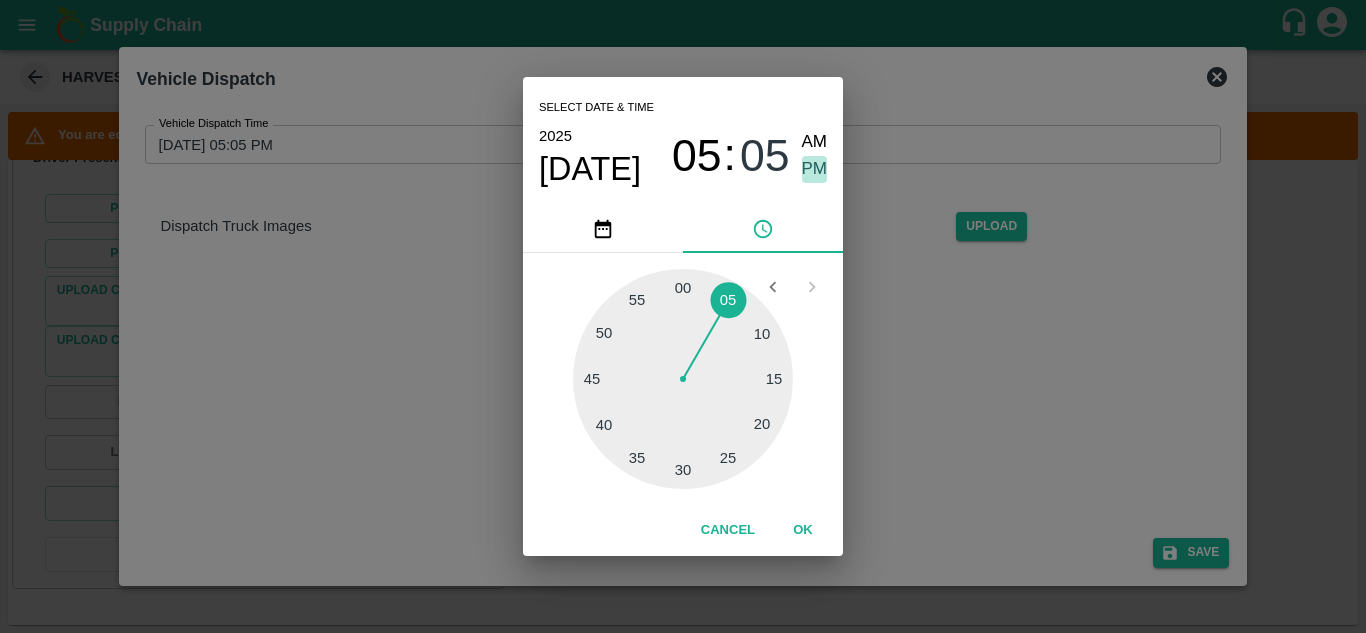 click on "PM" at bounding box center [815, 169] 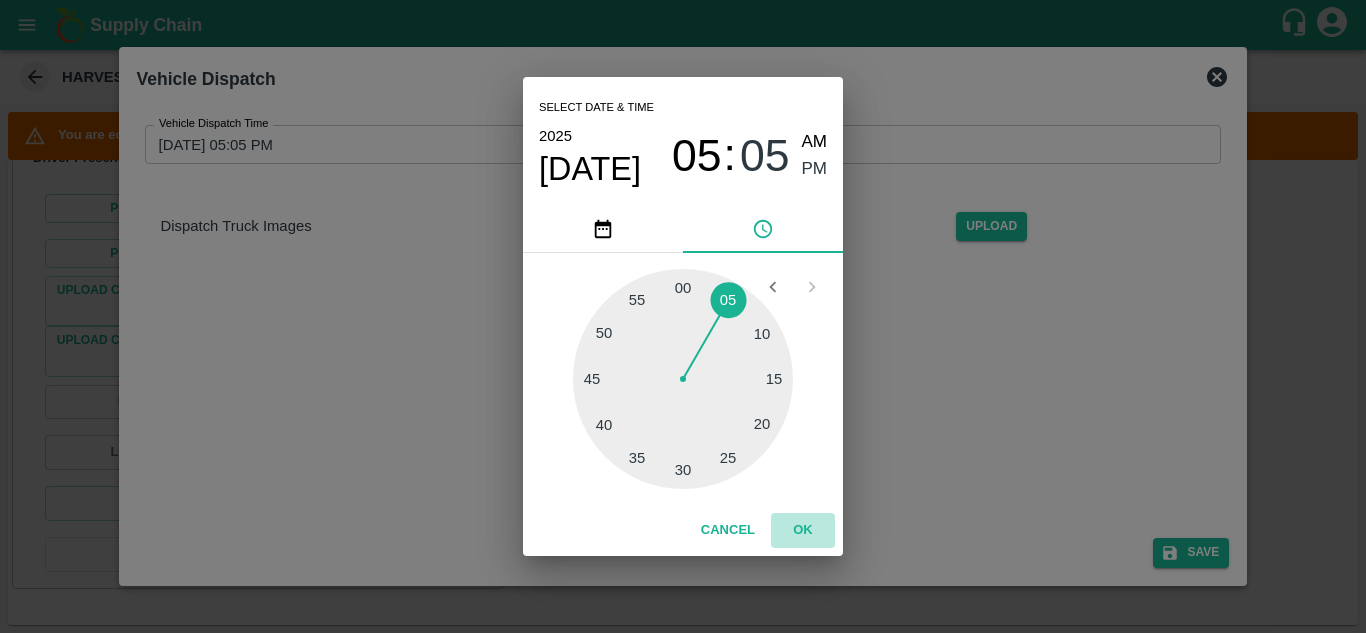 click on "OK" at bounding box center (803, 530) 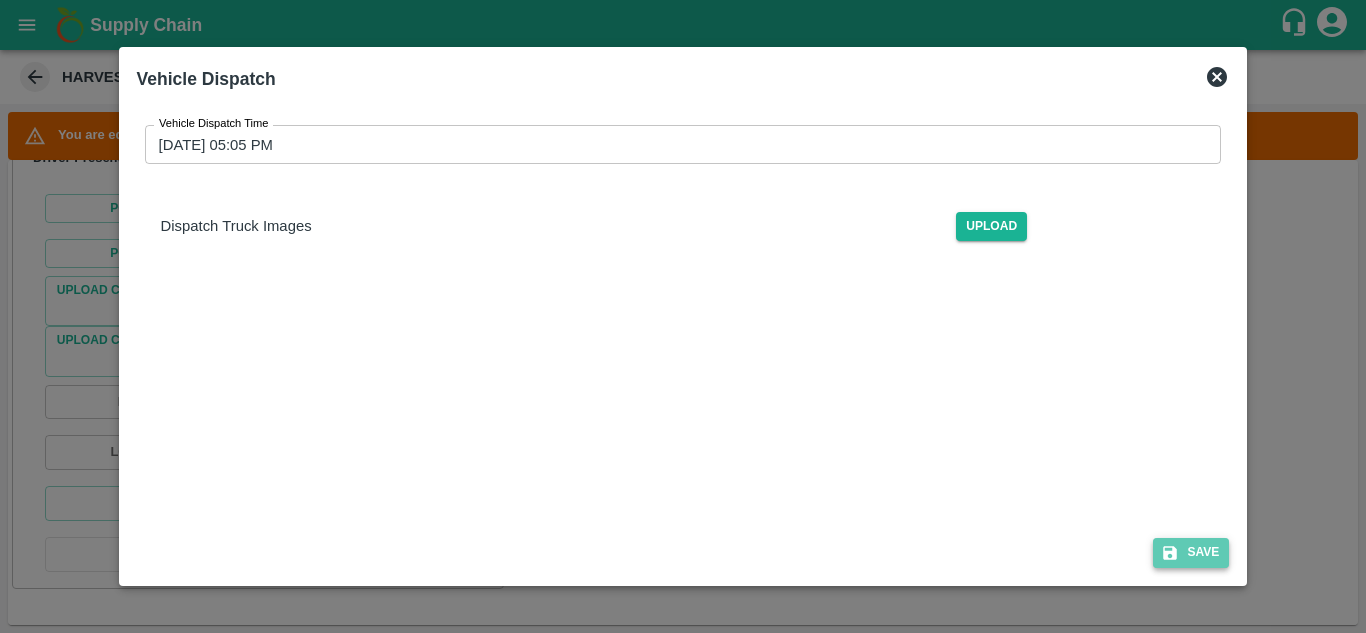 click on "Save" at bounding box center [1191, 552] 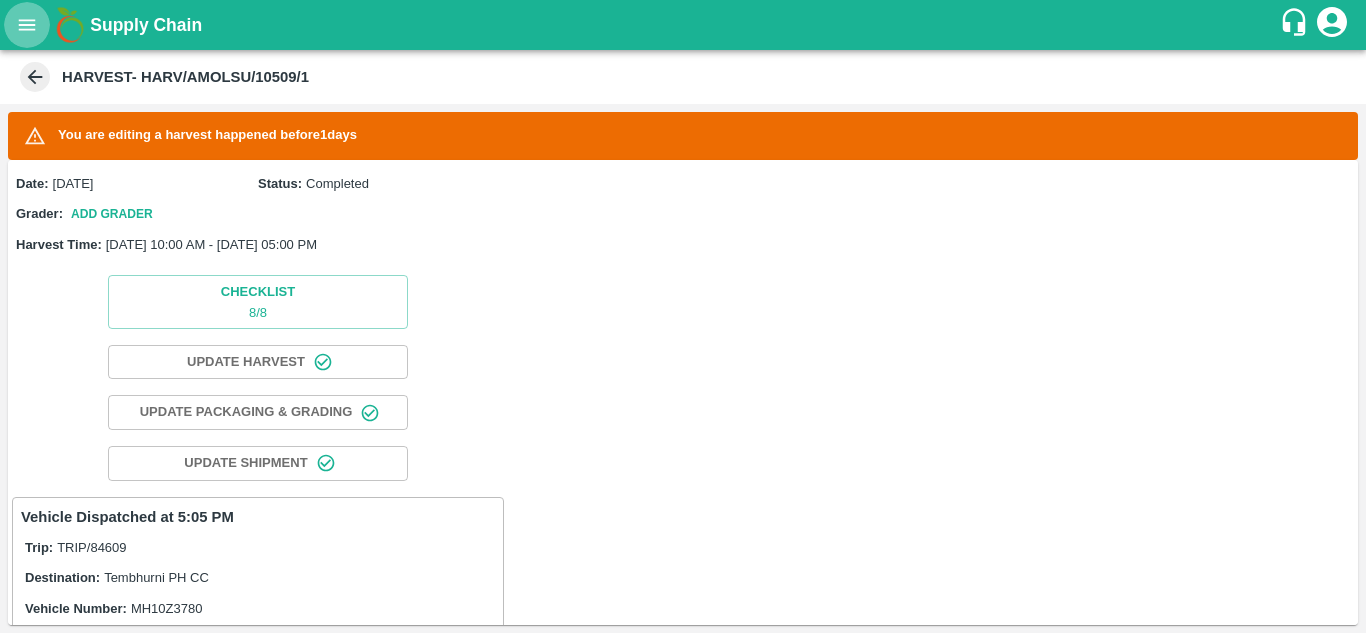 click 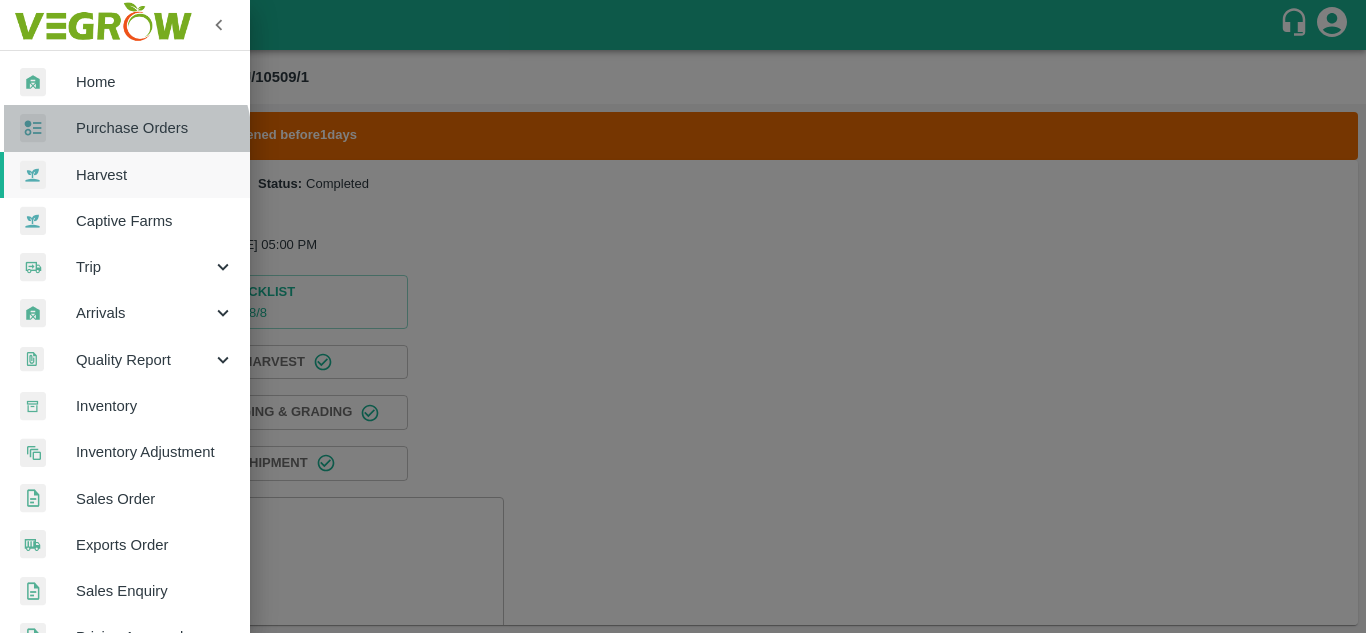 click on "Purchase Orders" at bounding box center [125, 128] 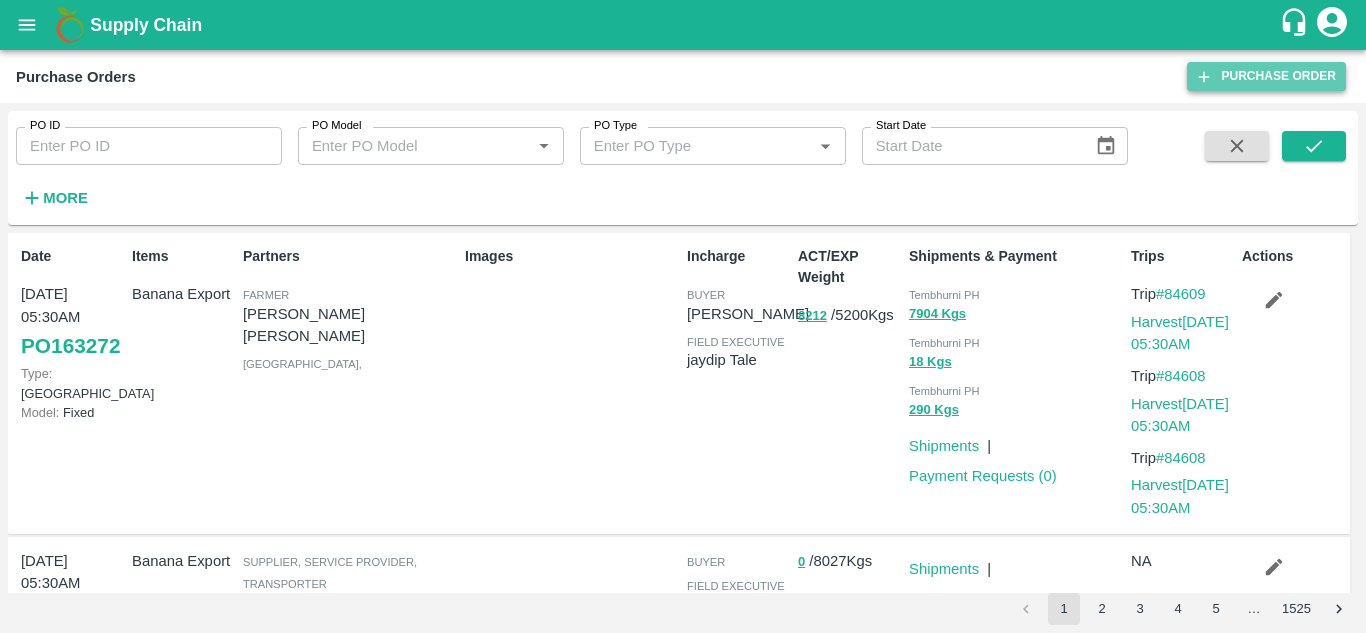 click on "Purchase Order" at bounding box center (1266, 76) 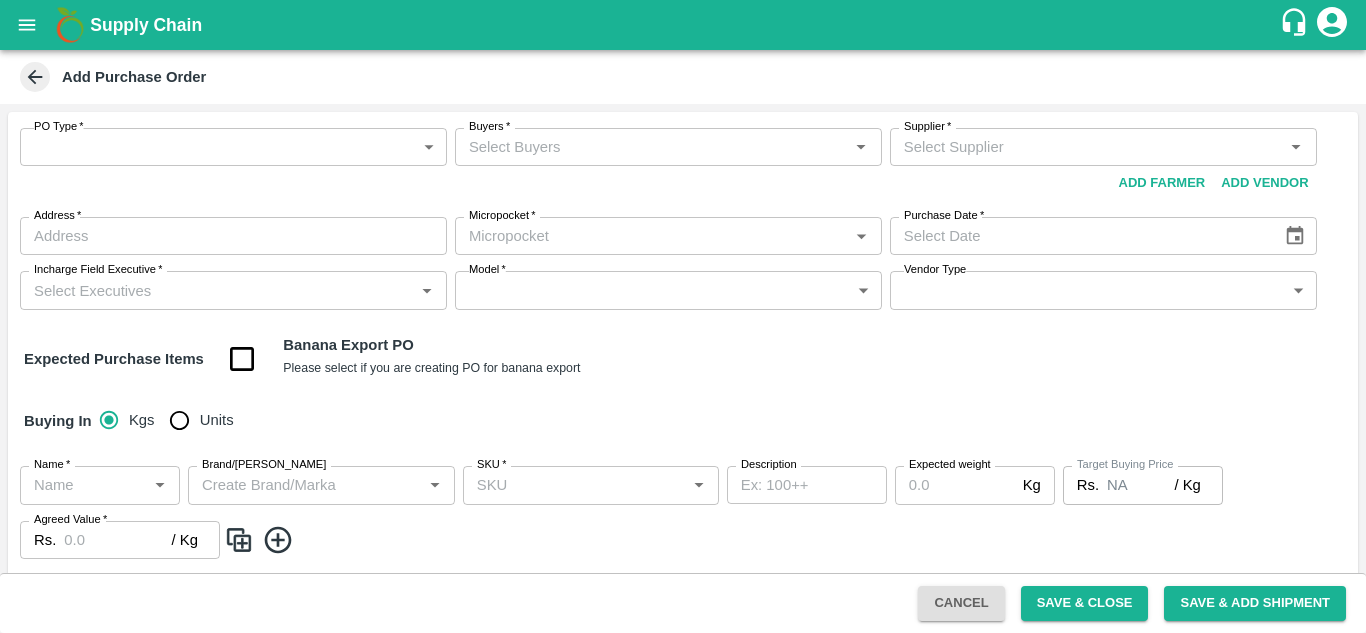scroll, scrollTop: 0, scrollLeft: 0, axis: both 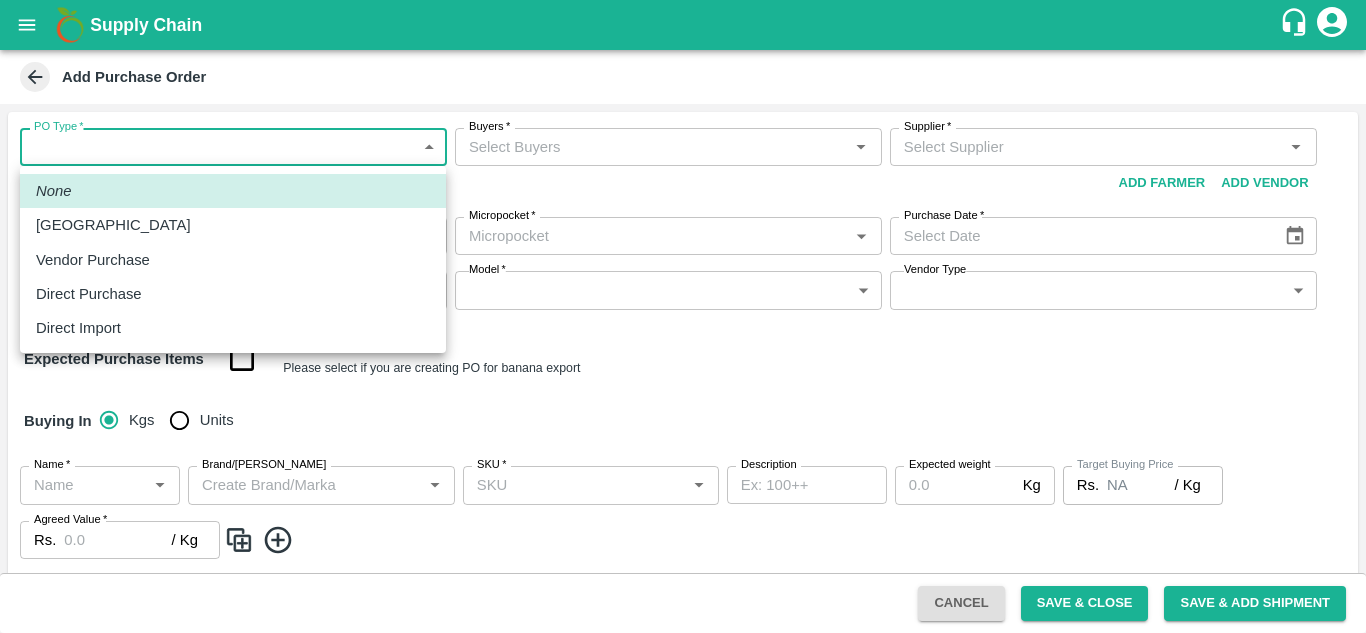 click on "Supply Chain Add Purchase Order PO Type   * ​ PO Type Buyers   * Buyers   * Supplier   * Supplier   * Add Vendor Add Farmer Address   * Address Micropocket   * Micropocket   * Purchase Date   * Purchase Date Incharge Field Executive   * Incharge Field Executive   * Model   * ​ Model Vendor Type ​ Vendor Type Expected Purchase Items Banana Export PO Please select if you are creating PO for banana export Buying In Kgs Units Name   * Name   * Brand/Marka Brand/[PERSON_NAME]   * SKU   * Description x Description Expected weight Kg Expected weight Target Buying Price Rs. NA / Kg Target Buying Price Agreed Value   * Rs. / Kg Agreed Value Upload Agreement Upload Chute Percentage % Chute Percentage Cancel Save & Close Save & Add Shipment Tembhurni PH Nashik Banana CS [PERSON_NAME] [PERSON_NAME] Logout None Farm Gate Vendor Purchase Direct Purchase Direct Import" at bounding box center [683, 316] 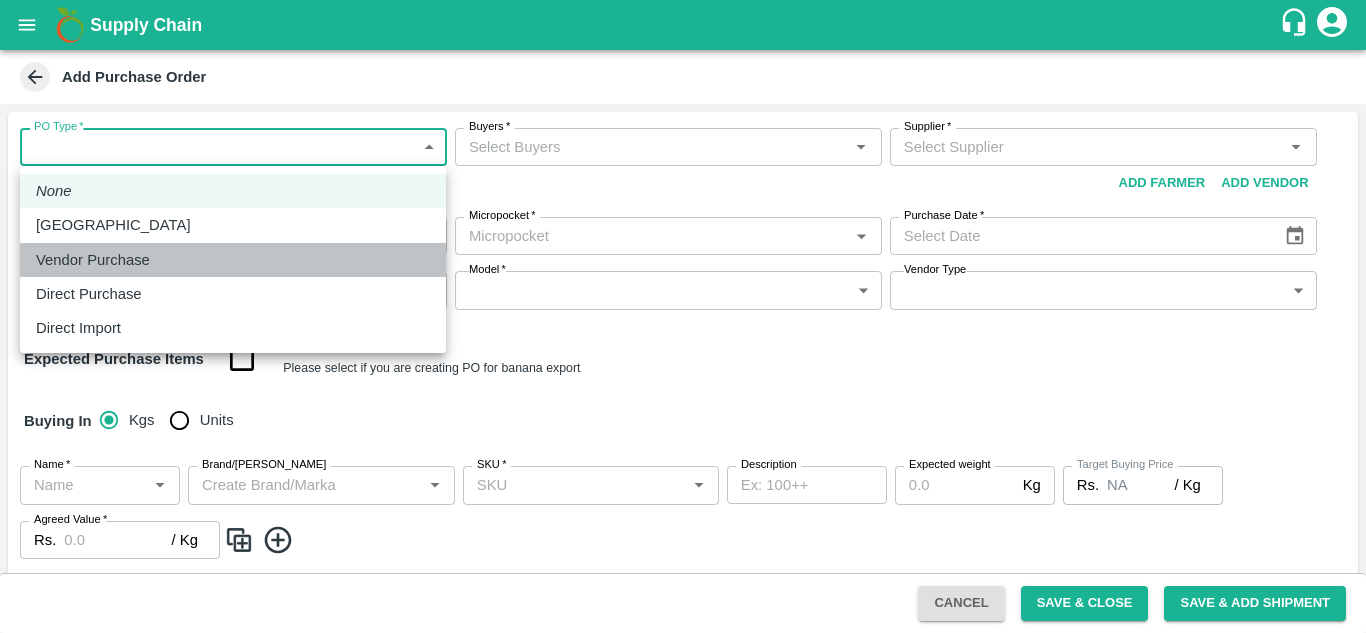click on "Vendor Purchase" at bounding box center (93, 260) 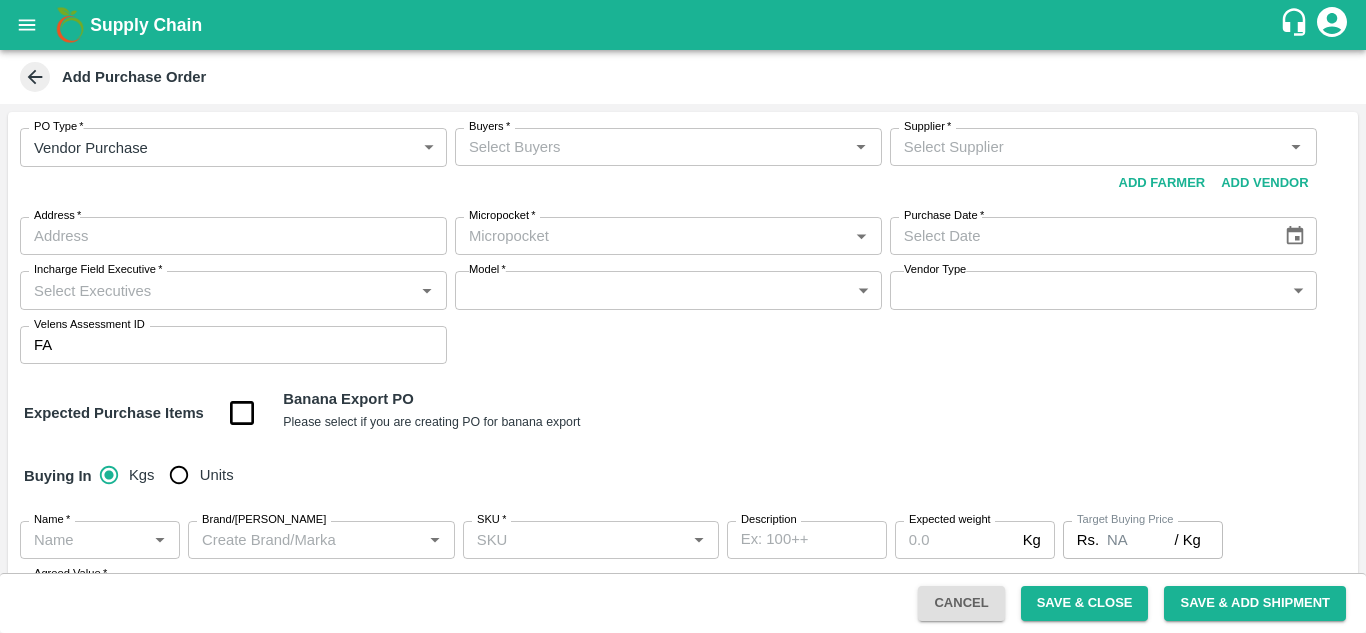 drag, startPoint x: 536, startPoint y: 127, endPoint x: 499, endPoint y: 151, distance: 44.102154 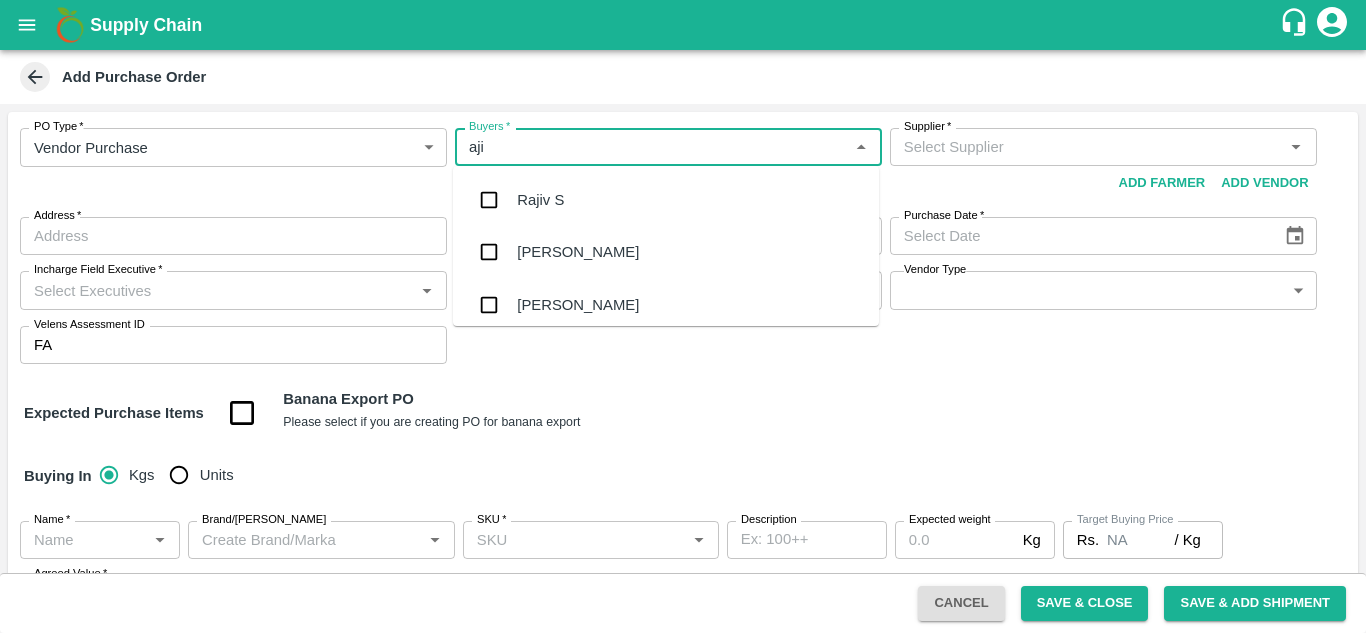 type on "ajit" 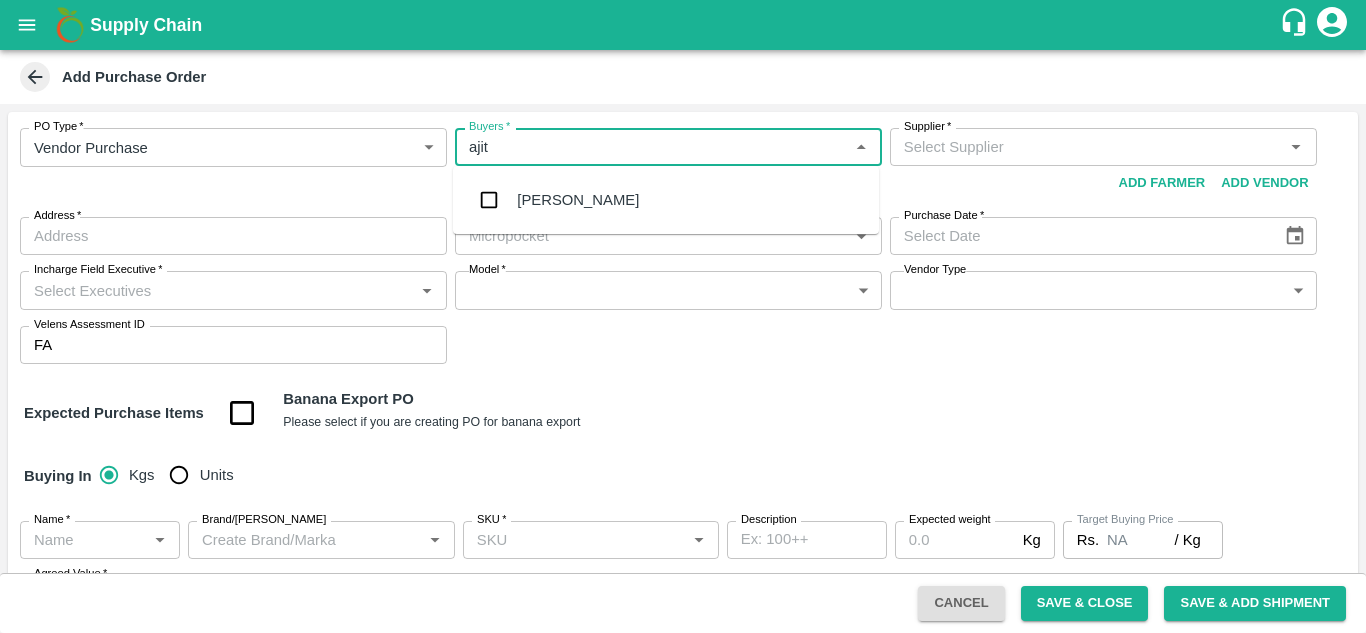 click on "[PERSON_NAME]" at bounding box center [666, 200] 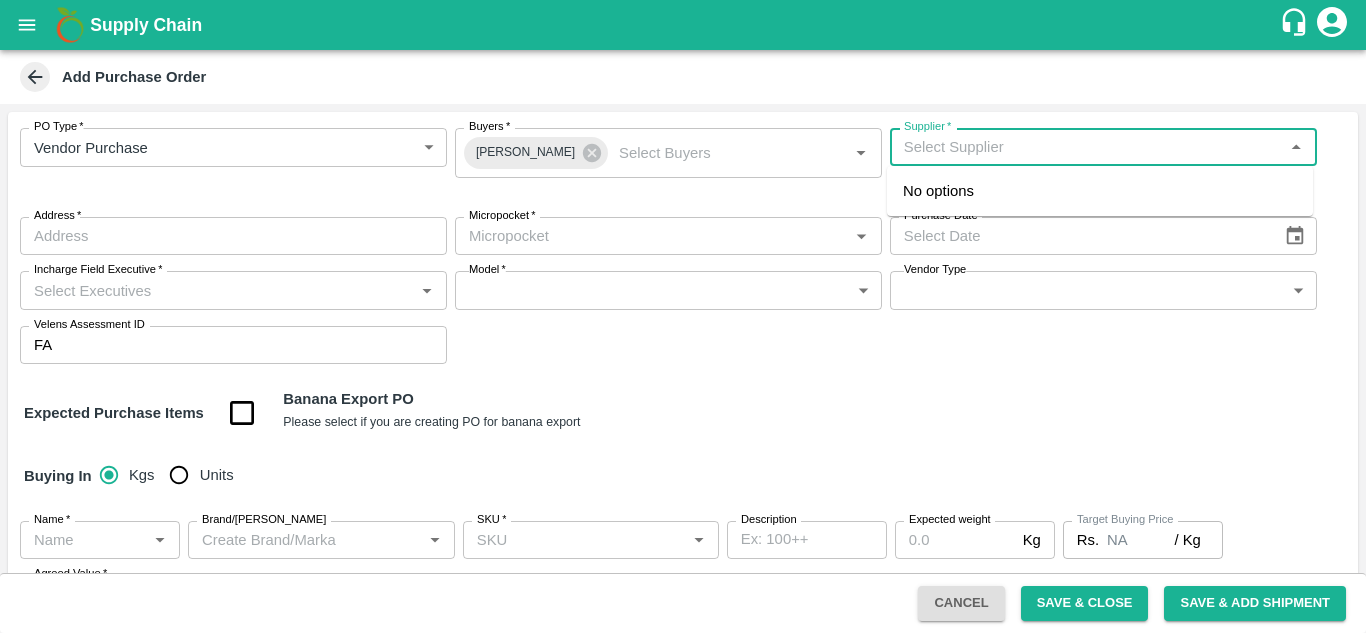 click on "Supplier   *" at bounding box center [1087, 147] 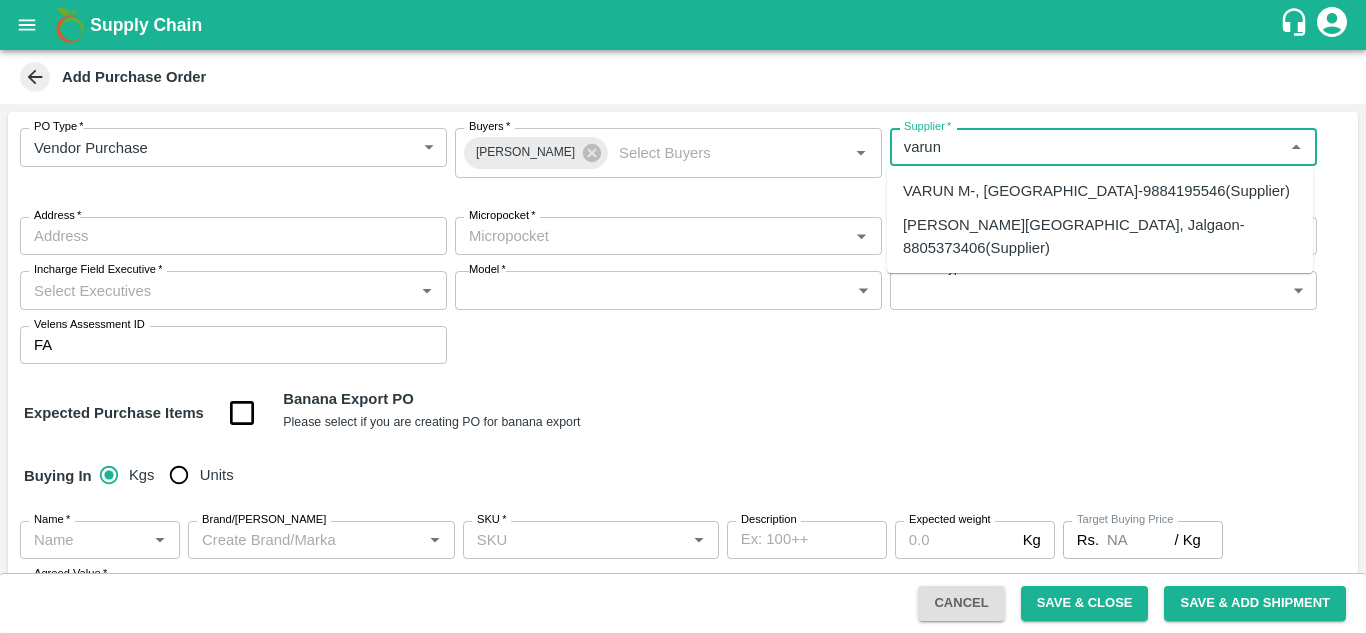 click on "[PERSON_NAME][GEOGRAPHIC_DATA], Jalgaon-8805373406(Supplier)" at bounding box center (1100, 236) 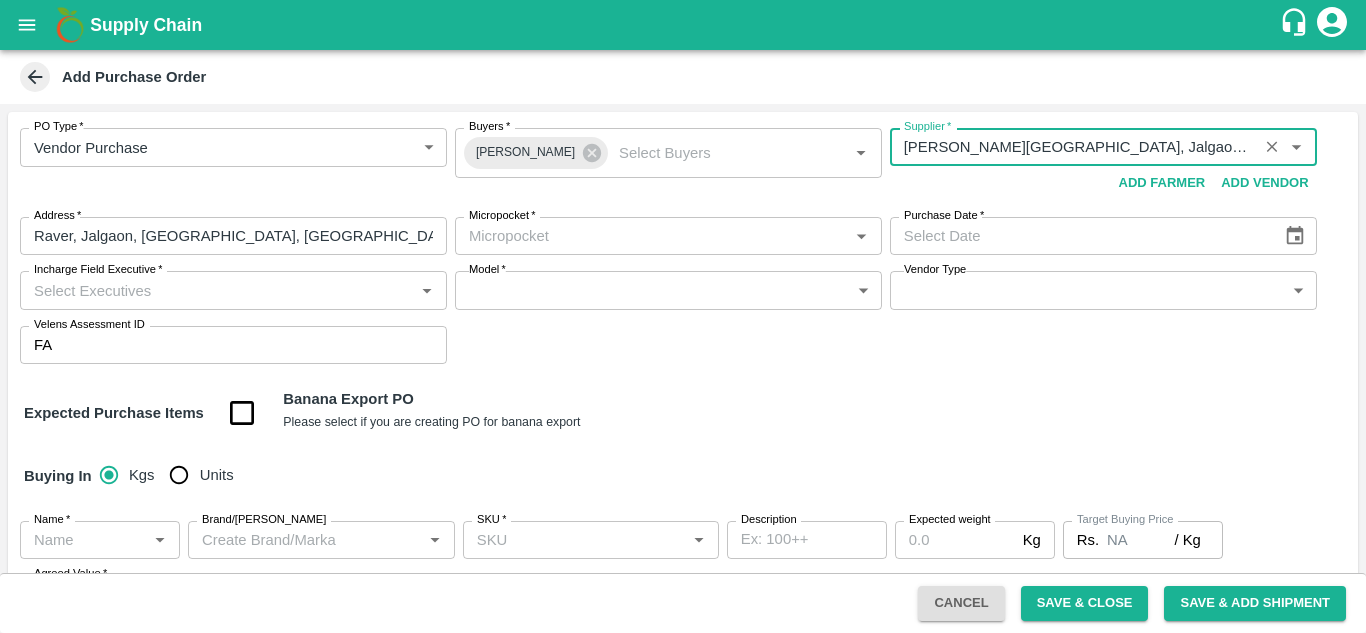 type on "[PERSON_NAME][GEOGRAPHIC_DATA], Jalgaon-8805373406(Supplier)" 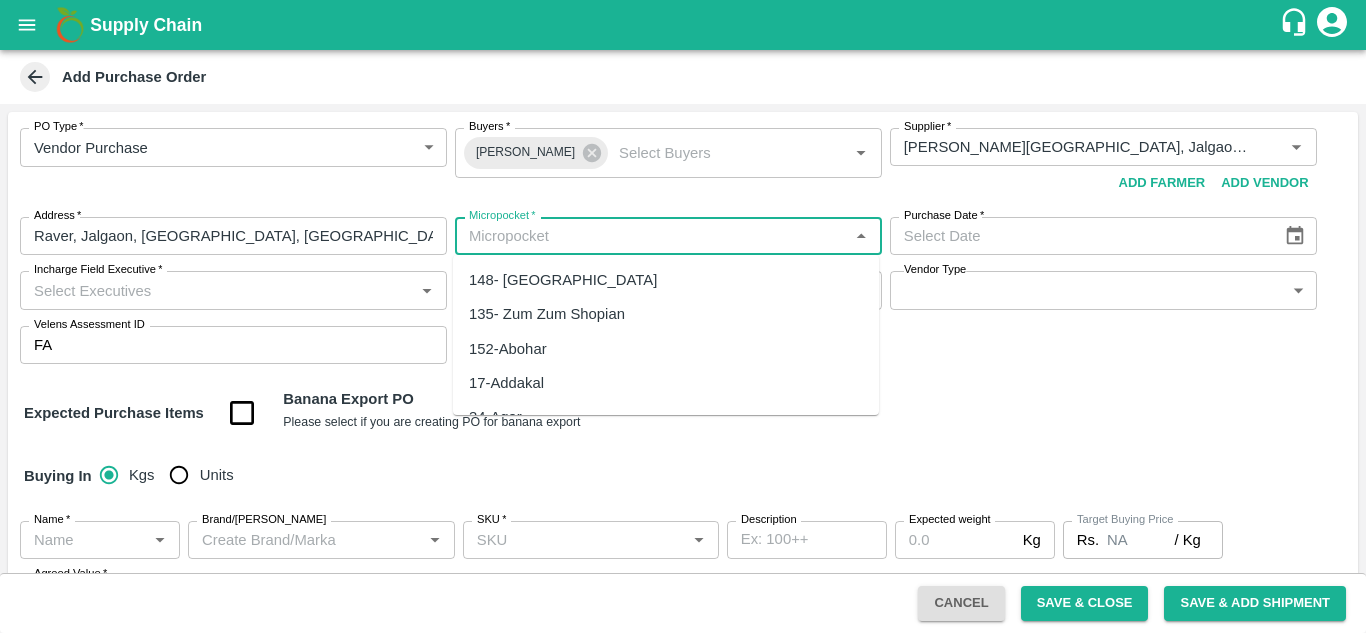 click on "Micropocket   *" at bounding box center (652, 236) 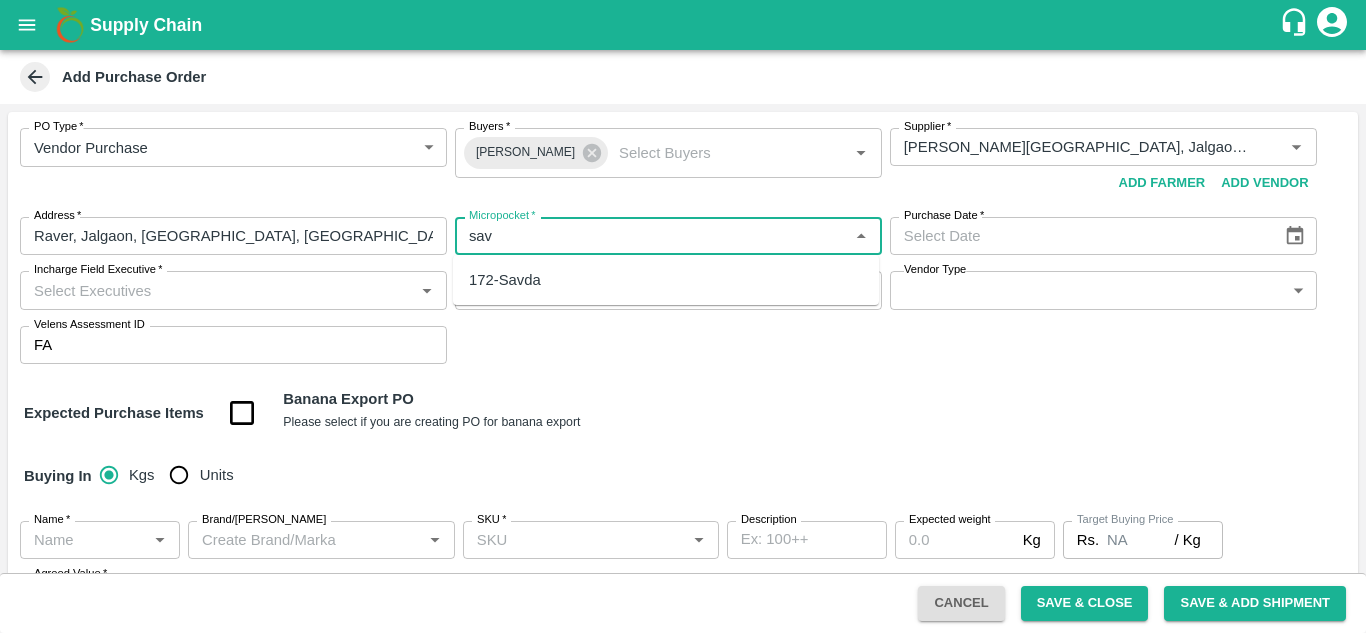 click on "172-Savda" at bounding box center [505, 280] 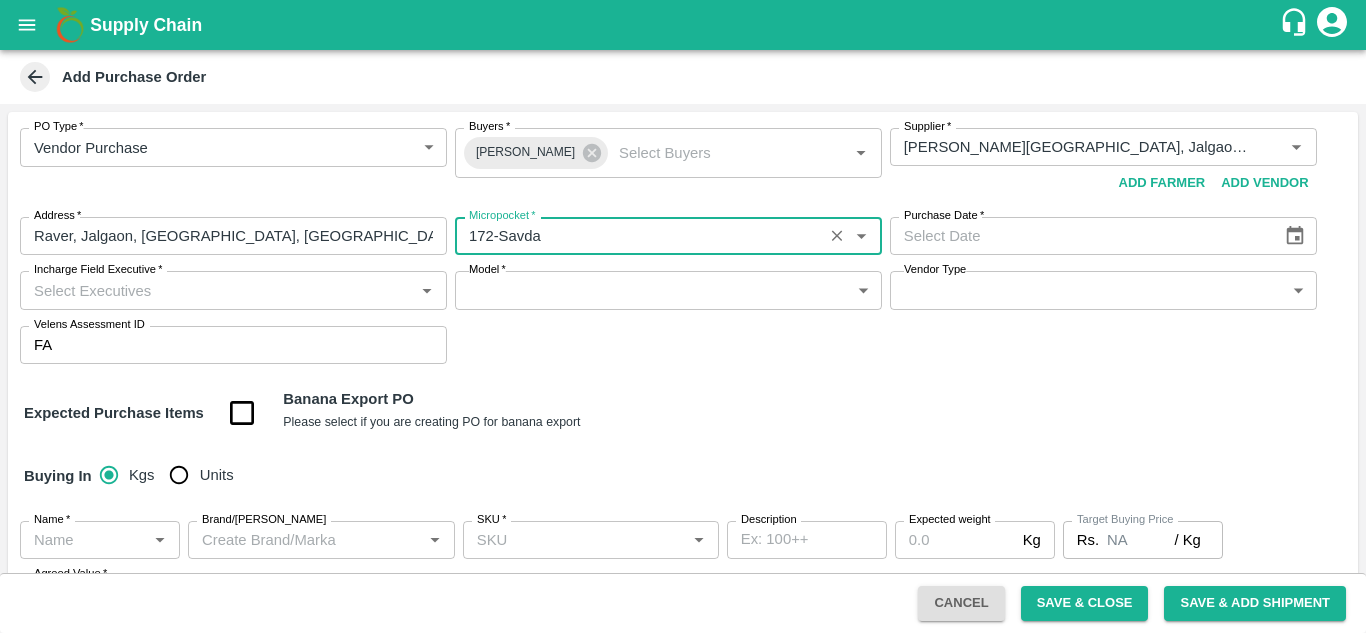 type on "172-Savda" 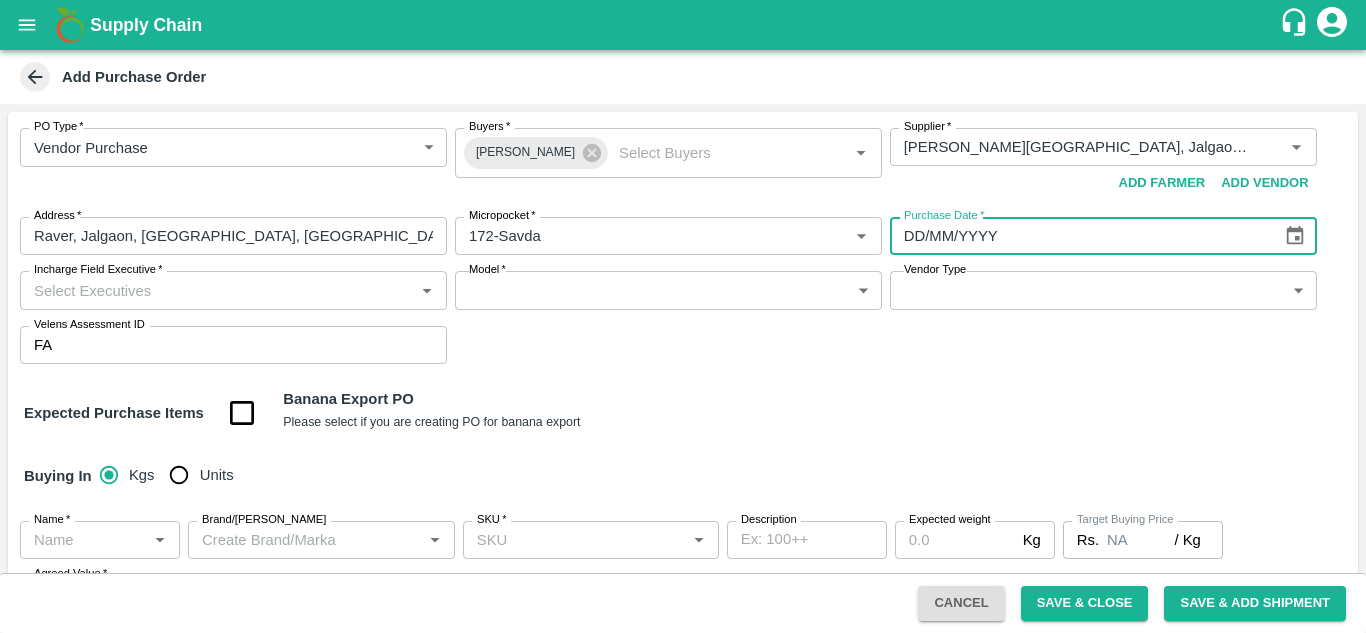 click on "DD/MM/YYYY" at bounding box center [1079, 236] 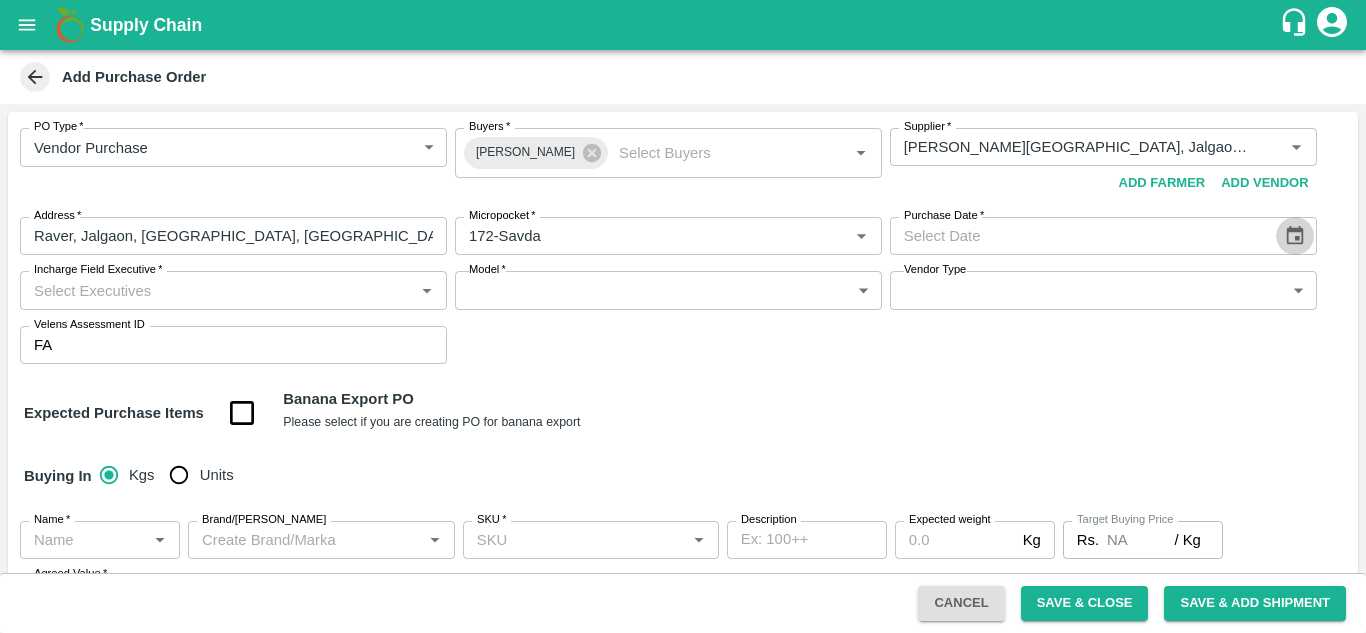 click 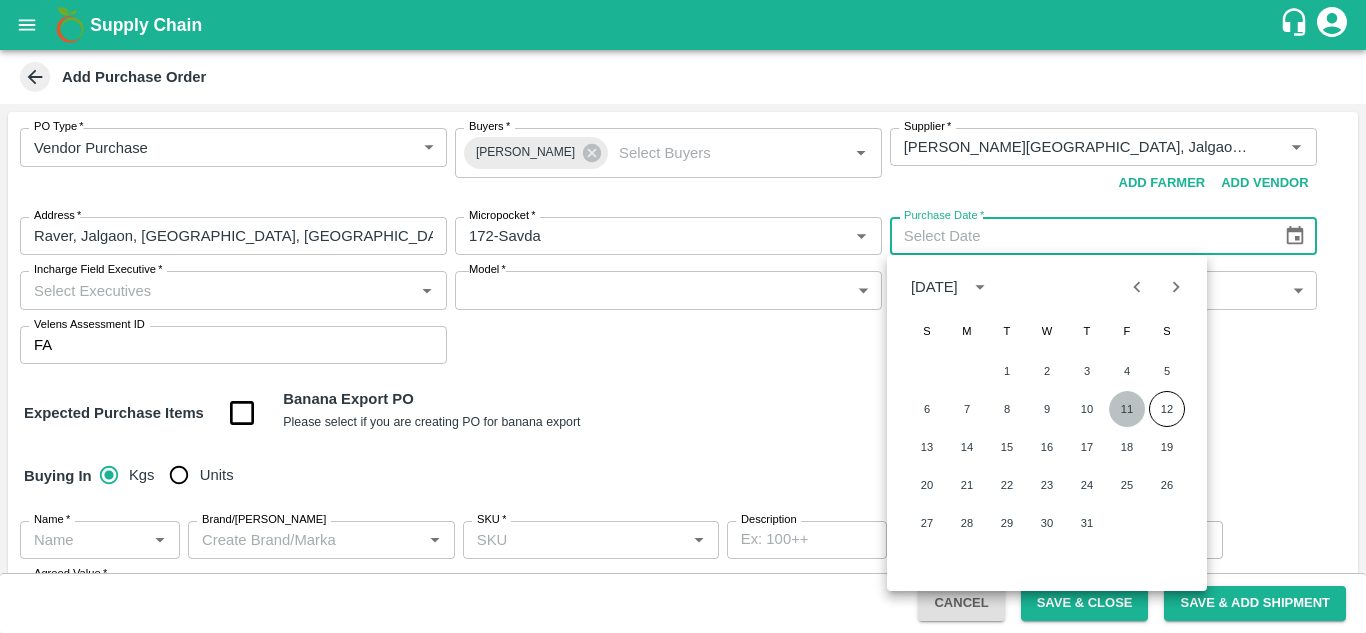 click on "11" at bounding box center [1127, 409] 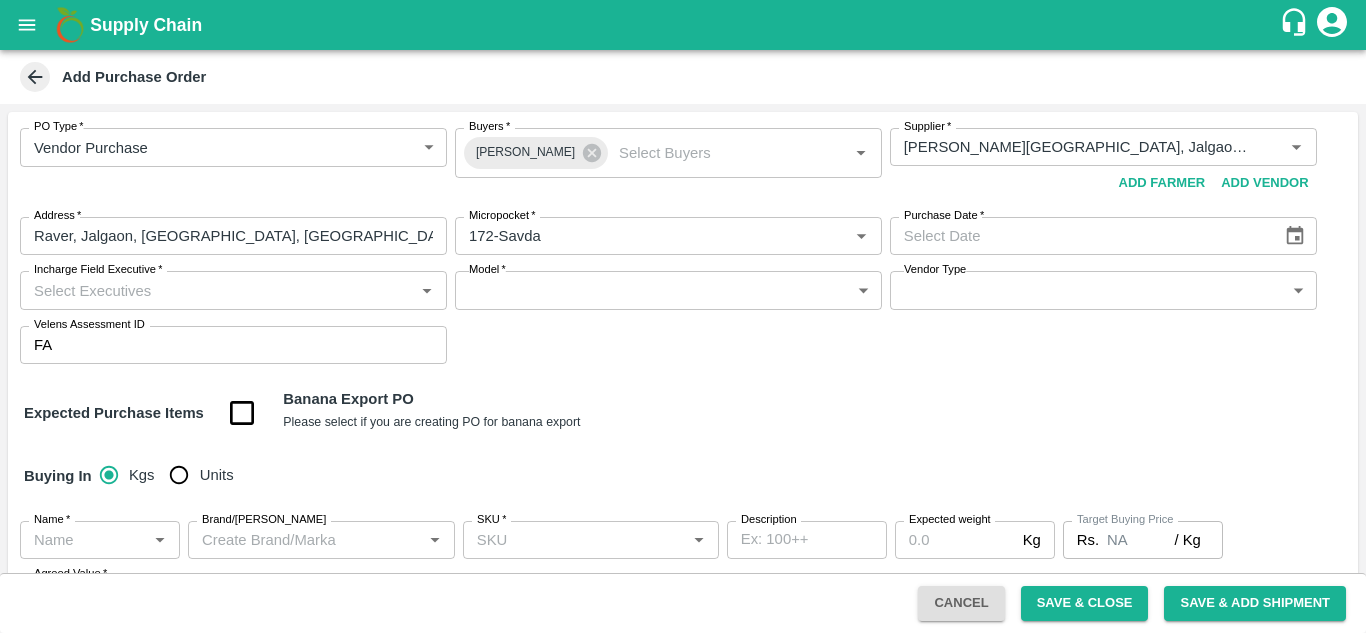 type on "[DATE]" 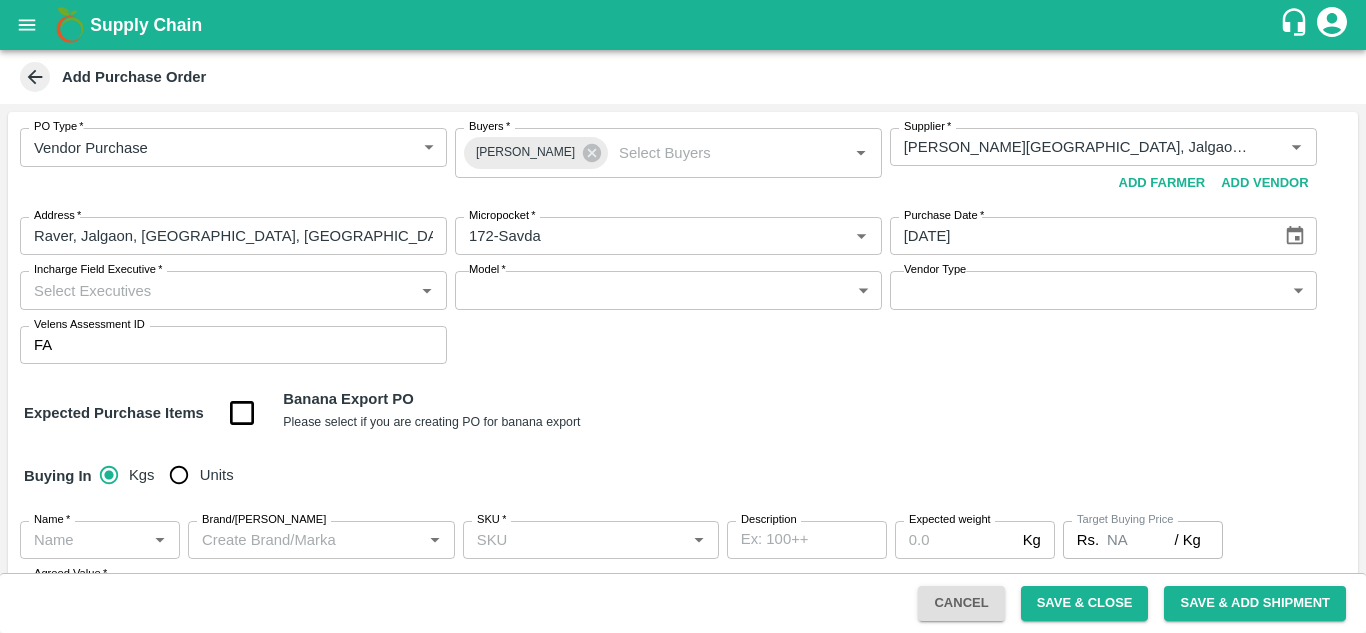 click on "Incharge Field Executive   *" at bounding box center (217, 290) 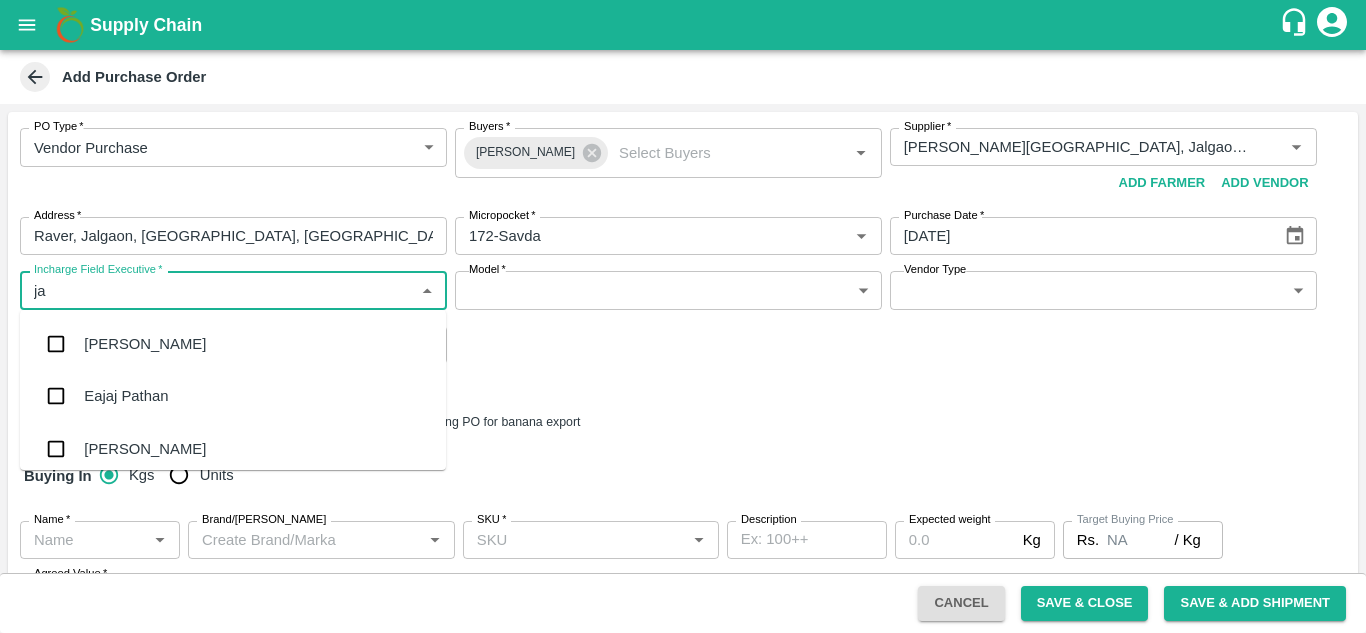 type on "[PERSON_NAME]" 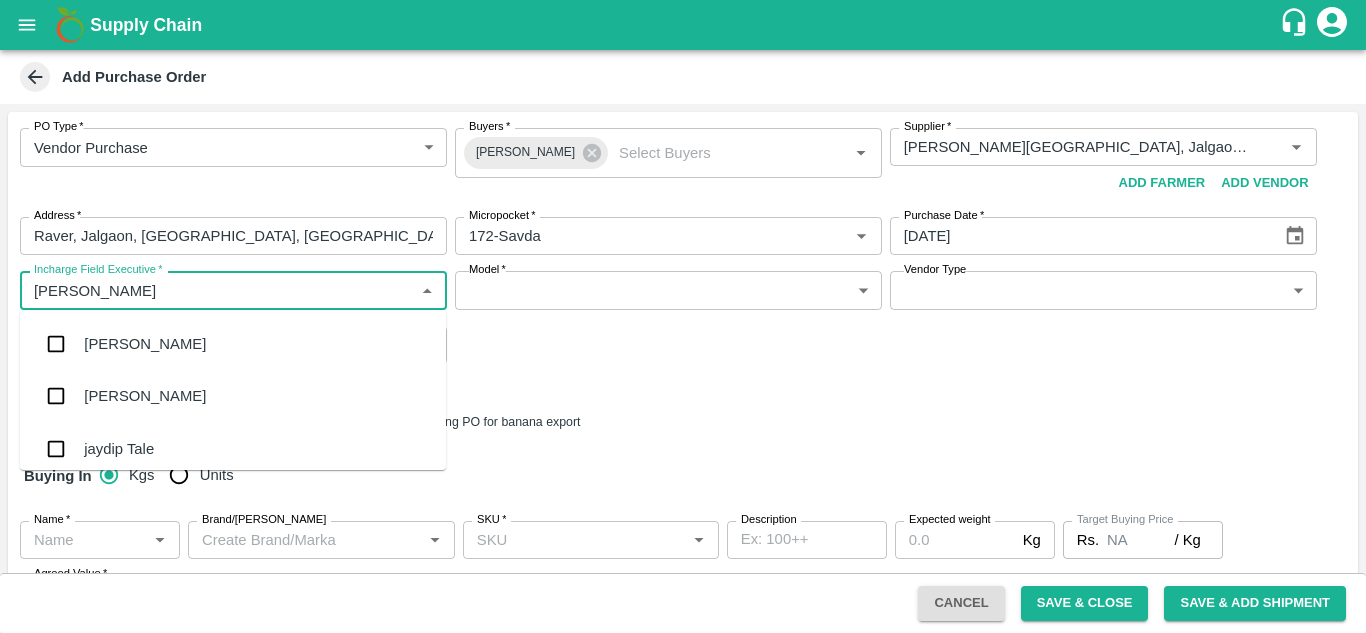 click on "jaydip Tale" at bounding box center (119, 449) 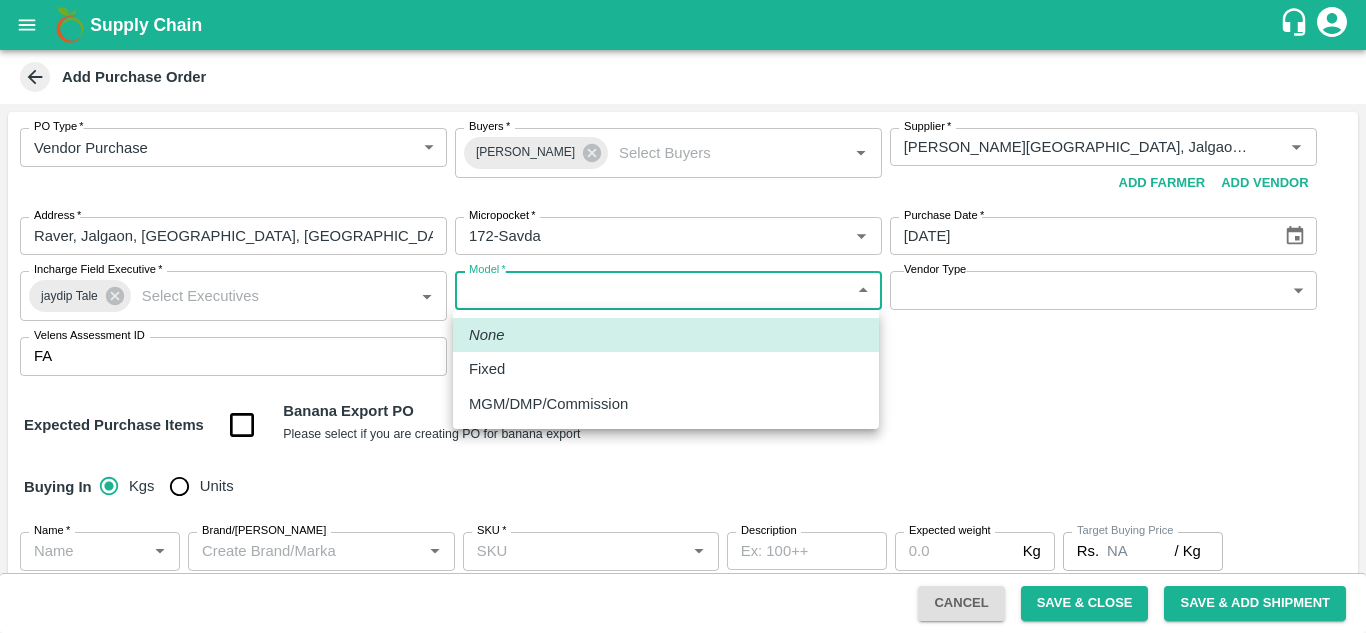click on "Supply Chain Add Purchase Order PO Type   * Vendor Purchase 2 PO Type Buyers   * Ajit Otari Buyers   * Supplier   * Supplier   * Add Vendor Add Farmer Address   * [GEOGRAPHIC_DATA], [GEOGRAPHIC_DATA] Address Micropocket   * Micropocket   * Purchase Date   * [DATE] Purchase Date Incharge Field Executive   * [PERSON_NAME] Tale Incharge Field Executive   * Model   * ​ Model Vendor Type ​ Vendor Type Velens Assessment ID FA Velens Assessment ID Expected Purchase Items Banana Export PO Please select if you are creating PO for banana export Buying In Kgs Units Name   * Name   * Brand/Marka Brand/[PERSON_NAME]   * SKU   * Description x Description Expected weight Kg Expected weight Target Buying Price Rs. NA / Kg Target Buying Price Agreed Value   * Rs. / Kg Agreed Value Upload Agreement Upload Chute Percentage % Chute Percentage Cancel Save & Close Save & Add Shipment Tembhurni PH Nashik Banana CS [PERSON_NAME] [PERSON_NAME] Logout None Fixed MGM/DMP/Commission" at bounding box center (683, 316) 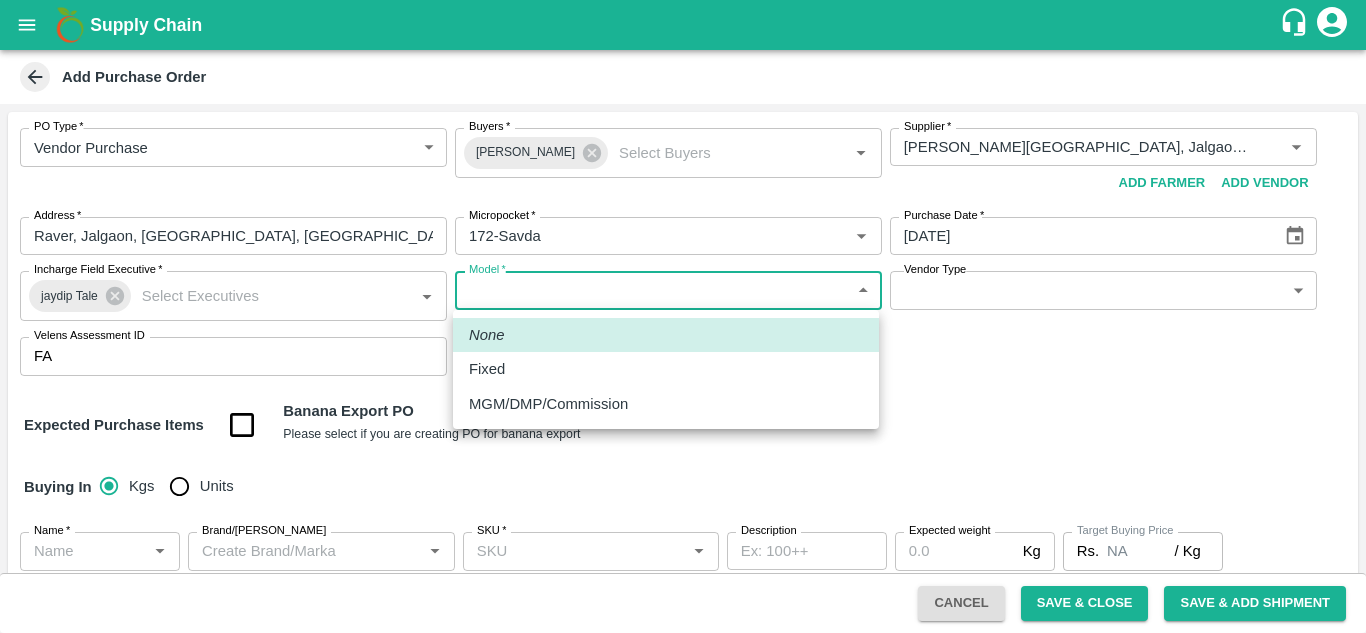 click on "Fixed" at bounding box center (666, 369) 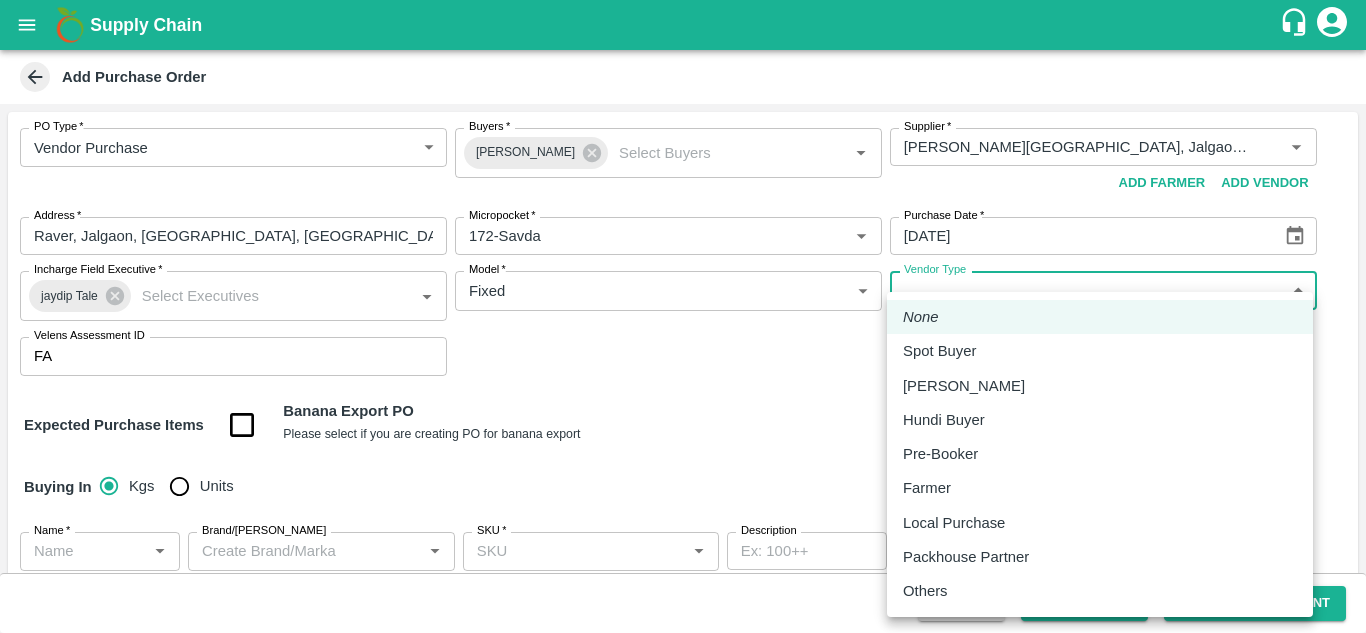 click on "Supply Chain Add Purchase Order PO Type   * Vendor Purchase 2 PO Type Buyers   * Ajit Otari Buyers   * Supplier   * Supplier   * Add Vendor Add Farmer Address   * [GEOGRAPHIC_DATA], [GEOGRAPHIC_DATA] Address Micropocket   * Micropocket   * Purchase Date   * [DATE] Purchase Date Incharge Field Executive   * [PERSON_NAME] Tale Incharge Field Executive   * Model   * Fixed Fixed Model Vendor Type ​ Vendor Type Velens Assessment ID FA Velens Assessment ID Expected Purchase Items Banana Export PO Please select if you are creating PO for banana export Buying In Kgs Units Name   * Name   * Brand/[PERSON_NAME]/[PERSON_NAME]   * SKU   * Description x Description Expected weight Kg Expected weight Target Buying Price Rs. NA / Kg Target Buying Price Agreed Value   * Rs. / Kg Agreed Value Upload Agreement Upload Chute Percentage % Chute Percentage Cancel Save & Close Save & Add Shipment Tembhurni PH Nashik Banana CS [PERSON_NAME] [PERSON_NAME] Logout None Spot Buyer Mandi Loader Hundi Buyer Pre-[PERSON_NAME]" at bounding box center [683, 316] 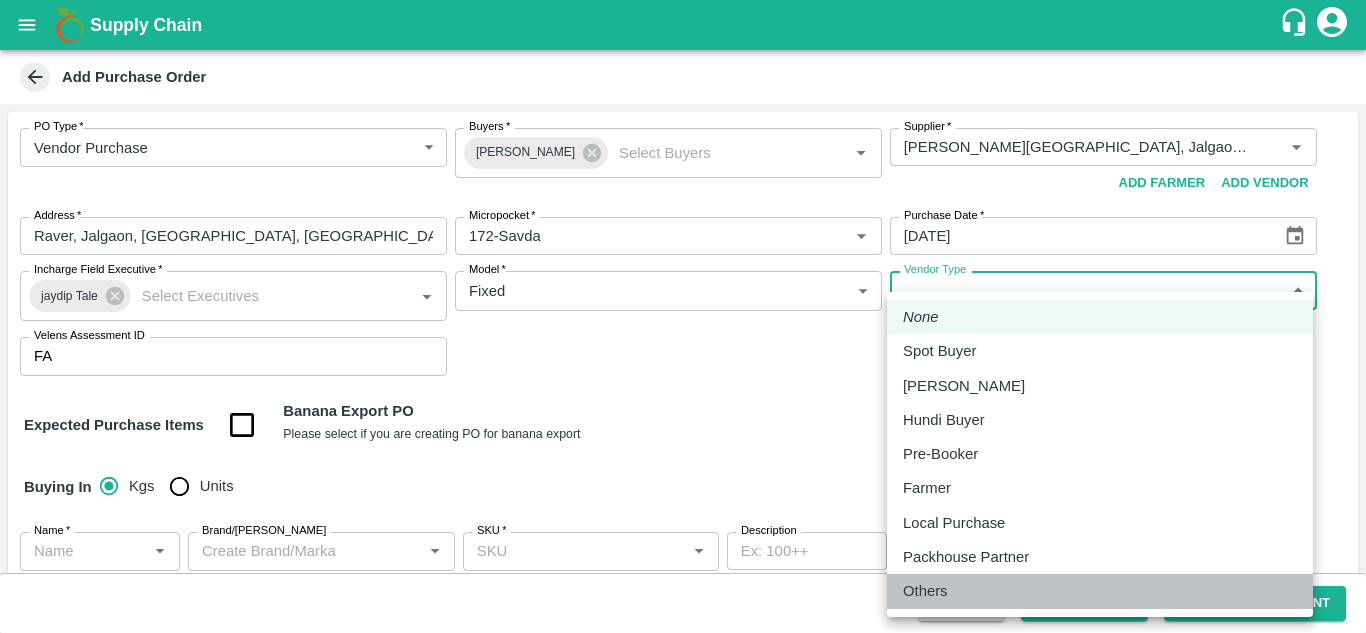 click on "Others" at bounding box center [930, 591] 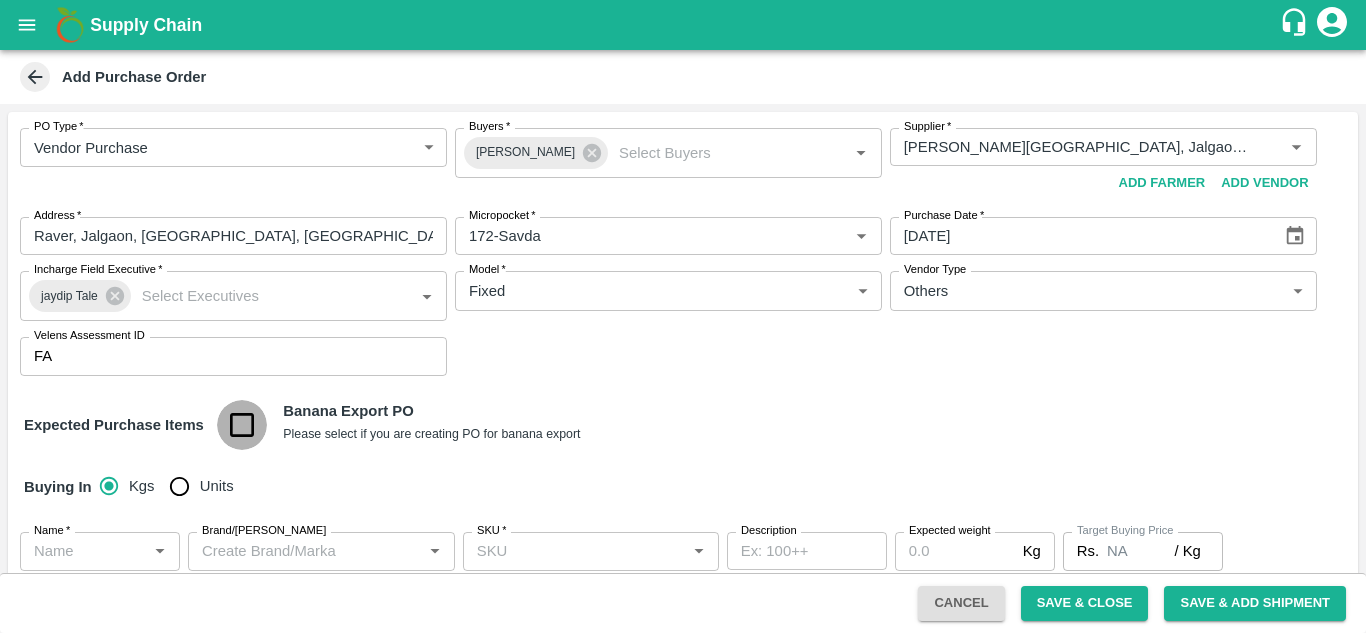 click at bounding box center [242, 425] 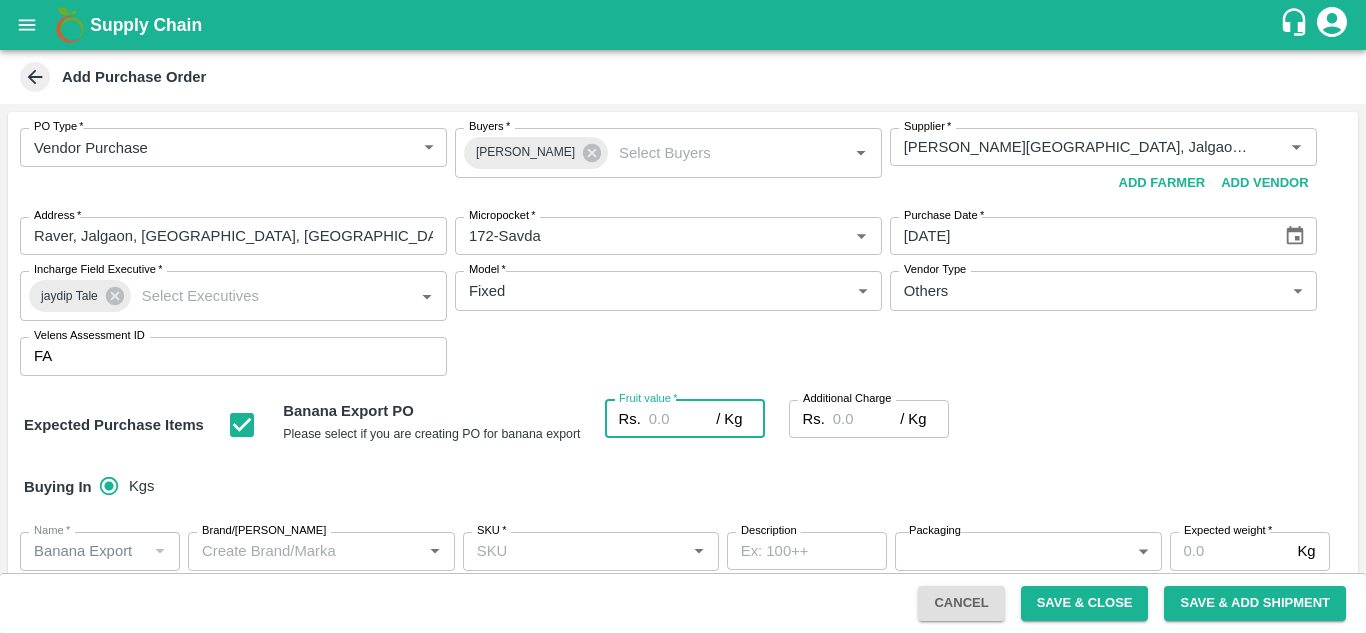 click on "Fruit value   *" at bounding box center [682, 419] 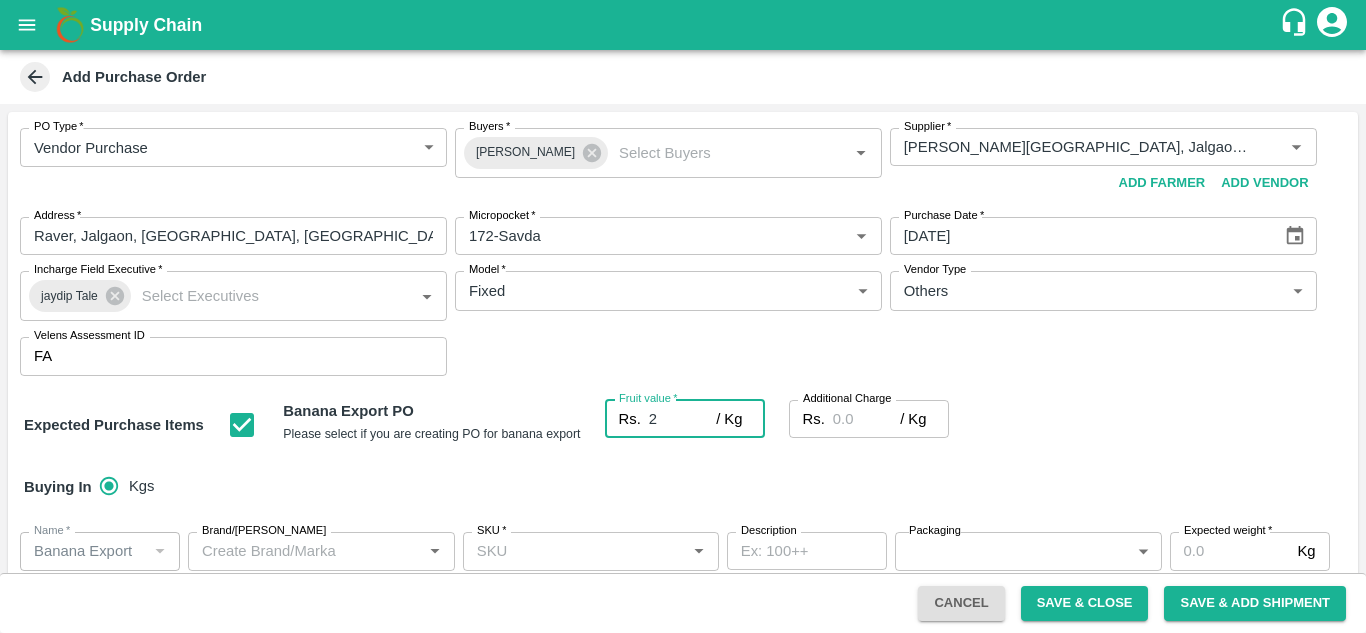 type on "24" 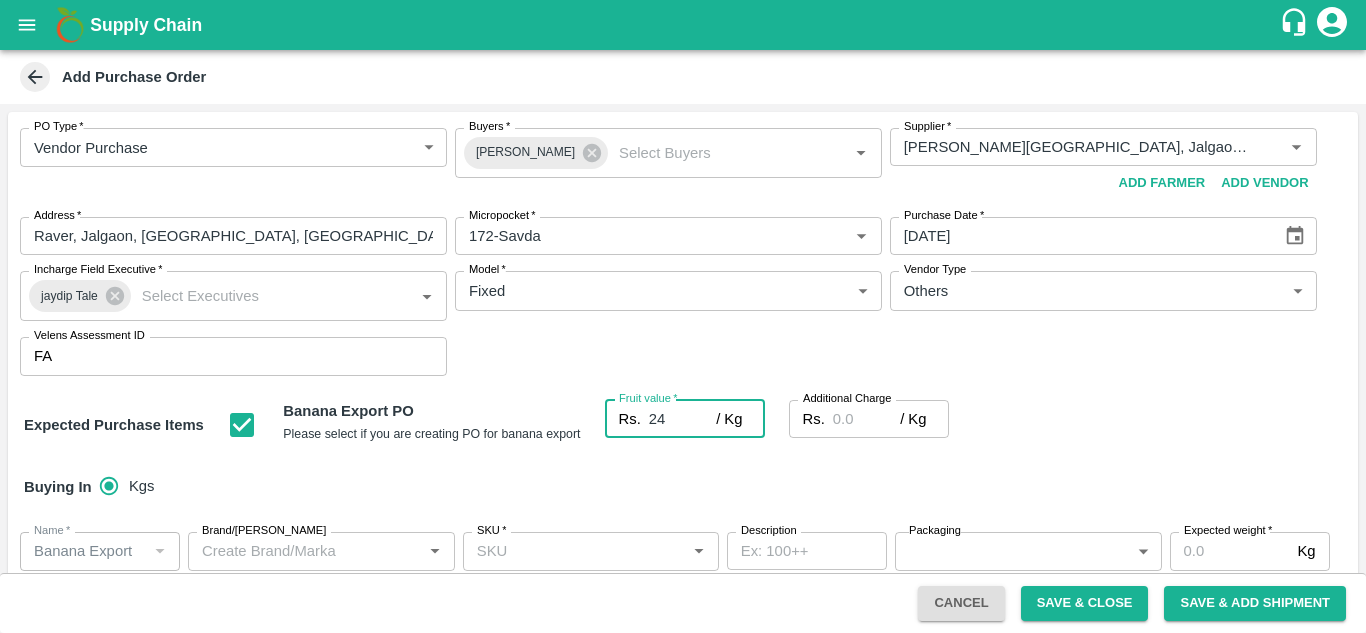 type on "24" 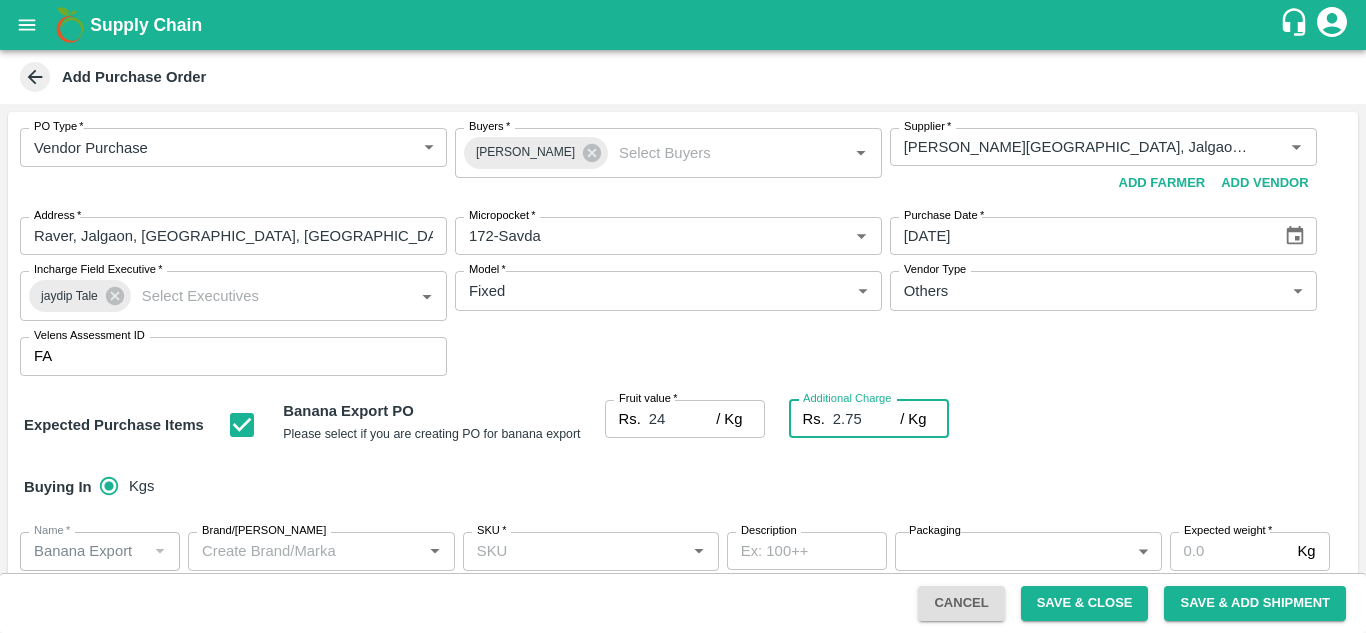 type on "2.75" 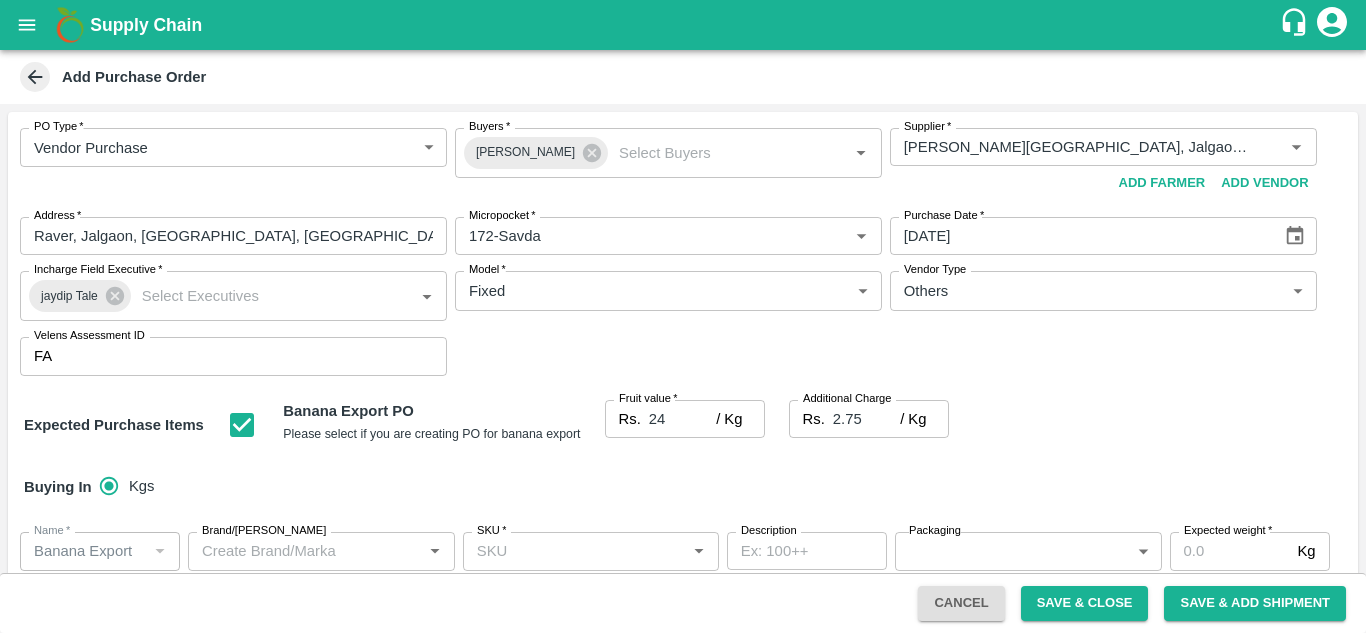 click on "Expected Purchase Items Banana Export PO Please select if you are creating PO for banana export Fruit value   * Rs. 24 / Kg Fruit value Additional Charge Rs. 2.75 / Kg Additional Charge" at bounding box center [683, 425] 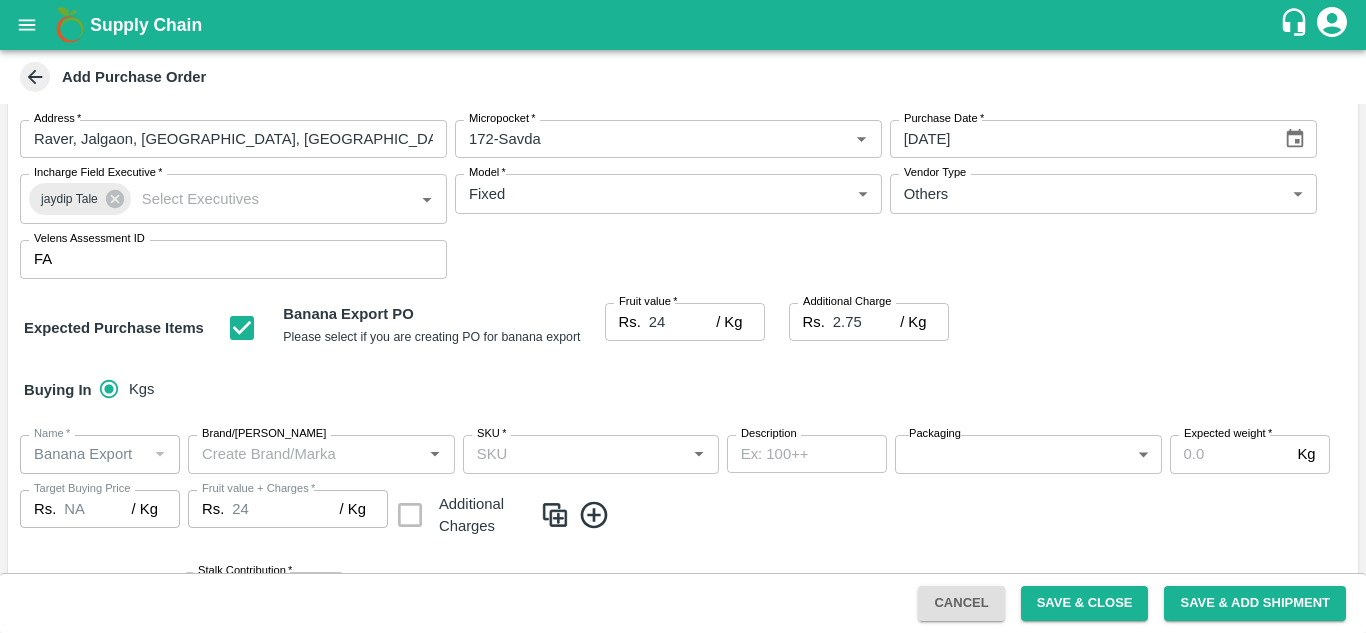 scroll, scrollTop: 100, scrollLeft: 0, axis: vertical 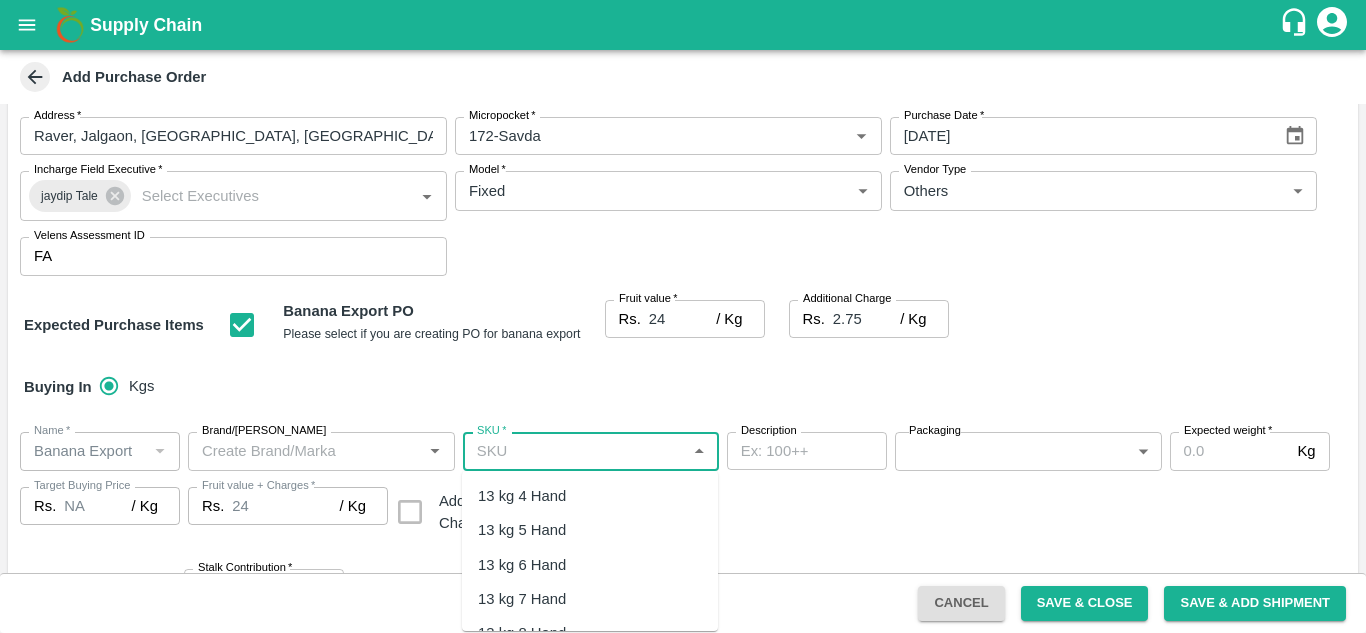 click on "SKU   *" at bounding box center (574, 451) 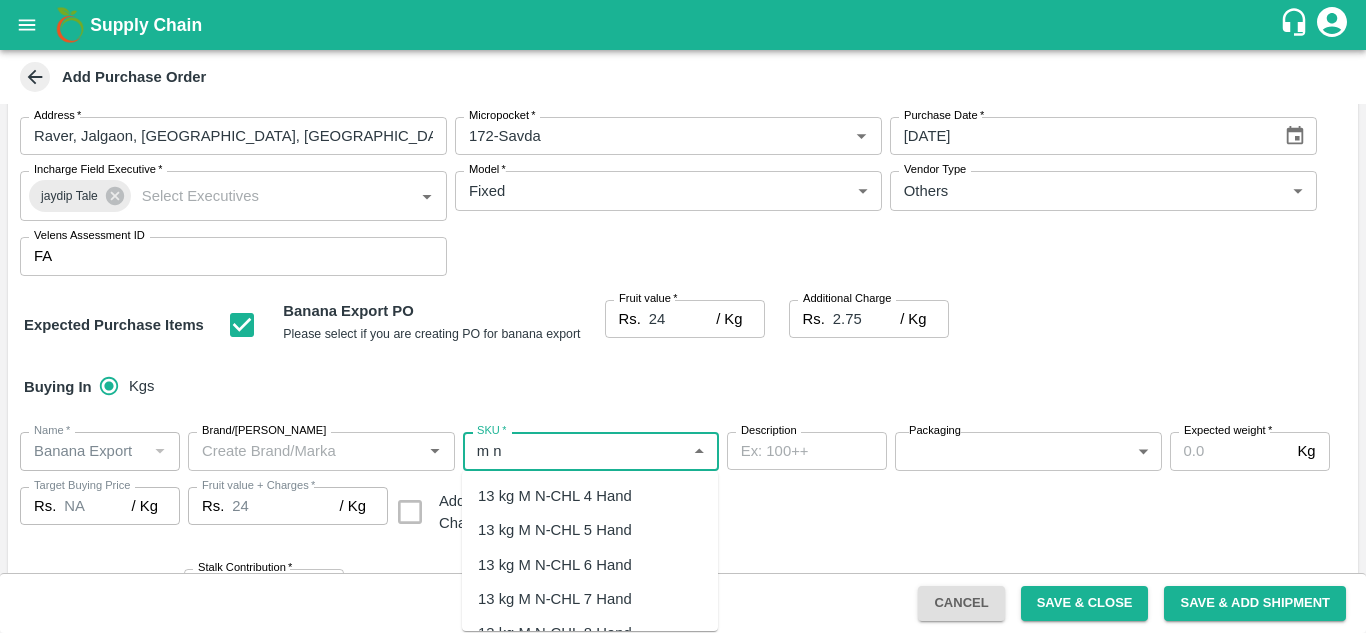click on "13 kg M N-CHL 5 Hand" at bounding box center [555, 530] 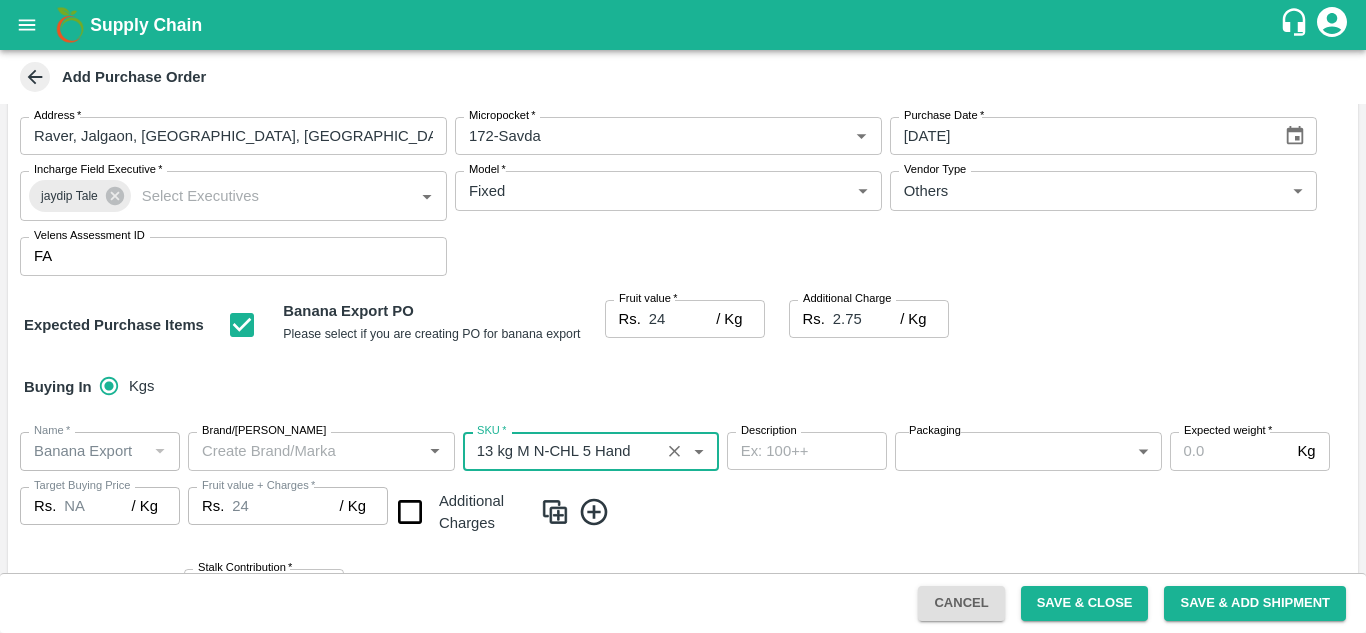 type on "13 kg M N-CHL 5 Hand" 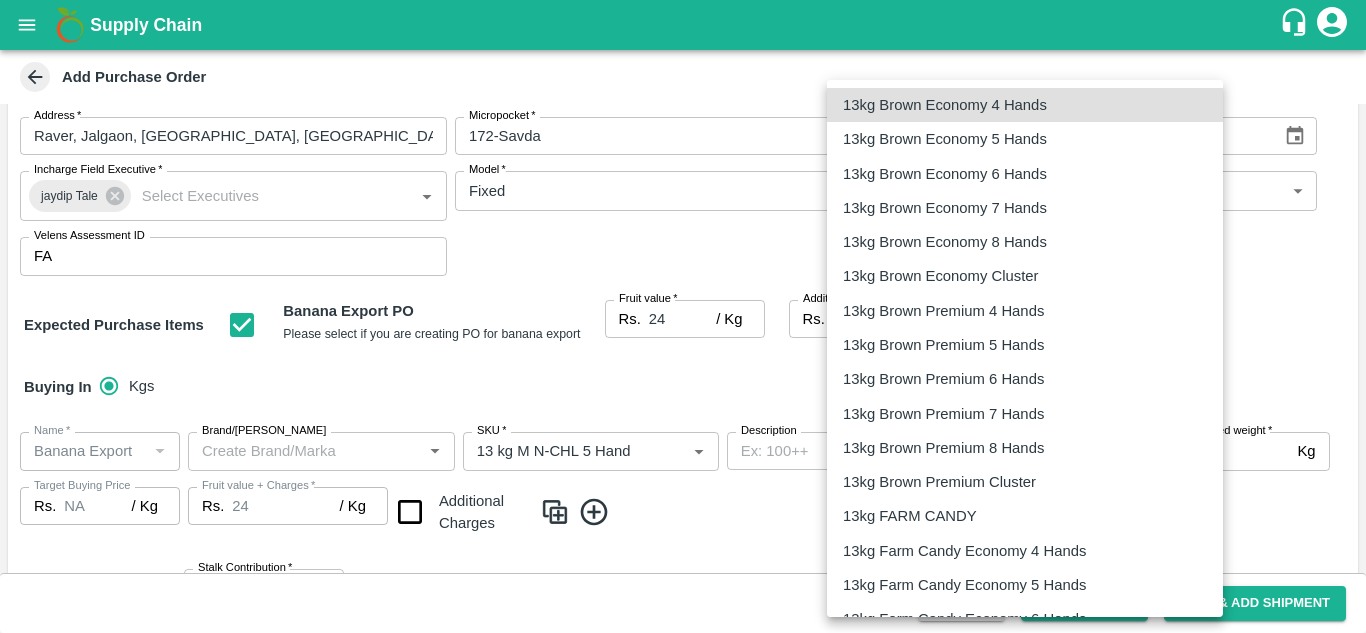 click on "Supply Chain Add Purchase Order PO Type   * Vendor Purchase 2 PO Type Buyers   * Ajit Otari Buyers   * Supplier   * Supplier   * Add Vendor Add Farmer Address   * [GEOGRAPHIC_DATA], [GEOGRAPHIC_DATA] Address Micropocket   * Micropocket   * Purchase Date   * [DATE] Purchase Date Incharge Field Executive   * [PERSON_NAME] Tale Incharge Field Executive   * Model   * Fixed Fixed Model Vendor Type Others OTHER Vendor Type Velens Assessment ID FA Velens Assessment ID Expected Purchase Items Banana Export PO Please select if you are creating PO for banana export Fruit value   * Rs. 24 / Kg Fruit value Additional Charge Rs. 2.75 / Kg Additional Charge Buying In Kgs Name   * Name   * Brand/[PERSON_NAME]/[PERSON_NAME]   * SKU   * Description x Description Packaging ​ Packaging Expected weight   * Kg Expected weight Target Buying Price Rs. NA / Kg Target Buying Price Fruit value + Charges   * Rs. 24 / Kg Fruit value + Charges Additional Charges Stalk Material Markup Stalk Contribution   *" at bounding box center (683, 316) 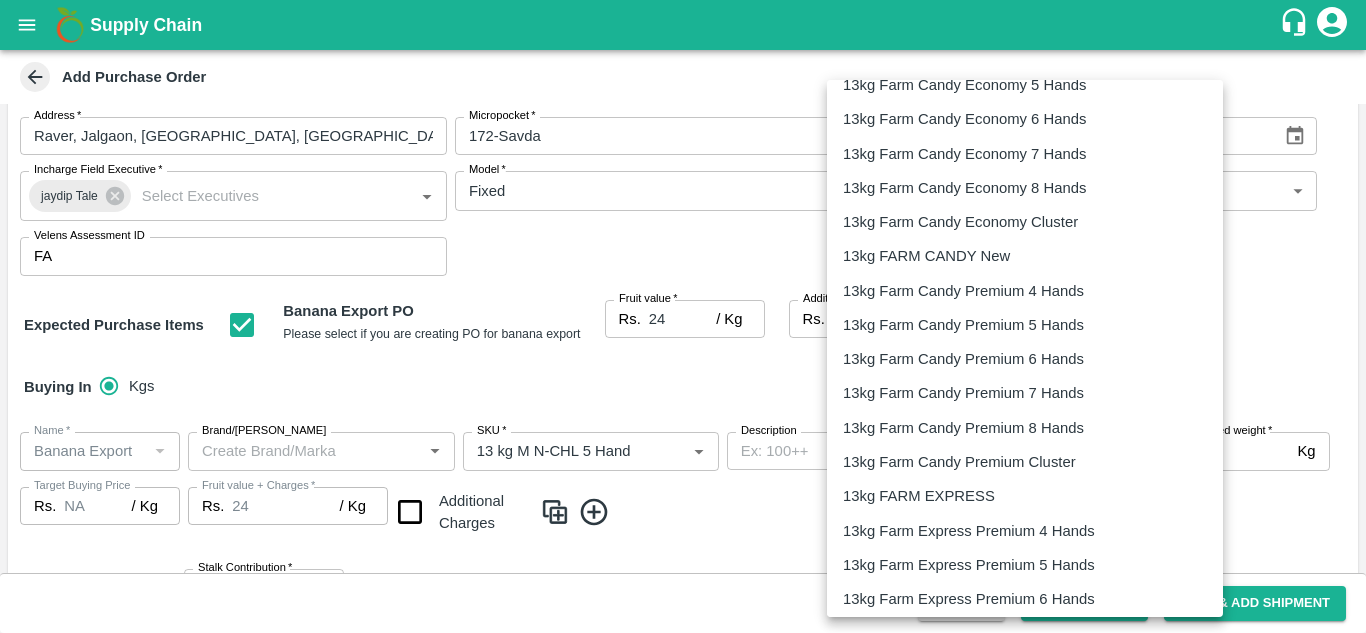 scroll, scrollTop: 502, scrollLeft: 0, axis: vertical 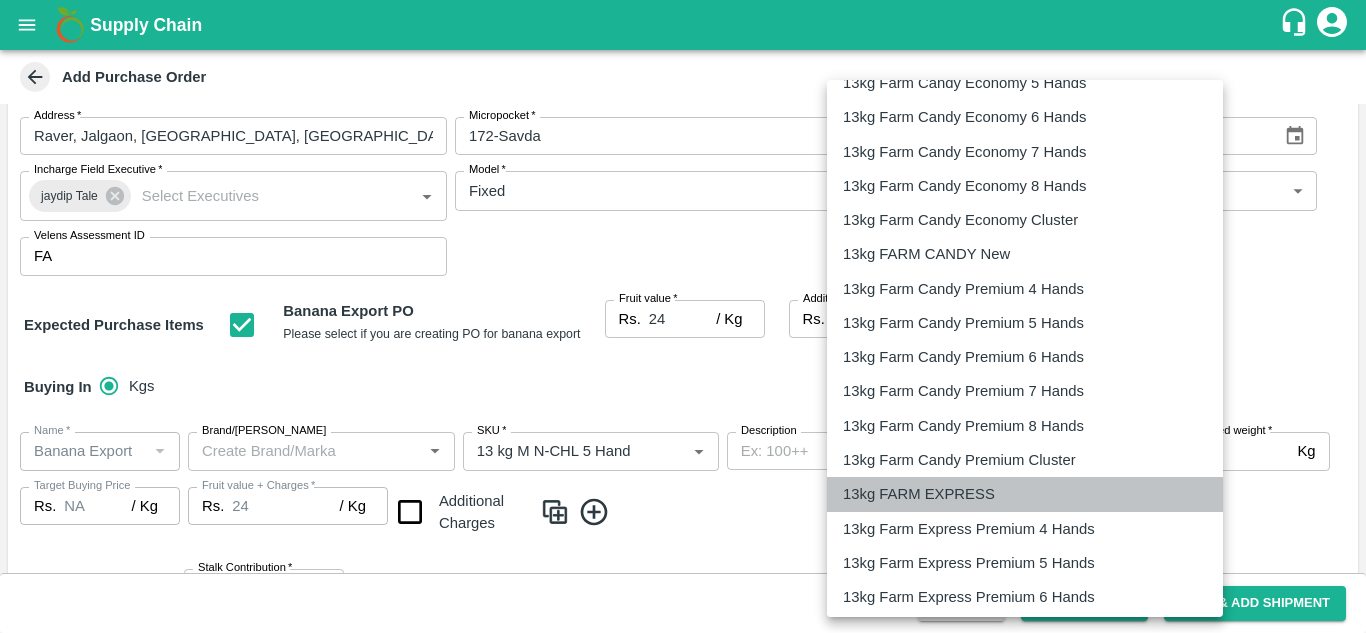 click on "13kg FARM EXPRESS" at bounding box center [919, 494] 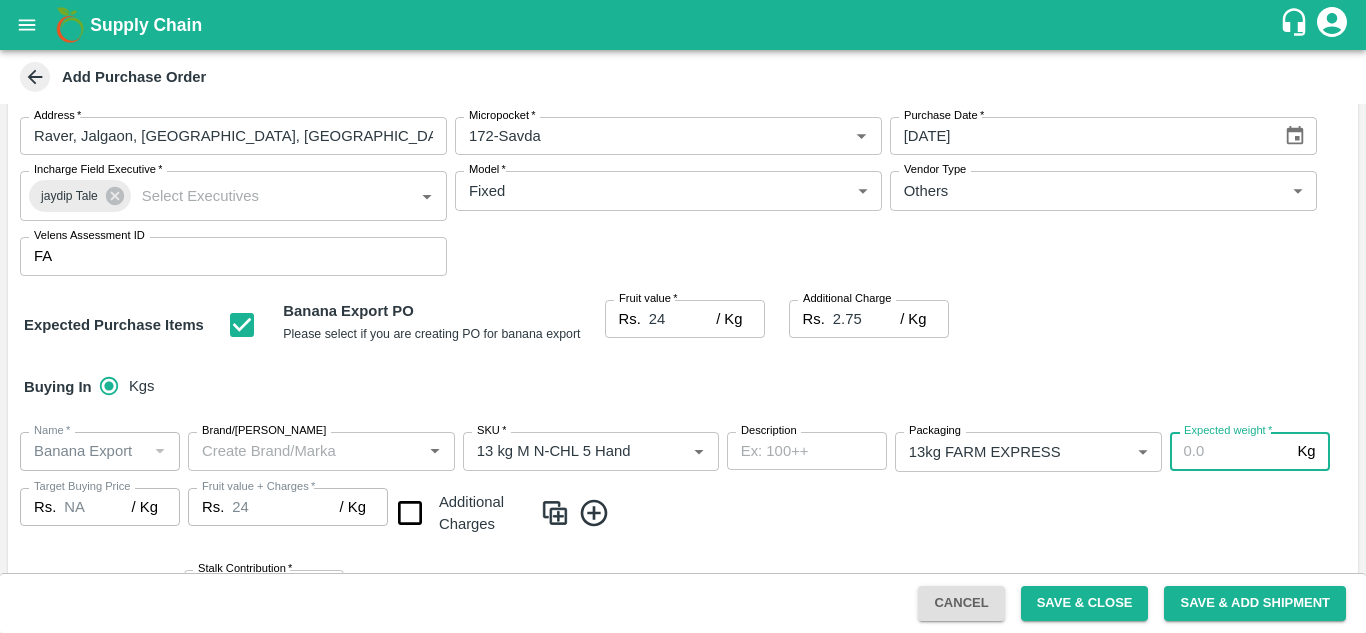 click on "Expected weight   *" at bounding box center (1230, 451) 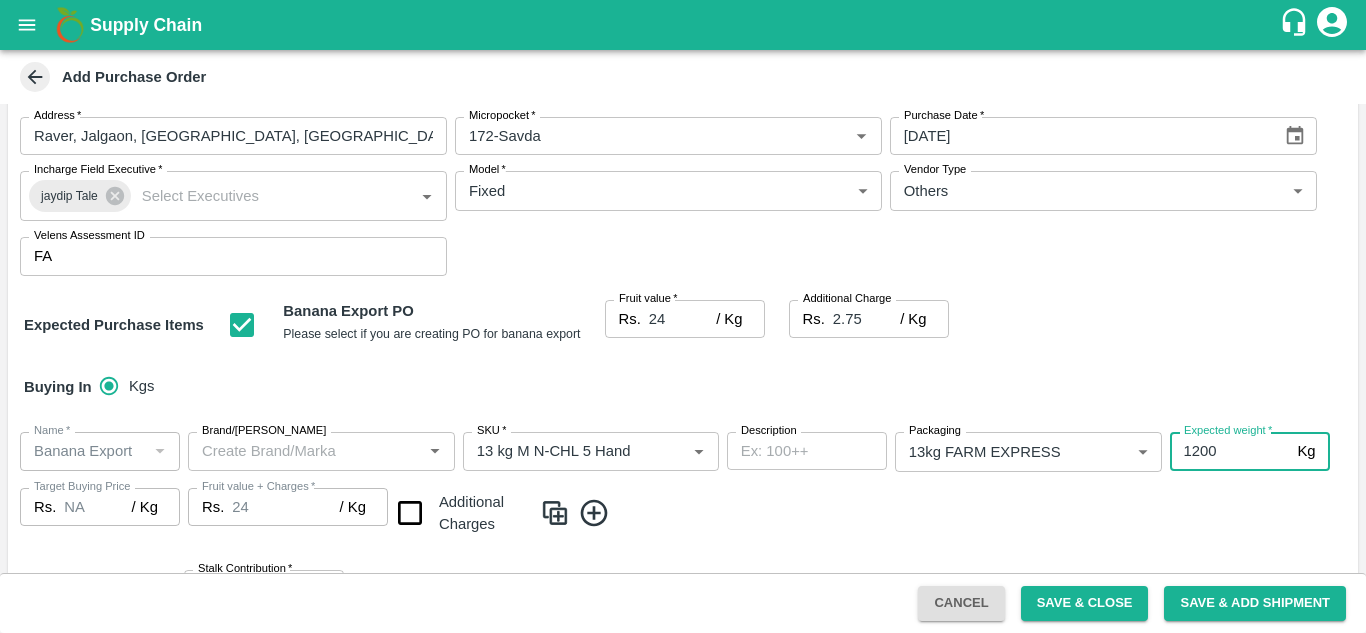 type on "1200" 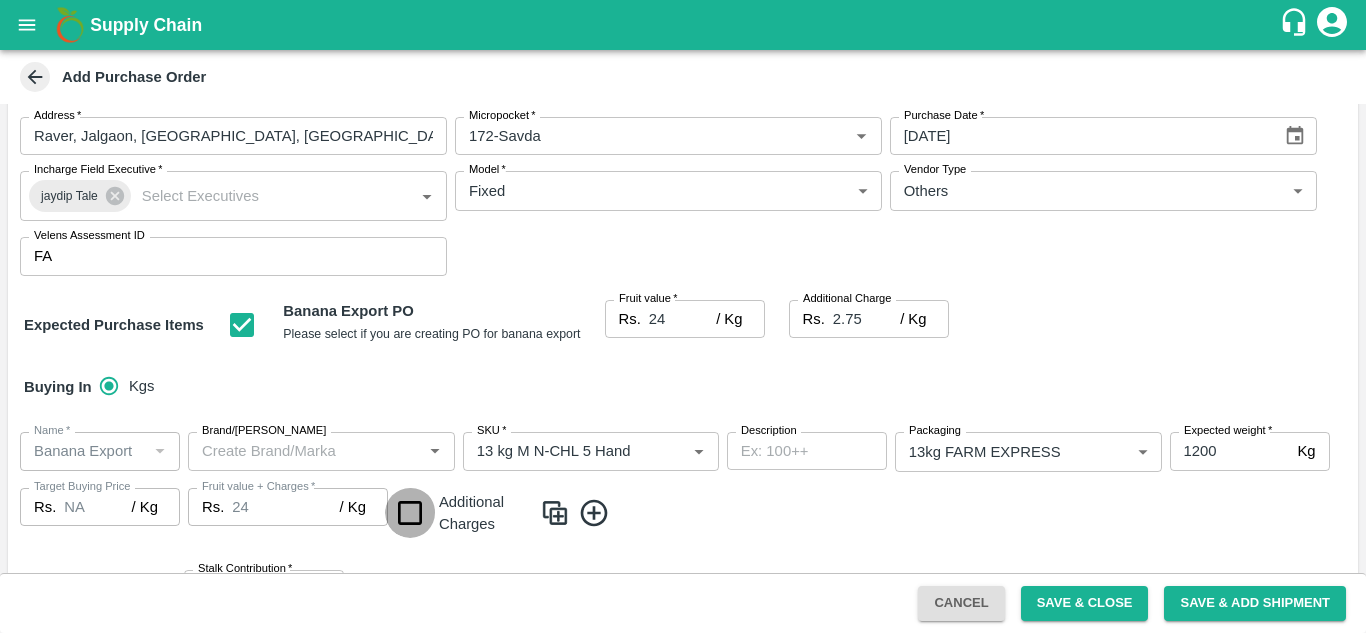 click at bounding box center [410, 513] 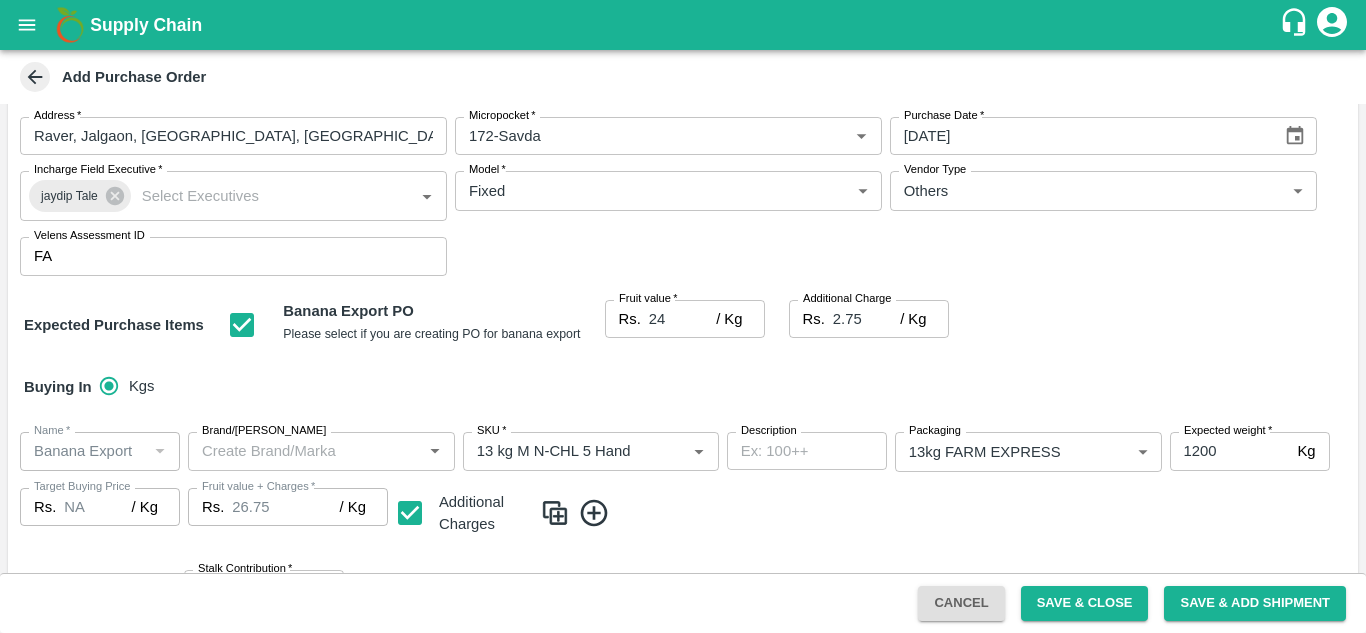 scroll, scrollTop: 235, scrollLeft: 0, axis: vertical 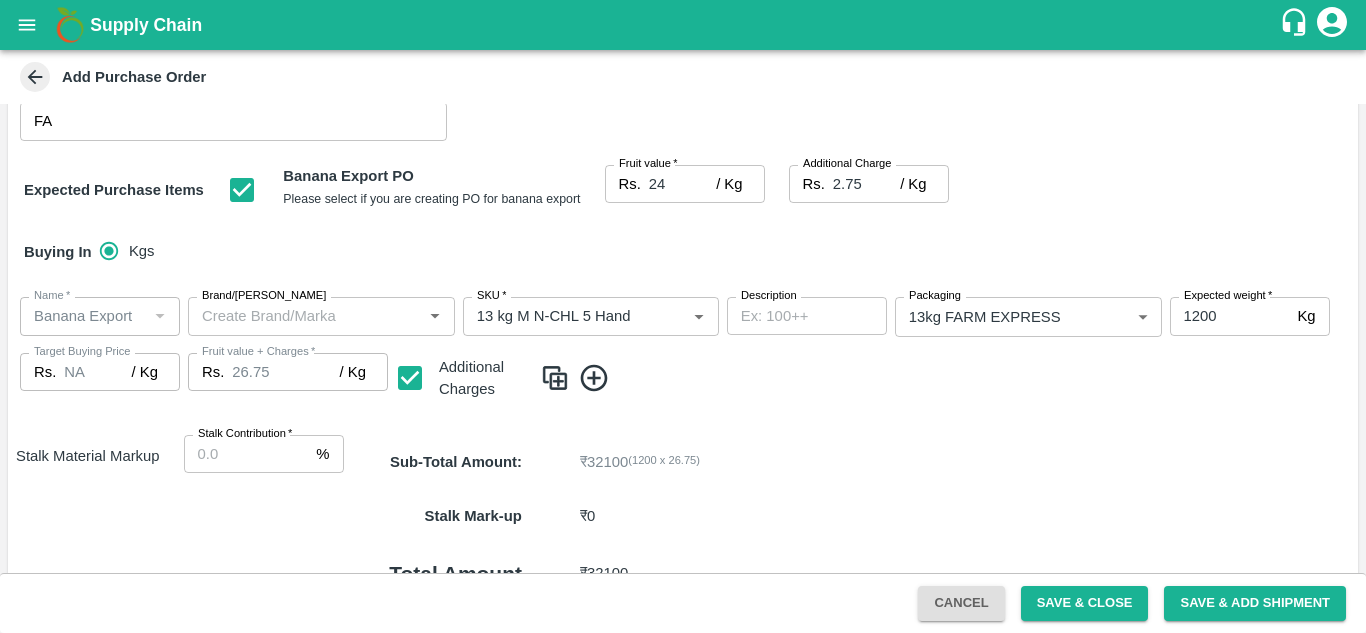 click 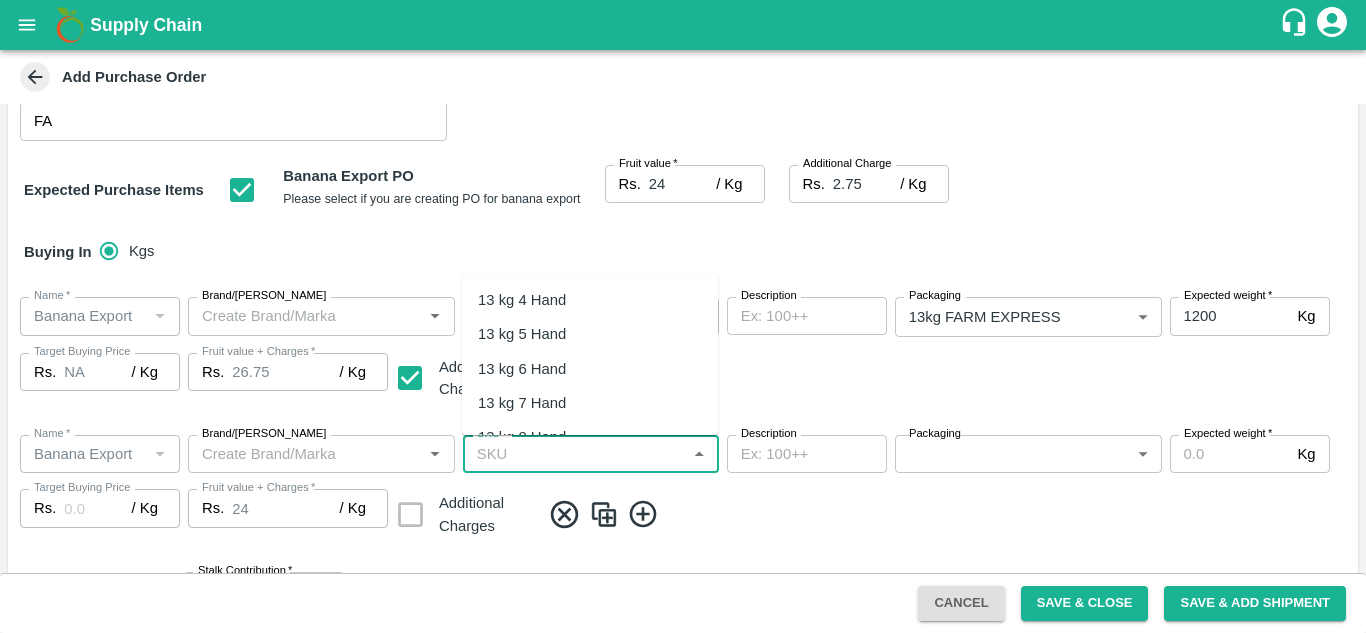 click on "SKU   *" at bounding box center (574, 454) 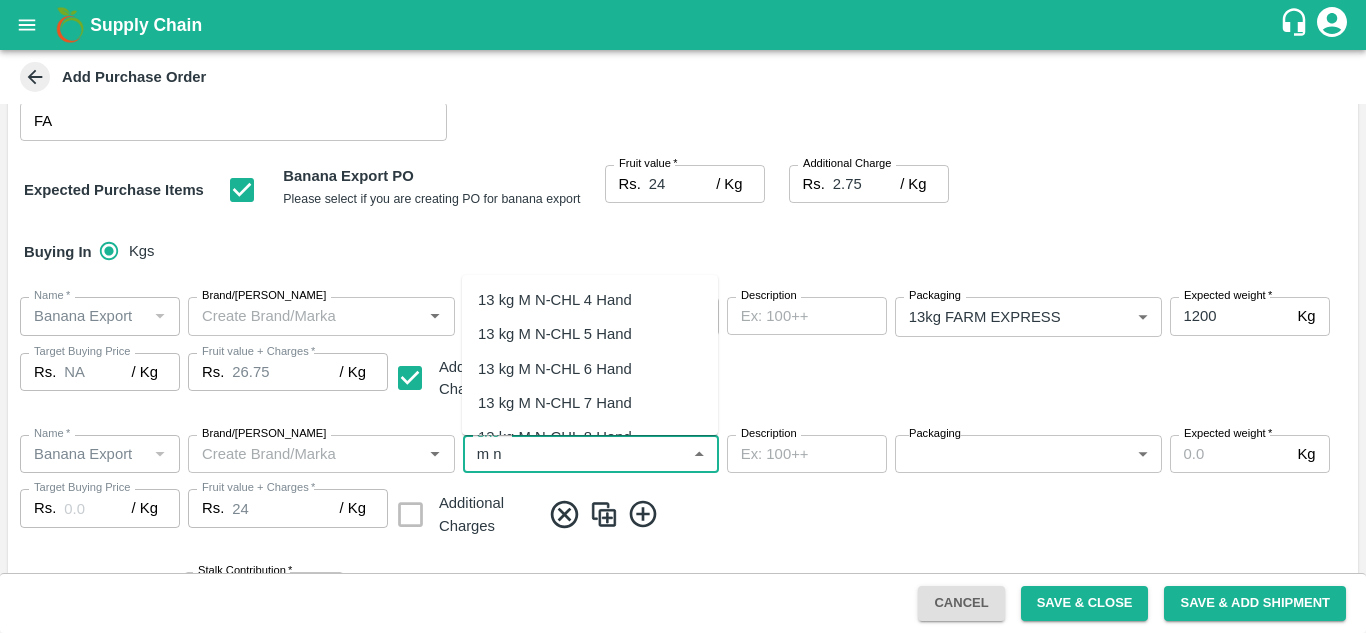 click on "13 kg M N-CHL 6 Hand" at bounding box center [555, 369] 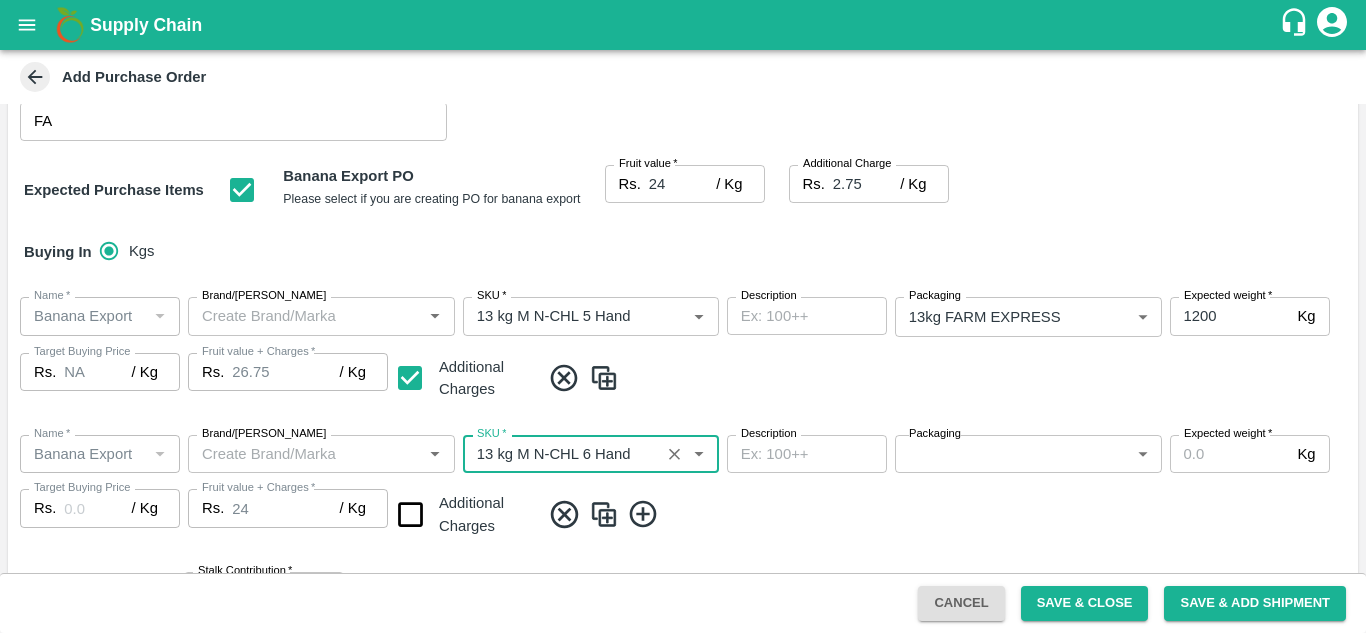 type on "NA" 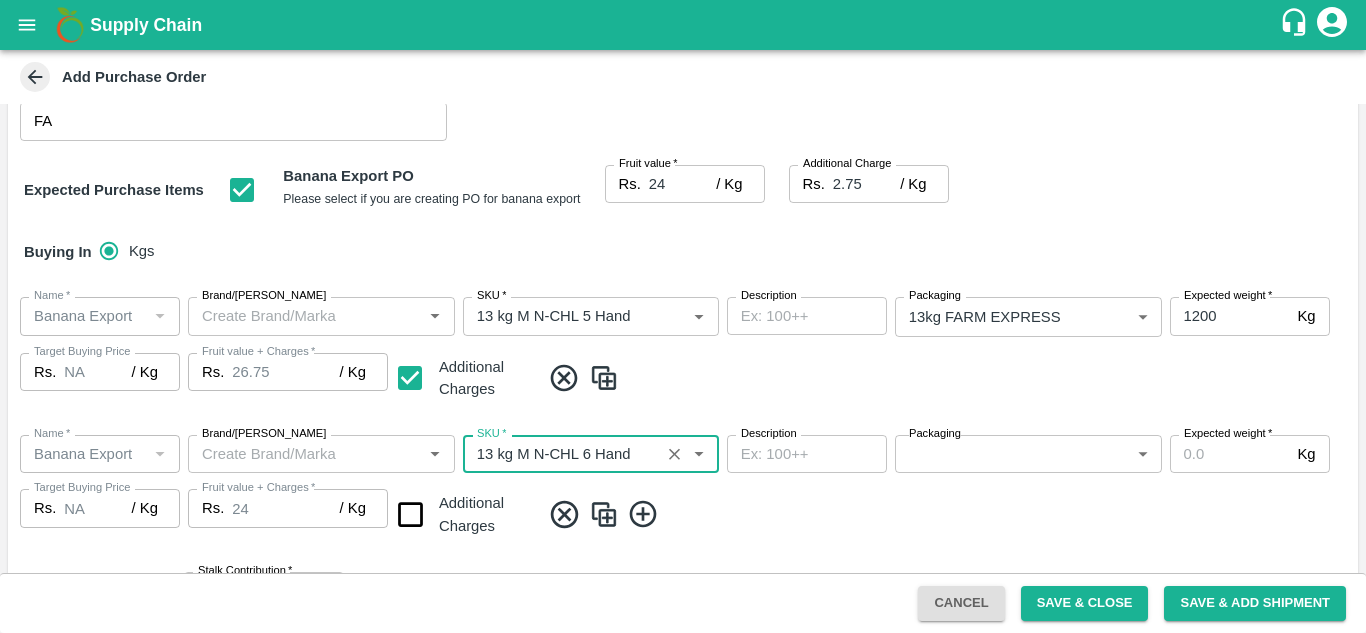 type on "13 kg M N-CHL 6 Hand" 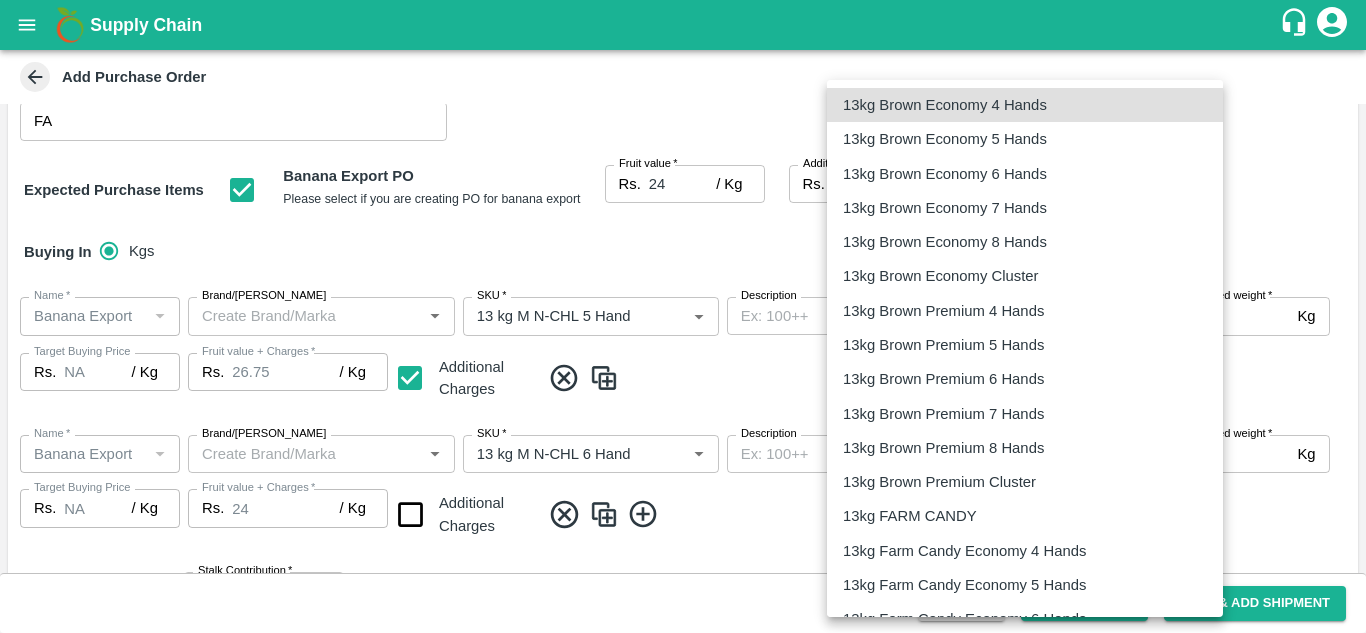 type 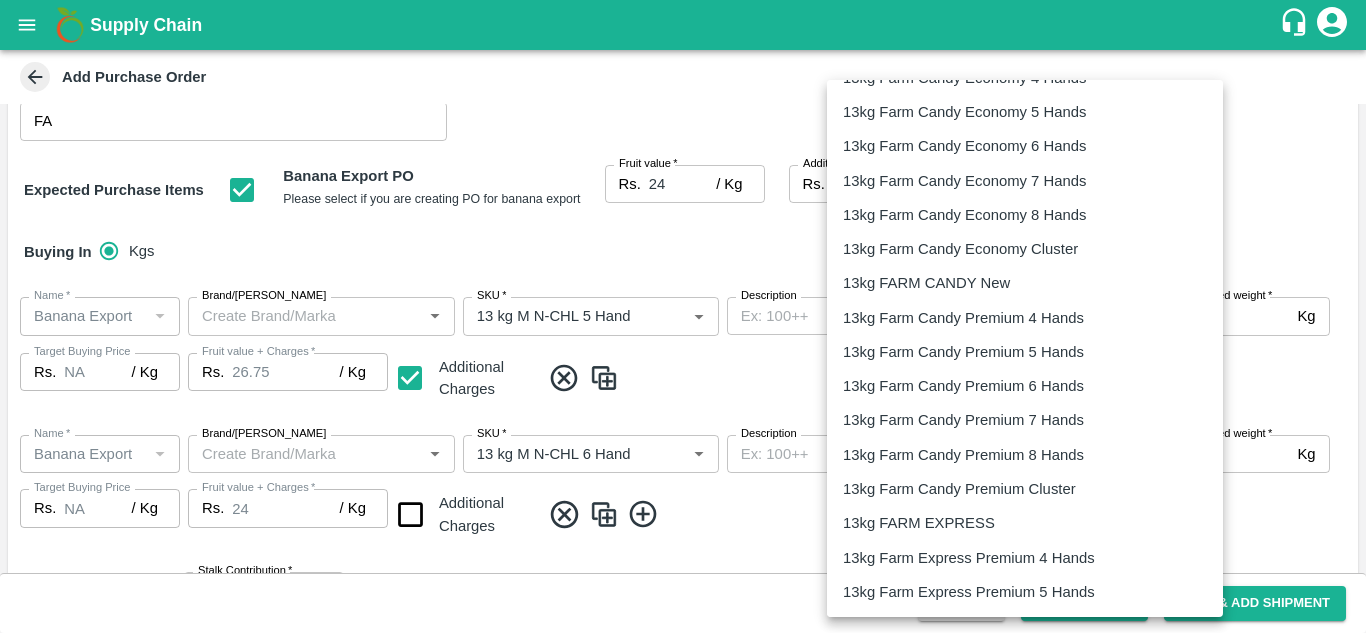 scroll, scrollTop: 474, scrollLeft: 0, axis: vertical 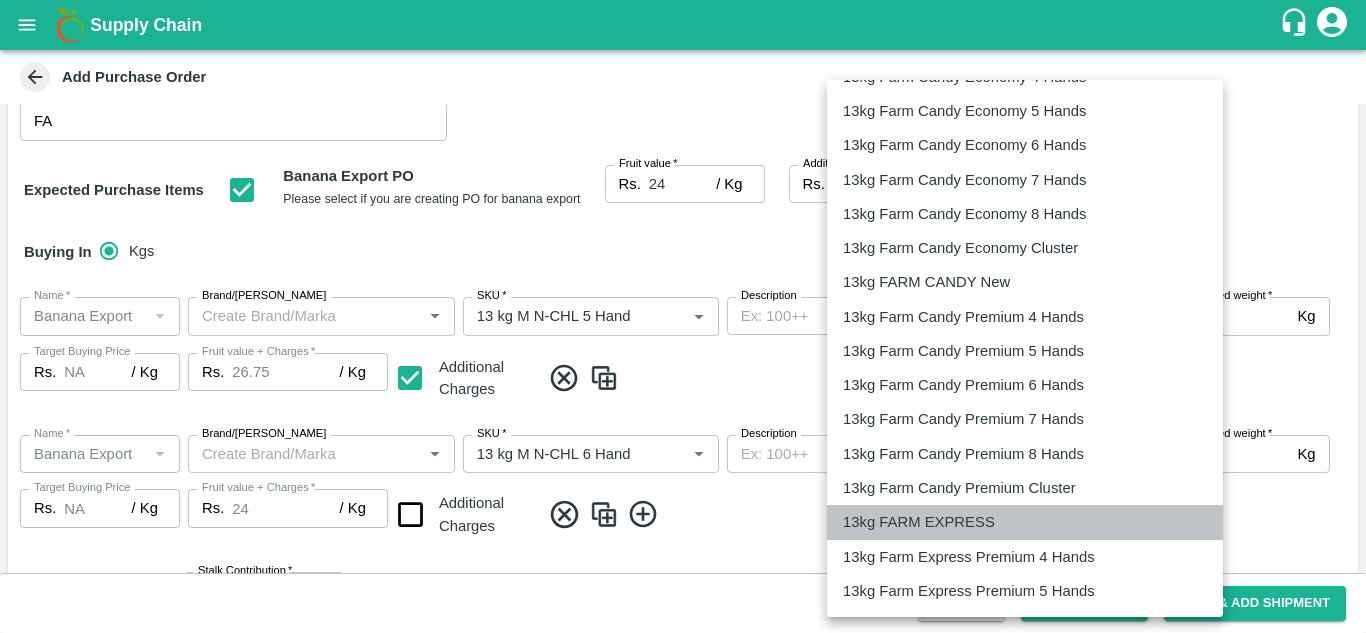 click on "13kg FARM EXPRESS" at bounding box center (919, 522) 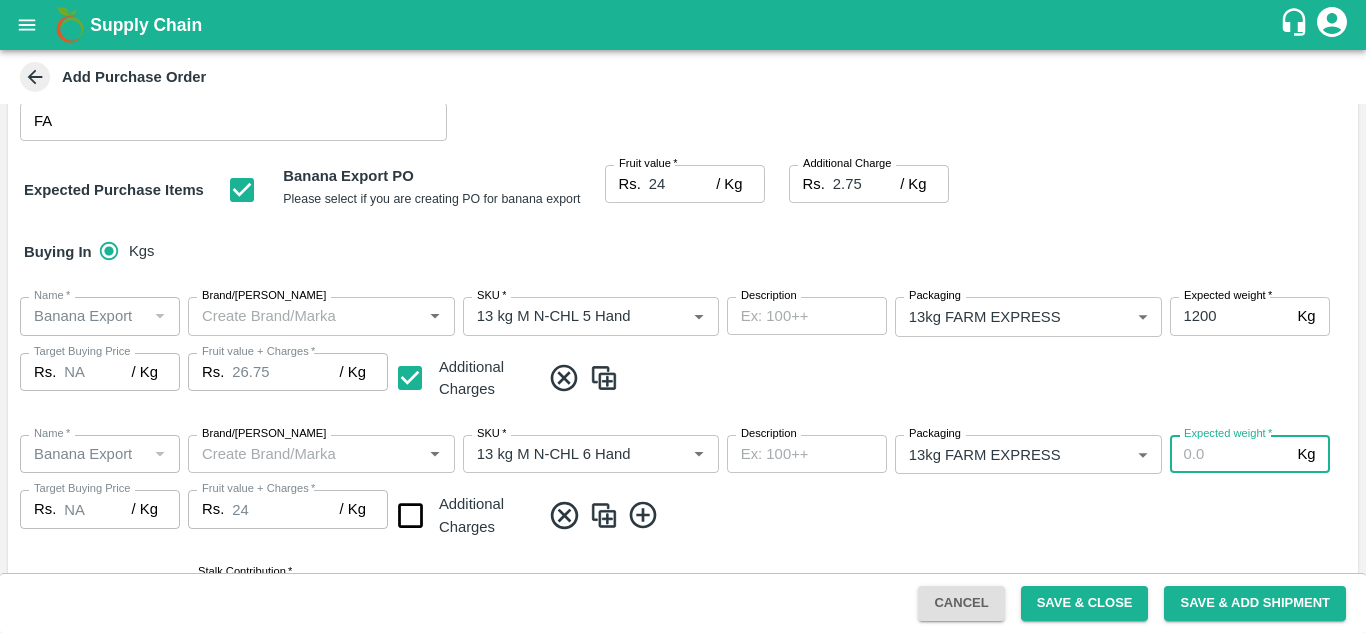 click on "Expected weight   *" at bounding box center [1230, 454] 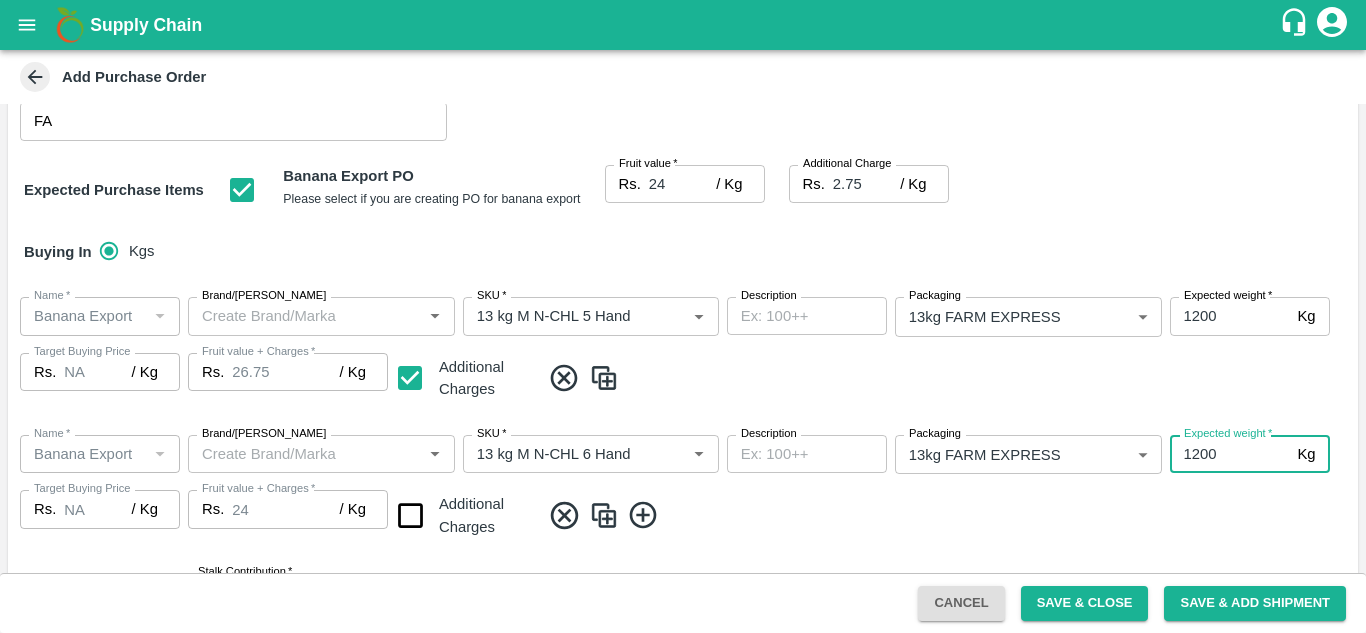 type on "1200" 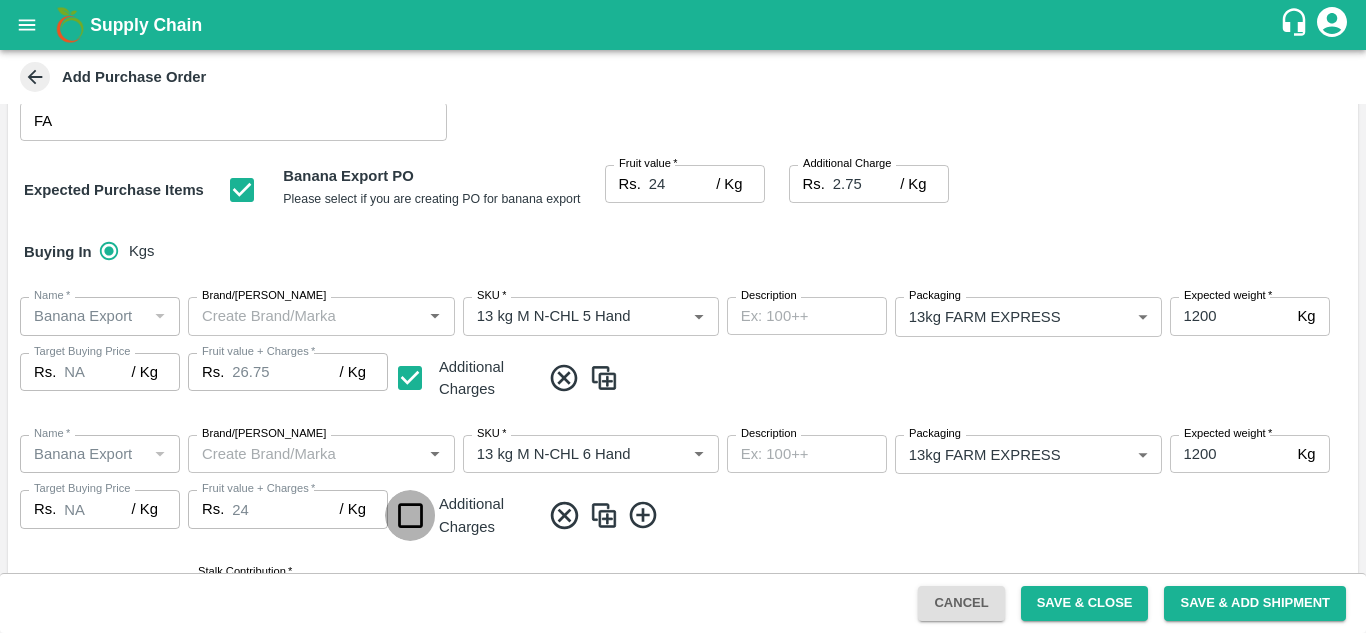 click at bounding box center [410, 515] 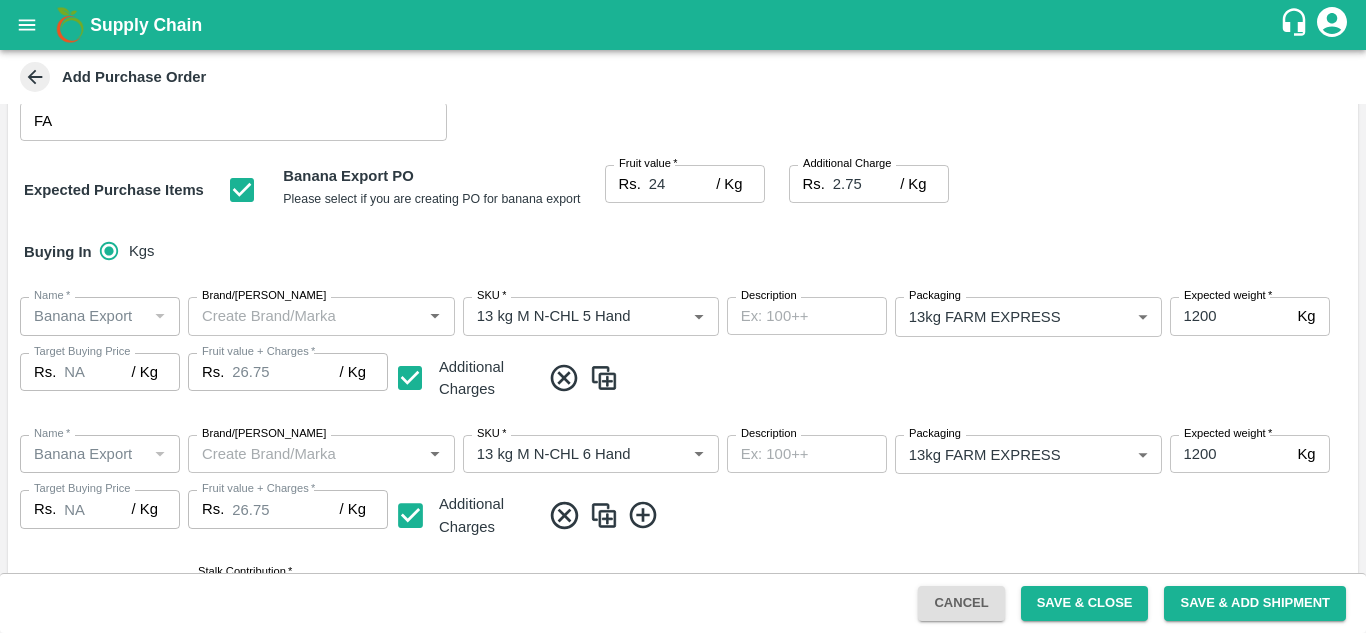 click 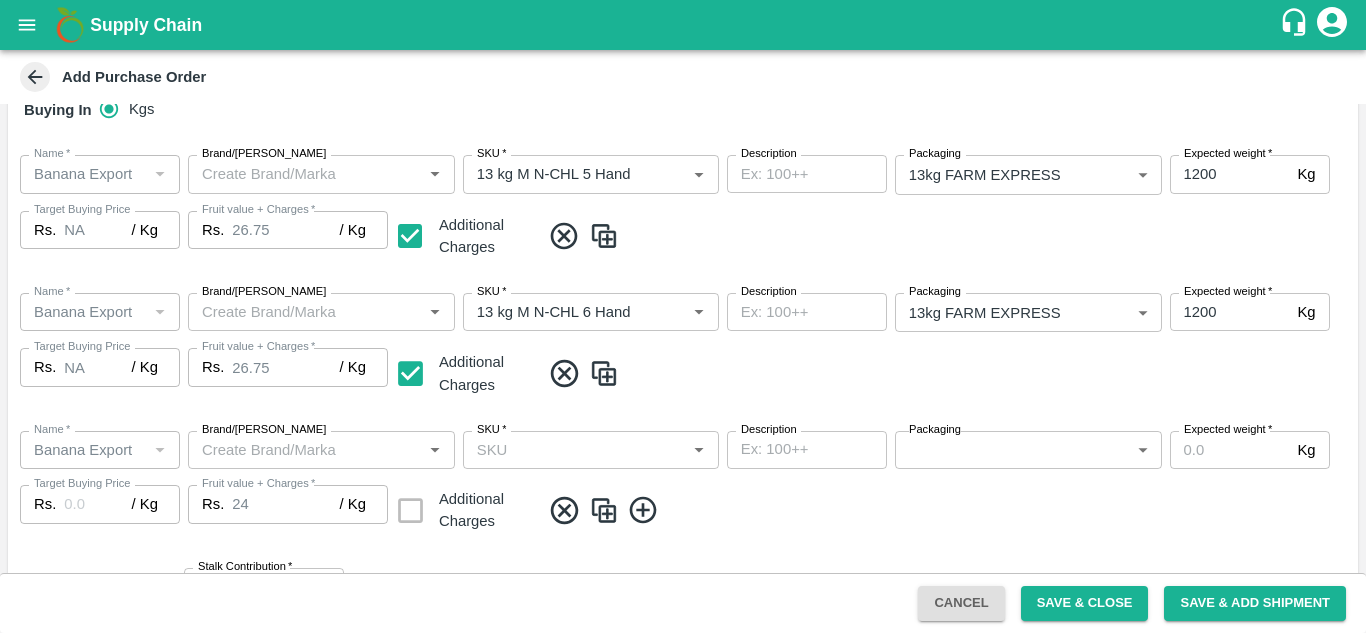 scroll, scrollTop: 385, scrollLeft: 0, axis: vertical 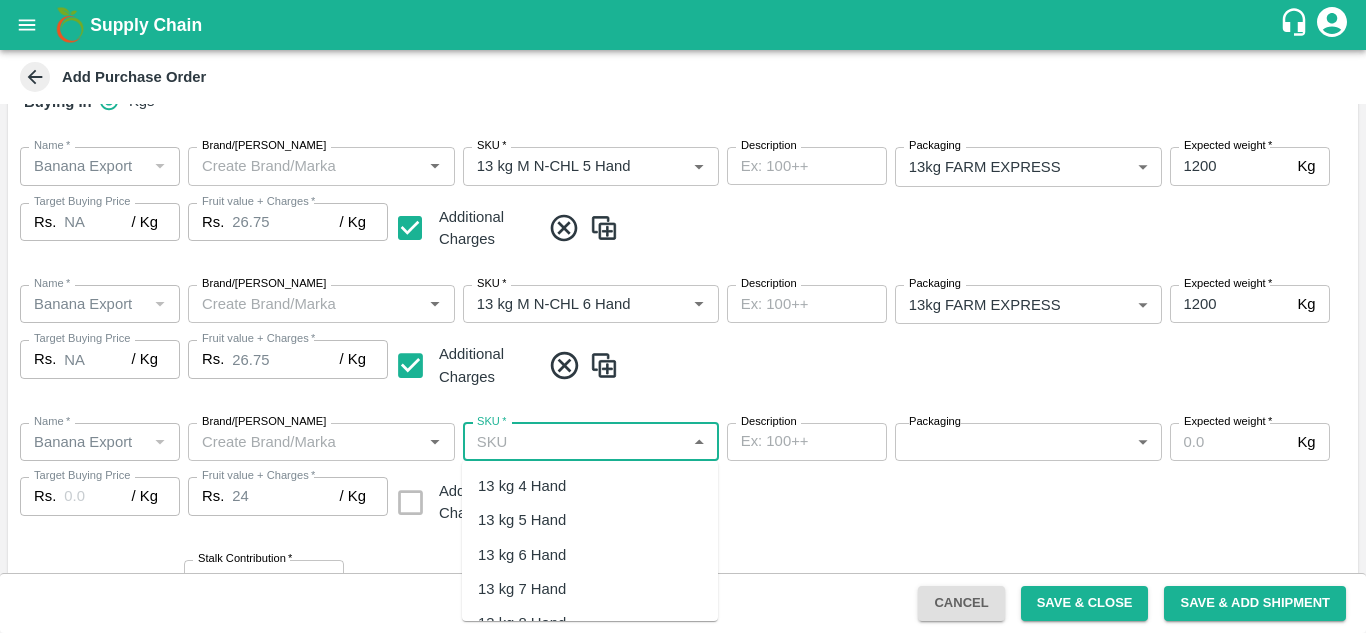 click on "SKU   *" at bounding box center [574, 442] 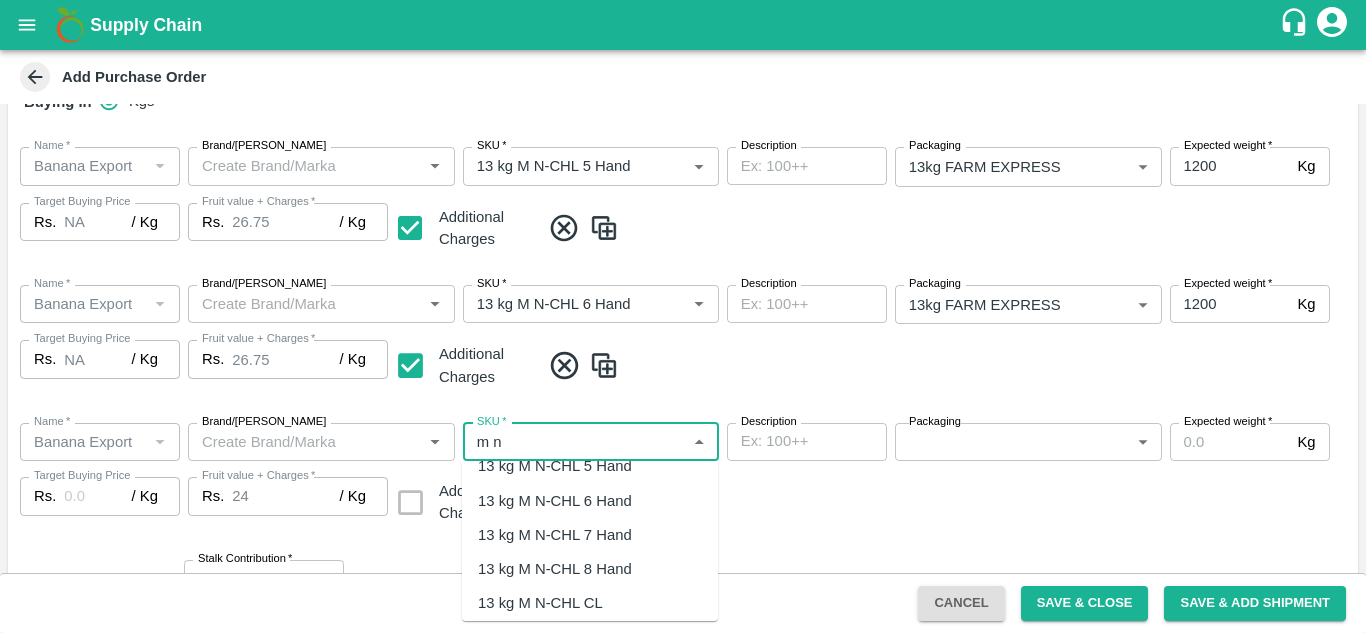 scroll, scrollTop: 57, scrollLeft: 0, axis: vertical 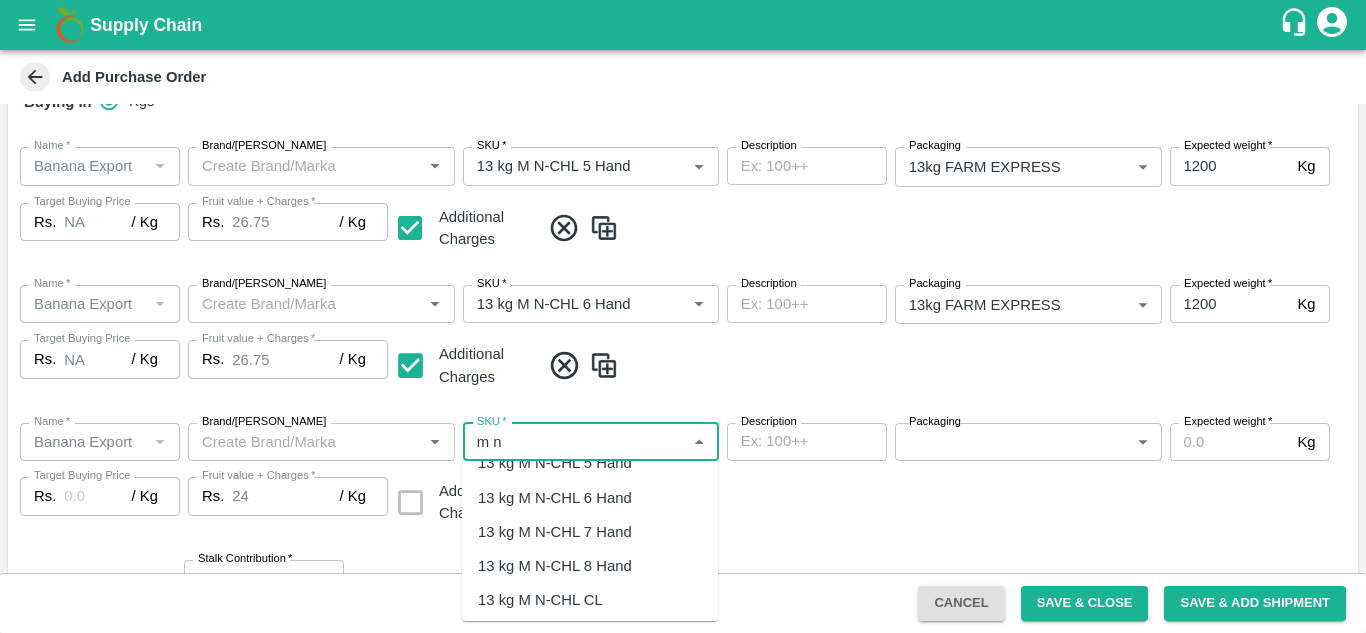 click on "13 kg M N-CHL 8 Hand" at bounding box center (555, 566) 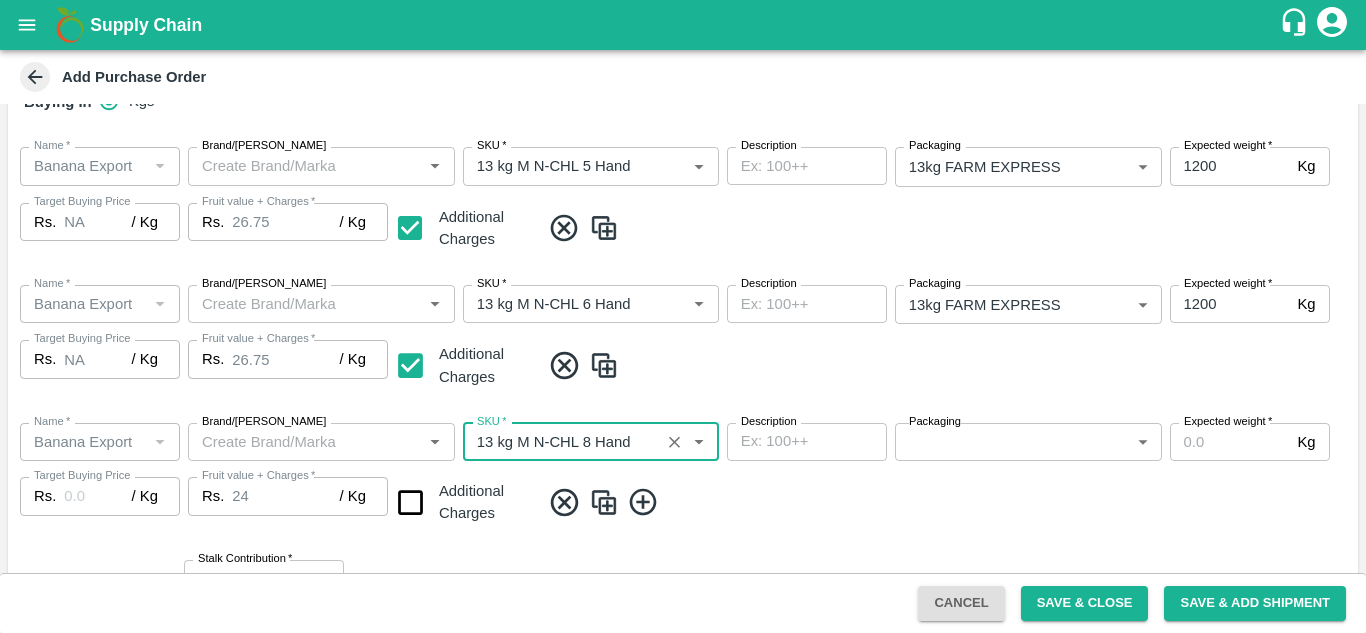 type on "NA" 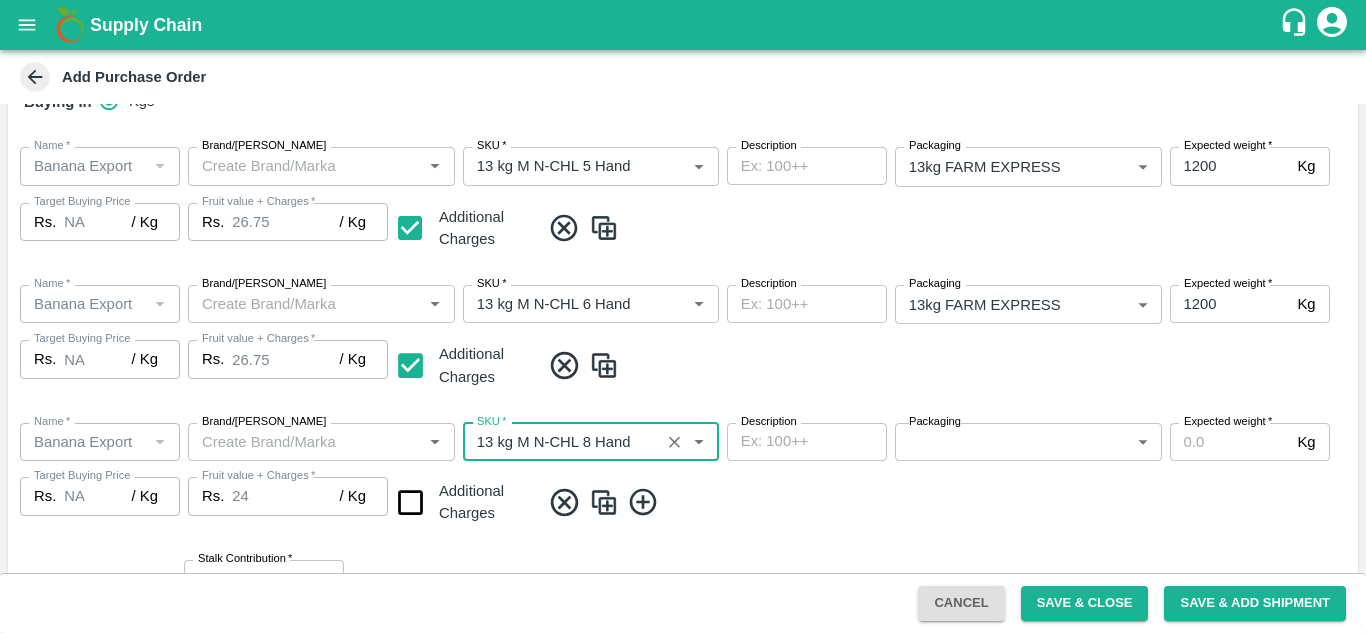 type on "13 kg M N-CHL 8 Hand" 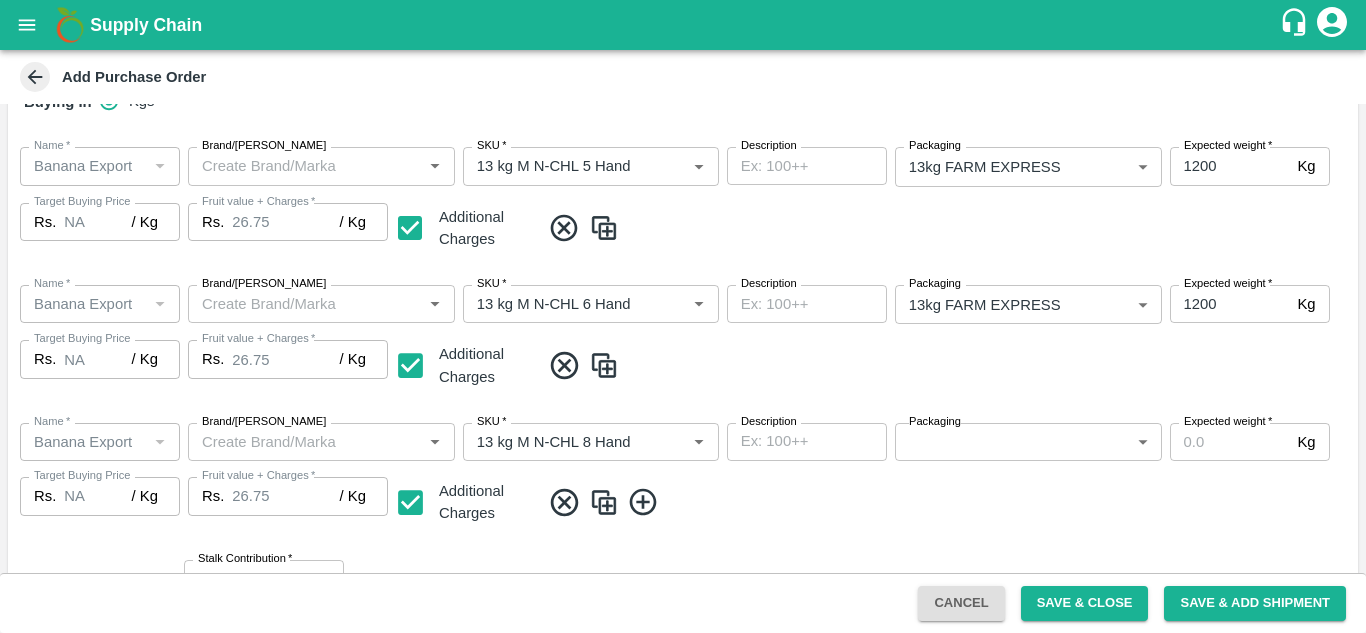 type on "26.75" 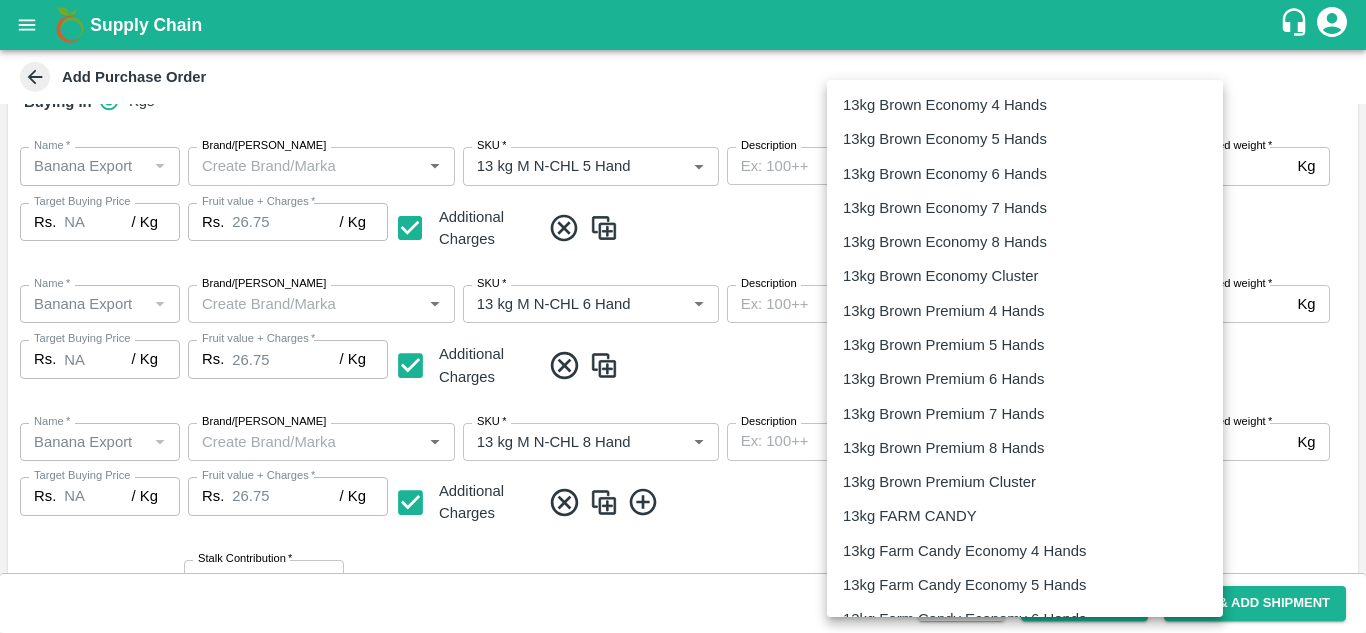 click on "Supply Chain Add Purchase Order PO Type   * Vendor Purchase 2 PO Type Buyers   * Ajit Otari Buyers   * Supplier   * Supplier   * Add Vendor Add Farmer Address   * [GEOGRAPHIC_DATA], [GEOGRAPHIC_DATA] Address Micropocket   * Micropocket   * Purchase Date   * [DATE] Purchase Date Incharge Field Executive   * [PERSON_NAME] Tale Incharge Field Executive   * Model   * Fixed Fixed Model Vendor Type Others OTHER Vendor Type Velens Assessment ID FA Velens Assessment ID Expected Purchase Items Banana Export PO Please select if you are creating PO for banana export Fruit value   * Rs. 24 / Kg Fruit value Additional Charge Rs. 2.75 / Kg Additional Charge Buying In Kgs Name   * Name   * Brand/[PERSON_NAME]/[PERSON_NAME]   * SKU   * Description x Description Packaging 13kg FARM EXPRESS 468 Packaging Expected weight   * 1200 Kg Expected weight Target Buying Price Rs. NA / Kg Target Buying Price Fruit value + Charges   * Rs. 26.75 / Kg Fruit value + Charges Additional Charges Name   * Name   *" at bounding box center [683, 316] 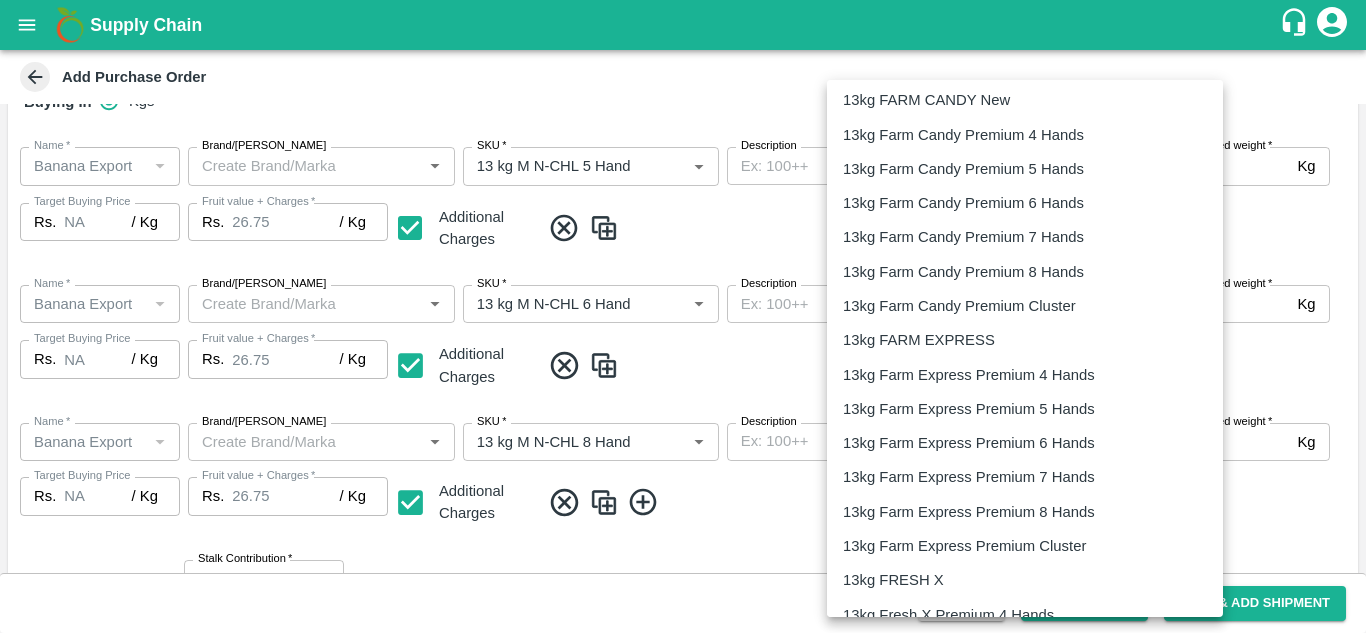 scroll, scrollTop: 670, scrollLeft: 0, axis: vertical 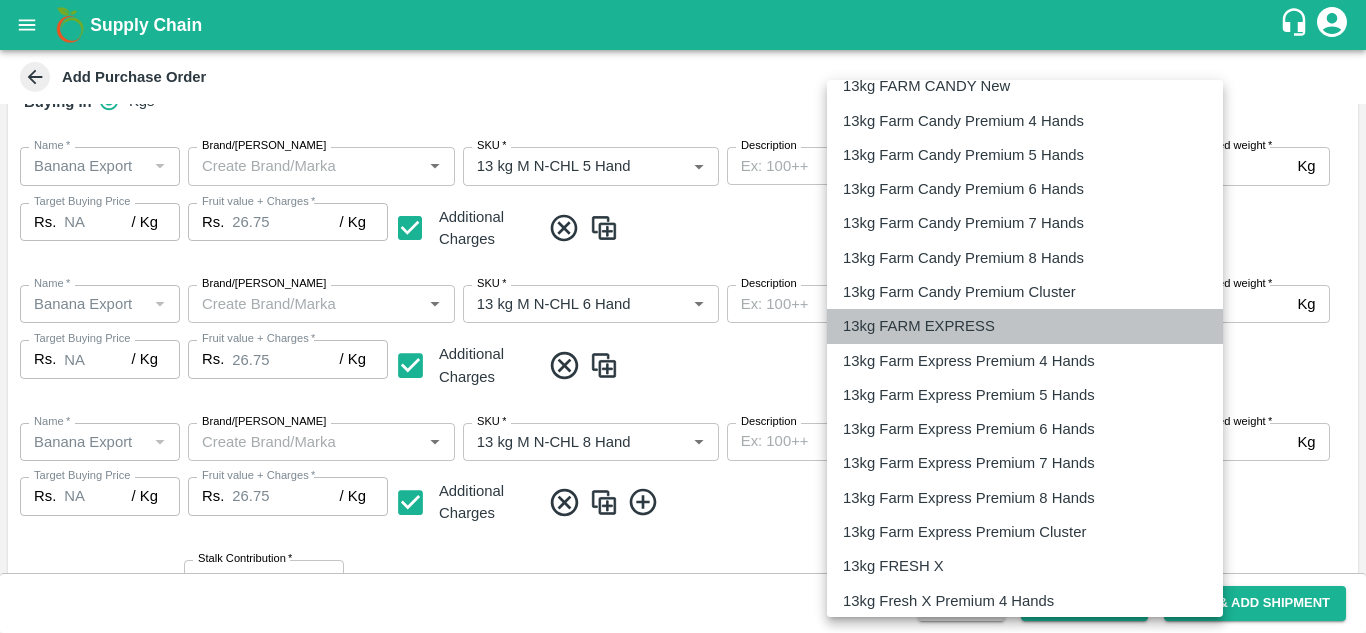 click on "13kg FARM EXPRESS" at bounding box center [919, 326] 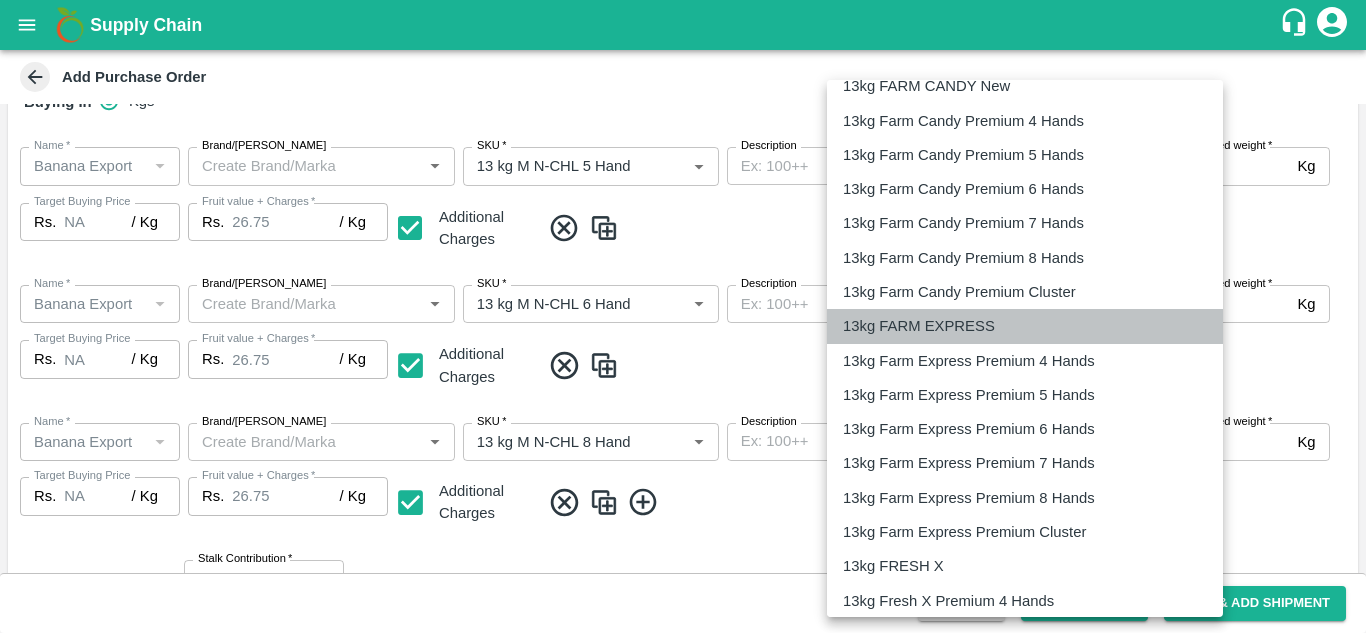 type on "468" 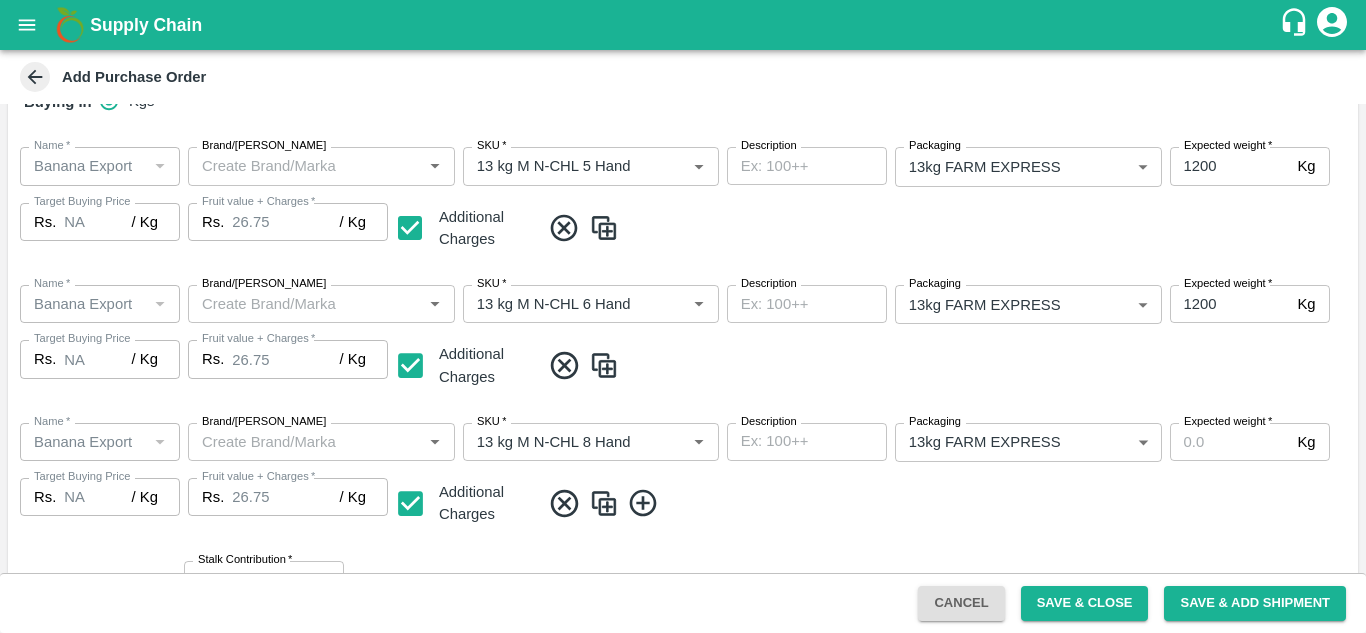 click at bounding box center [945, 503] 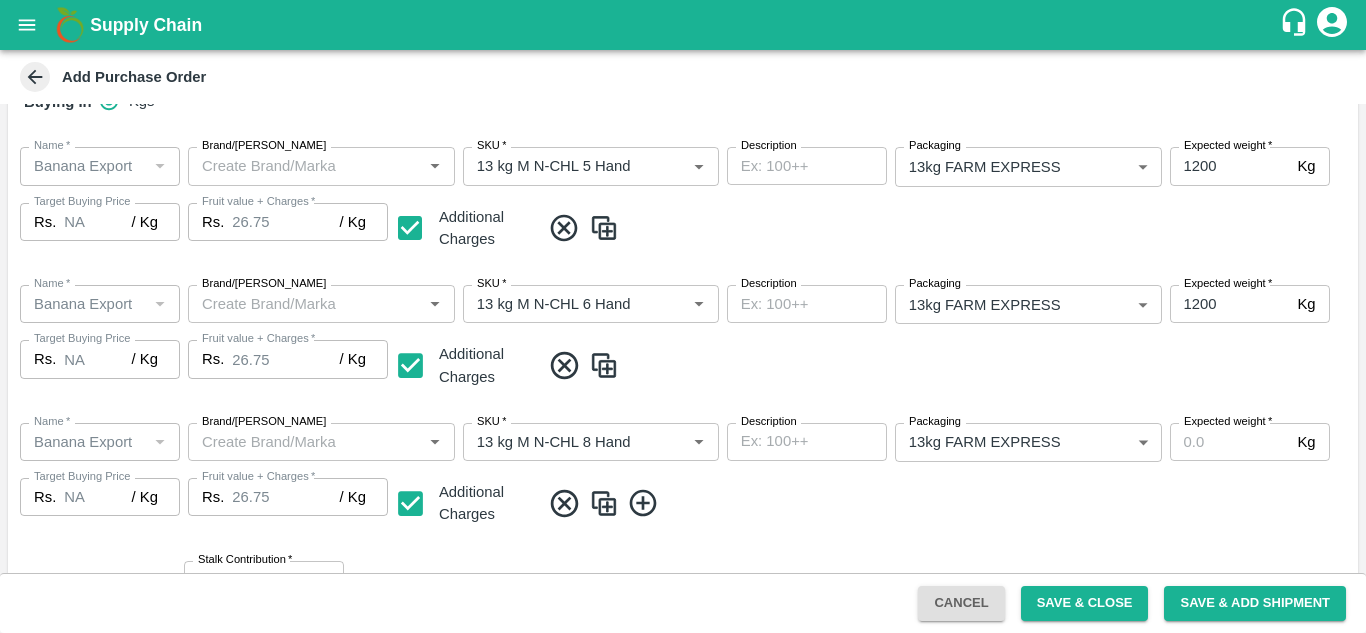 click on "Name   * Name   * Brand/[PERSON_NAME]/[PERSON_NAME]   * SKU   * Description x Description Packaging 13kg FARM EXPRESS 468 Packaging Expected weight   * Kg Expected weight Target Buying Price Rs. NA / Kg Target Buying Price Fruit value + Charges   * Rs. 26.75 / Kg Fruit value + Charges Additional Charges" at bounding box center (683, 476) 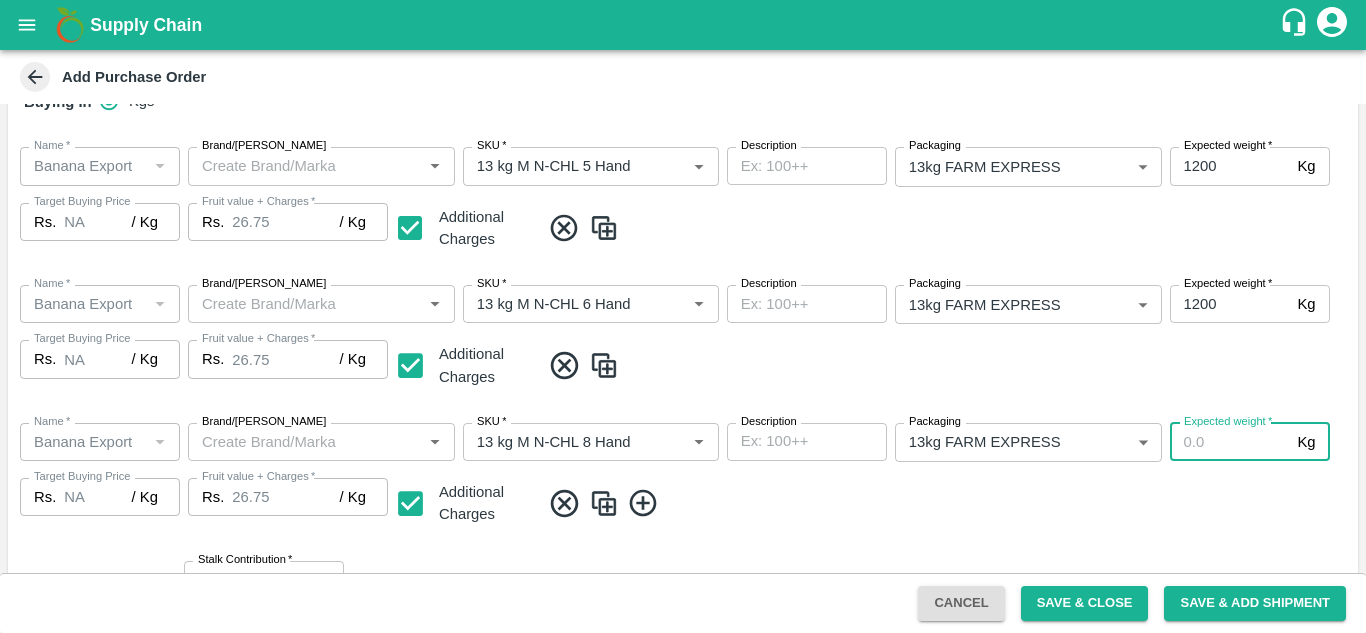 click on "Expected weight   *" at bounding box center (1230, 442) 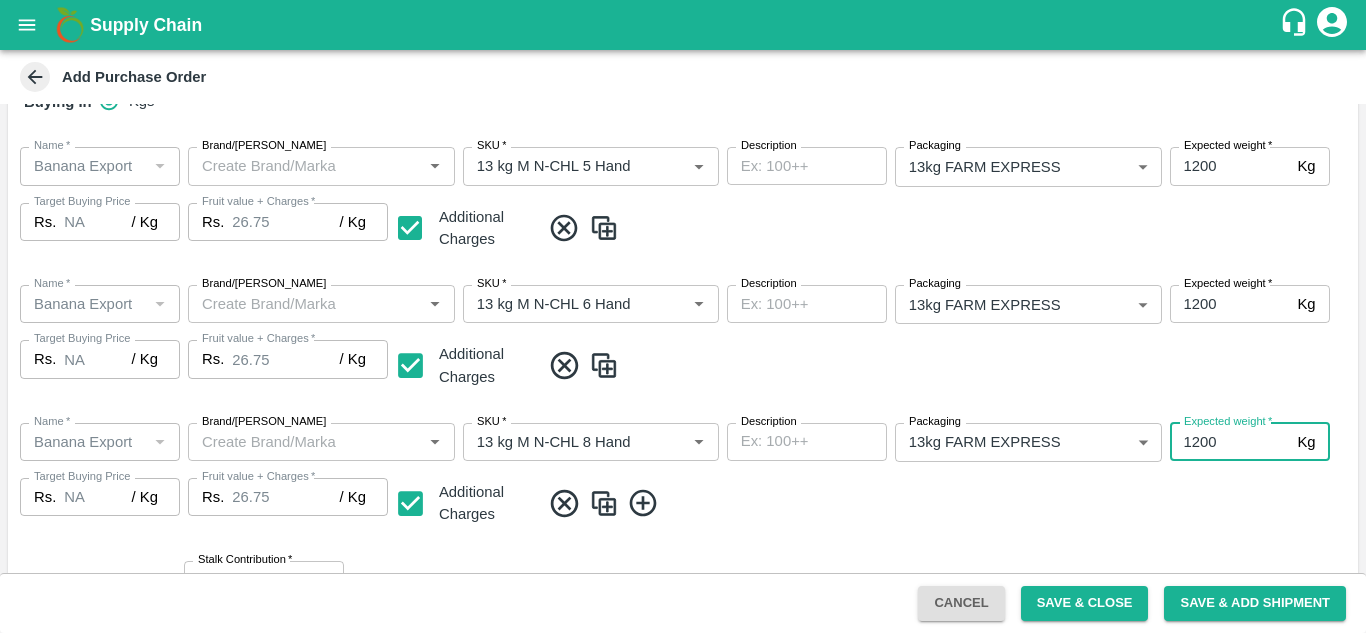 type on "1200" 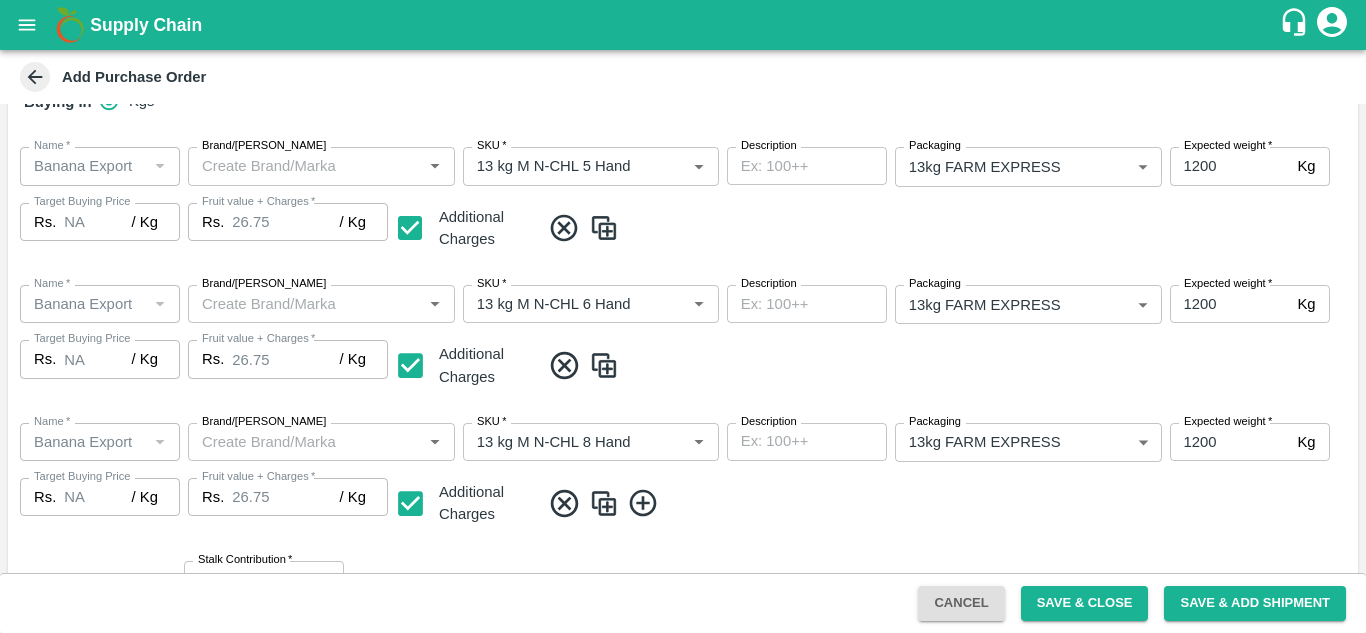 click on "Name   * Name   * Brand/[PERSON_NAME]/[PERSON_NAME]   * SKU   * Description x Description Packaging 13kg FARM EXPRESS 468 Packaging Expected weight   * 1200 Kg Expected weight Target Buying Price Rs. NA / Kg Target Buying Price Fruit value + Charges   * Rs. 26.75 / Kg Fruit value + Charges Additional Charges" at bounding box center [683, 476] 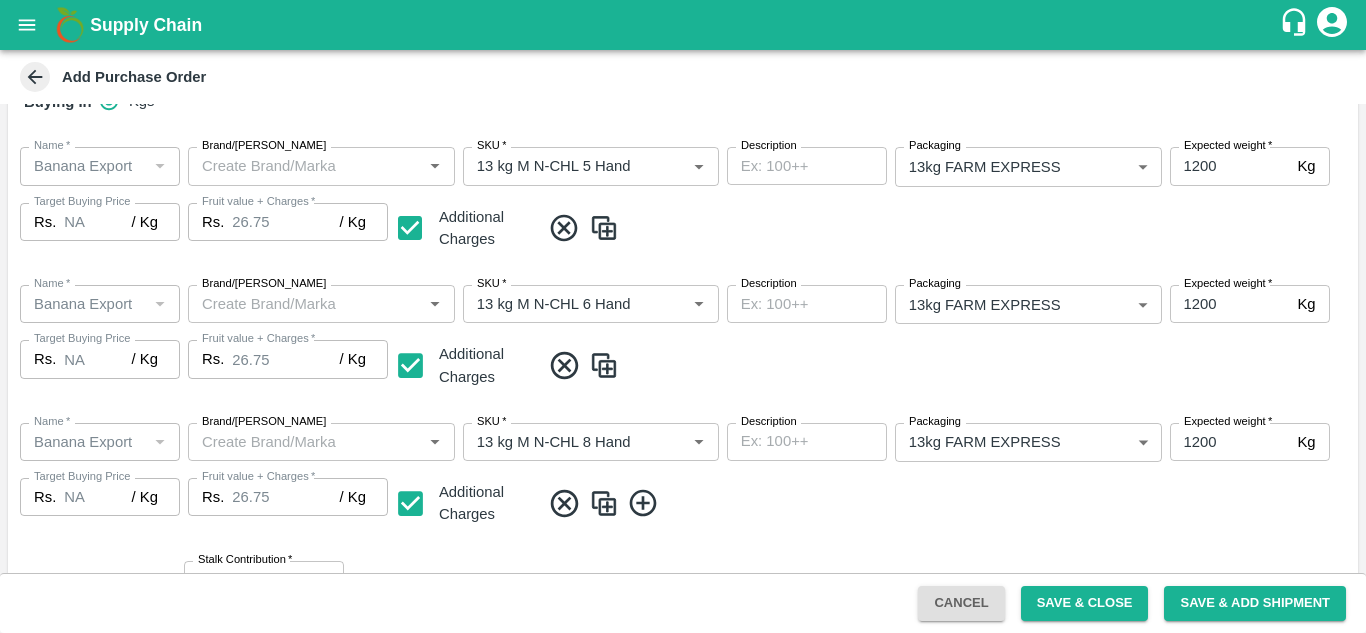click 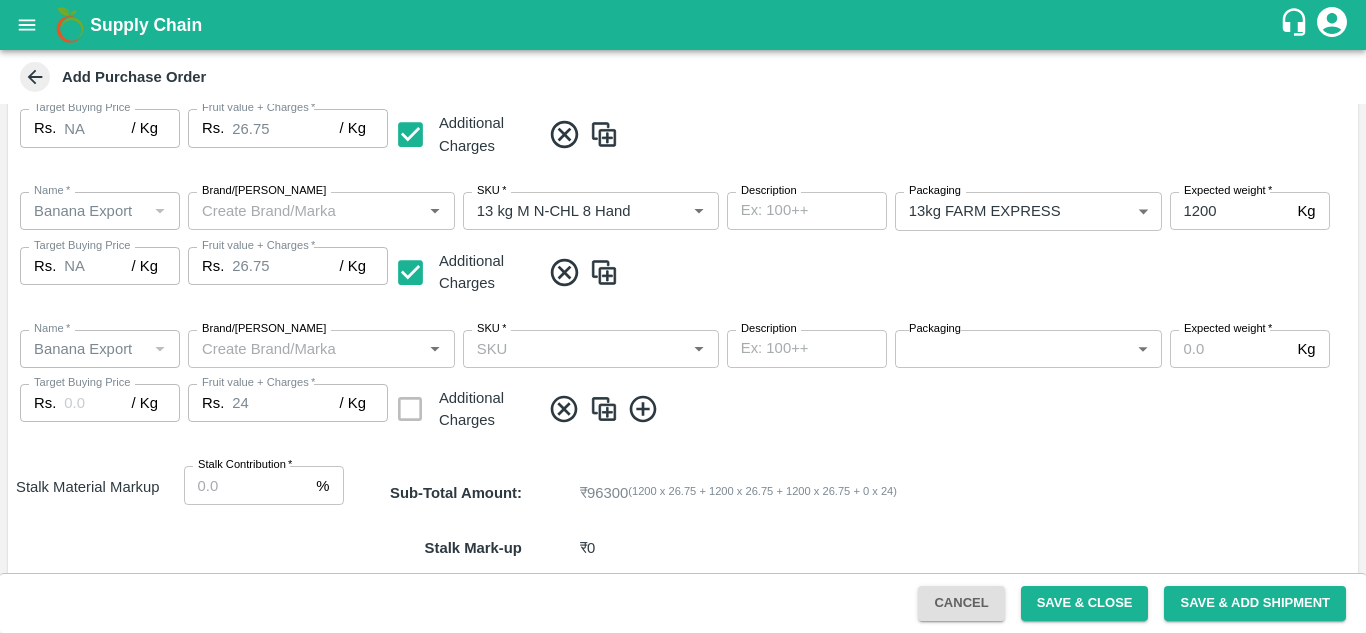 scroll, scrollTop: 617, scrollLeft: 0, axis: vertical 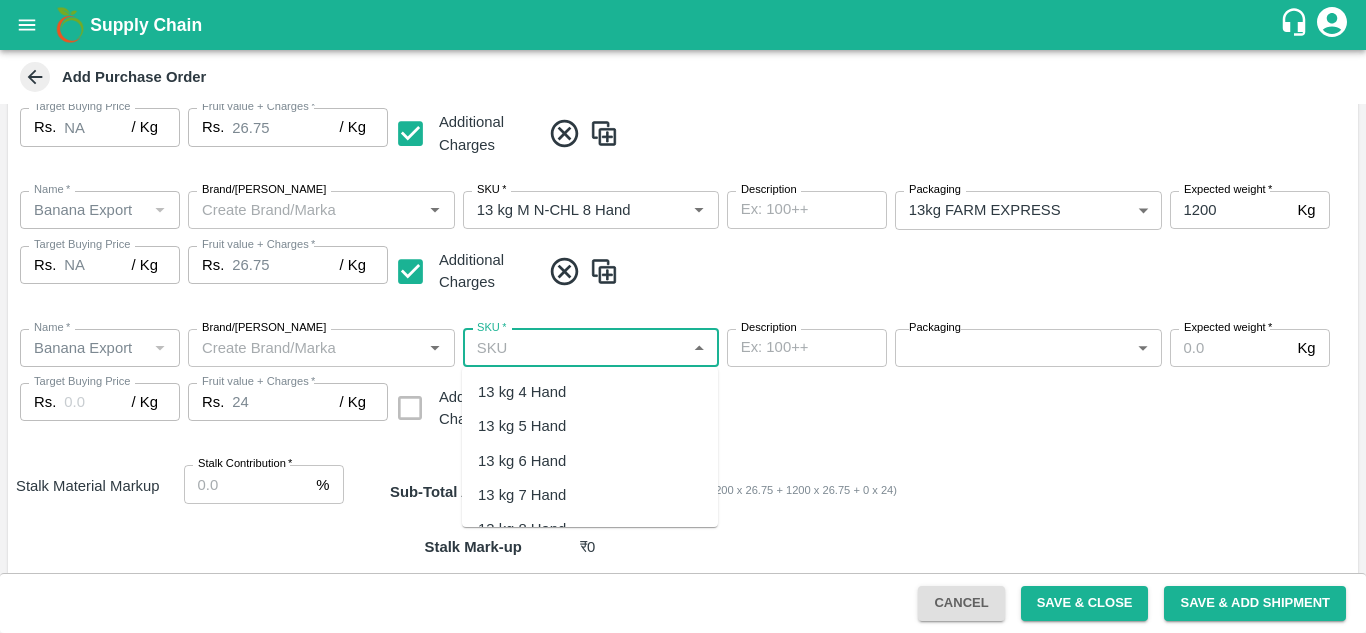 click on "SKU   *" at bounding box center (574, 348) 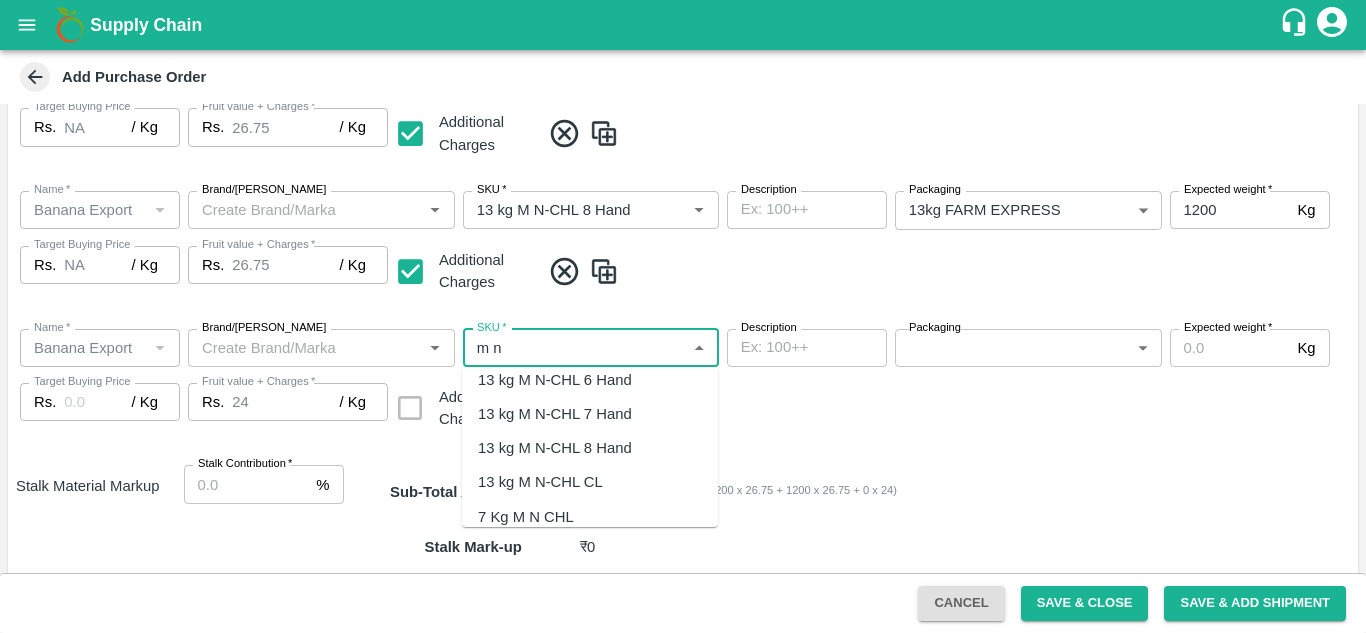 scroll, scrollTop: 92, scrollLeft: 0, axis: vertical 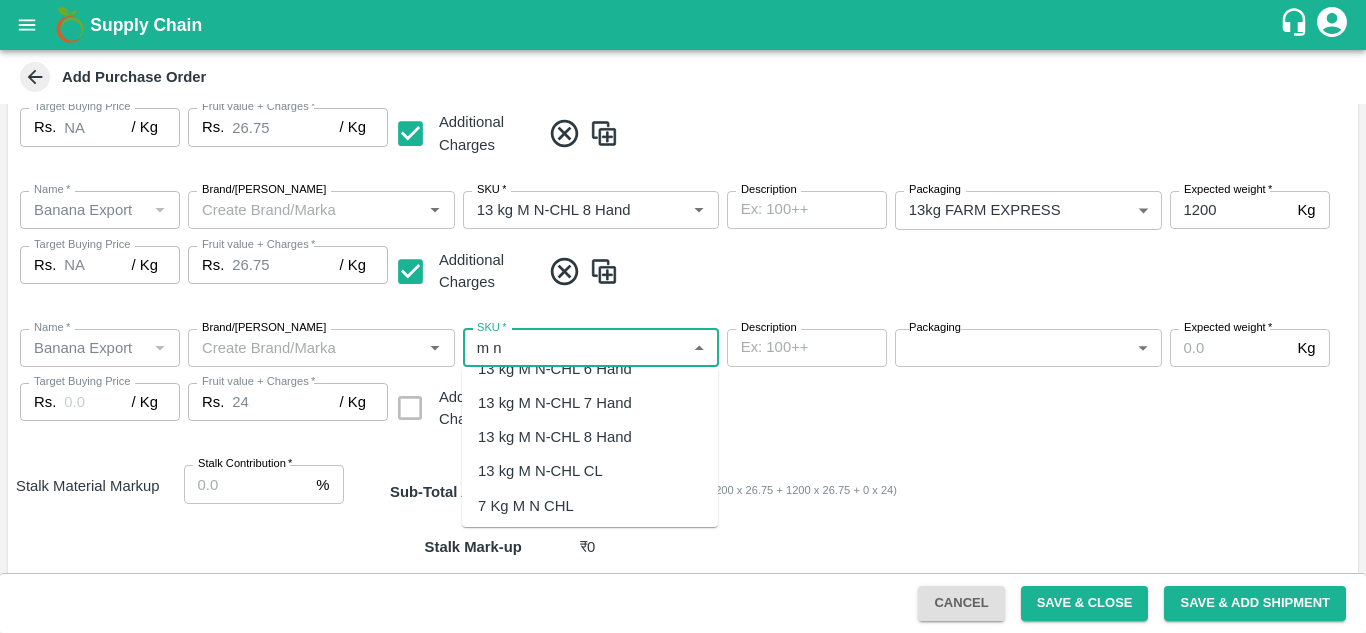 click on "13 kg M N-CHL CL" at bounding box center [540, 471] 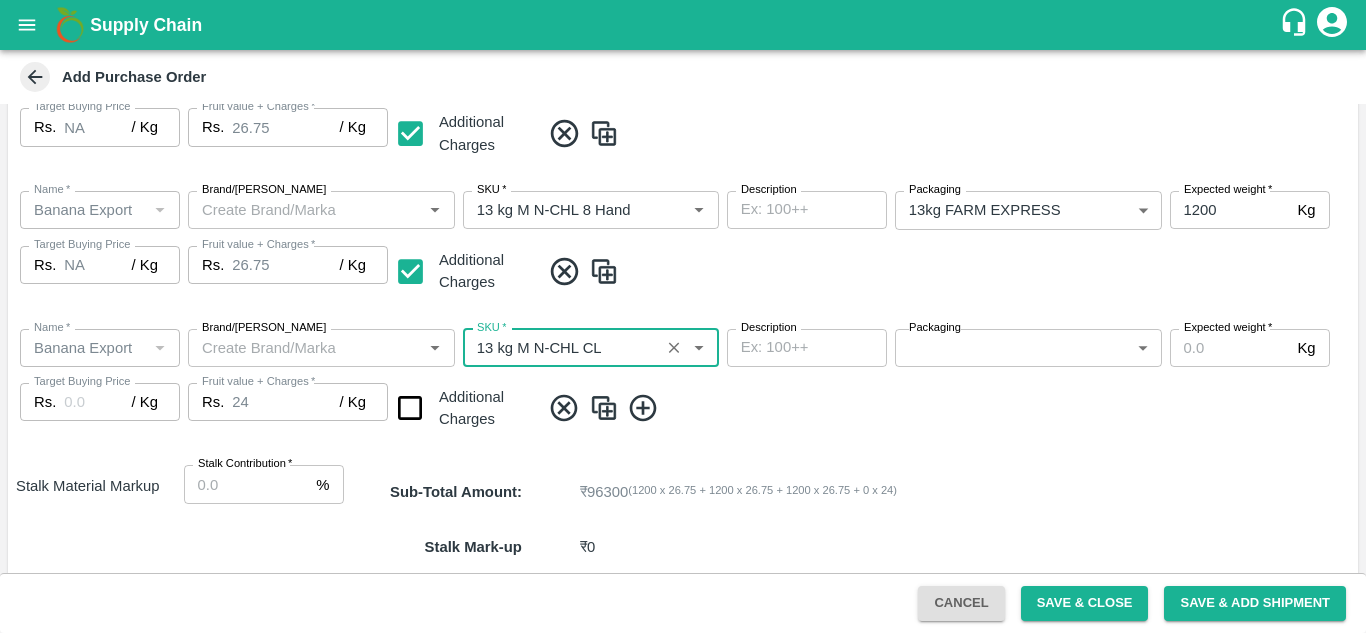 type on "NA" 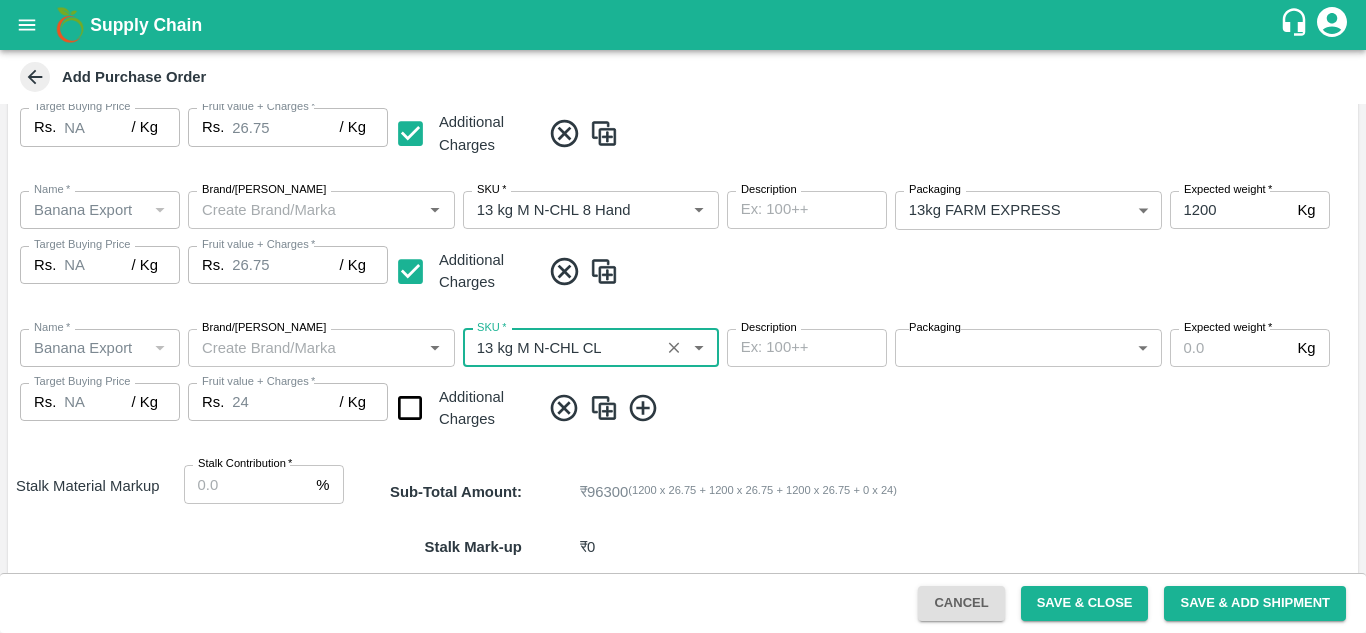 type on "13 kg M N-CHL CL" 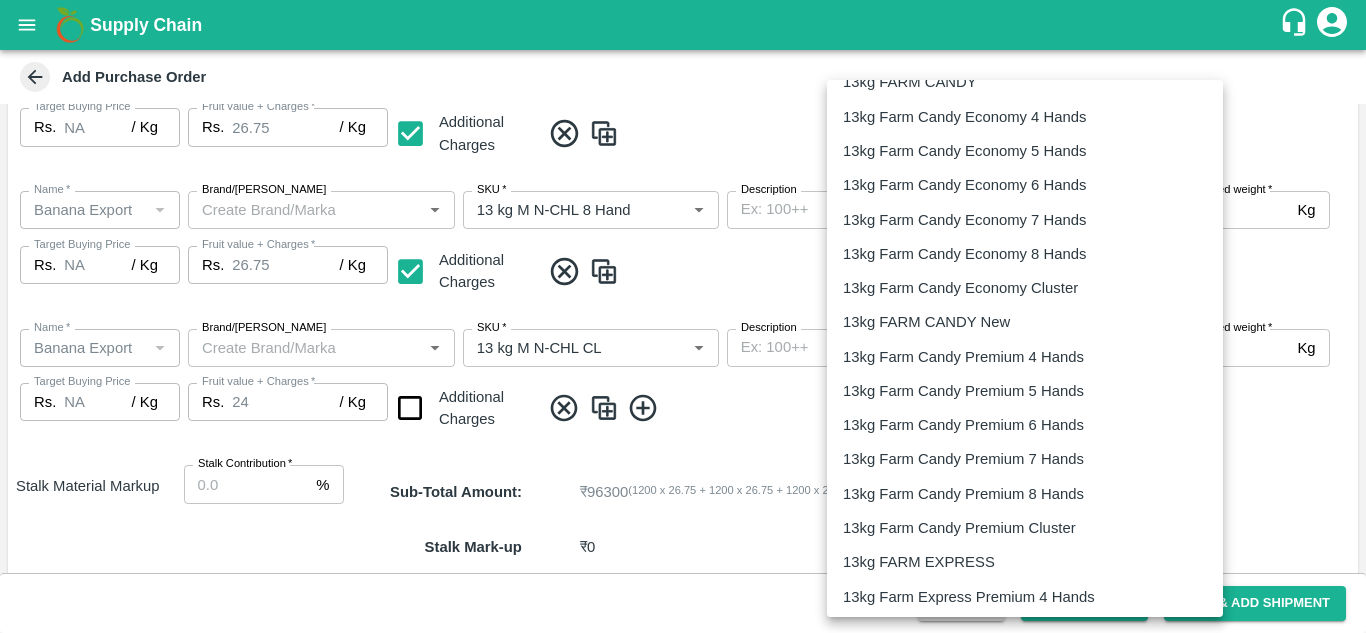 scroll, scrollTop: 576, scrollLeft: 0, axis: vertical 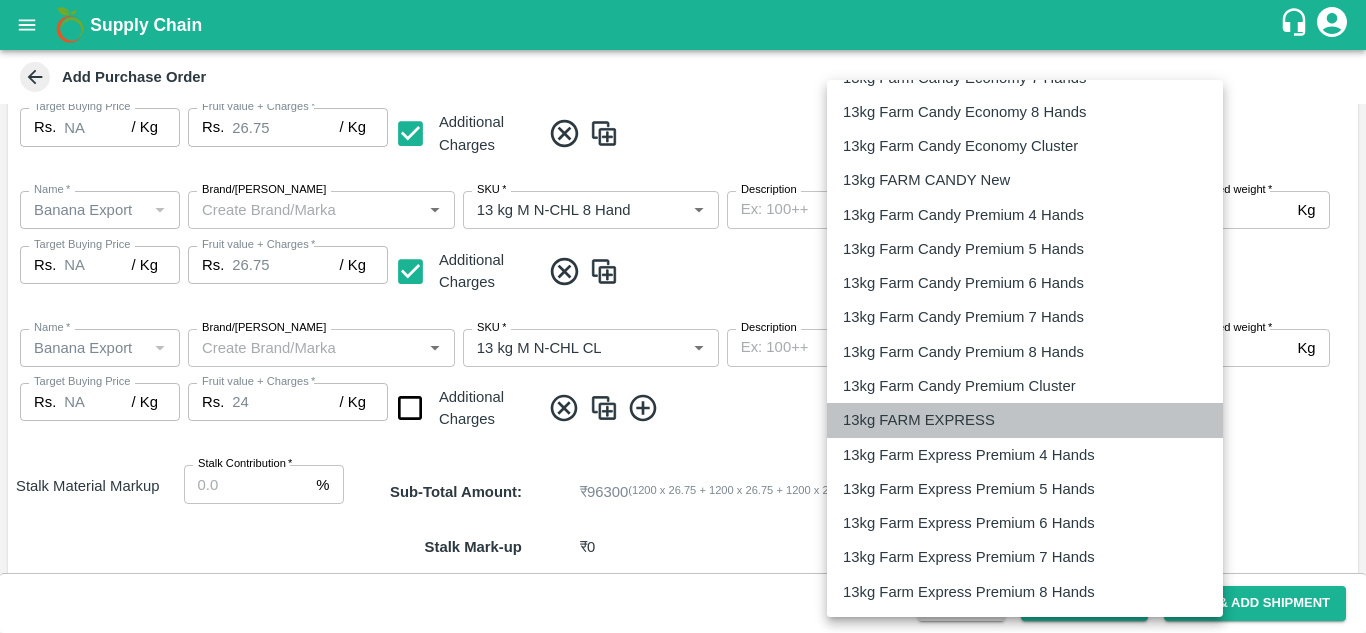 click on "13kg FARM EXPRESS" at bounding box center (919, 420) 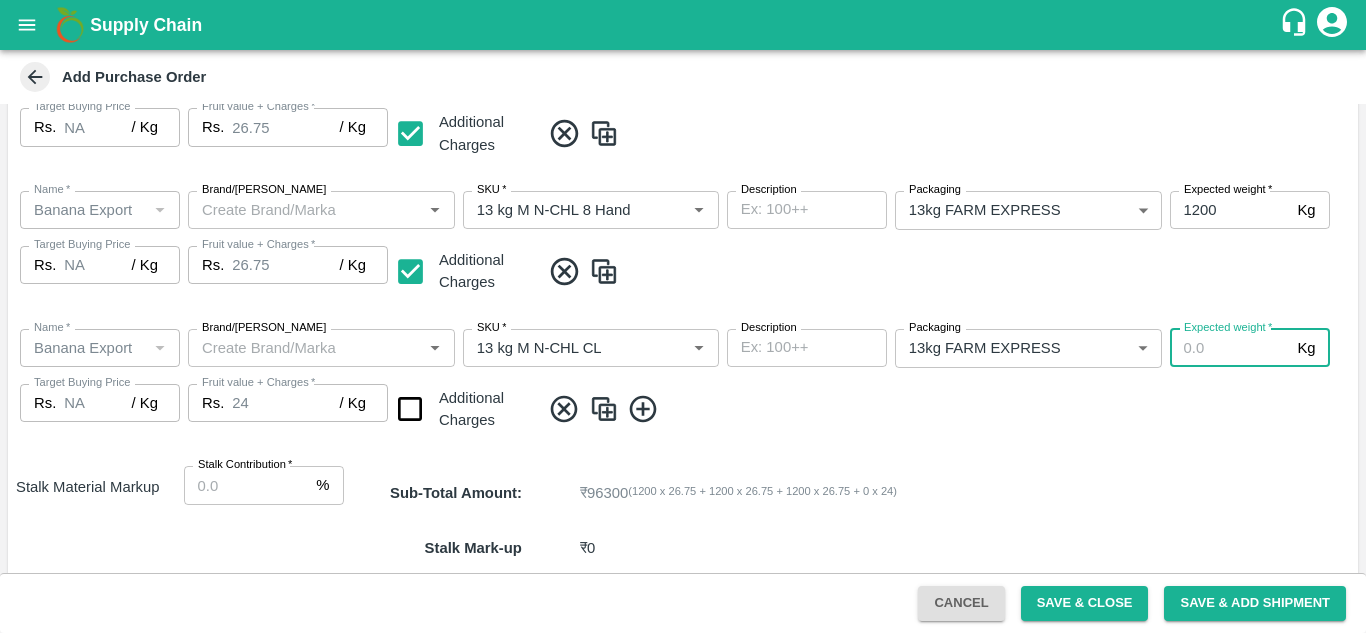 click on "Expected weight   *" at bounding box center [1230, 348] 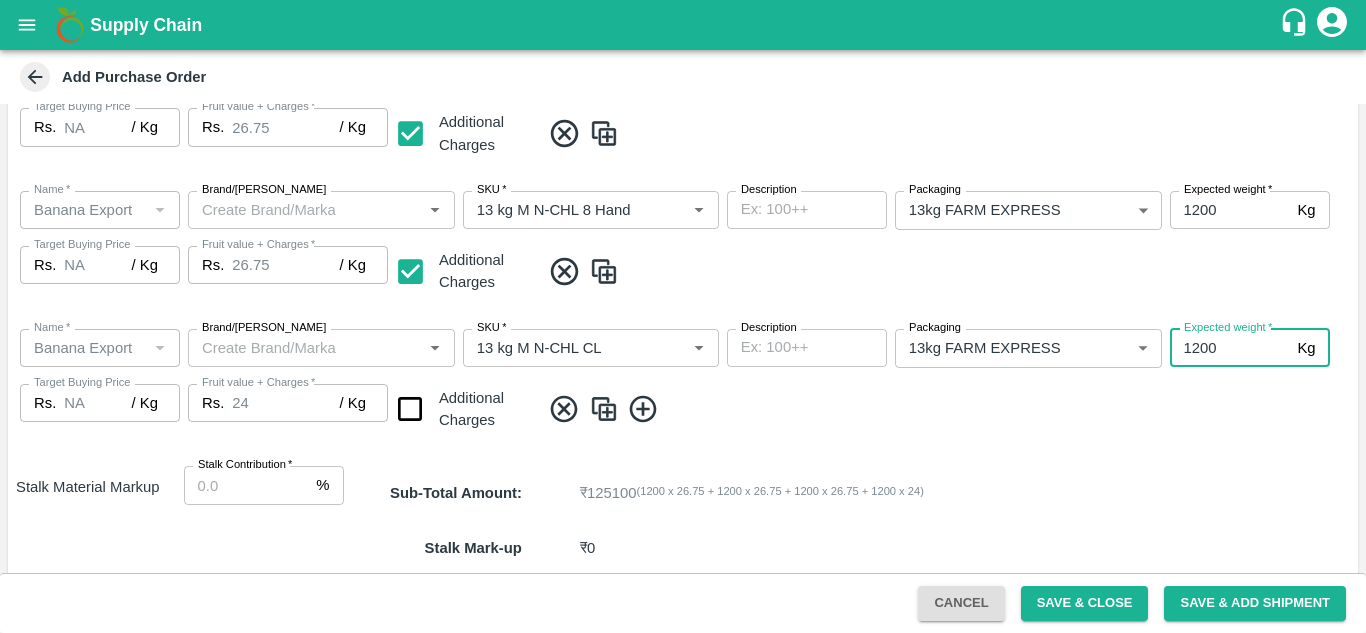 type on "1200" 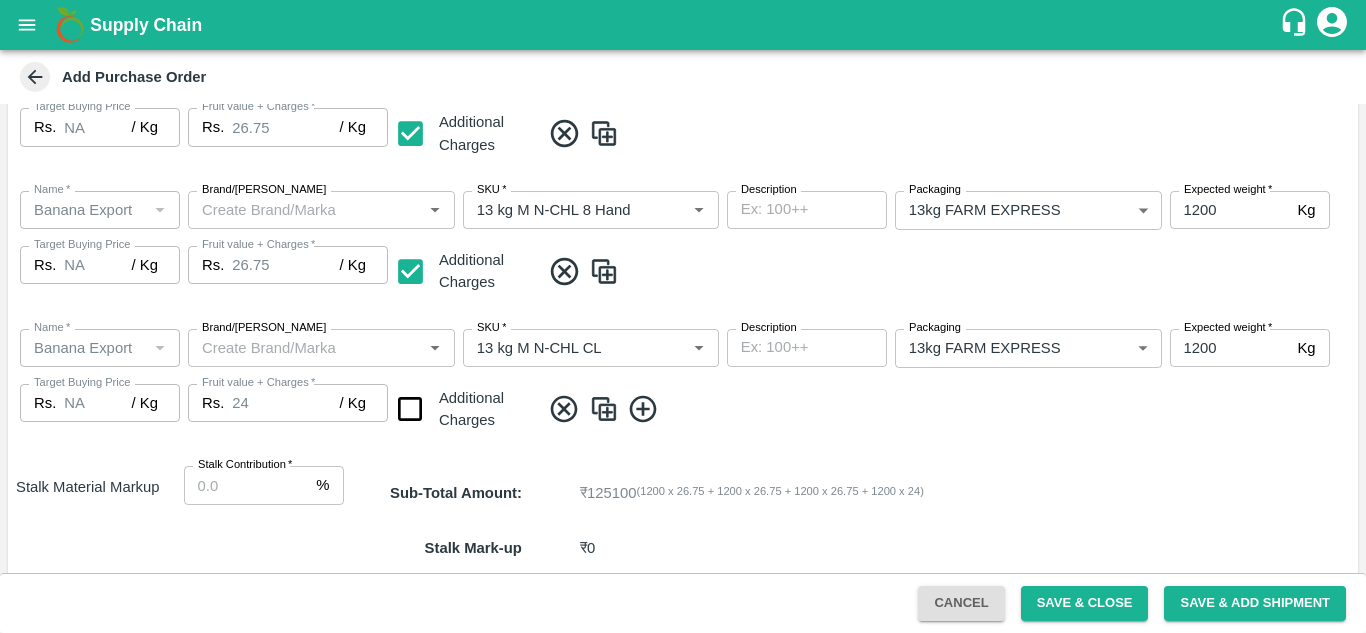 click at bounding box center [945, 409] 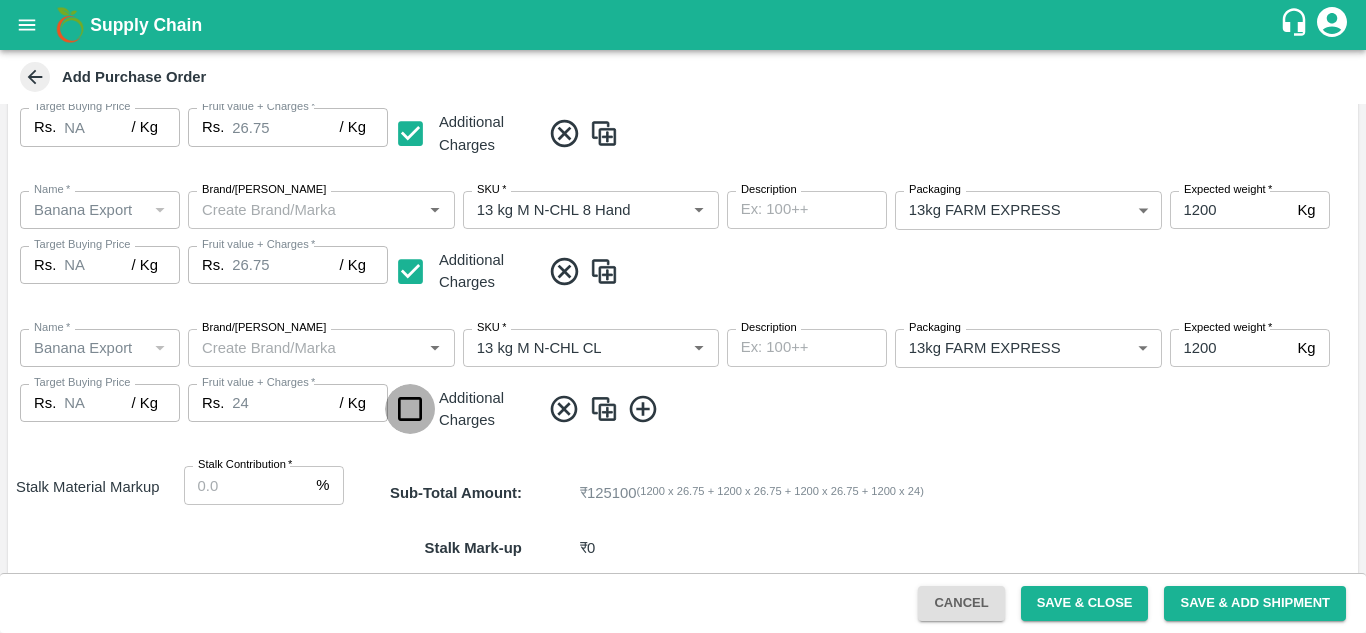 click at bounding box center [410, 409] 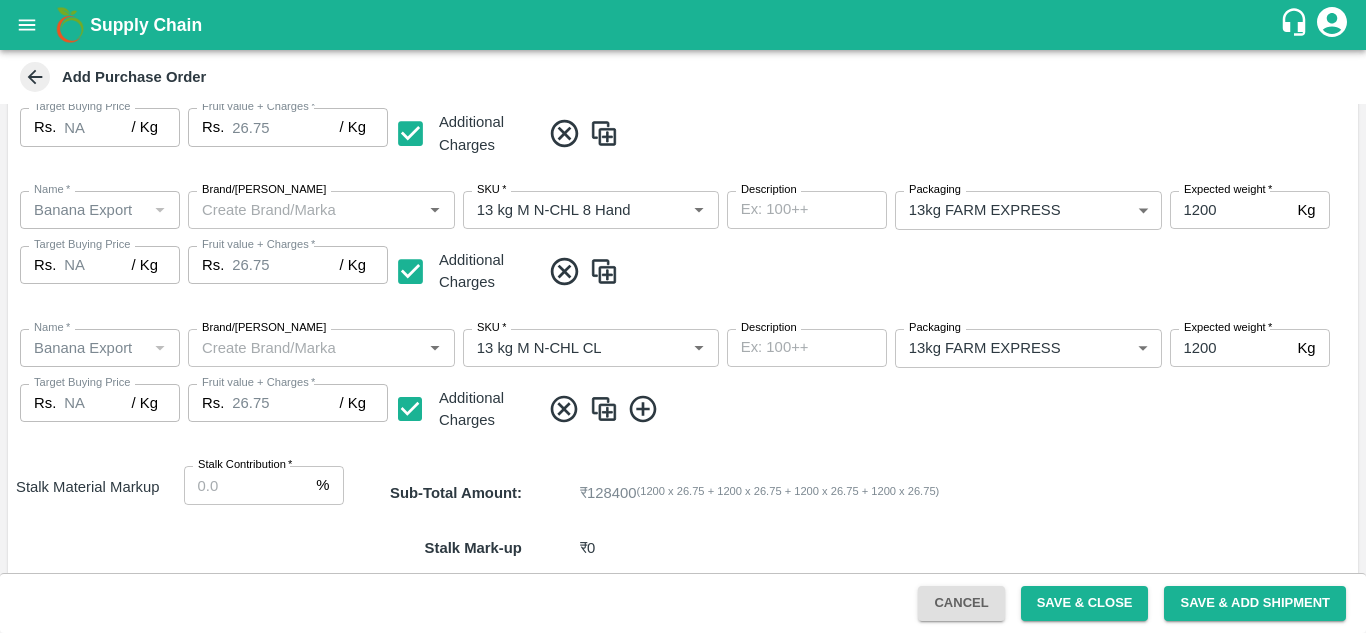 click 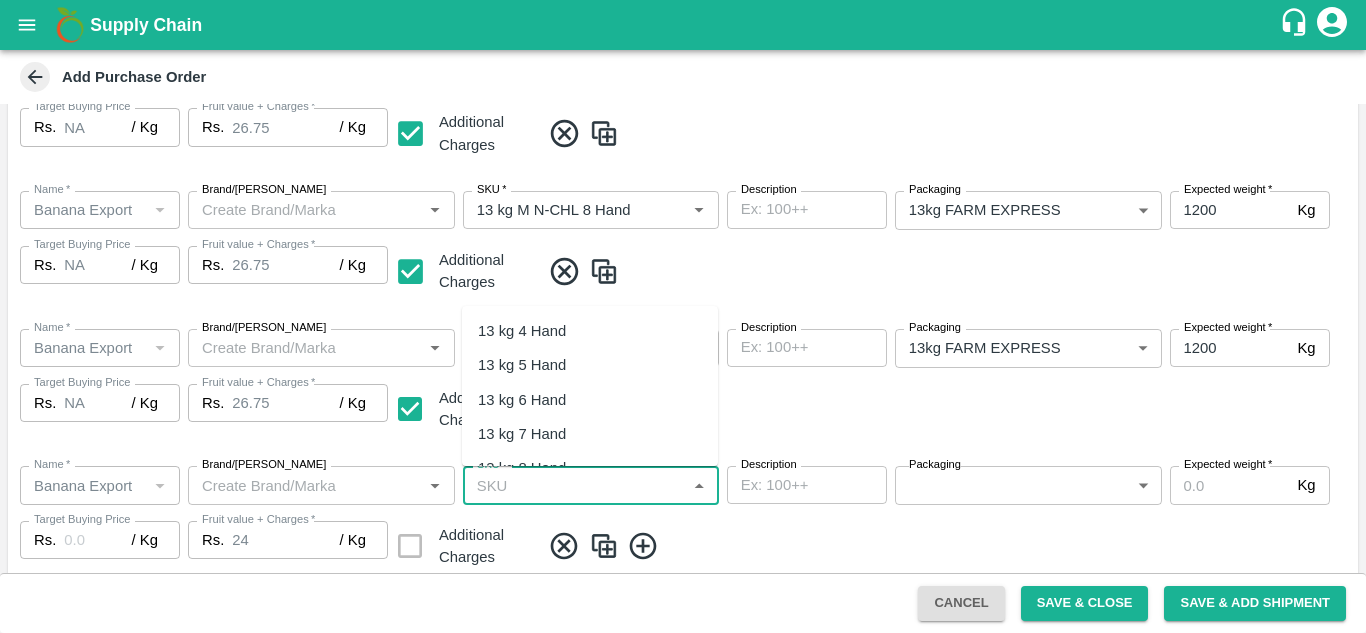 click on "SKU   *" at bounding box center (574, 485) 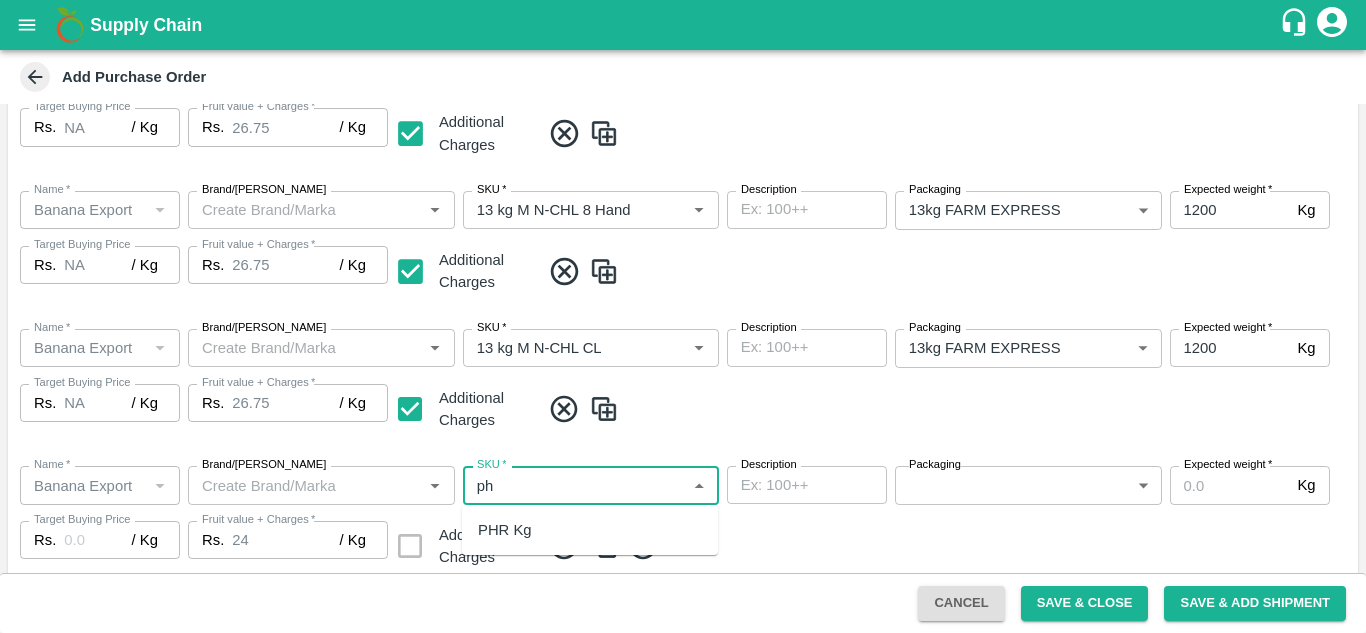 click on "PHR Kg" at bounding box center (505, 530) 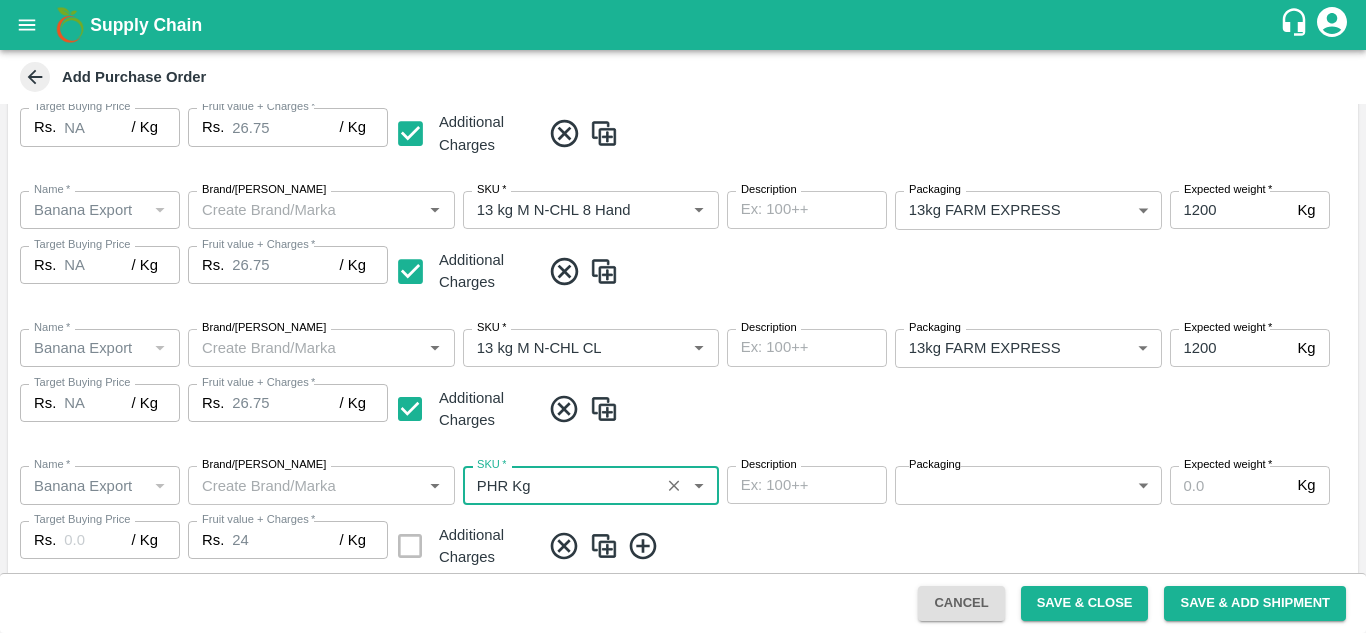 type on "NA" 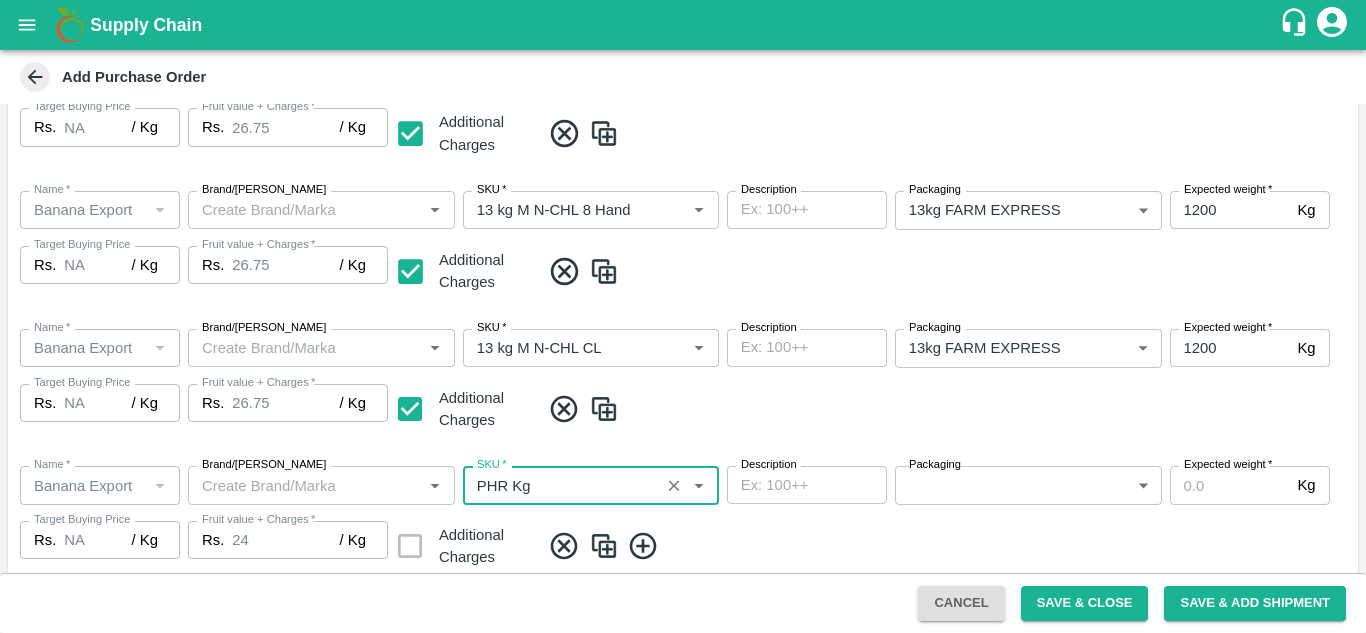 type on "PHR Kg" 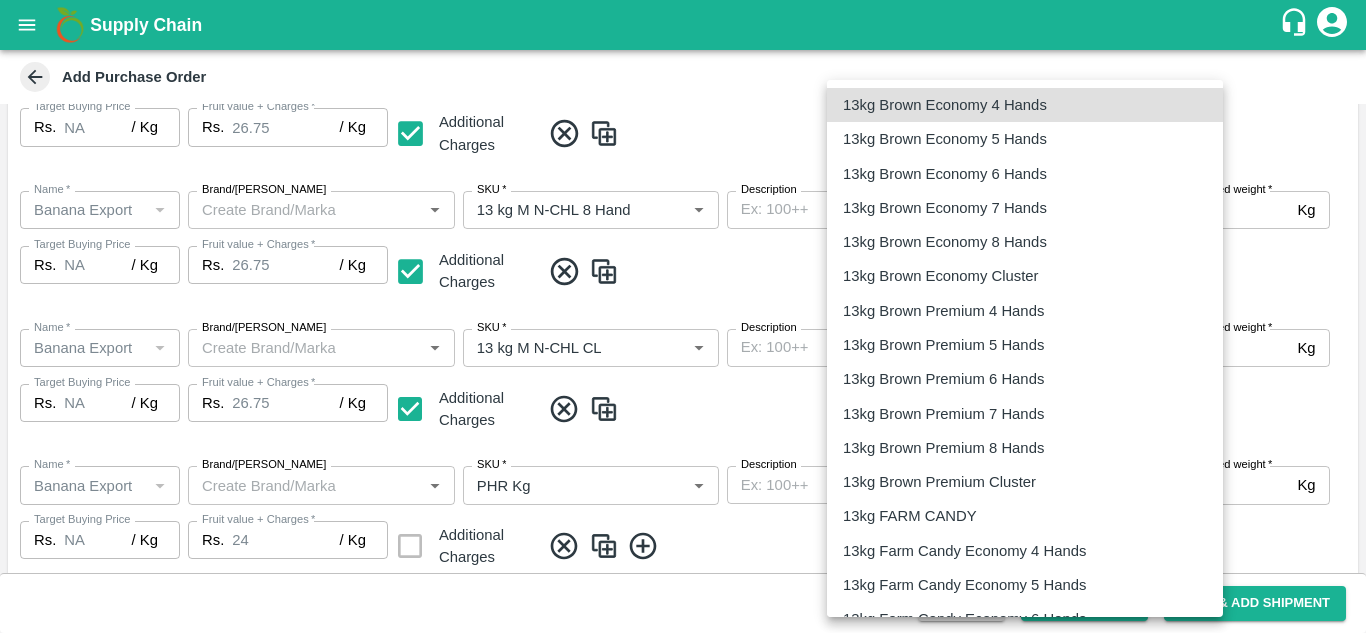 click on "Supply Chain Add Purchase Order PO Type   * Vendor Purchase 2 PO Type Buyers   * Ajit Otari Buyers   * Supplier   * Supplier   * Add Vendor Add Farmer Address   * [GEOGRAPHIC_DATA], [GEOGRAPHIC_DATA] Address Micropocket   * Micropocket   * Purchase Date   * [DATE] Purchase Date Incharge Field Executive   * [PERSON_NAME] Tale Incharge Field Executive   * Model   * Fixed Fixed Model Vendor Type Others OTHER Vendor Type Velens Assessment ID FA Velens Assessment ID Expected Purchase Items Banana Export PO Please select if you are creating PO for banana export Fruit value   * Rs. 24 / Kg Fruit value Additional Charge Rs. 2.75 / Kg Additional Charge Buying In Kgs Name   * Name   * Brand/[PERSON_NAME]/[PERSON_NAME]   * SKU   * Description x Description Packaging 13kg FARM EXPRESS 468 Packaging Expected weight   * 1200 Kg Expected weight Target Buying Price Rs. NA / Kg Target Buying Price Fruit value + Charges   * Rs. 26.75 / Kg Fruit value + Charges Additional Charges Name   * Name   *" at bounding box center [683, 316] 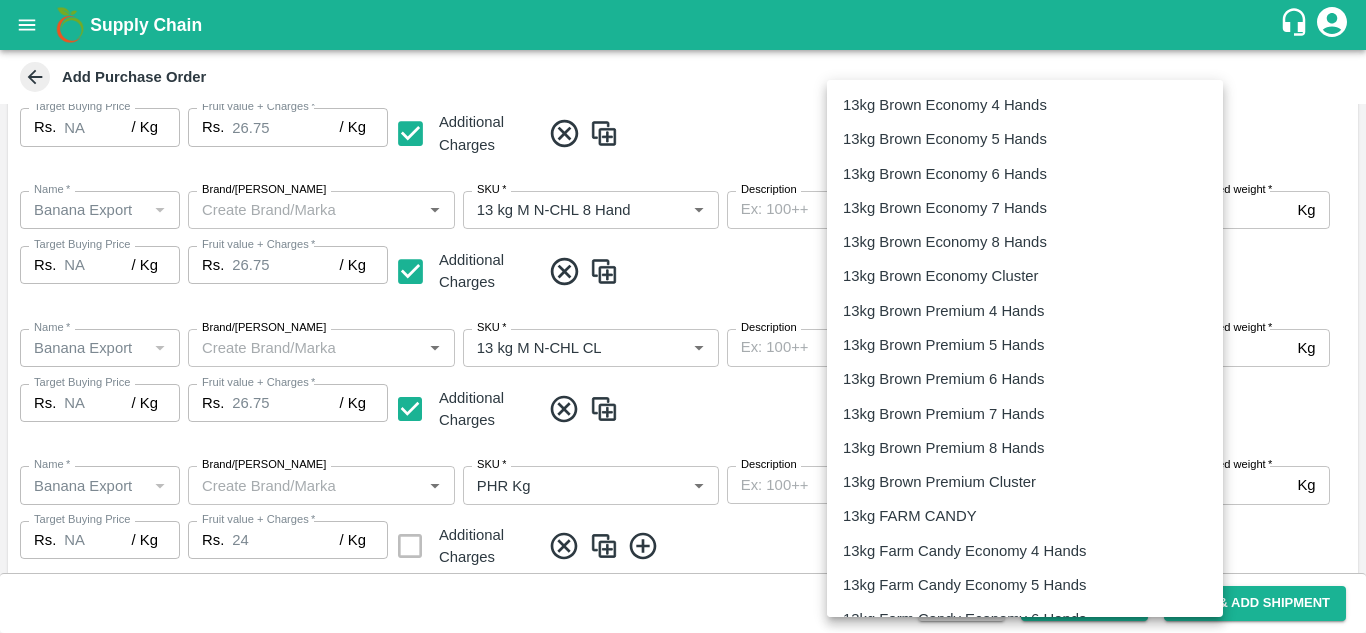 scroll, scrollTop: 3216, scrollLeft: 0, axis: vertical 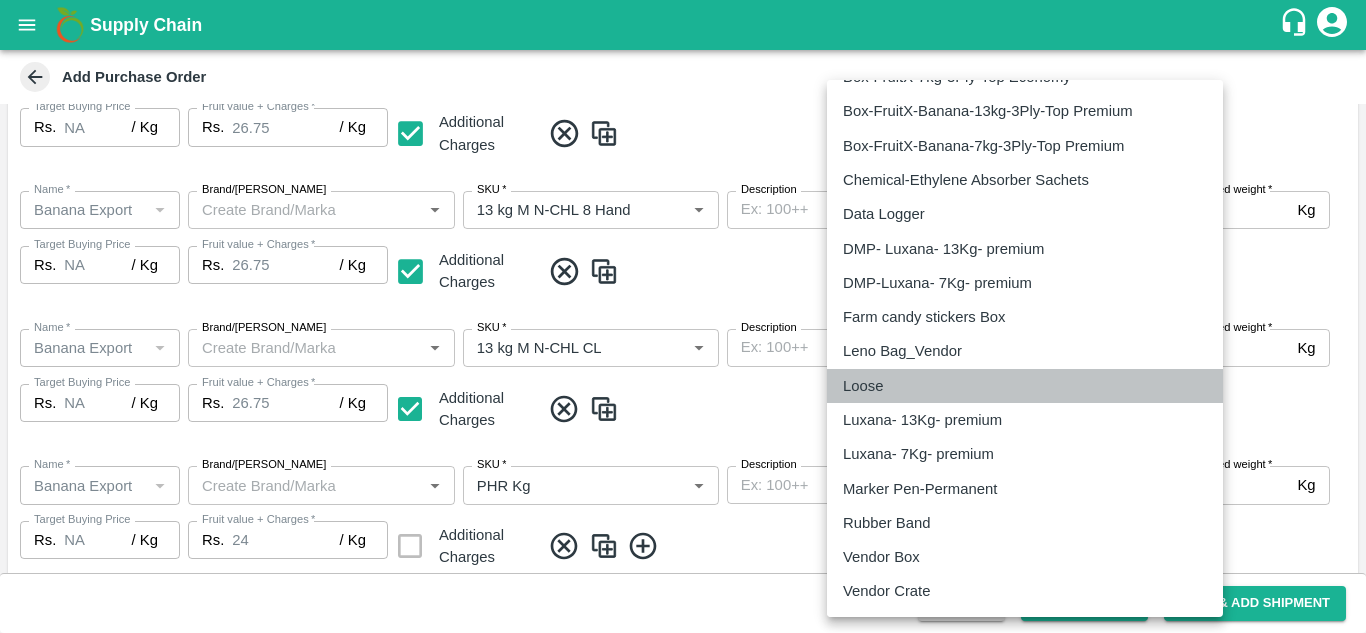 click on "Loose" at bounding box center (863, 386) 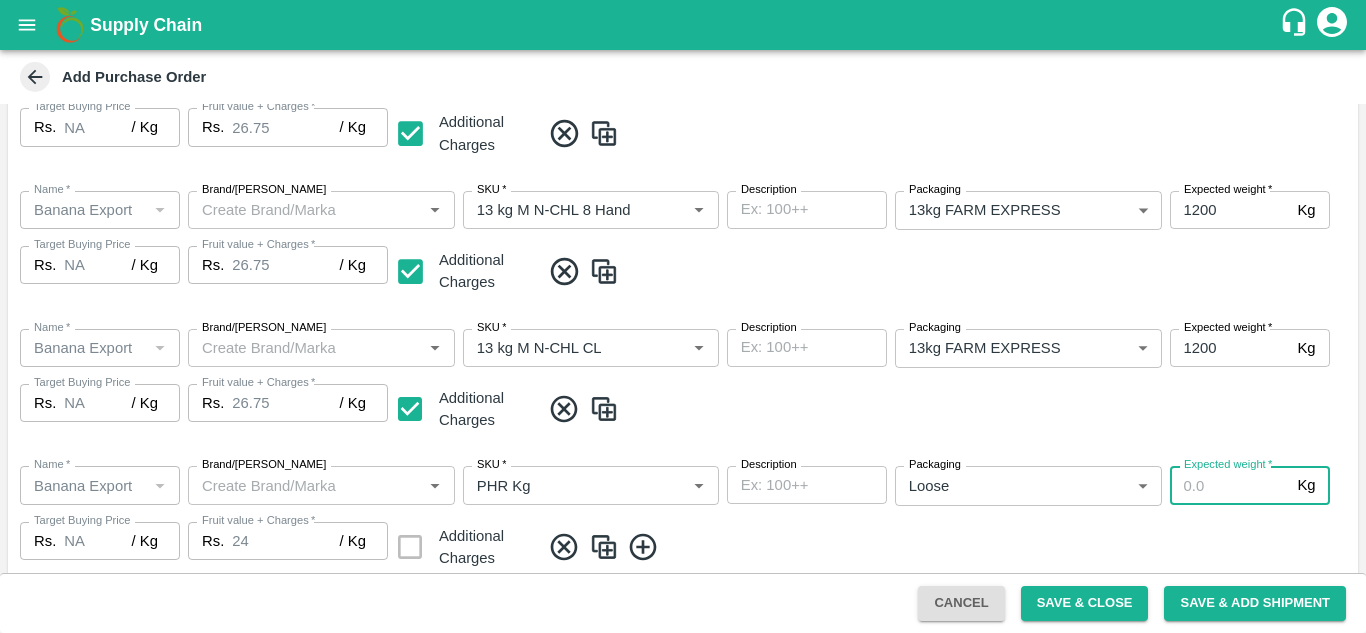 click on "Expected weight   *" at bounding box center [1230, 485] 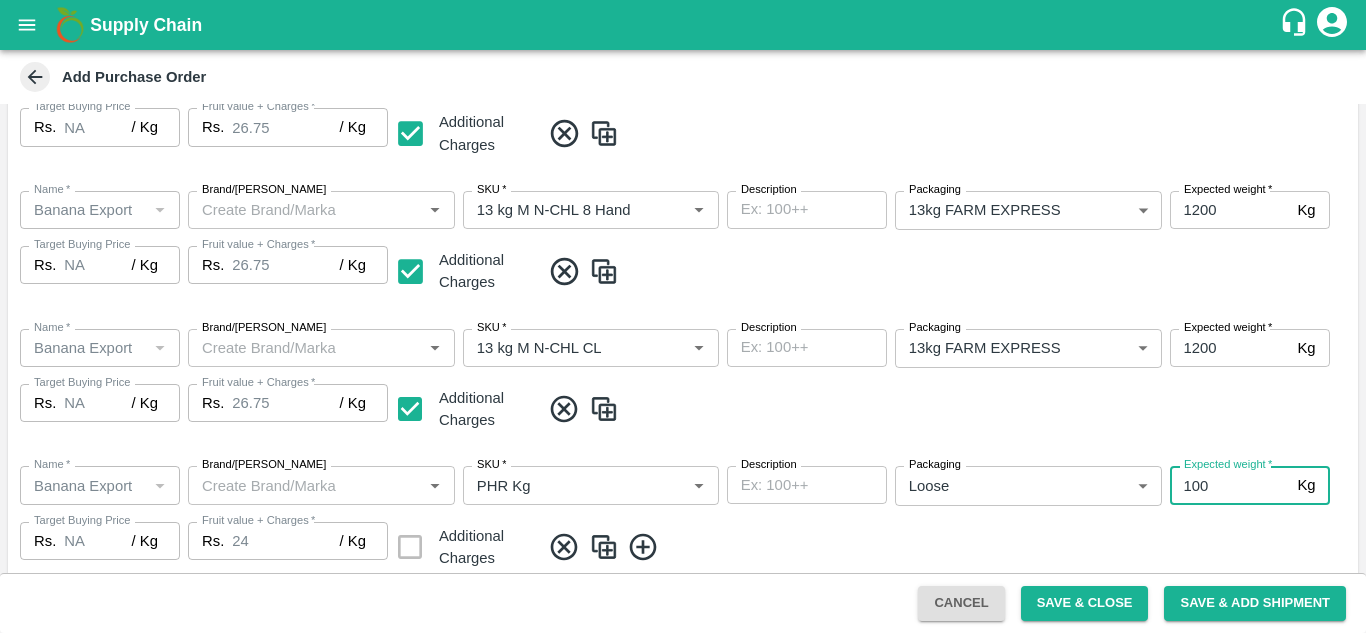 type on "100" 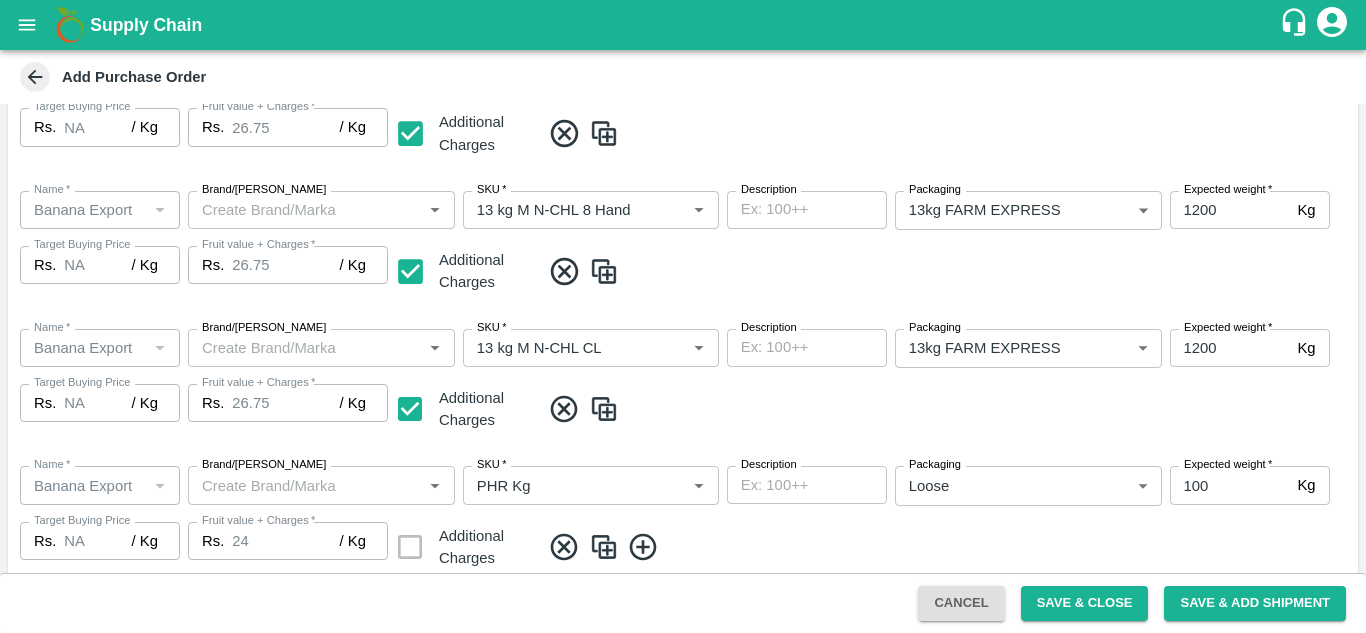 click 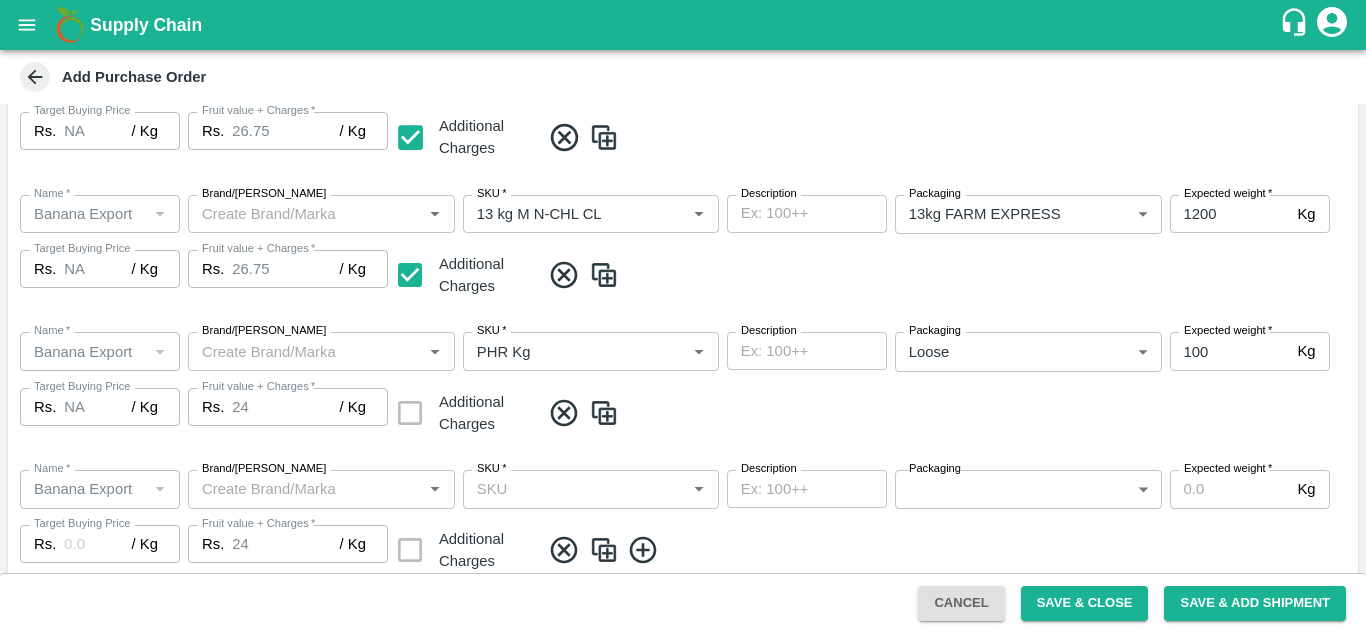 scroll, scrollTop: 757, scrollLeft: 0, axis: vertical 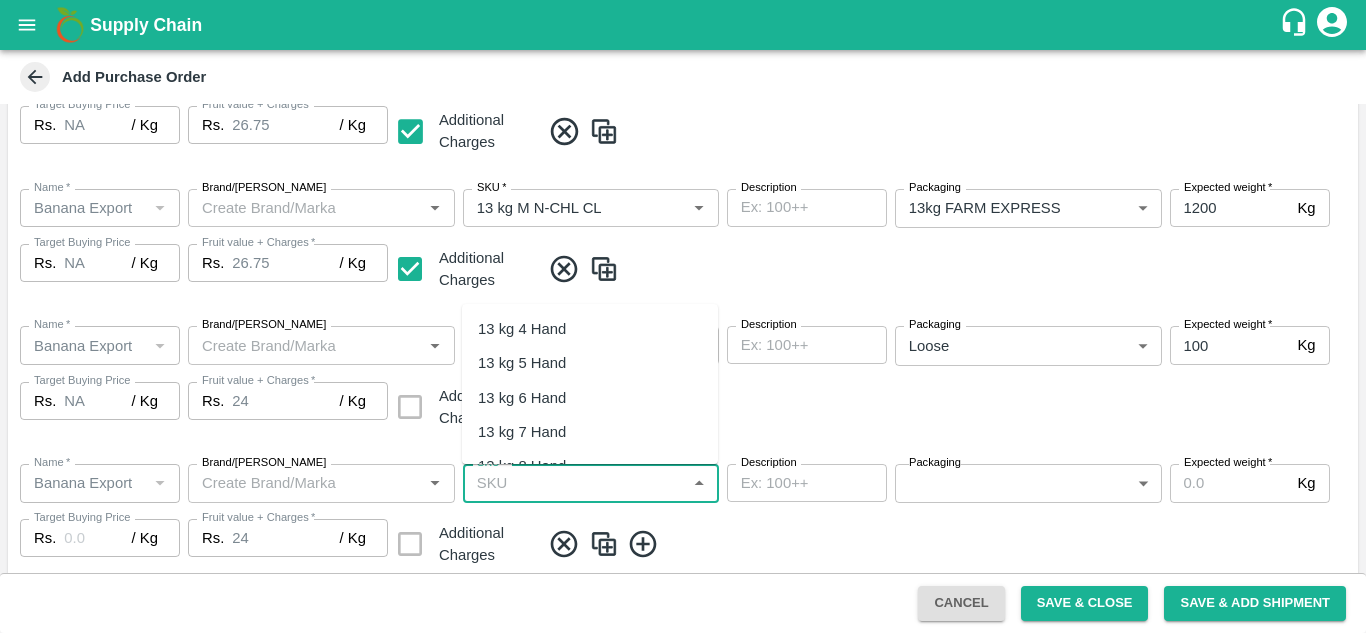click on "SKU   *" at bounding box center [574, 483] 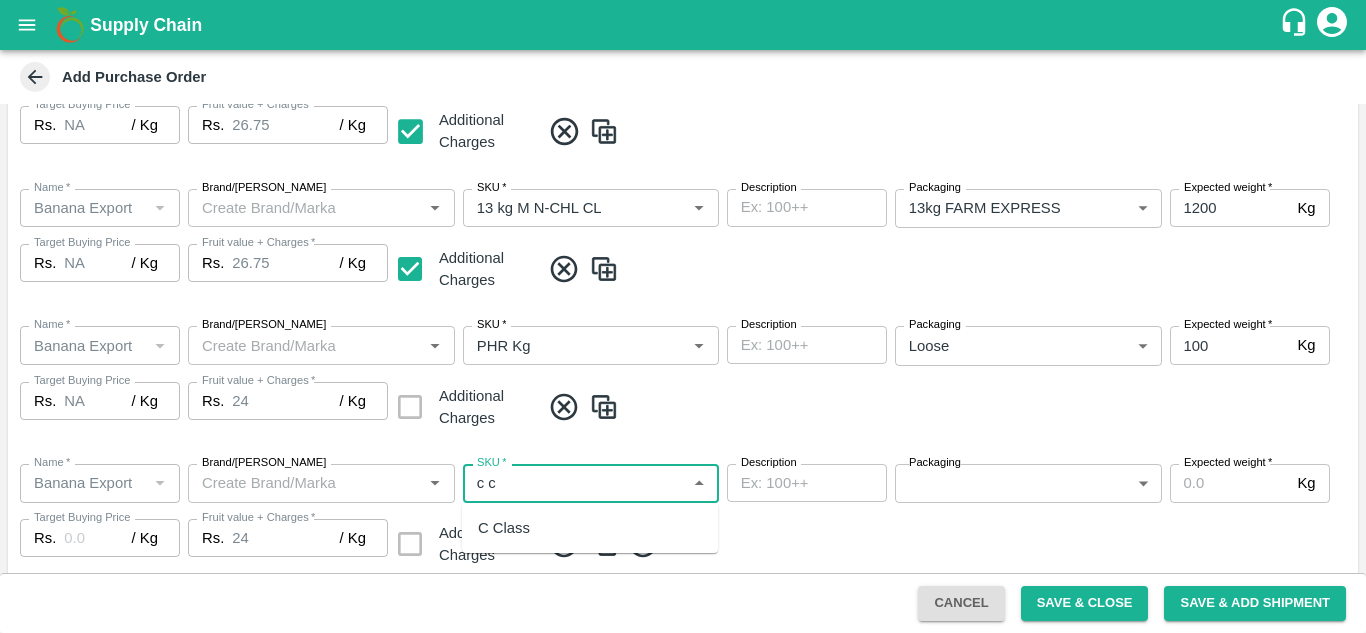 click on "C Class" at bounding box center (504, 528) 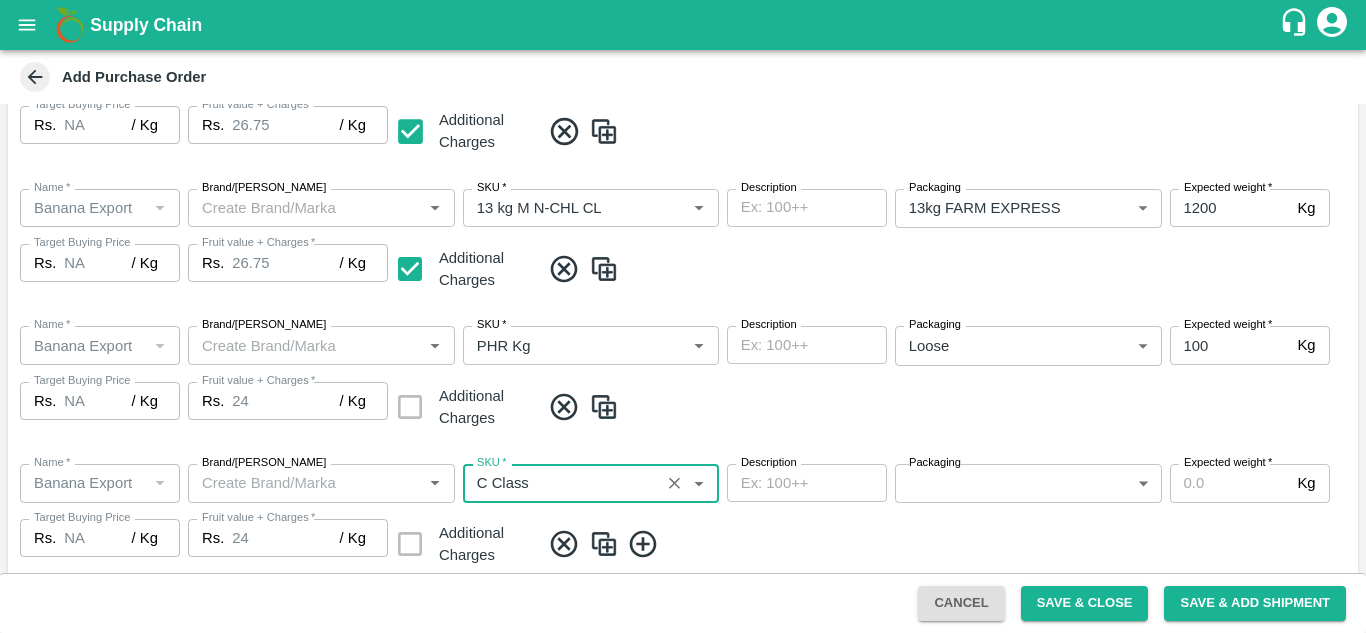 type on "NA" 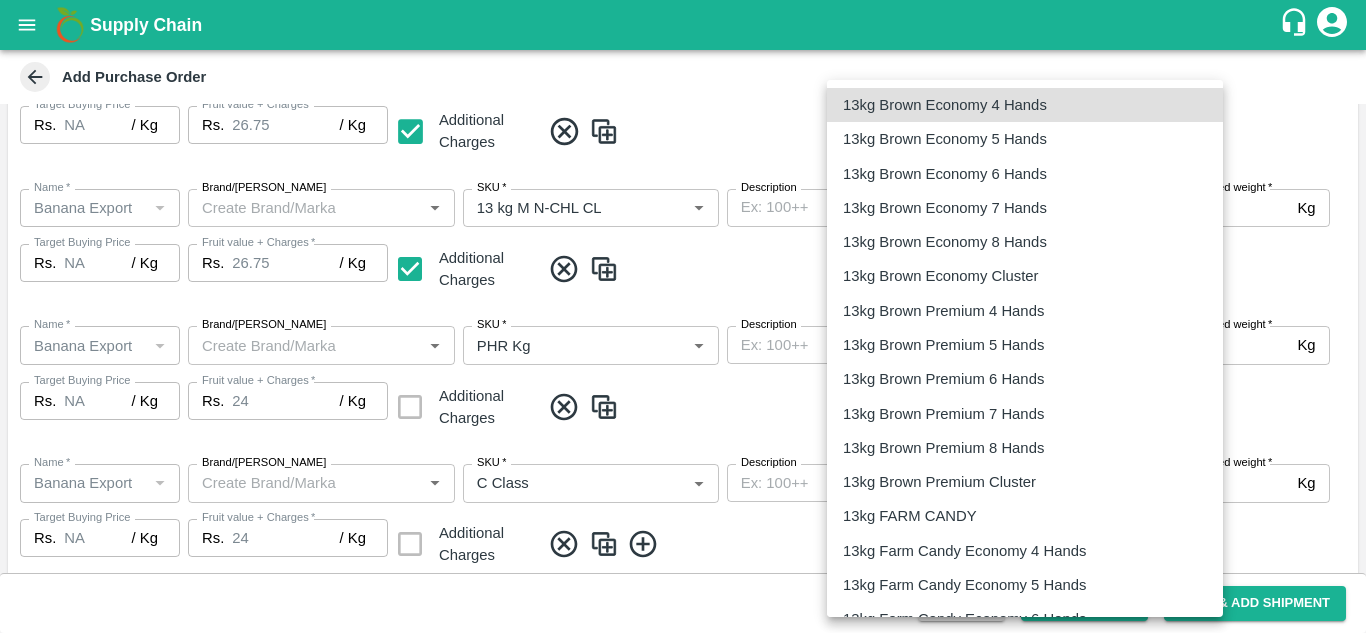 type 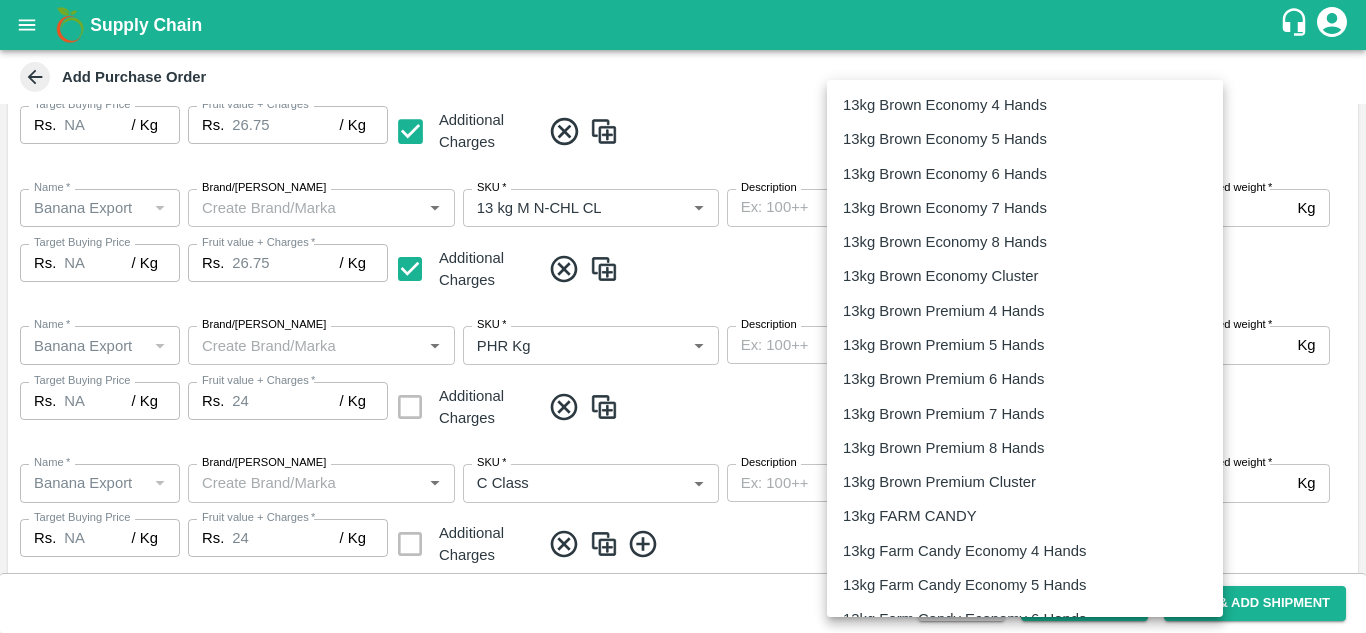 type 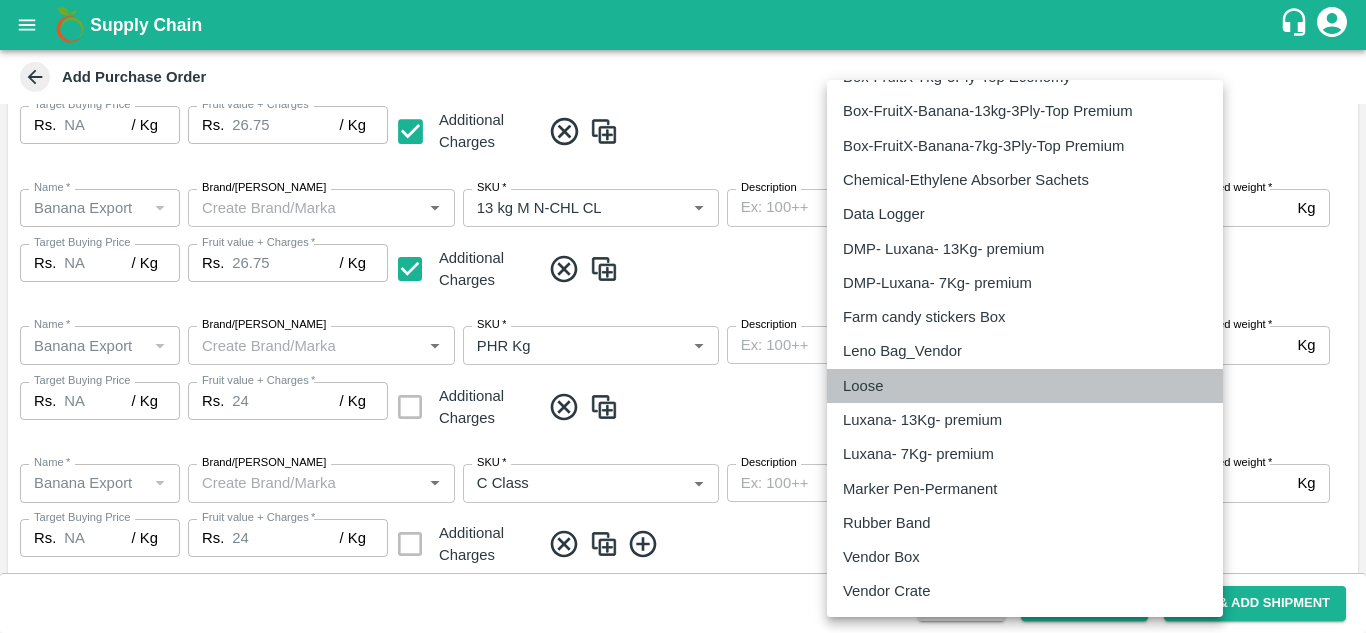 click on "Loose" at bounding box center (863, 386) 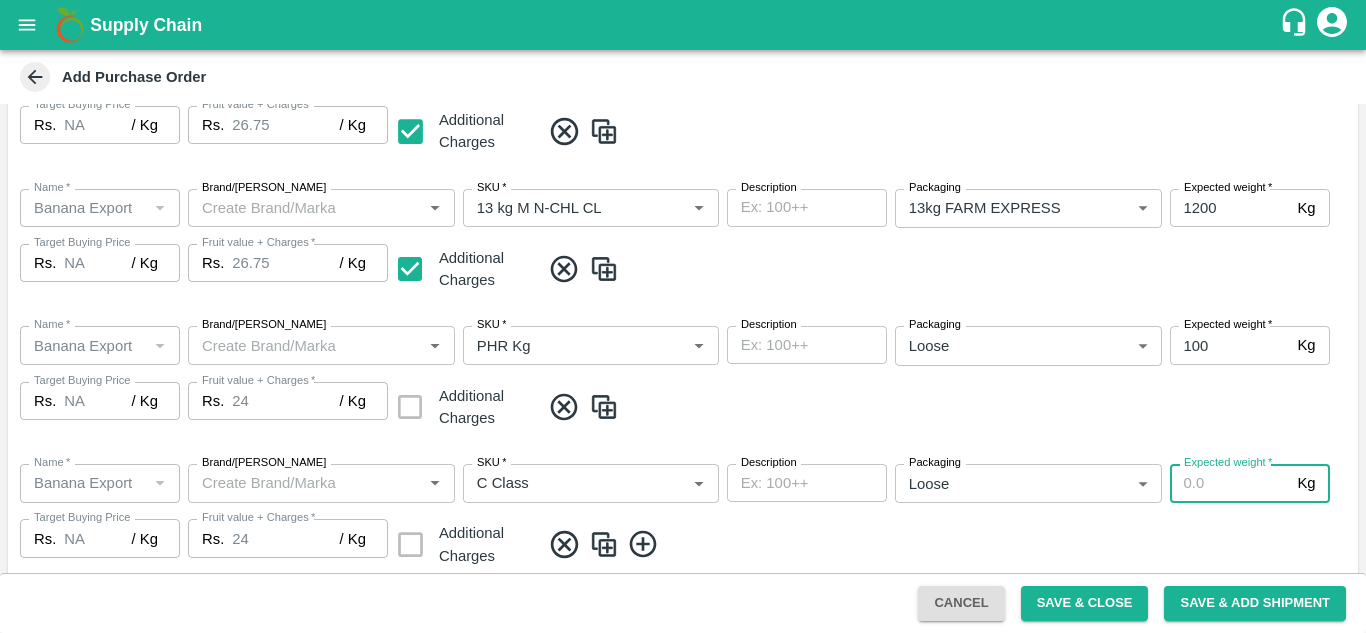 click on "Expected weight   *" at bounding box center [1230, 483] 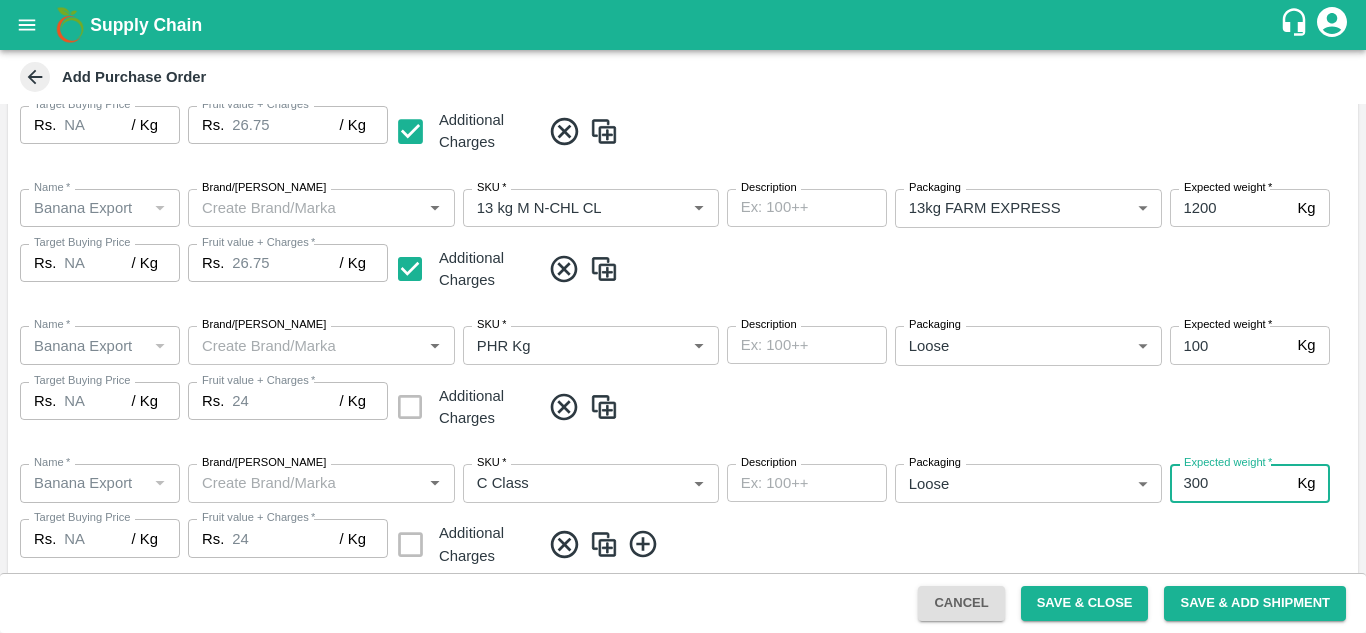 type on "300" 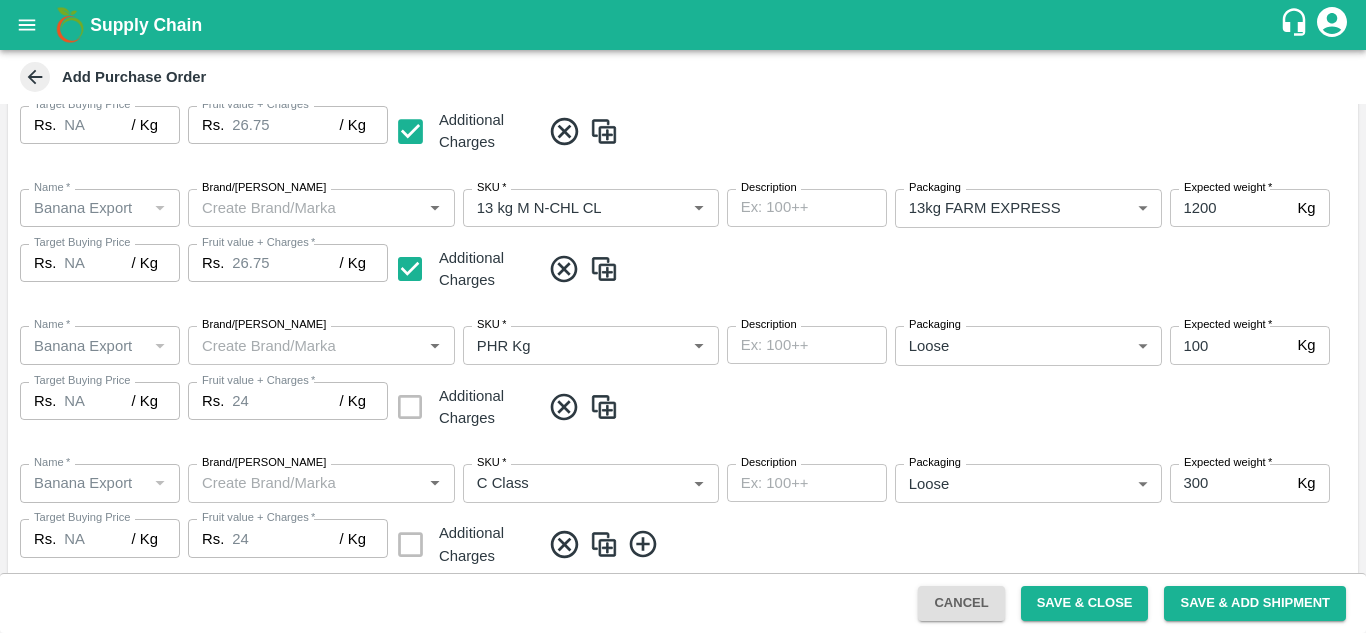 click at bounding box center (945, 544) 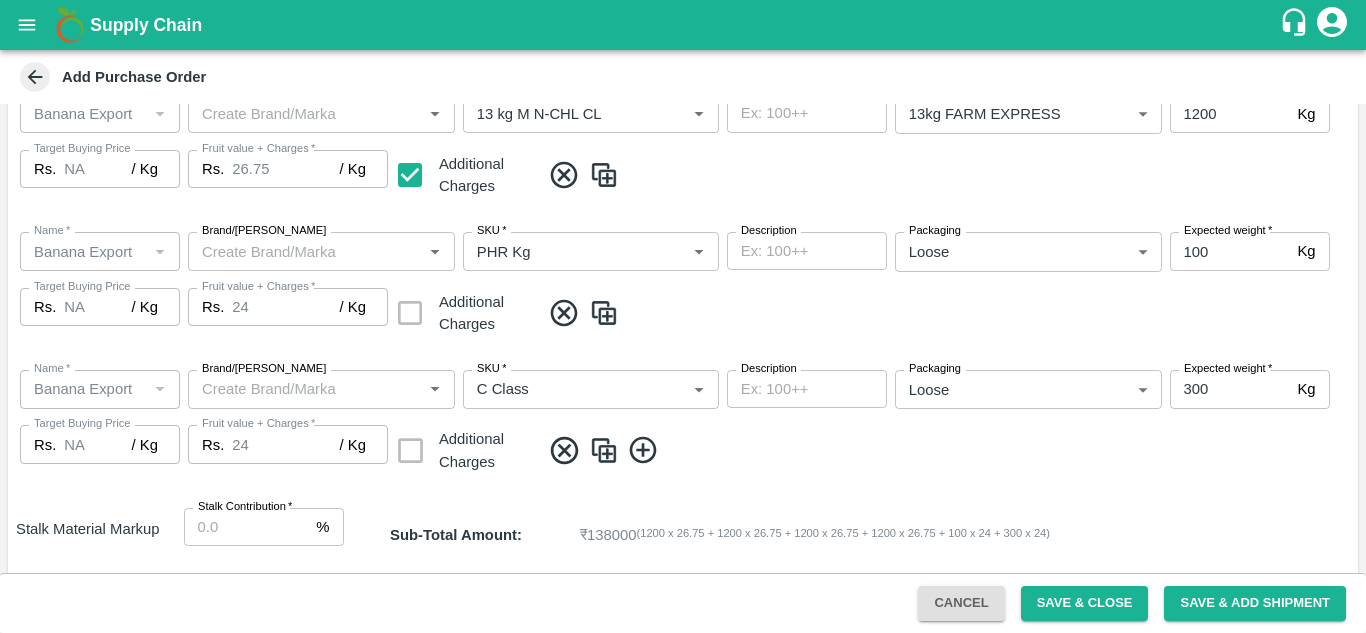 scroll, scrollTop: 852, scrollLeft: 0, axis: vertical 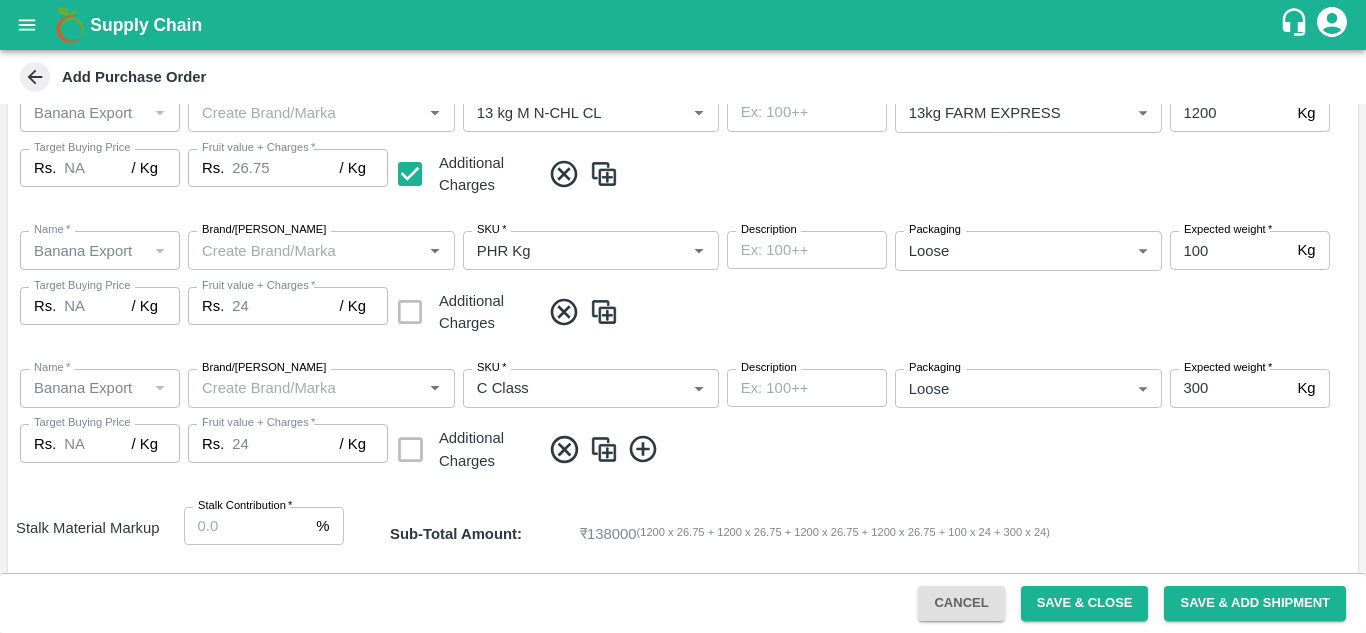 click on "Stalk Contribution   *" at bounding box center [246, 526] 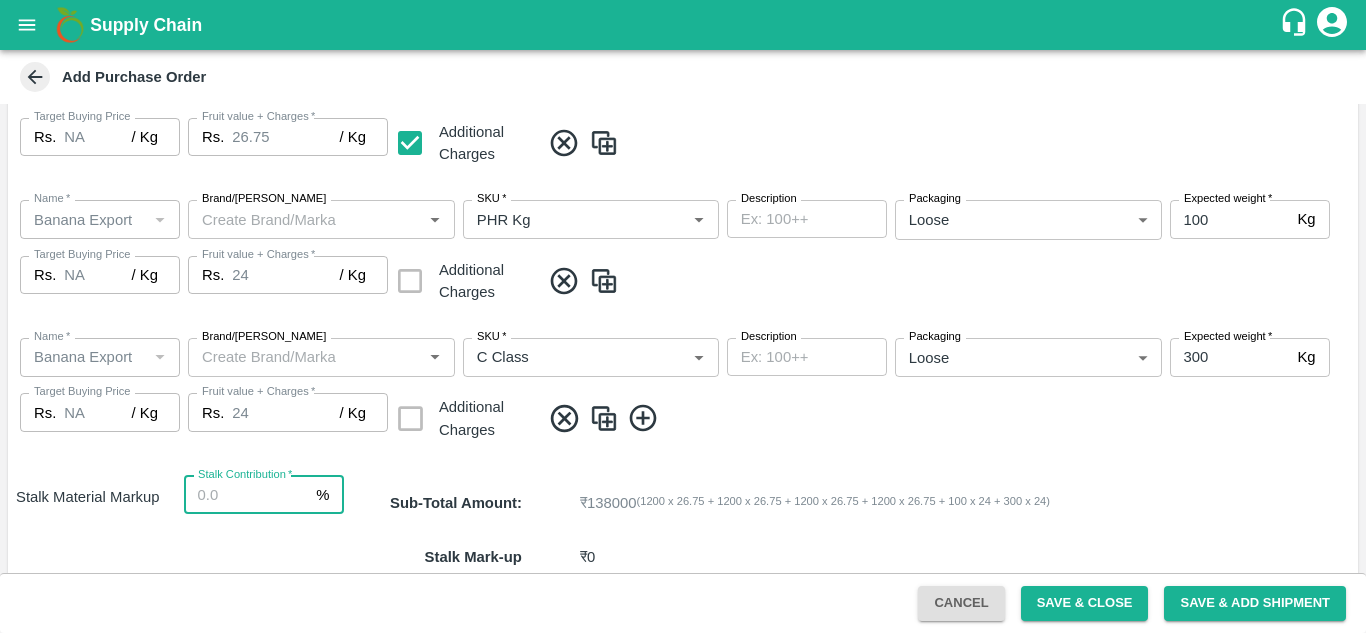scroll, scrollTop: 889, scrollLeft: 0, axis: vertical 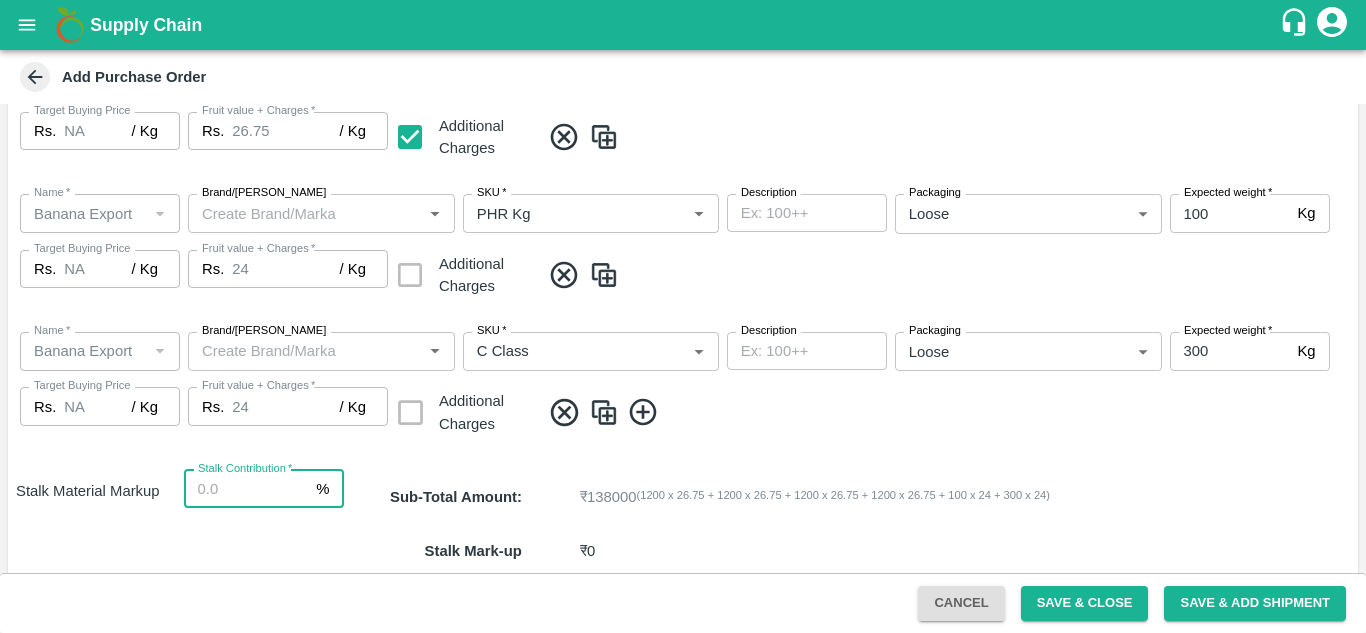 click on "Stalk Contribution   *" at bounding box center [246, 489] 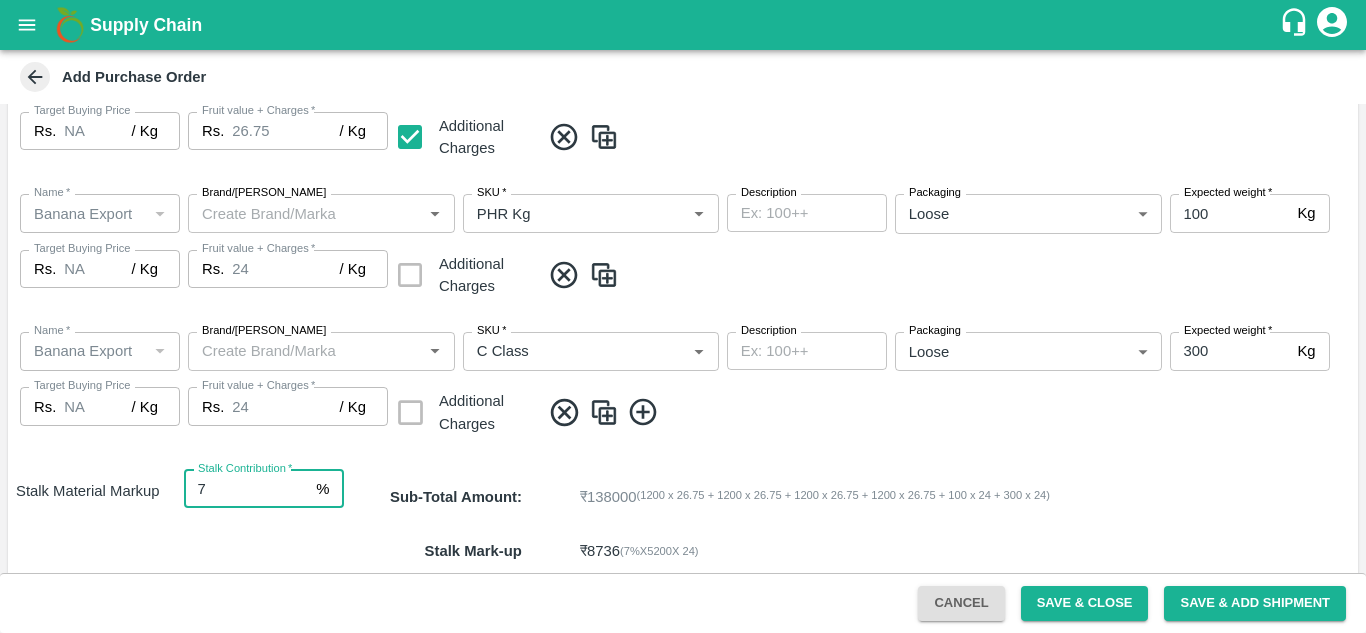 type on "7" 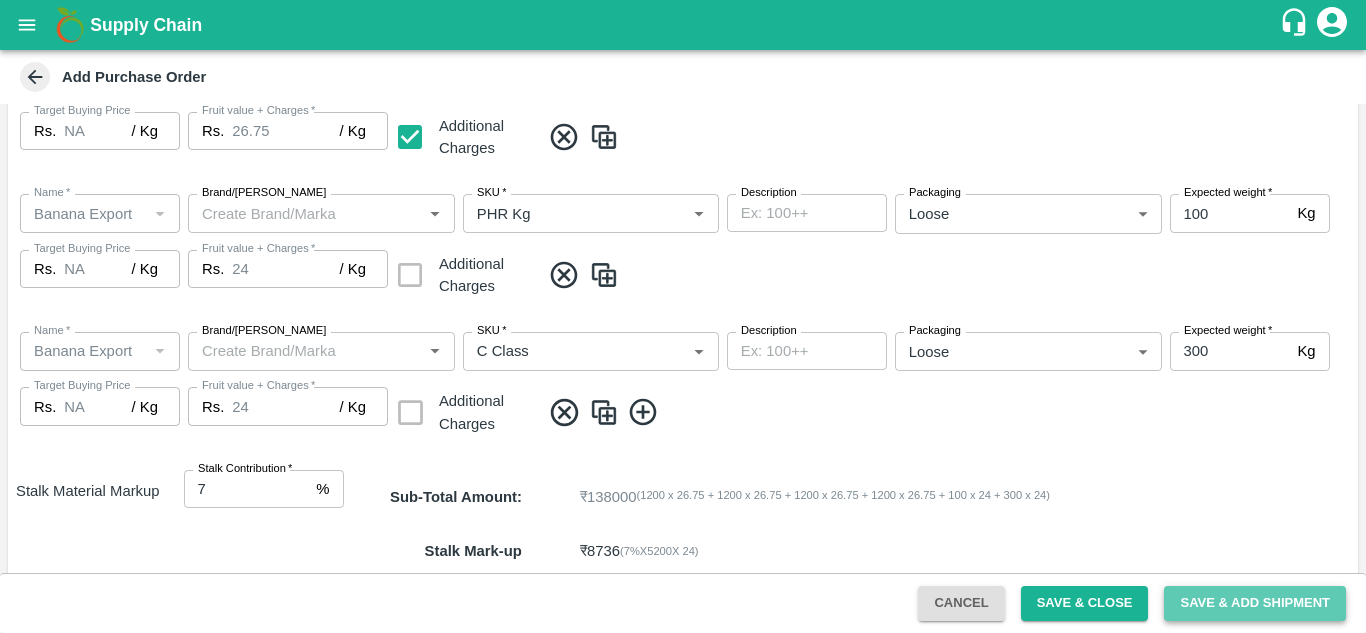 click on "Save & Add Shipment" at bounding box center (1255, 603) 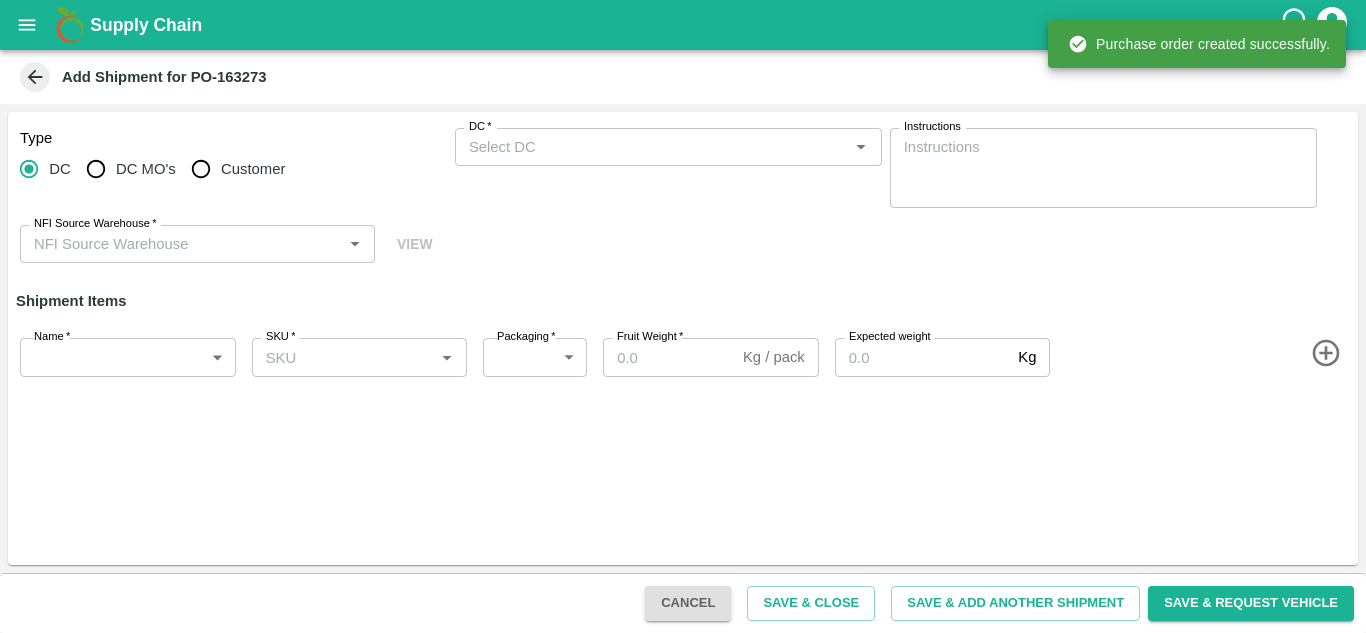 type on "91881-VARUN RAMESHWAR AGRAWAL" 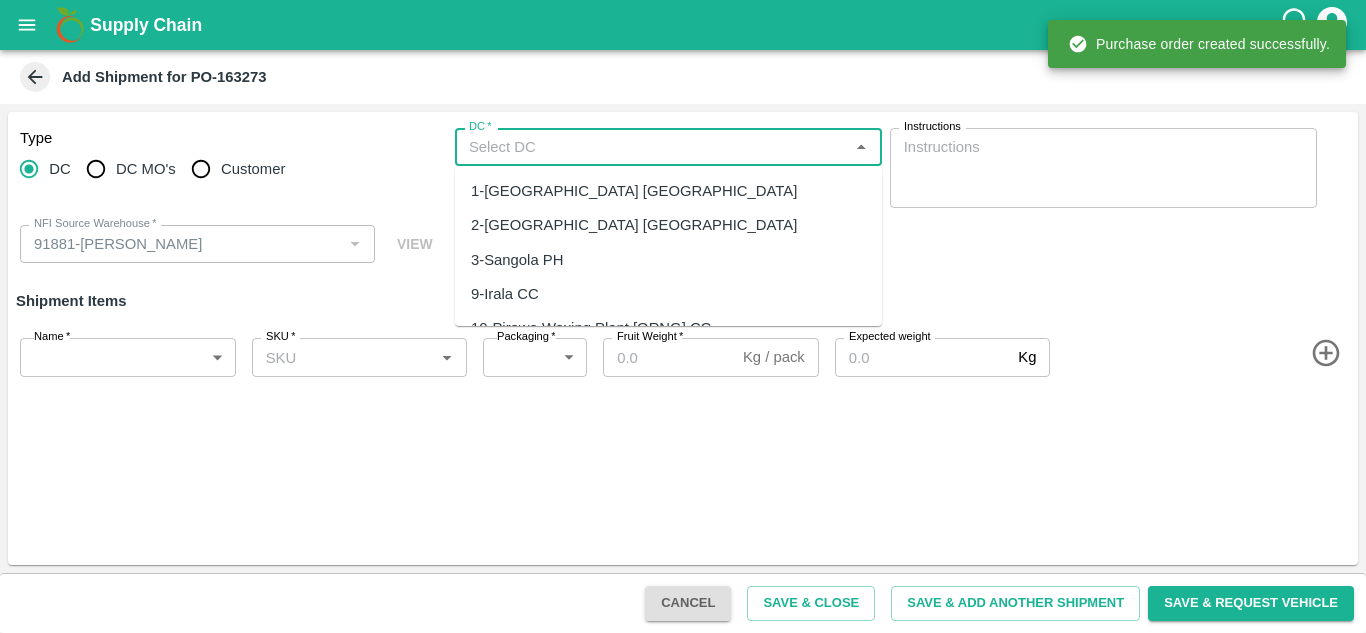 click on "DC   *" at bounding box center (652, 147) 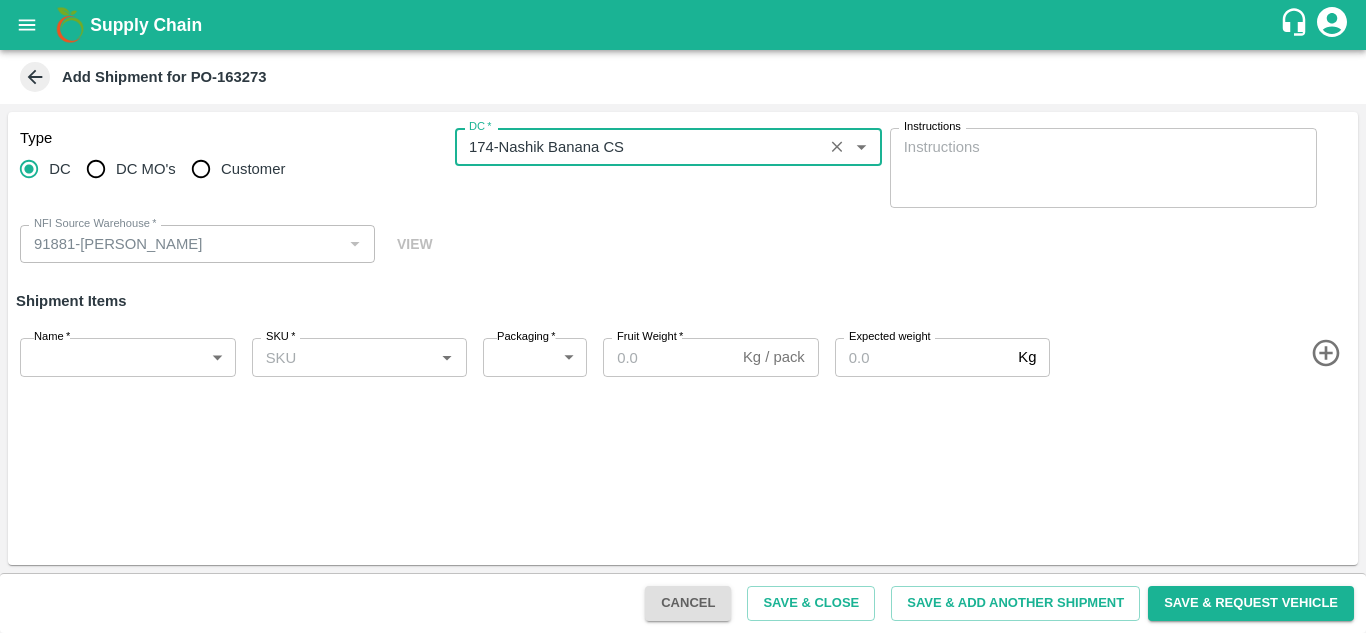 type on "174-Nashik Banana CS" 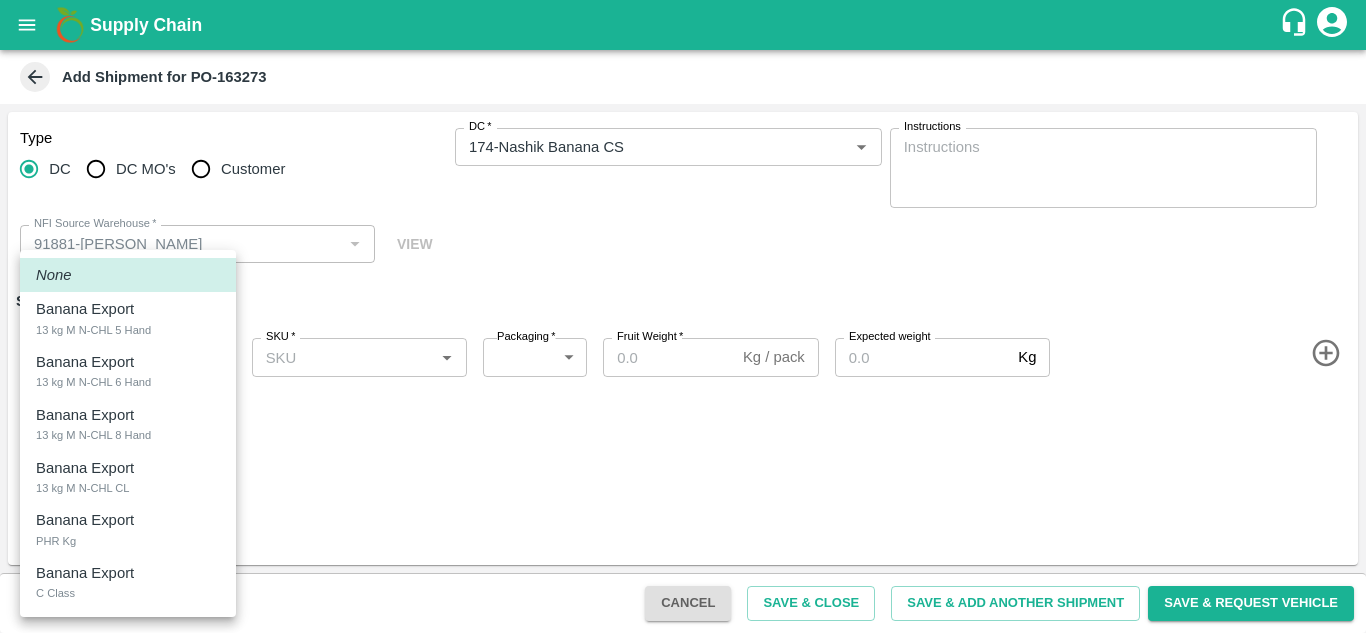 click on "Supply Chain Add Shipment for PO-163273 Type DC DC MO's Customer DC   * DC   * Instructions x Instructions NFI Source Warehouse   * NFI Source Warehouse   * VIEW Shipment Items Name   * ​ Name SKU   * SKU   * Packaging   * ​ Packaging Fruit Weight   * Kg /   pack Fruit Weight Expected weight Kg Expected weight Cancel Save & Close Save & Add Another Shipment Save & Request Vehicle Tembhurni PH Nashik Banana CS Navanath Sopan Bhojane Logout None Banana Export 13 kg M N-CHL 5 Hand  Banana Export 13 kg M N-CHL 6 Hand  Banana Export 13 kg M N-CHL 8 Hand  Banana Export 13 kg M N-CHL CL  Banana Export PHR Kg  Banana Export C Class" at bounding box center (683, 316) 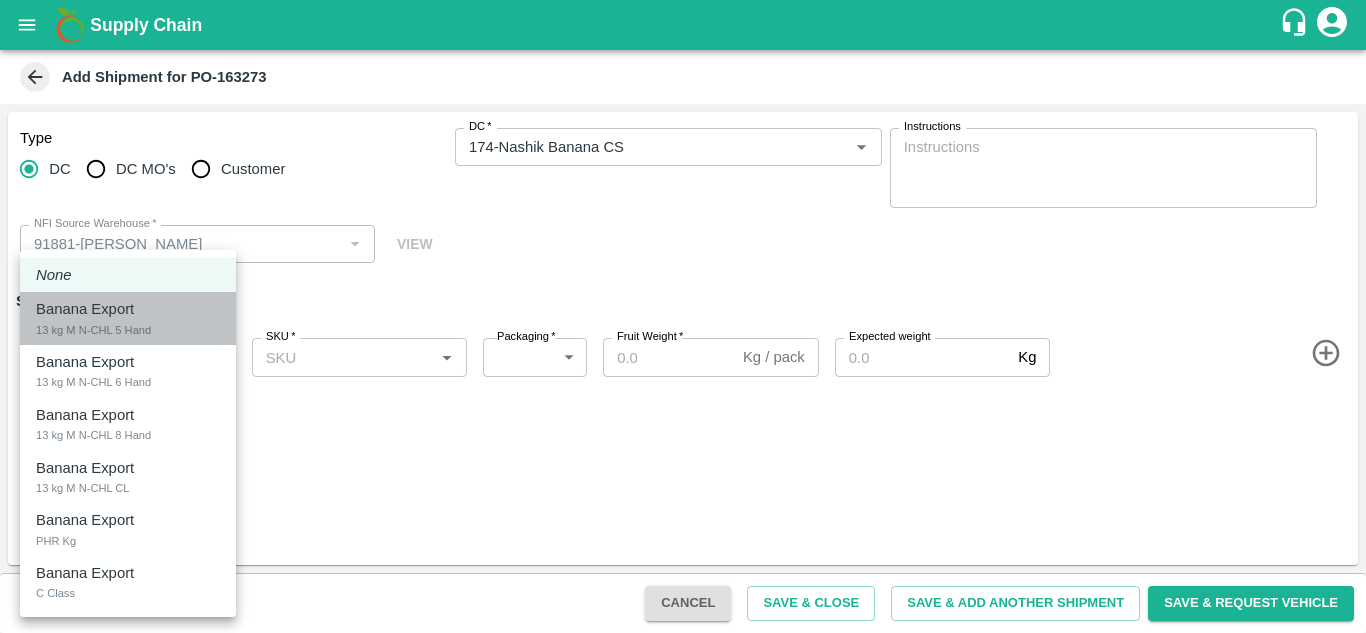 click on "Banana Export" at bounding box center [85, 309] 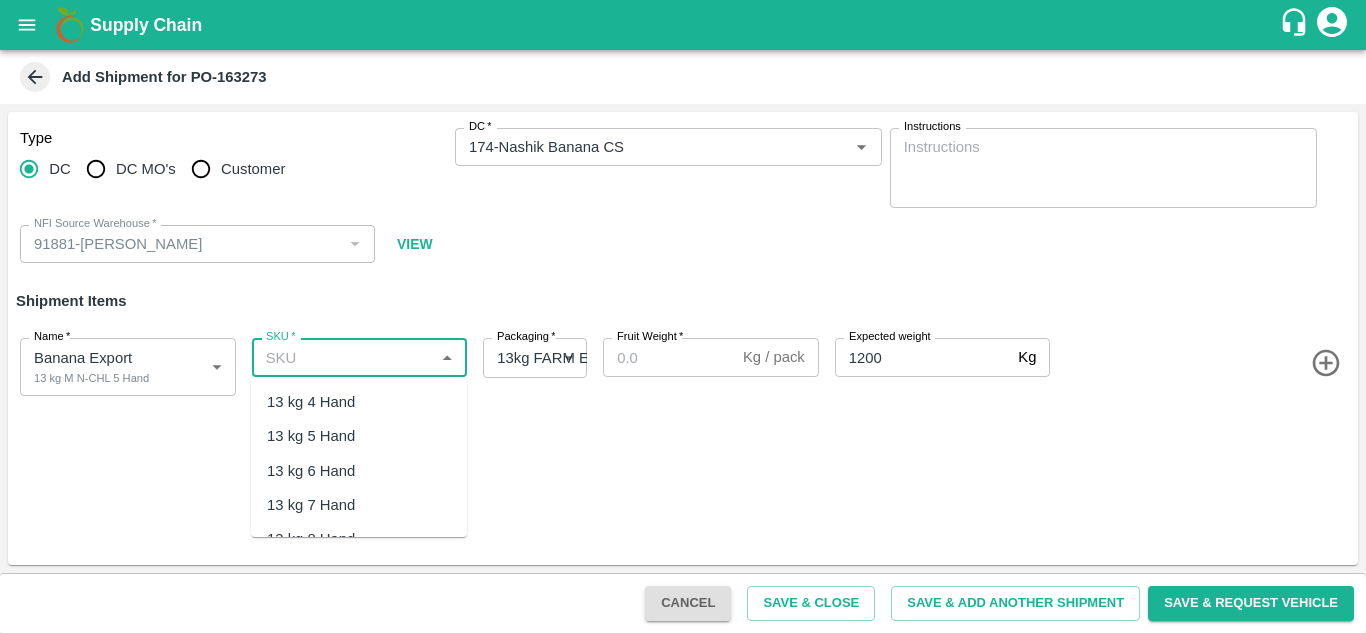 click on "SKU   *" at bounding box center [343, 357] 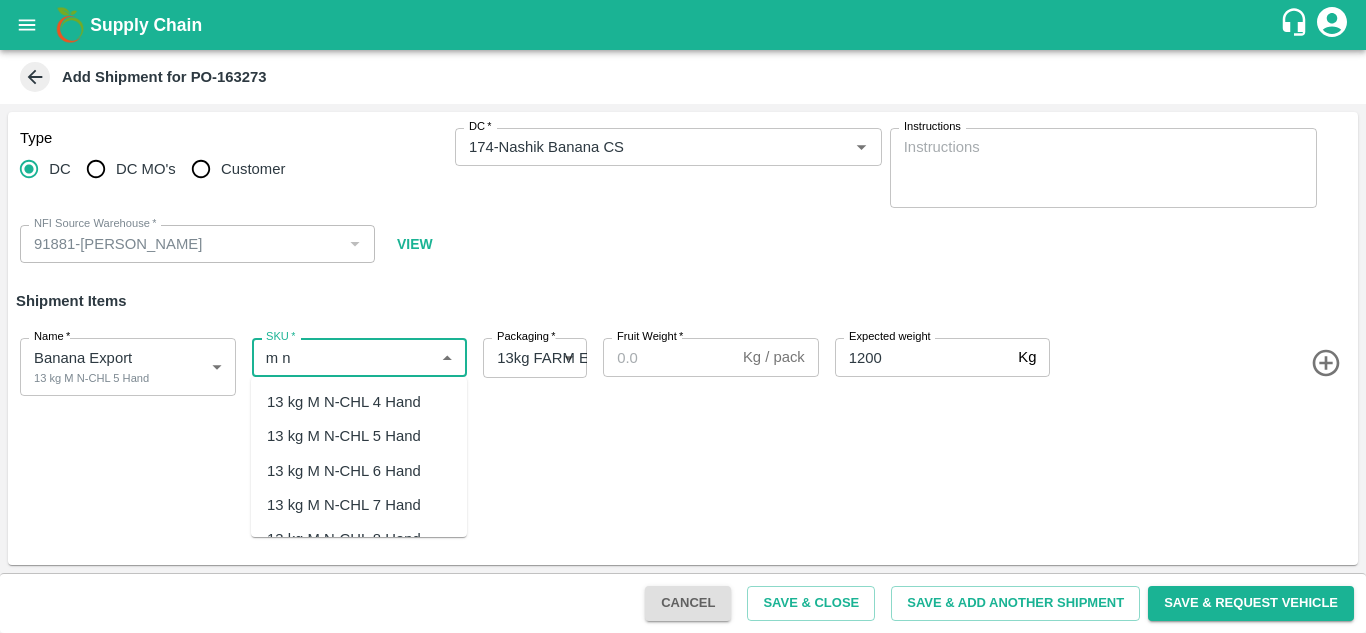 click on "13 kg M N-CHL 5 Hand" at bounding box center [344, 436] 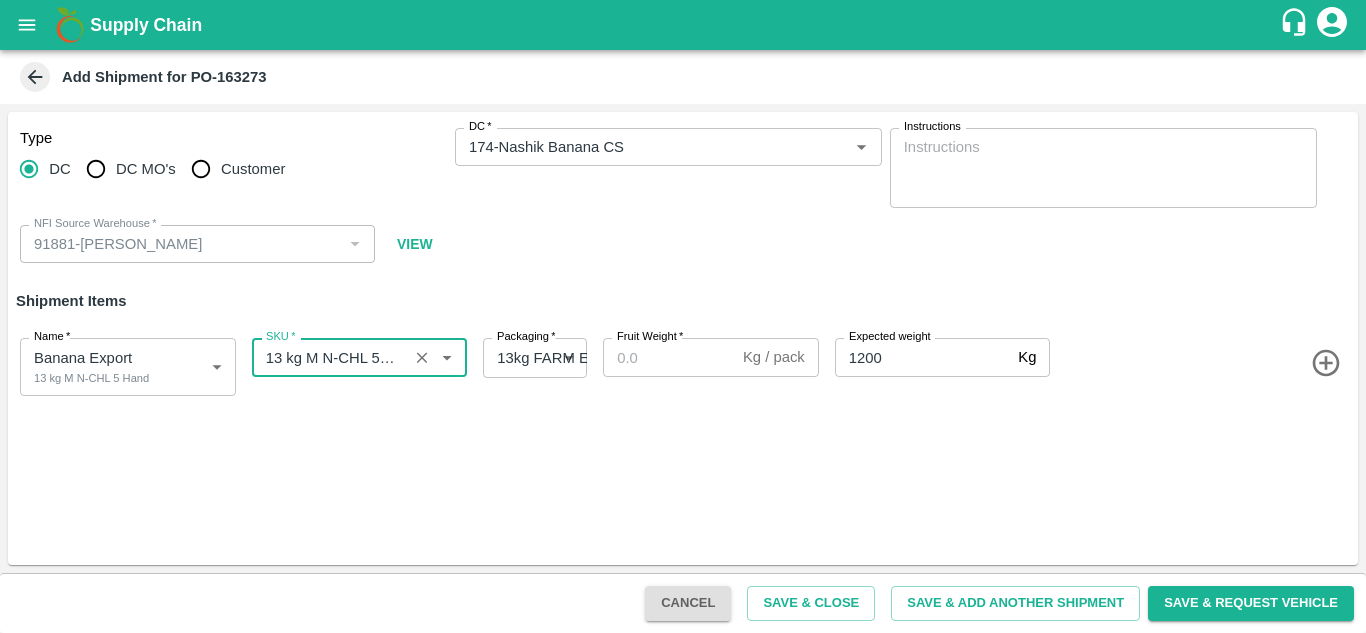 type on "13 kg M N-CHL 5 Hand" 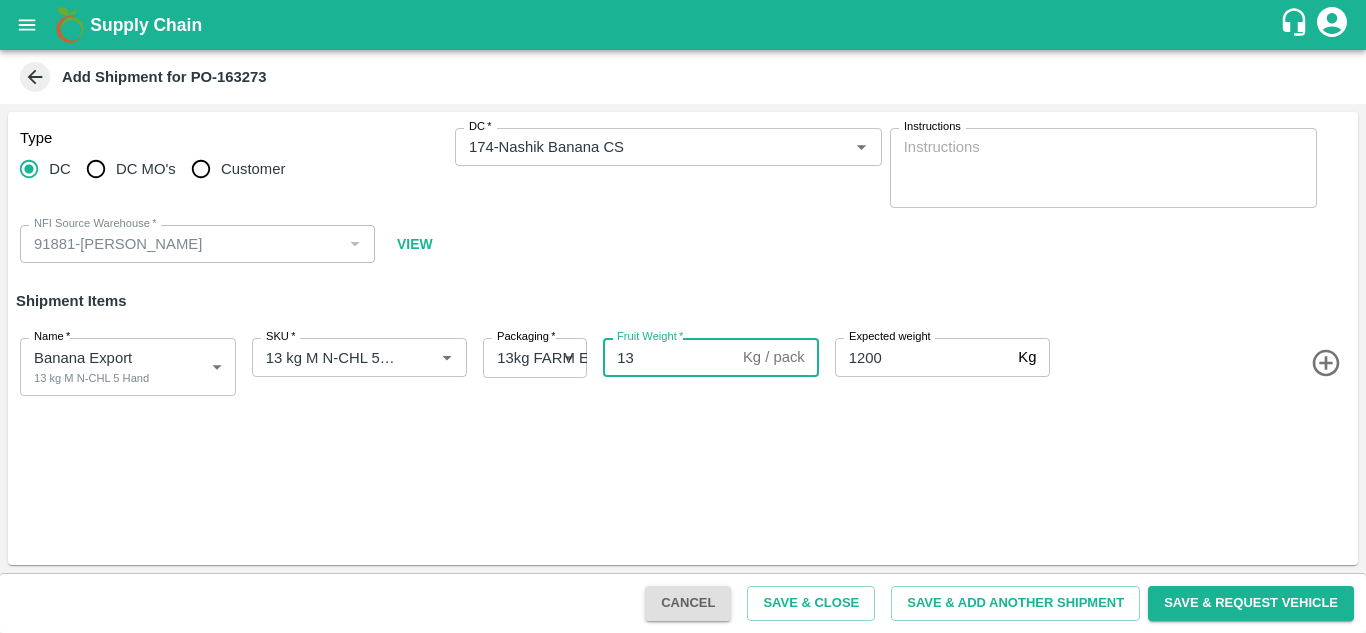 type on "13" 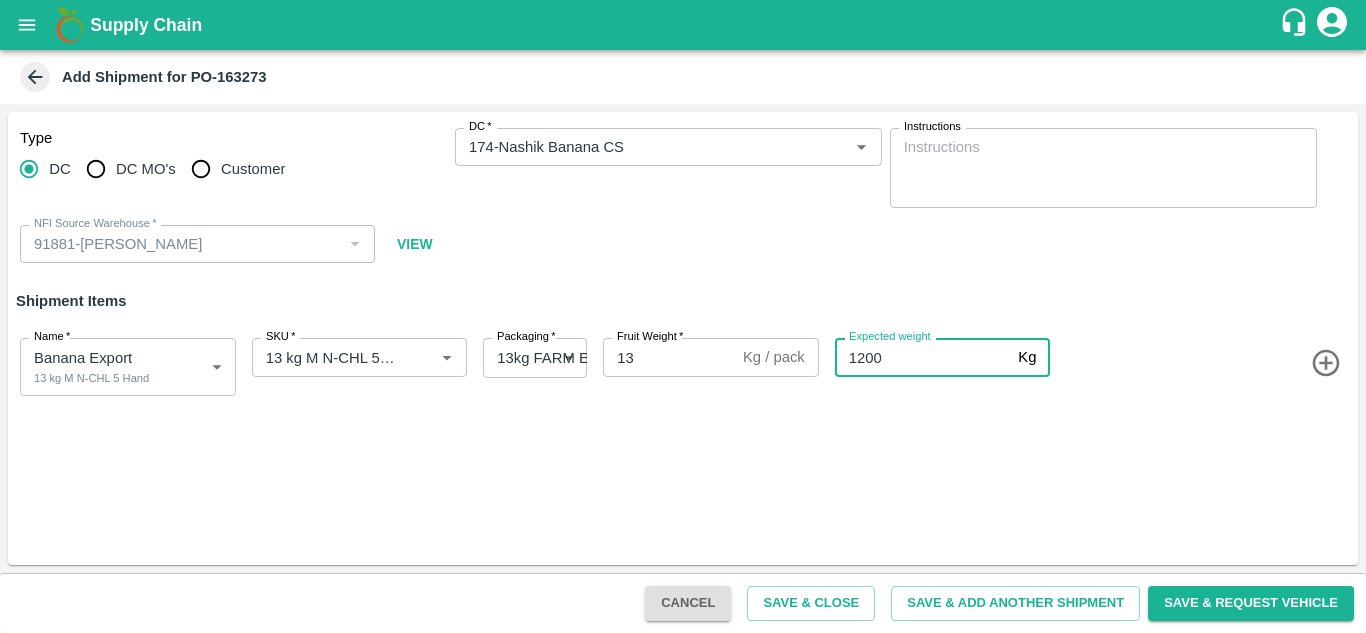 type 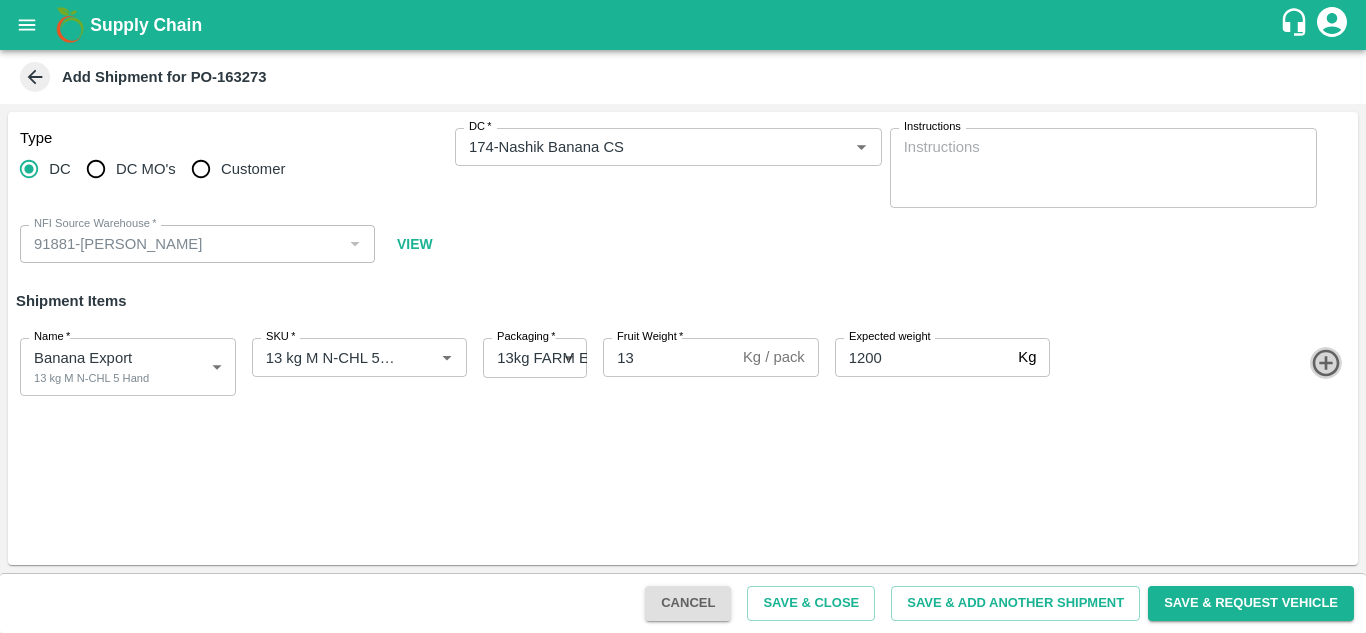 click at bounding box center (1326, 363) 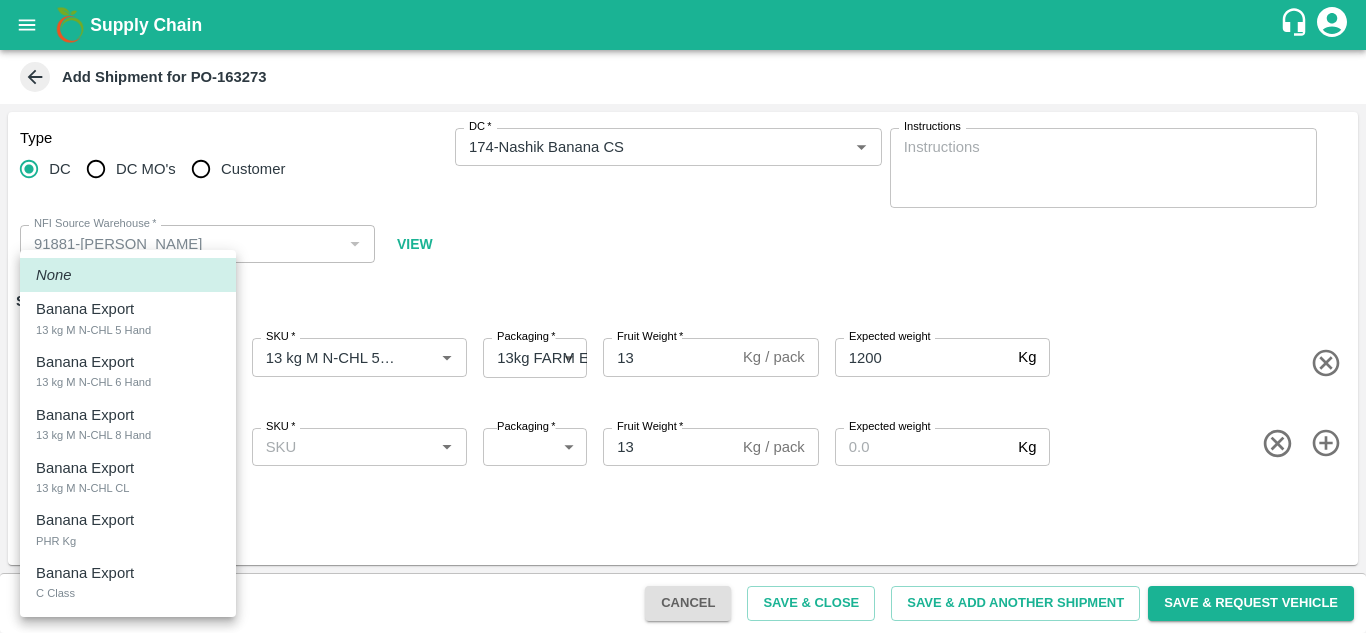 click on "Supply Chain Add Shipment for PO-163273 Type DC DC MO's Customer DC   * DC   * Instructions x Instructions NFI Source Warehouse   * NFI Source Warehouse   * VIEW Shipment Items Name   * Banana Export 13 kg M N-CHL 5 Hand  1819219 Name SKU   * SKU   * Packaging   * 13kg FARM EXPRESS 468 Packaging Fruit Weight   * 13 Kg /   pack Fruit Weight Expected weight 1200 Kg Expected weight Name   * ​ Name SKU   * SKU   * Packaging   * ​ Packaging Fruit Weight   * 13 Kg /   pack Fruit Weight Expected weight Kg Expected weight Cancel Save & Close Save & Add Another Shipment Save & Request Vehicle Tembhurni PH Nashik Banana CS Navanath Sopan Bhojane Logout None Banana Export 13 kg M N-CHL 5 Hand  Banana Export 13 kg M N-CHL 6 Hand  Banana Export 13 kg M N-CHL 8 Hand  Banana Export 13 kg M N-CHL CL  Banana Export PHR Kg  Banana Export C Class" at bounding box center (683, 316) 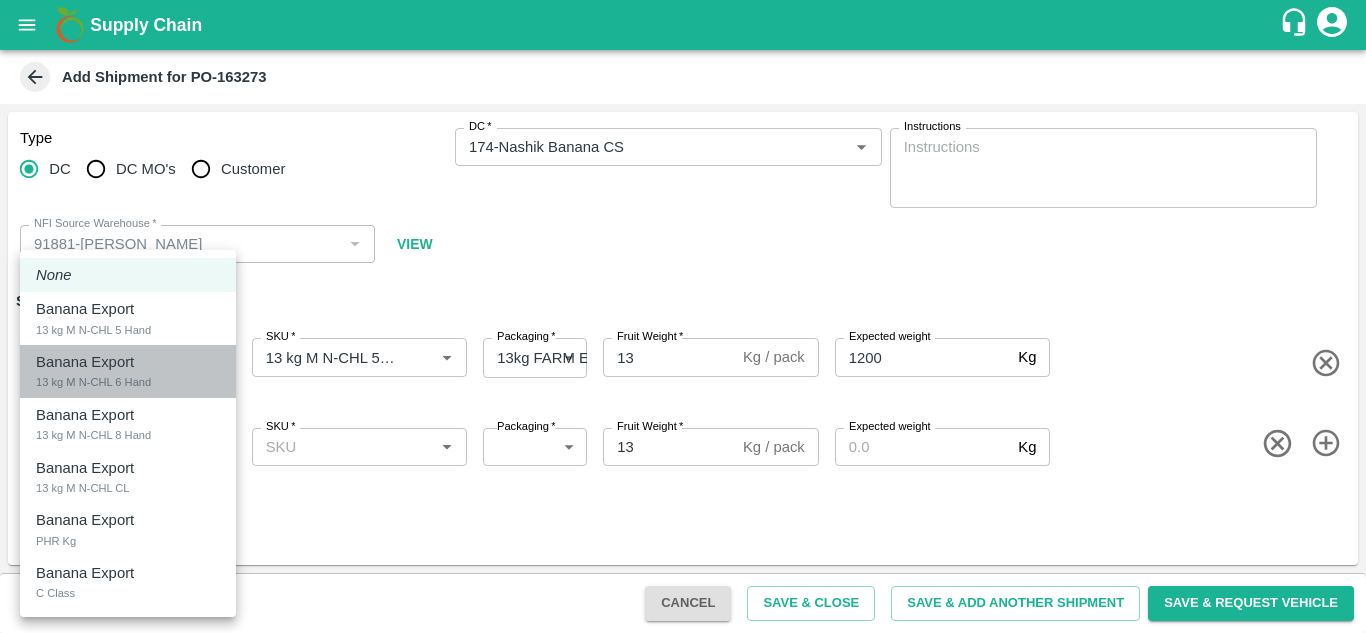 click on "13 kg M N-CHL 6 Hand" at bounding box center [93, 382] 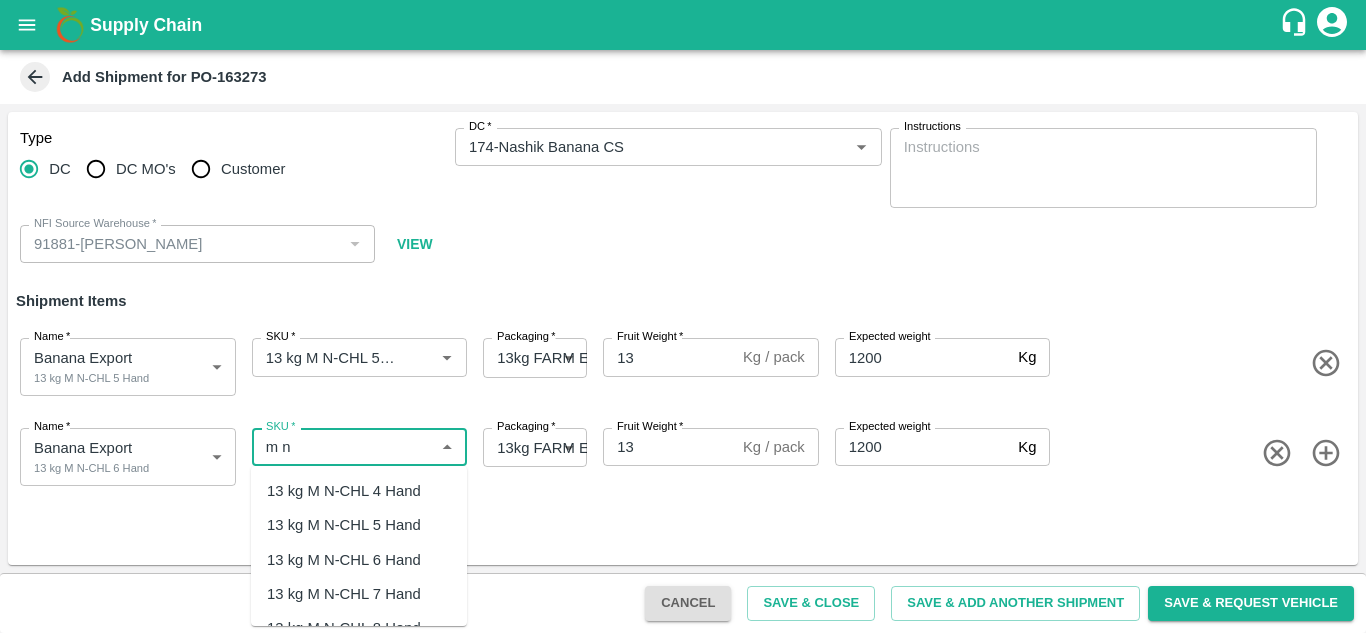 click on "13 kg M N-CHL 6 Hand" at bounding box center [344, 560] 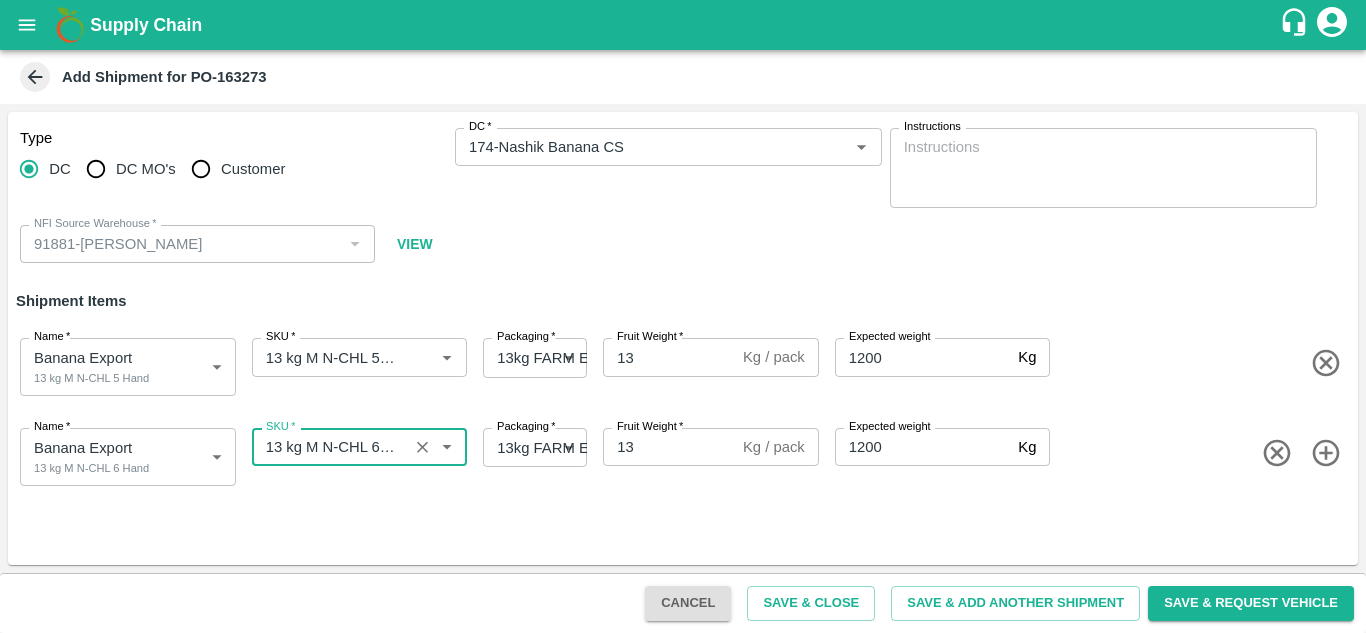 type on "13 kg M N-CHL 6 Hand" 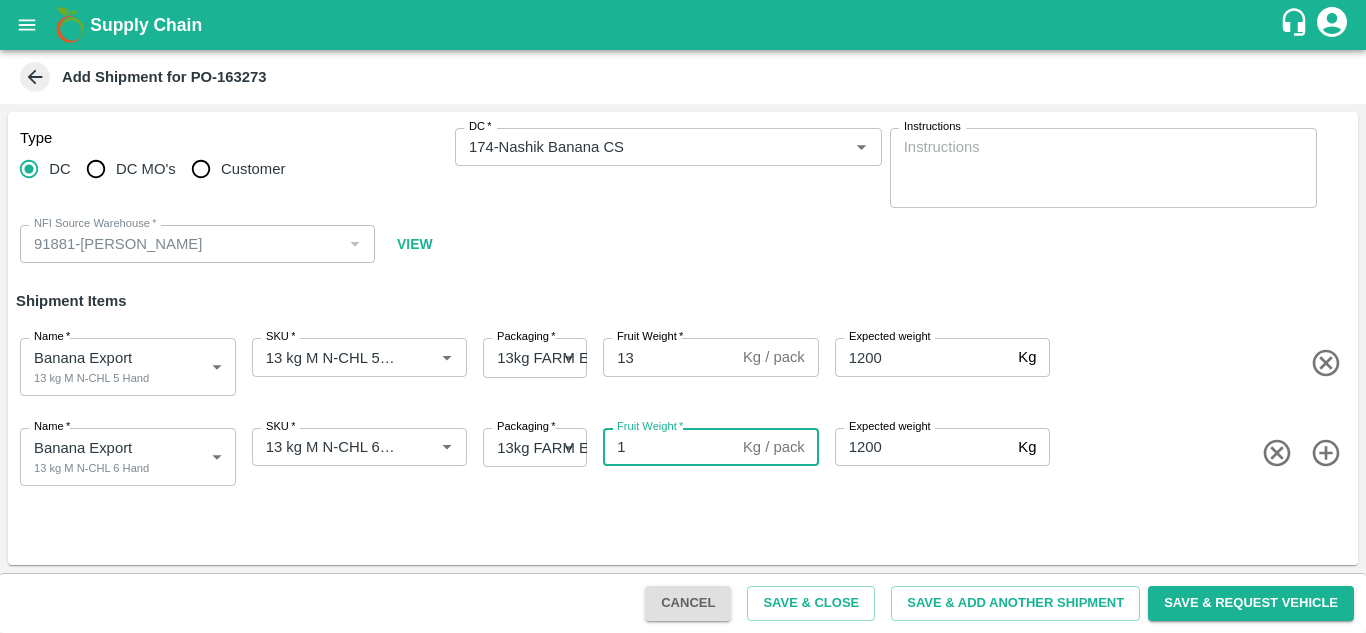 type on "13" 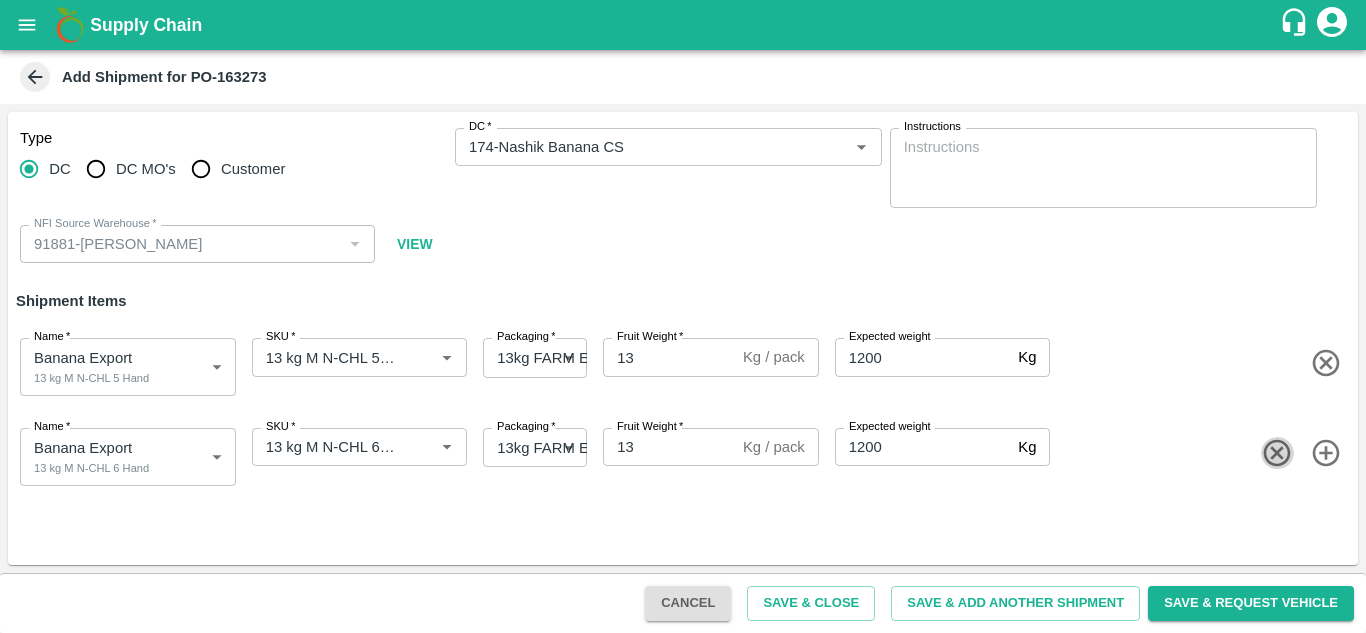 type 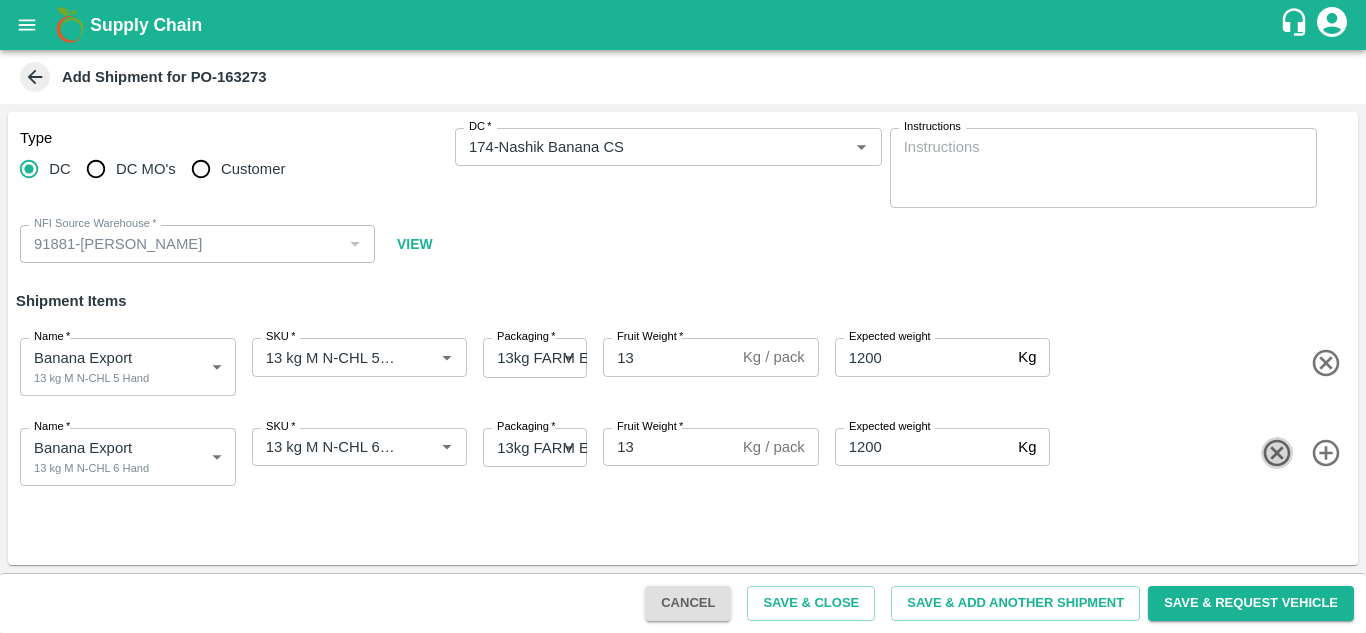type 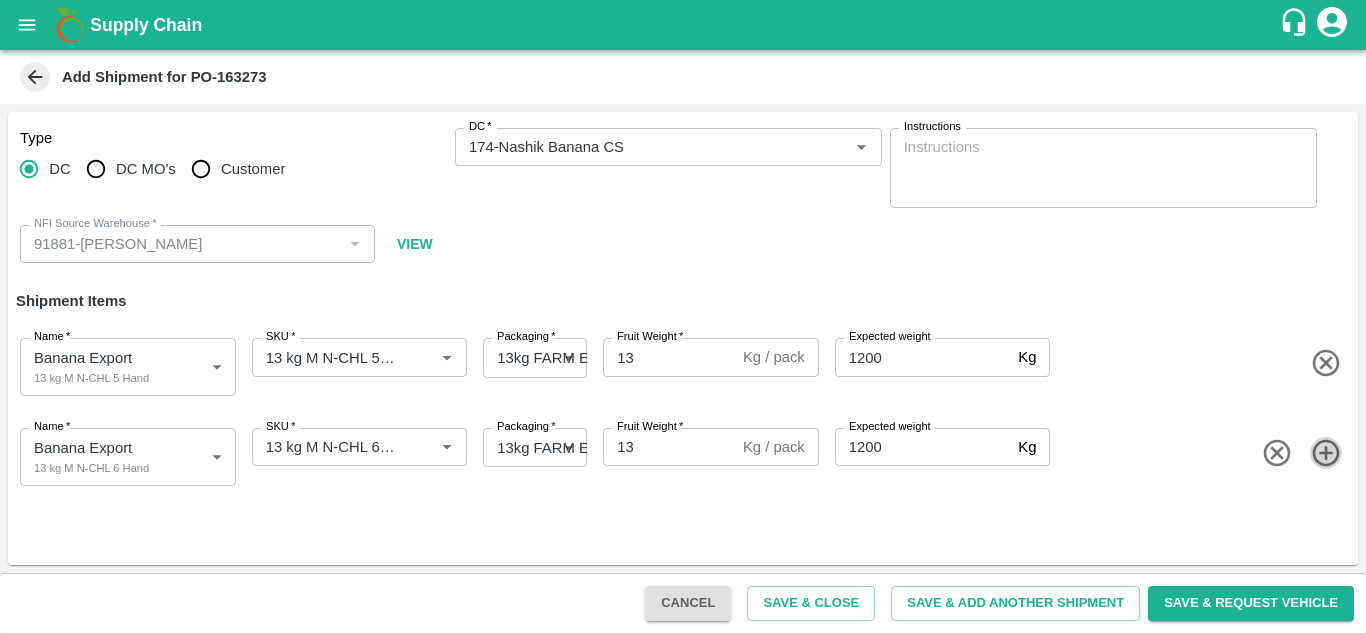 click at bounding box center [1326, 453] 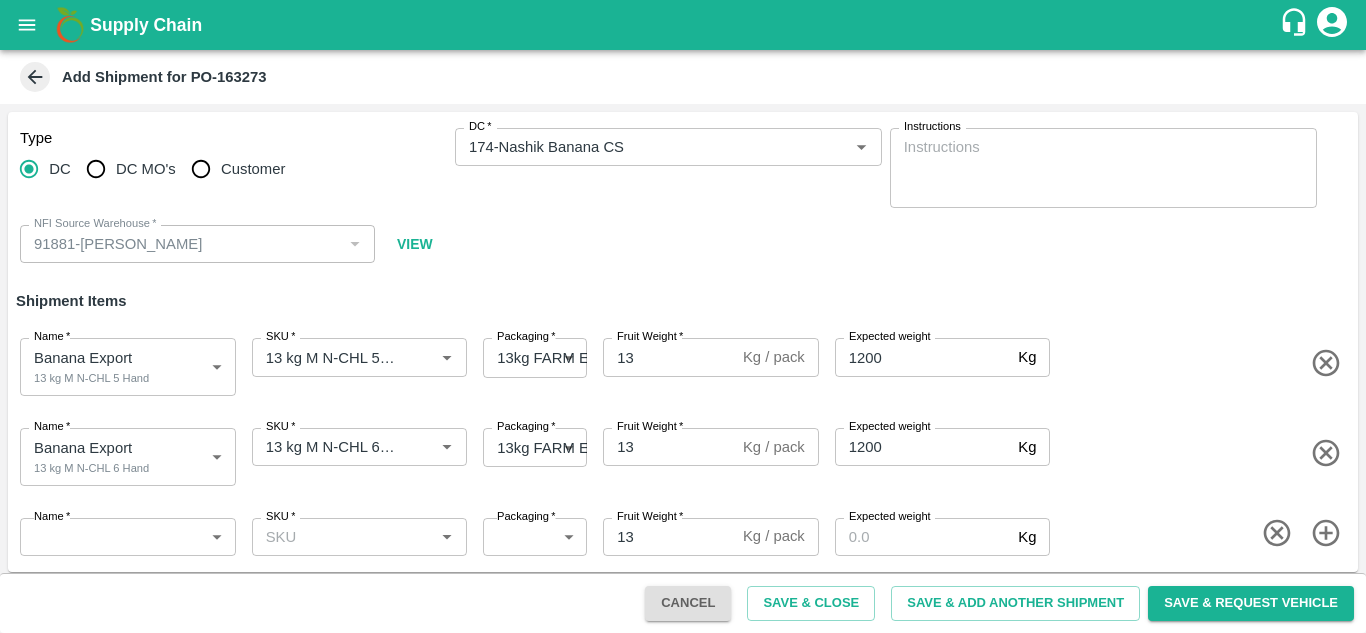 click on "Supply Chain Add Shipment for PO-163273 Type DC DC MO's Customer DC   * DC   * Instructions x Instructions NFI Source Warehouse   * NFI Source Warehouse   * VIEW Shipment Items Name   * Banana Export 13 kg M N-CHL 5 Hand  1819219 Name SKU   * SKU   * Packaging   * 13kg FARM EXPRESS 468 Packaging Fruit Weight   * 13 Kg /   pack Fruit Weight Expected weight 1200 Kg Expected weight Name   * Banana Export 13 kg M N-CHL 6 Hand  1819220 Name SKU   * SKU   * Packaging   * 13kg FARM EXPRESS 468 Packaging Fruit Weight   * 13 Kg /   pack Fruit Weight Expected weight 1200 Kg Expected weight Name   * ​ Name SKU   * SKU   * Packaging   * ​ Packaging Fruit Weight   * 13 Kg /   pack Fruit Weight Expected weight Kg Expected weight Cancel Save & Close Save & Add Another Shipment Save & Request Vehicle Tembhurni PH Nashik Banana CS Navanath Sopan Bhojane Logout" at bounding box center [683, 316] 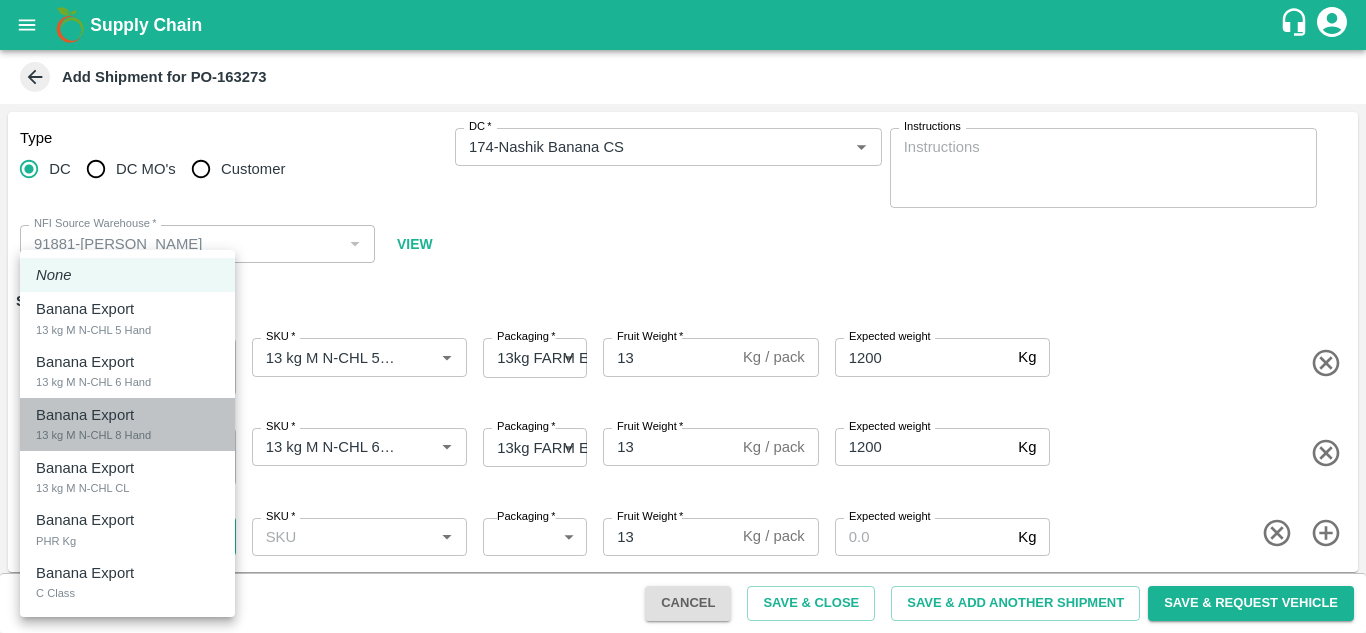 click on "13 kg M N-CHL 8 Hand" at bounding box center [93, 435] 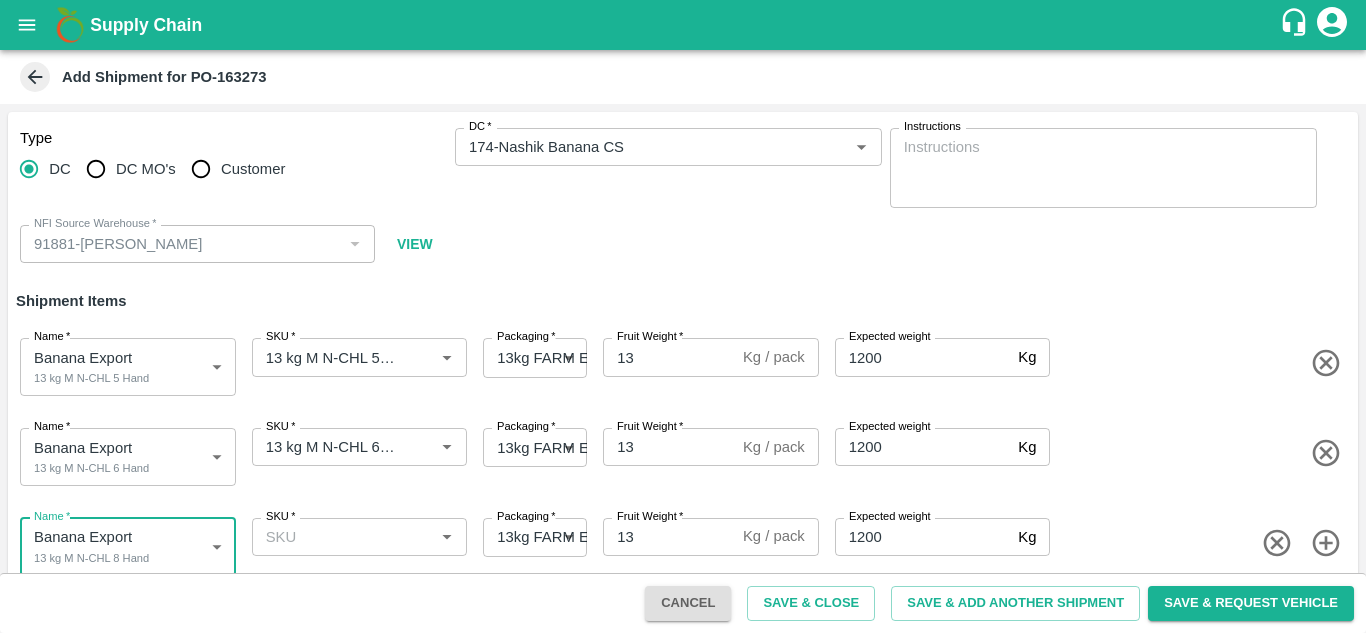 scroll, scrollTop: 2, scrollLeft: 0, axis: vertical 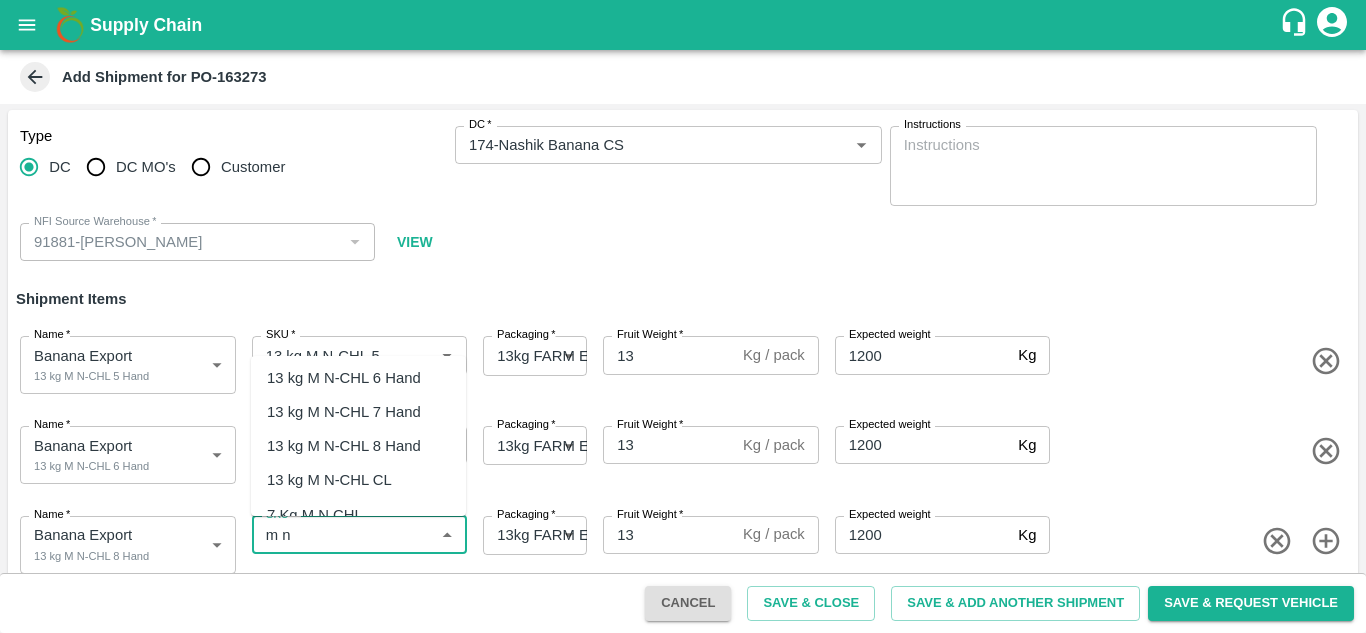 click on "13 kg M N-CHL 8 Hand" at bounding box center (344, 446) 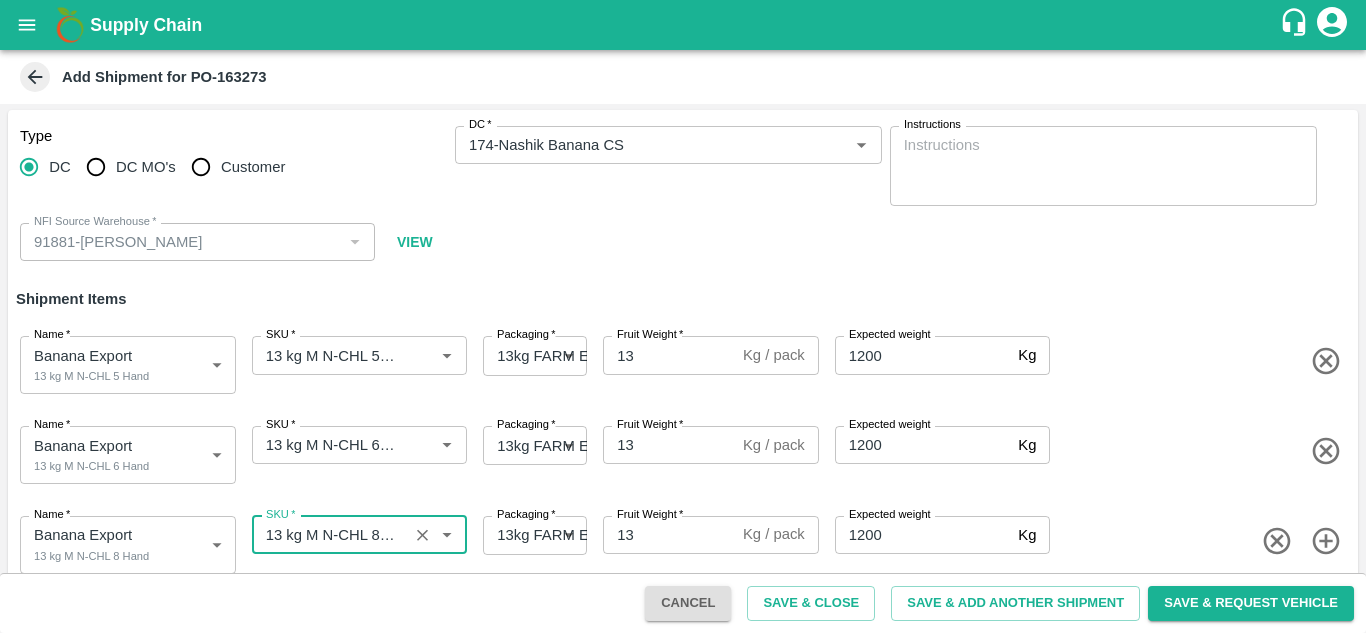 type on "13 kg M N-CHL 8 Hand" 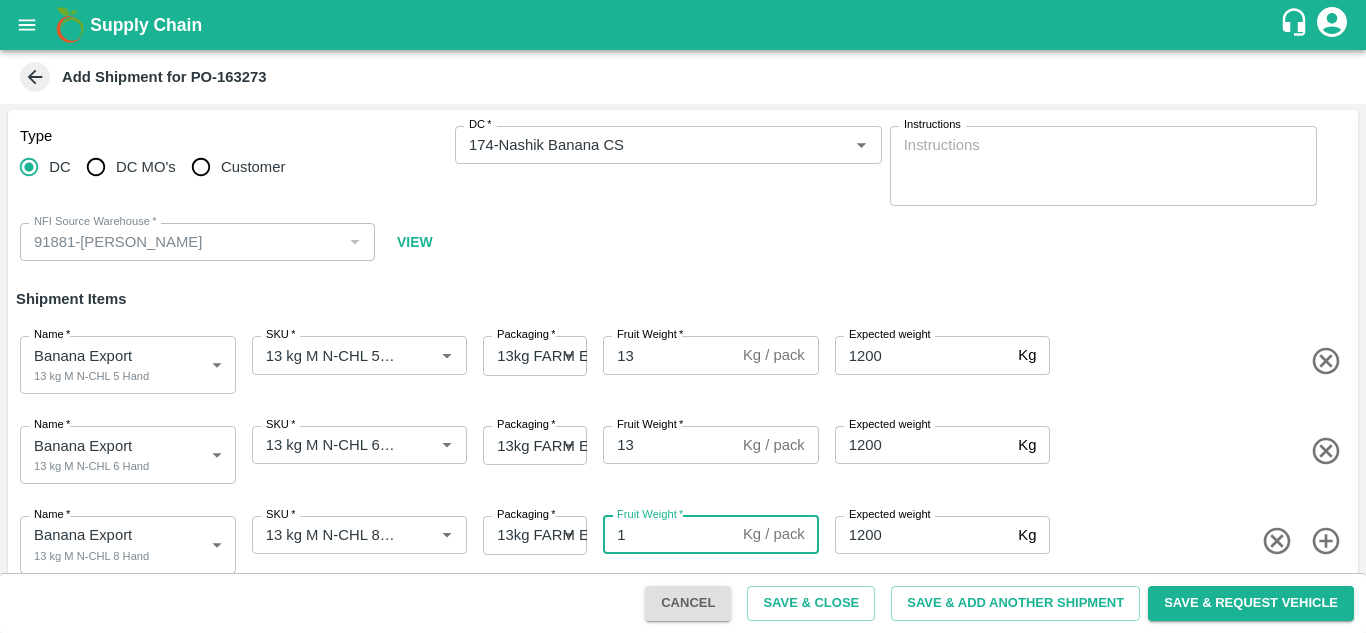 type on "13" 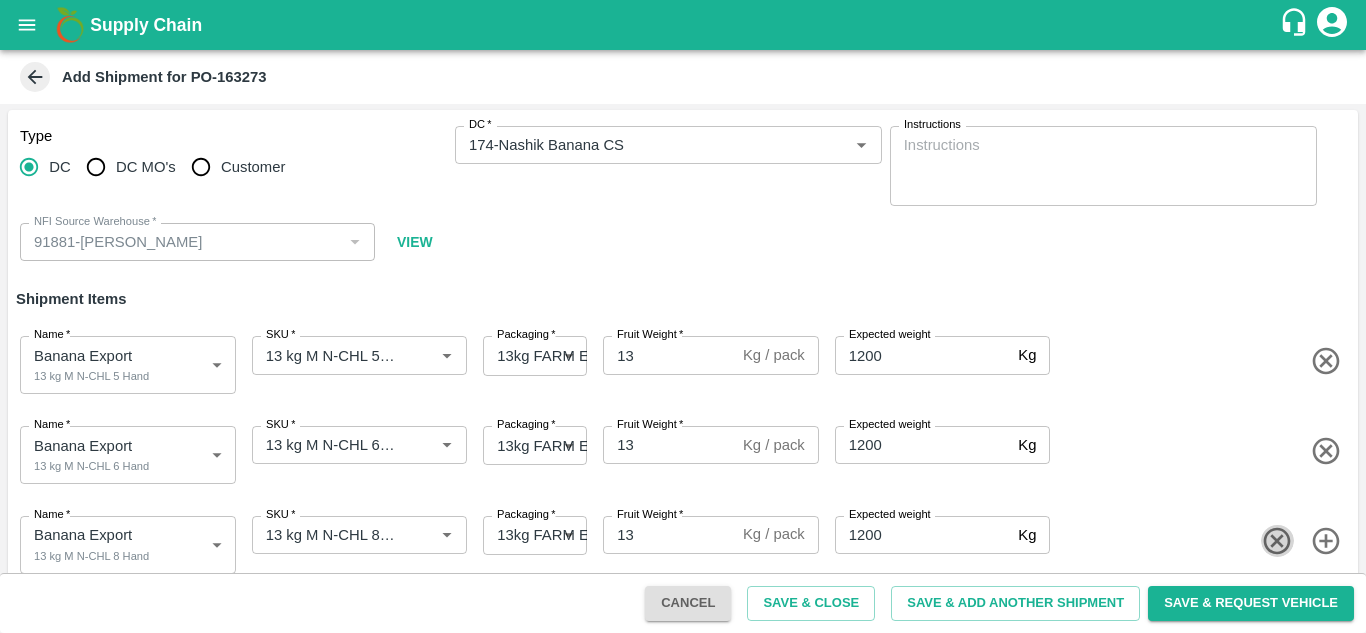 type 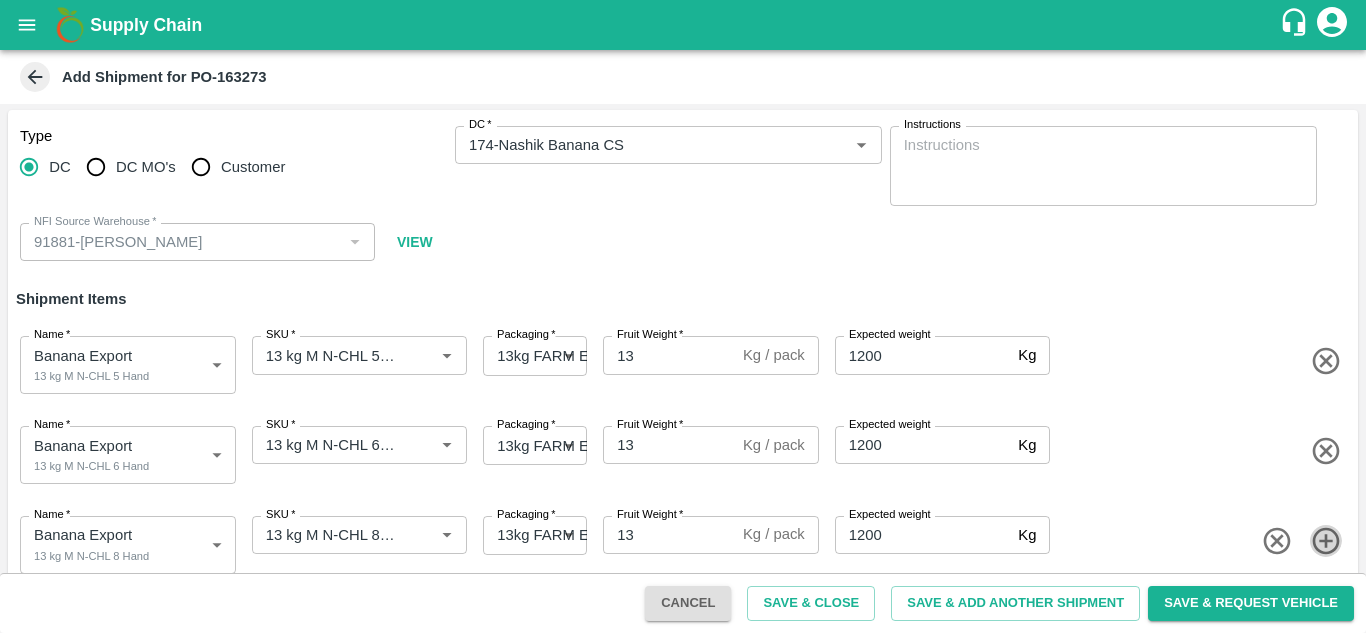 click 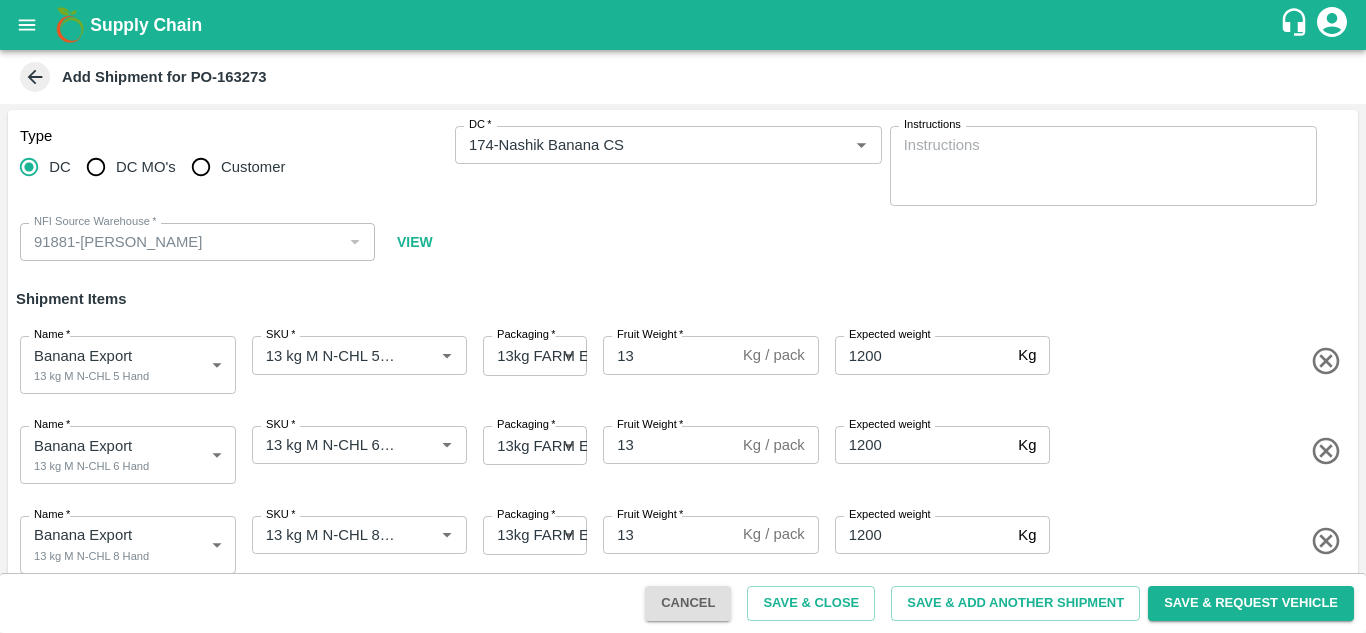 scroll, scrollTop: 97, scrollLeft: 0, axis: vertical 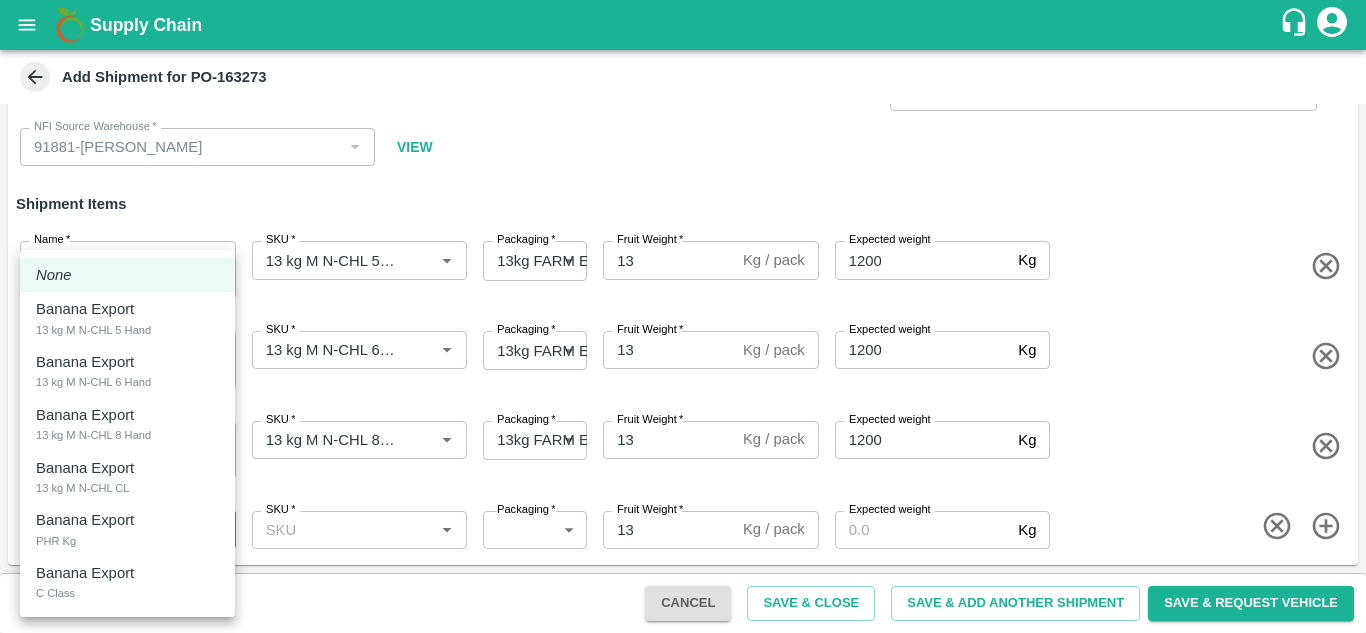click on "Supply Chain Add Shipment for PO-163273 Type DC DC MO's Customer DC   * DC   * Instructions x Instructions NFI Source Warehouse   * NFI Source Warehouse   * VIEW Shipment Items Name   * Banana Export 13 kg M N-CHL 5 Hand  1819219 Name SKU   * SKU   * Packaging   * 13kg FARM EXPRESS 468 Packaging Fruit Weight   * 13 Kg /   pack Fruit Weight Expected weight 1200 Kg Expected weight Name   * Banana Export 13 kg M N-CHL 6 Hand  1819220 Name SKU   * SKU   * Packaging   * 13kg FARM EXPRESS 468 Packaging Fruit Weight   * 13 Kg /   pack Fruit Weight Expected weight 1200 Kg Expected weight Name   * Banana Export 13 kg M N-CHL 8 Hand  1819221 Name SKU   * SKU   * Packaging   * 13kg FARM EXPRESS 468 Packaging Fruit Weight   * 13 Kg /   pack Fruit Weight Expected weight 1200 Kg Expected weight Name   * ​ Name SKU   * SKU   * Packaging   * ​ Packaging Fruit Weight   * 13 Kg /   pack Fruit Weight Expected weight Kg Expected weight Cancel Save & Close Save & Request Vehicle" at bounding box center [683, 316] 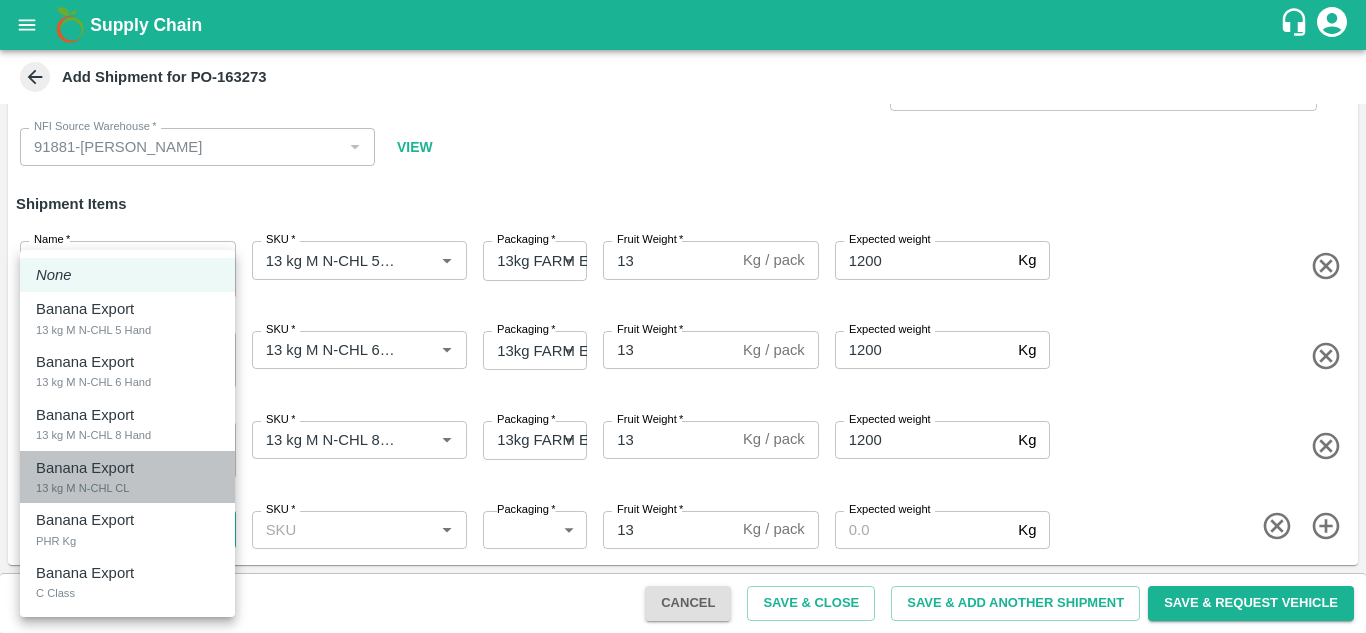 click on "Banana Export" at bounding box center (85, 468) 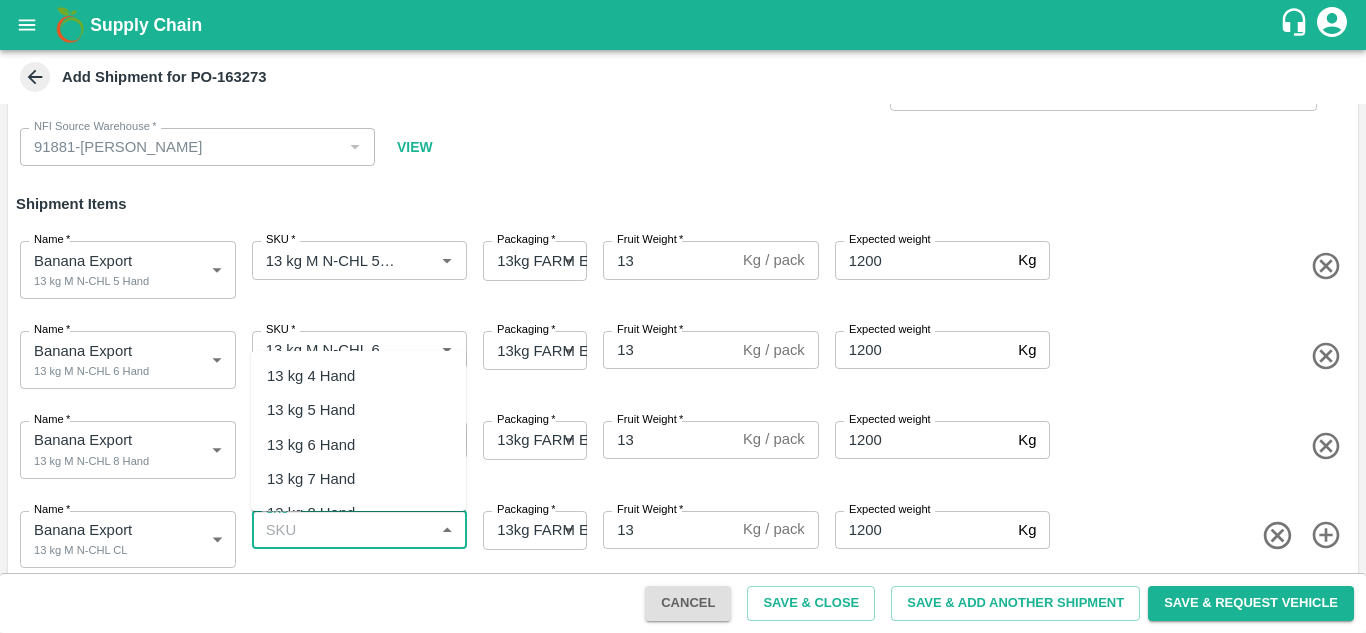 click on "SKU   *" at bounding box center [343, 530] 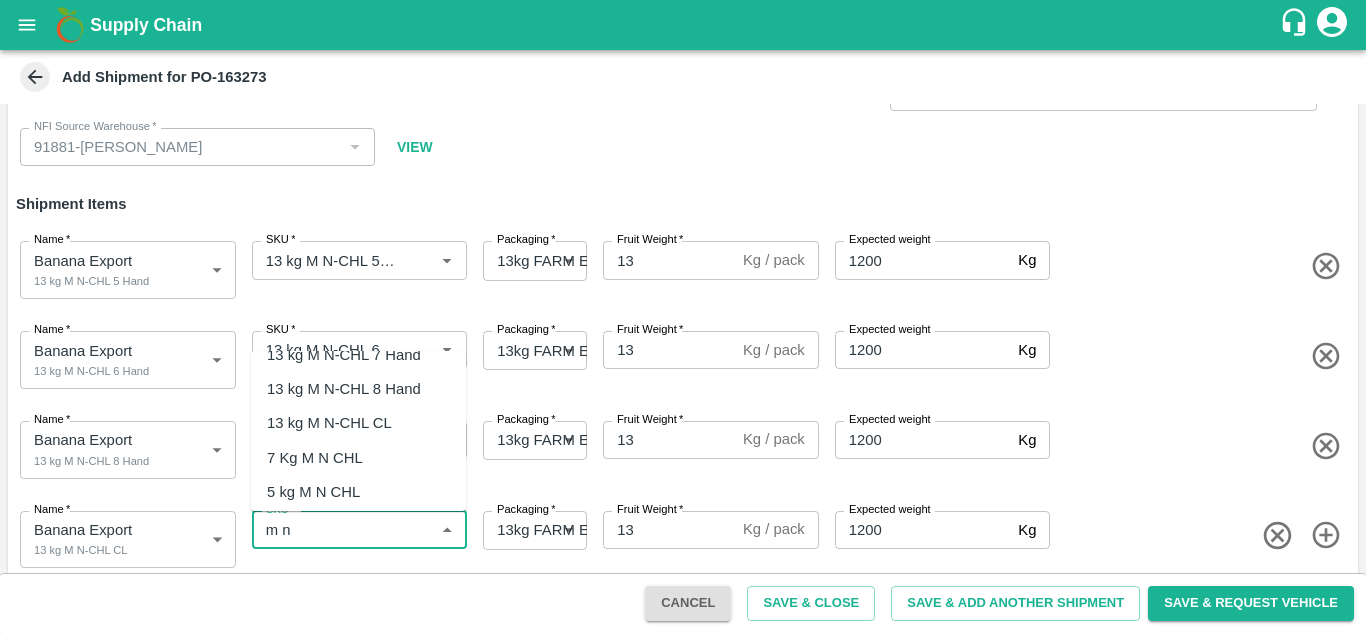 scroll, scrollTop: 125, scrollLeft: 0, axis: vertical 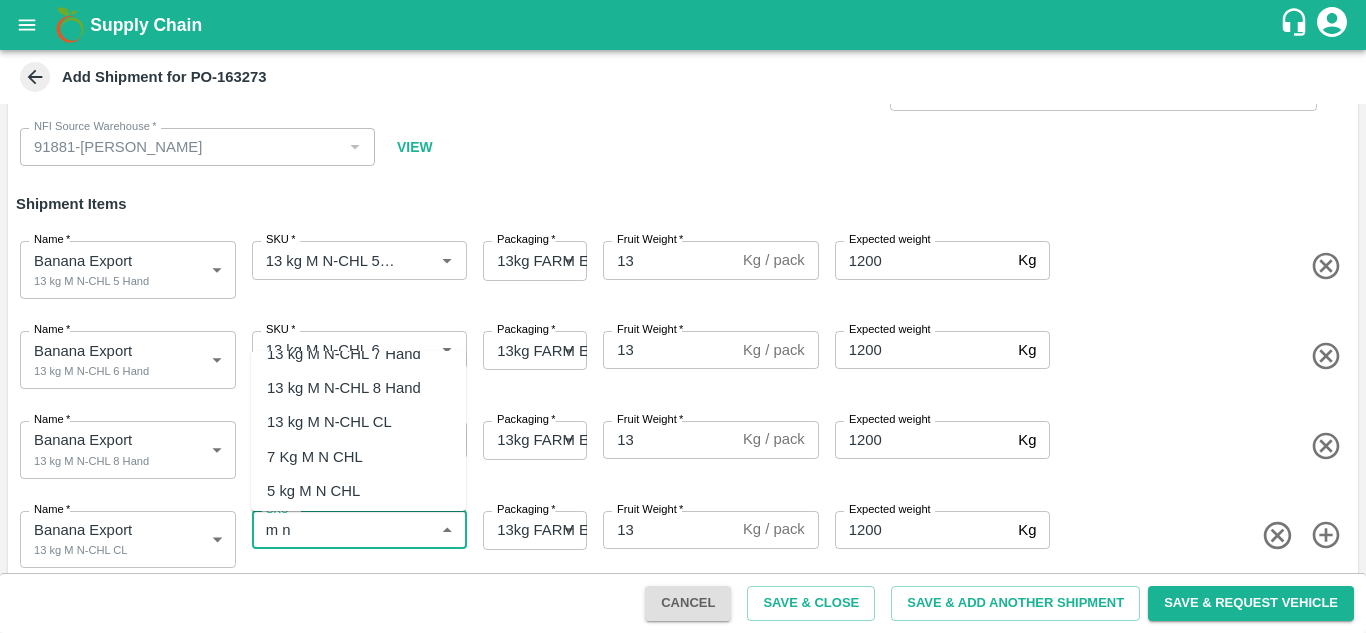 click on "13 kg M N-CHL CL" at bounding box center [329, 422] 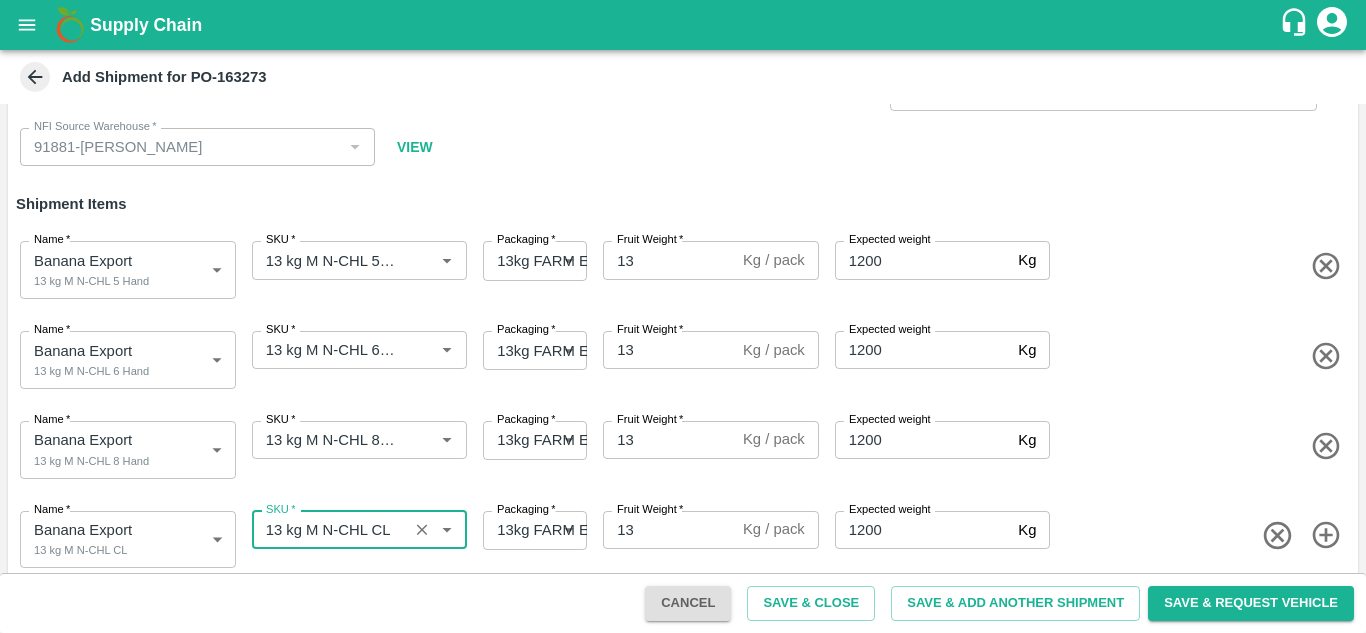 type on "13 kg M N-CHL CL" 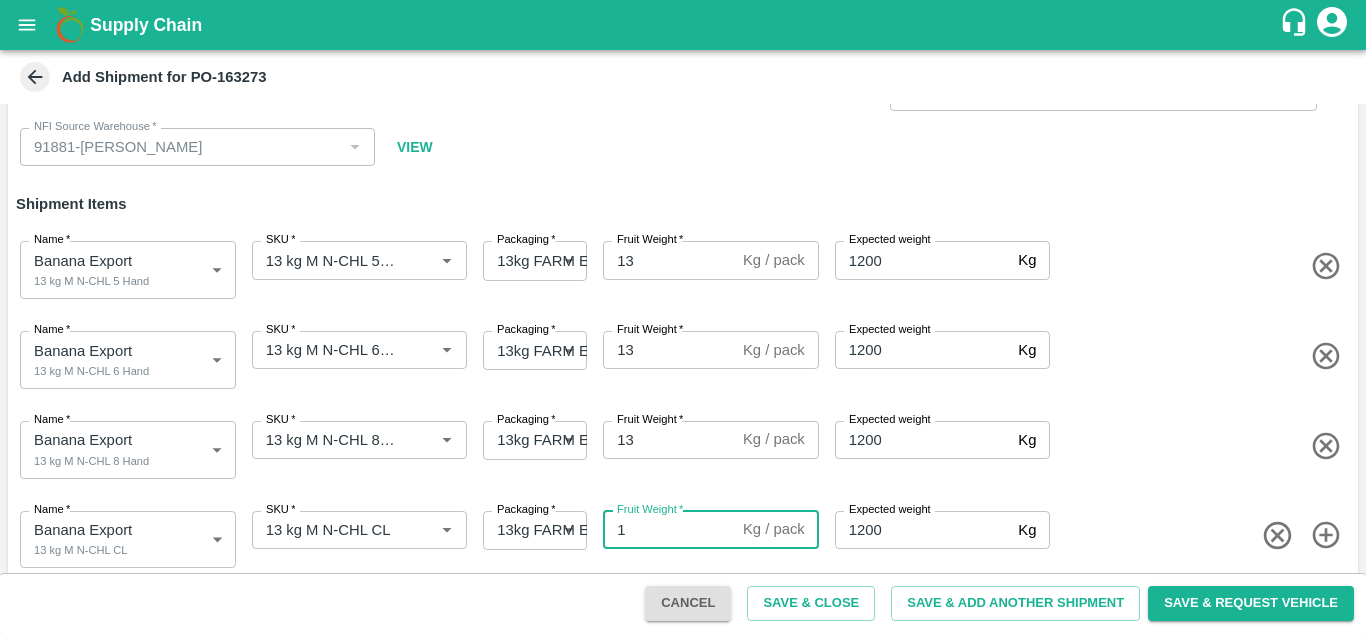 type on "13" 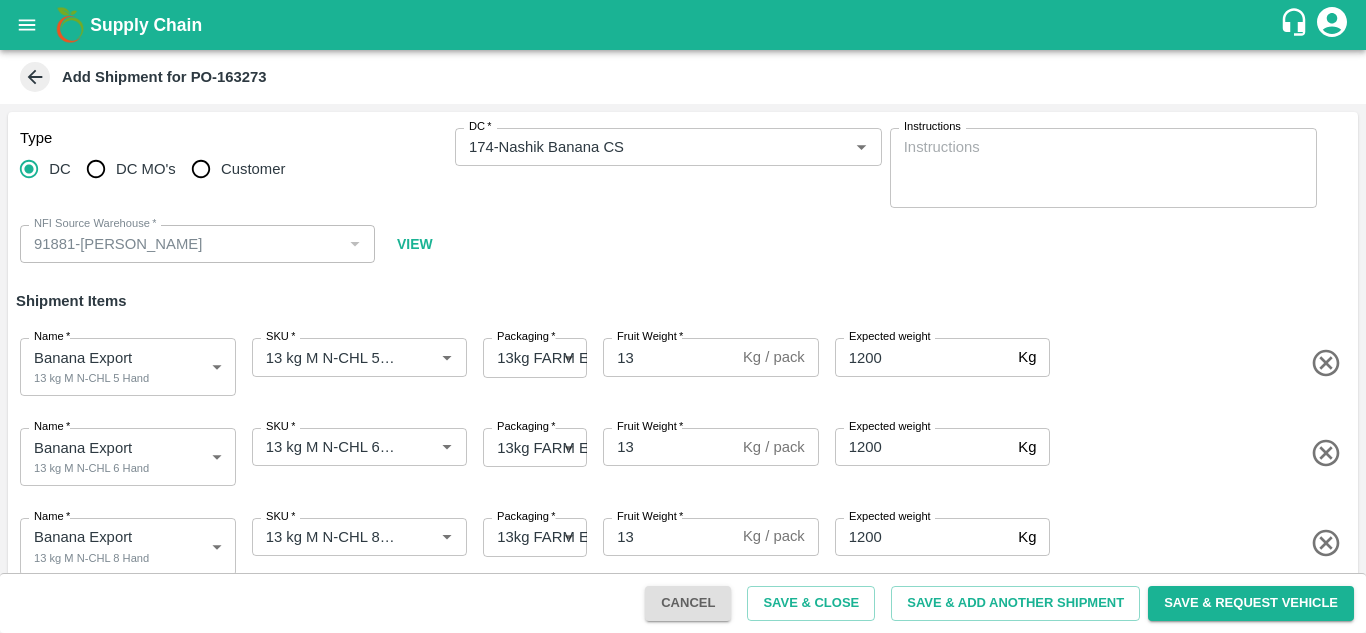scroll, scrollTop: 116, scrollLeft: 0, axis: vertical 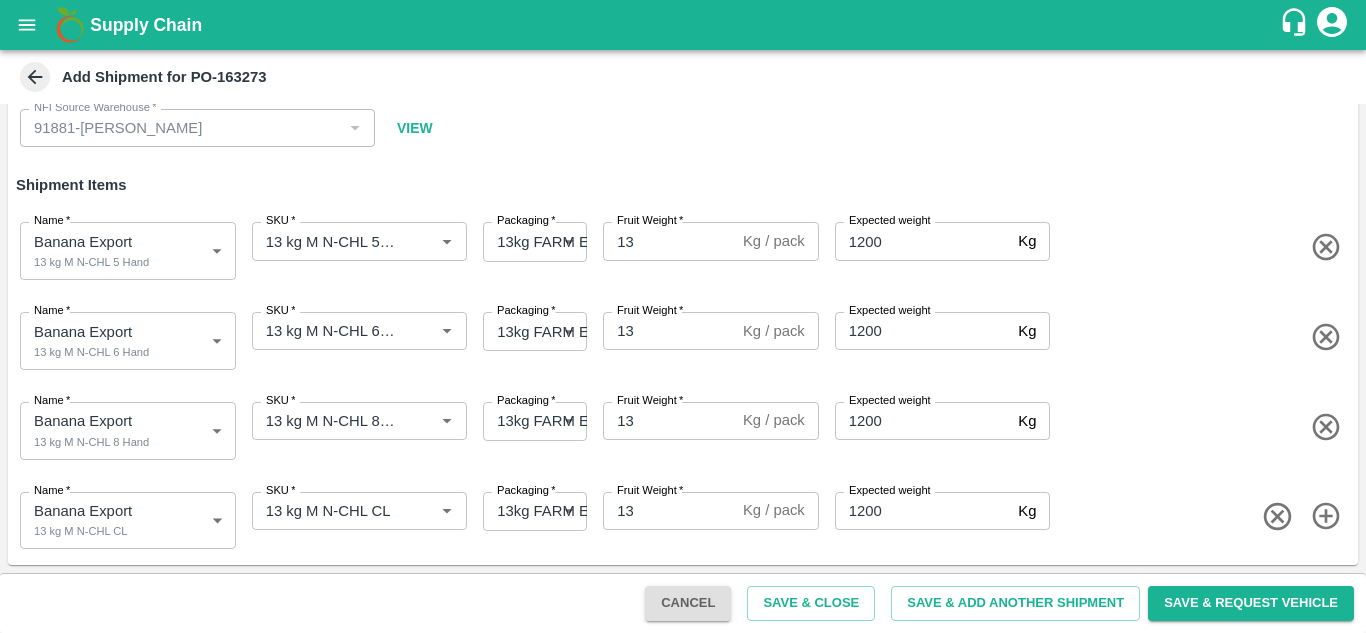 click on "Name   * Banana Export 13 kg M N-CHL CL  1819222 Name SKU   * SKU   * Packaging   * 13kg FARM EXPRESS 468 Packaging Fruit Weight   * 13 Kg /   pack Fruit Weight Expected weight 1200 Kg Expected weight" at bounding box center [679, 517] 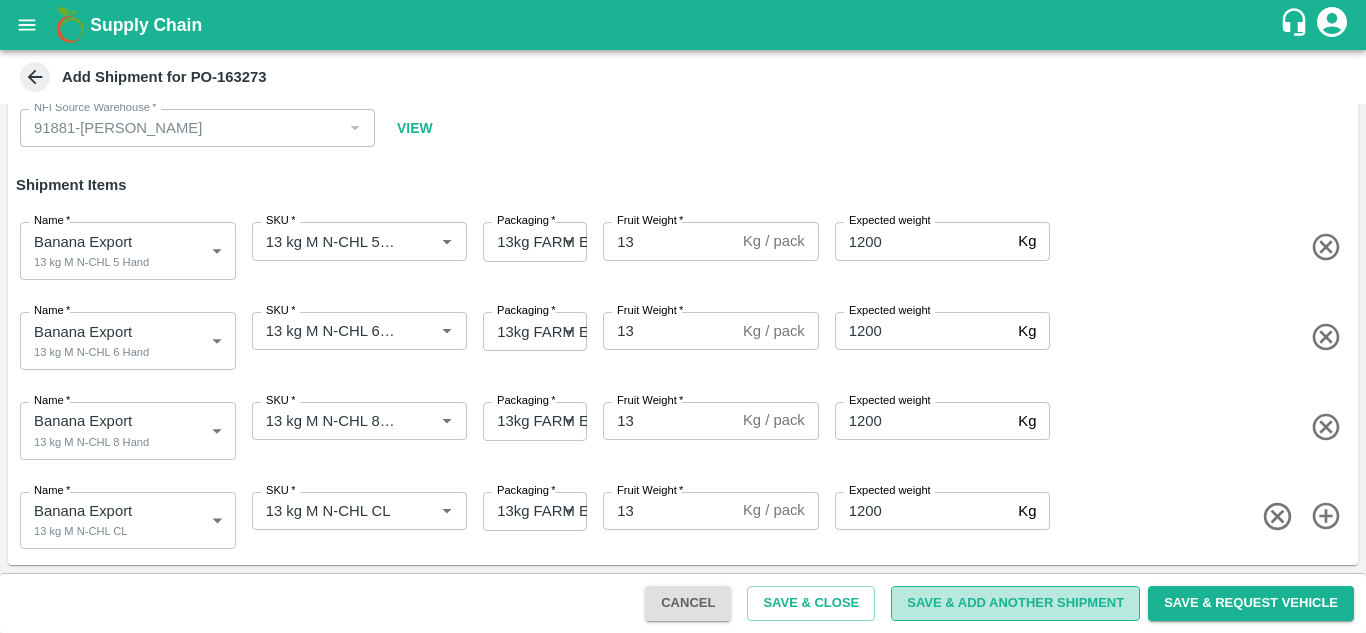 click on "Save & Add Another Shipment" at bounding box center [1015, 603] 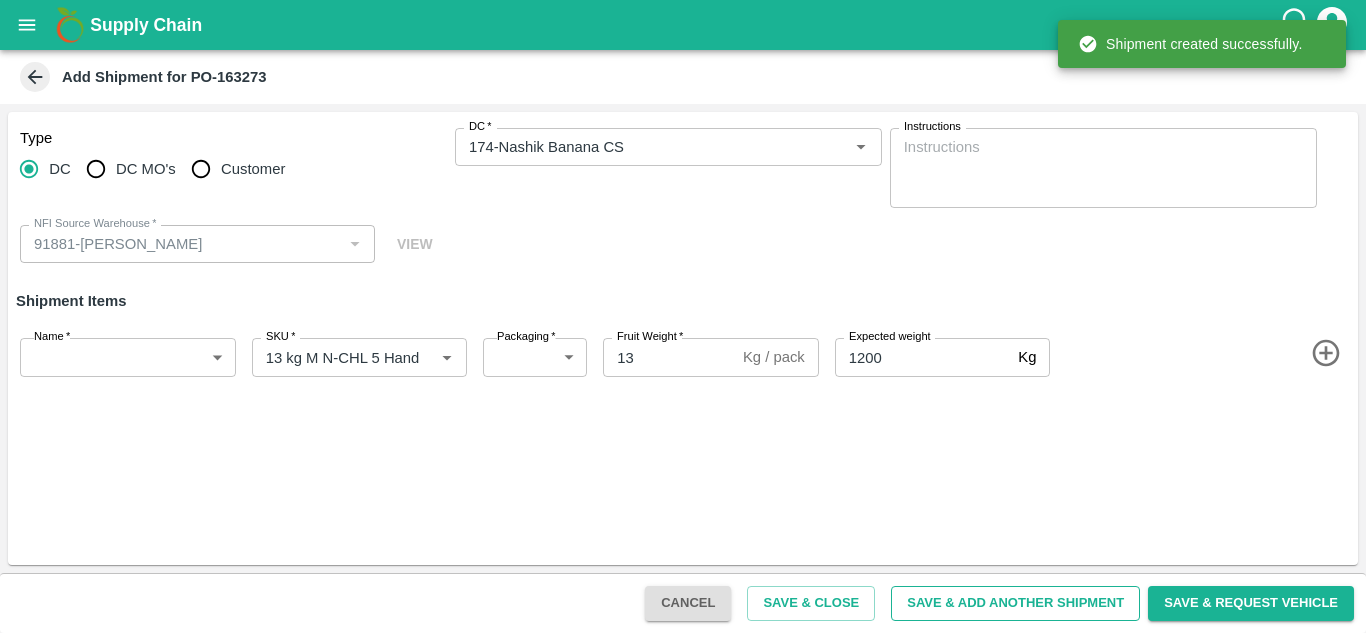 type 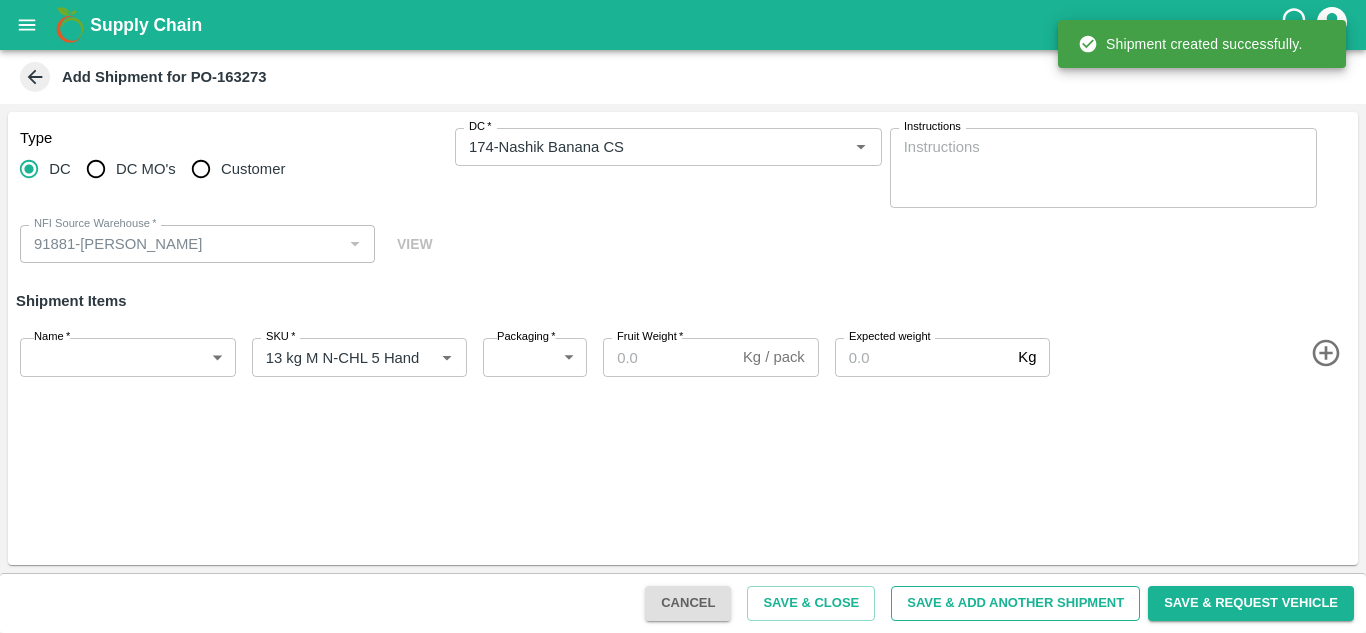 type 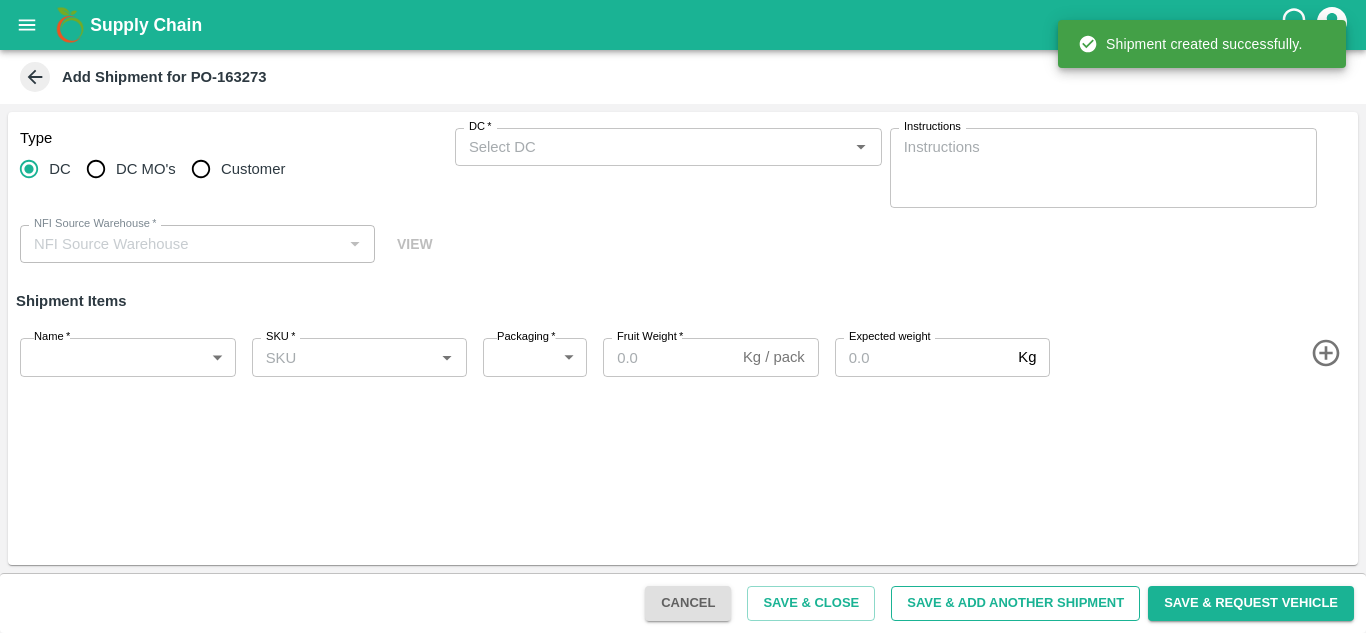 scroll, scrollTop: 0, scrollLeft: 0, axis: both 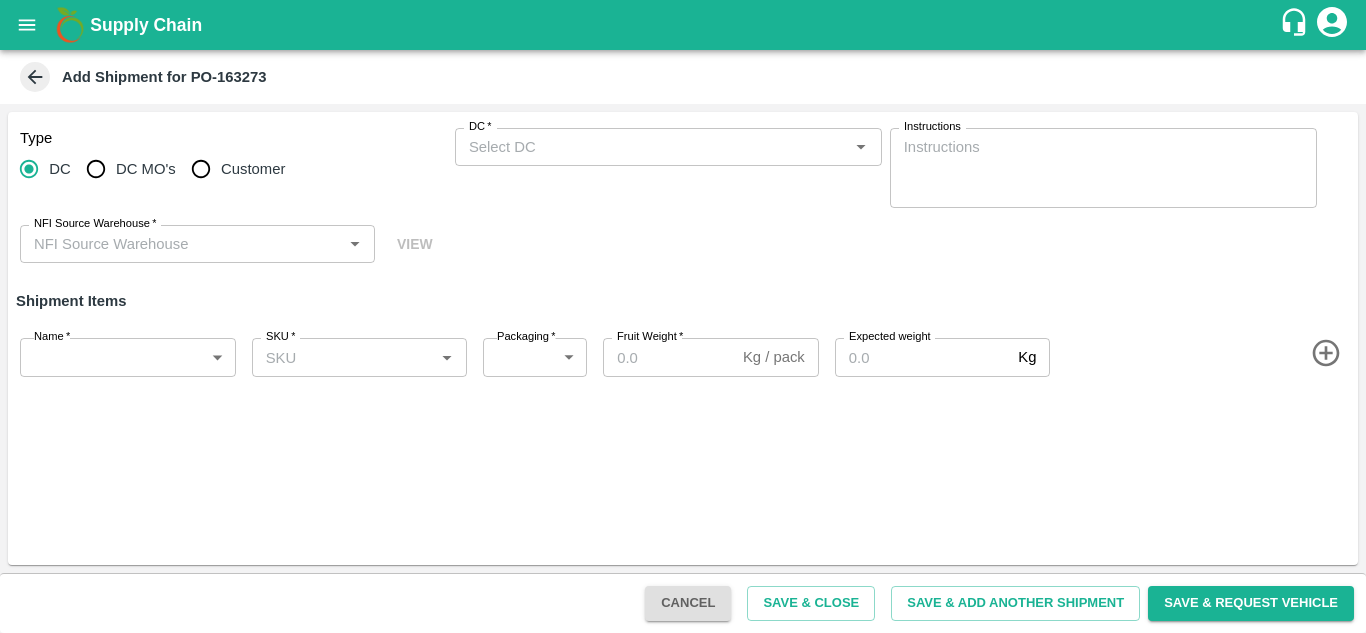 type on "91881-[PERSON_NAME]" 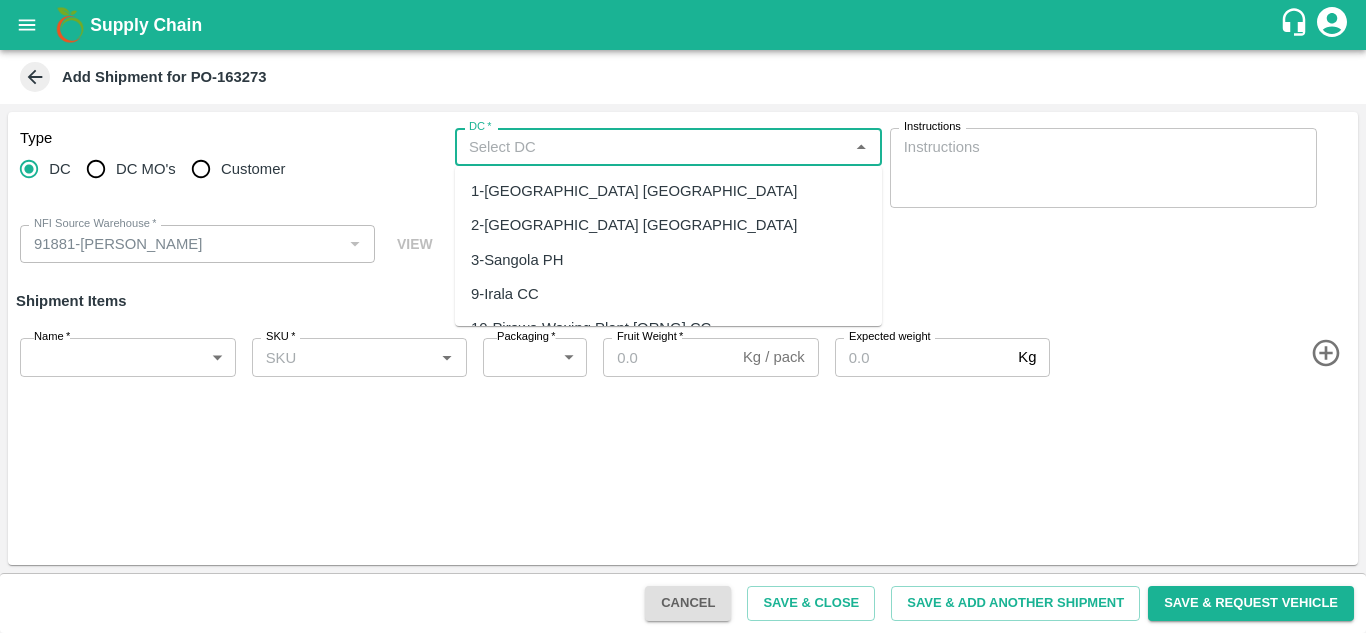 click on "DC   *" at bounding box center (652, 147) 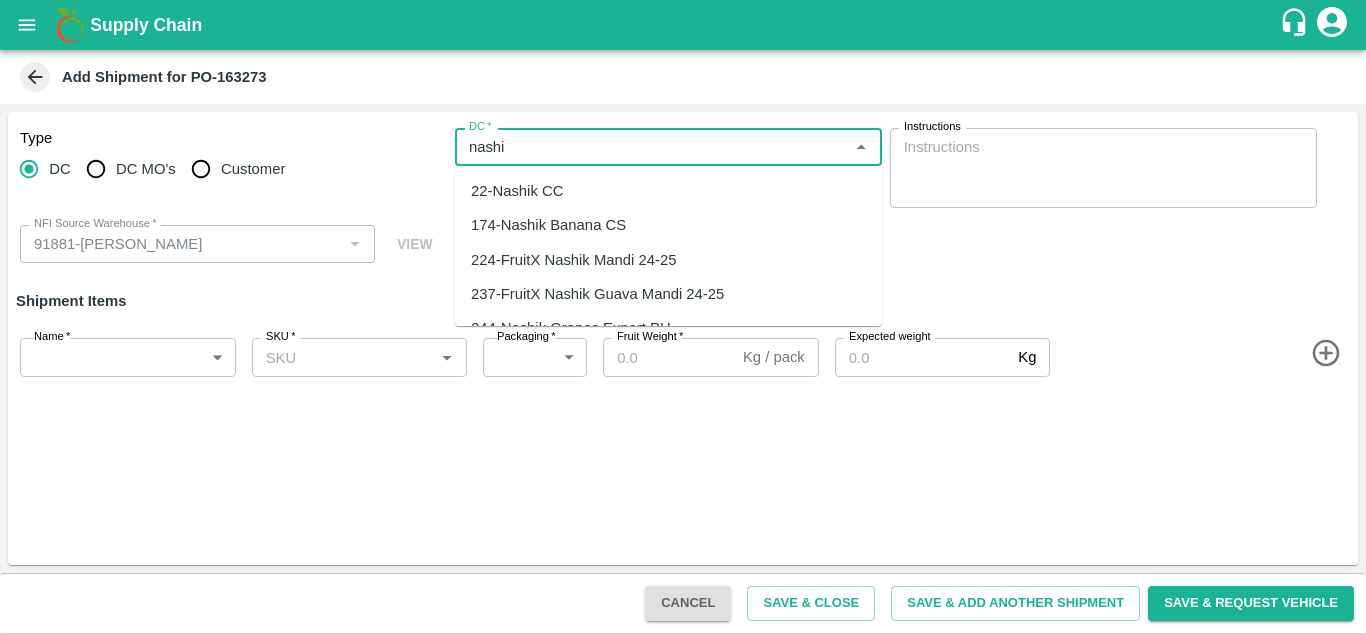 click on "174-Nashik Banana CS" at bounding box center (548, 225) 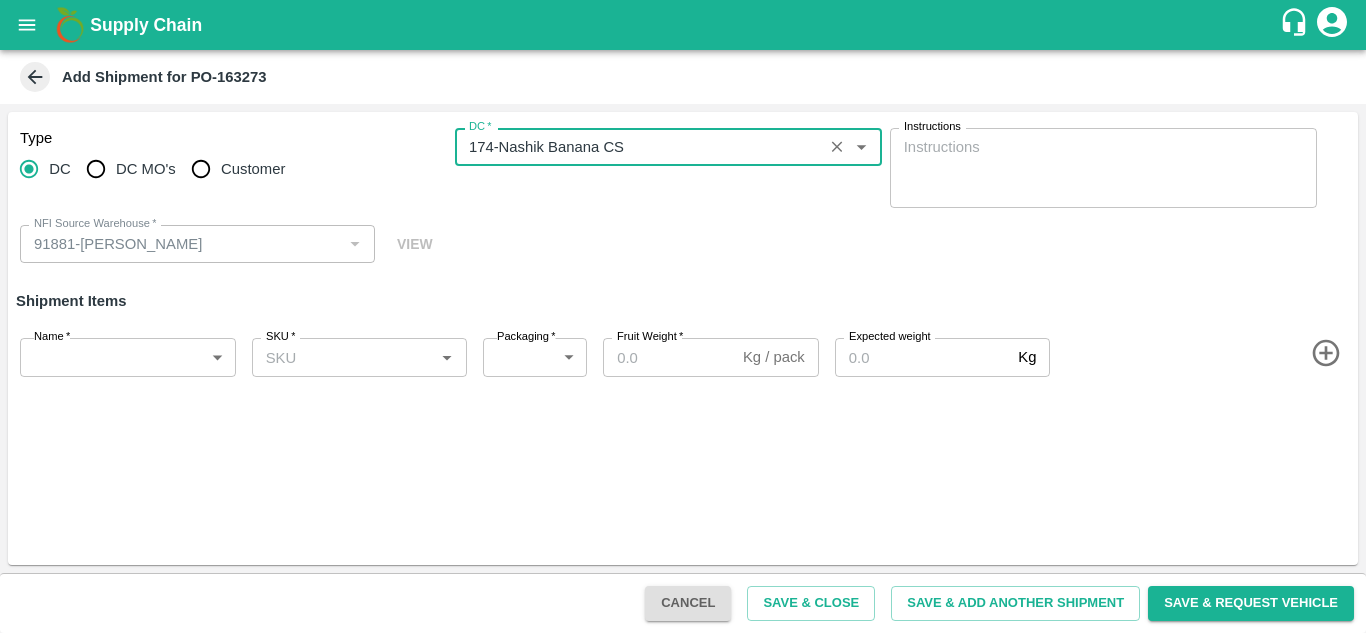 type on "174-Nashik Banana CS" 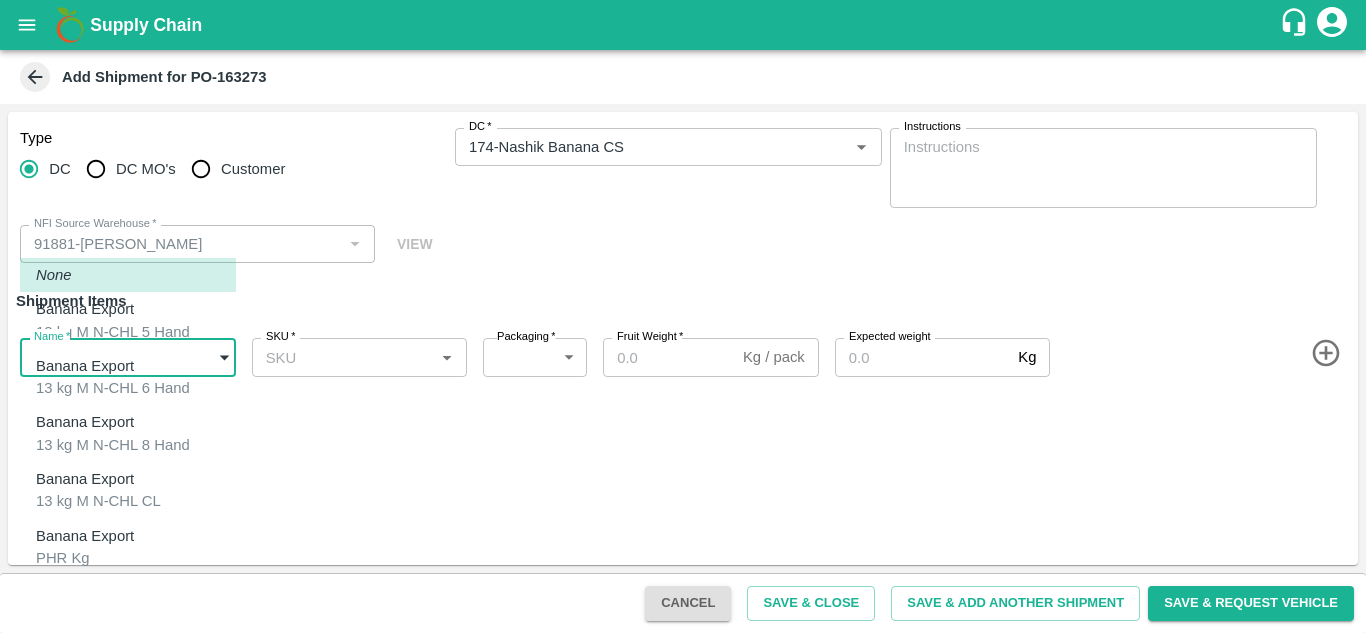 click on "Supply Chain Add Shipment for PO-163273 Type DC DC MO's Customer DC   * DC   * Instructions x Instructions NFI Source Warehouse   * NFI Source Warehouse   * VIEW Shipment Items Name   * ​ Name SKU   * SKU   * Packaging   * ​ Packaging Fruit Weight   * Kg /   pack Fruit Weight Expected weight Kg Expected weight Cancel Save & Close Save & Add Another Shipment Save & Request Vehicle Tembhurni PH Nashik Banana CS [PERSON_NAME] [PERSON_NAME] Logout None Banana Export 13 kg M N-CHL 5 Hand  Banana Export 13 kg M N-CHL 6 Hand  Banana Export 13 kg M N-CHL 8 Hand  Banana Export 13 kg M N-CHL CL  Banana Export PHR Kg  Banana Export C Class" at bounding box center [683, 316] 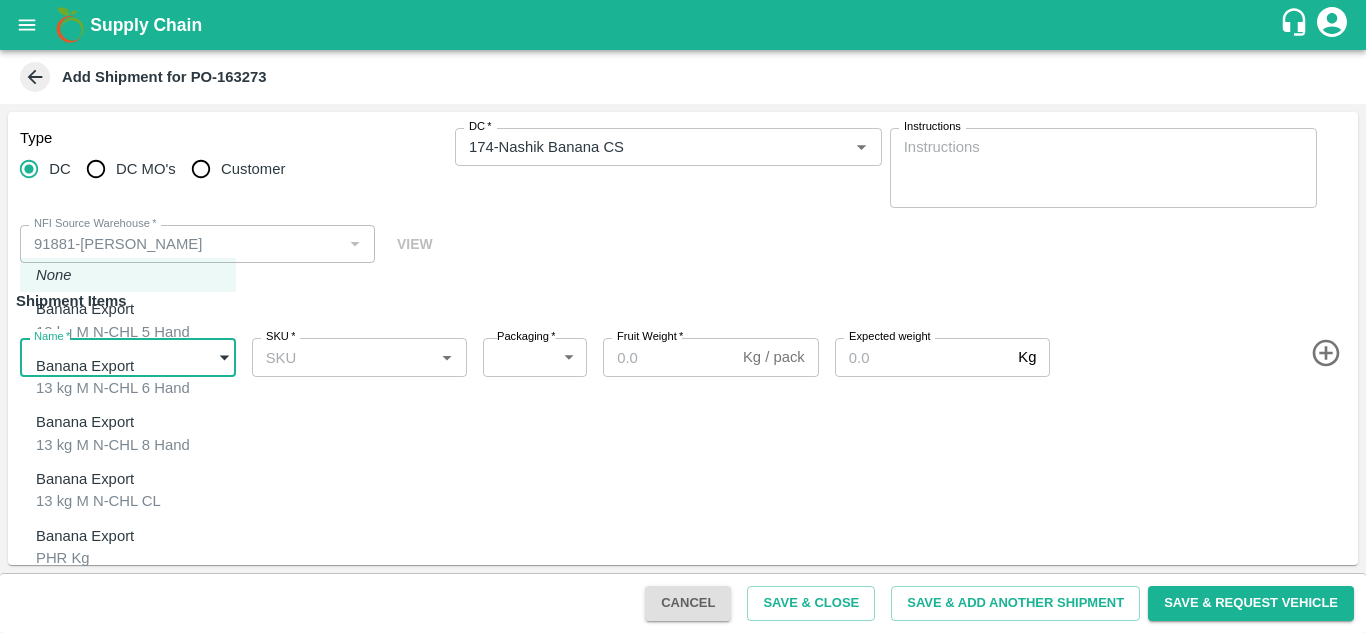 click on "Banana Export PHR Kg" at bounding box center [90, 547] 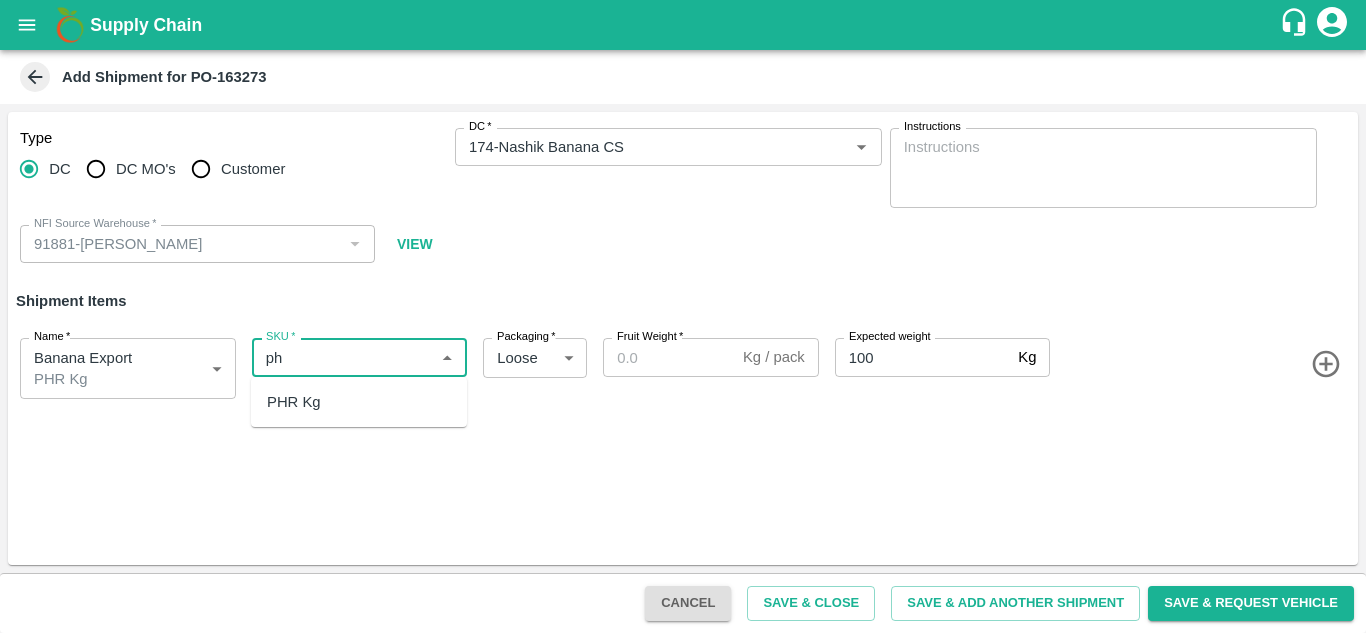 click on "PHR Kg" at bounding box center (359, 402) 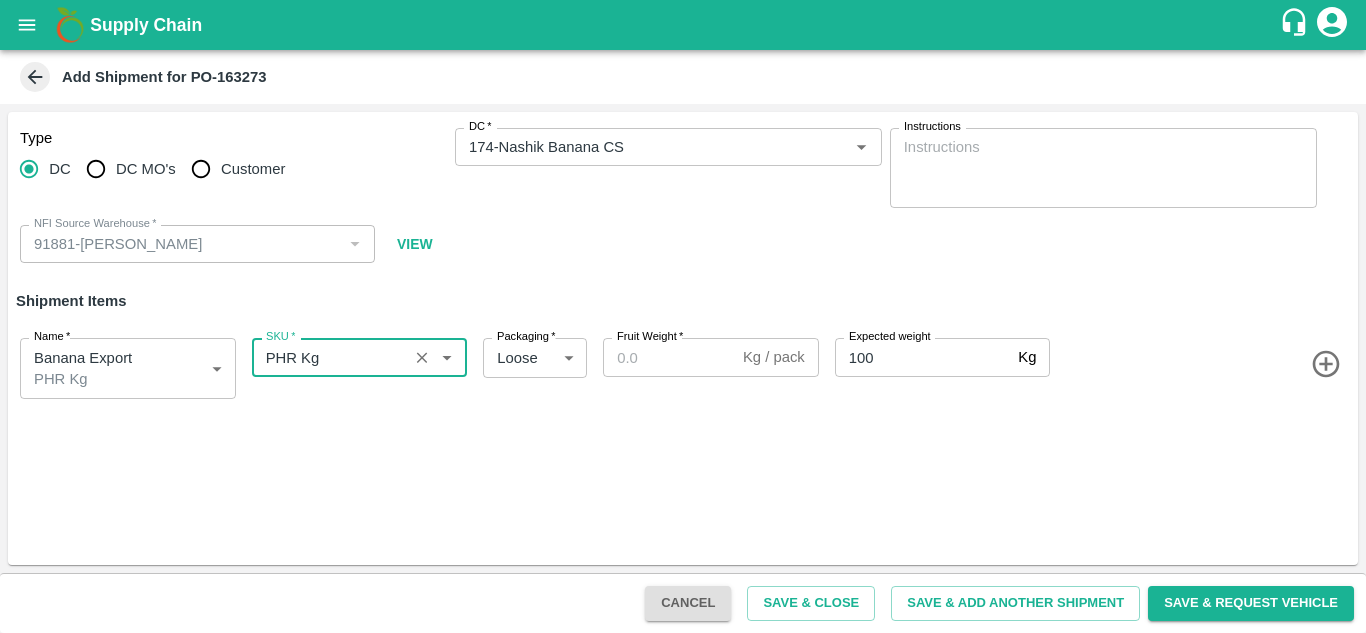 type on "PHR Kg" 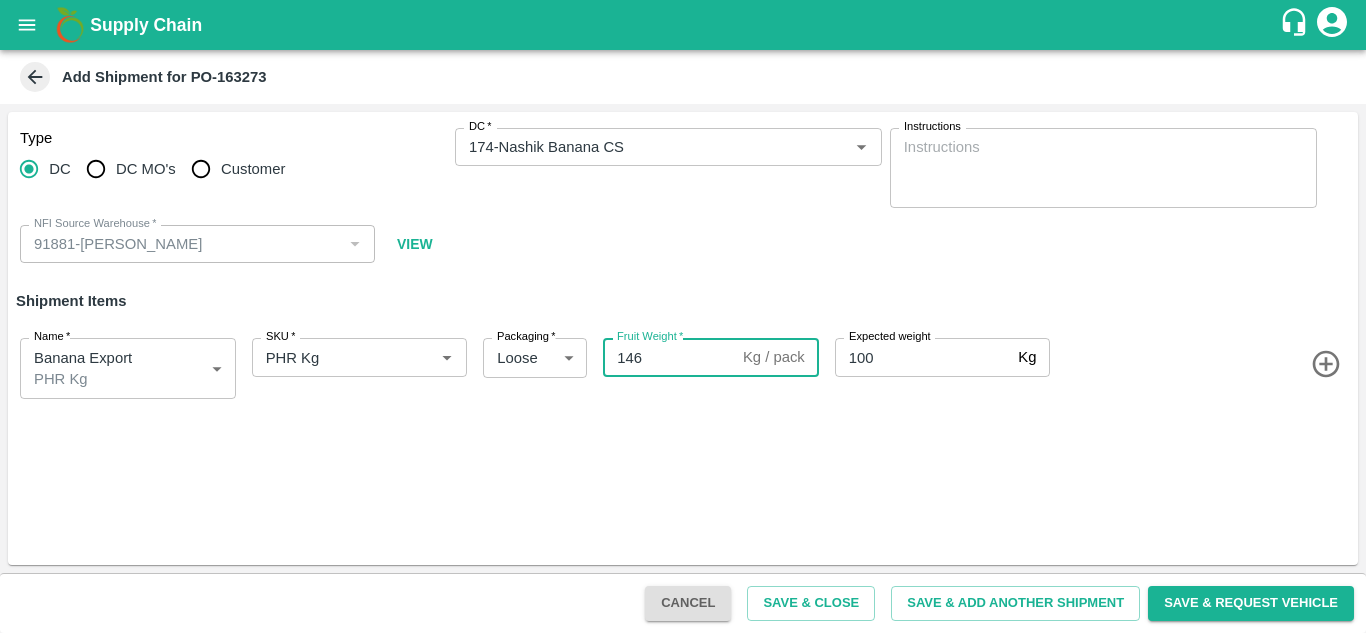 type on "146" 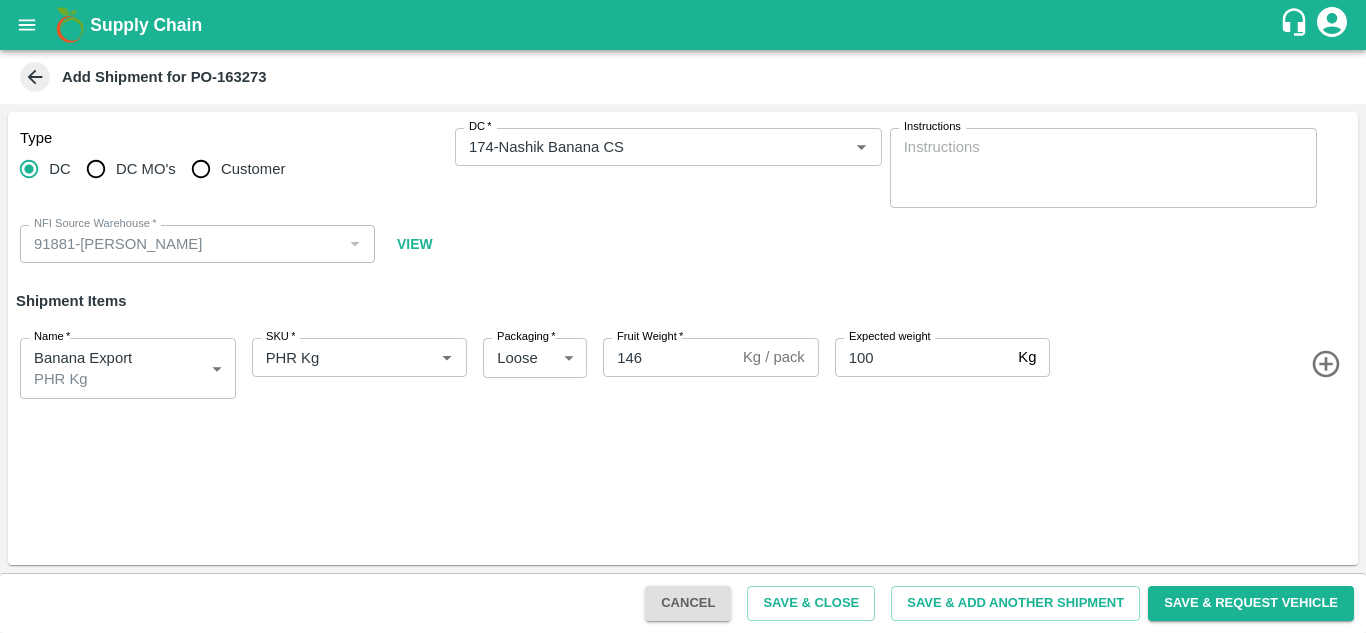click on "Type DC DC MO's Customer DC   * DC   * Instructions x Instructions NFI Source Warehouse   * NFI Source Warehouse   * VIEW Shipment Items Name   * Banana Export PHR Kg  1819223 Name SKU   * SKU   * Packaging   * Loose 258 Packaging Fruit Weight   * 146 Kg /   pack Fruit Weight Expected weight 100 Kg Expected weight" at bounding box center [683, 338] 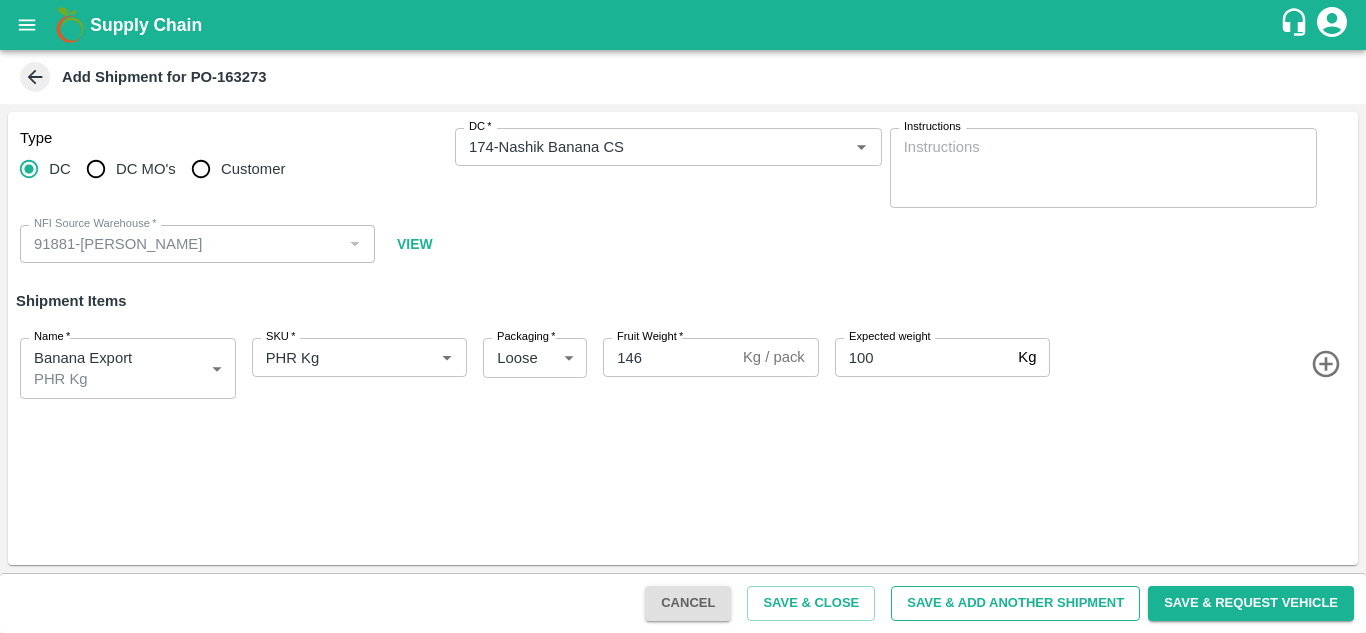 click on "Save & Add Another Shipment" at bounding box center [1015, 603] 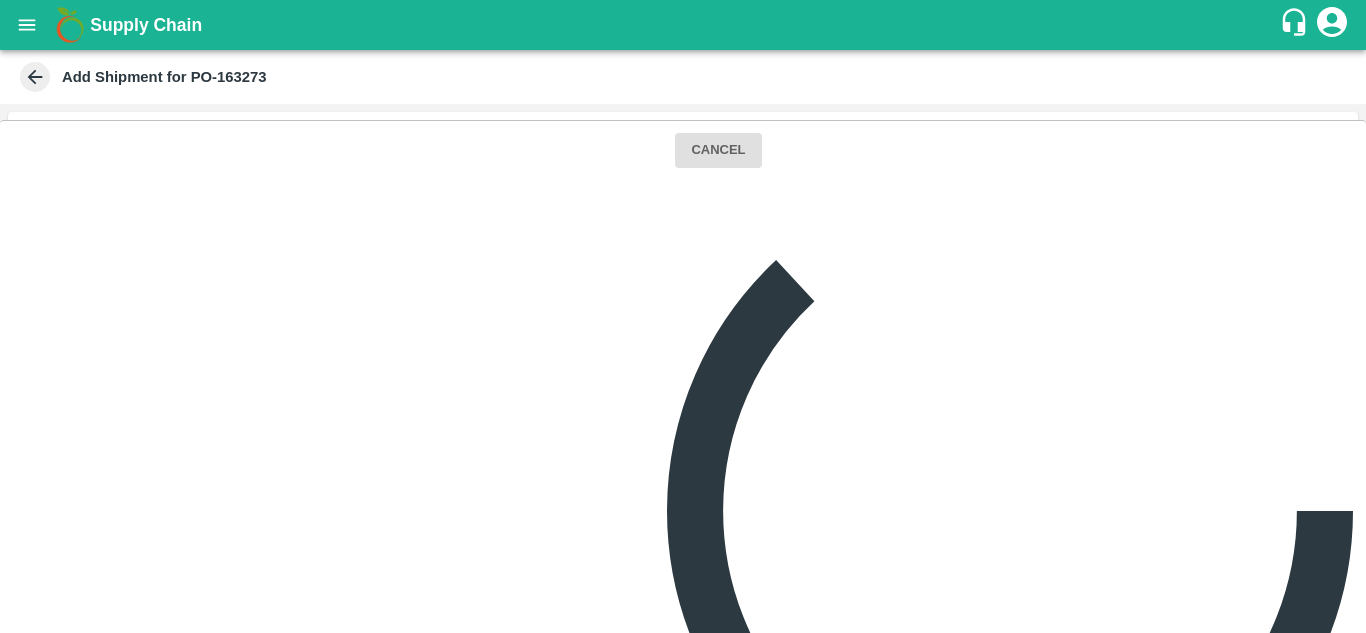 type 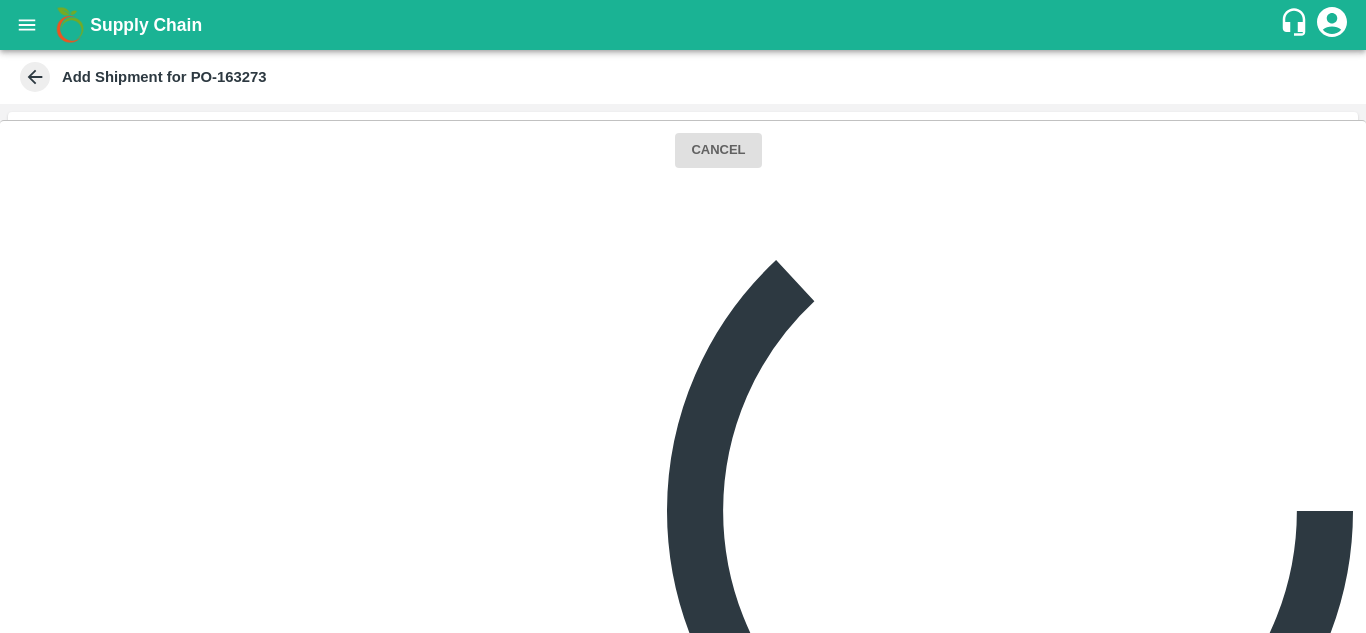 type 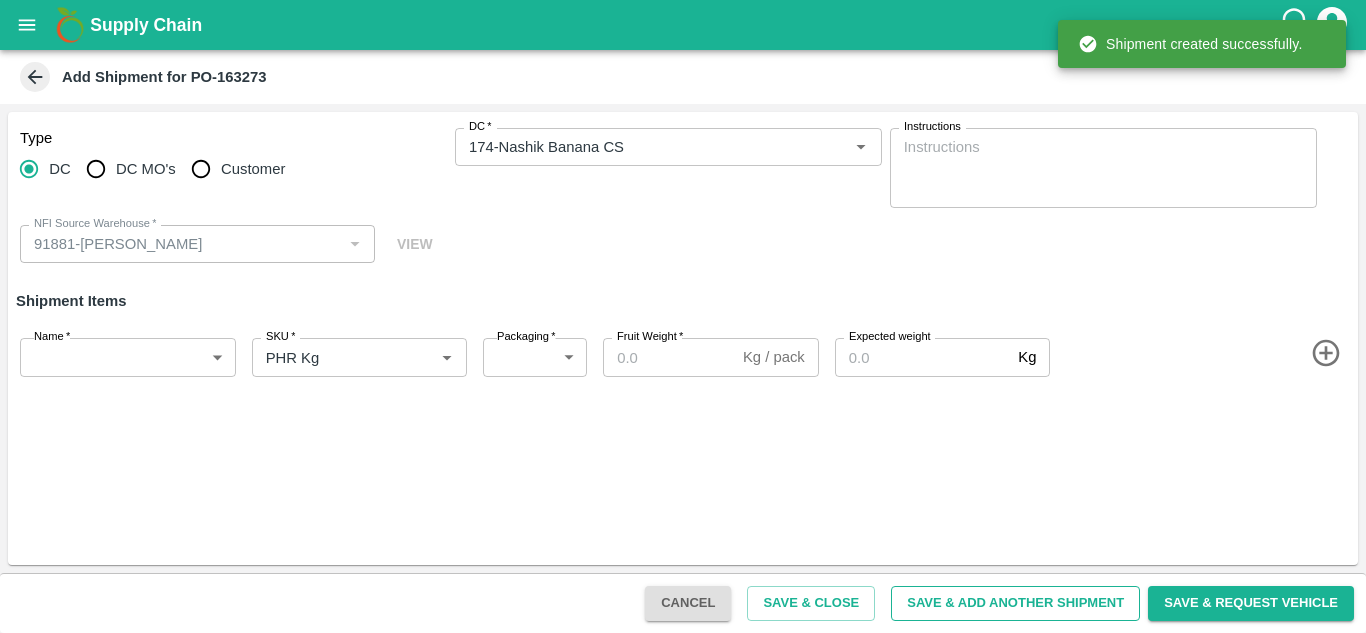 type 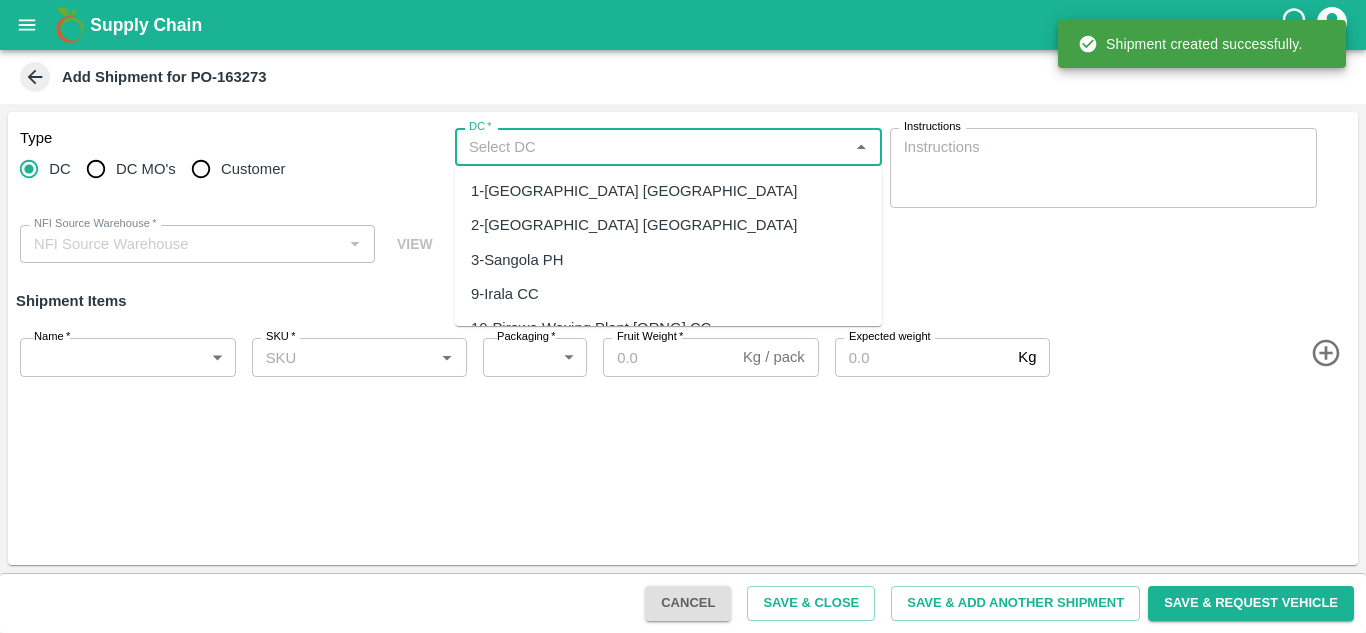 click on "DC   *" at bounding box center (652, 147) 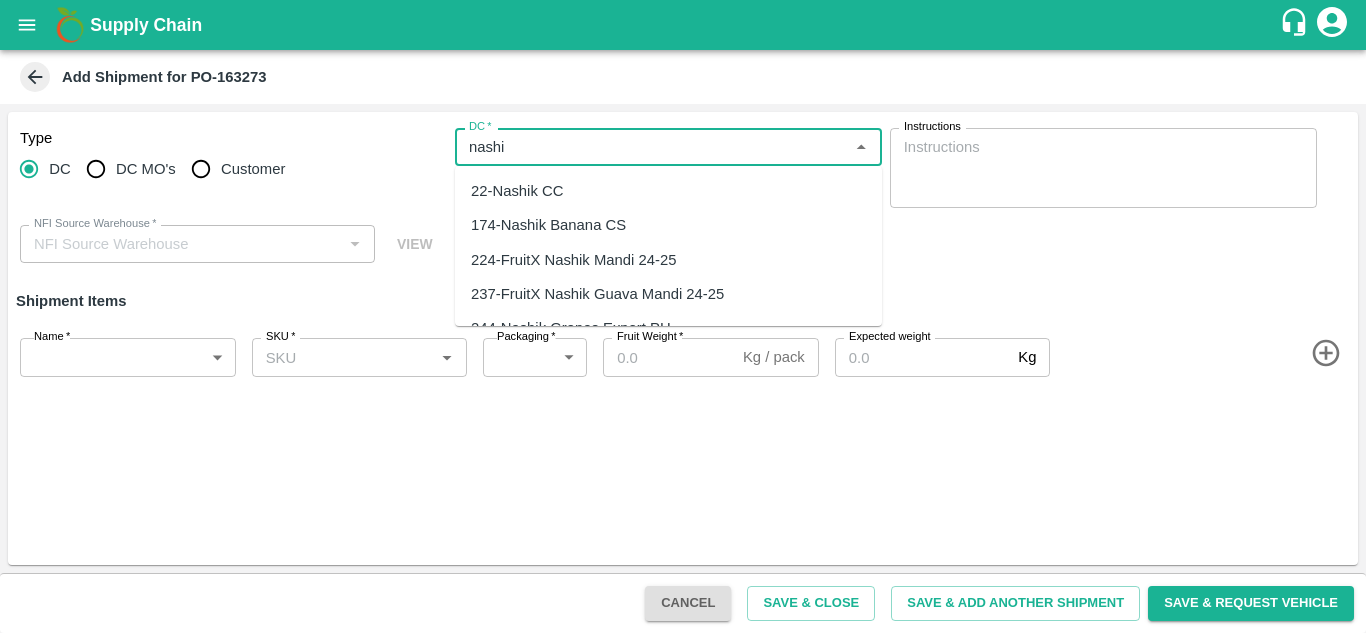 click on "174-Nashik Banana CS" at bounding box center [548, 225] 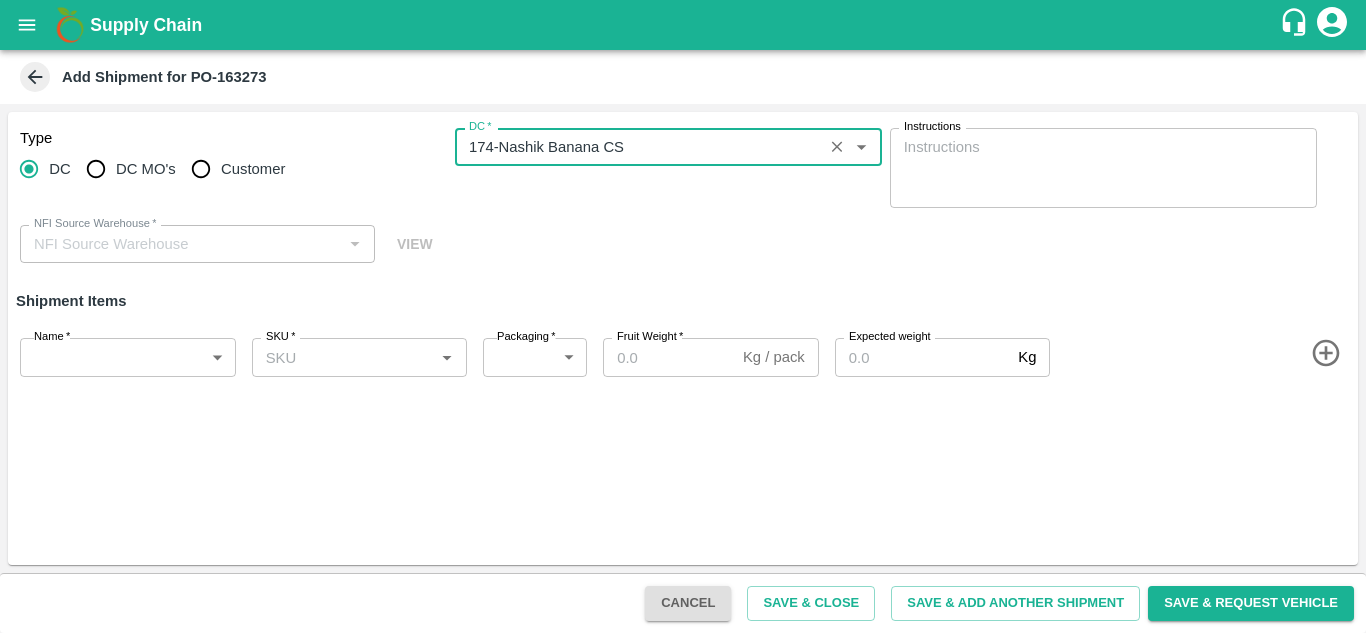 type on "174-Nashik Banana CS" 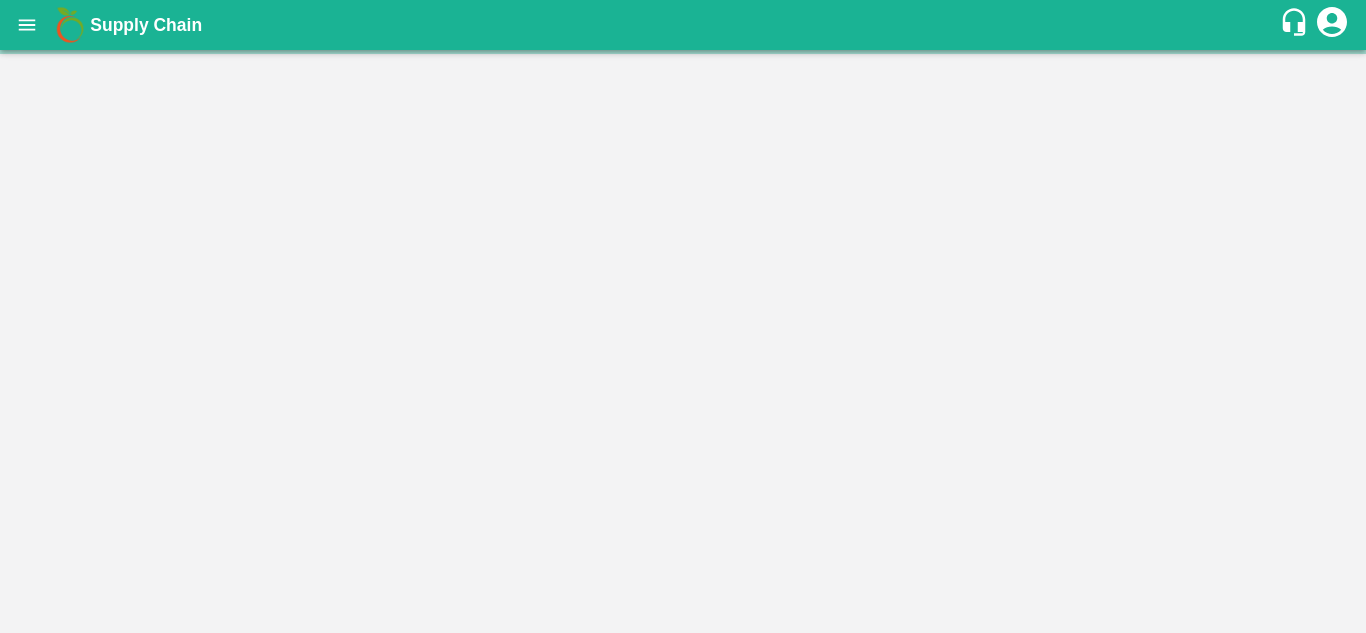 scroll, scrollTop: 0, scrollLeft: 0, axis: both 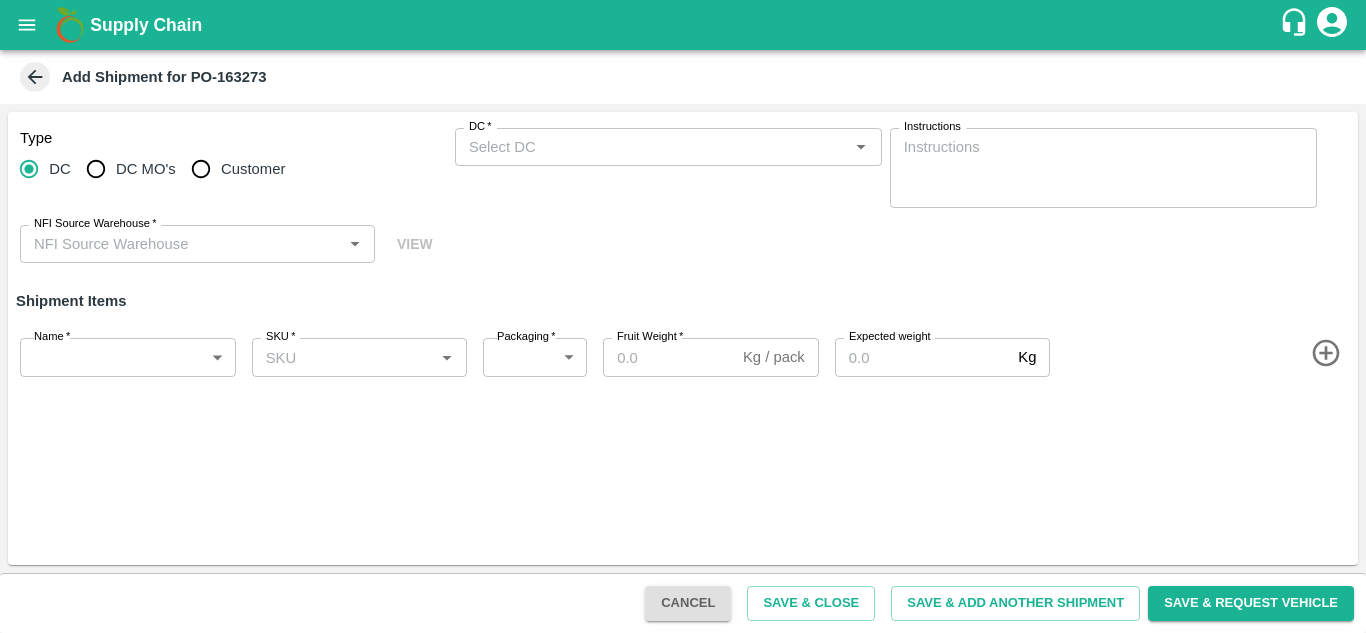 type on "91881-[PERSON_NAME]" 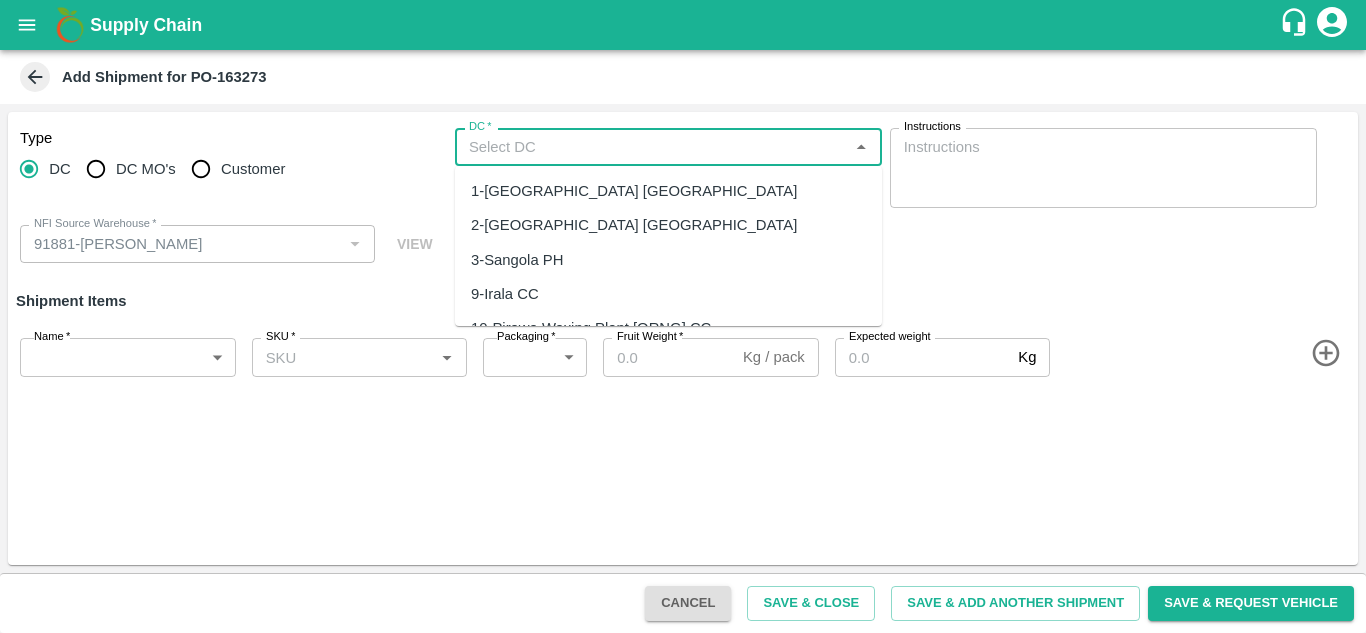 click on "DC   *" at bounding box center (652, 147) 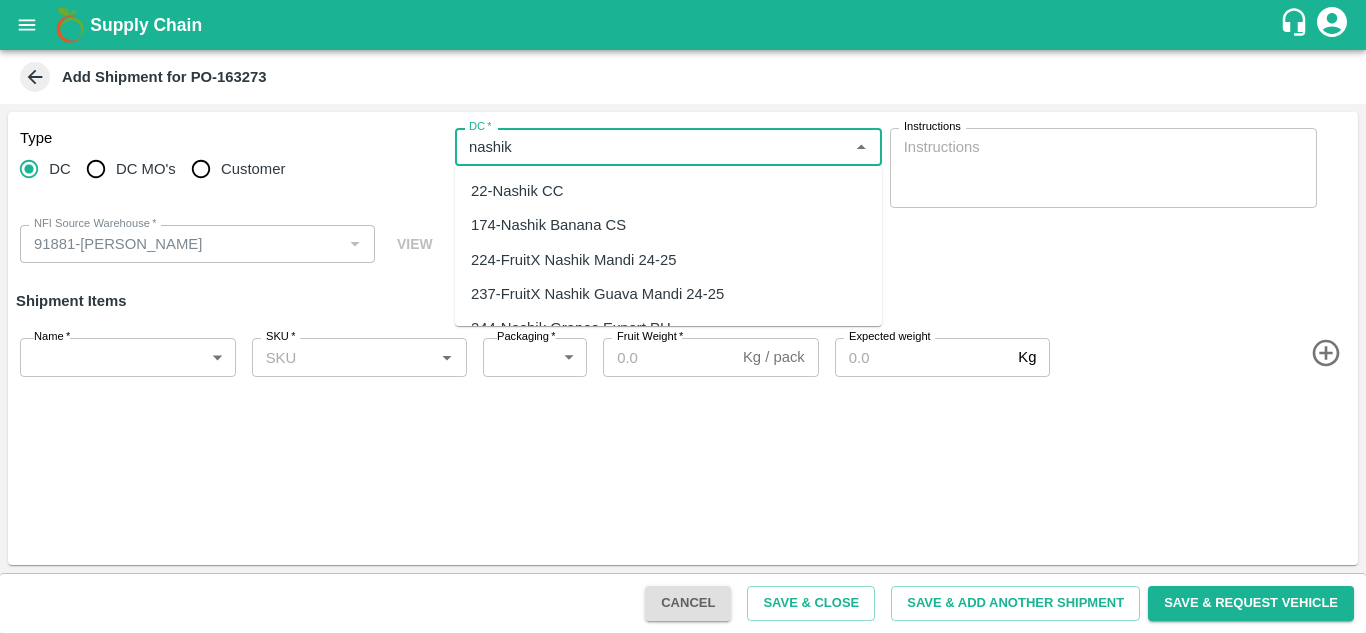 click on "174-Nashik Banana CS" at bounding box center [548, 225] 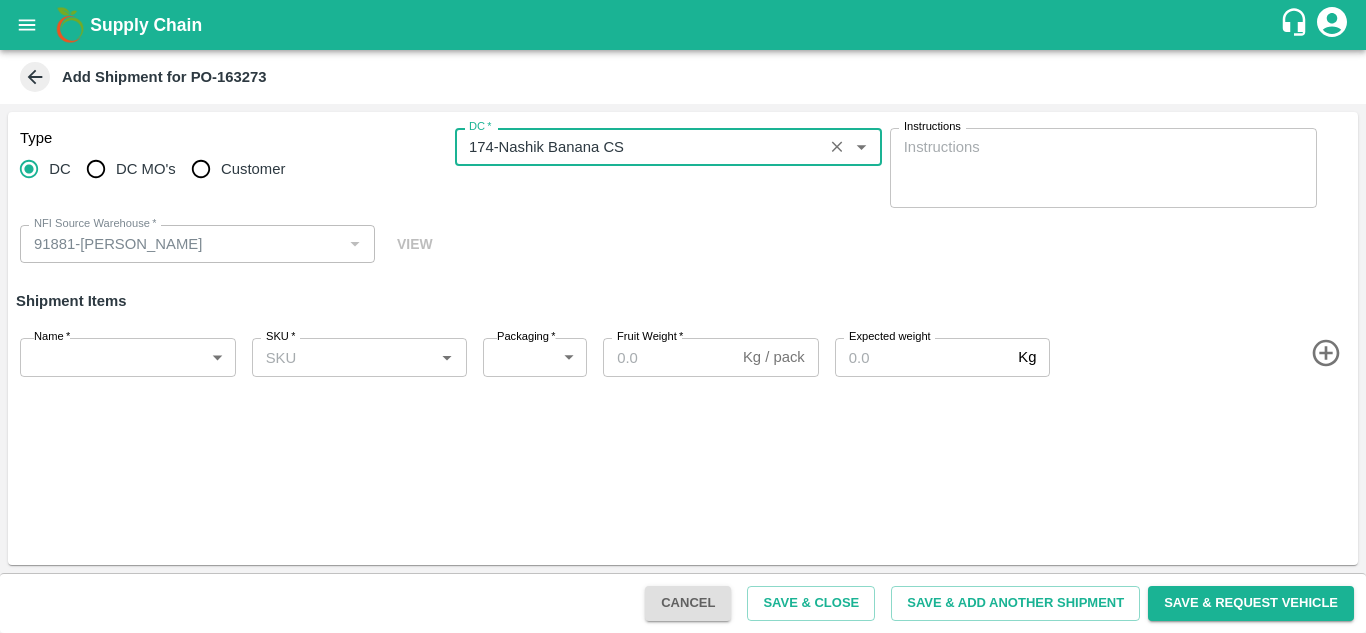 type on "174-Nashik Banana CS" 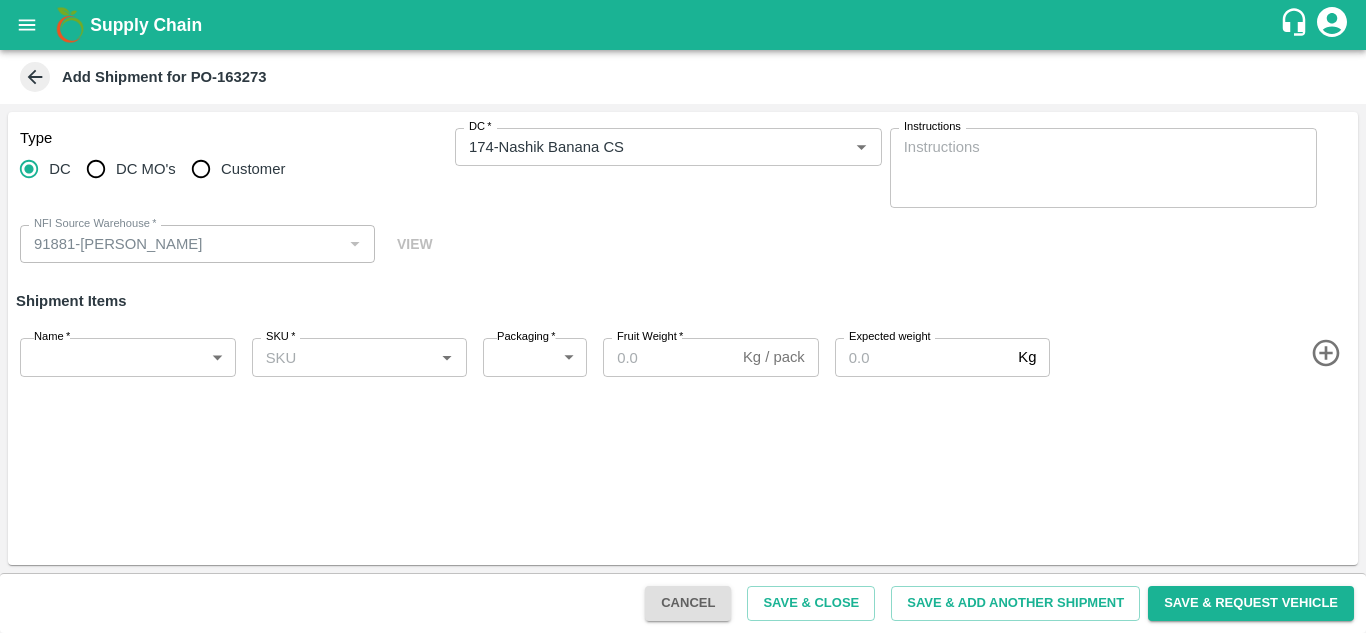 click on "Type DC DC MO's Customer DC   * DC   * Instructions x Instructions NFI Source Warehouse   * NFI Source Warehouse   * VIEW" at bounding box center (683, 196) 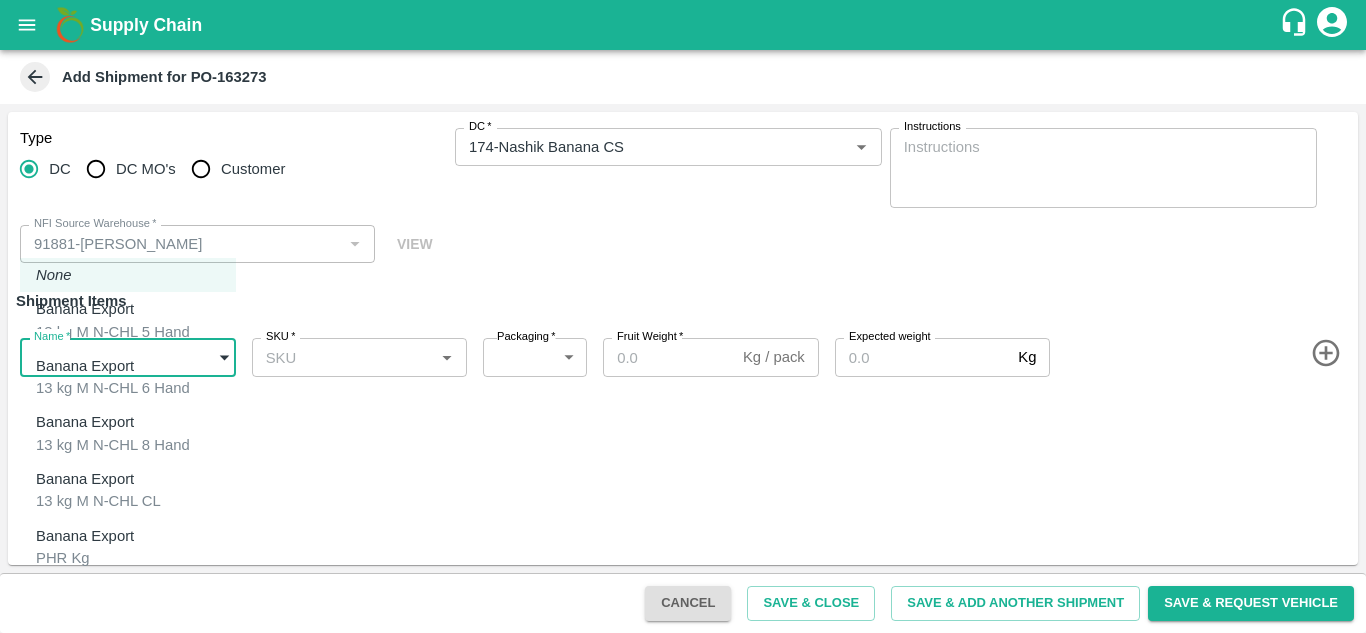 click on "Supply Chain Add Shipment for PO-163273 Type DC DC MO's Customer DC   * DC   * Instructions x Instructions NFI Source Warehouse   * NFI Source Warehouse   * VIEW Shipment Items Name   * ​ Name SKU   * SKU   * Packaging   * ​ Packaging Fruit Weight   * Kg /   pack Fruit Weight Expected weight Kg Expected weight Cancel Save & Close Save & Add Another Shipment Save & Request Vehicle Tembhurni PH Nashik Banana CS [PERSON_NAME] [PERSON_NAME] Logout None Banana Export 13 kg M N-CHL 5 Hand  Banana Export 13 kg M N-CHL 6 Hand  Banana Export 13 kg M N-CHL 8 Hand  Banana Export 13 kg M N-CHL CL  Banana Export PHR Kg  Banana Export C Class" at bounding box center (683, 316) 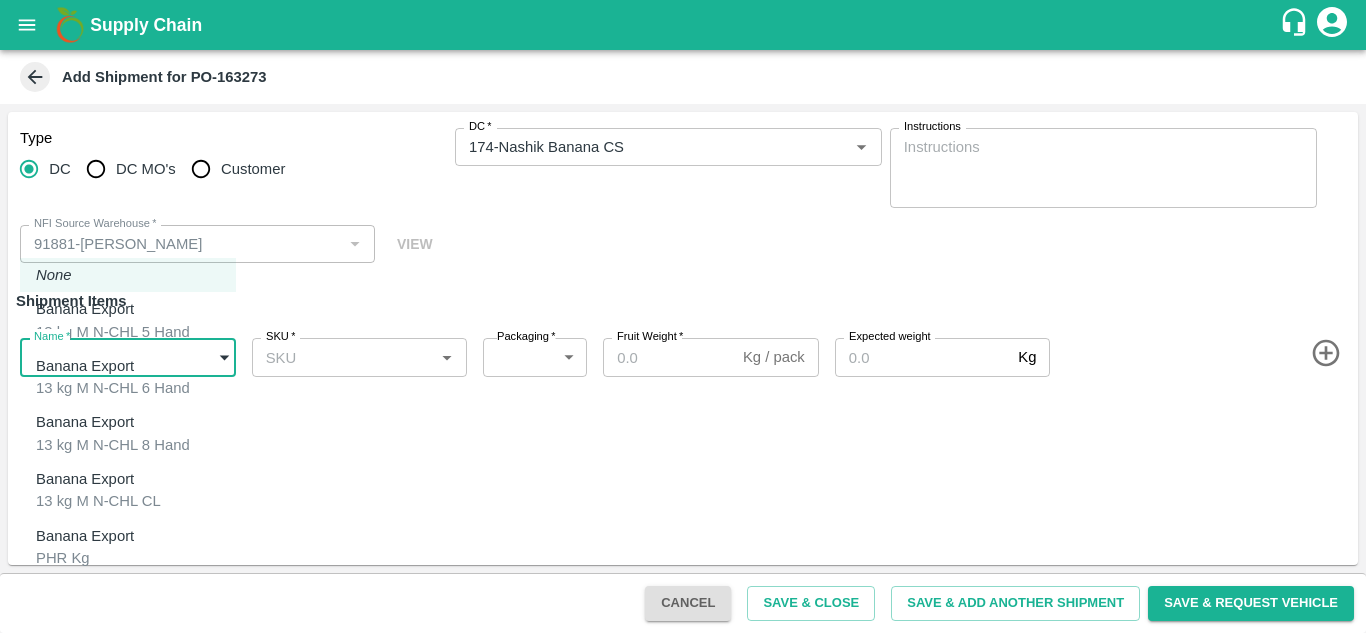 click on "Banana Export C Class" at bounding box center [90, 603] 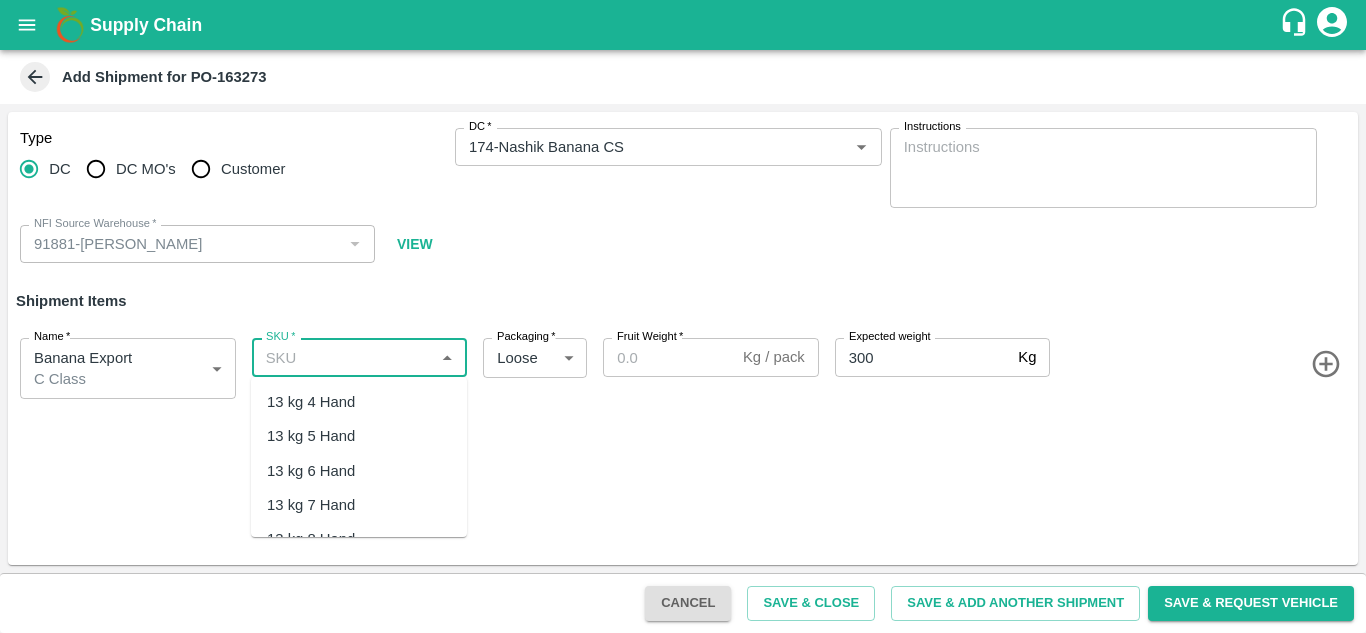 click on "SKU   *" at bounding box center [343, 357] 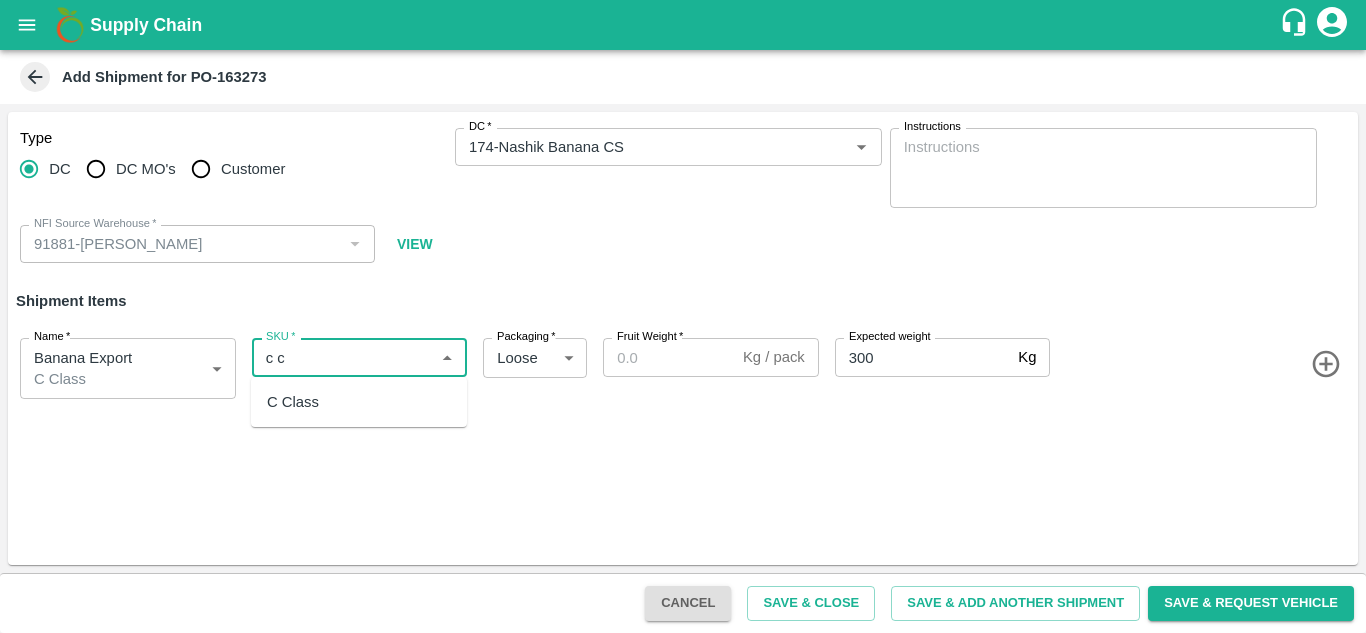 click on "C Class" at bounding box center [293, 402] 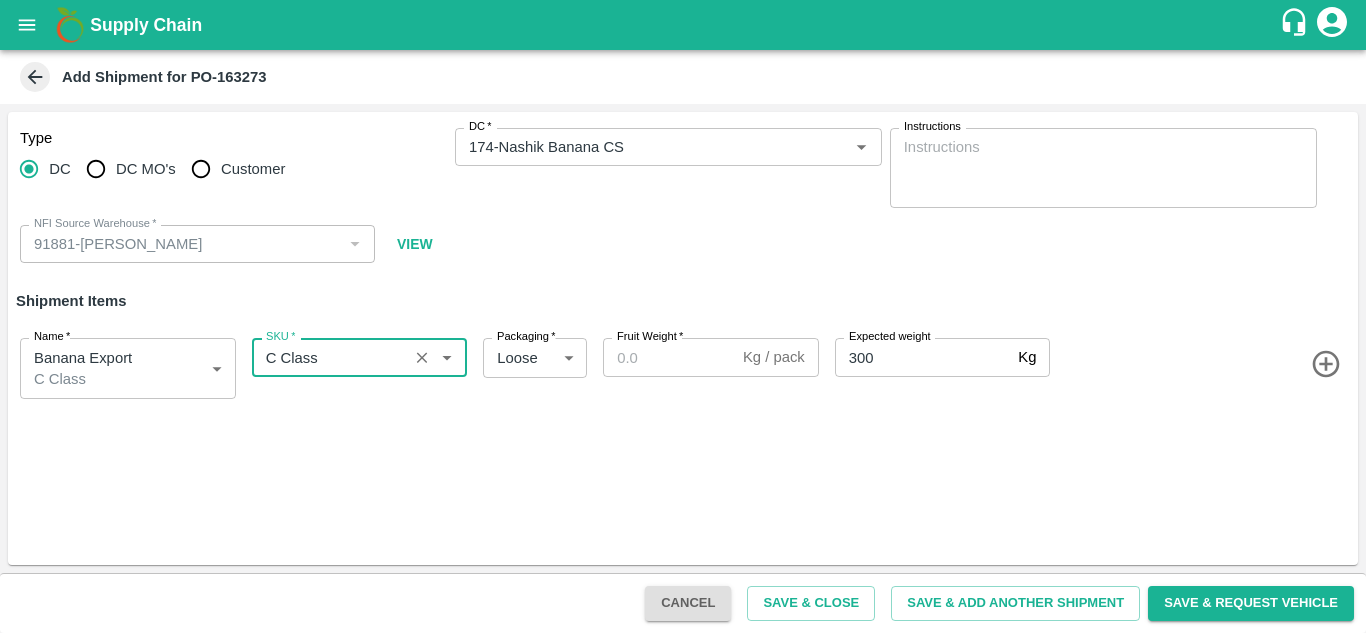 type on "C Class" 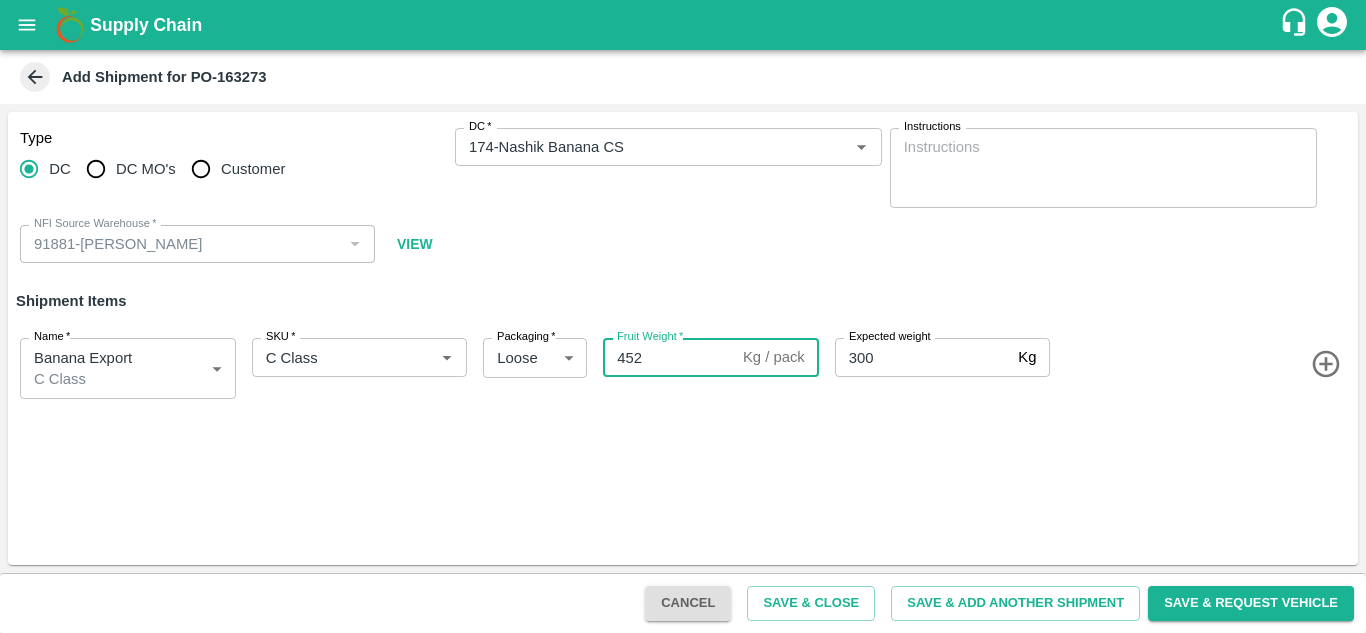 type on "452" 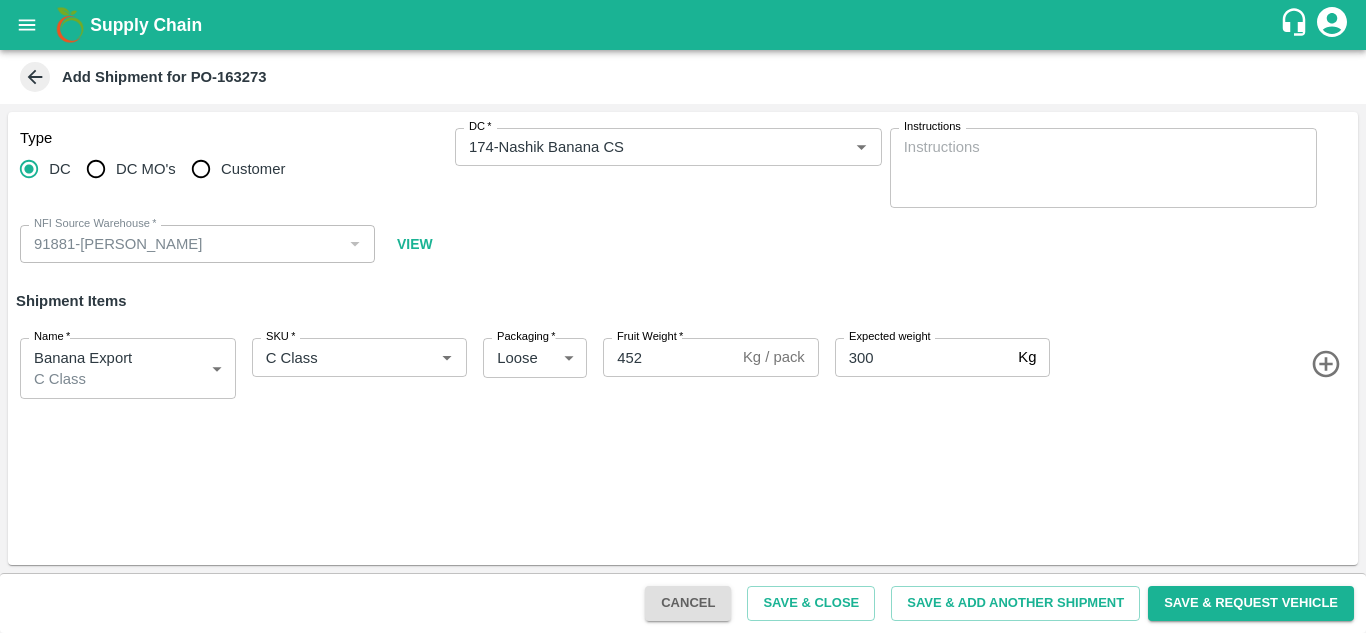 click on "Type DC DC MO's Customer DC   * DC   * Instructions x Instructions NFI Source Warehouse   * NFI Source Warehouse   * VIEW Shipment Items Name   * Banana Export C Class  1819224 Name SKU   * SKU   * Packaging   * Loose 258 Packaging Fruit Weight   * 452 Kg /   pack Fruit Weight Expected weight 300 Kg Expected weight" at bounding box center [683, 338] 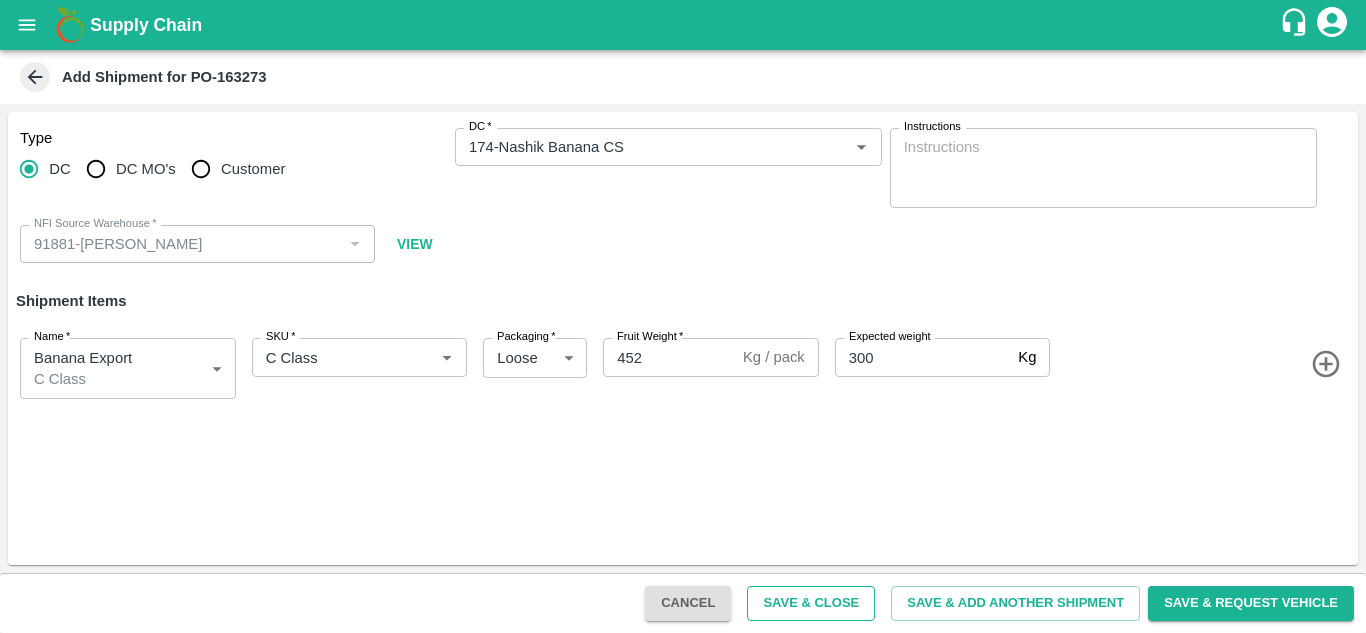 click on "Save & Close" at bounding box center [811, 603] 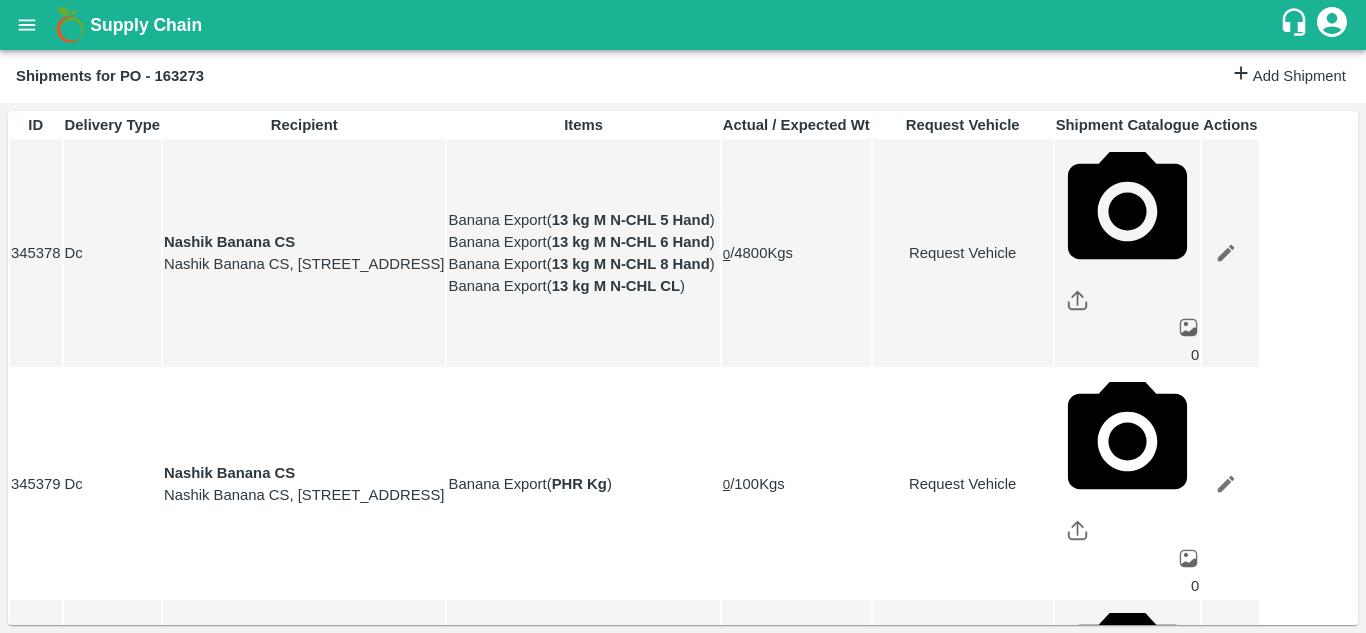 click 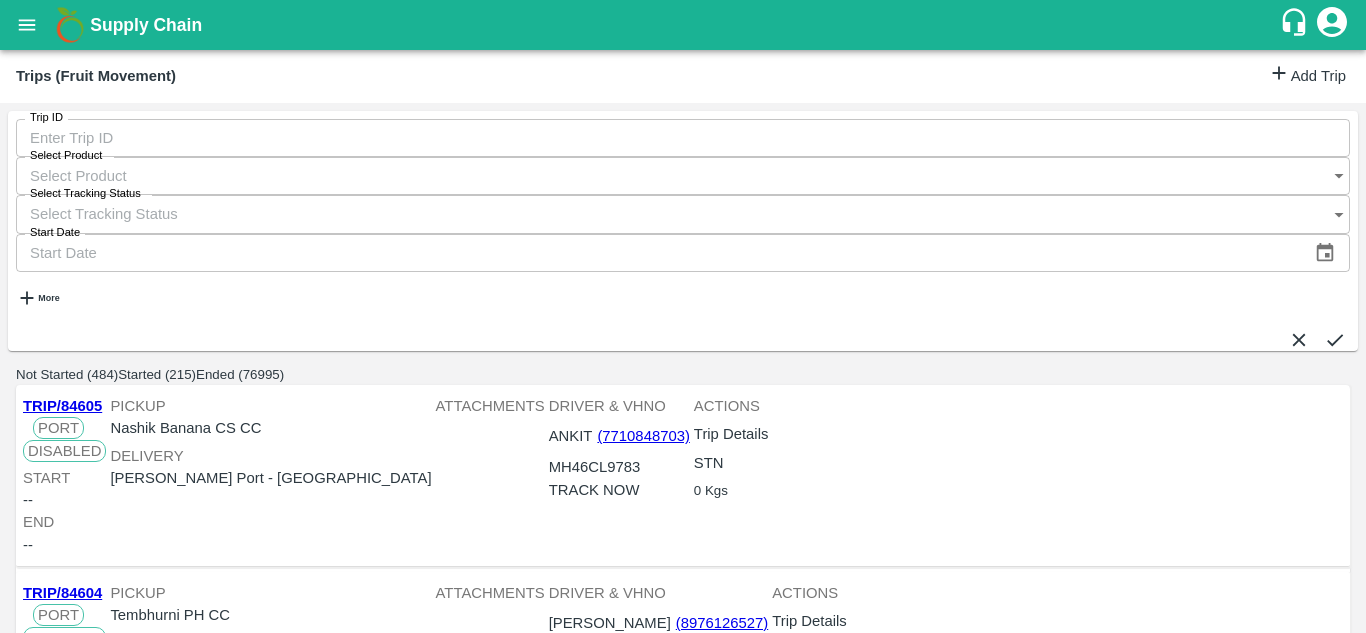 click on "Add Trip" at bounding box center (1307, 76) 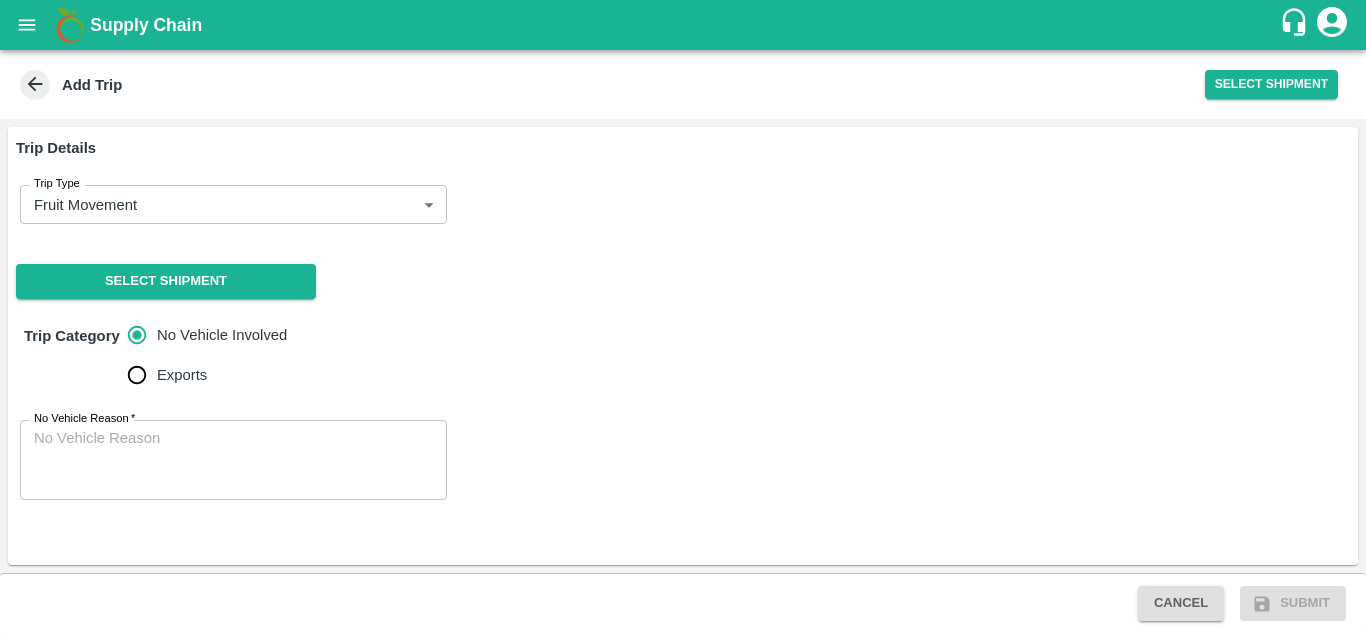 scroll, scrollTop: 0, scrollLeft: 0, axis: both 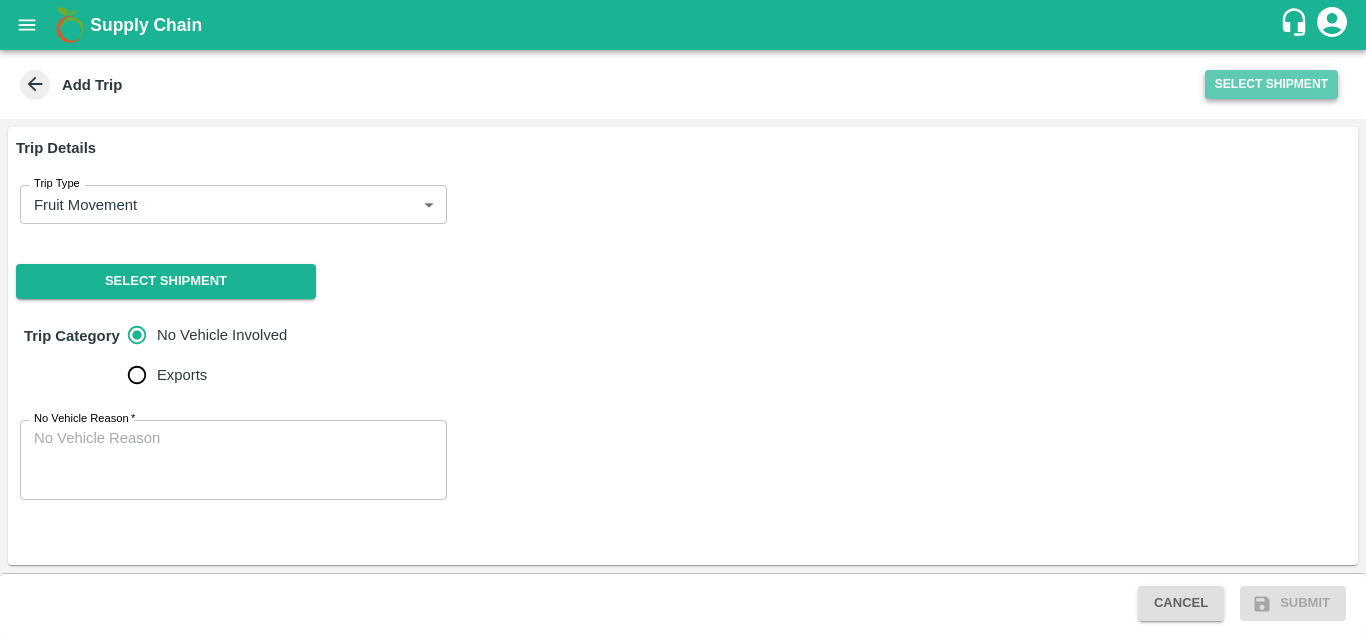 click on "Select Shipment" at bounding box center [1271, 84] 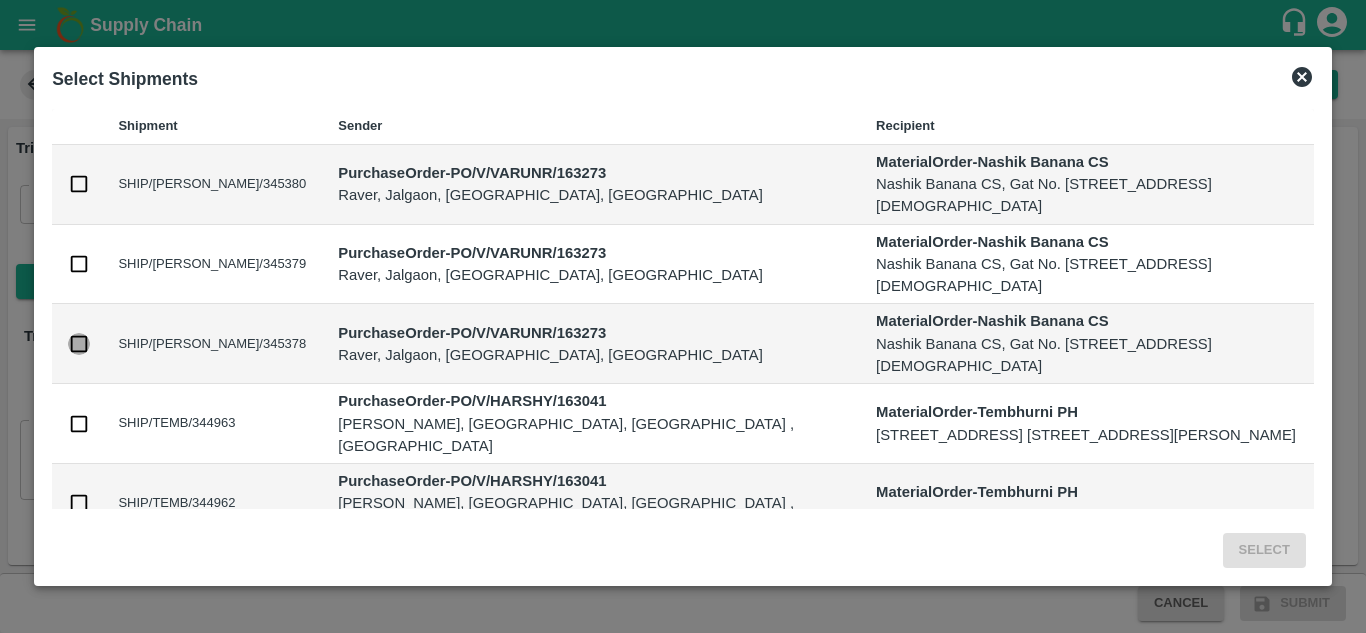 click at bounding box center [79, 344] 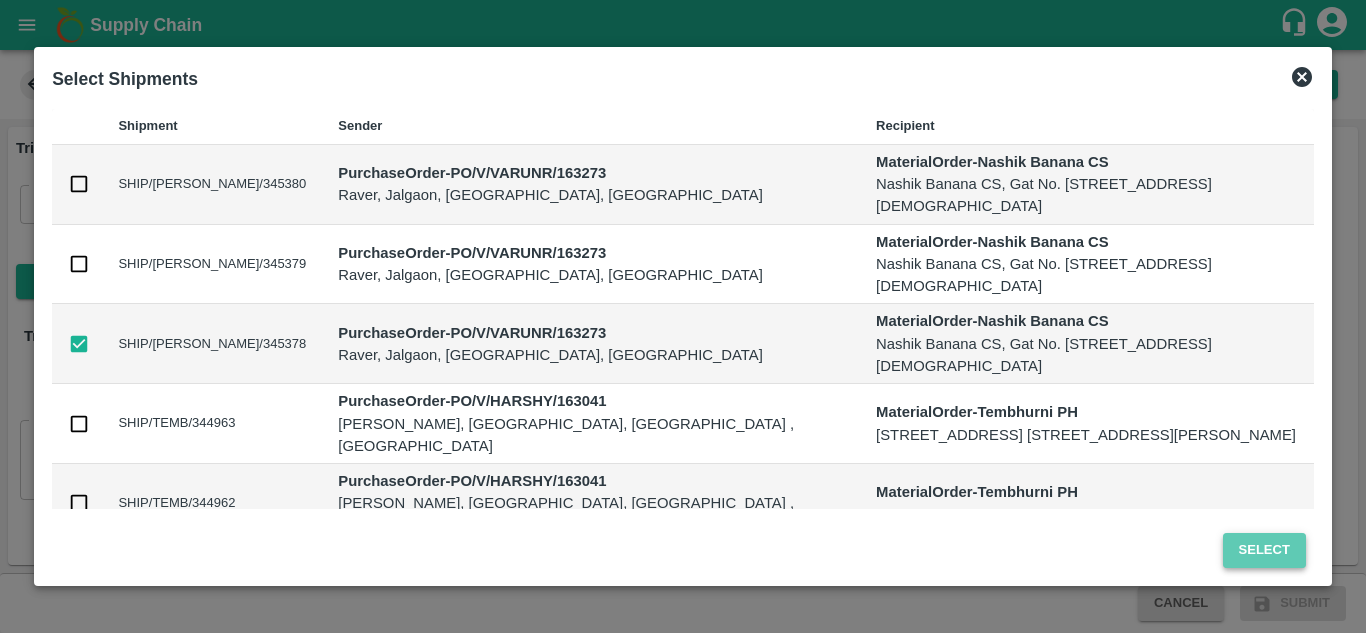 click on "Select" at bounding box center [1264, 550] 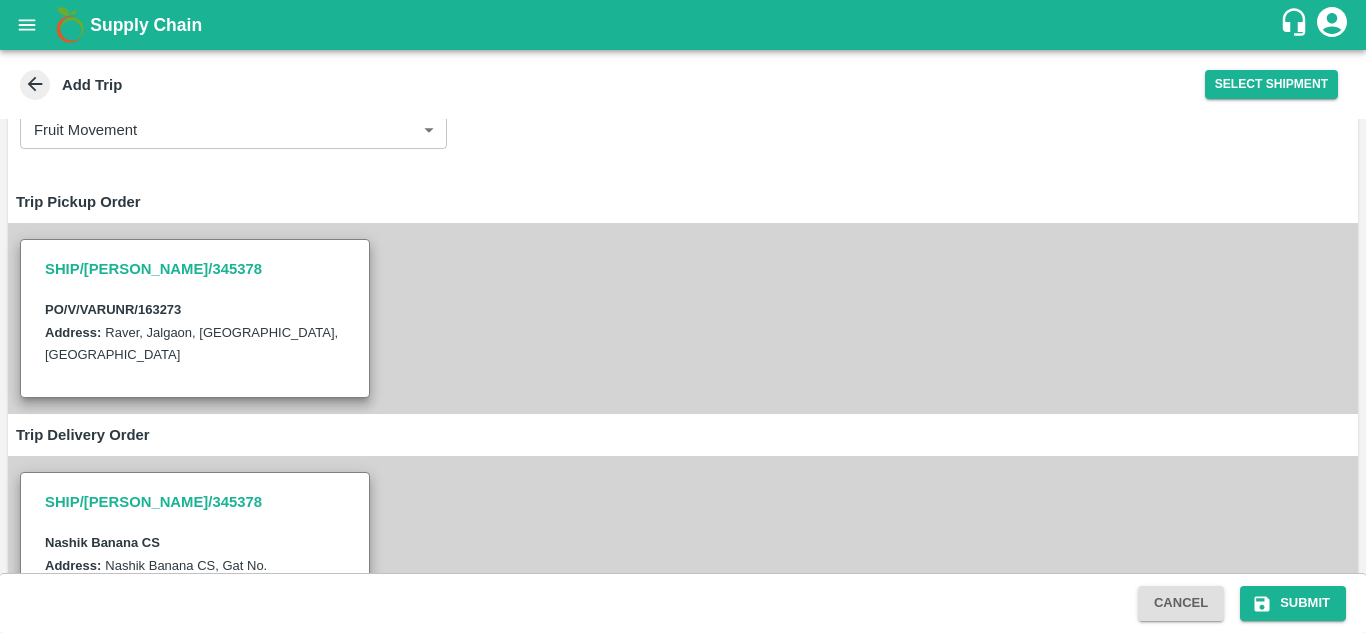 scroll, scrollTop: 0, scrollLeft: 0, axis: both 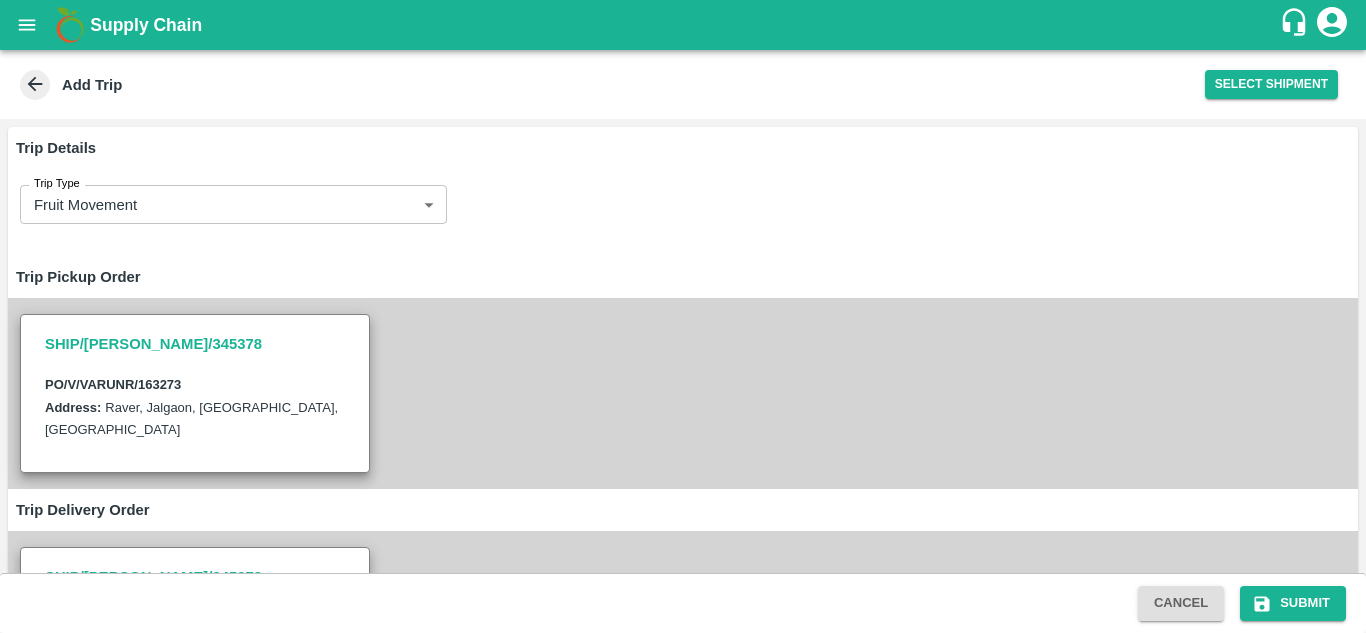 click 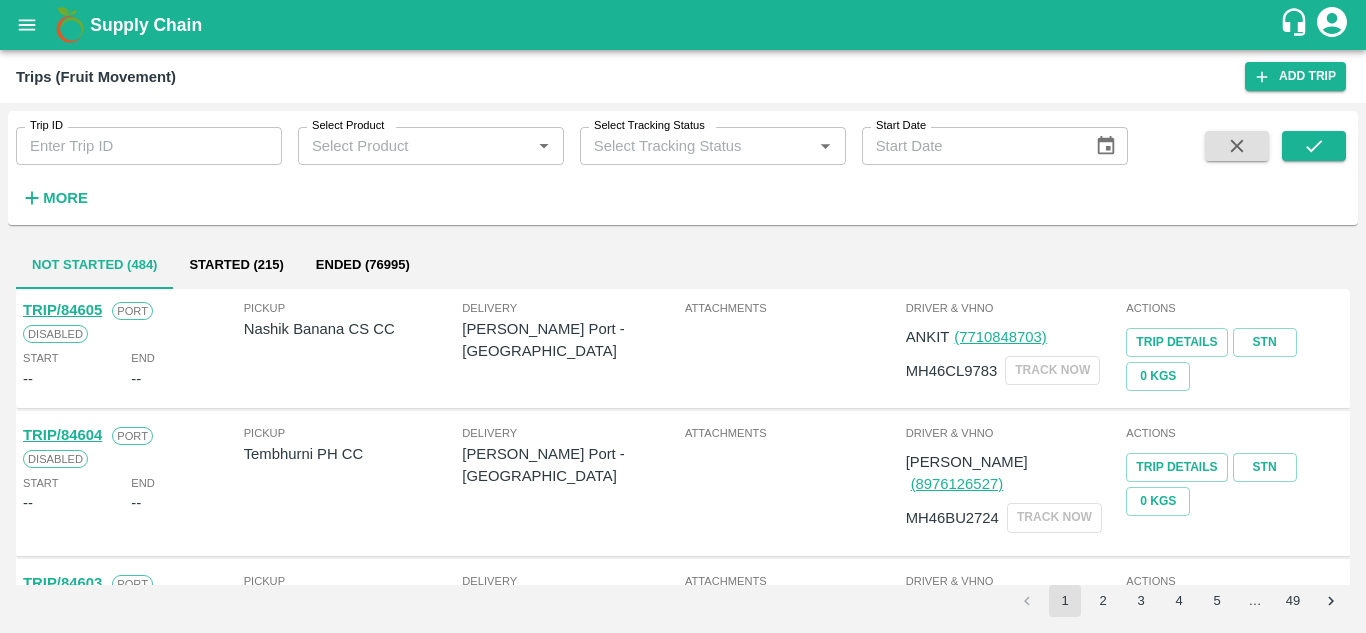 scroll, scrollTop: 0, scrollLeft: 0, axis: both 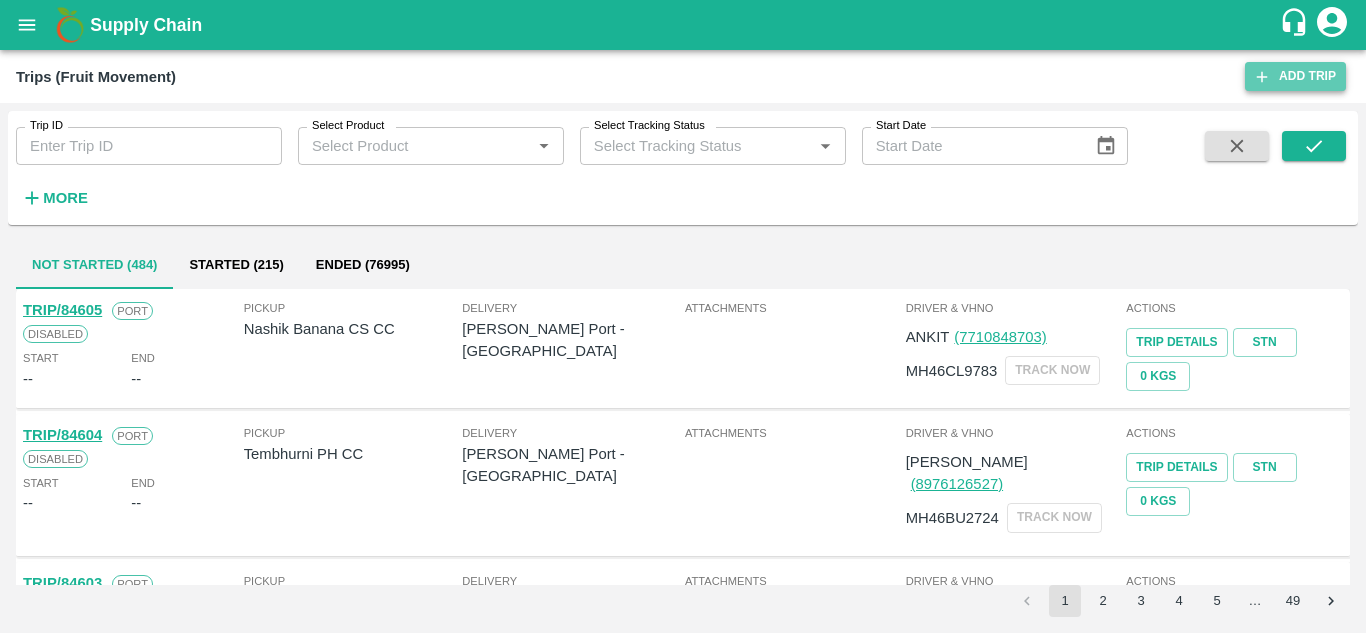 click on "Add Trip" at bounding box center [1295, 76] 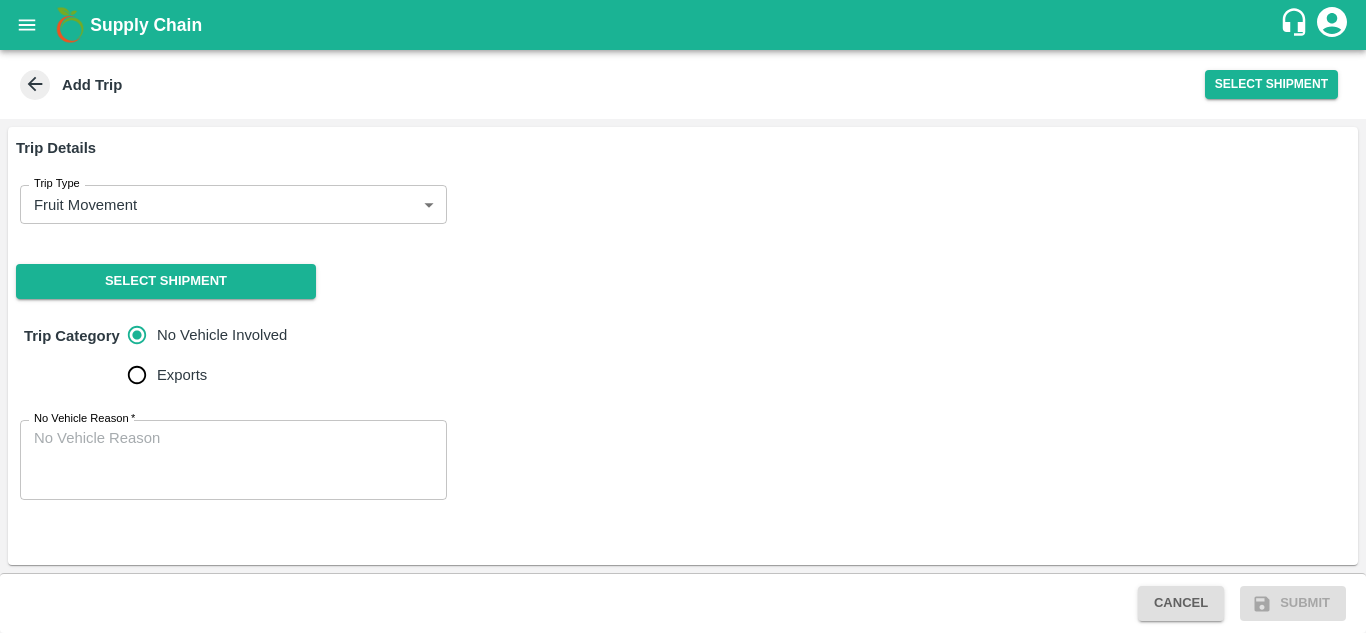 scroll, scrollTop: 0, scrollLeft: 0, axis: both 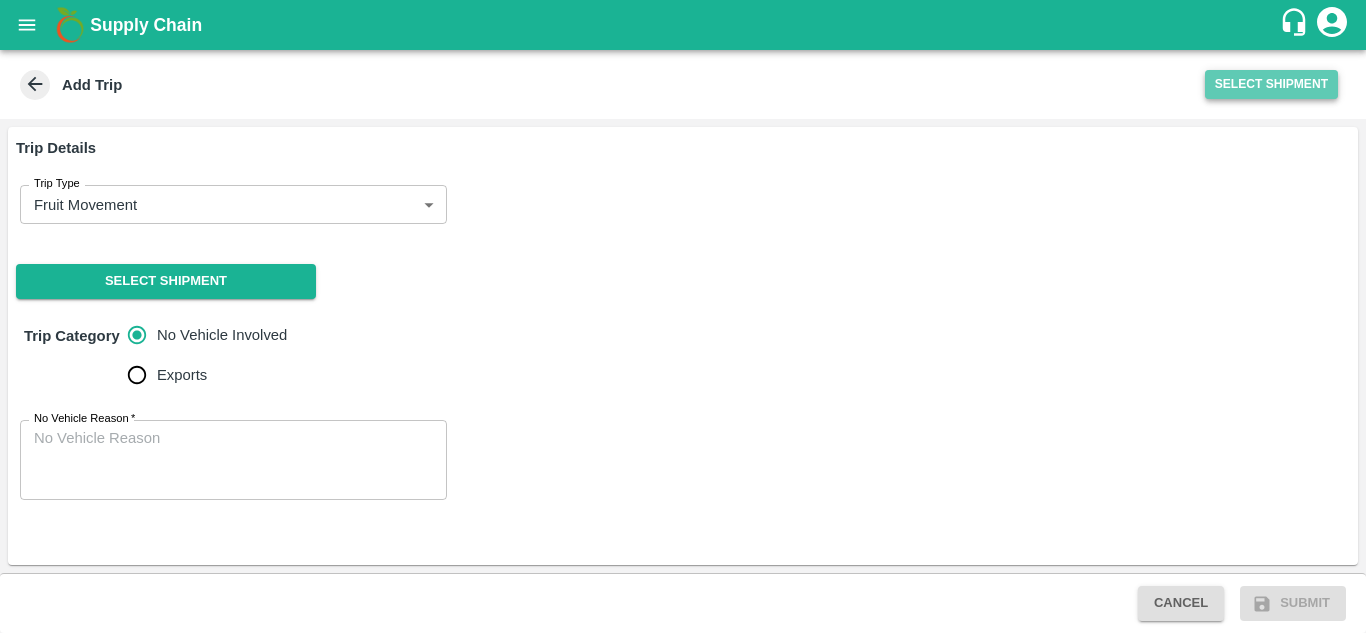 click on "Select Shipment" at bounding box center [1271, 84] 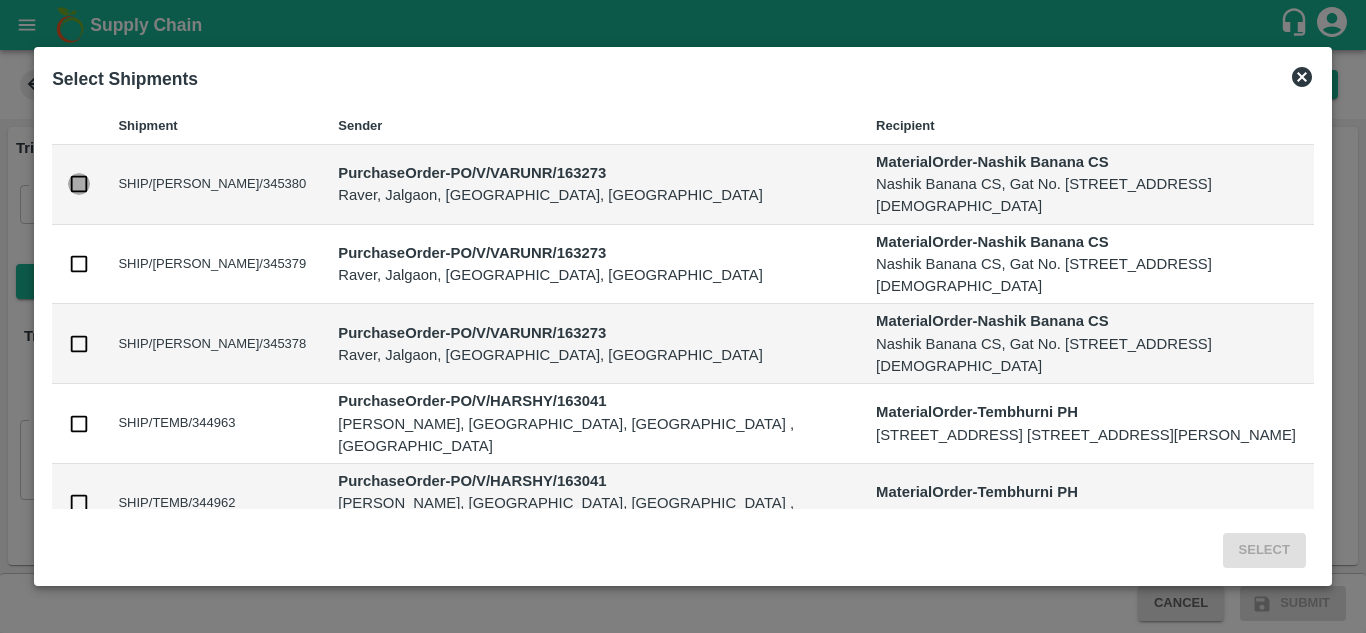 click at bounding box center (79, 184) 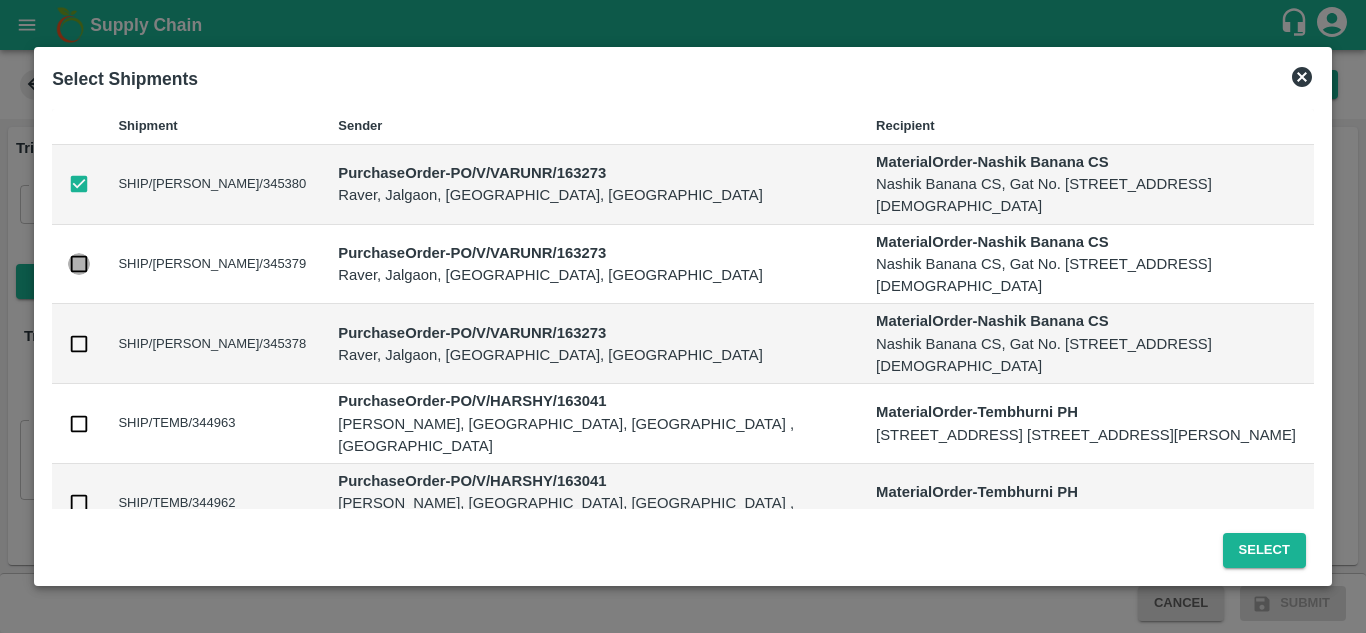 click at bounding box center [79, 264] 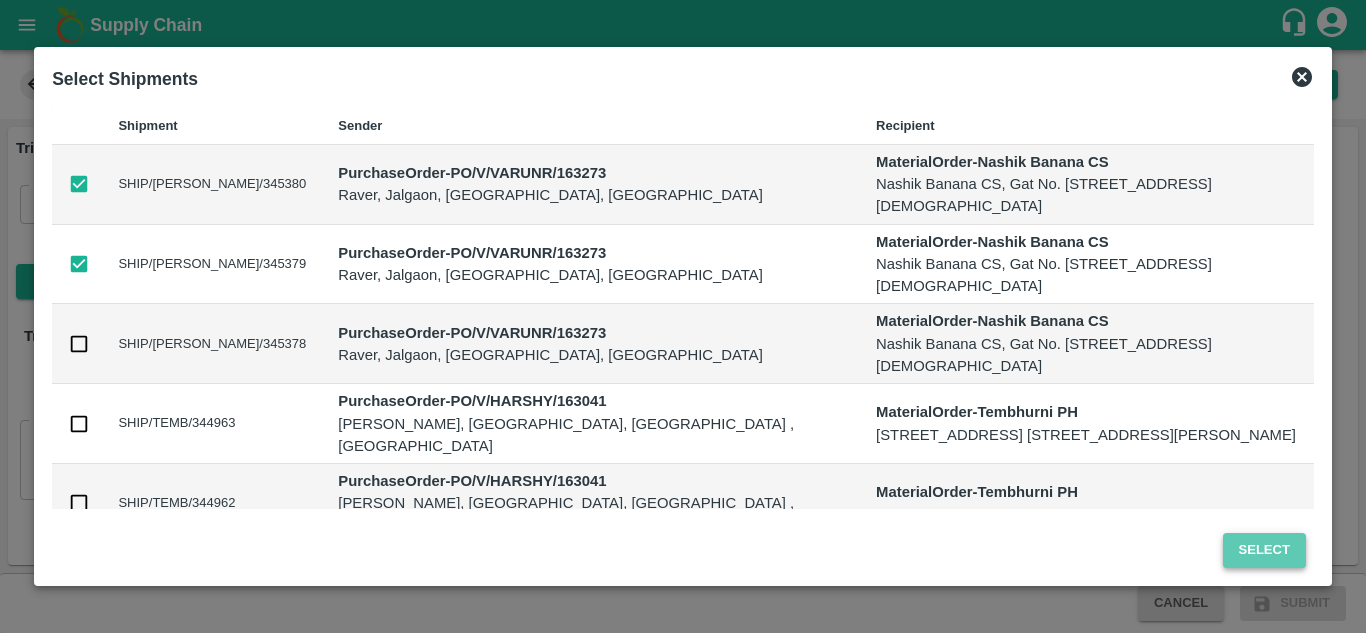 click on "Select" at bounding box center (1264, 550) 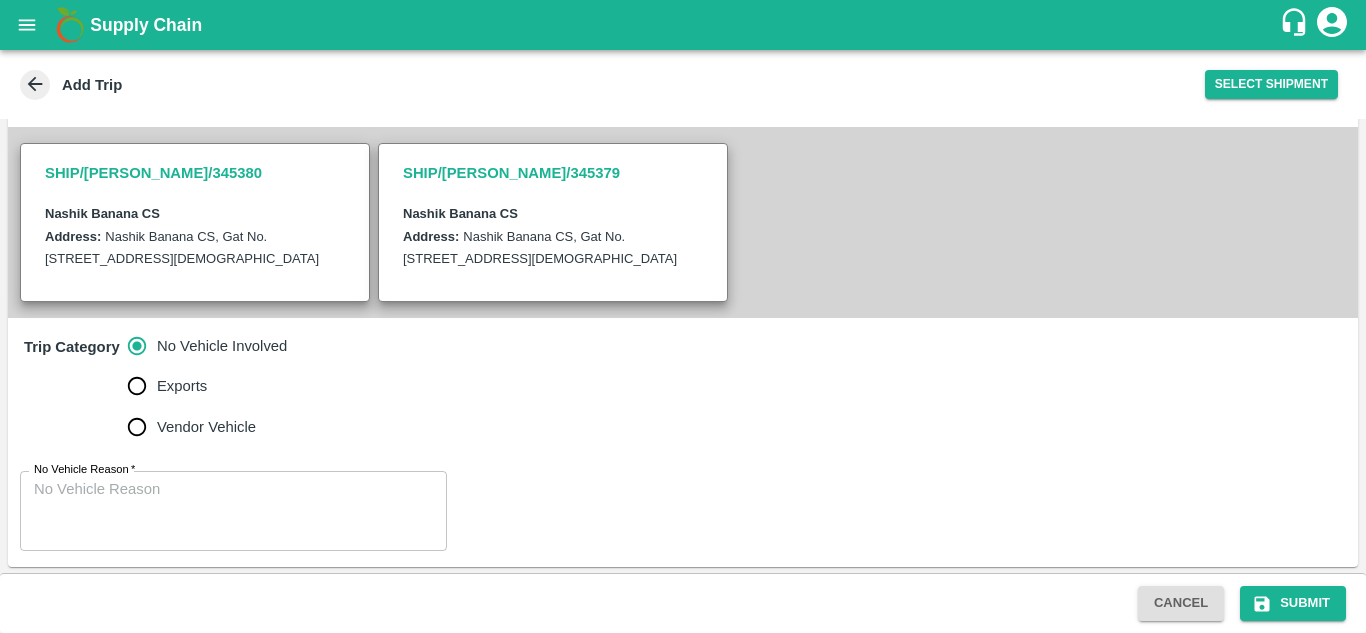 scroll, scrollTop: 406, scrollLeft: 0, axis: vertical 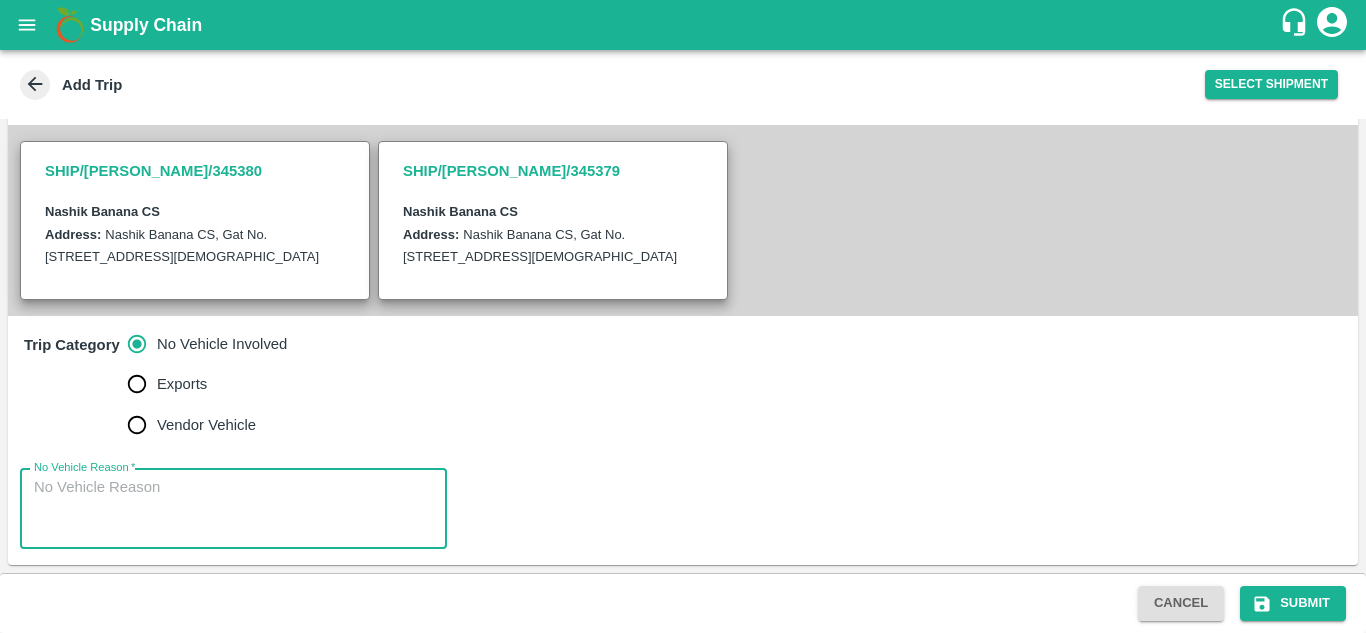 click on "No Vehicle Reason   *" at bounding box center (233, 508) 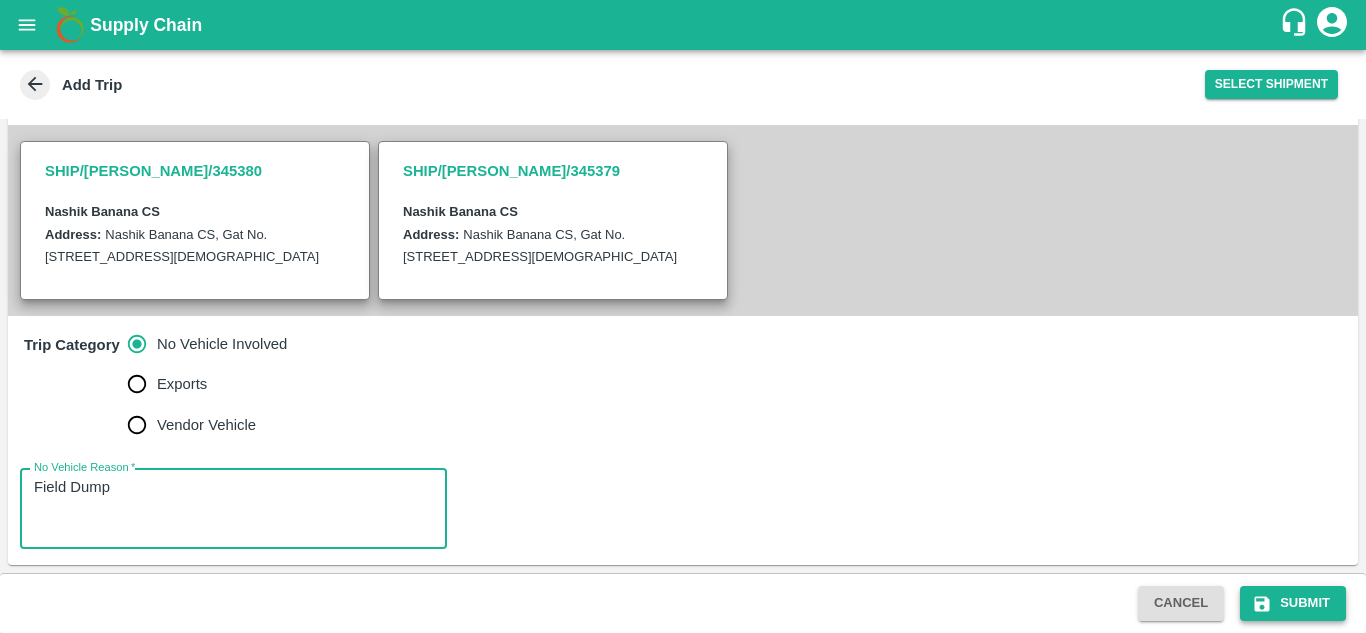 type on "Field Dump" 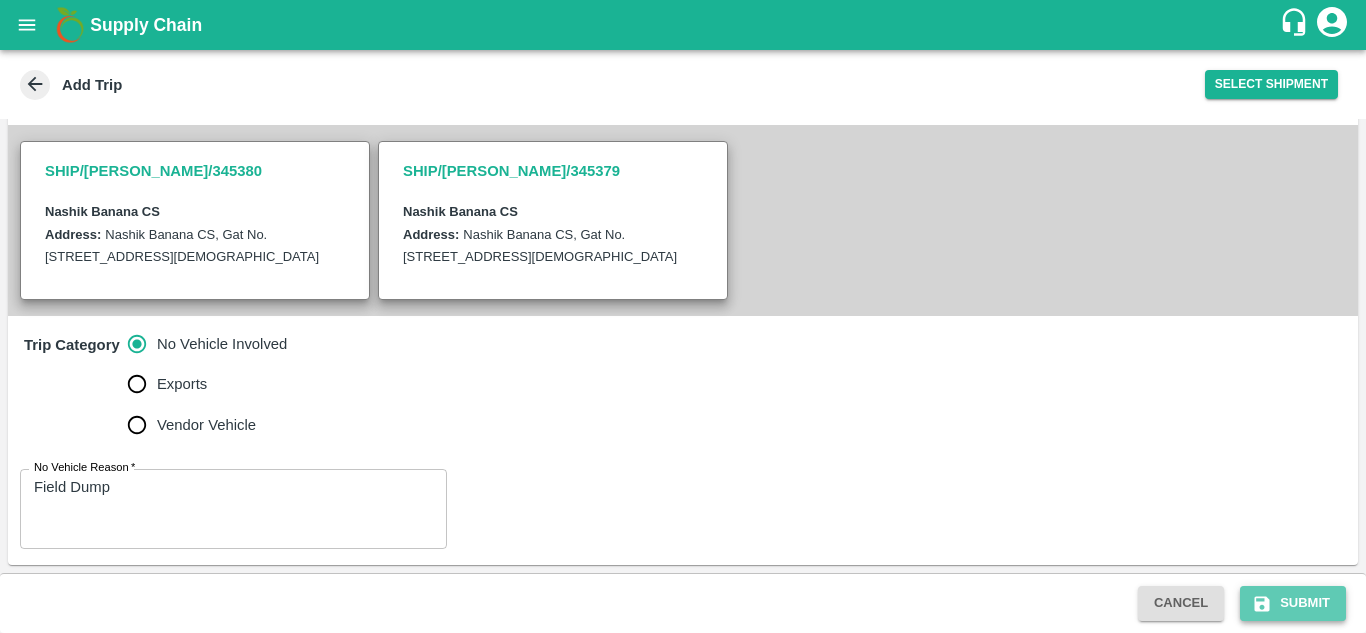click on "Submit" at bounding box center [1293, 603] 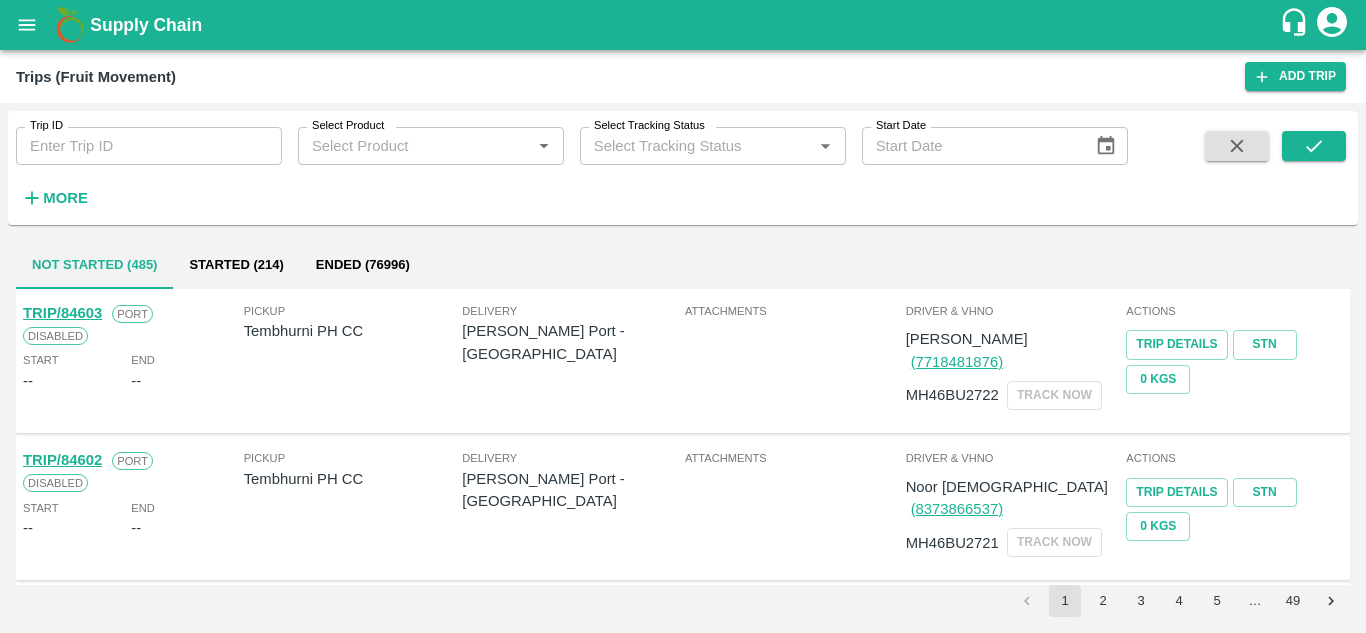 scroll, scrollTop: 0, scrollLeft: 0, axis: both 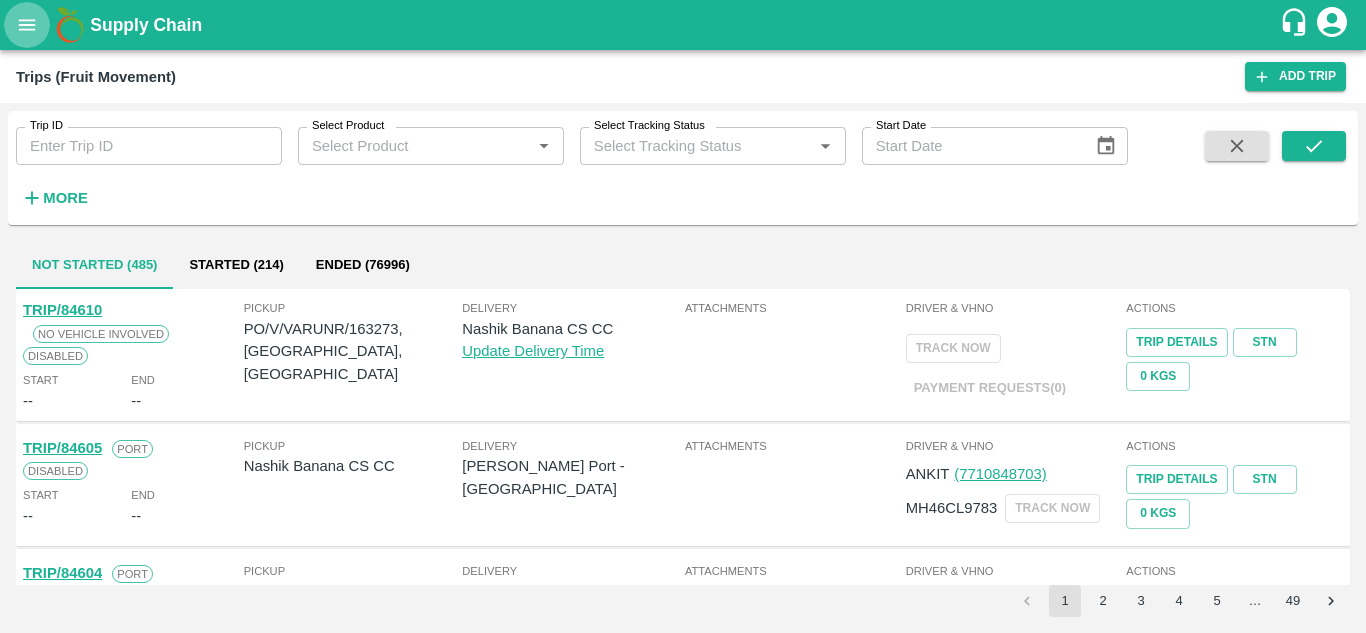click 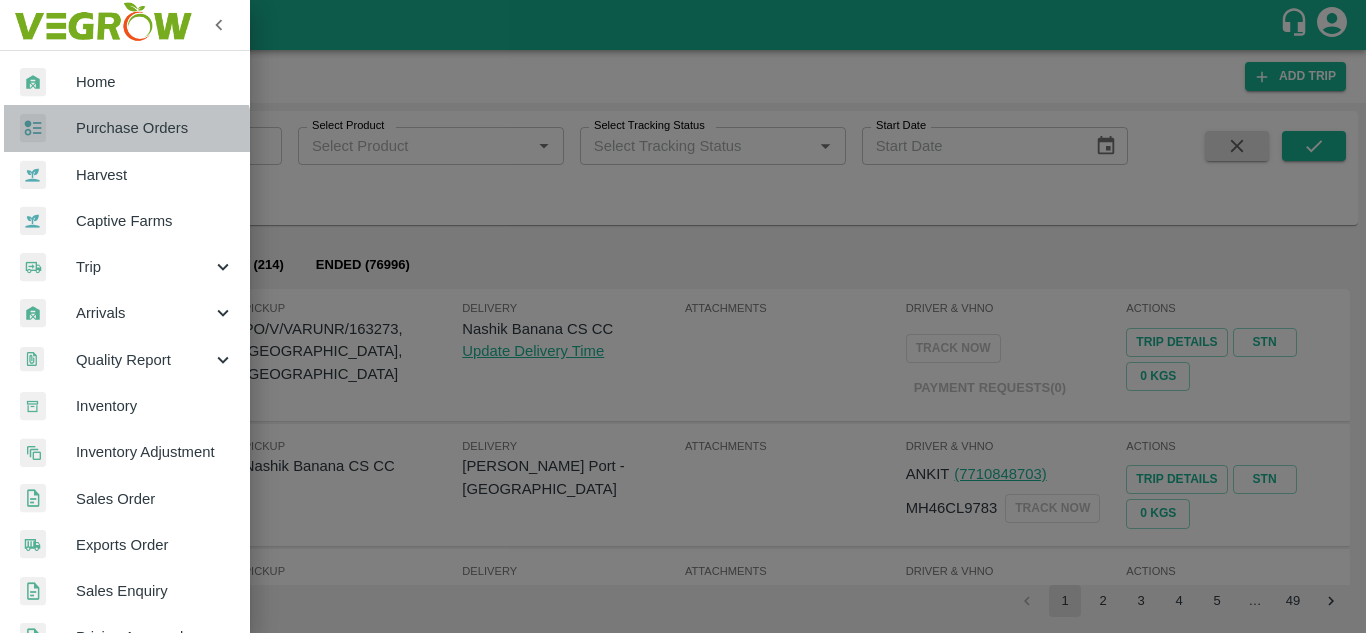click on "Purchase Orders" at bounding box center [155, 128] 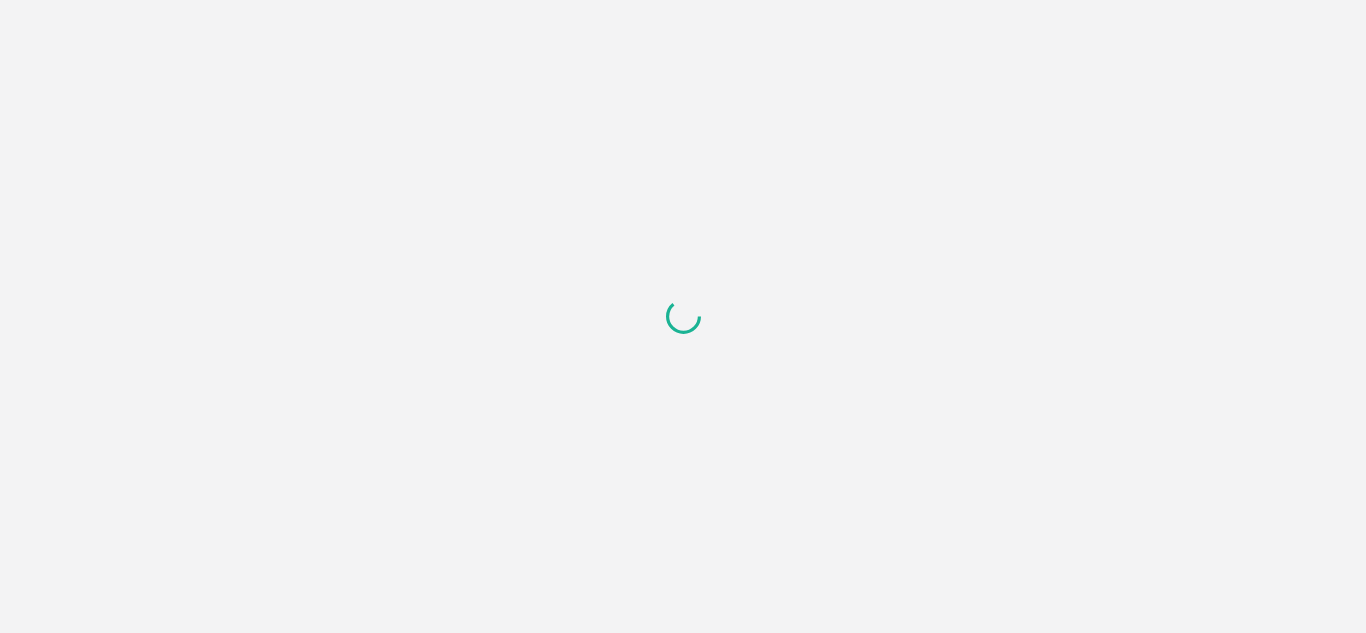 scroll, scrollTop: 0, scrollLeft: 0, axis: both 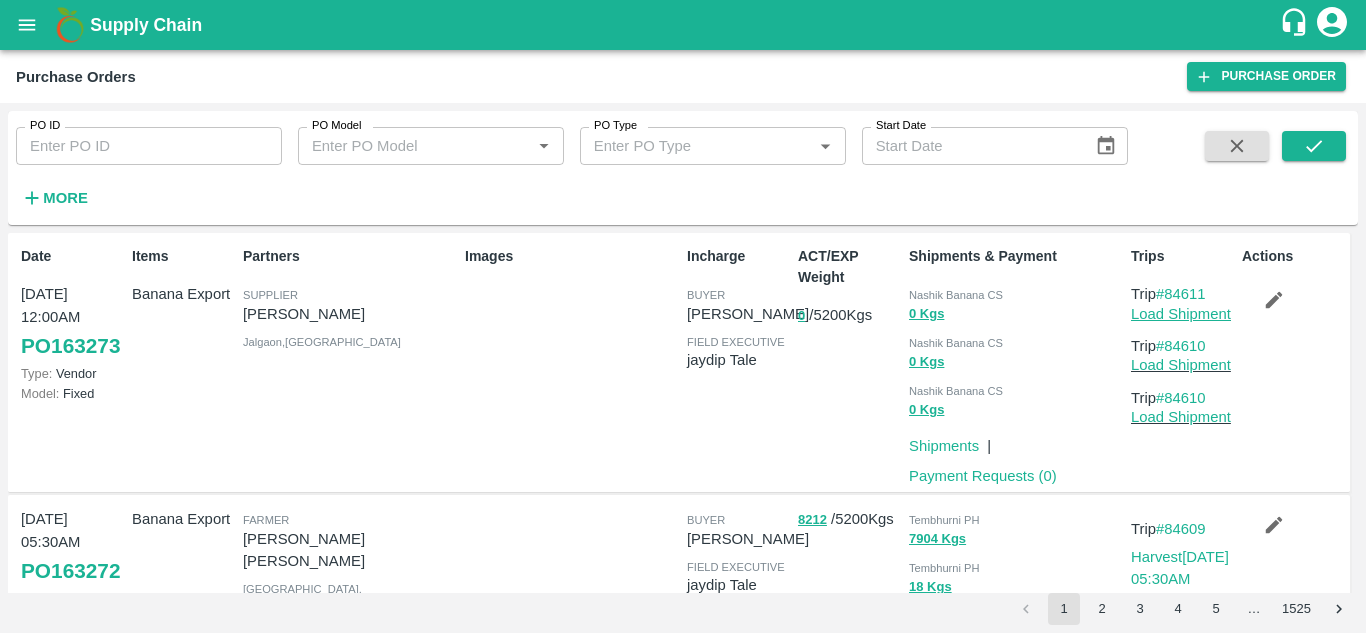 click on "Load Shipment" at bounding box center [1181, 314] 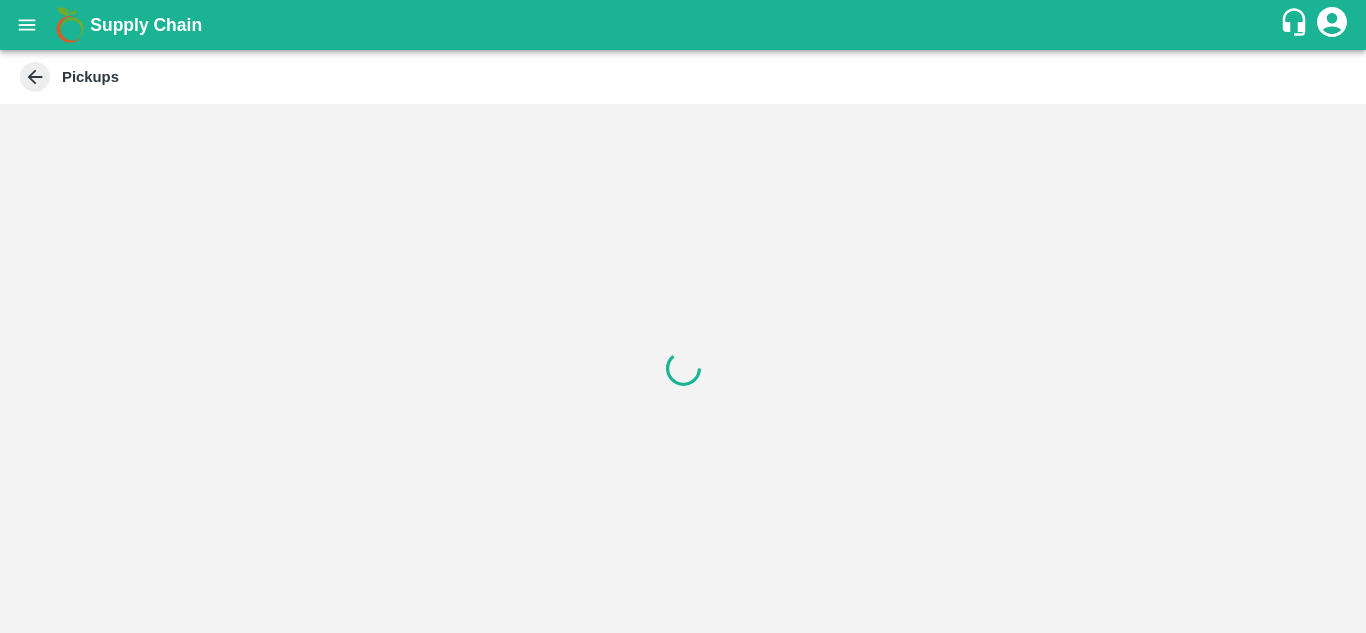 scroll, scrollTop: 0, scrollLeft: 0, axis: both 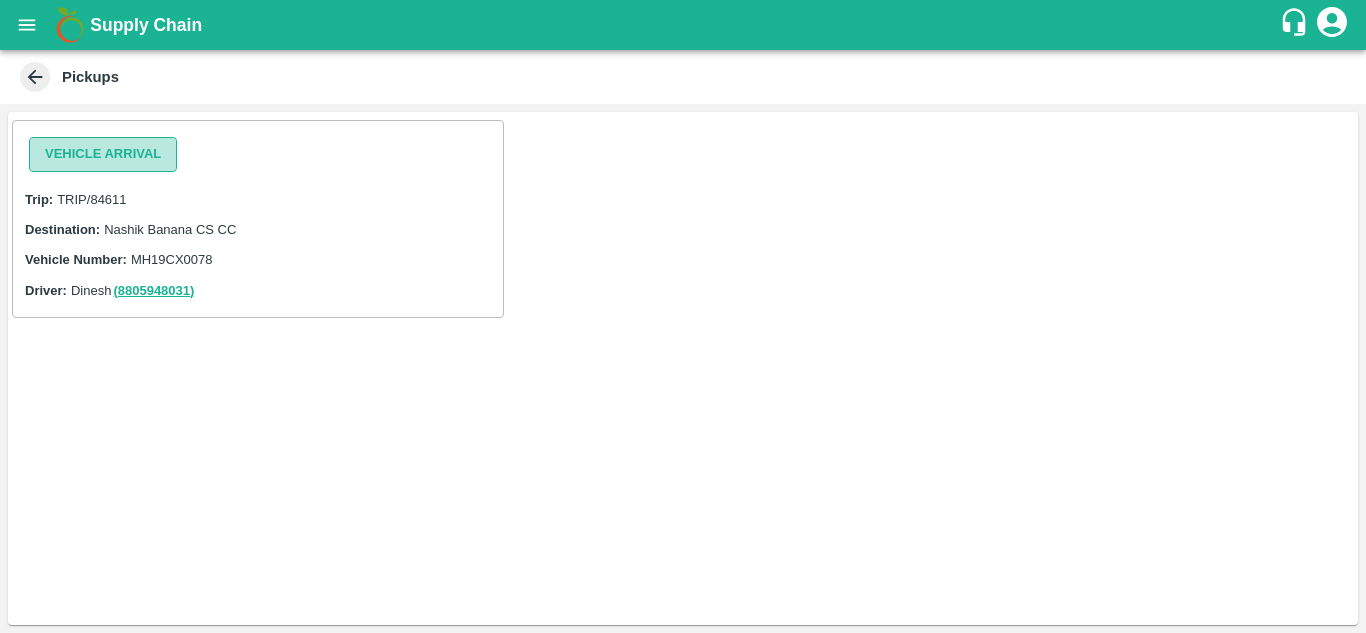 click on "Vehicle Arrival" at bounding box center (103, 154) 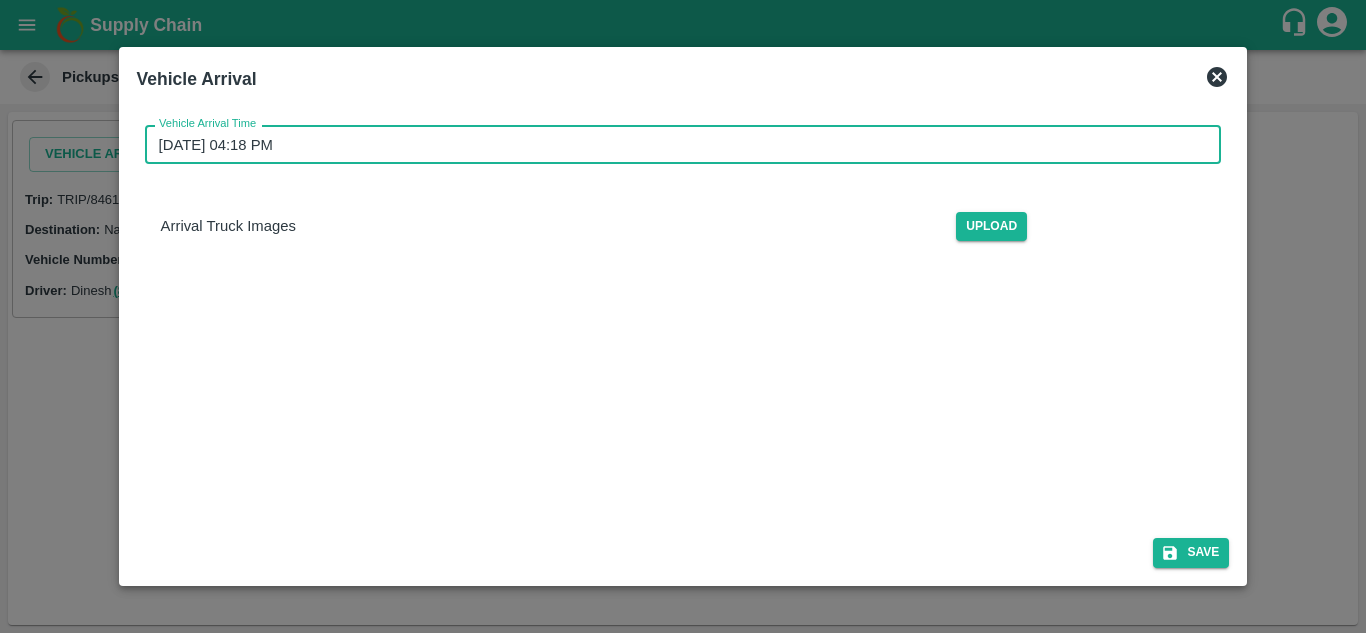 click on "[DATE] 04:18 PM" at bounding box center (676, 144) 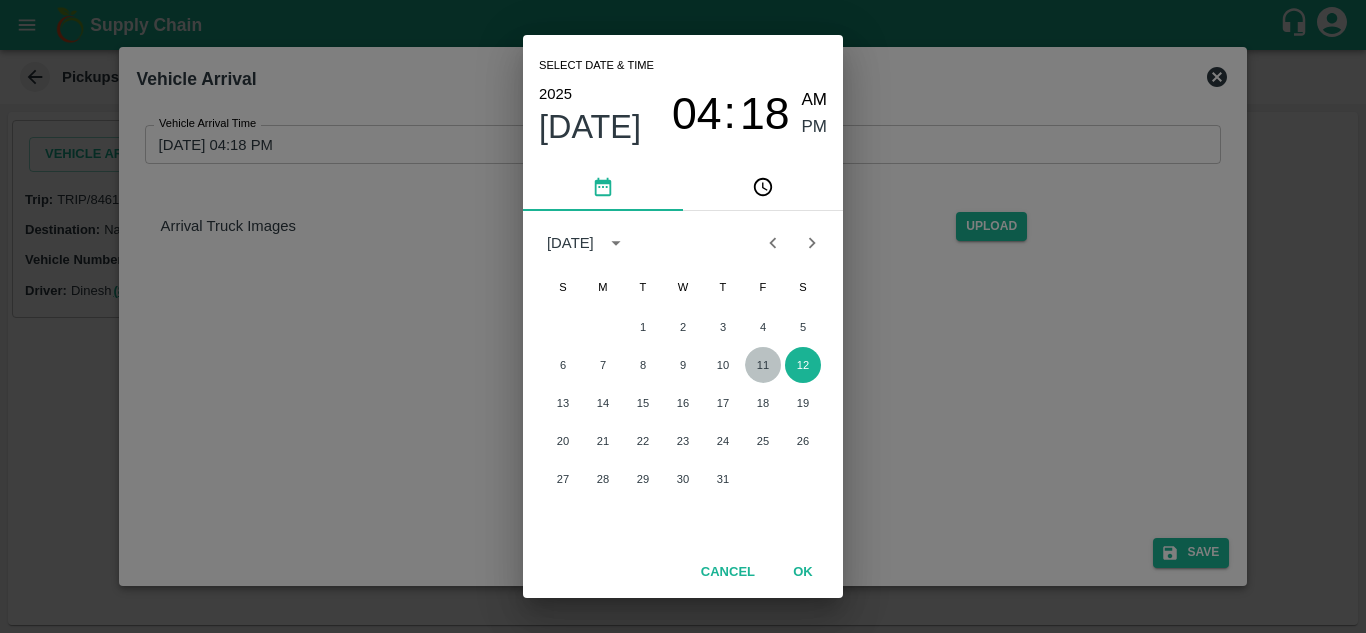 click on "11" at bounding box center [763, 365] 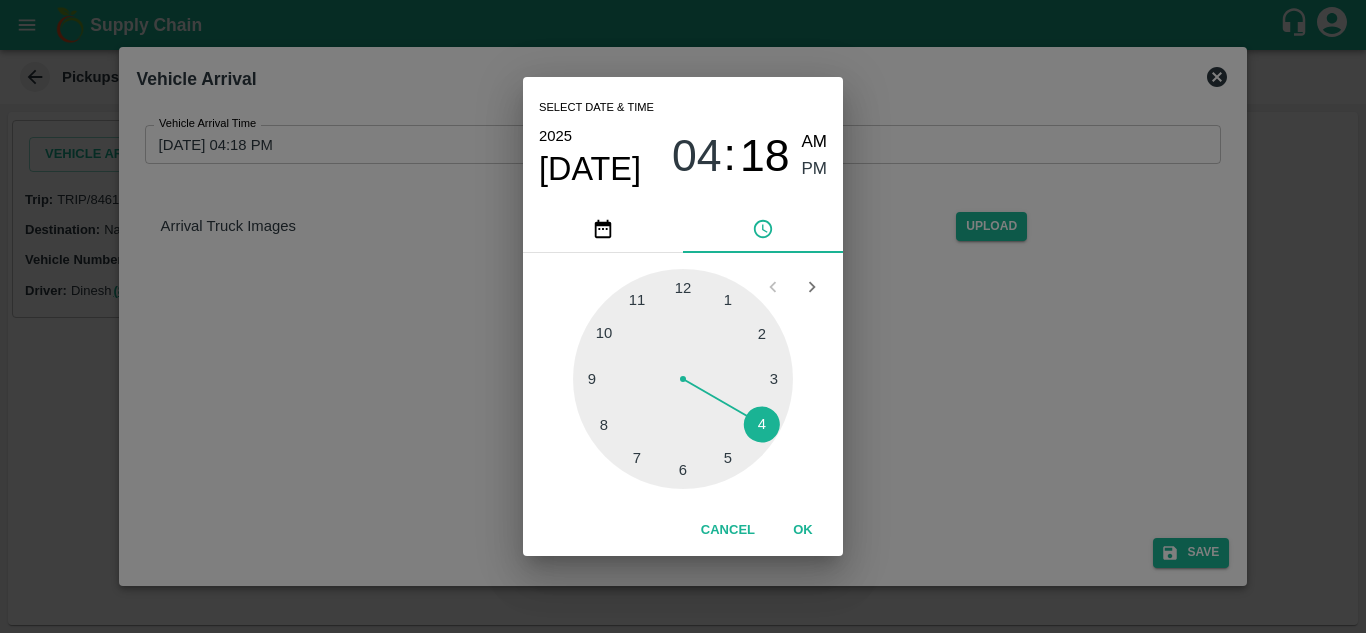 click at bounding box center [683, 379] 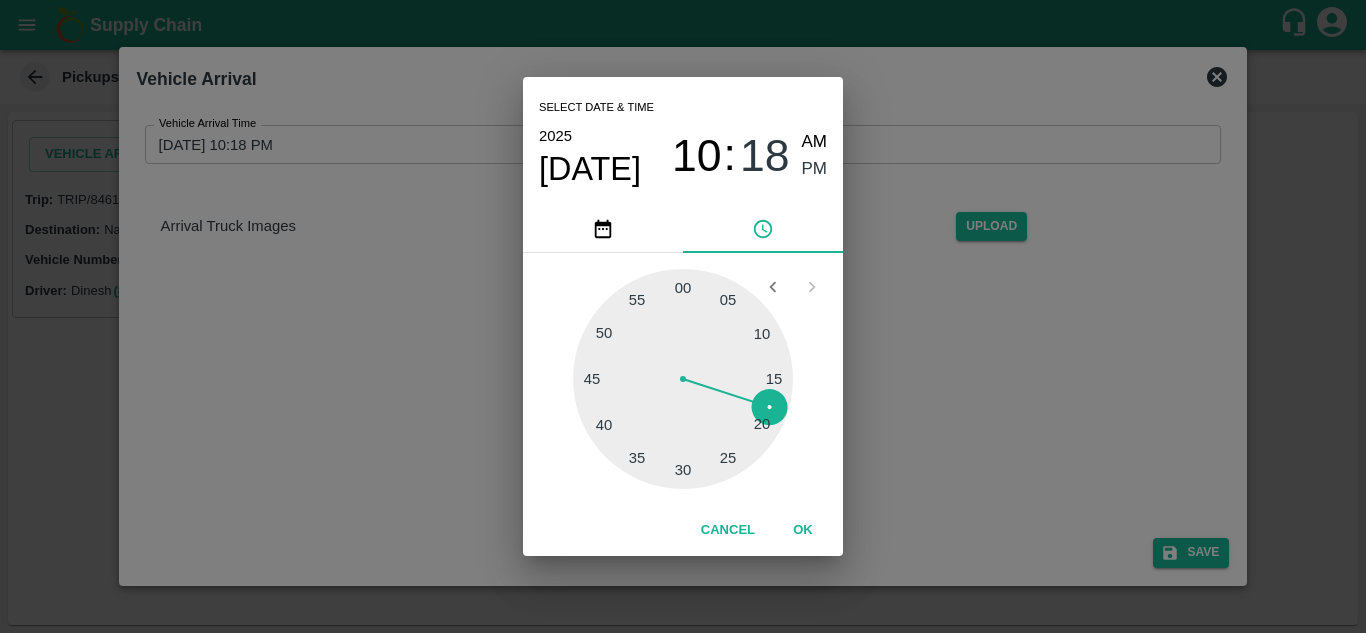click at bounding box center (683, 379) 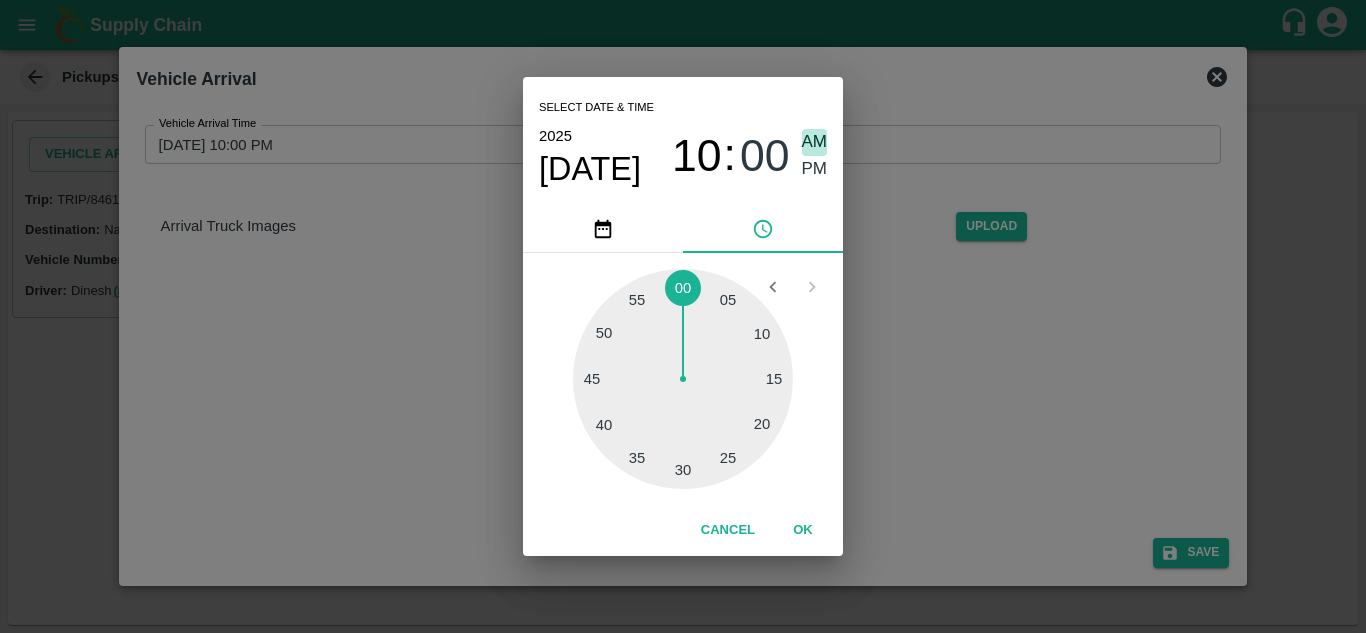 click on "AM" at bounding box center [815, 142] 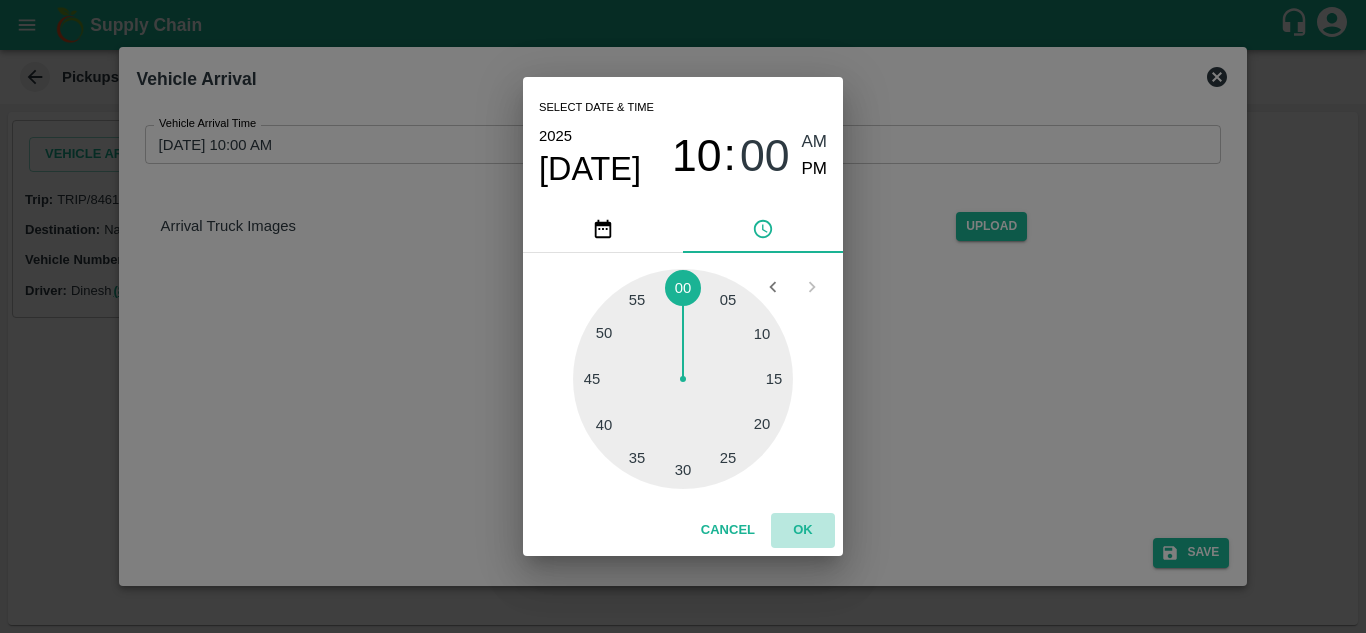 click on "OK" at bounding box center (803, 530) 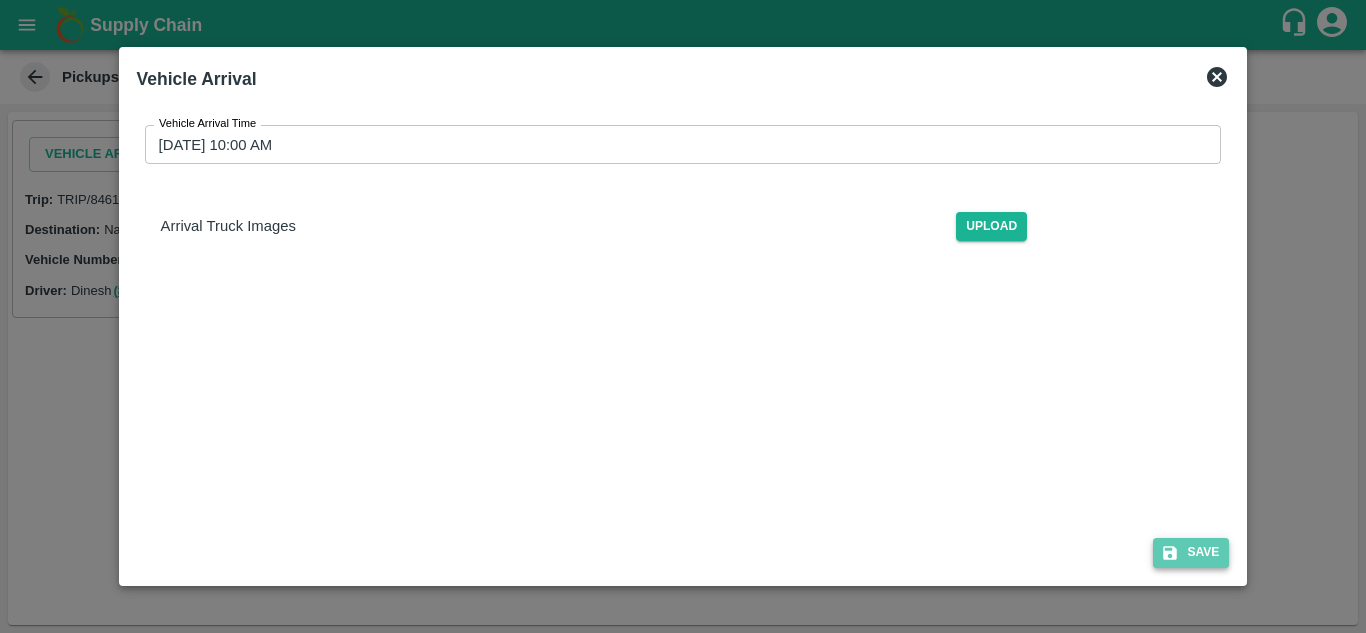 click on "Save" at bounding box center [1191, 552] 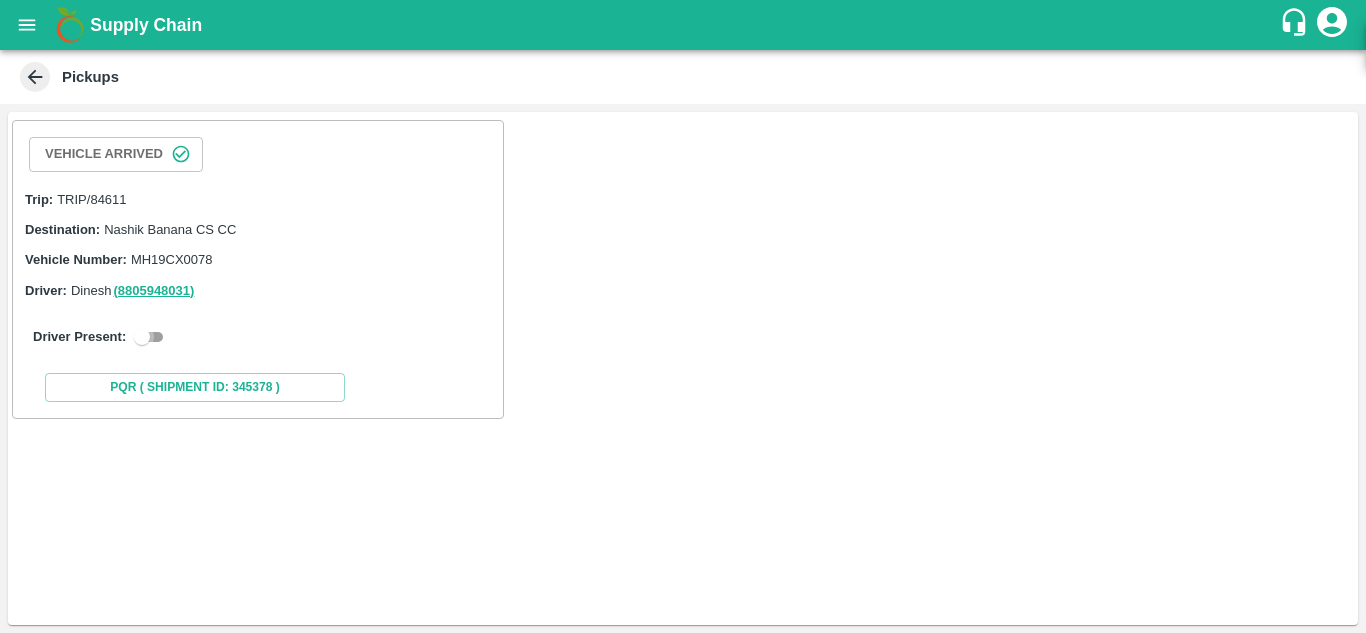 click at bounding box center [142, 337] 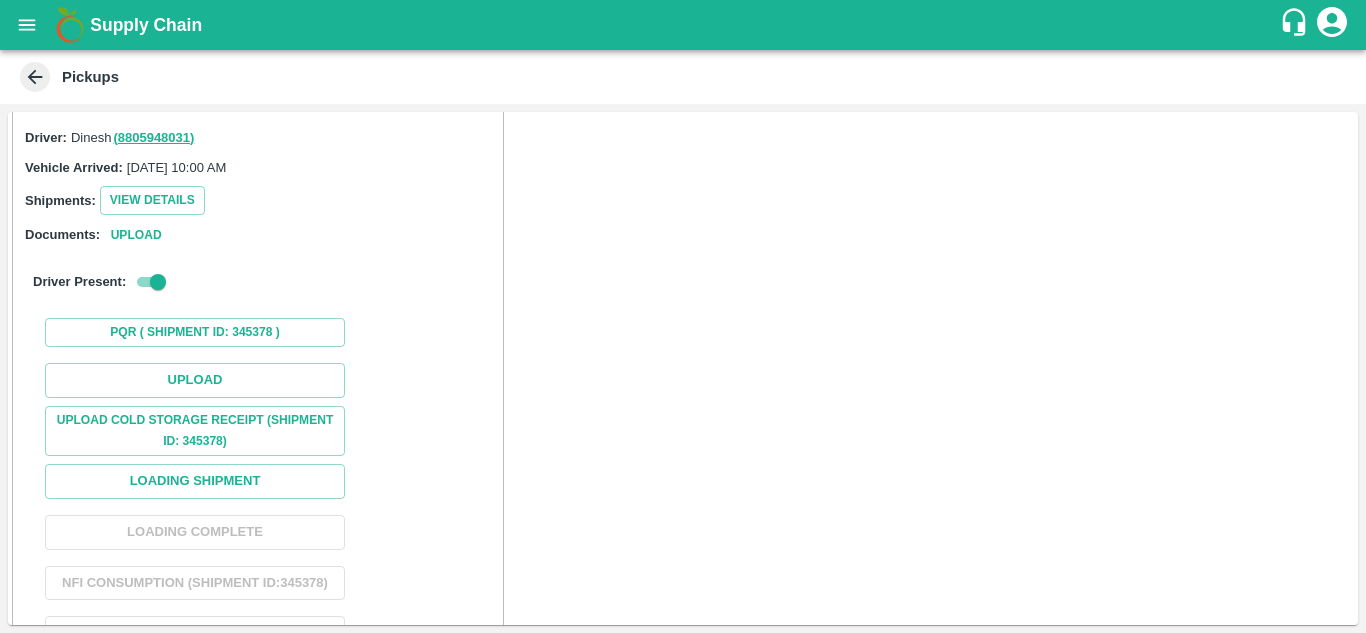scroll, scrollTop: 155, scrollLeft: 0, axis: vertical 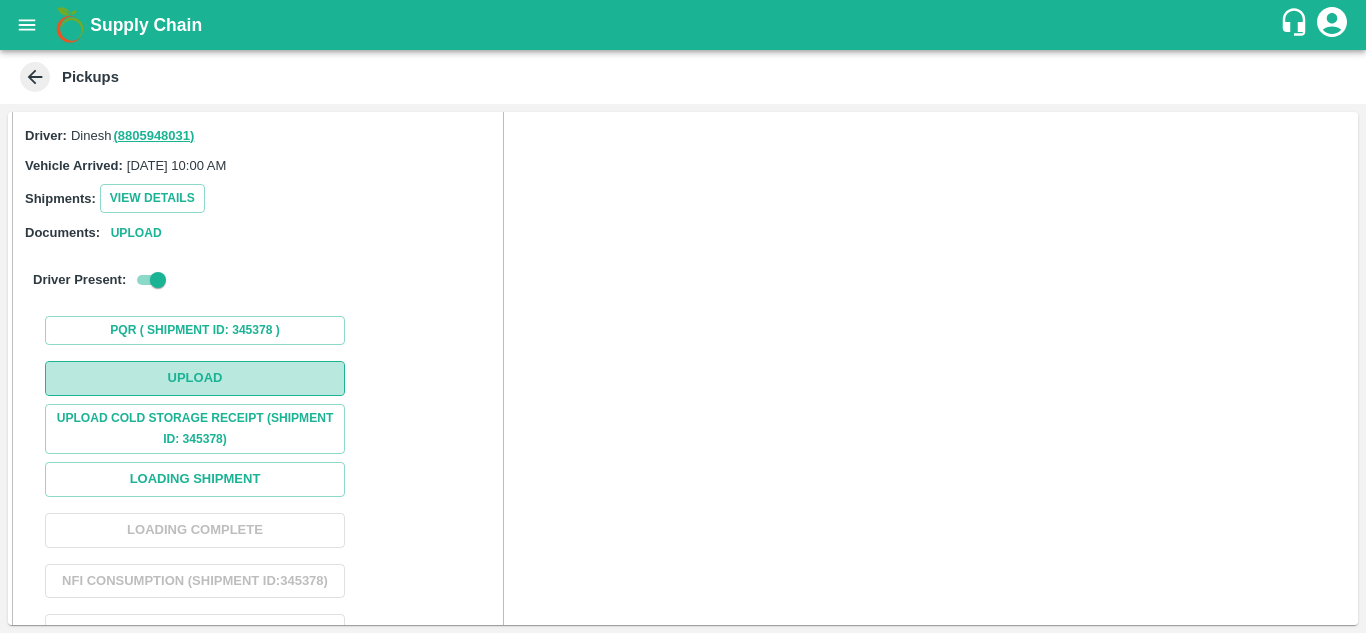 click on "Upload" at bounding box center [195, 378] 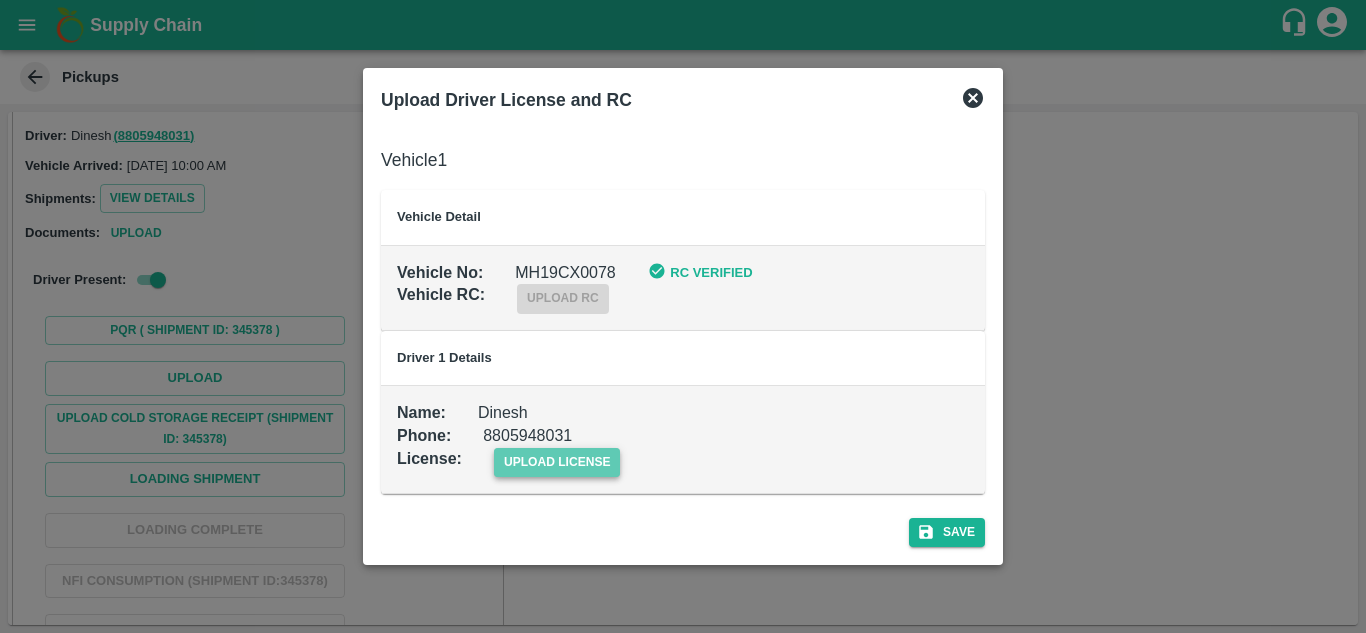 click on "upload license" at bounding box center (557, 462) 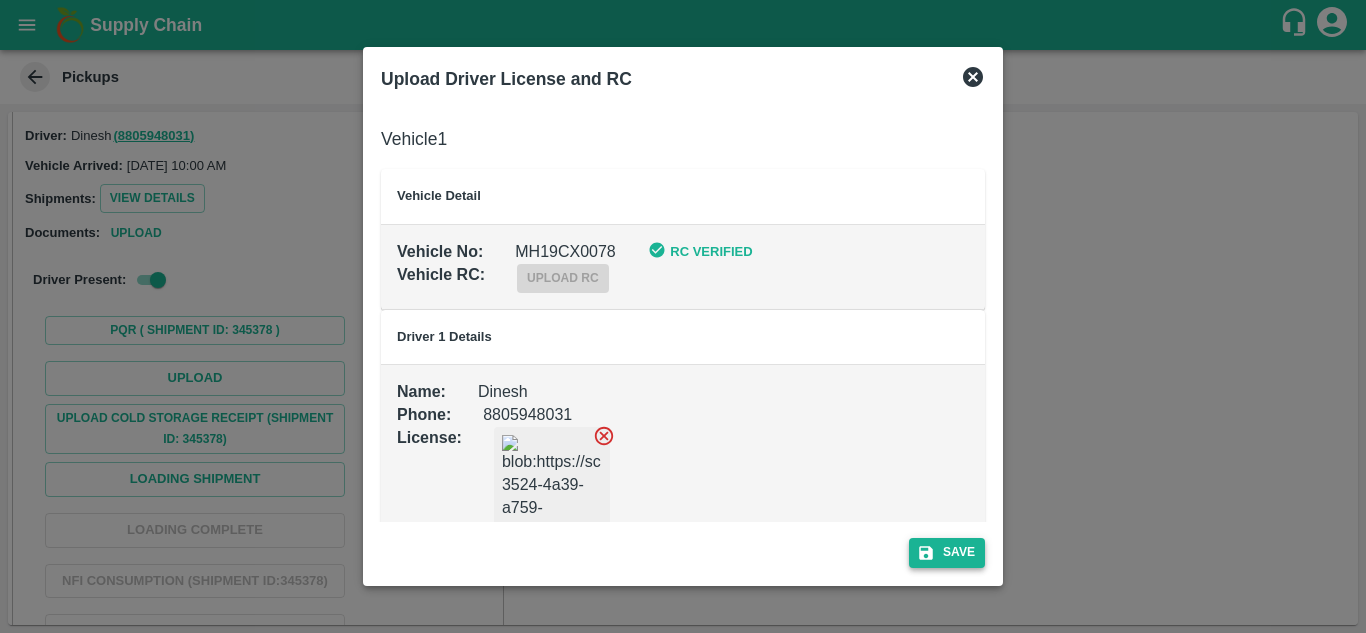 click on "Save" at bounding box center (947, 552) 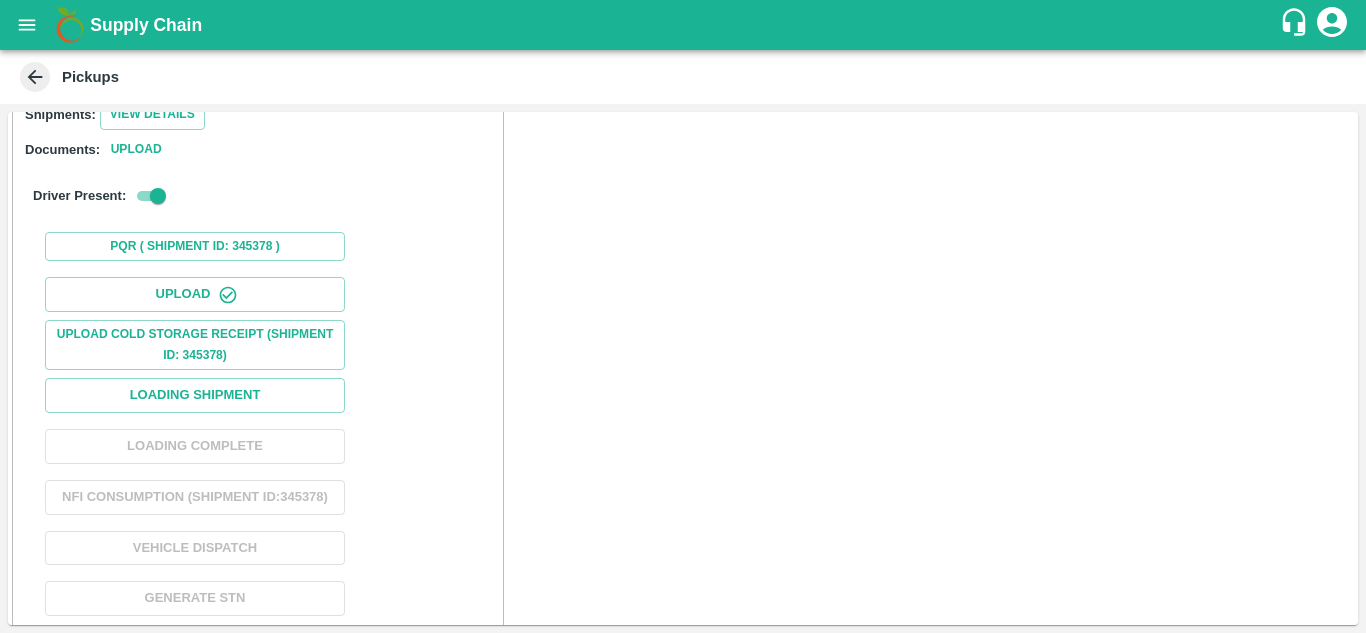 scroll, scrollTop: 271, scrollLeft: 0, axis: vertical 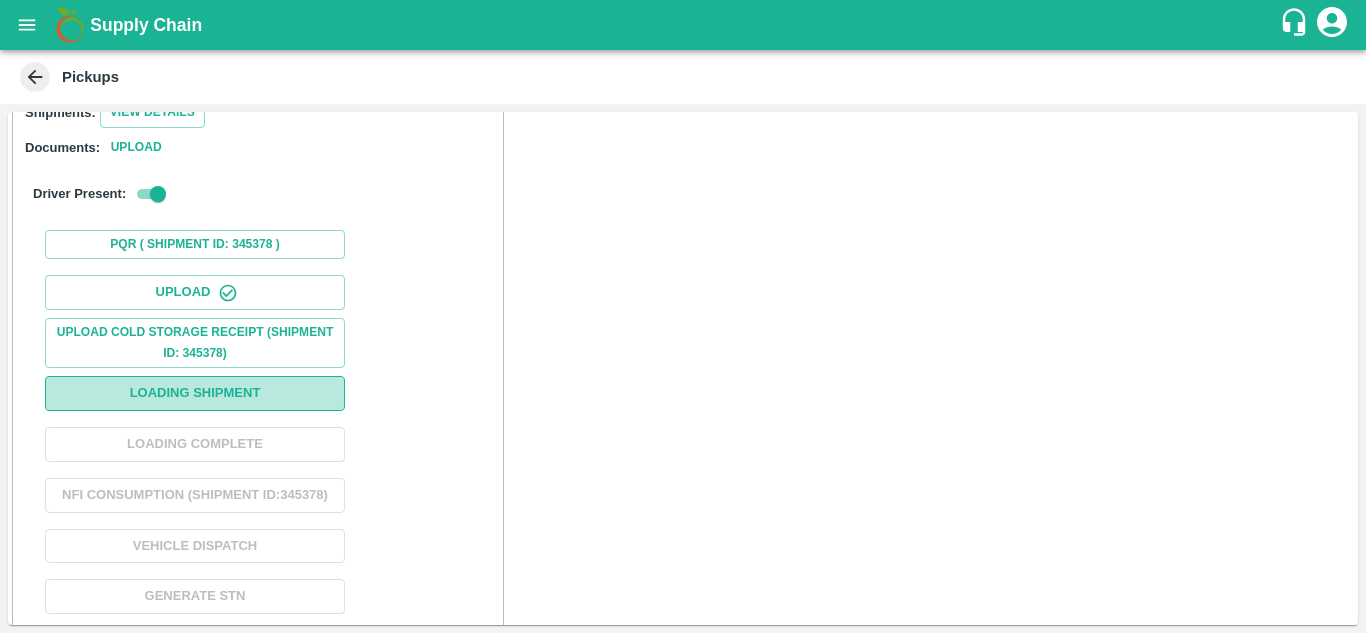 click on "Loading Shipment" at bounding box center [195, 393] 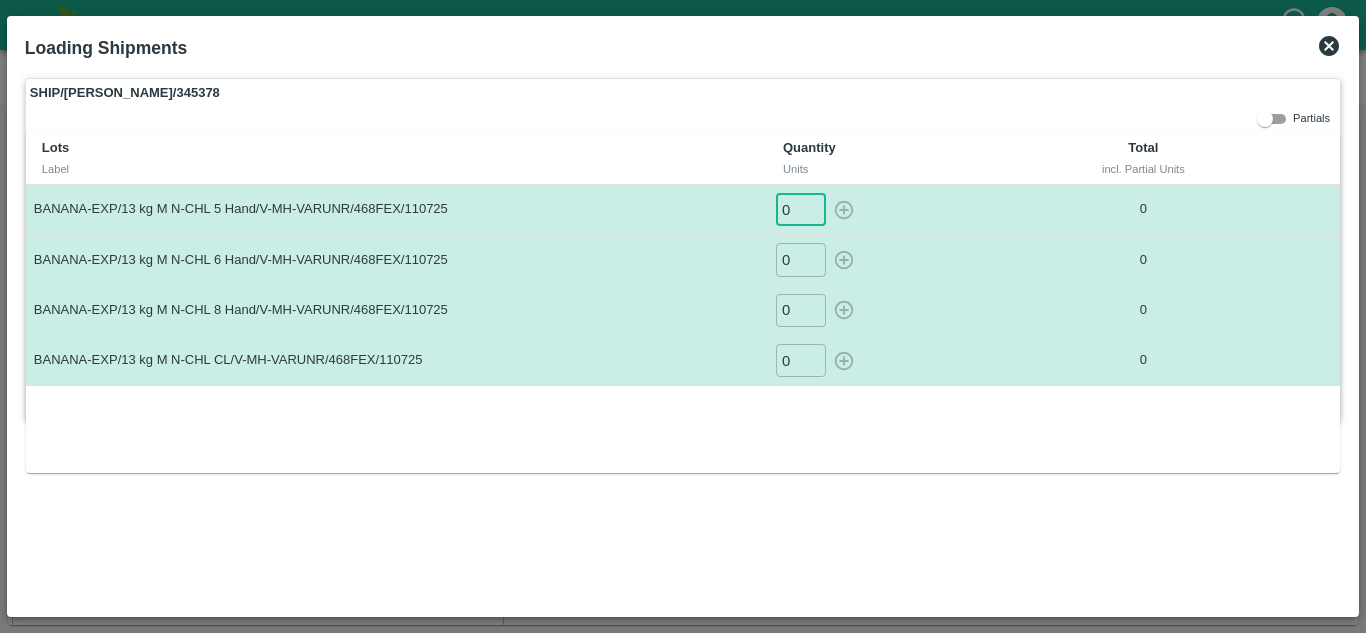 click on "0" at bounding box center [801, 209] 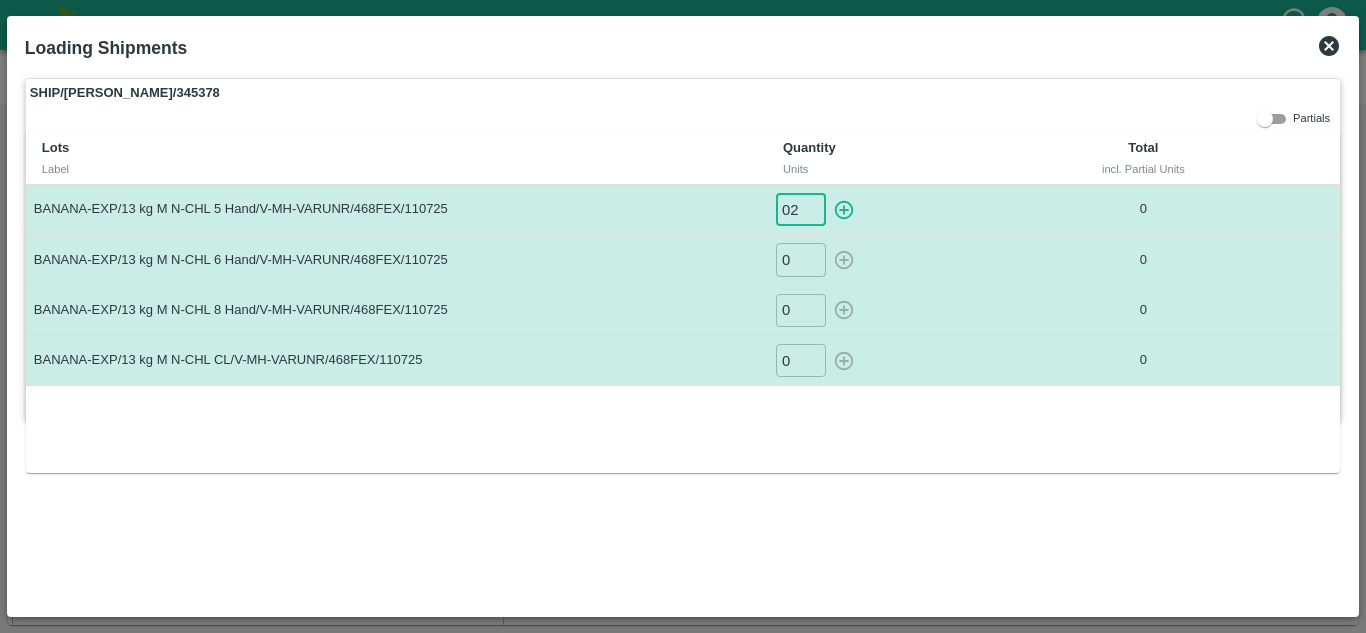 scroll, scrollTop: 0, scrollLeft: 0, axis: both 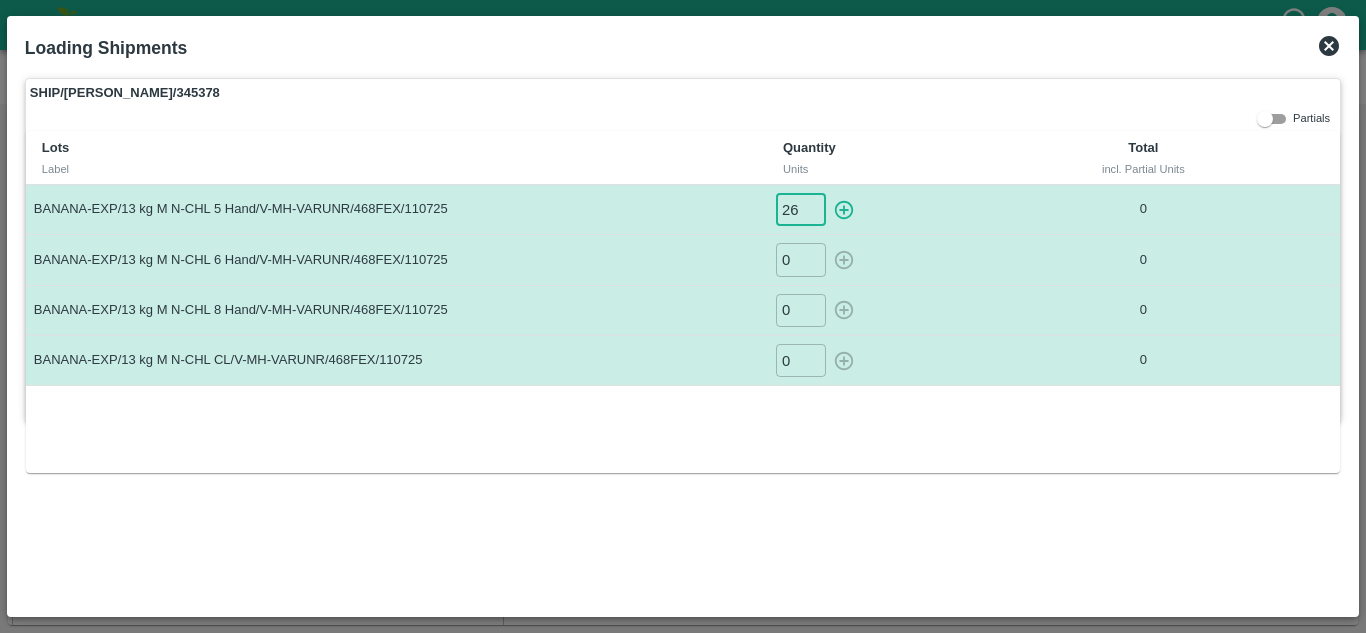 type on "26" 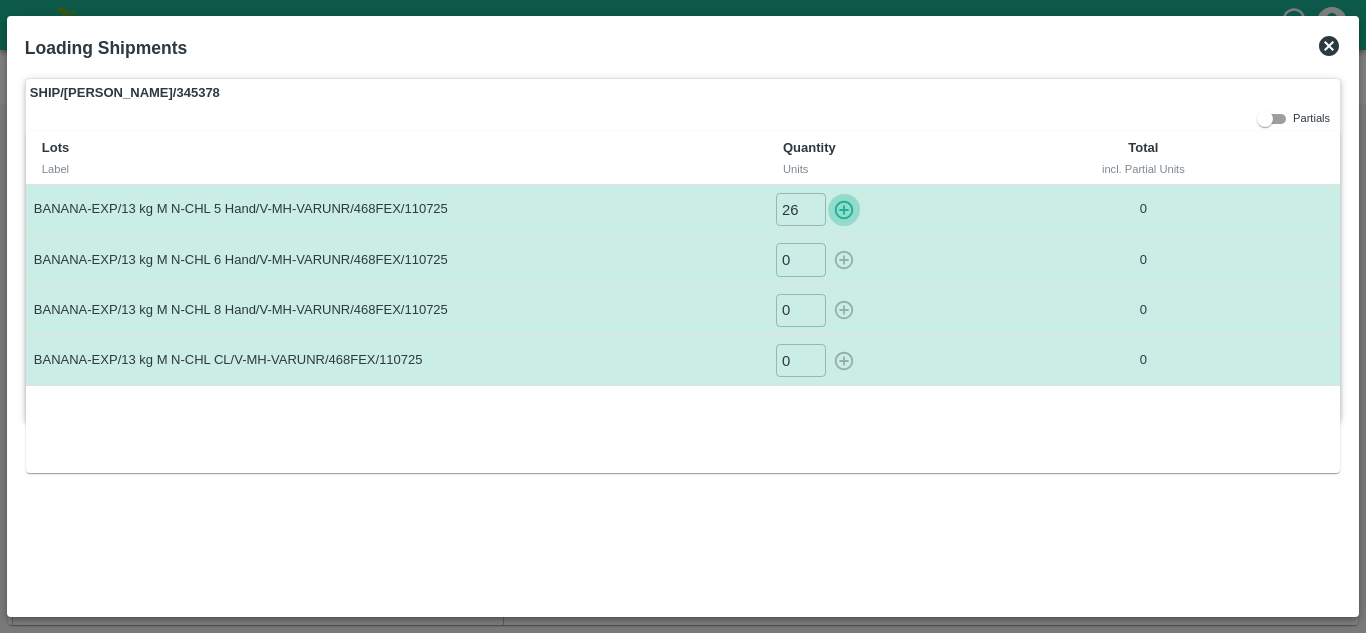 type 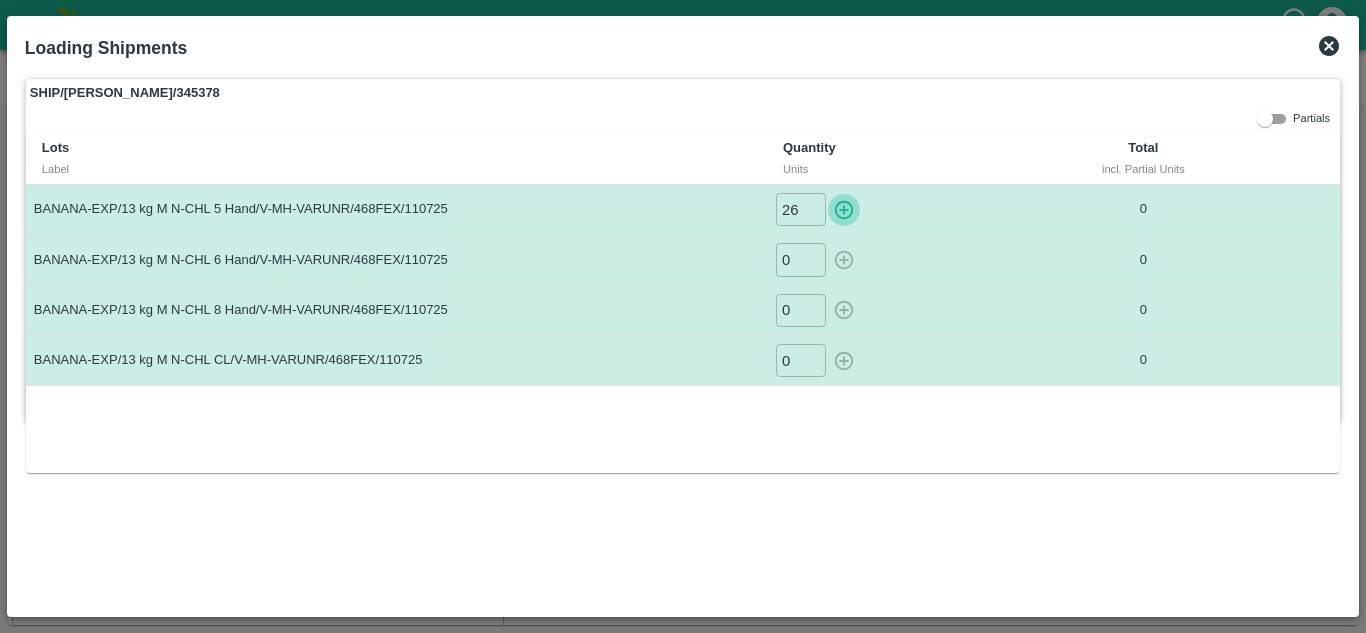click at bounding box center [844, 209] 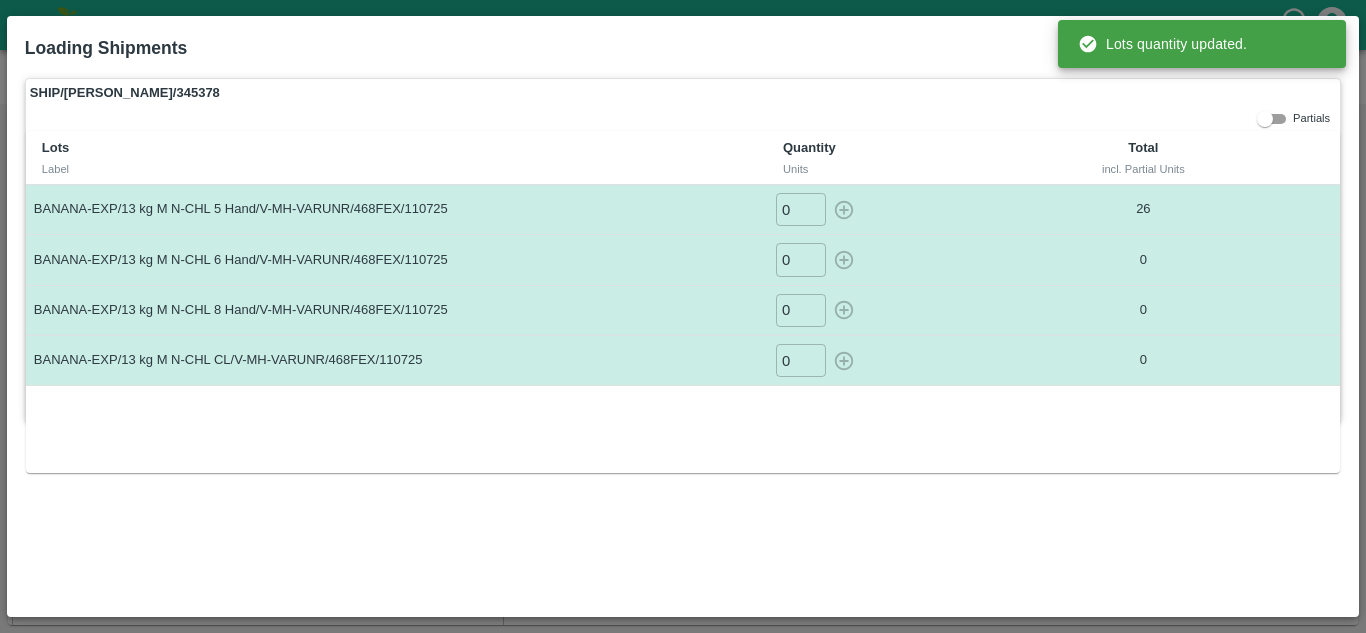 click on "0" at bounding box center [801, 259] 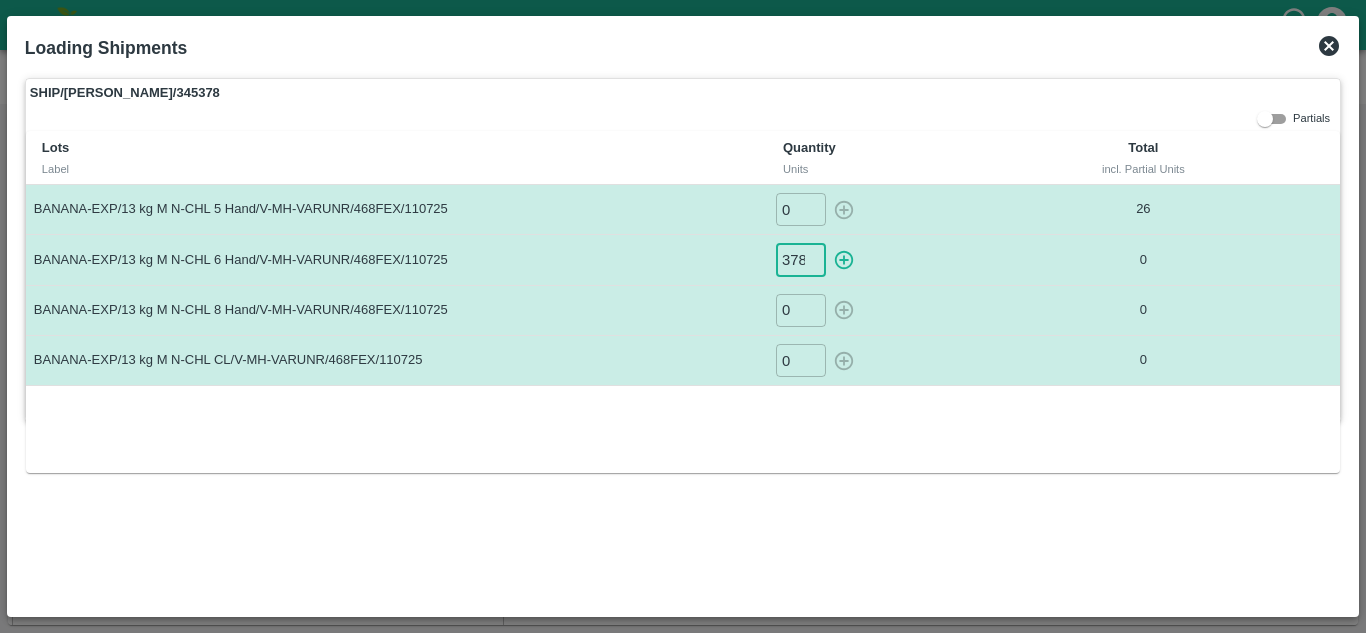 scroll, scrollTop: 0, scrollLeft: 1, axis: horizontal 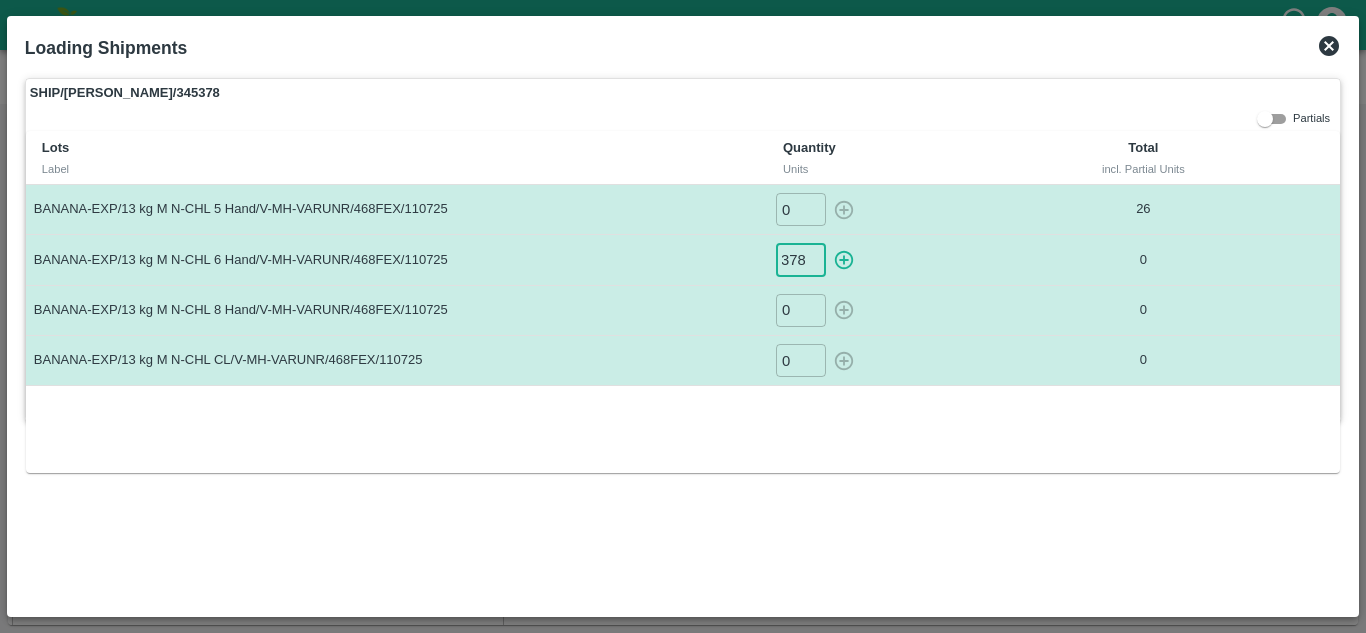type on "378" 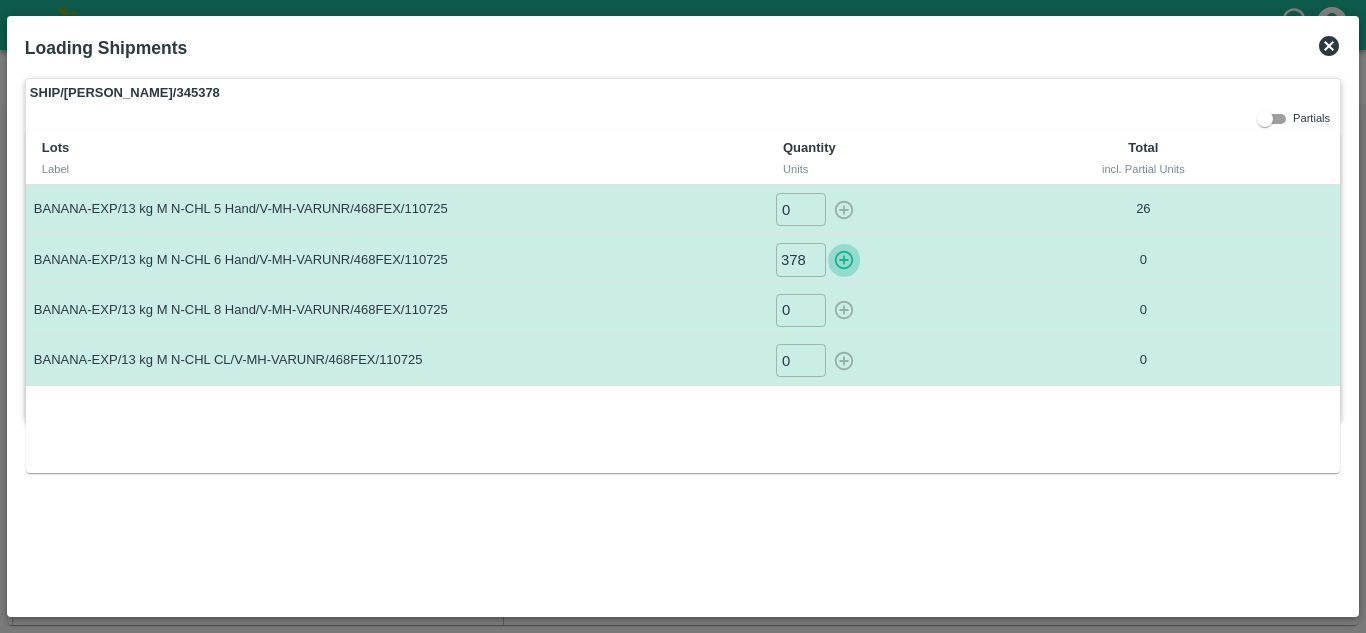 scroll, scrollTop: 0, scrollLeft: 0, axis: both 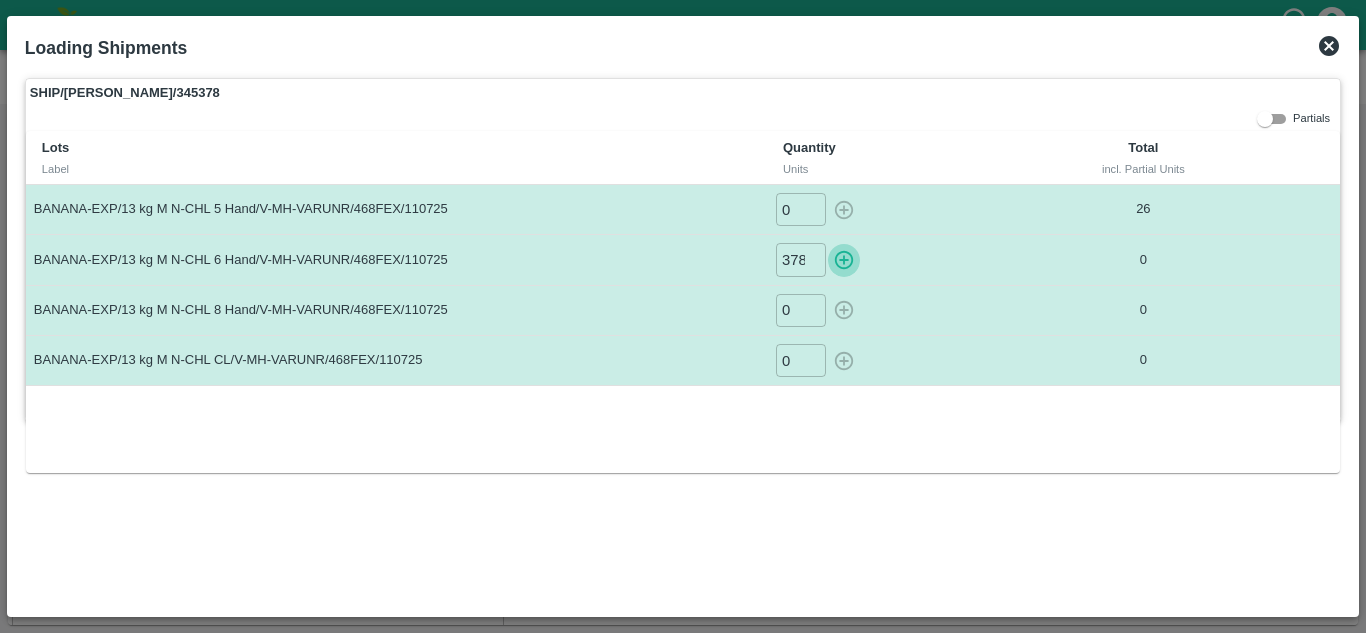 type 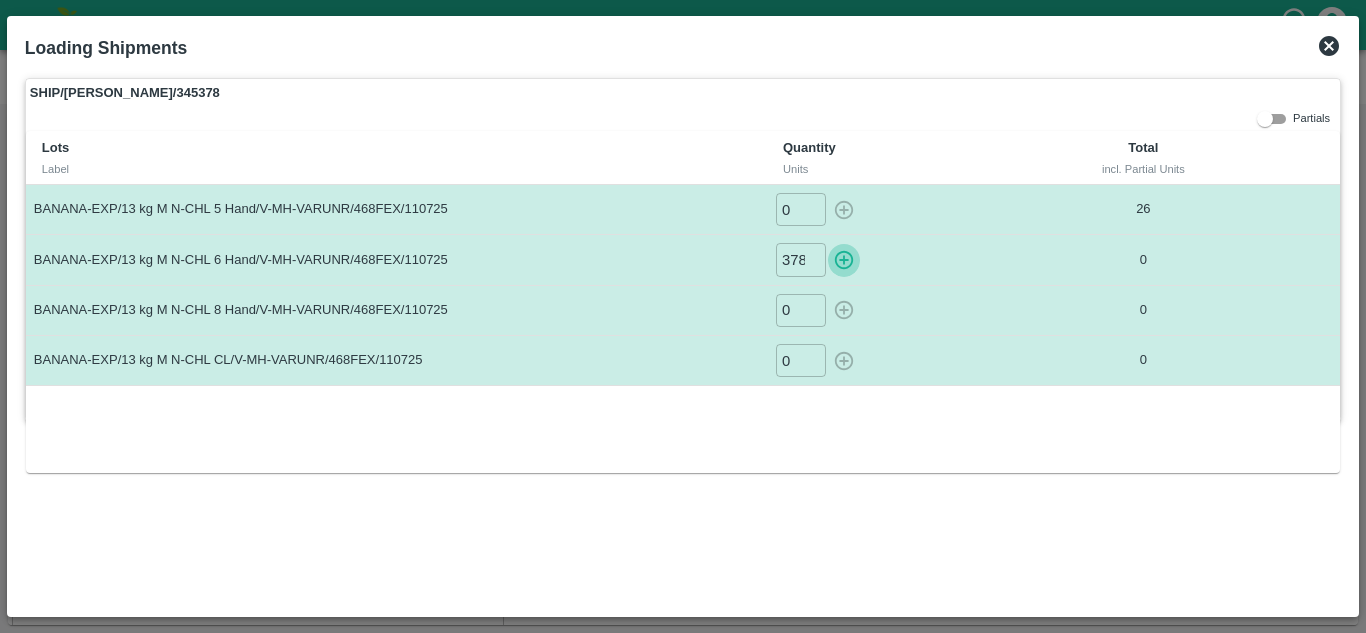 click at bounding box center [844, 259] 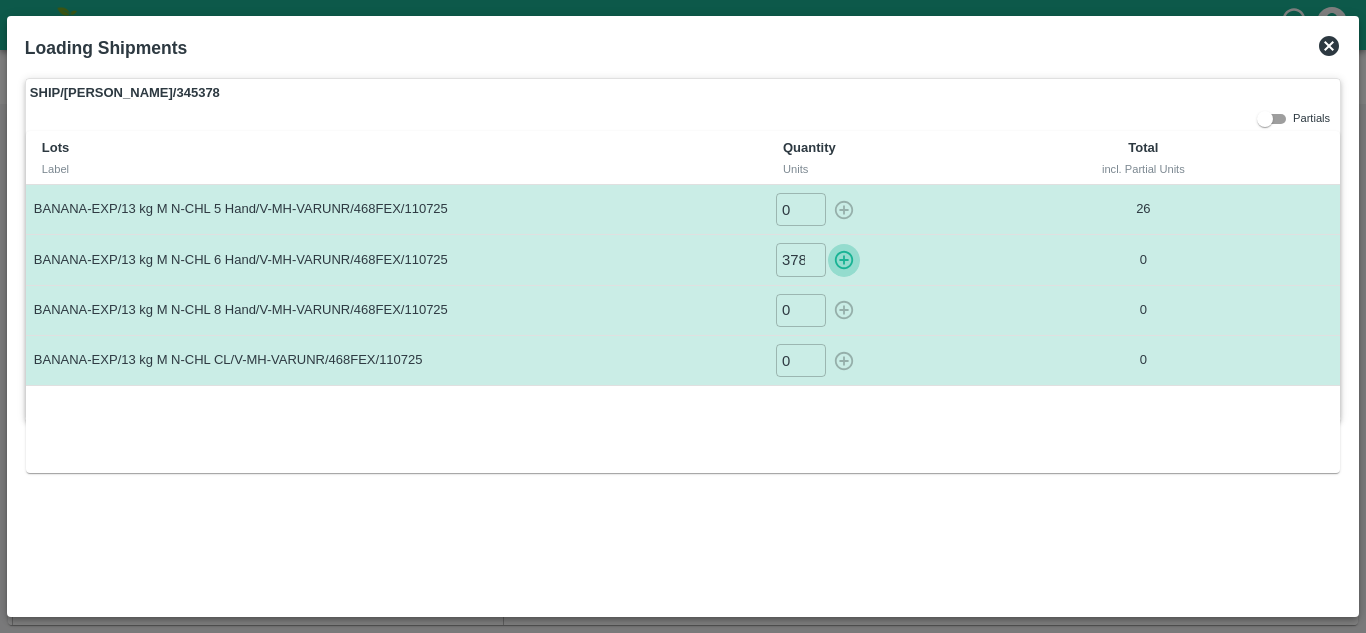 type on "0" 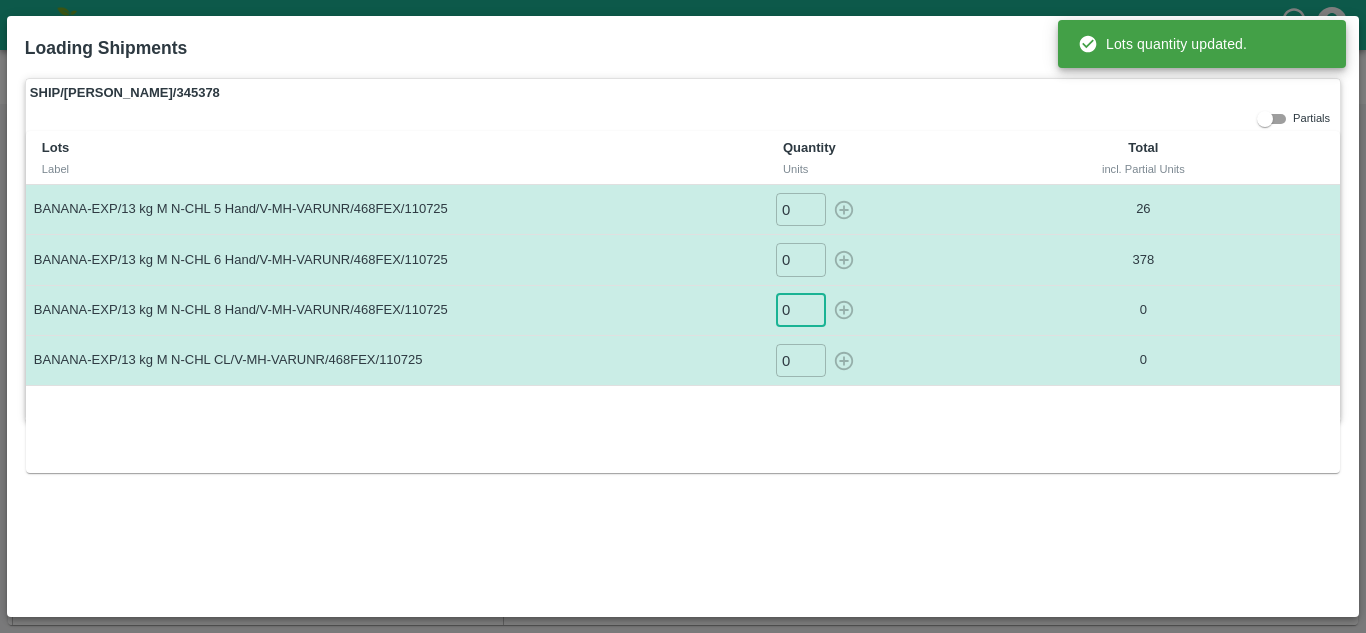 click on "0" at bounding box center (801, 310) 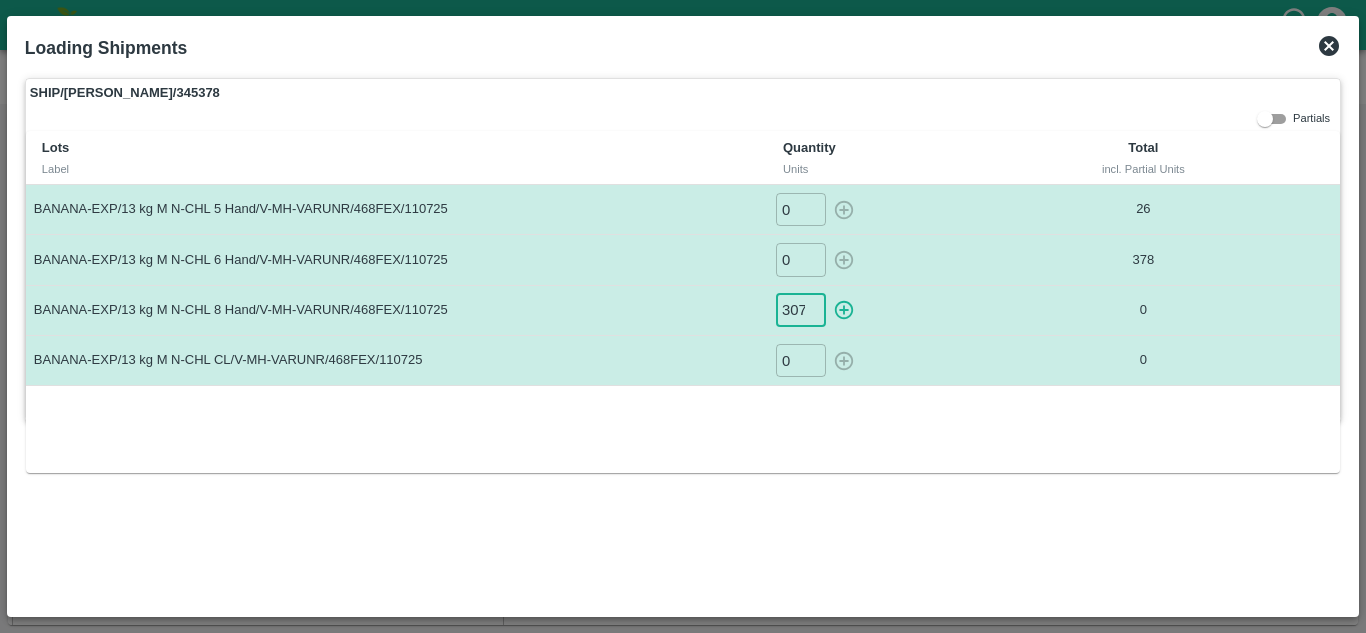 scroll, scrollTop: 0, scrollLeft: 1, axis: horizontal 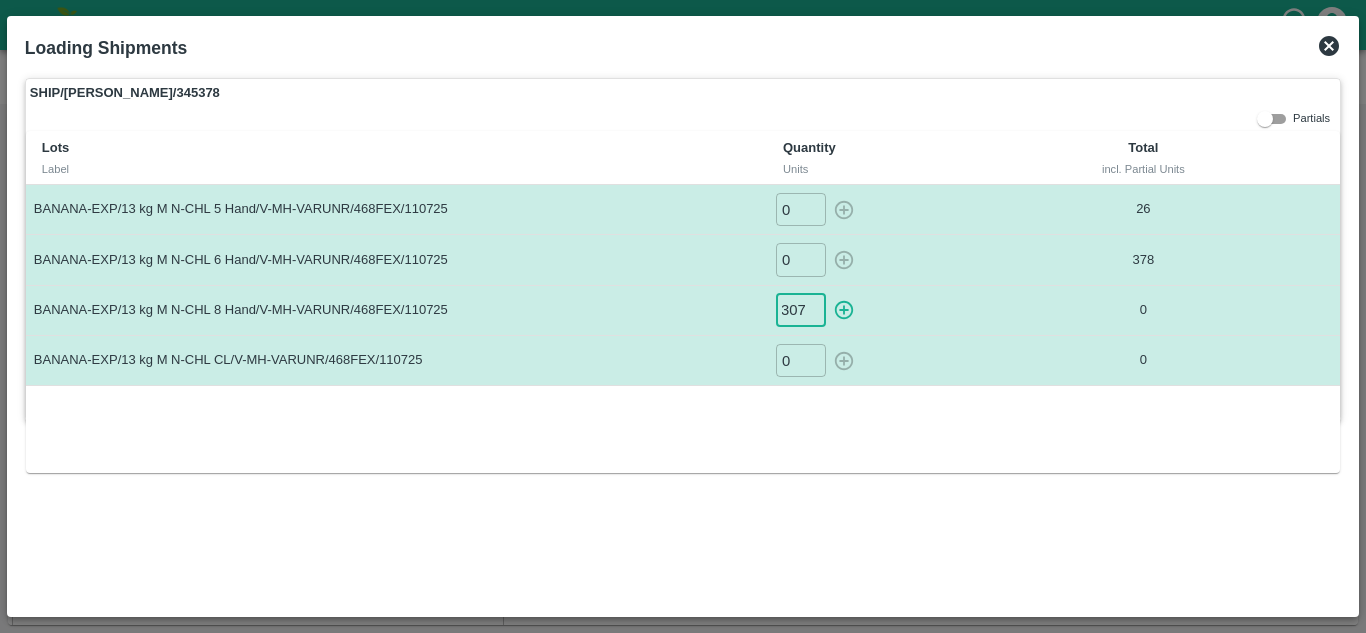 type on "307" 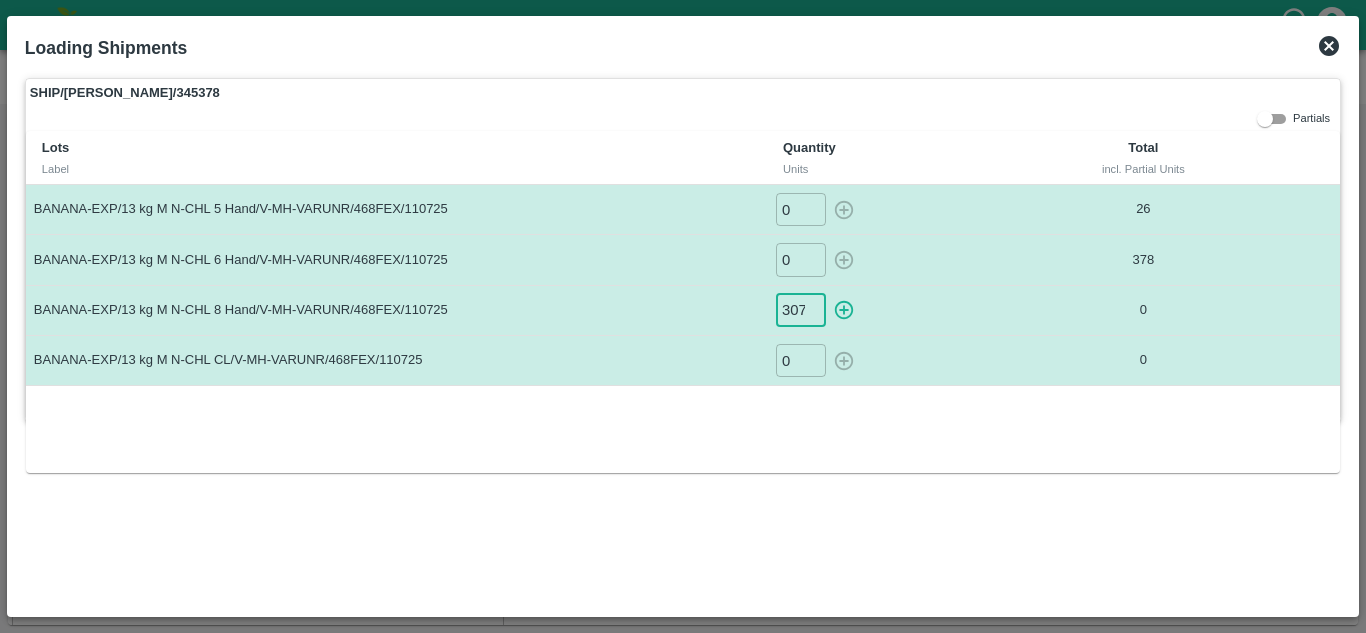 type 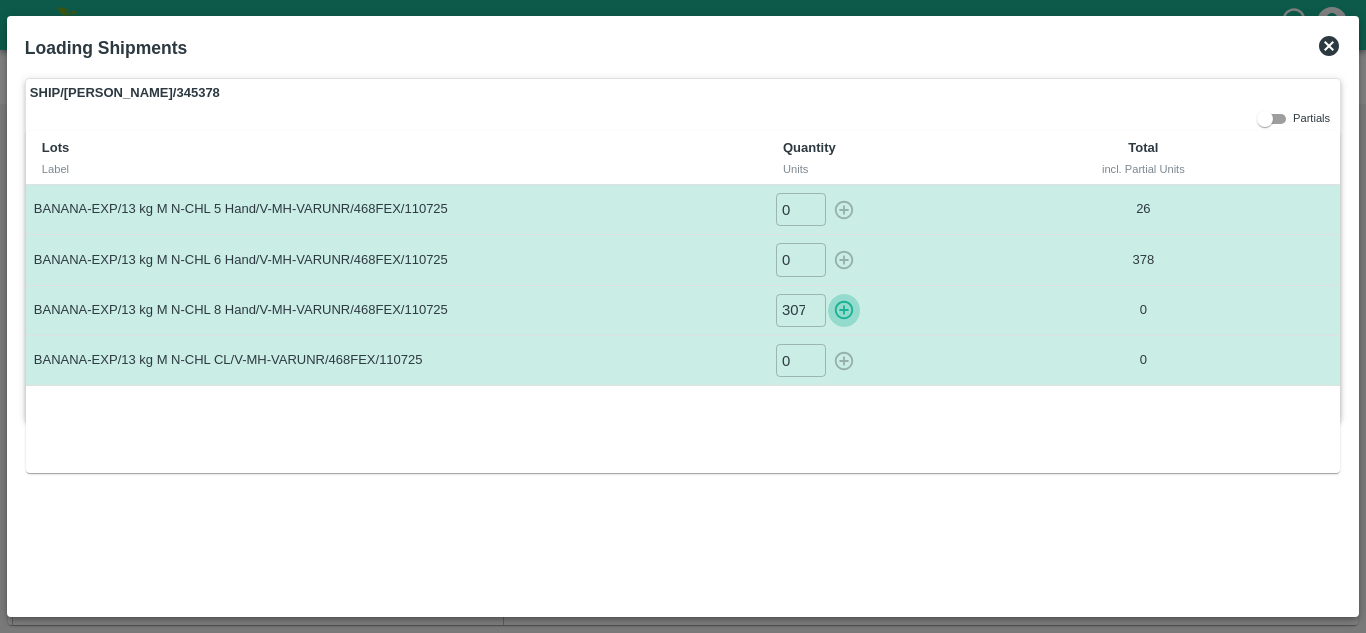 click at bounding box center (844, 310) 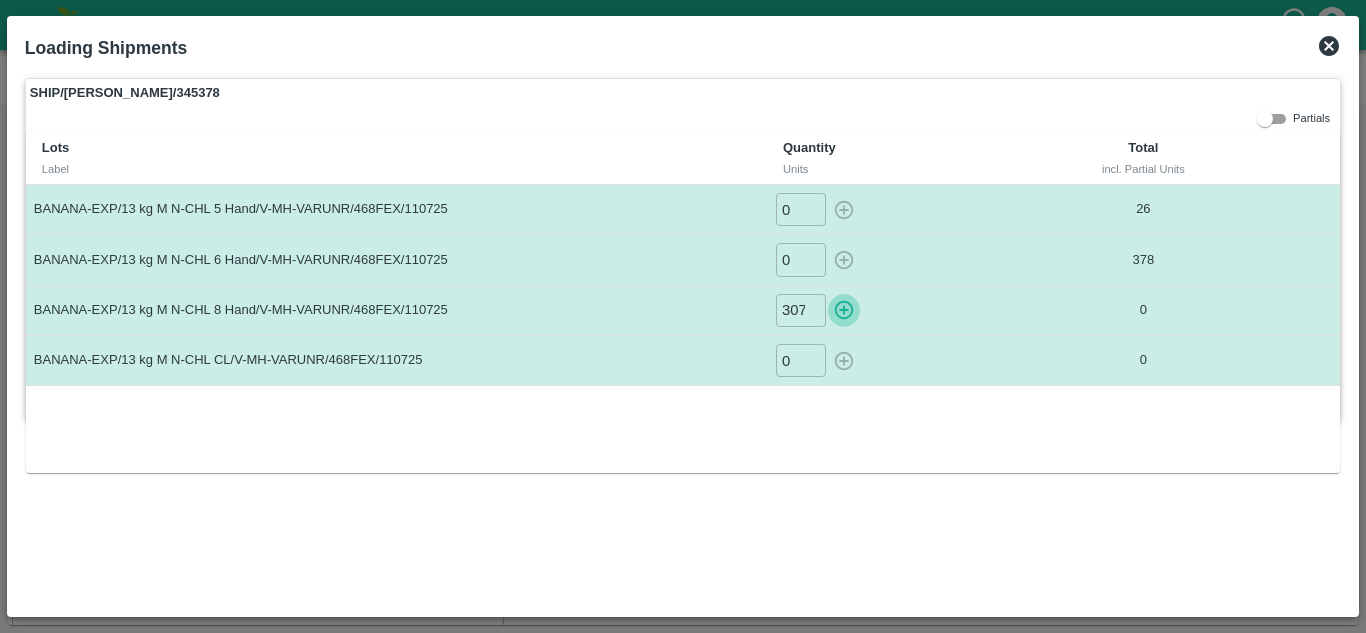 type on "0" 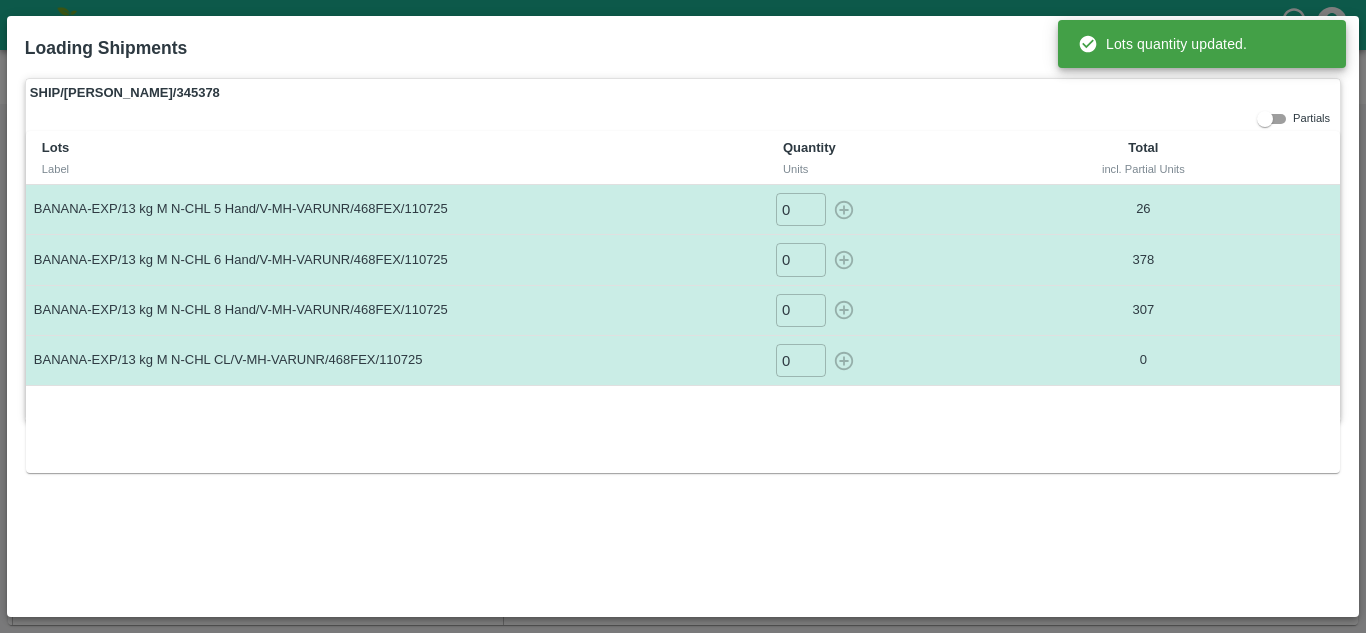 click on "0" at bounding box center (801, 360) 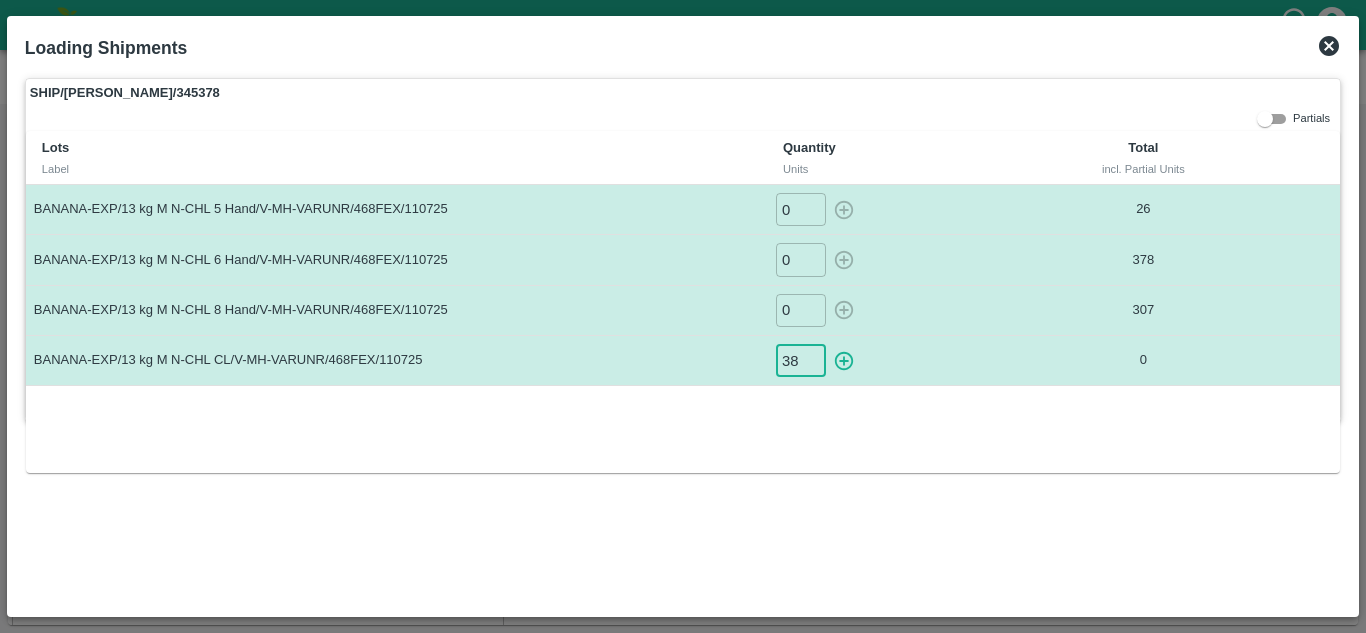 type on "38" 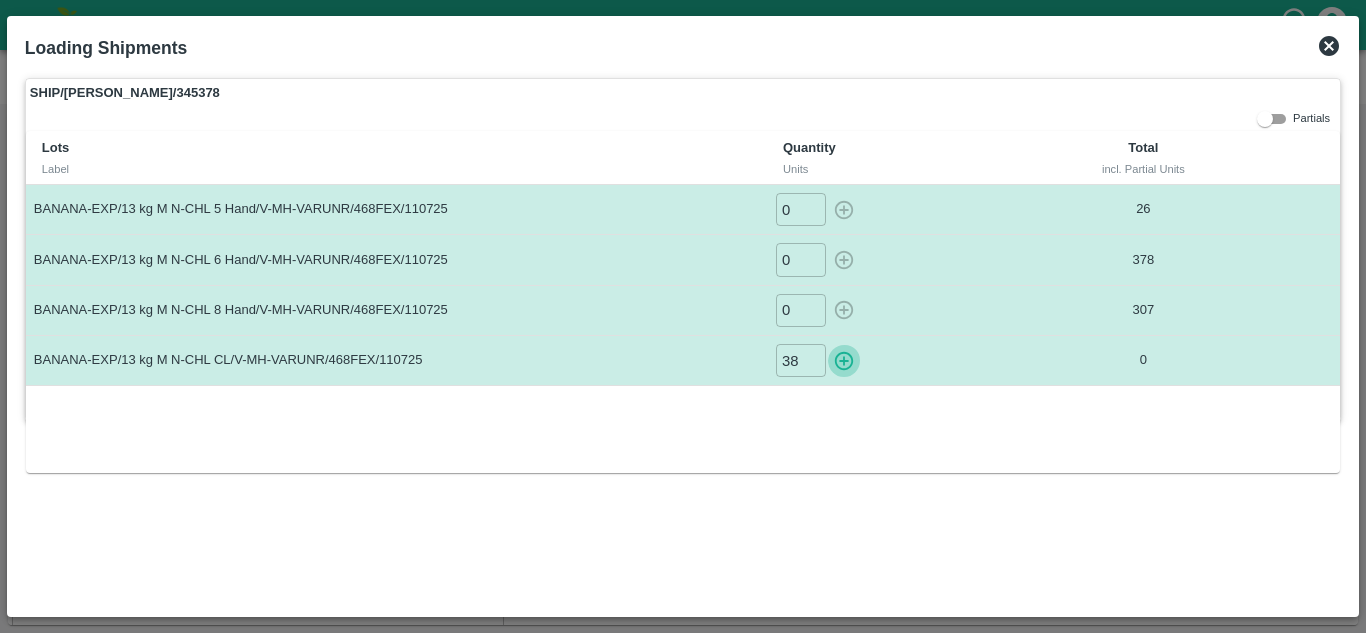 type 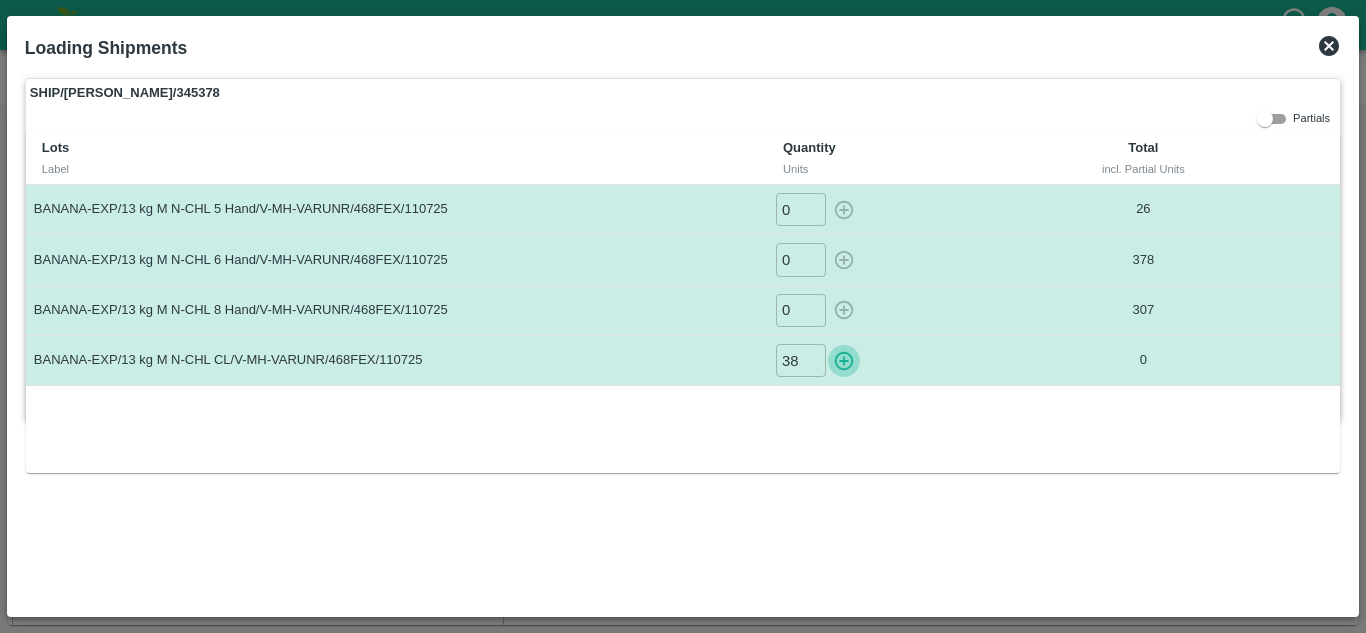 click at bounding box center (844, 360) 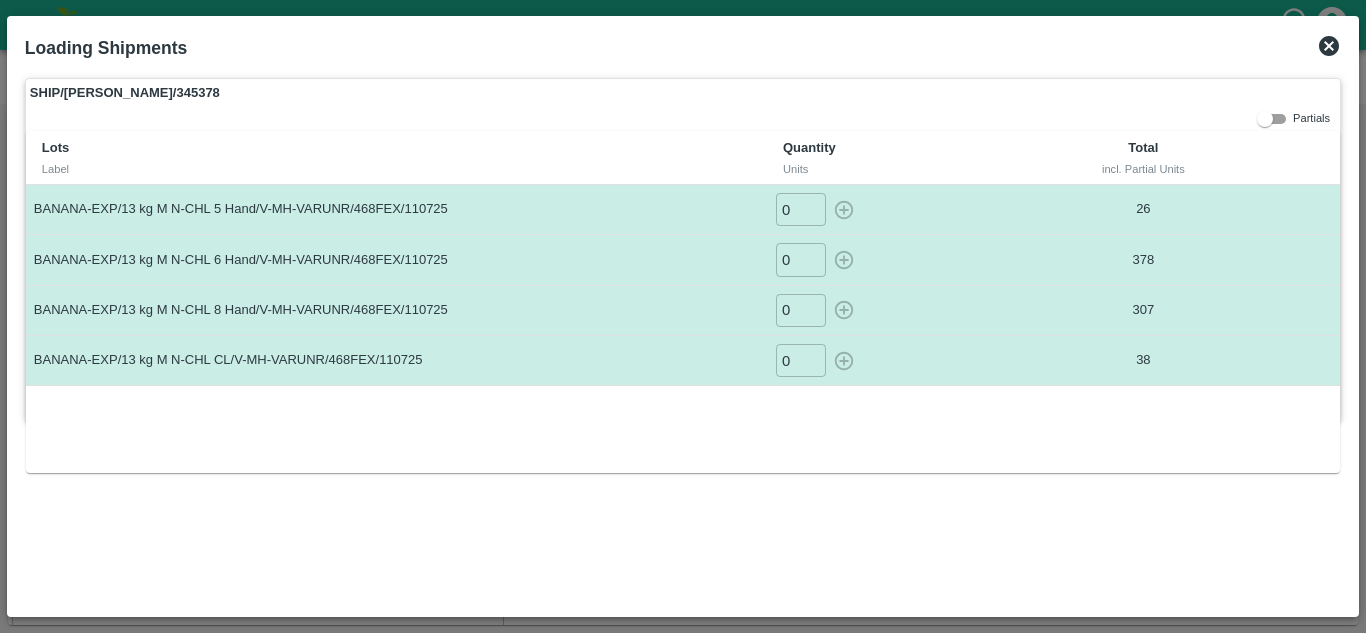 click 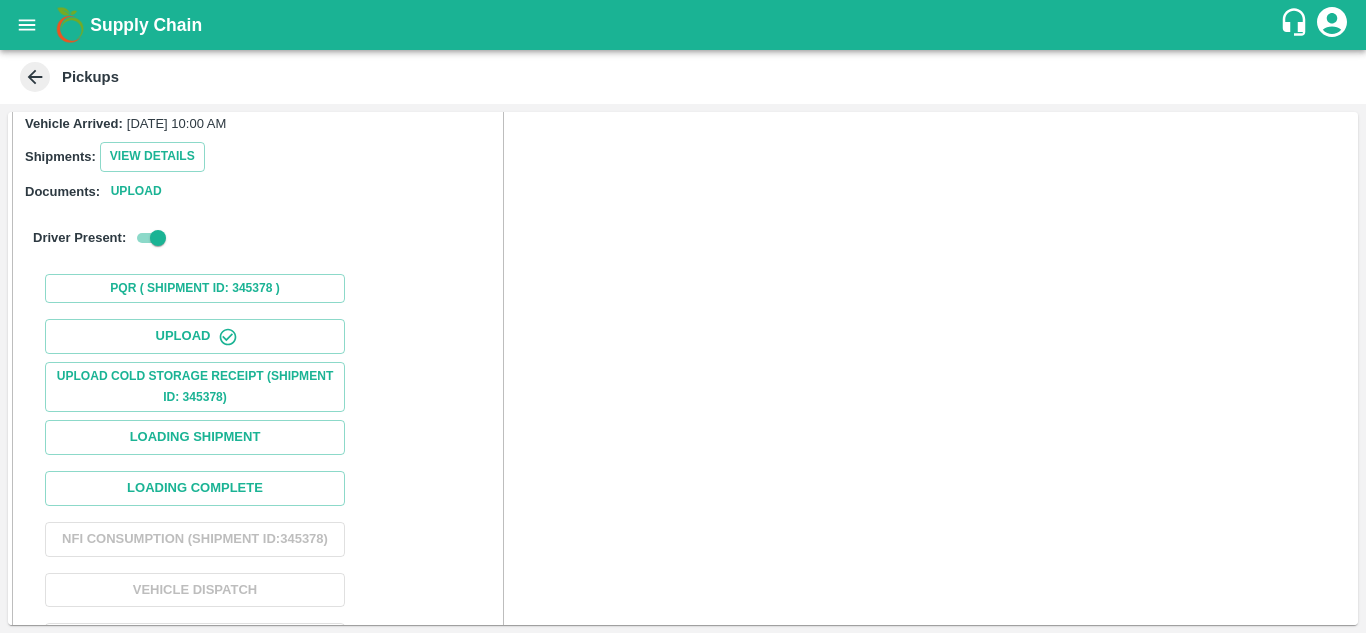 scroll, scrollTop: 228, scrollLeft: 0, axis: vertical 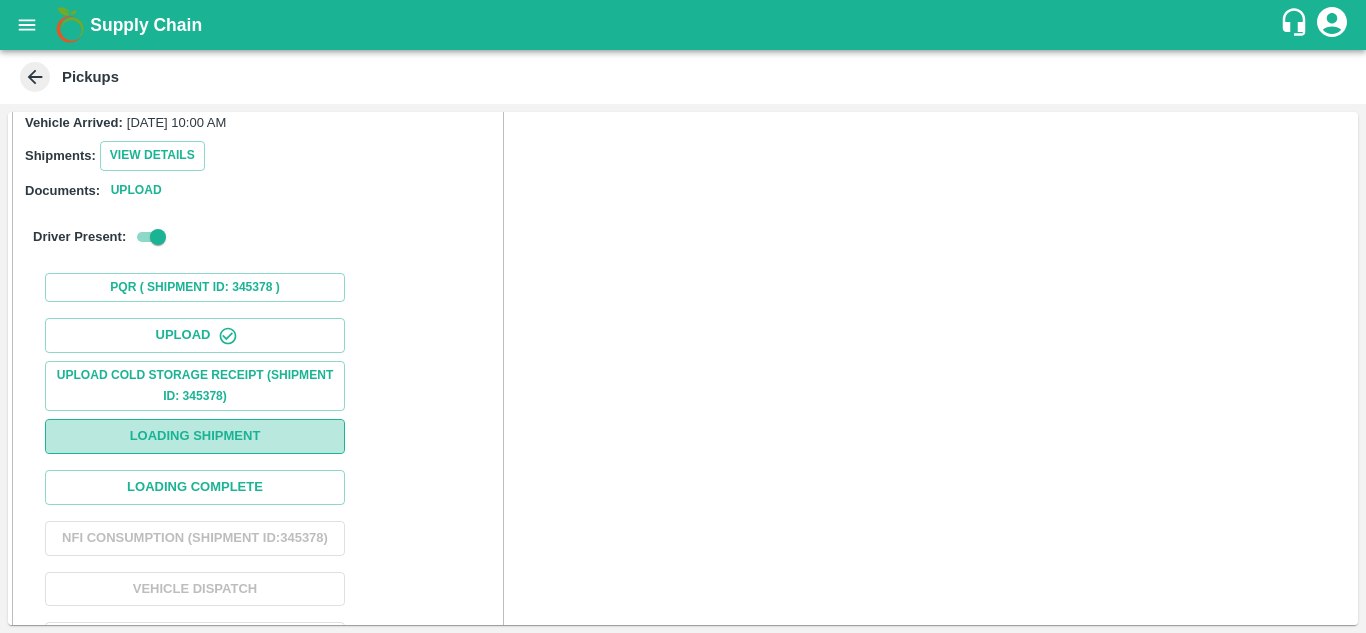 click on "Loading Shipment" at bounding box center (195, 436) 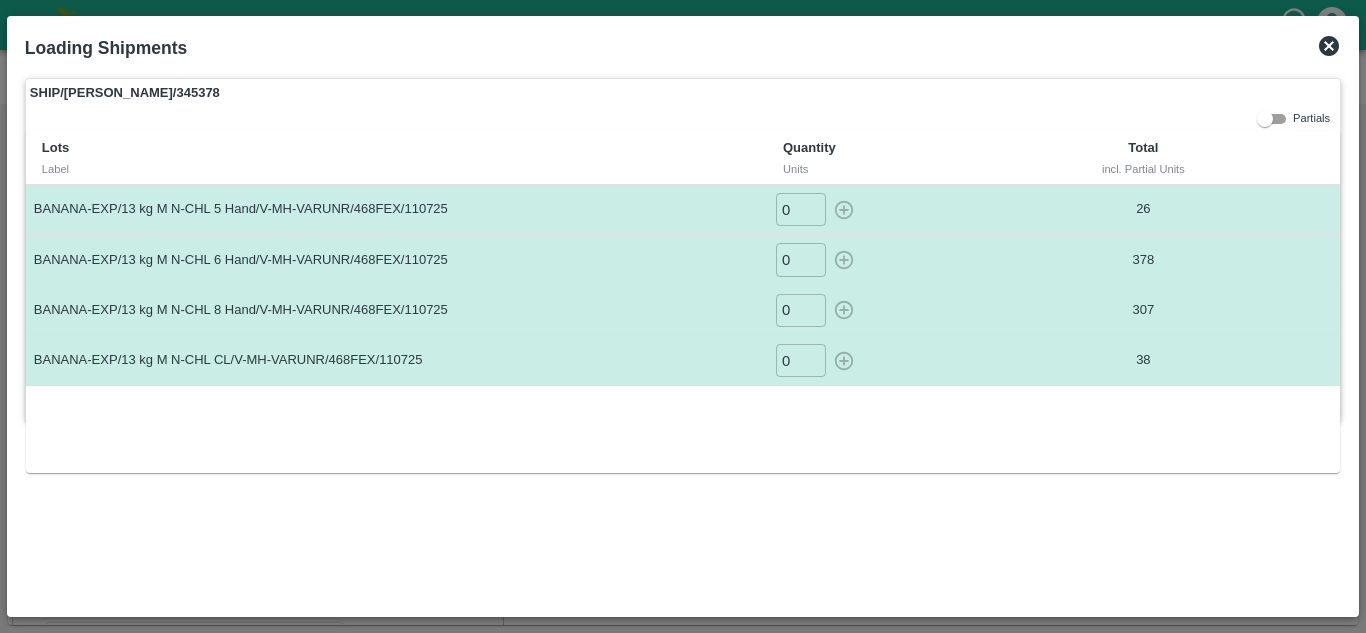 click 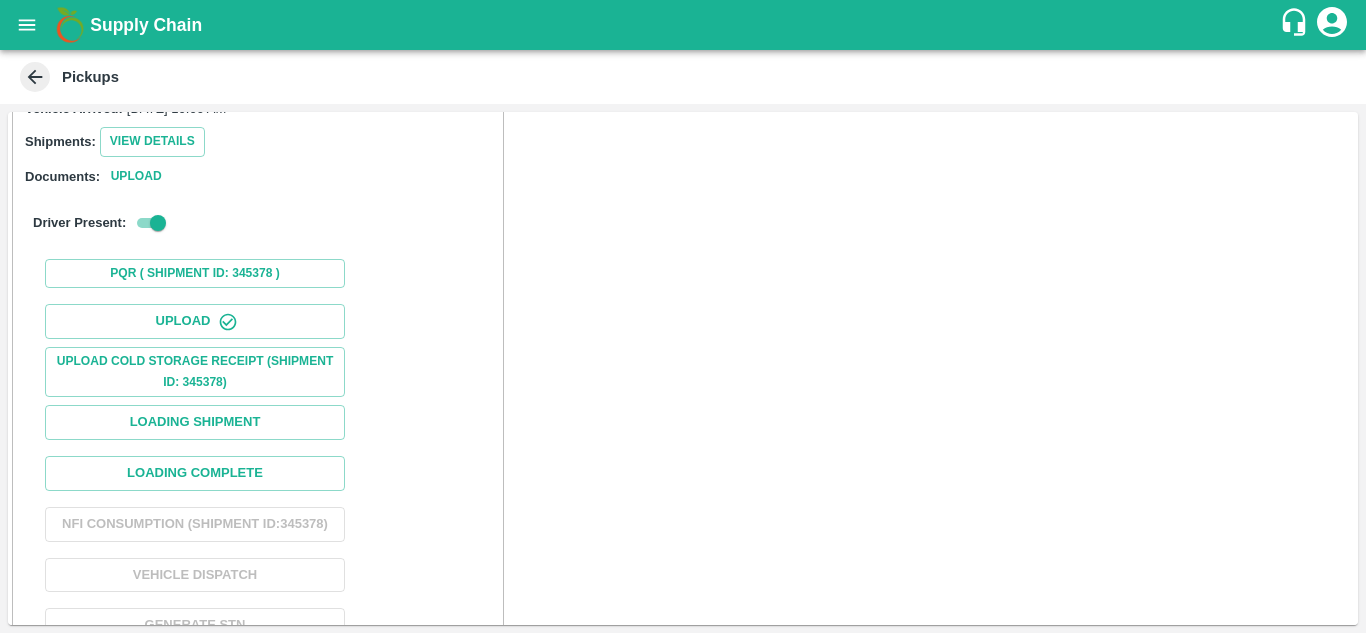 scroll, scrollTop: 308, scrollLeft: 0, axis: vertical 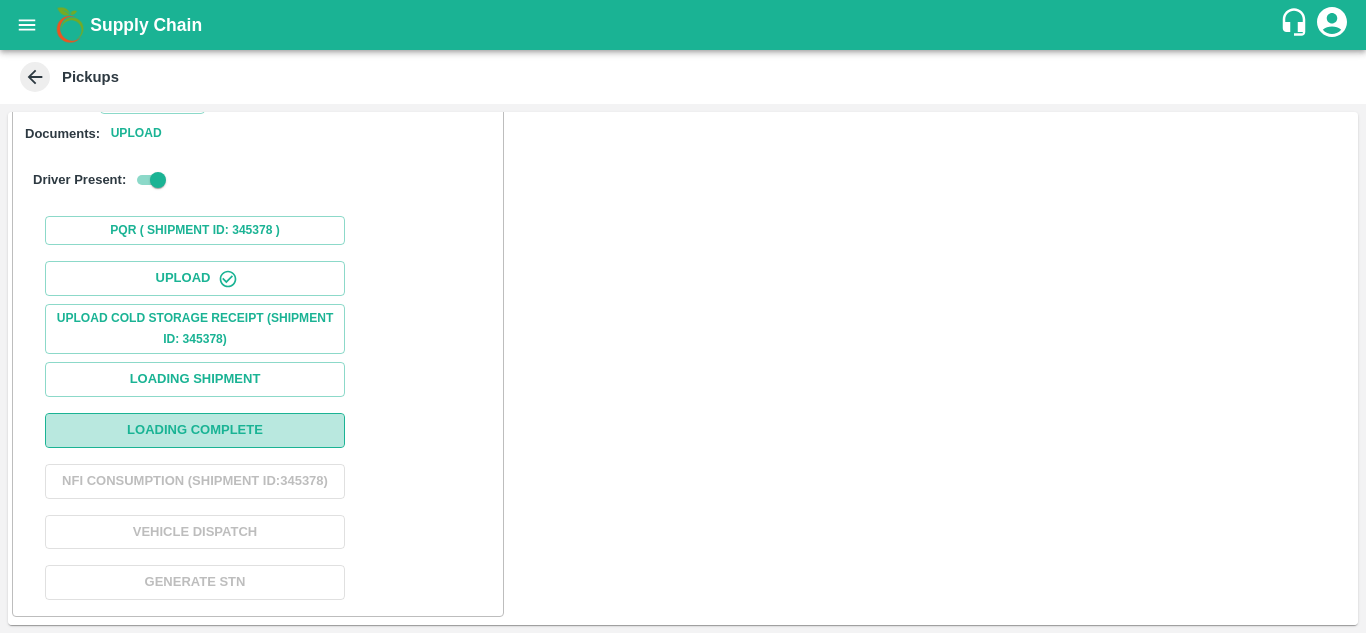 click on "Loading Complete" at bounding box center [195, 430] 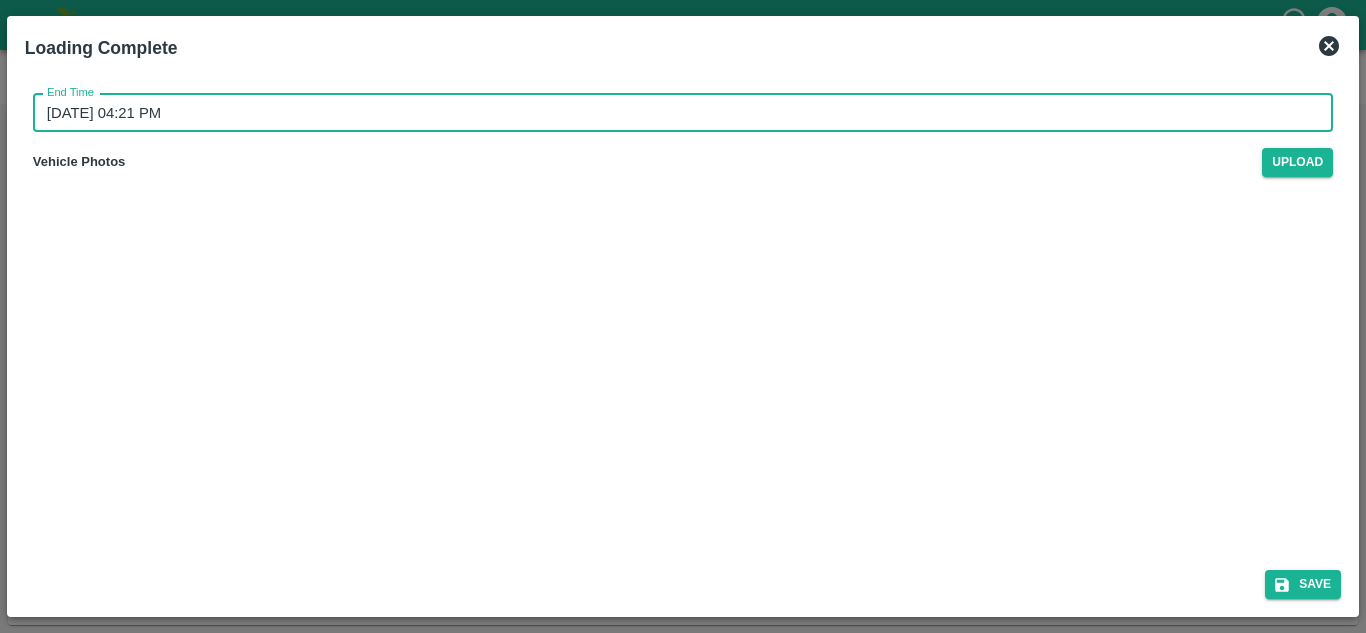 click on "12/07/2025 04:21 PM" at bounding box center [676, 113] 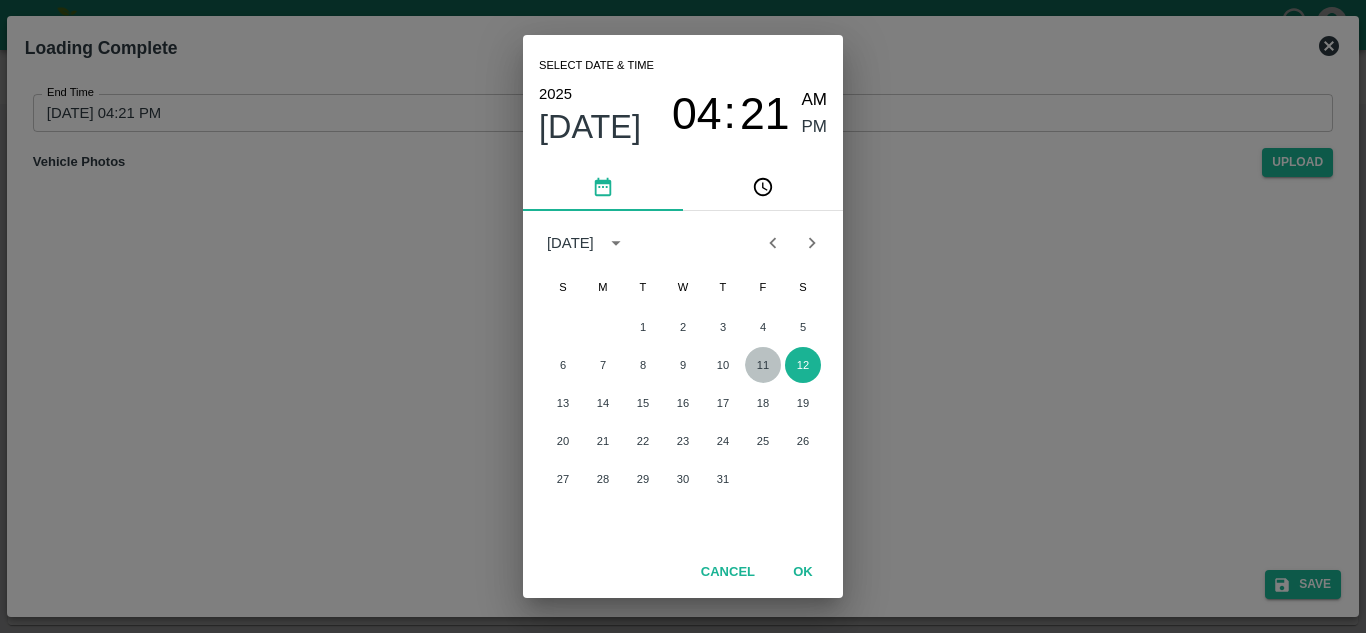 click on "11" at bounding box center (763, 365) 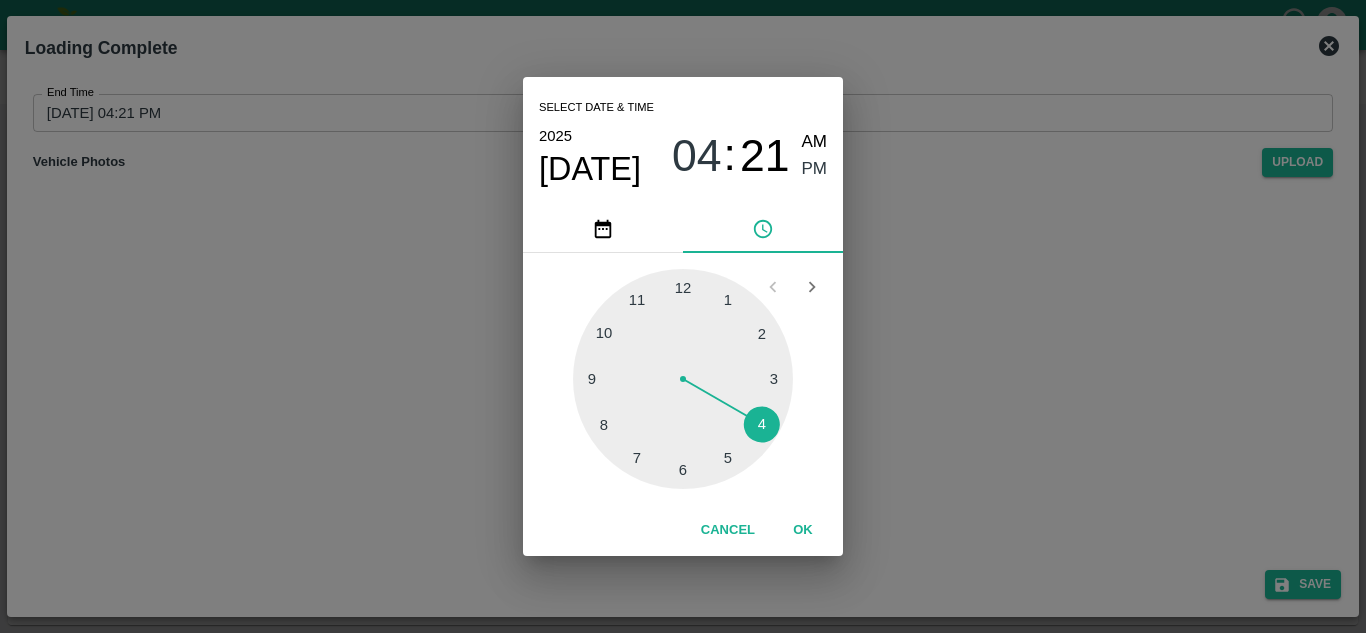 click at bounding box center [683, 379] 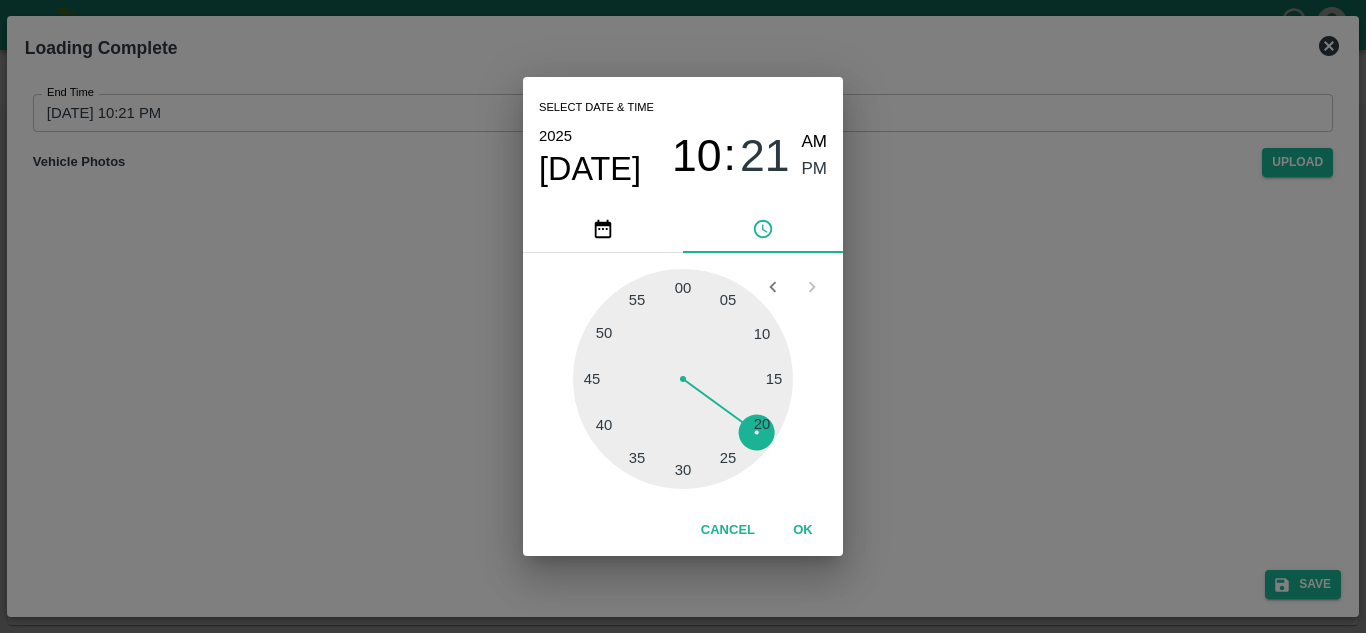 click at bounding box center (683, 379) 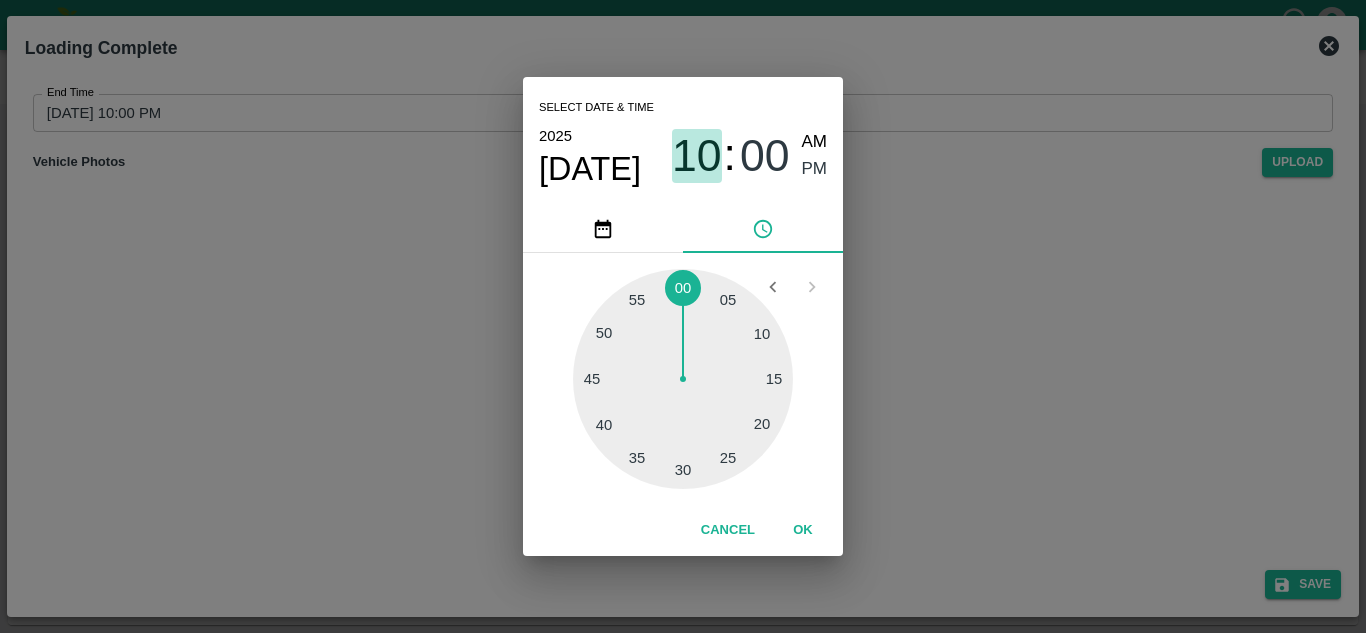 click on "10" at bounding box center (697, 156) 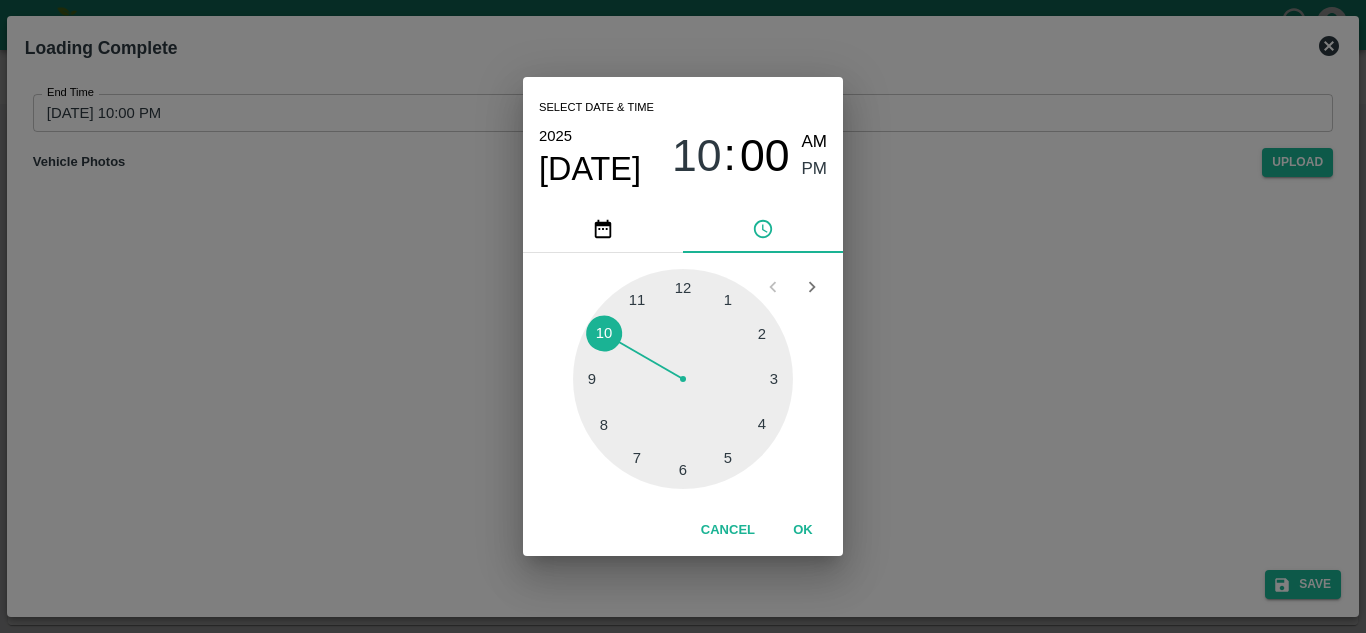 click at bounding box center (683, 379) 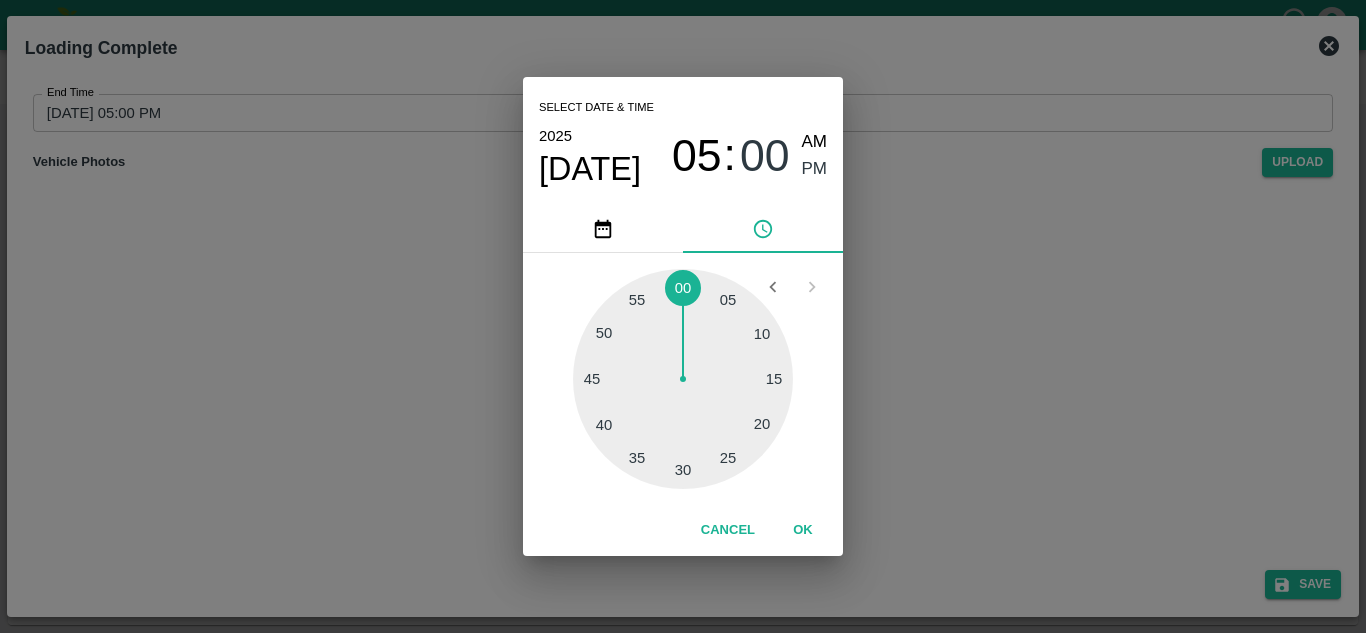 click at bounding box center (683, 379) 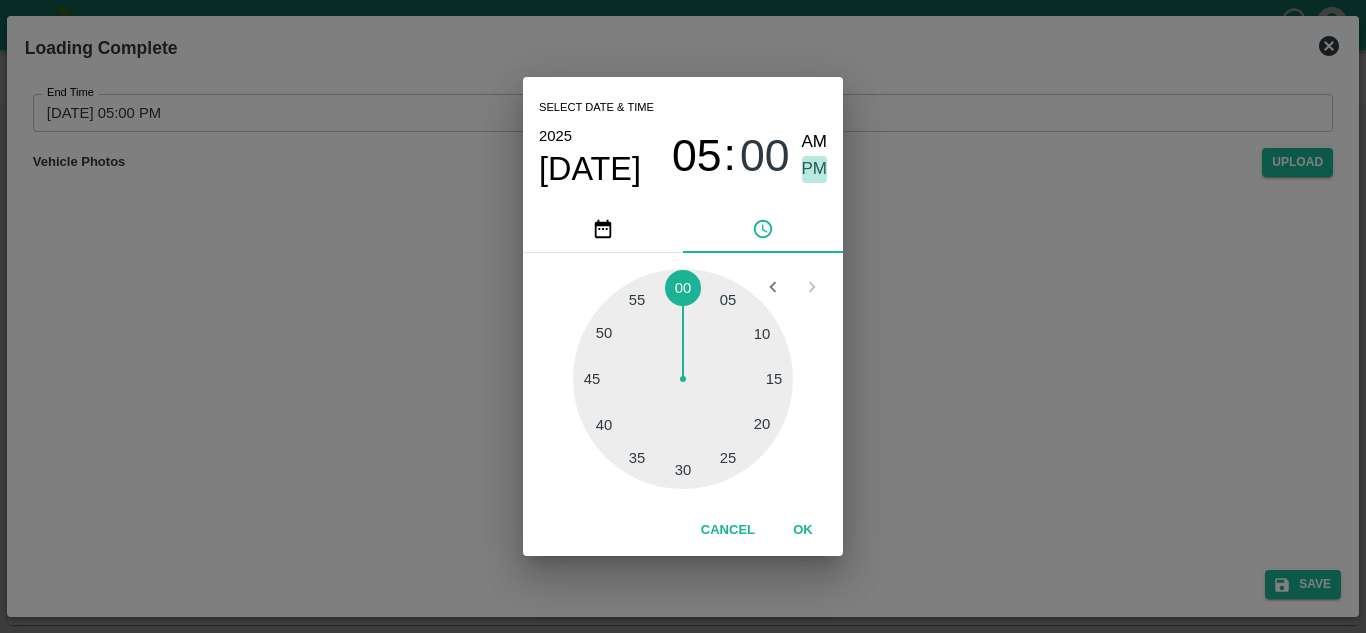 click on "PM" at bounding box center (815, 169) 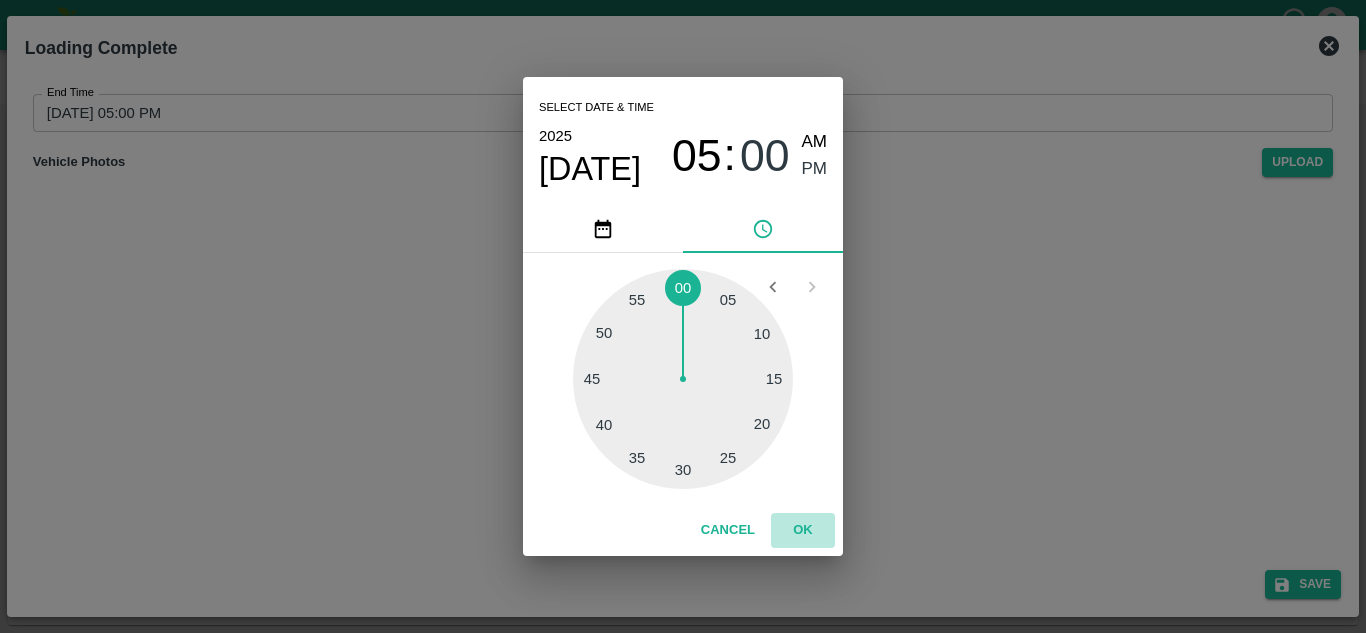 click on "OK" at bounding box center [803, 530] 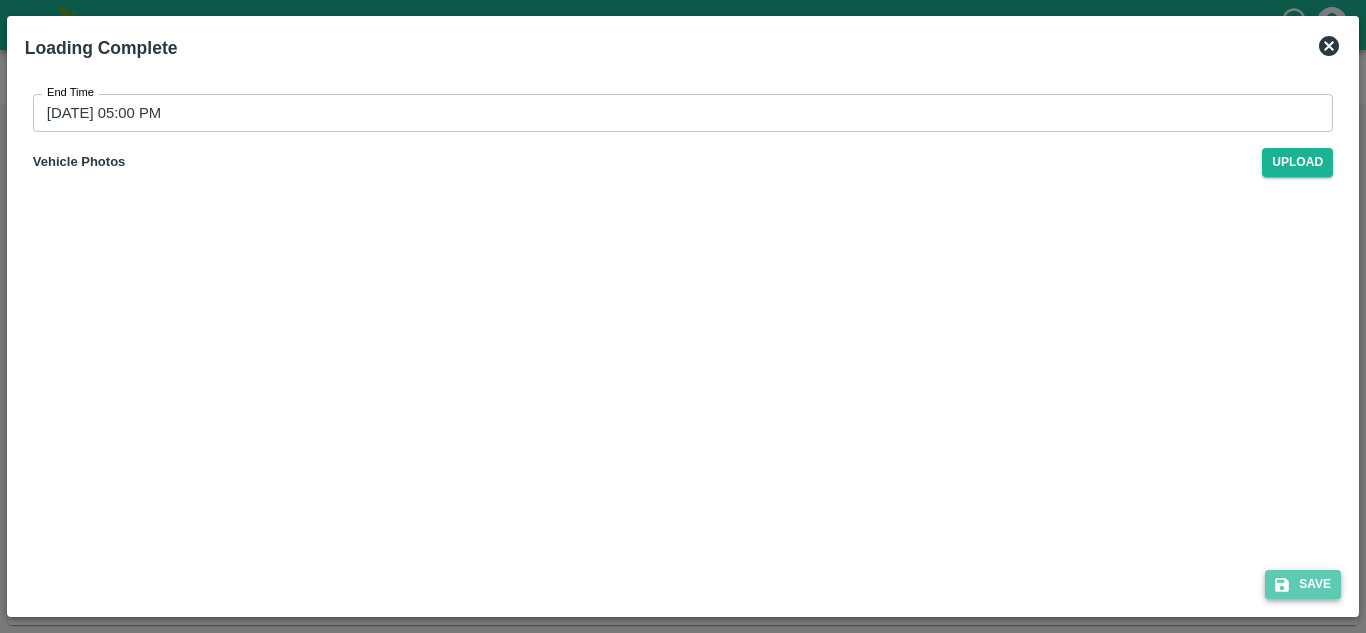 click on "Save" at bounding box center [1303, 584] 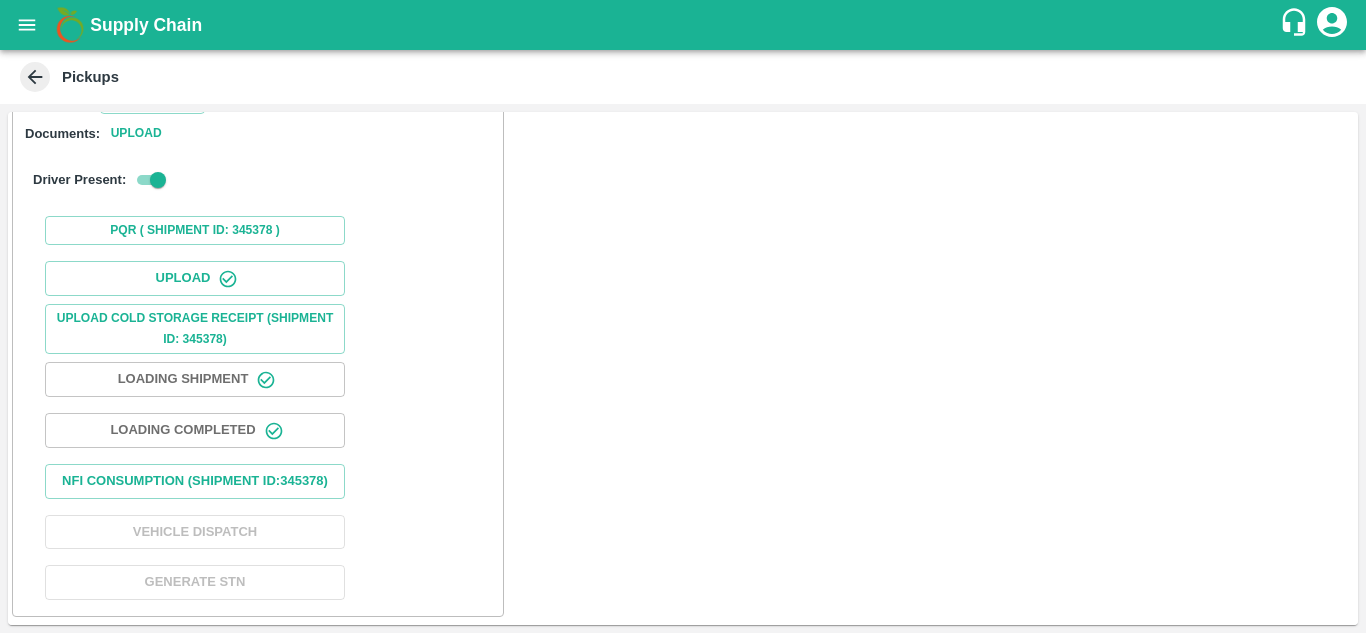 scroll, scrollTop: 307, scrollLeft: 0, axis: vertical 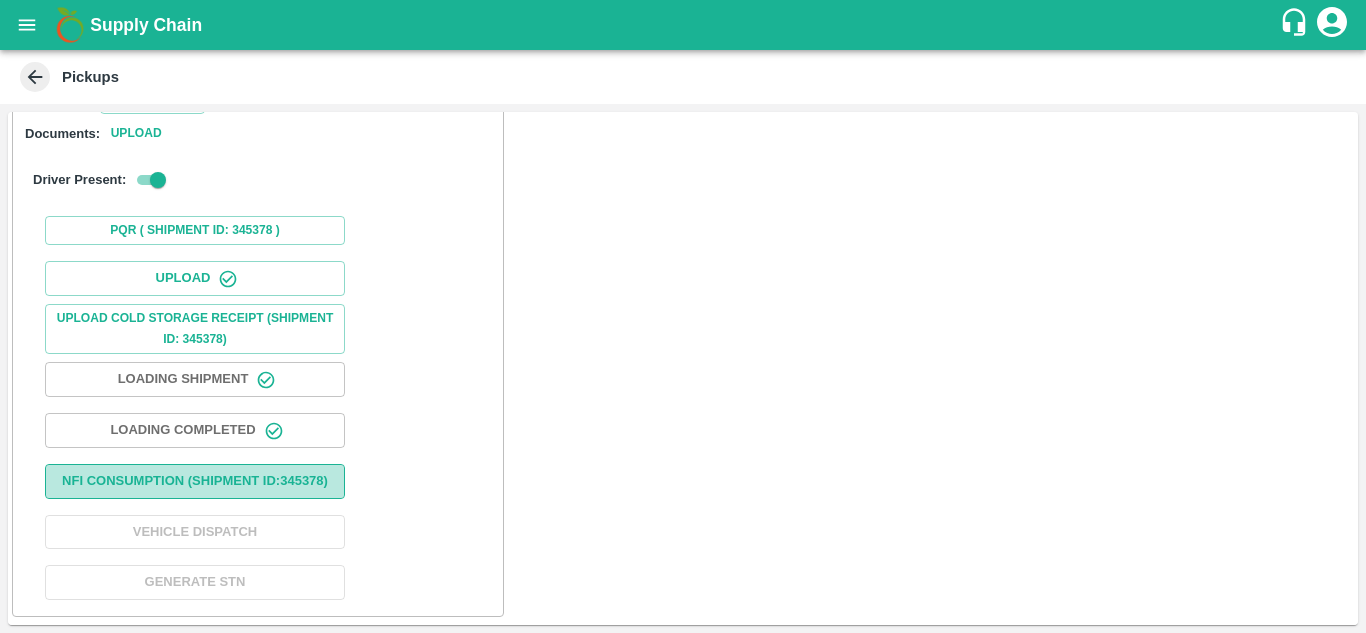click on "Nfi Consumption (SHIPMENT ID:  345378 )" at bounding box center (195, 481) 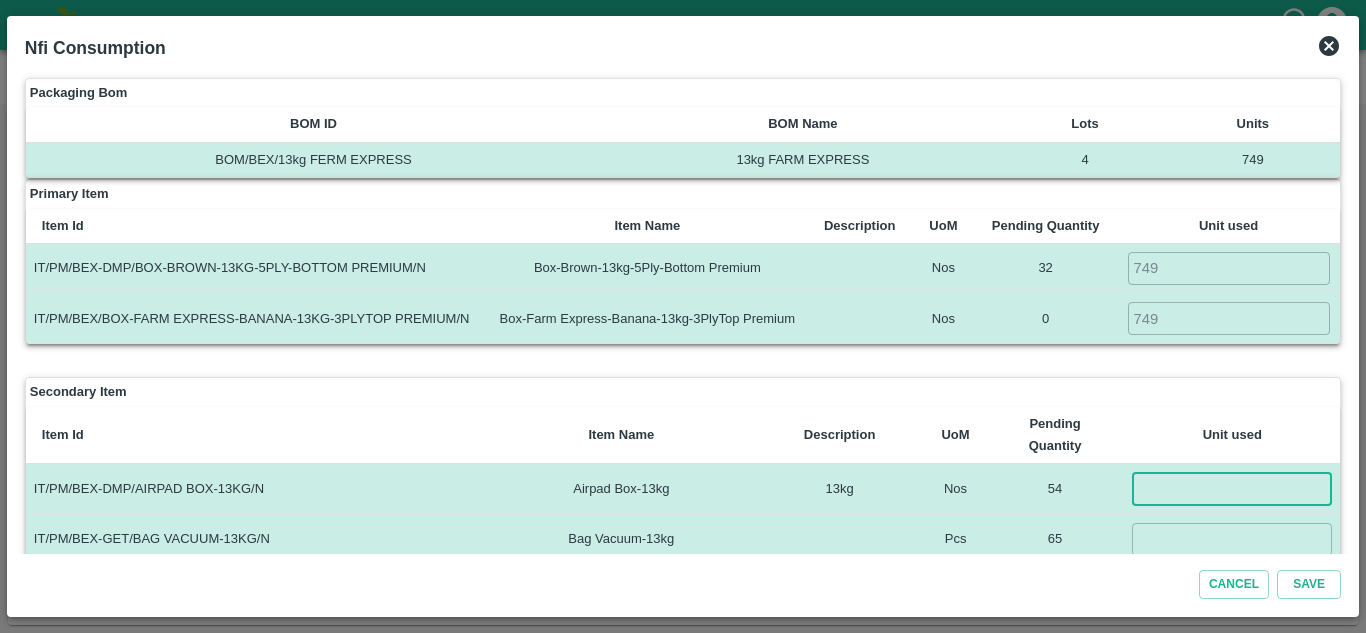 click at bounding box center (1232, 488) 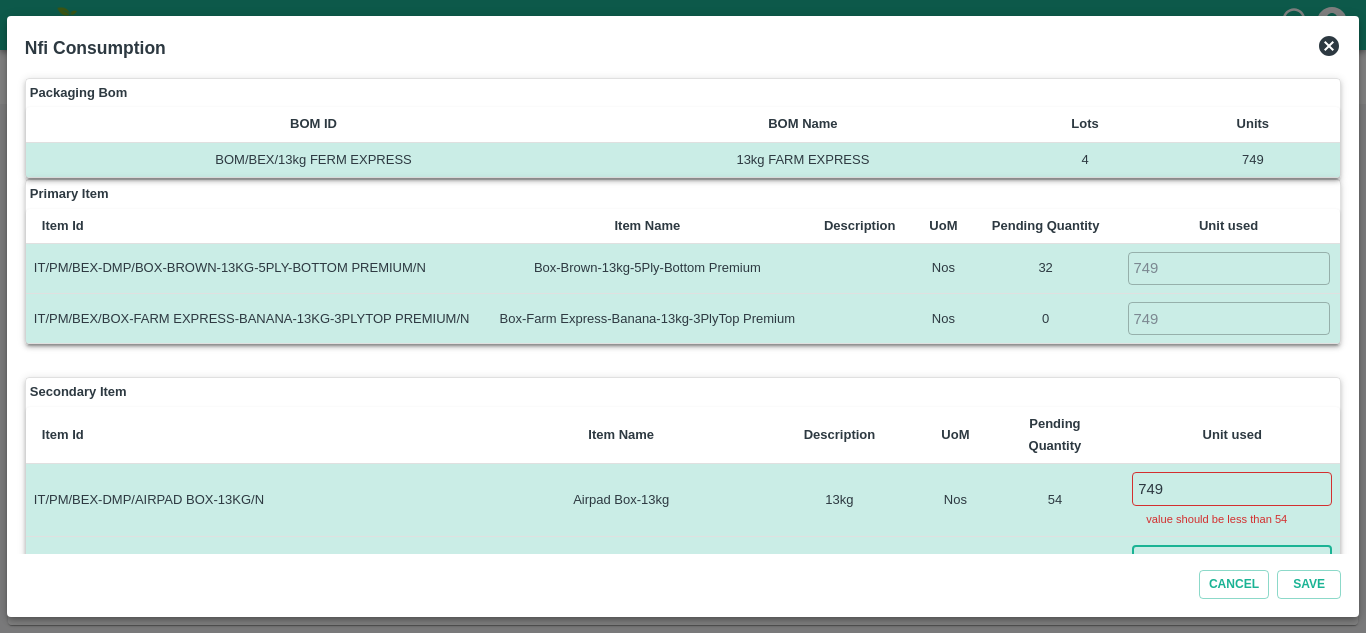 scroll, scrollTop: 25, scrollLeft: 0, axis: vertical 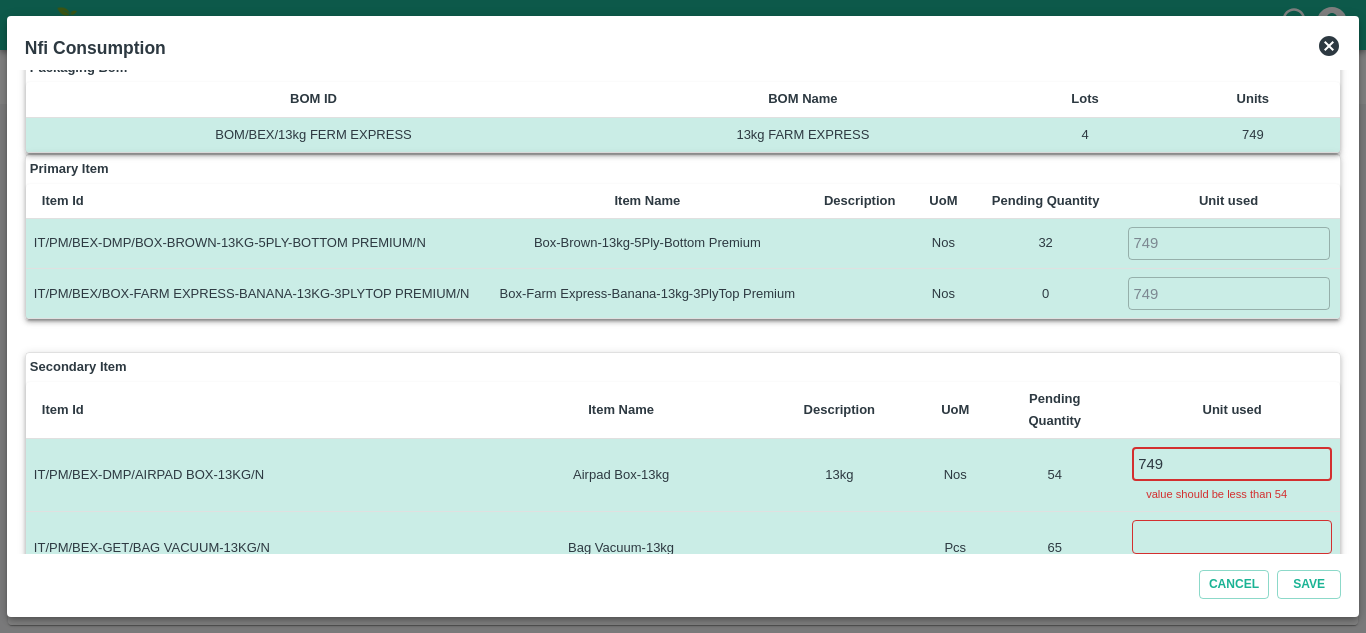 click on "749" at bounding box center (1232, 463) 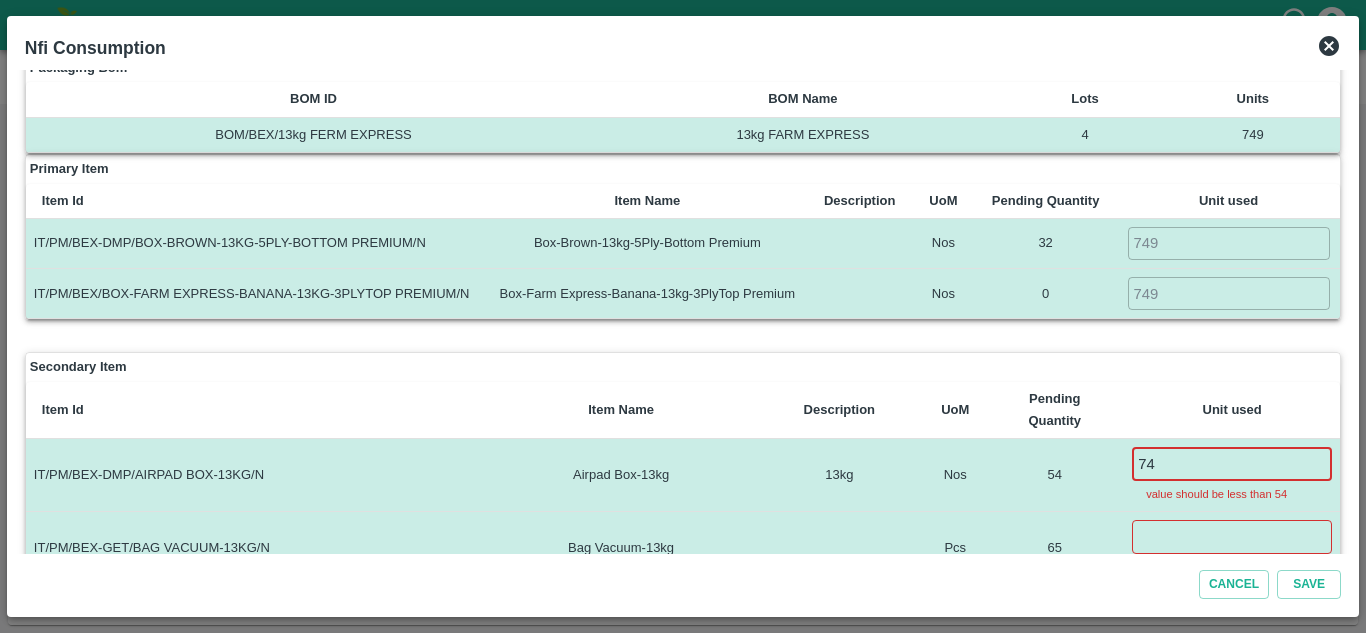 type on "7" 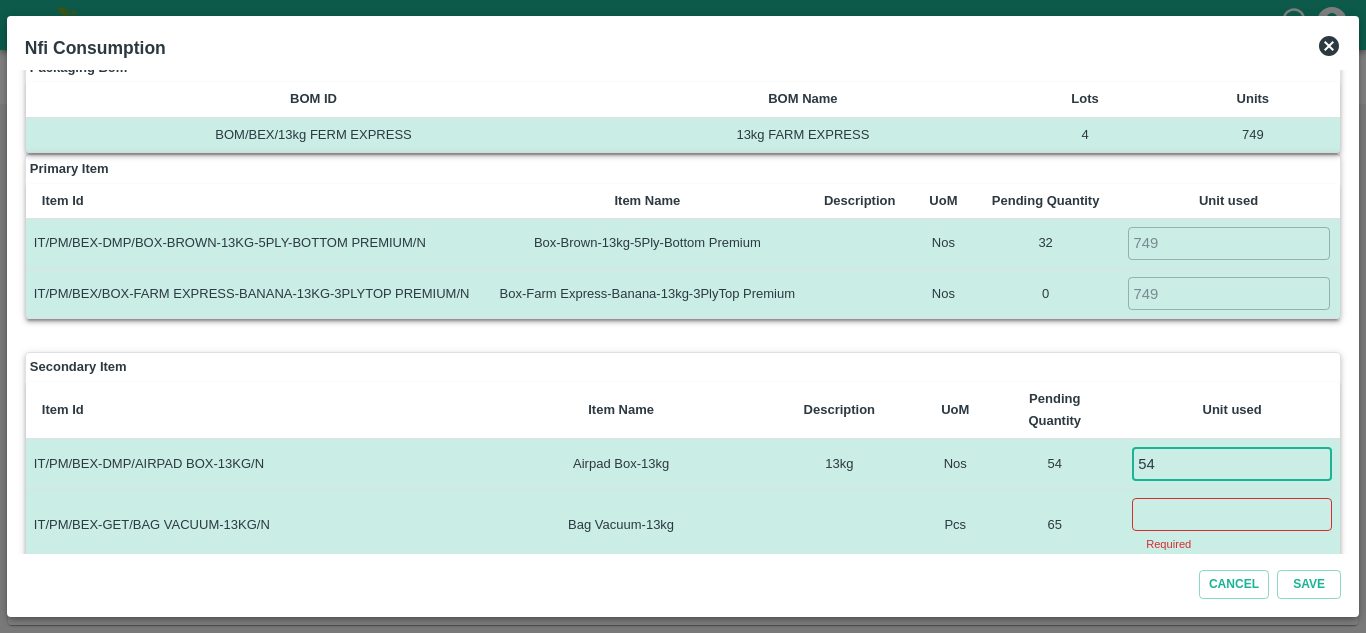 type on "5" 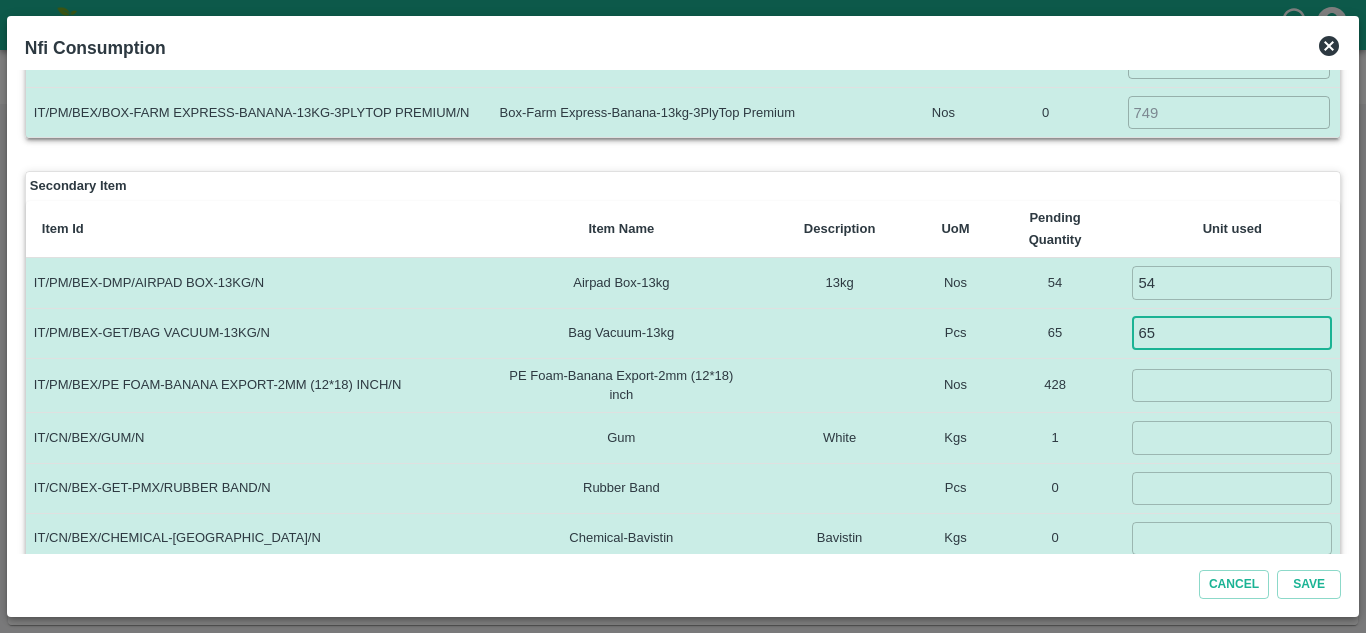 scroll, scrollTop: 207, scrollLeft: 0, axis: vertical 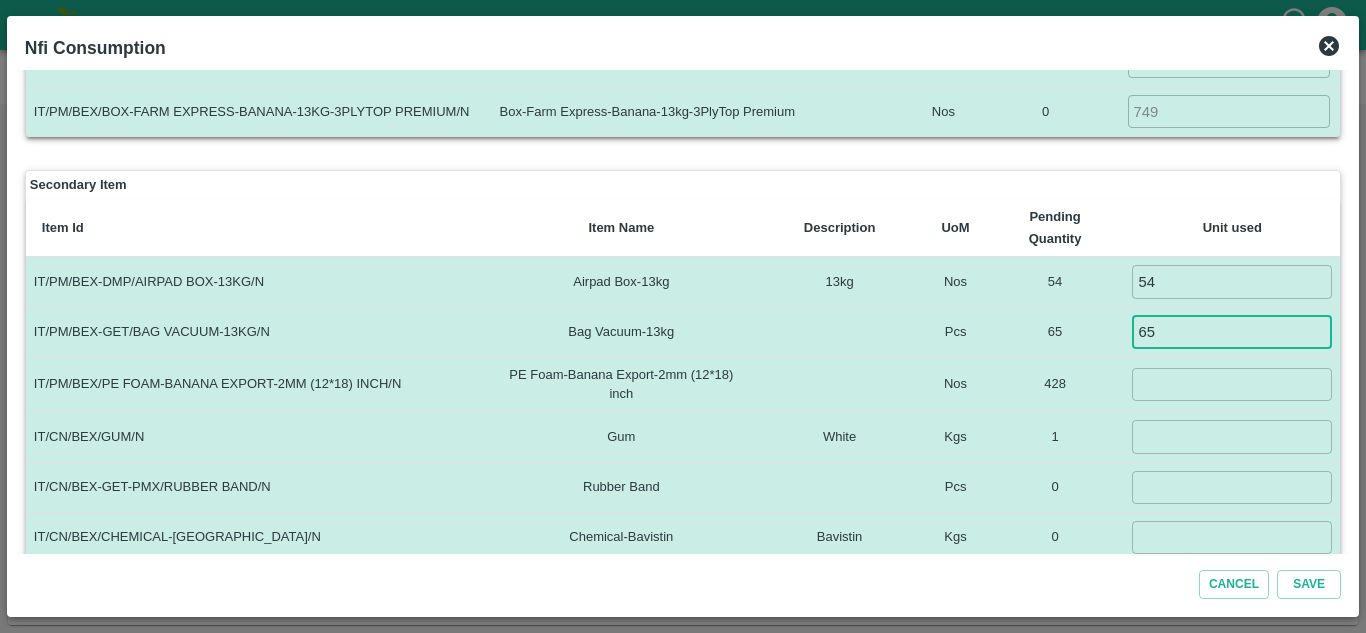 type on "65" 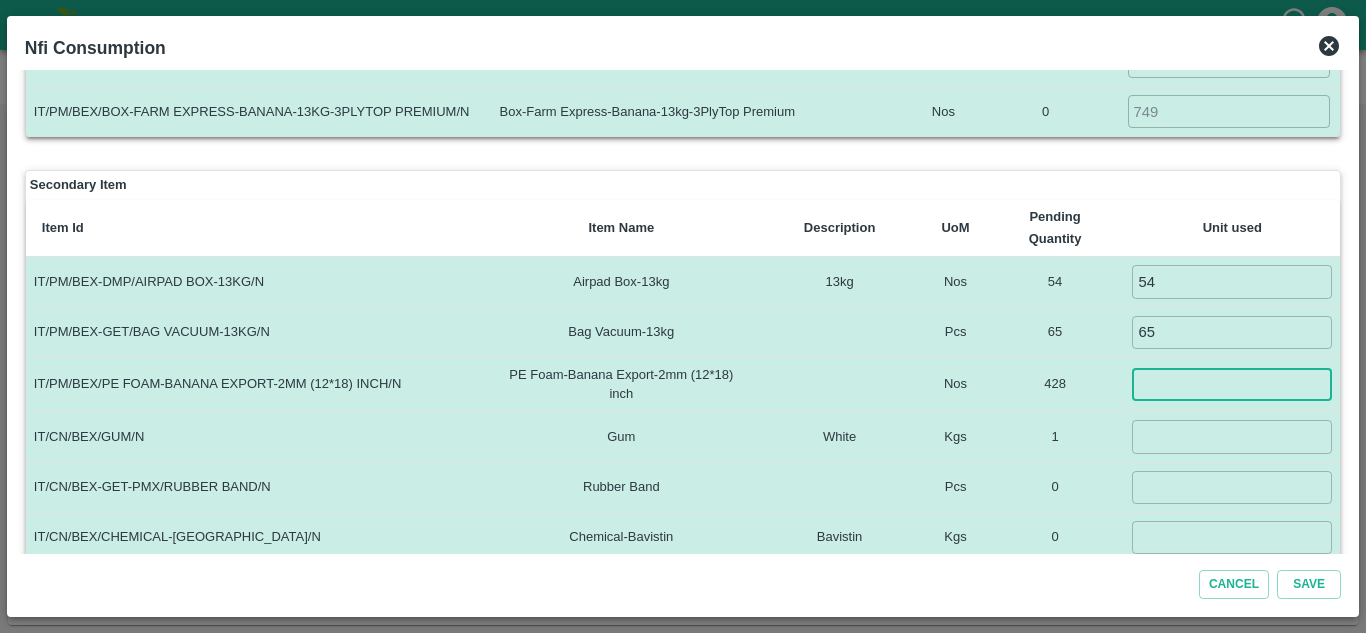 click at bounding box center (1232, 384) 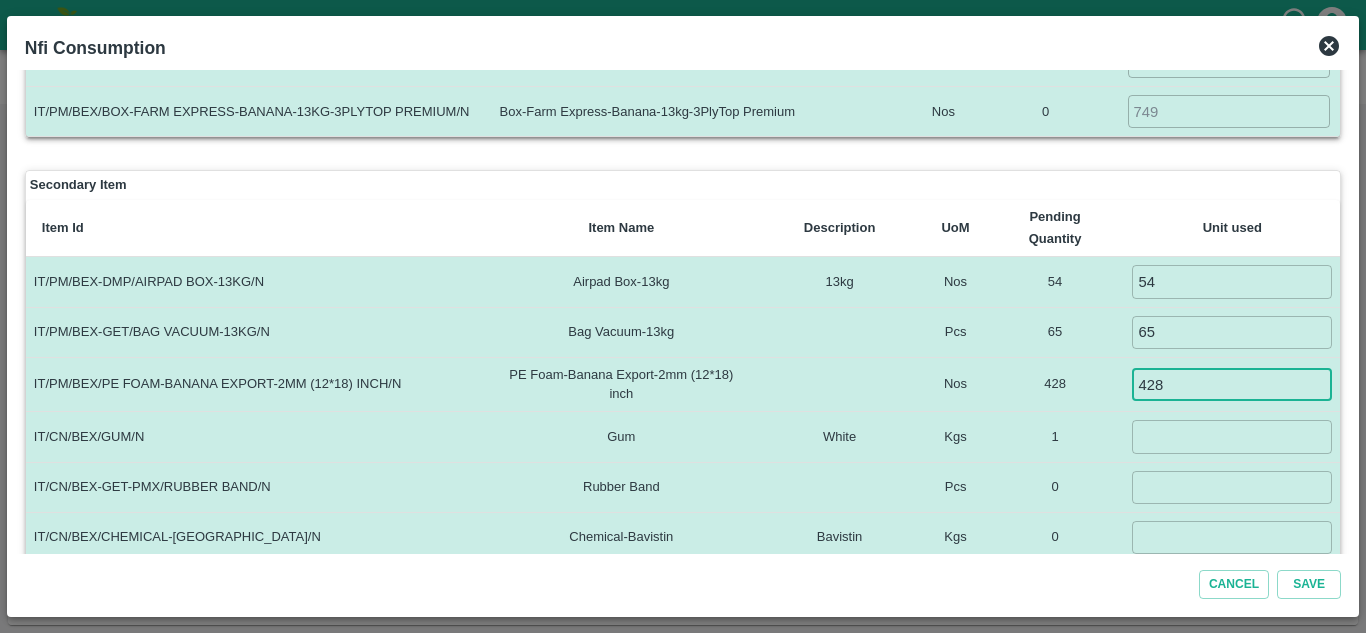 type on "428" 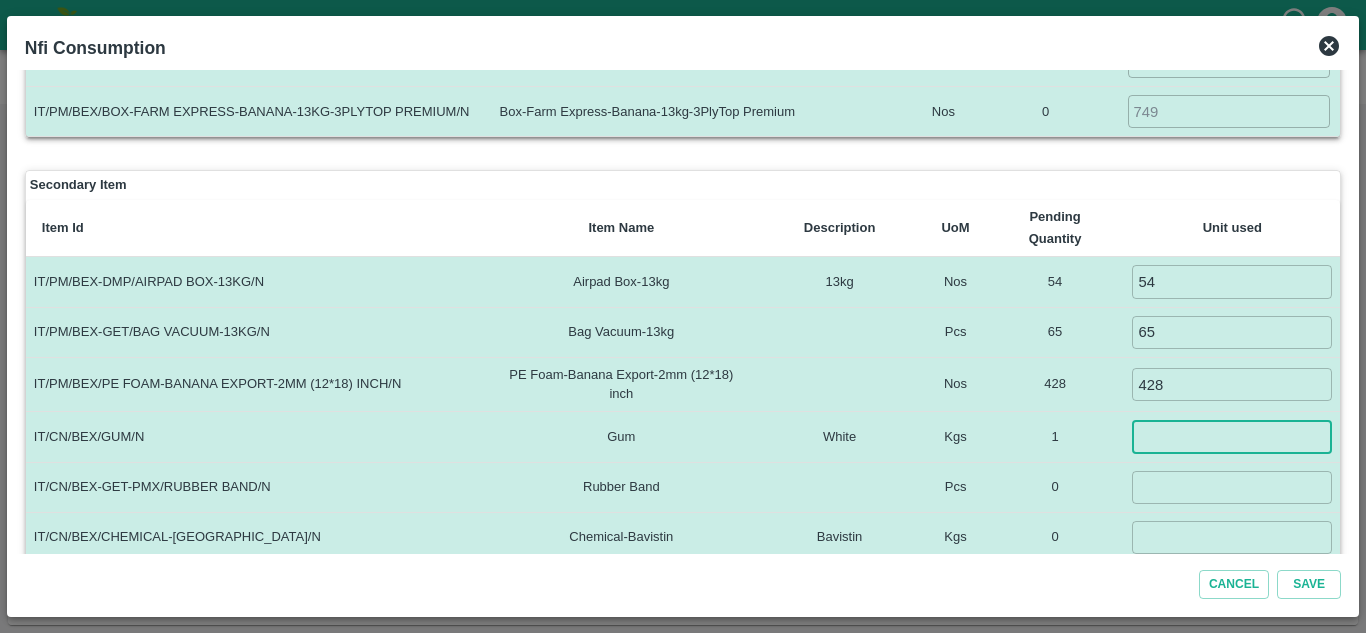 click at bounding box center [1232, 436] 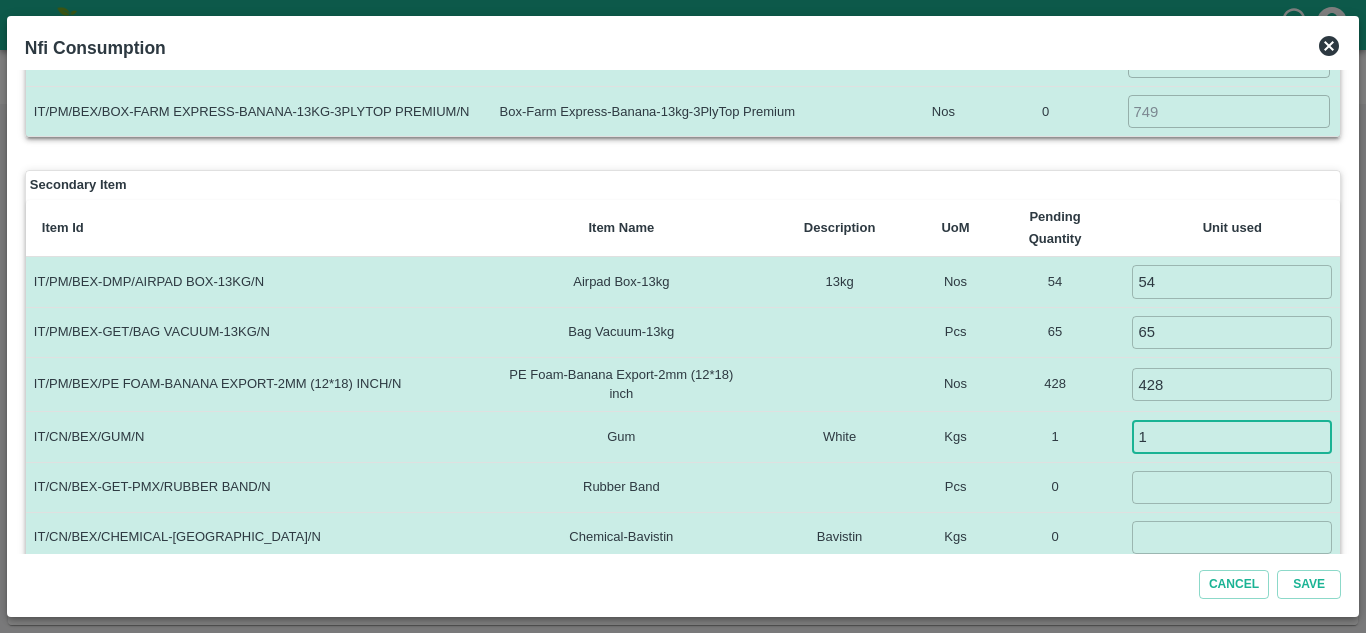 type on "1" 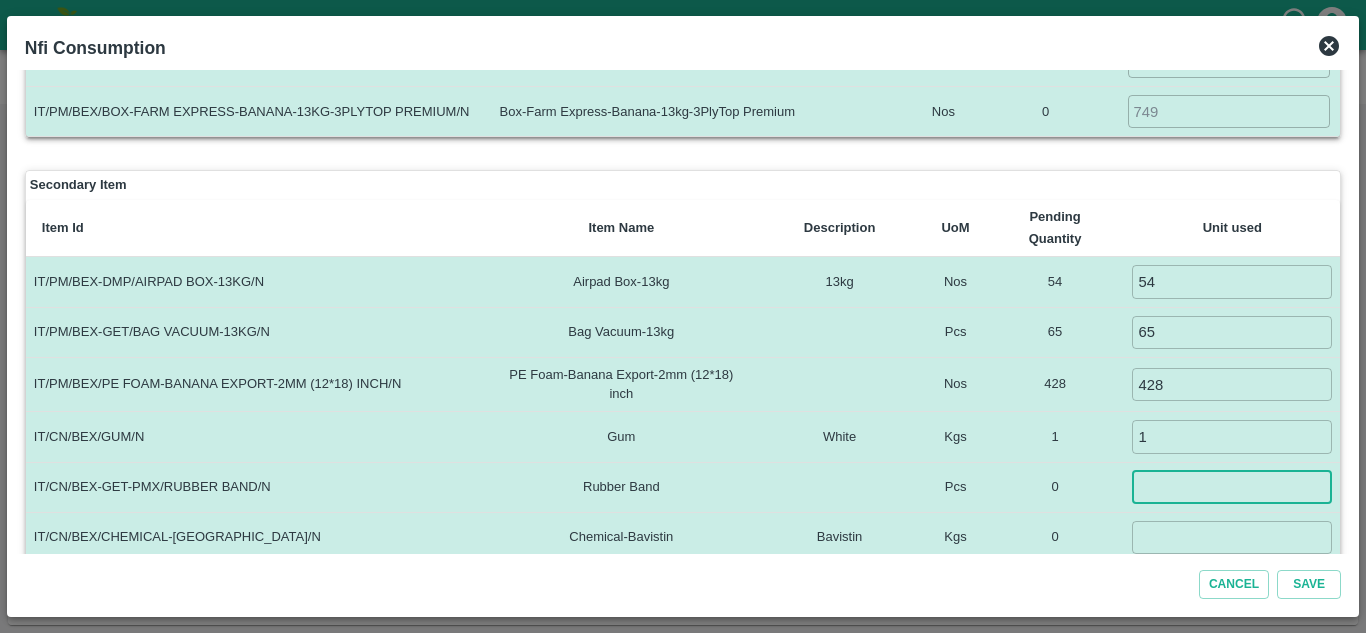 click at bounding box center [1232, 487] 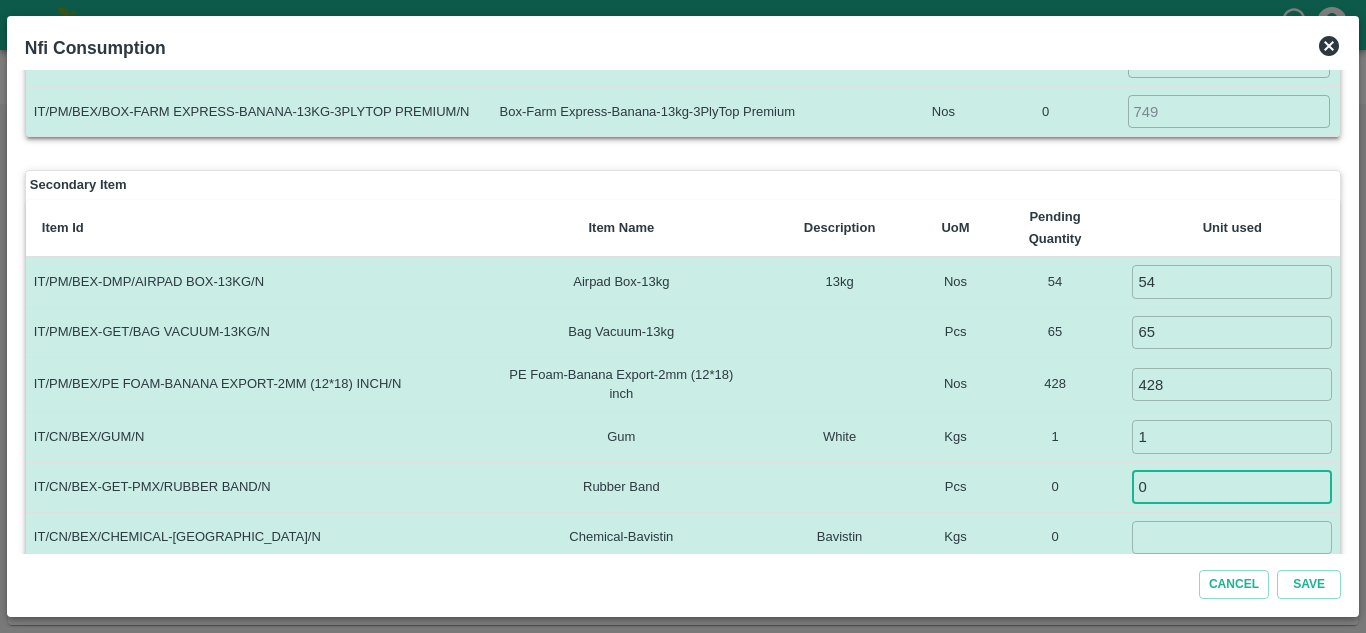 type on "0" 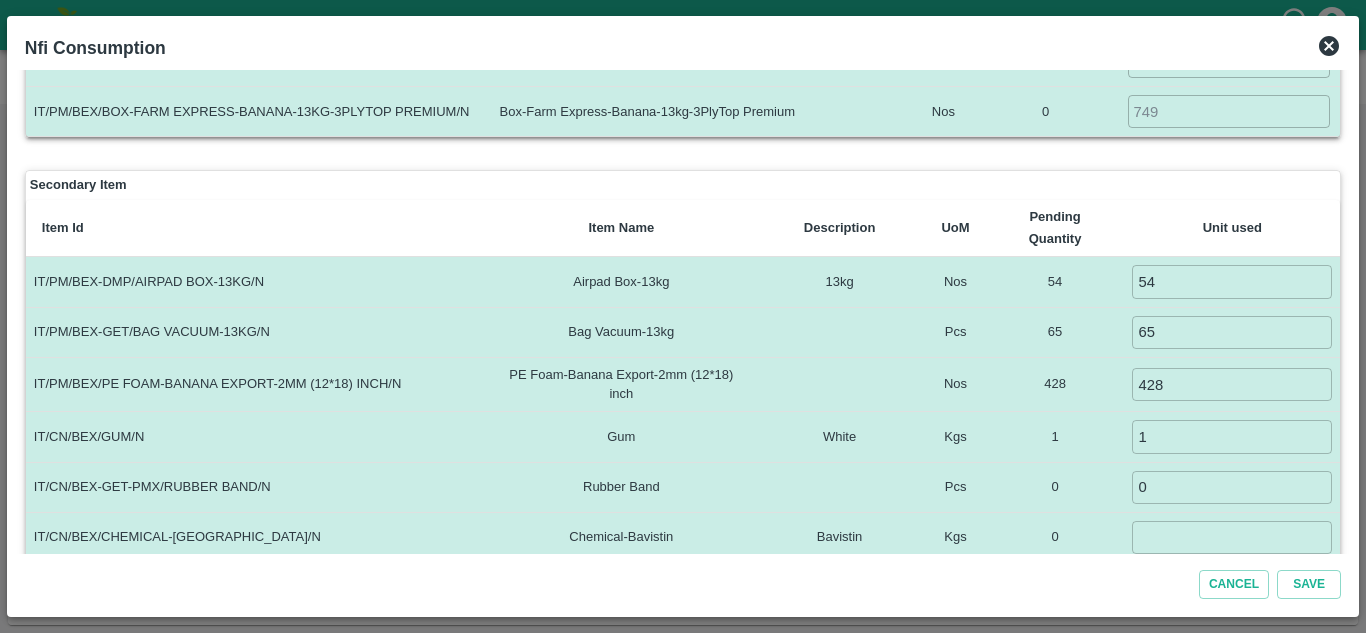 click on "1" at bounding box center (1055, 437) 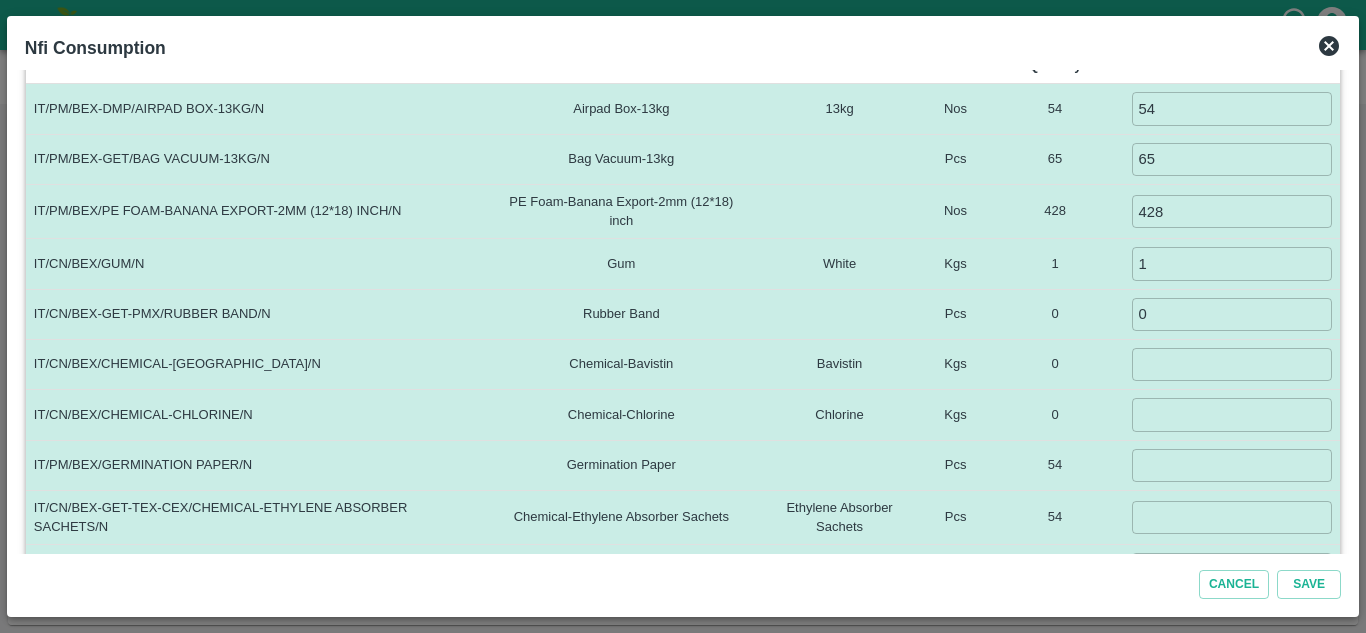 scroll, scrollTop: 382, scrollLeft: 0, axis: vertical 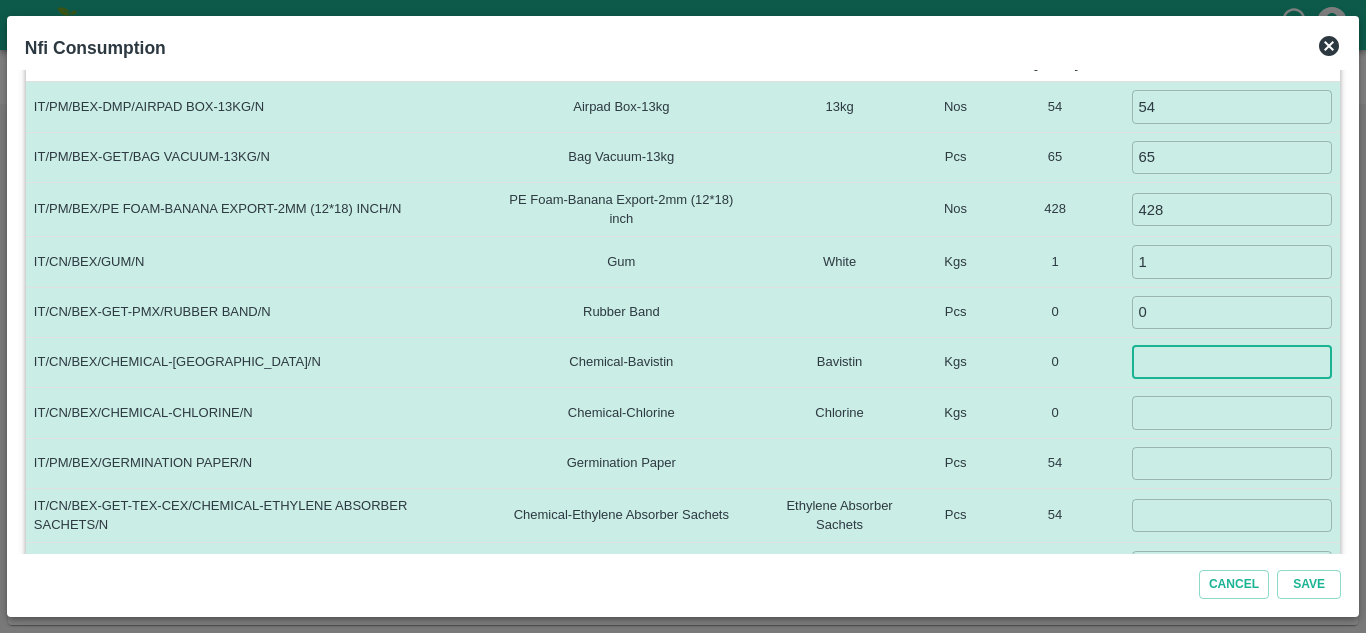 click at bounding box center (1232, 362) 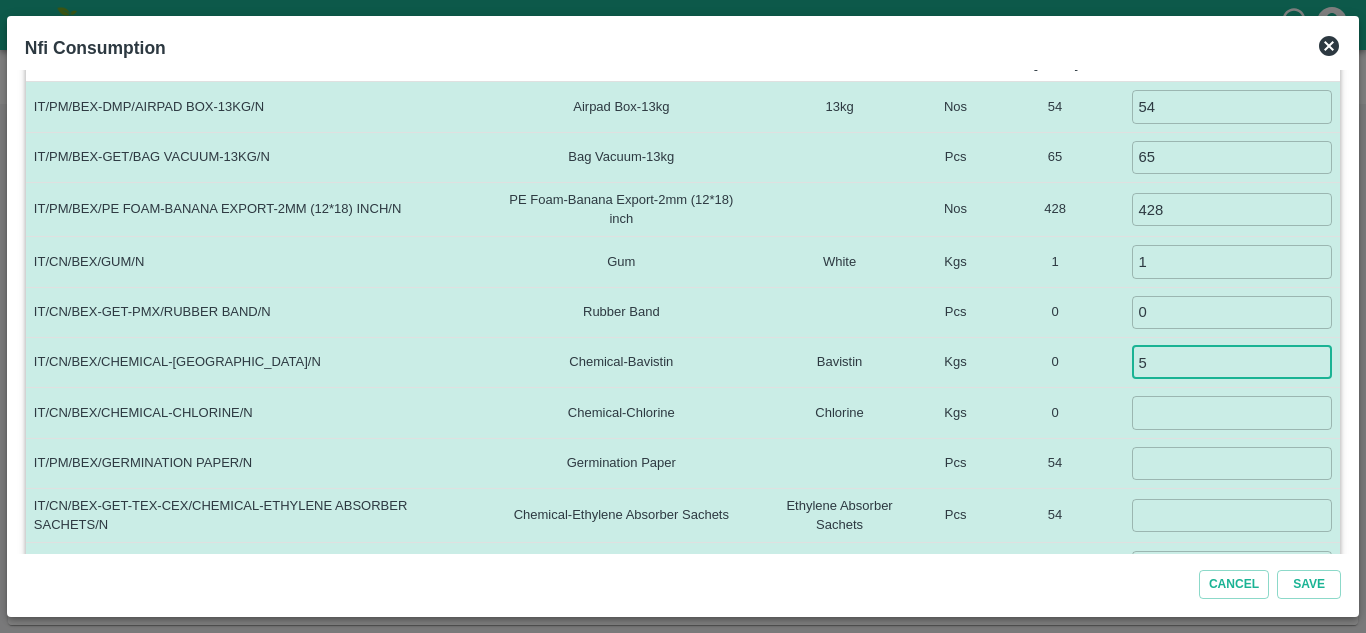 type on "5" 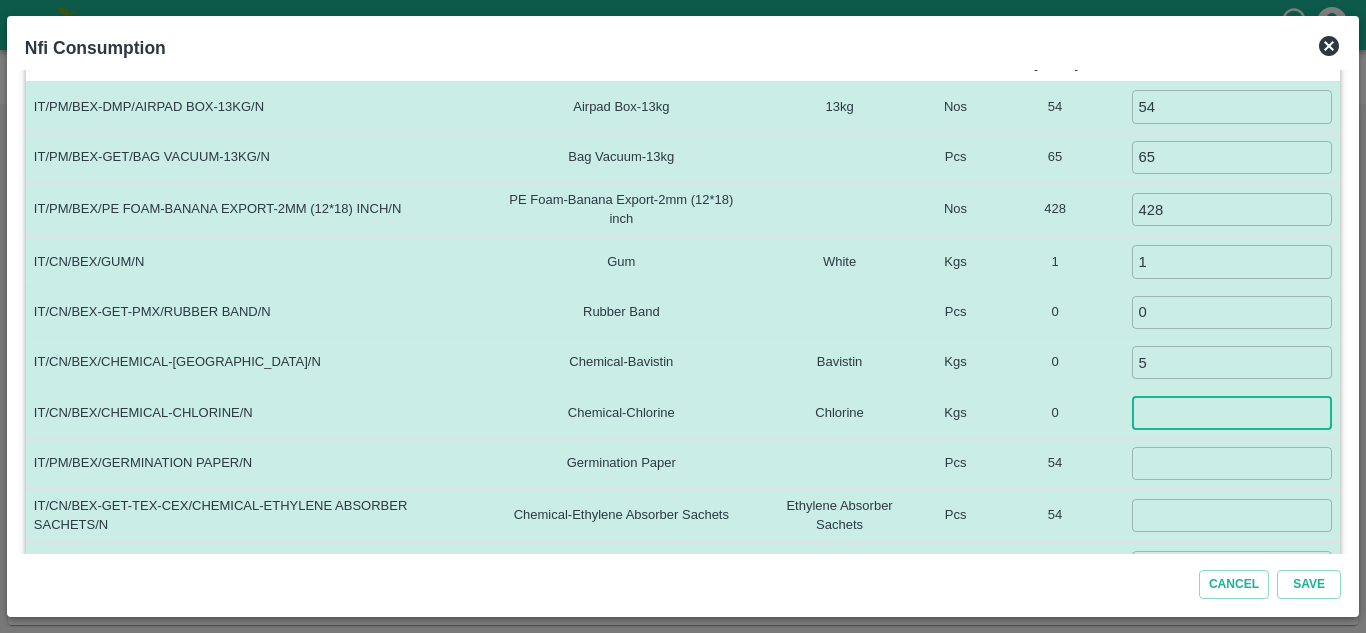 click at bounding box center [1232, 412] 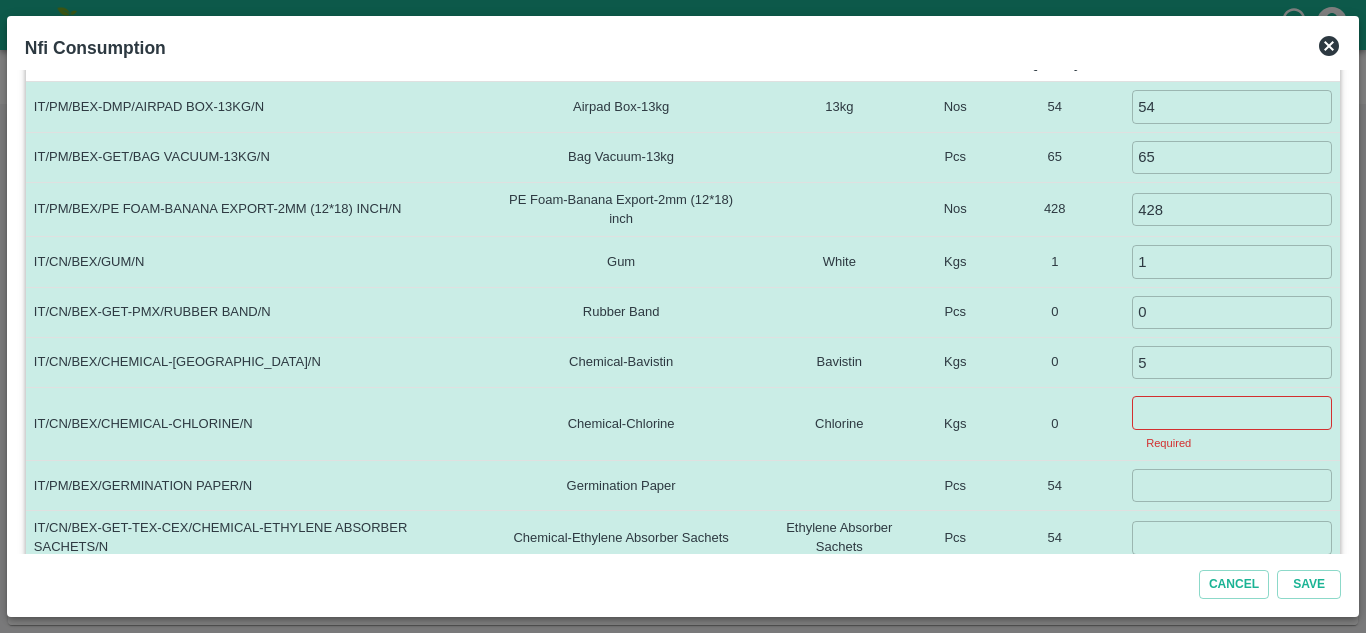 click on "0" at bounding box center [1054, 362] 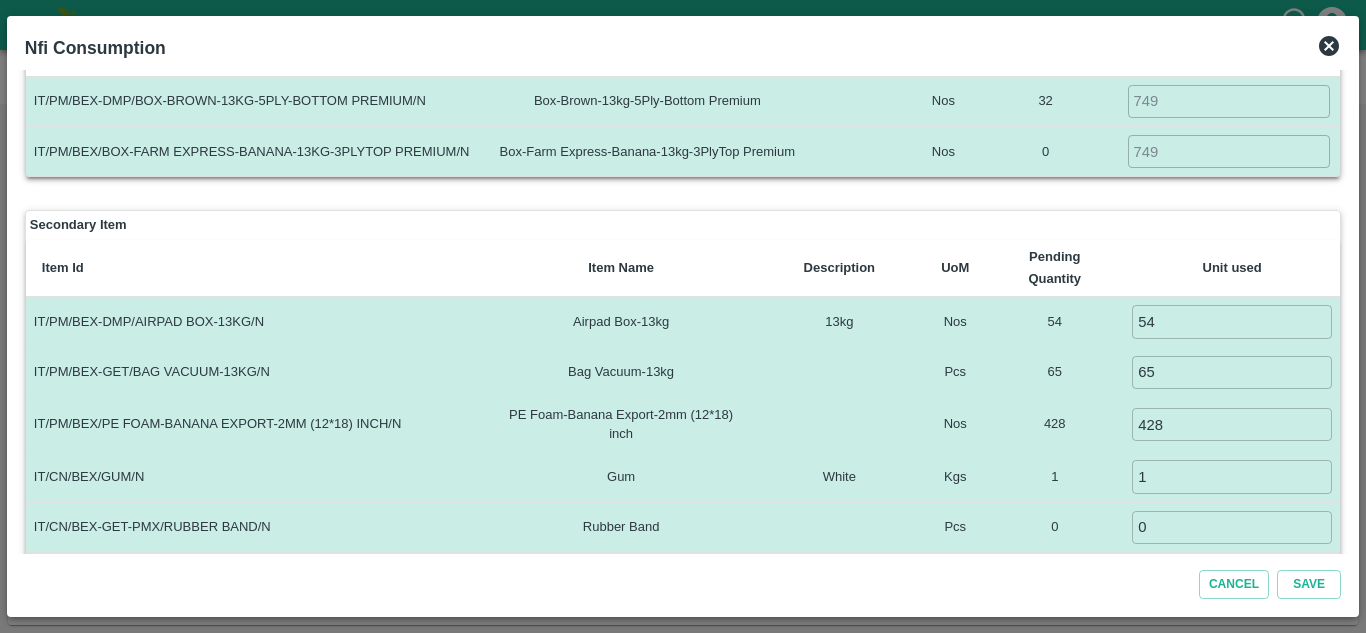 scroll, scrollTop: 165, scrollLeft: 0, axis: vertical 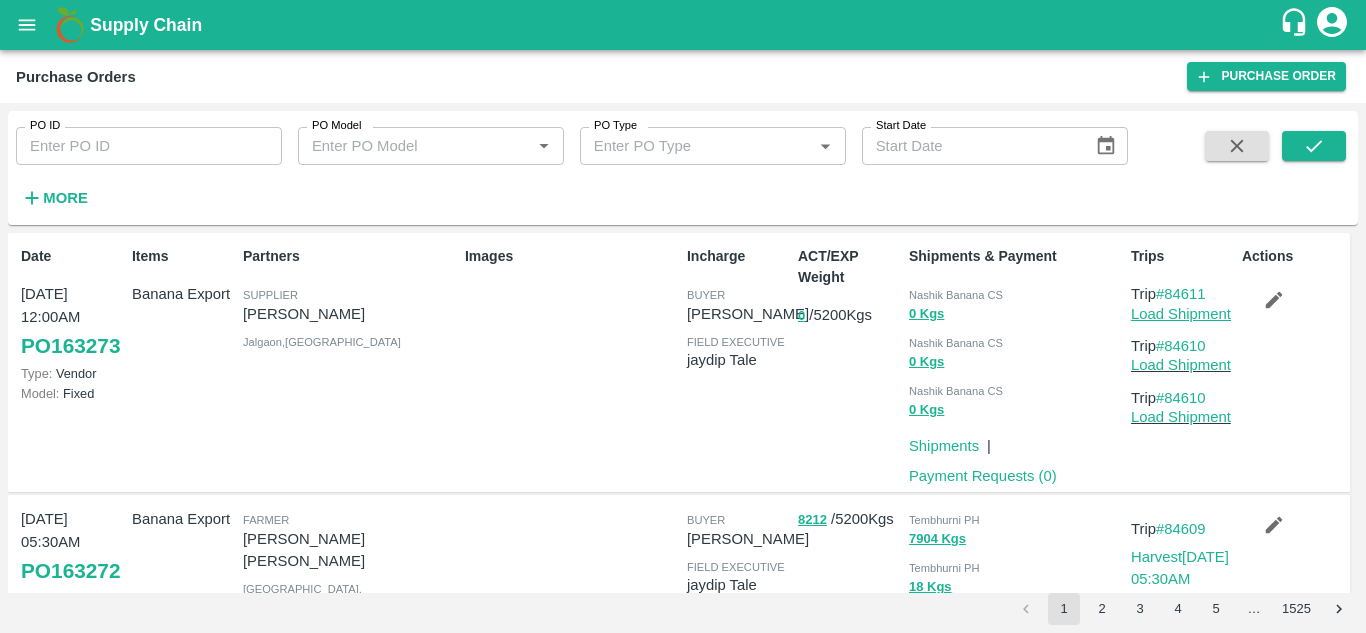 click on "Load Shipment" at bounding box center [1181, 314] 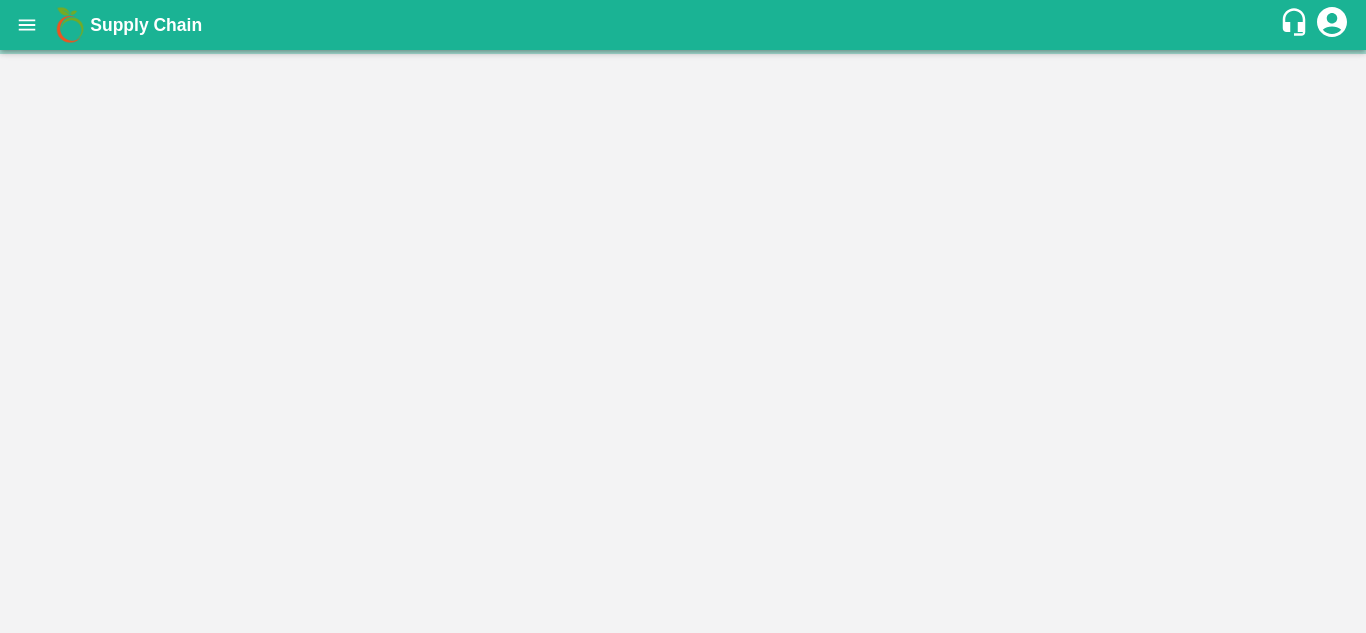 scroll, scrollTop: 0, scrollLeft: 0, axis: both 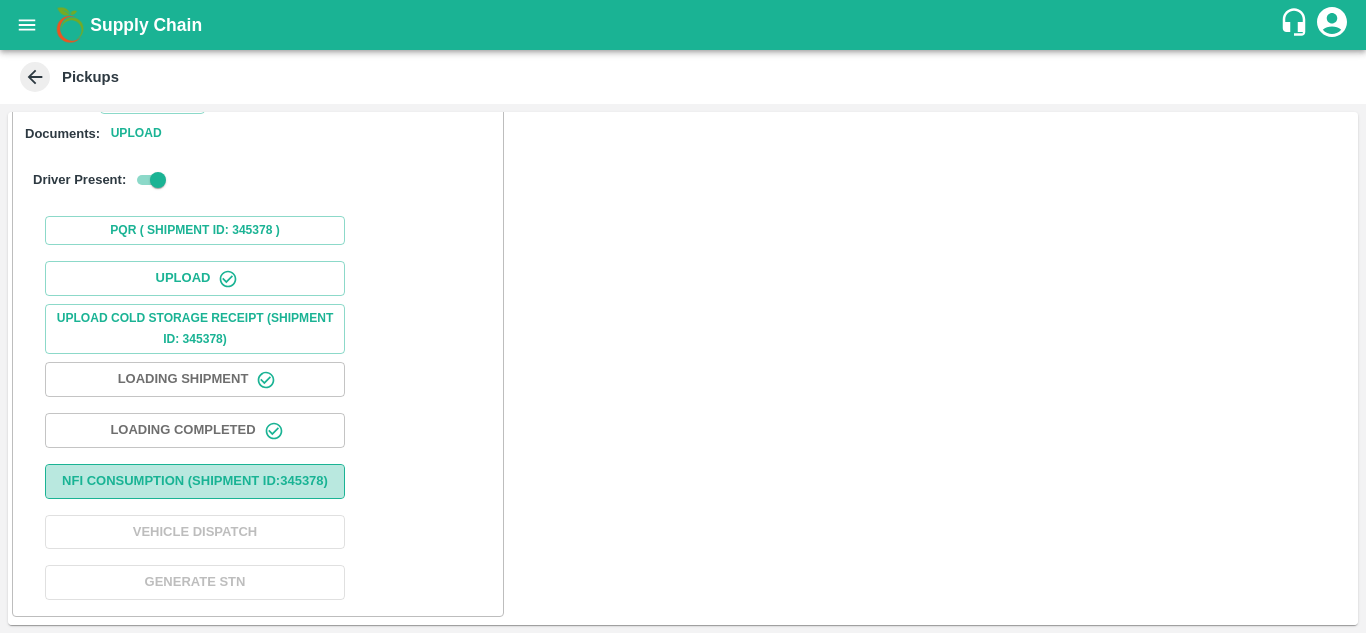 click on "Nfi Consumption (SHIPMENT ID:  345378 )" at bounding box center (195, 481) 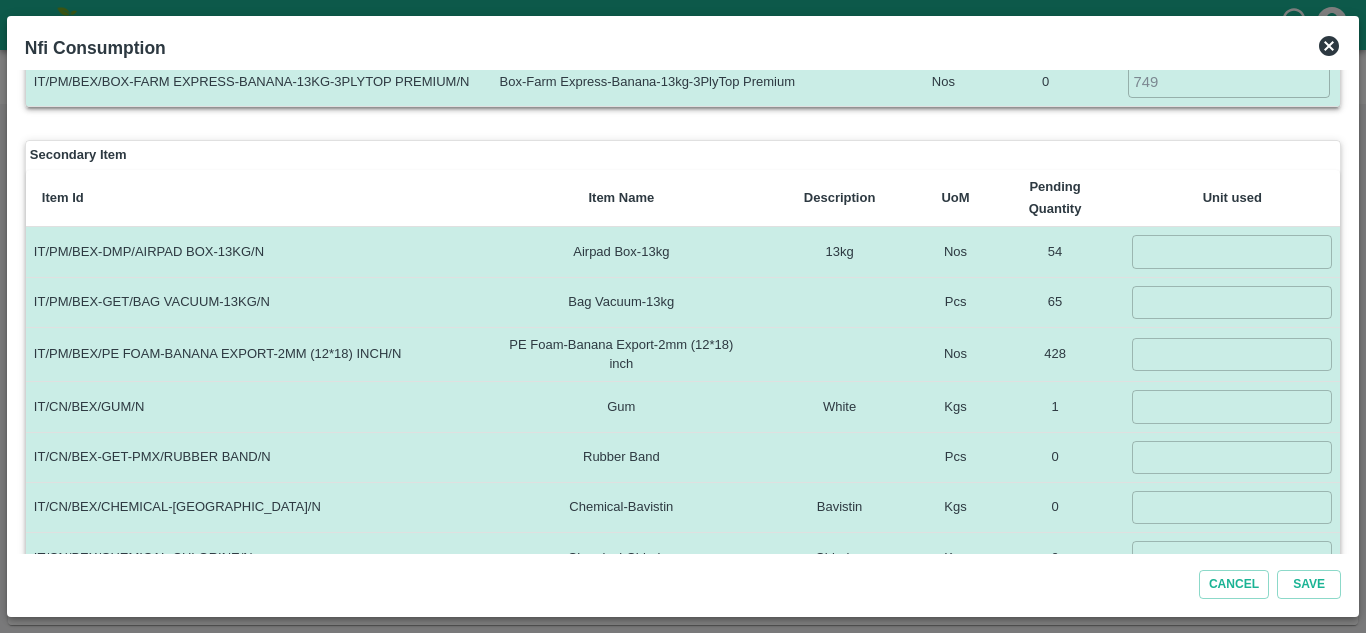 scroll, scrollTop: 238, scrollLeft: 0, axis: vertical 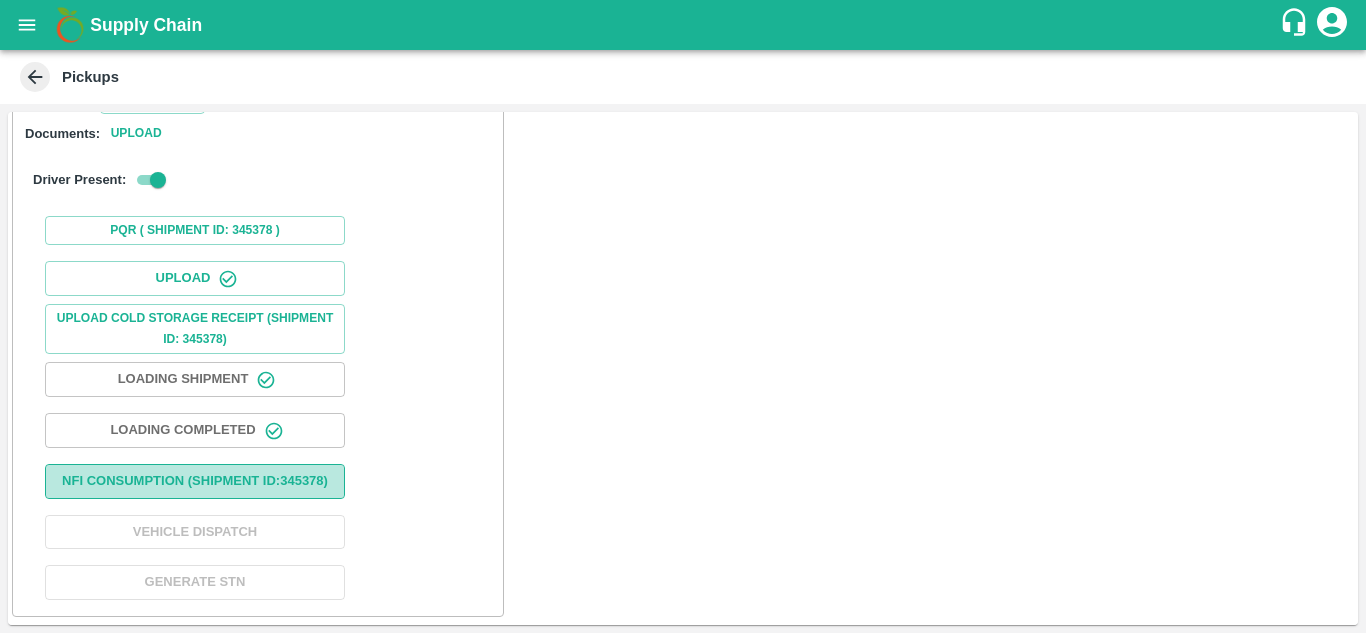 click on "Nfi Consumption (SHIPMENT ID:  345378 )" at bounding box center (195, 481) 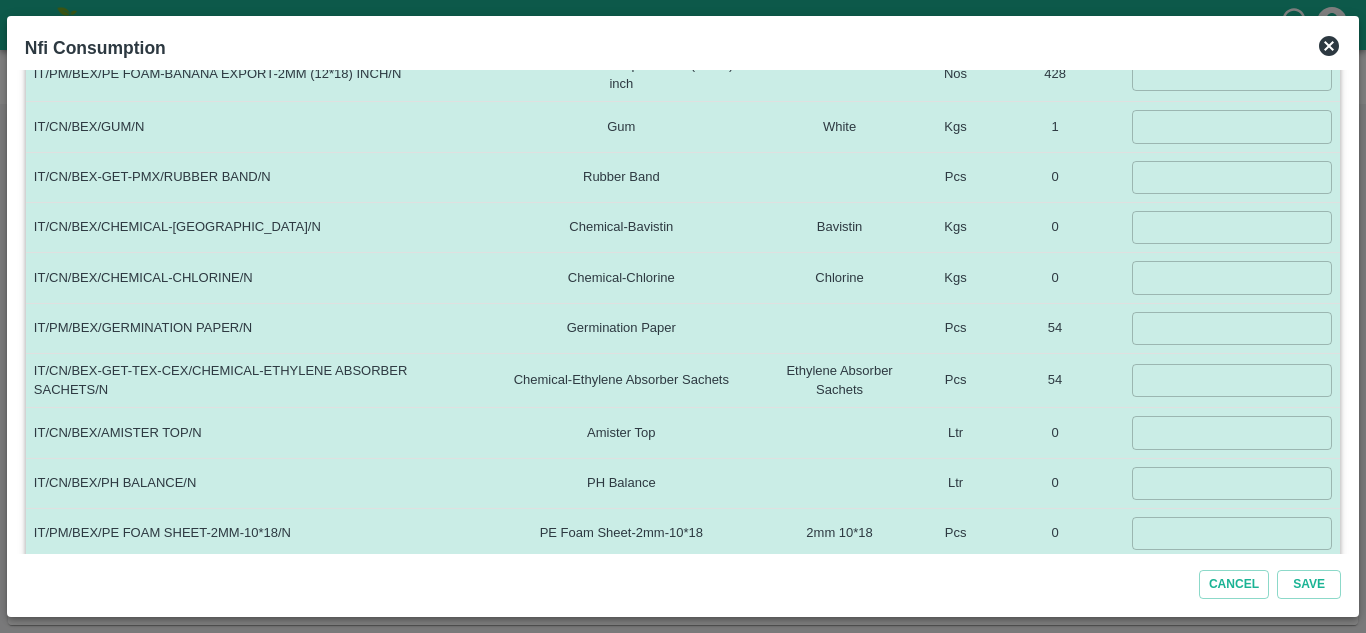 scroll, scrollTop: 520, scrollLeft: 0, axis: vertical 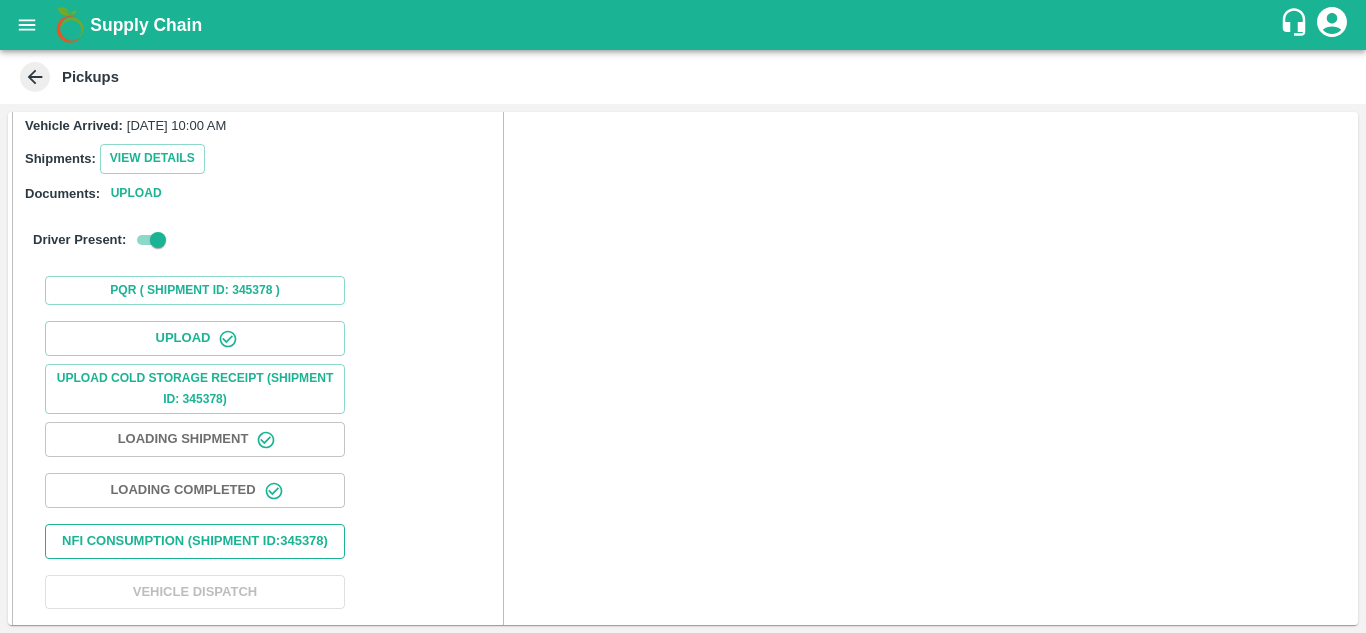 click on "Nfi Consumption (SHIPMENT ID:  345378 )" at bounding box center (195, 541) 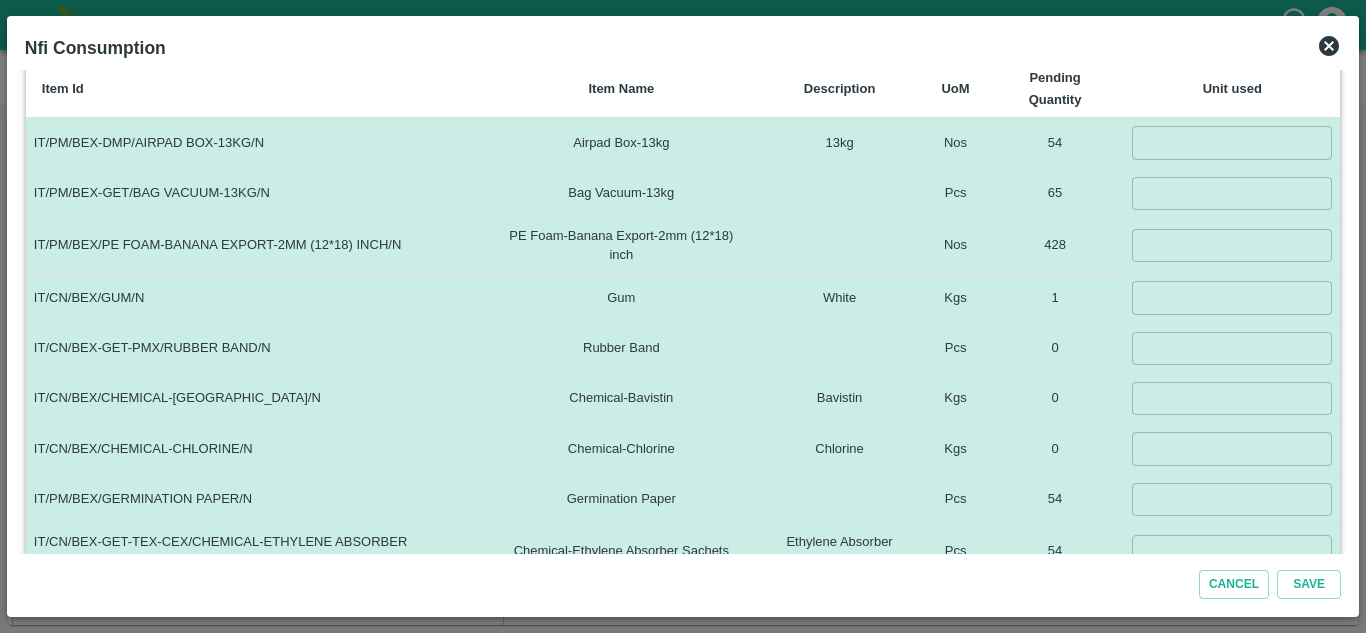 scroll, scrollTop: 345, scrollLeft: 0, axis: vertical 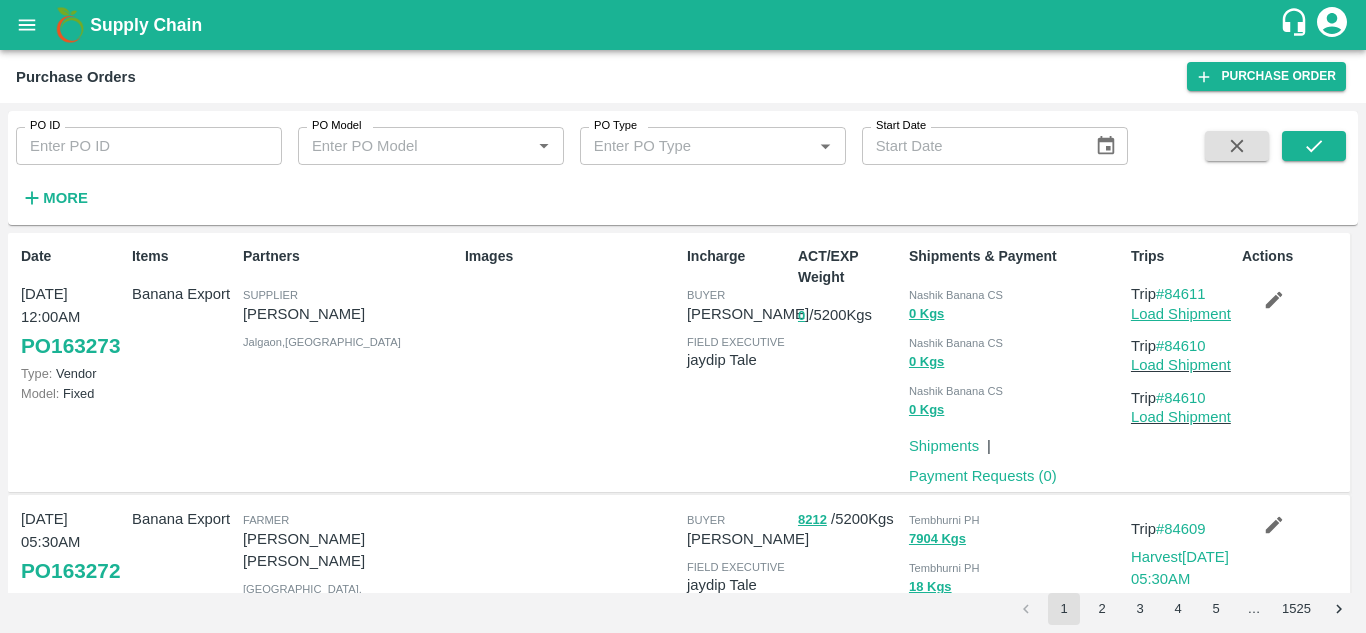 click on "Load Shipment" at bounding box center [1181, 314] 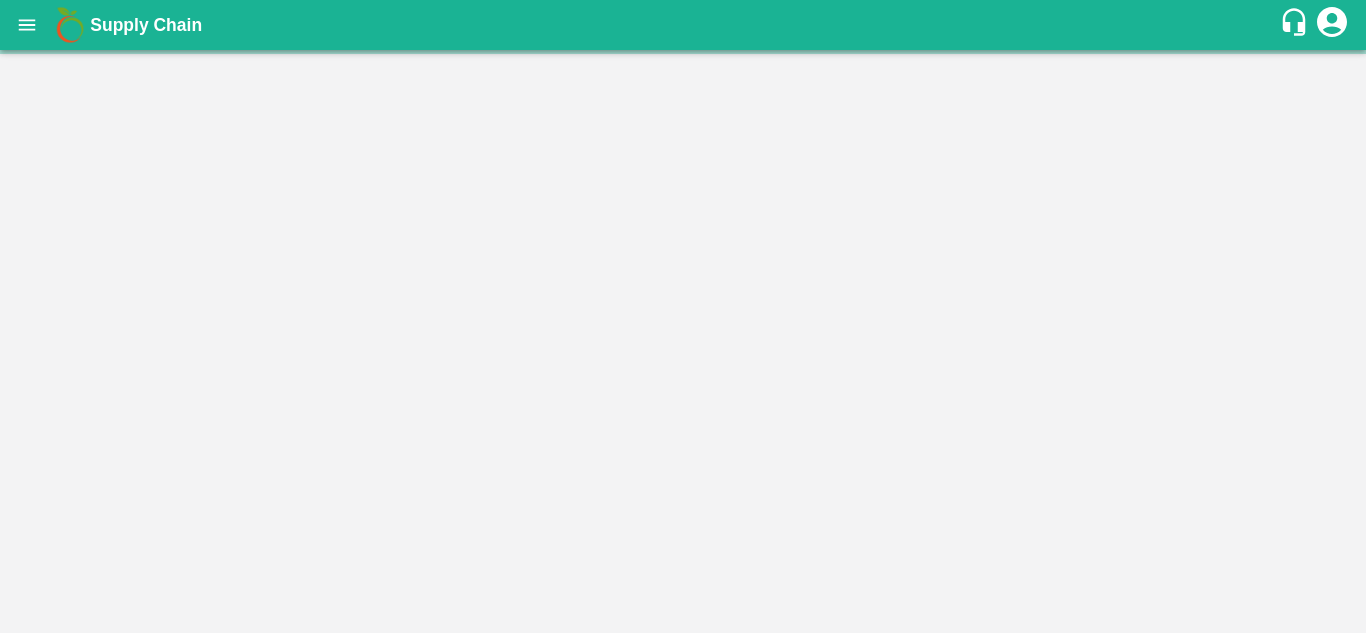 scroll, scrollTop: 0, scrollLeft: 0, axis: both 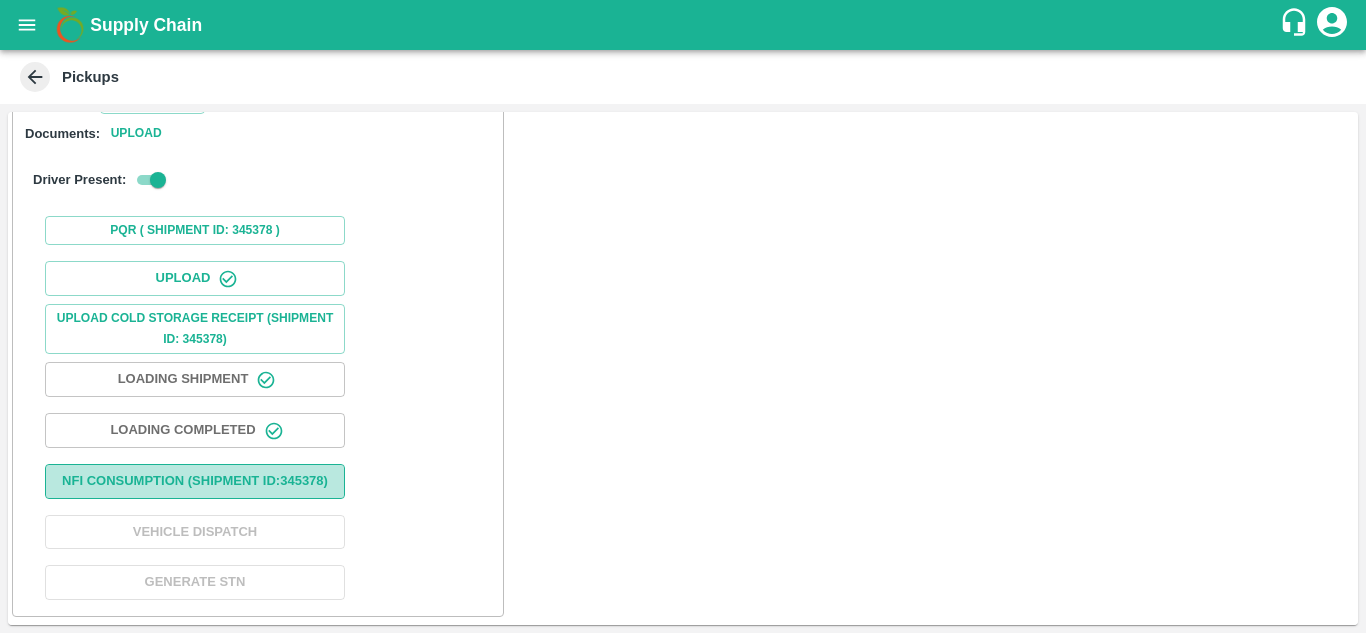 click on "Nfi Consumption (SHIPMENT ID:  345378 )" at bounding box center (195, 481) 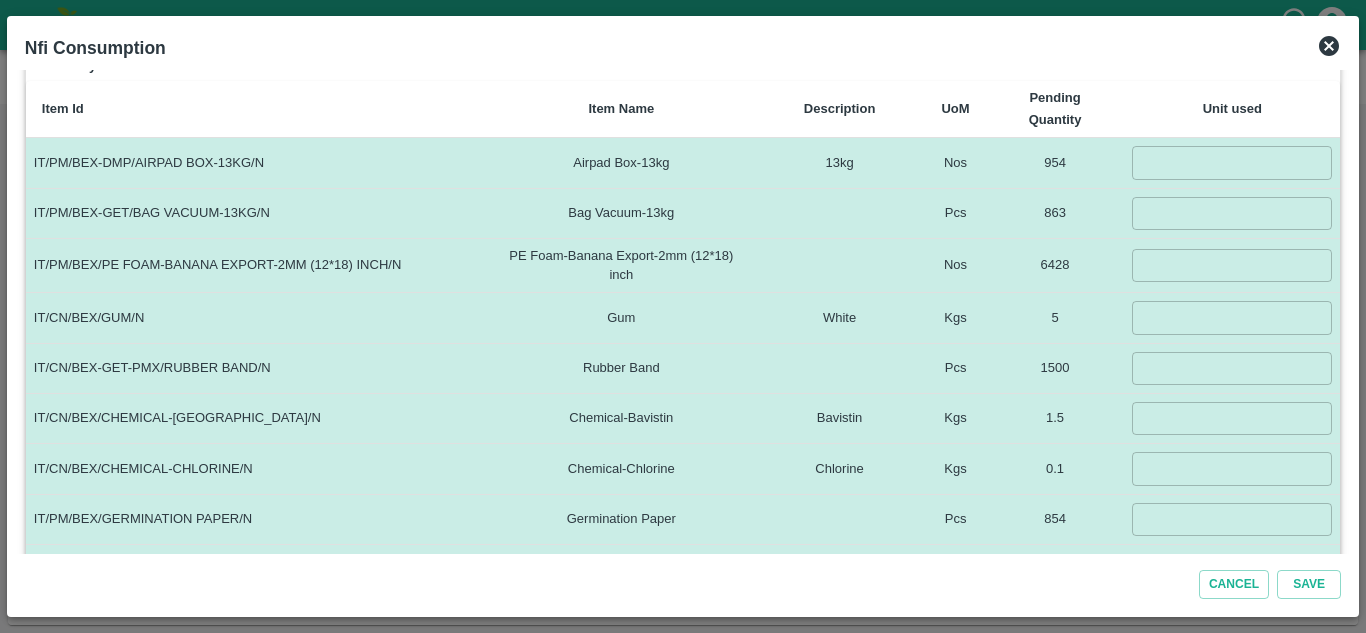 scroll, scrollTop: 327, scrollLeft: 0, axis: vertical 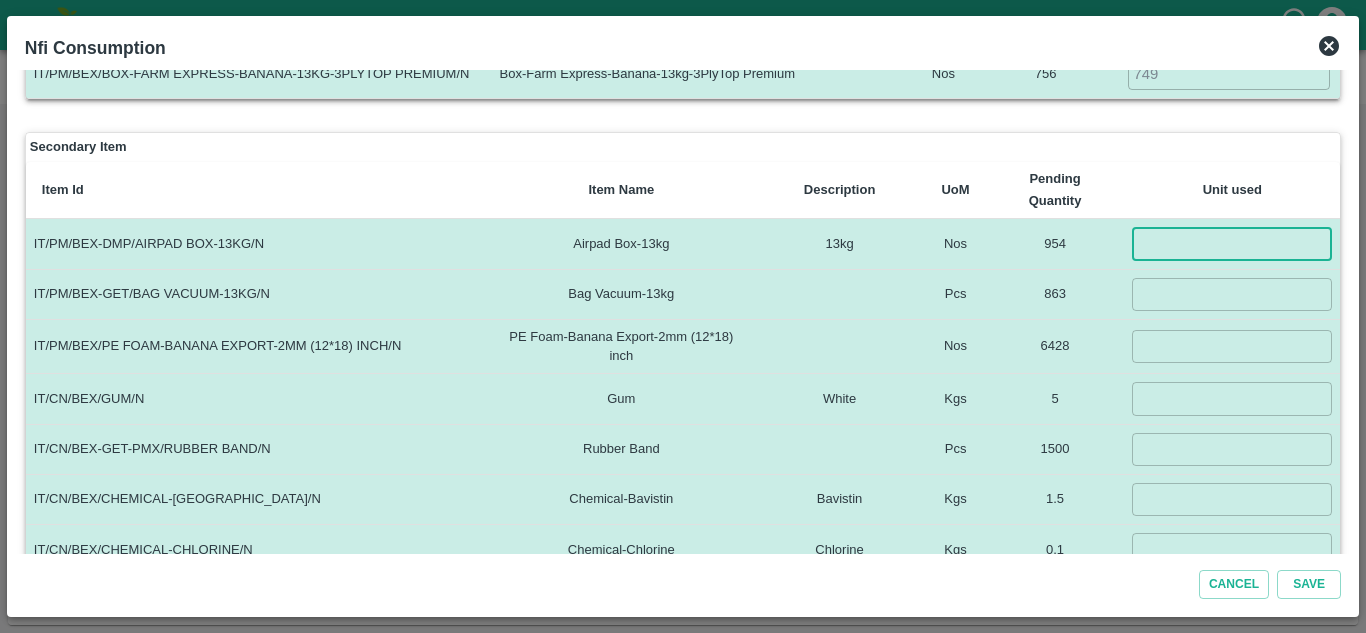 click at bounding box center (1232, 243) 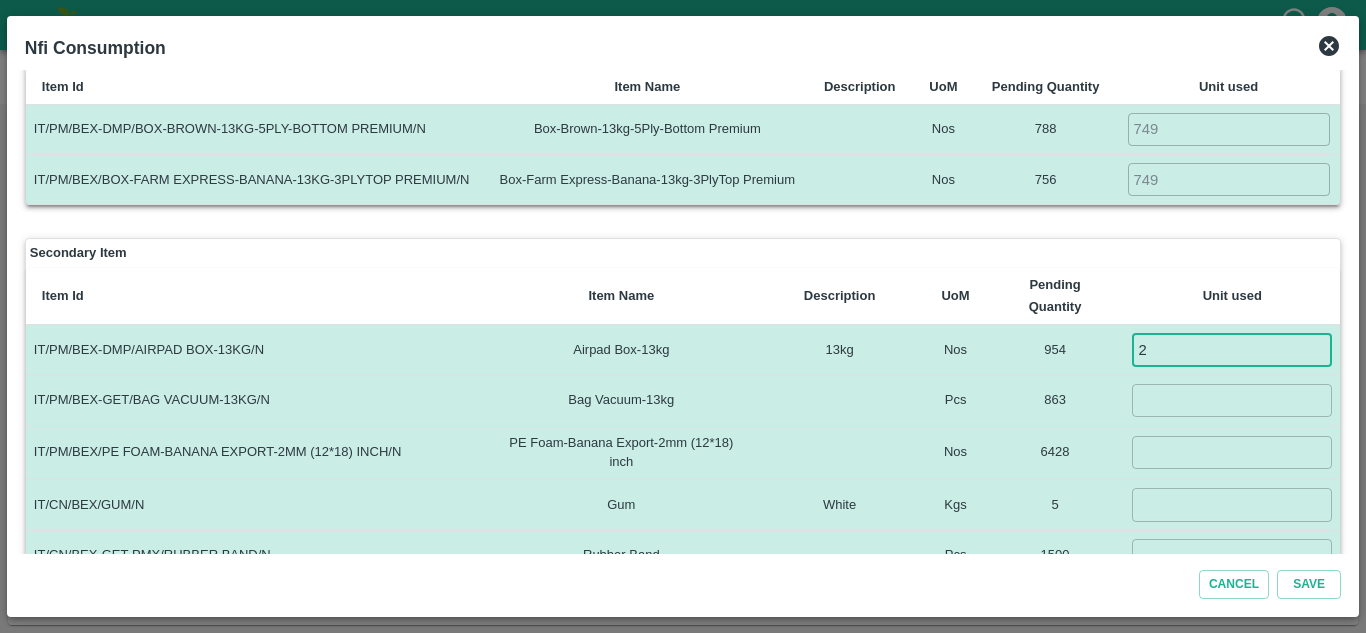 scroll, scrollTop: 134, scrollLeft: 0, axis: vertical 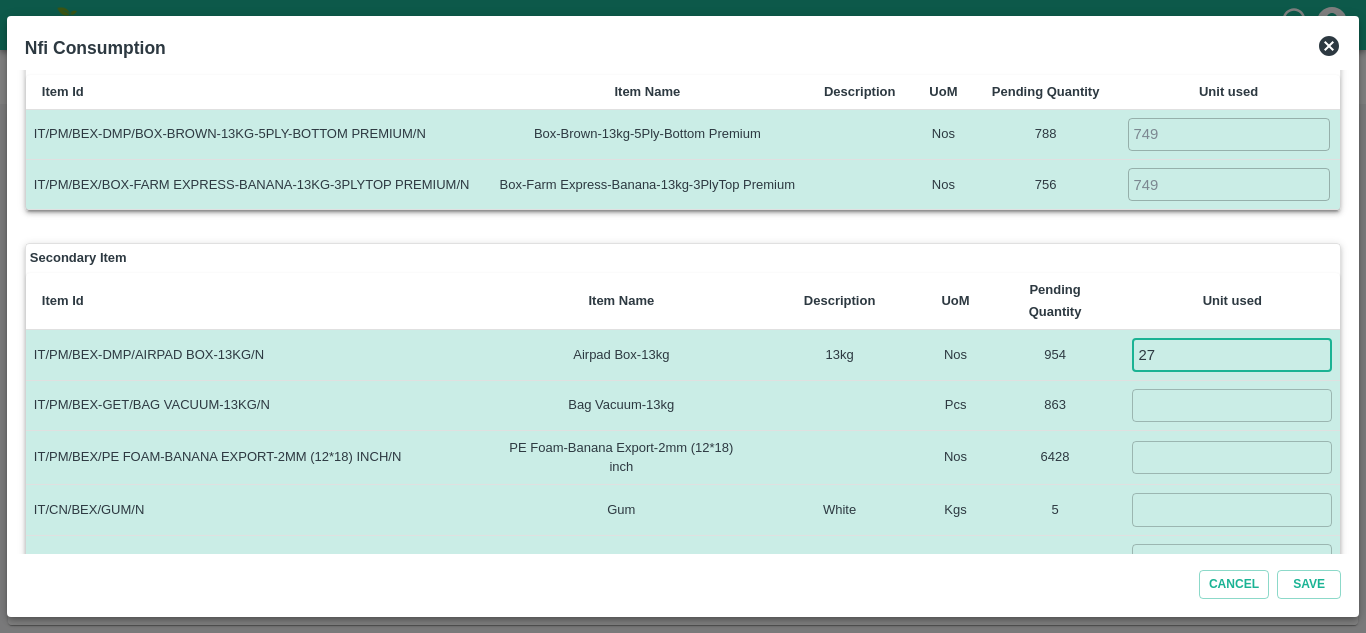 type on "2" 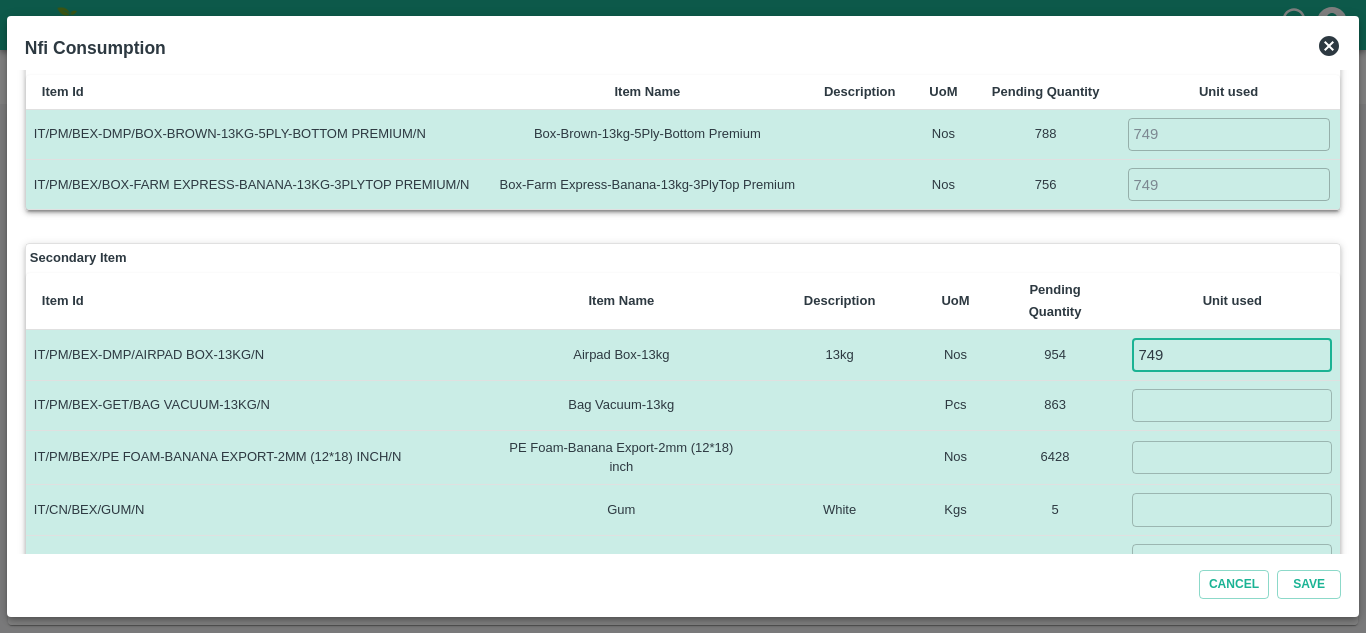 type on "749" 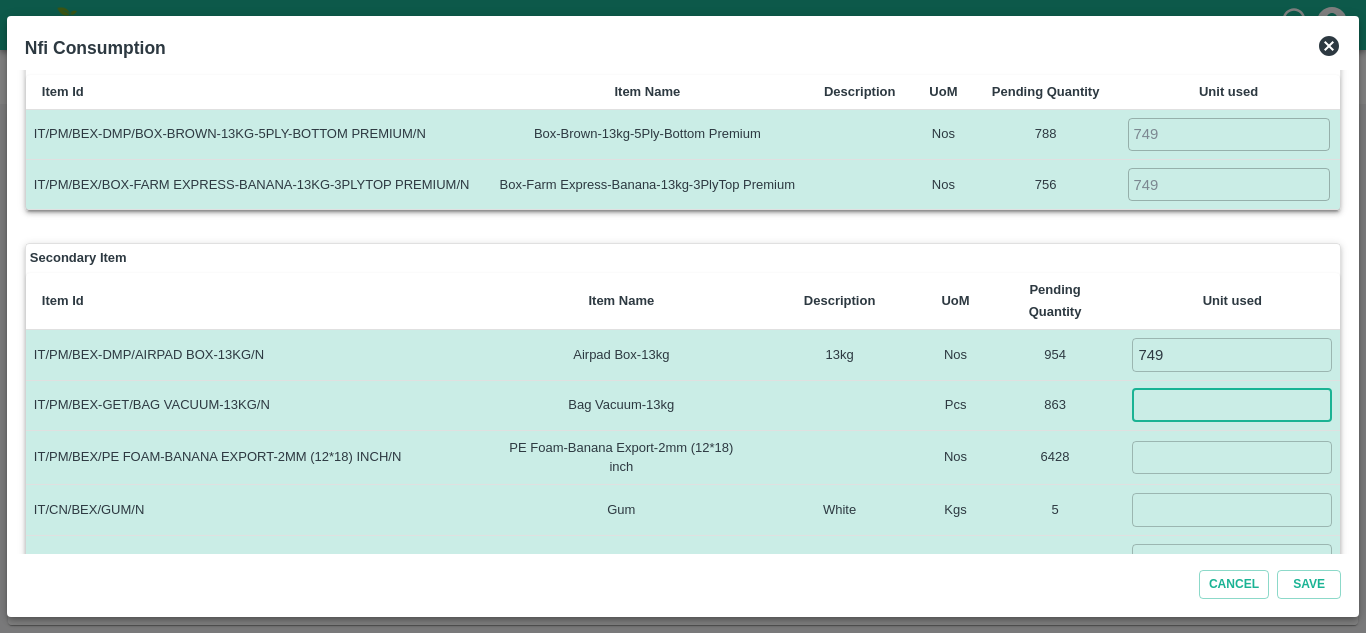 click at bounding box center [1232, 405] 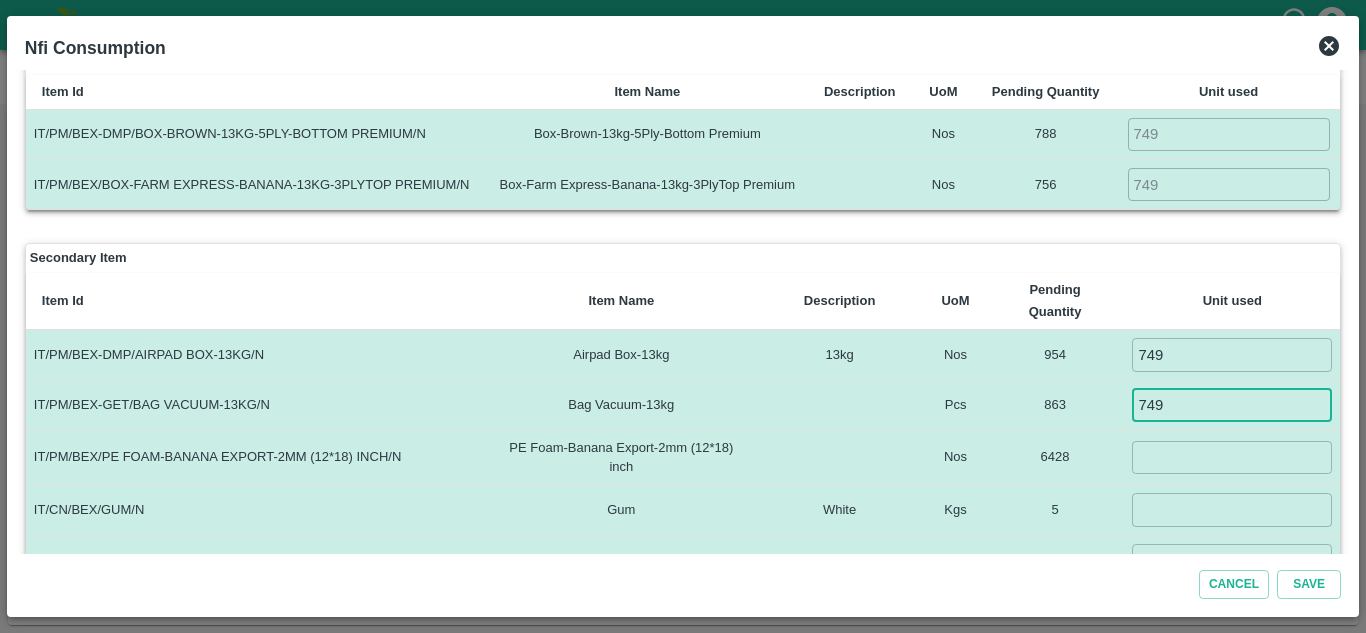 type on "749" 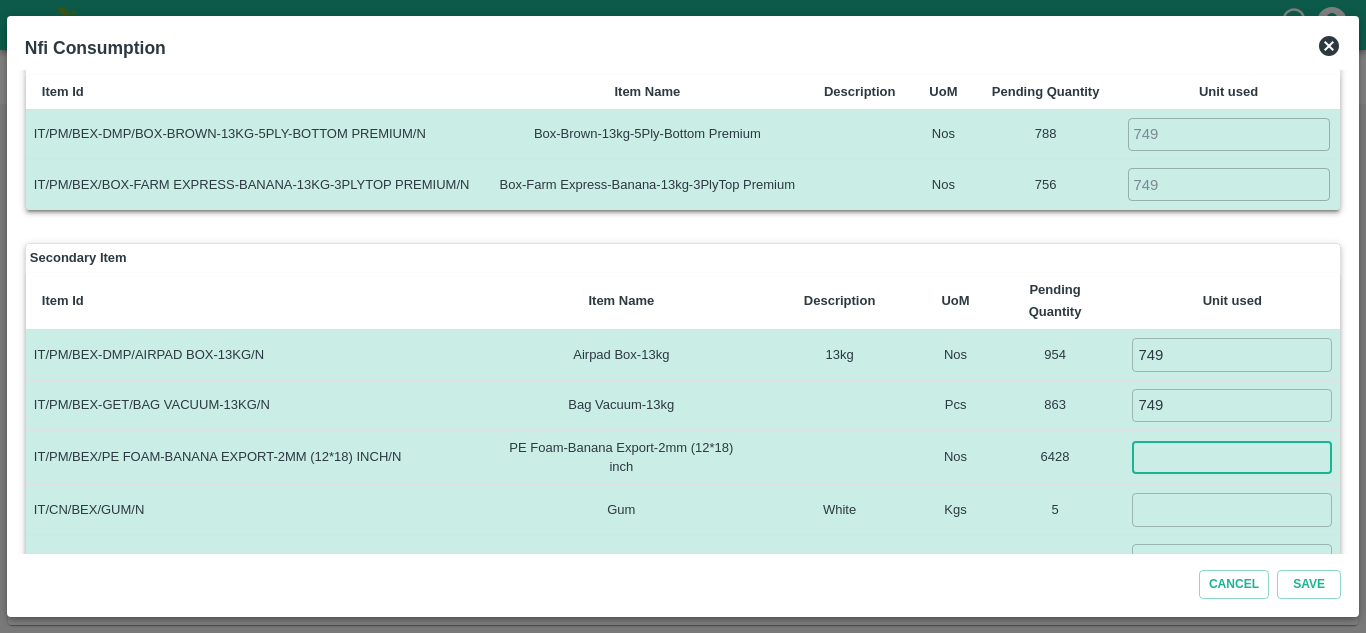 click at bounding box center (1232, 457) 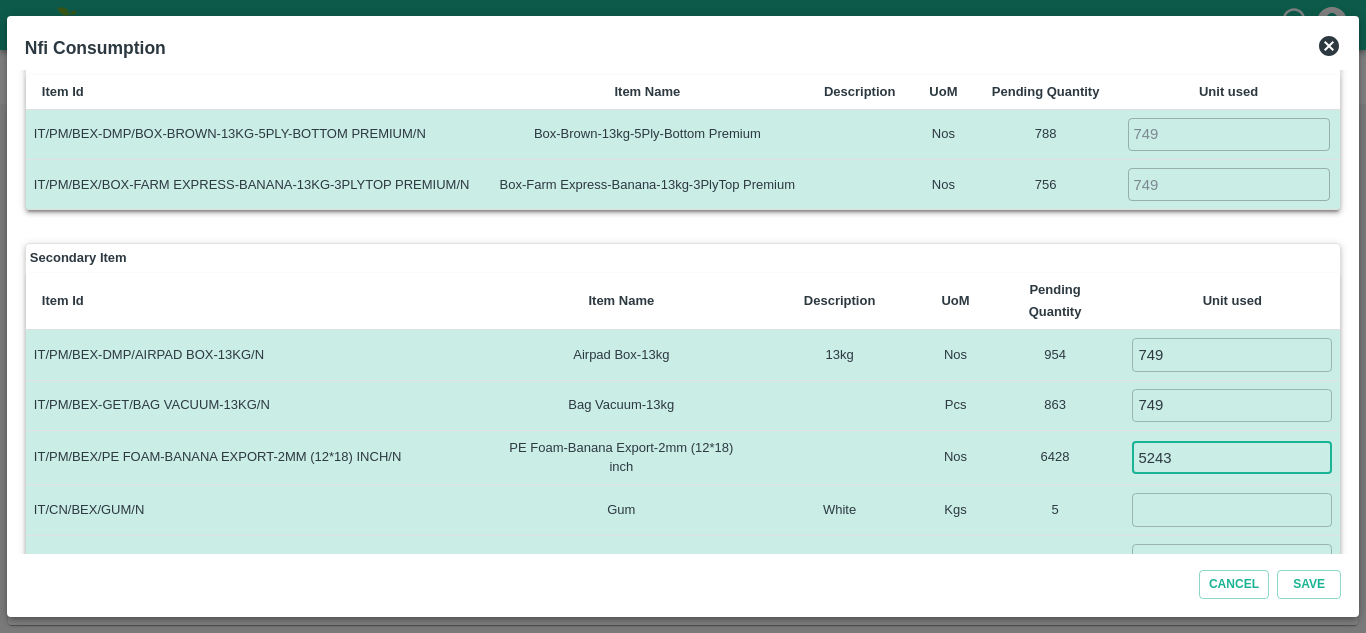 type on "5243" 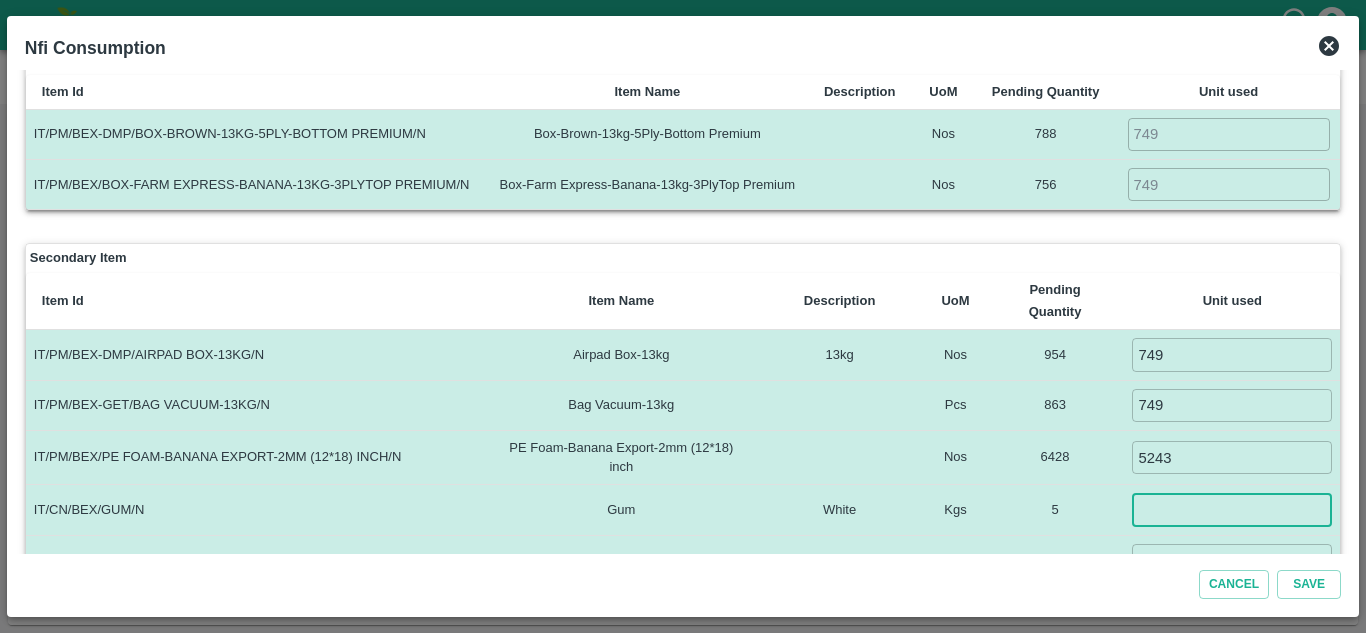 type on "3" 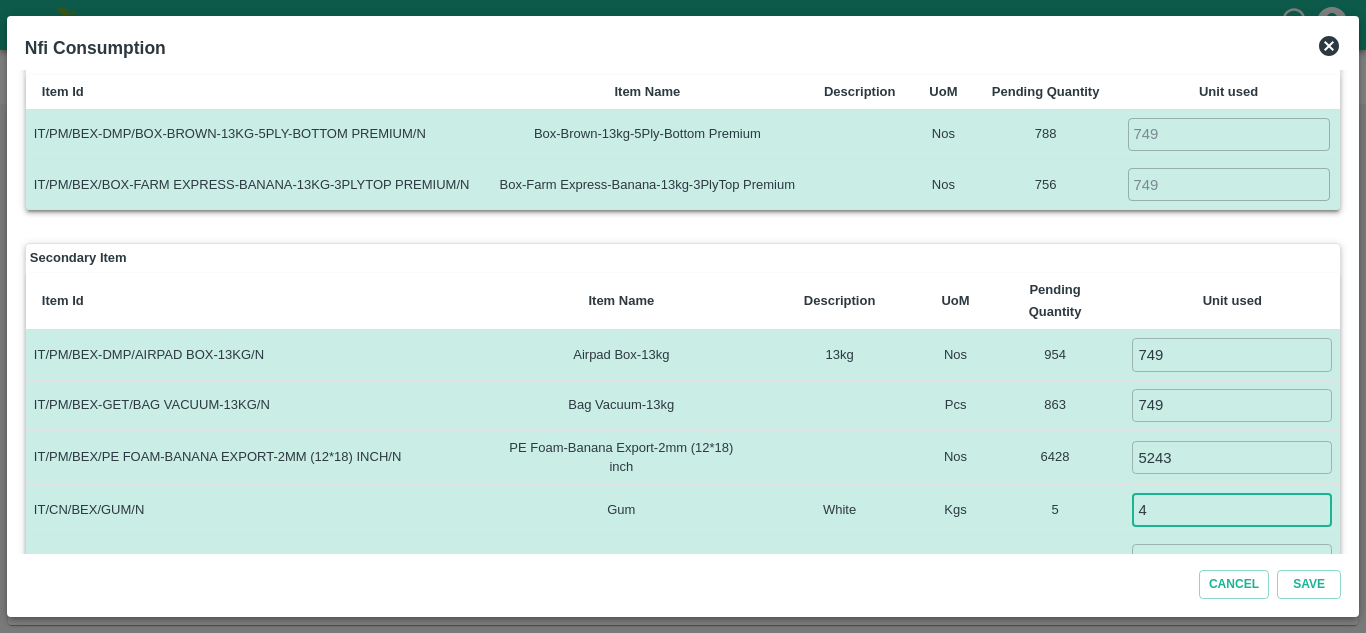 type on "4" 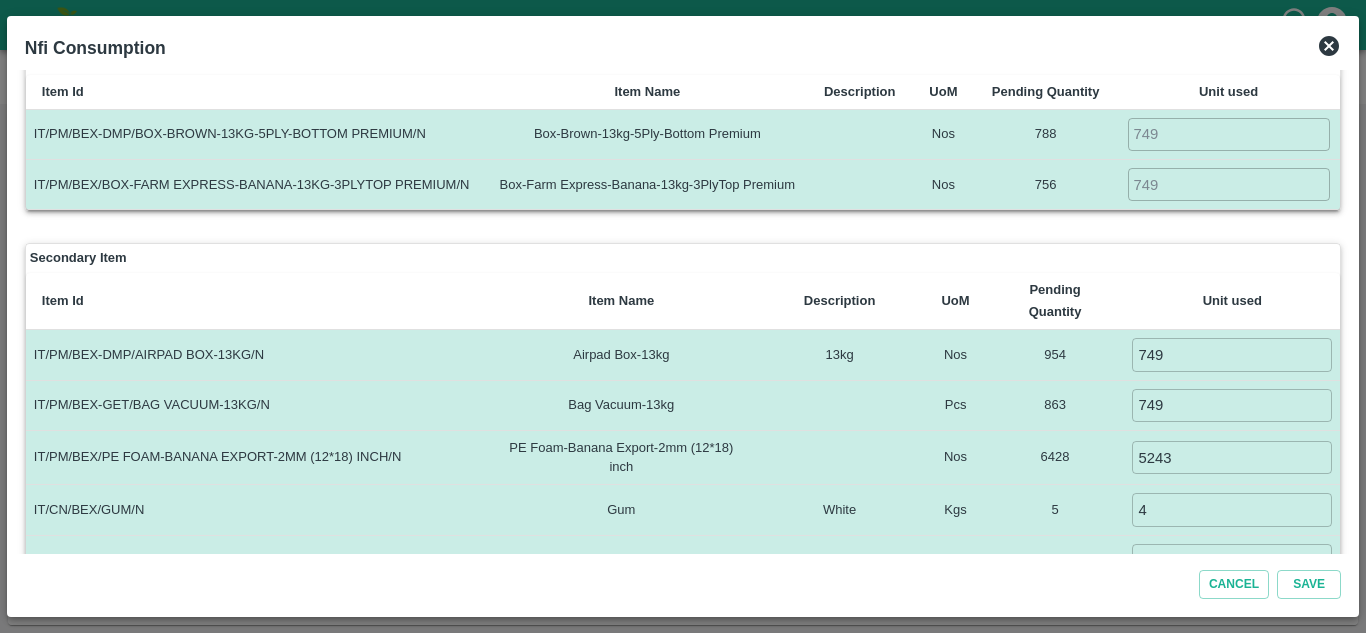 click on "6428" at bounding box center (1055, 458) 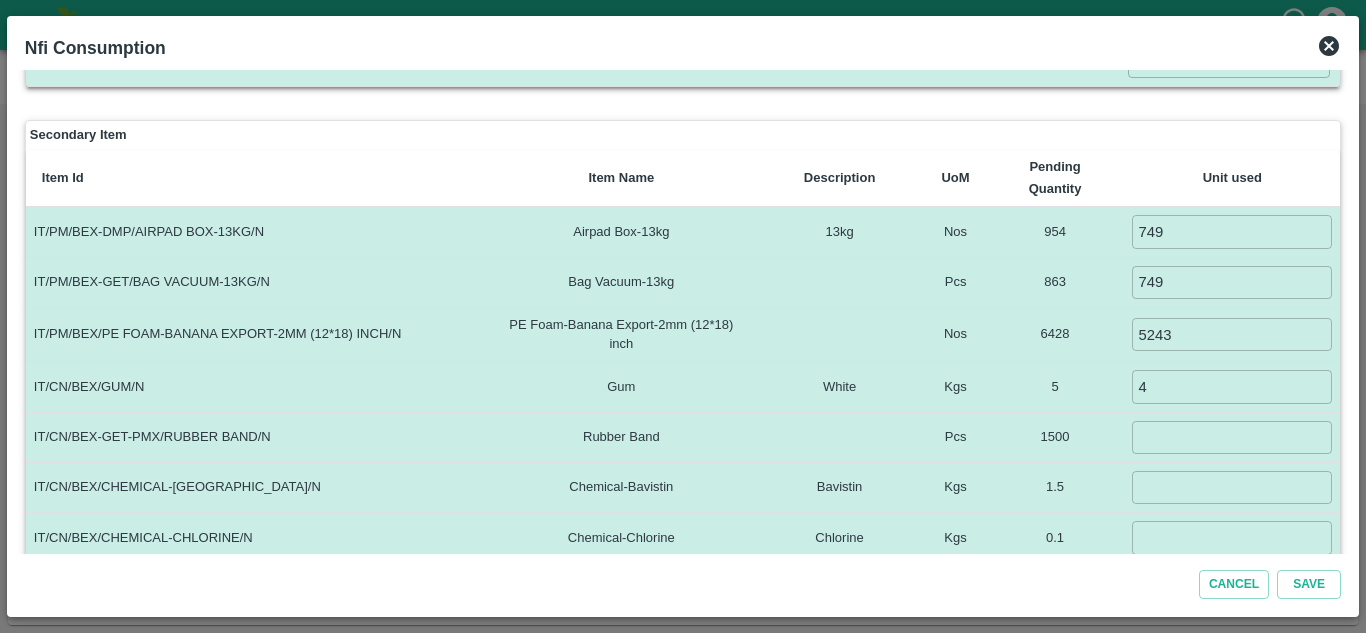 scroll, scrollTop: 263, scrollLeft: 0, axis: vertical 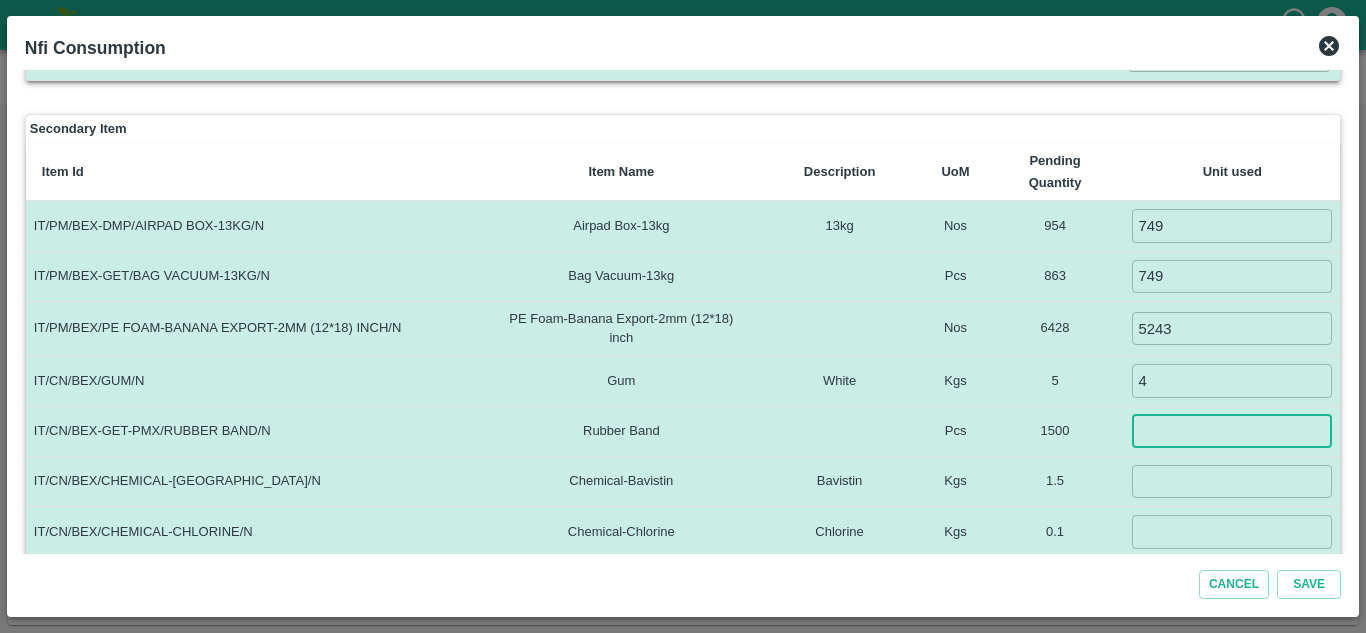 click at bounding box center (1232, 431) 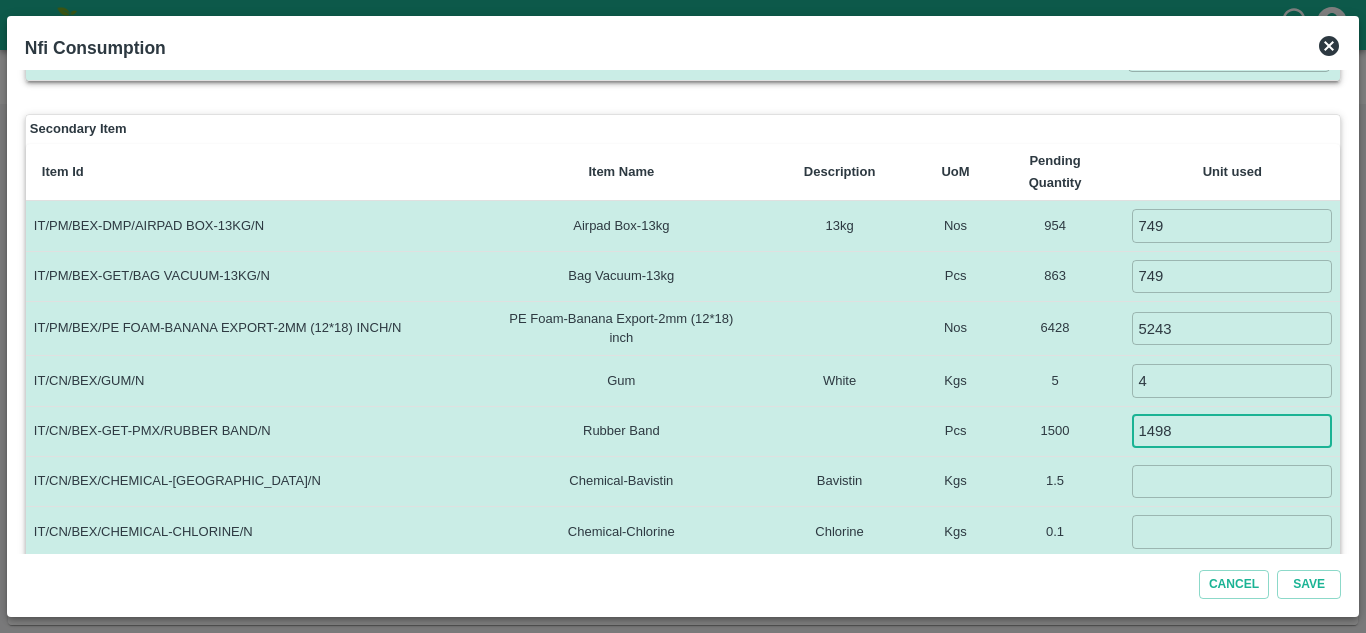 type on "1498" 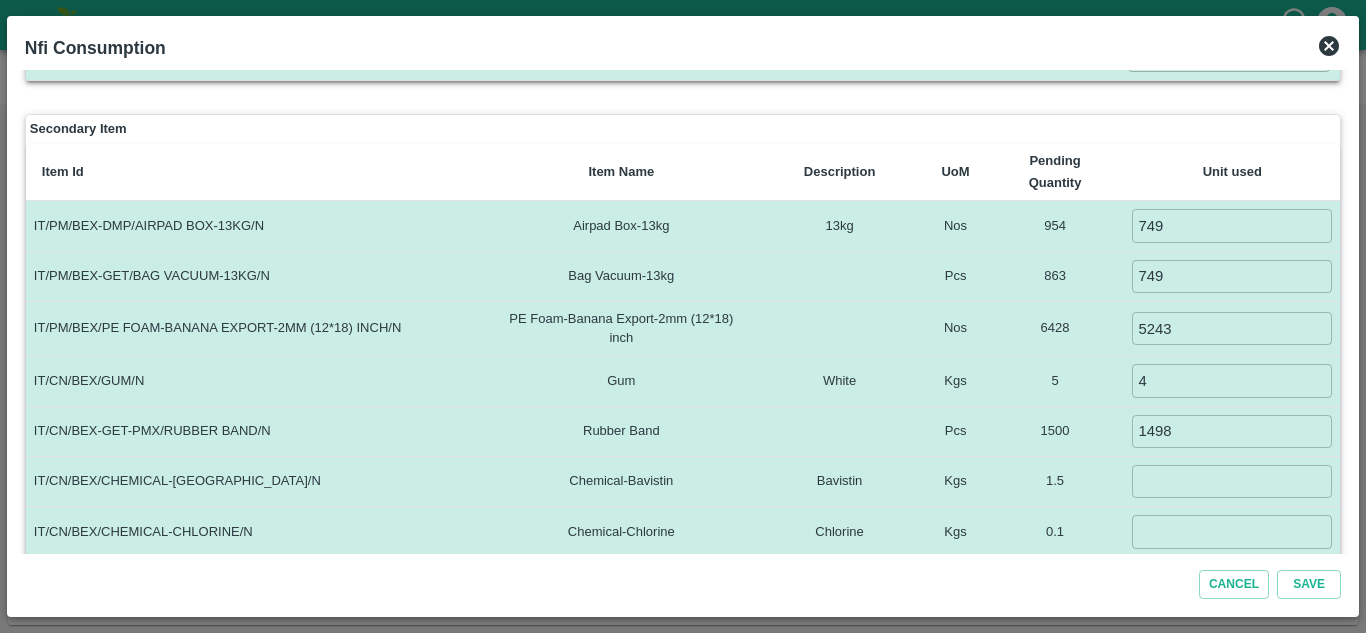 click on "1.5" at bounding box center [1055, 481] 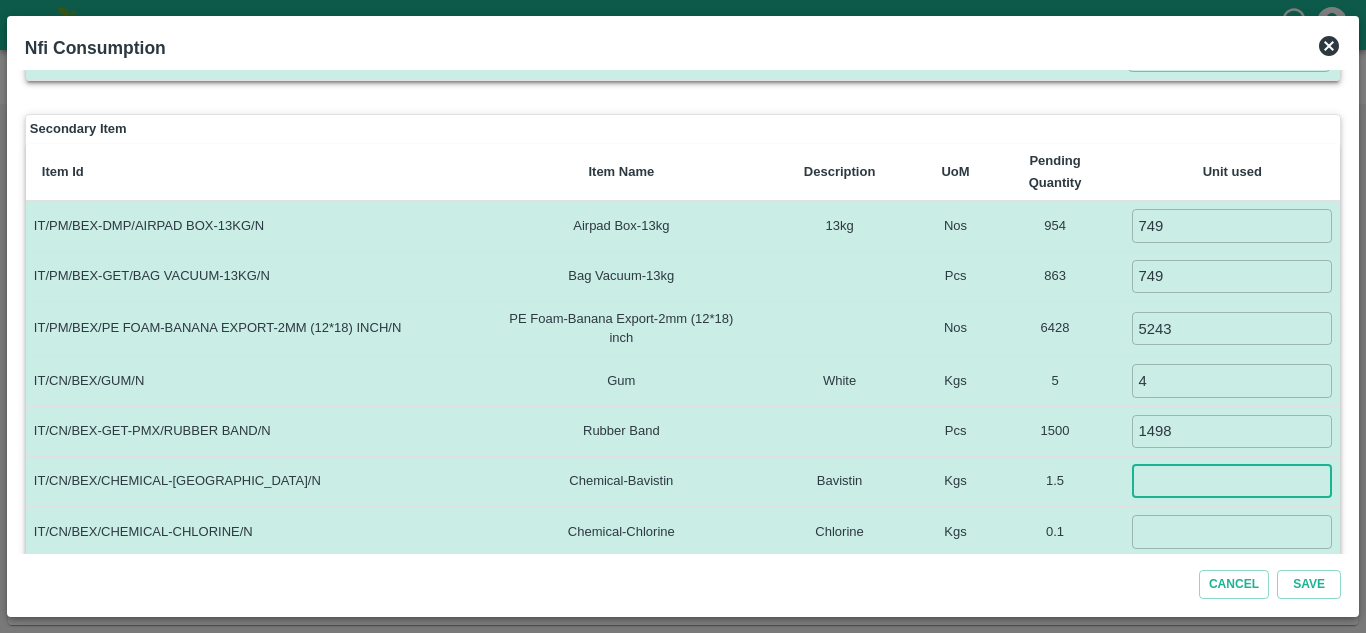 click at bounding box center (1232, 481) 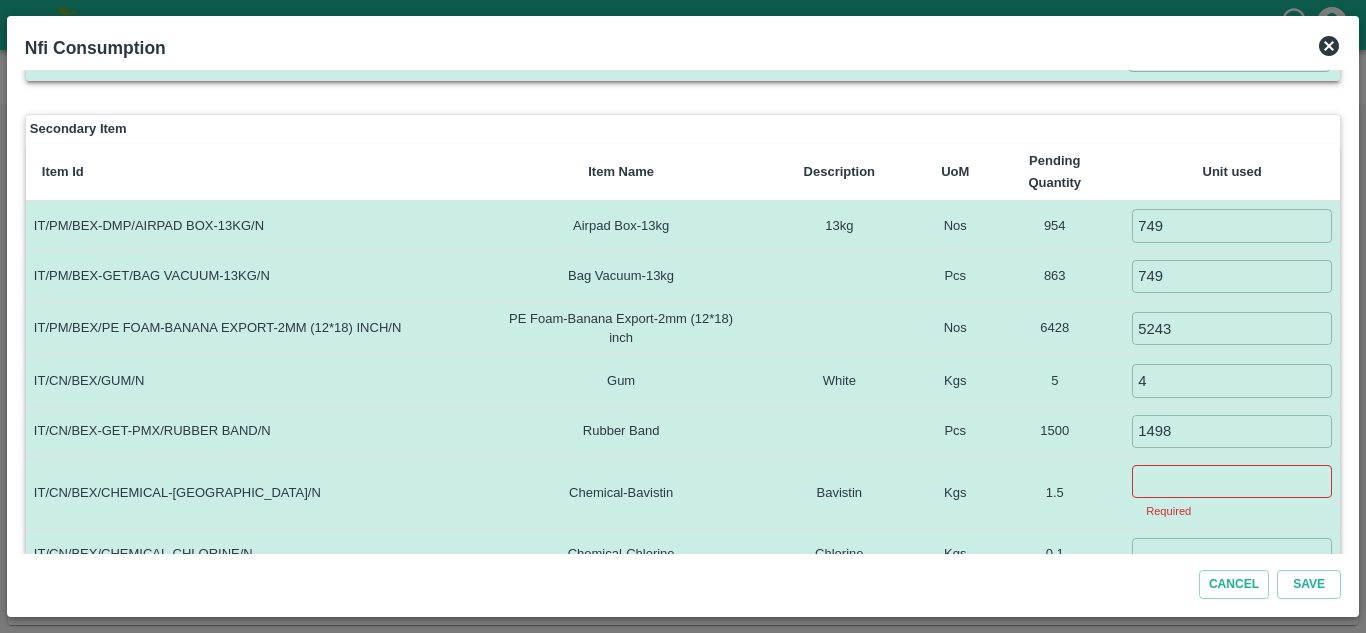 click on "1.5" at bounding box center [1054, 492] 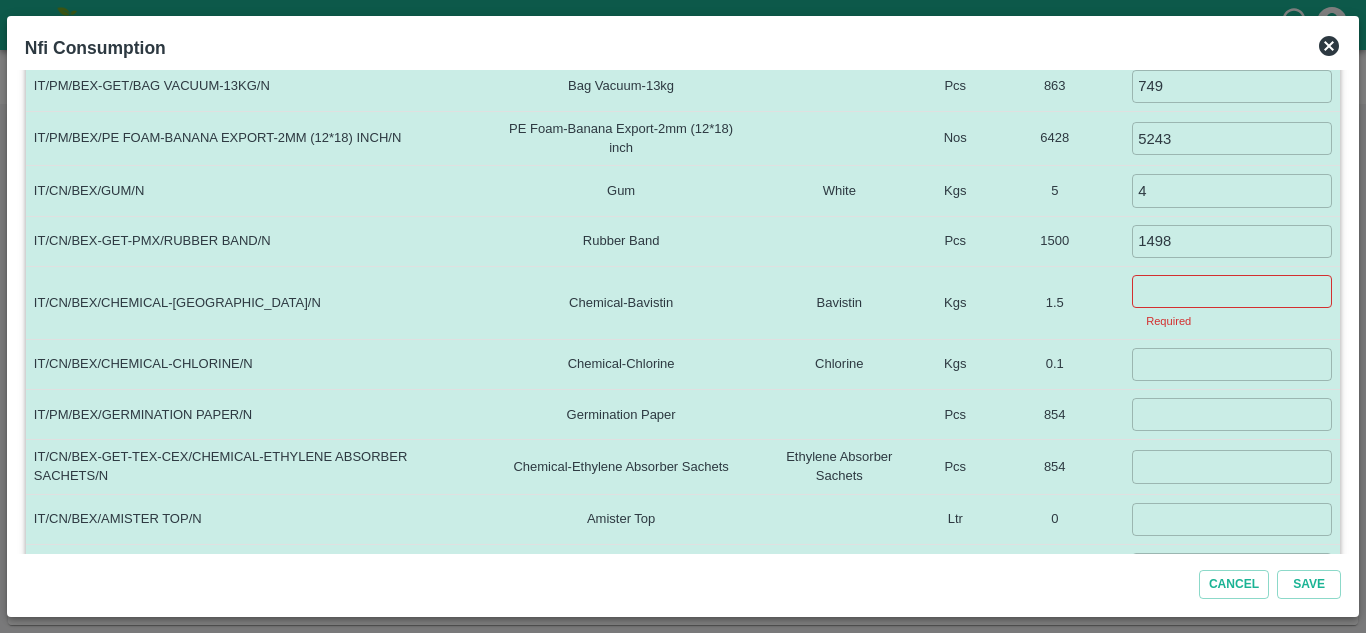 scroll, scrollTop: 454, scrollLeft: 0, axis: vertical 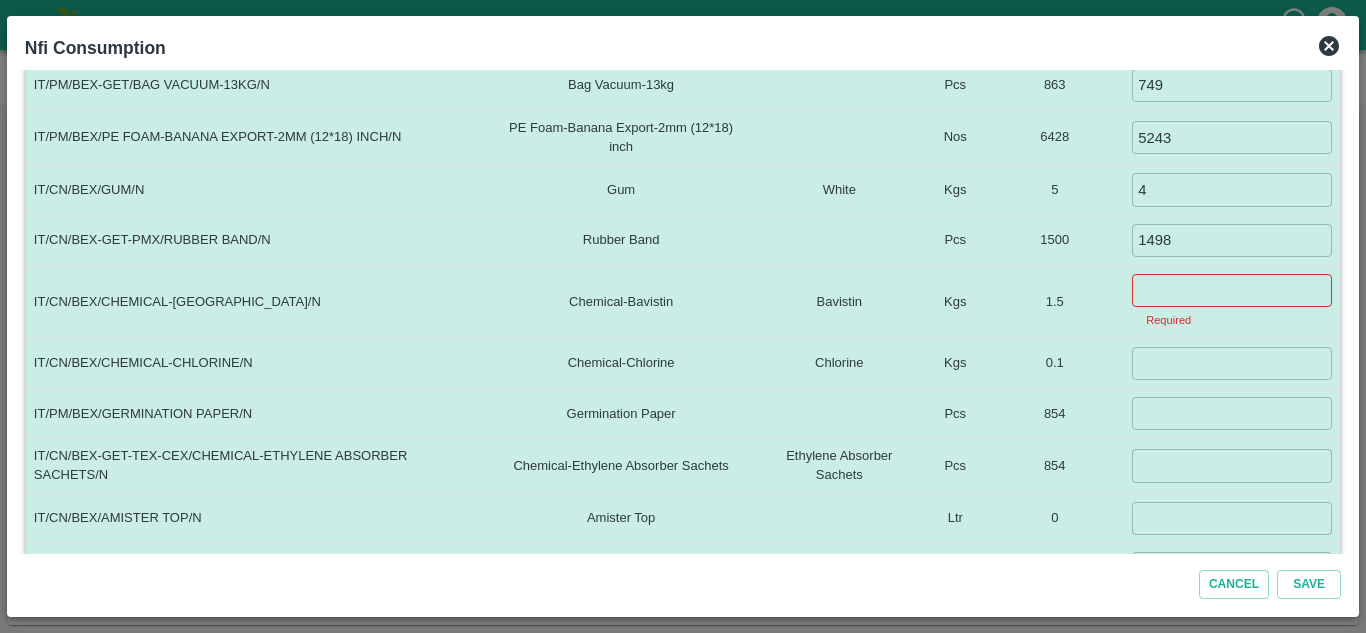 click on "1500" at bounding box center (1054, 240) 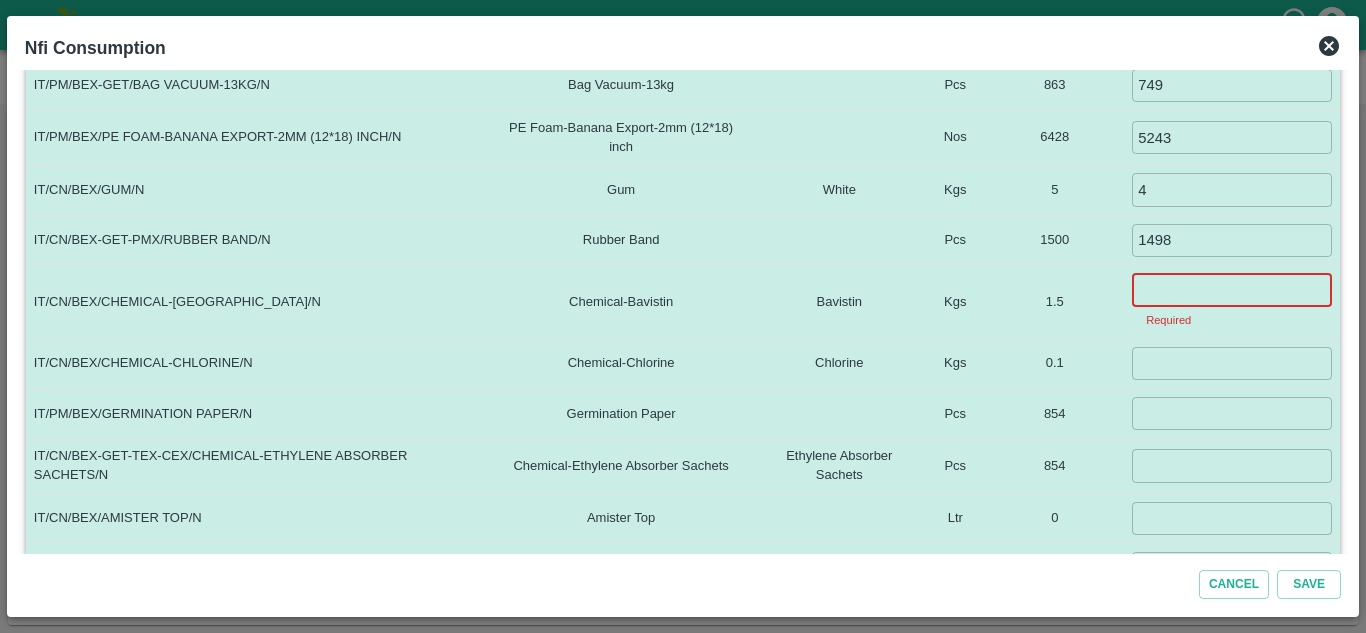 click at bounding box center [1232, 290] 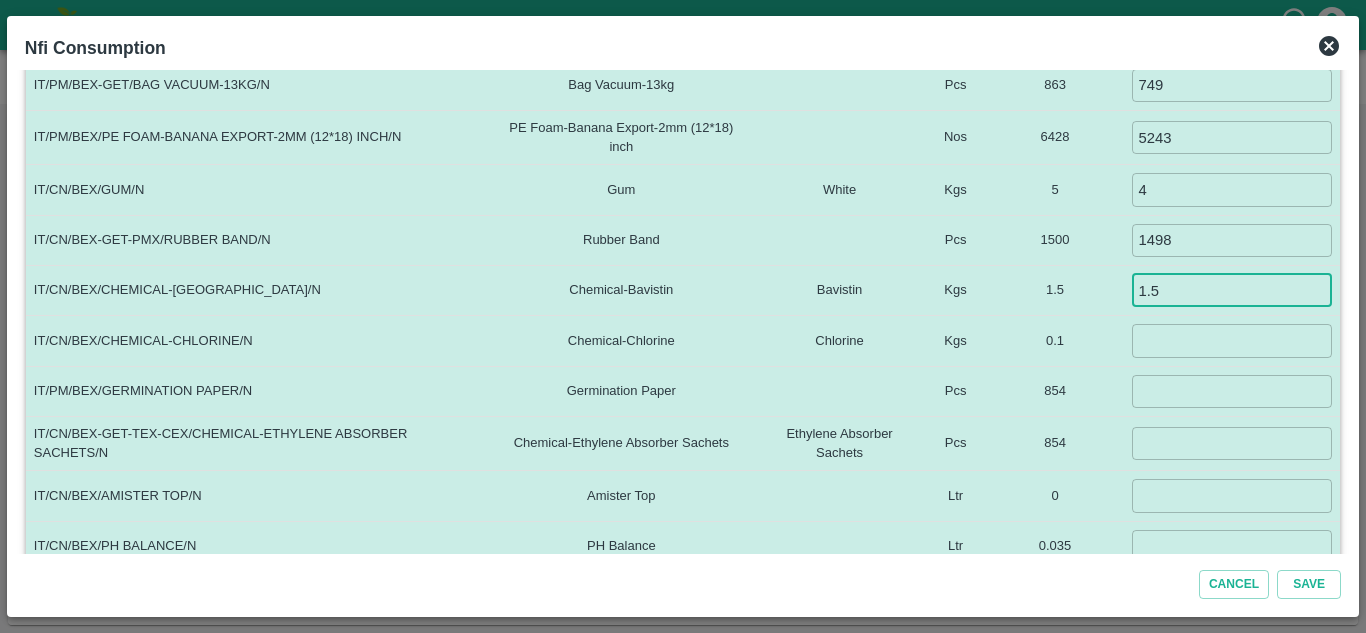 type on "1.5" 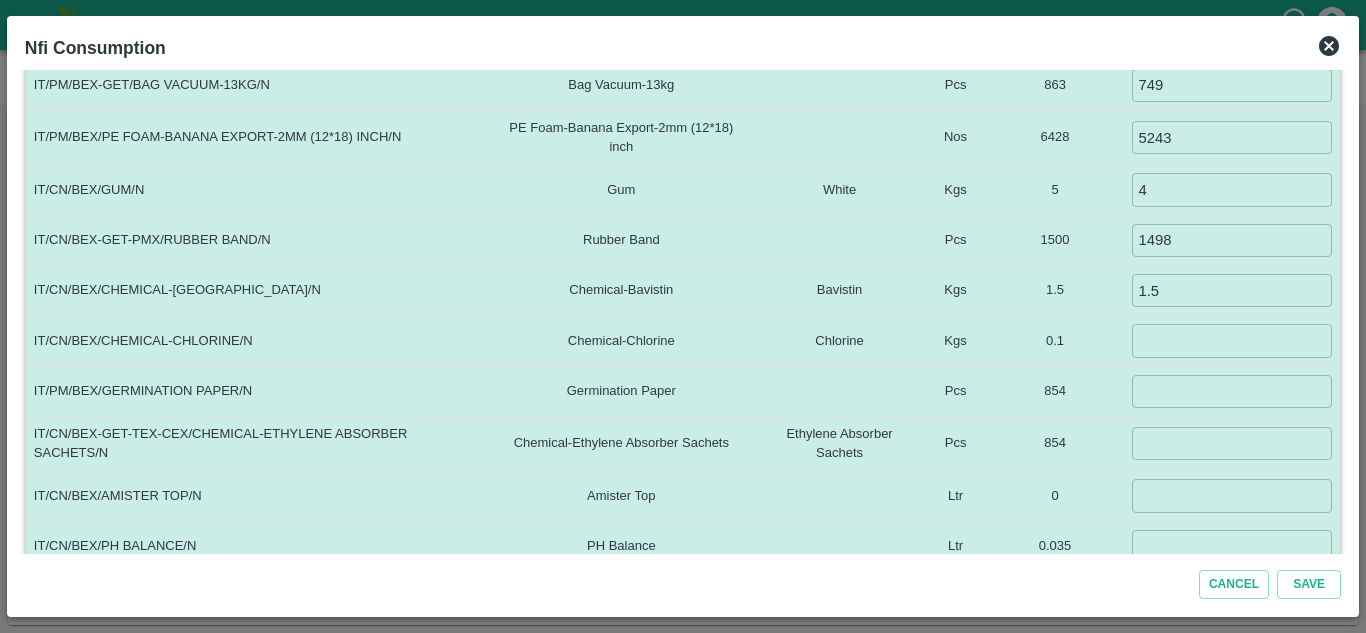 click on "​" at bounding box center (1232, 341) 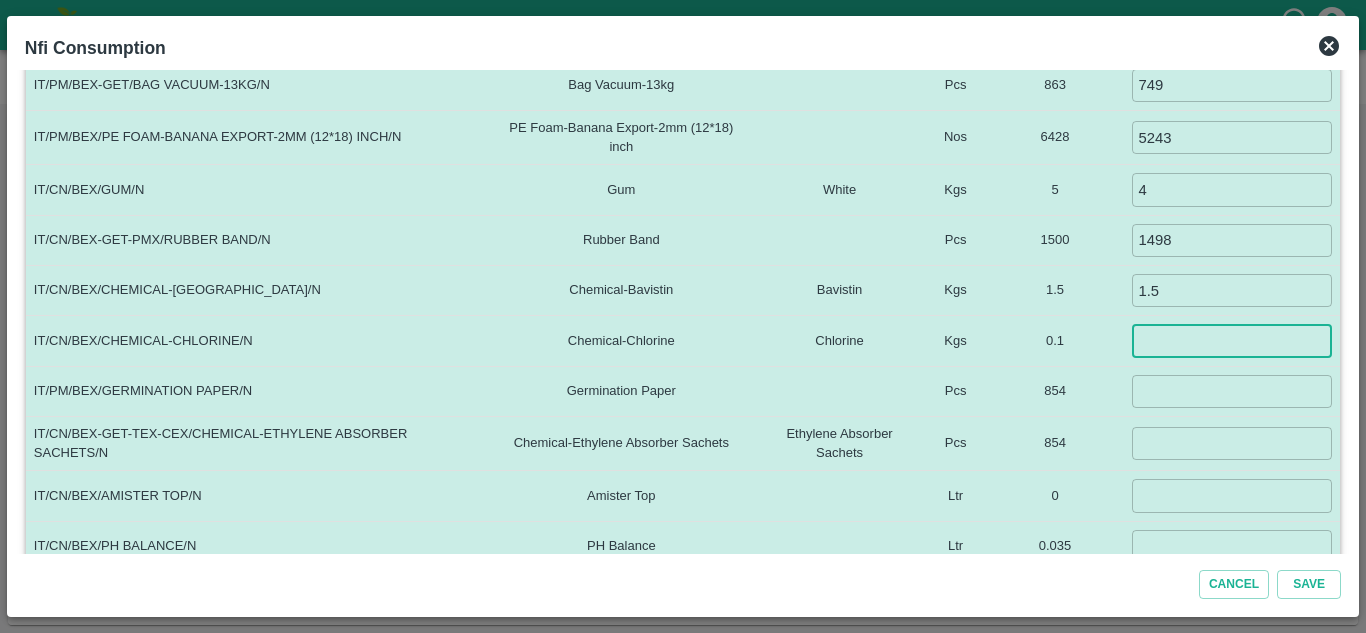 click at bounding box center [1232, 340] 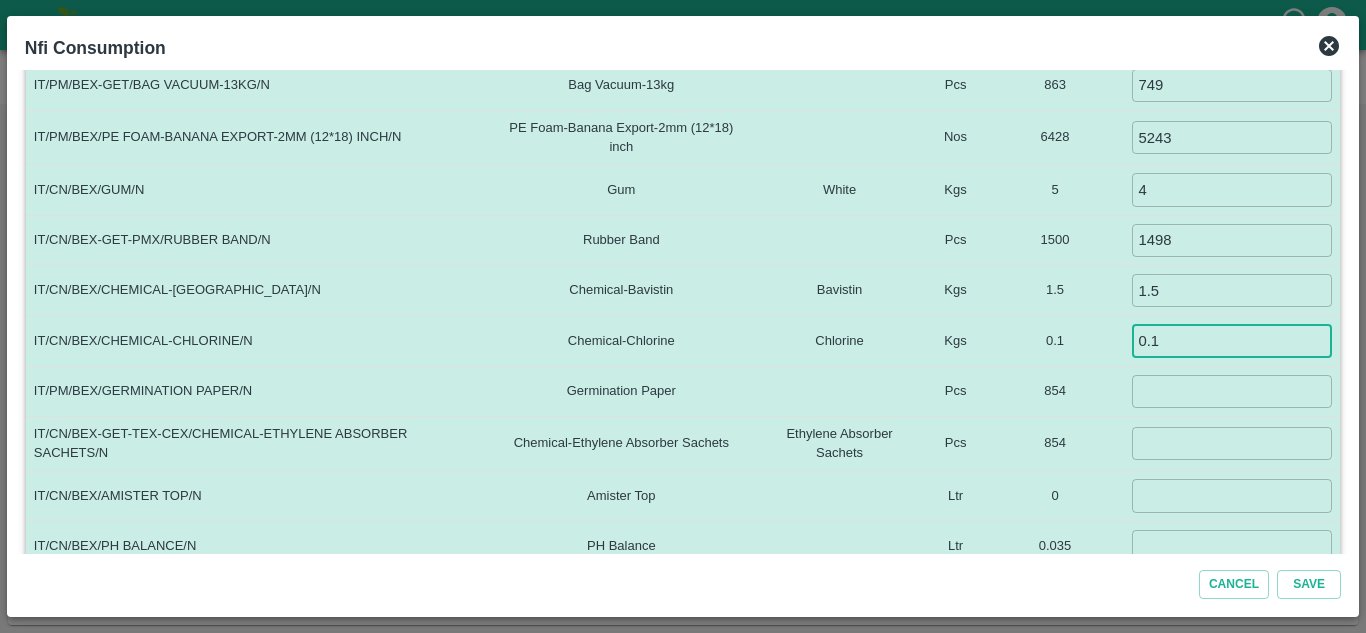 type on "0.1" 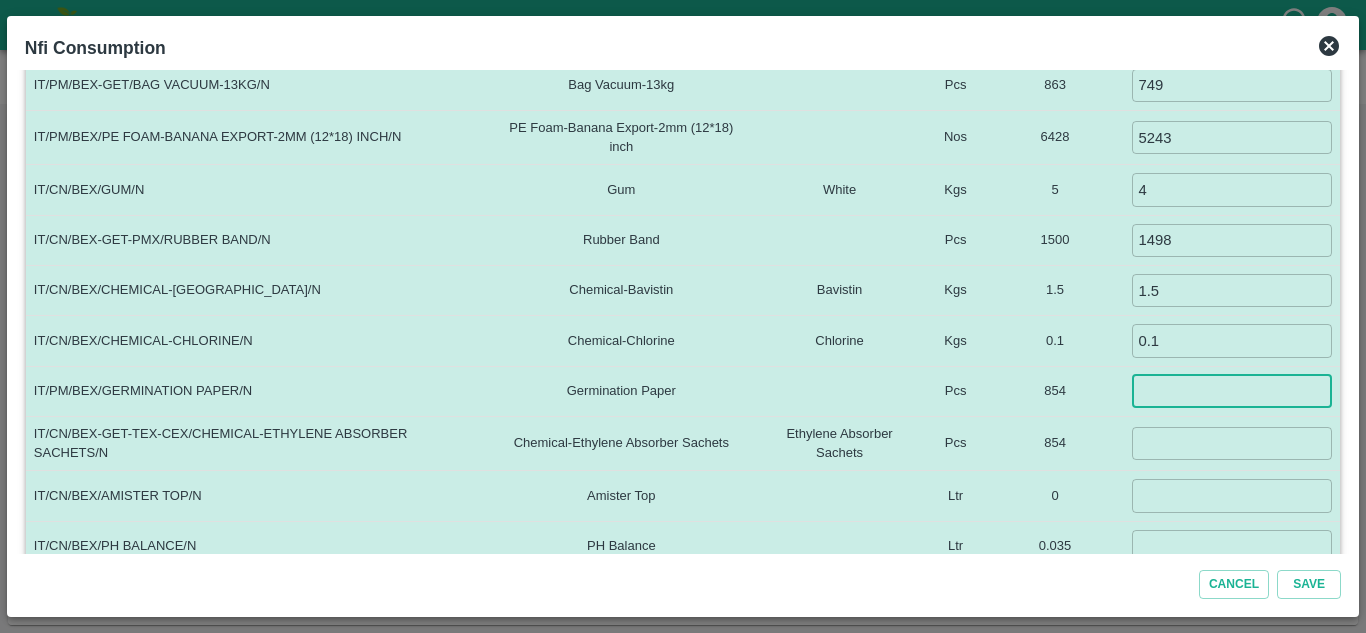 click at bounding box center [1232, 391] 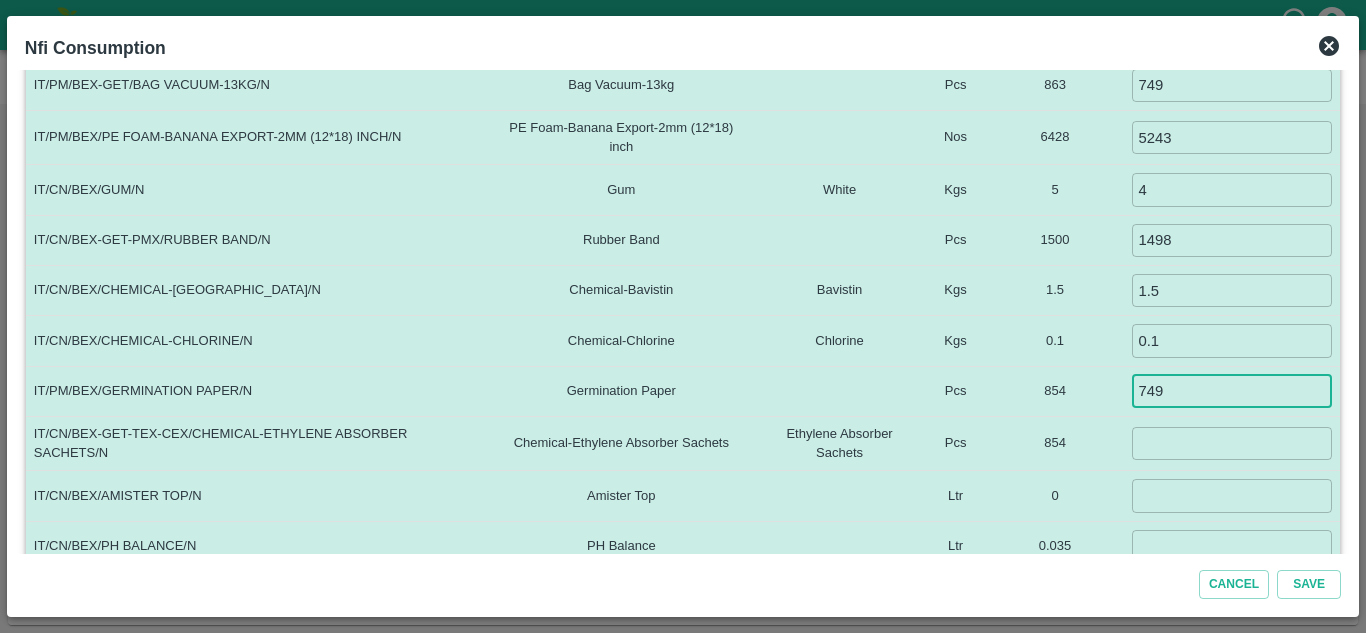 type on "749" 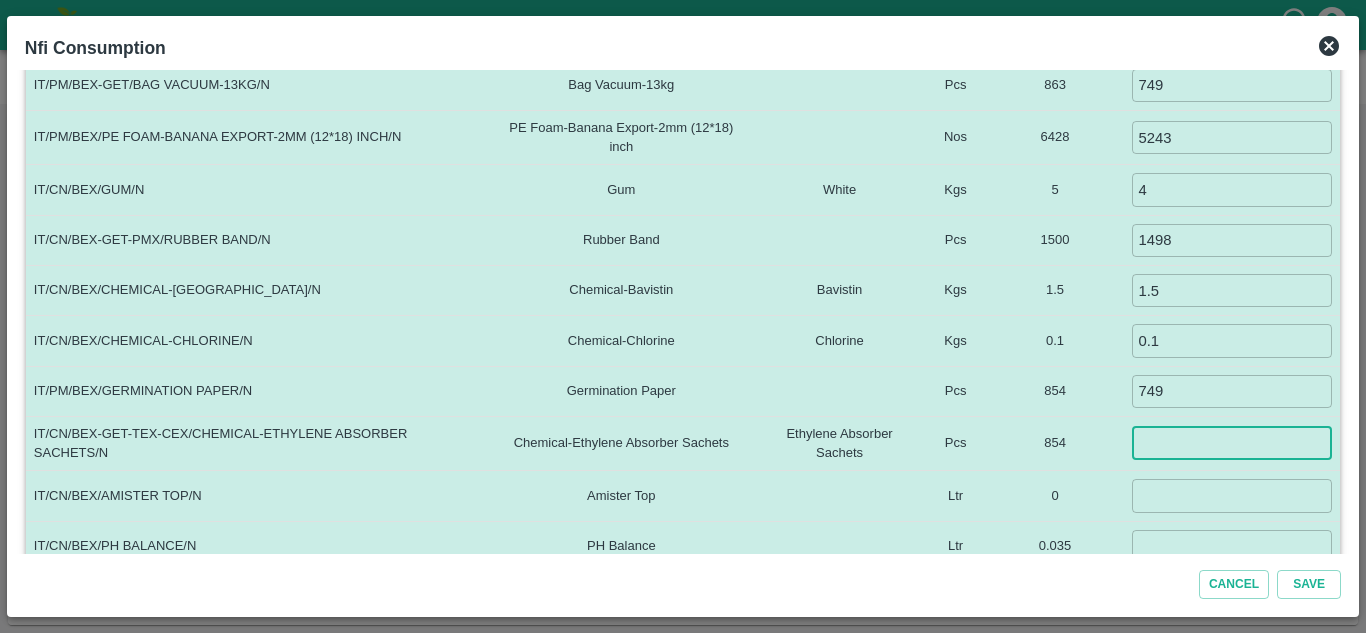 click at bounding box center (1232, 443) 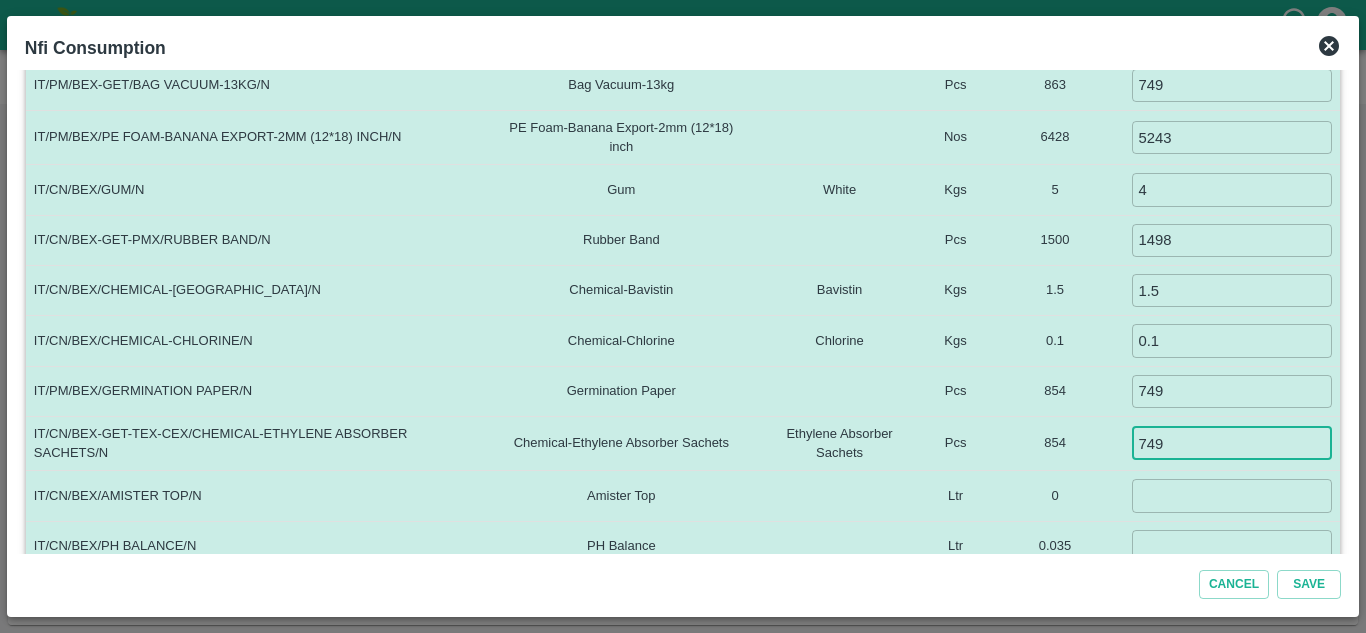type on "749" 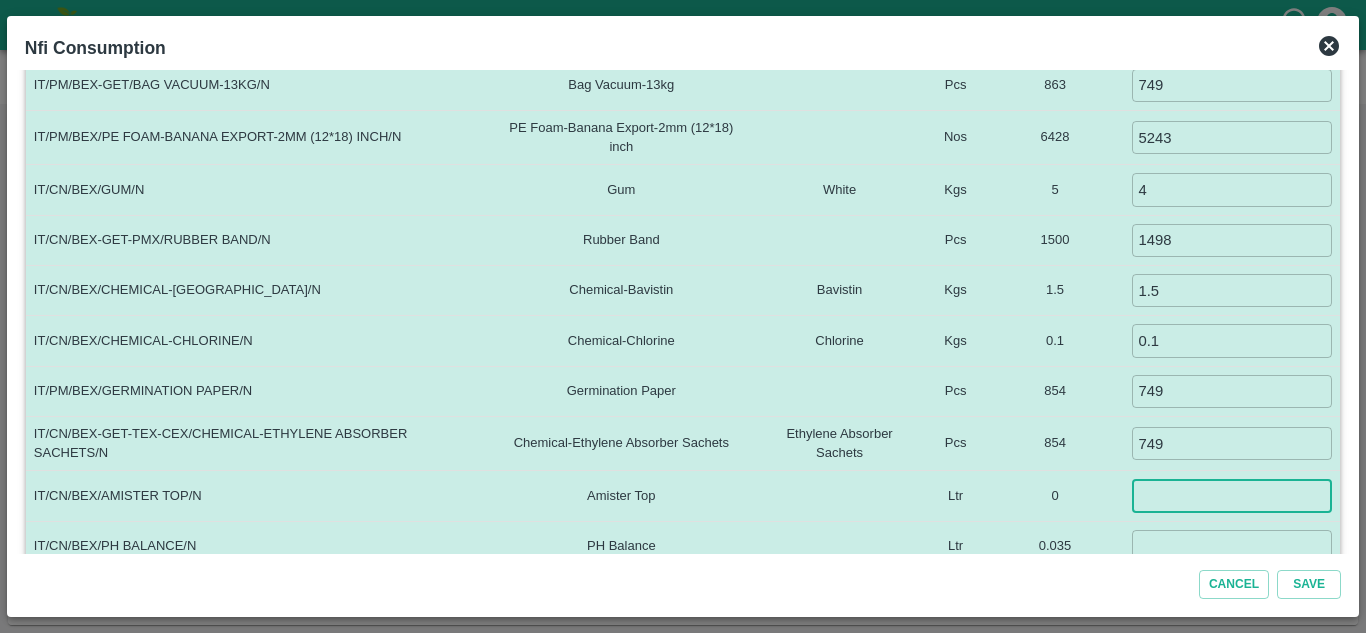 click at bounding box center [1232, 495] 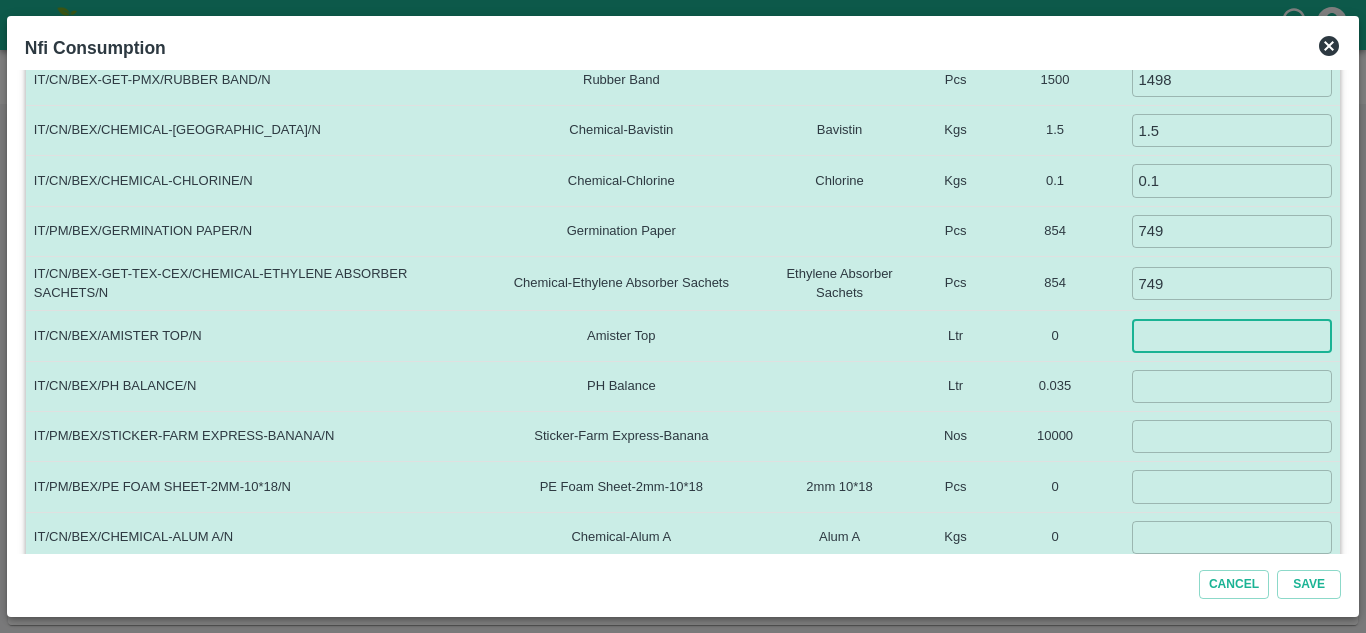 scroll, scrollTop: 632, scrollLeft: 0, axis: vertical 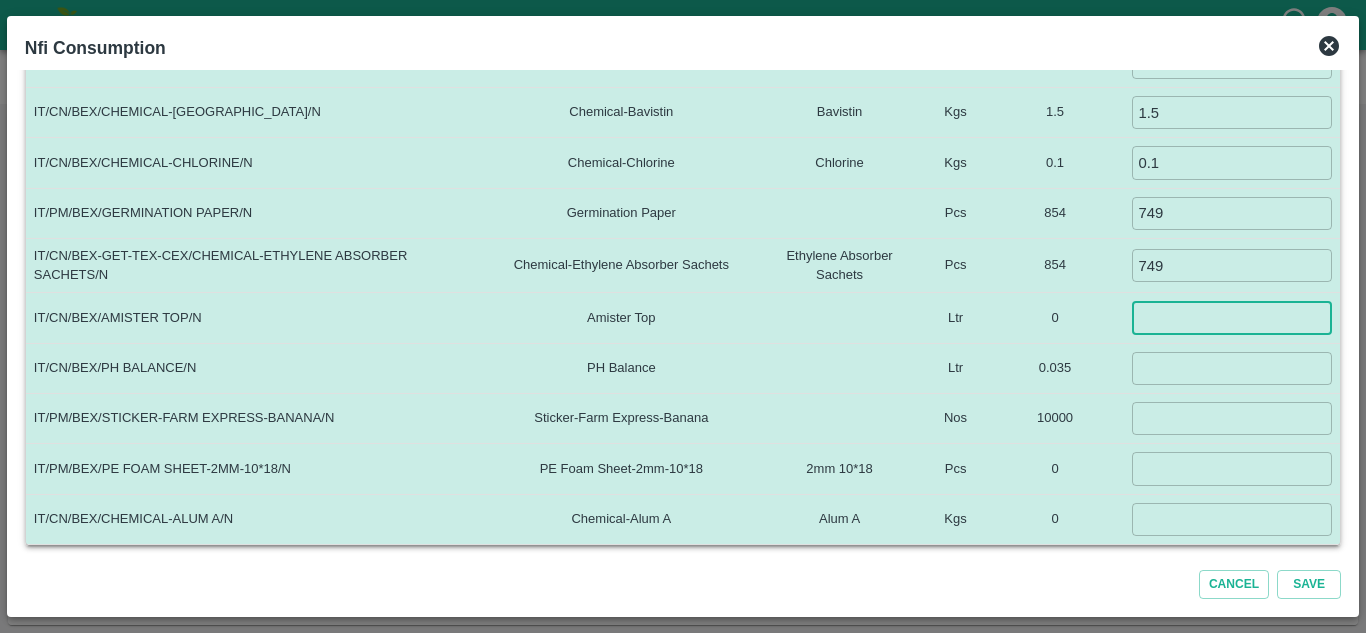 click at bounding box center (1232, 317) 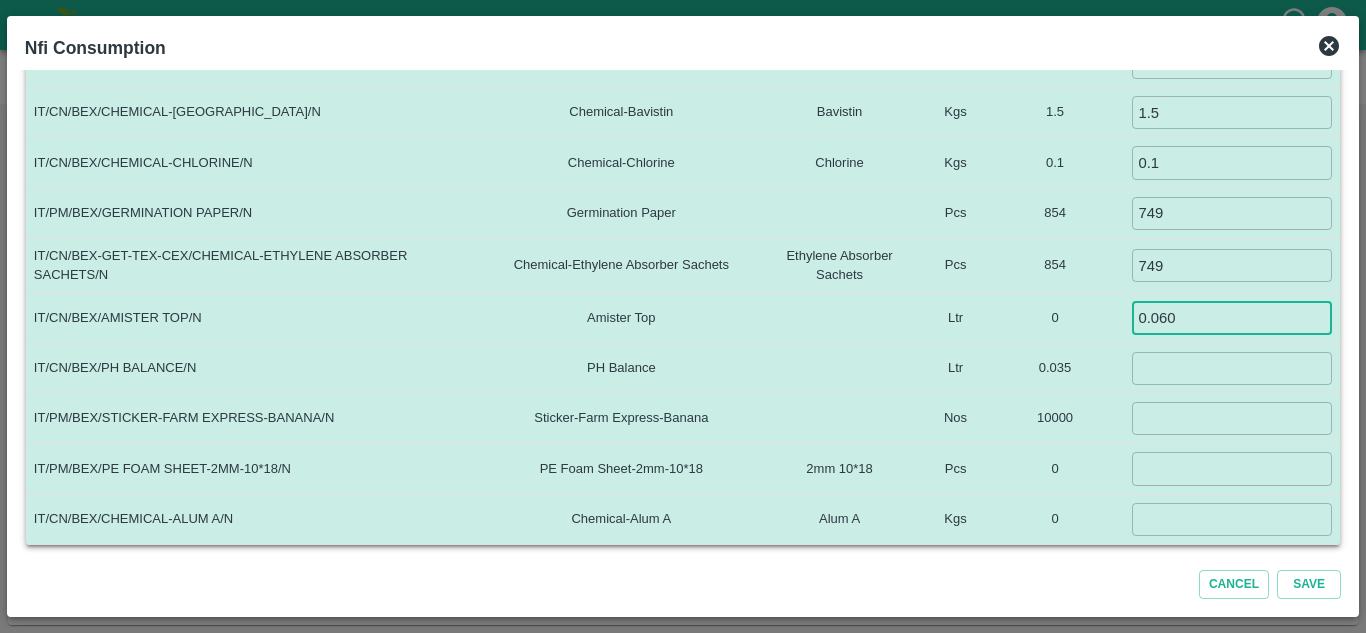 type on "0.060" 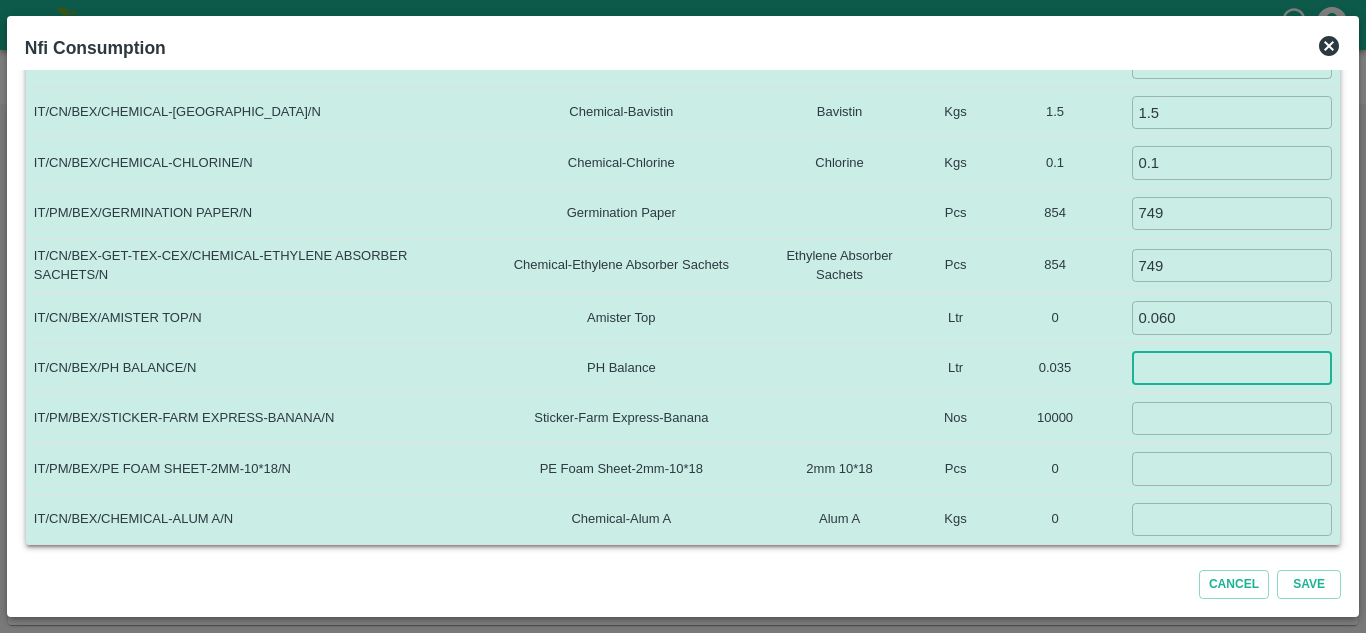 click at bounding box center [1232, 368] 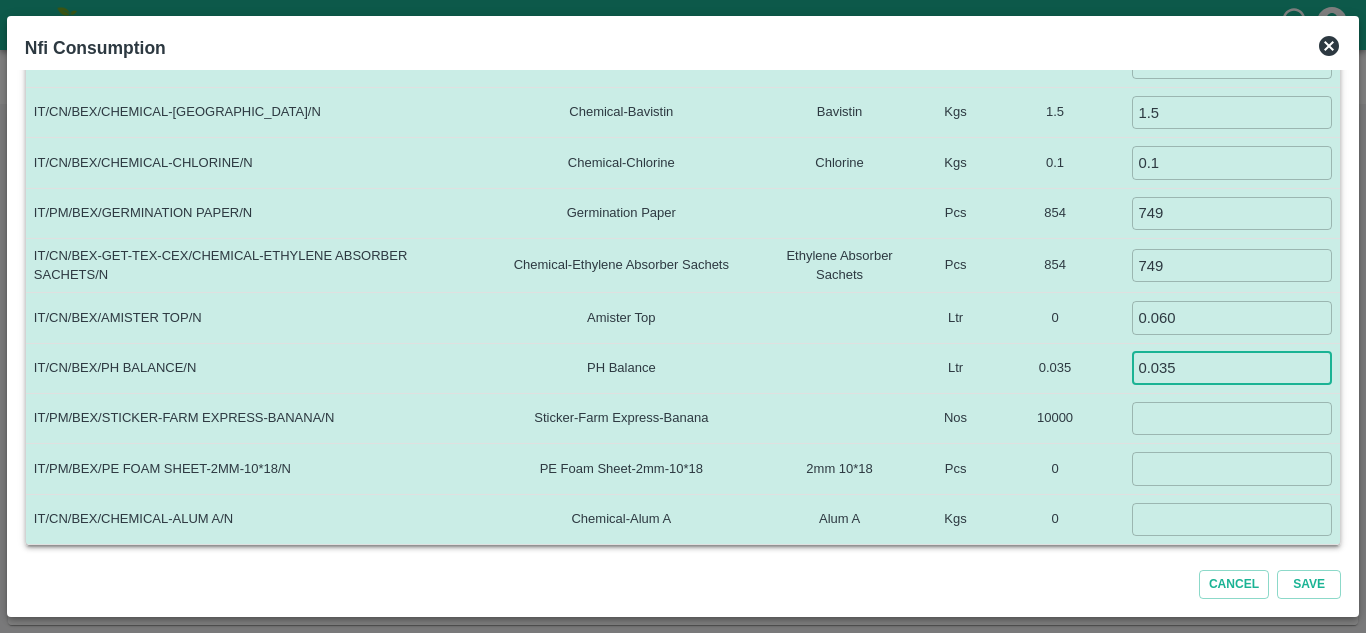 type on "0.035" 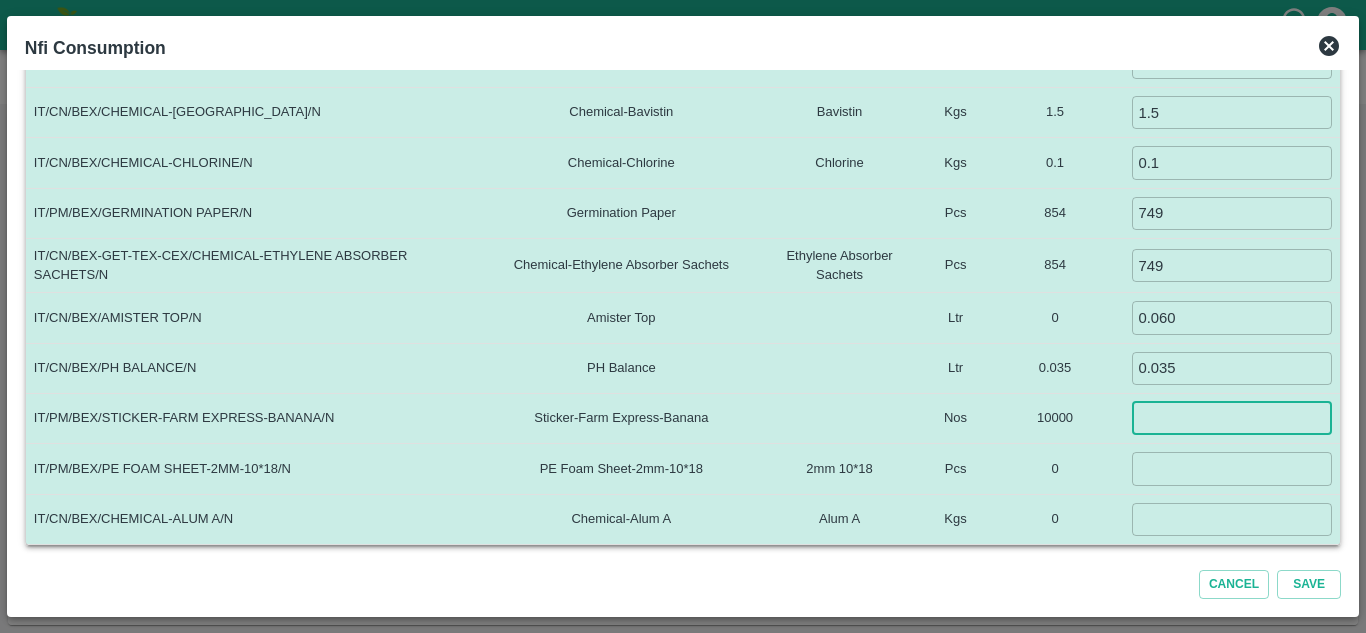 click at bounding box center (1232, 418) 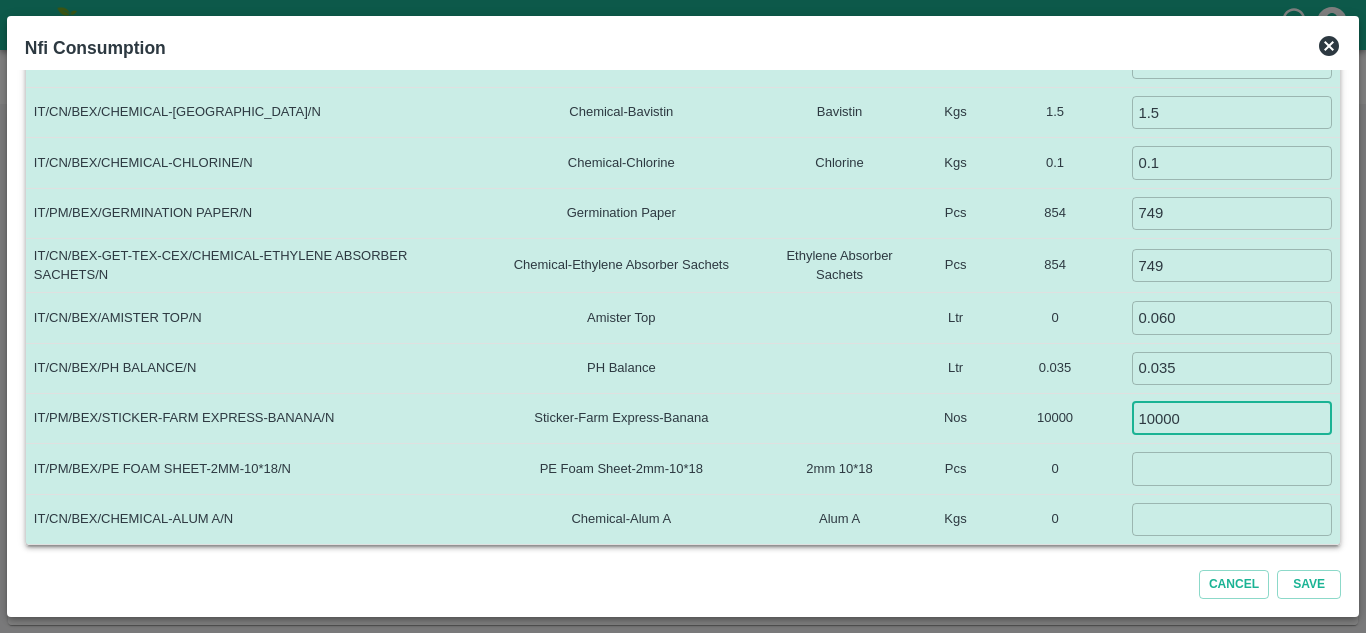 type on "10000" 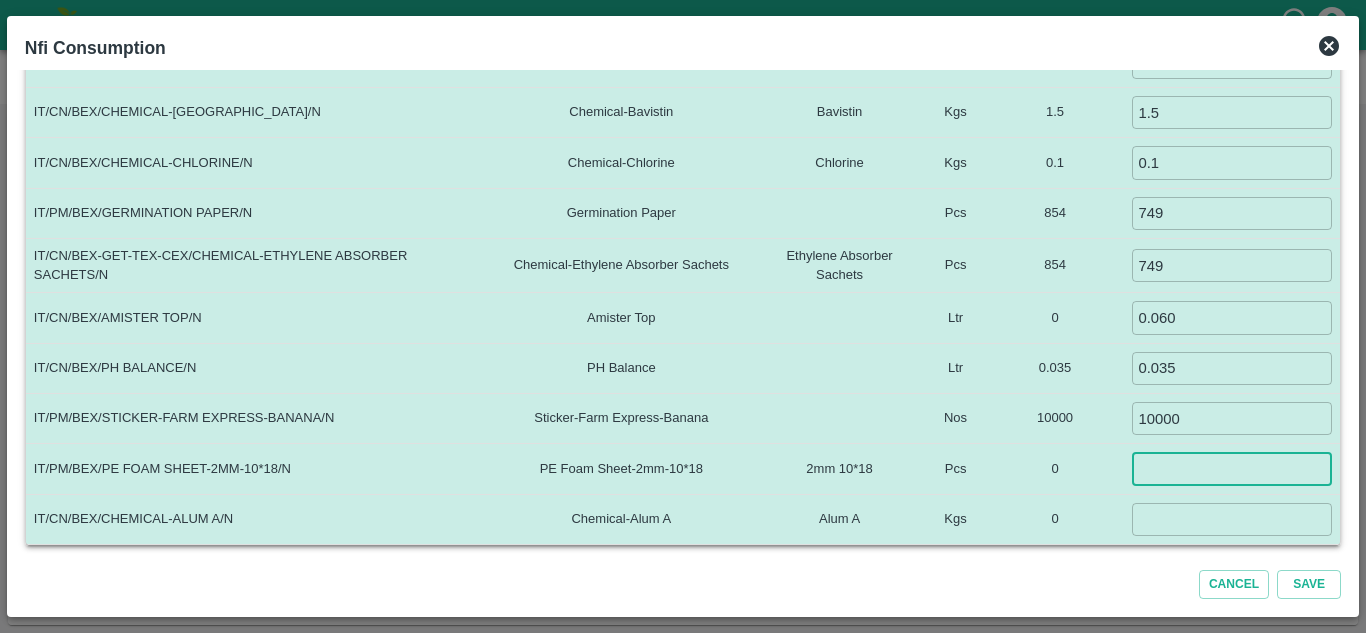 click at bounding box center (1232, 468) 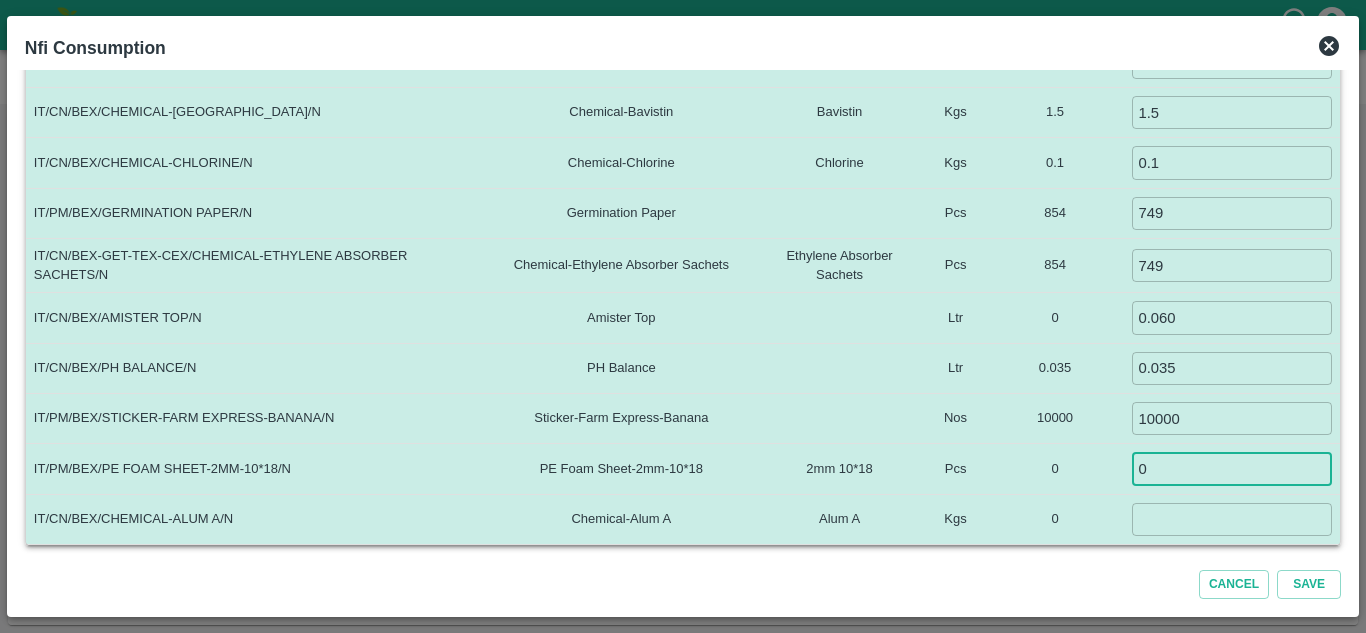 type on "0" 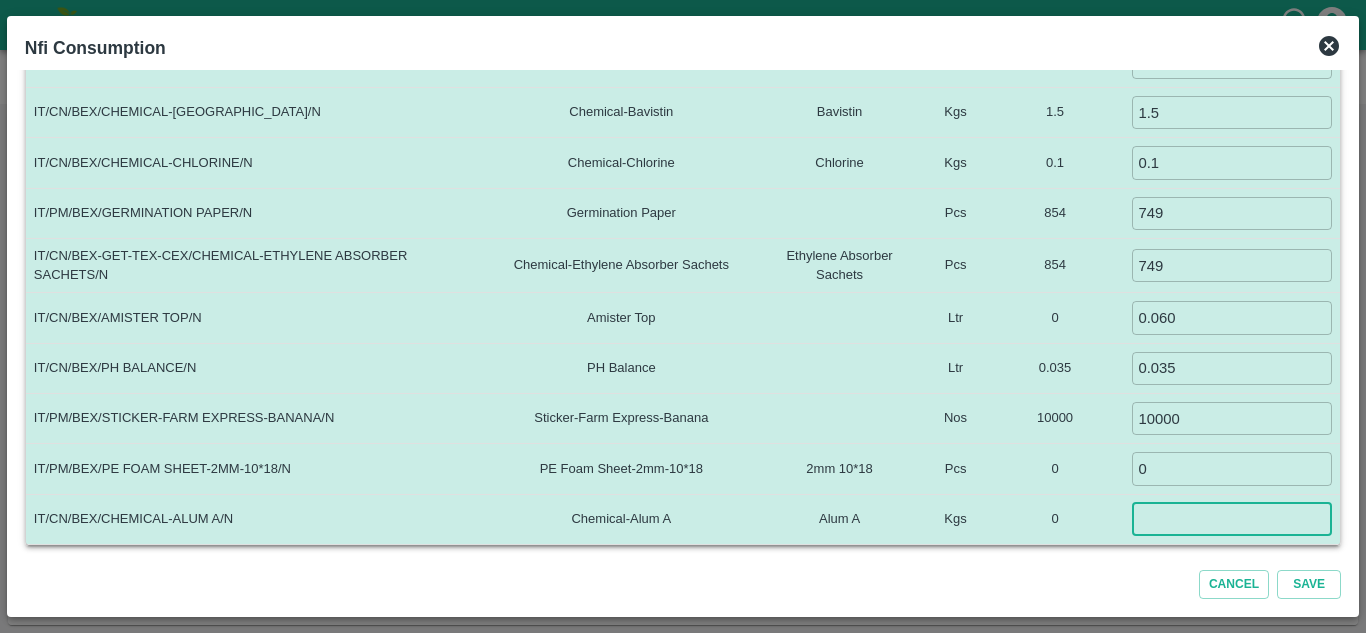 click at bounding box center [1232, 519] 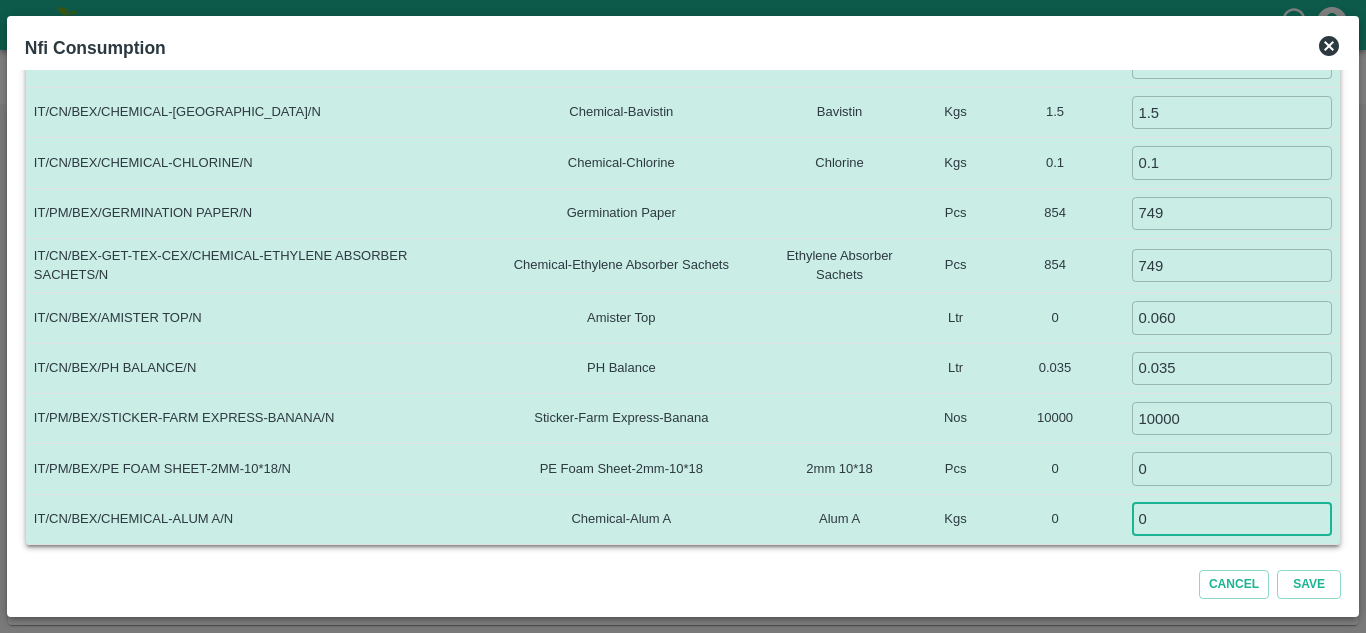 type on "0" 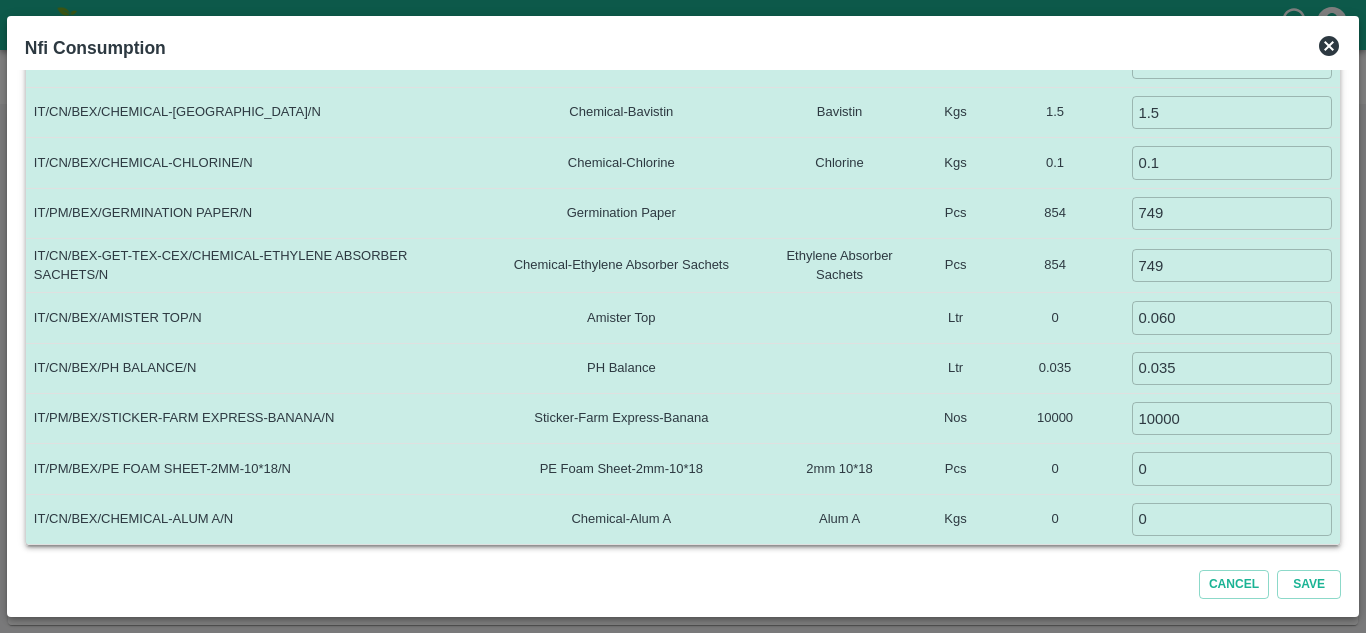 click on "0" at bounding box center (1055, 519) 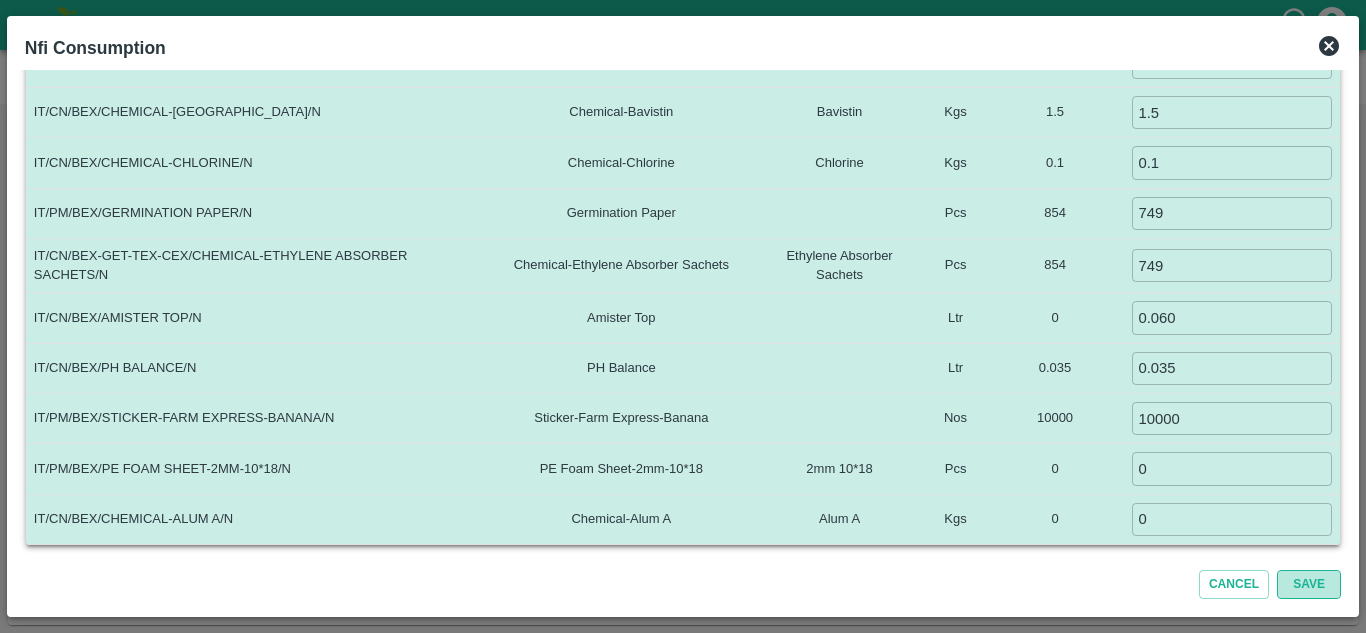 click on "Save" at bounding box center [1309, 584] 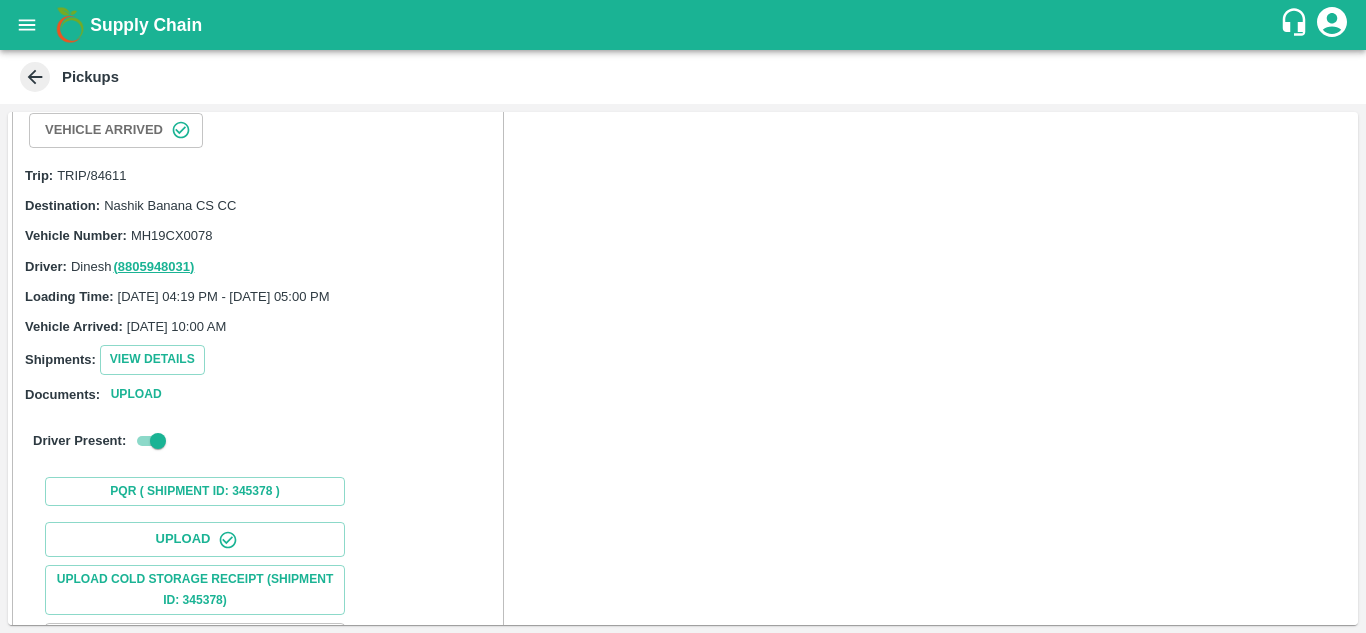 scroll, scrollTop: 0, scrollLeft: 0, axis: both 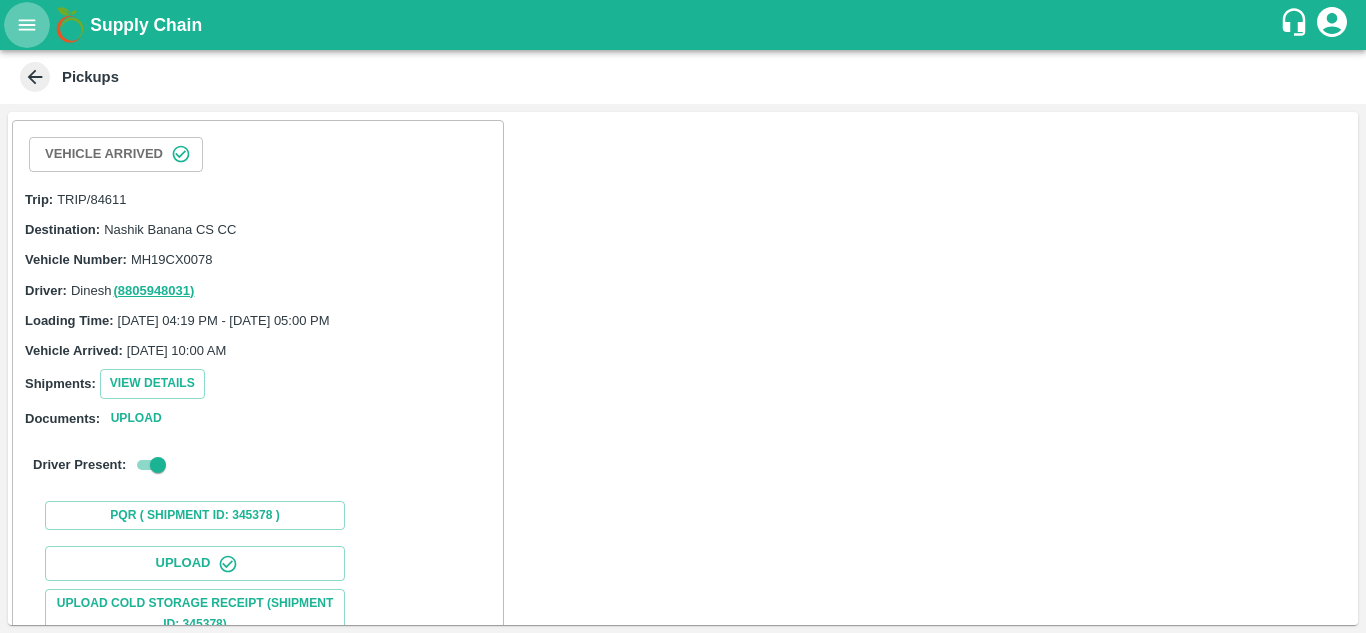 click 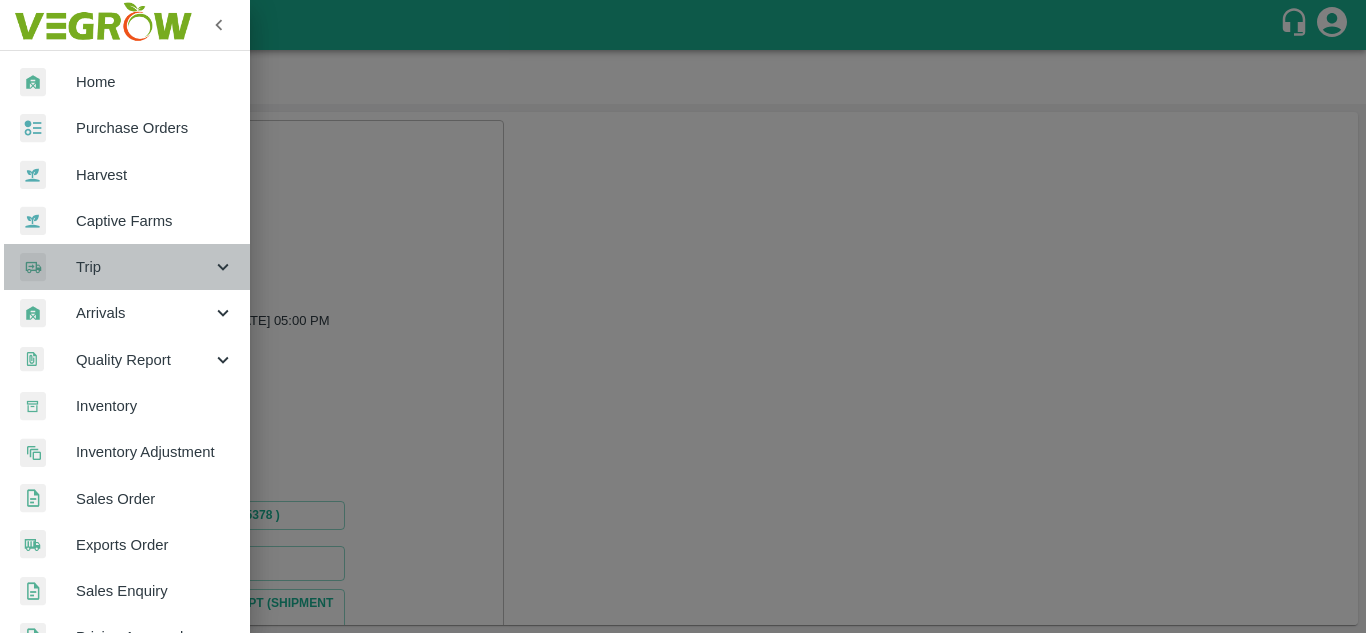 click on "Trip" at bounding box center [144, 267] 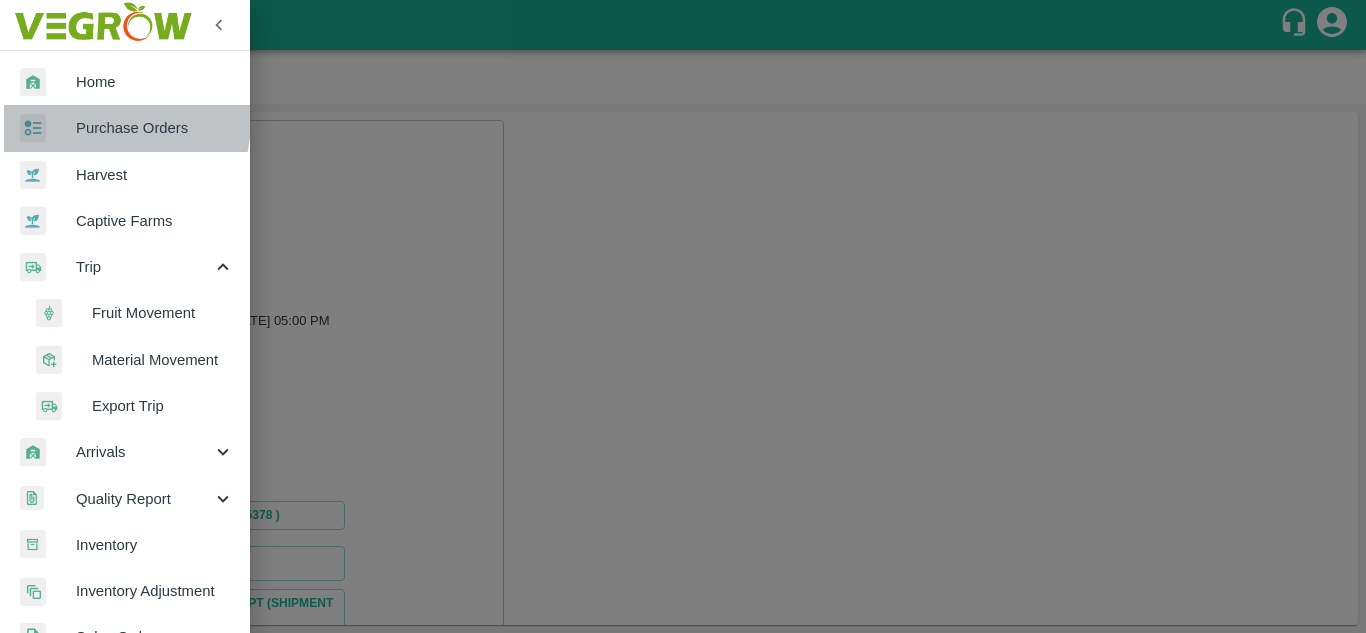 click on "Purchase Orders" at bounding box center [155, 128] 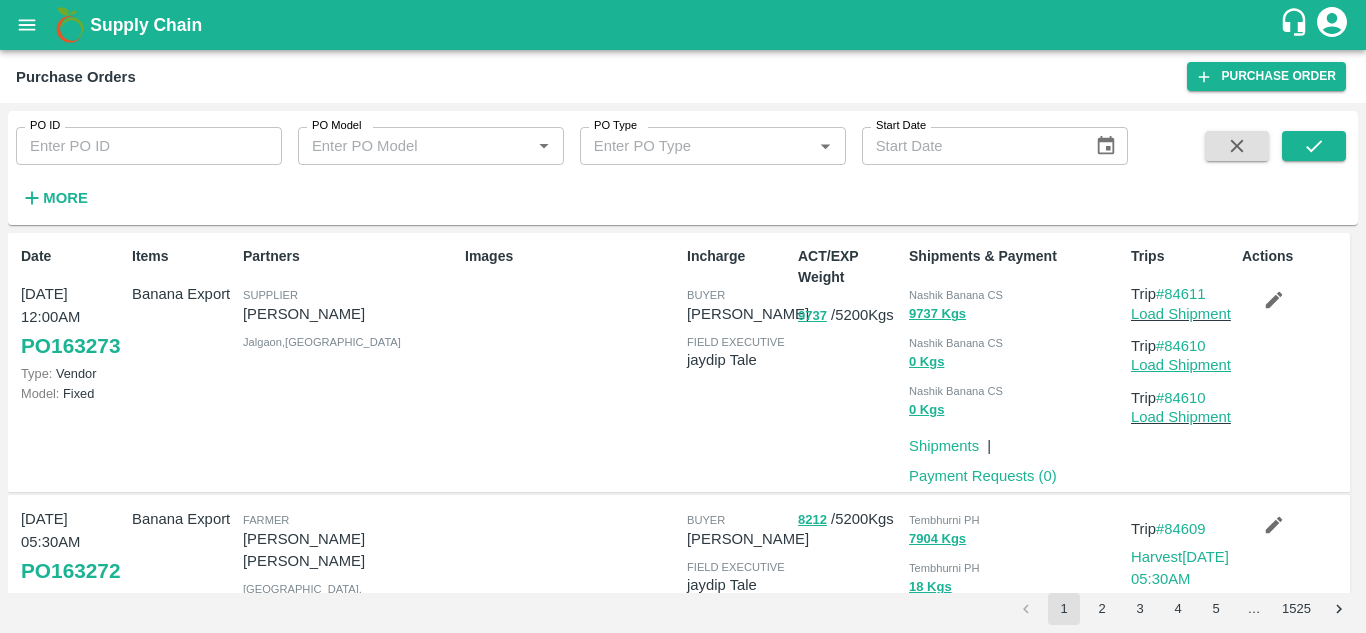 click on "Load Shipment" at bounding box center (1181, 365) 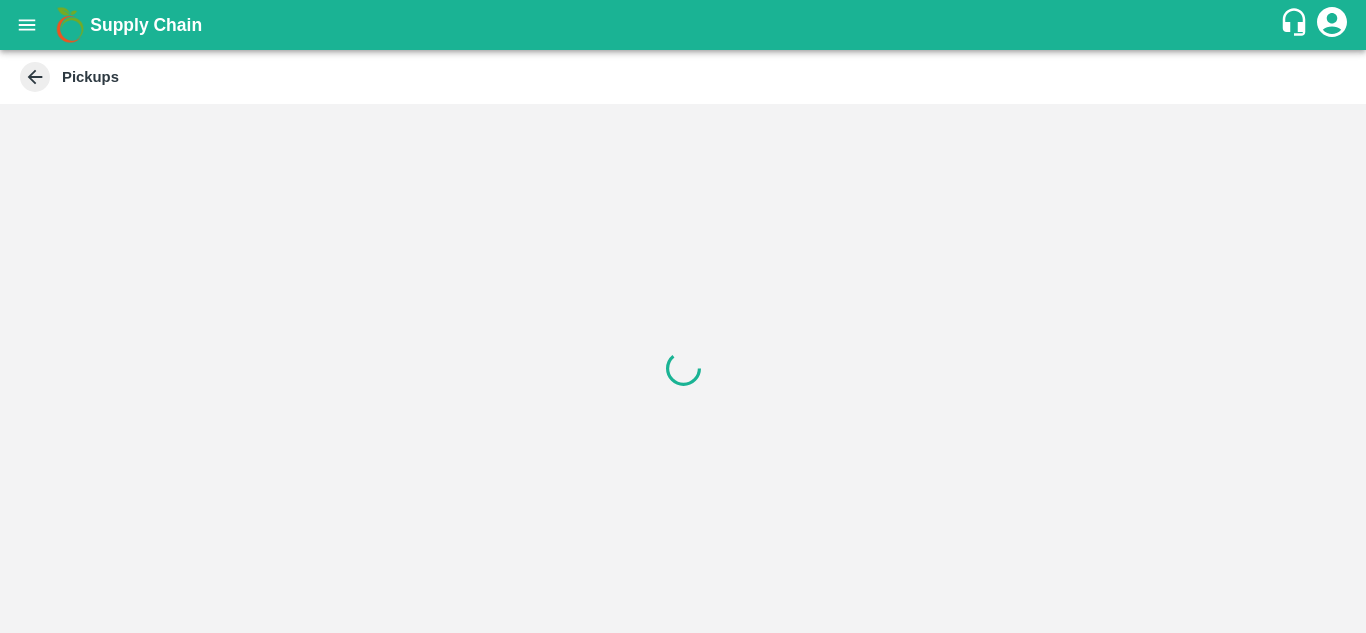 scroll, scrollTop: 0, scrollLeft: 0, axis: both 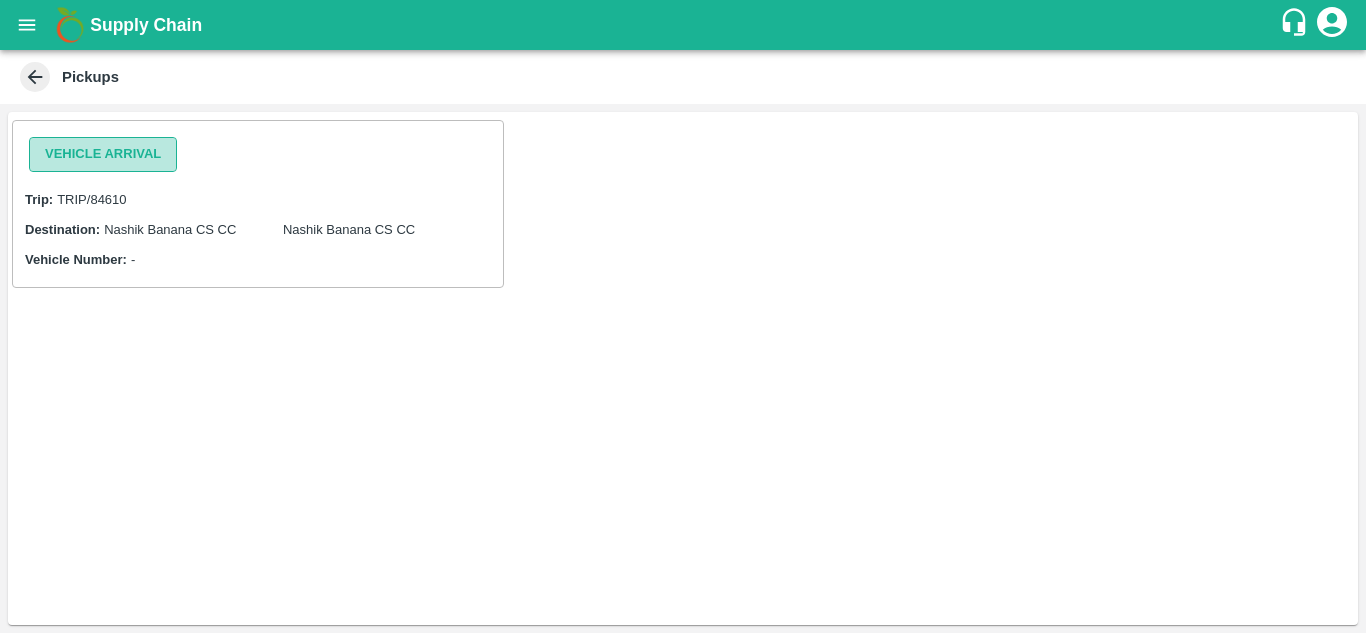 click on "Vehicle Arrival" at bounding box center (103, 154) 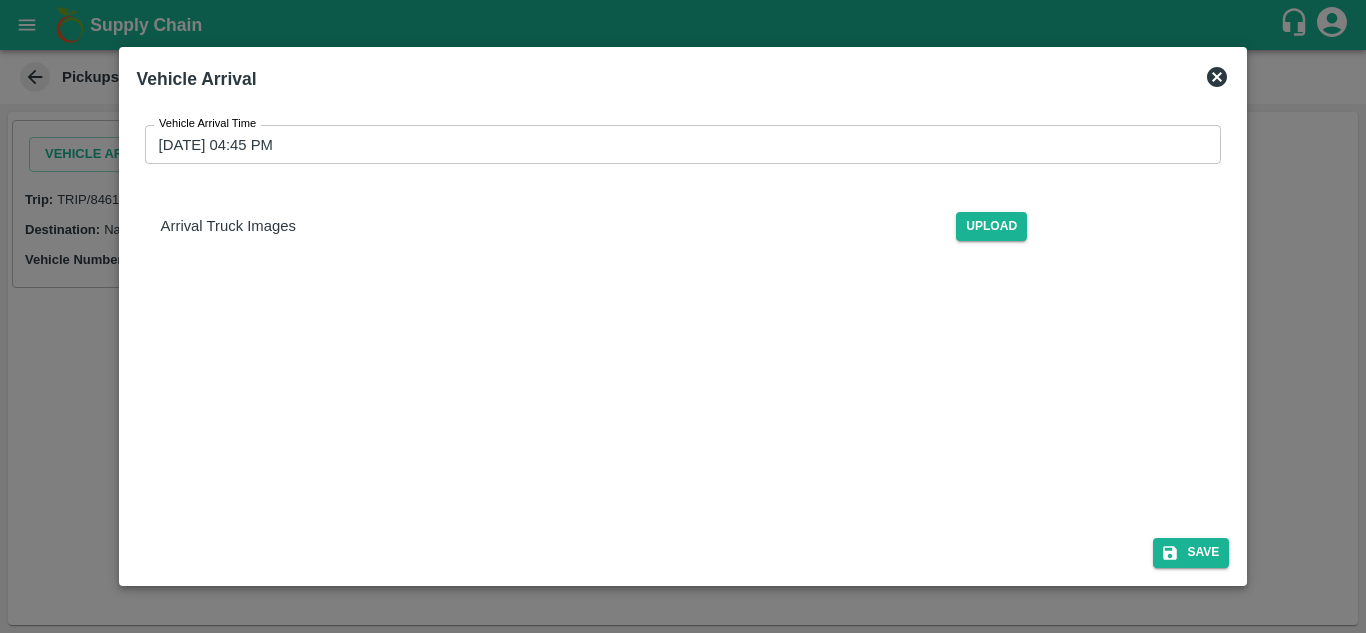 click on "[DATE] 04:45 PM" at bounding box center (676, 144) 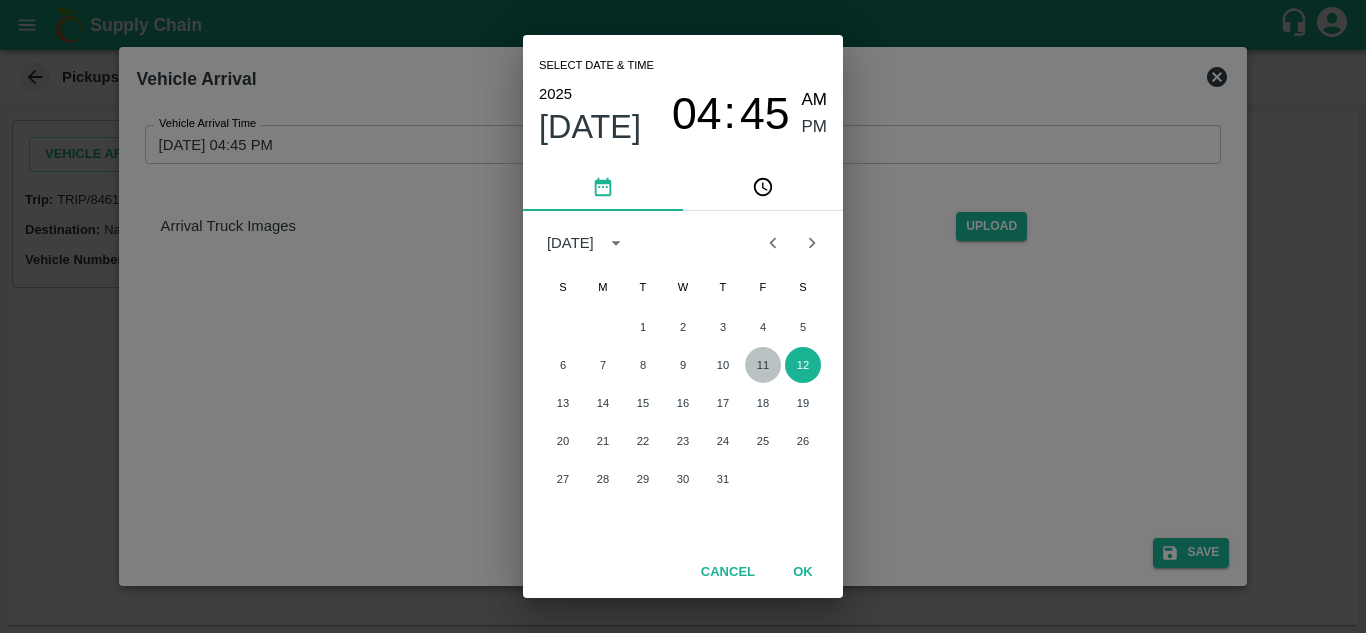 click on "11" at bounding box center (763, 365) 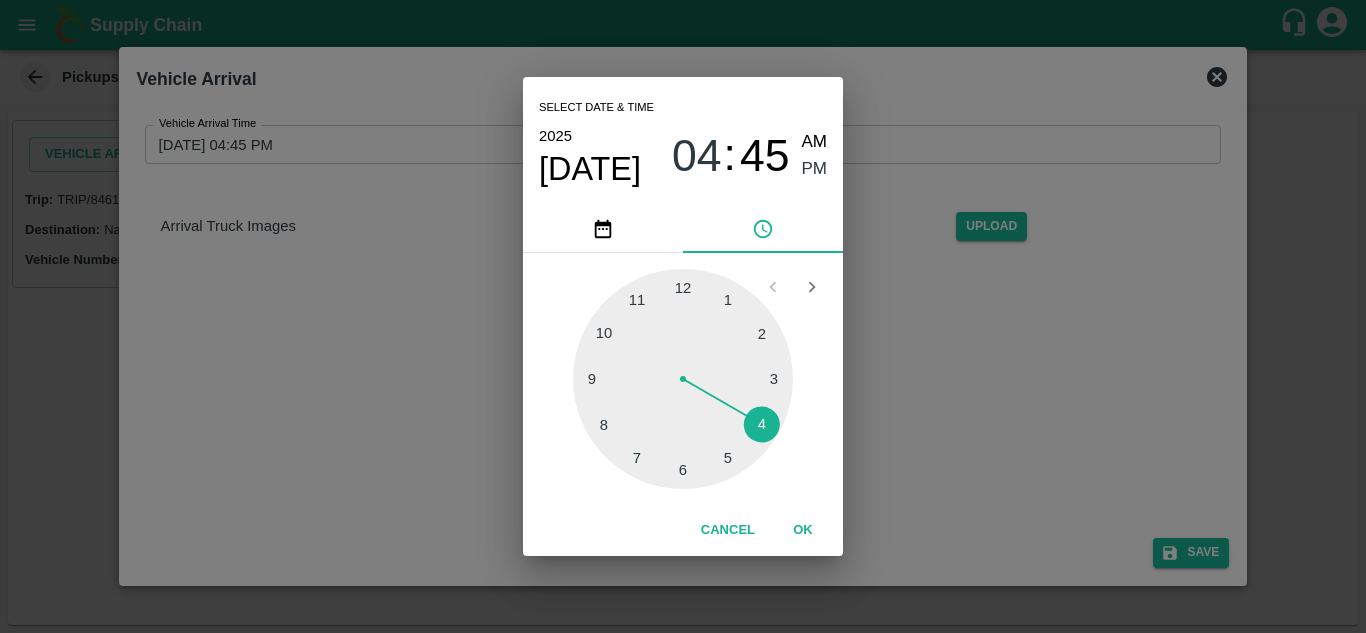 click at bounding box center [683, 379] 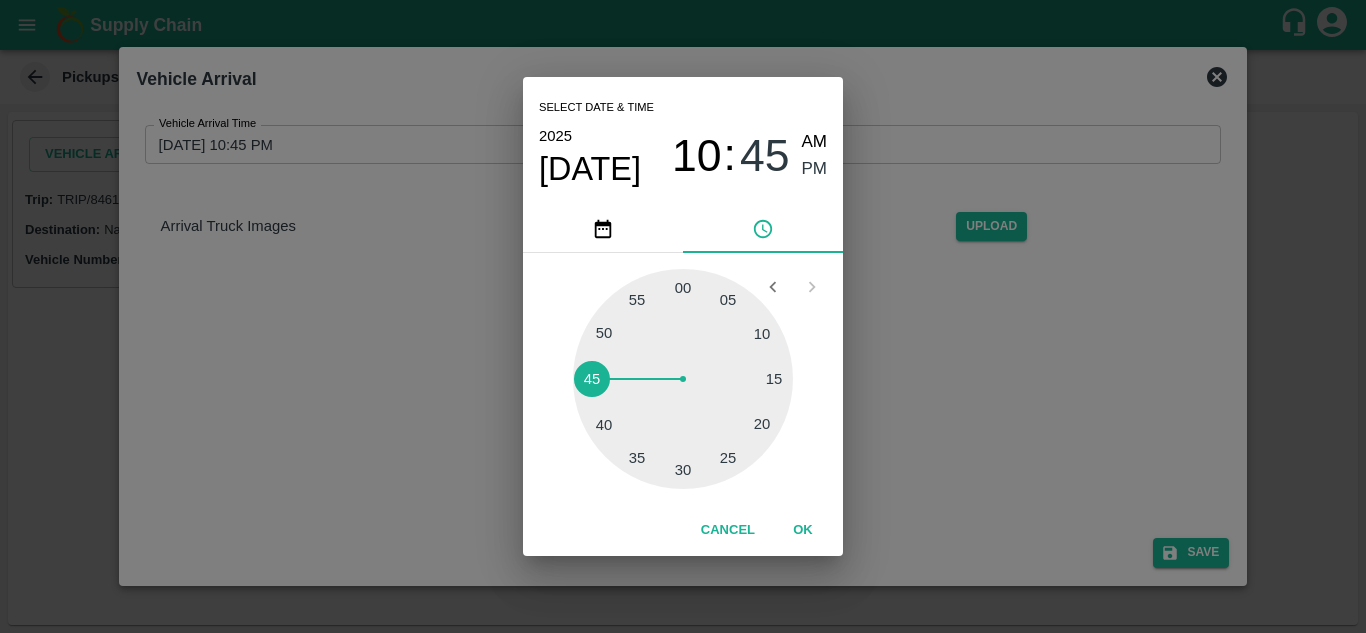 click at bounding box center [683, 379] 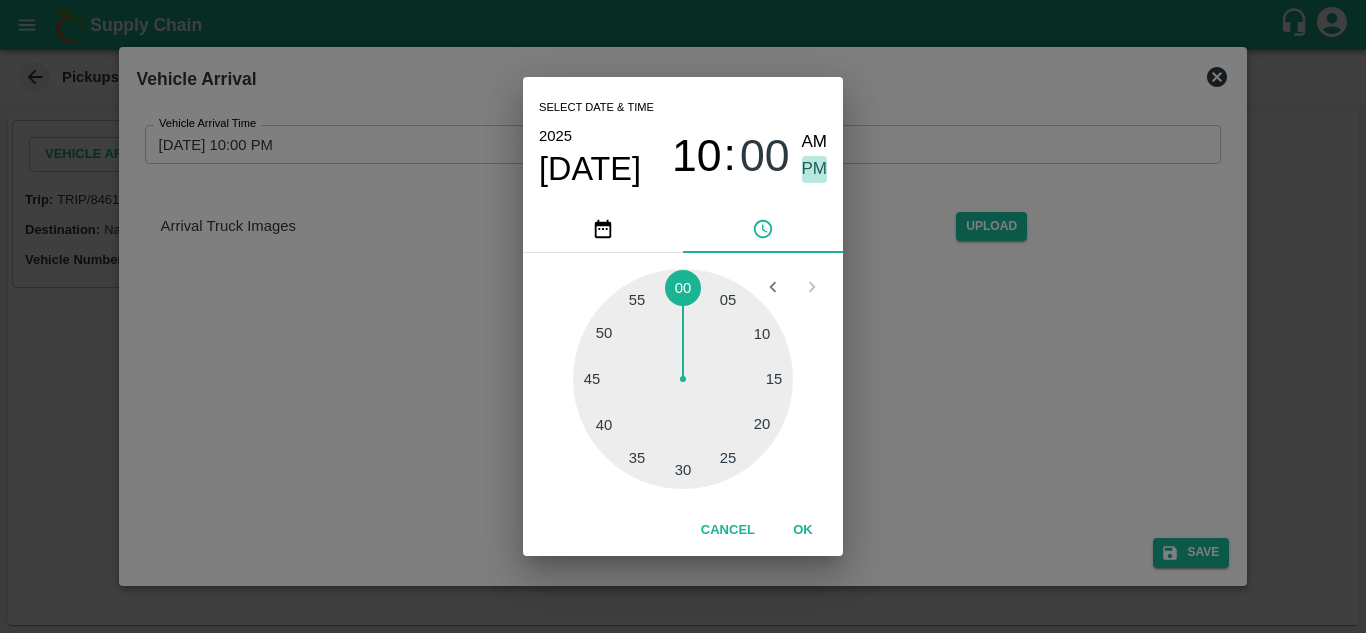 click on "PM" at bounding box center (815, 169) 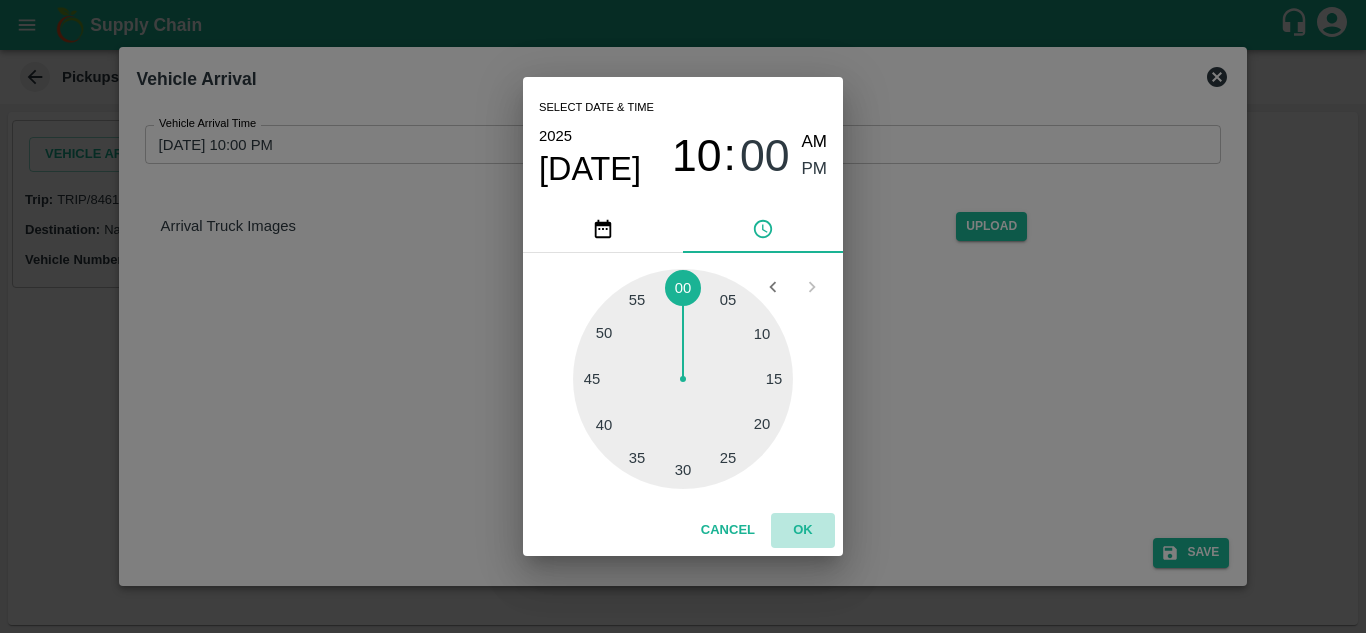 click on "OK" at bounding box center [803, 530] 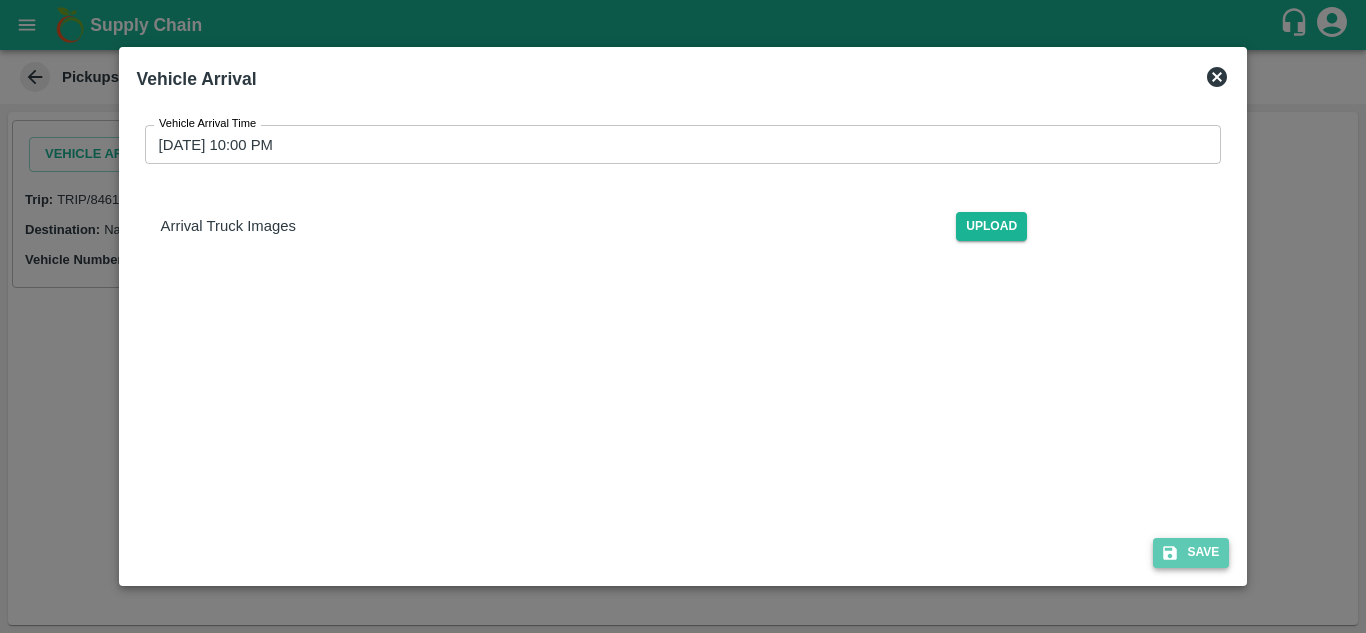 click on "Save" at bounding box center [1191, 552] 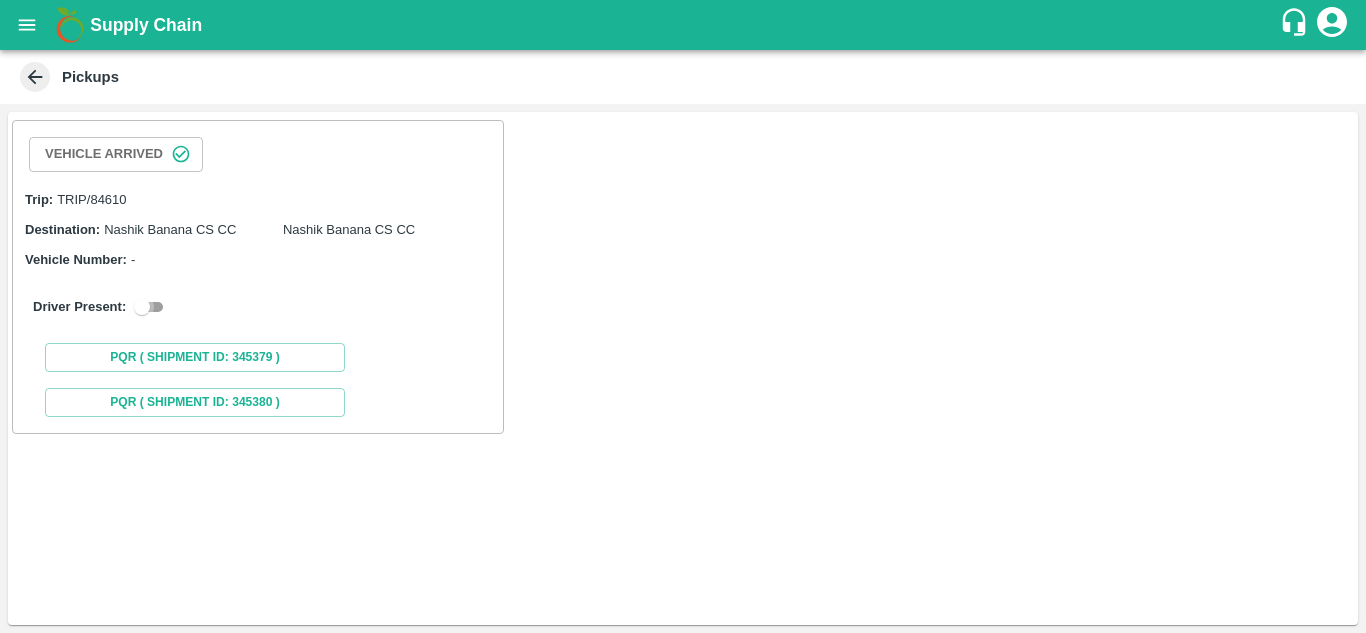 click at bounding box center (142, 307) 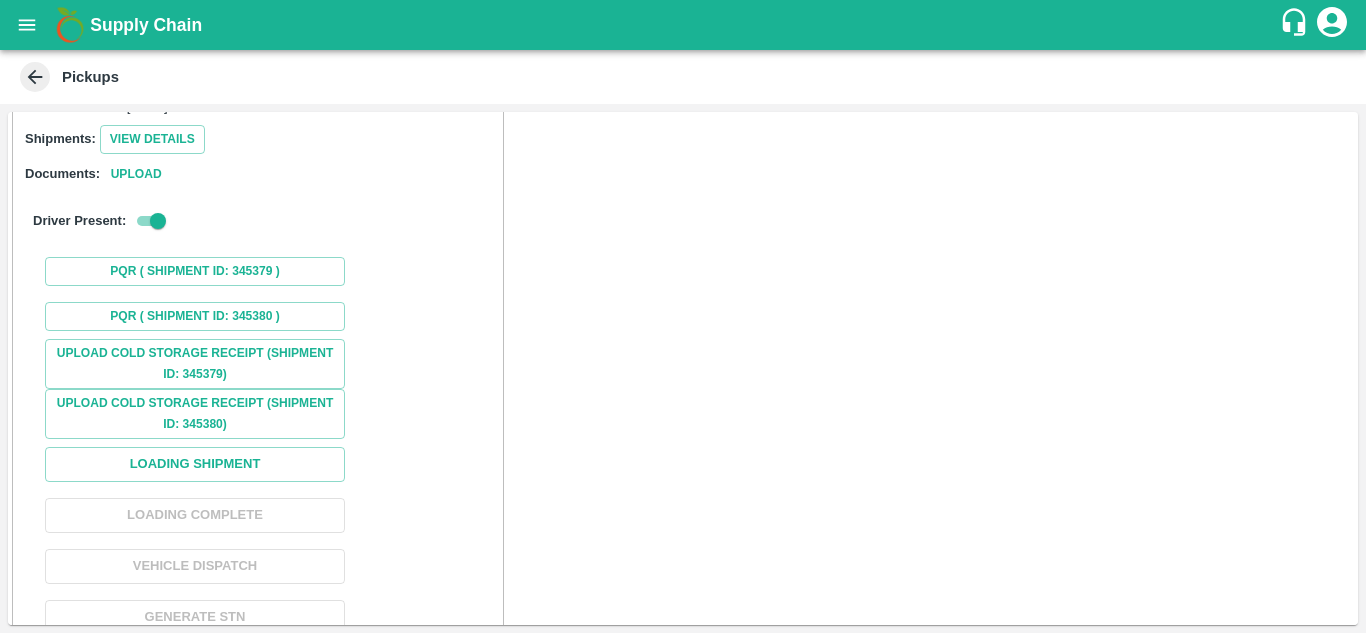 scroll, scrollTop: 187, scrollLeft: 0, axis: vertical 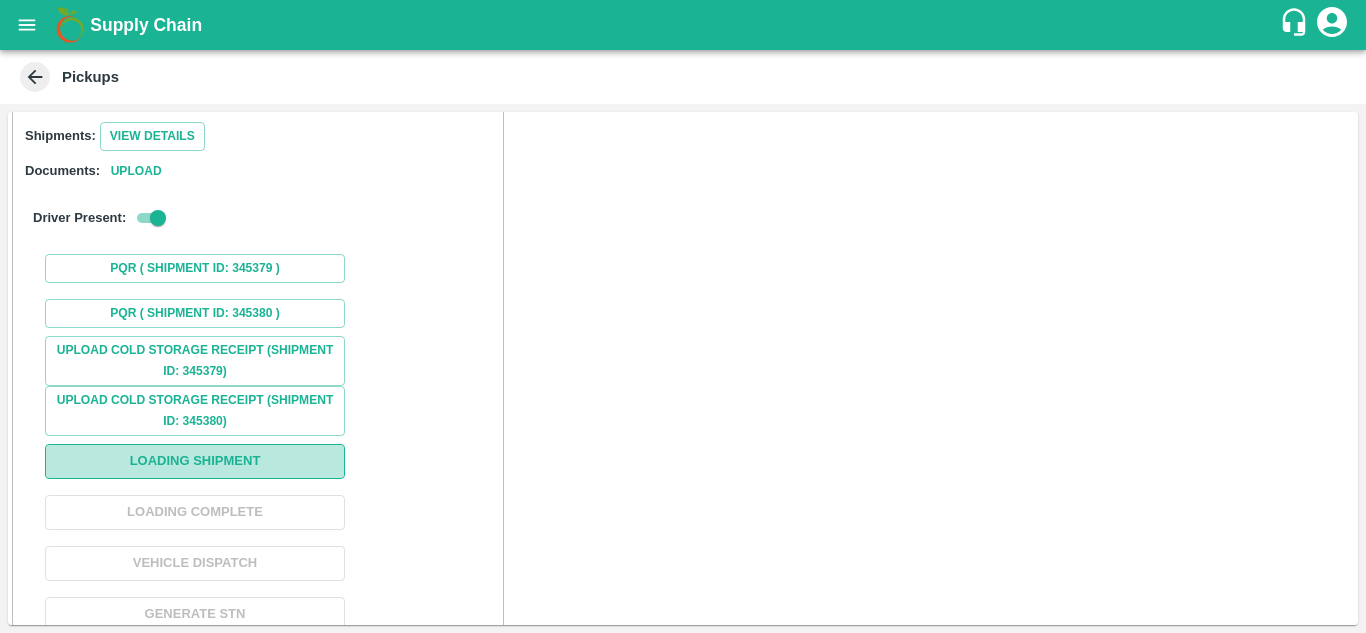 click on "Loading Shipment" at bounding box center [195, 461] 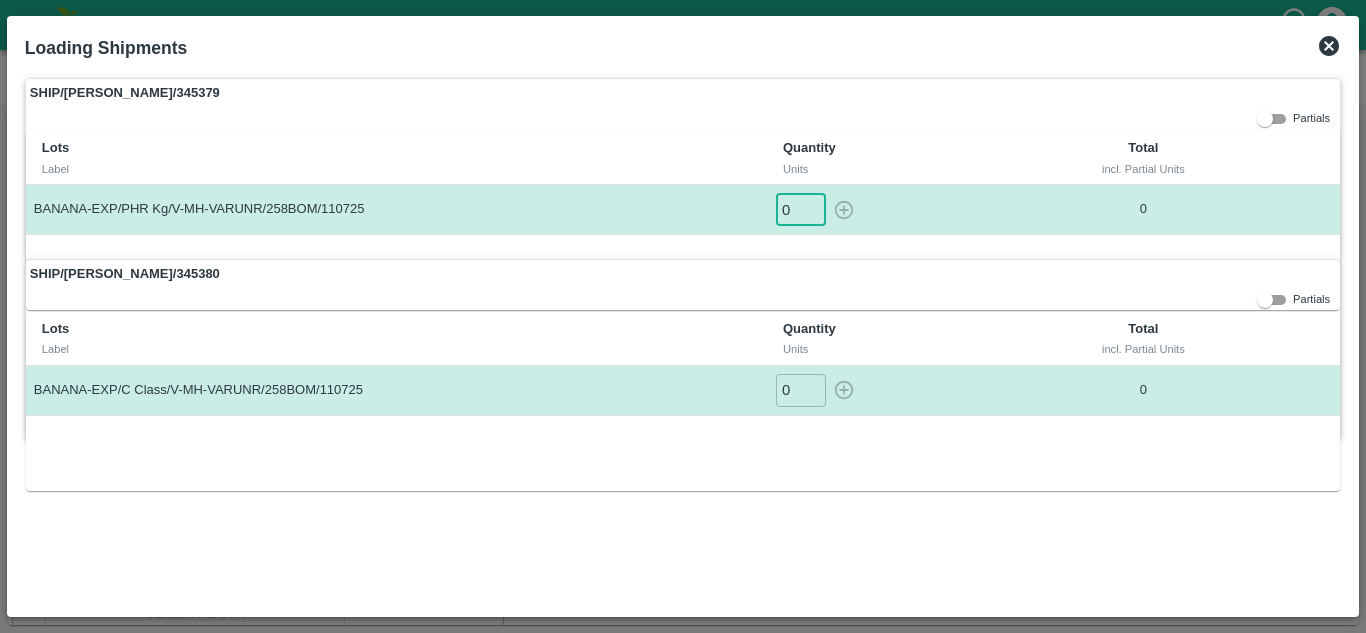 click on "0" at bounding box center [801, 209] 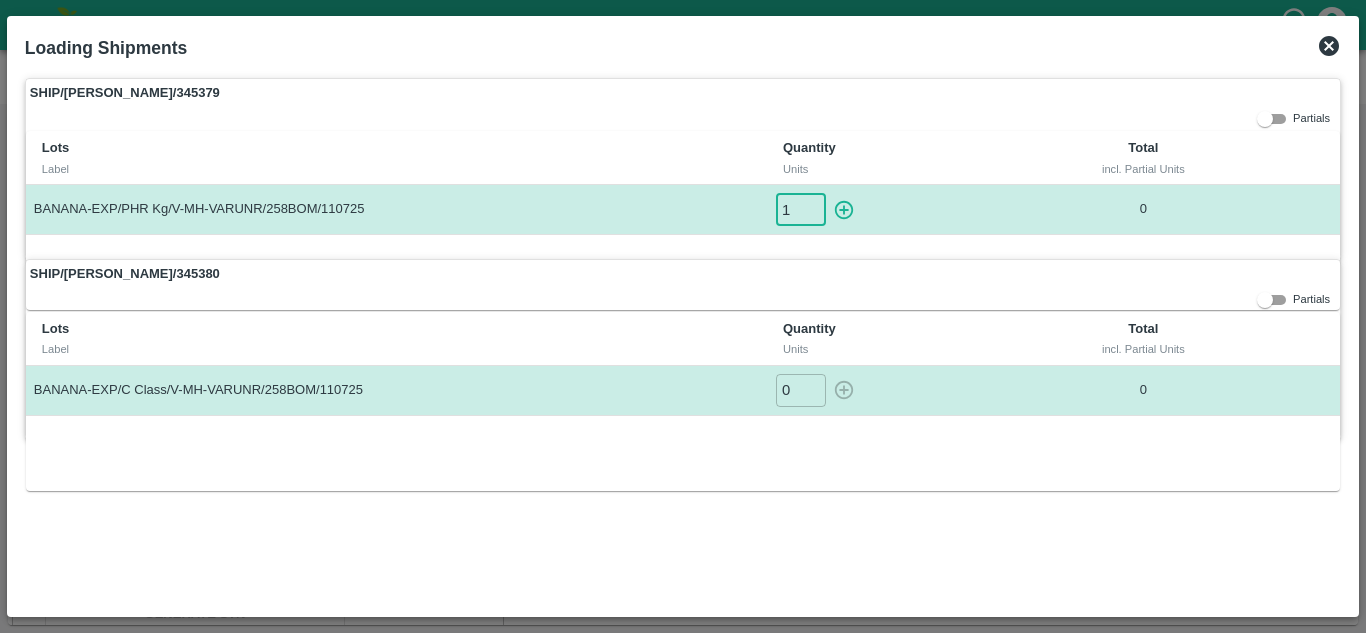 type on "1" 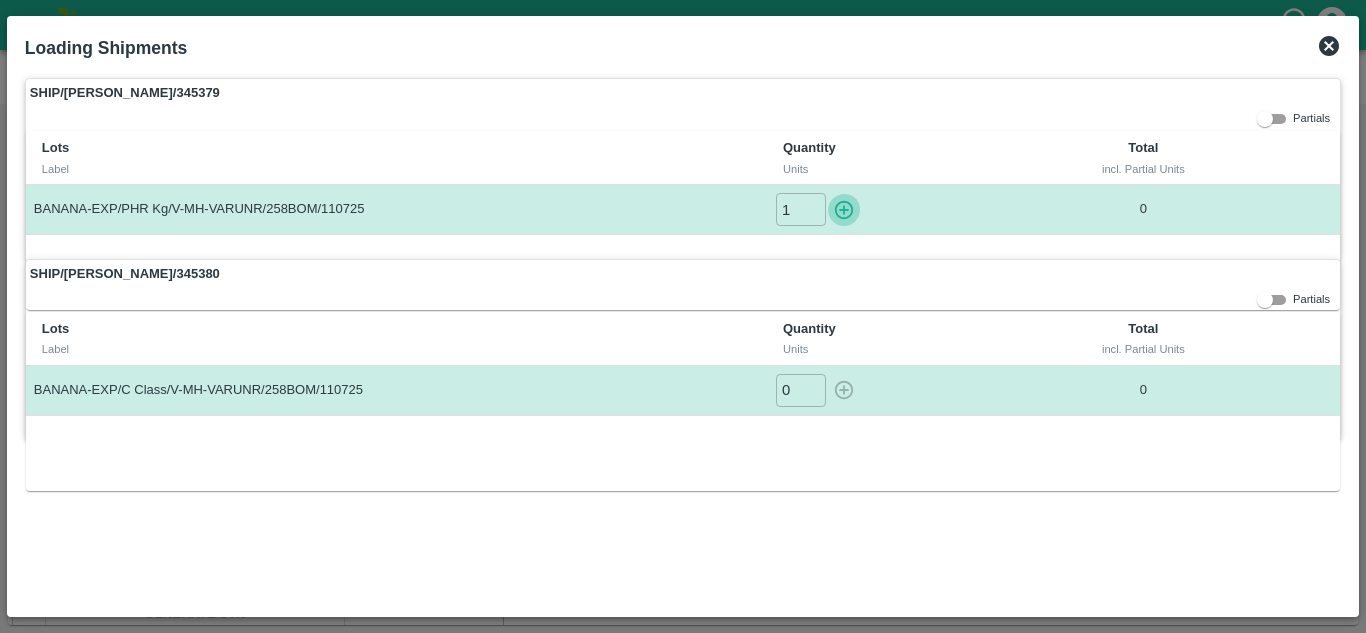 type 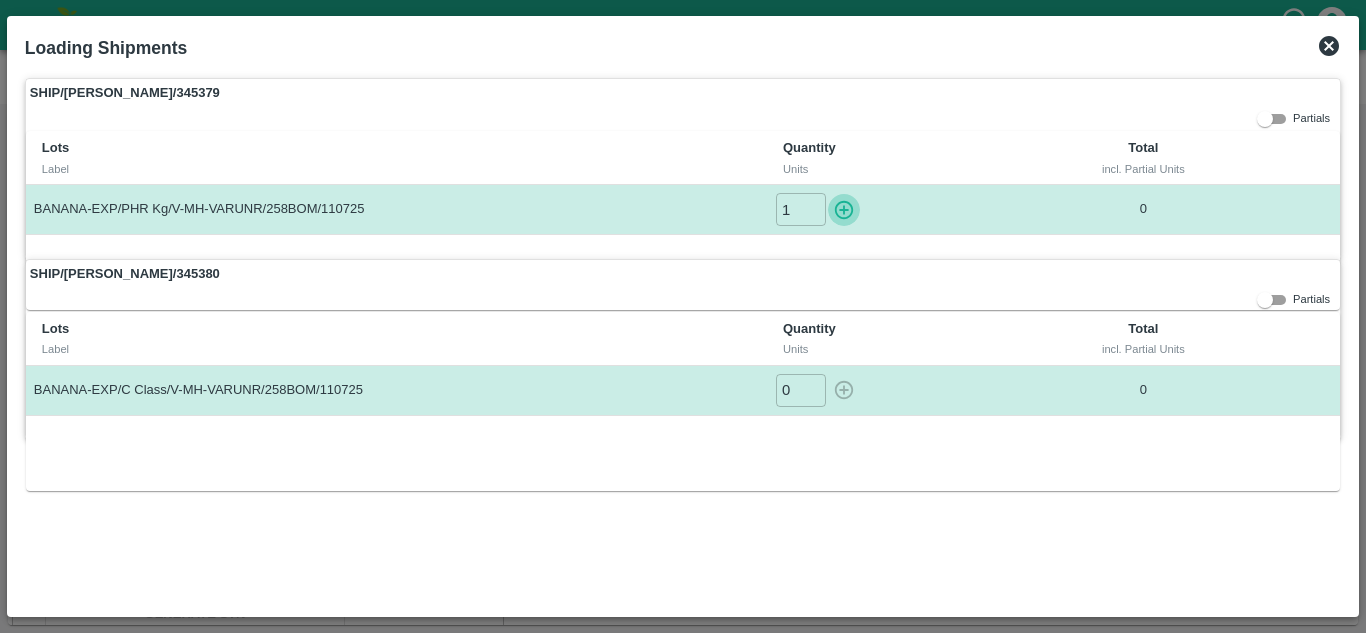 click at bounding box center [844, 209] 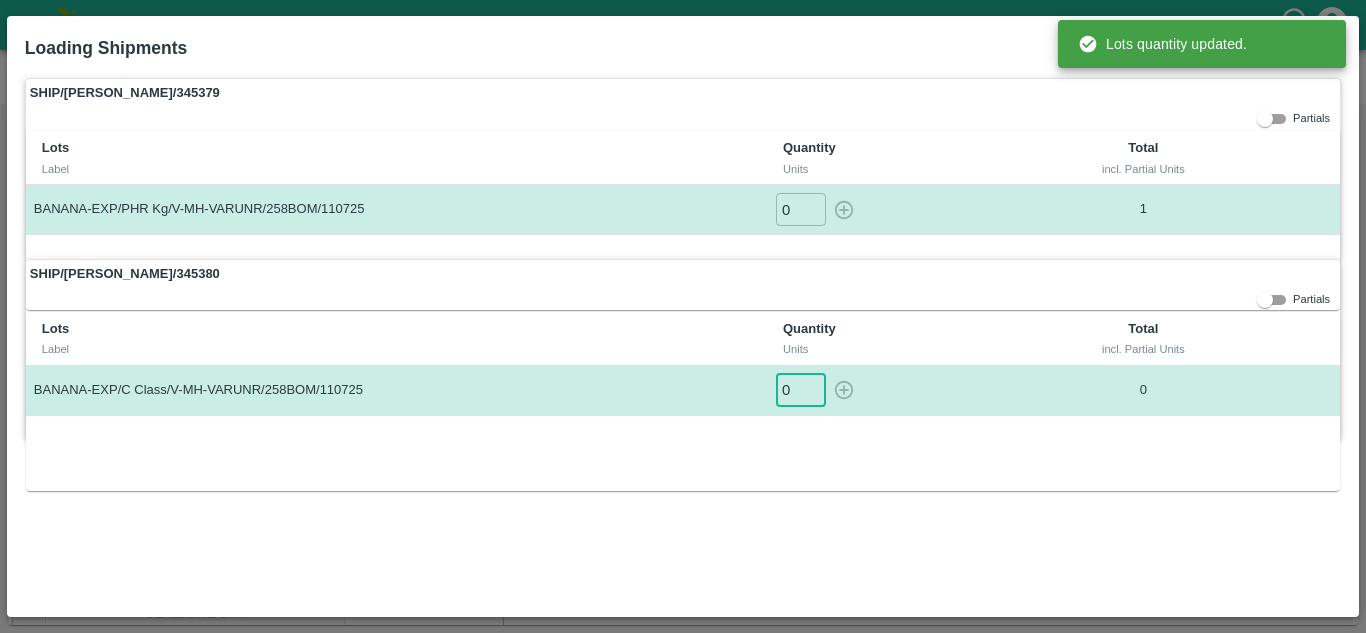 click on "0" at bounding box center (801, 390) 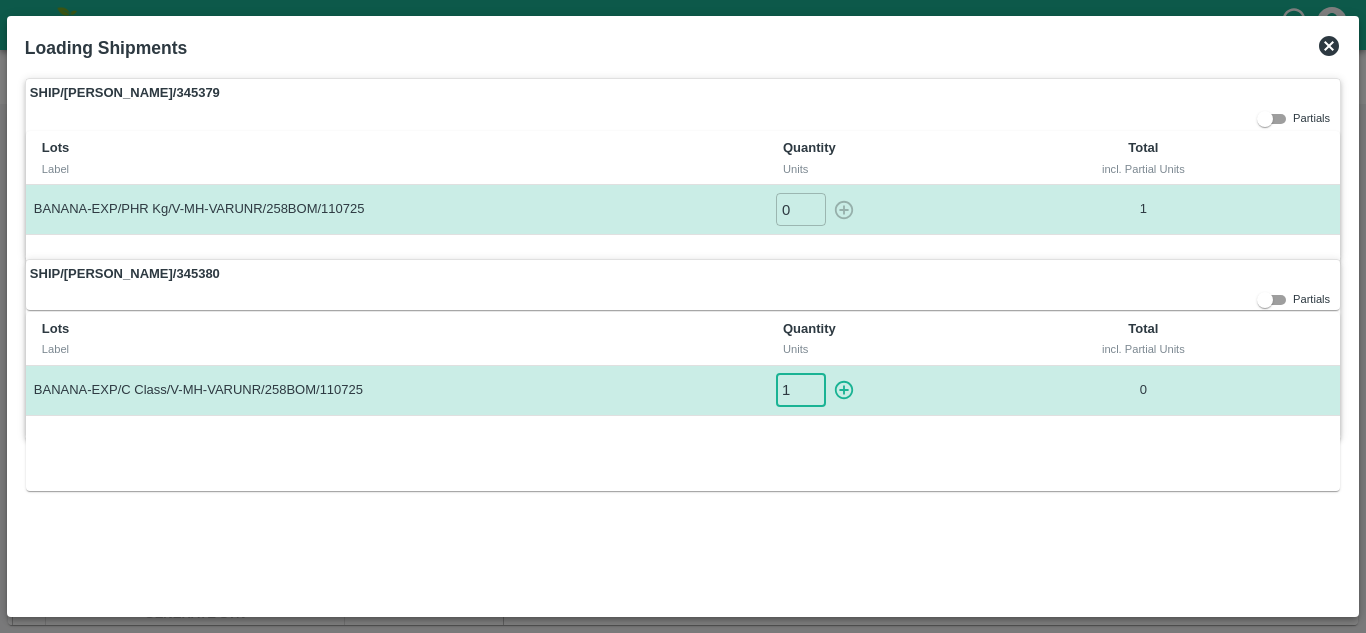 type on "1" 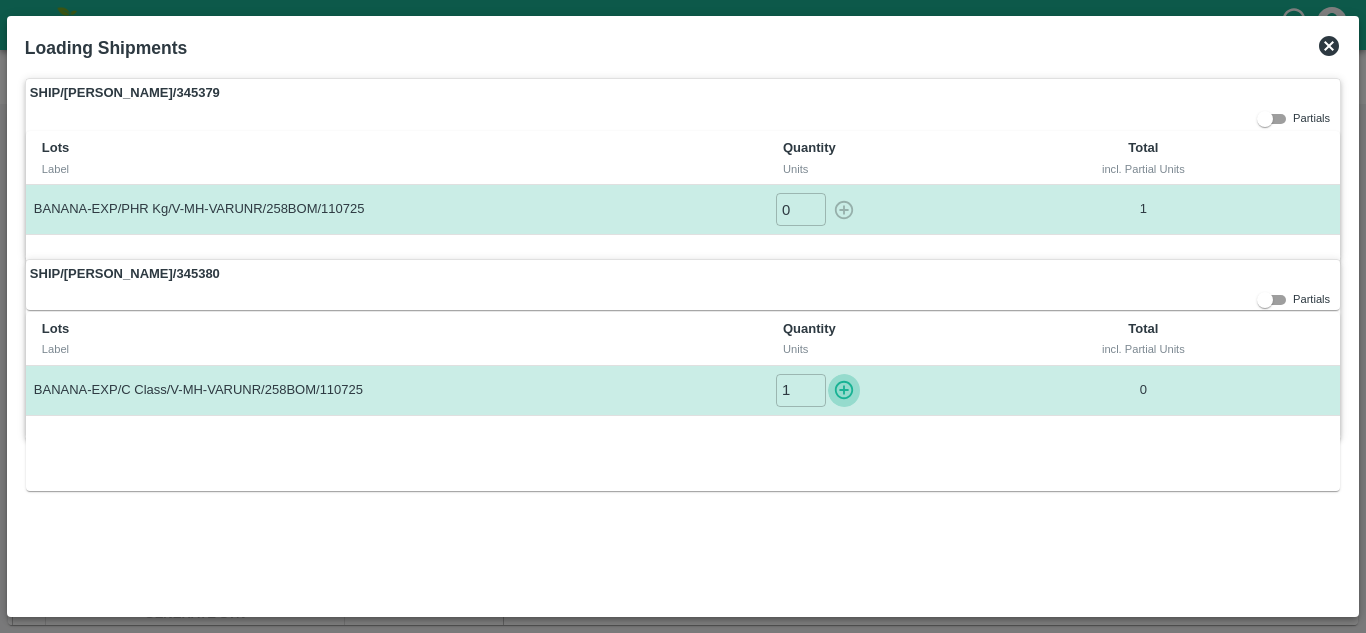 type 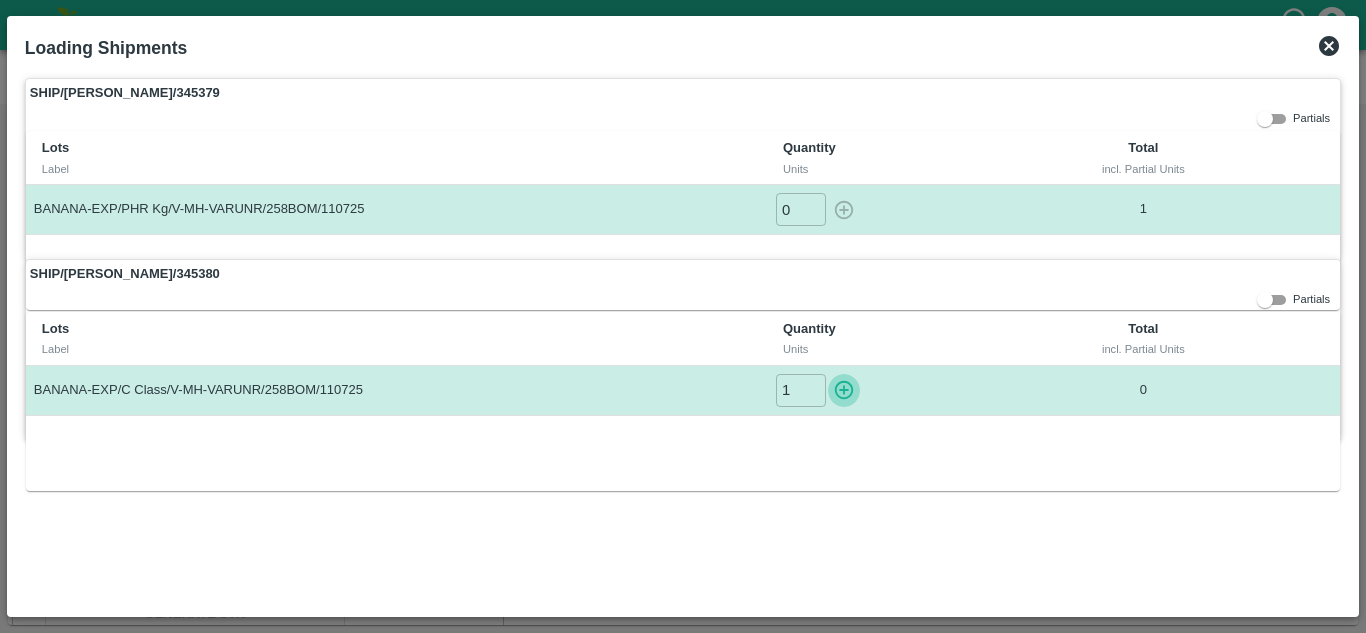 click at bounding box center [844, 390] 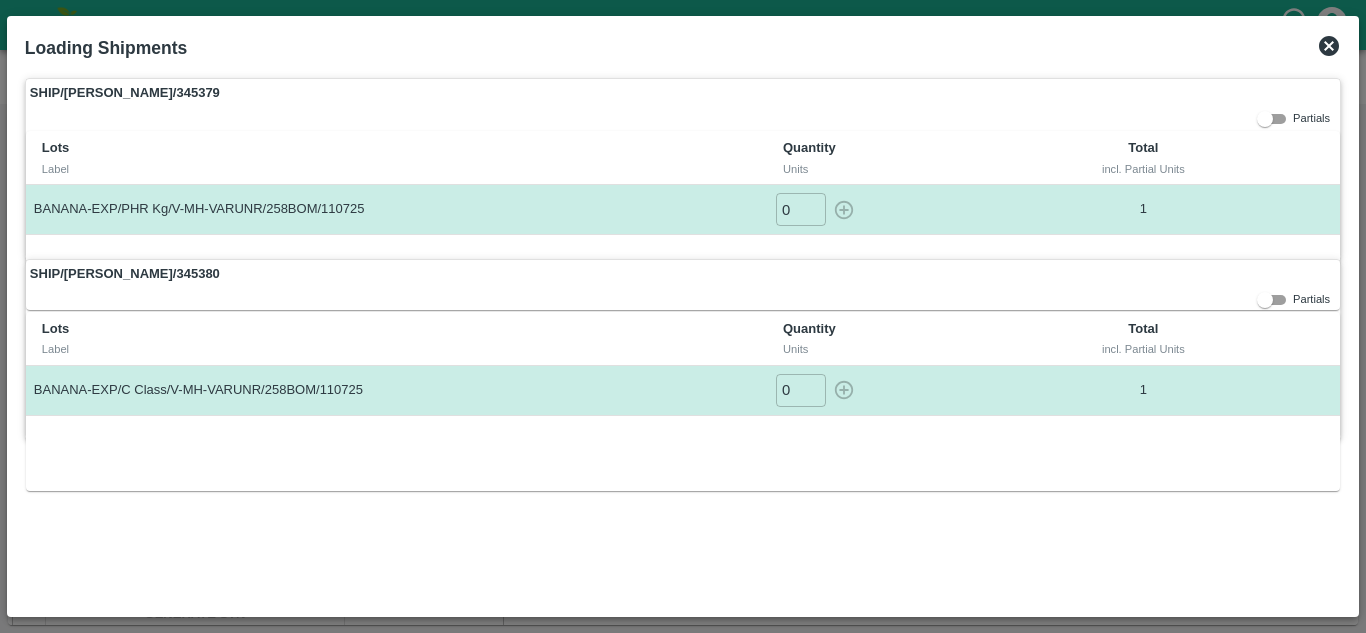 click 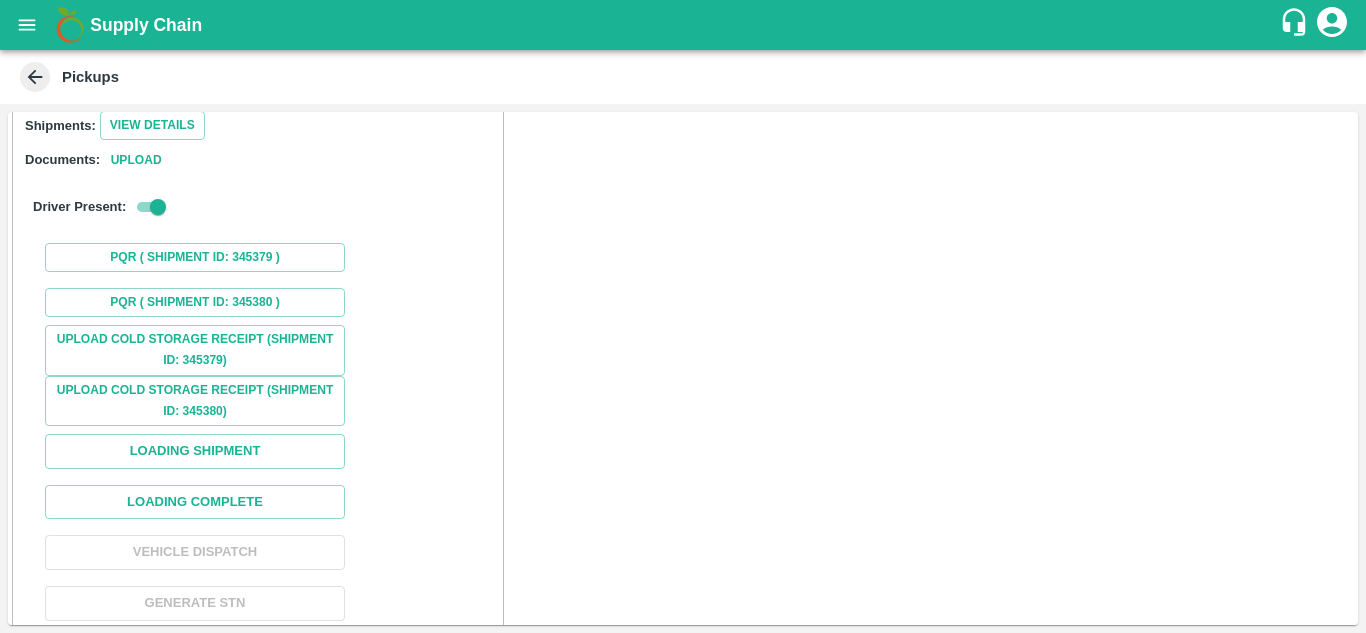 scroll, scrollTop: 249, scrollLeft: 0, axis: vertical 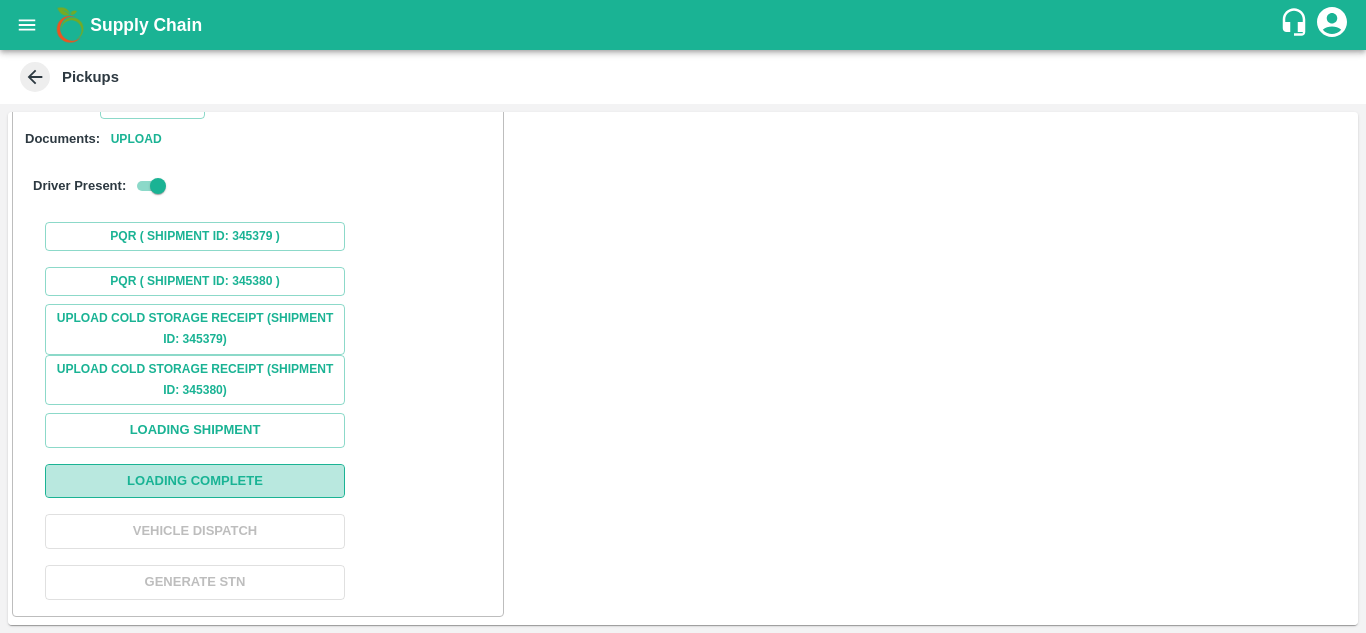 click on "Loading Complete" at bounding box center (195, 481) 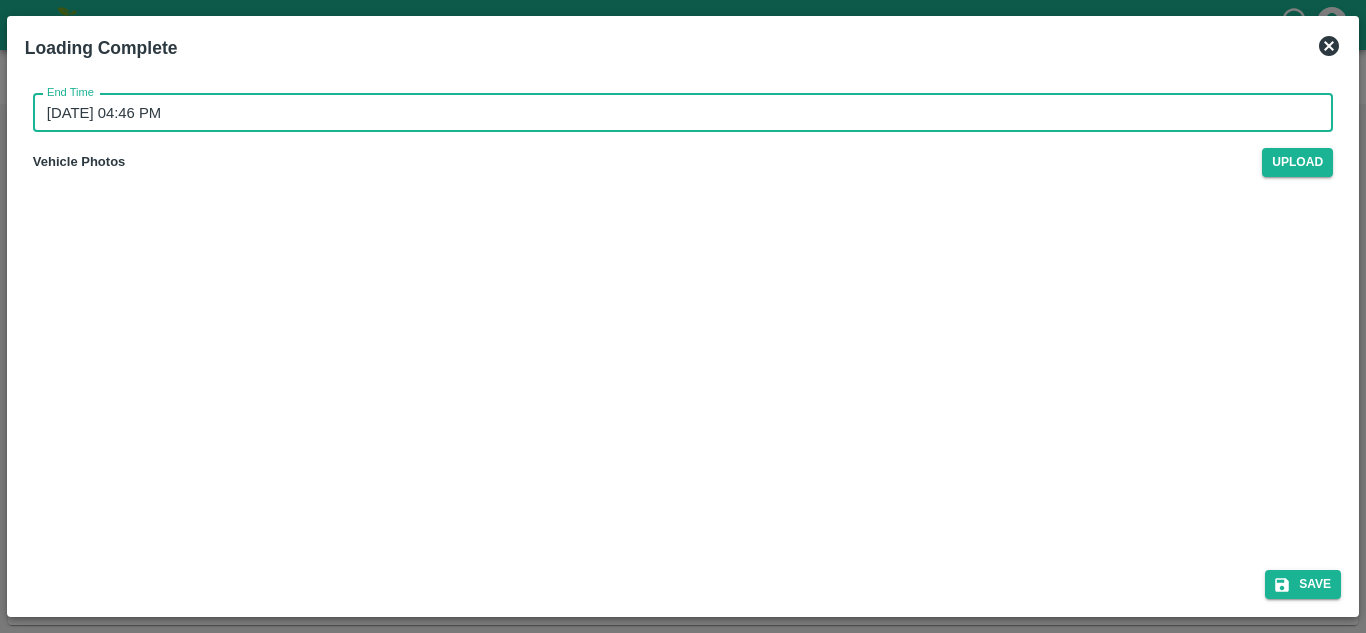 click on "12/07/2025 04:46 PM" at bounding box center [676, 113] 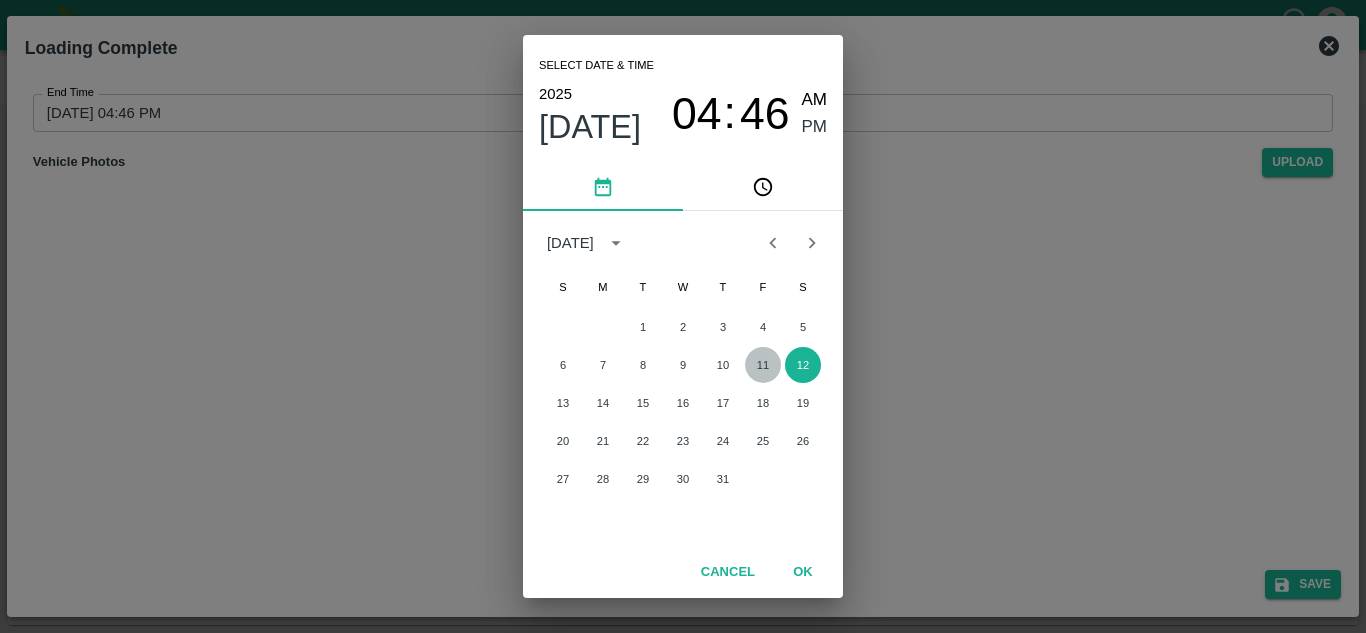 click on "11" at bounding box center (763, 365) 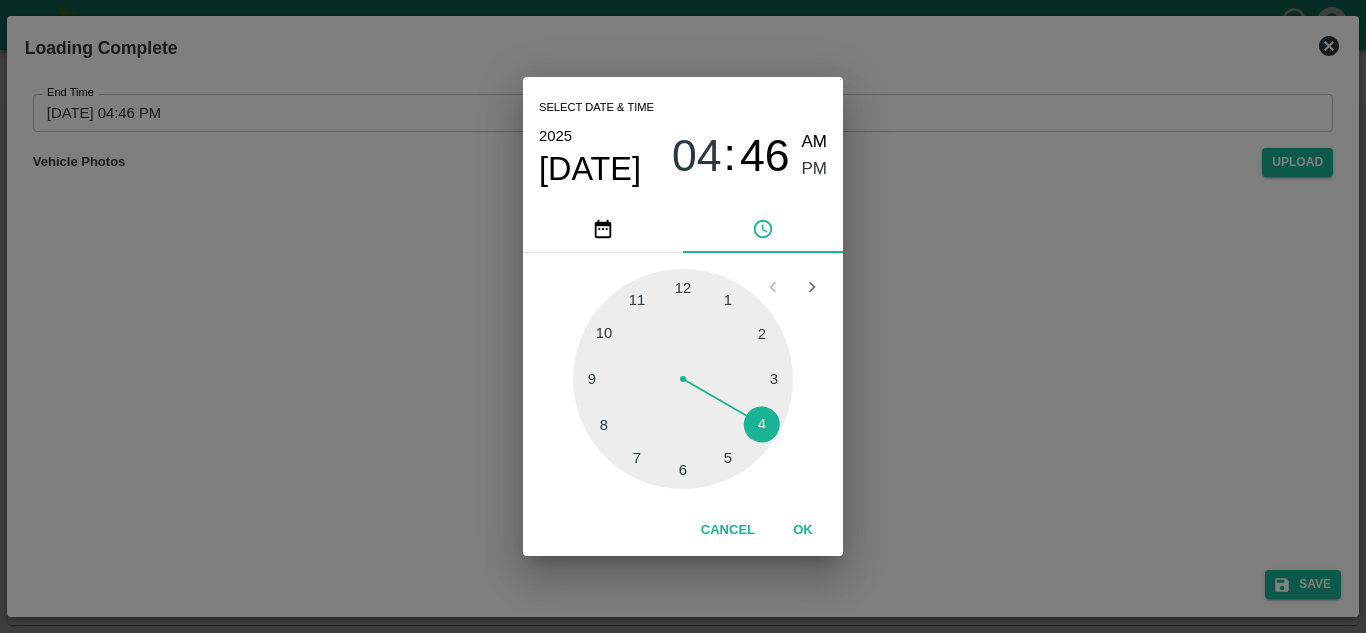 click at bounding box center [683, 379] 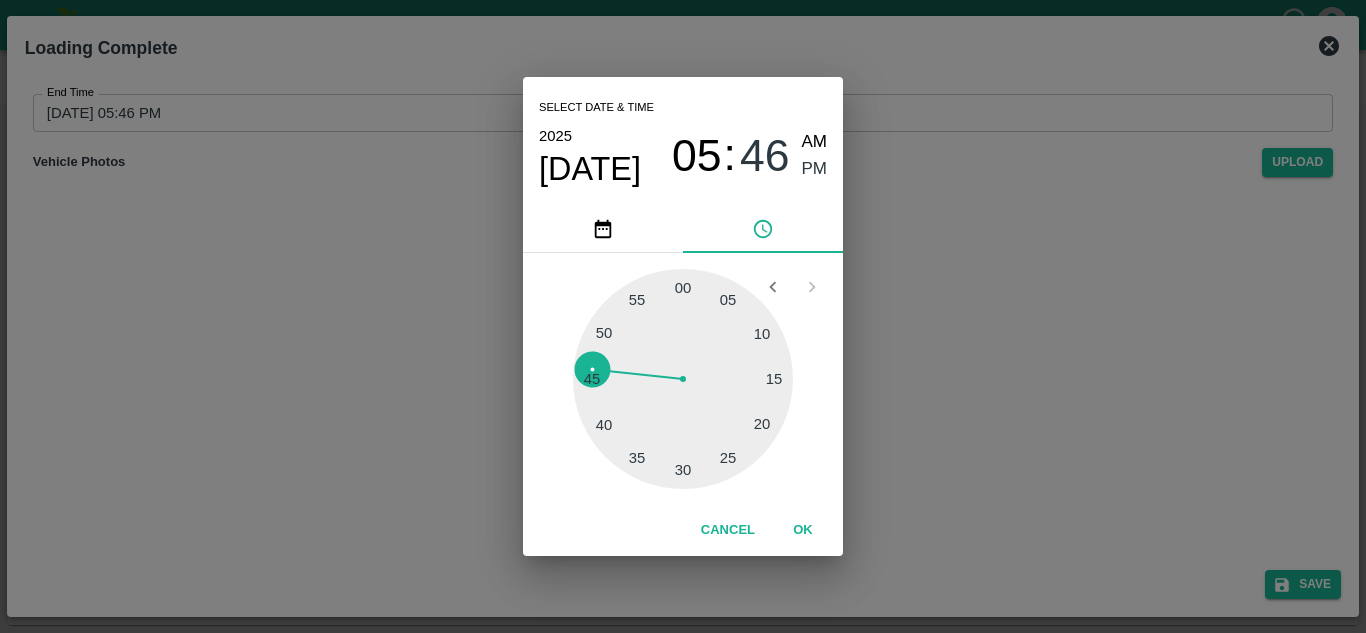 click at bounding box center (683, 379) 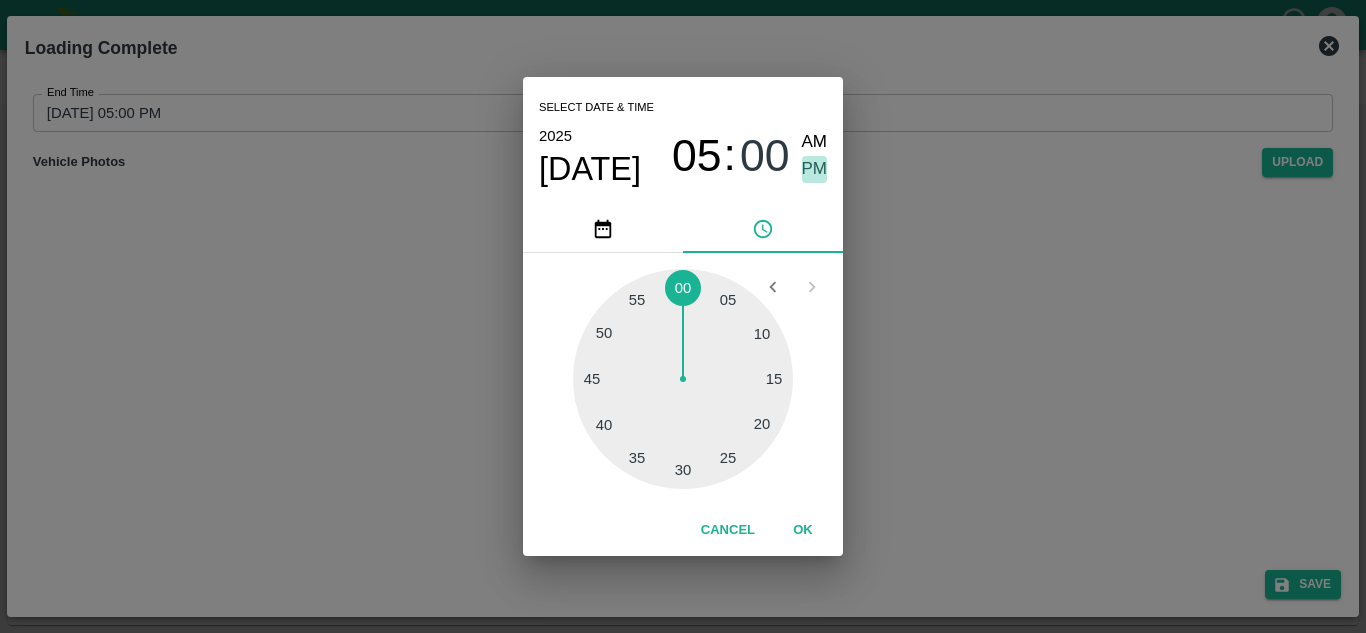 click on "PM" at bounding box center [815, 169] 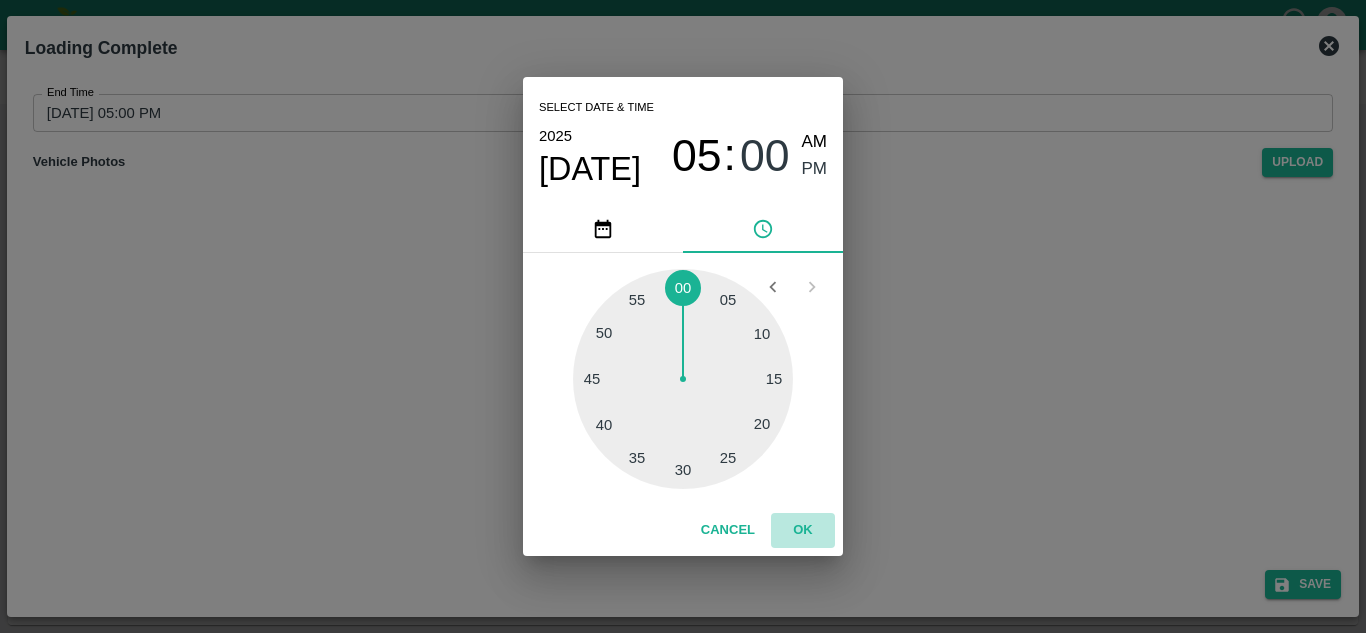 click on "OK" at bounding box center [803, 530] 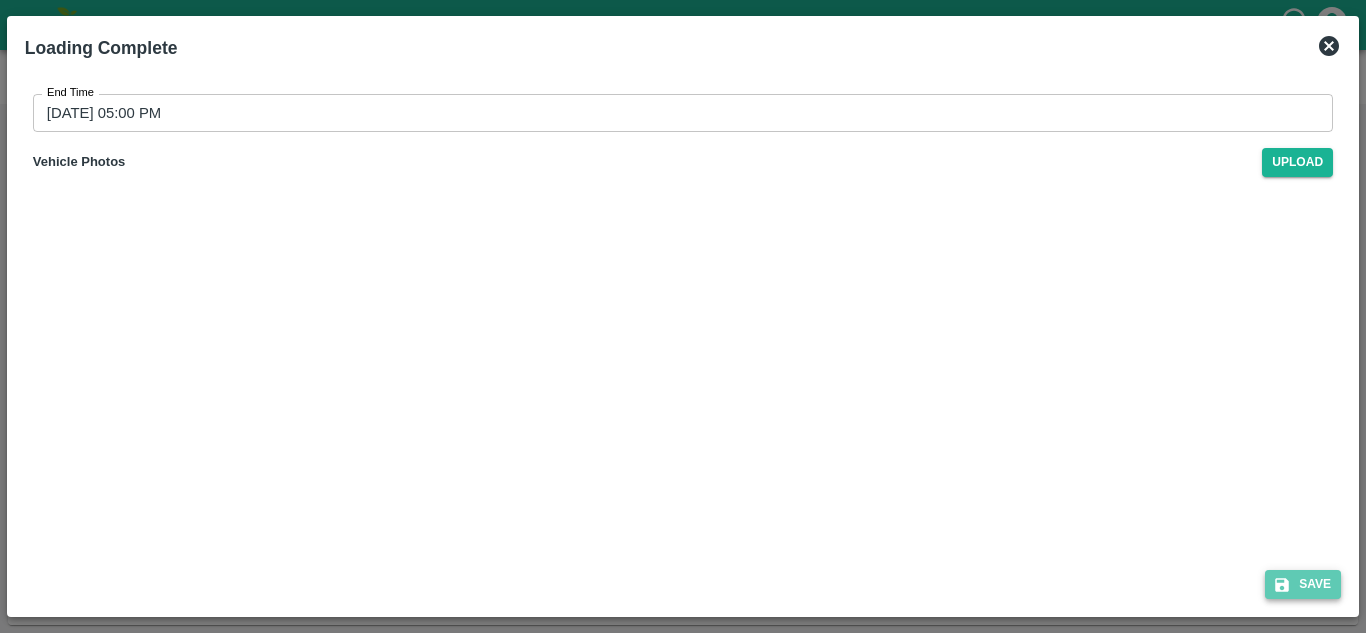 click on "Save" at bounding box center (1303, 584) 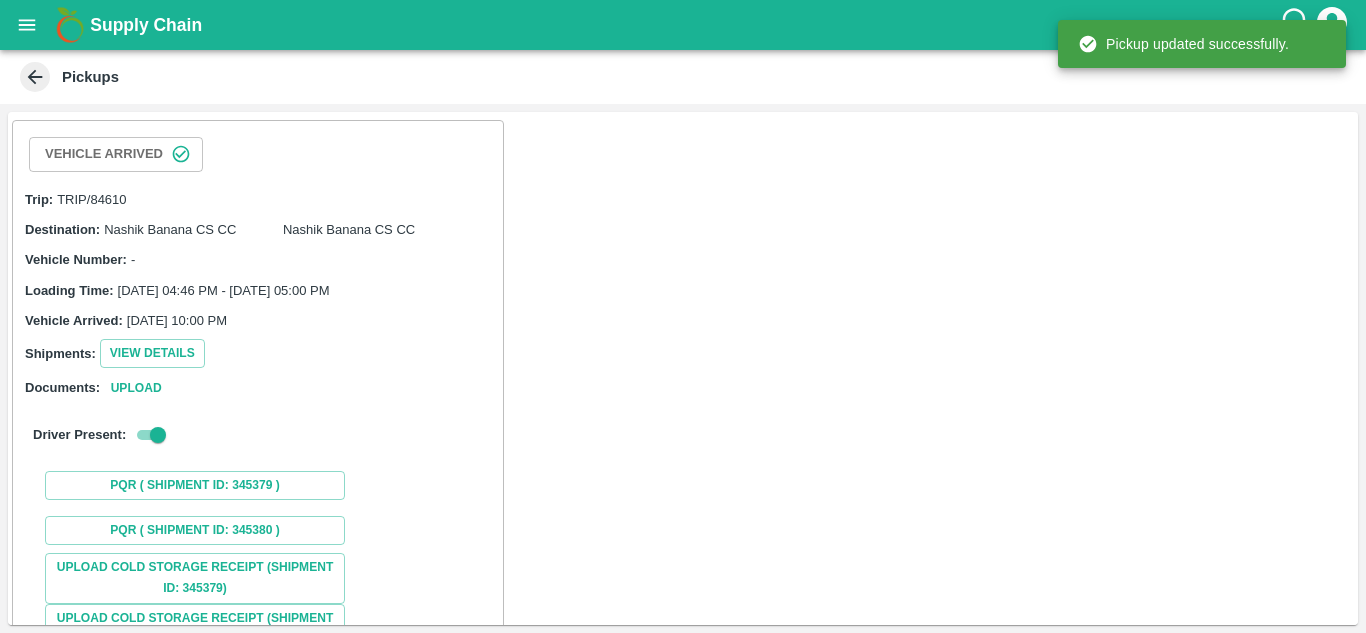 scroll, scrollTop: 249, scrollLeft: 0, axis: vertical 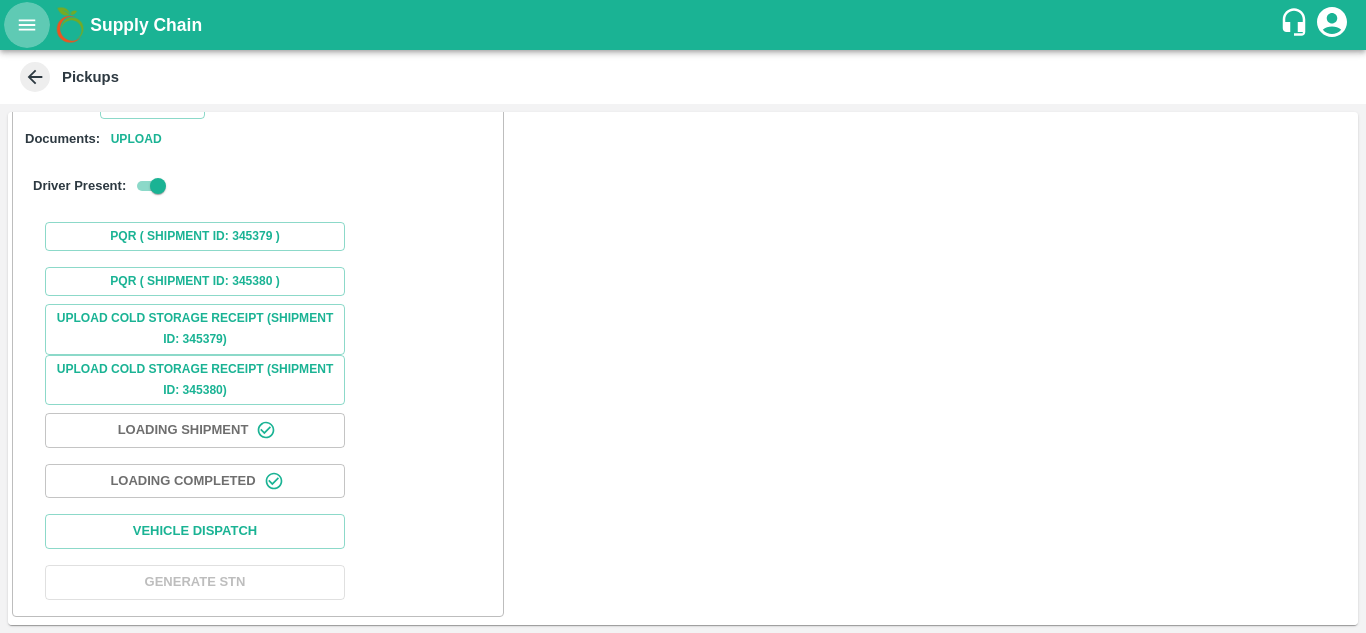 click 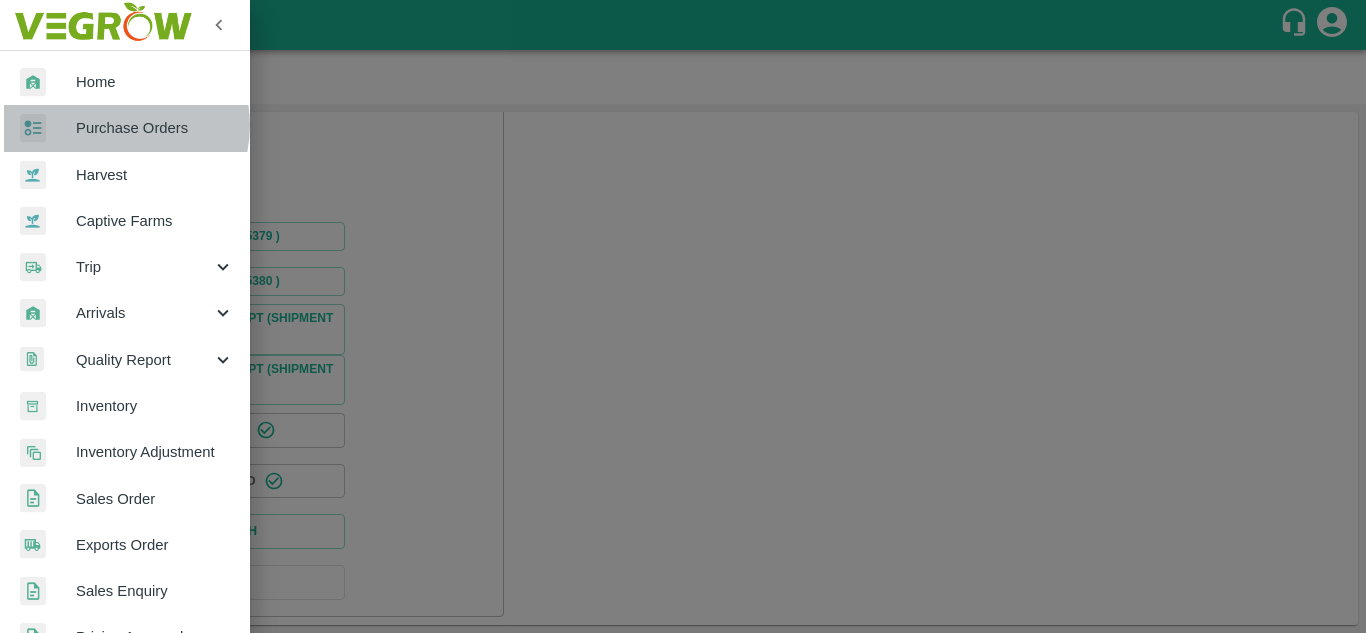 click on "Purchase Orders" at bounding box center (155, 128) 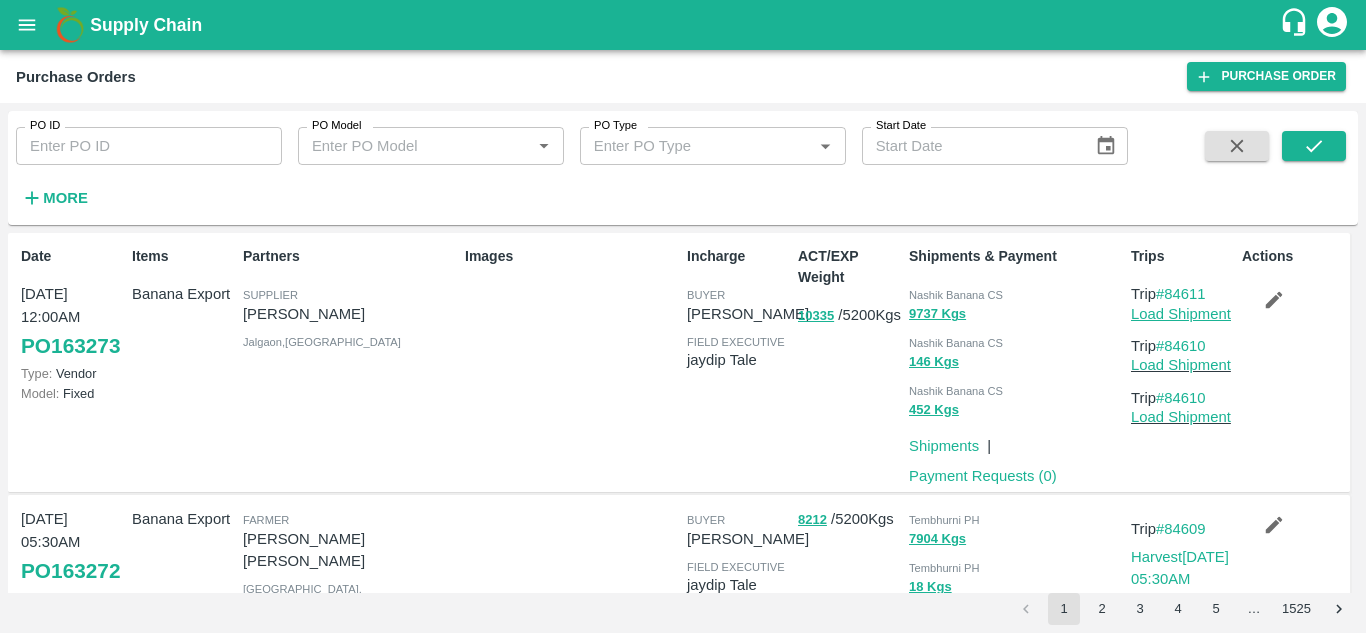 click on "Load Shipment" at bounding box center [1181, 314] 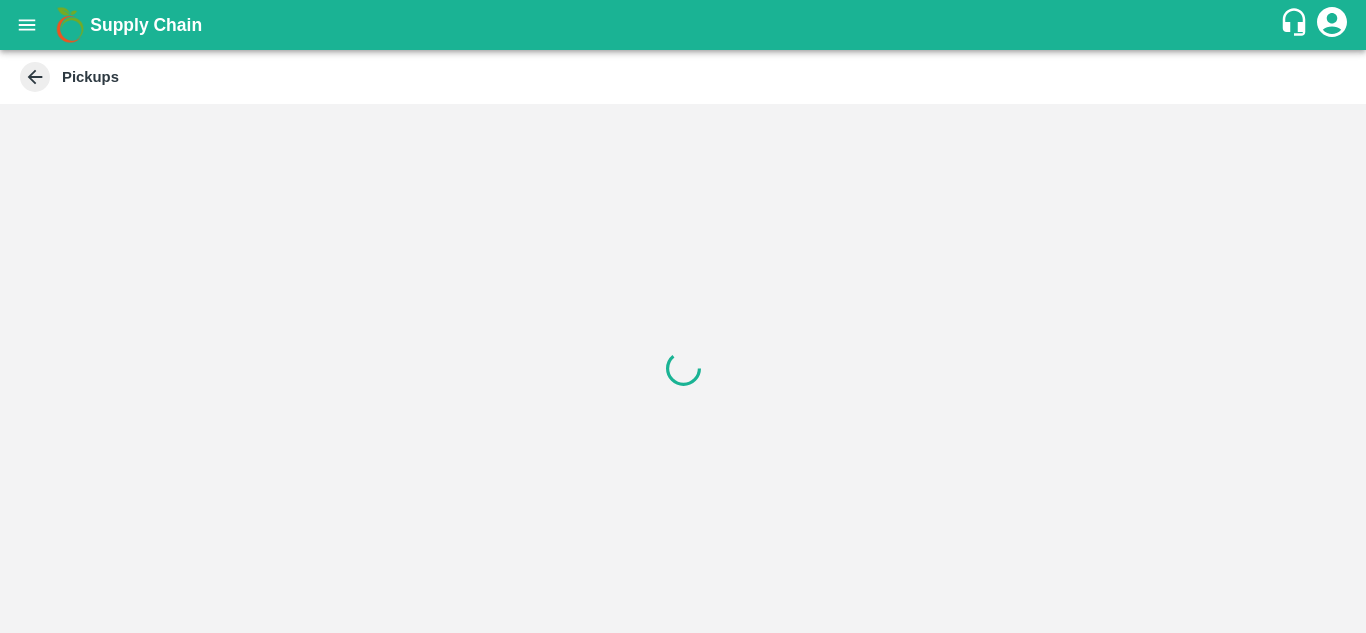 scroll, scrollTop: 0, scrollLeft: 0, axis: both 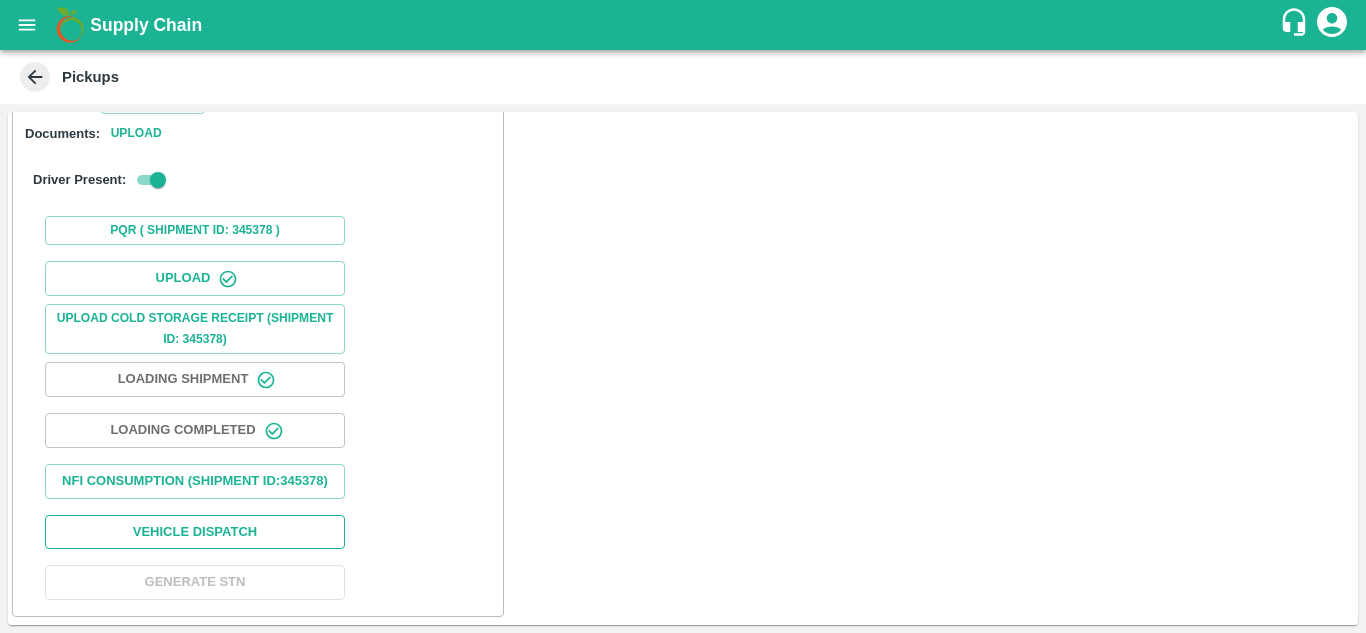 click on "Vehicle Dispatch" at bounding box center [195, 532] 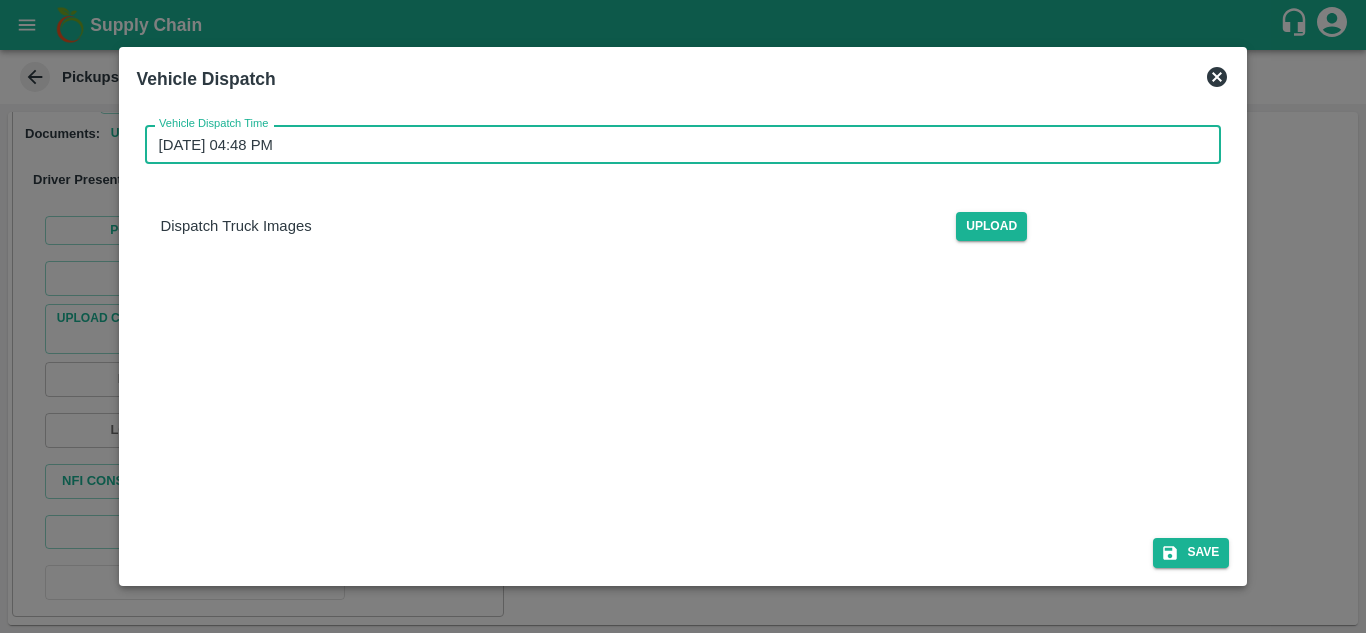 click on "[DATE] 04:48 PM" at bounding box center [676, 144] 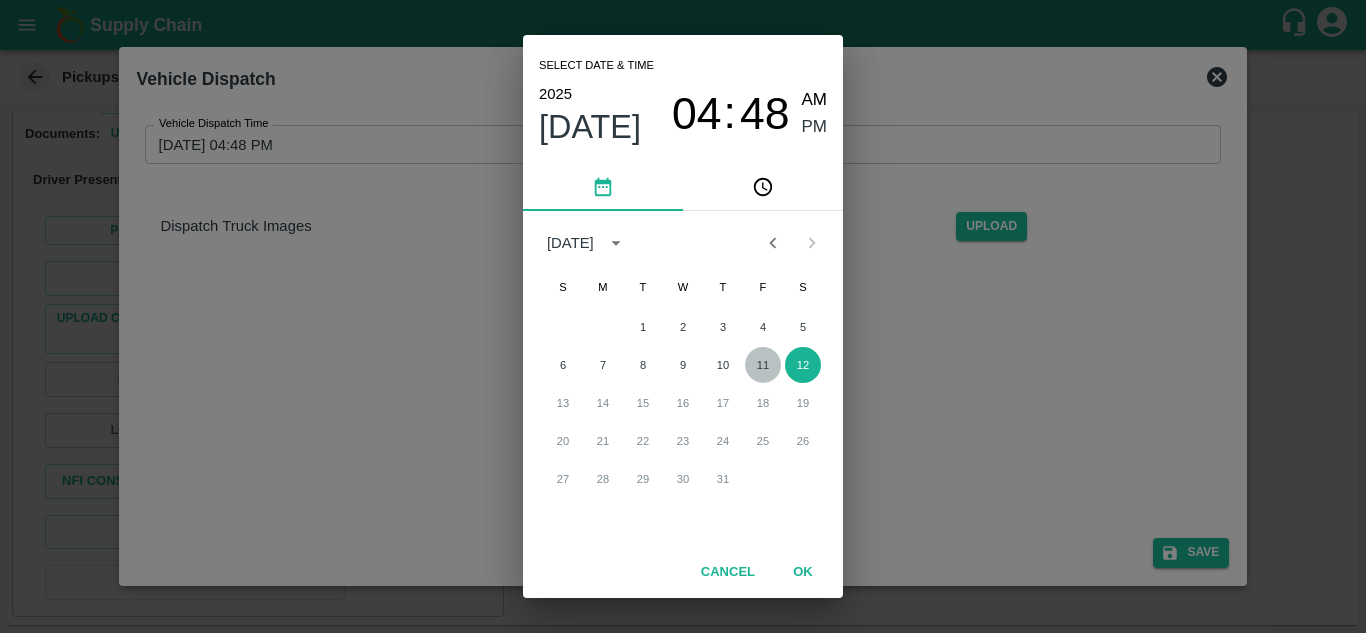 click on "11" at bounding box center [763, 365] 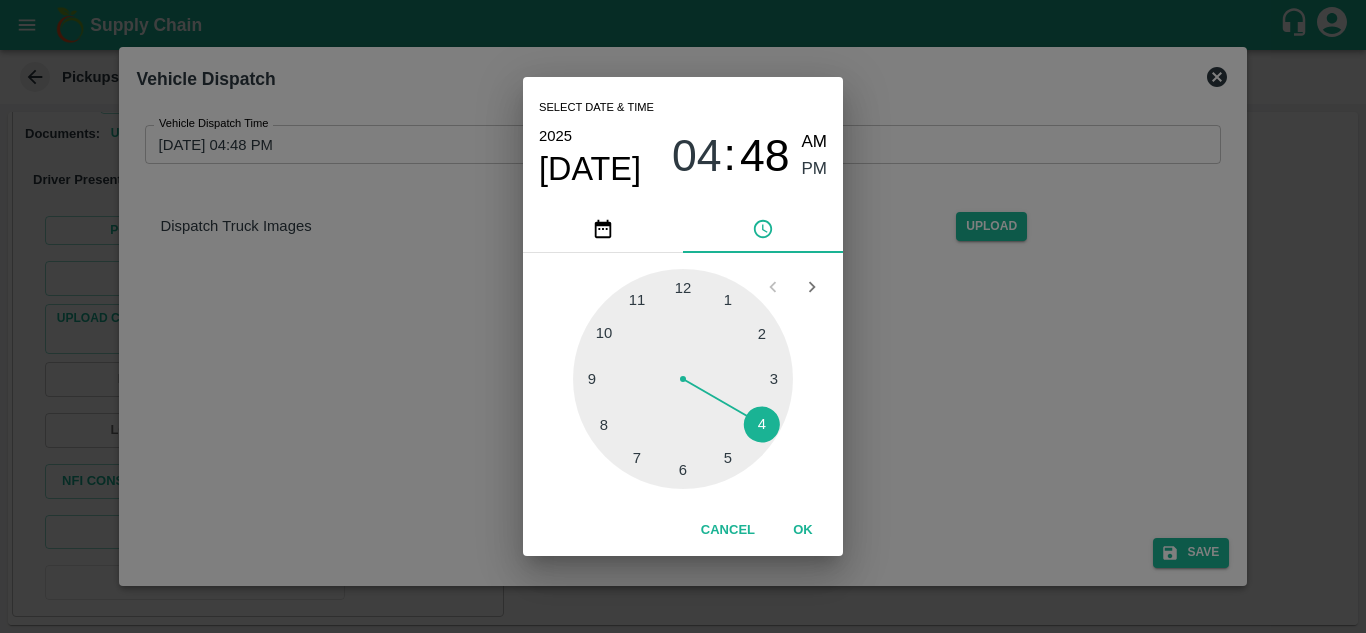 click at bounding box center [683, 379] 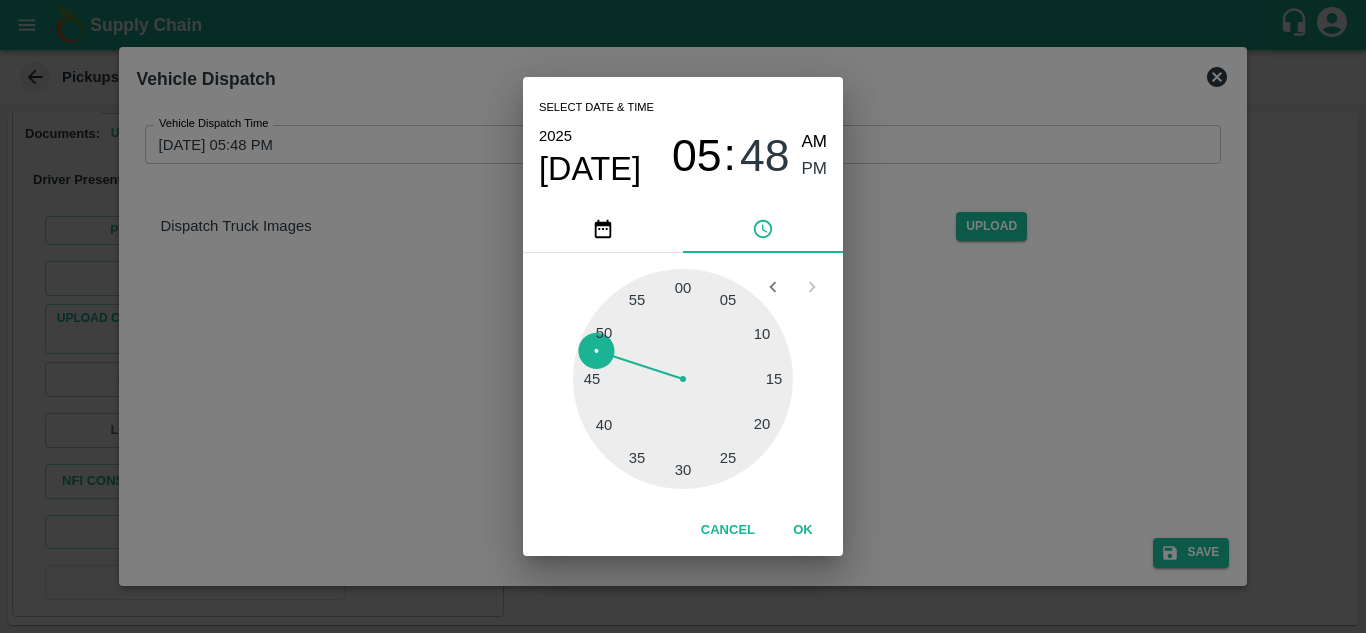 click at bounding box center (683, 379) 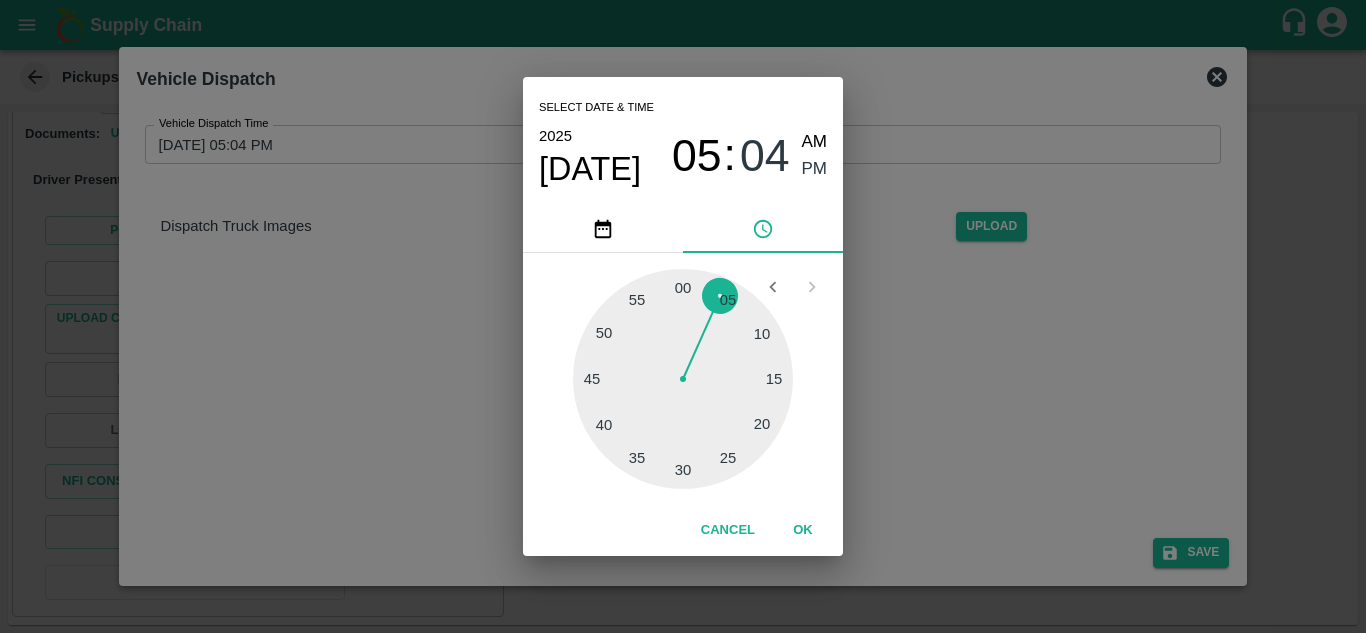 click at bounding box center (683, 379) 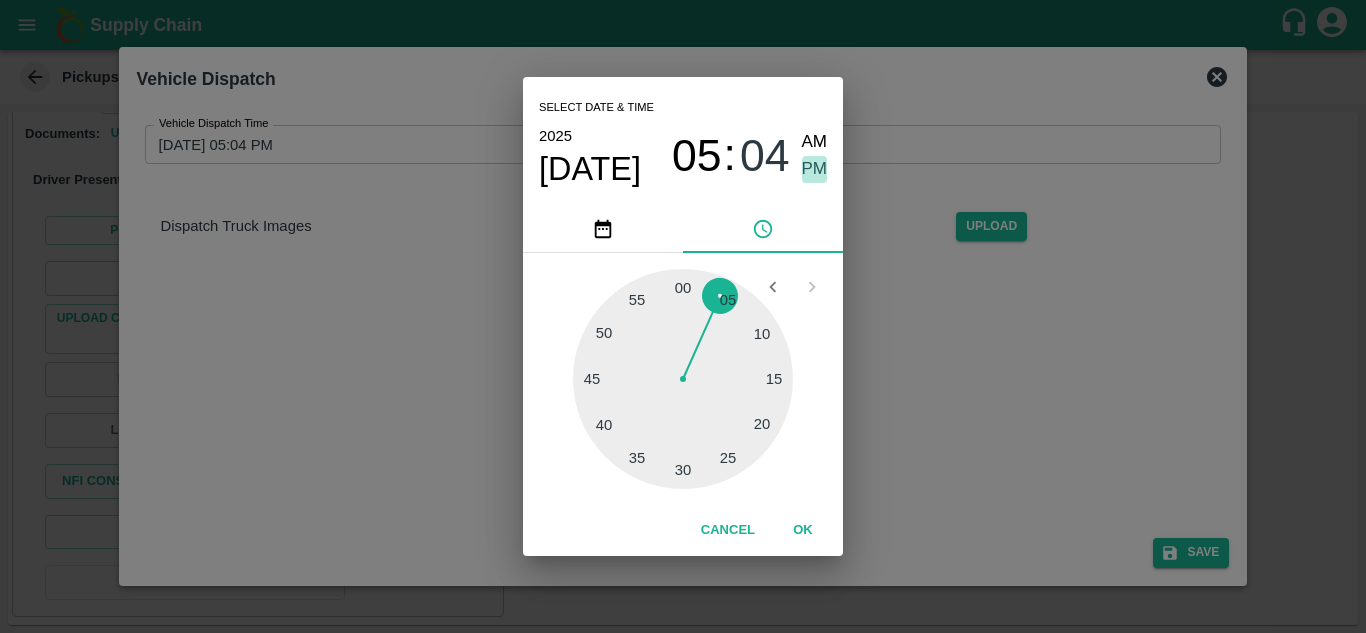 click on "PM" at bounding box center [815, 169] 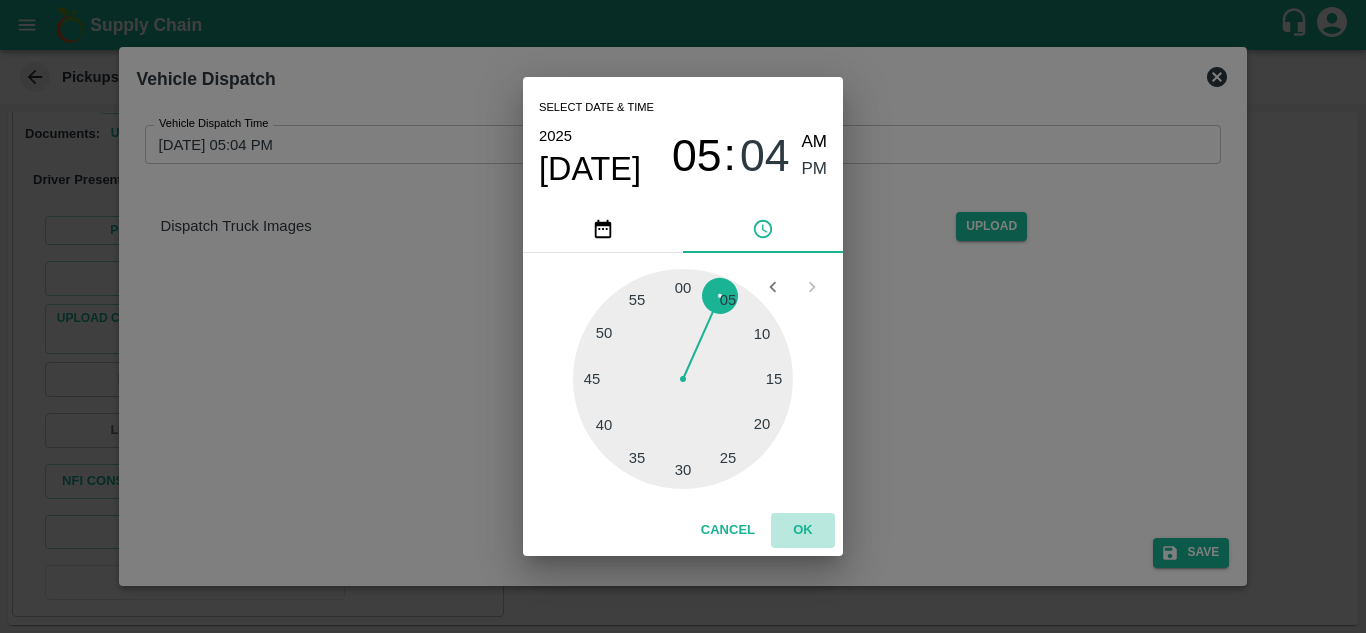 click on "OK" at bounding box center [803, 530] 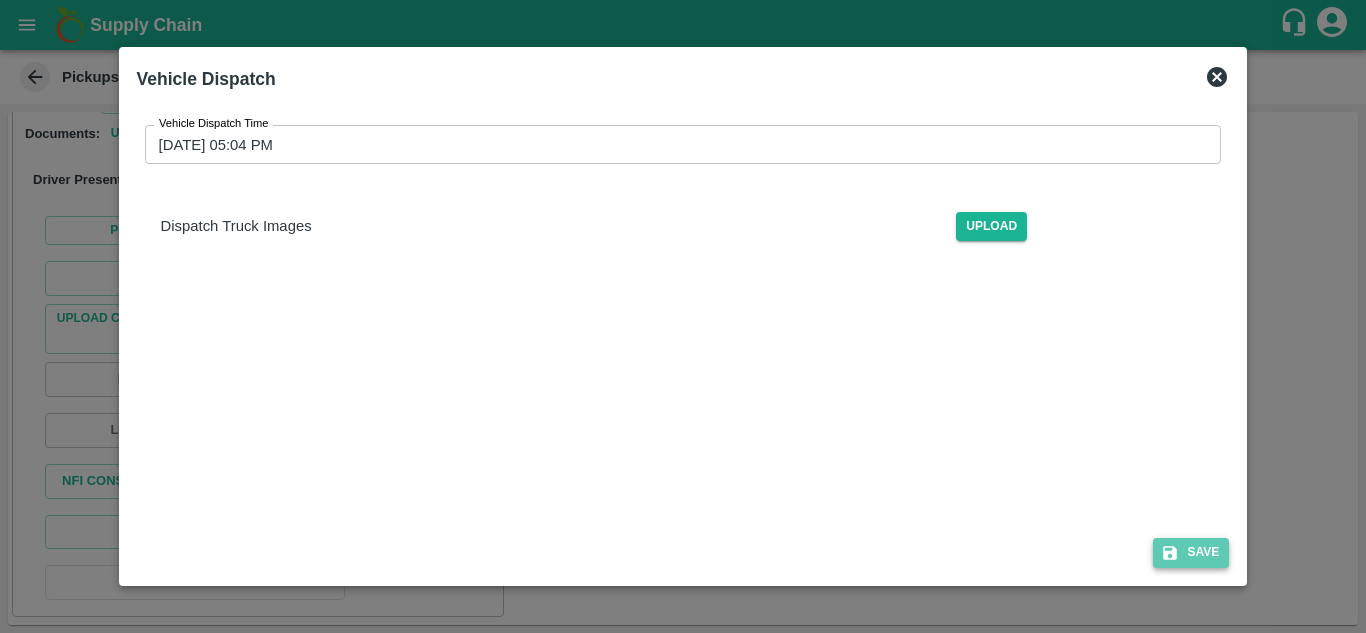 click on "Save" at bounding box center (1191, 552) 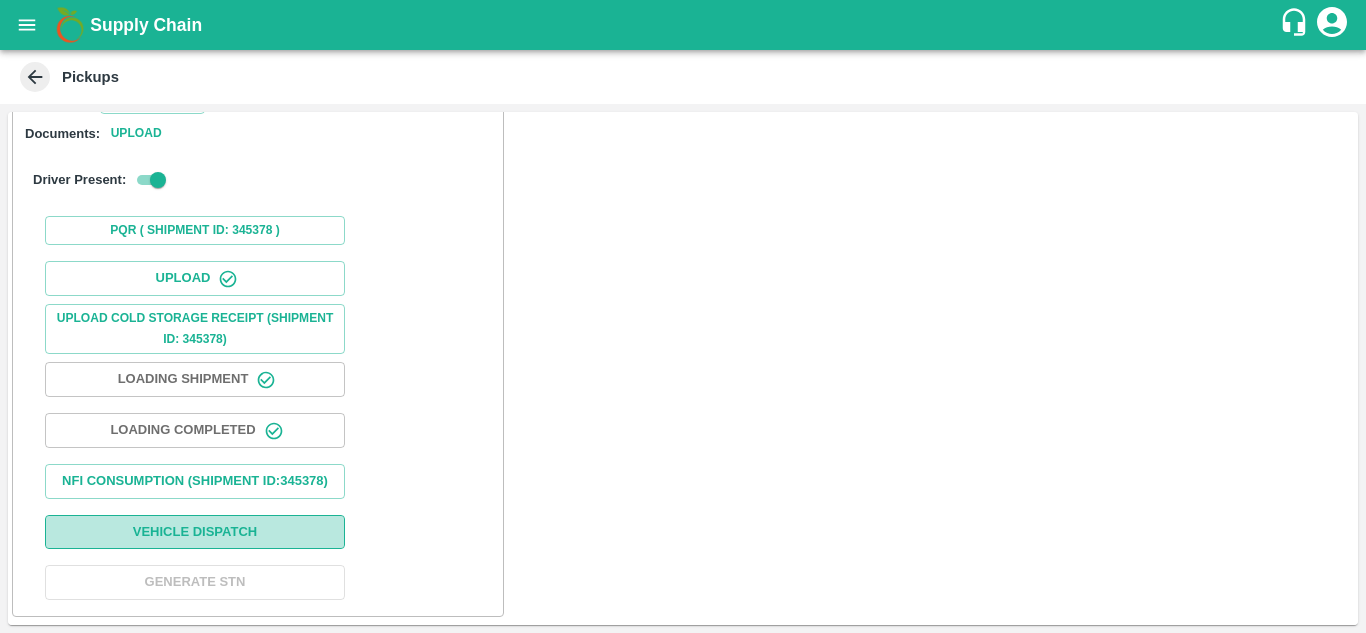 click on "Vehicle Dispatch" at bounding box center [195, 532] 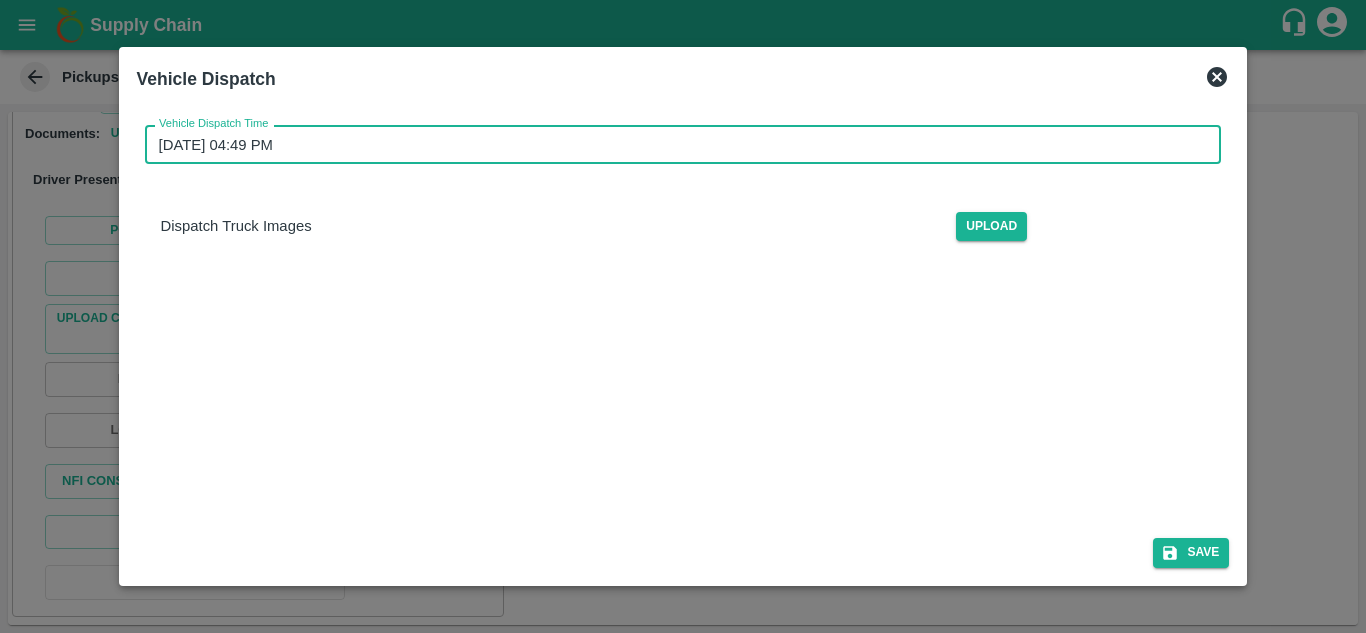 click on "[DATE] 04:49 PM" at bounding box center [676, 144] 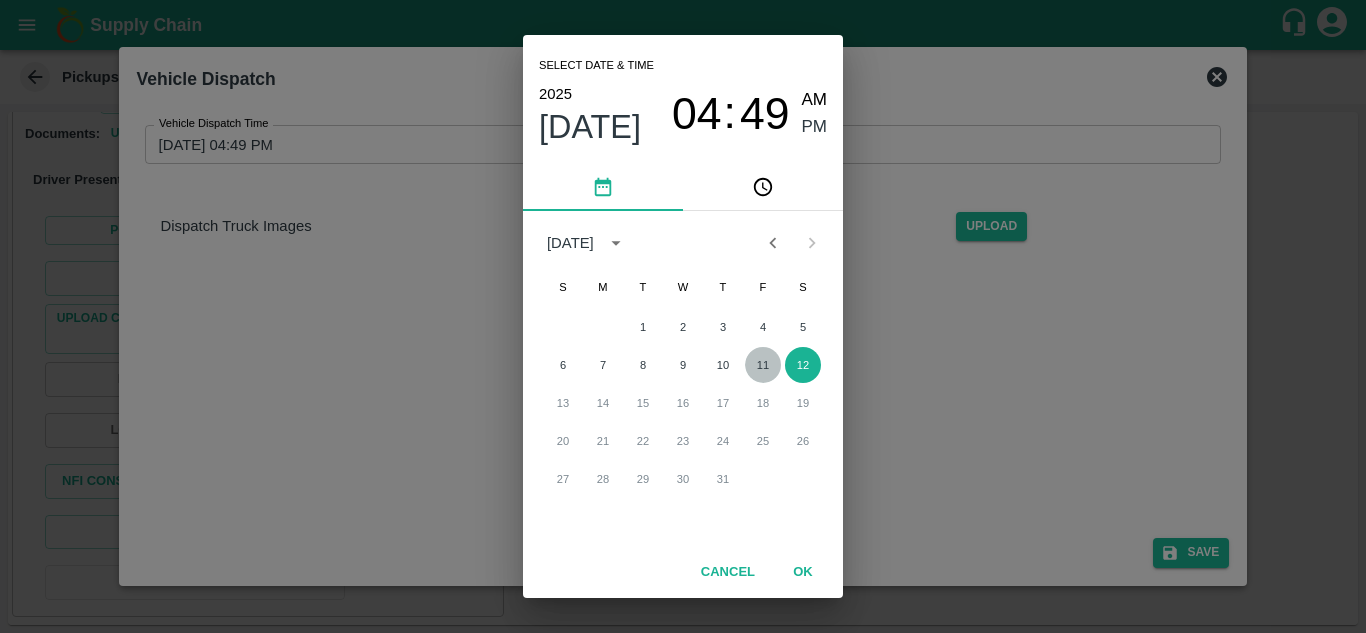 click on "11" at bounding box center [763, 365] 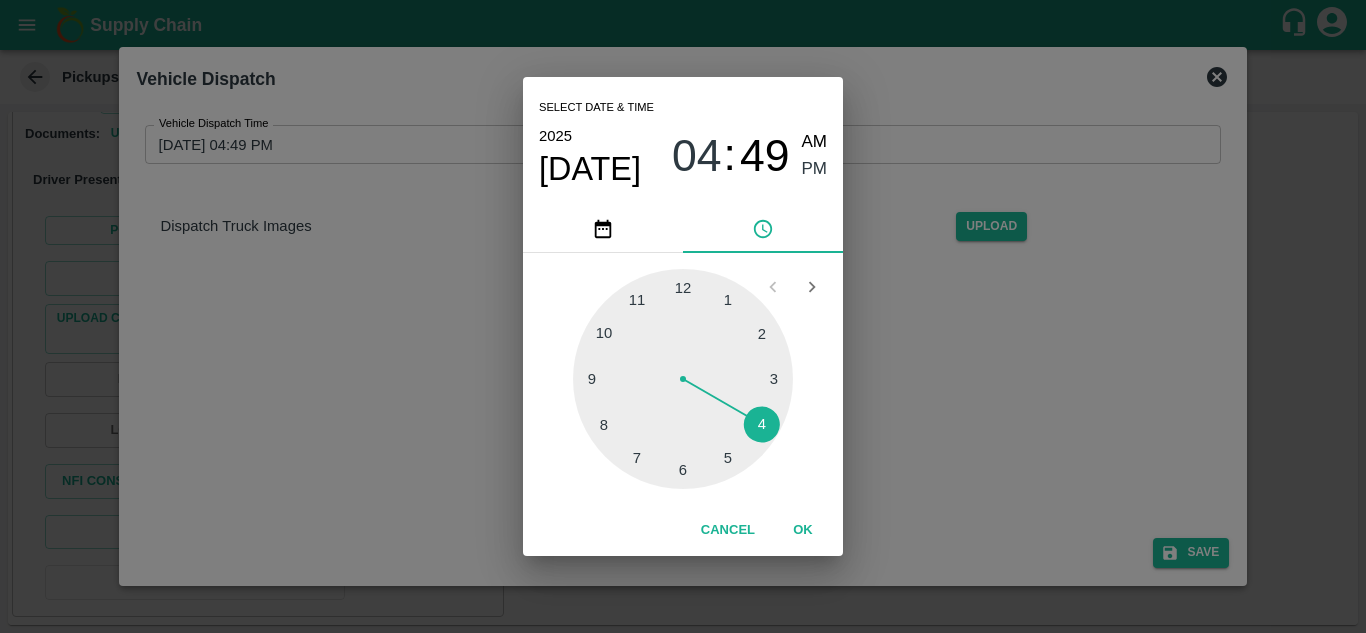 click at bounding box center [683, 379] 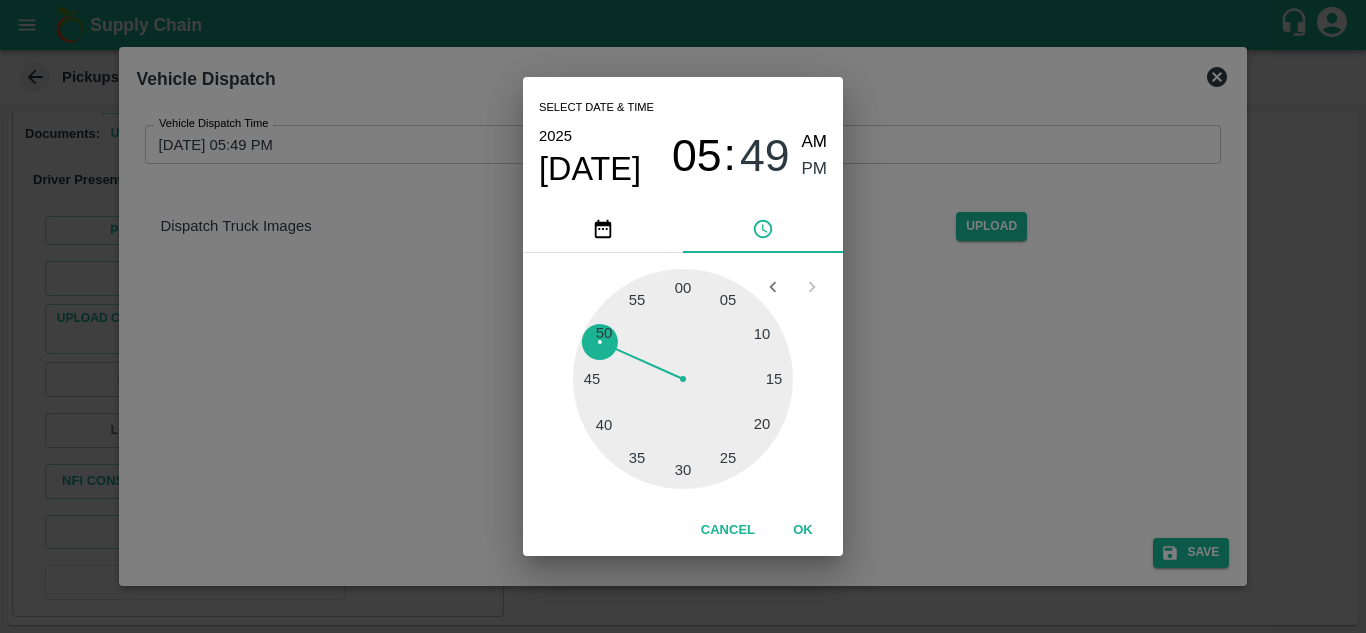 click at bounding box center (683, 379) 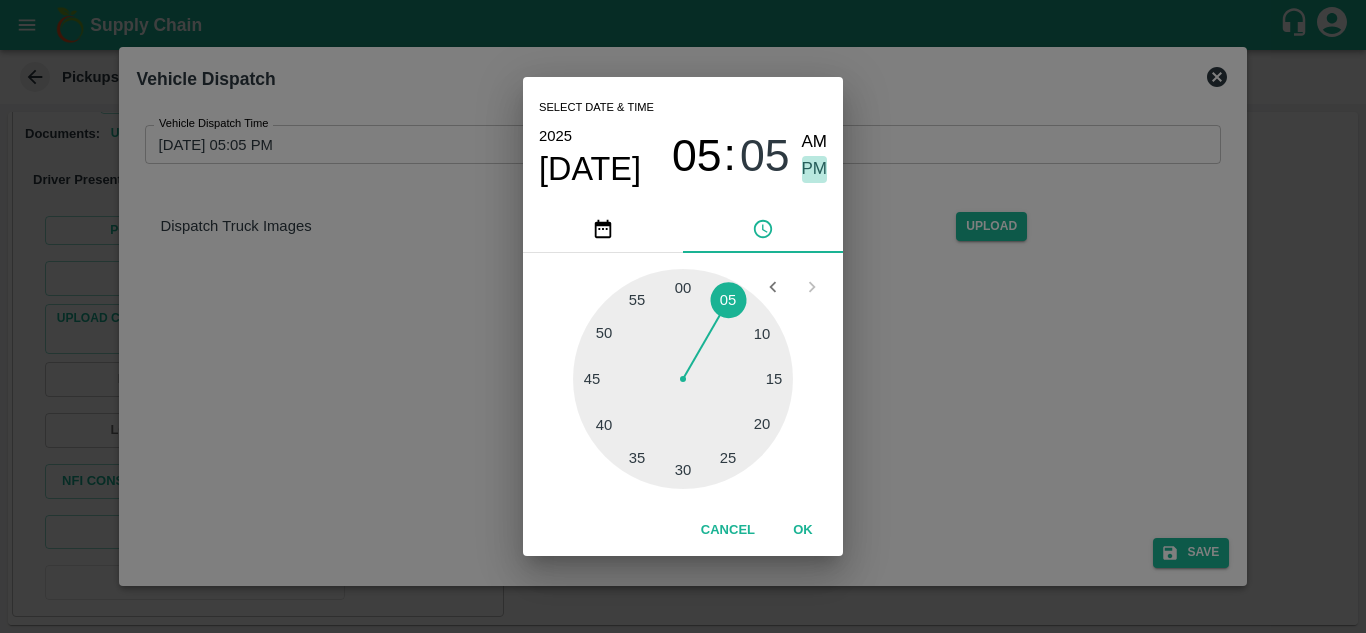 click on "PM" at bounding box center (815, 169) 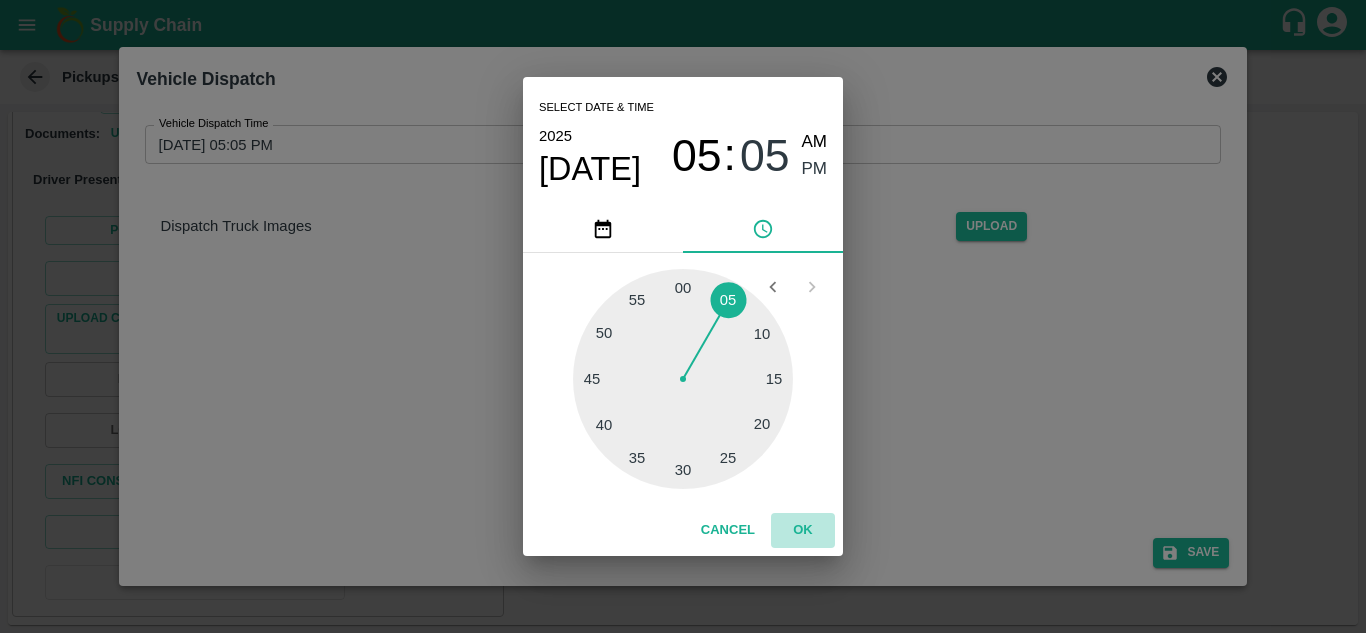 click on "OK" at bounding box center [803, 530] 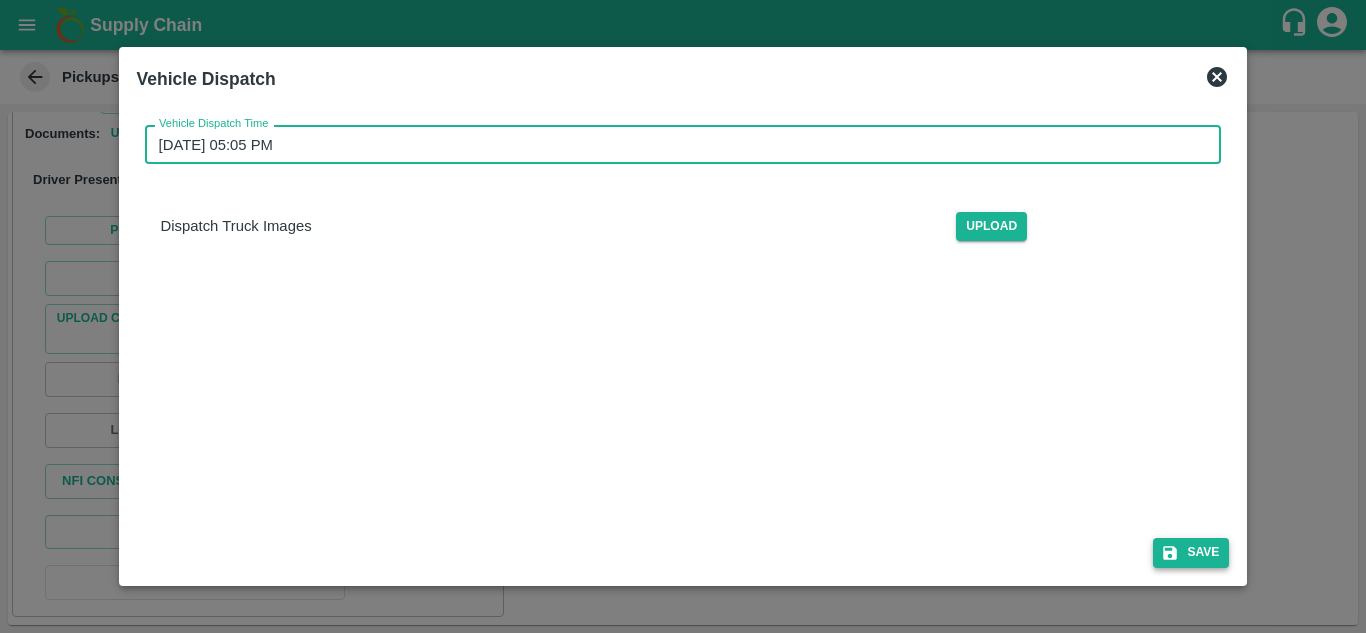 click on "Save" at bounding box center [1191, 552] 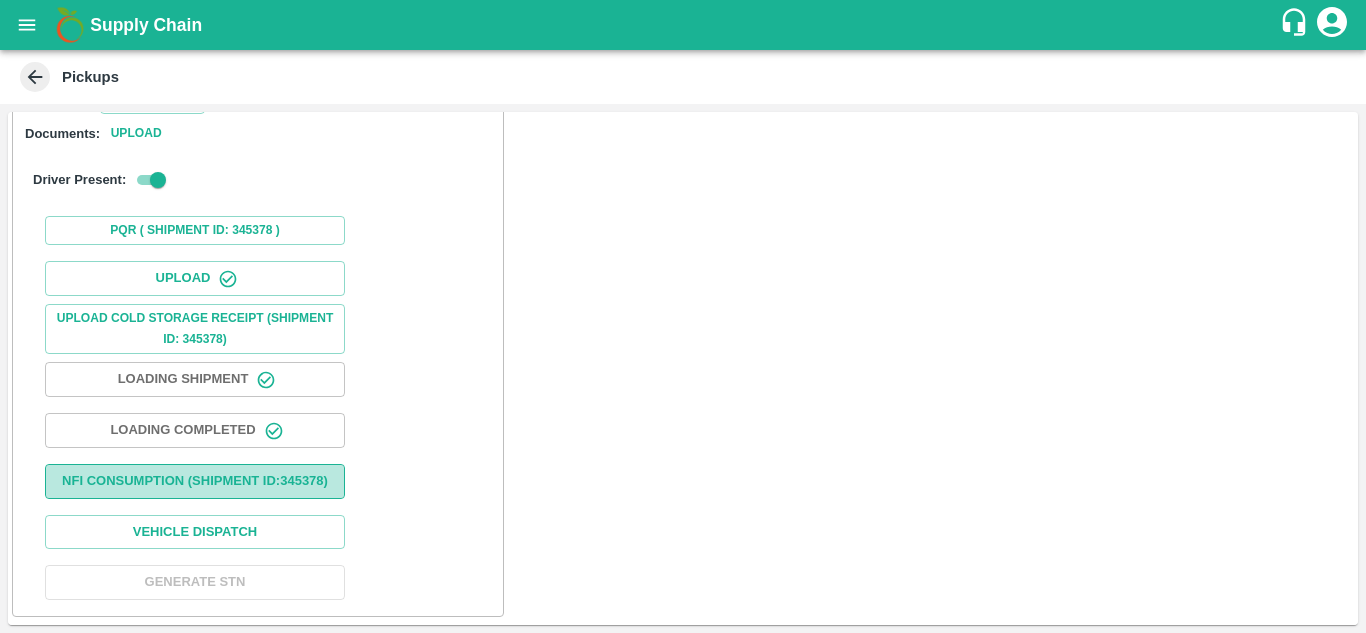 click on "Nfi Consumption (SHIPMENT ID:  345378 )" at bounding box center [195, 481] 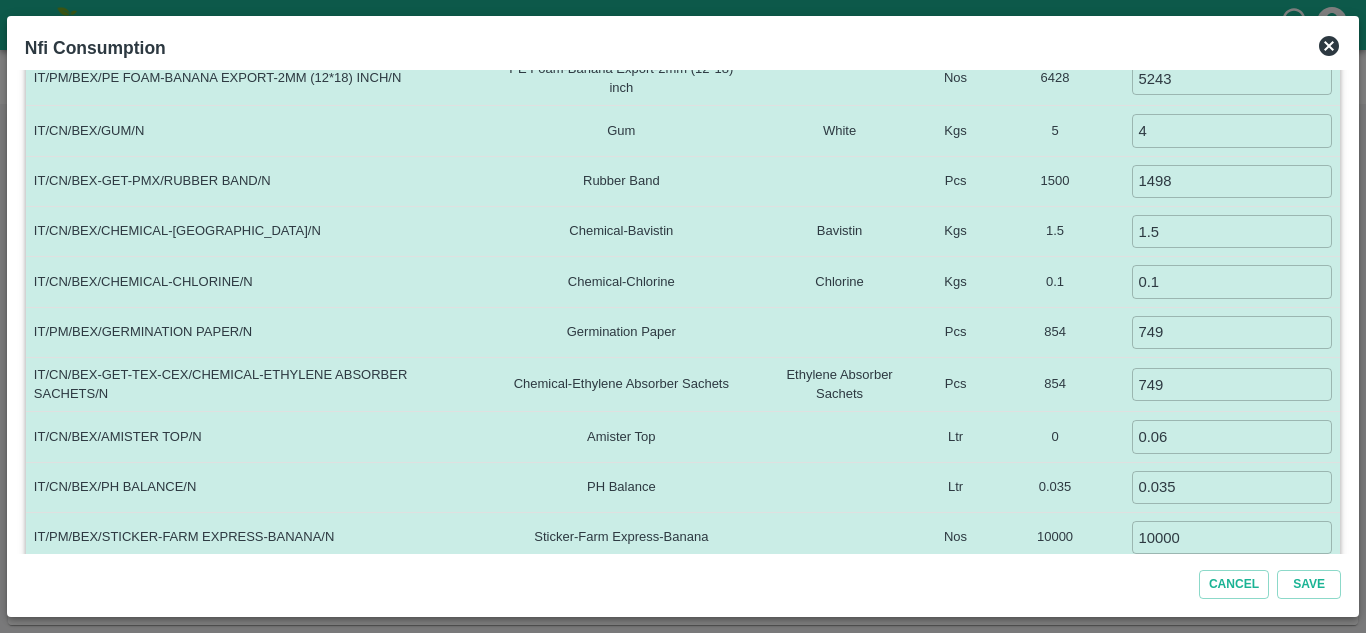 scroll, scrollTop: 632, scrollLeft: 0, axis: vertical 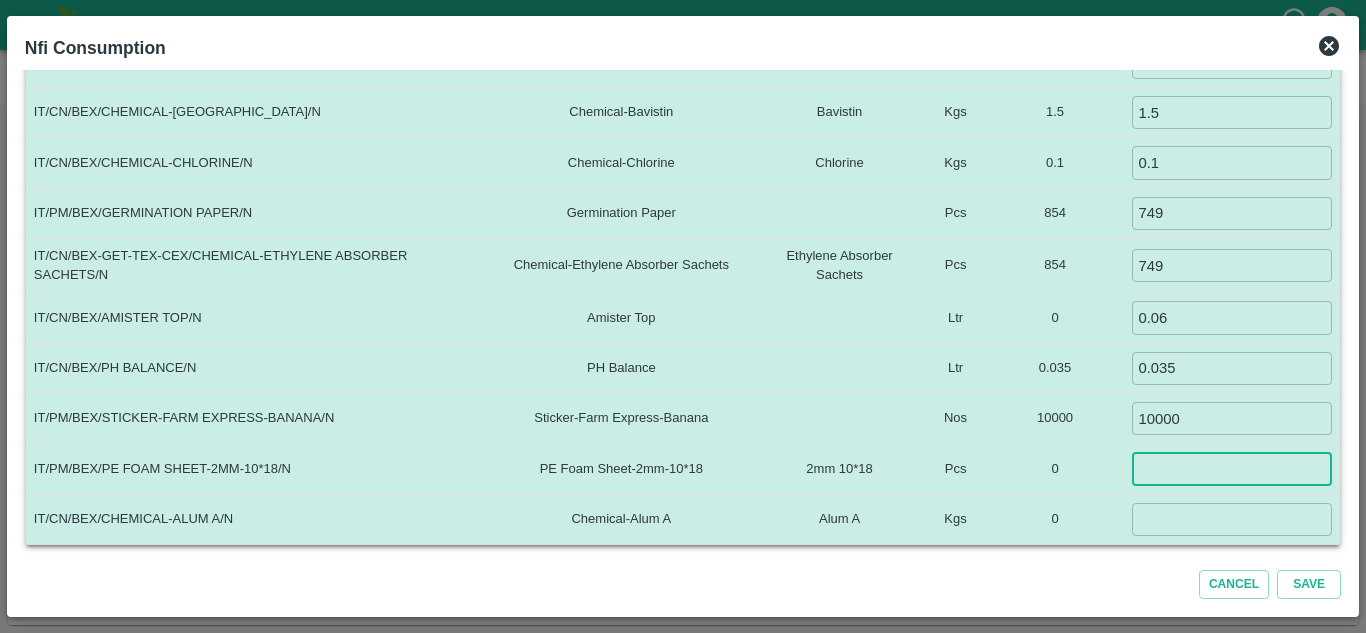 click at bounding box center (1232, 468) 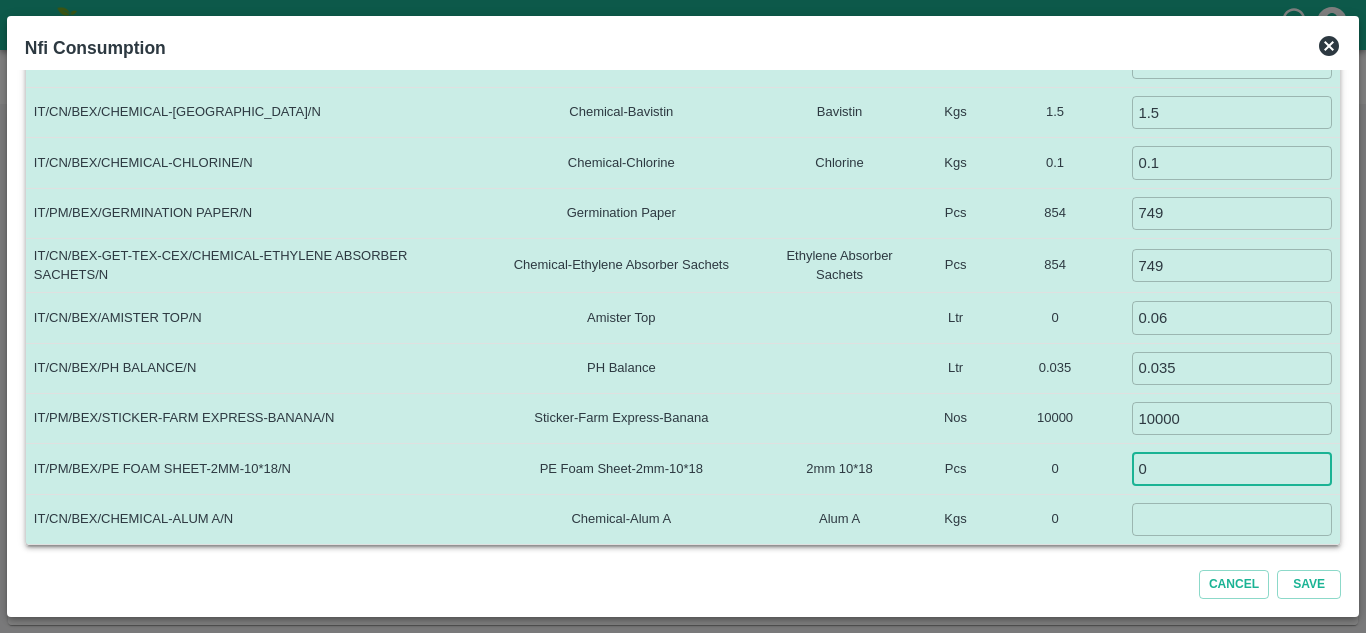 type on "0" 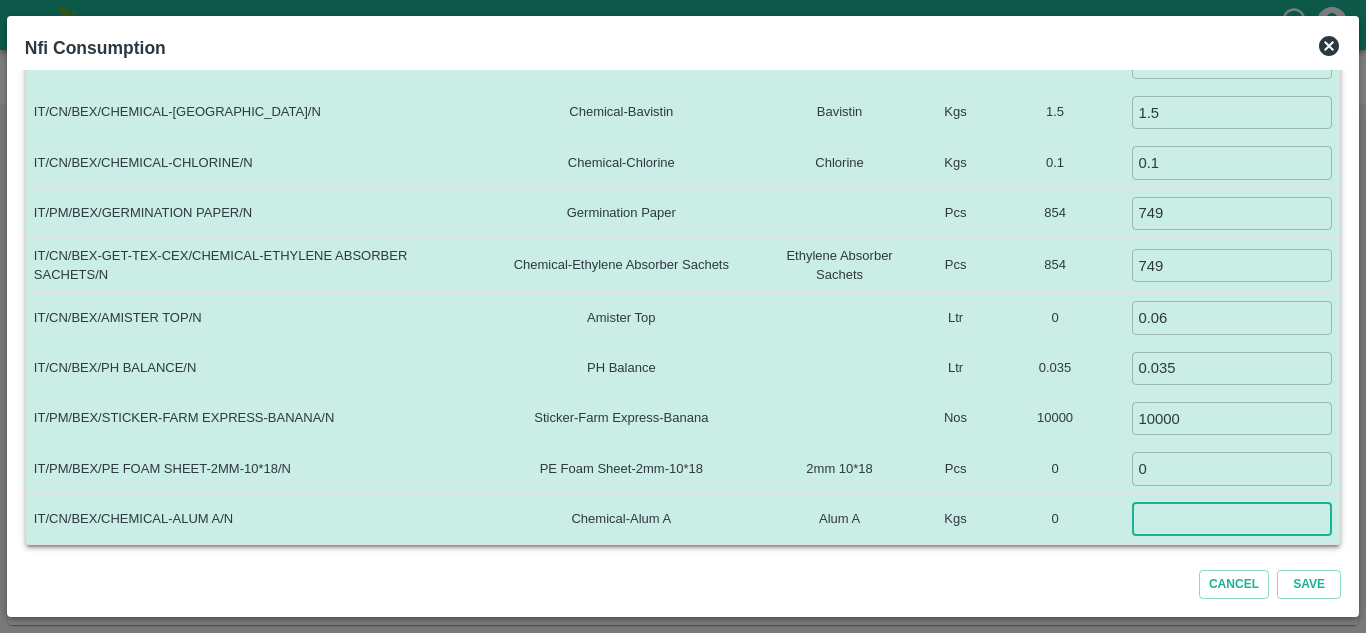 click at bounding box center (1232, 519) 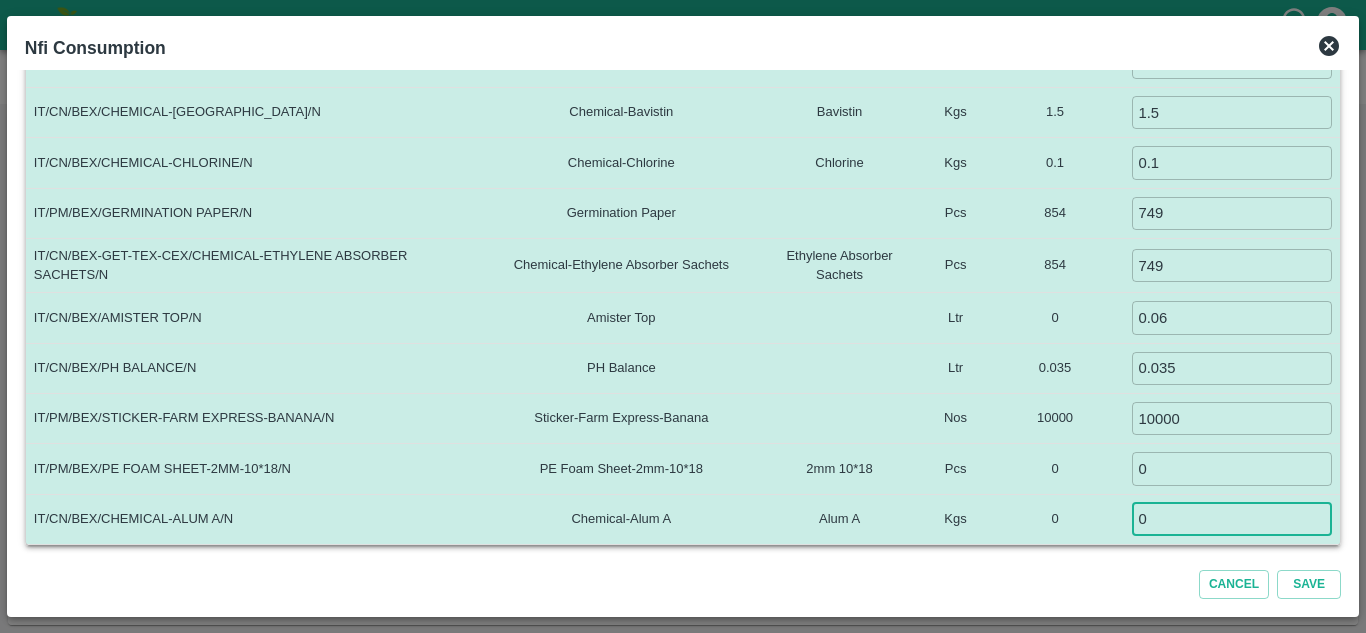 type on "0" 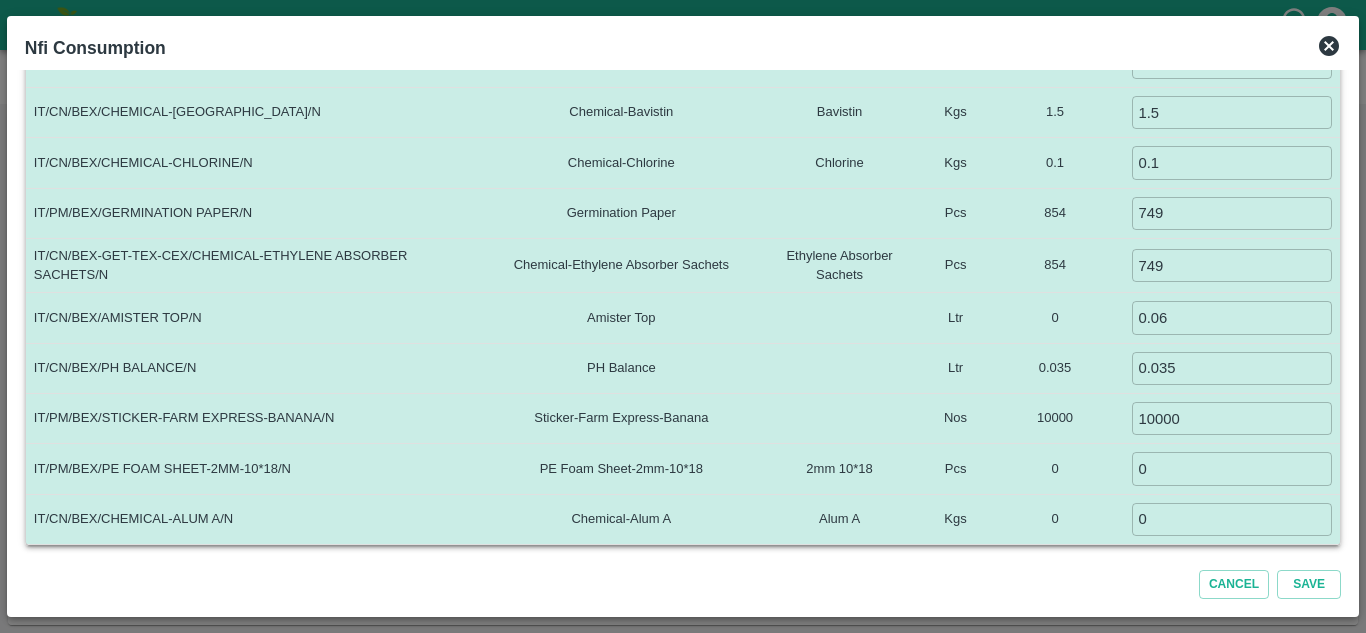 click on "0" at bounding box center (1055, 469) 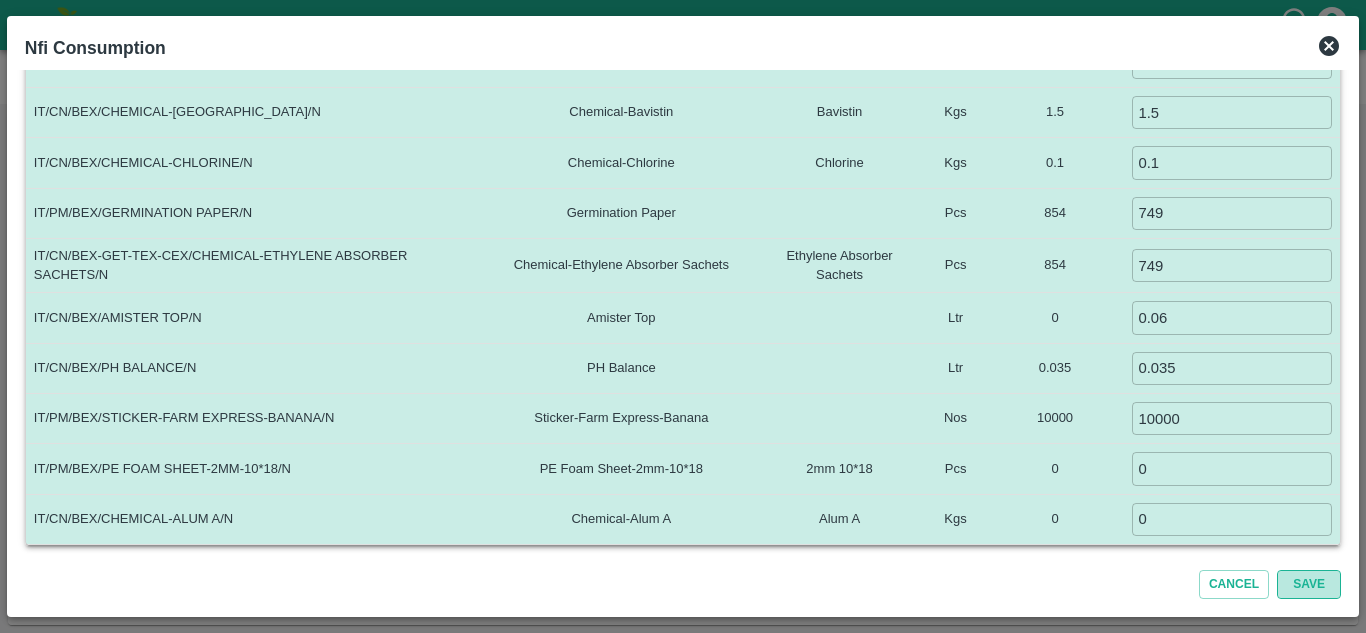 click on "Save" at bounding box center (1309, 584) 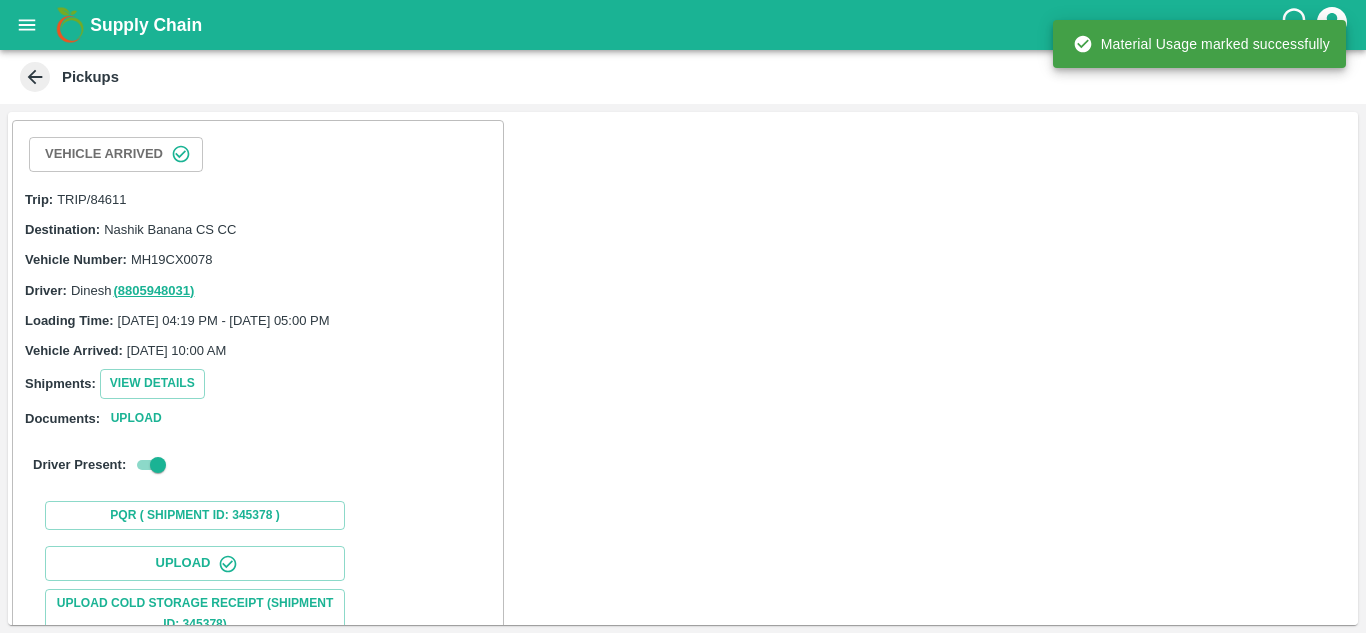 scroll, scrollTop: 308, scrollLeft: 0, axis: vertical 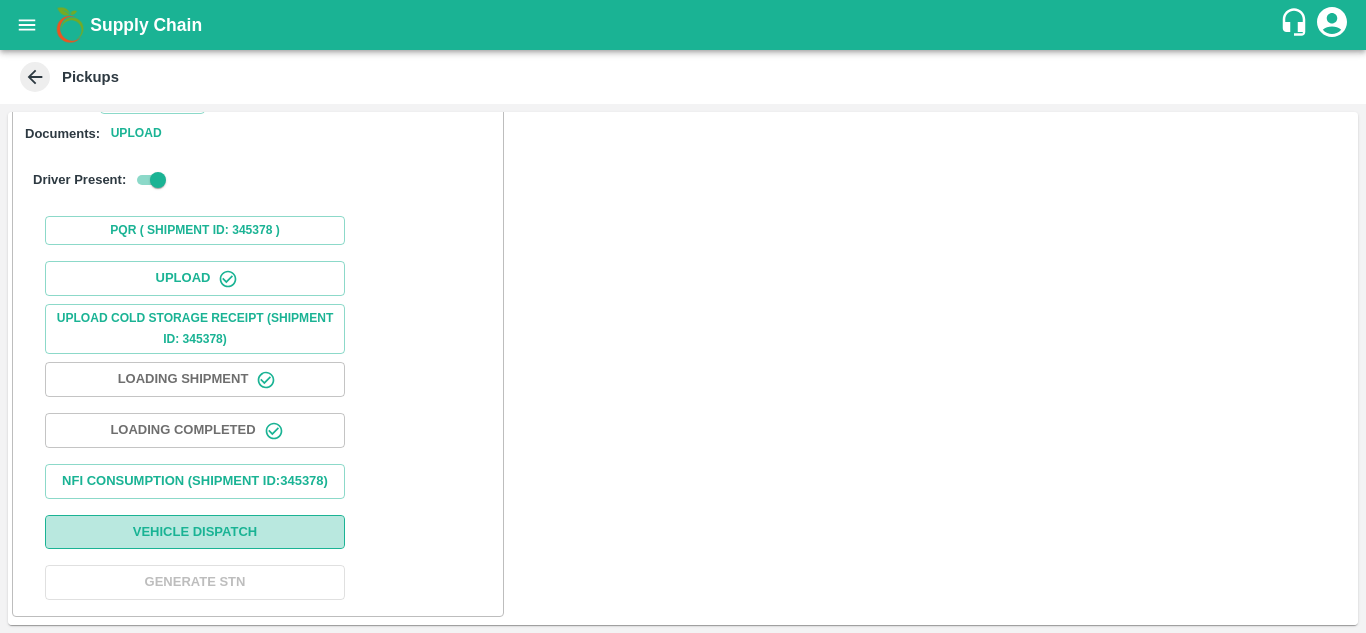 click on "Vehicle Dispatch" at bounding box center (195, 532) 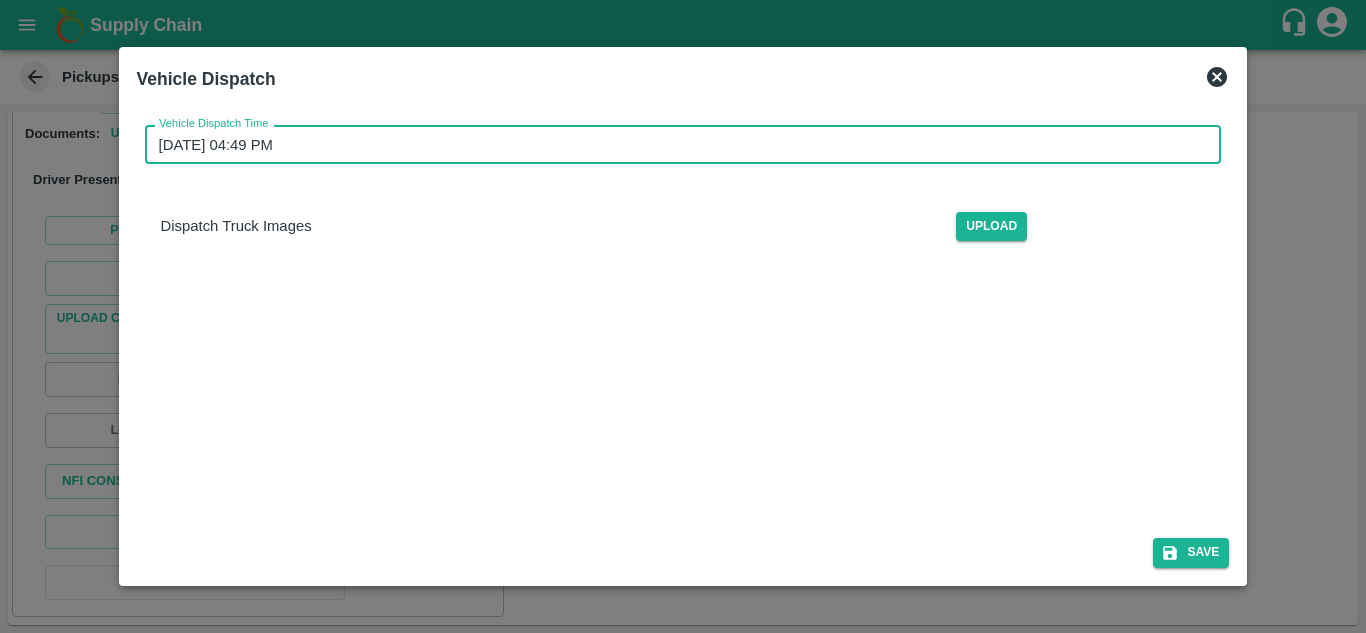 click on "[DATE] 04:49 PM" at bounding box center (676, 144) 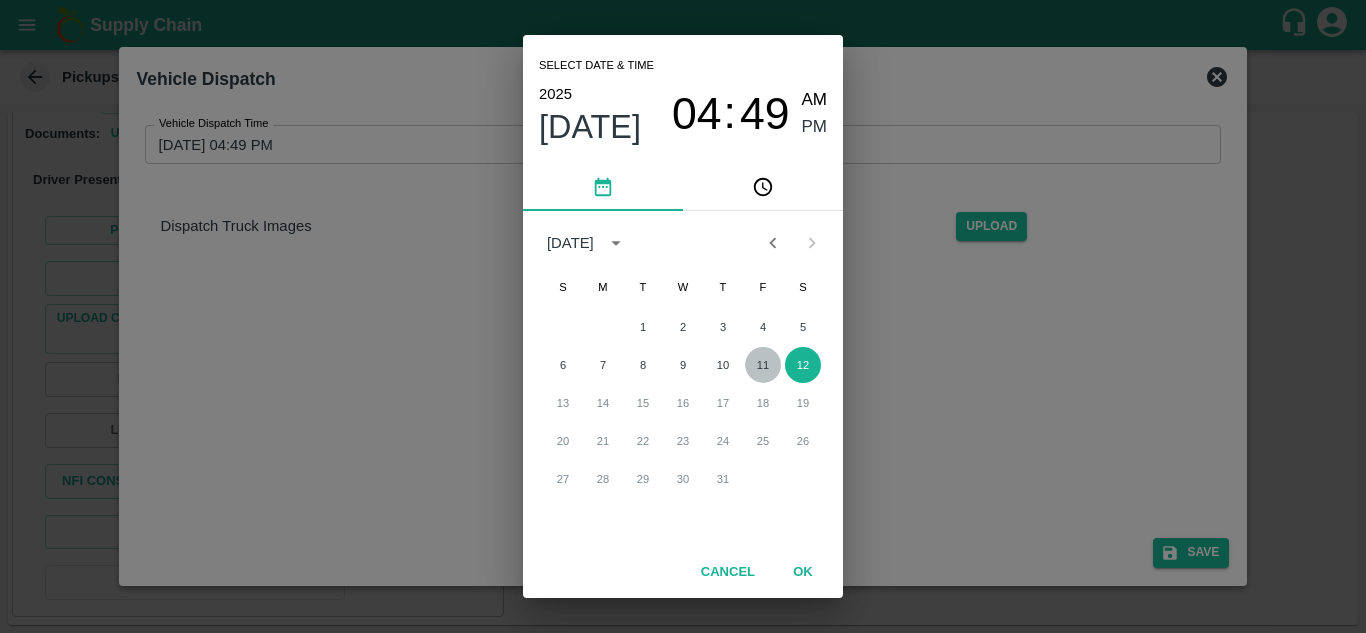 click on "11" at bounding box center (763, 365) 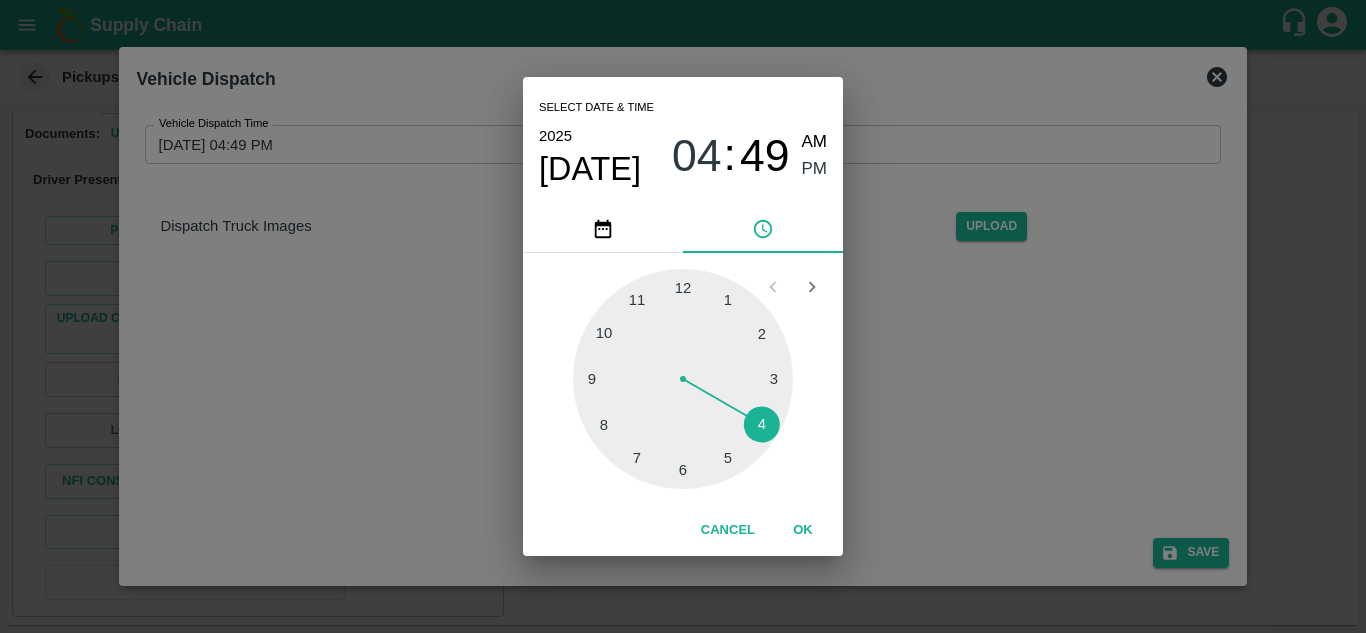 click at bounding box center [683, 379] 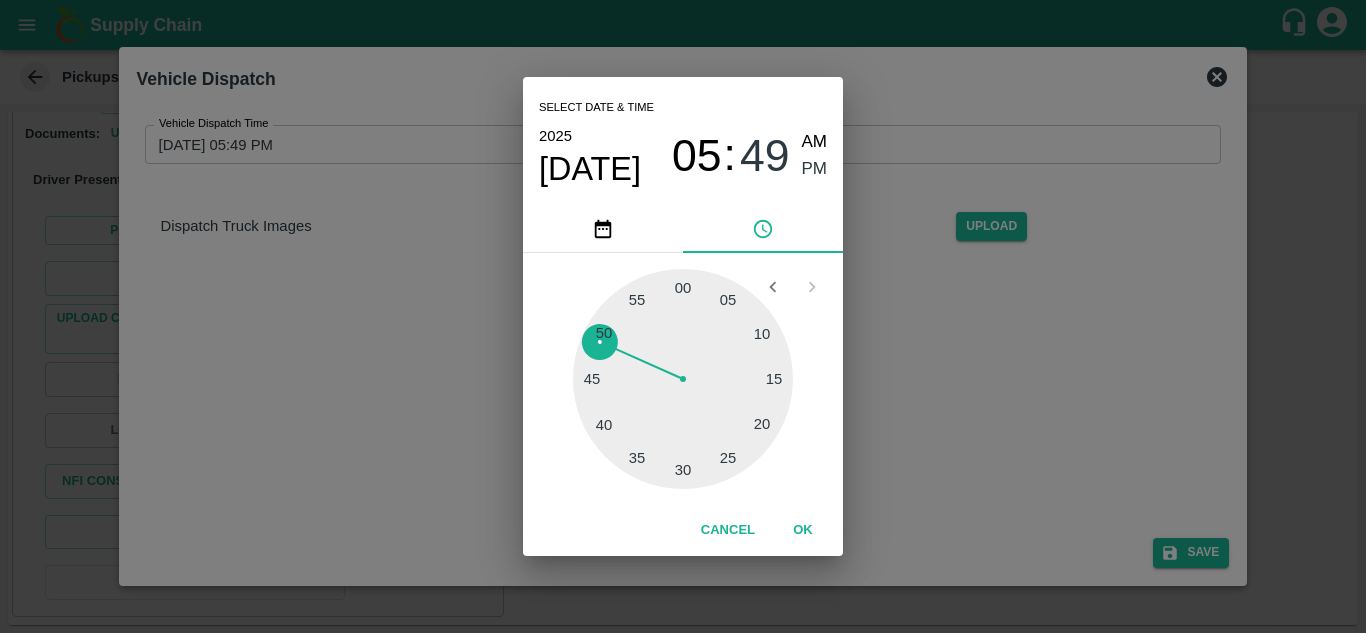 click at bounding box center (683, 379) 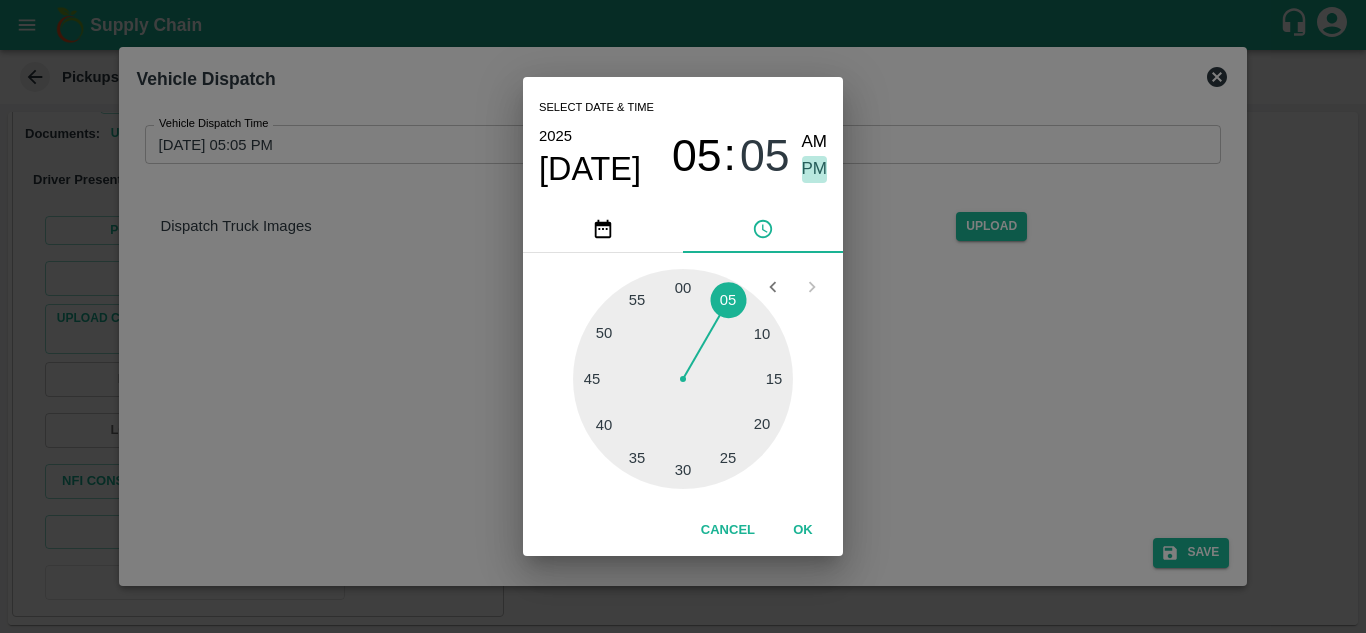 click on "PM" at bounding box center [815, 169] 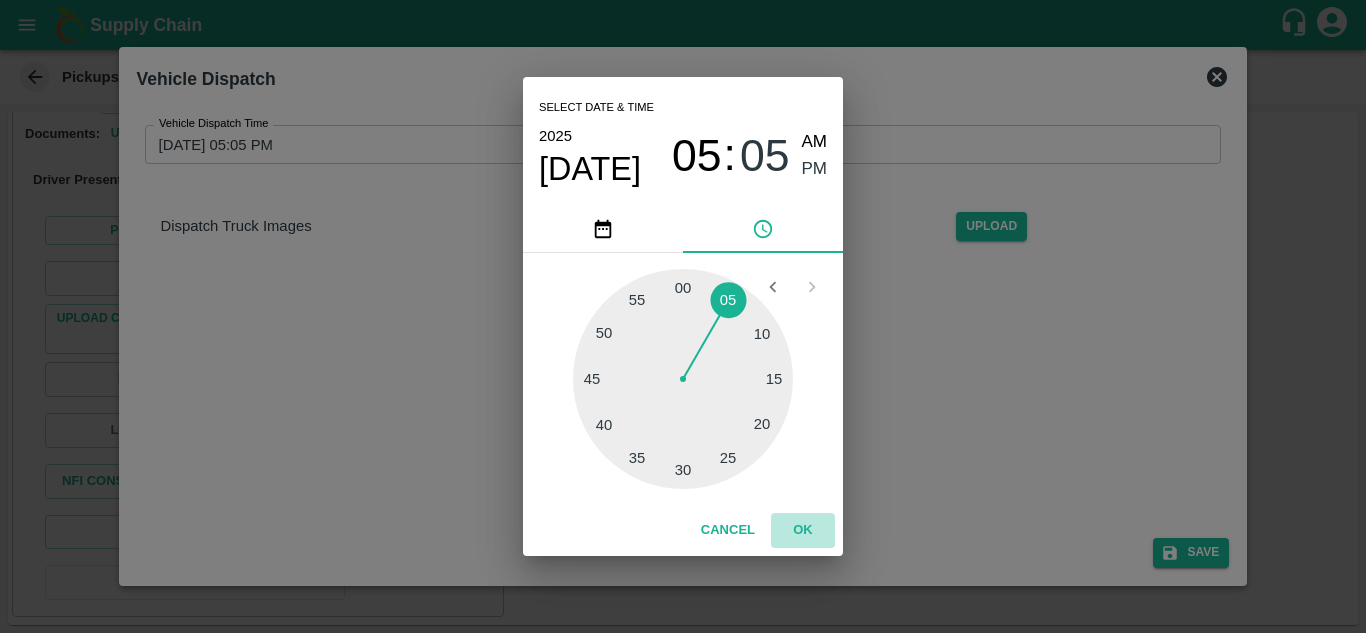 click on "OK" at bounding box center [803, 530] 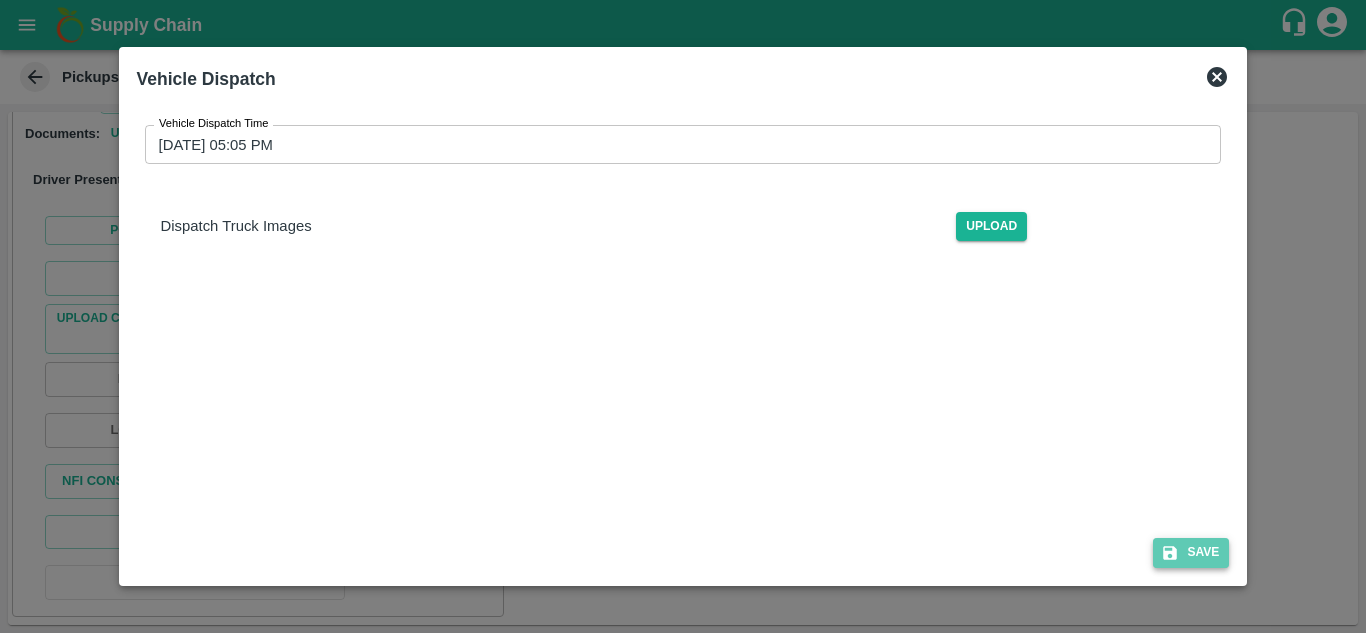click on "Save" at bounding box center [1191, 552] 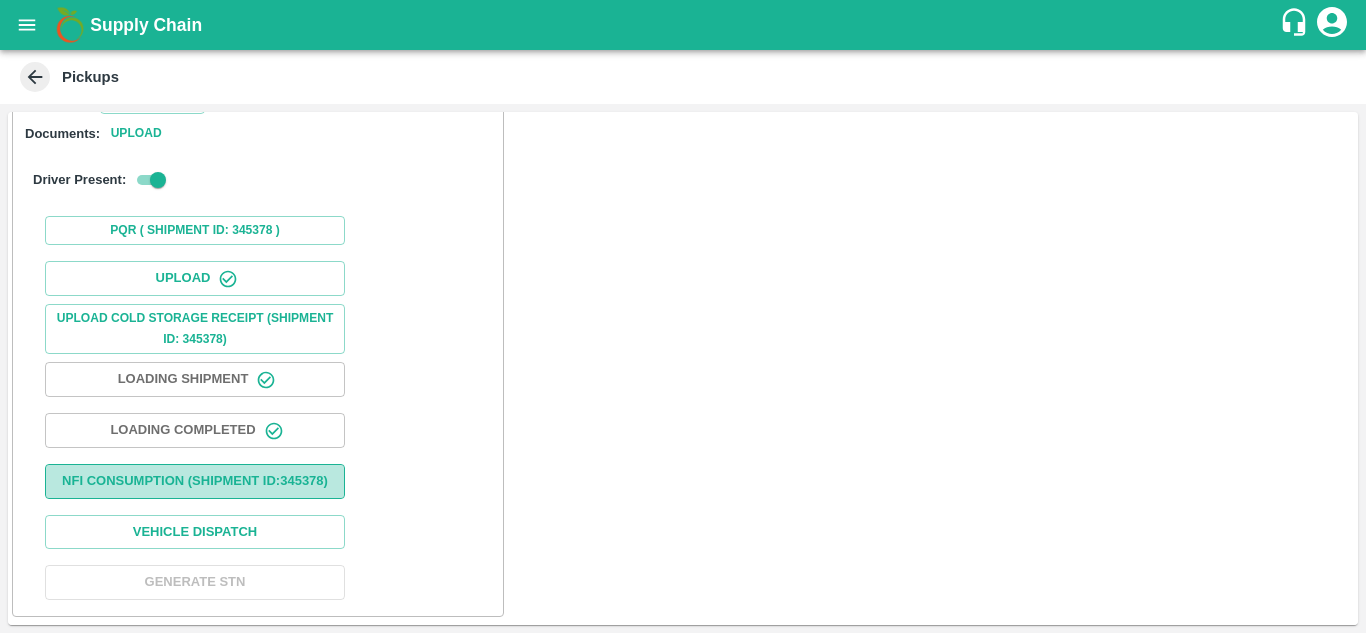 click on "Nfi Consumption (SHIPMENT ID:  345378 )" at bounding box center (195, 481) 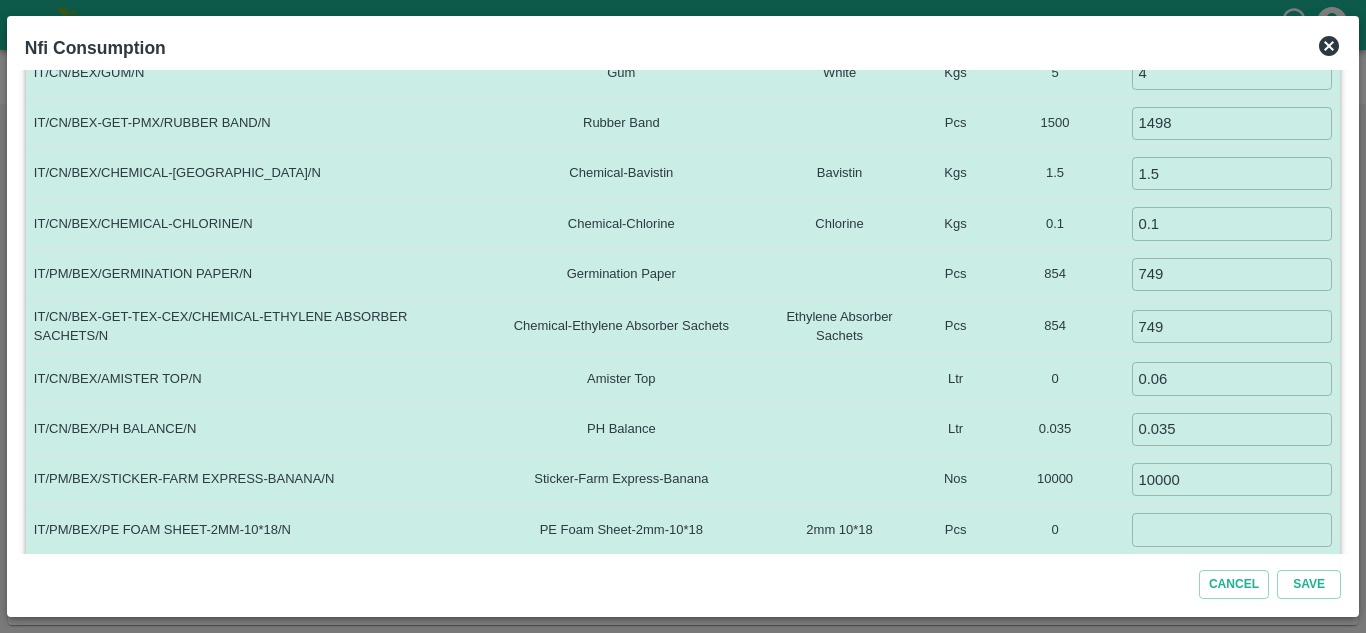 scroll, scrollTop: 572, scrollLeft: 0, axis: vertical 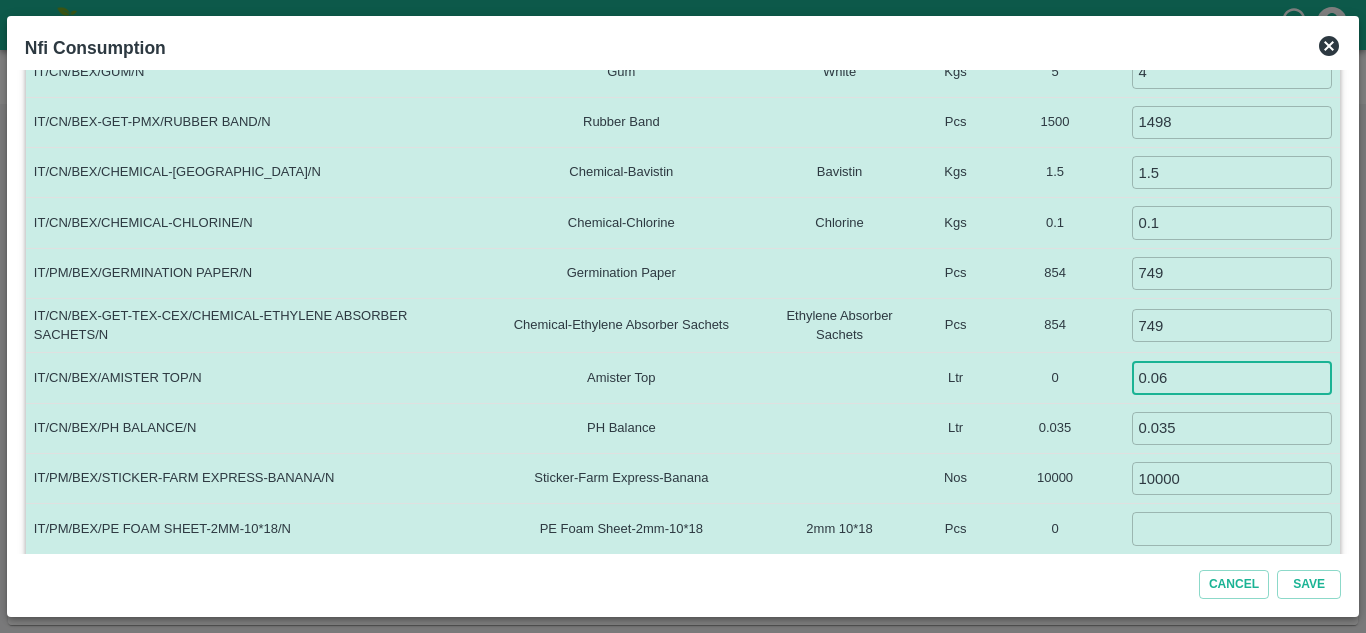 click on "0.06" at bounding box center (1232, 377) 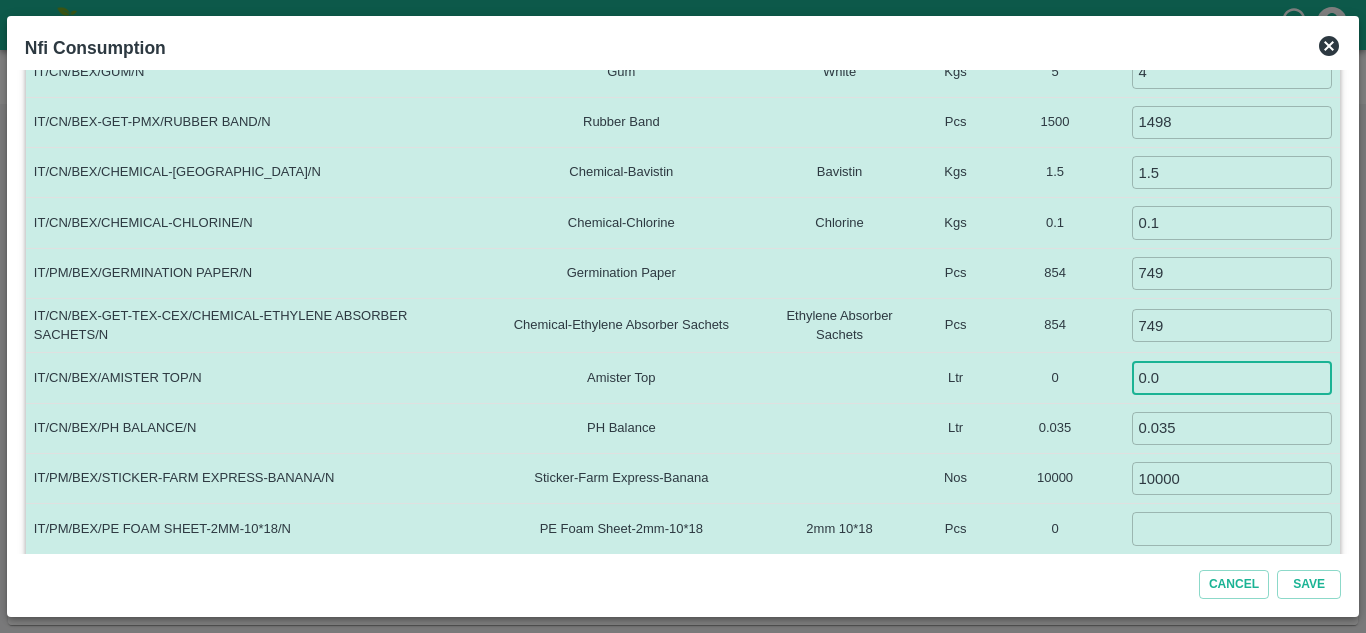 type on "0" 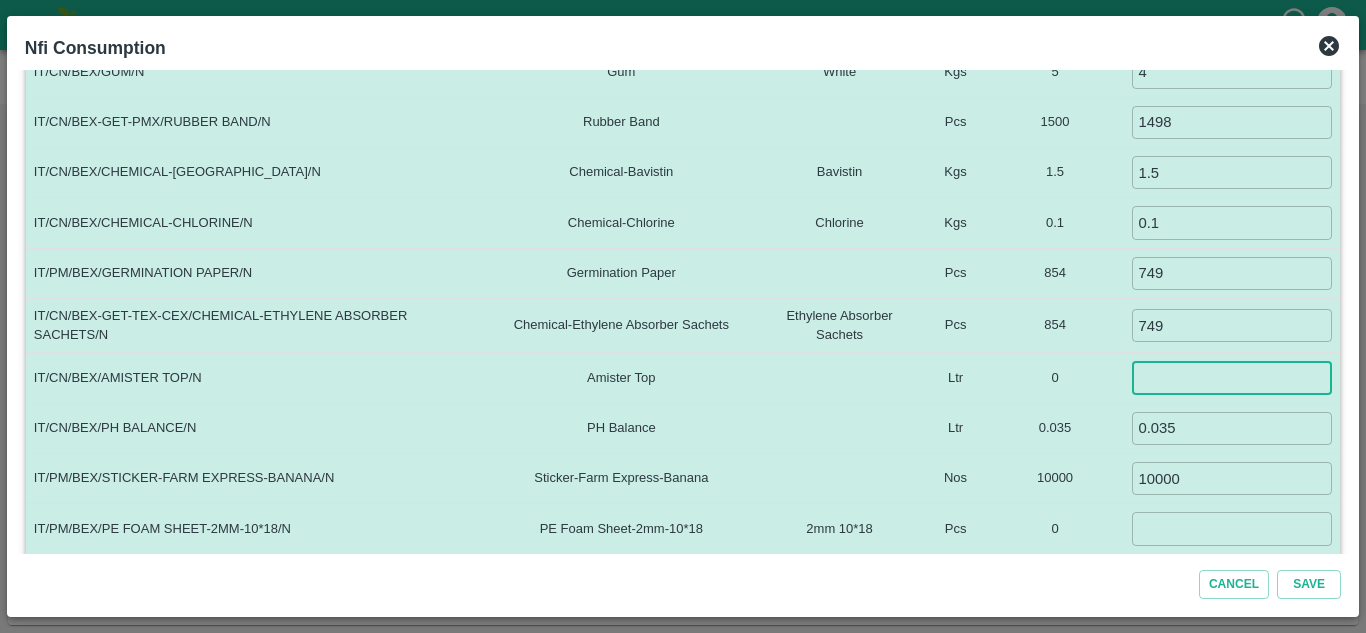 click at bounding box center [1232, 377] 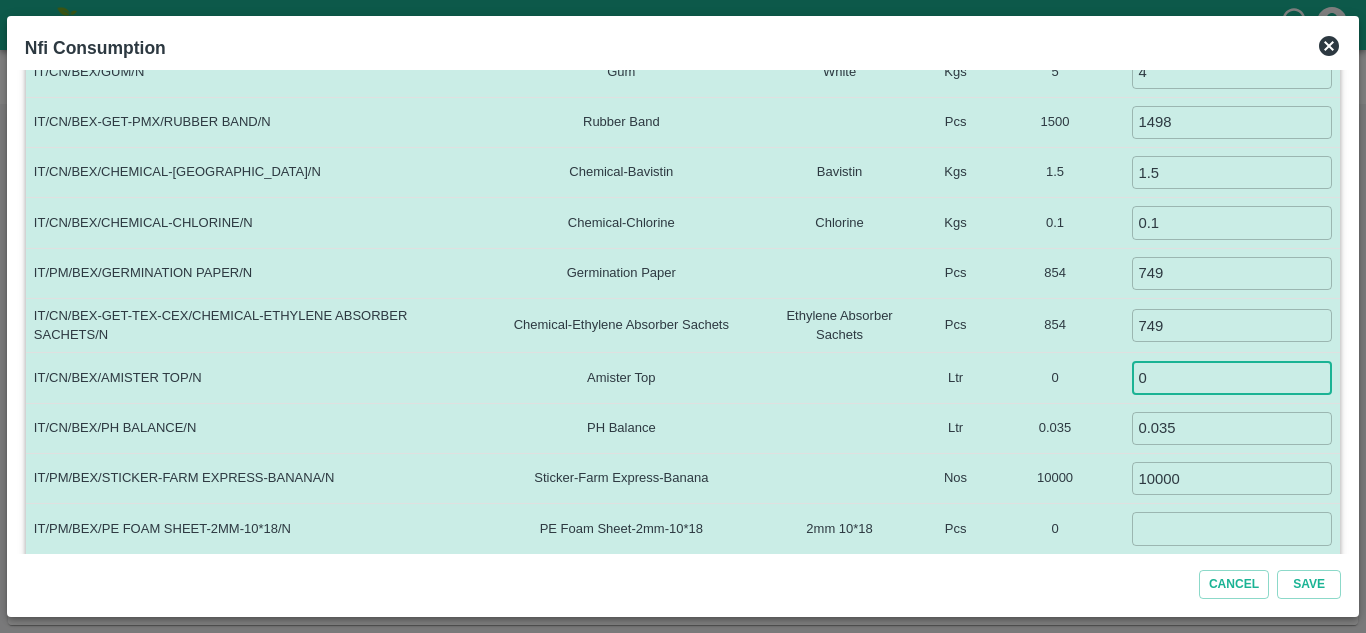 type on "0" 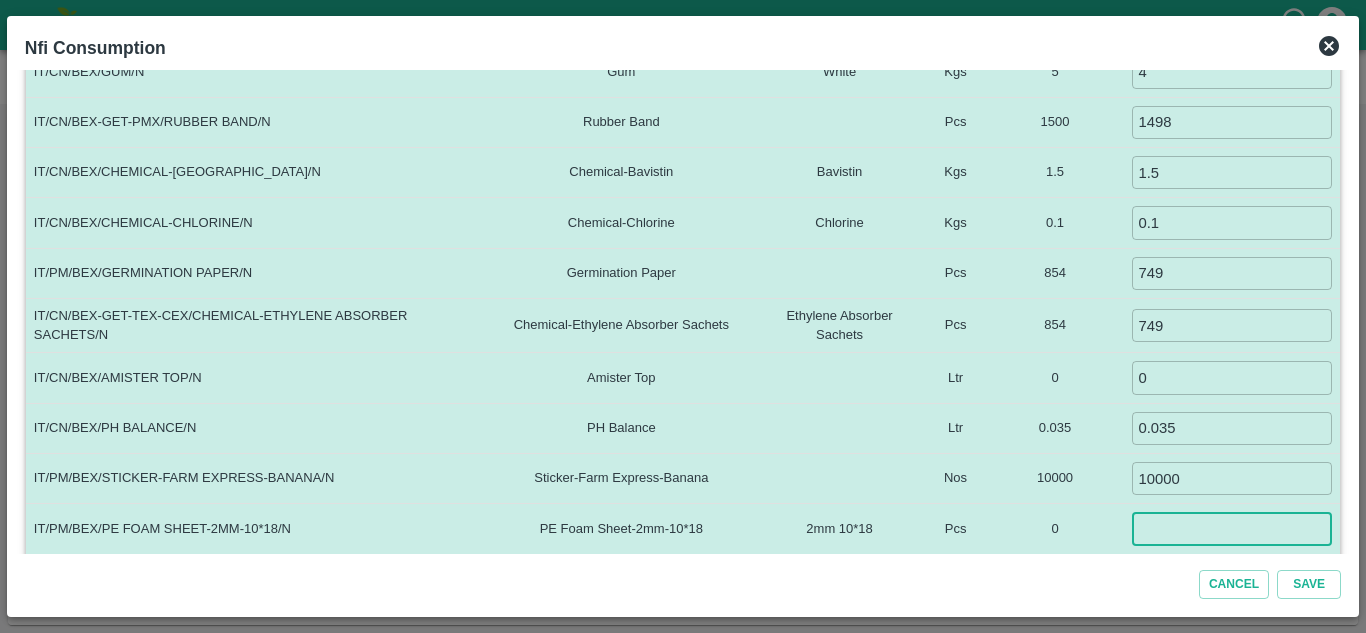 click at bounding box center (1232, 528) 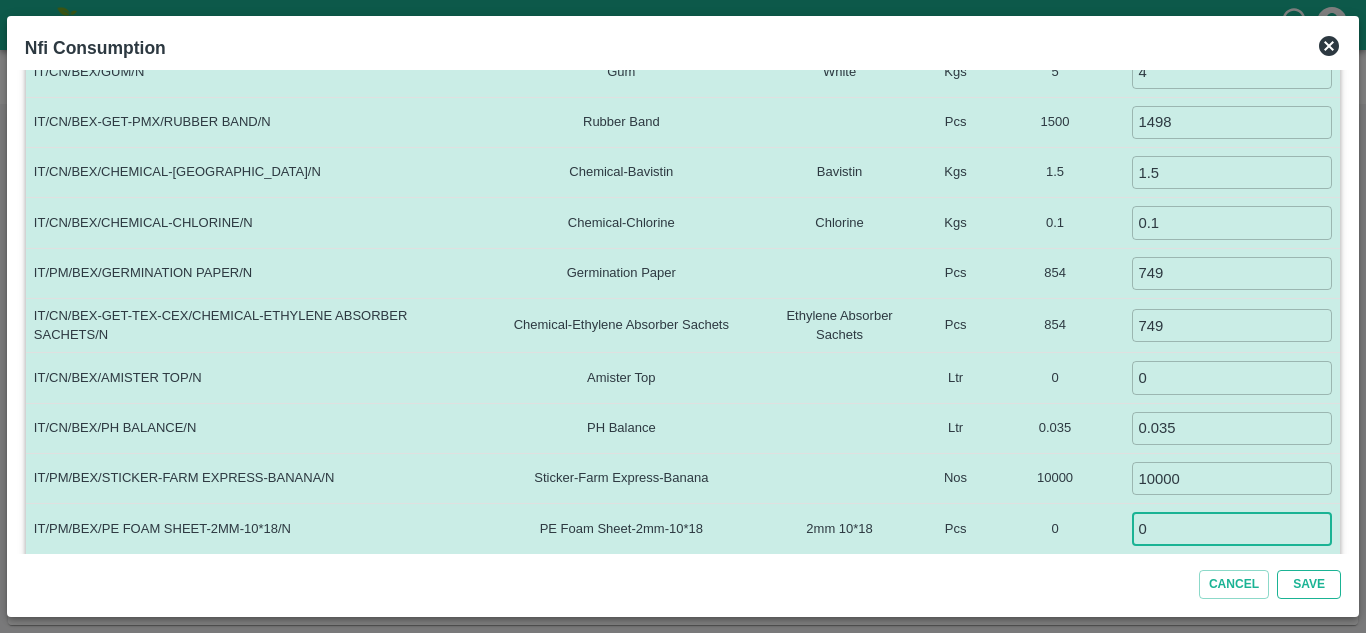 type on "0" 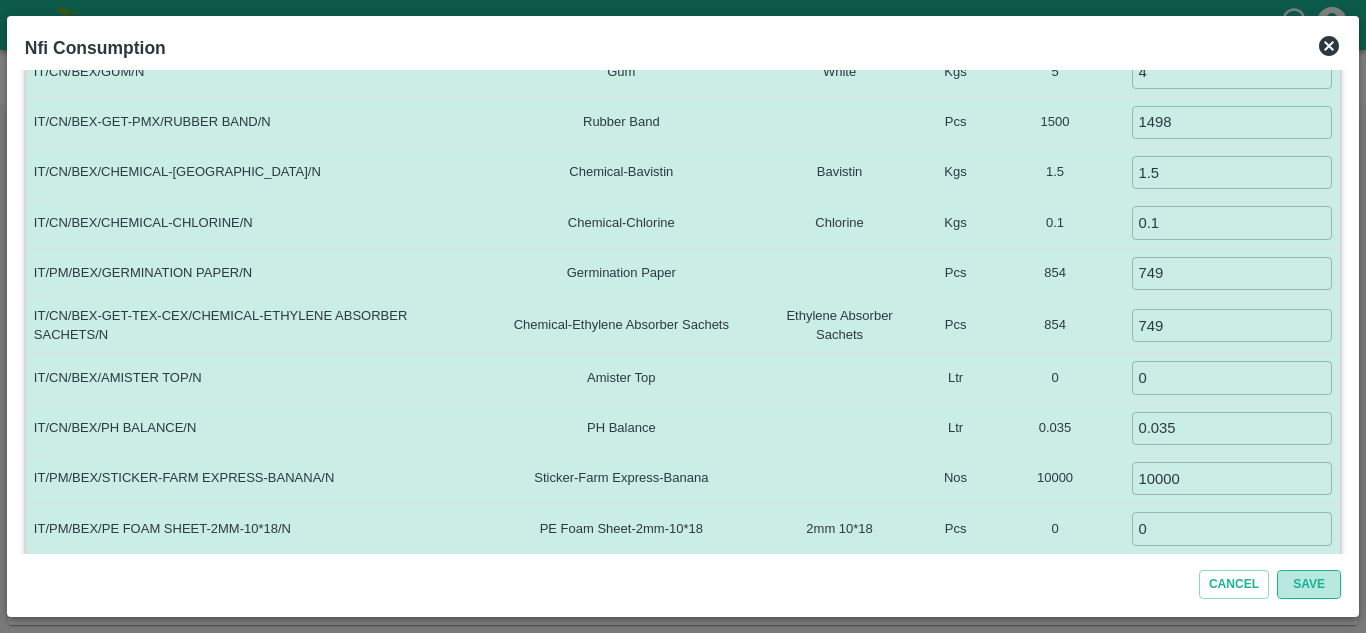 click on "Save" at bounding box center (1309, 584) 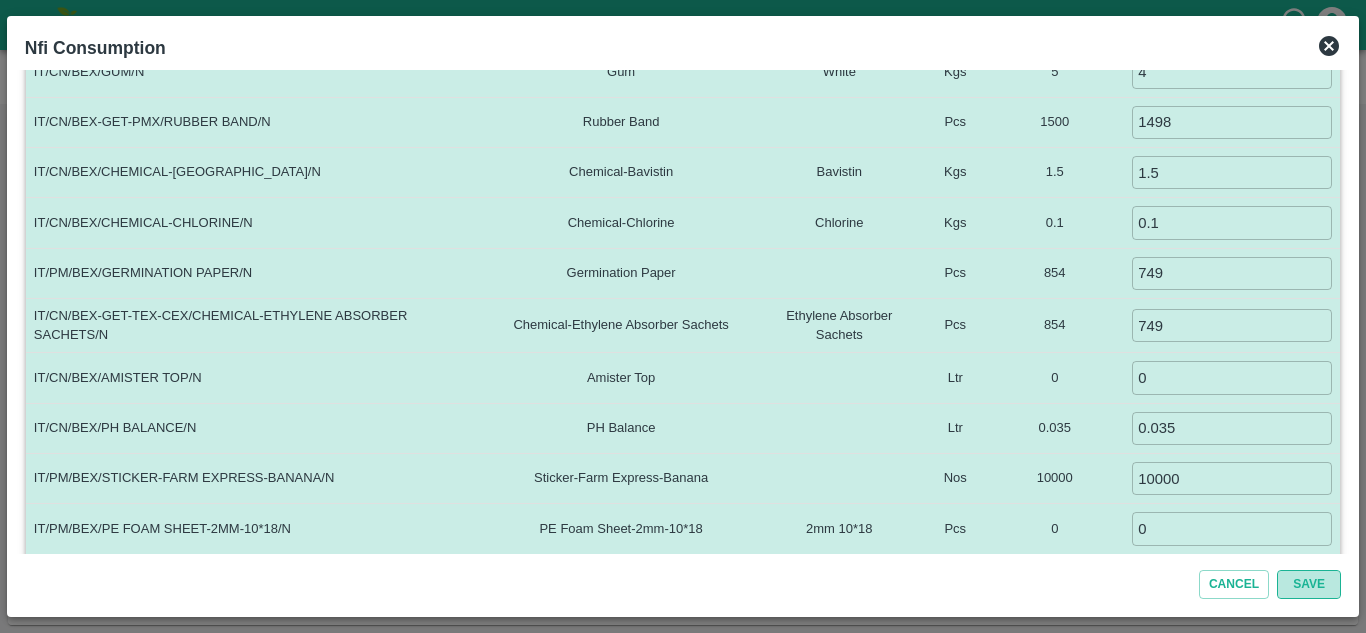 click on "Save" at bounding box center [1309, 584] 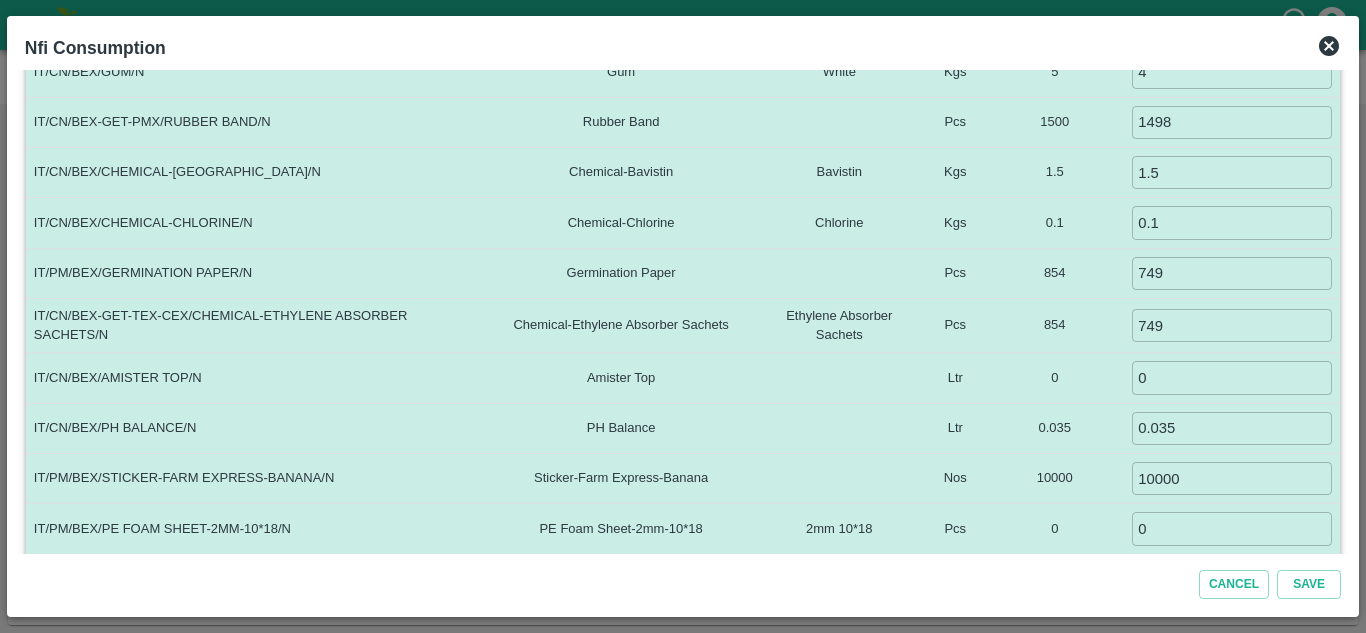 scroll, scrollTop: 654, scrollLeft: 0, axis: vertical 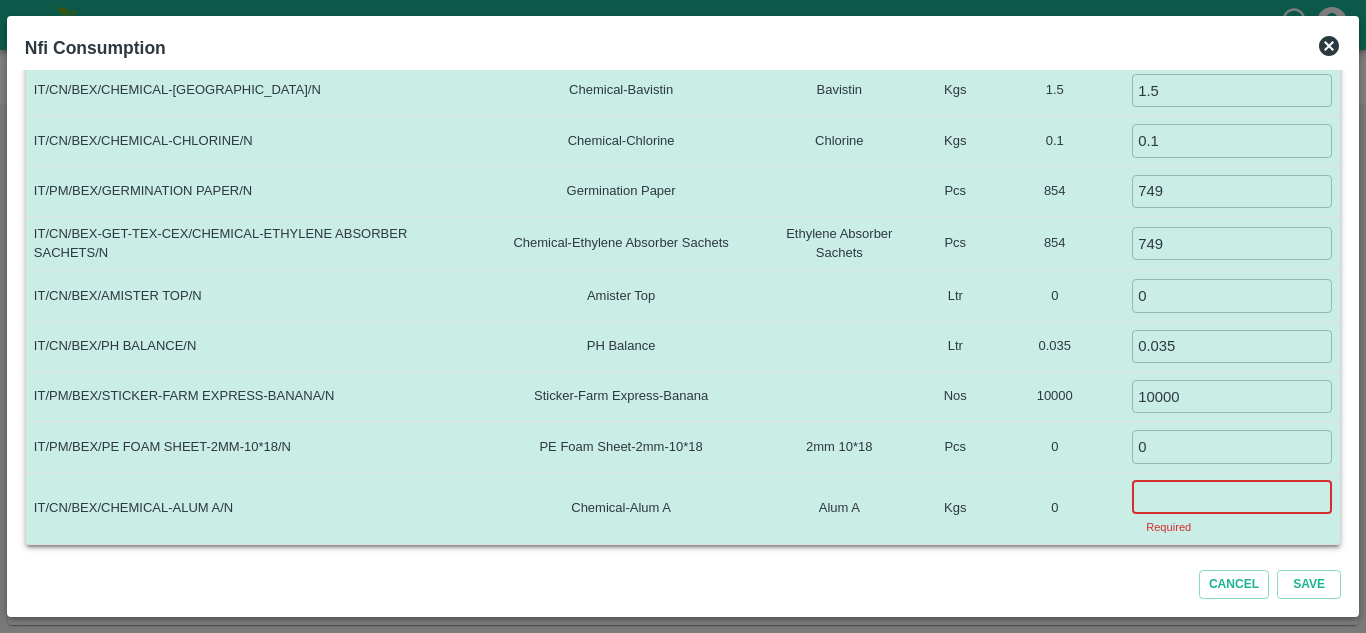 click at bounding box center [1232, 497] 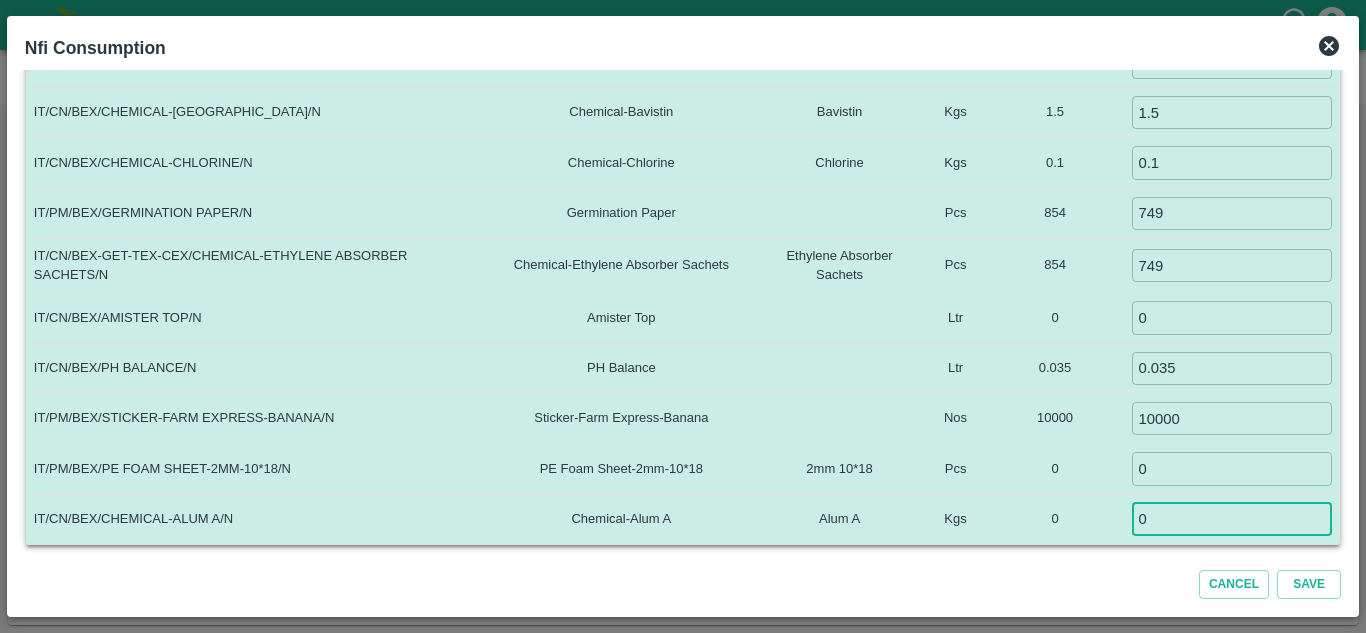 scroll, scrollTop: 632, scrollLeft: 0, axis: vertical 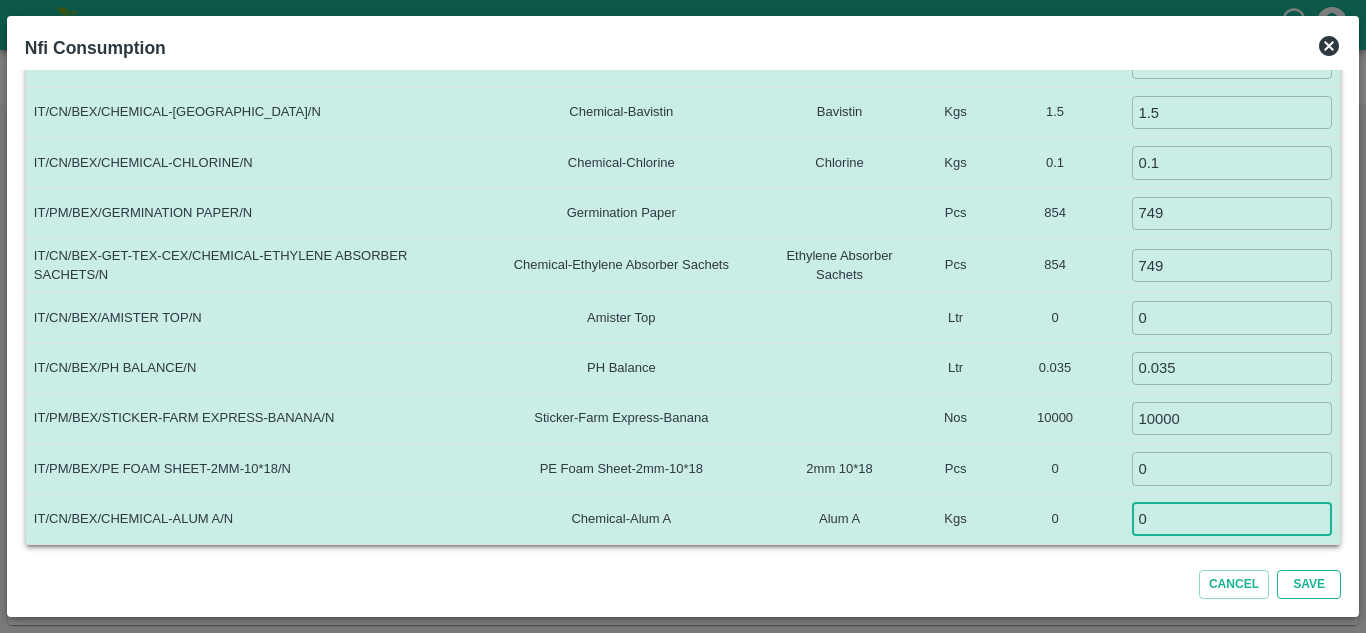 type on "0" 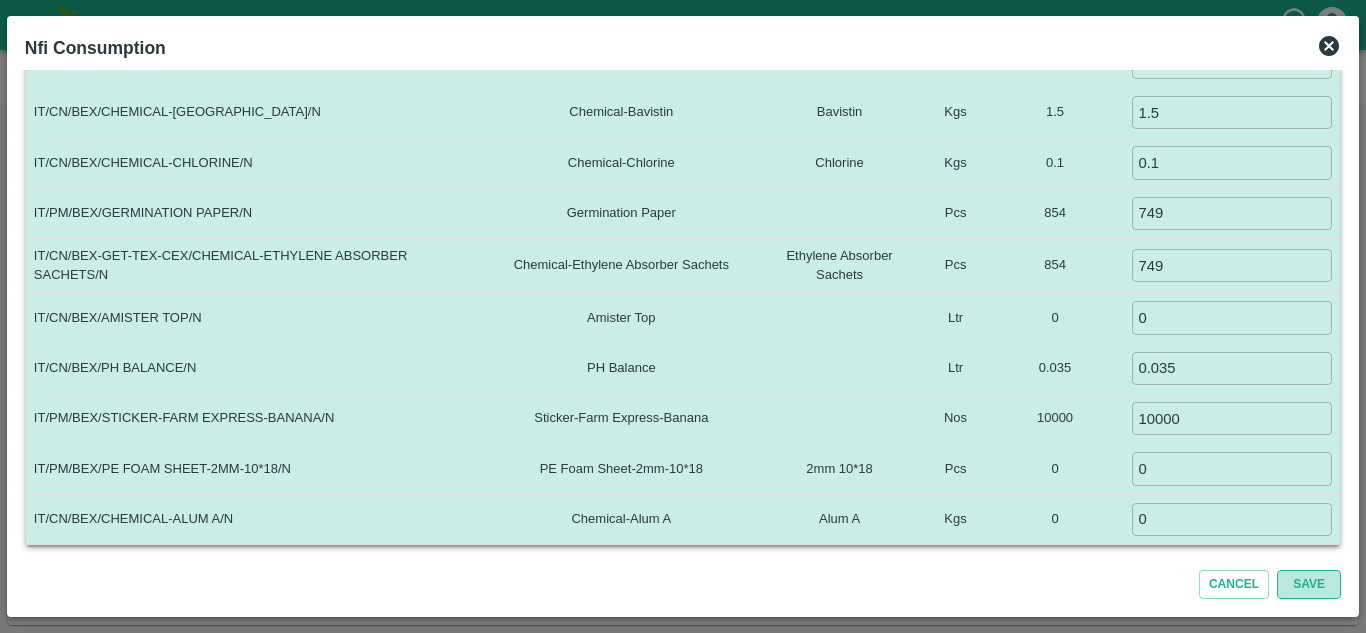 click on "Save" at bounding box center (1309, 584) 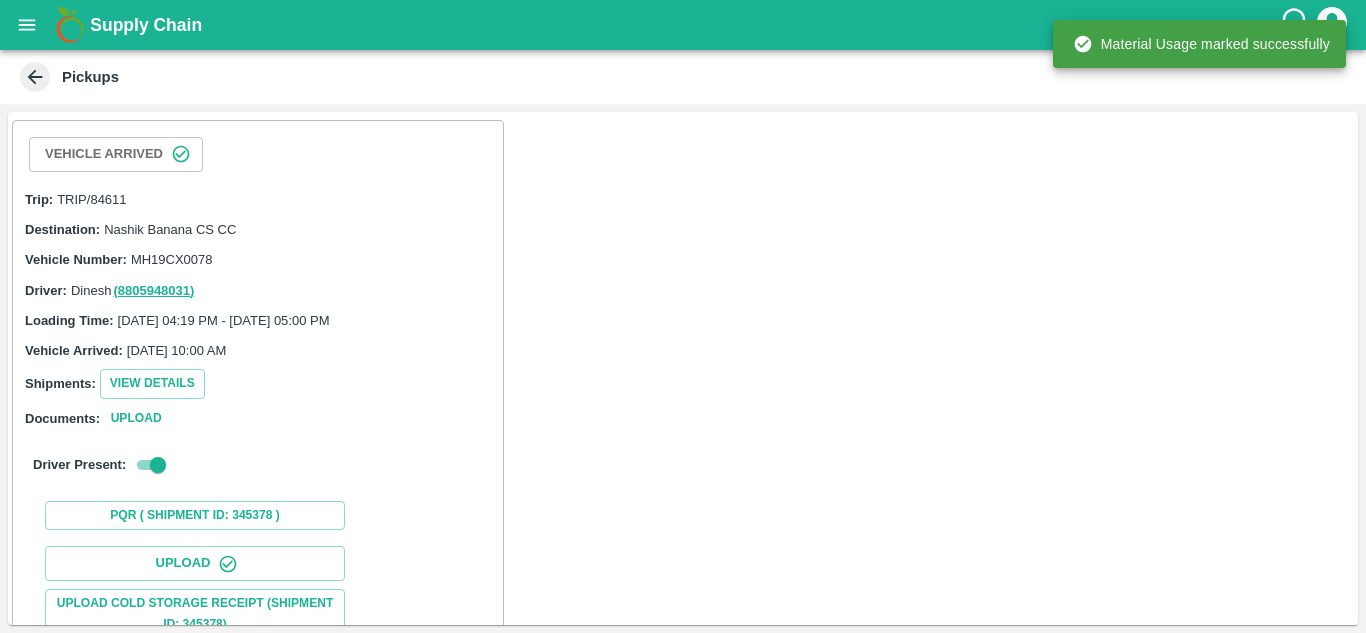 scroll, scrollTop: 308, scrollLeft: 0, axis: vertical 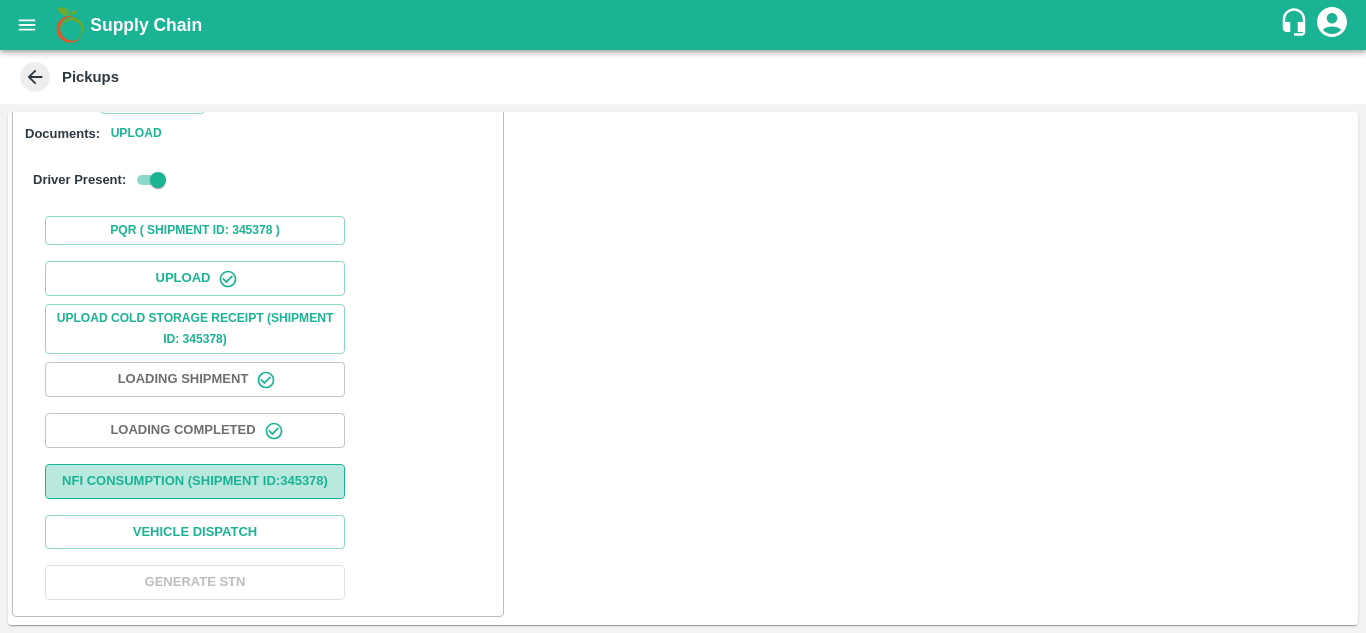 click on "Nfi Consumption (SHIPMENT ID:  345378 )" at bounding box center (195, 481) 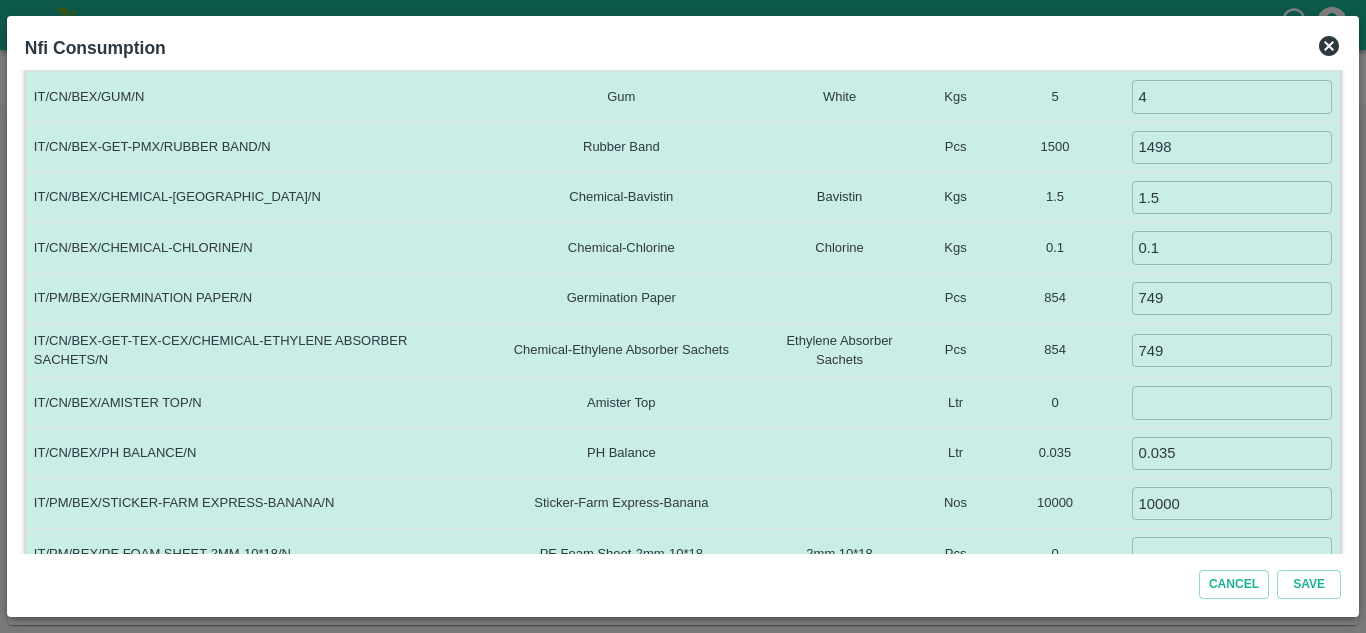 scroll, scrollTop: 632, scrollLeft: 0, axis: vertical 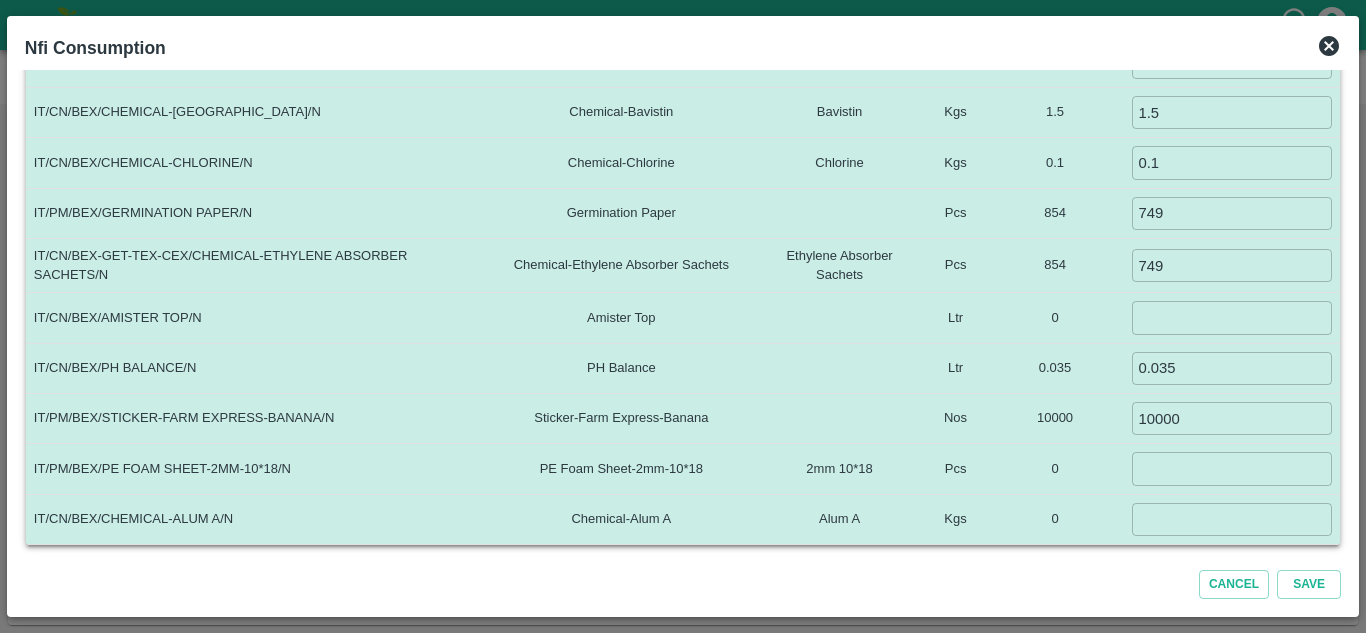 click at bounding box center [1232, 317] 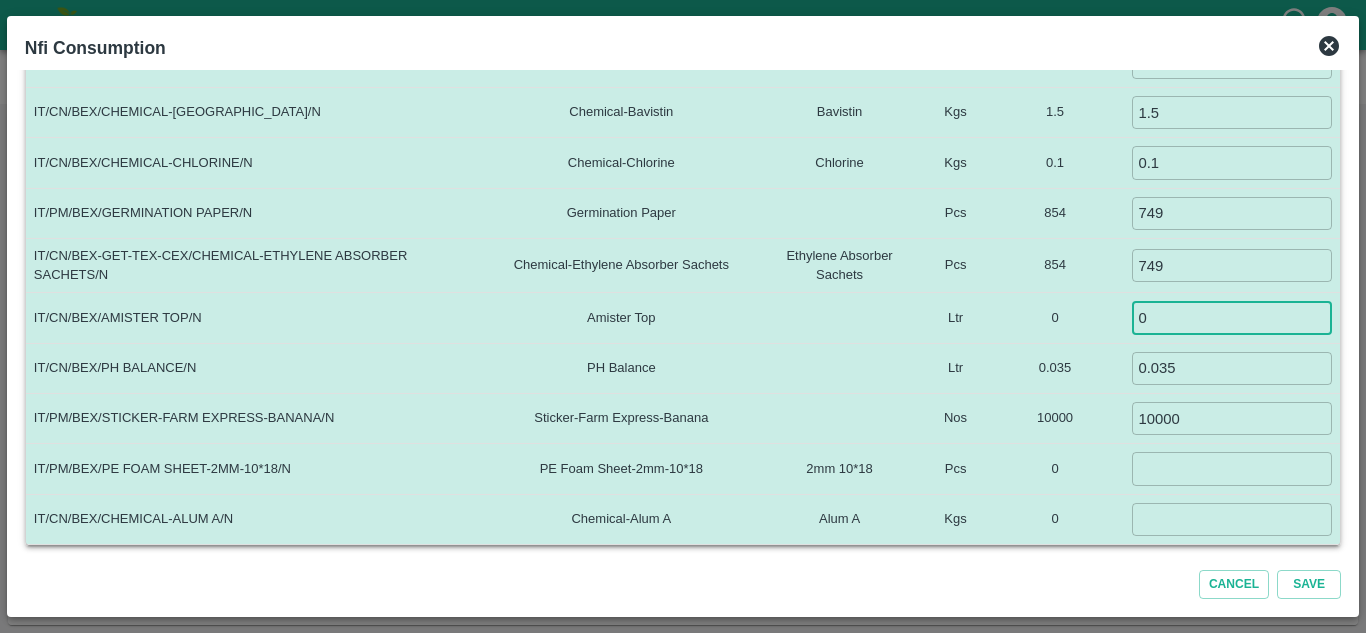 type on "0" 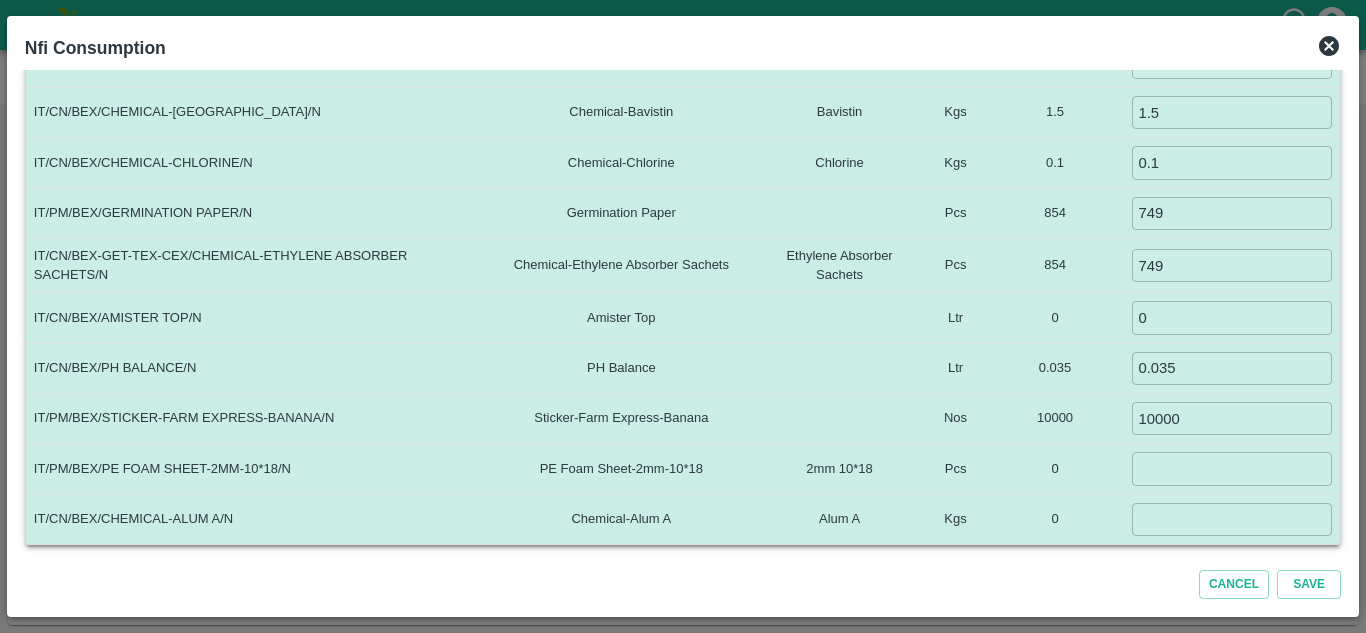click at bounding box center [840, 368] 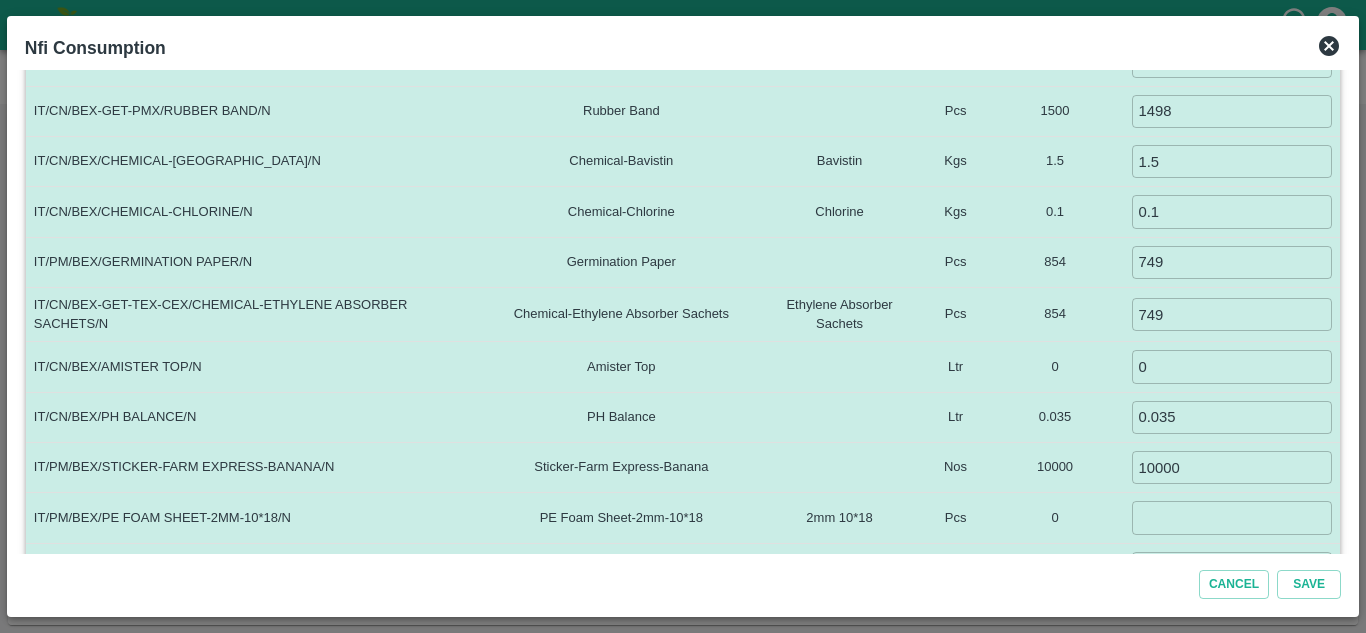 scroll, scrollTop: 632, scrollLeft: 0, axis: vertical 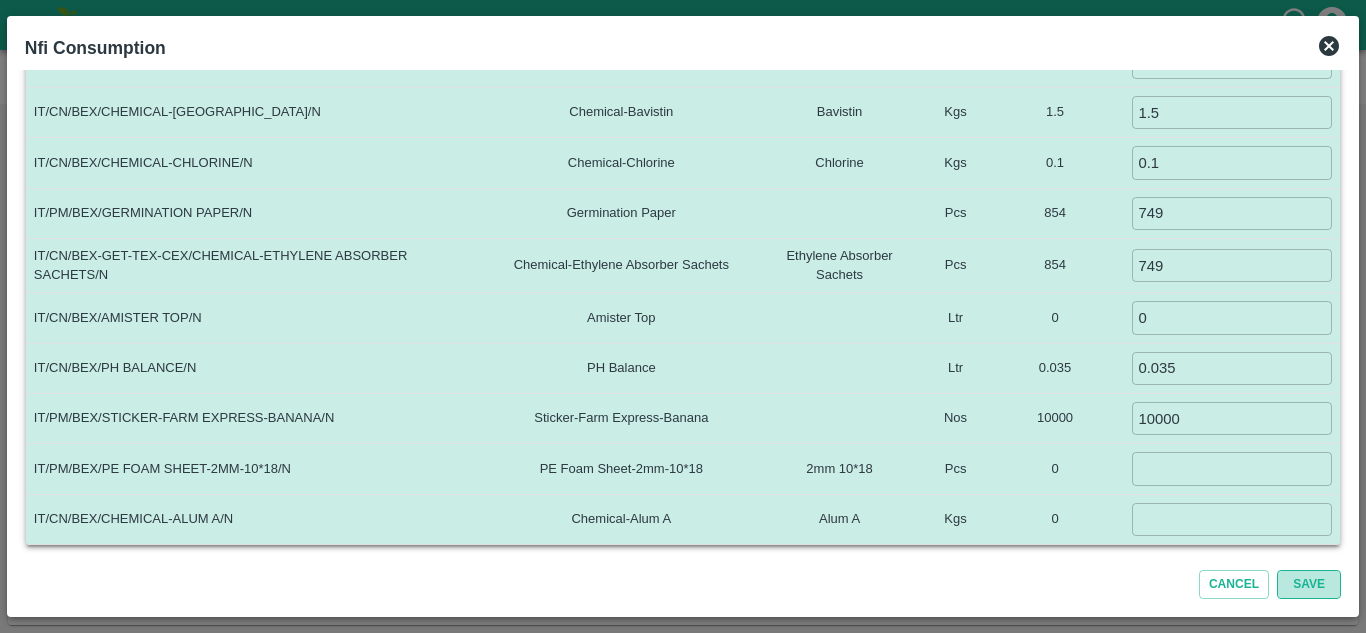 click on "Save" at bounding box center [1309, 584] 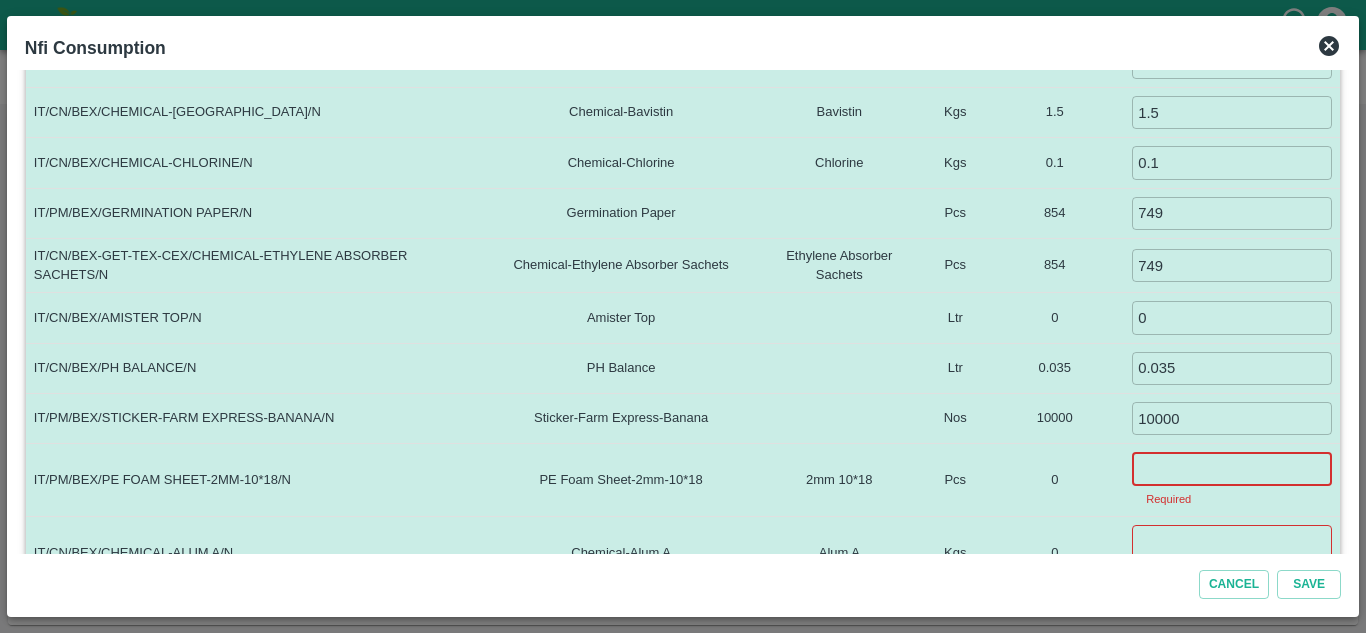 click at bounding box center [1232, 468] 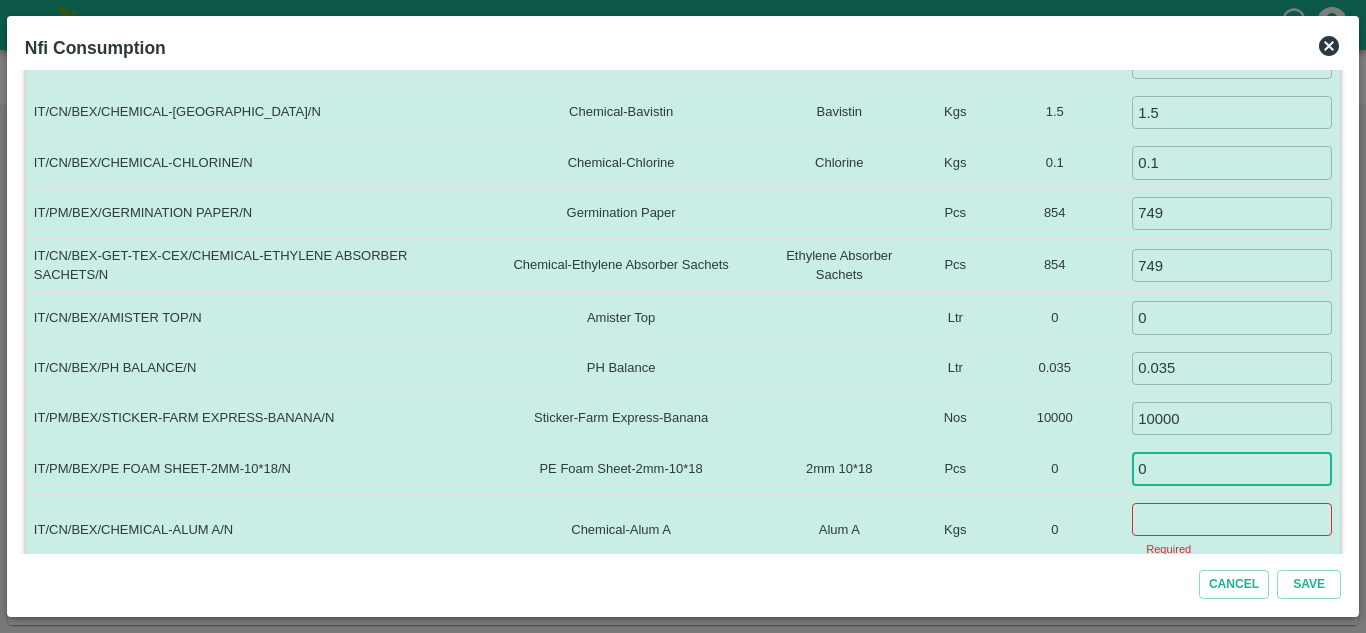 type on "0" 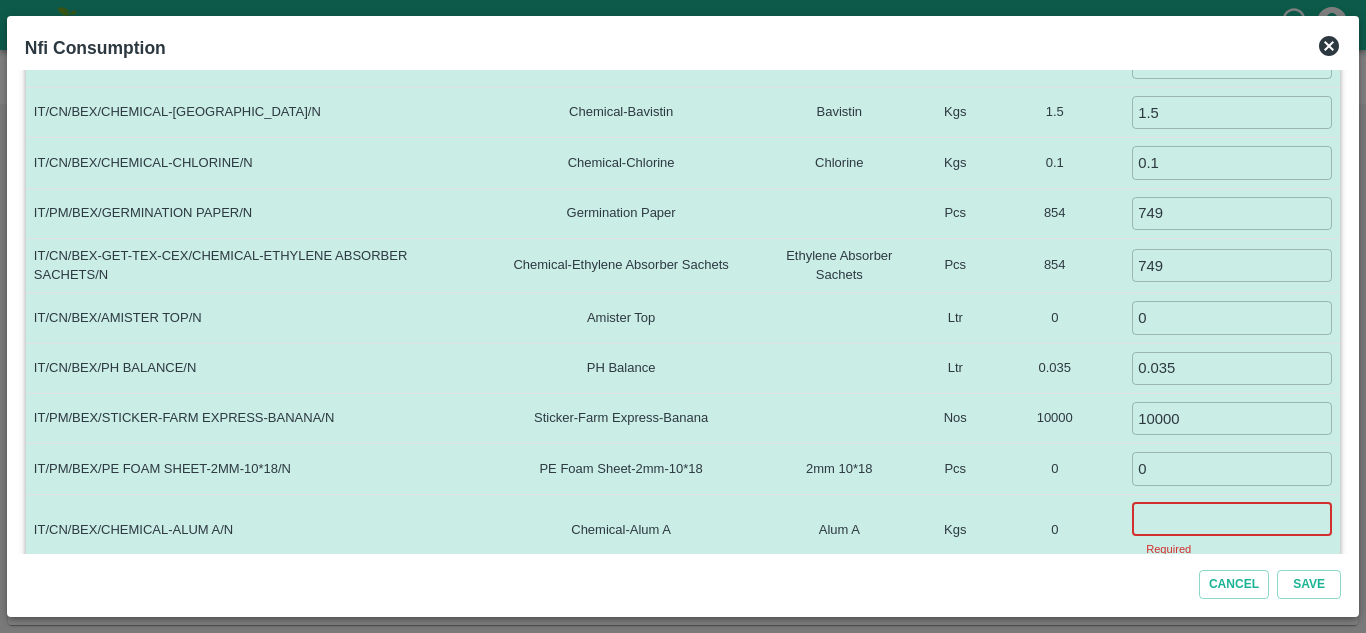 click at bounding box center [1232, 519] 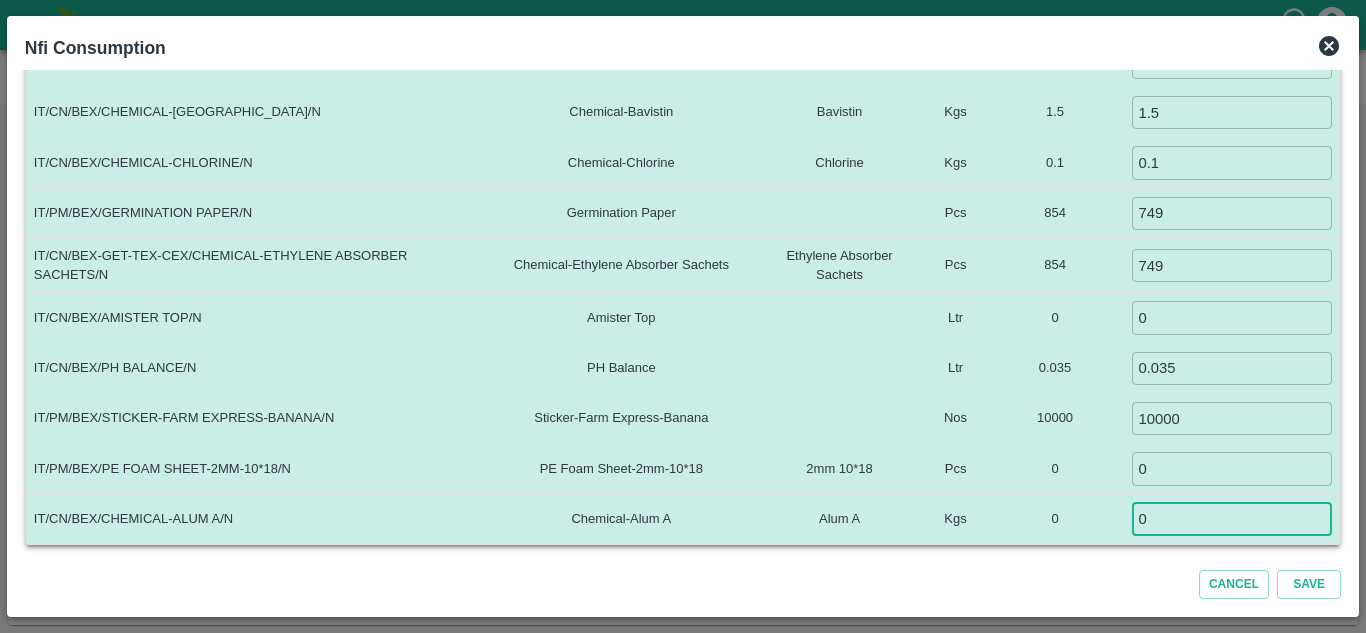 type on "0" 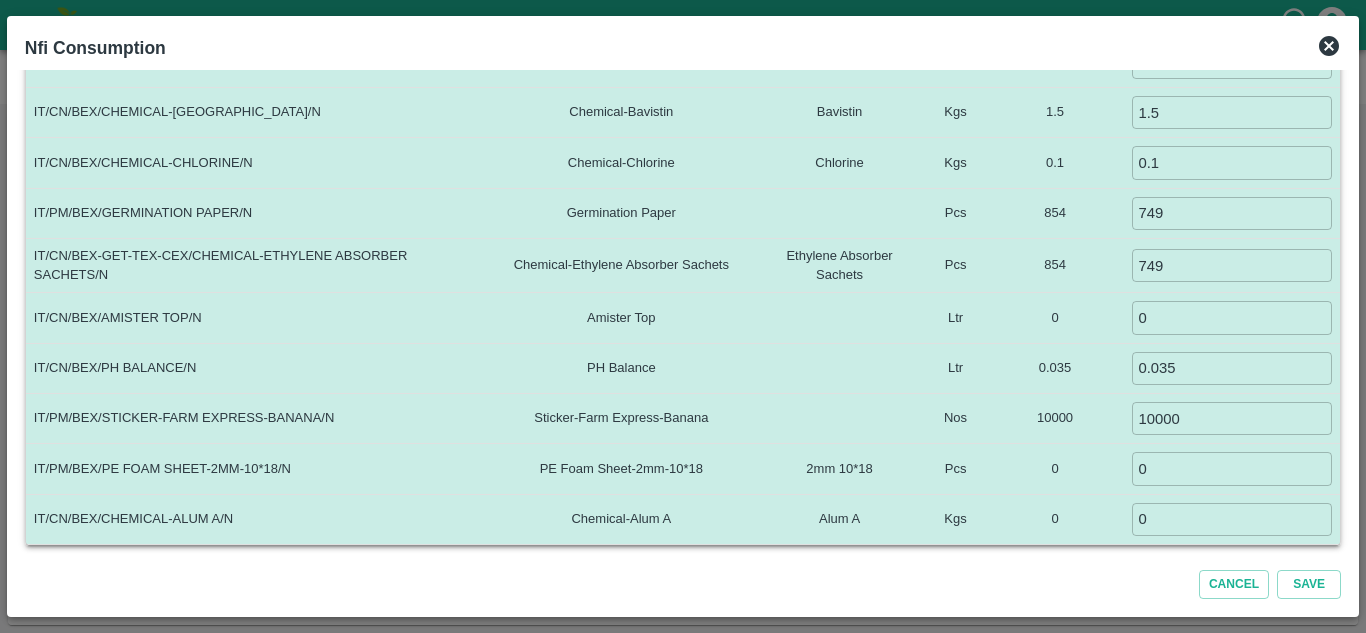 click on "0" at bounding box center (1055, 519) 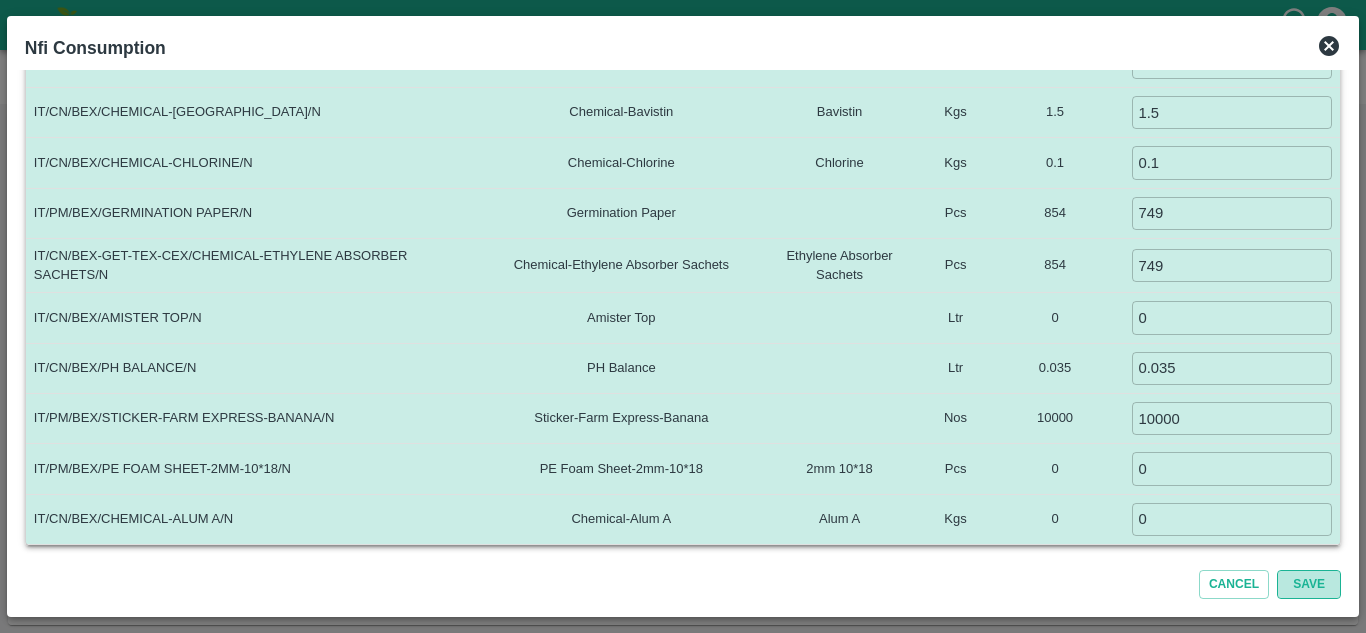 click on "Save" at bounding box center [1309, 584] 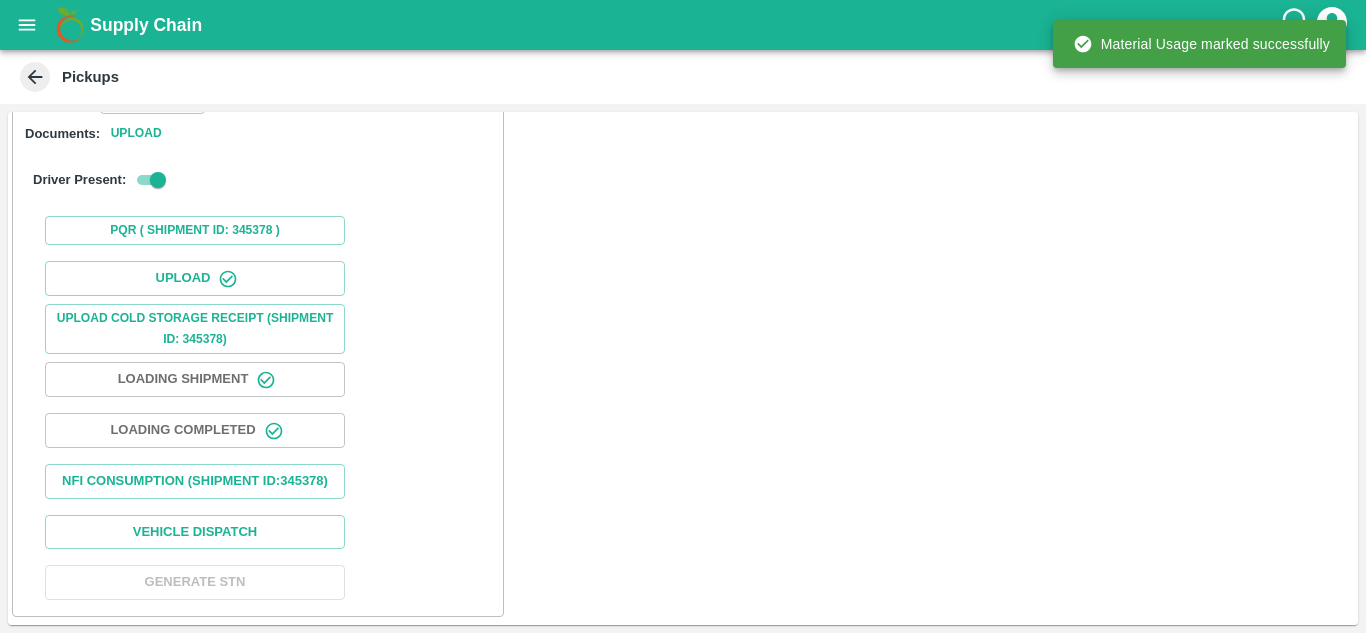 scroll, scrollTop: 308, scrollLeft: 0, axis: vertical 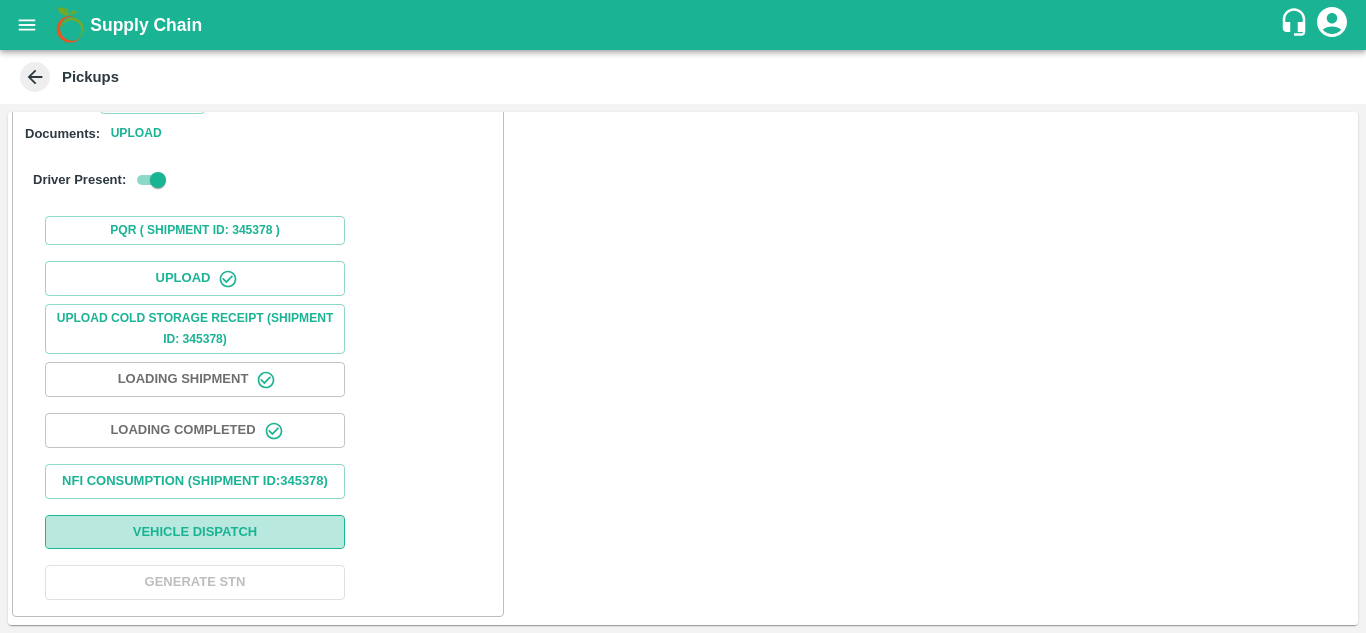 click on "Vehicle Dispatch" at bounding box center (195, 532) 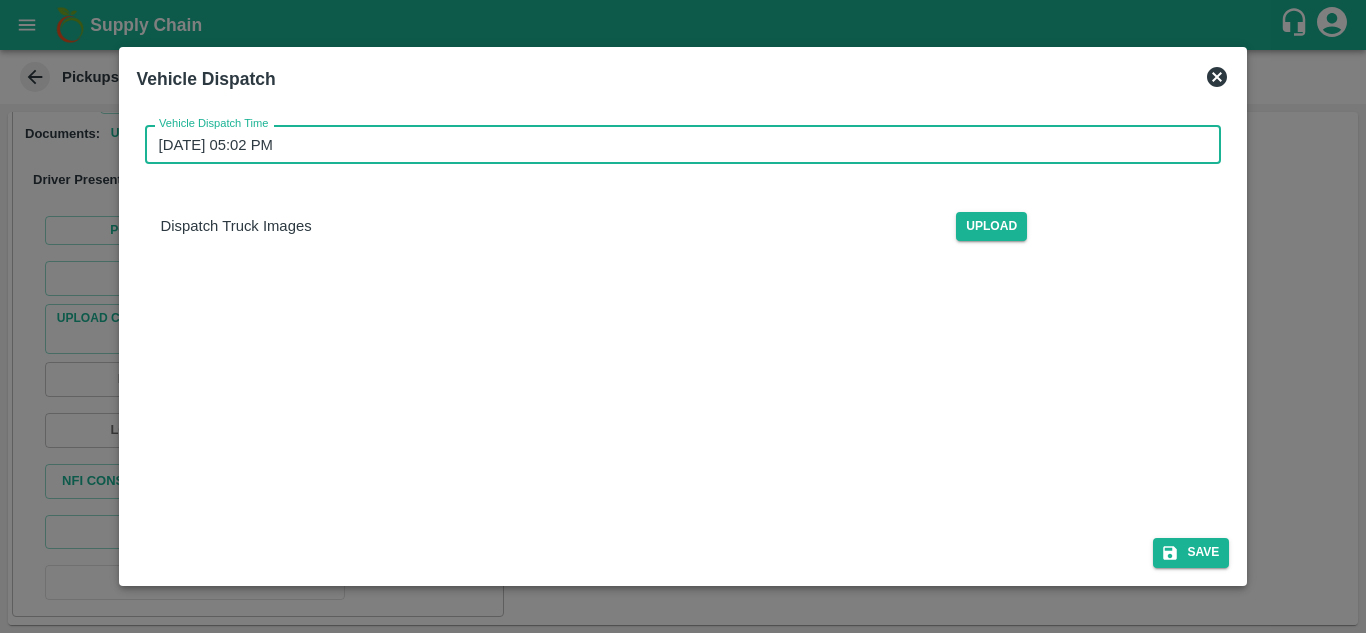 click on "12/07/2025 05:02 PM" at bounding box center (676, 144) 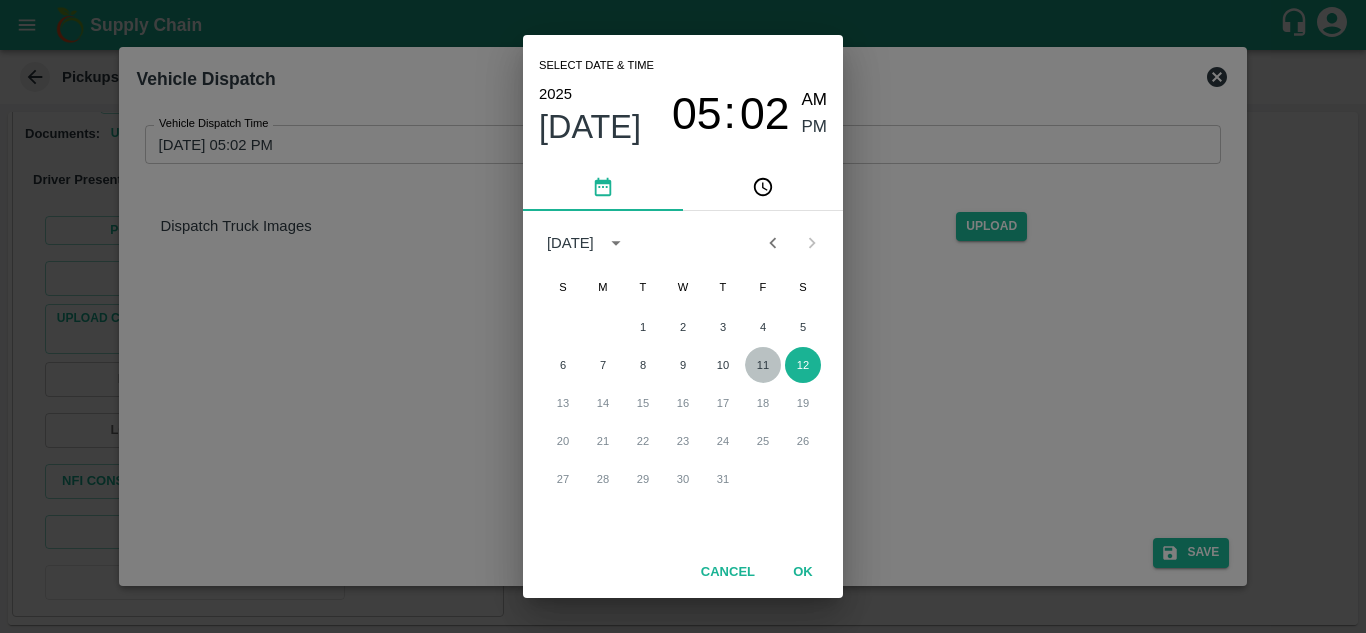 click on "11" at bounding box center [763, 365] 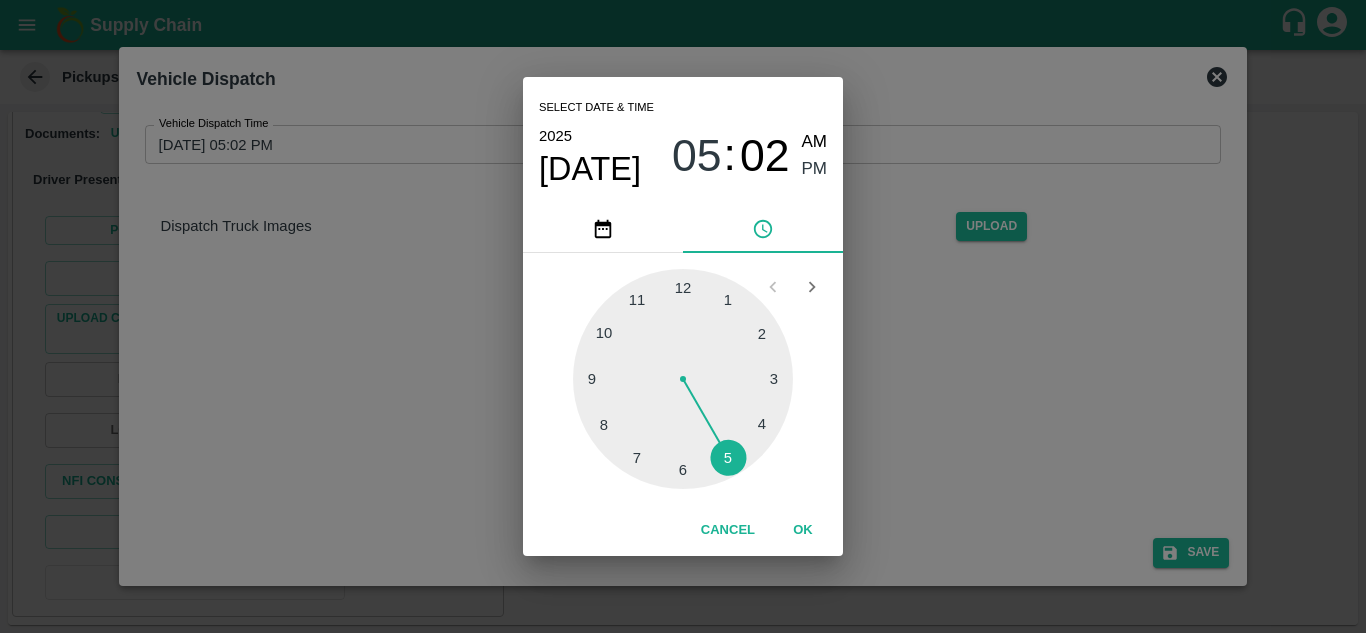 click at bounding box center (683, 379) 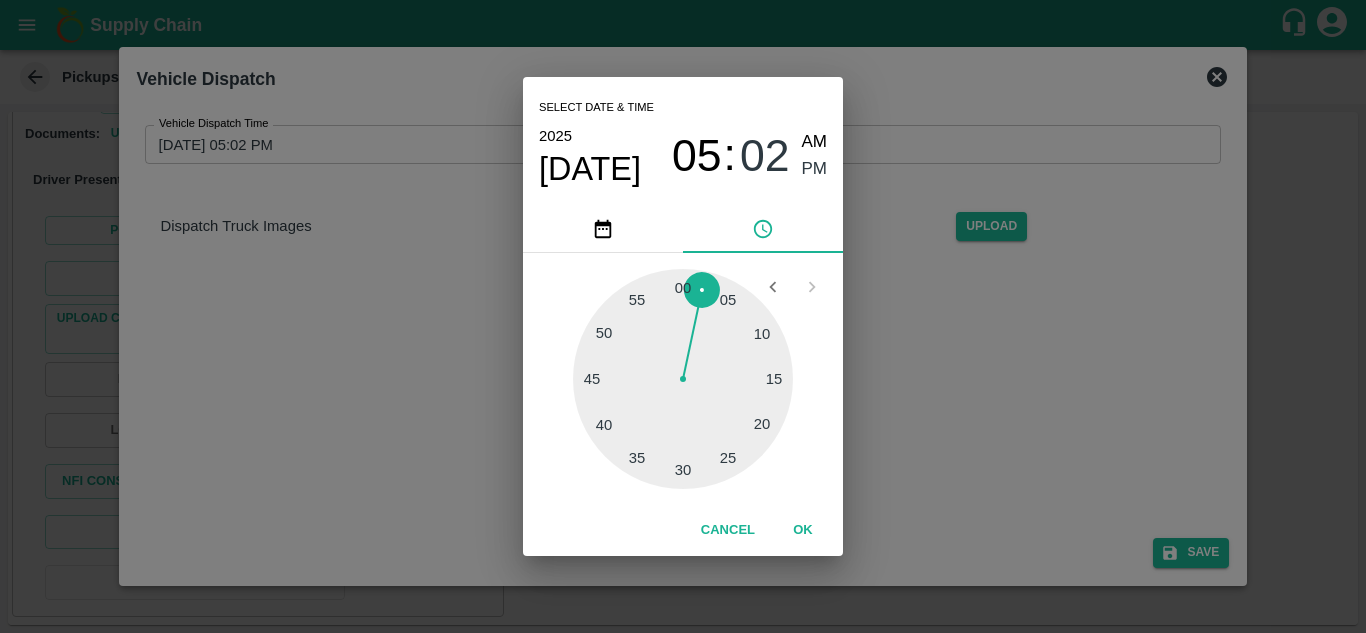 click at bounding box center (683, 379) 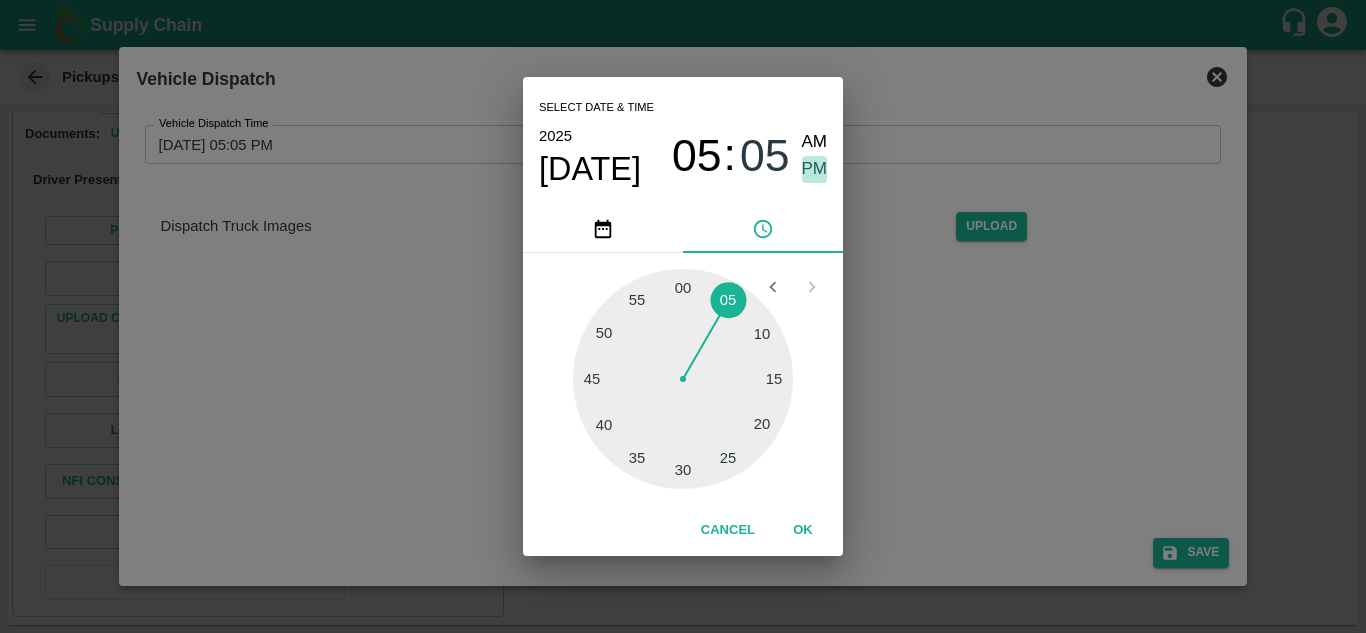 click on "PM" at bounding box center [815, 169] 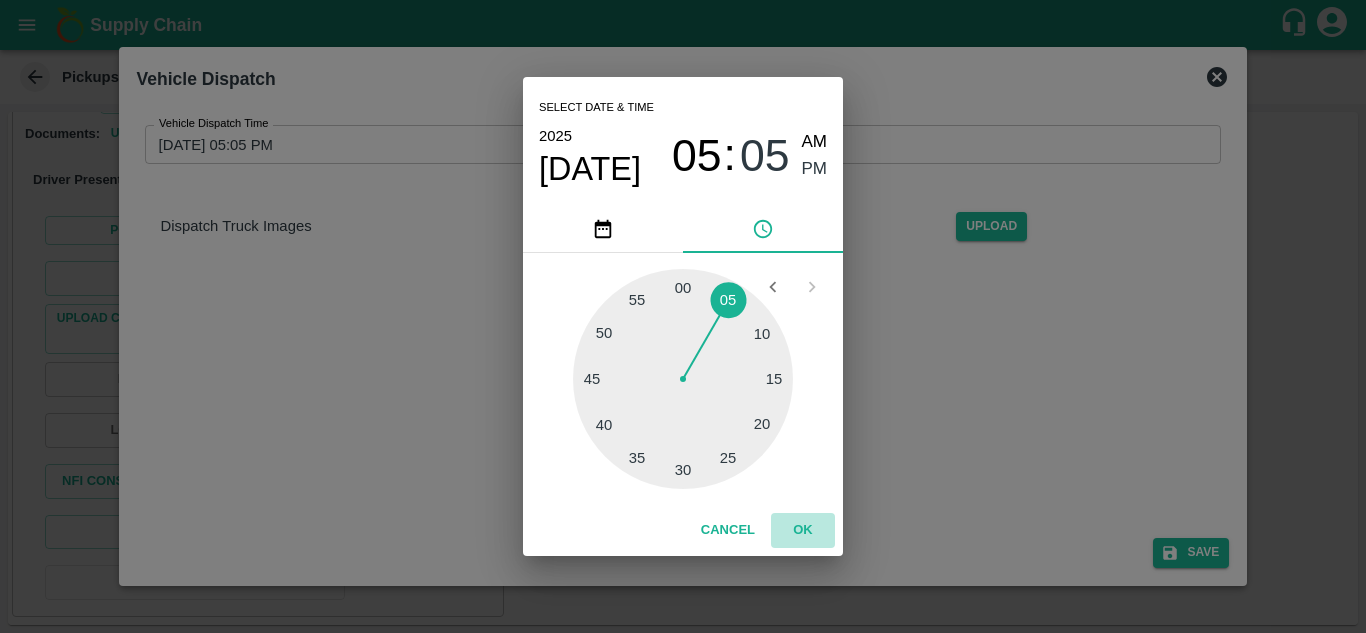 click on "OK" at bounding box center (803, 530) 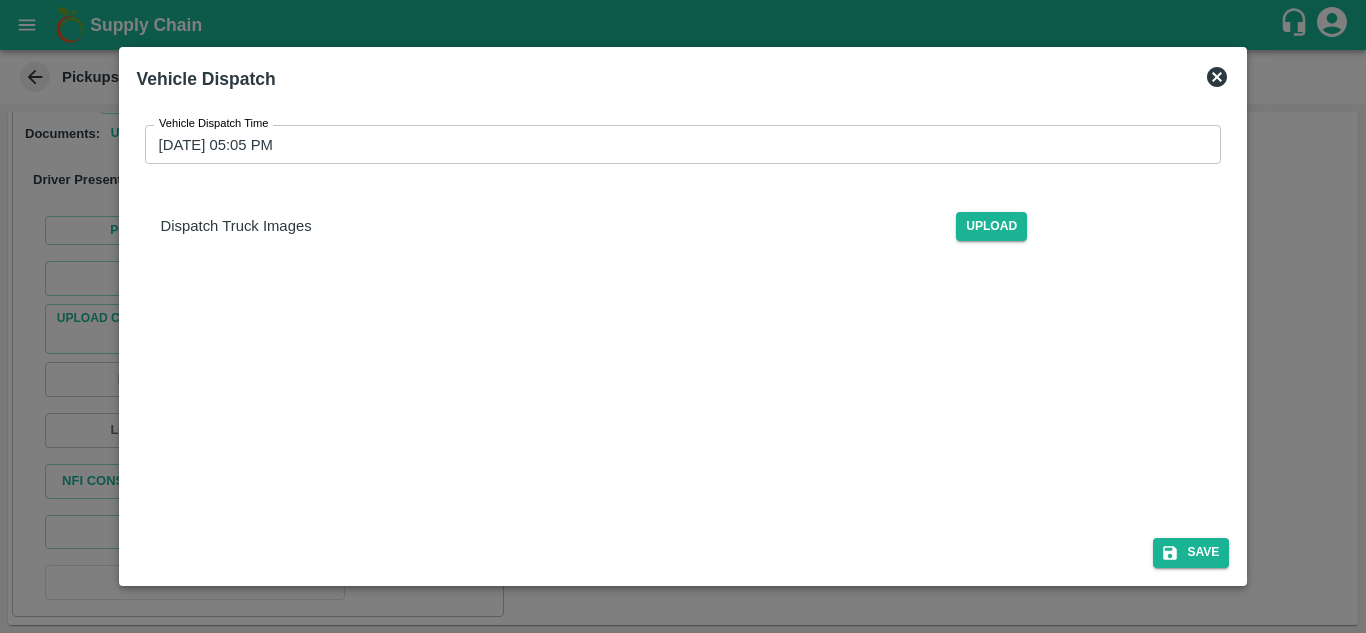 click on "Vehicle Dispatch Time 11/07/2025 05:05 PM Vehicle Dispatch Time Dispatch Truck Images Upload" at bounding box center (683, 362) 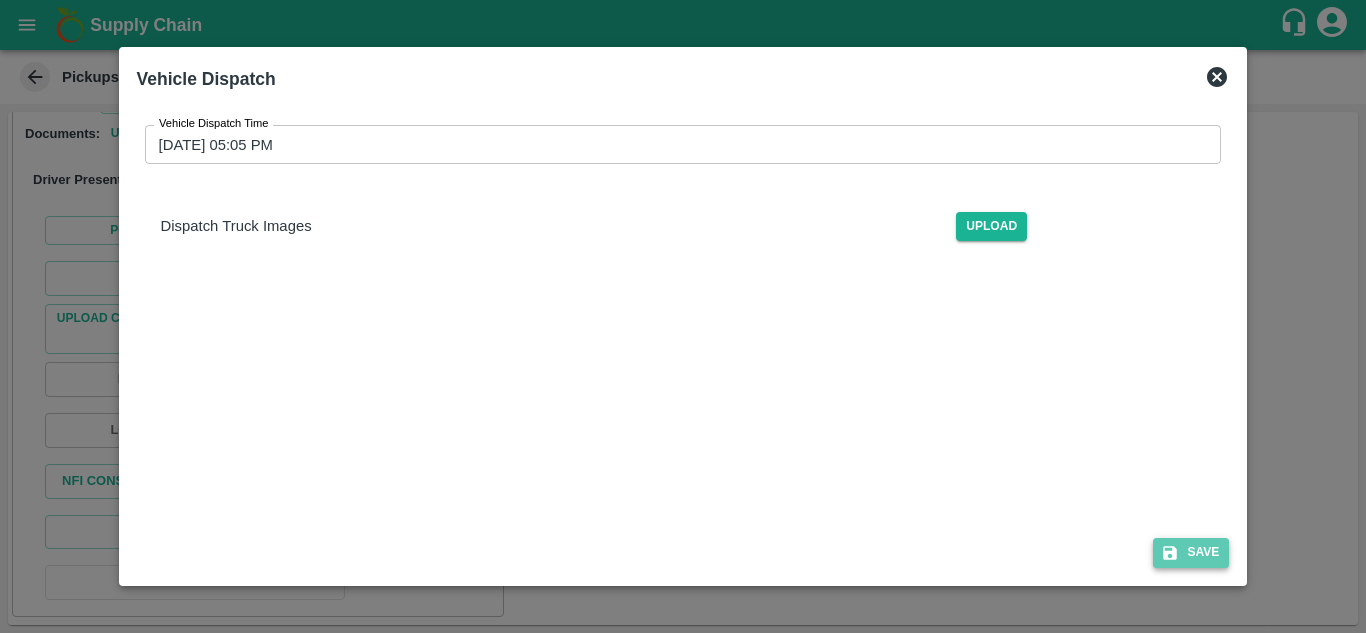 click on "Save" at bounding box center (1191, 552) 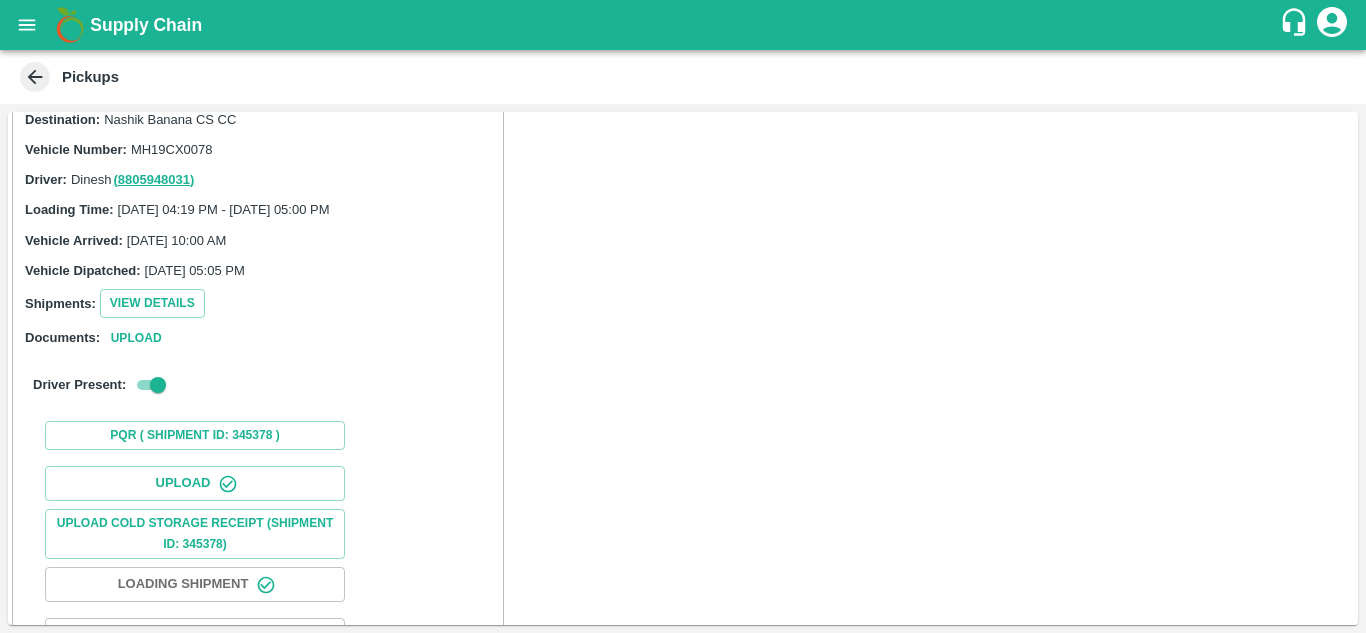 scroll, scrollTop: 0, scrollLeft: 0, axis: both 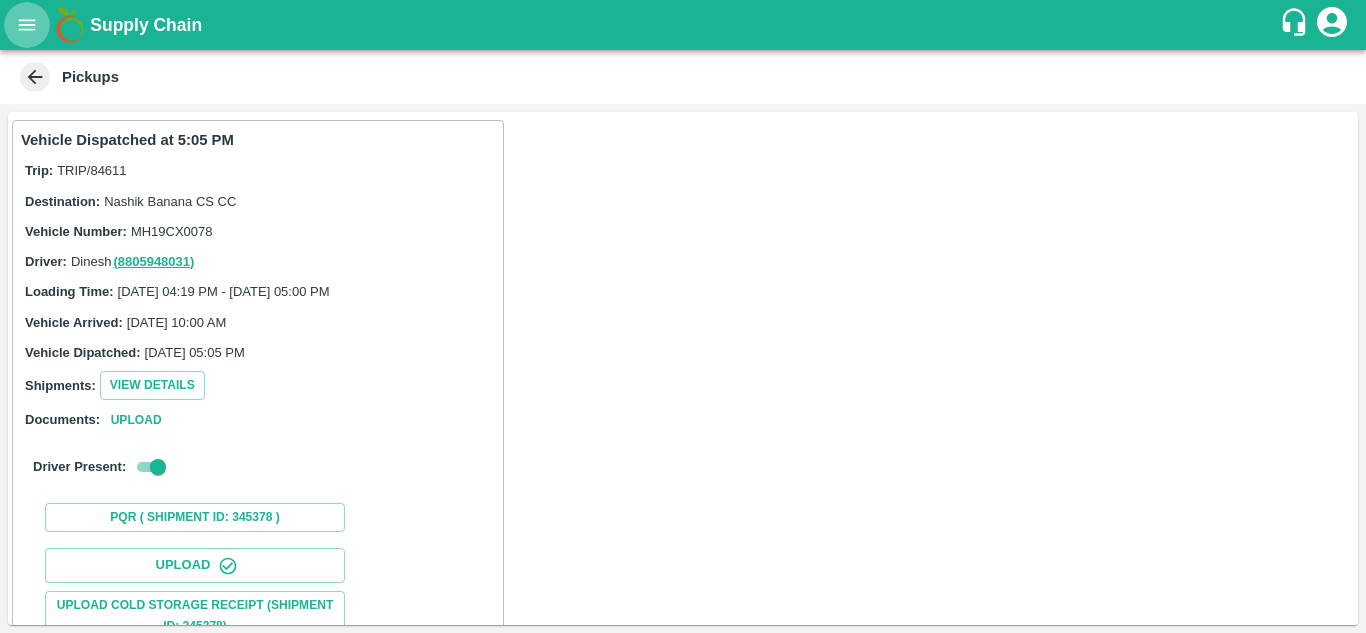 click 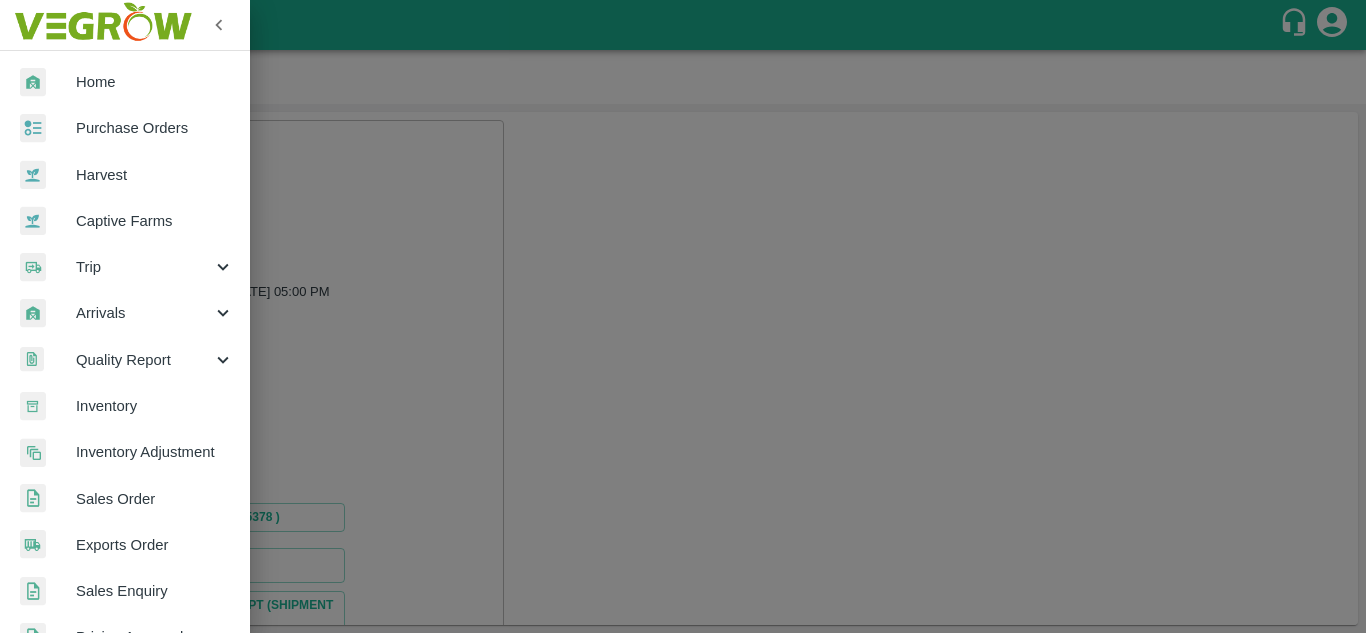 click on "Purchase Orders" at bounding box center (155, 128) 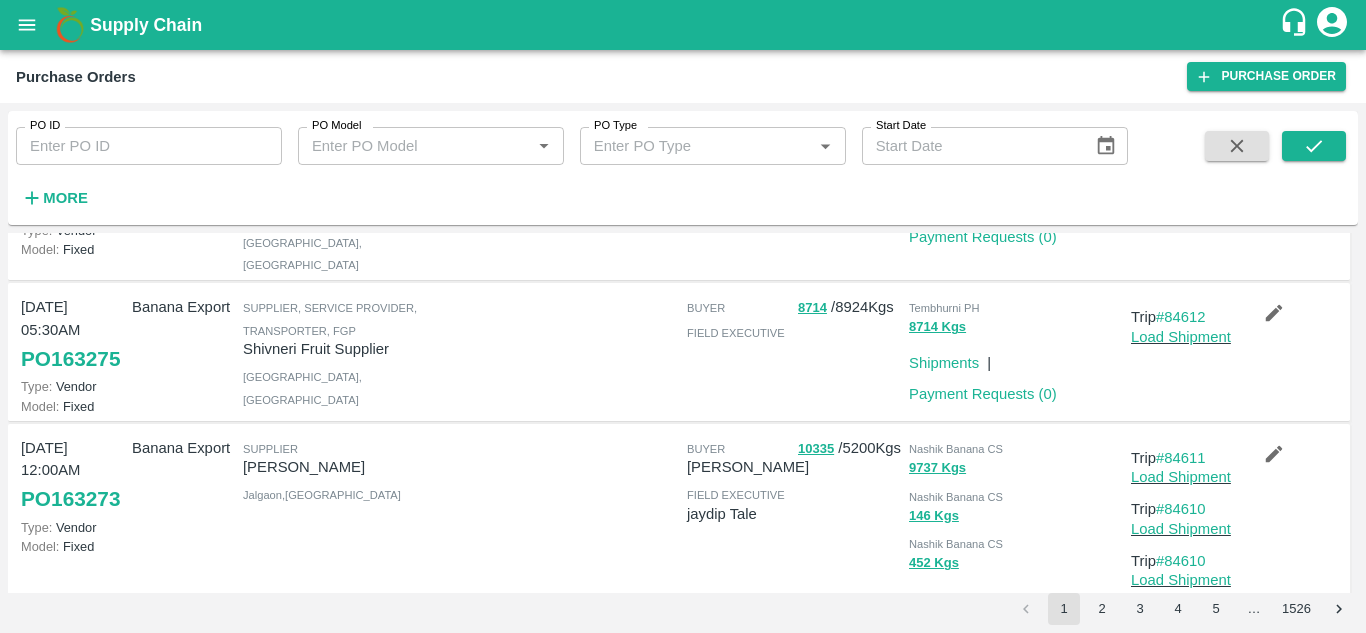 scroll, scrollTop: 298, scrollLeft: 0, axis: vertical 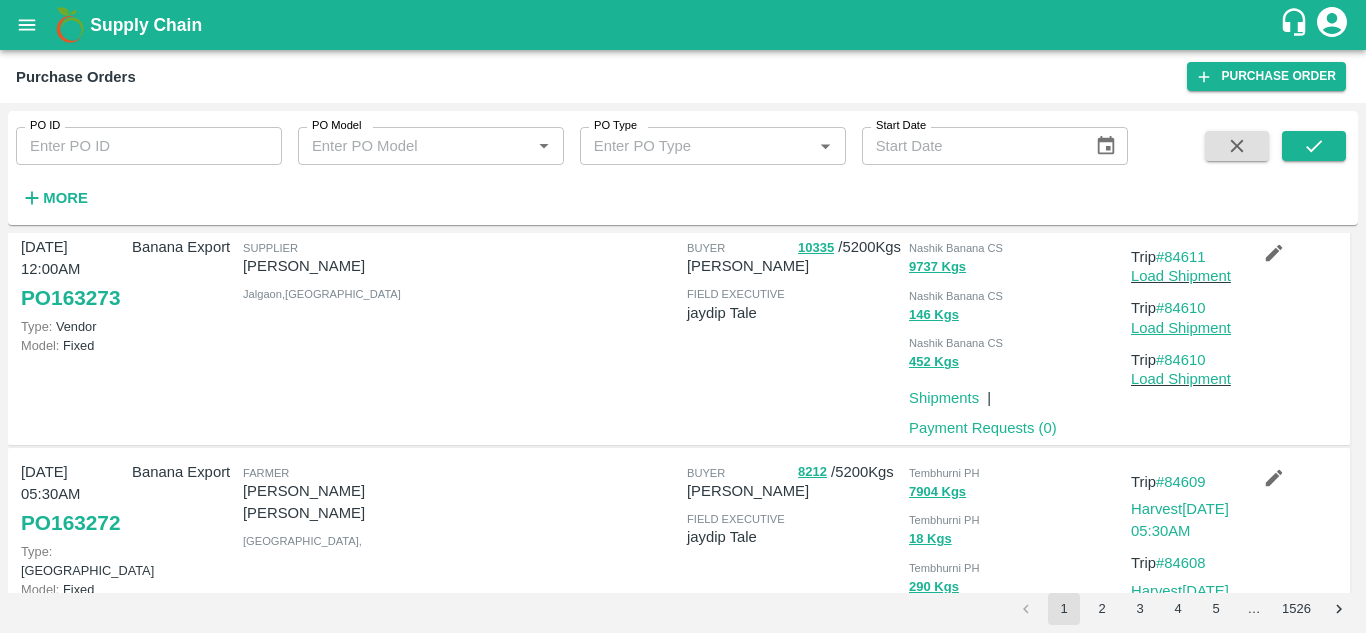 click on "Load Shipment" at bounding box center [1181, 328] 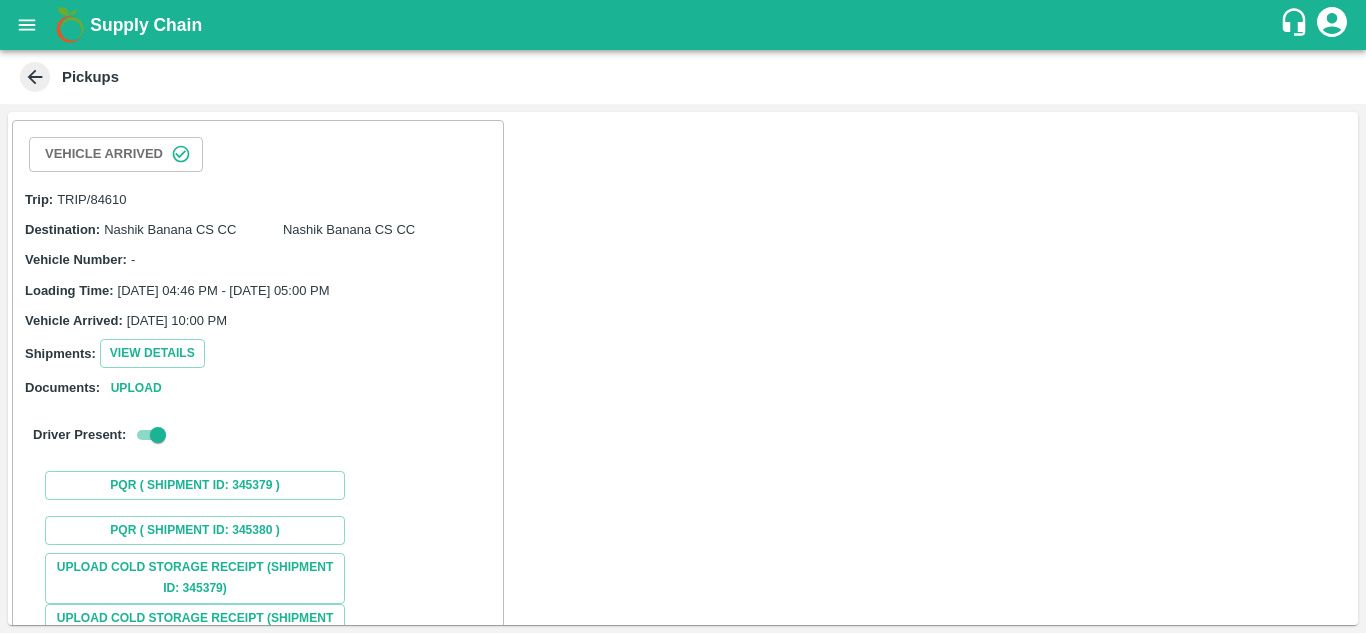 scroll, scrollTop: 0, scrollLeft: 0, axis: both 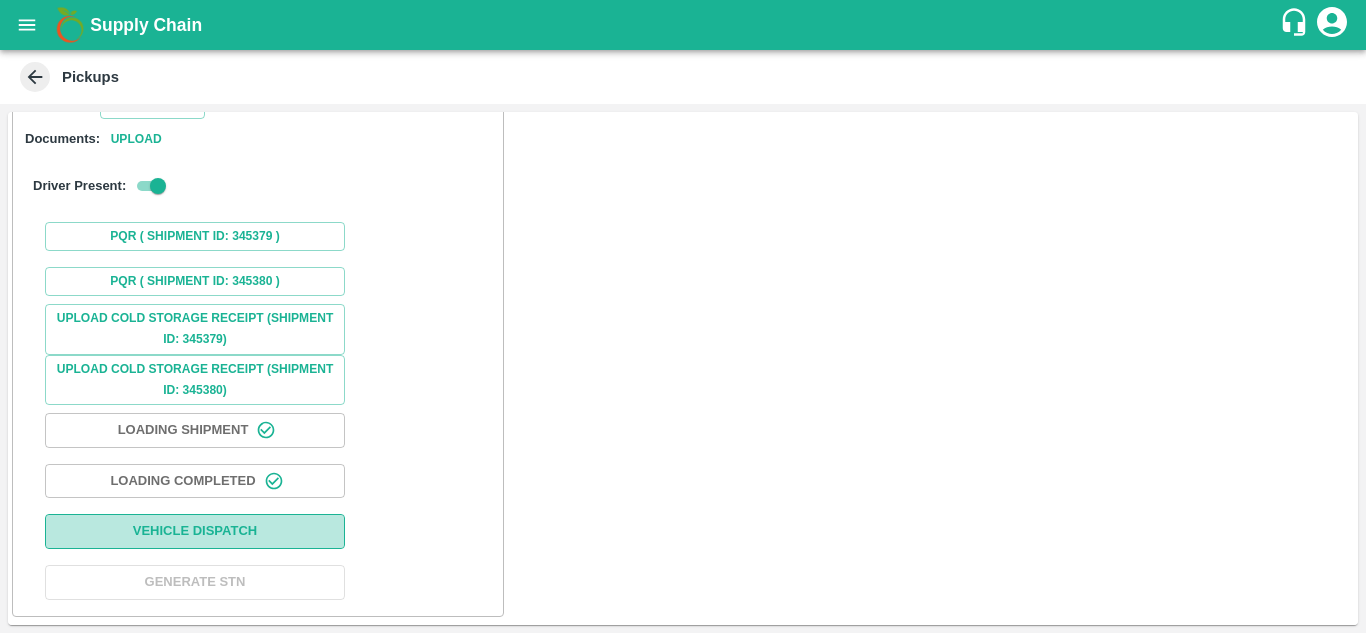click on "Vehicle Dispatch" at bounding box center (195, 531) 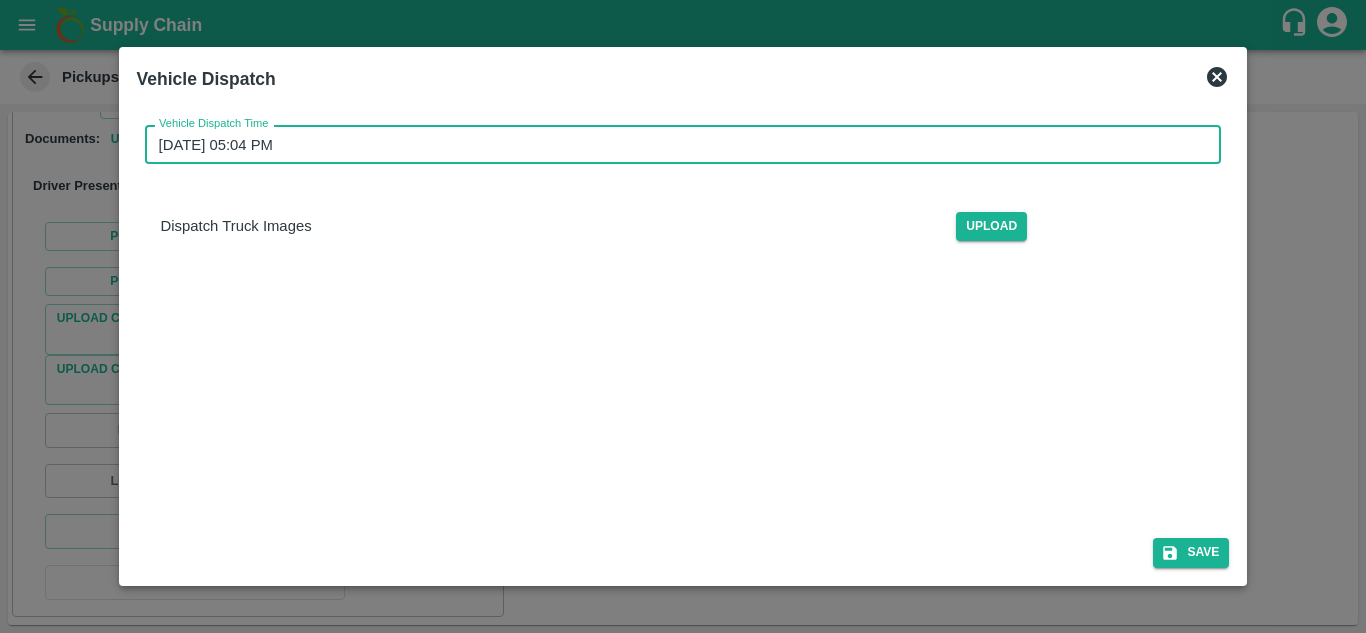 click on "[DATE] 05:04 PM" at bounding box center (676, 144) 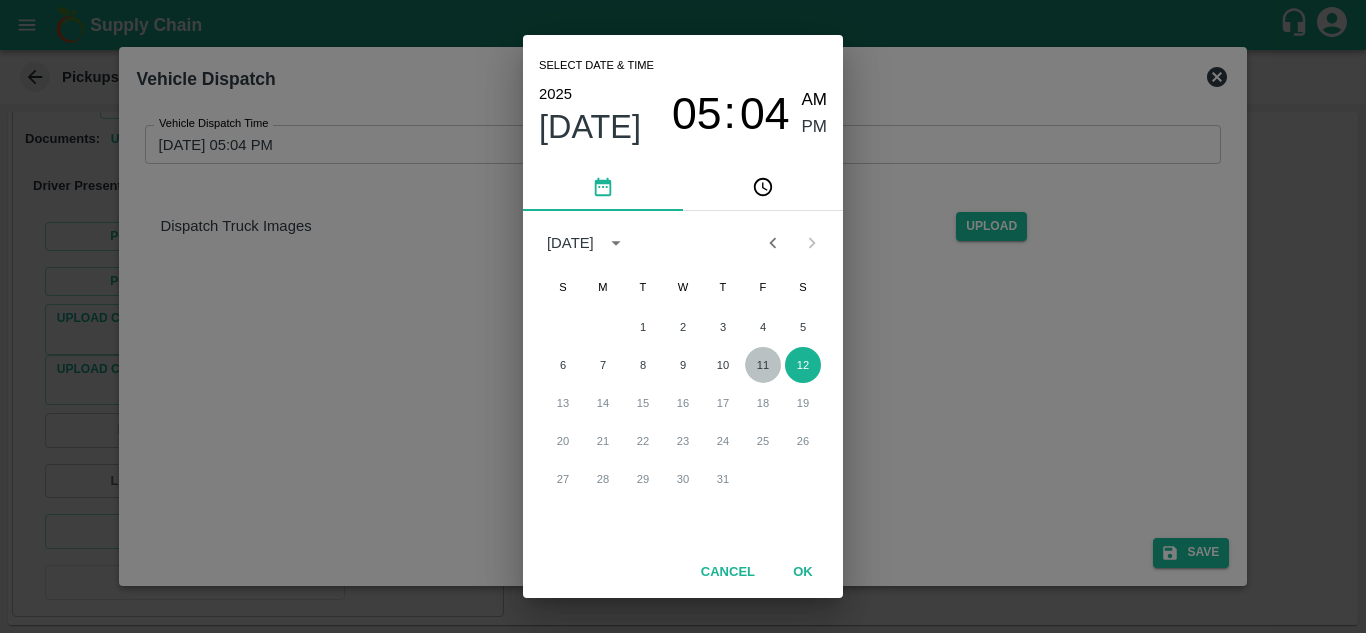 click on "11" at bounding box center (763, 365) 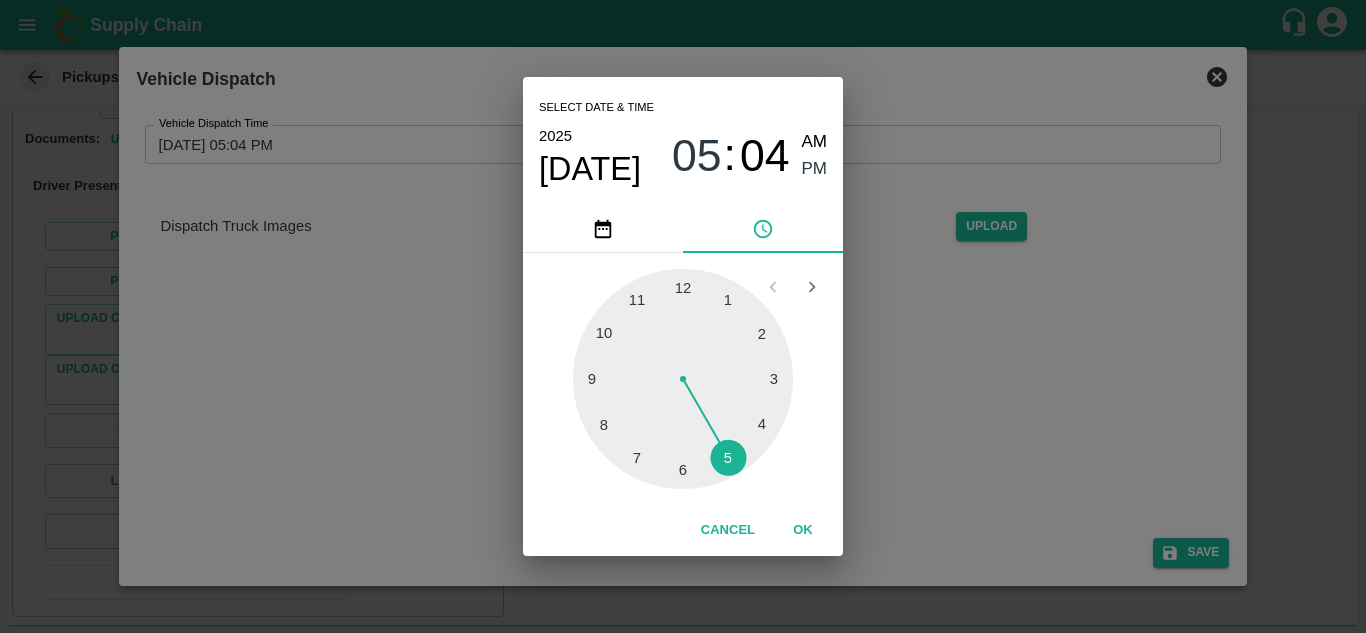 click at bounding box center (683, 379) 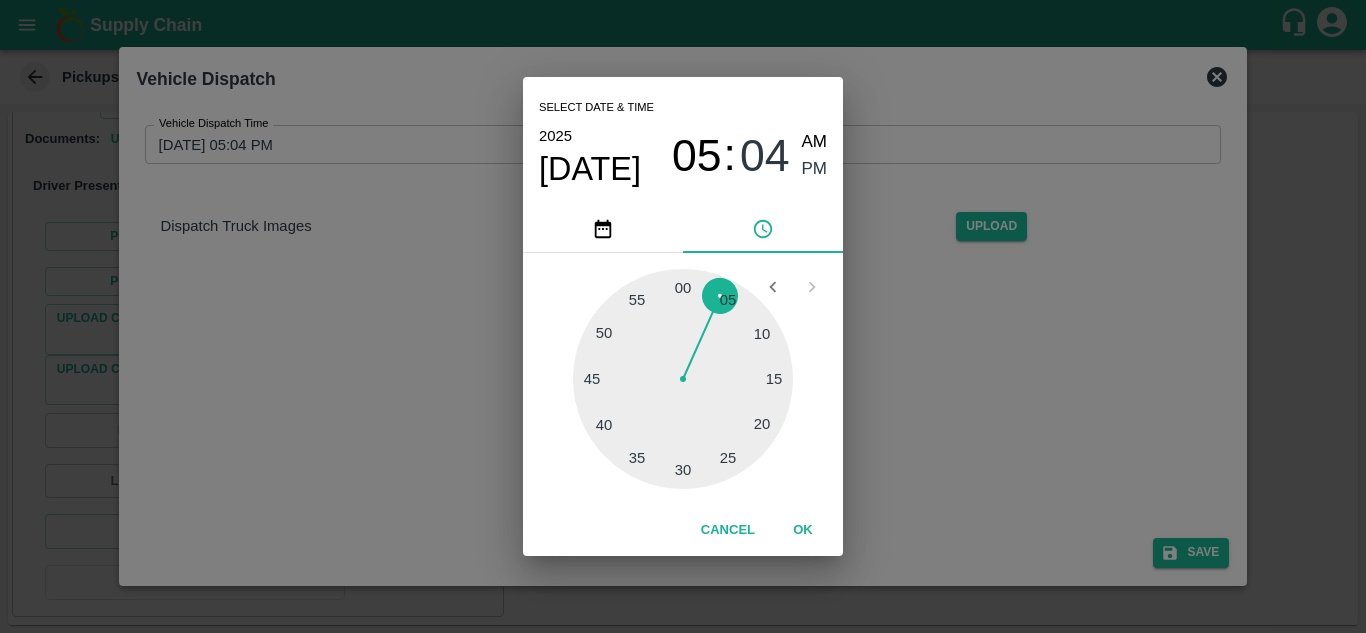 click at bounding box center [683, 379] 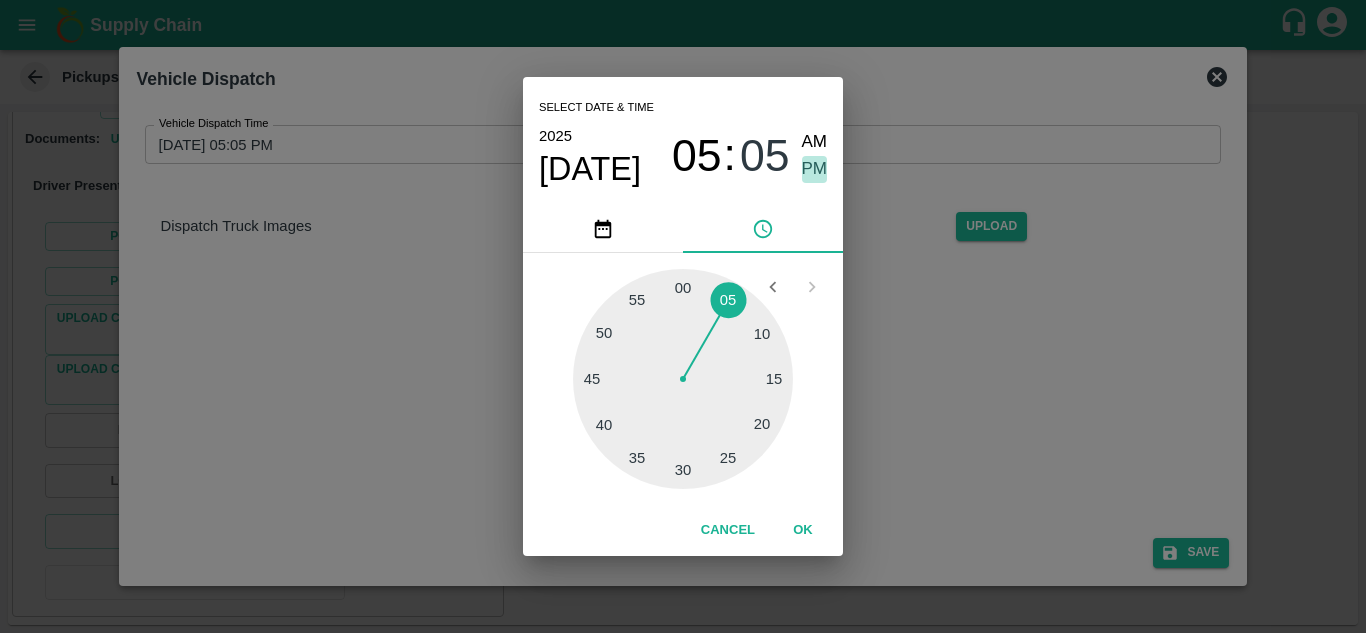 click on "PM" at bounding box center (815, 169) 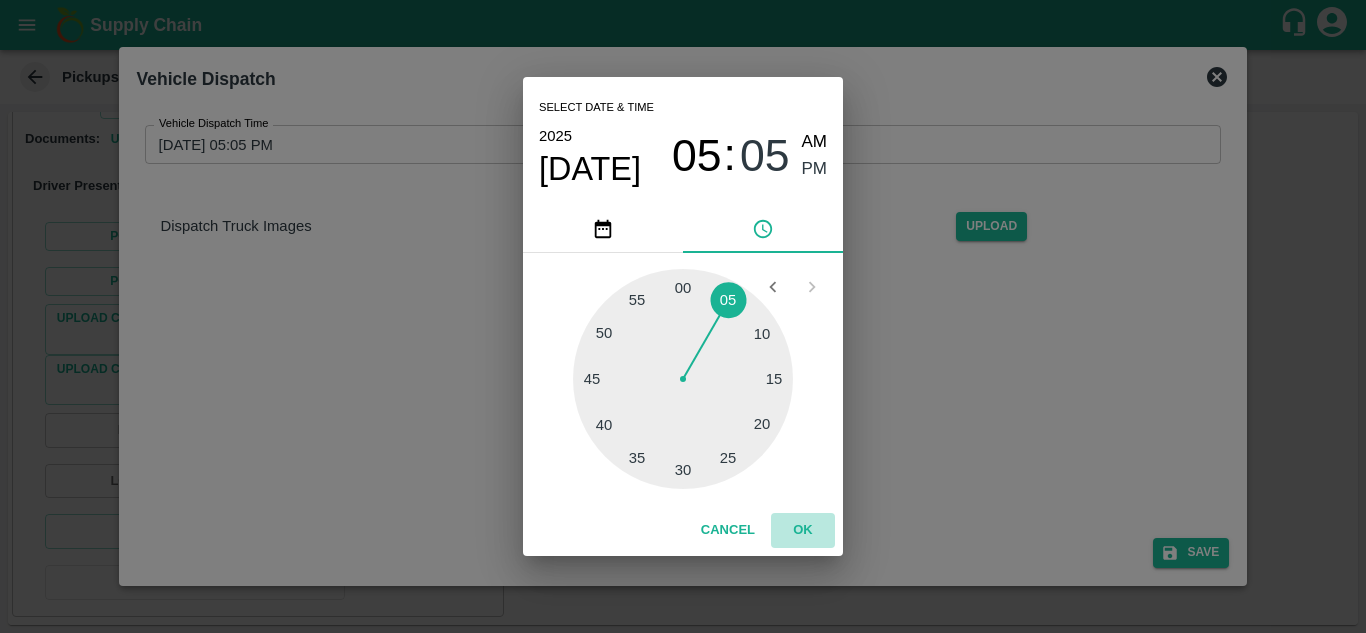 click on "OK" at bounding box center [803, 530] 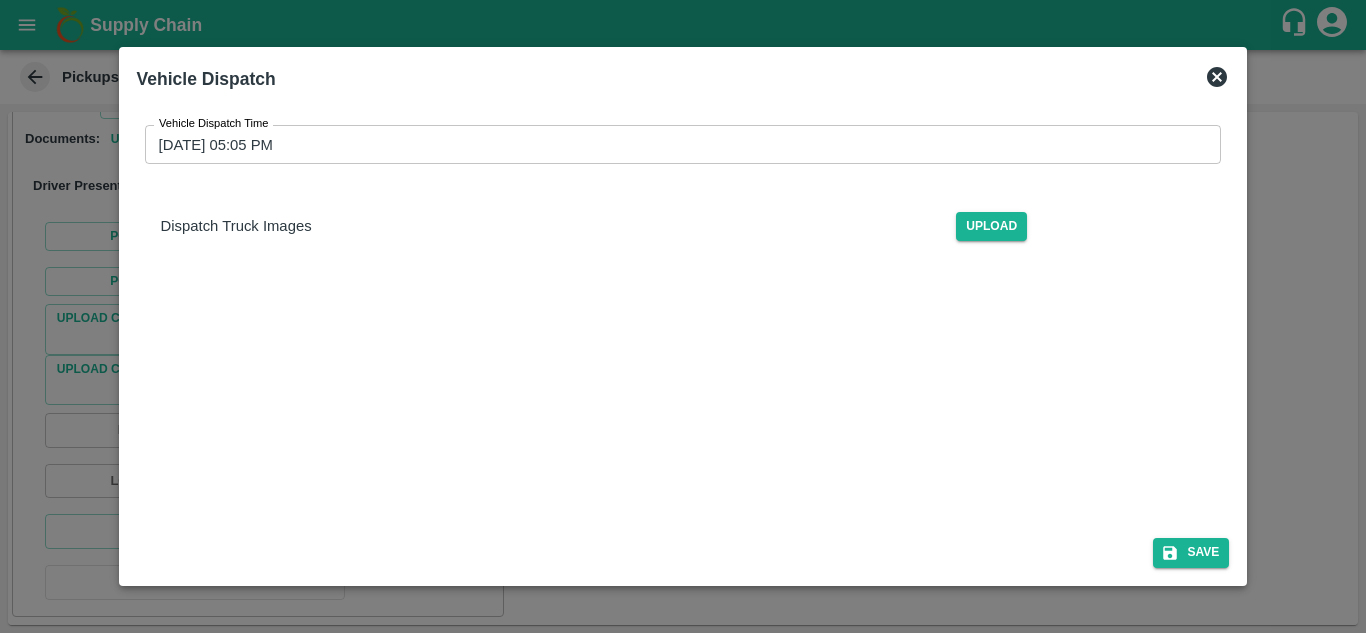 click on "Save" at bounding box center (683, 548) 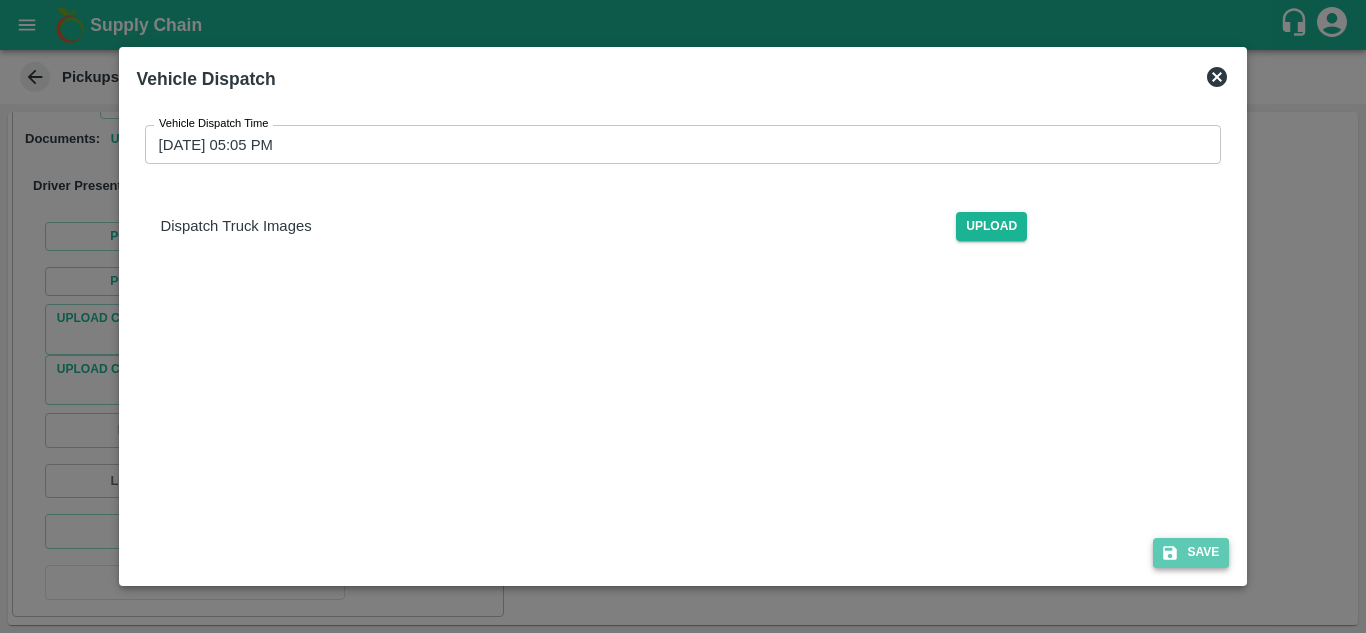 click on "Save" at bounding box center [1191, 552] 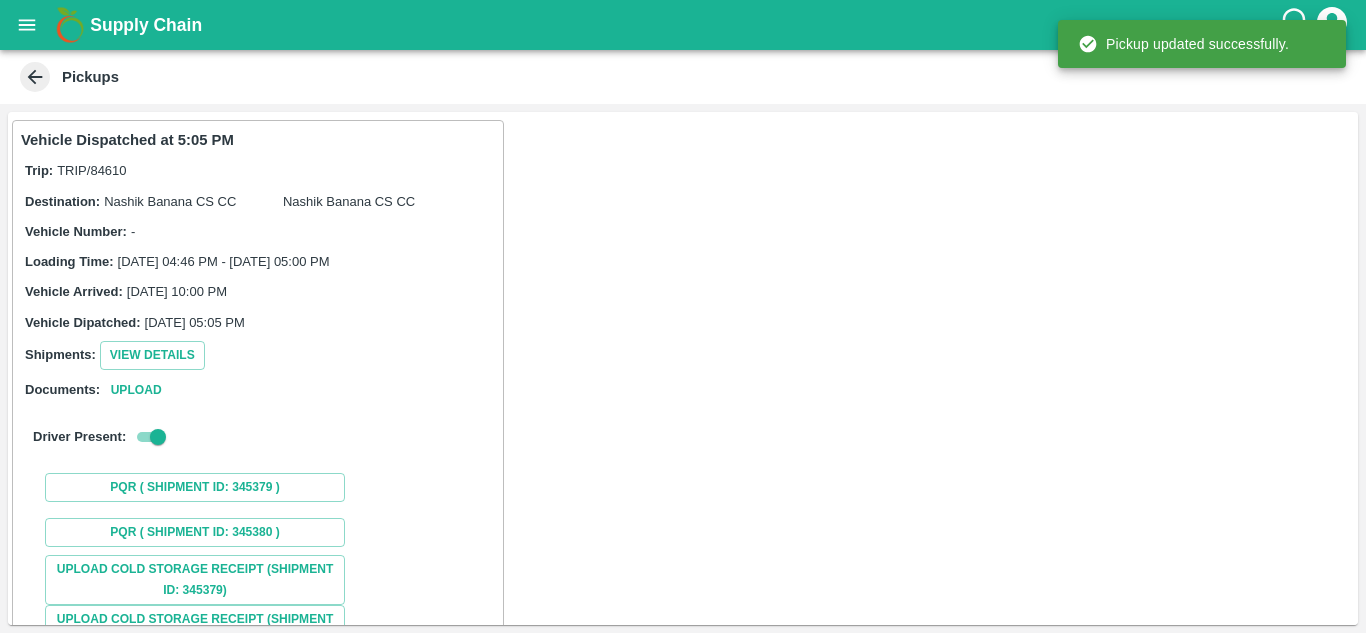 scroll, scrollTop: 251, scrollLeft: 0, axis: vertical 